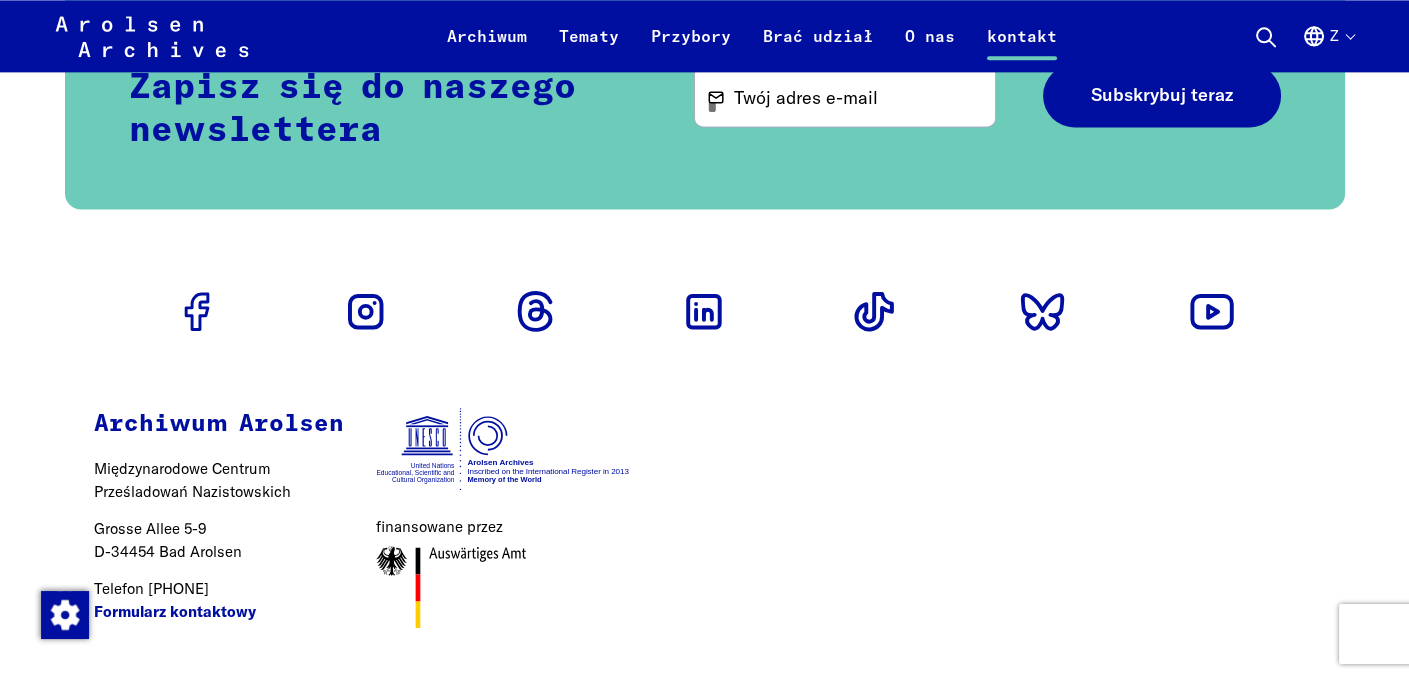 scroll, scrollTop: 4900, scrollLeft: 0, axis: vertical 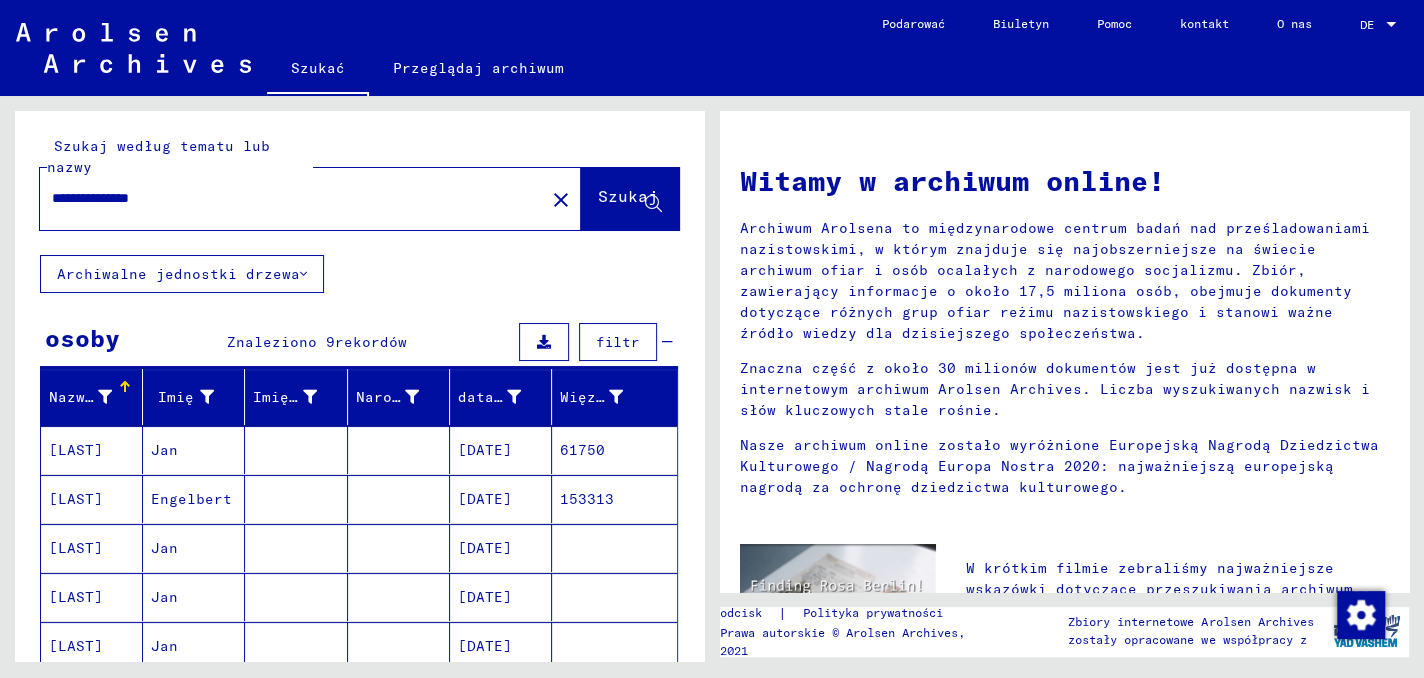 click on "**********" at bounding box center (286, 198) 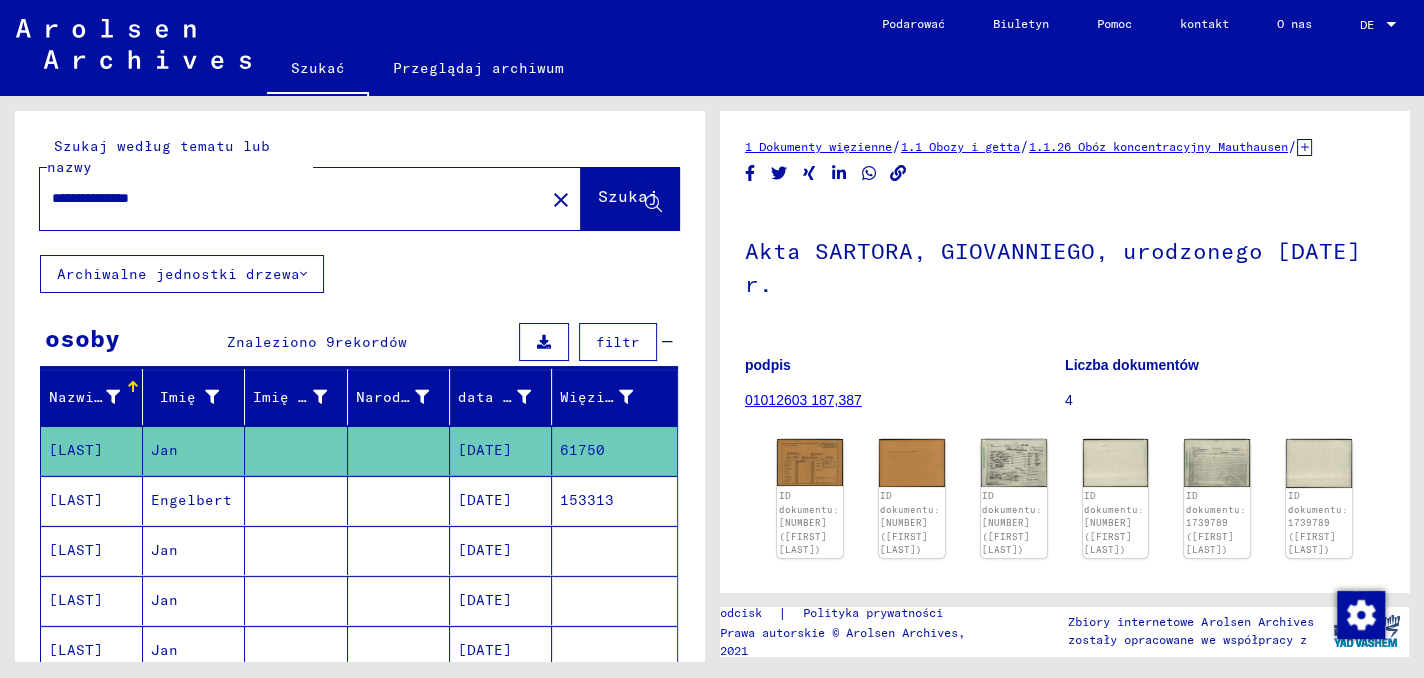 scroll, scrollTop: 0, scrollLeft: 0, axis: both 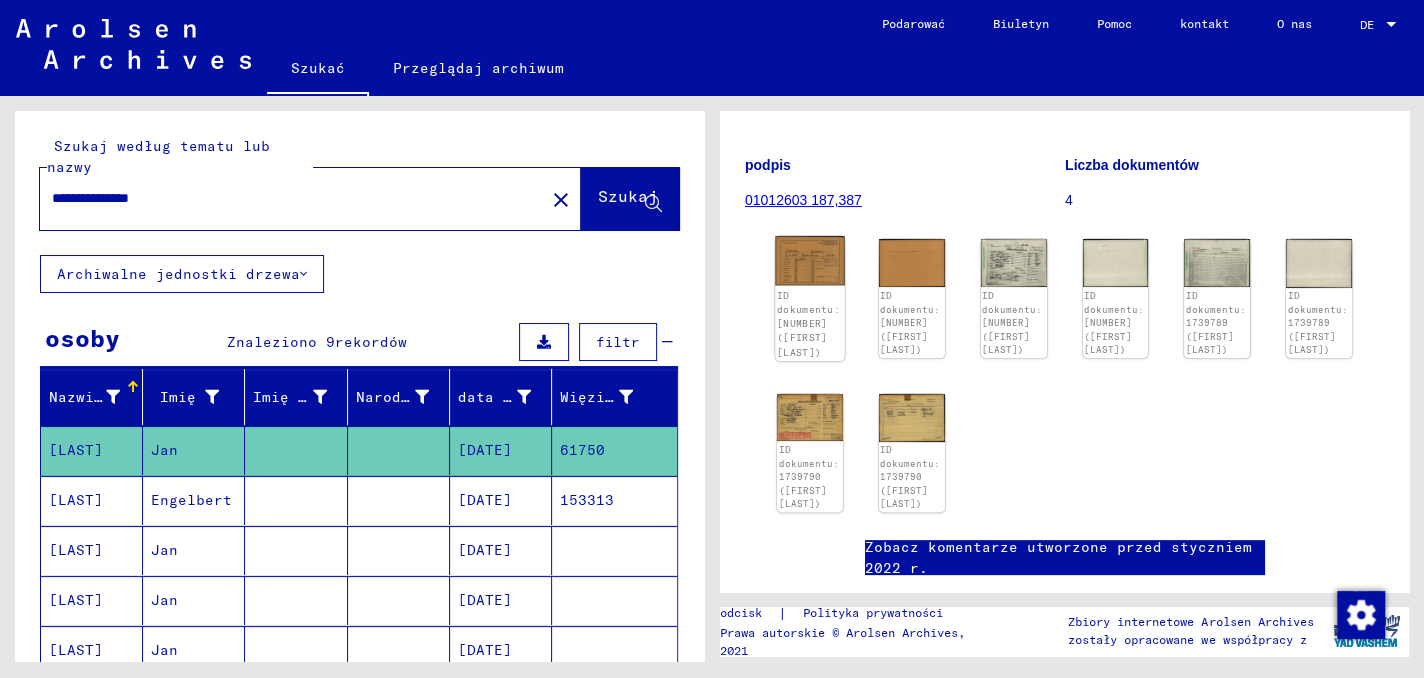 click 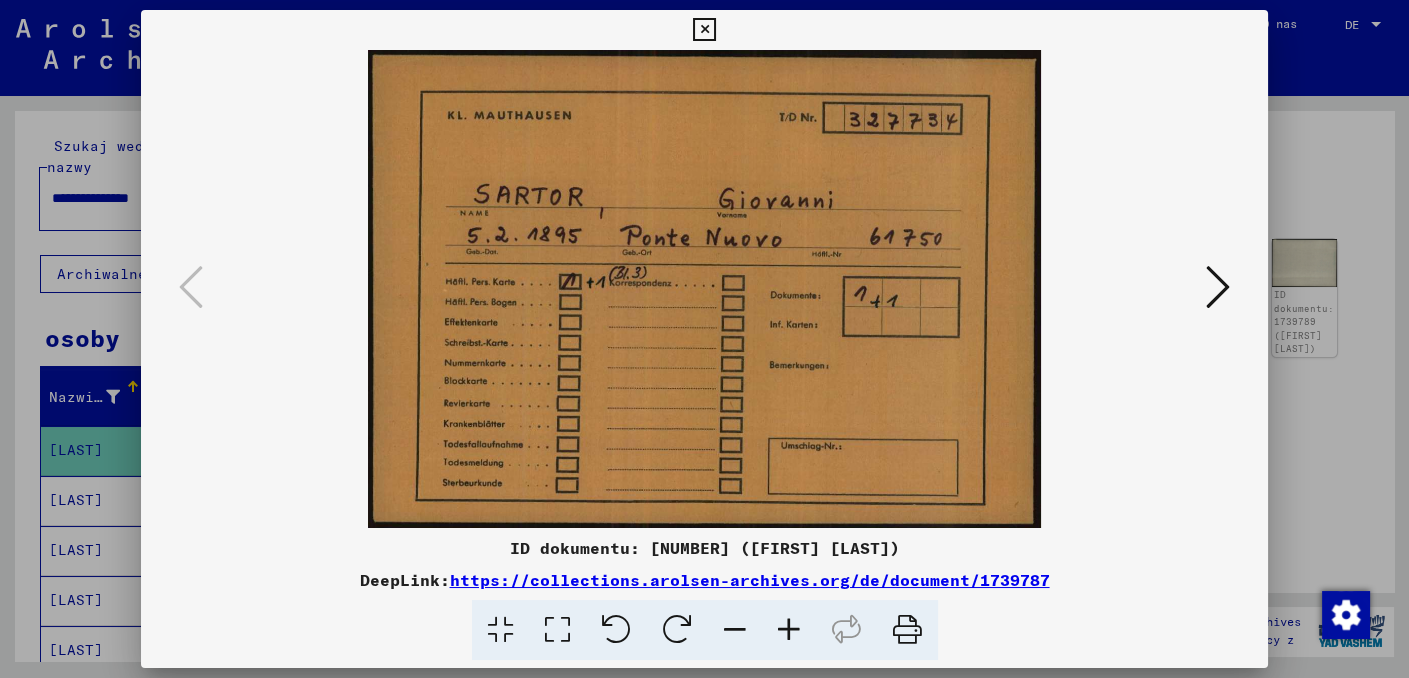 click at bounding box center [1218, 287] 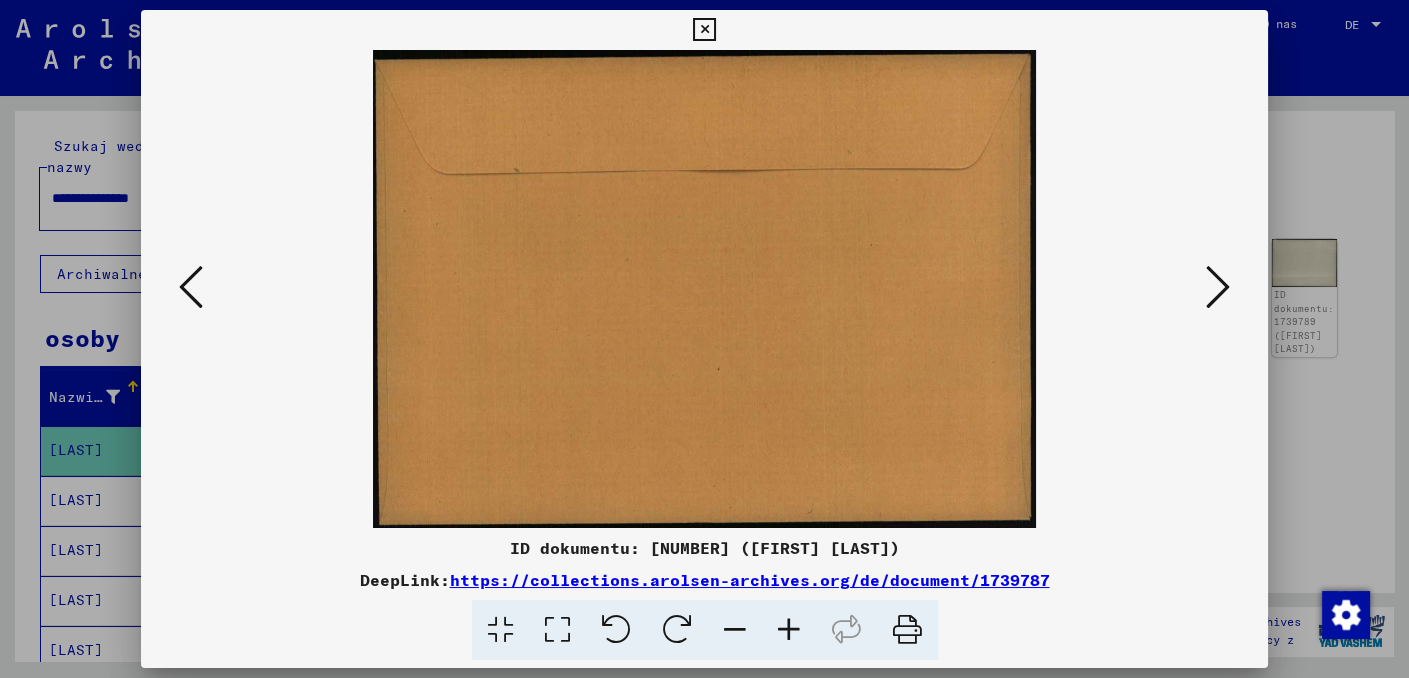 click at bounding box center [1218, 287] 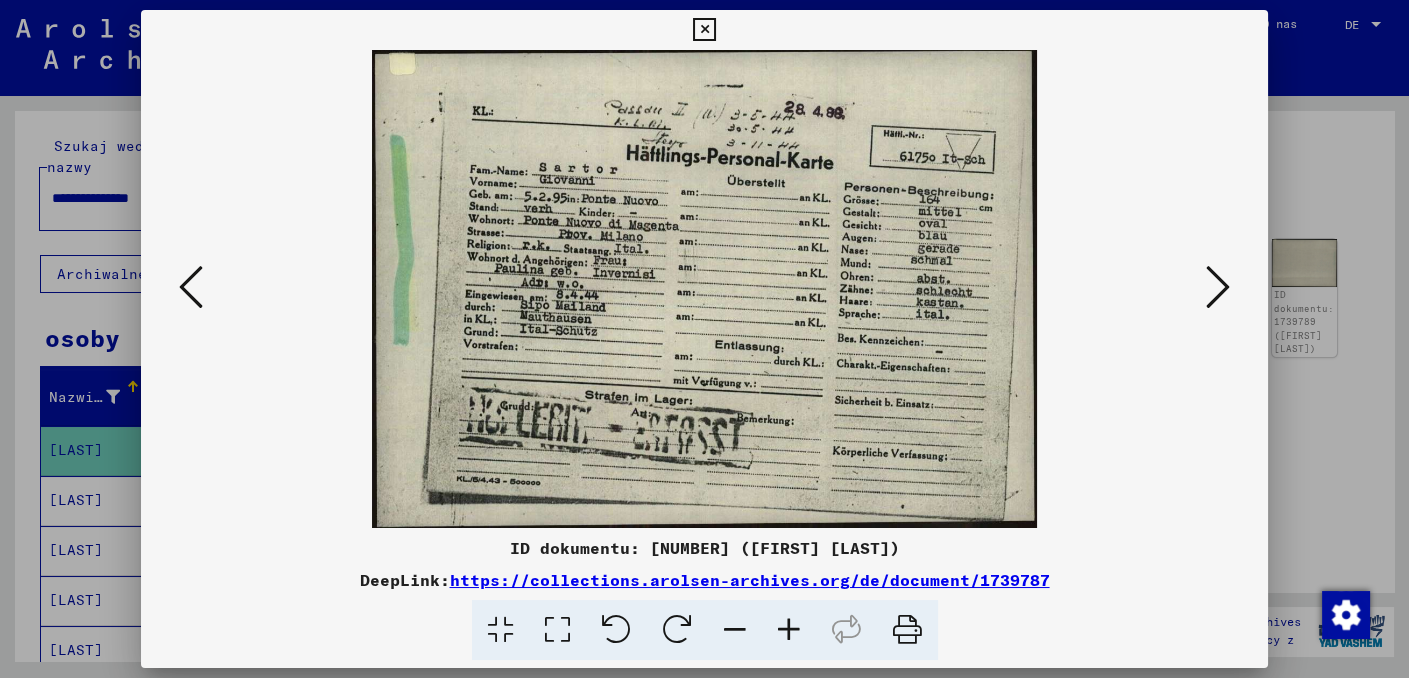 click at bounding box center (1218, 287) 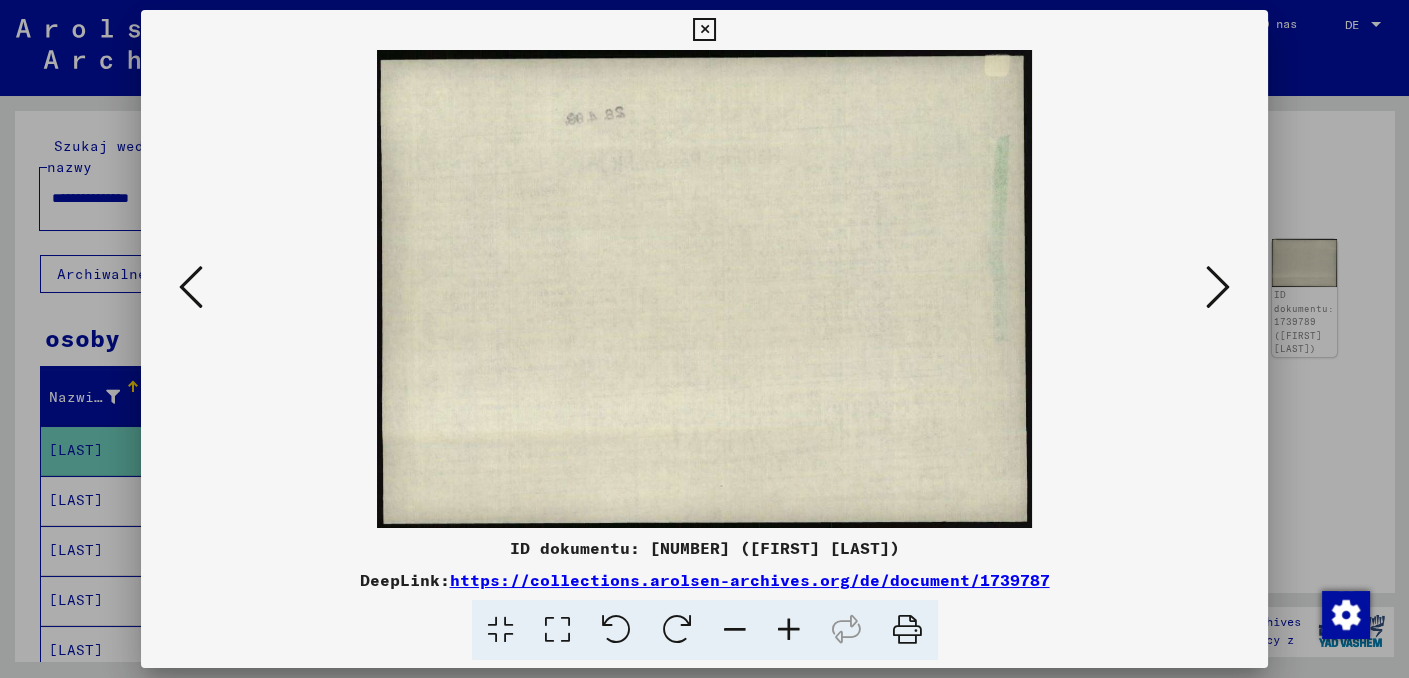 click at bounding box center (1218, 287) 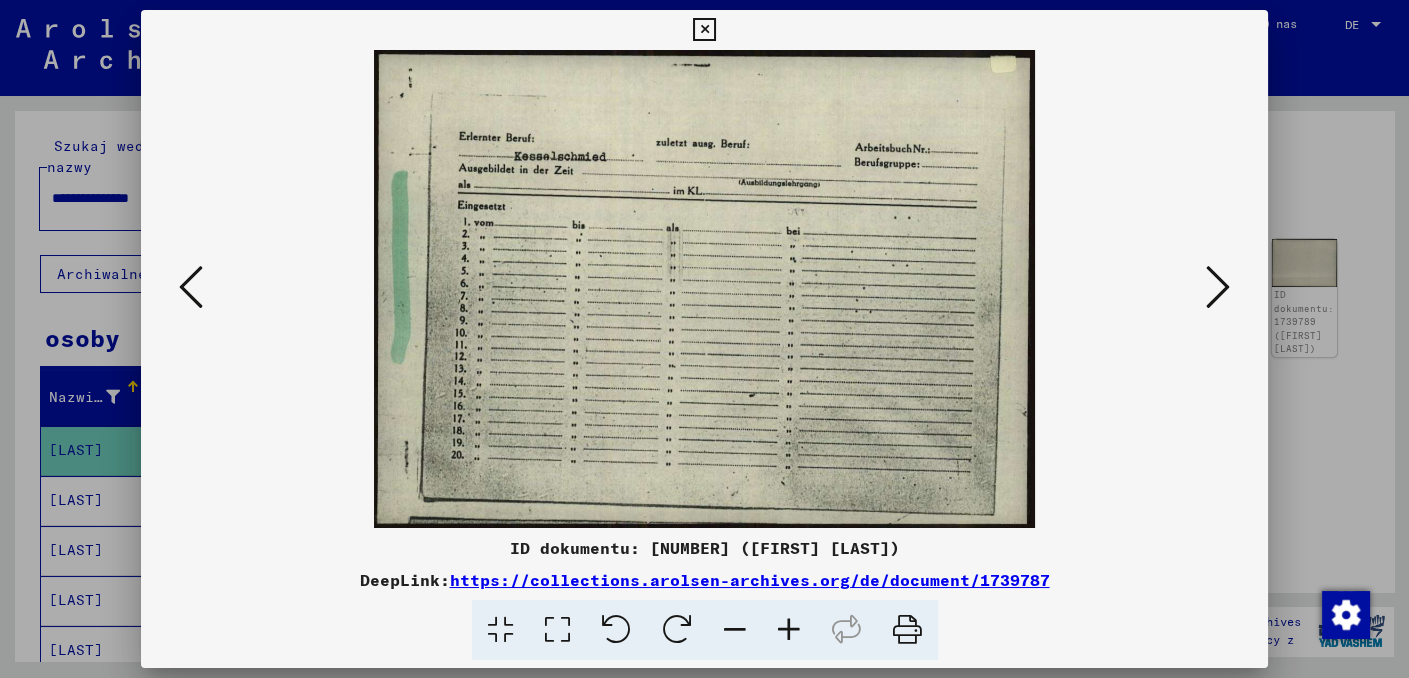 click at bounding box center (1218, 287) 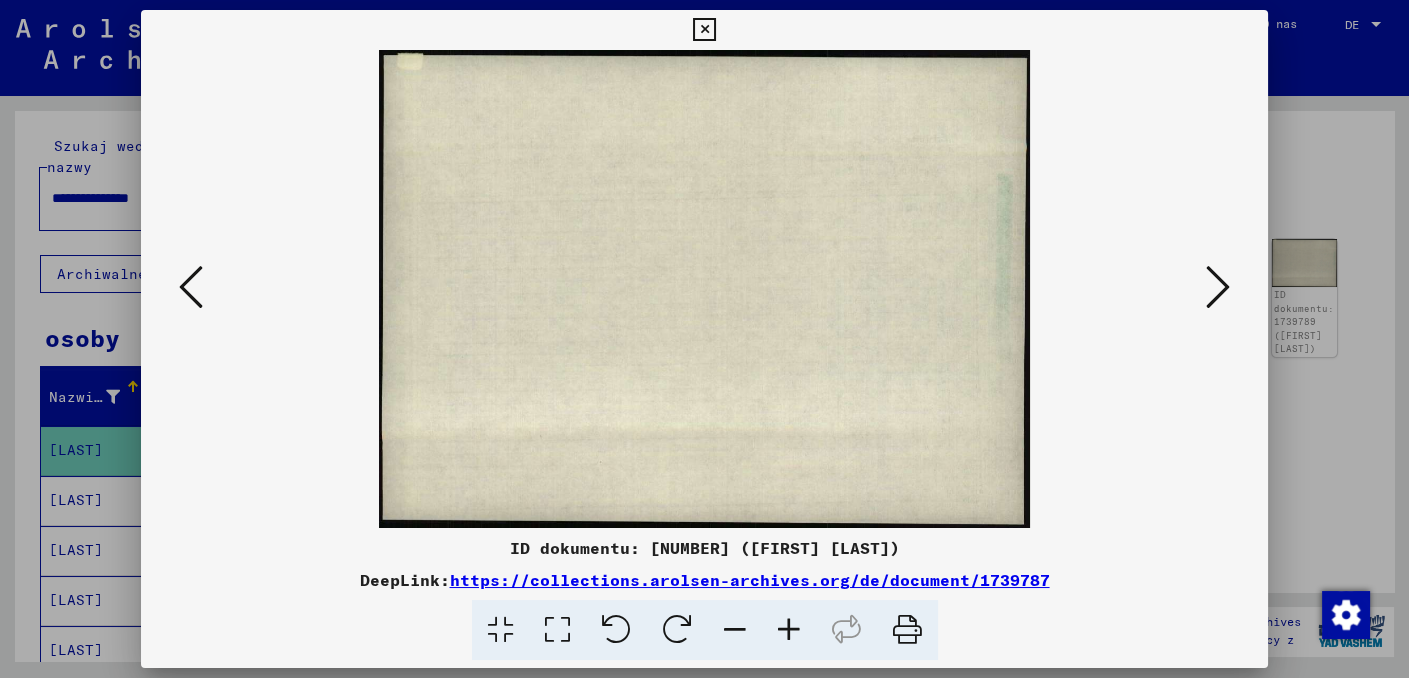 click at bounding box center (1218, 287) 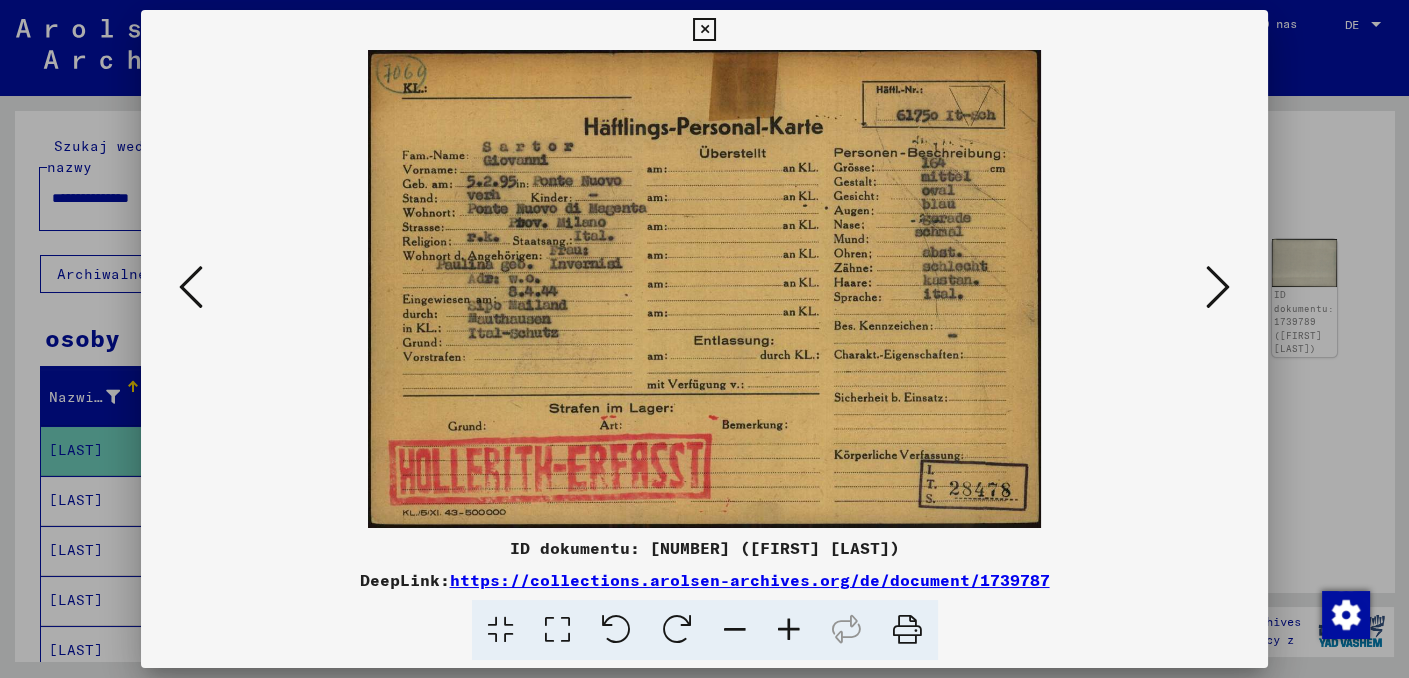 click at bounding box center [1218, 287] 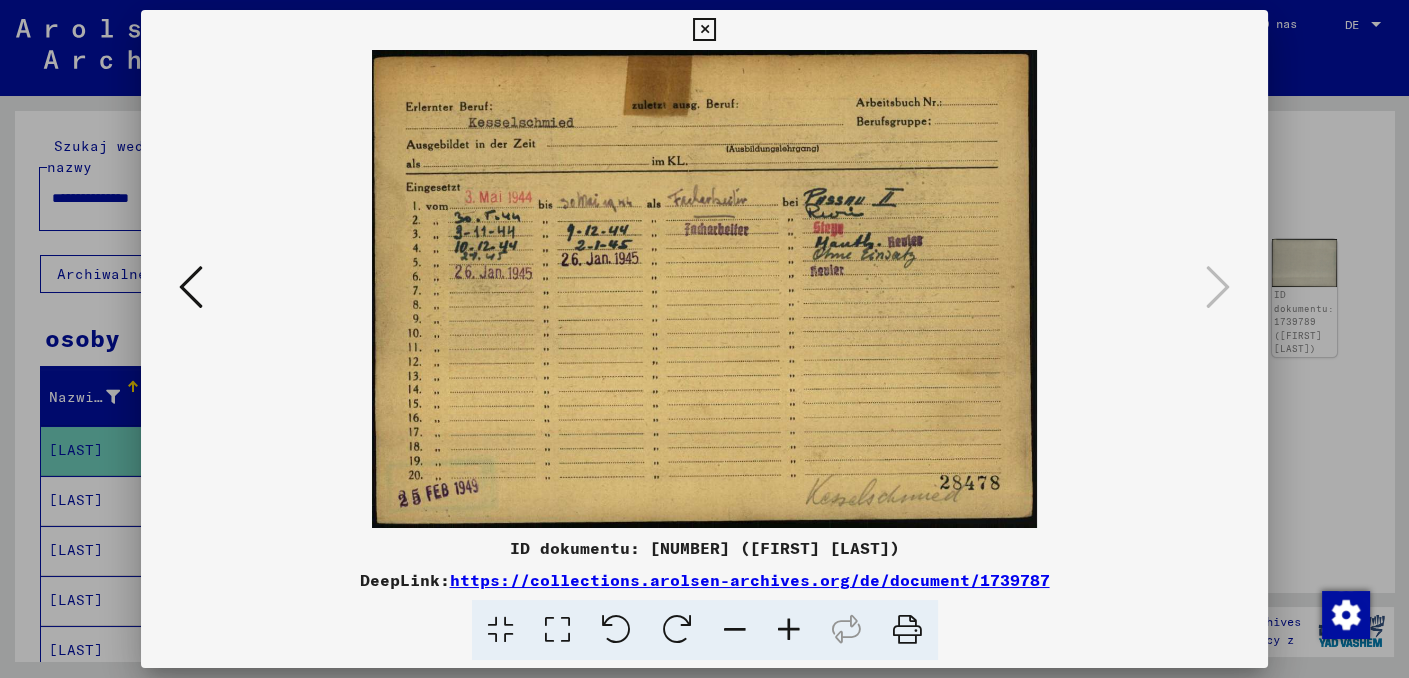 click at bounding box center [704, 30] 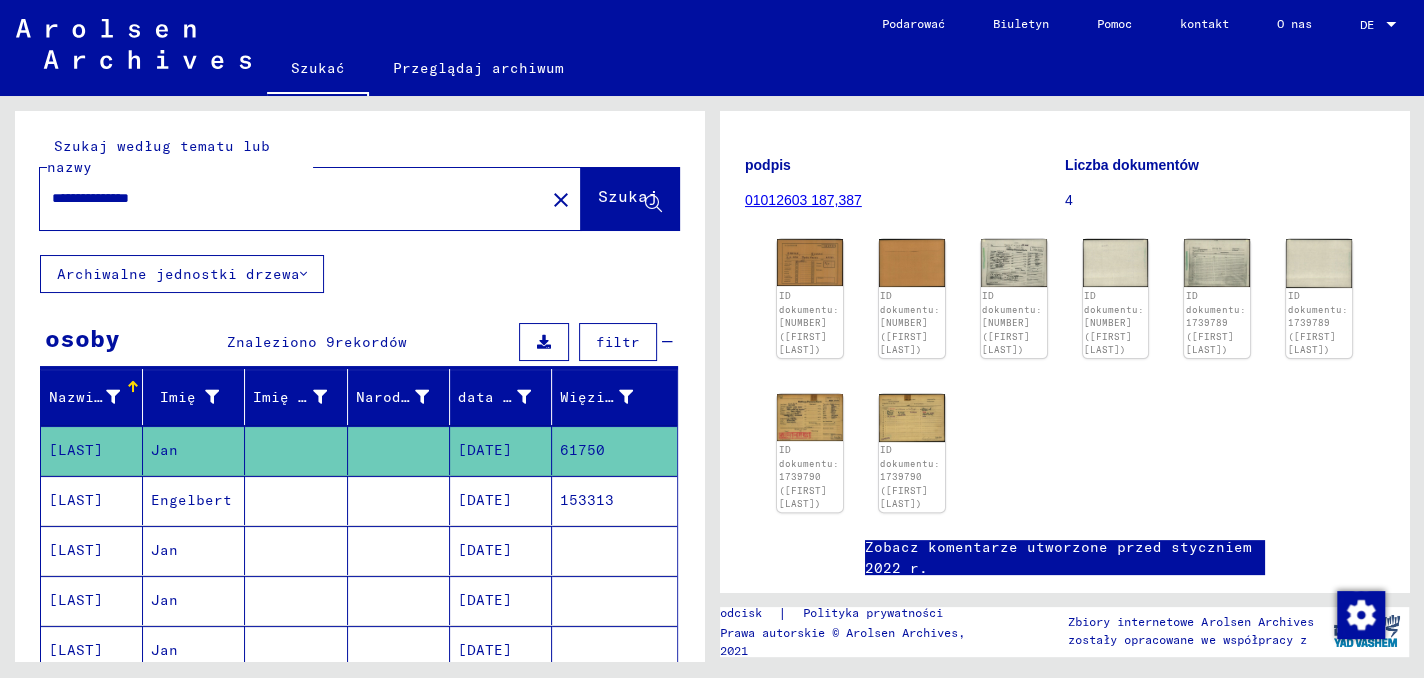 click on "[LAST]" at bounding box center [76, 550] 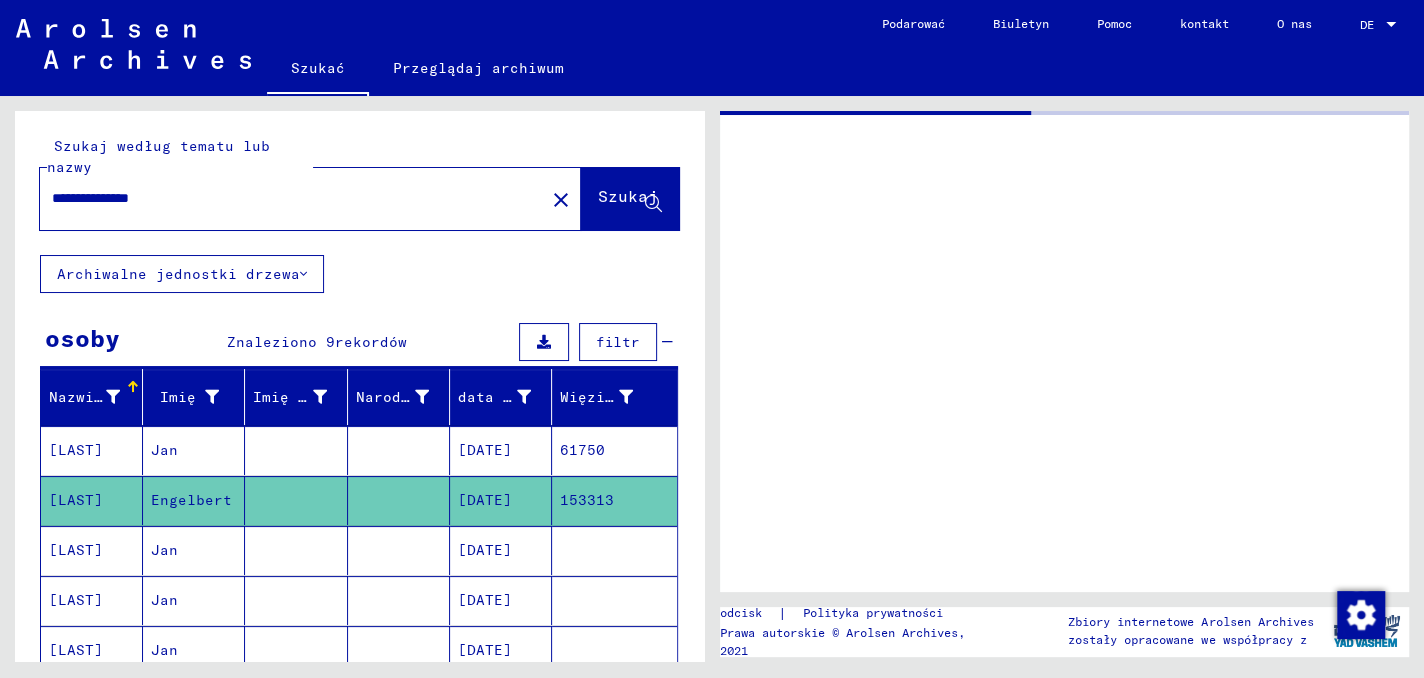 scroll, scrollTop: 0, scrollLeft: 0, axis: both 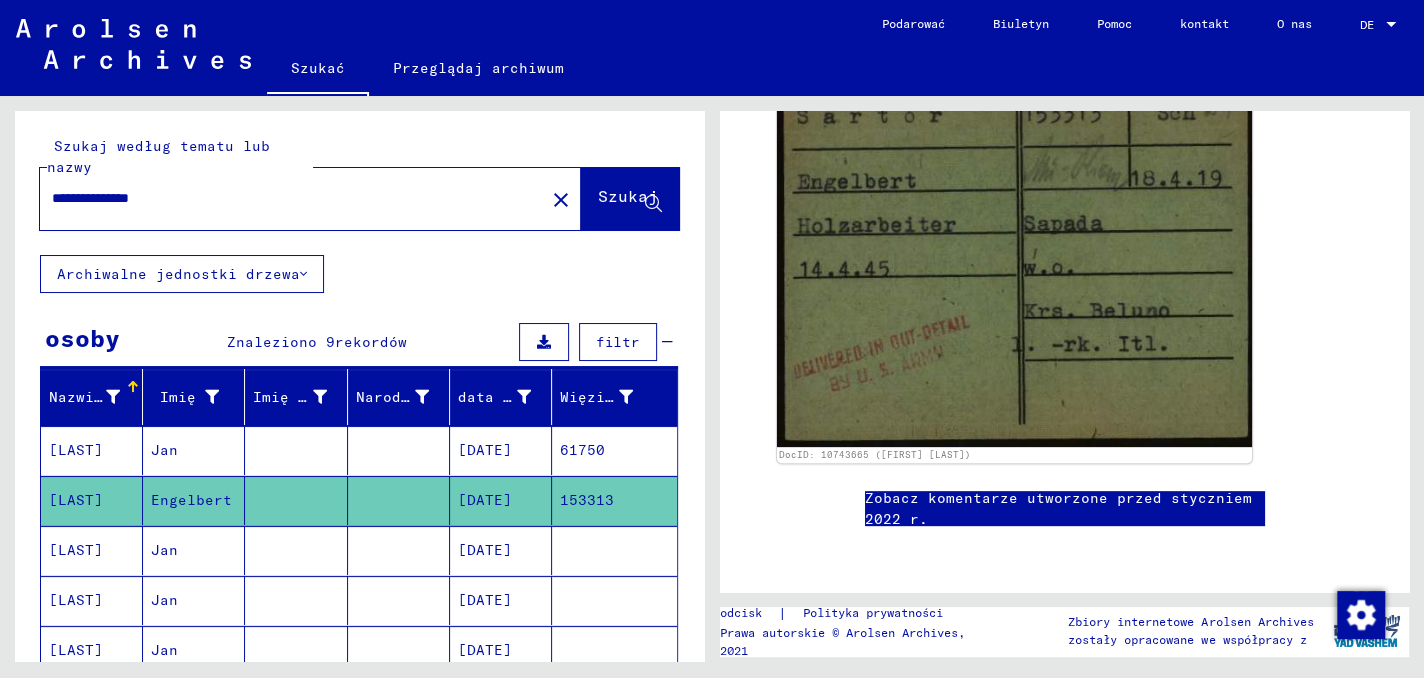 click on "[LAST]" at bounding box center [92, 600] 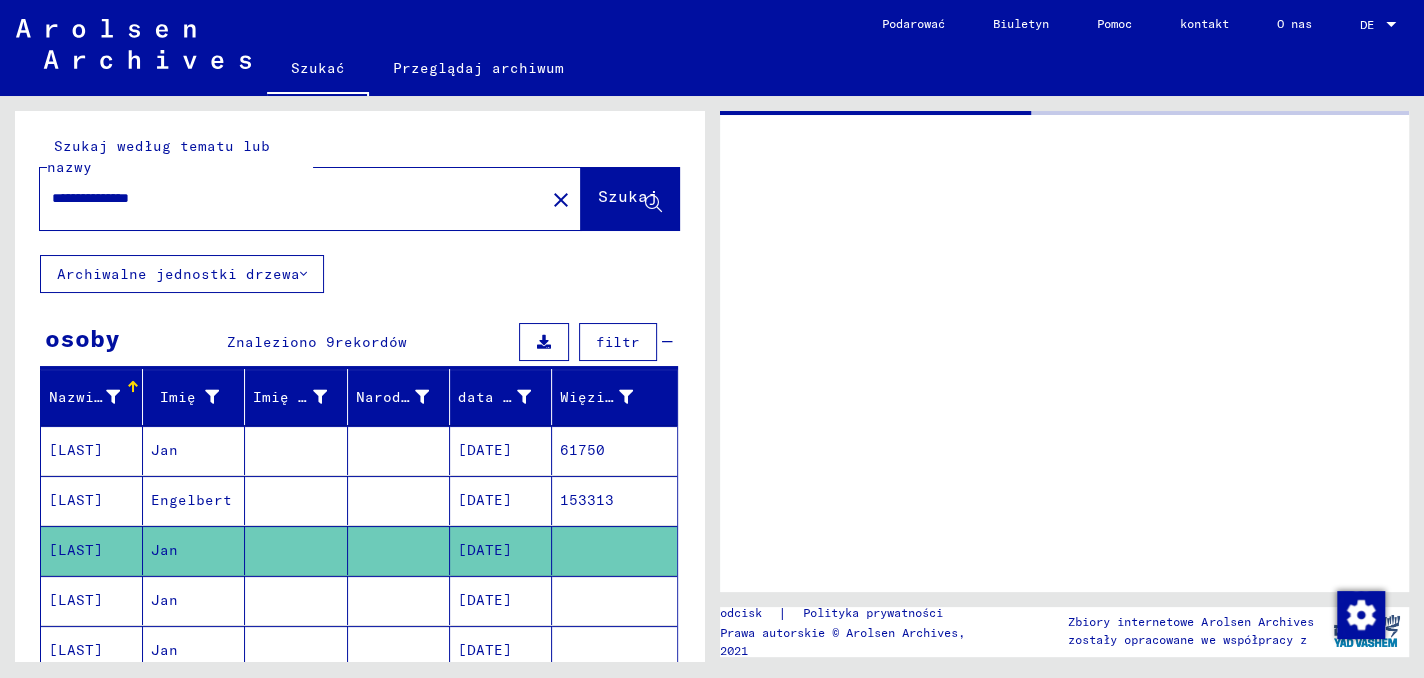 scroll, scrollTop: 0, scrollLeft: 0, axis: both 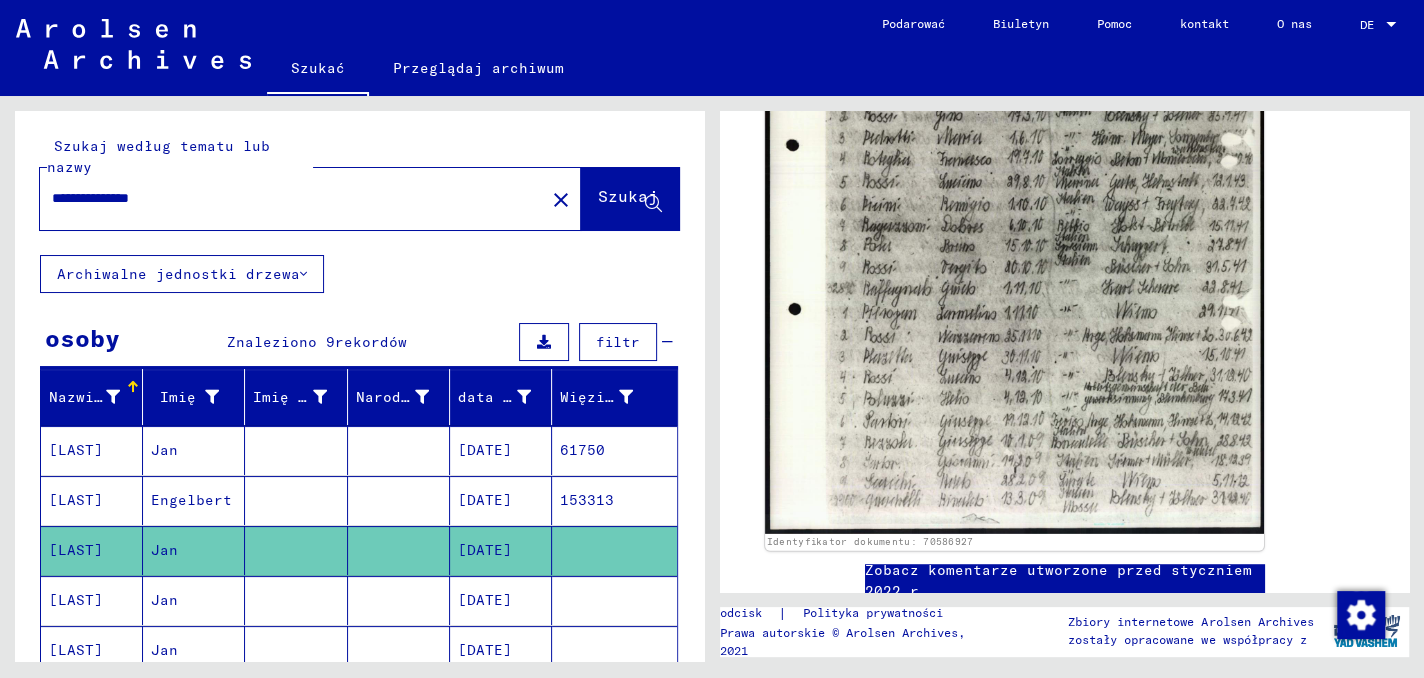 click 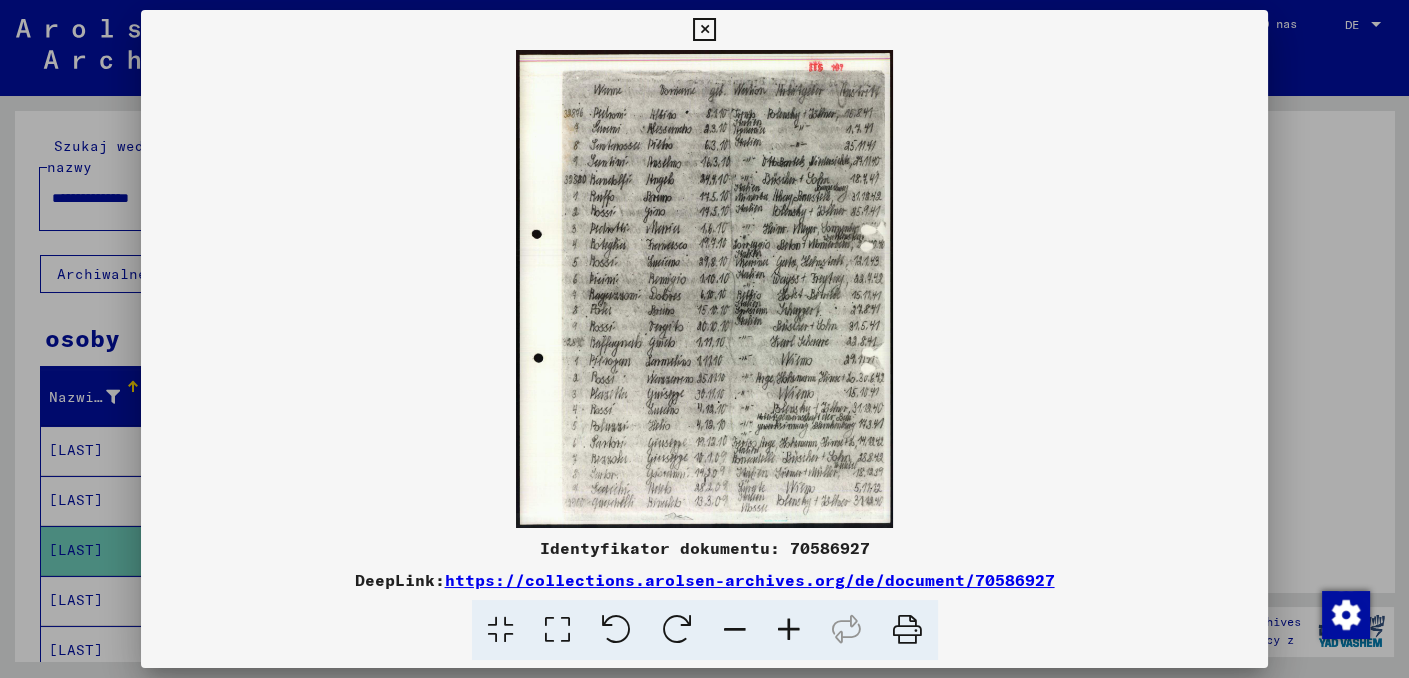 click at bounding box center (789, 630) 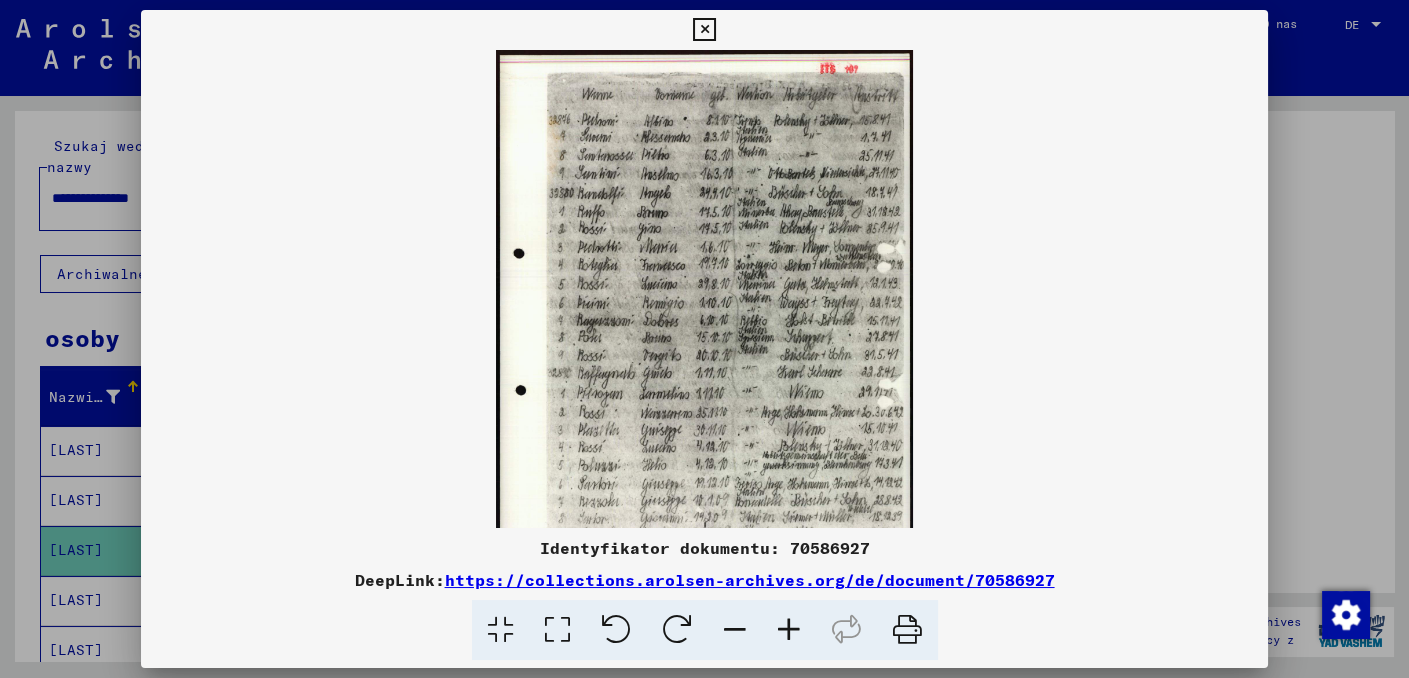 click at bounding box center [789, 630] 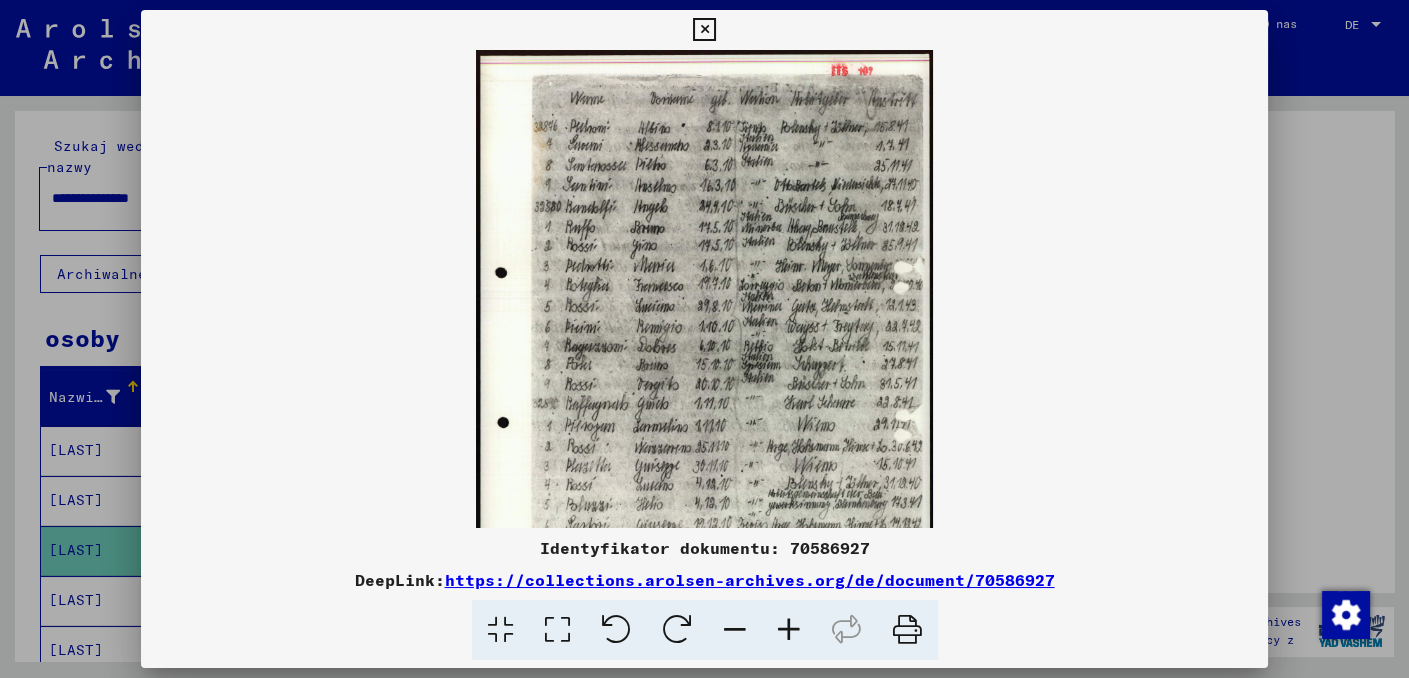 click at bounding box center (789, 630) 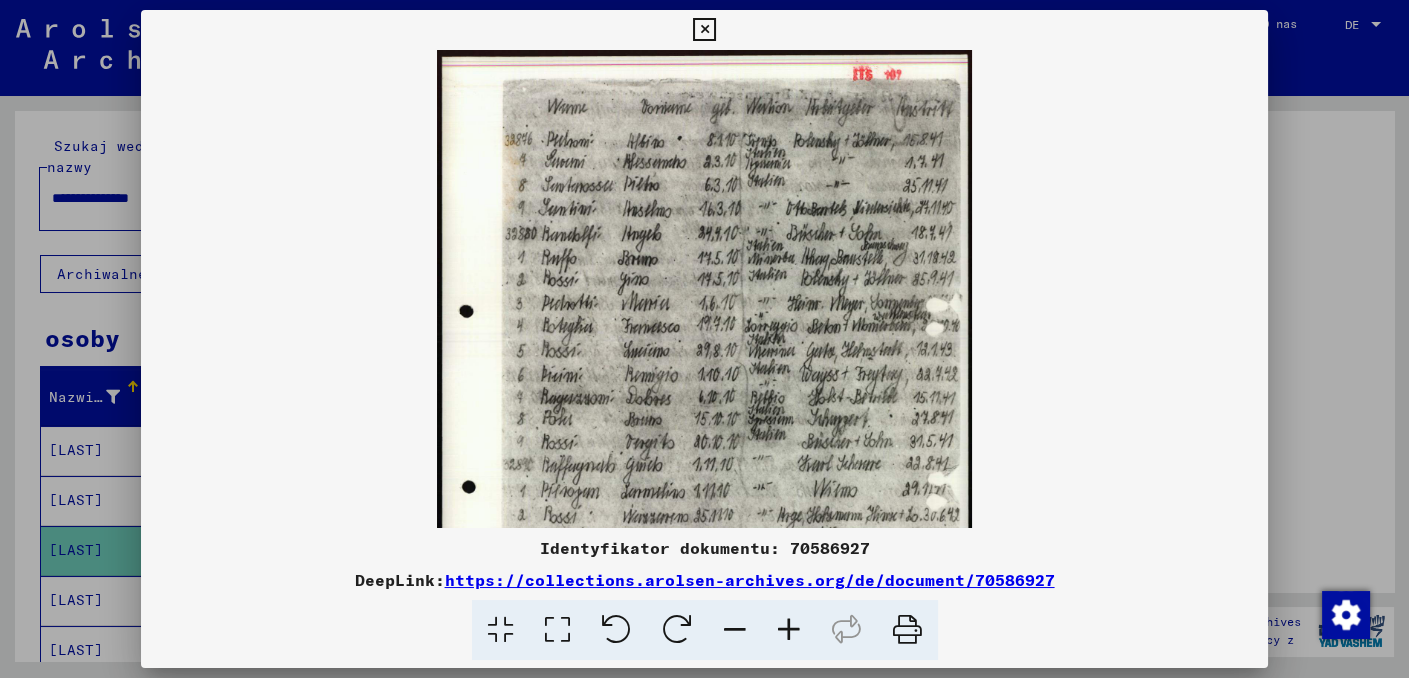 click at bounding box center (789, 630) 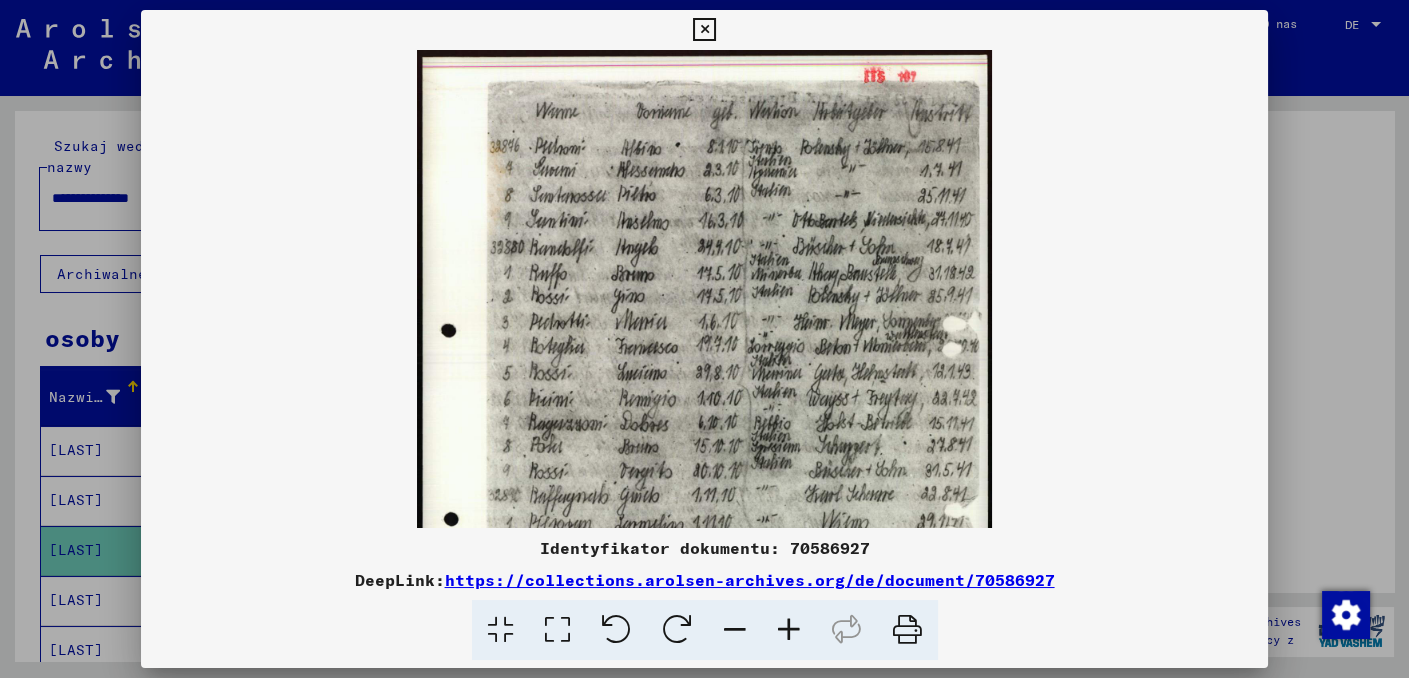 click at bounding box center [789, 630] 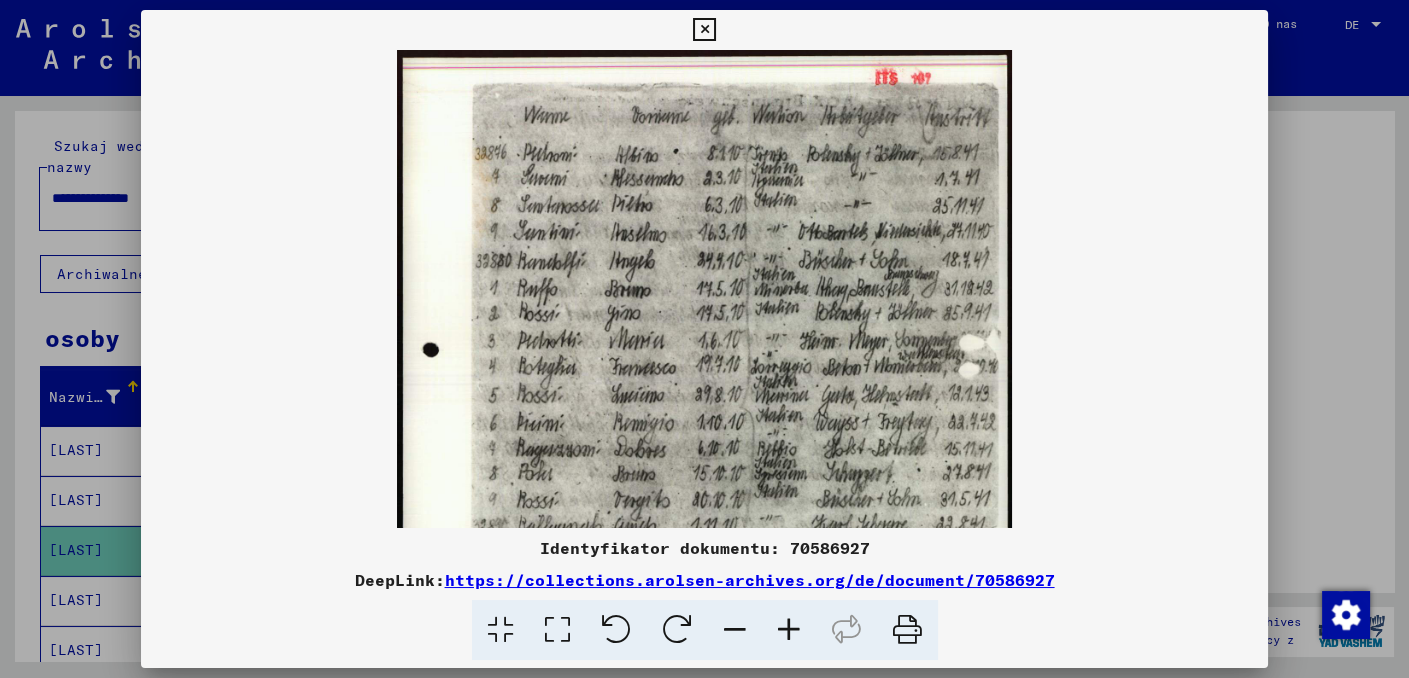 click at bounding box center (789, 630) 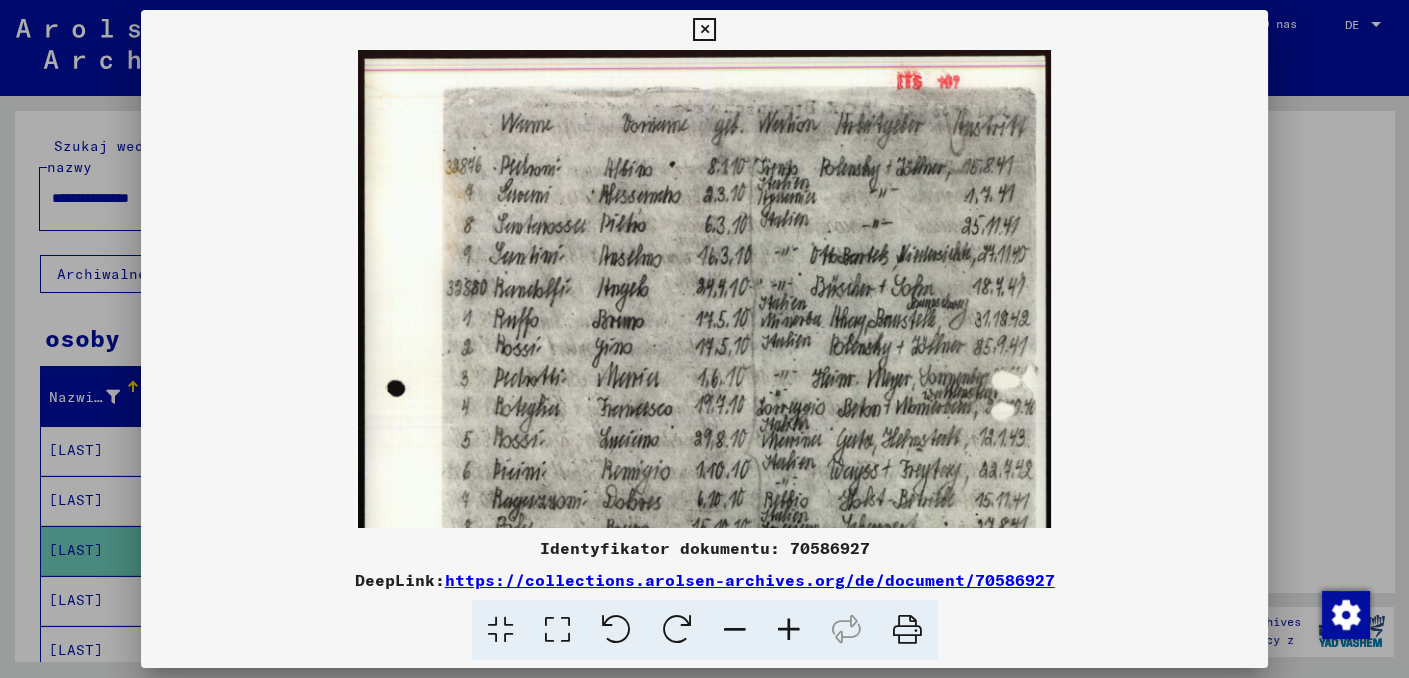 click at bounding box center (789, 630) 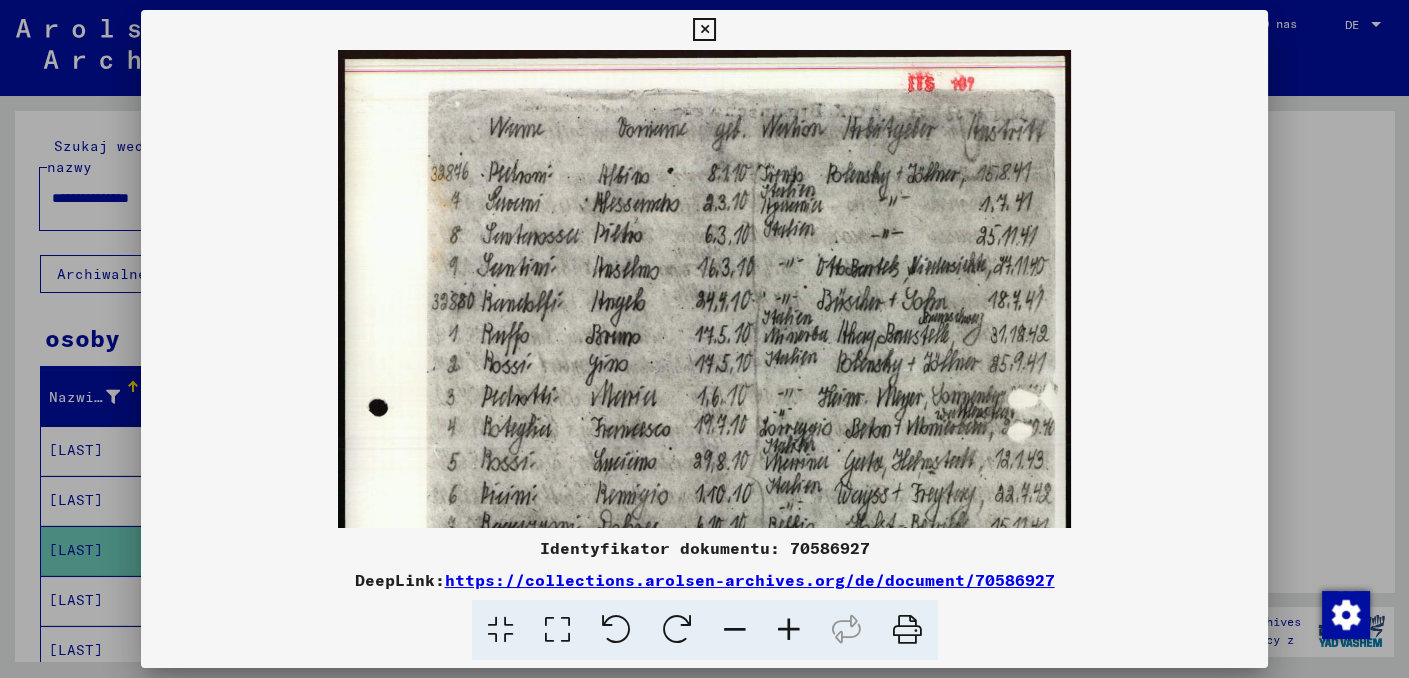 click at bounding box center [789, 630] 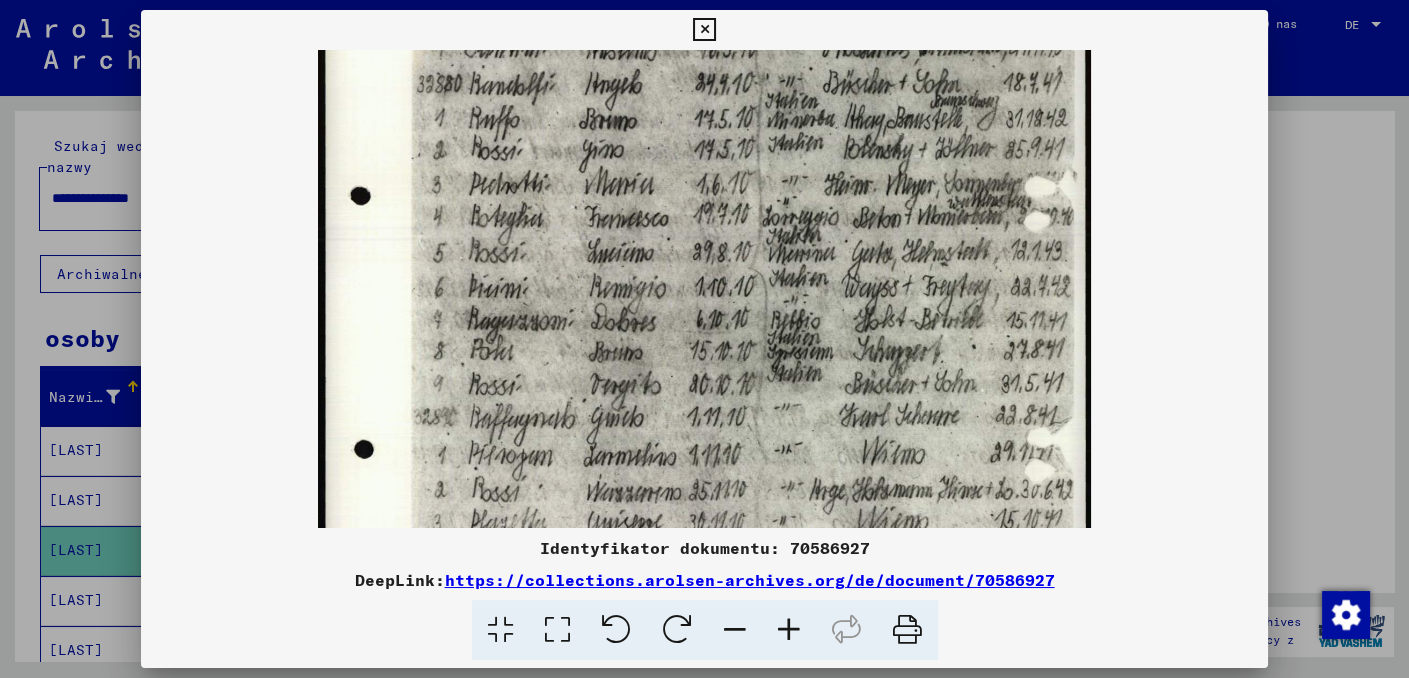 drag, startPoint x: 780, startPoint y: 458, endPoint x: 797, endPoint y: 217, distance: 241.59885 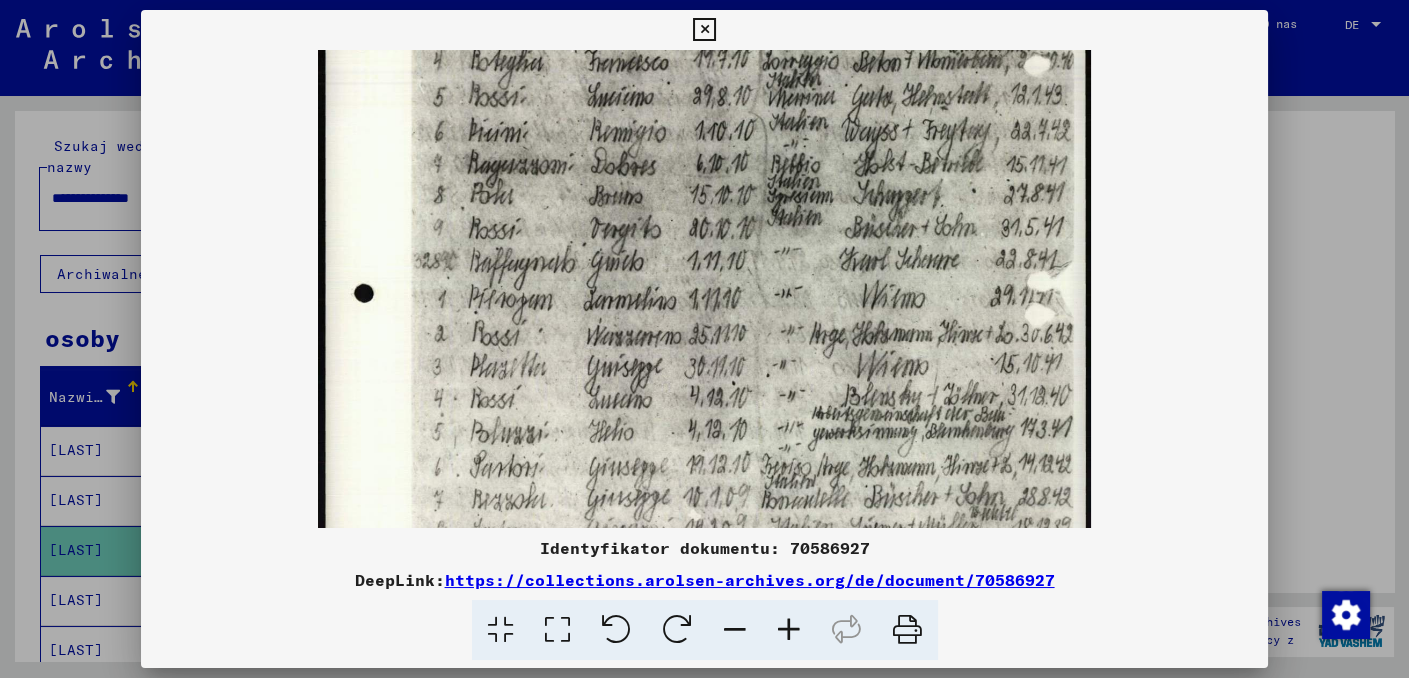 drag, startPoint x: 631, startPoint y: 483, endPoint x: 642, endPoint y: 324, distance: 159.38005 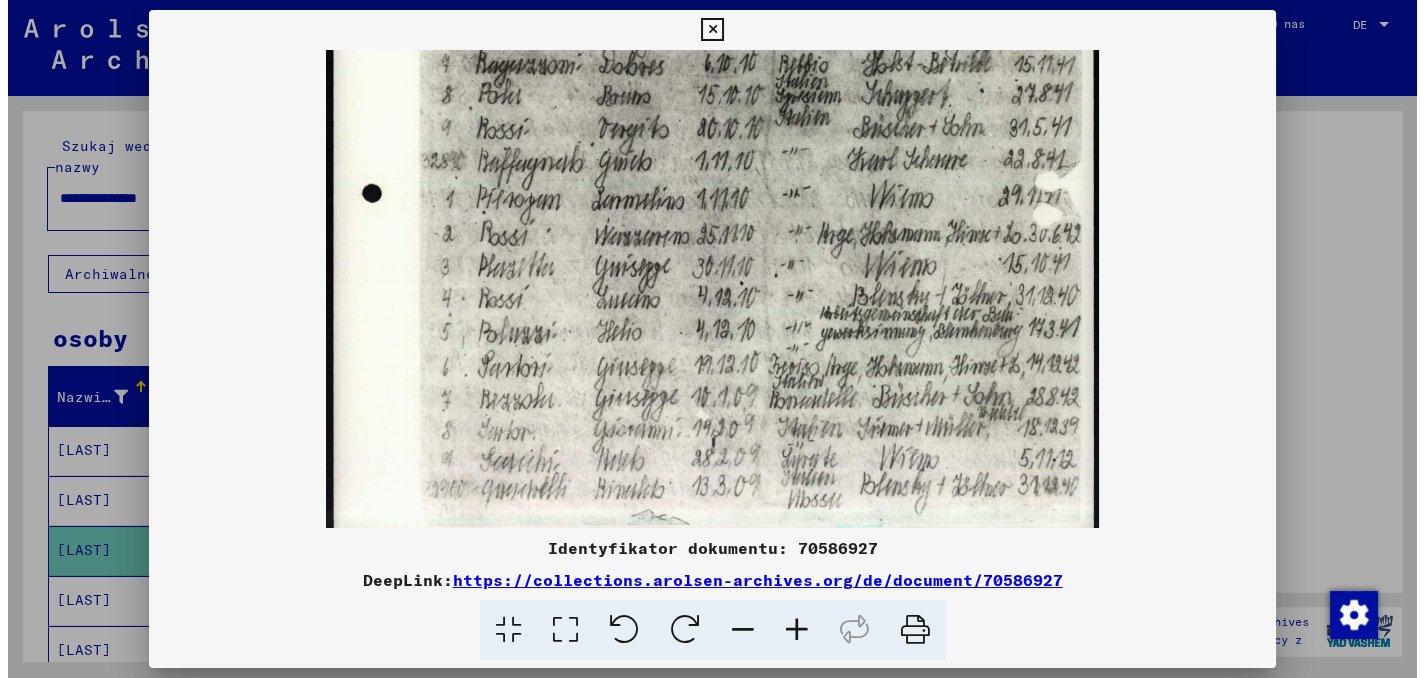 scroll, scrollTop: 500, scrollLeft: 0, axis: vertical 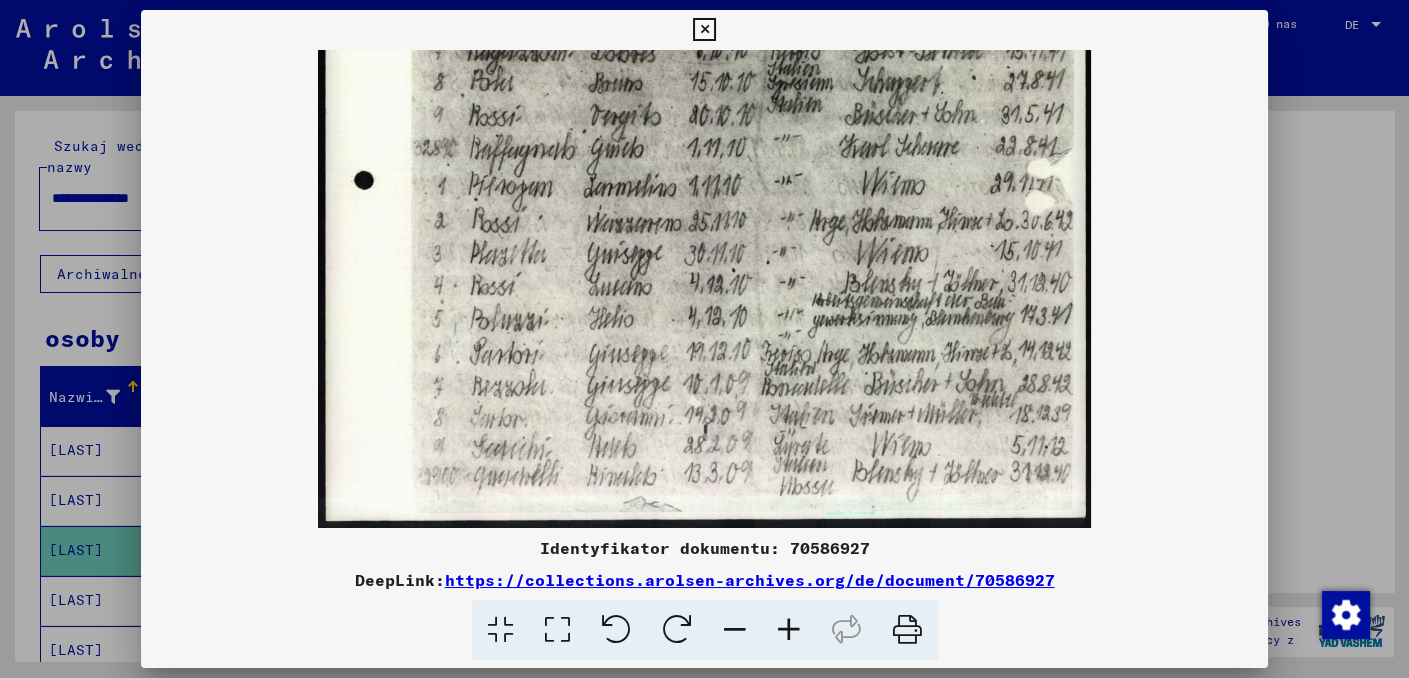 drag, startPoint x: 723, startPoint y: 424, endPoint x: 716, endPoint y: 312, distance: 112.21854 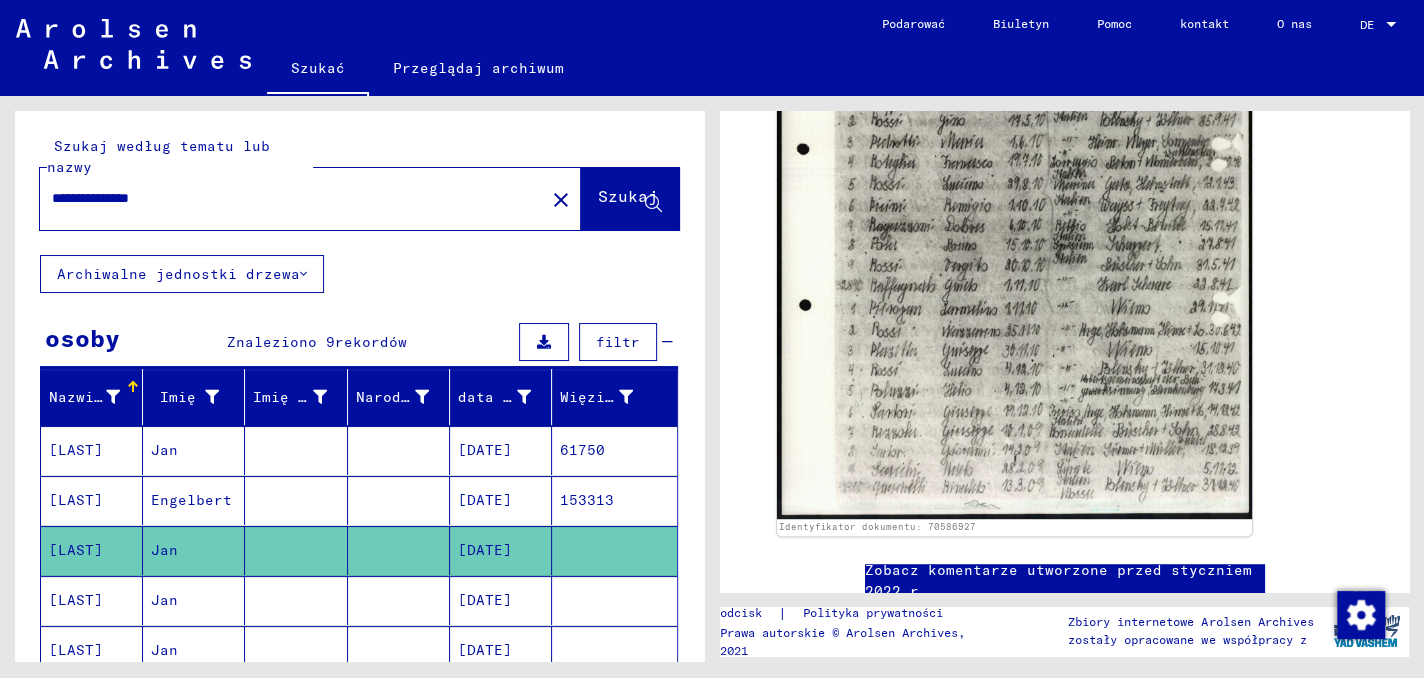 click 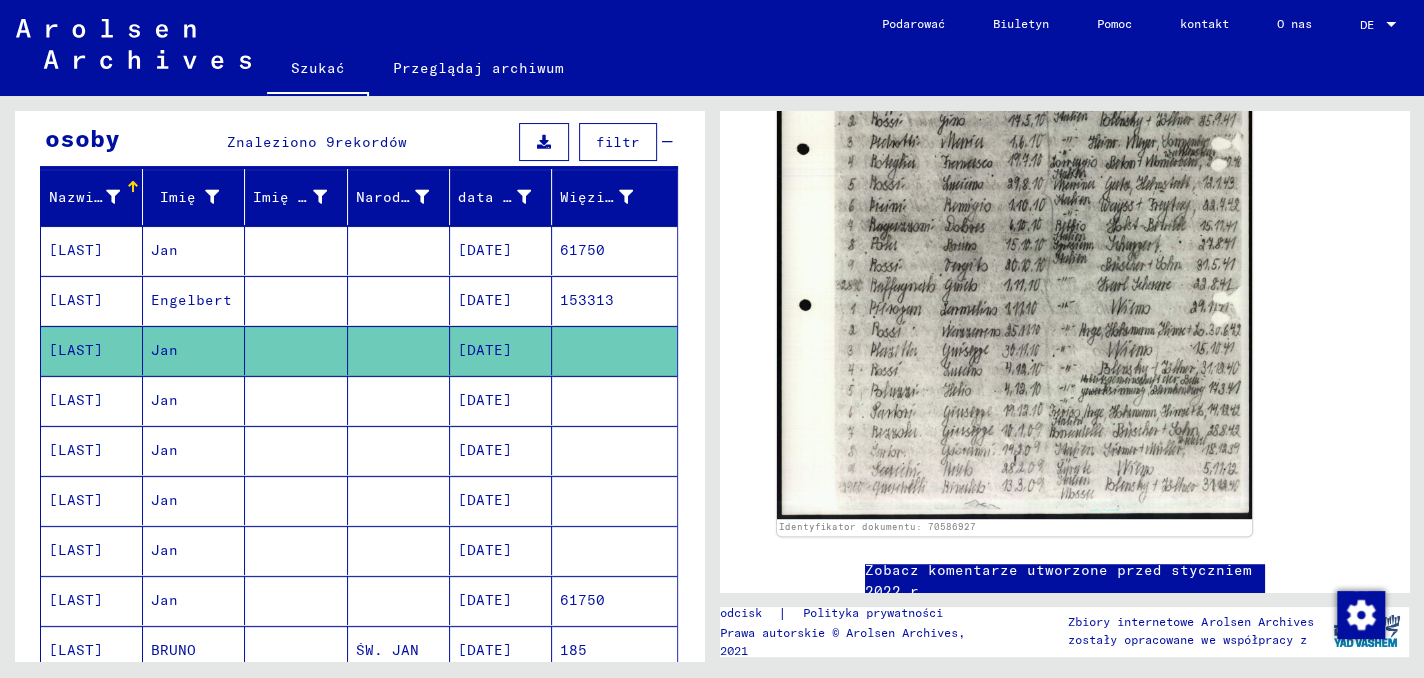 click on "[LAST]" at bounding box center [76, 450] 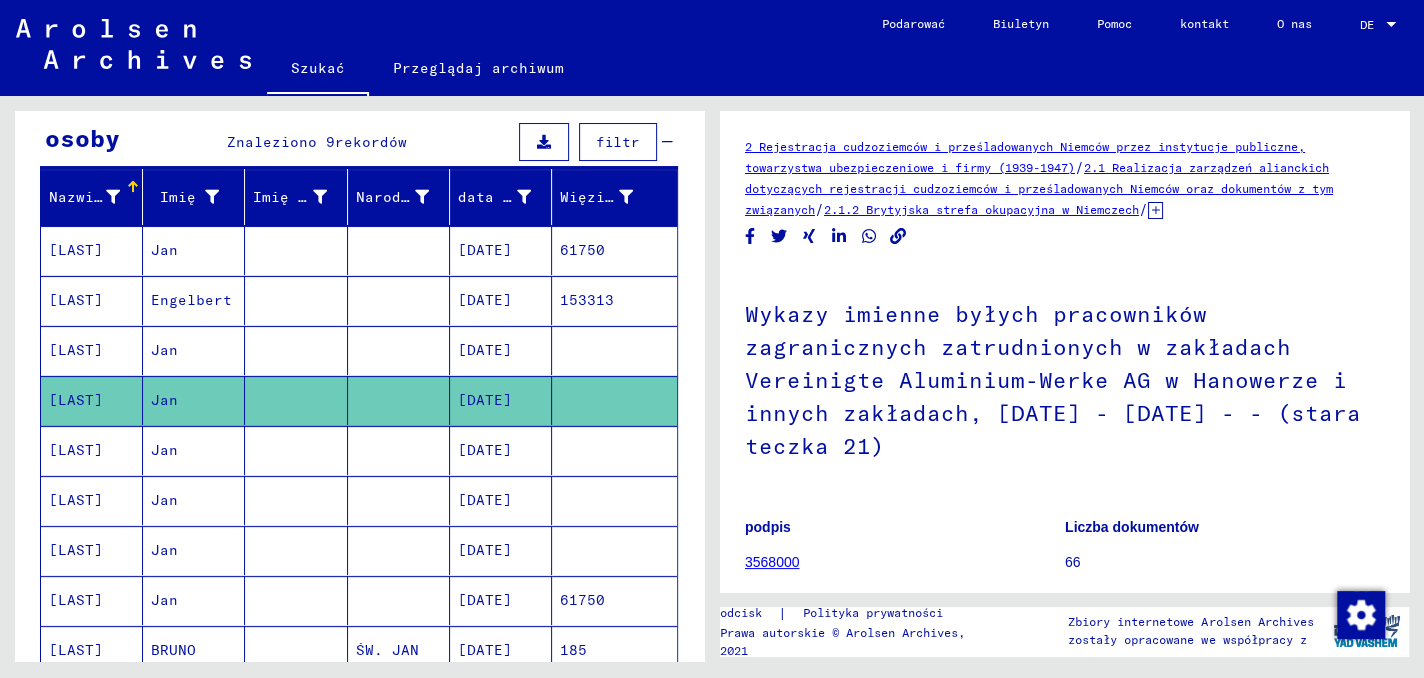 scroll, scrollTop: 0, scrollLeft: 0, axis: both 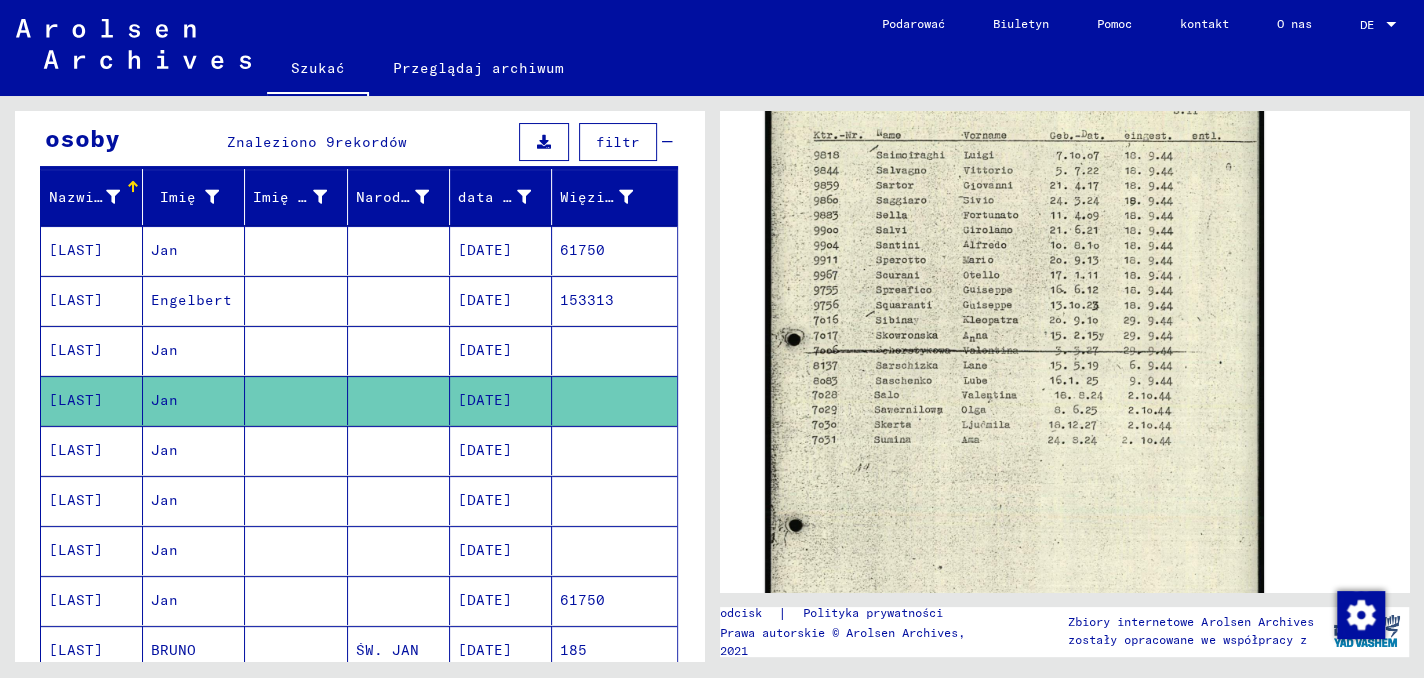 click 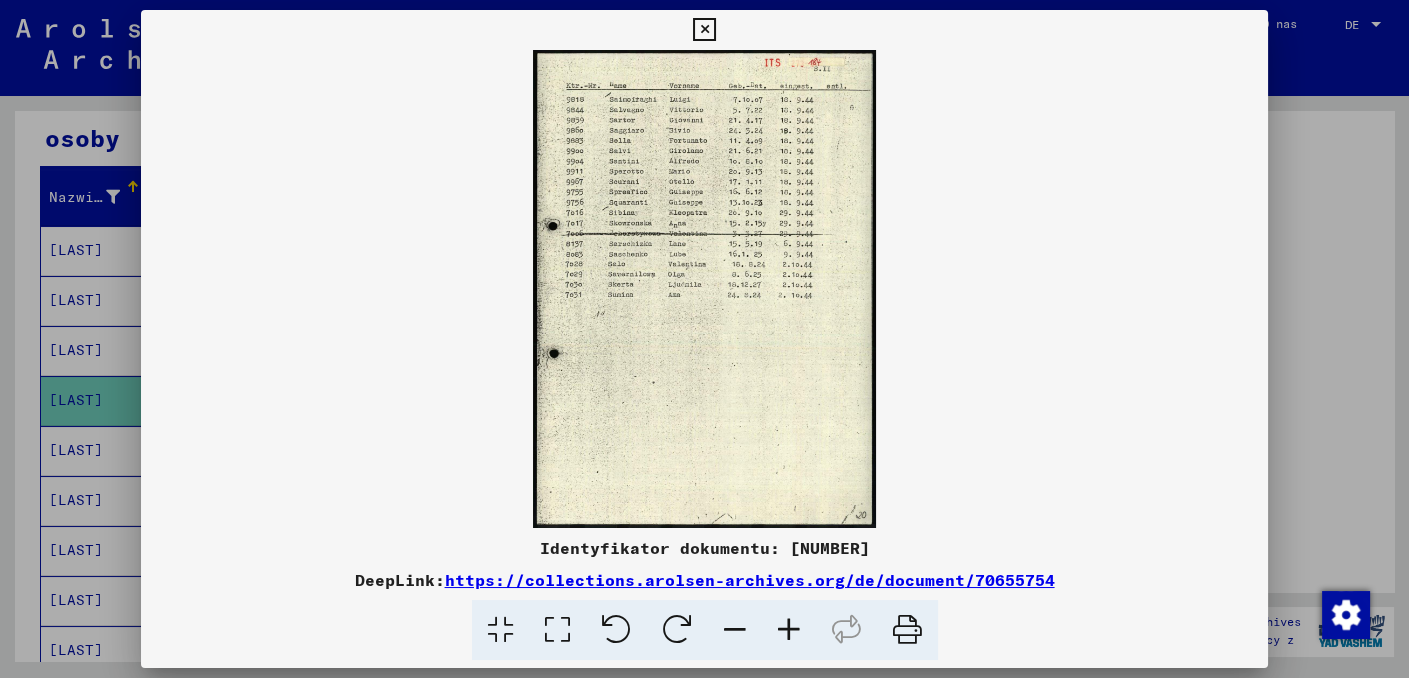 click at bounding box center (789, 630) 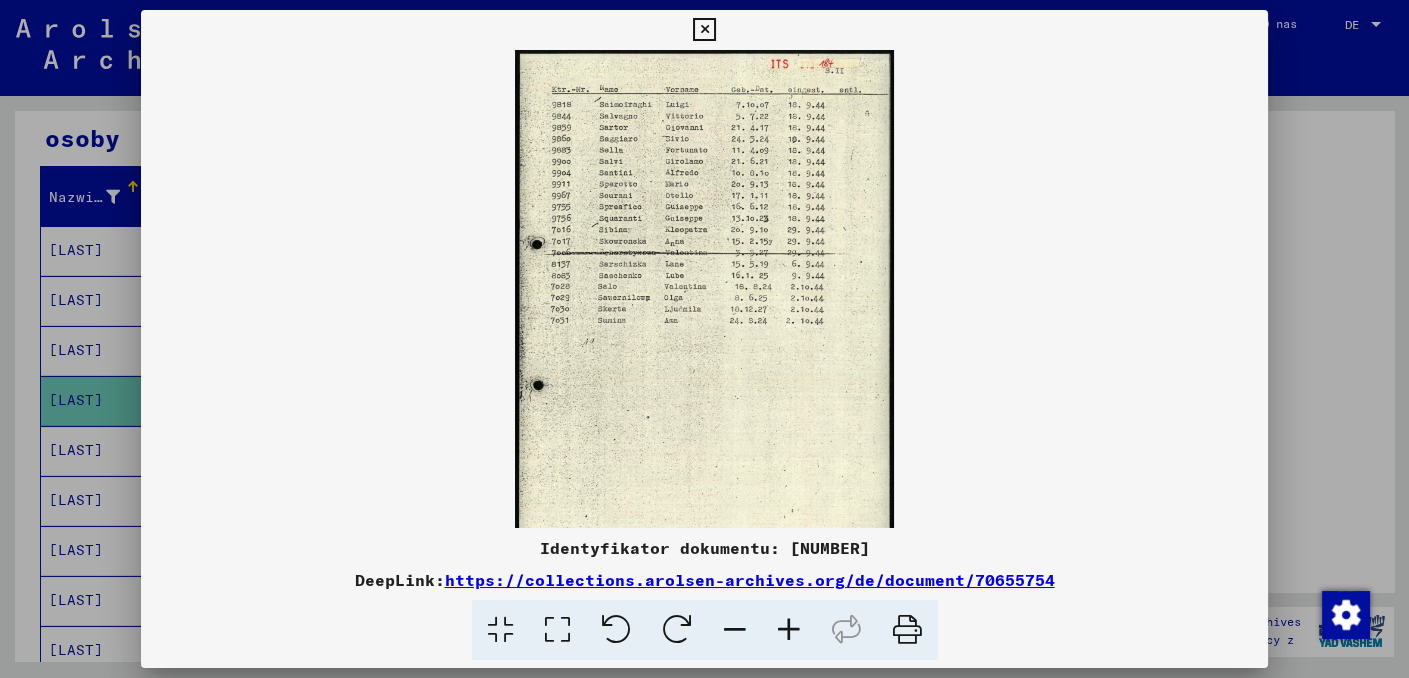 click at bounding box center [789, 630] 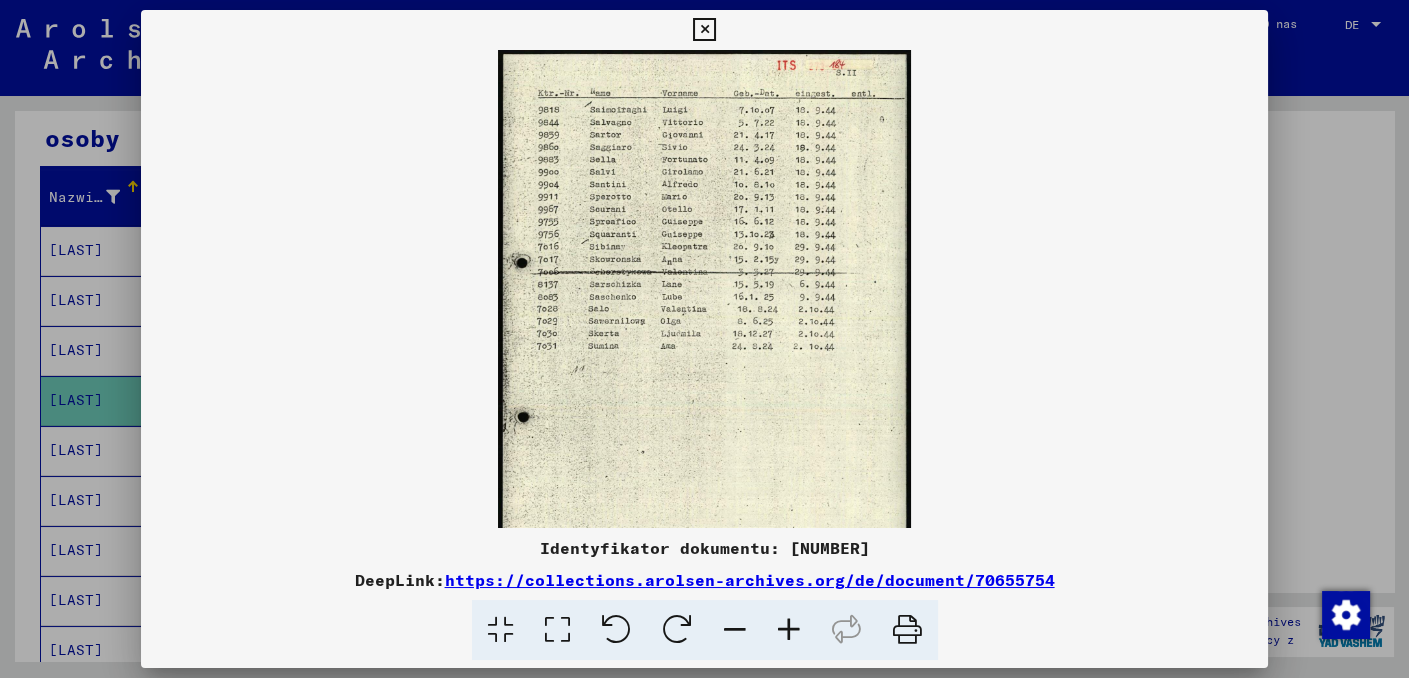 click at bounding box center [789, 630] 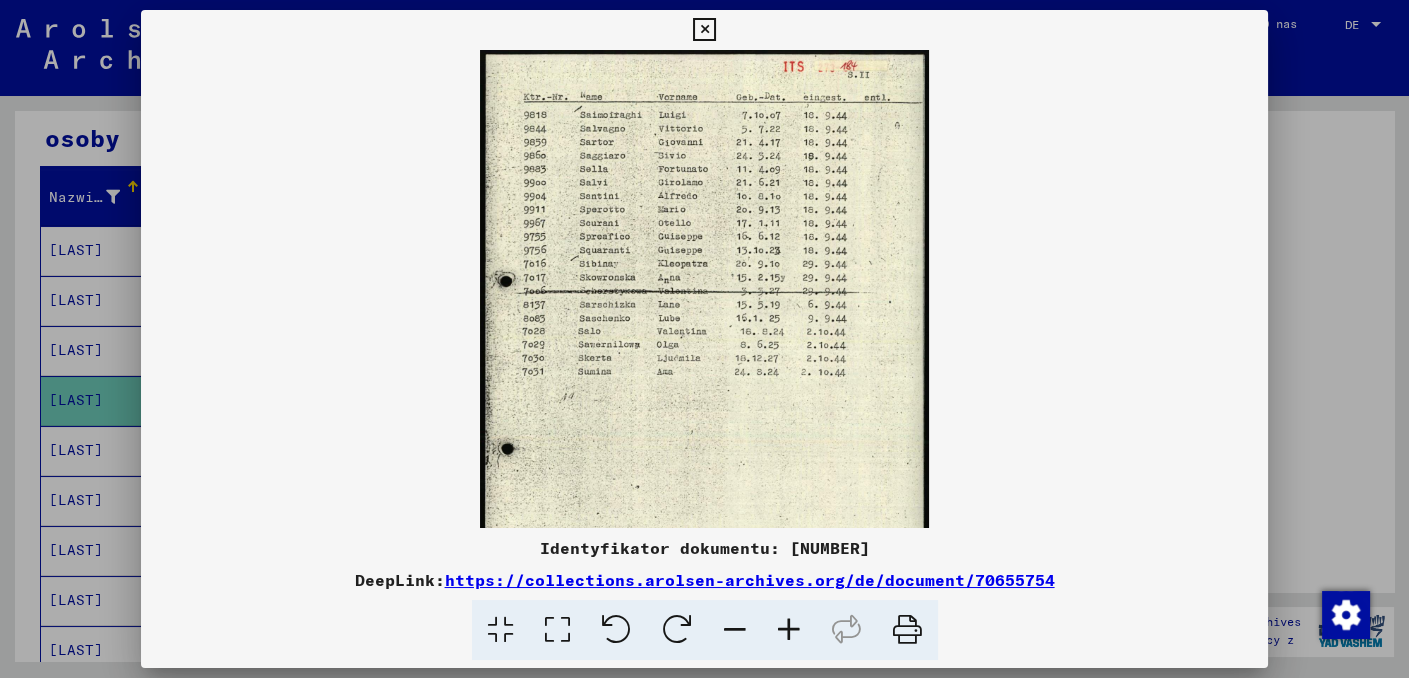 click at bounding box center (789, 630) 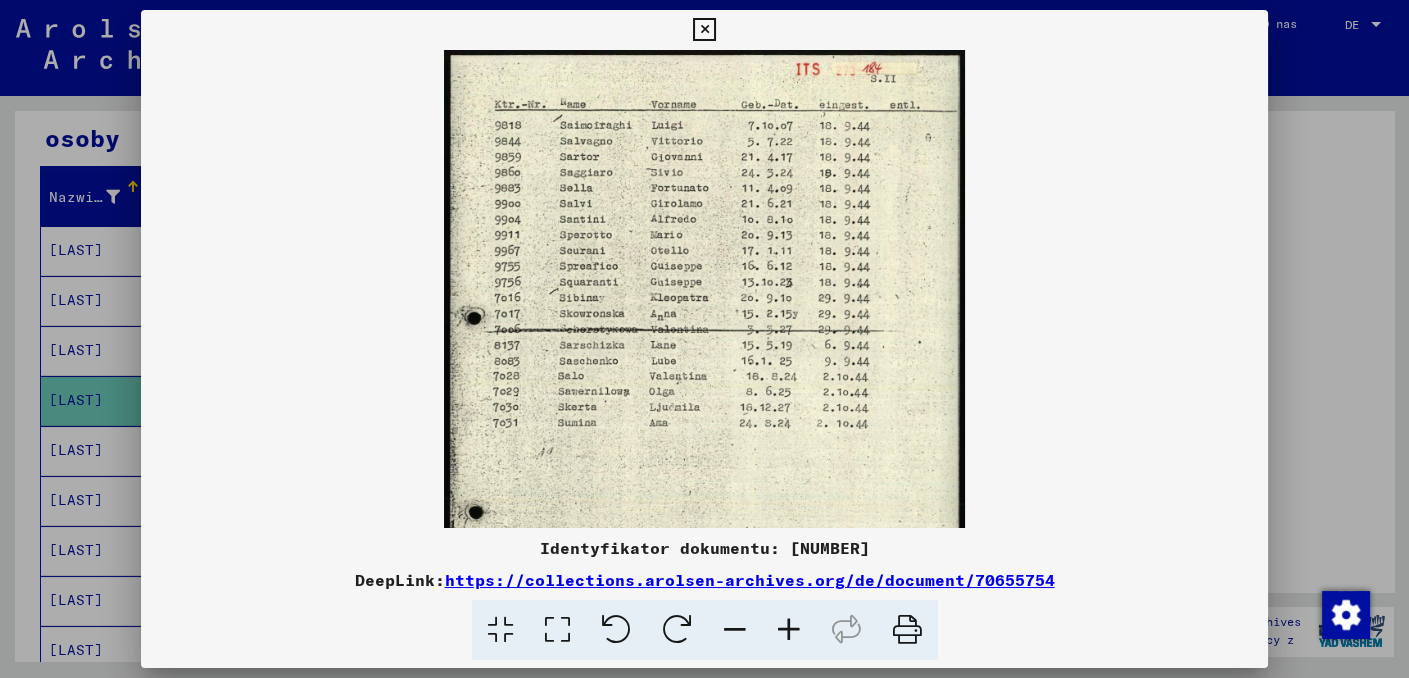 click at bounding box center [789, 630] 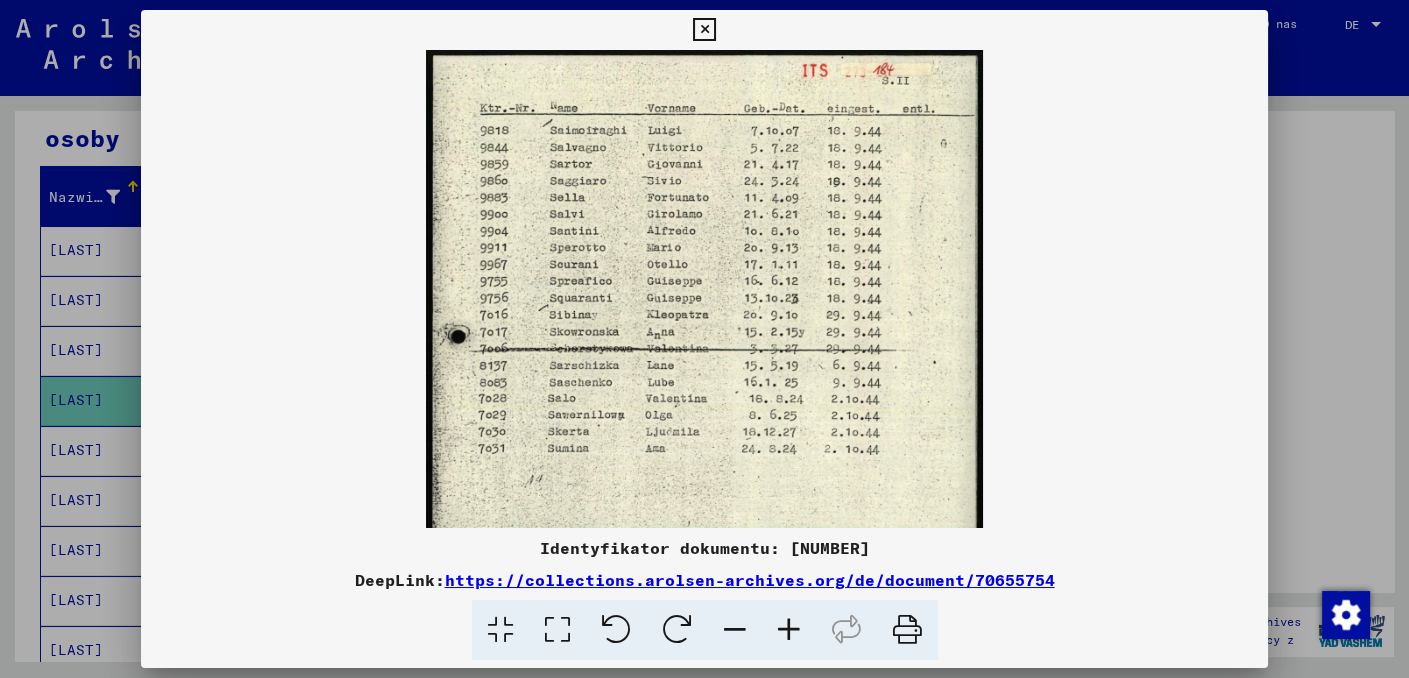 click at bounding box center [789, 630] 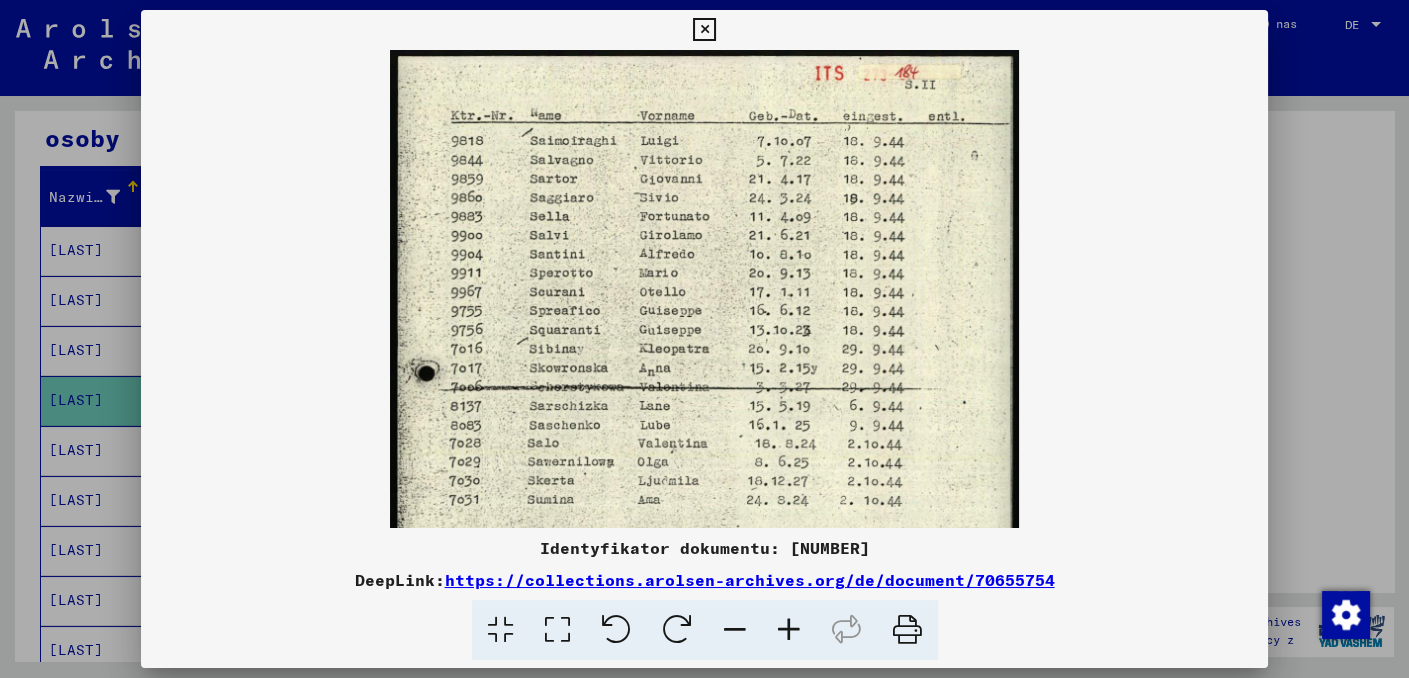 click at bounding box center (789, 630) 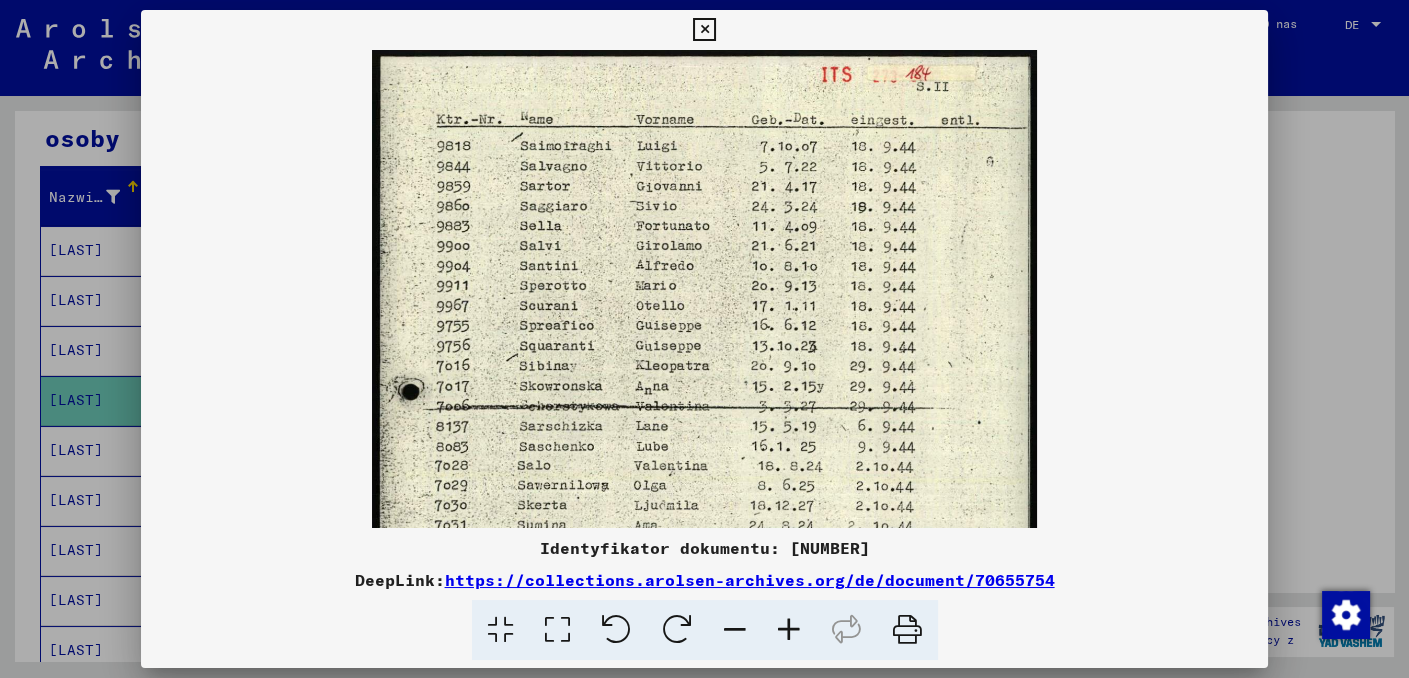 click at bounding box center (789, 630) 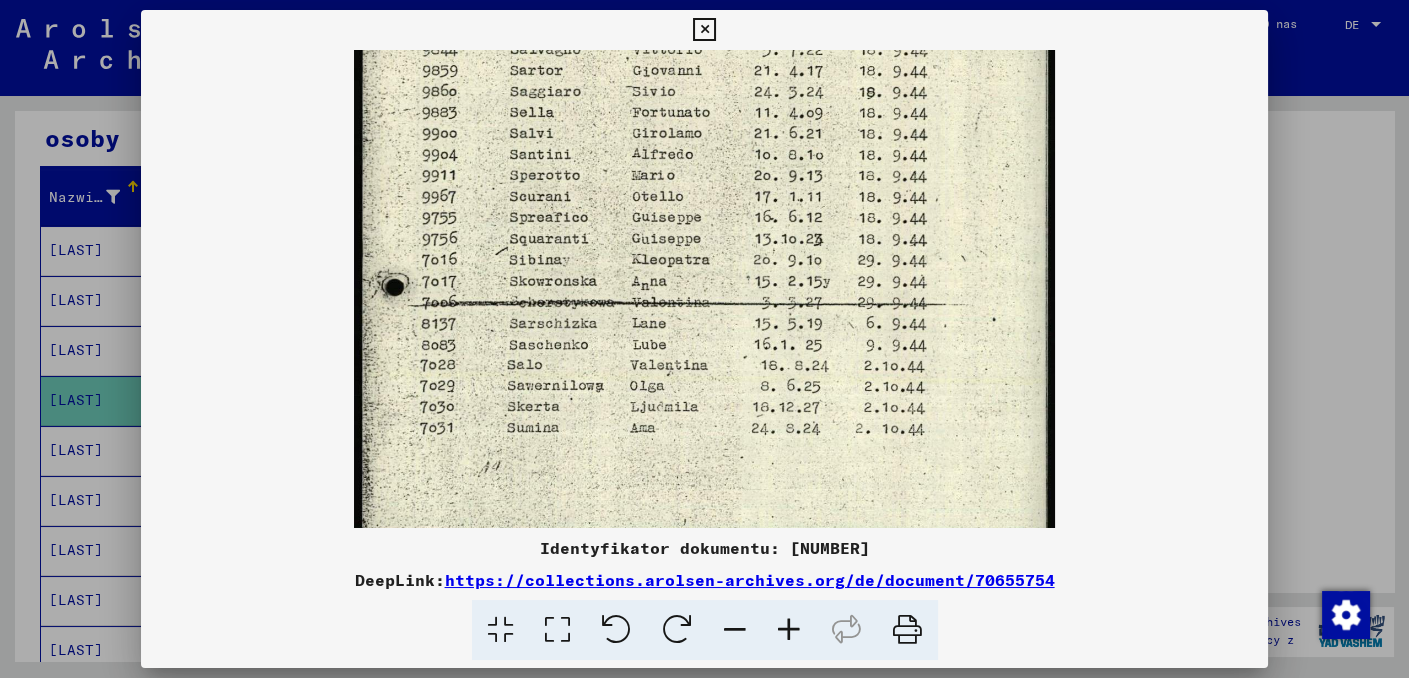 scroll, scrollTop: 128, scrollLeft: 0, axis: vertical 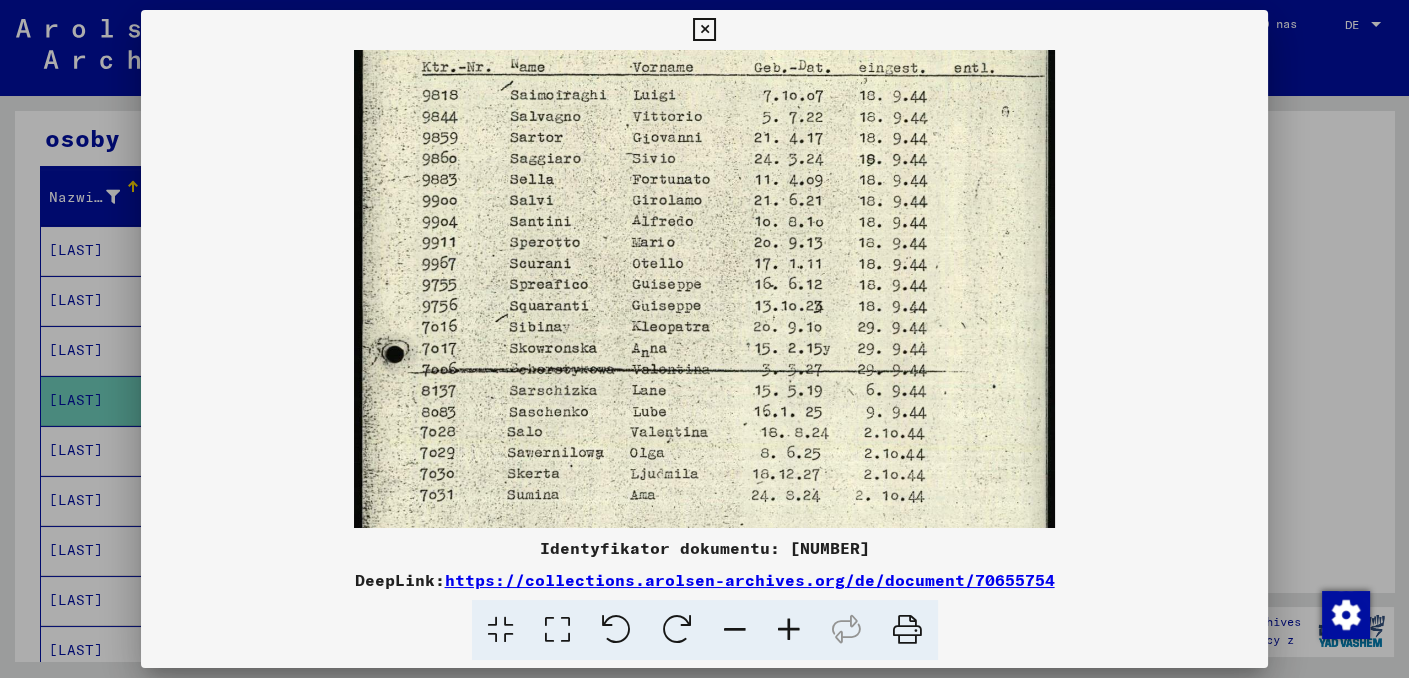 drag, startPoint x: 662, startPoint y: 467, endPoint x: 665, endPoint y: 415, distance: 52.086468 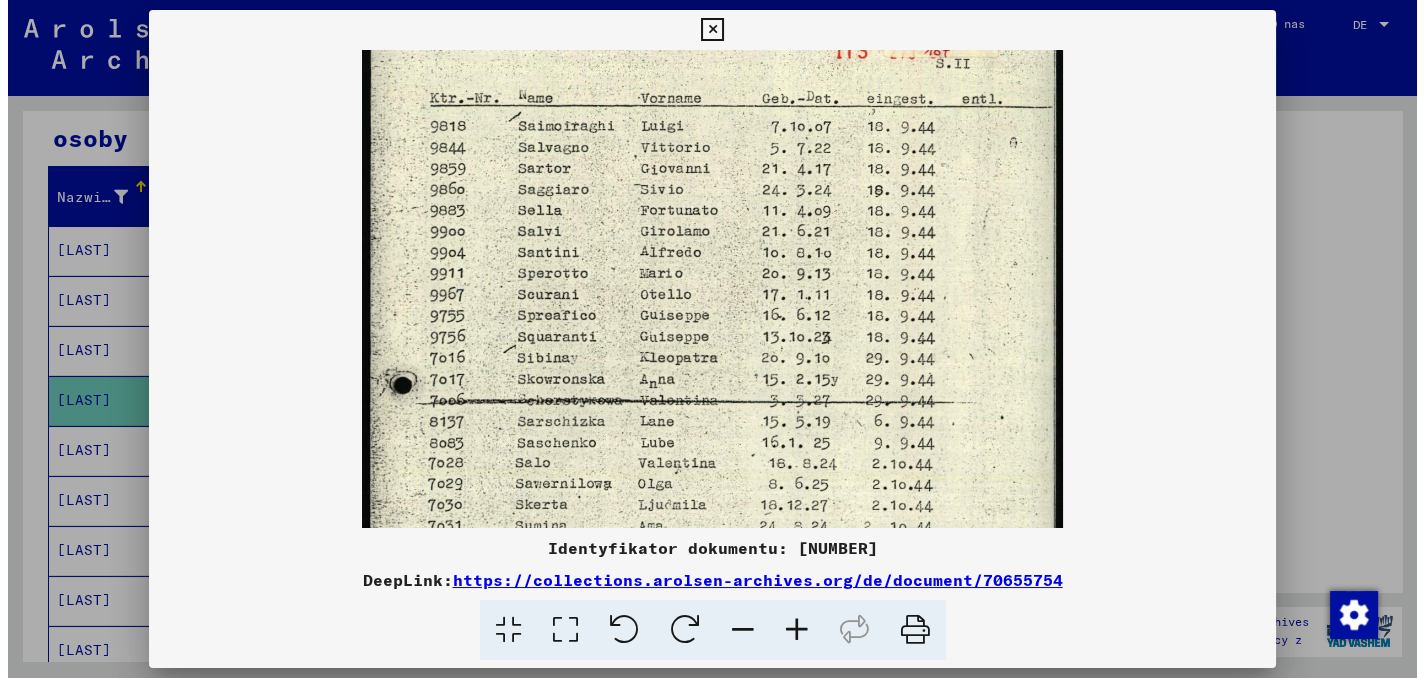 scroll, scrollTop: 24, scrollLeft: 0, axis: vertical 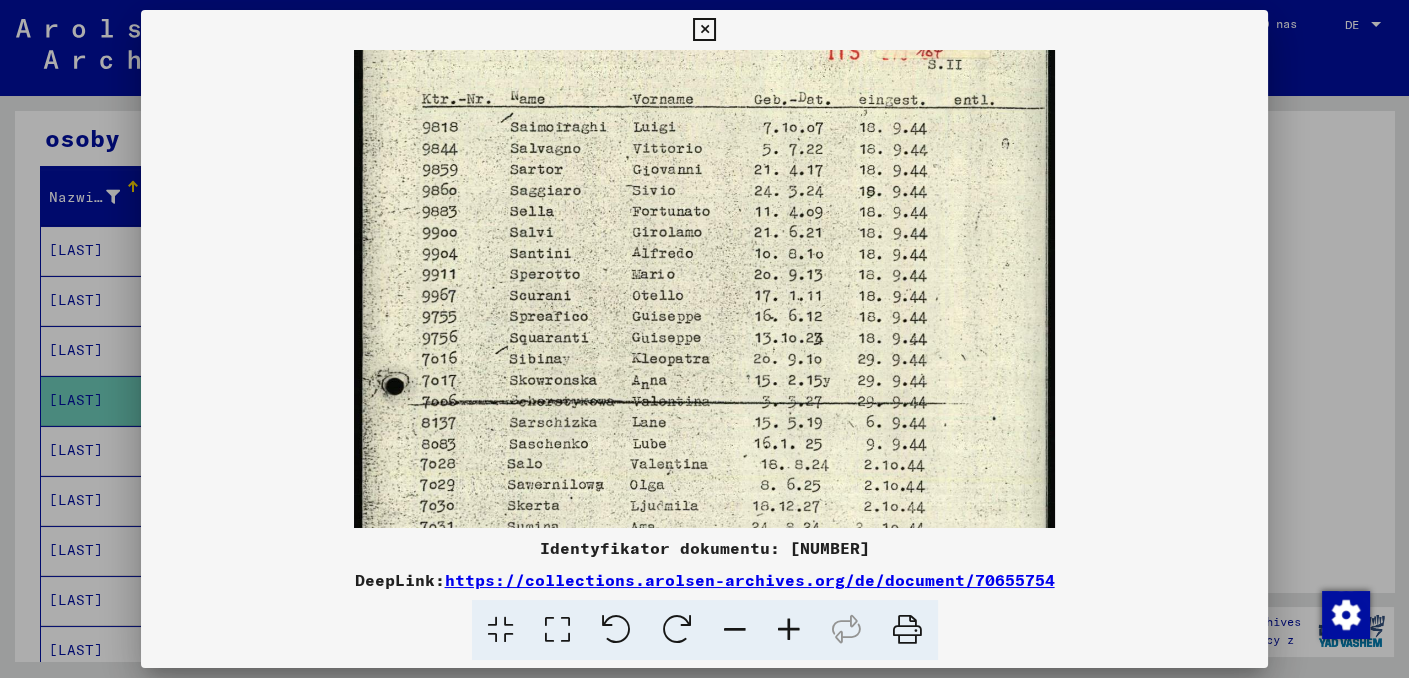 drag, startPoint x: 684, startPoint y: 247, endPoint x: 678, endPoint y: 282, distance: 35.510563 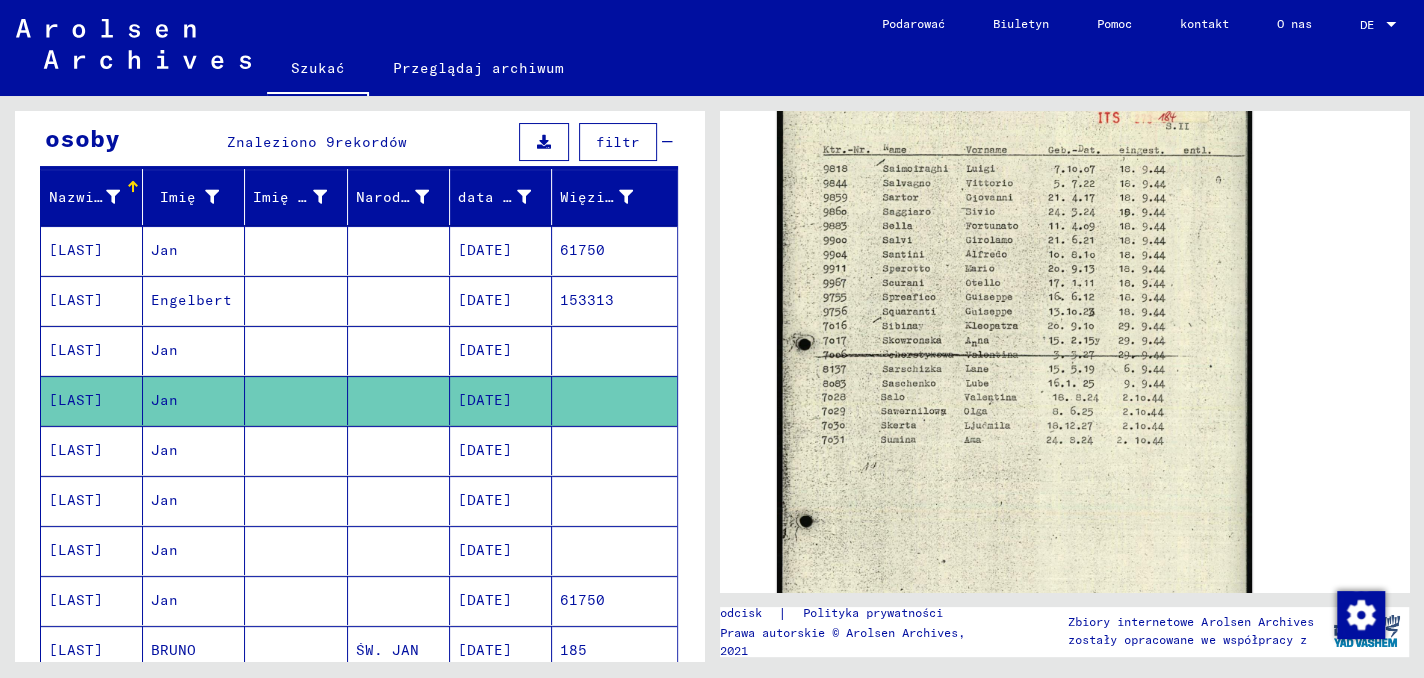click on "[LAST]" at bounding box center (76, 500) 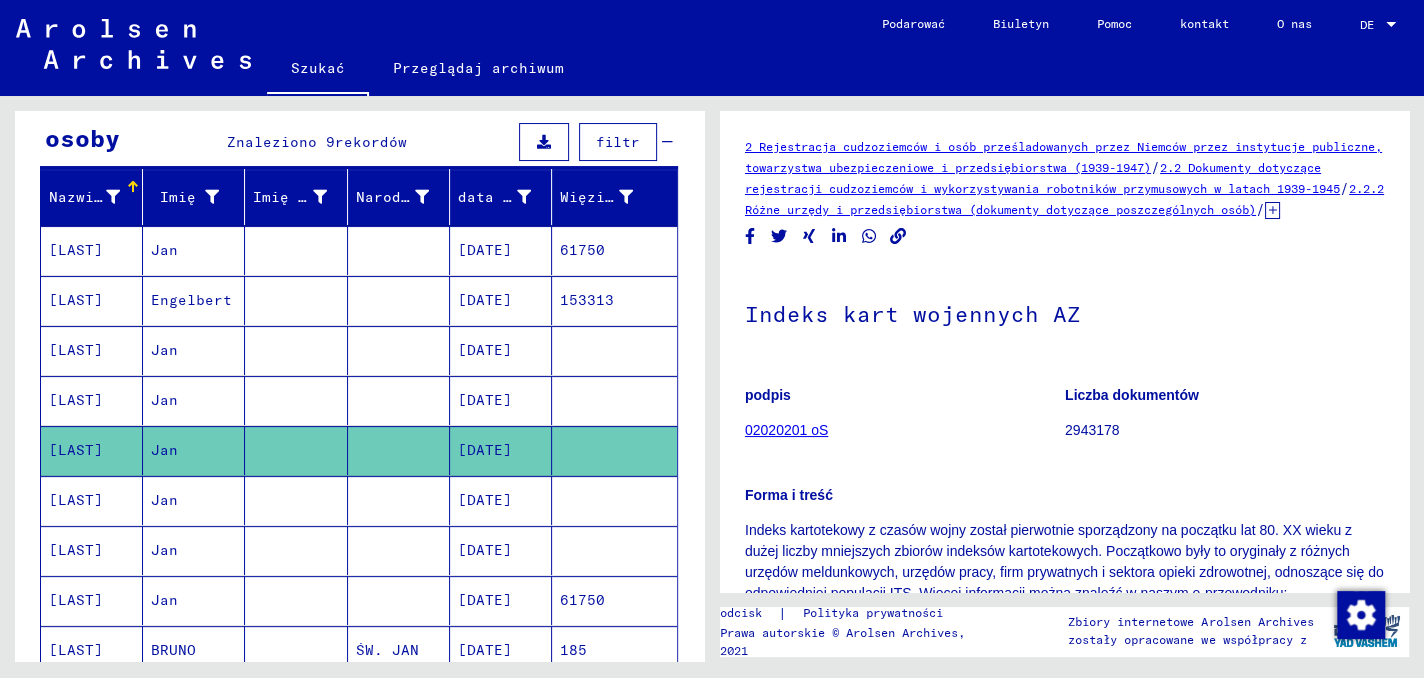 scroll, scrollTop: 0, scrollLeft: 0, axis: both 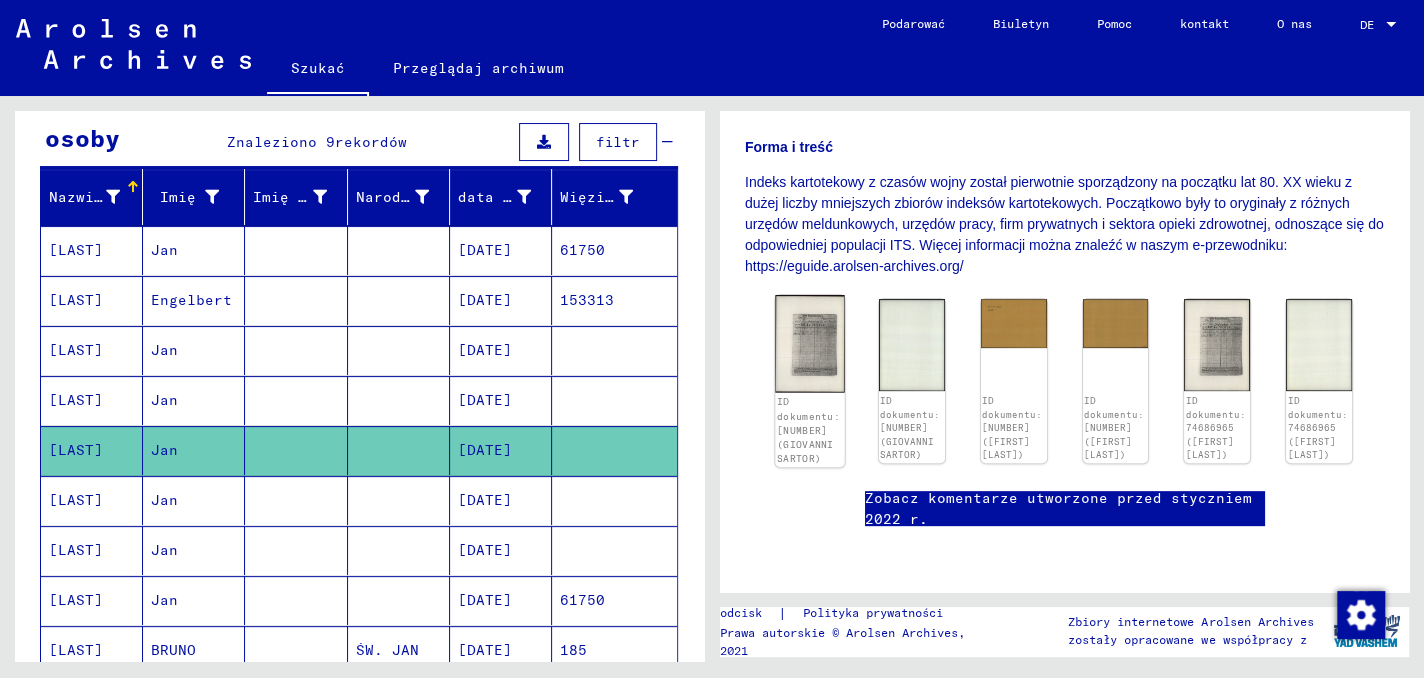 click 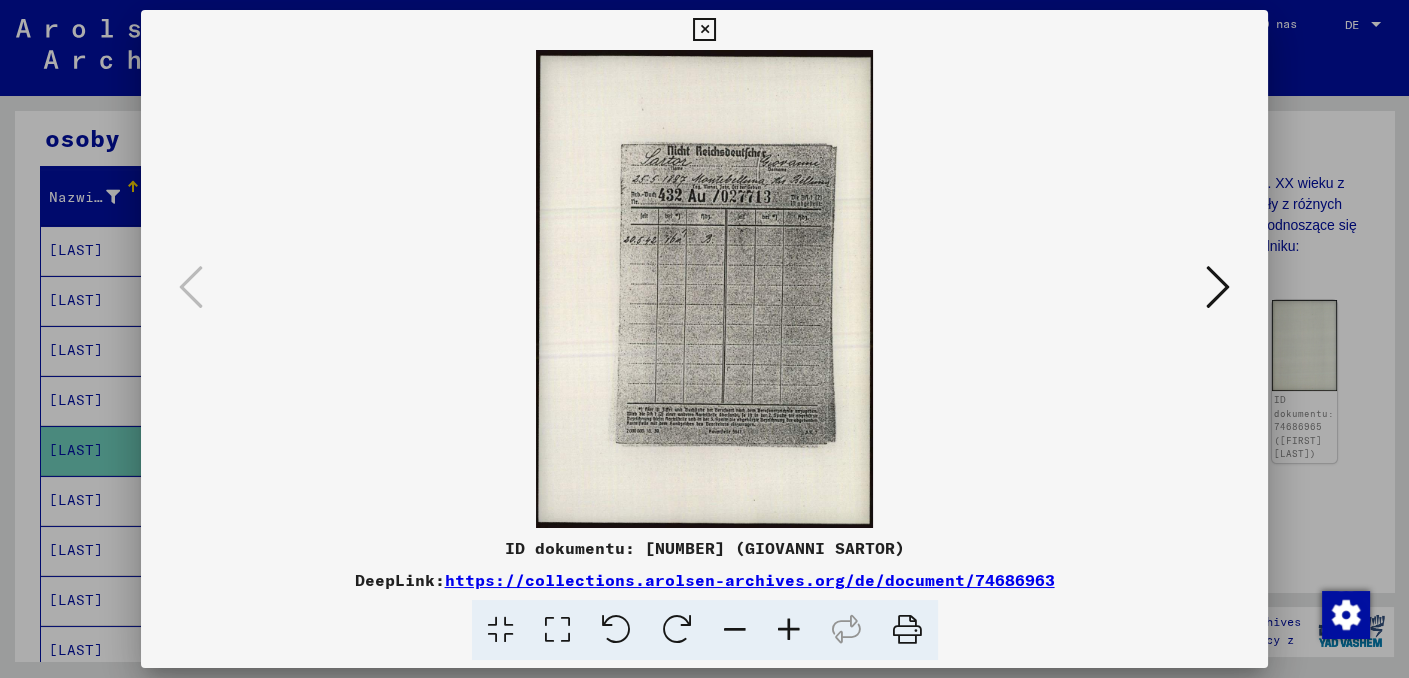 click at bounding box center [789, 630] 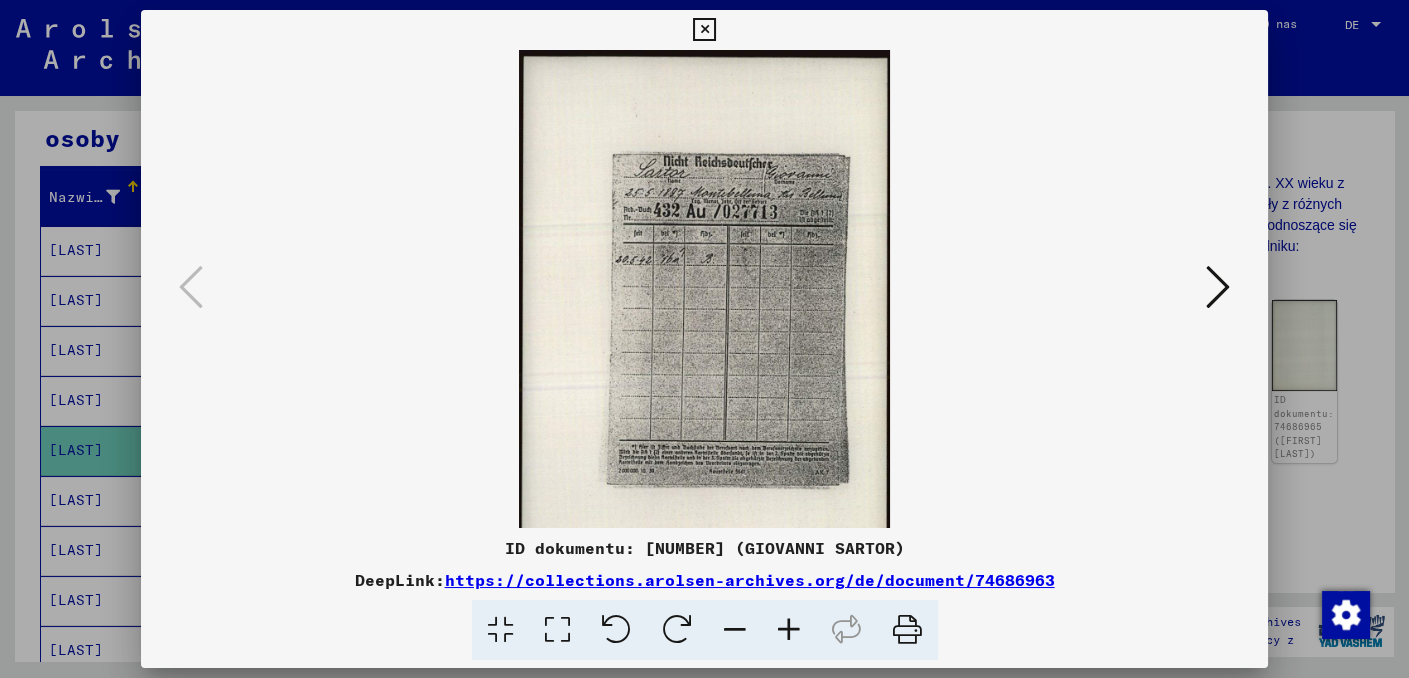 click at bounding box center [789, 630] 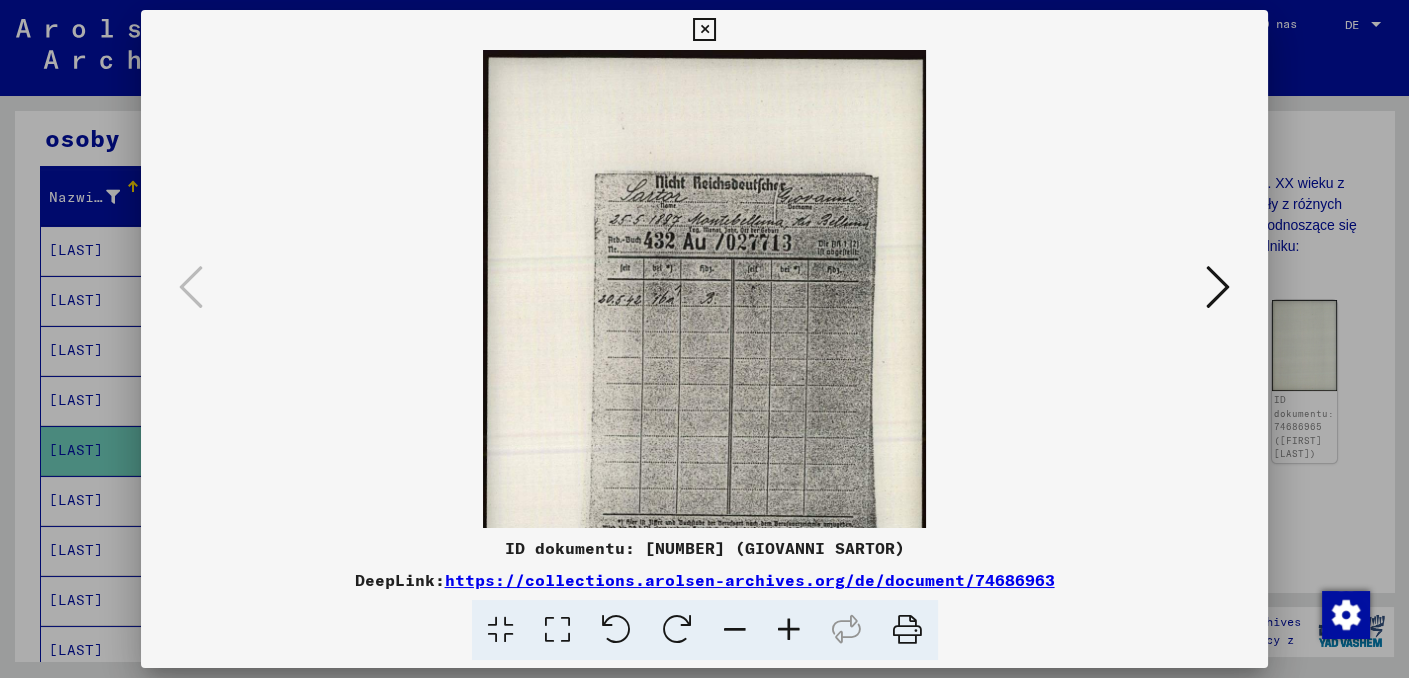 click at bounding box center (789, 630) 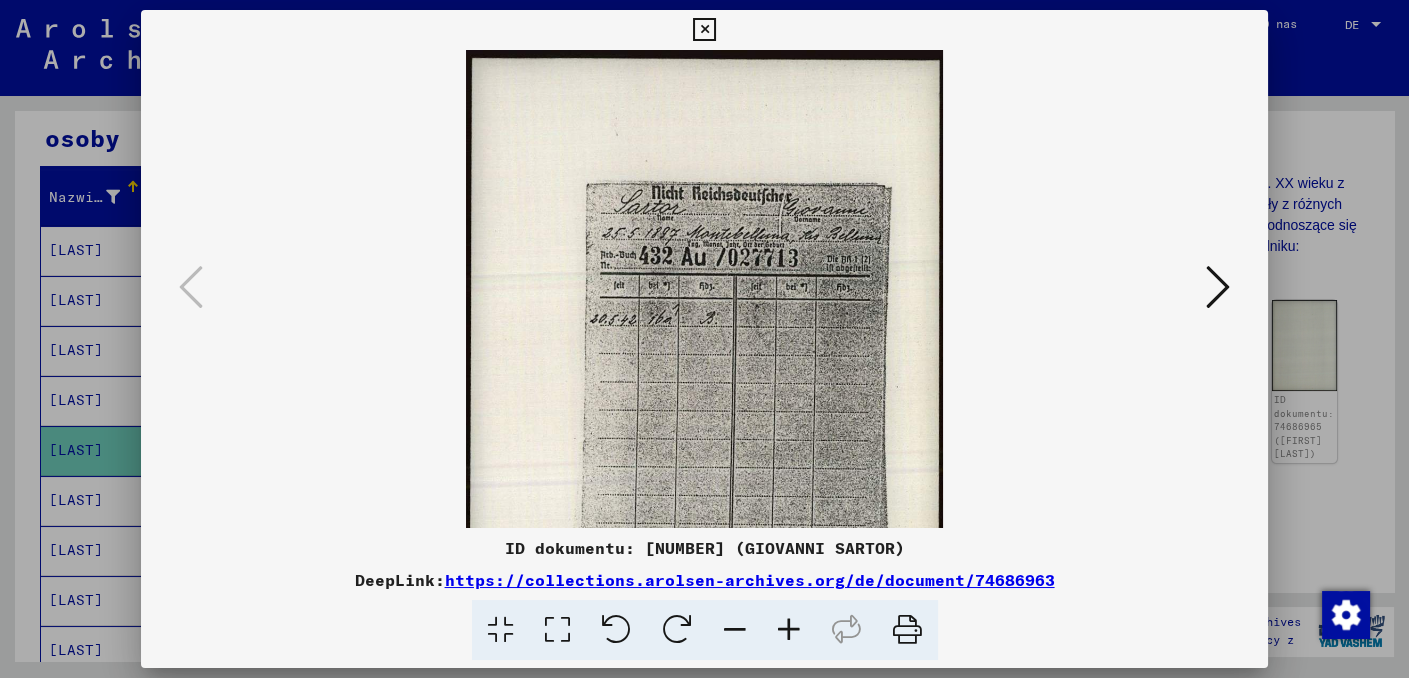 click at bounding box center (789, 630) 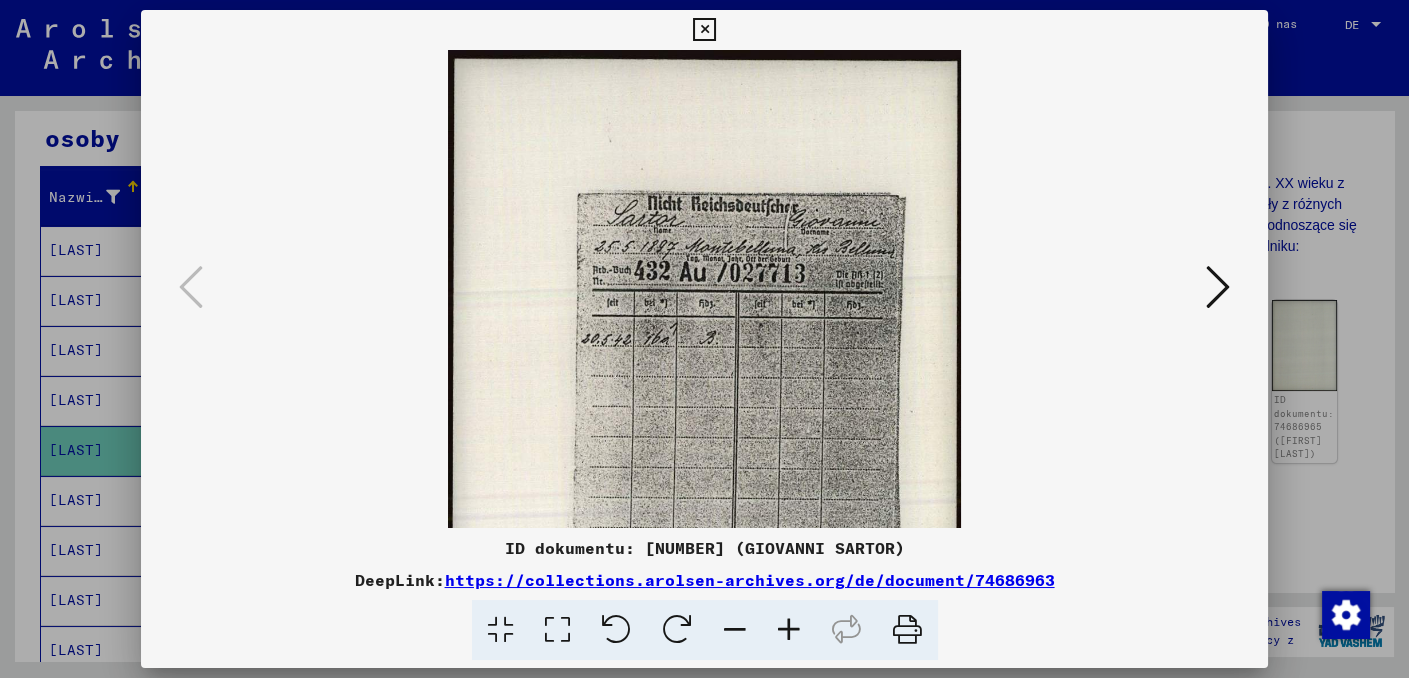 click at bounding box center [789, 630] 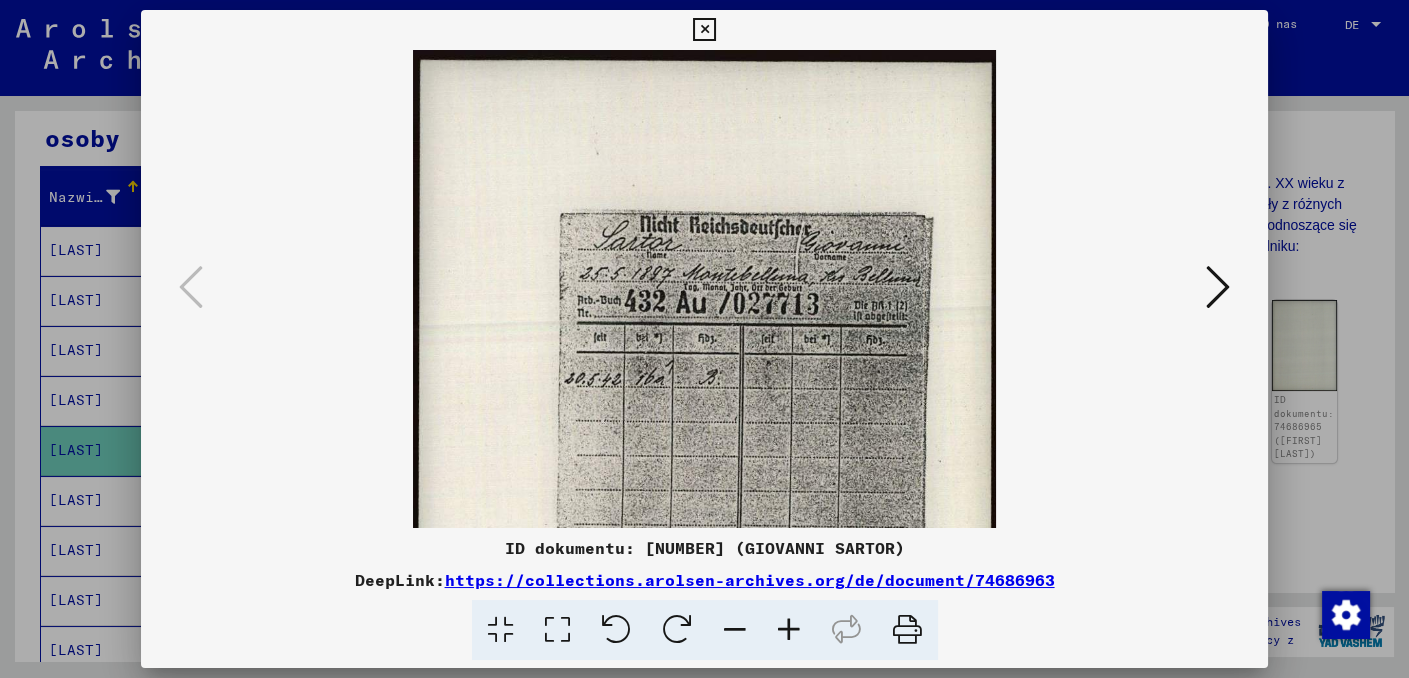 click at bounding box center (789, 630) 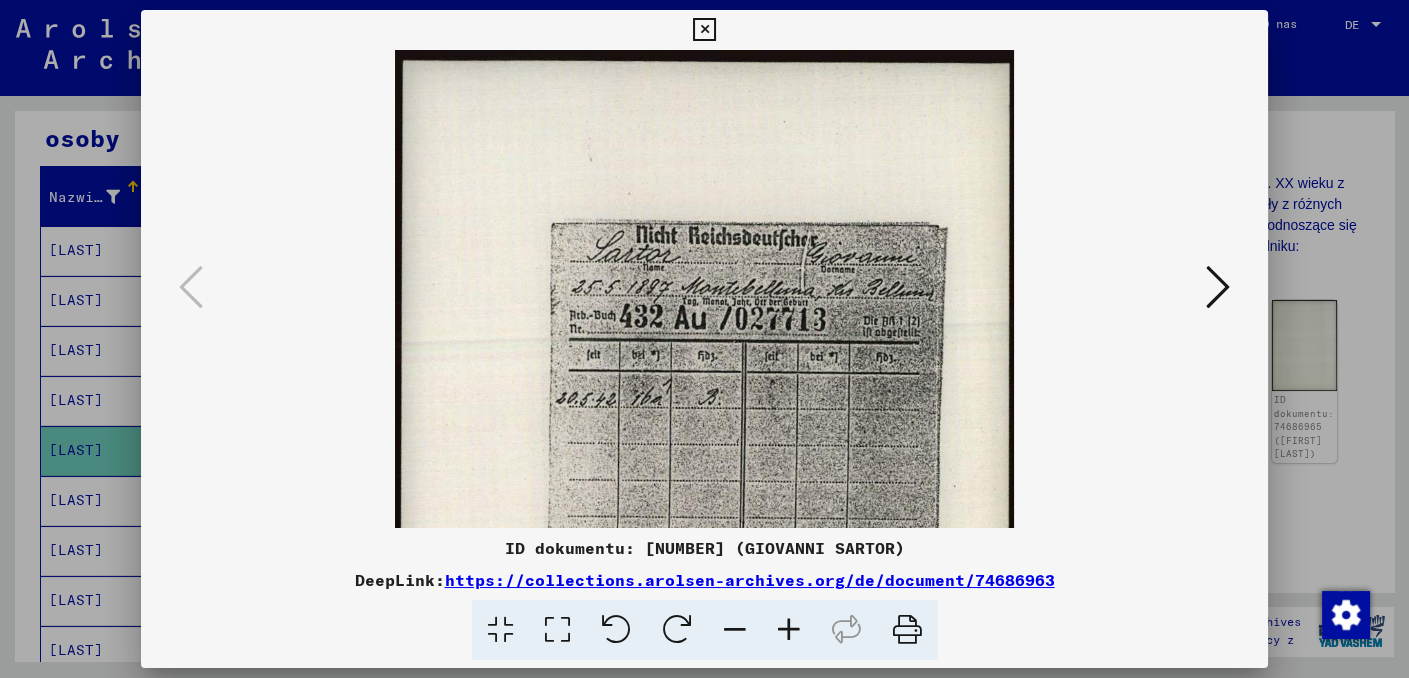 click at bounding box center (789, 630) 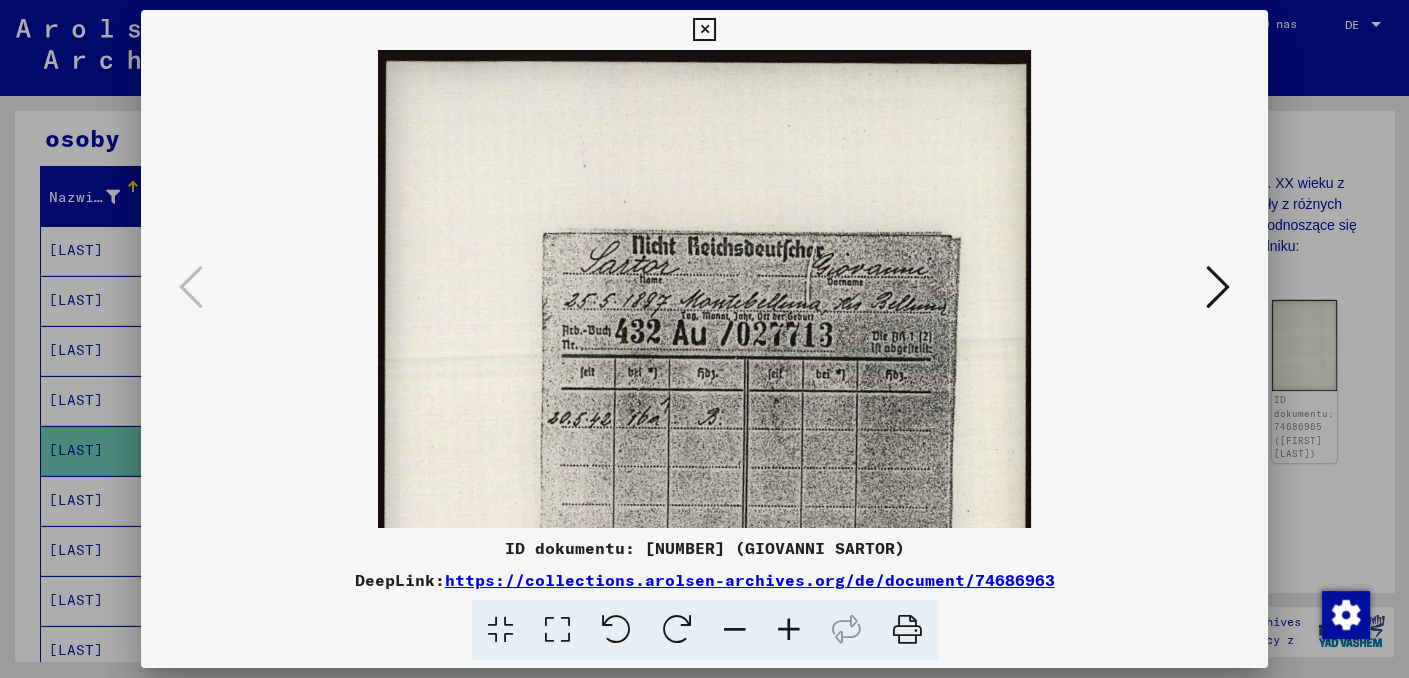 click at bounding box center [789, 630] 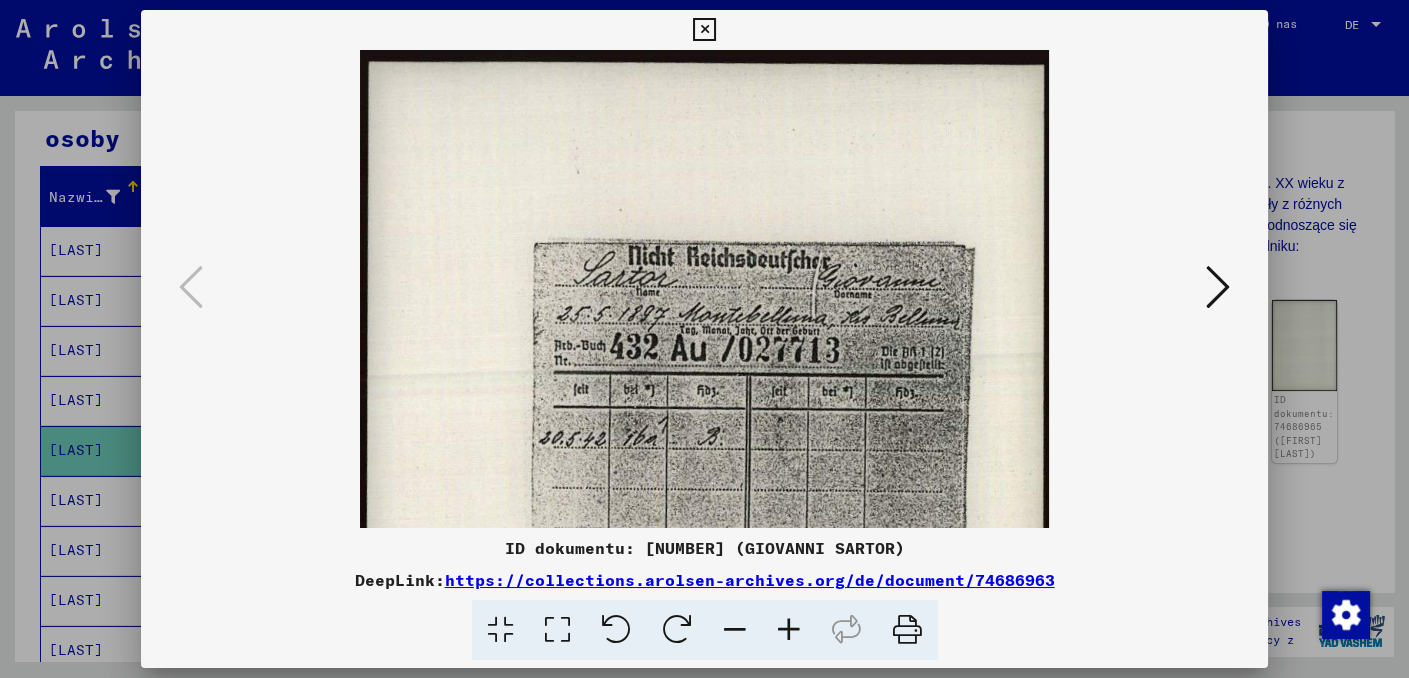click at bounding box center (1218, 287) 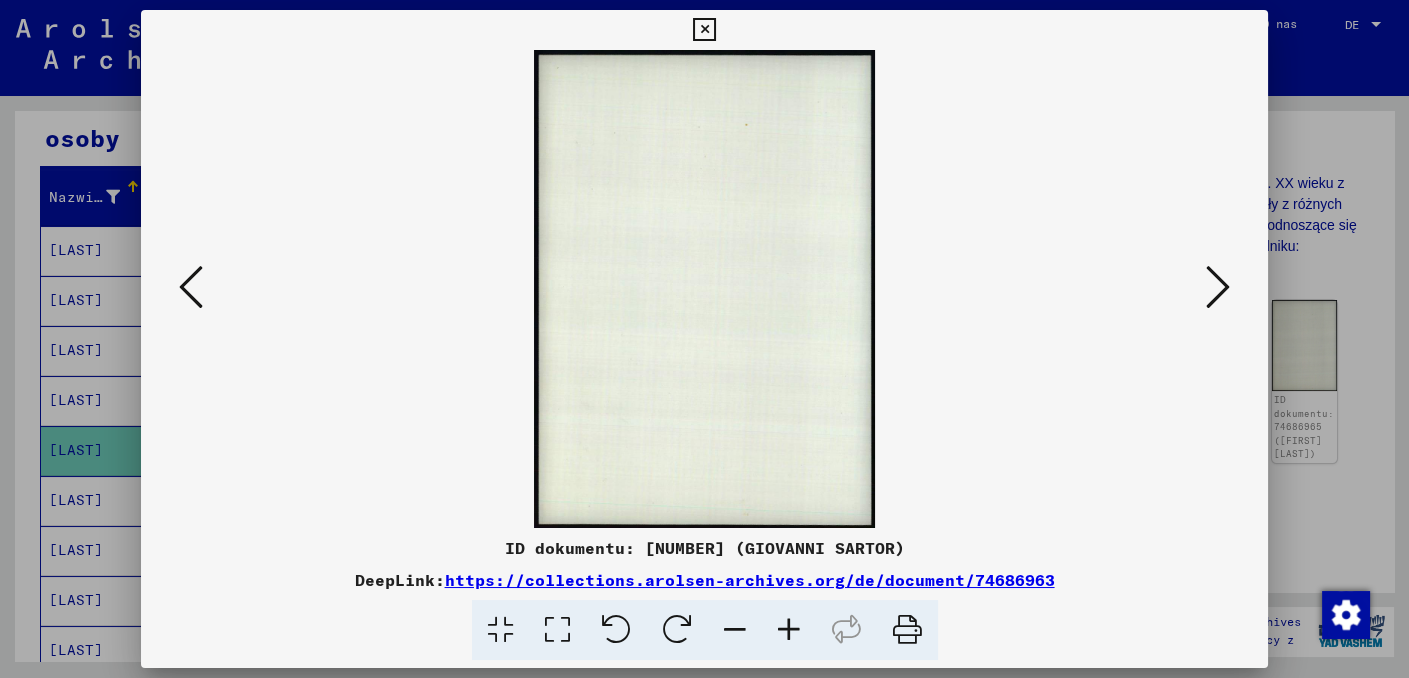 click at bounding box center (1218, 287) 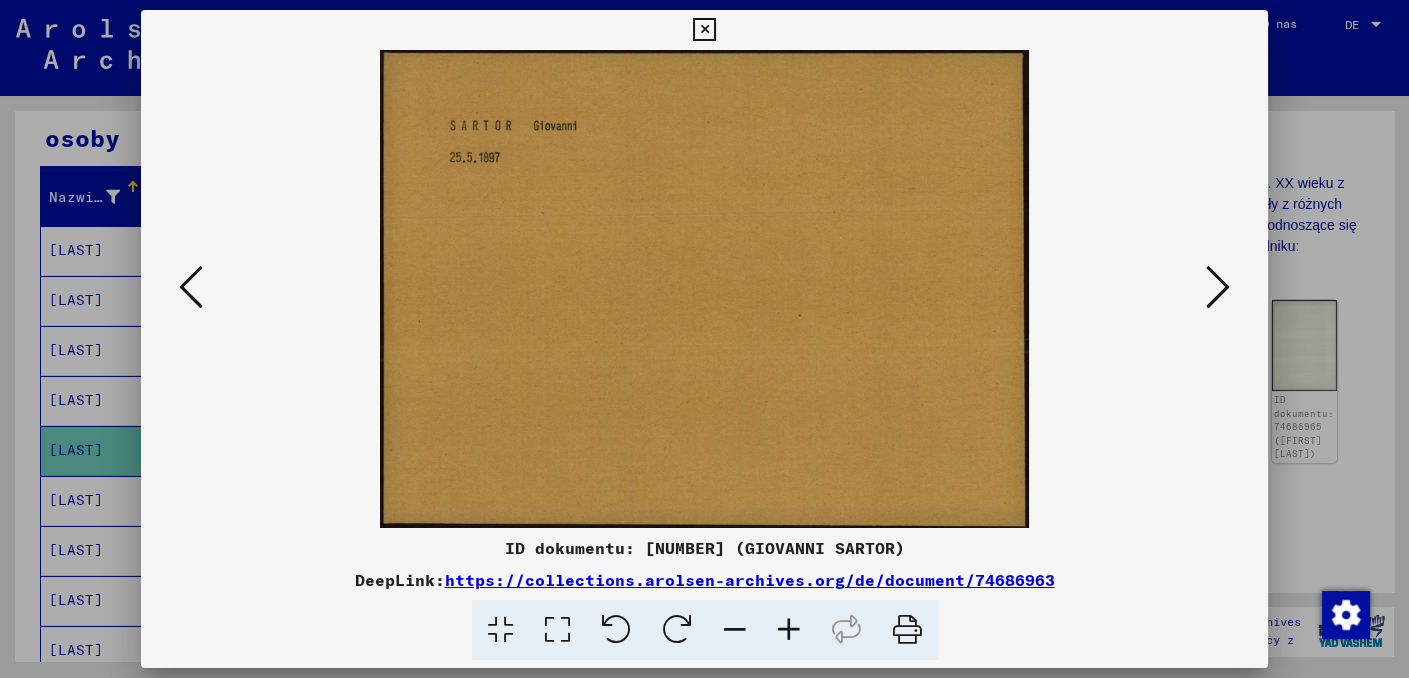 click at bounding box center [1218, 287] 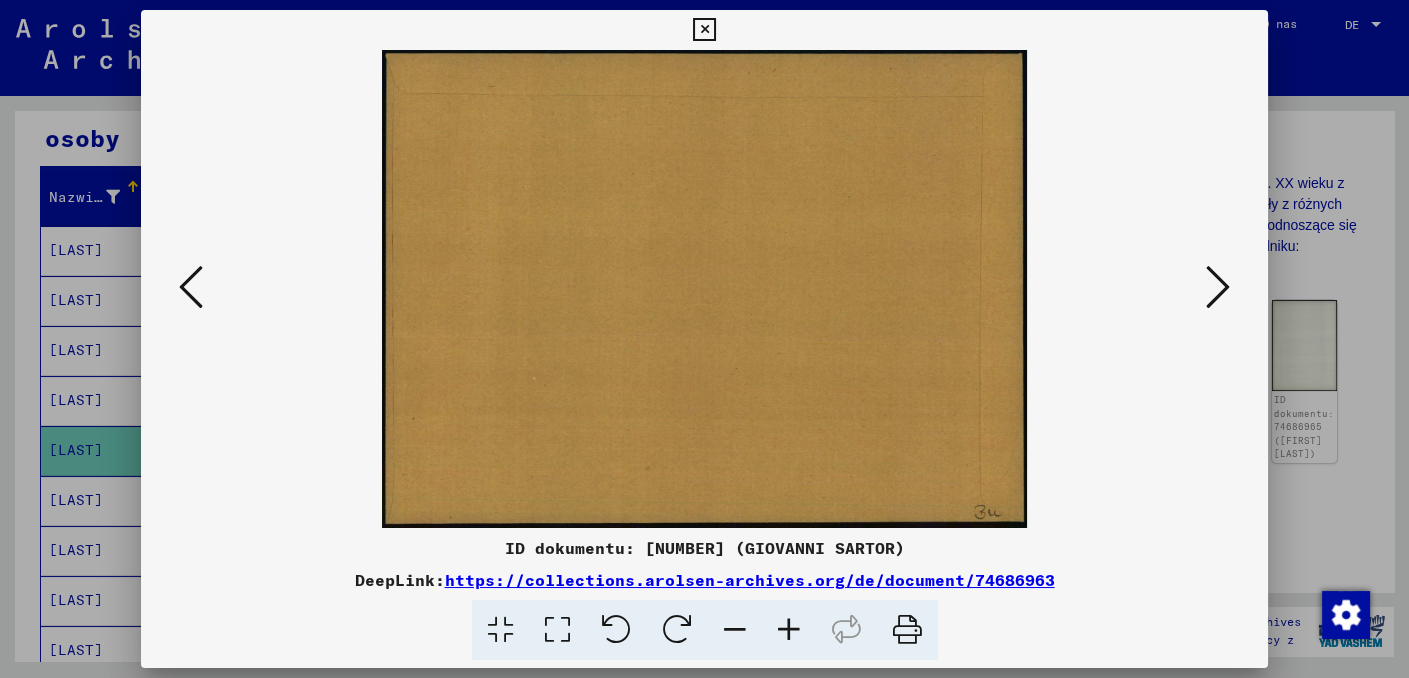 click at bounding box center (1218, 287) 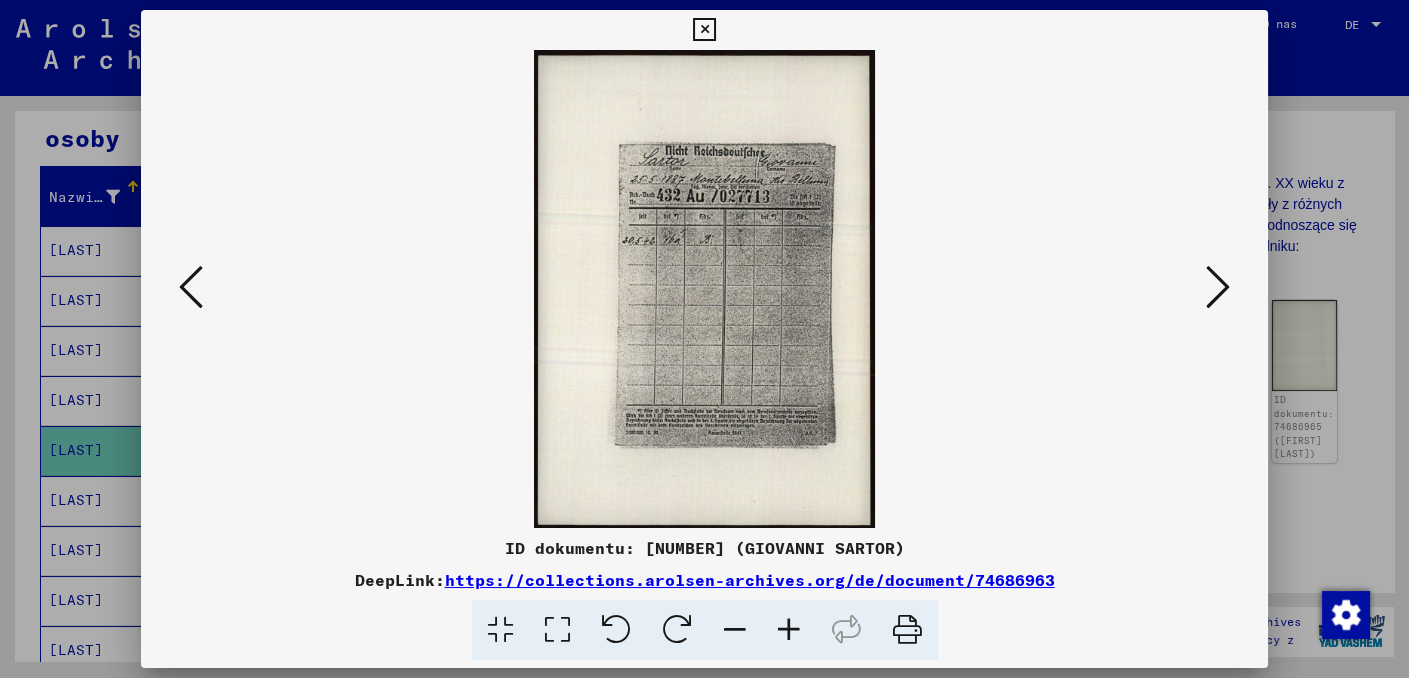 click at bounding box center [1218, 287] 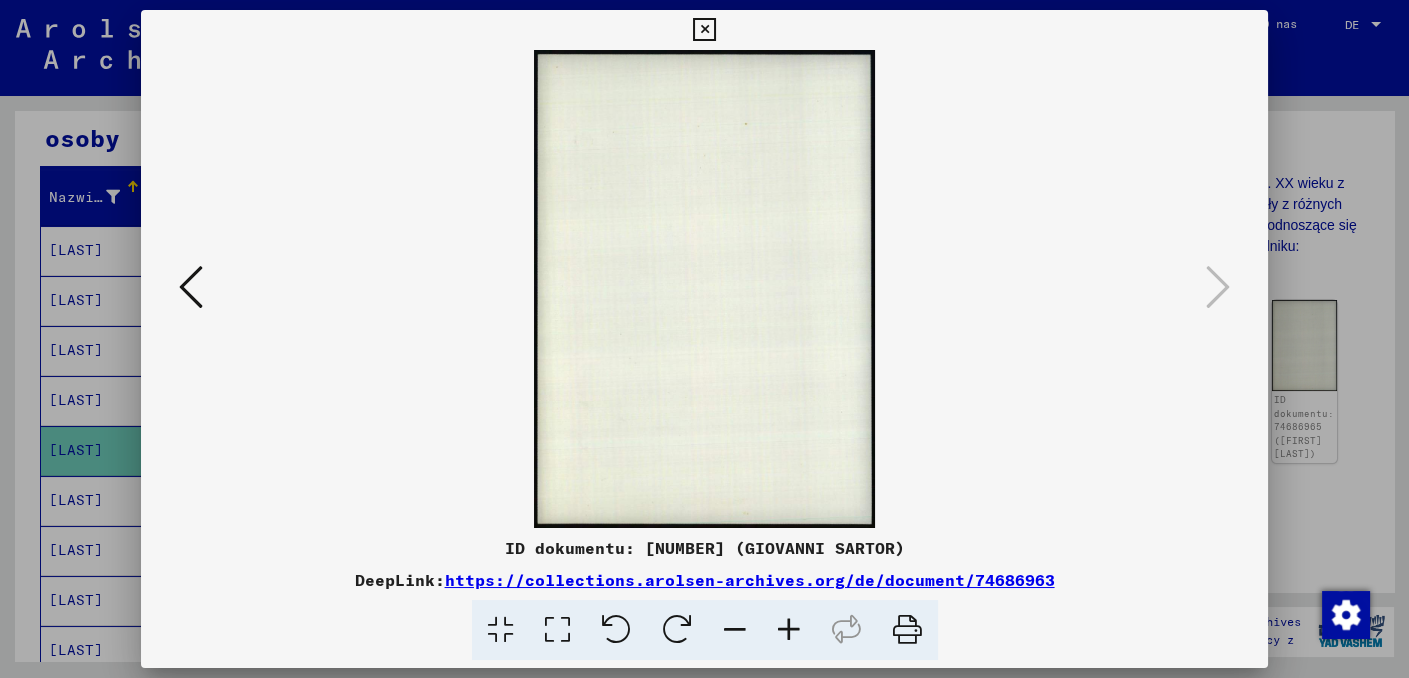 click at bounding box center (704, 30) 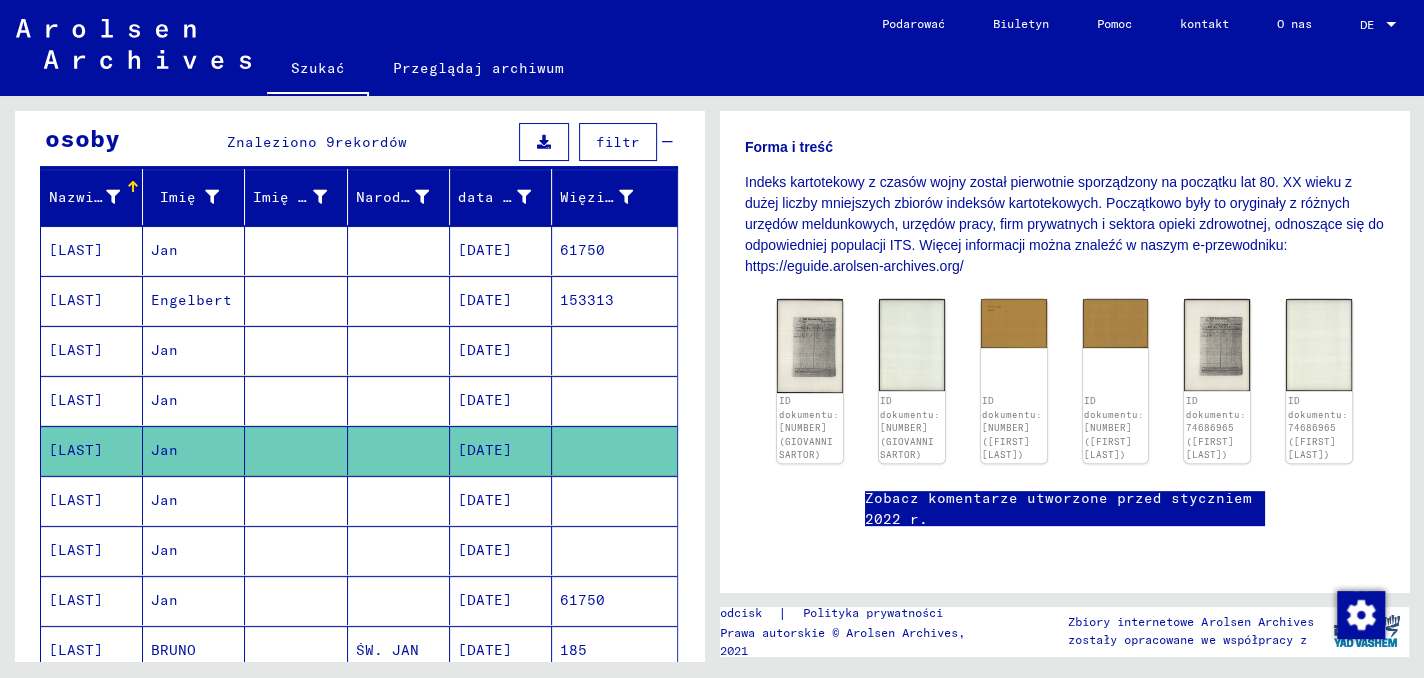 click on "[LAST]" at bounding box center [76, 550] 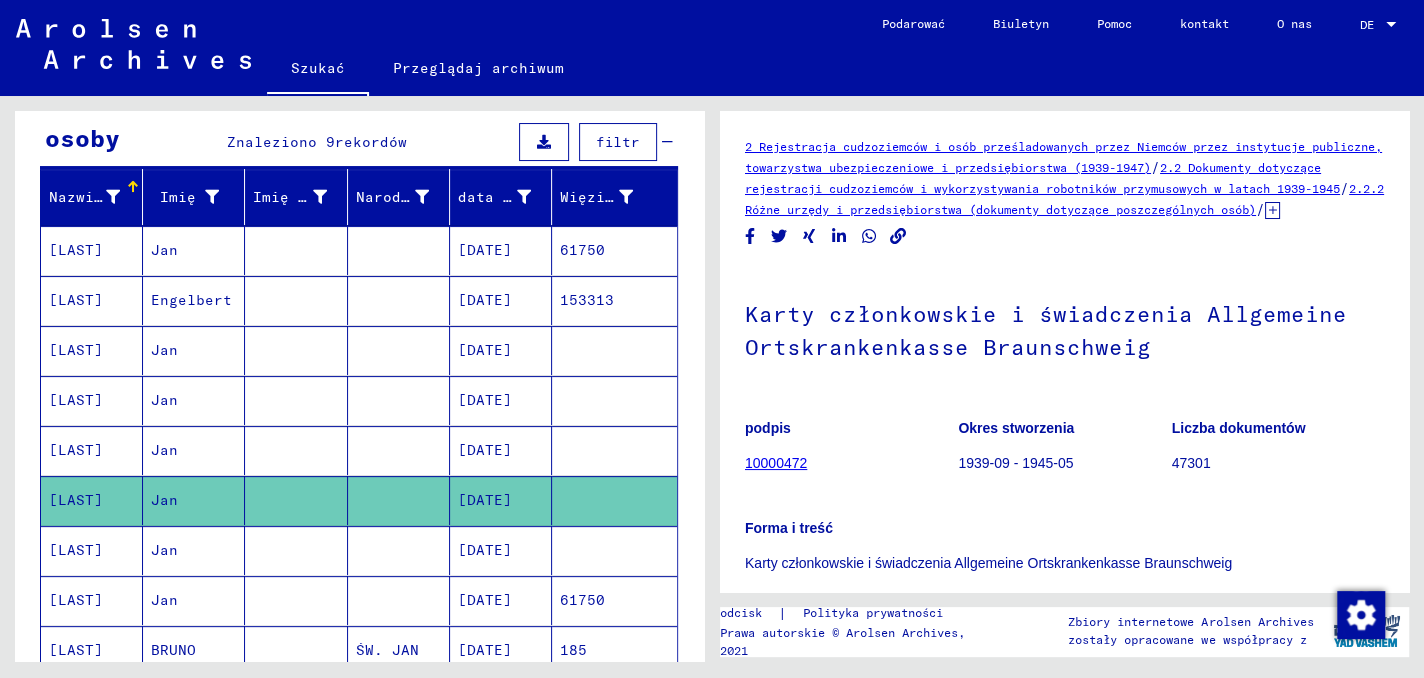 scroll, scrollTop: 0, scrollLeft: 0, axis: both 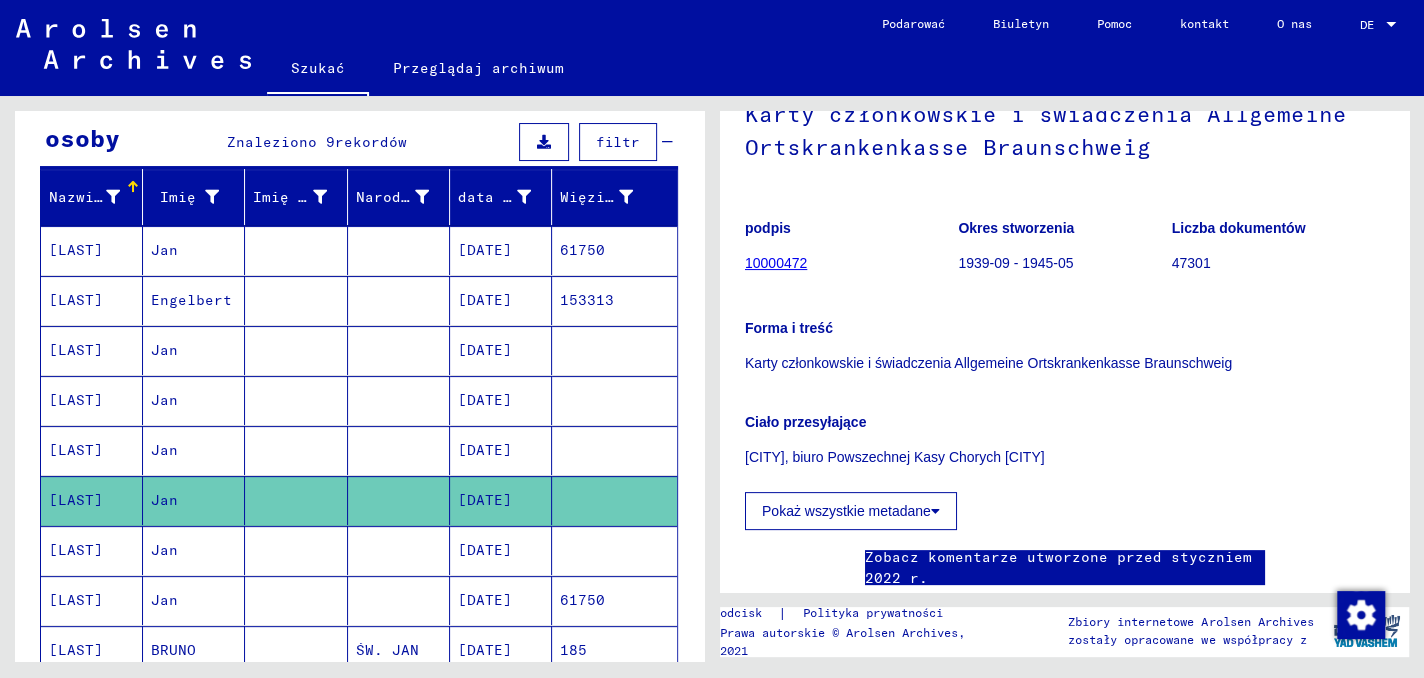 click on "[LAST]" at bounding box center [76, 600] 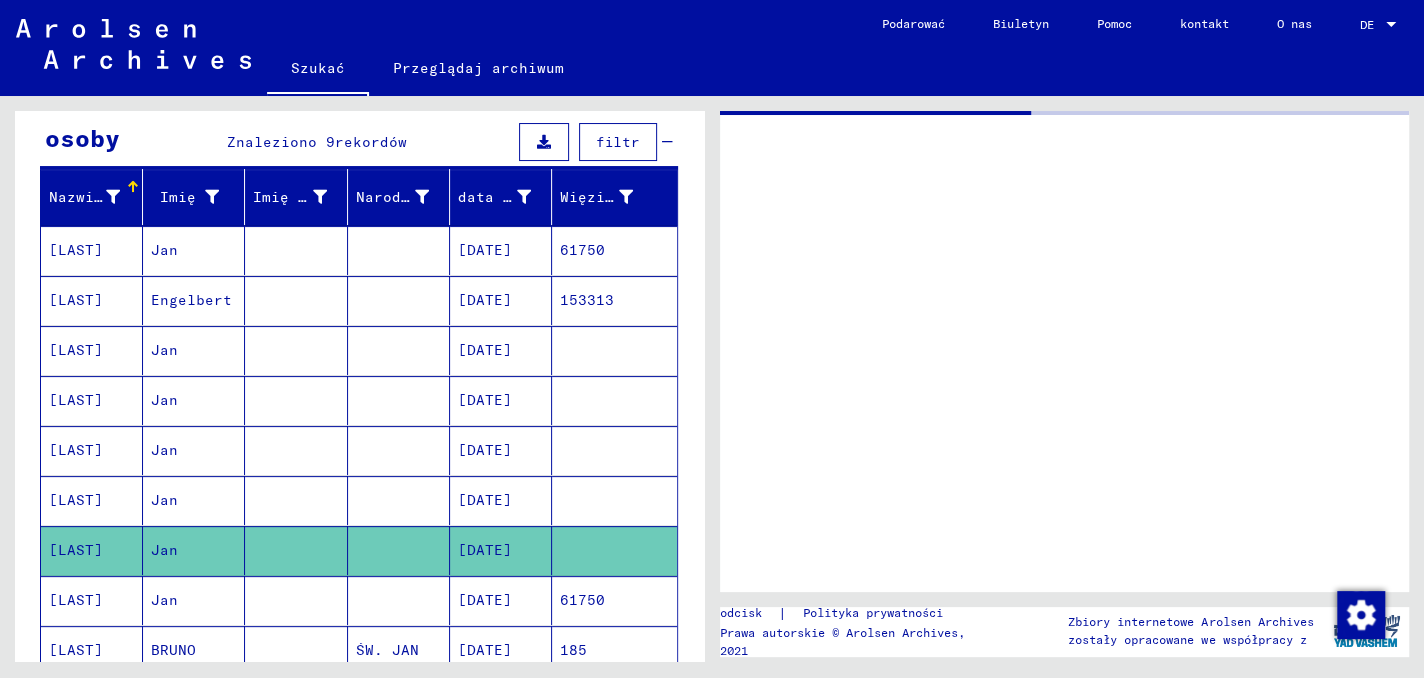 scroll, scrollTop: 0, scrollLeft: 0, axis: both 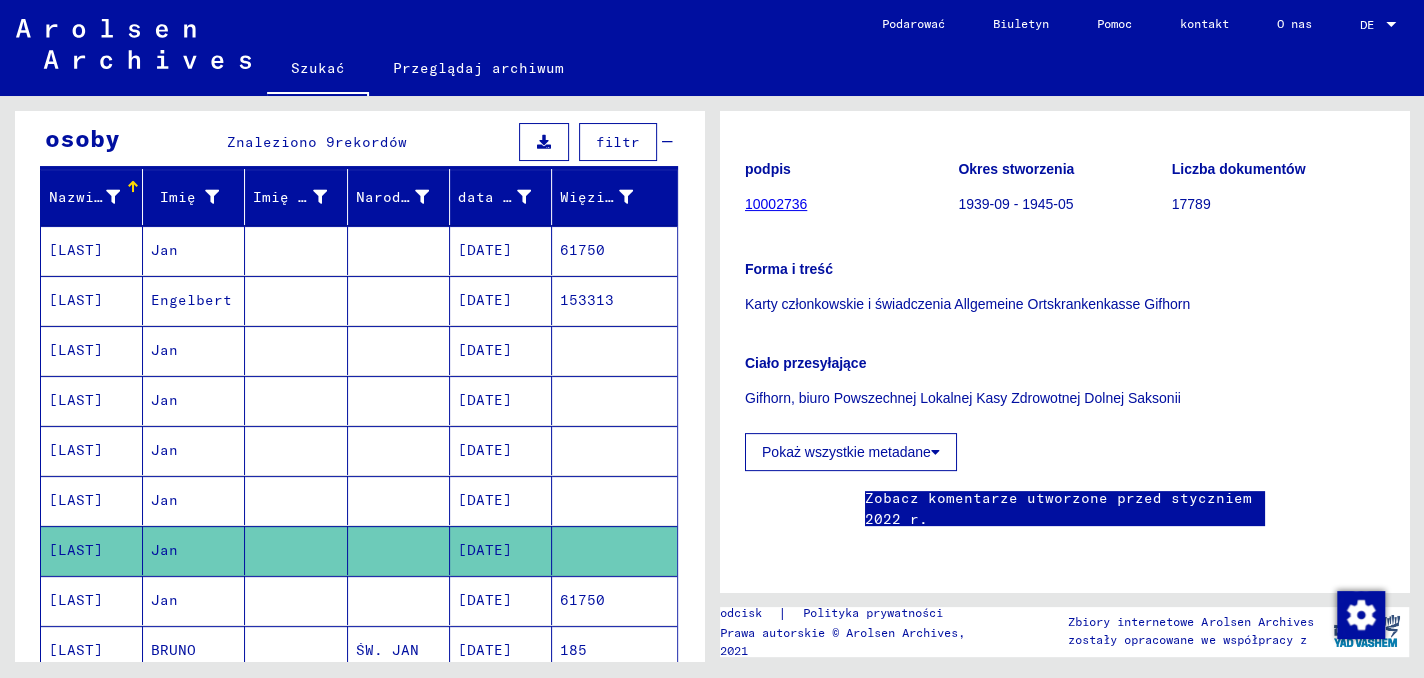 click 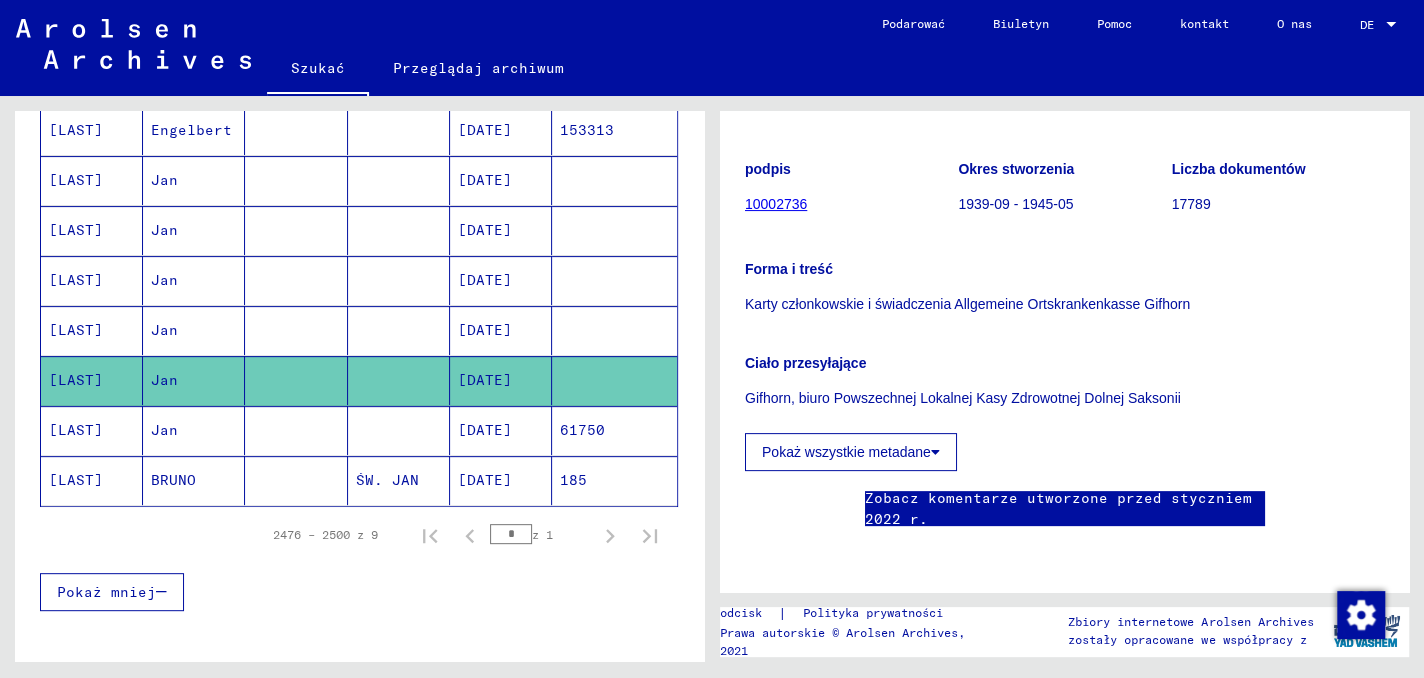 scroll, scrollTop: 377, scrollLeft: 0, axis: vertical 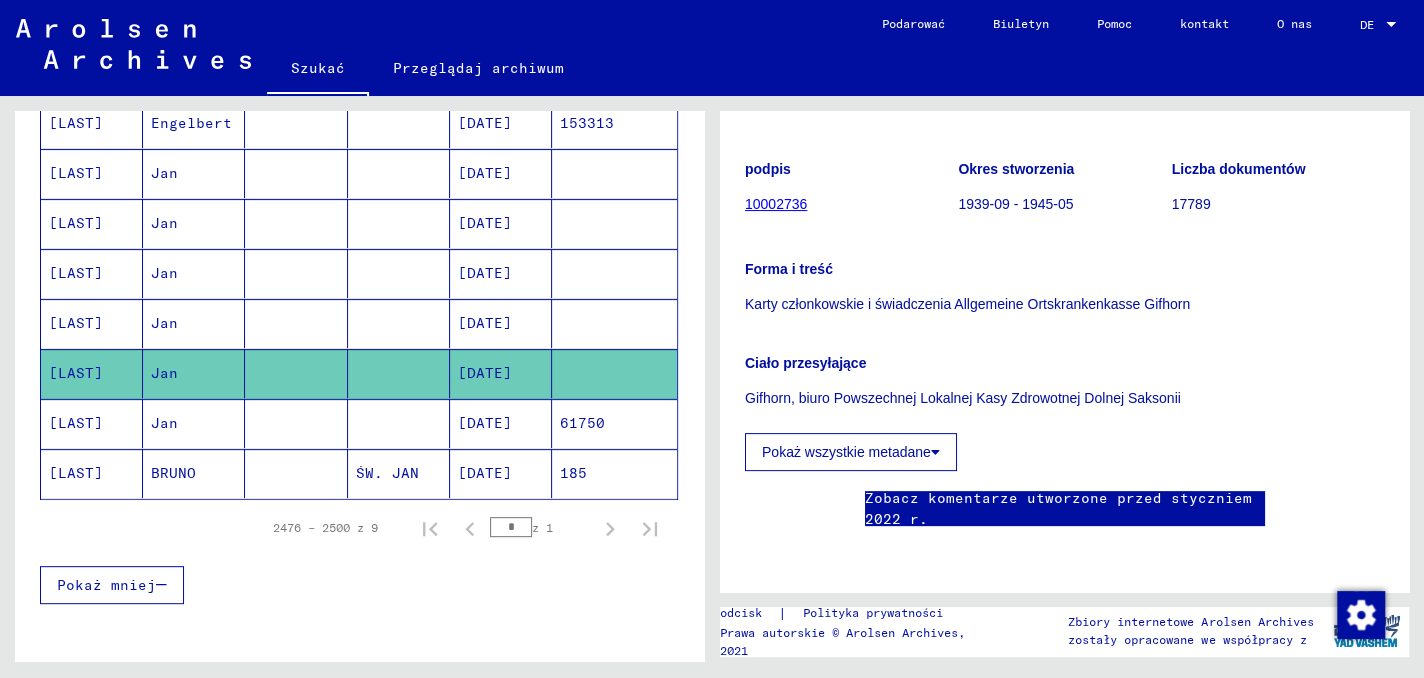click on "[LAST]" at bounding box center [76, 473] 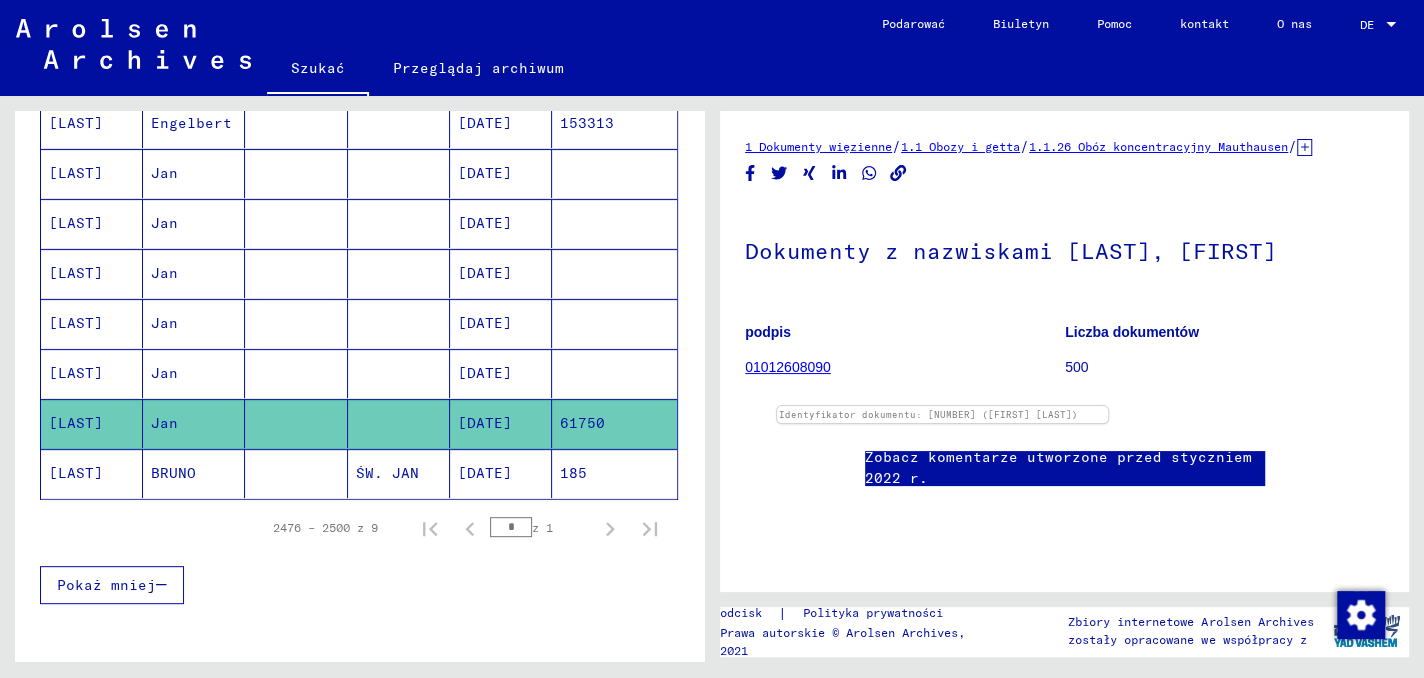 scroll, scrollTop: 0, scrollLeft: 0, axis: both 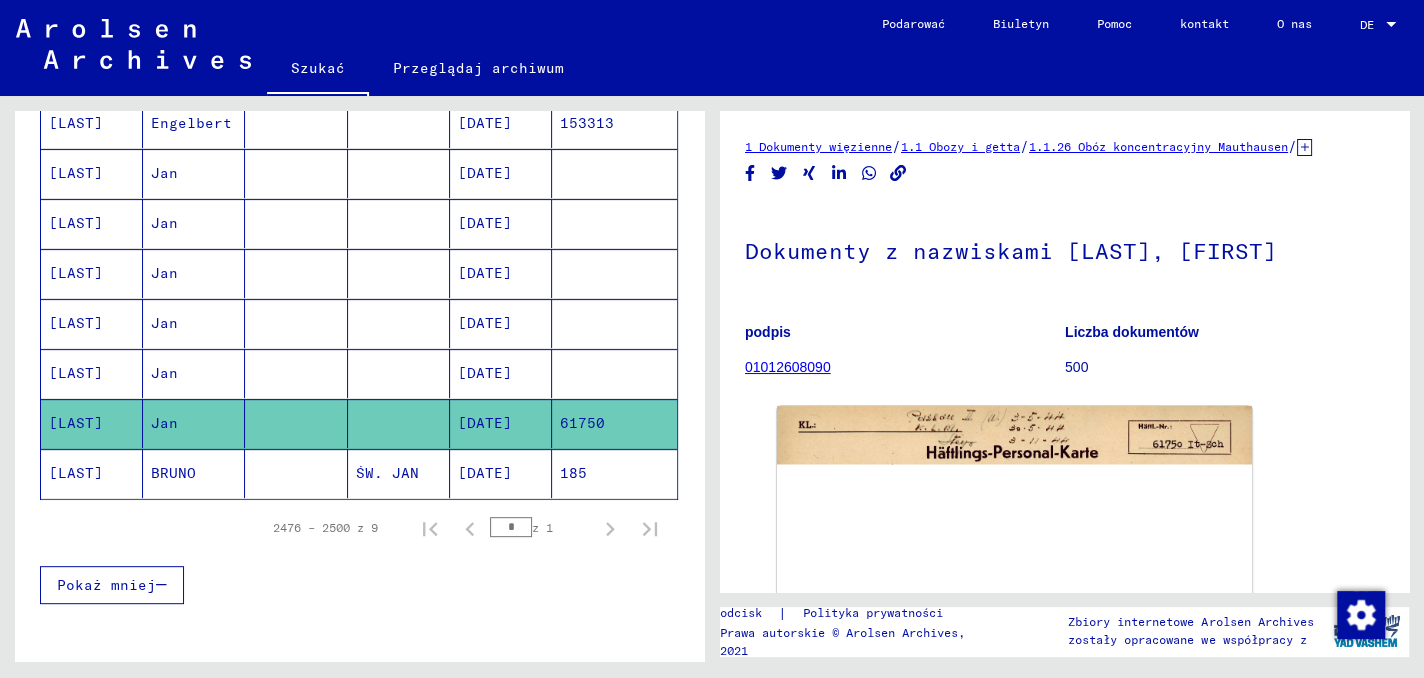 click on "[LAST]" at bounding box center [76, 423] 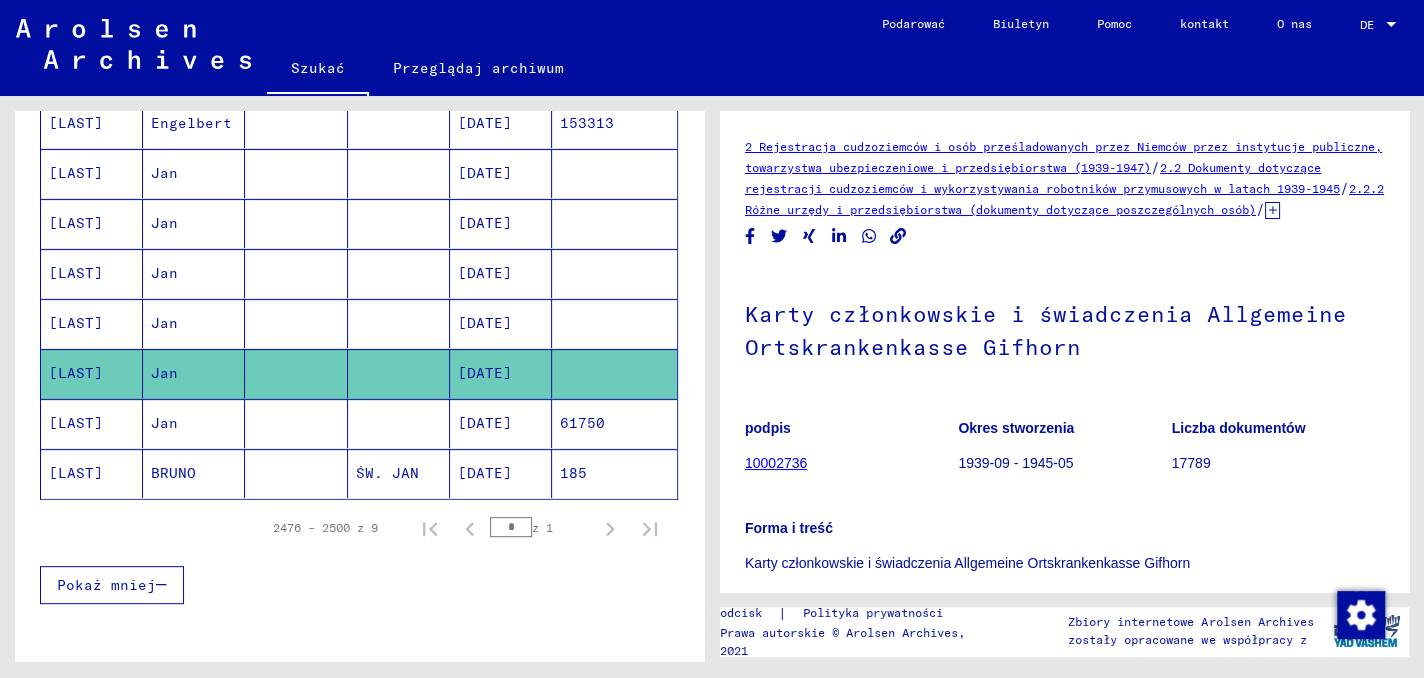 scroll, scrollTop: 0, scrollLeft: 0, axis: both 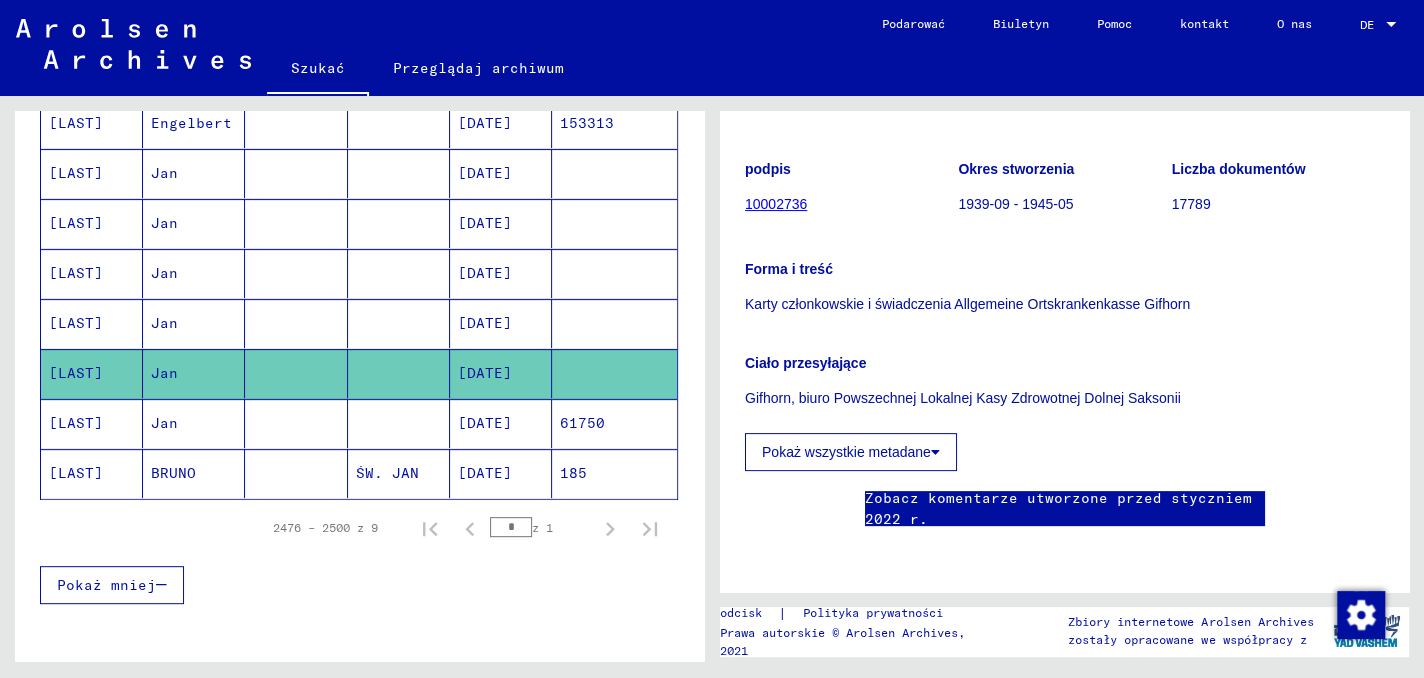 click on "[LAST]" at bounding box center [92, 473] 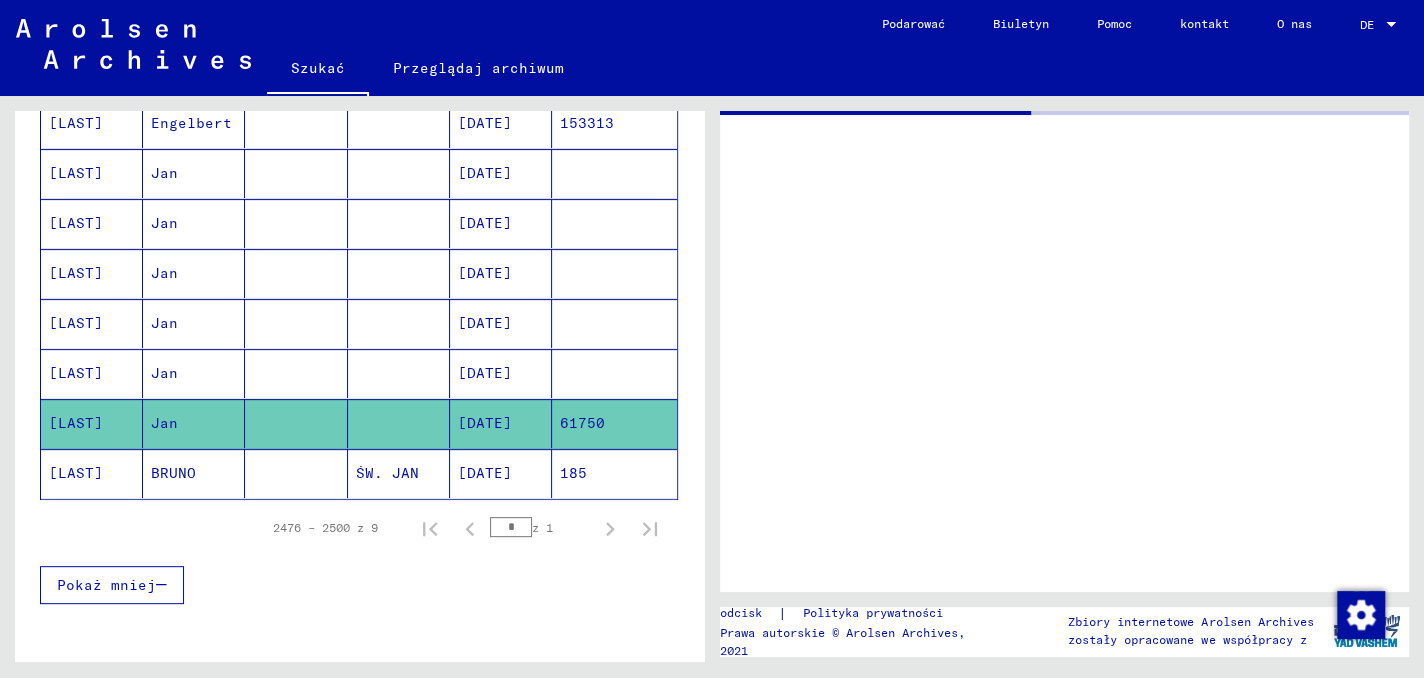 scroll, scrollTop: 0, scrollLeft: 0, axis: both 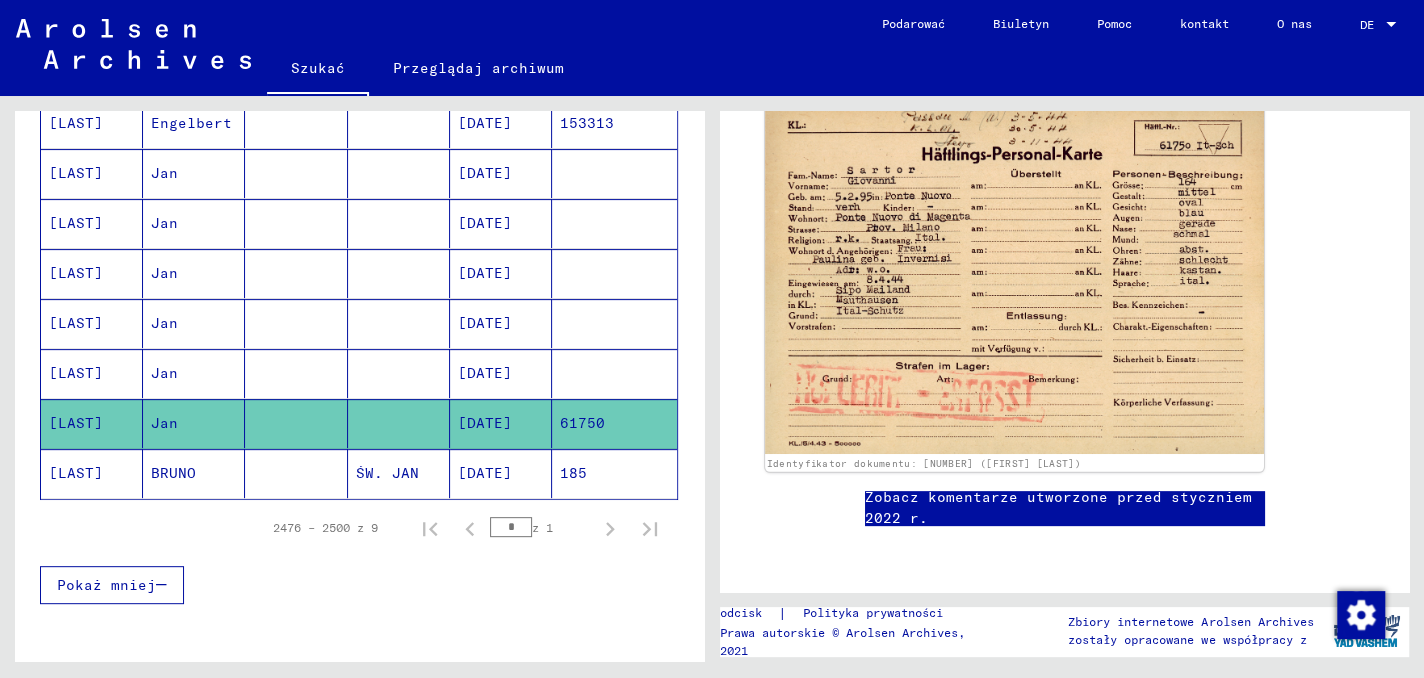 click 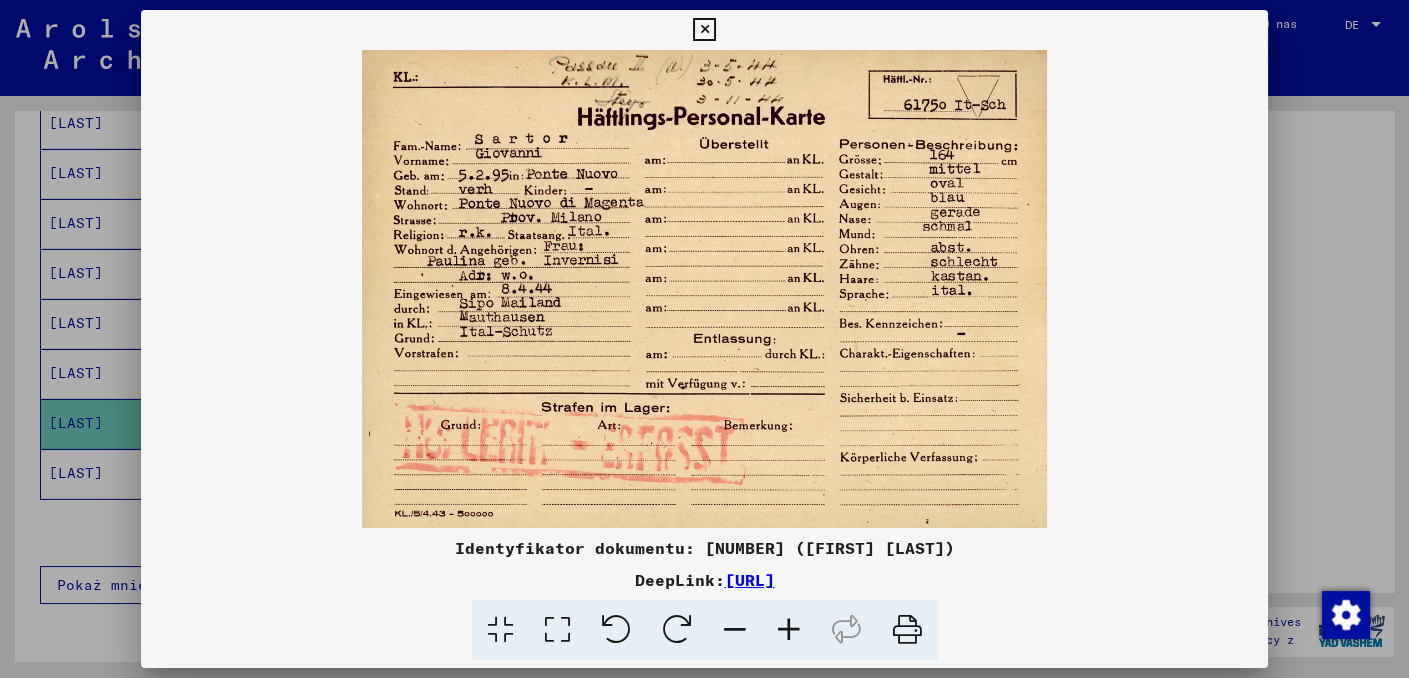 click at bounding box center [704, 30] 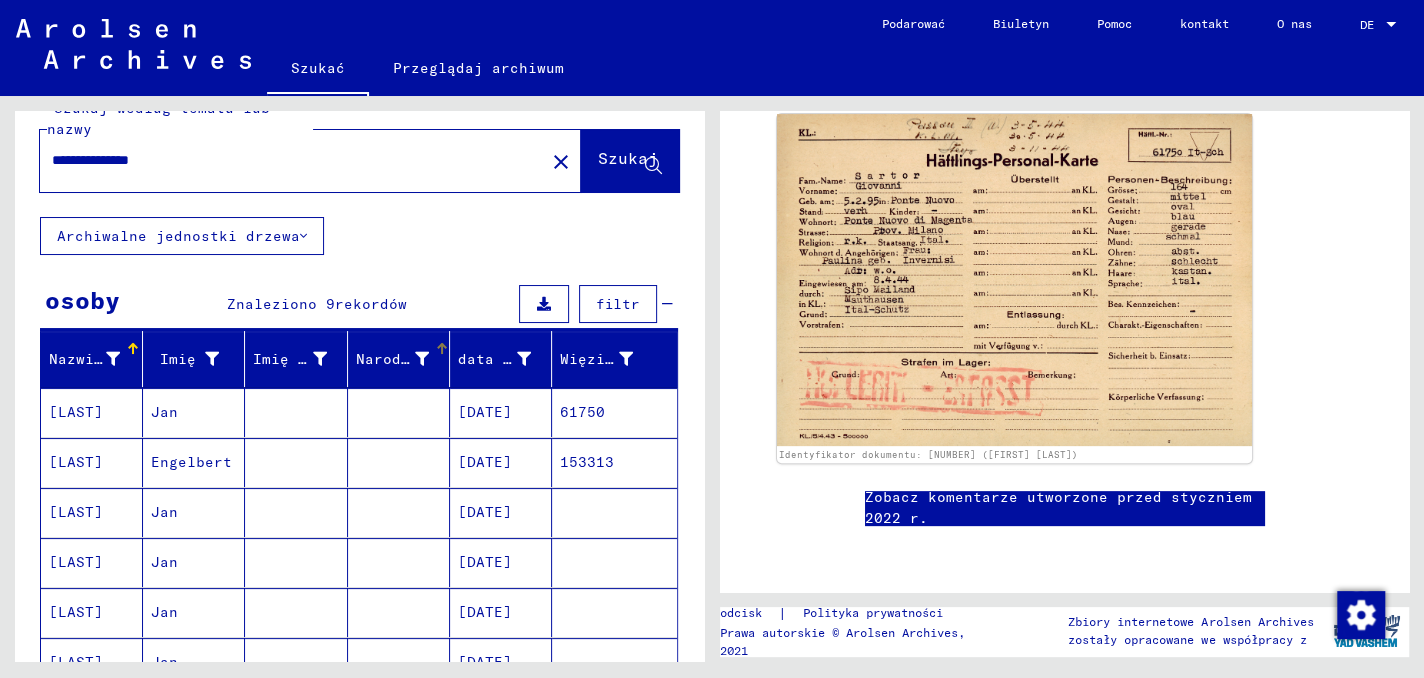 scroll, scrollTop: 0, scrollLeft: 0, axis: both 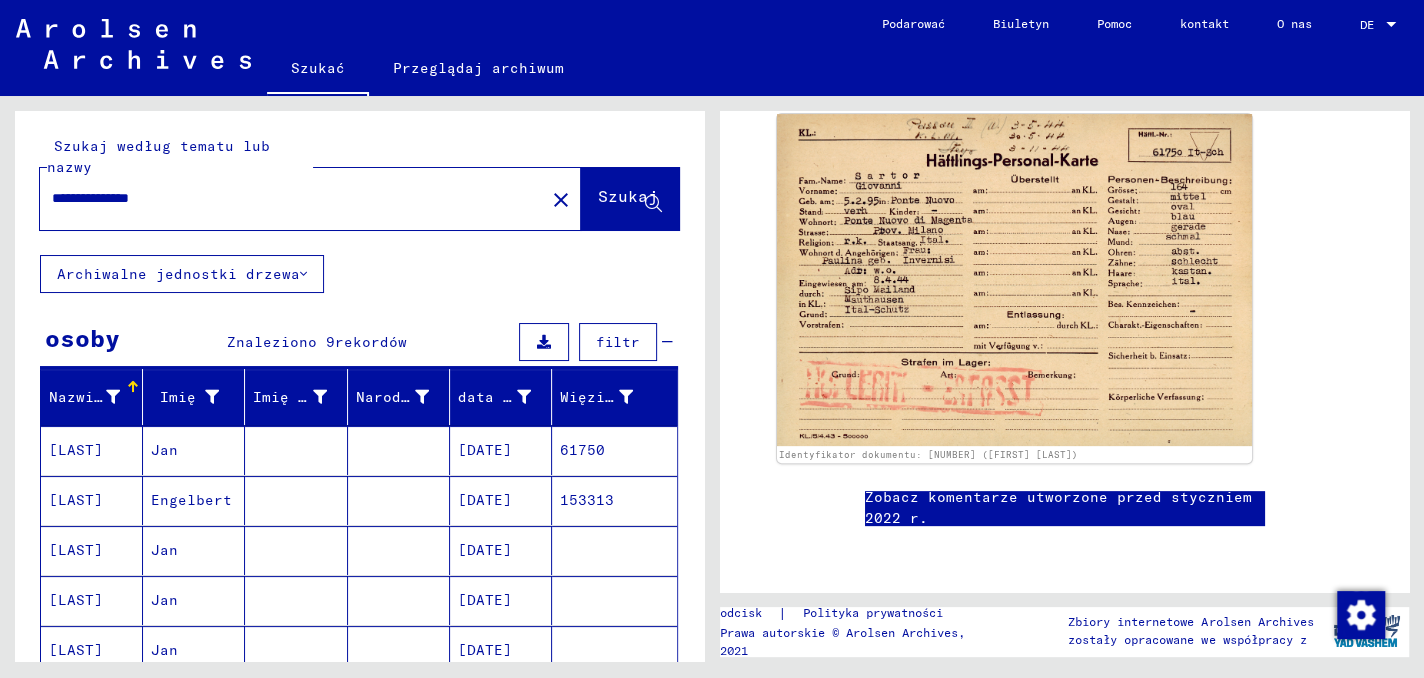 click on "**********" at bounding box center [292, 198] 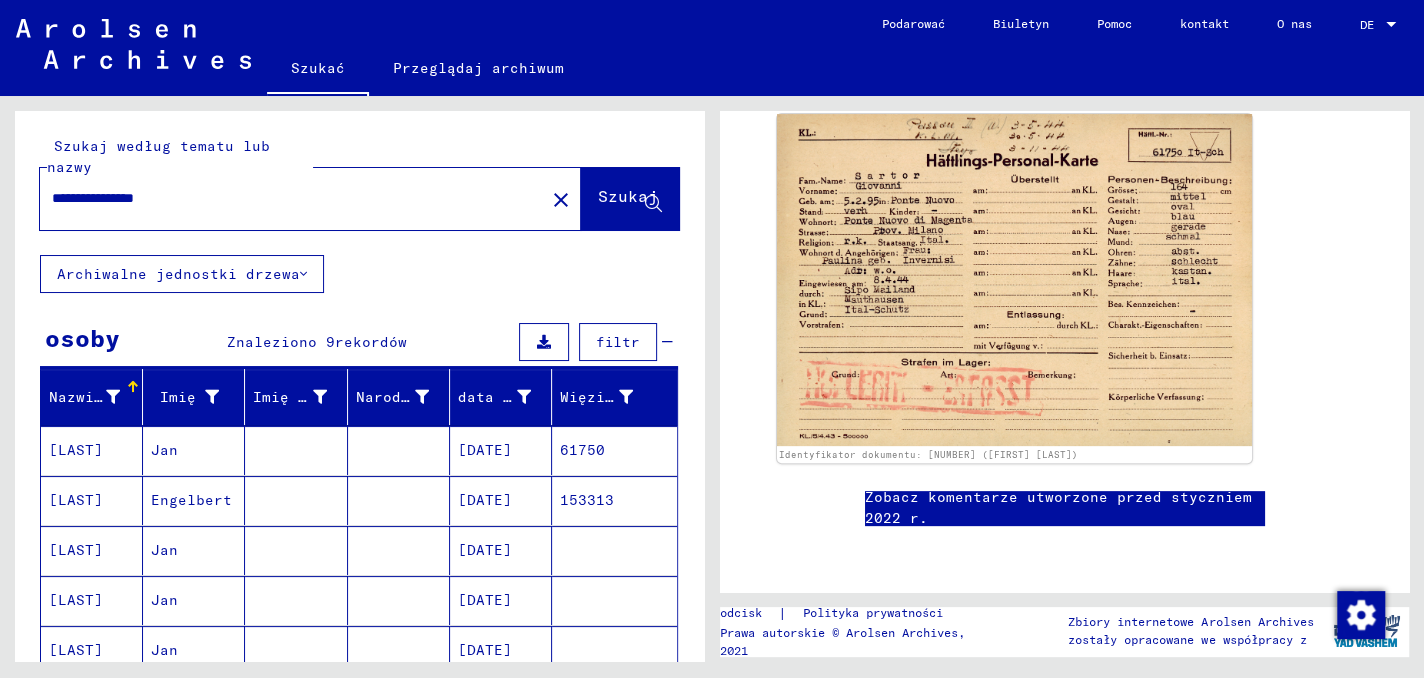 type on "**********" 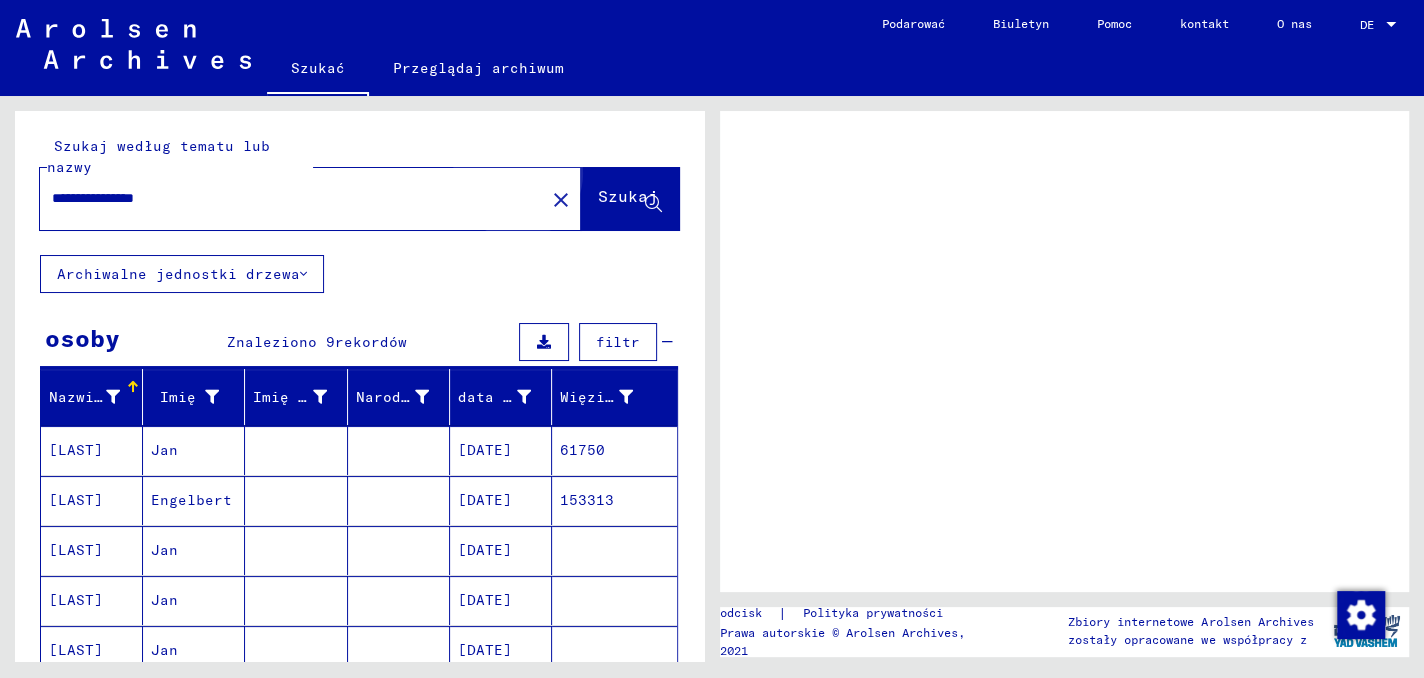 scroll, scrollTop: 0, scrollLeft: 0, axis: both 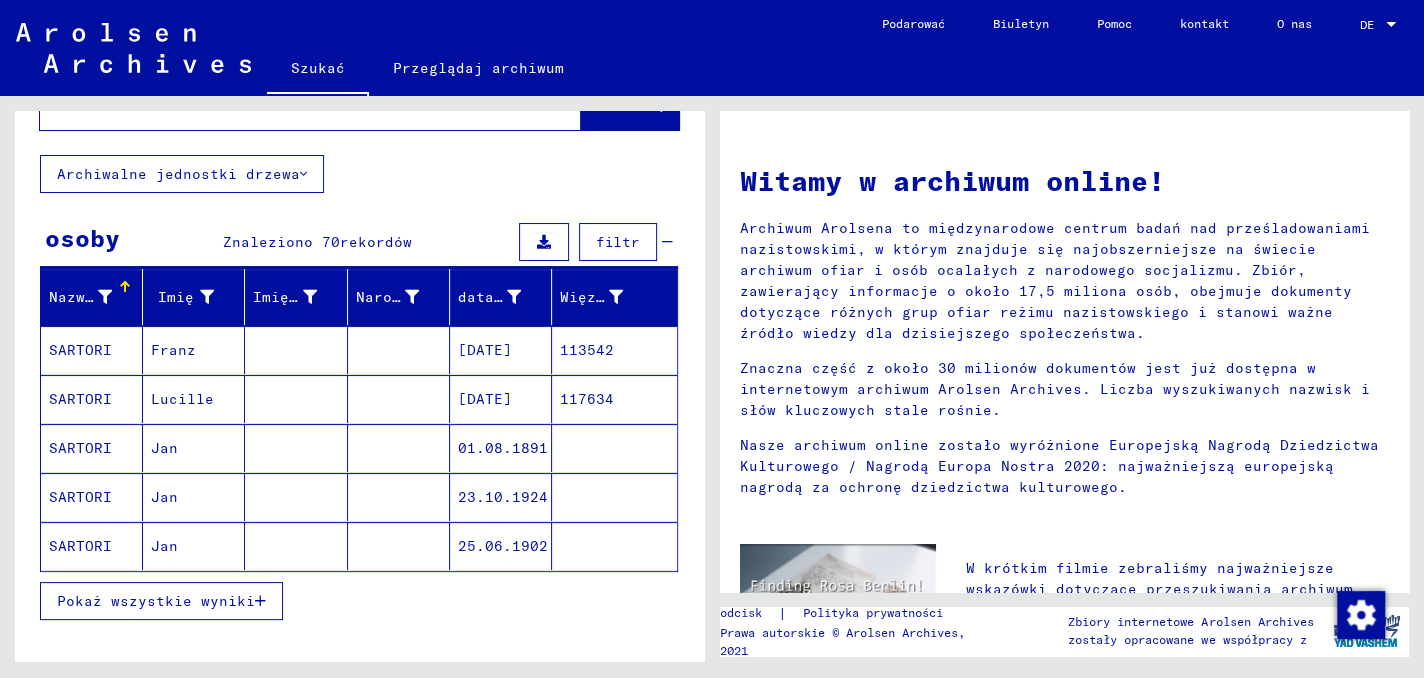 click on "Pokaż wszystkie wyniki" at bounding box center (156, 601) 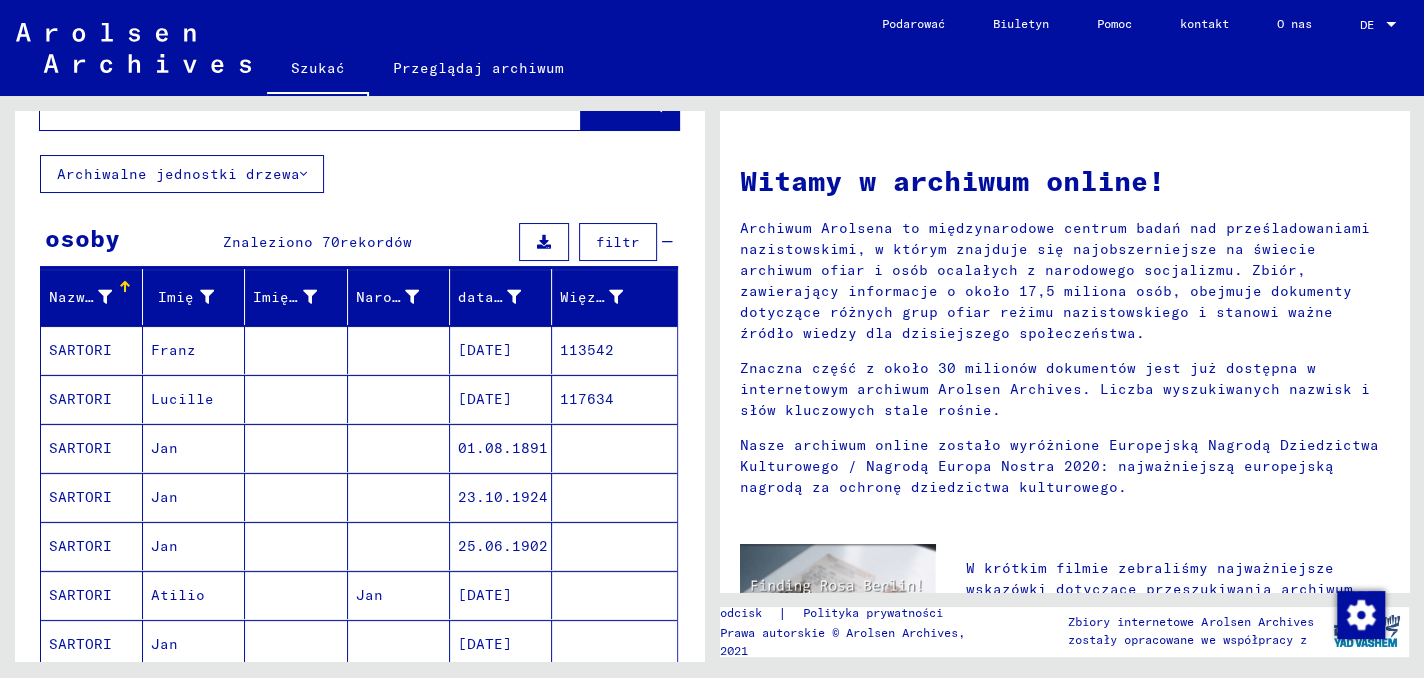 click on "Jan" at bounding box center [164, 497] 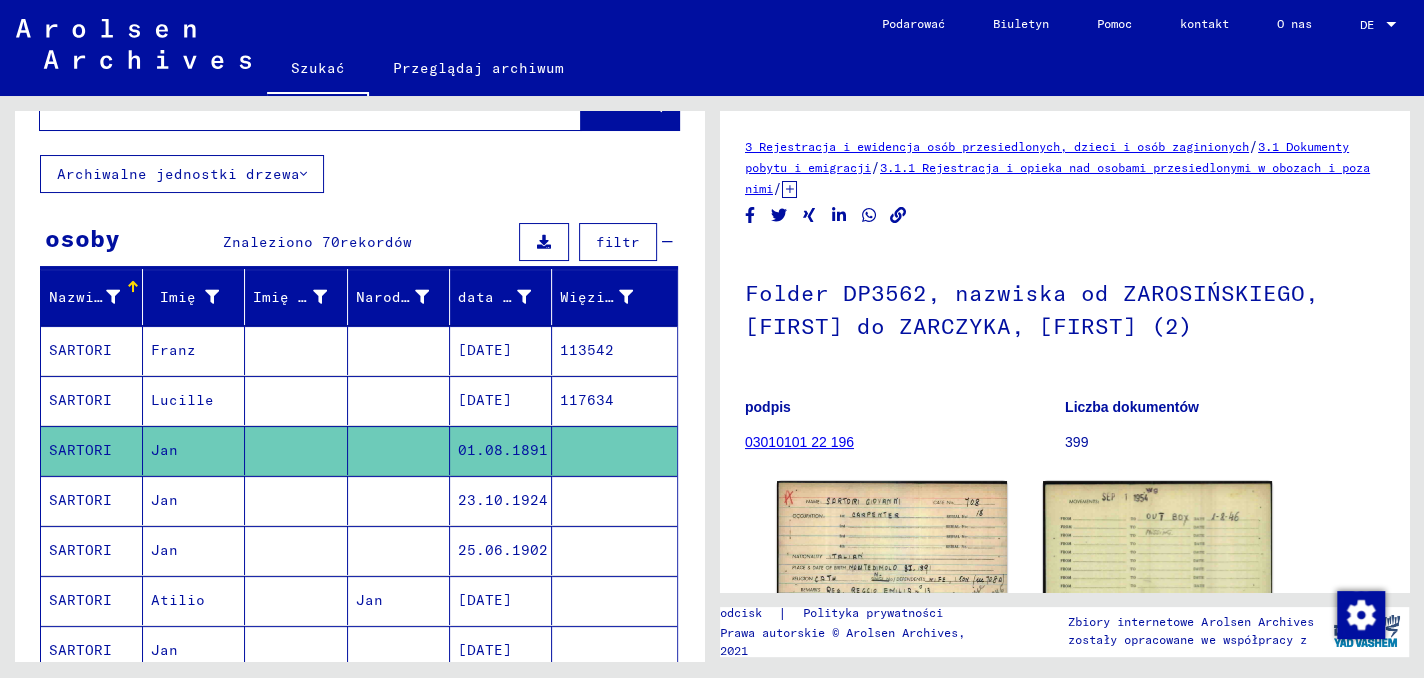 scroll, scrollTop: 0, scrollLeft: 0, axis: both 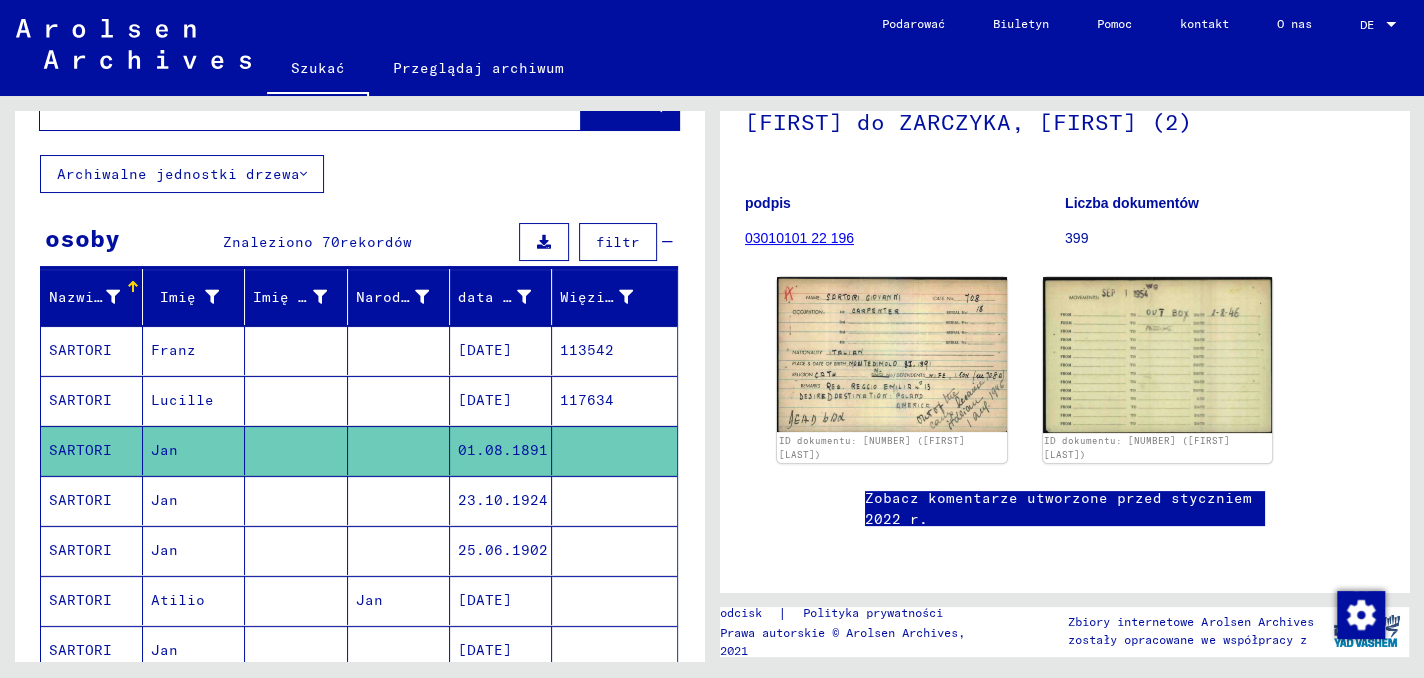 click on "SARTORI" at bounding box center [80, 550] 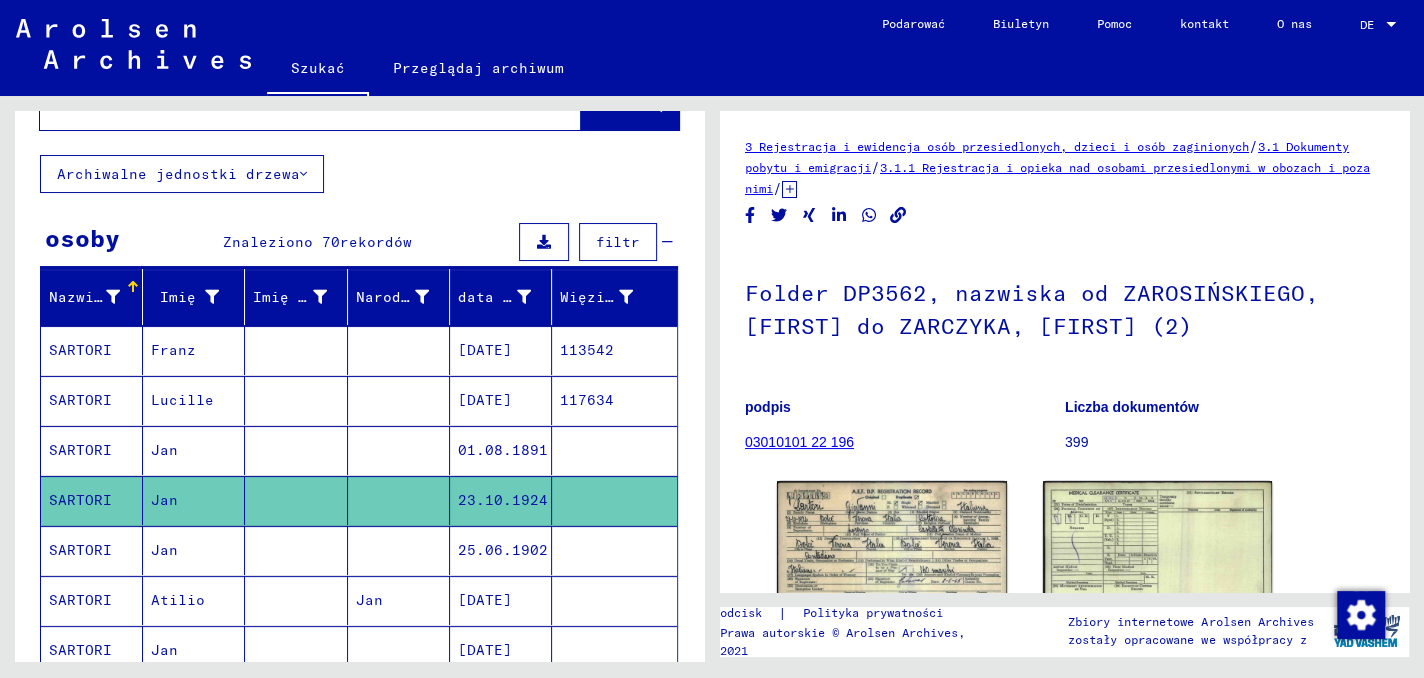 scroll, scrollTop: 0, scrollLeft: 0, axis: both 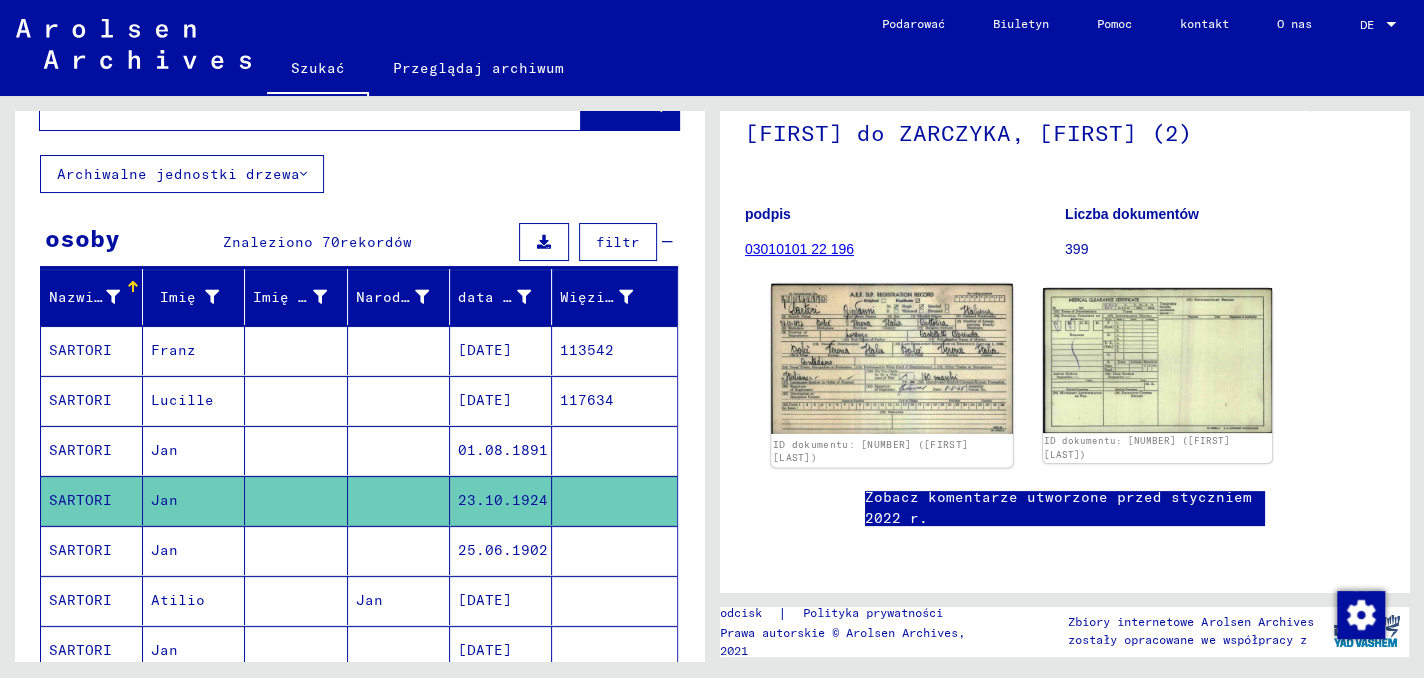 click 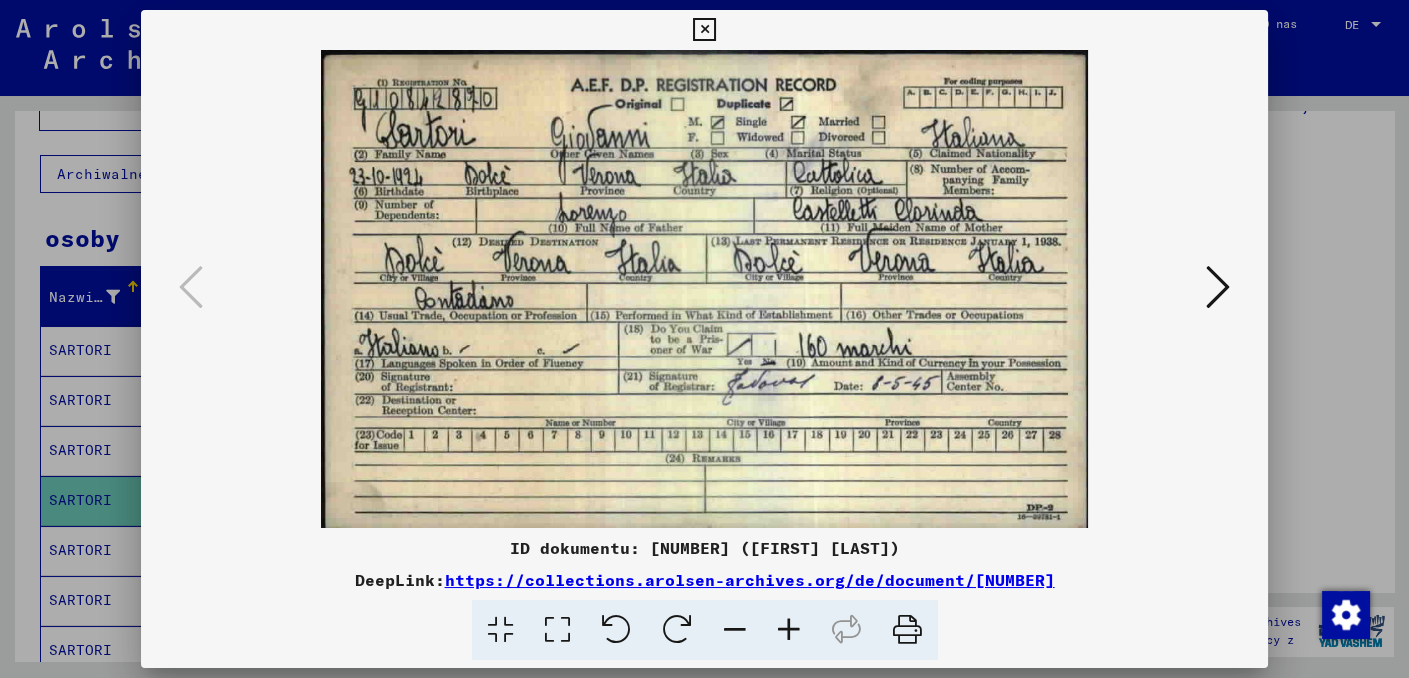 click at bounding box center [789, 630] 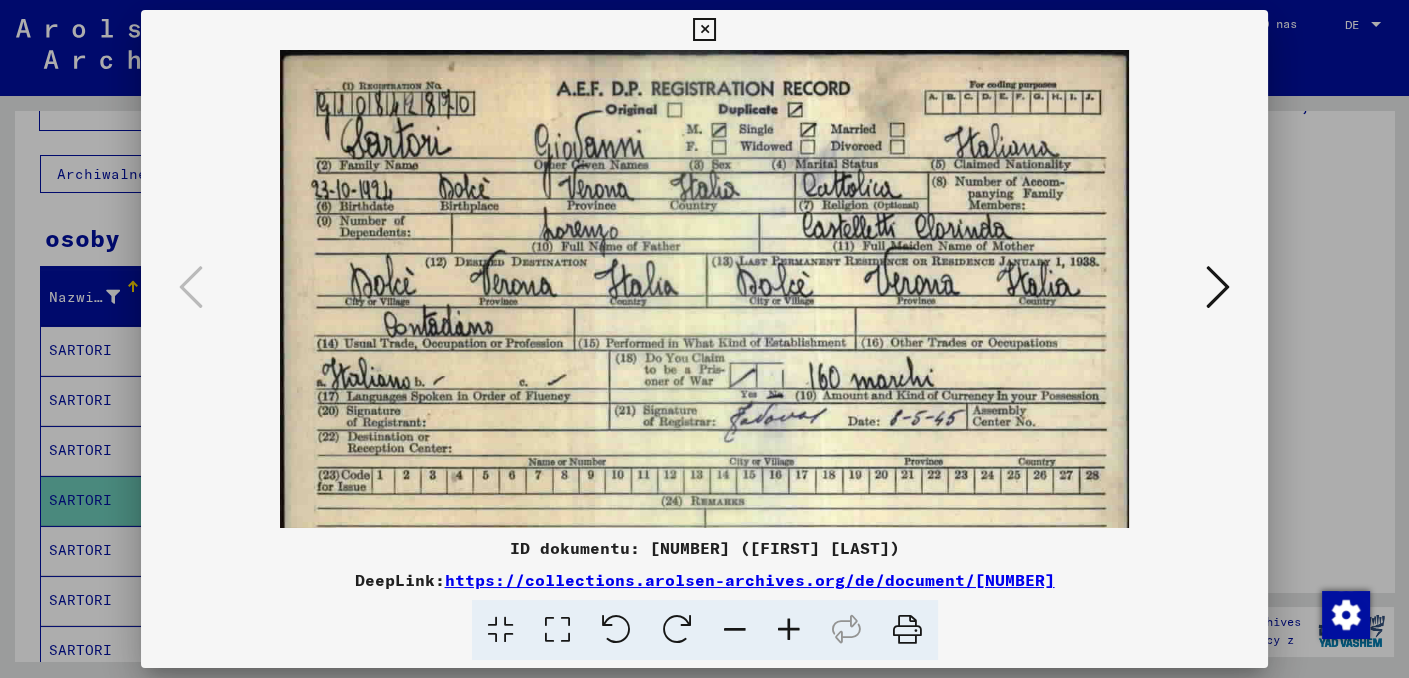 click at bounding box center (789, 630) 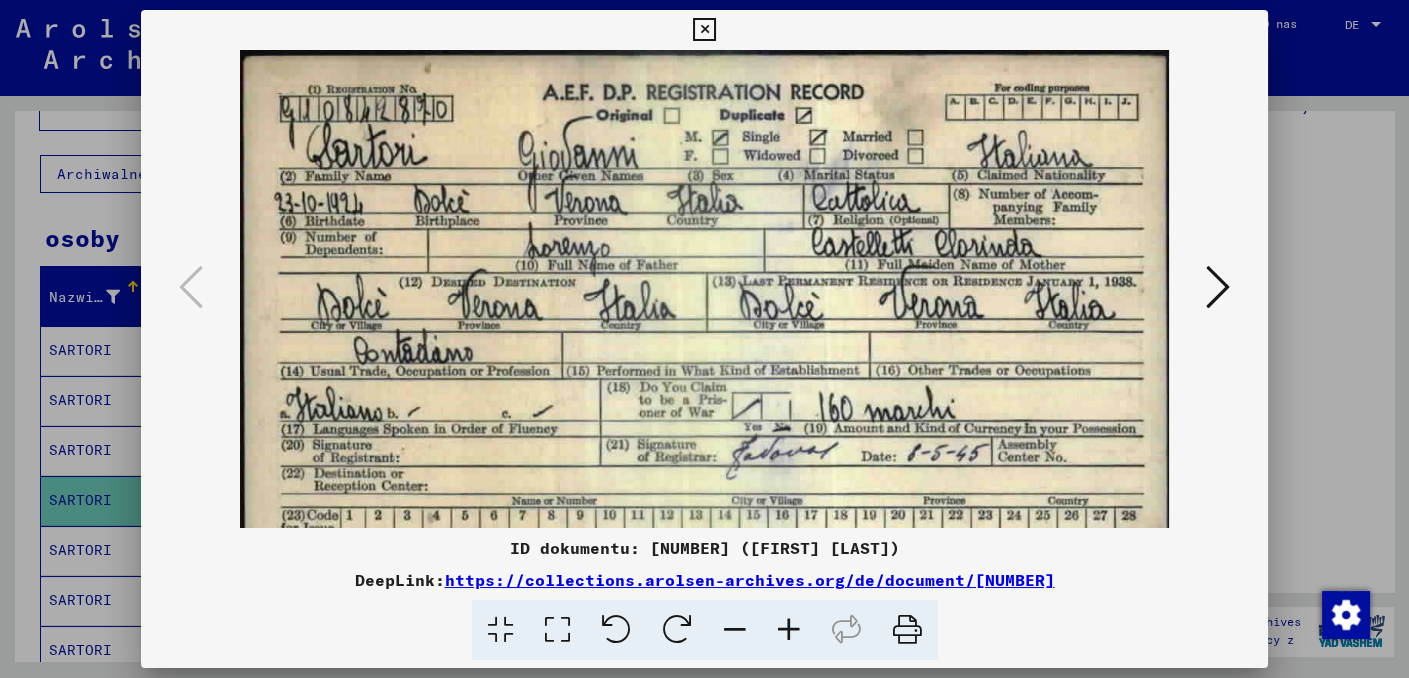 click at bounding box center (789, 630) 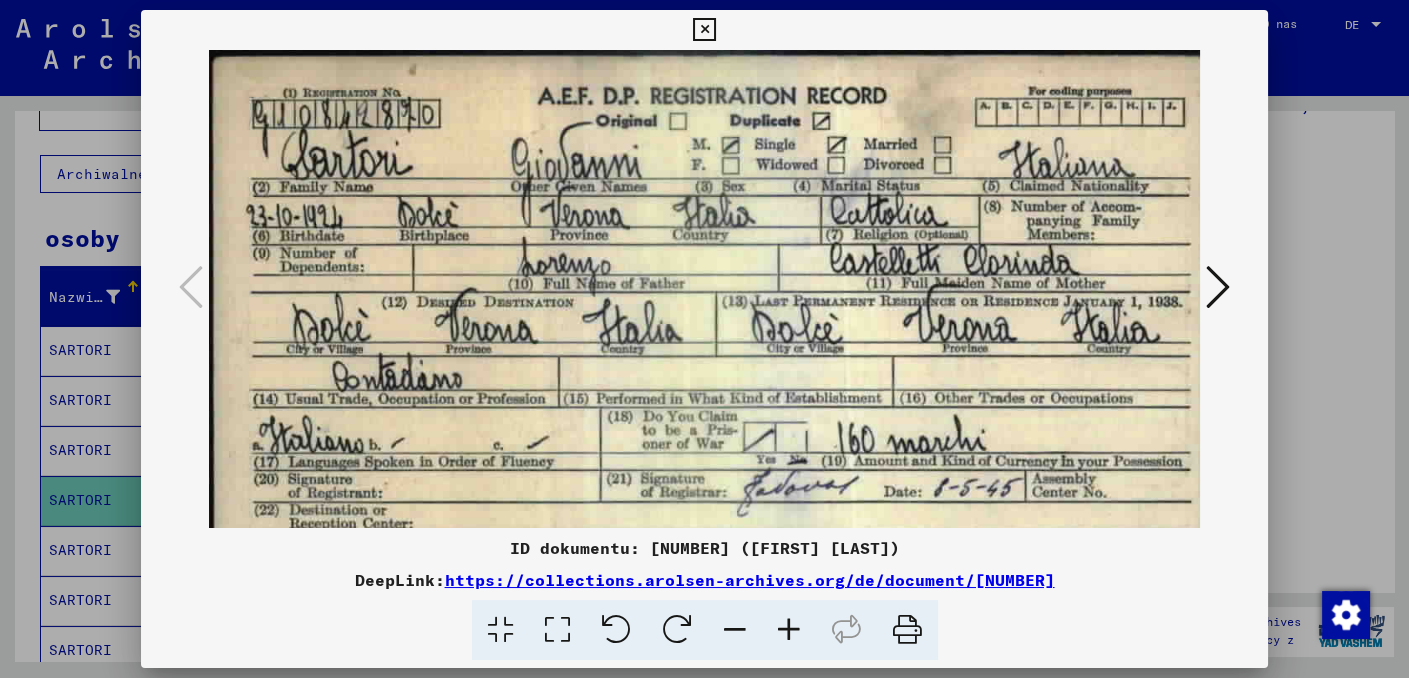 click at bounding box center (789, 630) 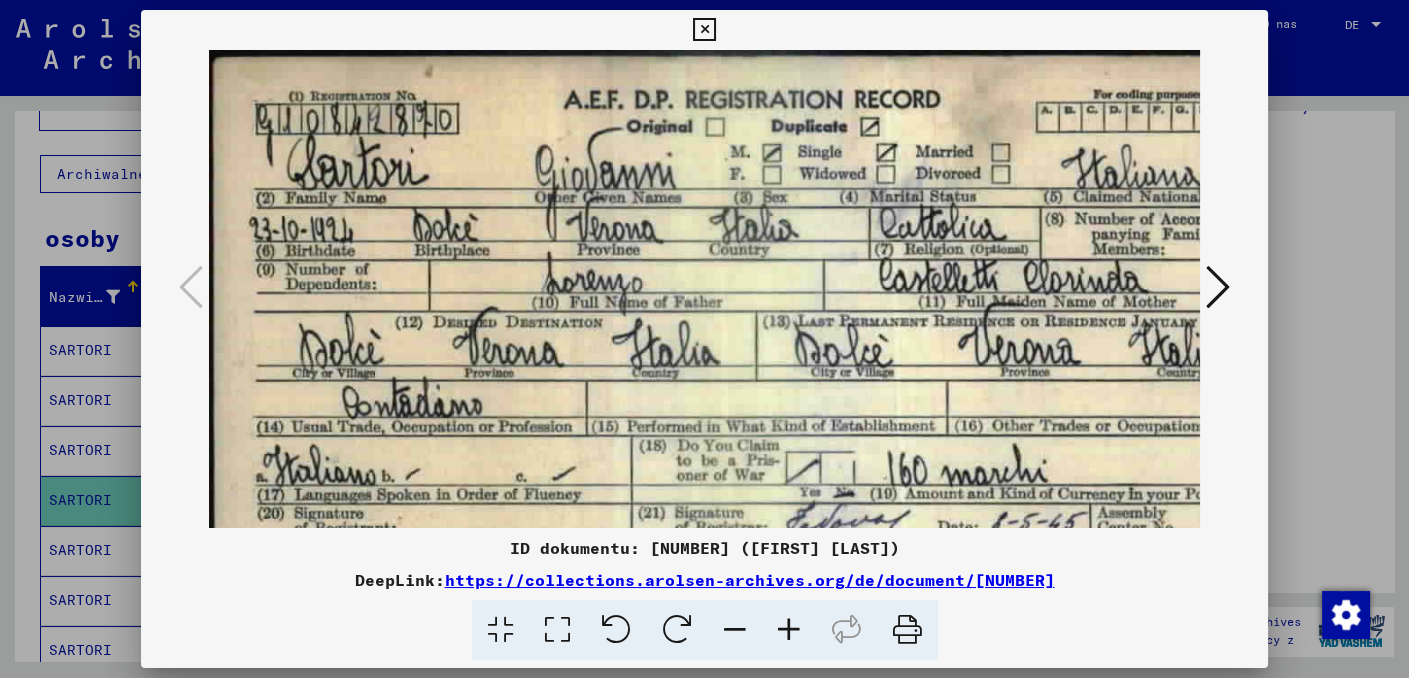click at bounding box center [789, 630] 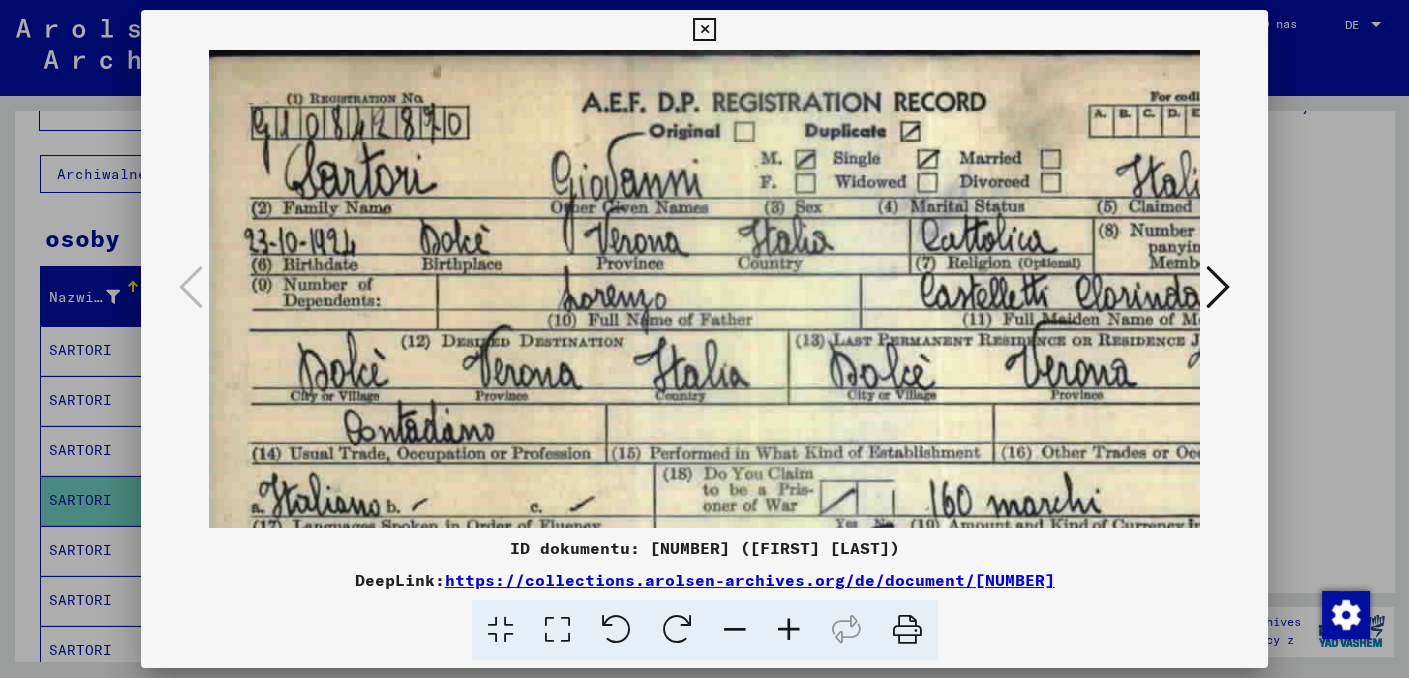 scroll, scrollTop: 0, scrollLeft: 0, axis: both 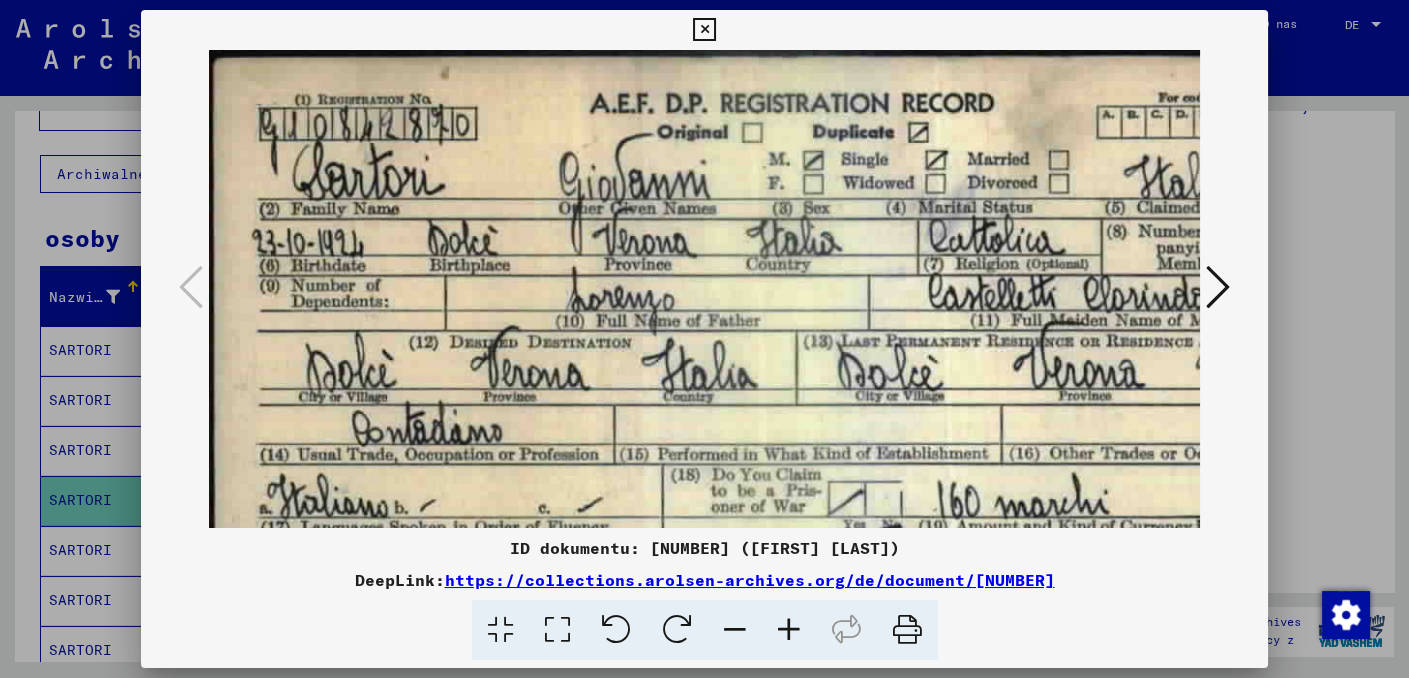 drag, startPoint x: 1016, startPoint y: 350, endPoint x: 1002, endPoint y: 353, distance: 14.3178215 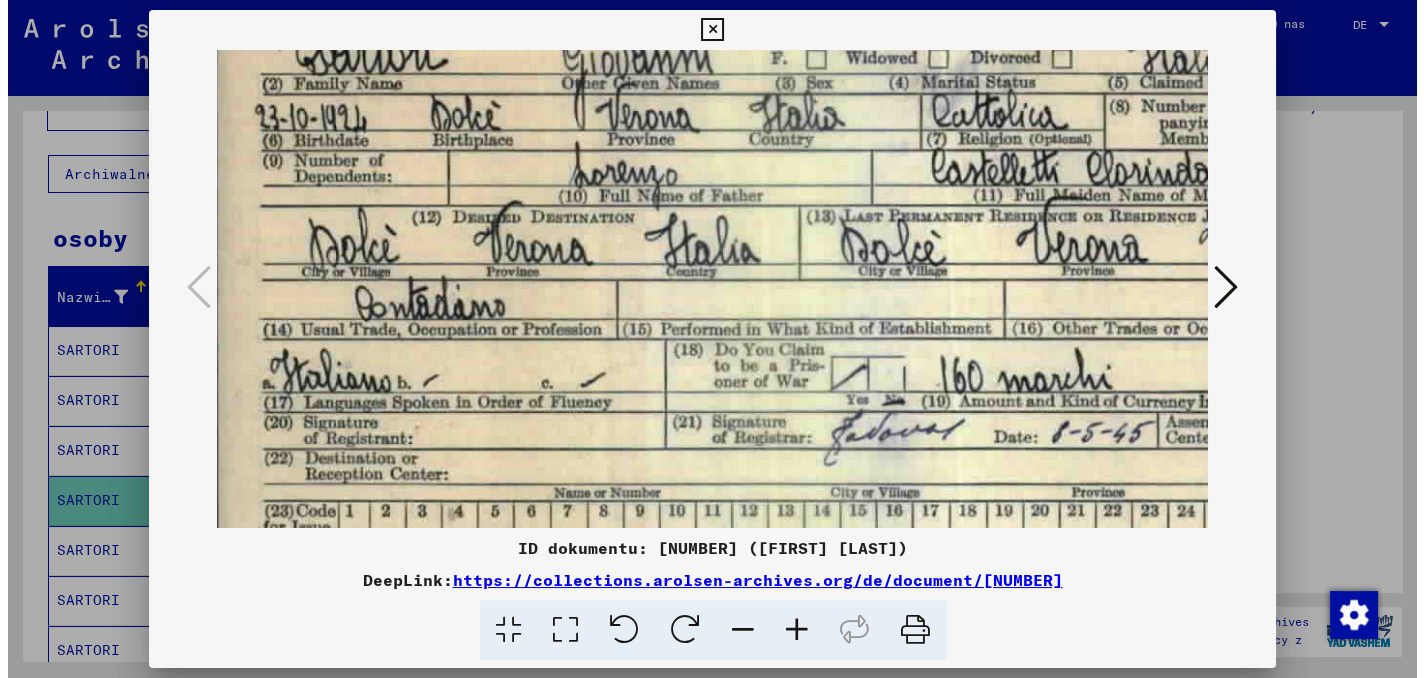 scroll, scrollTop: 132, scrollLeft: 3, axis: both 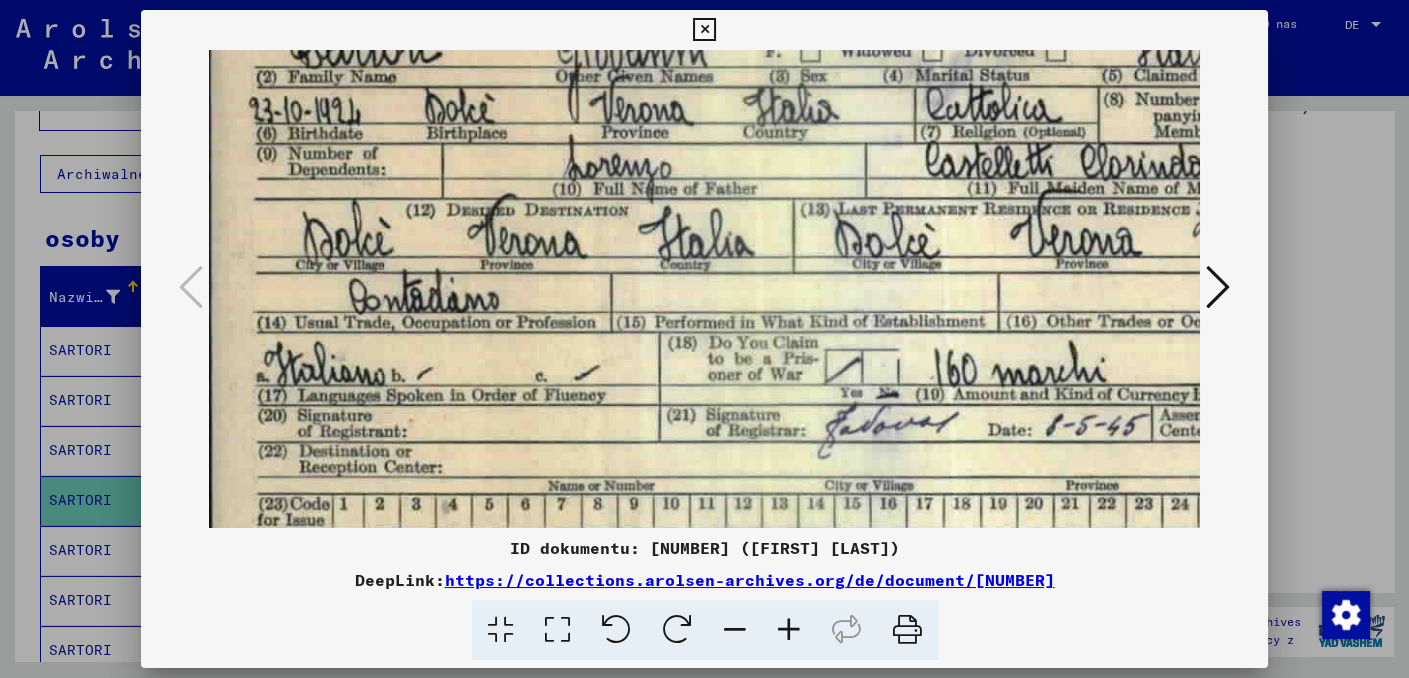 drag, startPoint x: 904, startPoint y: 435, endPoint x: 900, endPoint y: 301, distance: 134.0597 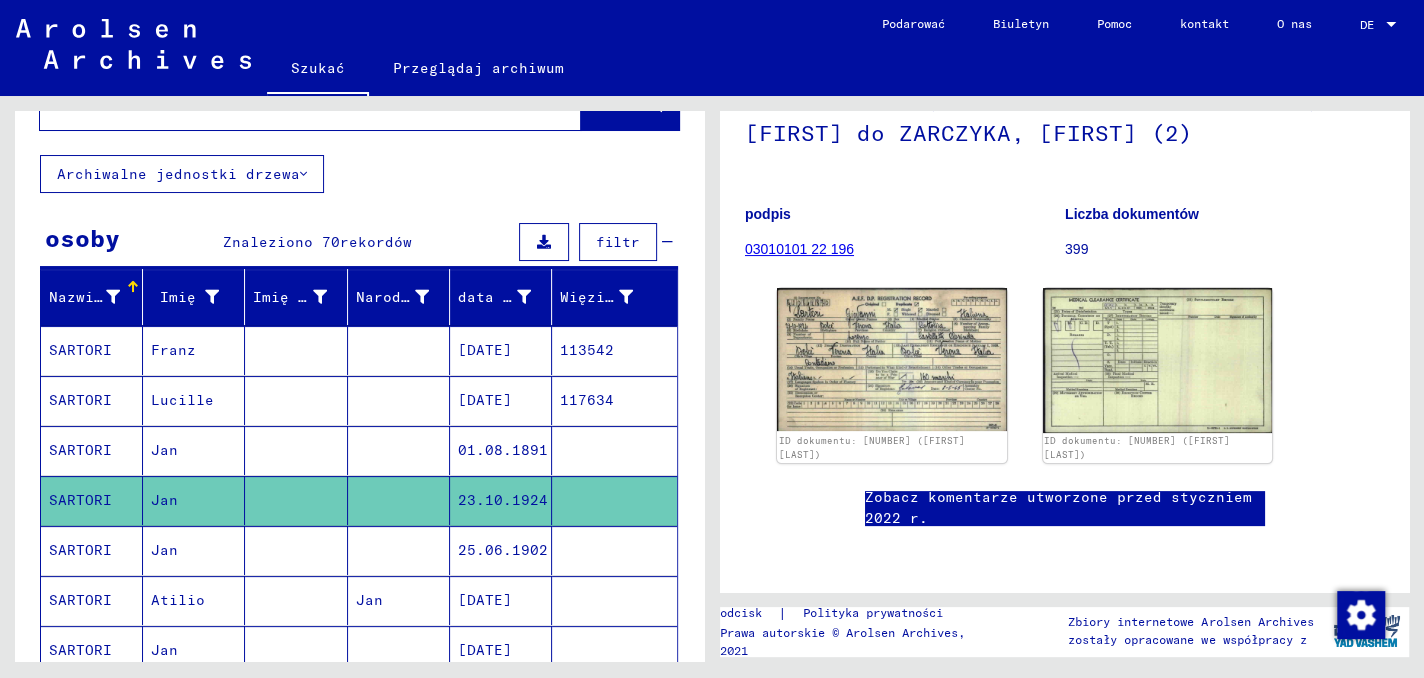 click on "SARTORI" at bounding box center (80, 600) 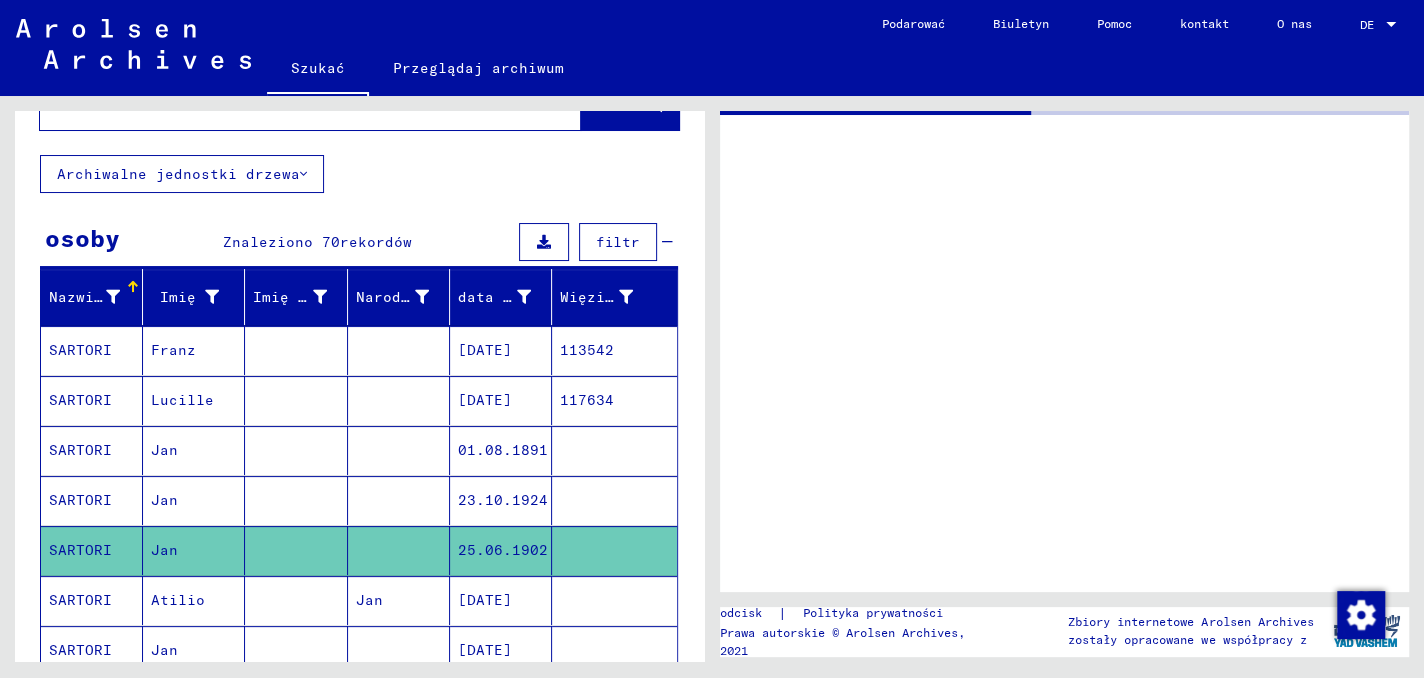 scroll, scrollTop: 0, scrollLeft: 0, axis: both 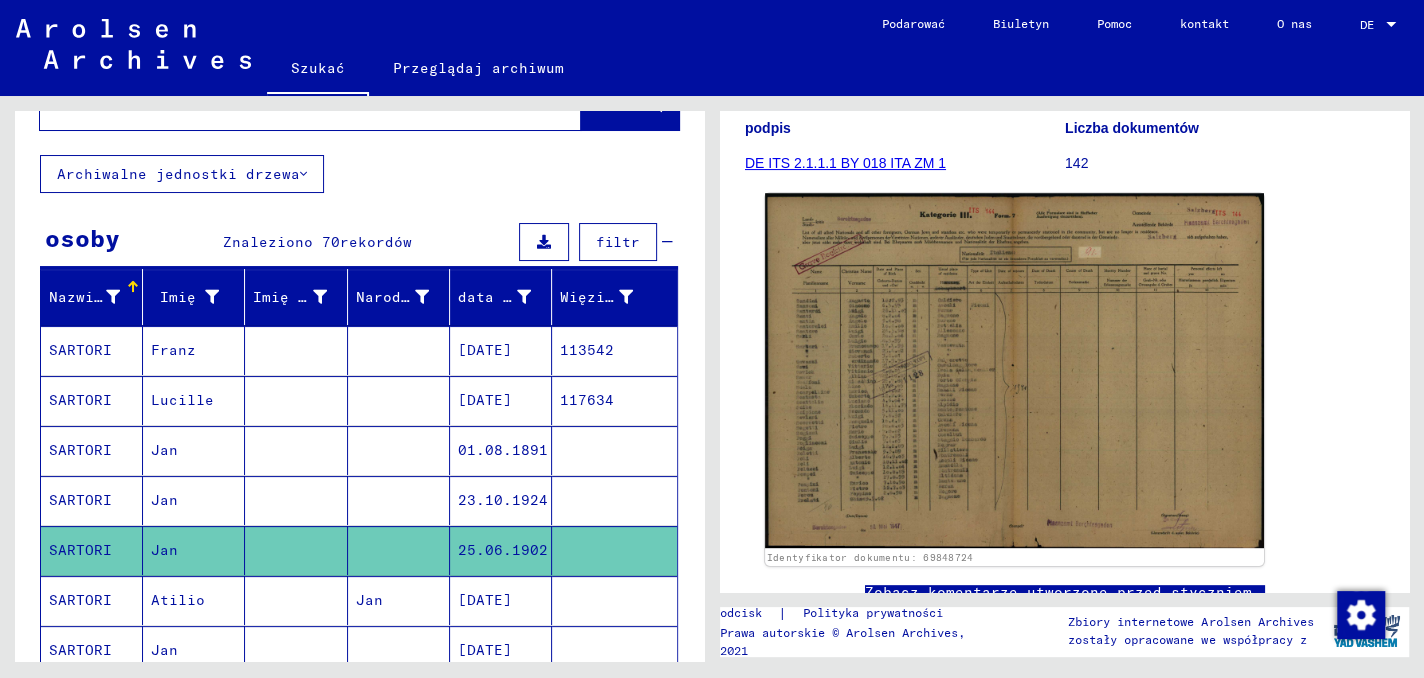 click 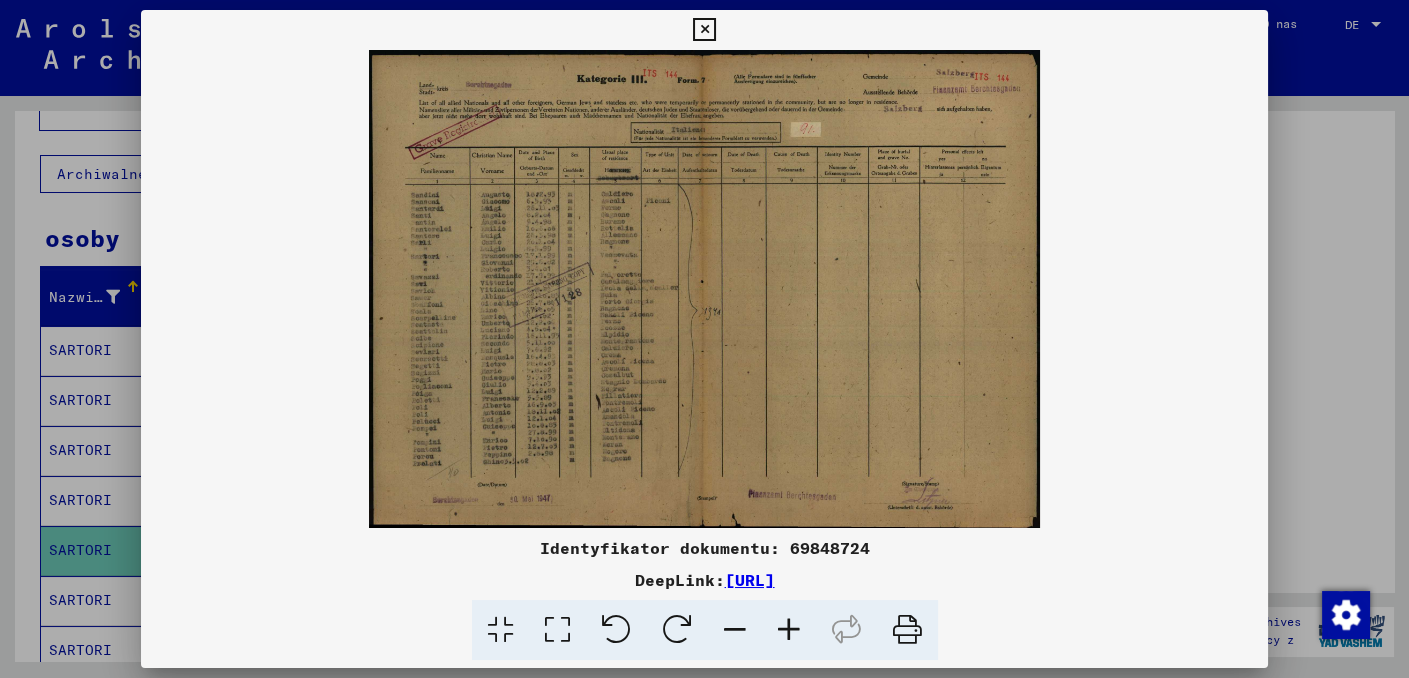 click at bounding box center (789, 630) 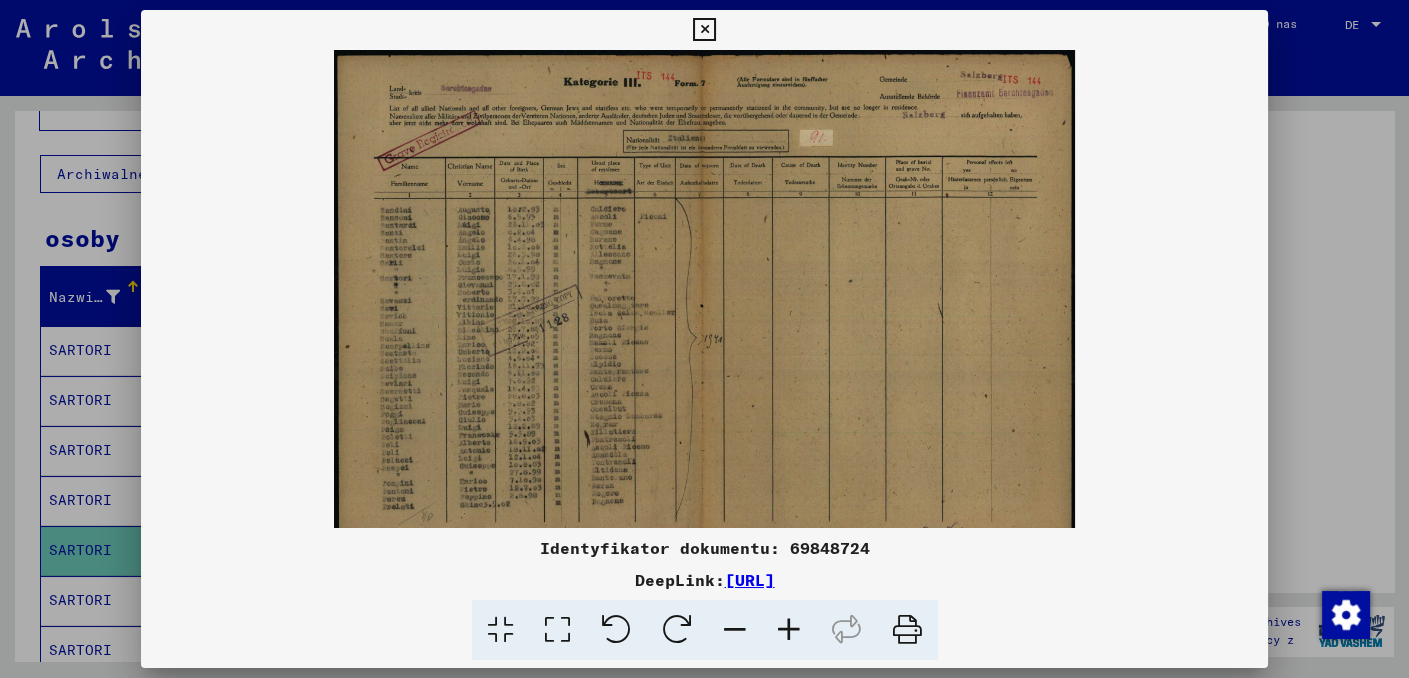 click at bounding box center [789, 630] 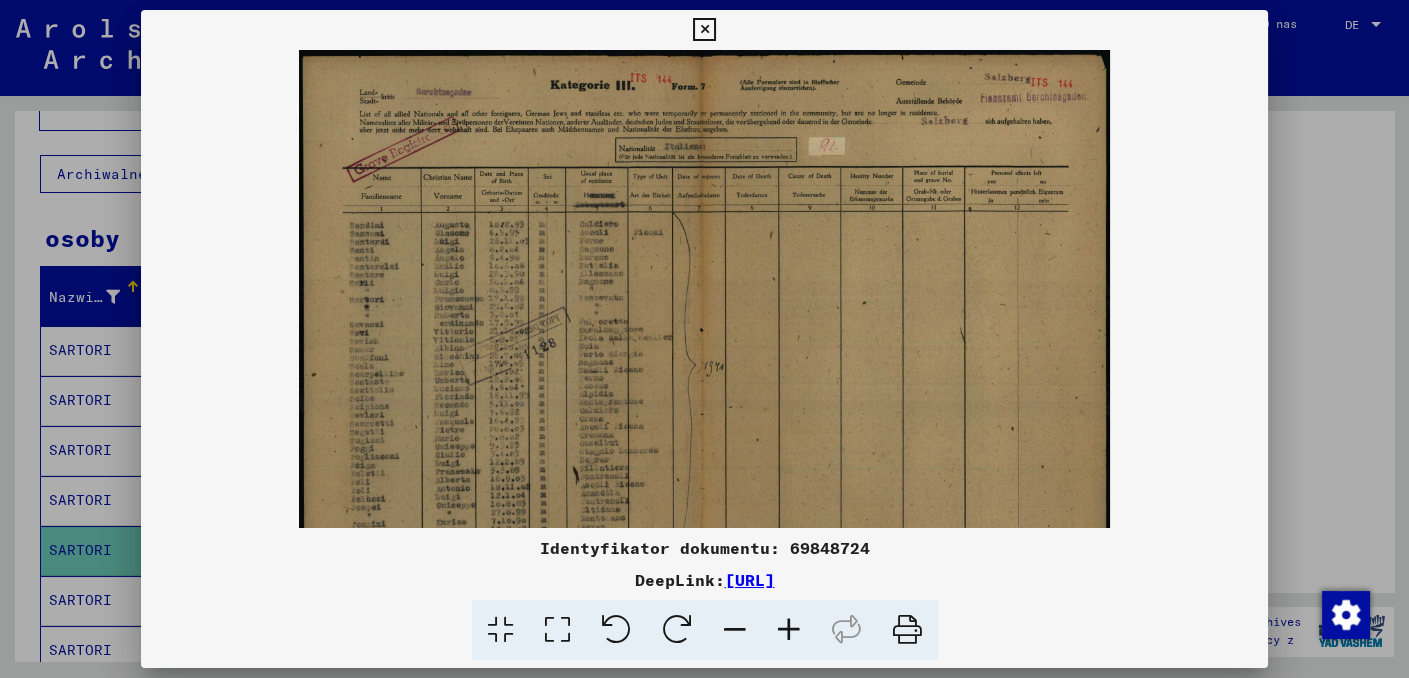 click at bounding box center (789, 630) 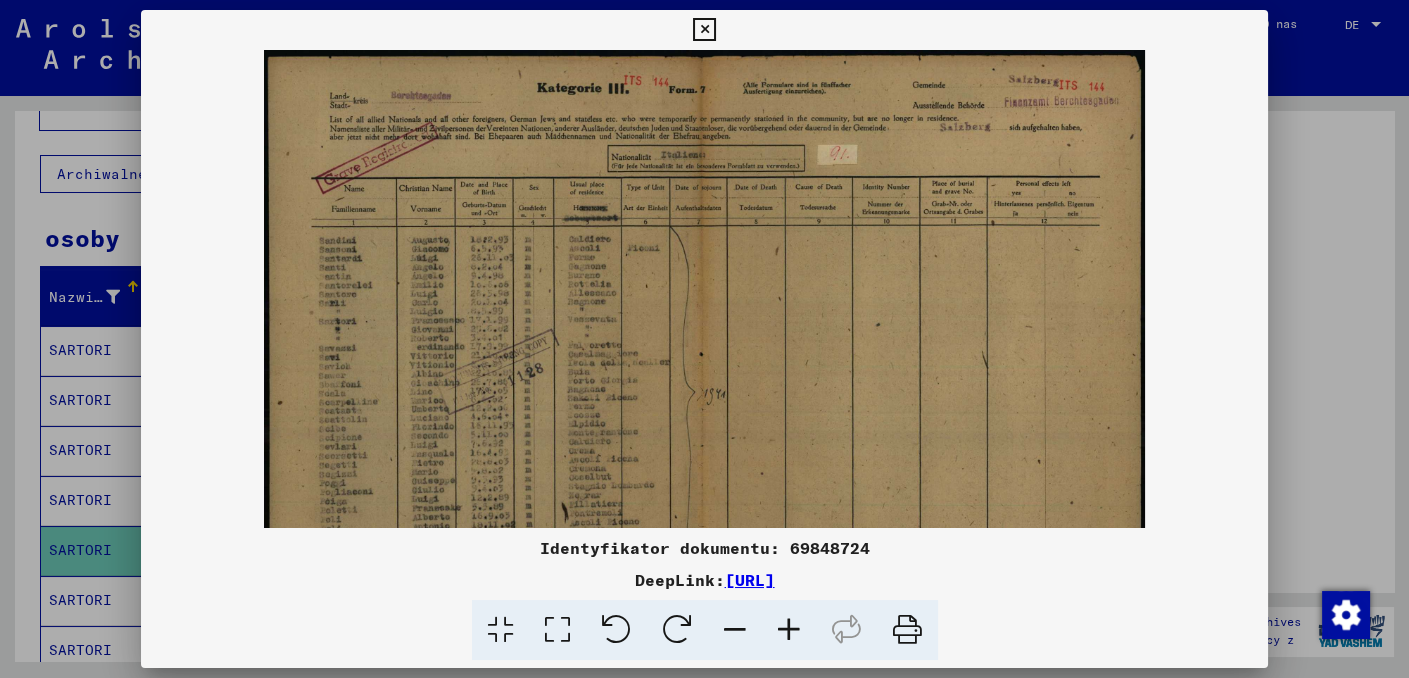 click at bounding box center (789, 630) 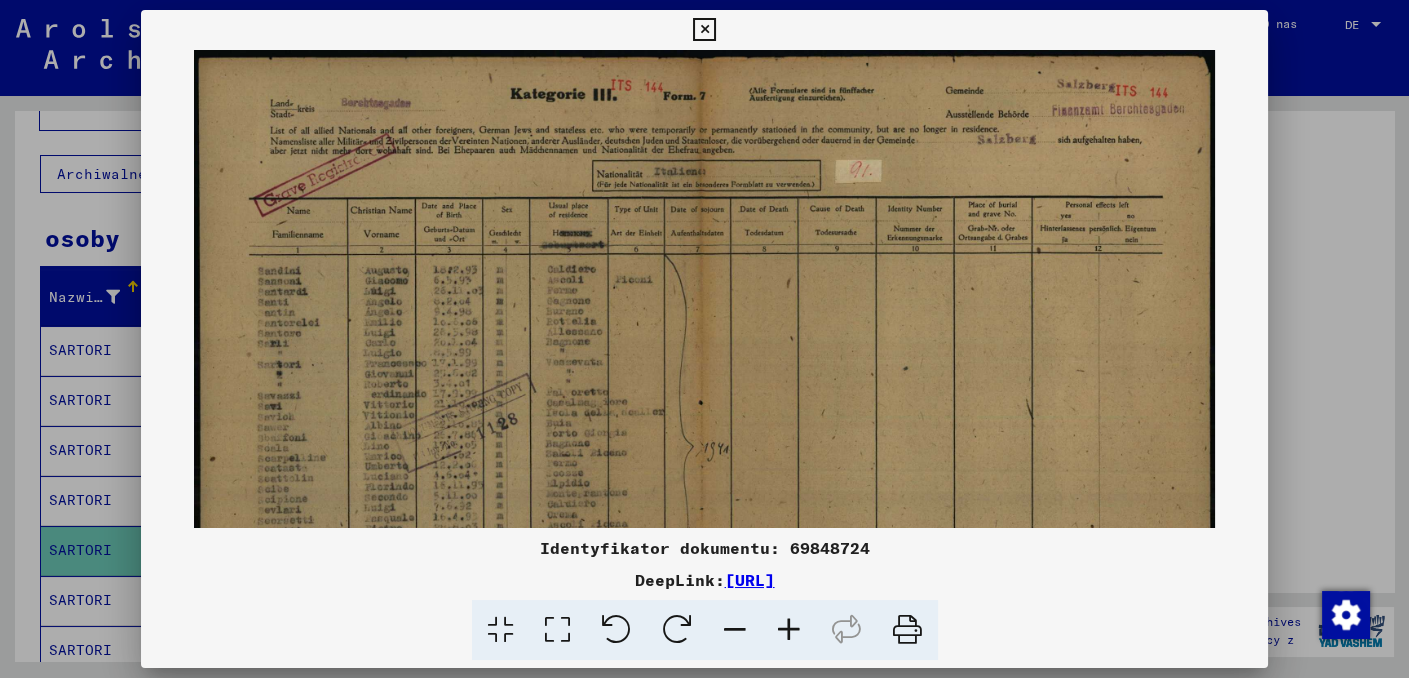 click at bounding box center [789, 630] 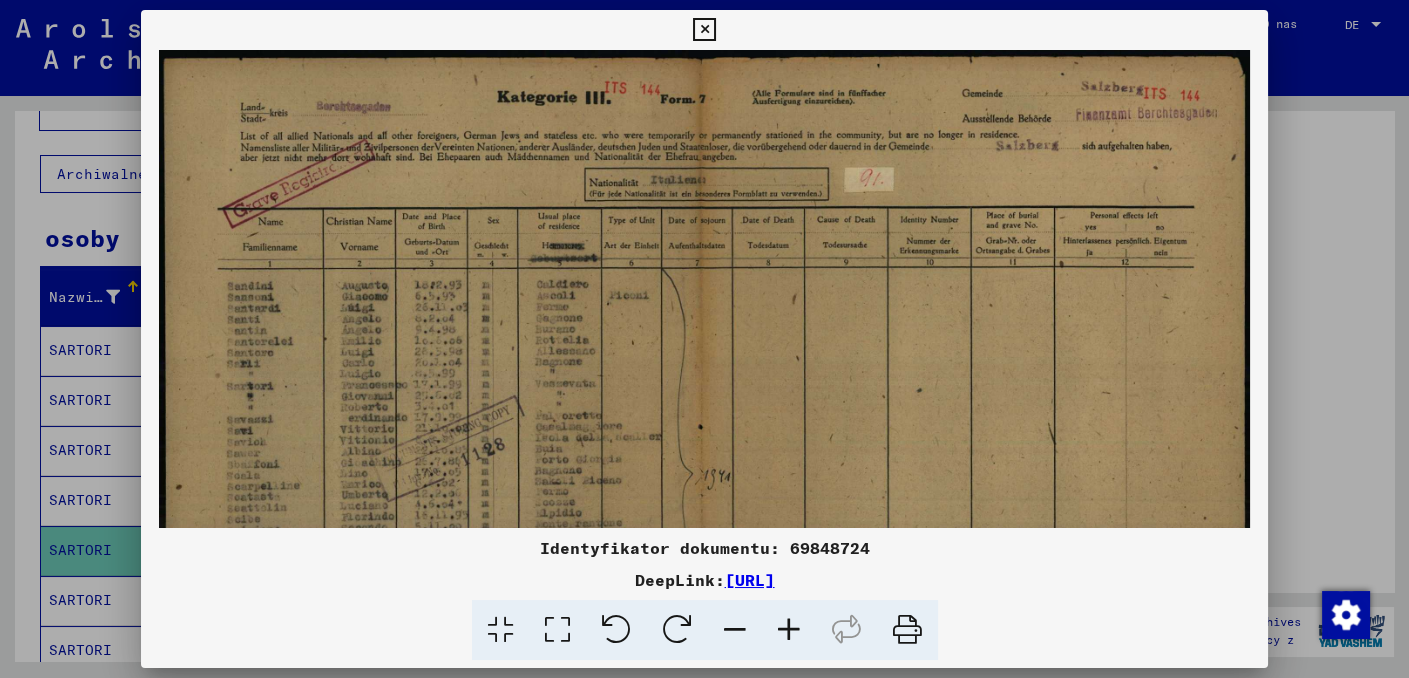 click at bounding box center (789, 630) 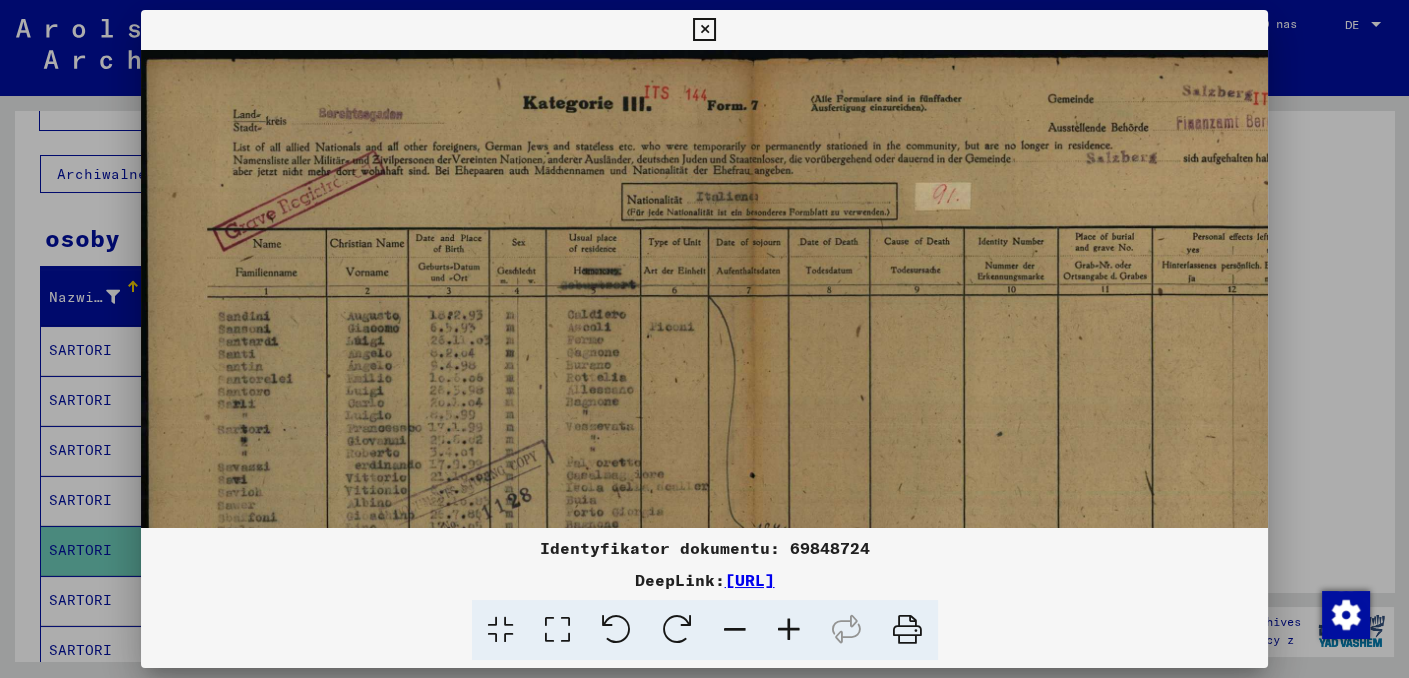 click at bounding box center (789, 630) 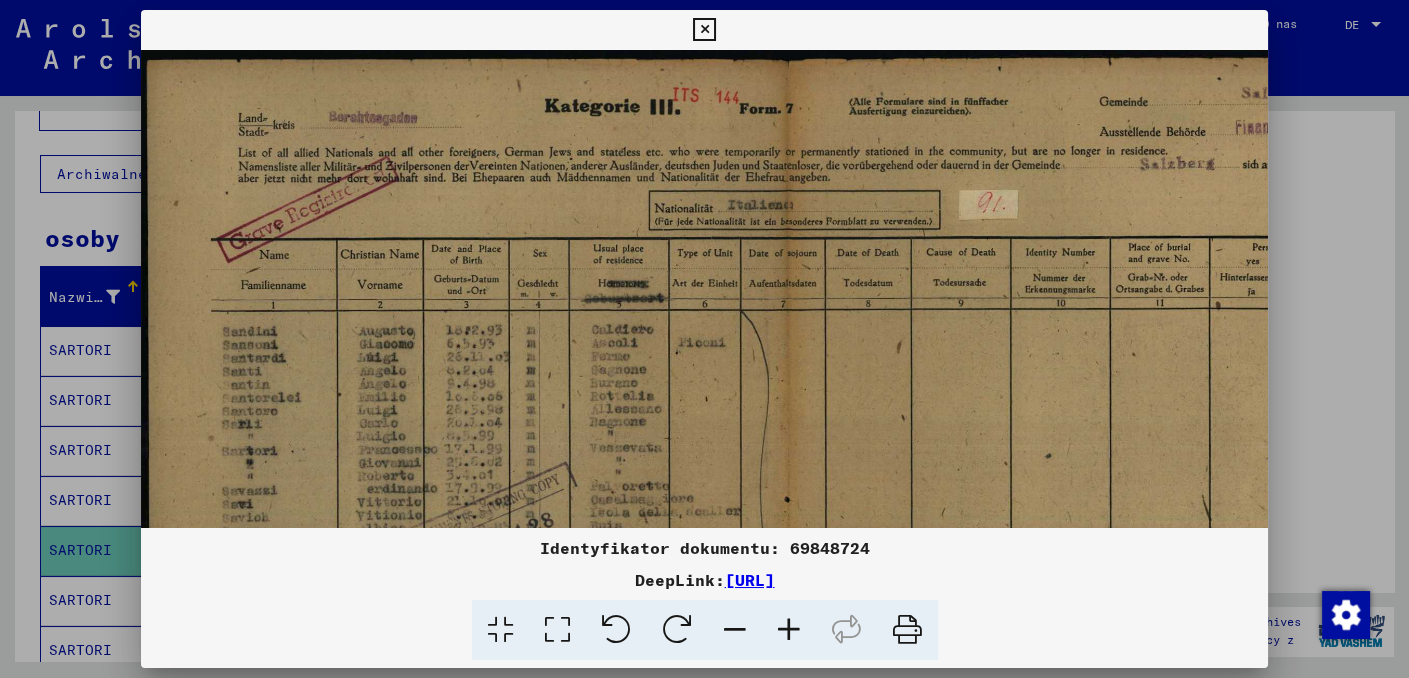 click at bounding box center [789, 630] 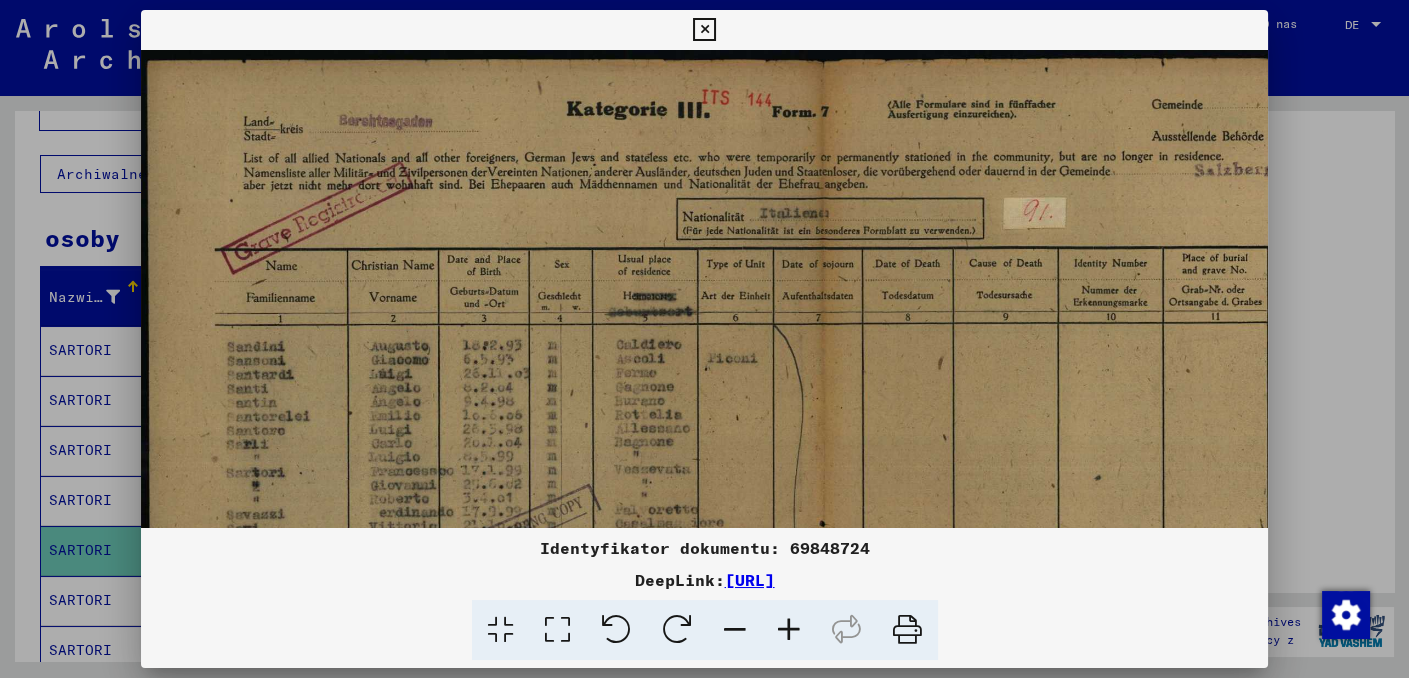 click at bounding box center (789, 630) 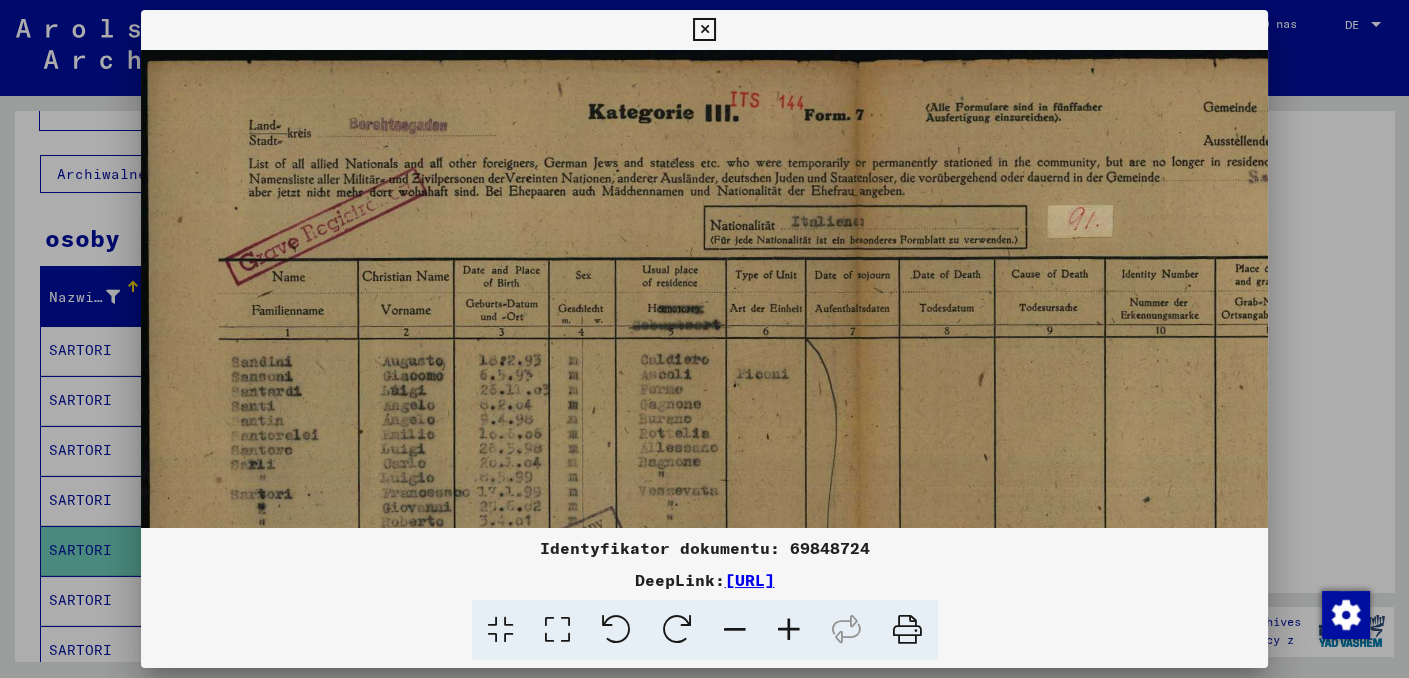 click at bounding box center [789, 630] 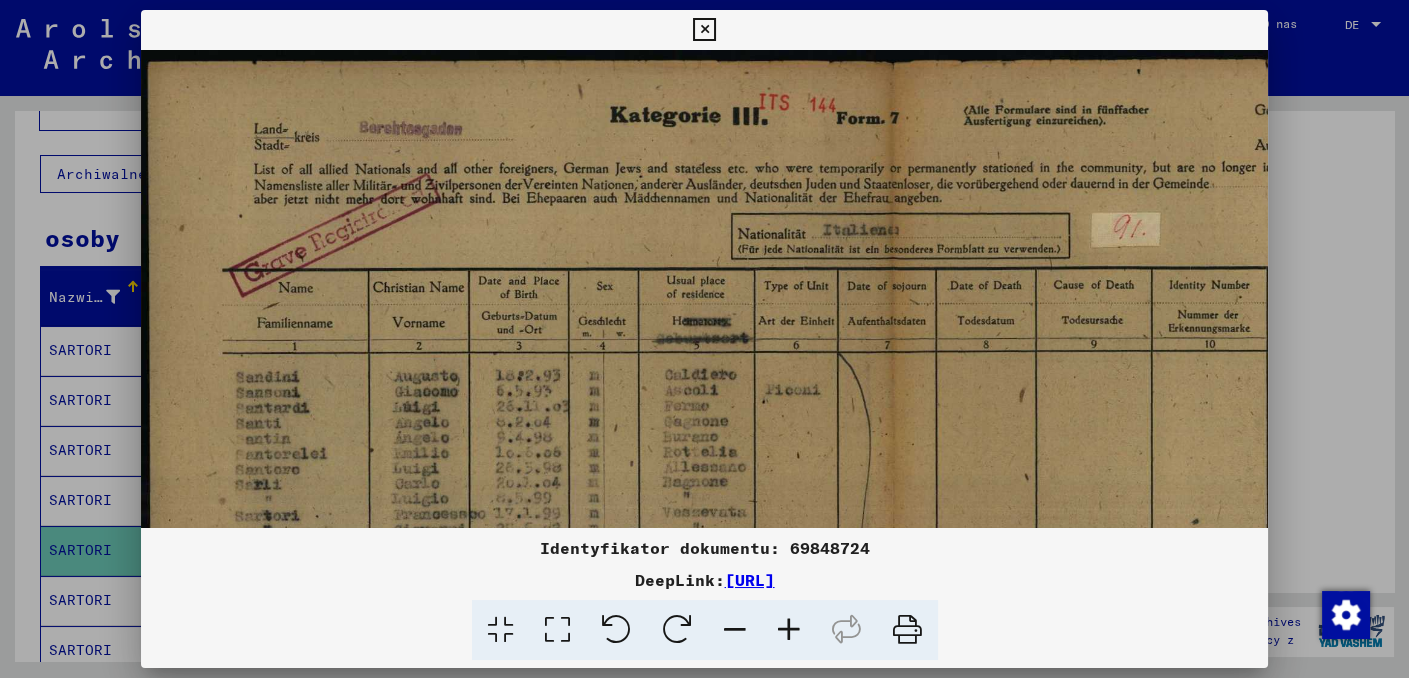 click at bounding box center [789, 630] 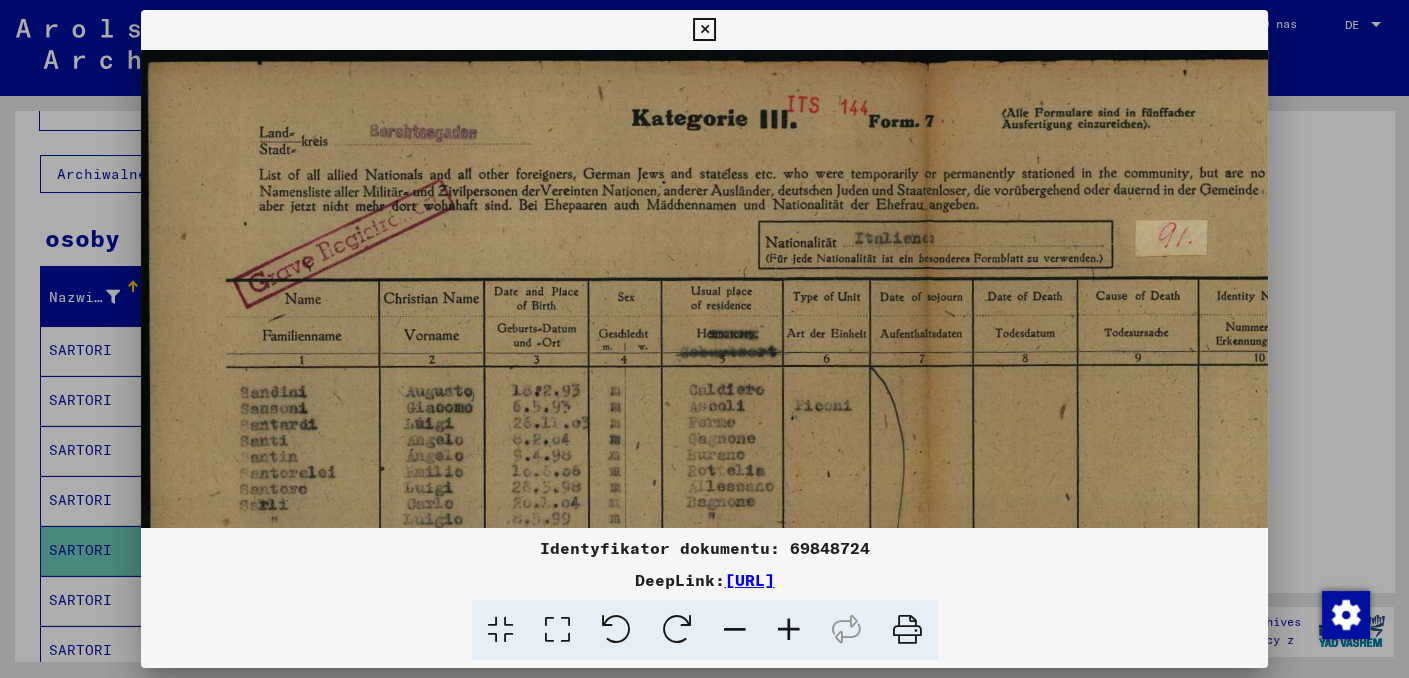 click at bounding box center (789, 630) 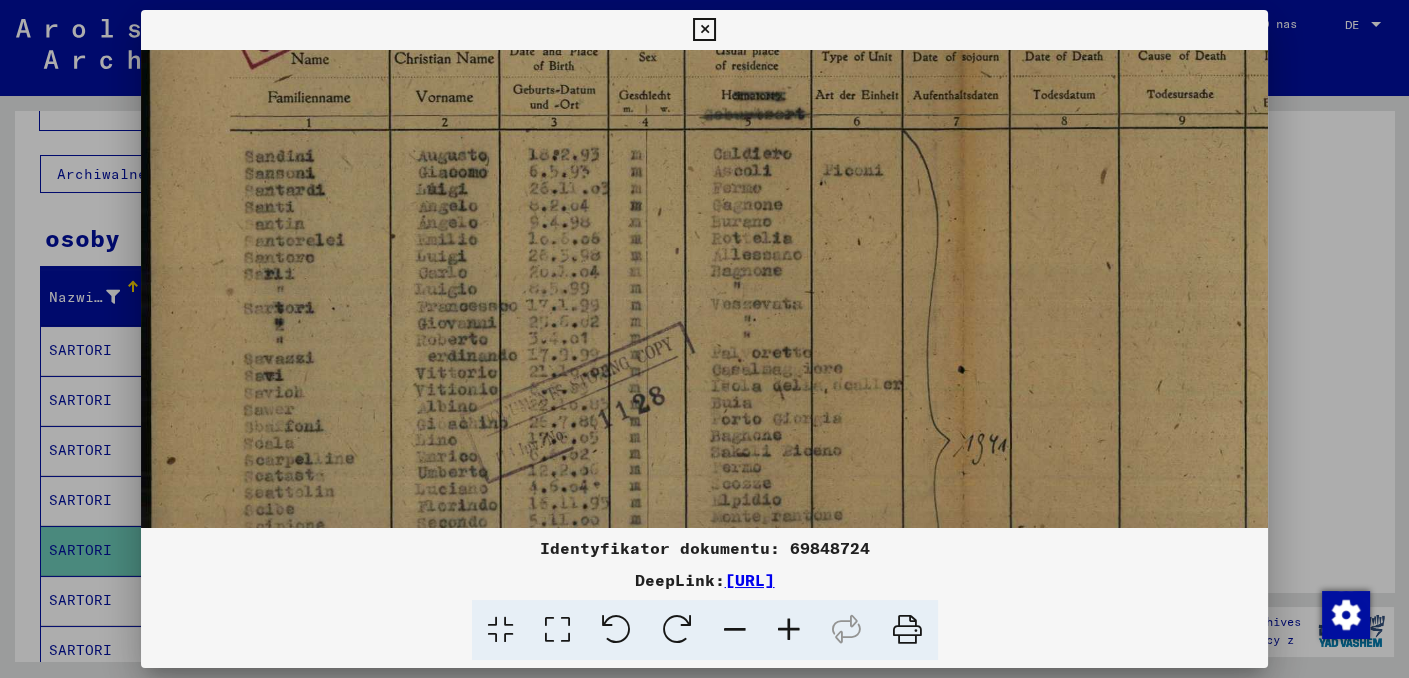 drag, startPoint x: 537, startPoint y: 444, endPoint x: 542, endPoint y: 190, distance: 254.04921 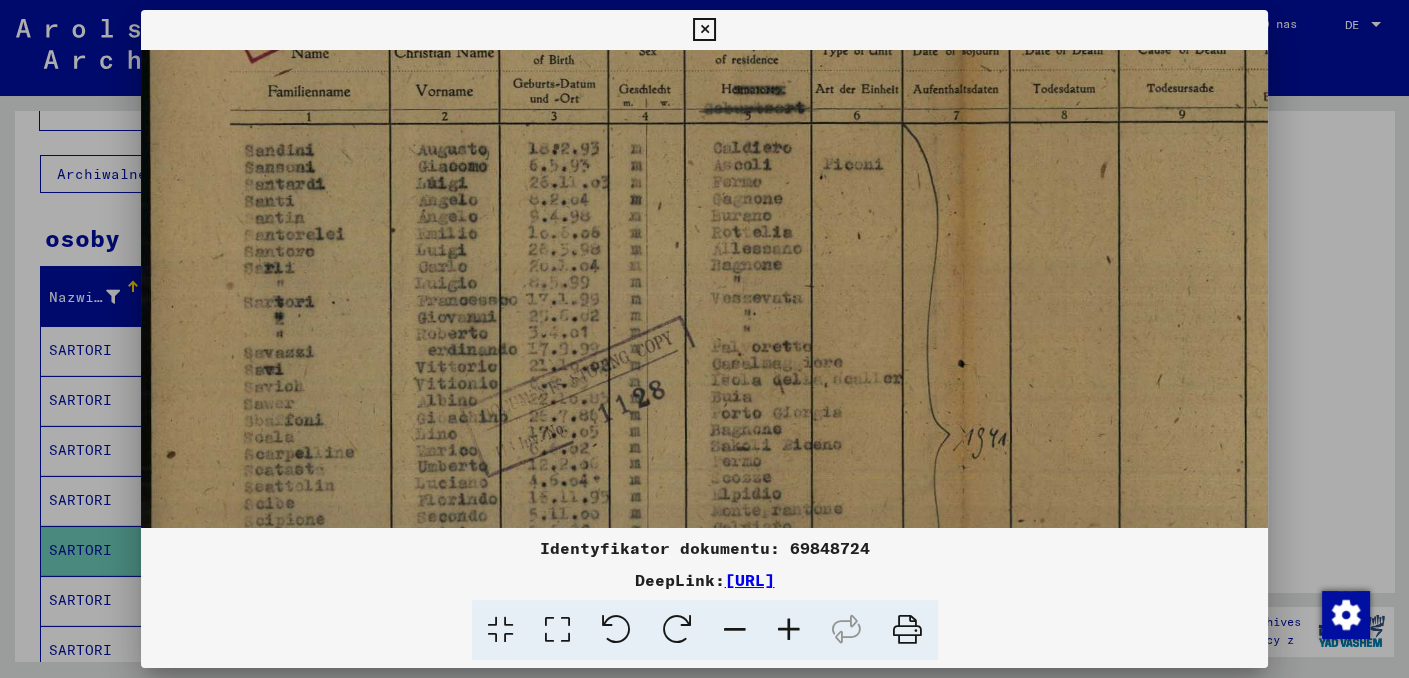 scroll, scrollTop: 269, scrollLeft: 0, axis: vertical 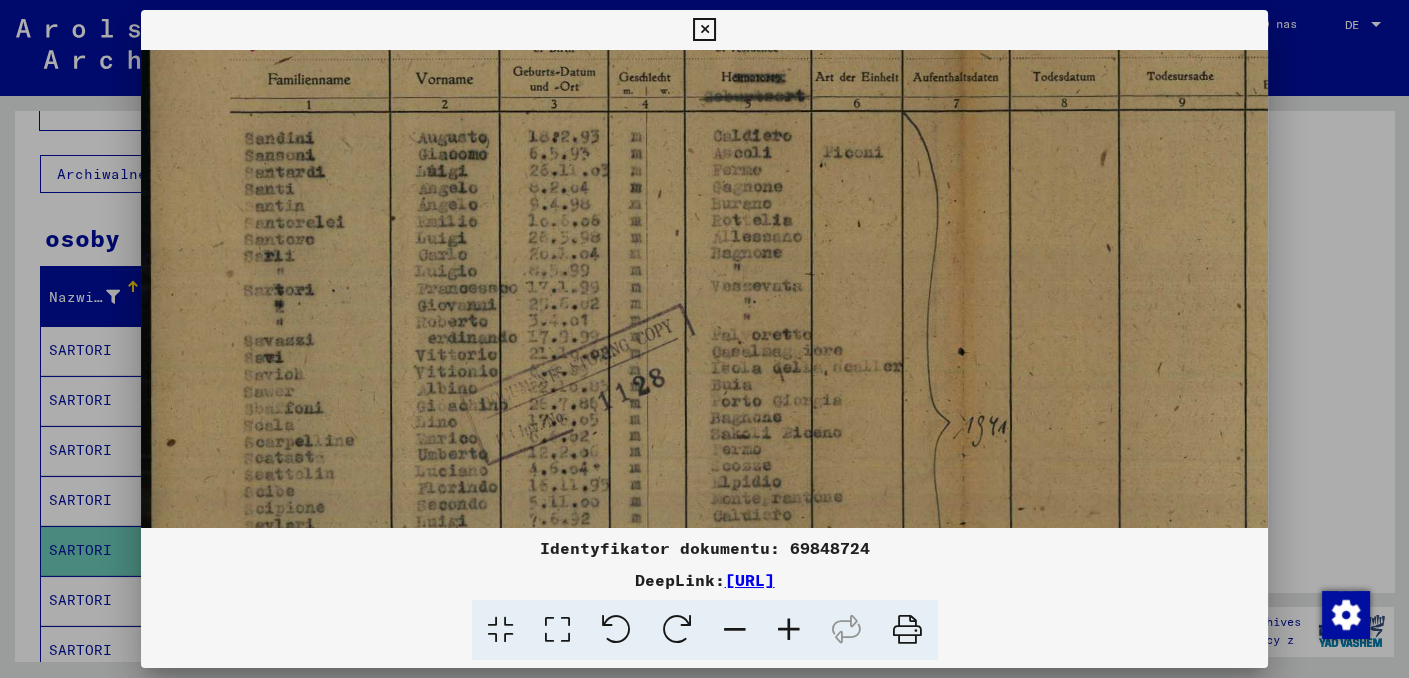 drag, startPoint x: 565, startPoint y: 324, endPoint x: 572, endPoint y: 310, distance: 15.652476 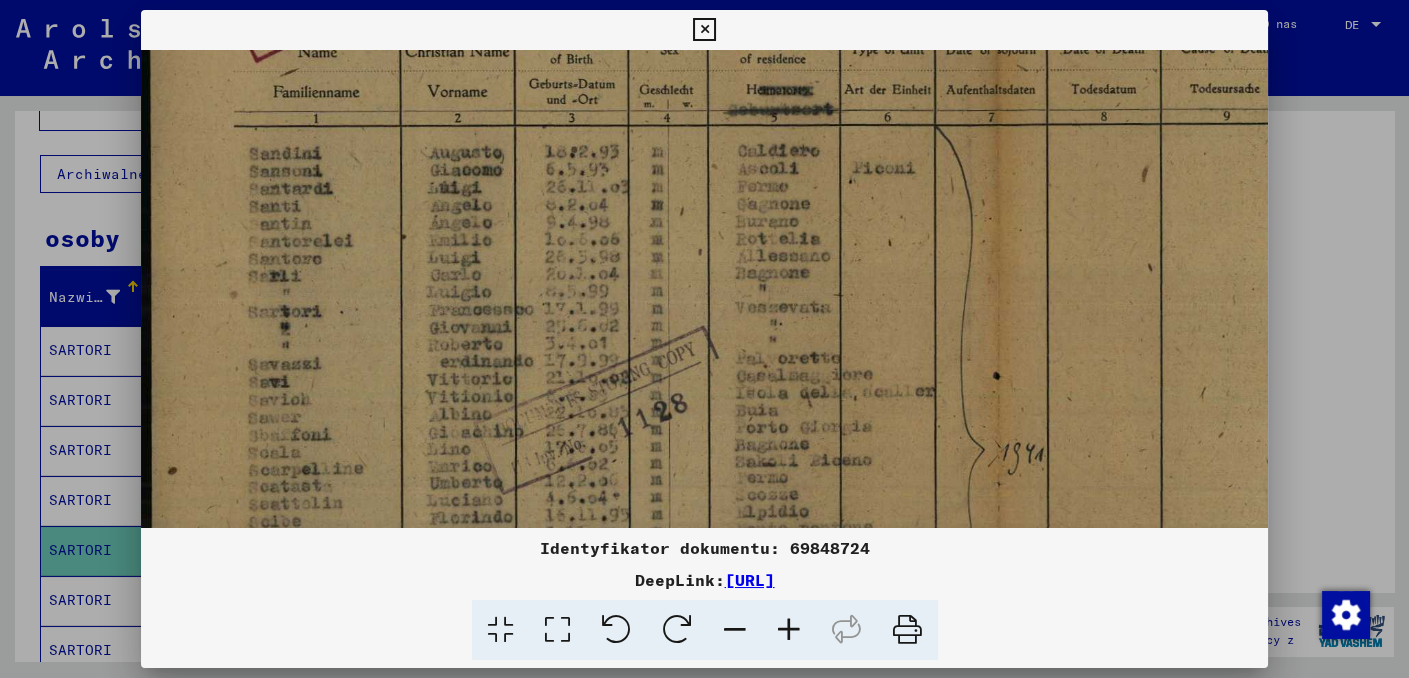 click at bounding box center (789, 630) 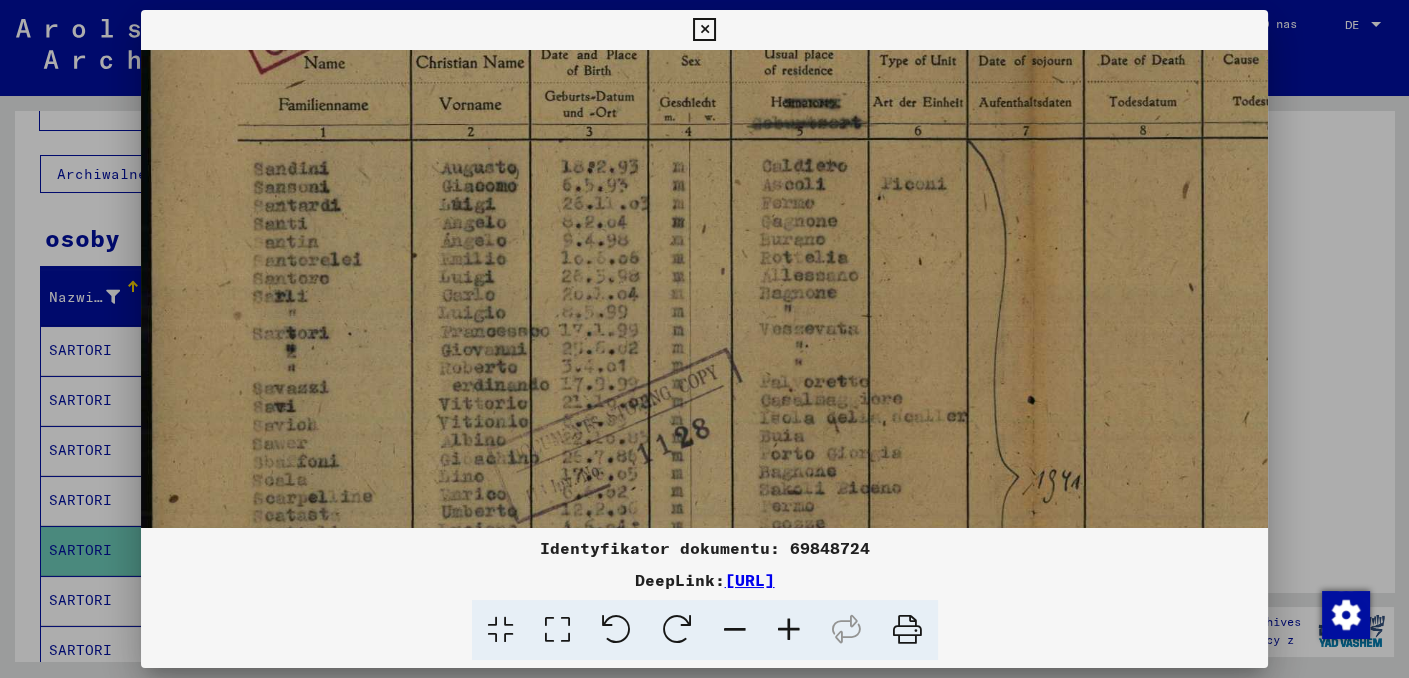 click at bounding box center [789, 630] 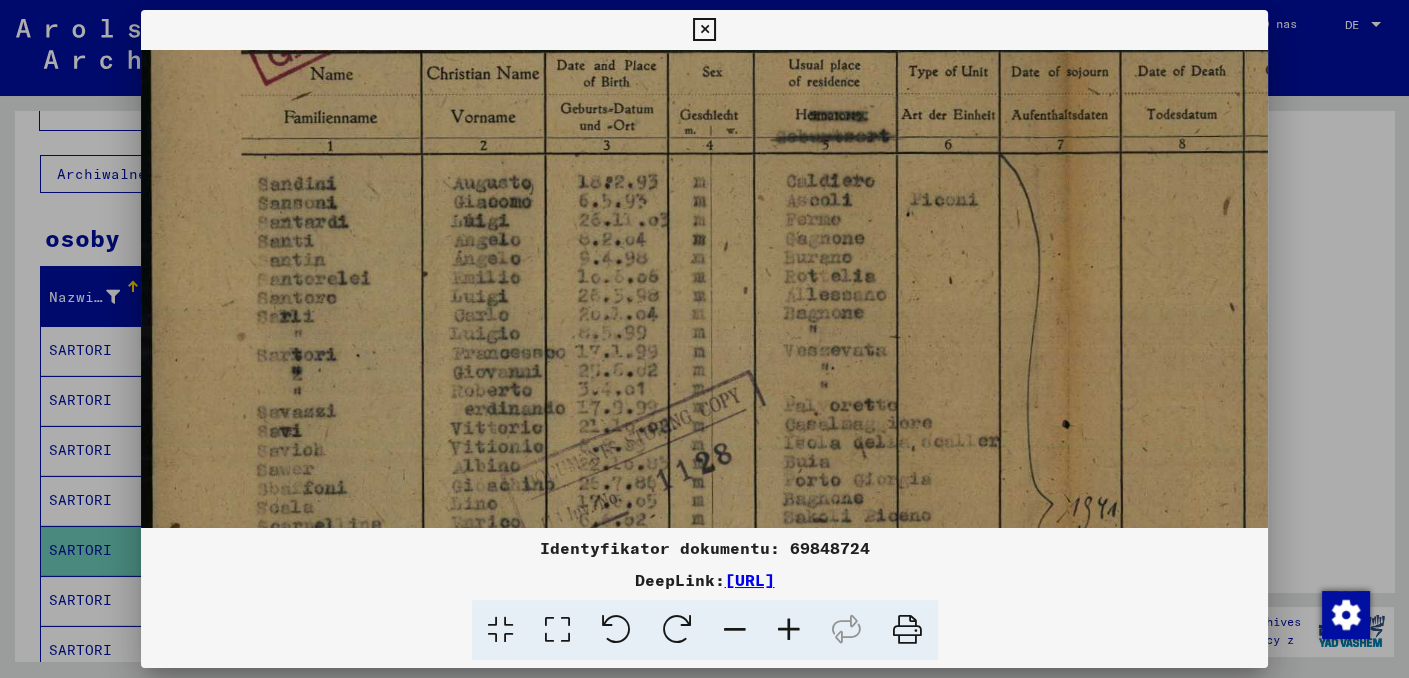 click at bounding box center [789, 630] 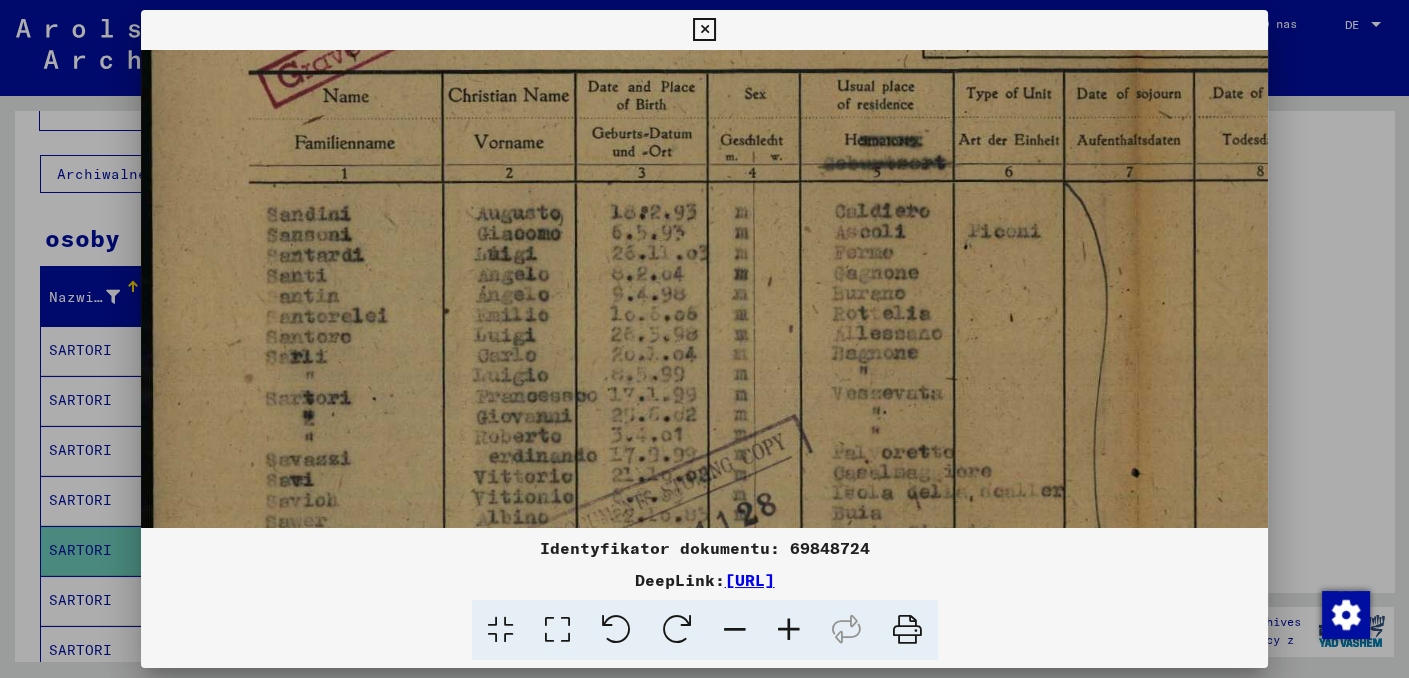 click at bounding box center (789, 630) 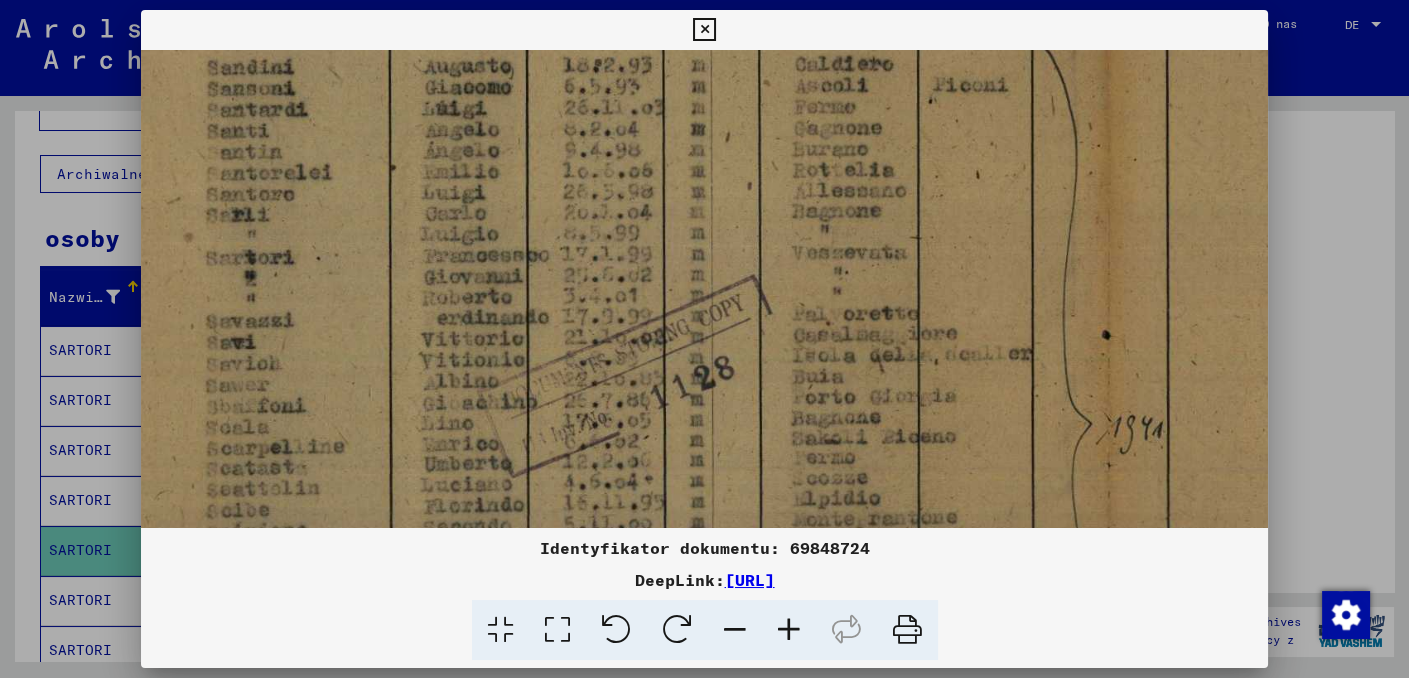 drag, startPoint x: 505, startPoint y: 436, endPoint x: 427, endPoint y: 276, distance: 178 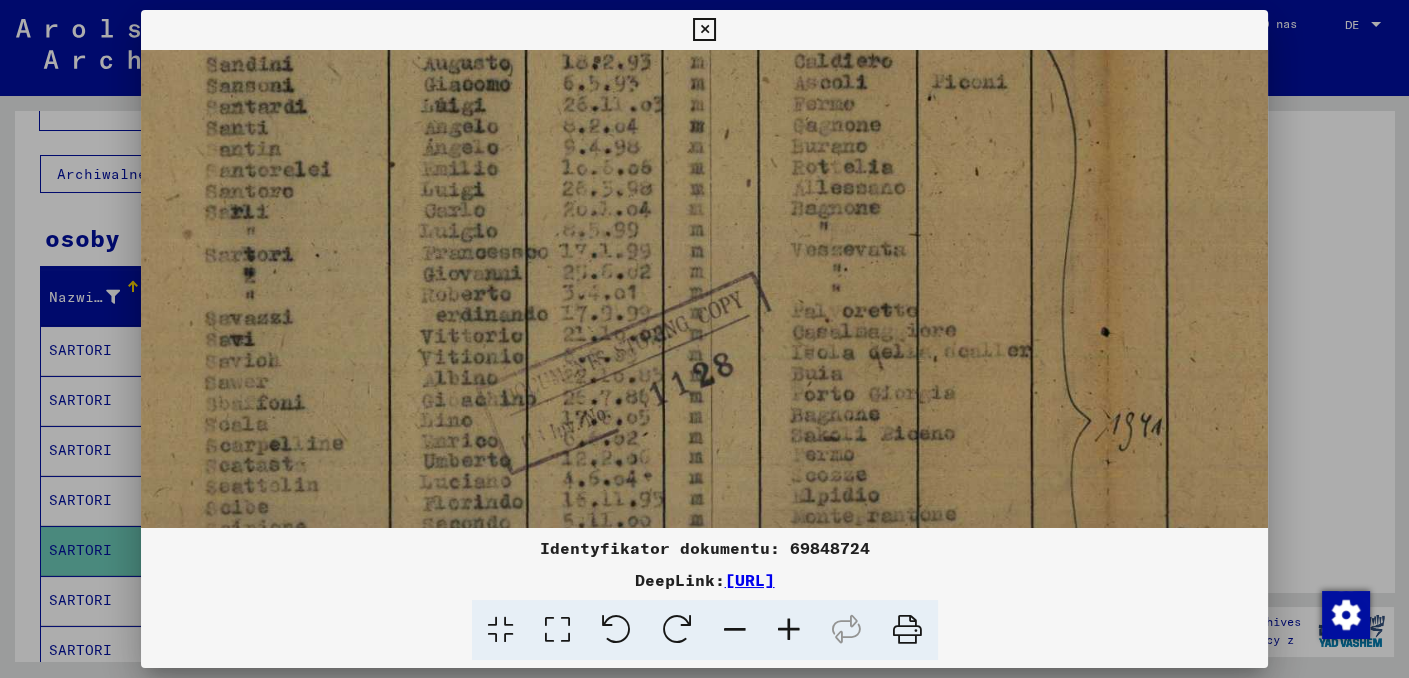 click at bounding box center [789, 630] 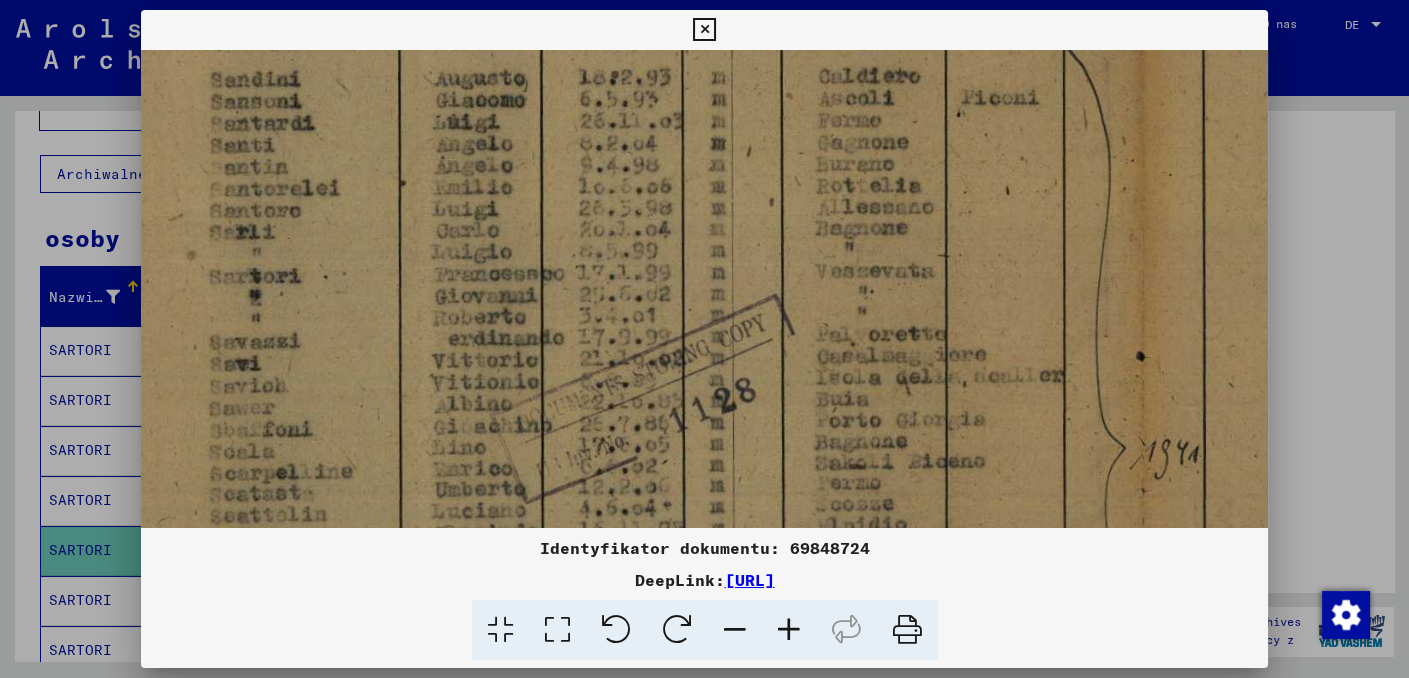 click at bounding box center (789, 630) 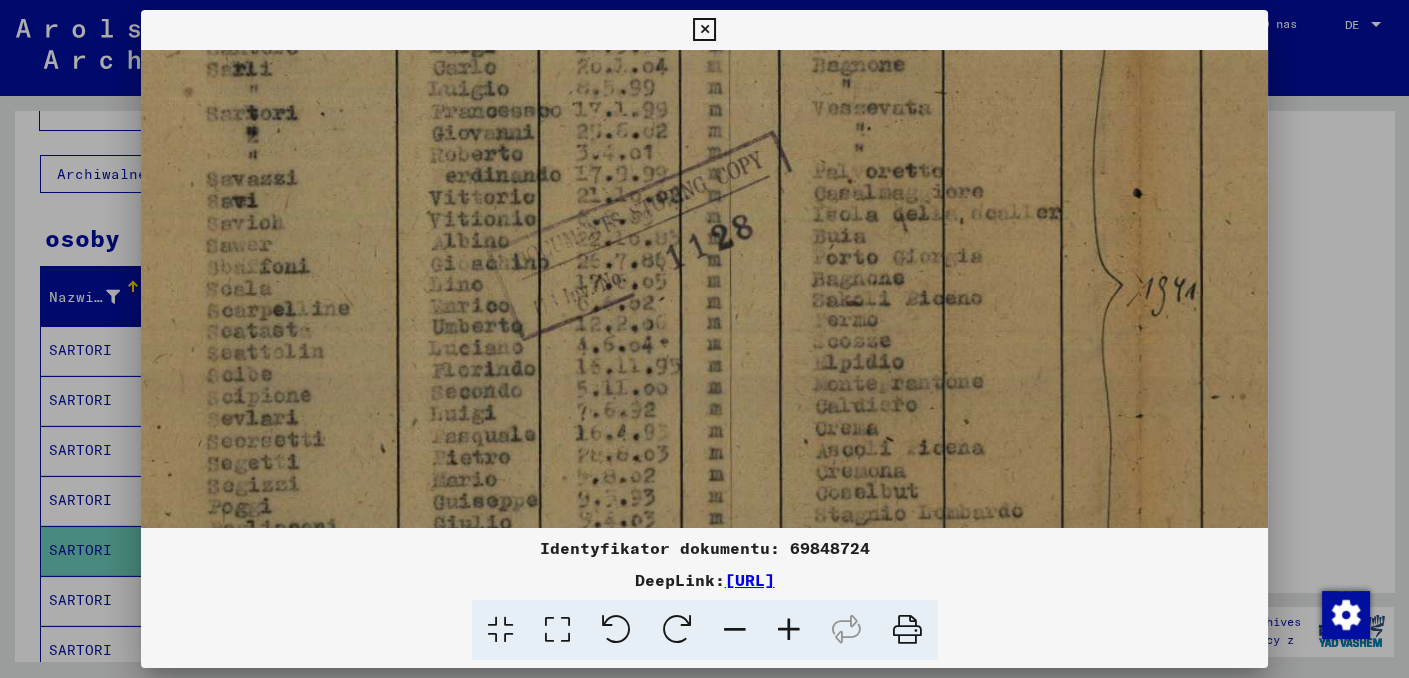 drag, startPoint x: 742, startPoint y: 366, endPoint x: 740, endPoint y: 198, distance: 168.0119 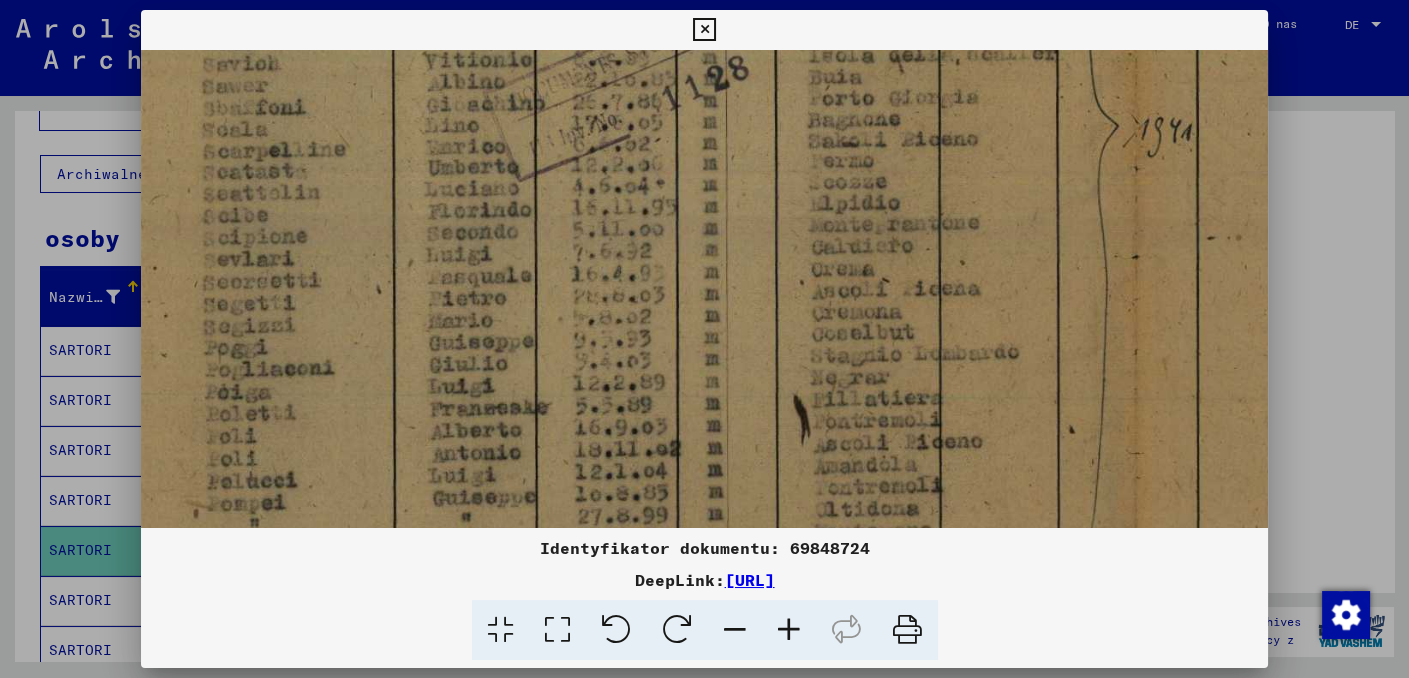 drag, startPoint x: 760, startPoint y: 355, endPoint x: 758, endPoint y: 235, distance: 120.01666 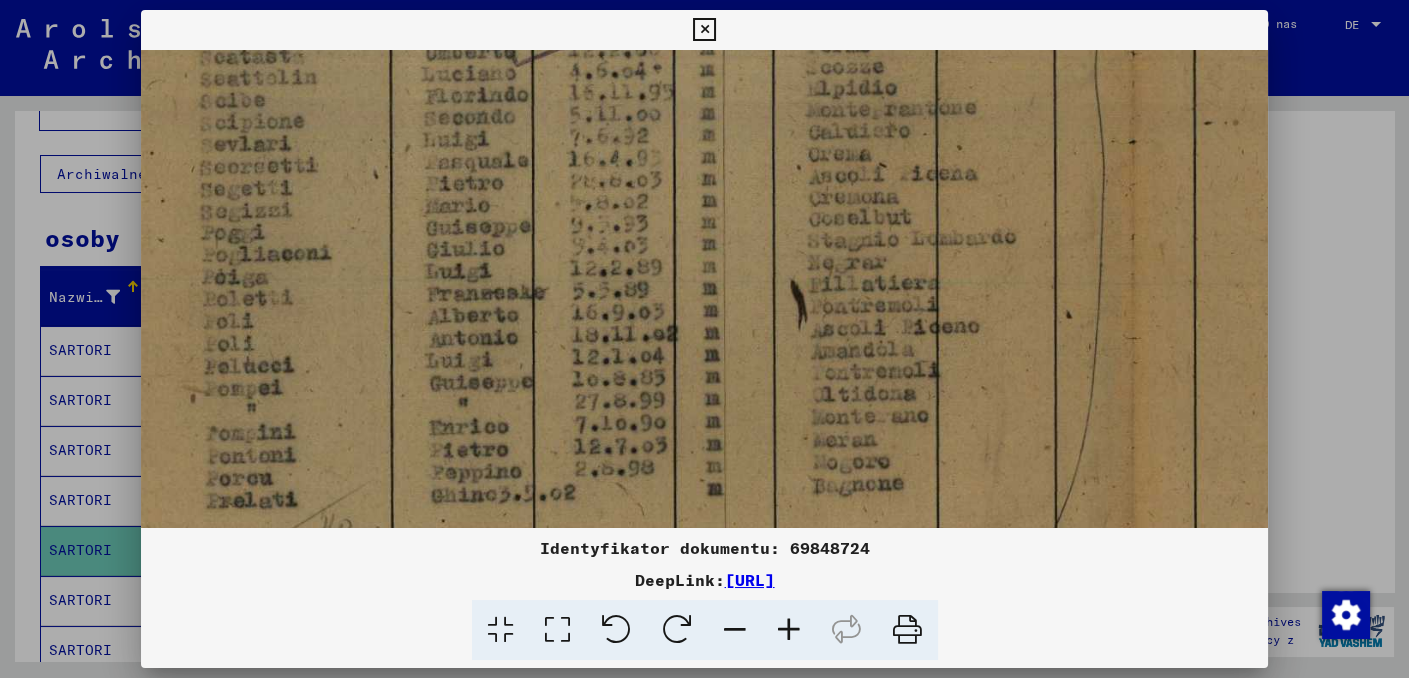 scroll, scrollTop: 871, scrollLeft: 73, axis: both 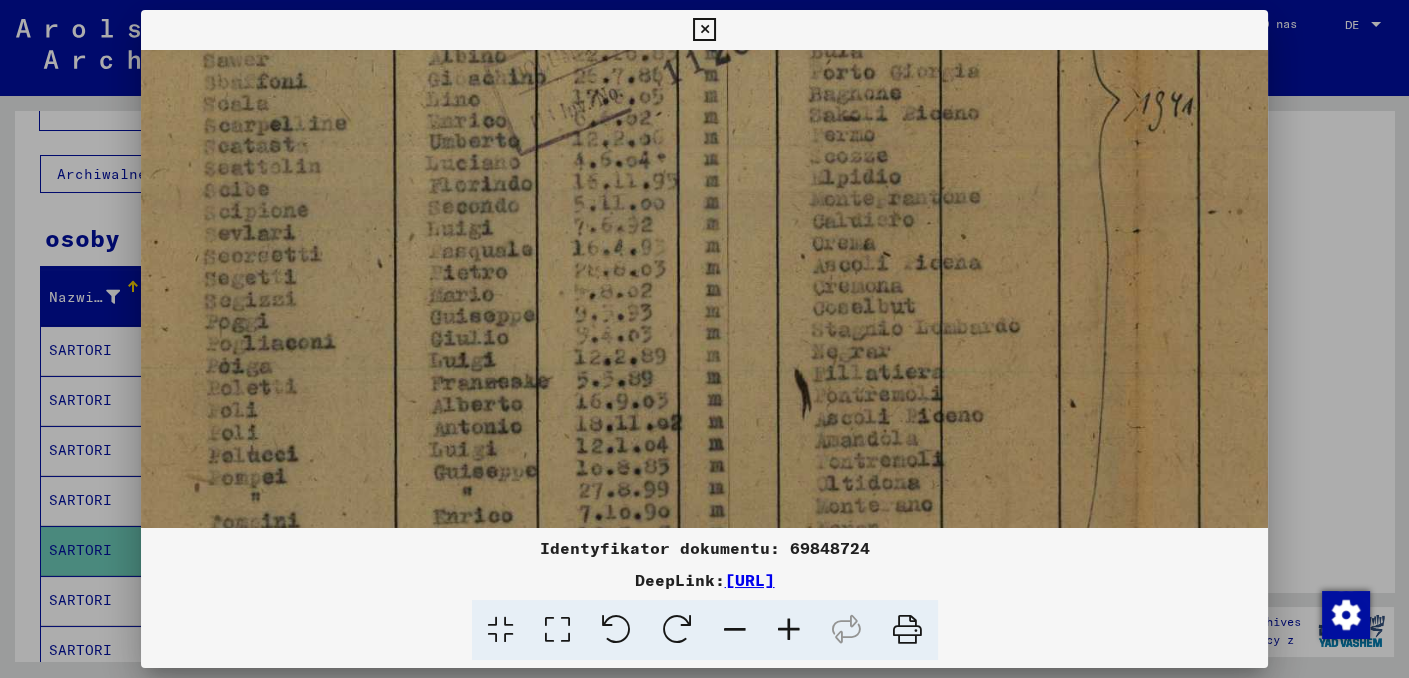 drag, startPoint x: 760, startPoint y: 330, endPoint x: 761, endPoint y: 314, distance: 16.03122 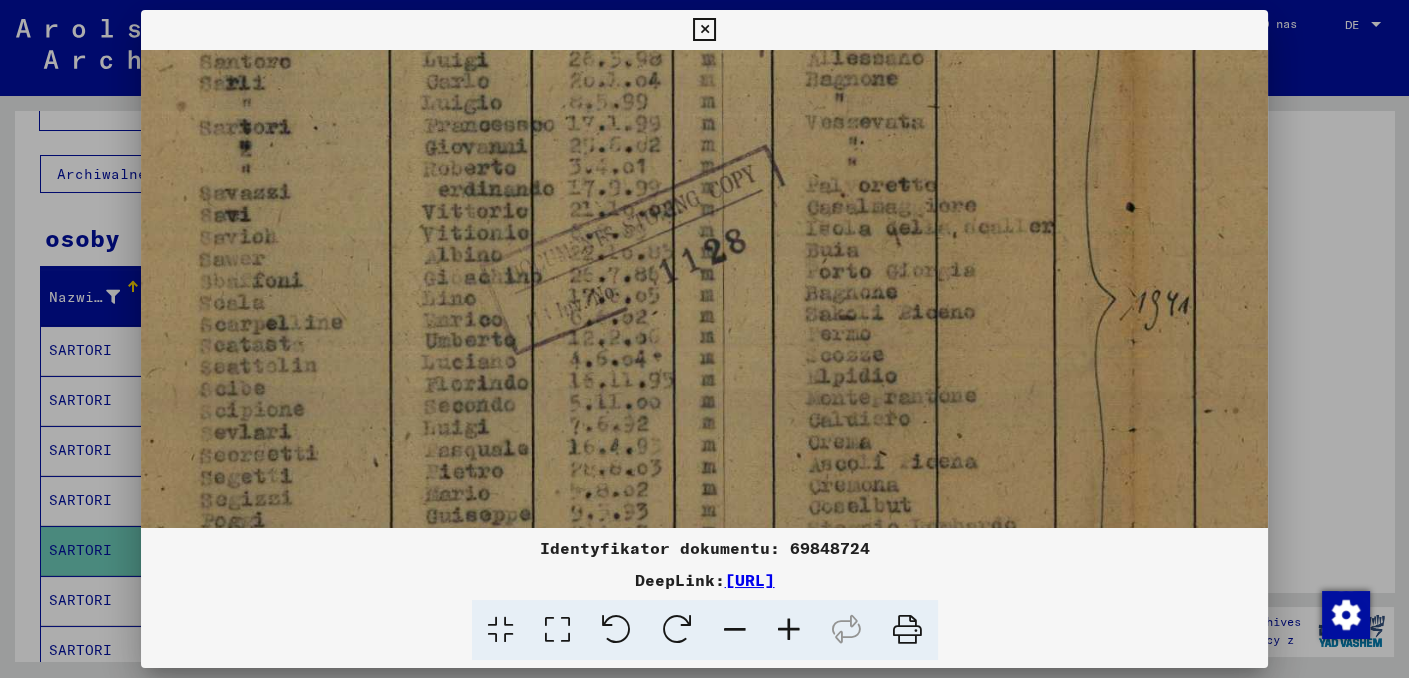 drag, startPoint x: 751, startPoint y: 407, endPoint x: 750, endPoint y: 427, distance: 20.024984 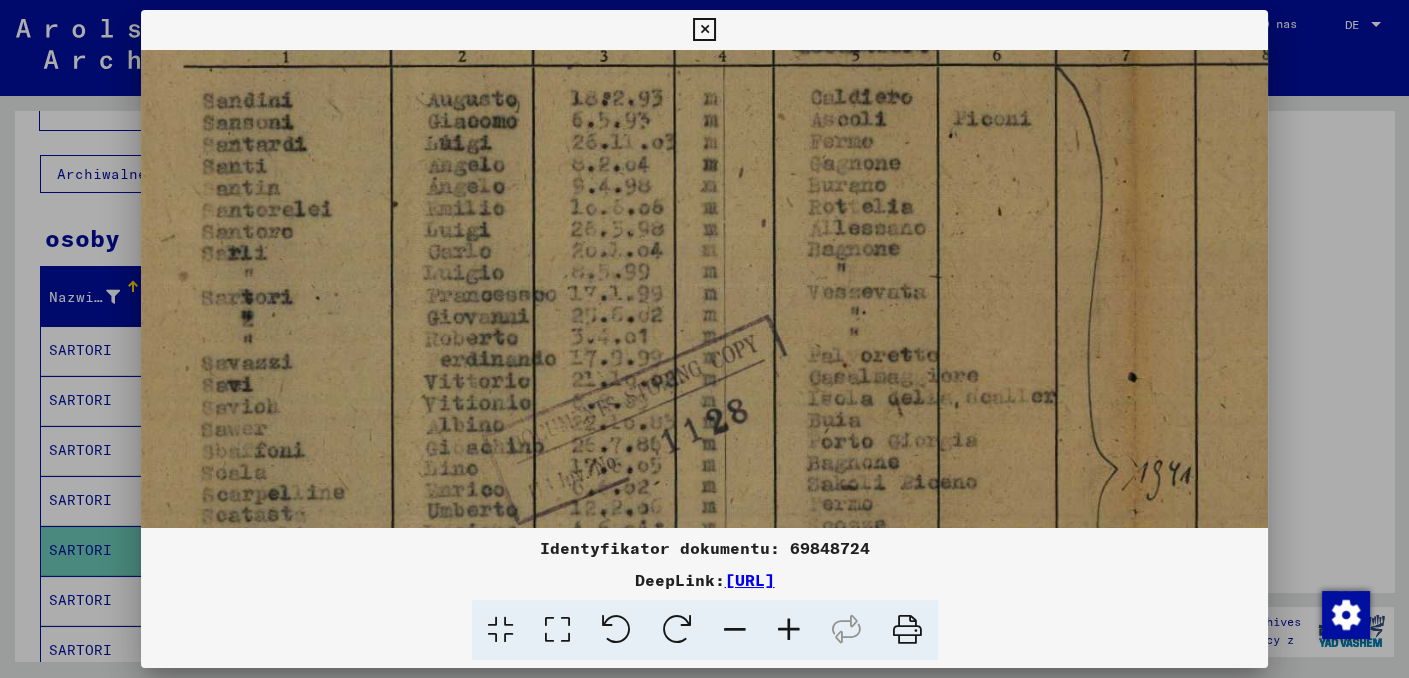 scroll, scrollTop: 408, scrollLeft: 72, axis: both 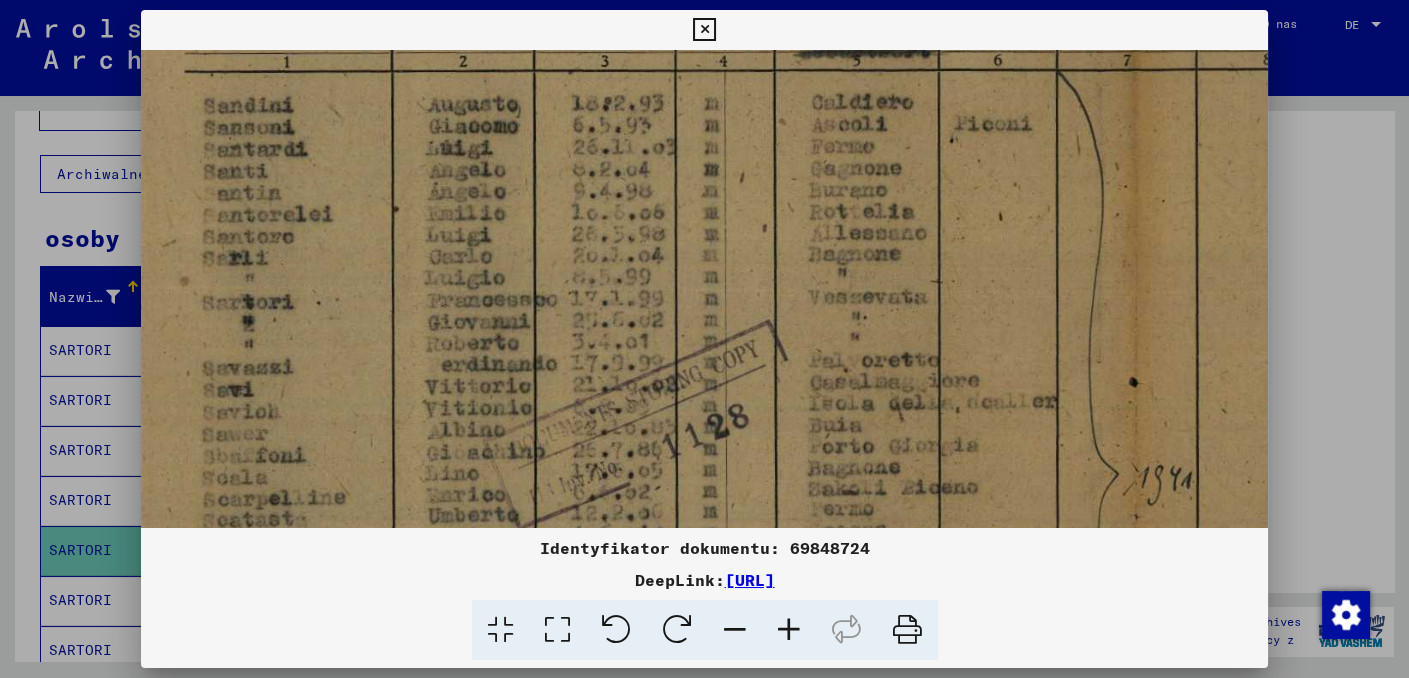 drag, startPoint x: 742, startPoint y: 281, endPoint x: 746, endPoint y: 392, distance: 111.07205 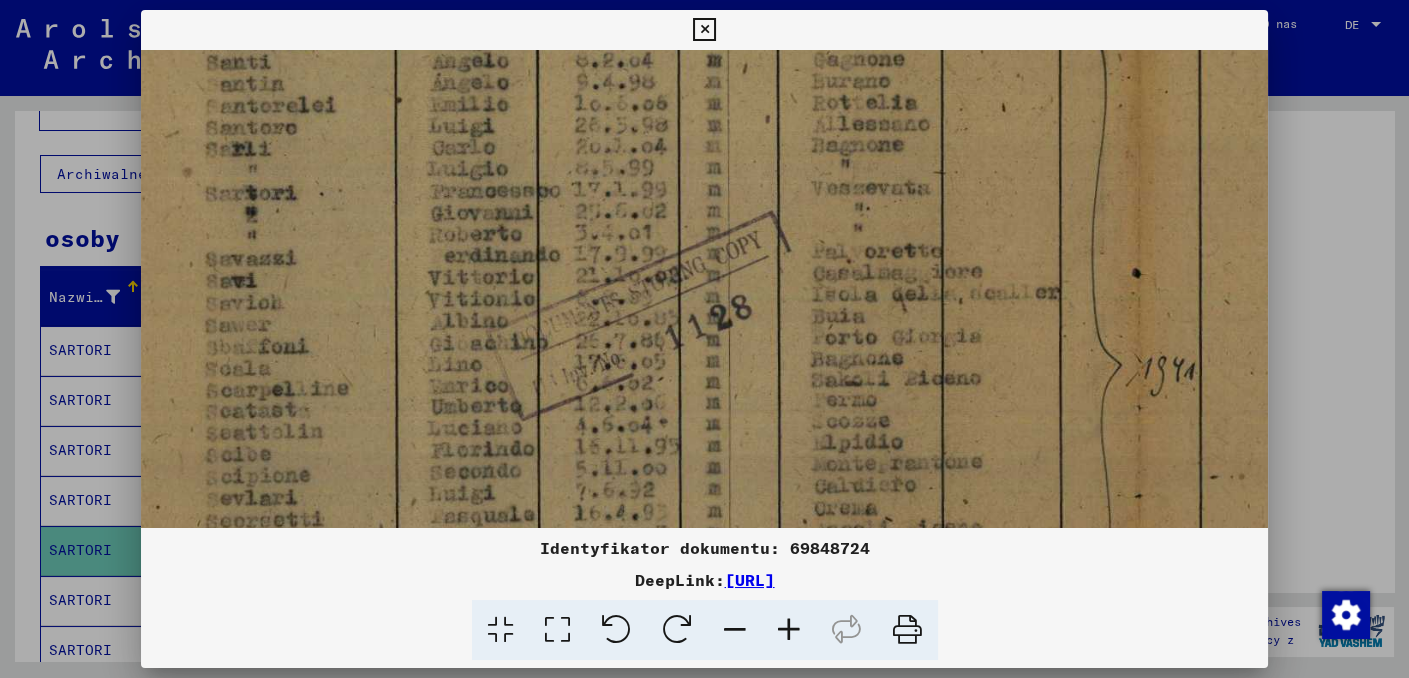 scroll, scrollTop: 526, scrollLeft: 69, axis: both 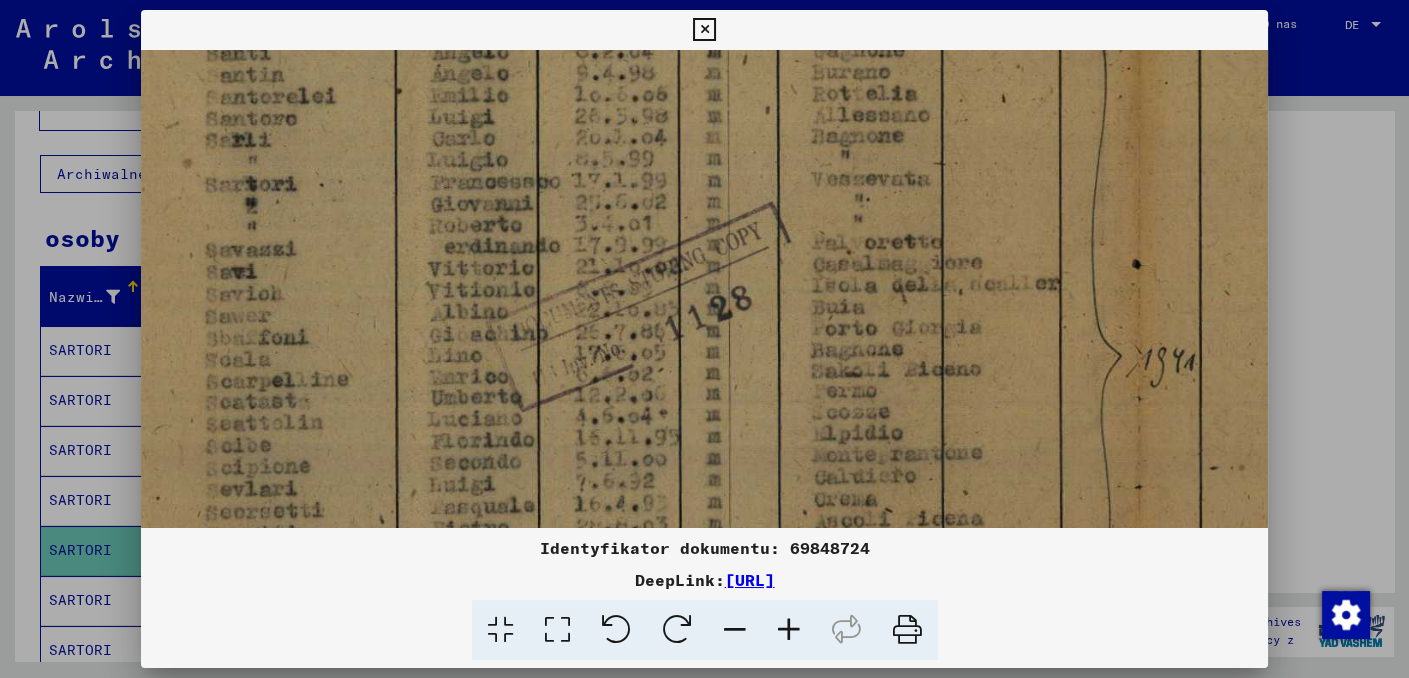drag, startPoint x: 842, startPoint y: 387, endPoint x: 846, endPoint y: 269, distance: 118.06778 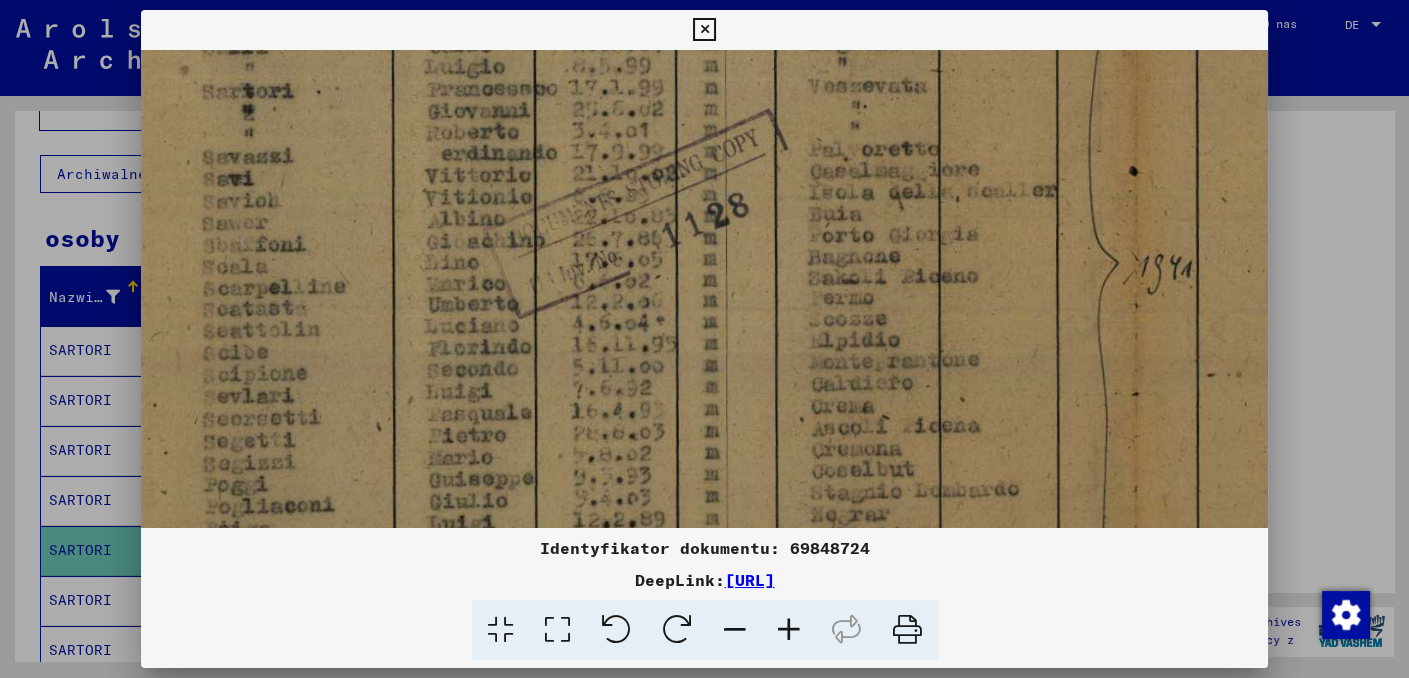 drag, startPoint x: 860, startPoint y: 346, endPoint x: 856, endPoint y: 252, distance: 94.08507 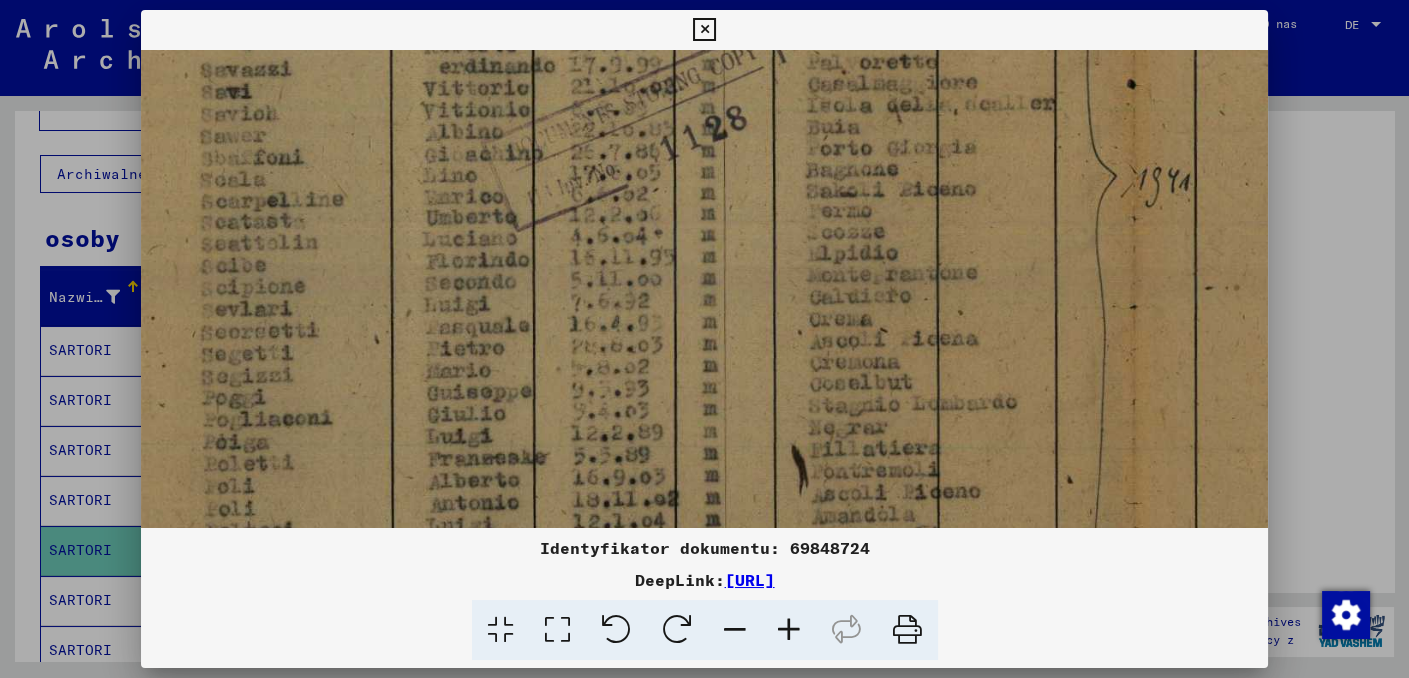 drag, startPoint x: 864, startPoint y: 326, endPoint x: 858, endPoint y: 259, distance: 67.26812 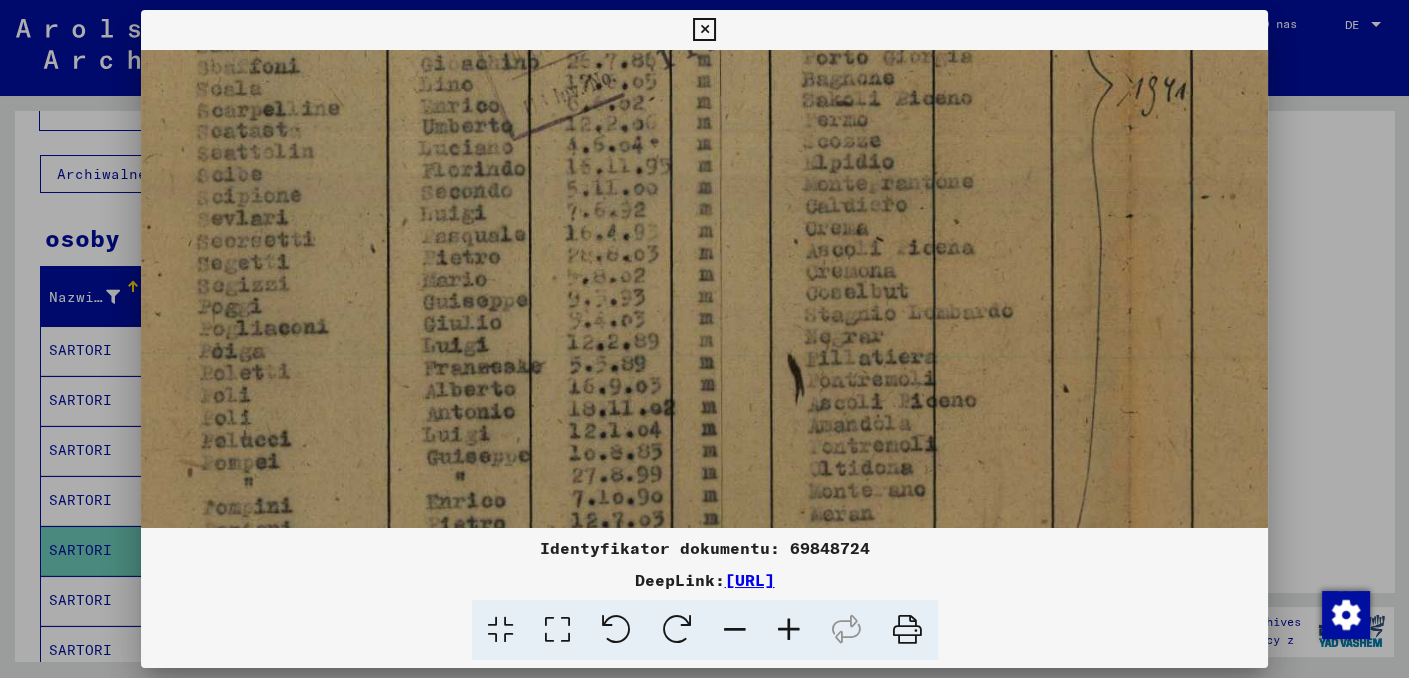 drag, startPoint x: 872, startPoint y: 361, endPoint x: 868, endPoint y: 276, distance: 85.09406 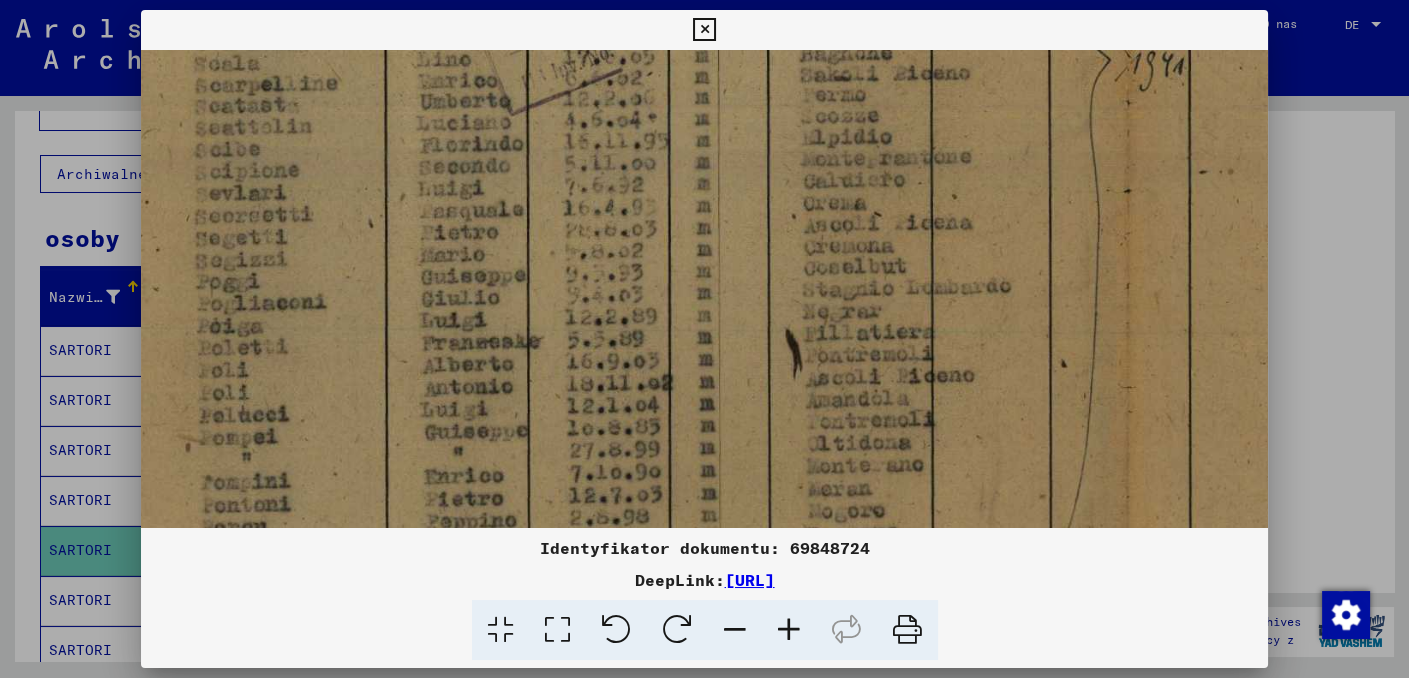 drag, startPoint x: 877, startPoint y: 308, endPoint x: 875, endPoint y: 278, distance: 30.066593 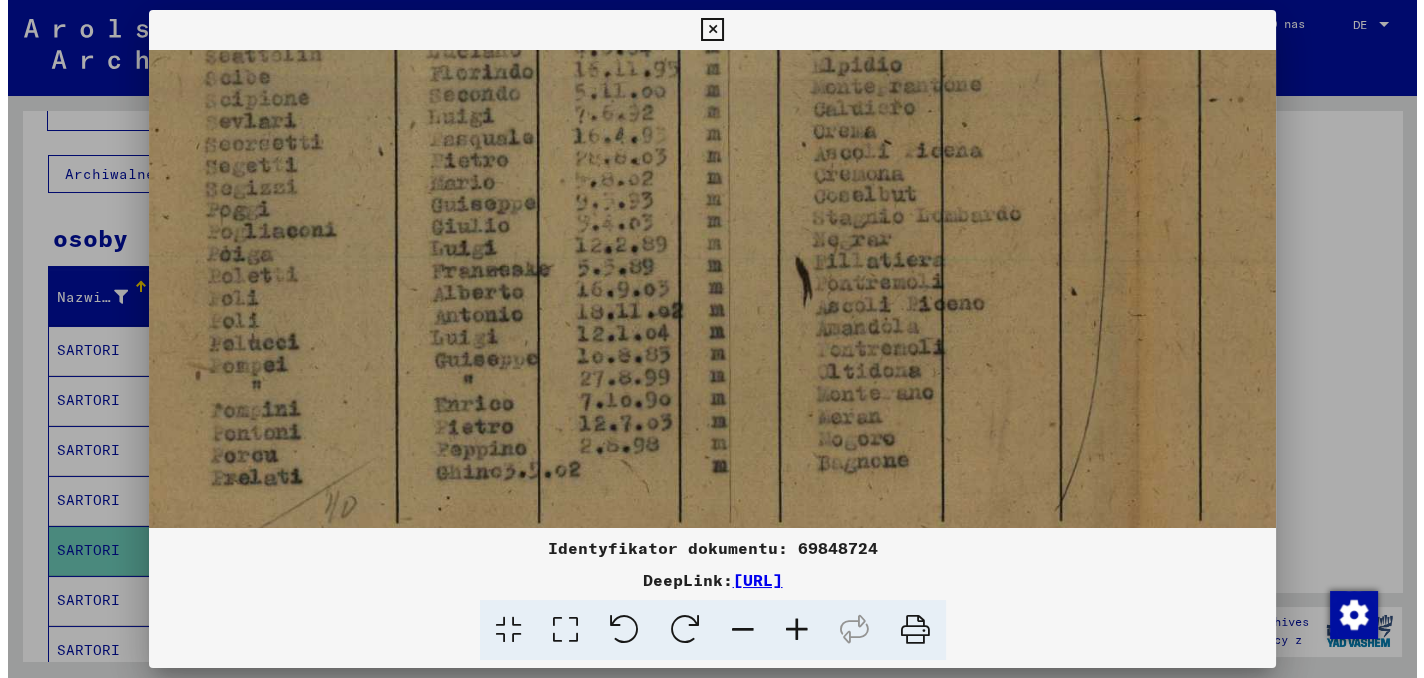 scroll, scrollTop: 896, scrollLeft: 79, axis: both 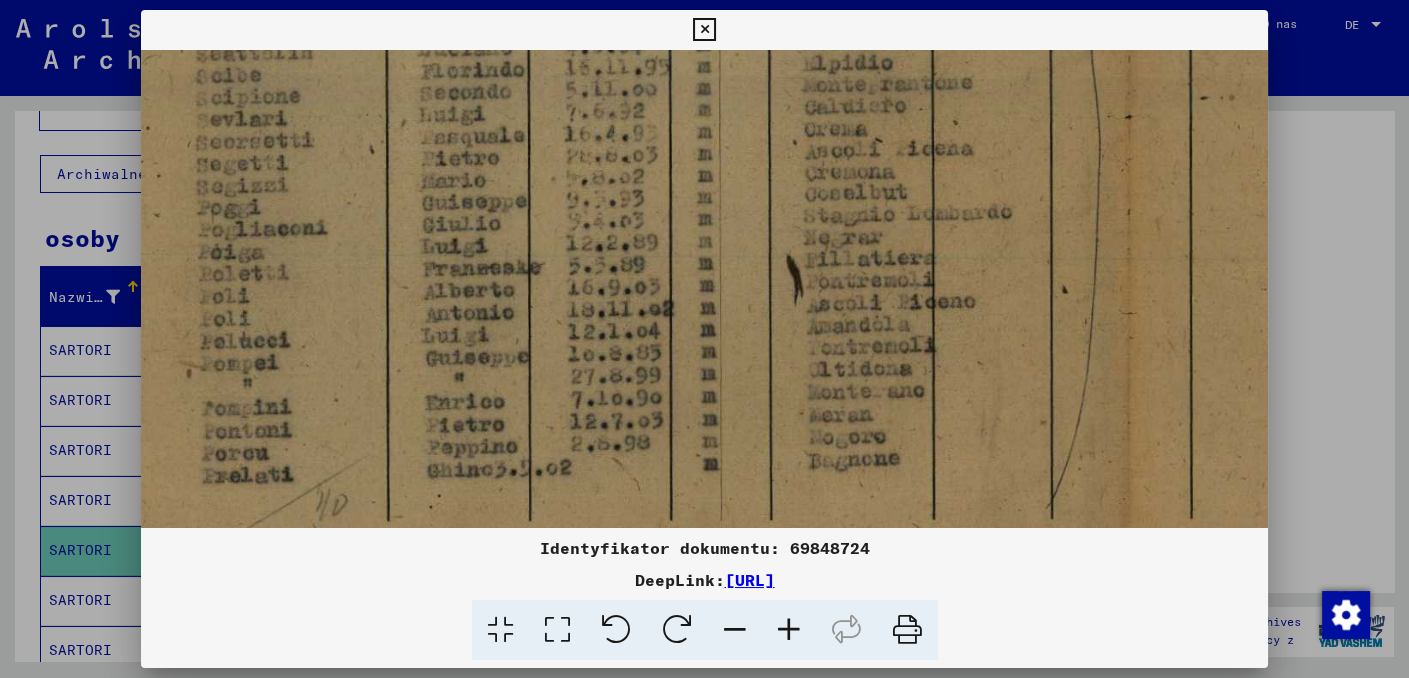 drag, startPoint x: 884, startPoint y: 410, endPoint x: 885, endPoint y: 338, distance: 72.00694 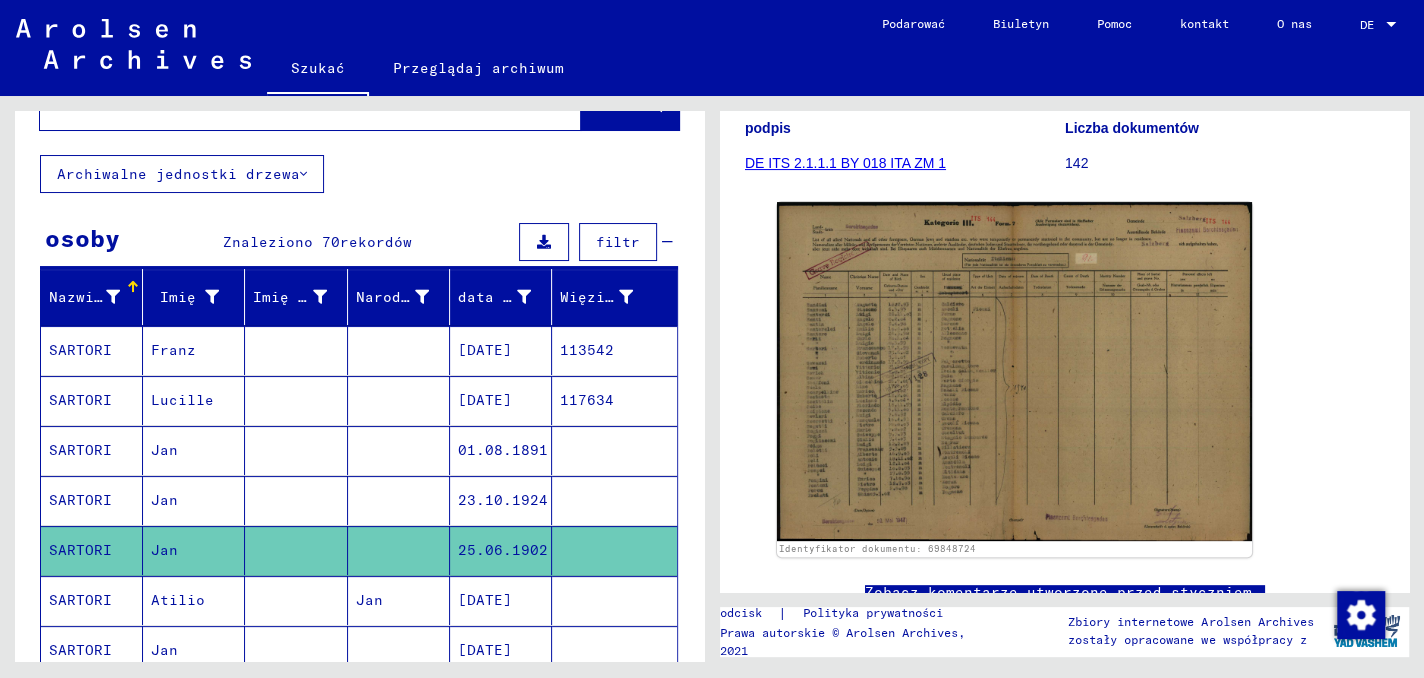 scroll, scrollTop: 200, scrollLeft: 0, axis: vertical 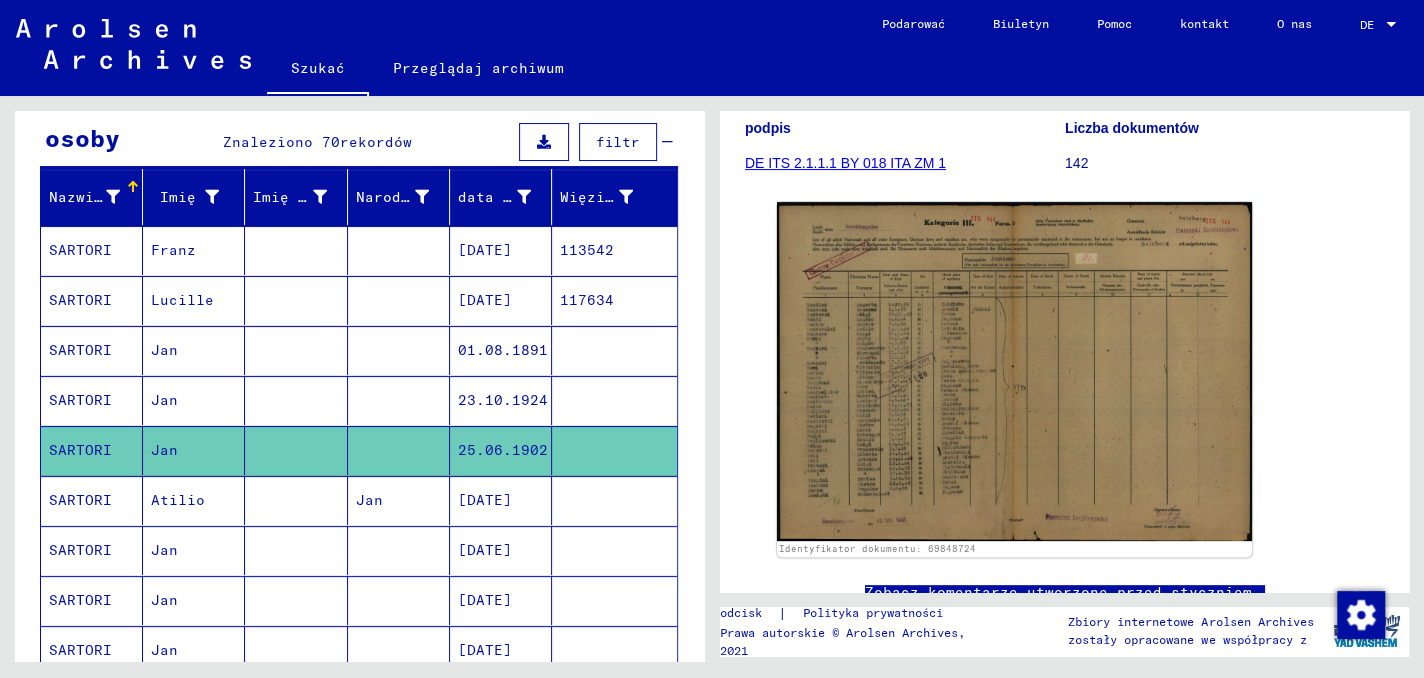 click on "SARTORI" at bounding box center (80, 550) 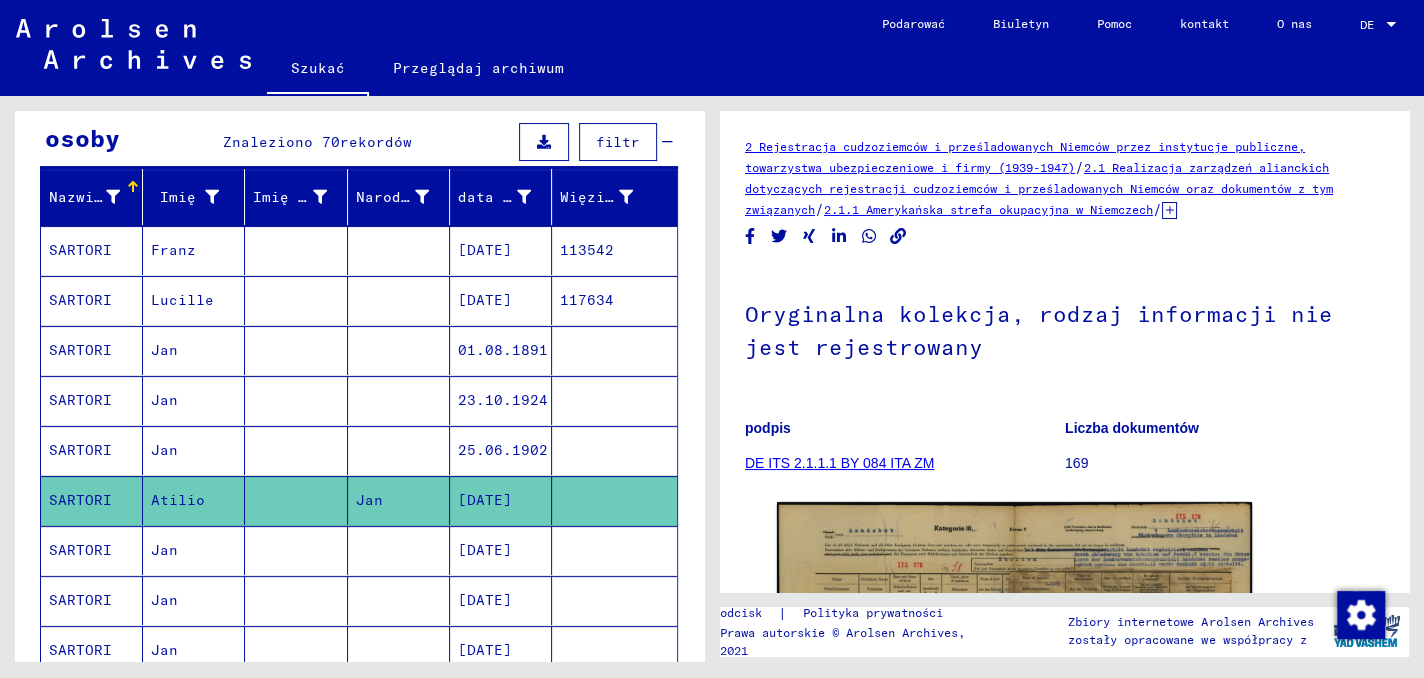 scroll, scrollTop: 0, scrollLeft: 0, axis: both 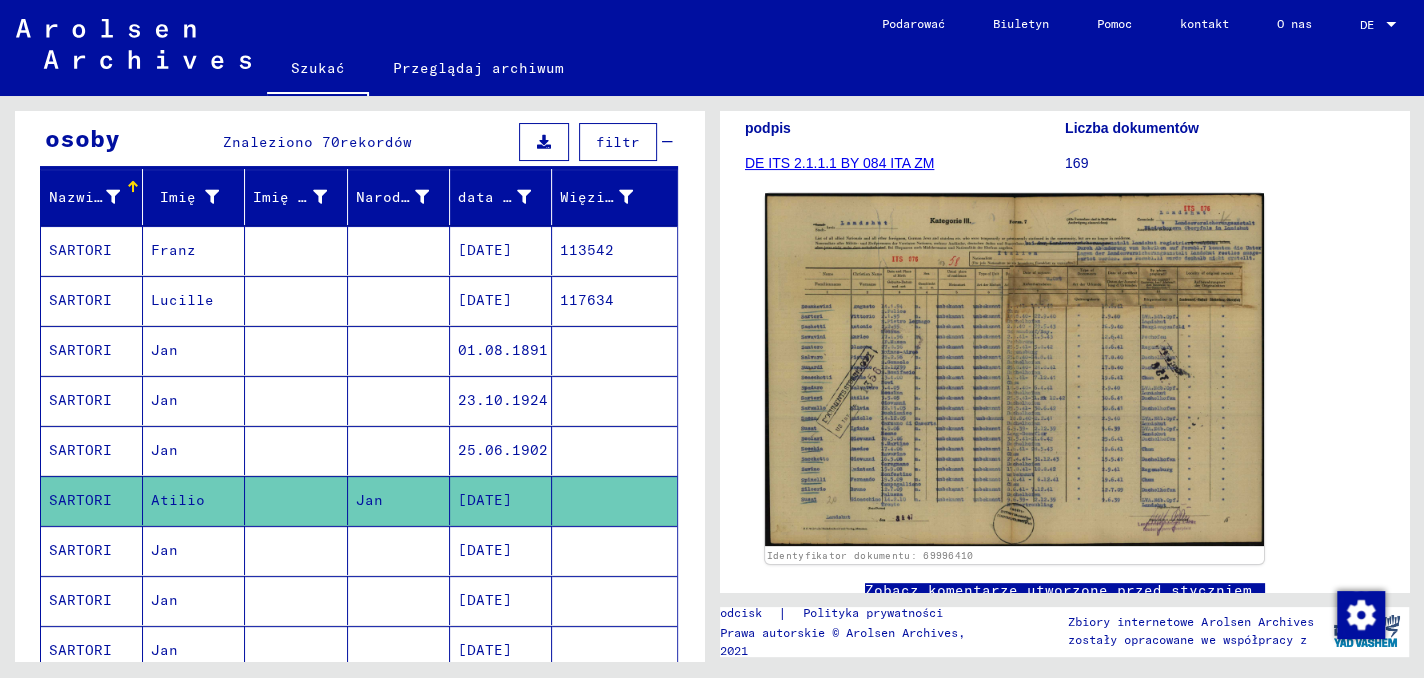click 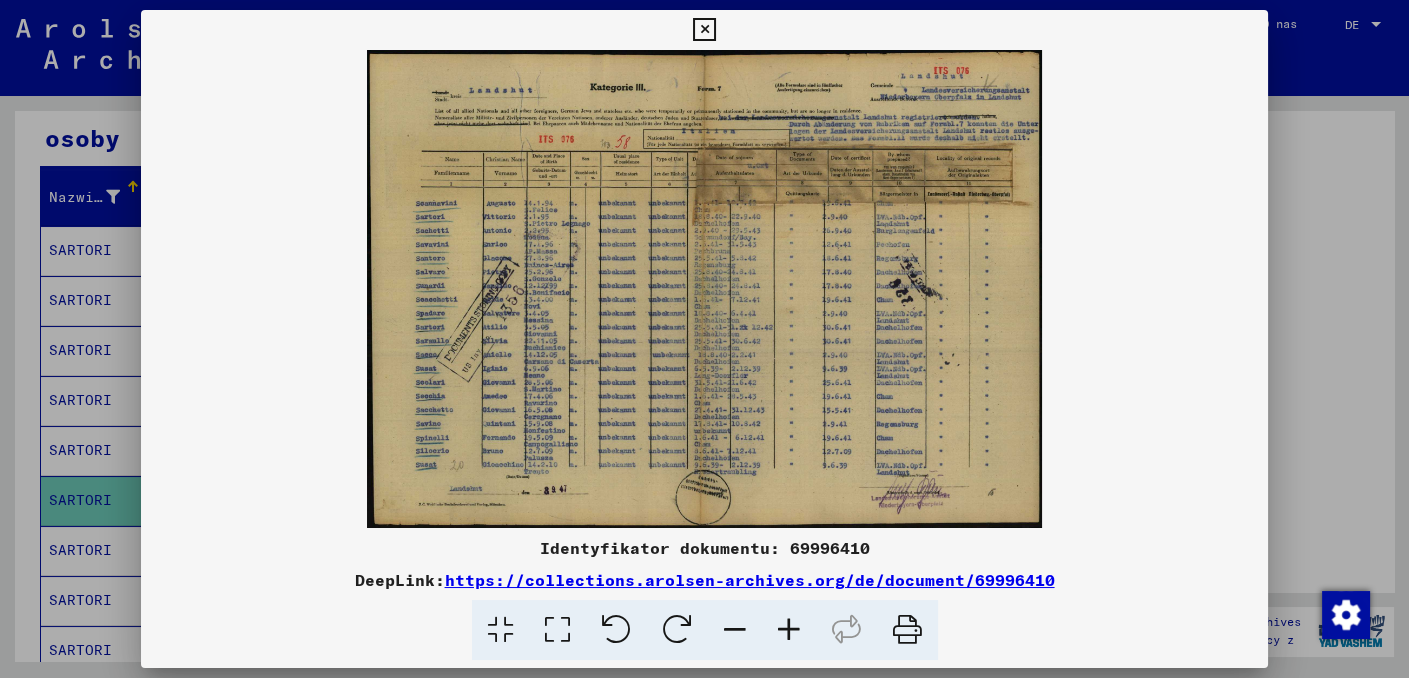 click at bounding box center (789, 630) 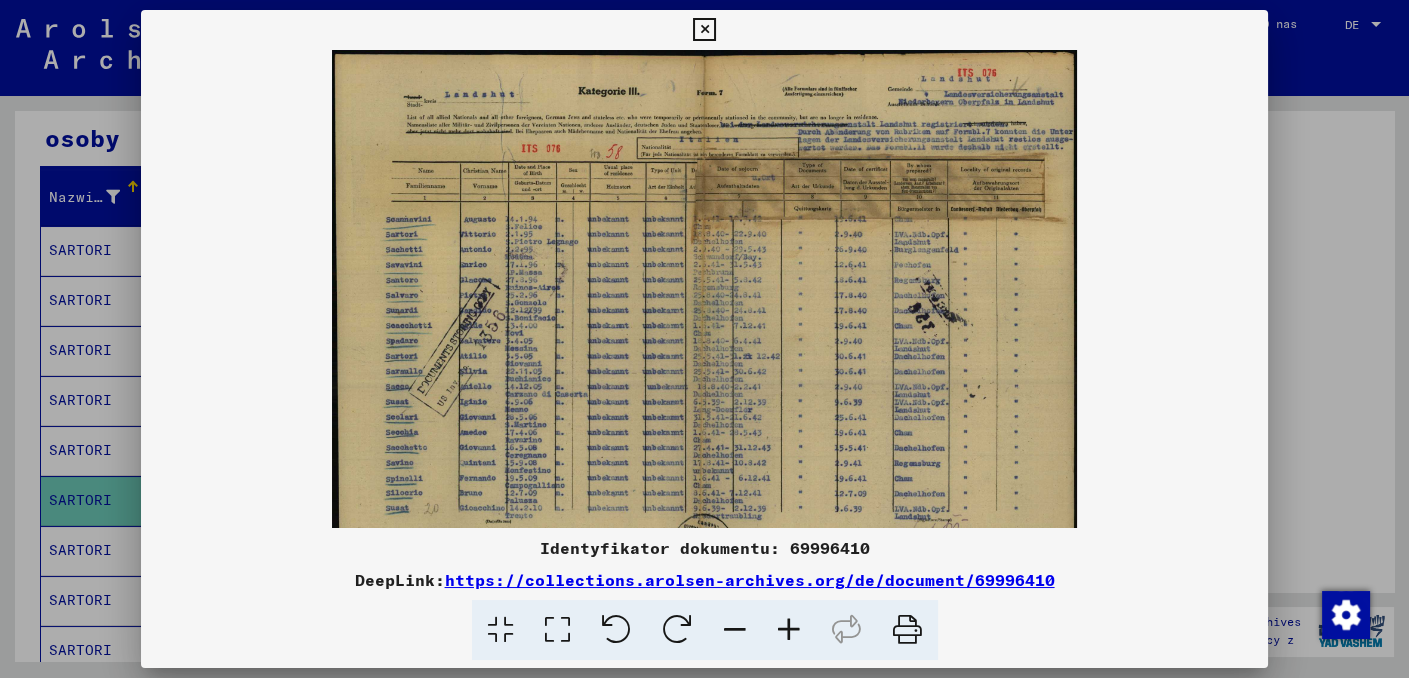 click at bounding box center (789, 630) 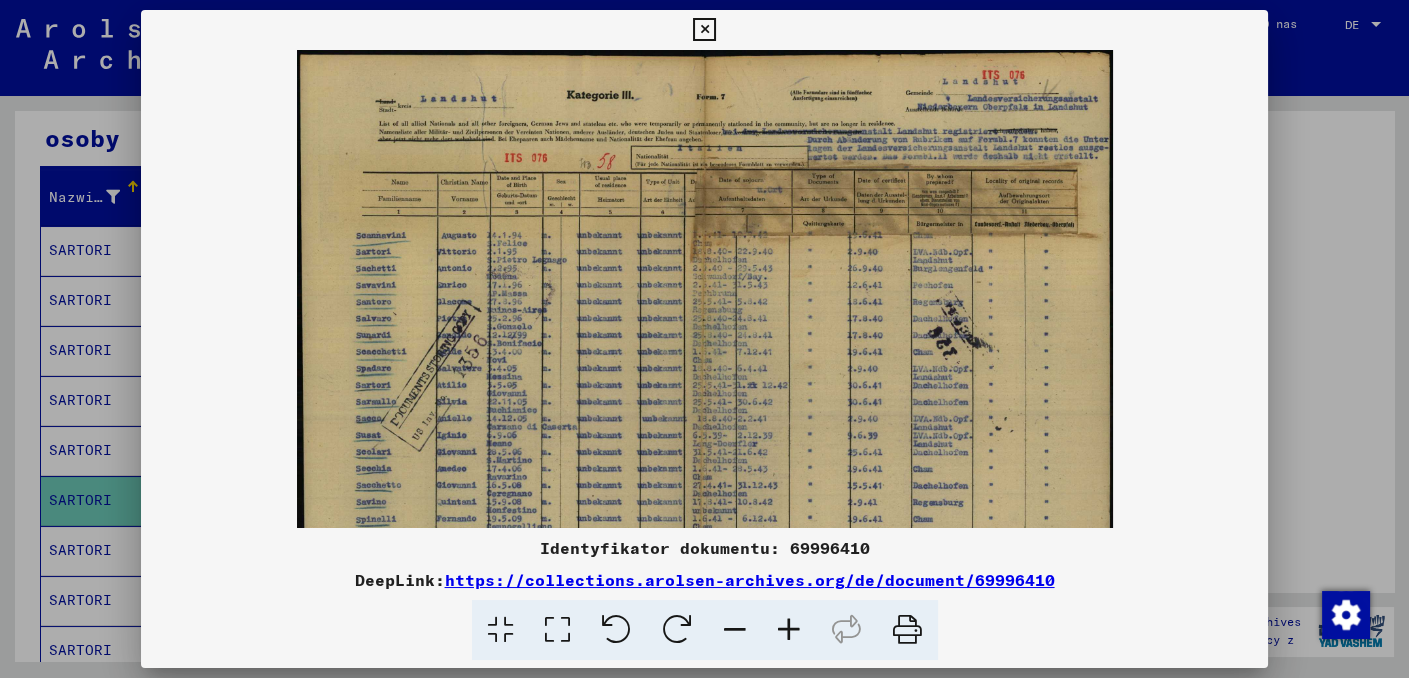 click at bounding box center (789, 630) 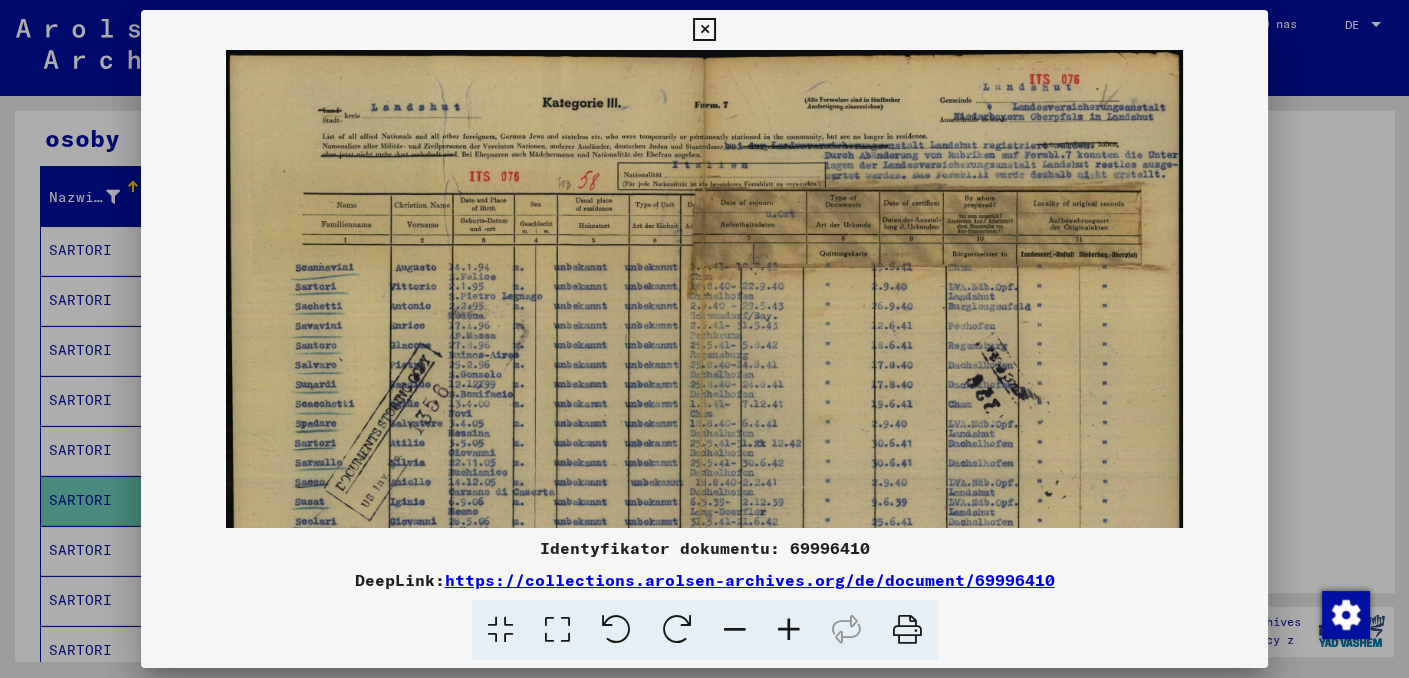 click at bounding box center (789, 630) 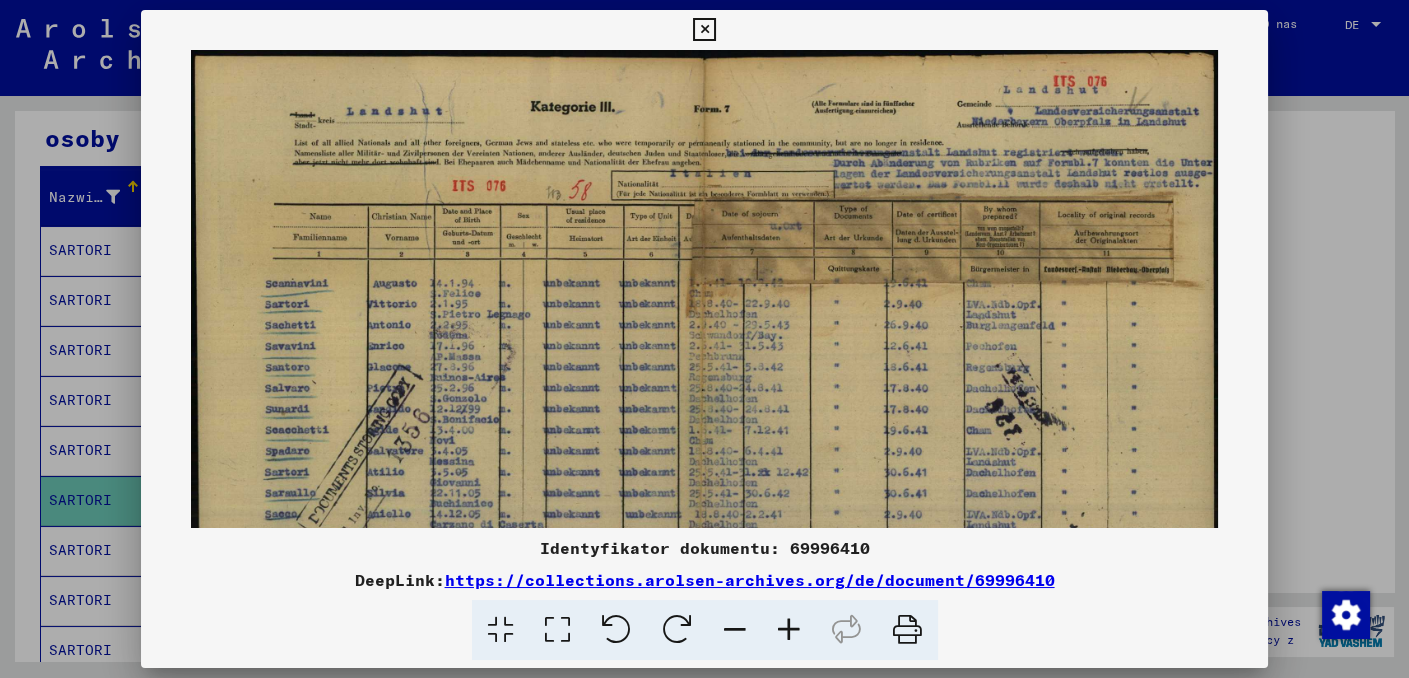 click at bounding box center [789, 630] 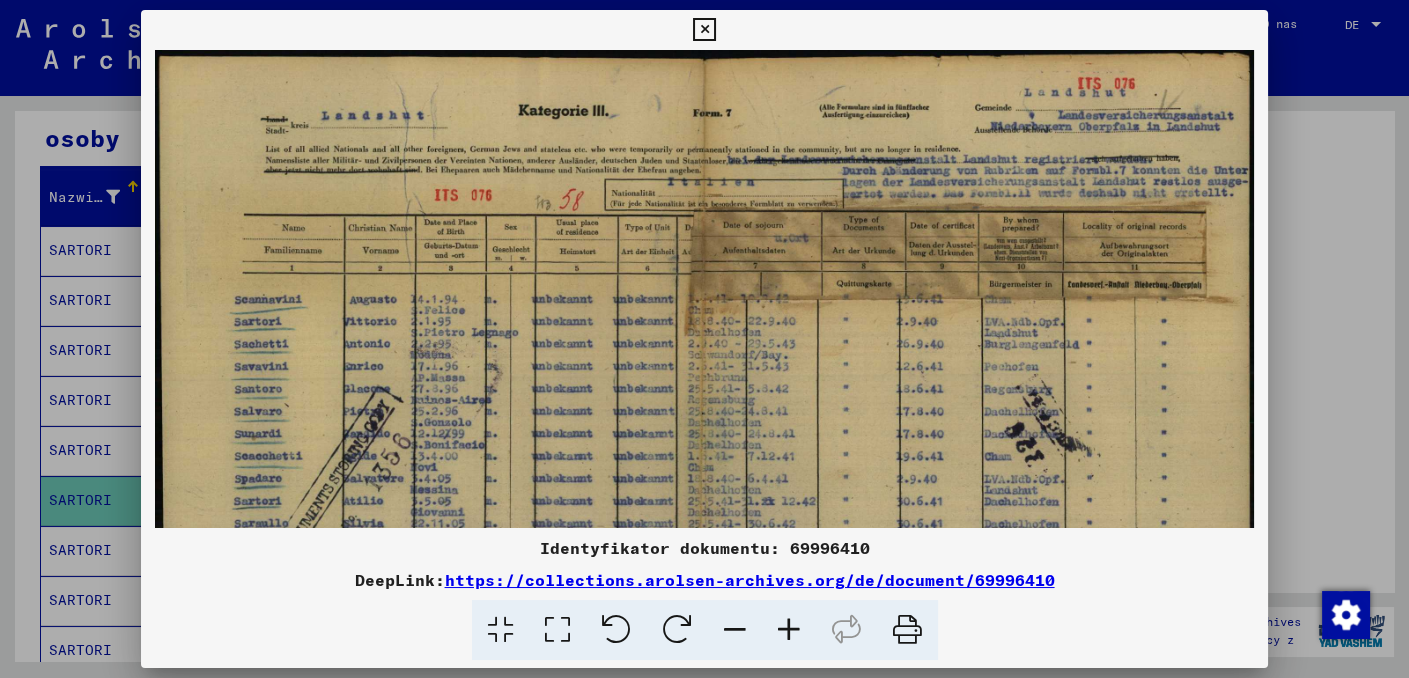 click at bounding box center [789, 630] 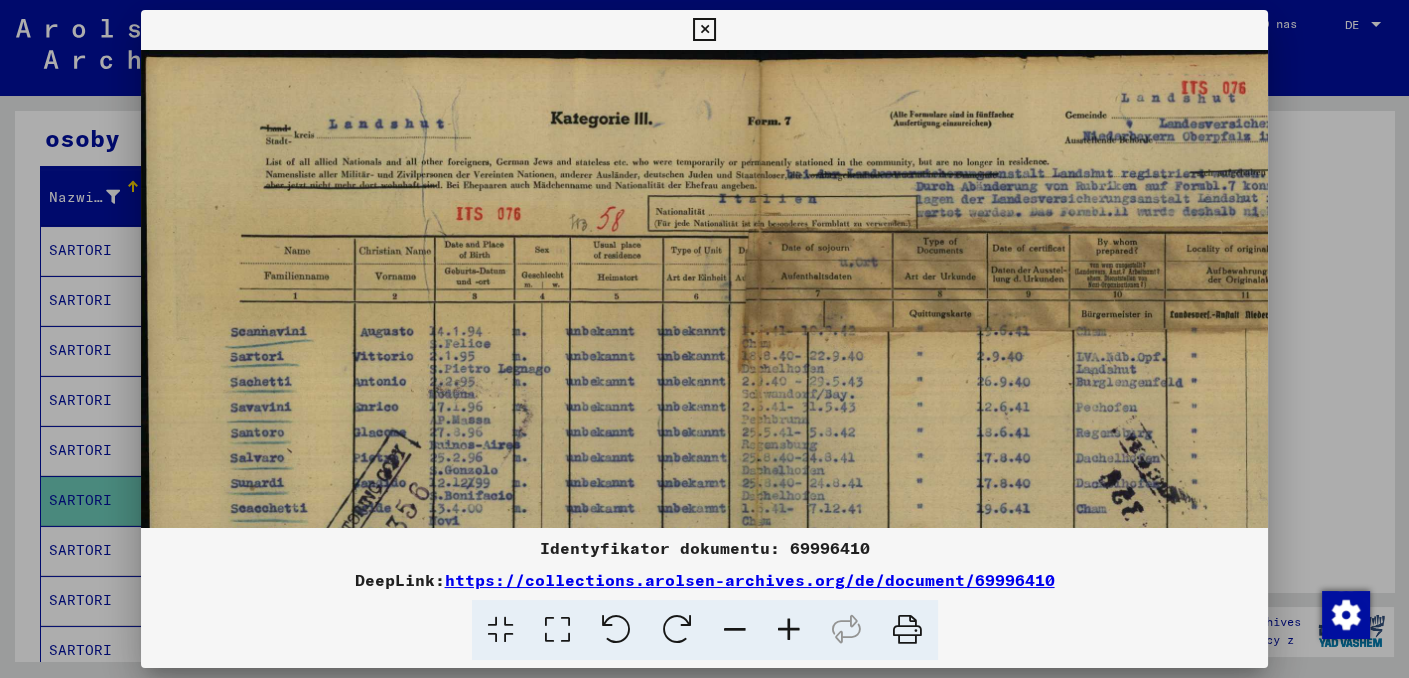 click at bounding box center [789, 630] 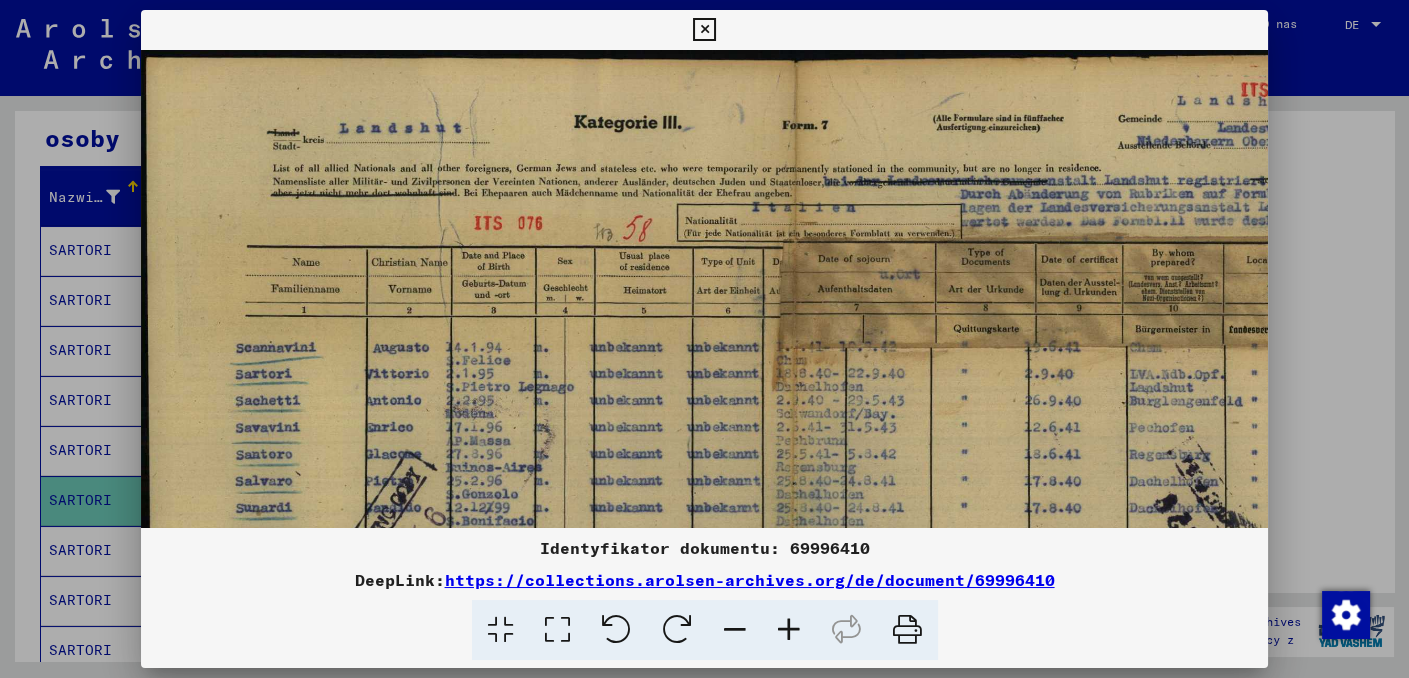 click at bounding box center (789, 630) 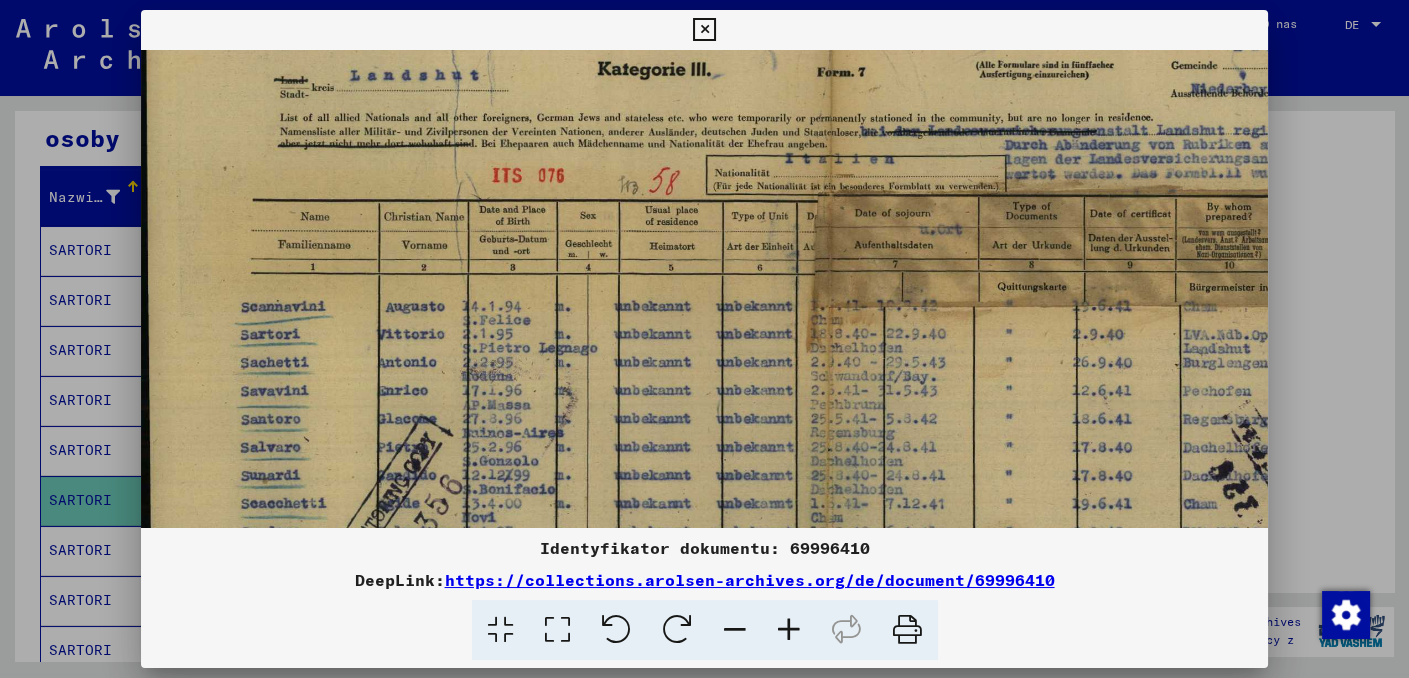 scroll, scrollTop: 57, scrollLeft: 0, axis: vertical 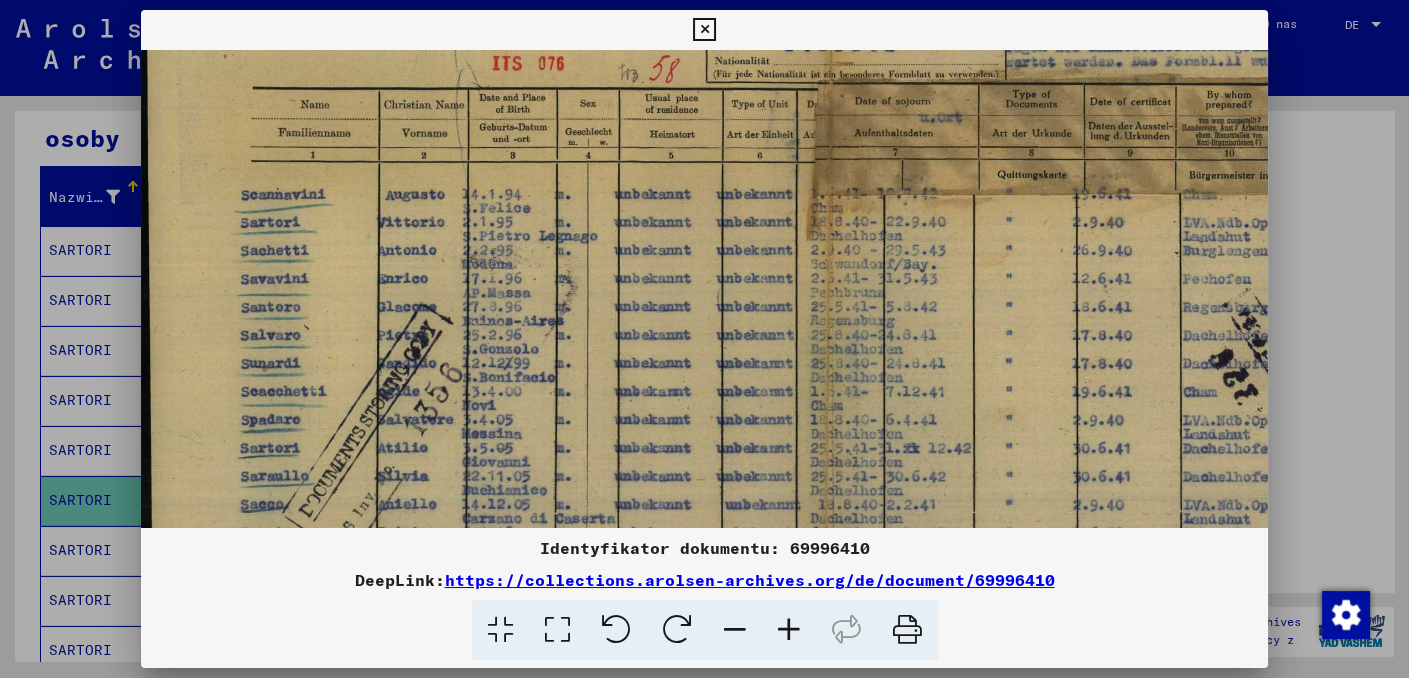 drag, startPoint x: 333, startPoint y: 471, endPoint x: 338, endPoint y: 357, distance: 114.1096 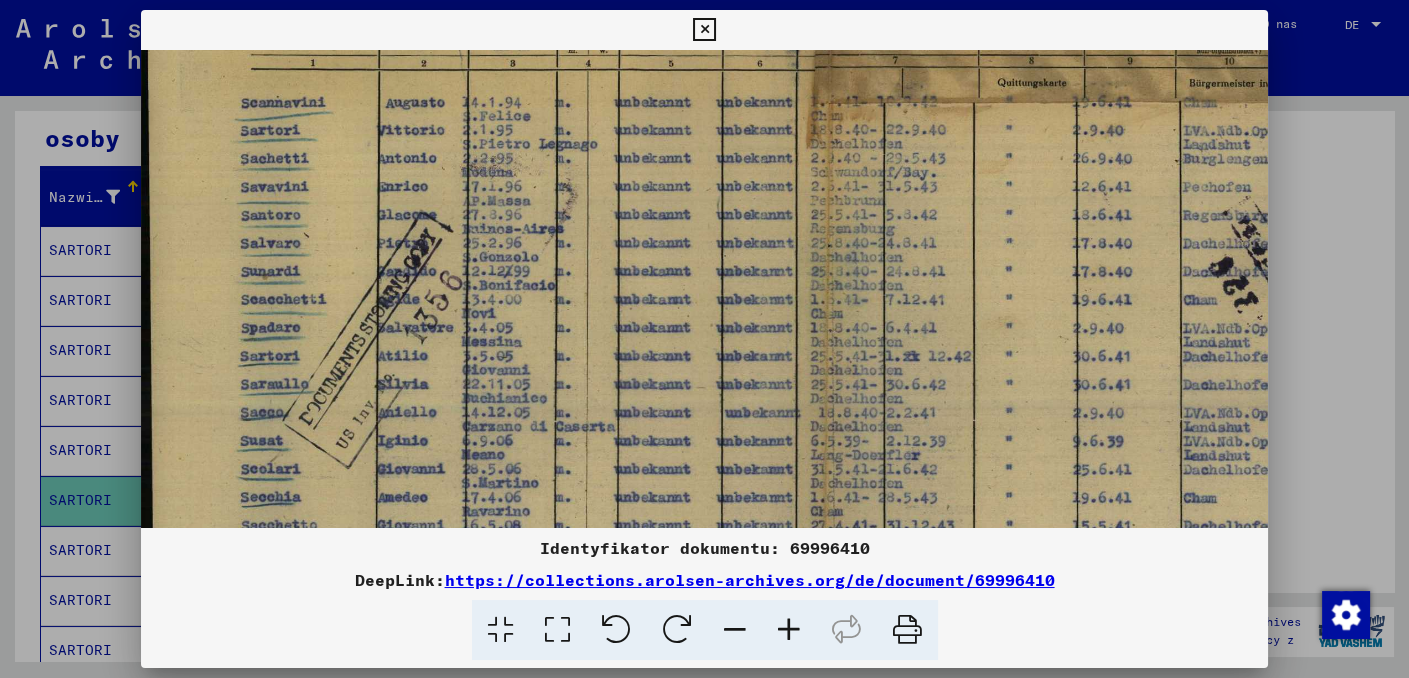 scroll, scrollTop: 265, scrollLeft: 0, axis: vertical 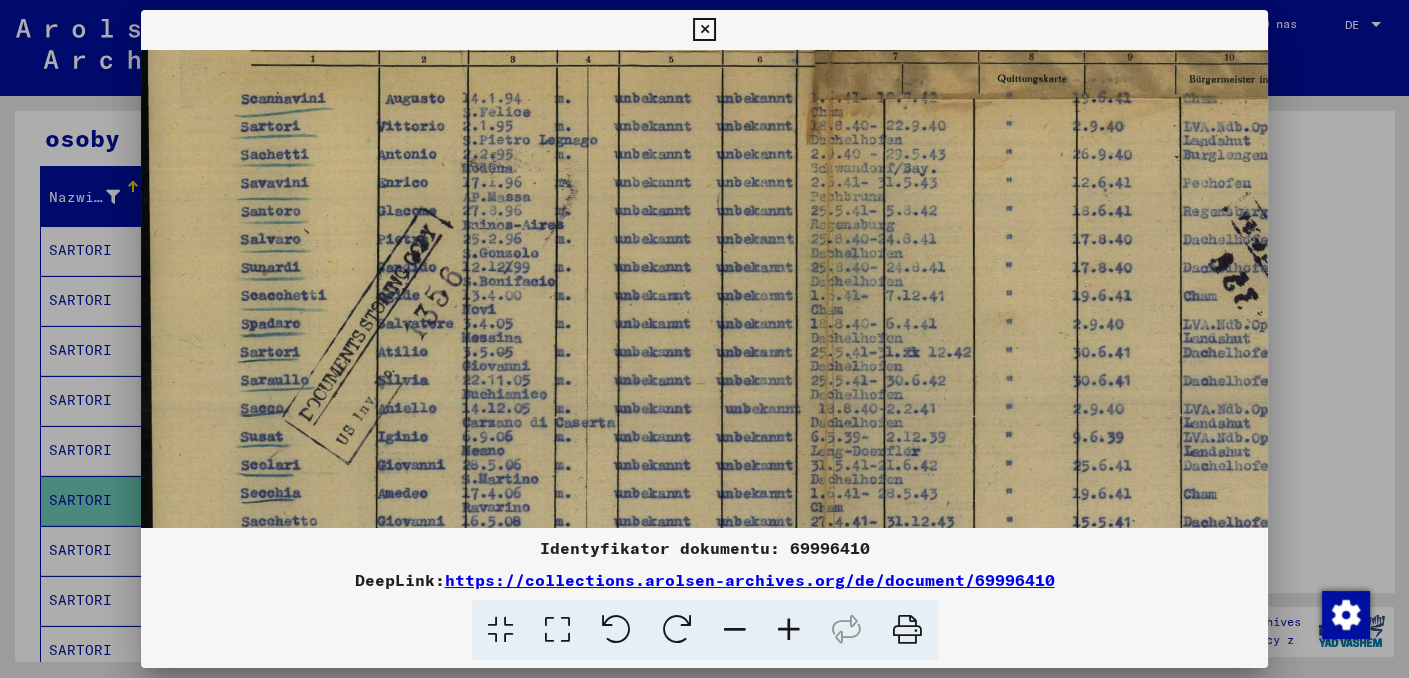click at bounding box center [831, 274] 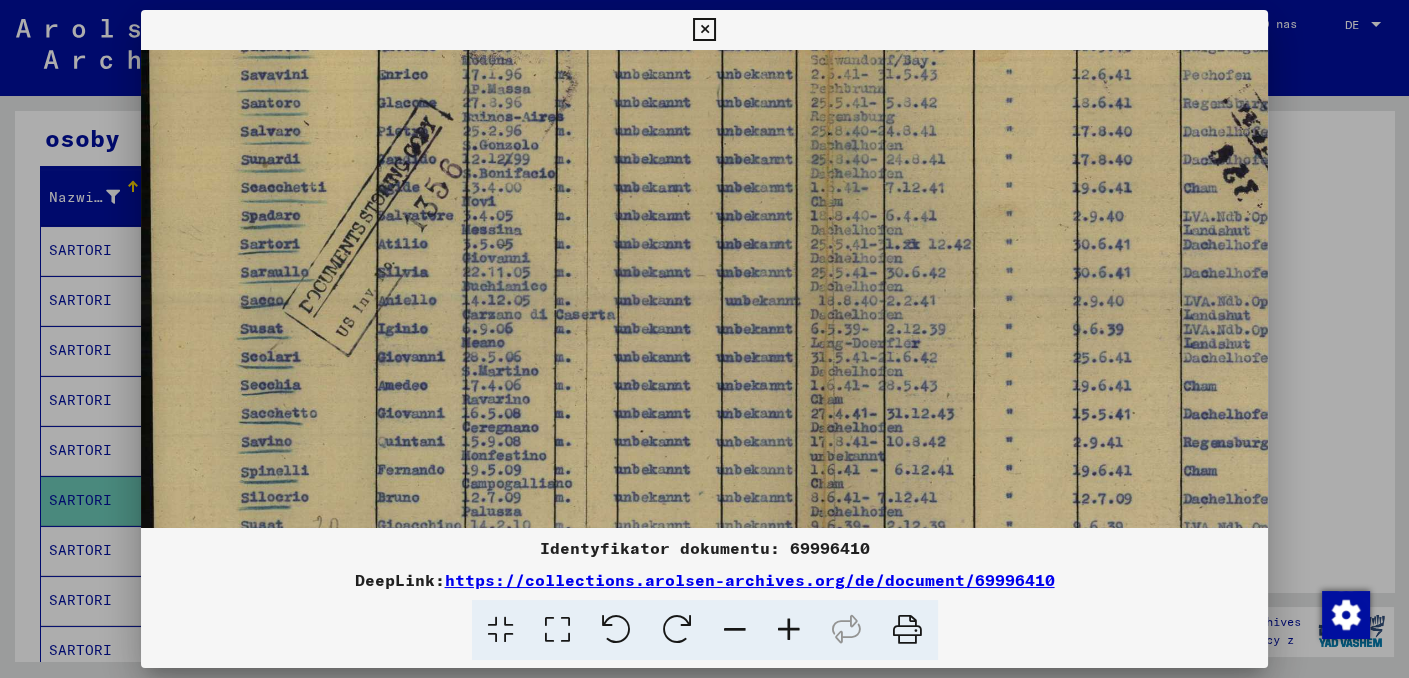 drag, startPoint x: 411, startPoint y: 466, endPoint x: 413, endPoint y: 358, distance: 108.01852 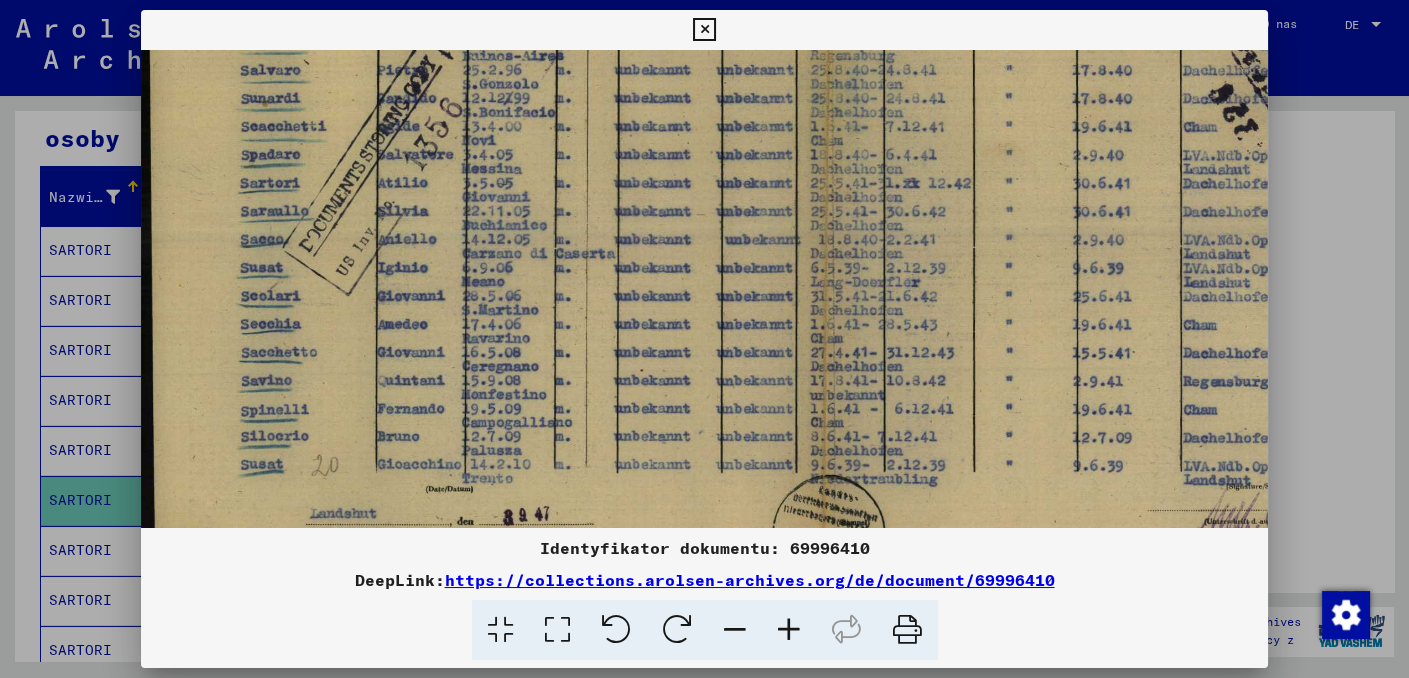 scroll, scrollTop: 462, scrollLeft: 0, axis: vertical 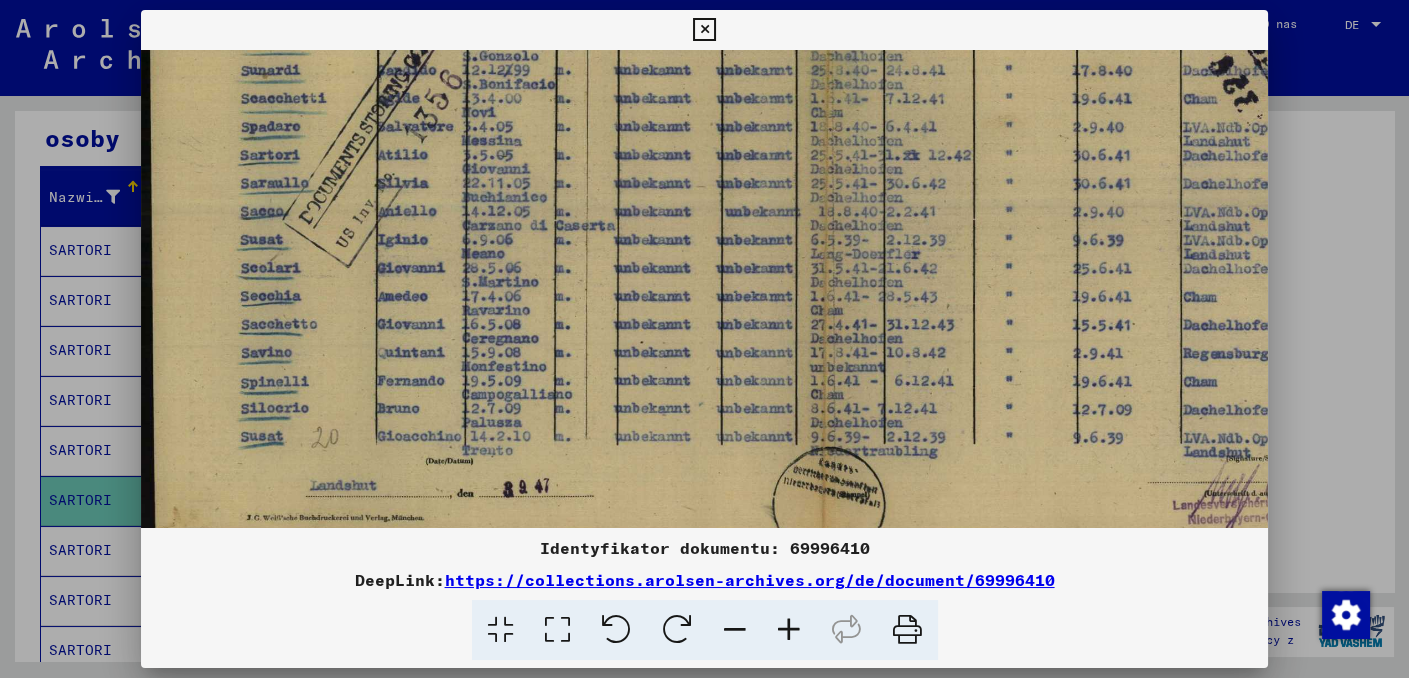 drag, startPoint x: 408, startPoint y: 447, endPoint x: 416, endPoint y: 358, distance: 89.358826 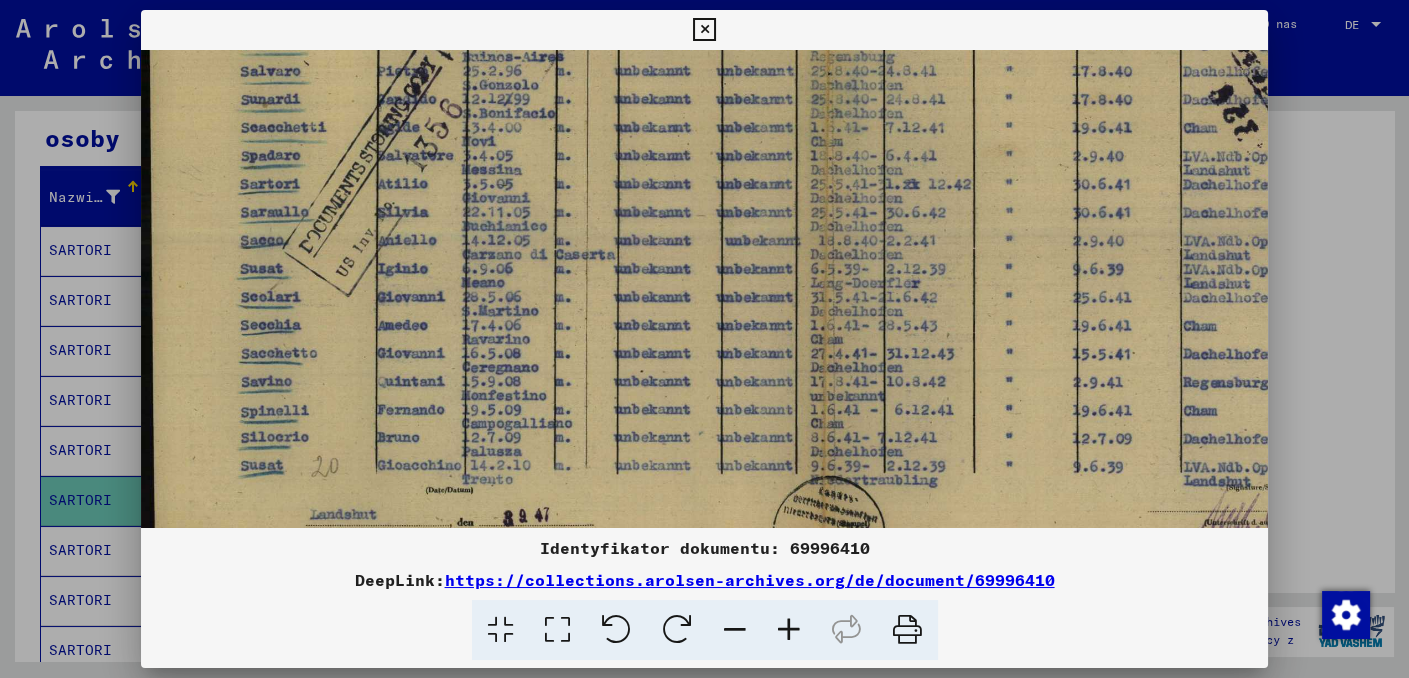 scroll, scrollTop: 427, scrollLeft: 0, axis: vertical 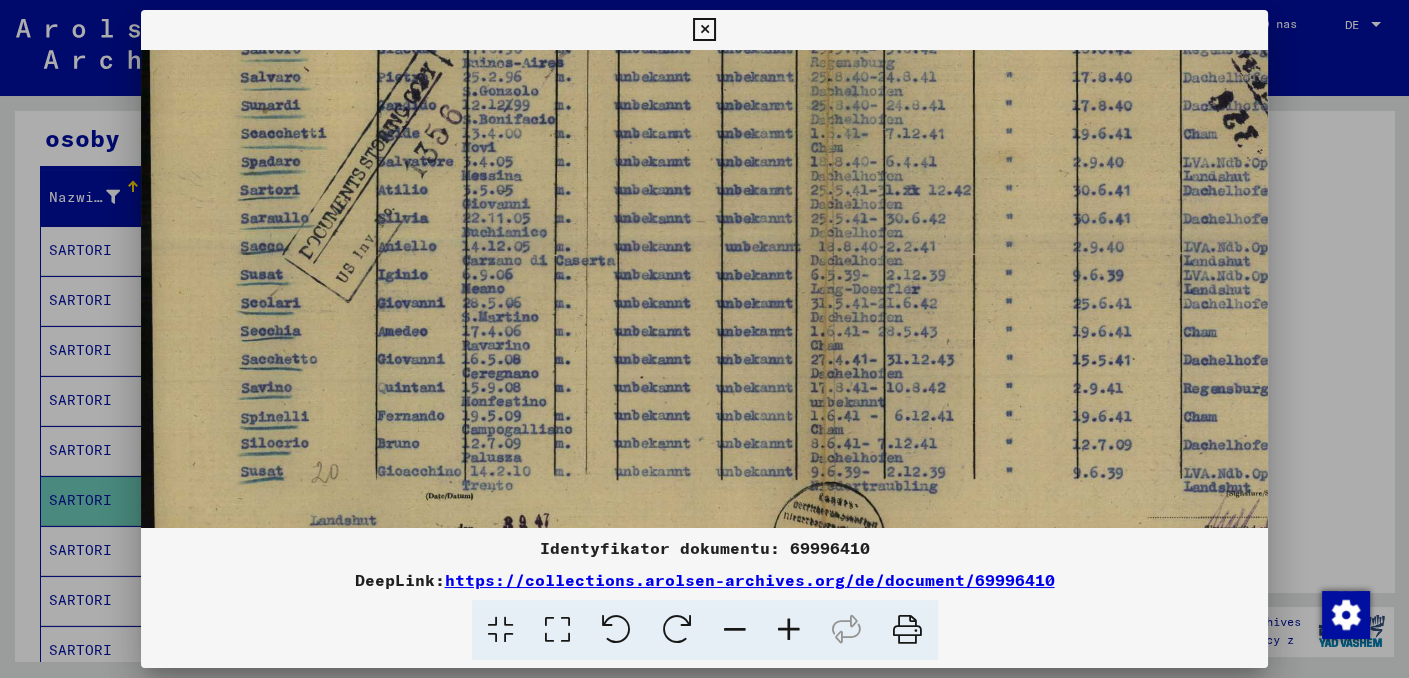 drag, startPoint x: 432, startPoint y: 349, endPoint x: 443, endPoint y: 385, distance: 37.64306 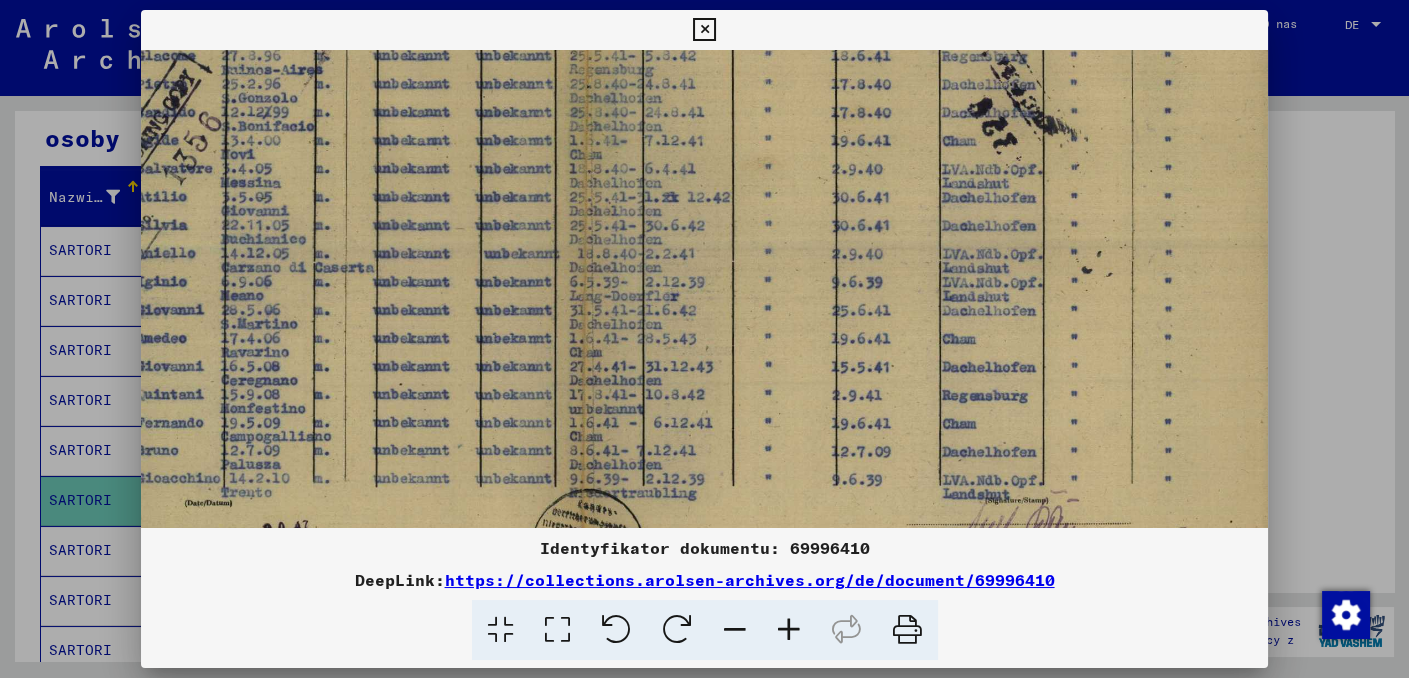 drag, startPoint x: 1046, startPoint y: 367, endPoint x: 598, endPoint y: 378, distance: 448.135 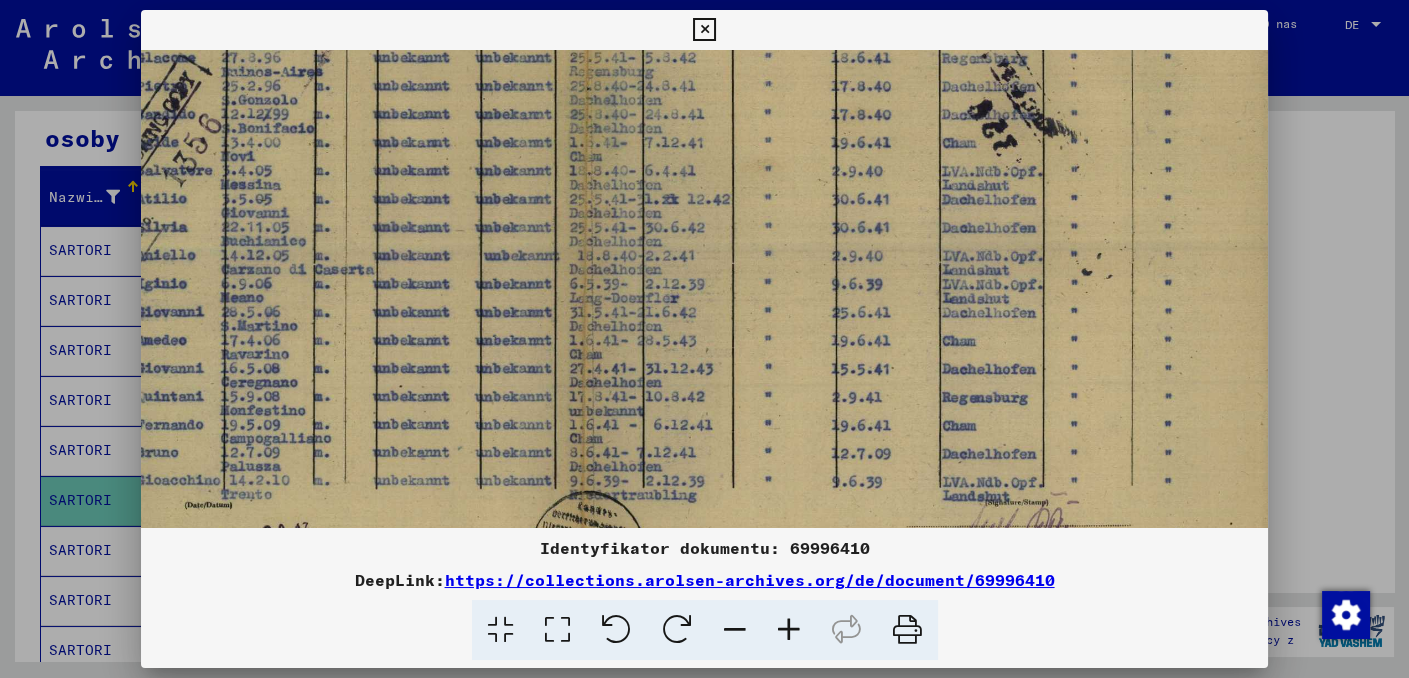 click at bounding box center [590, 121] 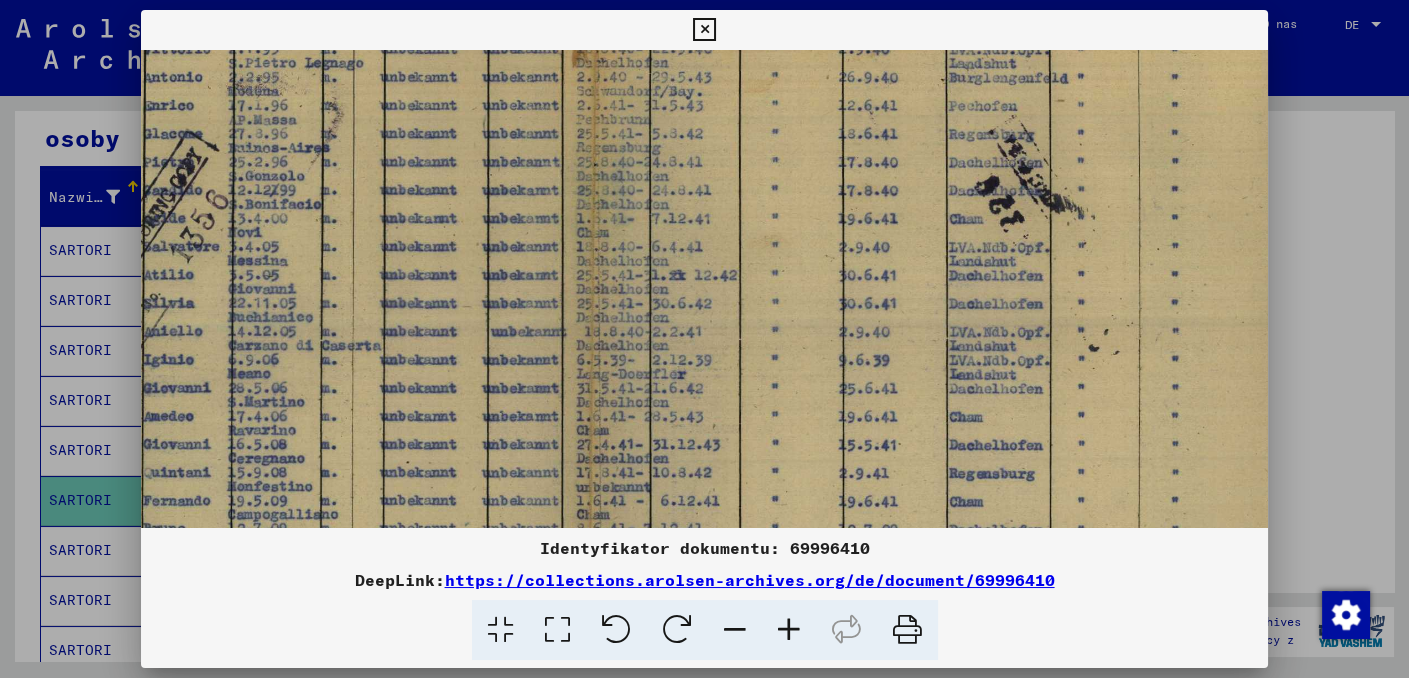scroll, scrollTop: 268, scrollLeft: 233, axis: both 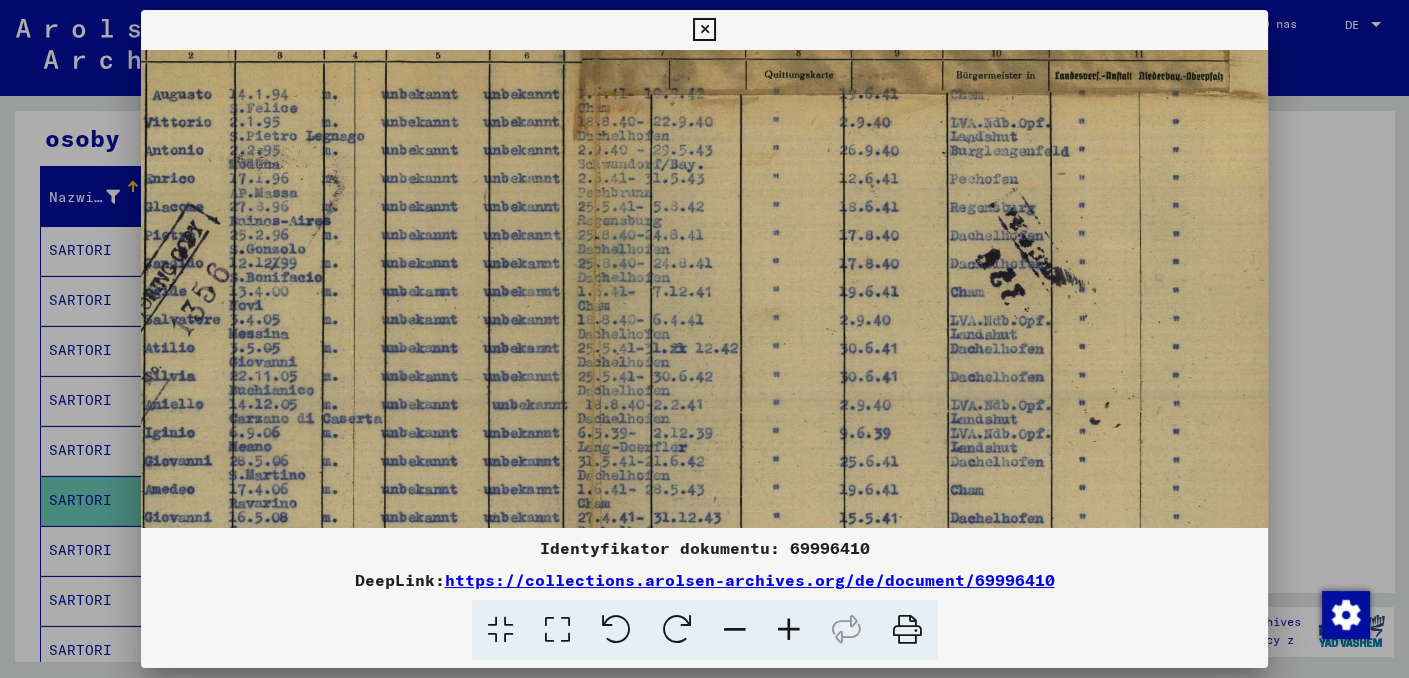 drag, startPoint x: 720, startPoint y: 209, endPoint x: 725, endPoint y: 353, distance: 144.08678 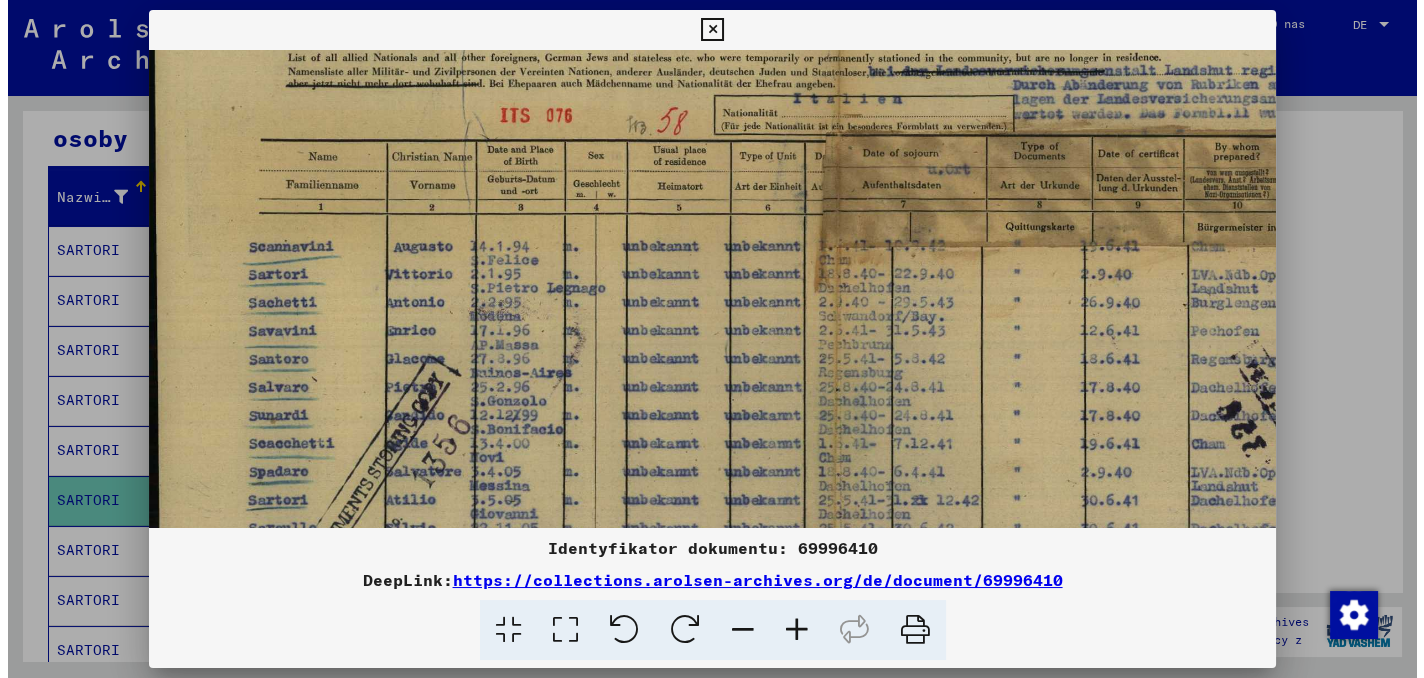 scroll, scrollTop: 104, scrollLeft: 0, axis: vertical 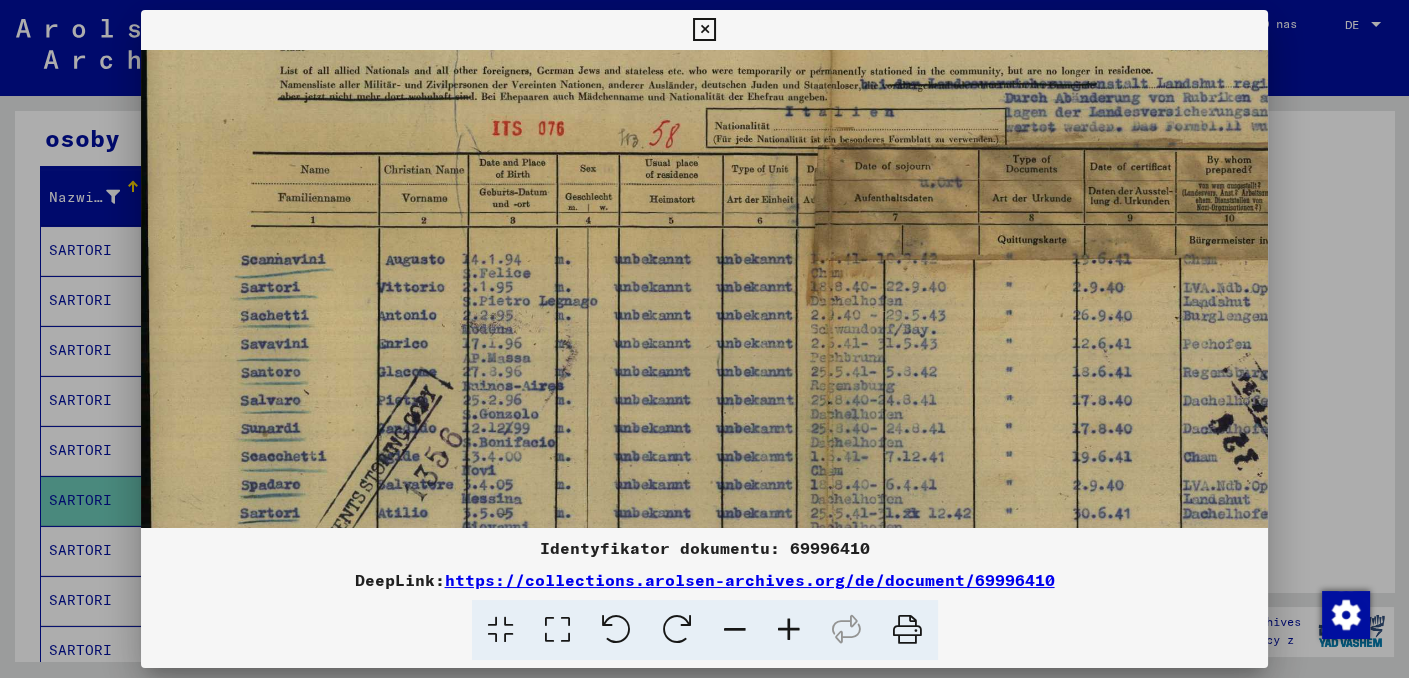 drag, startPoint x: 746, startPoint y: 270, endPoint x: 839, endPoint y: 436, distance: 190.27611 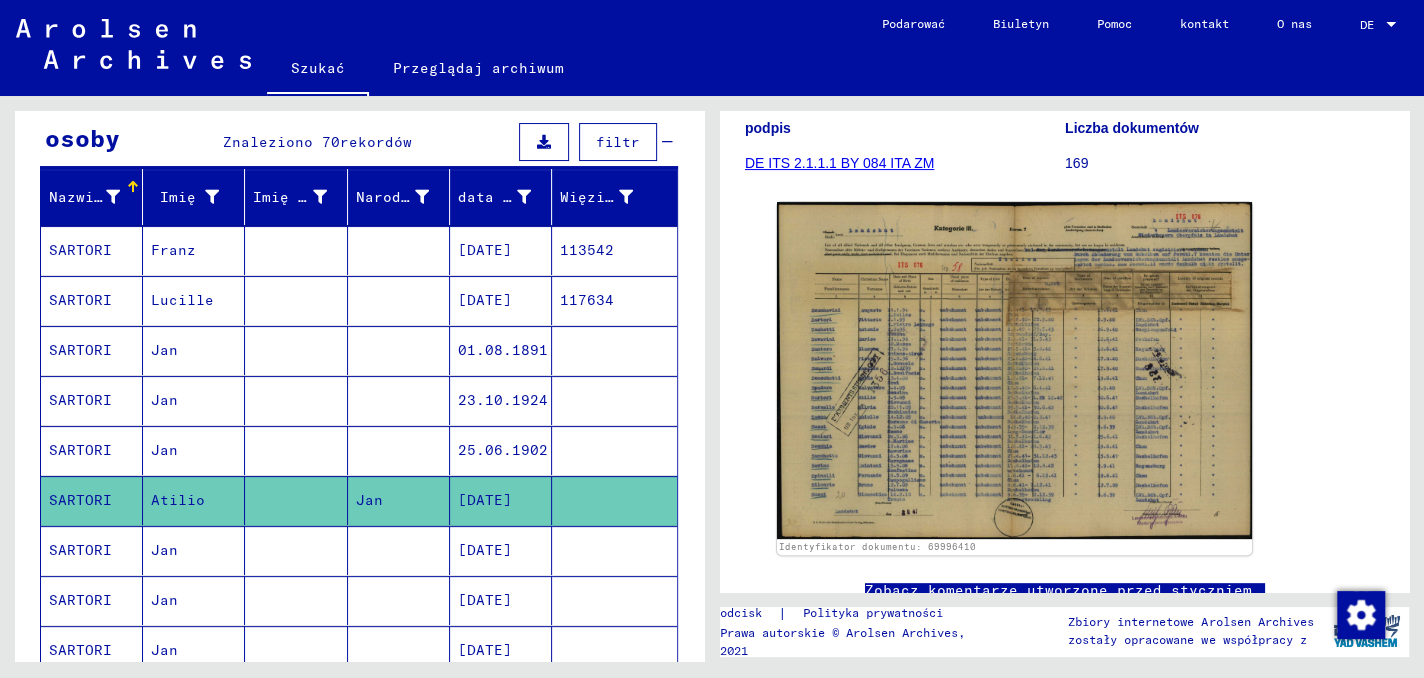 click on "SARTORI" at bounding box center (80, 600) 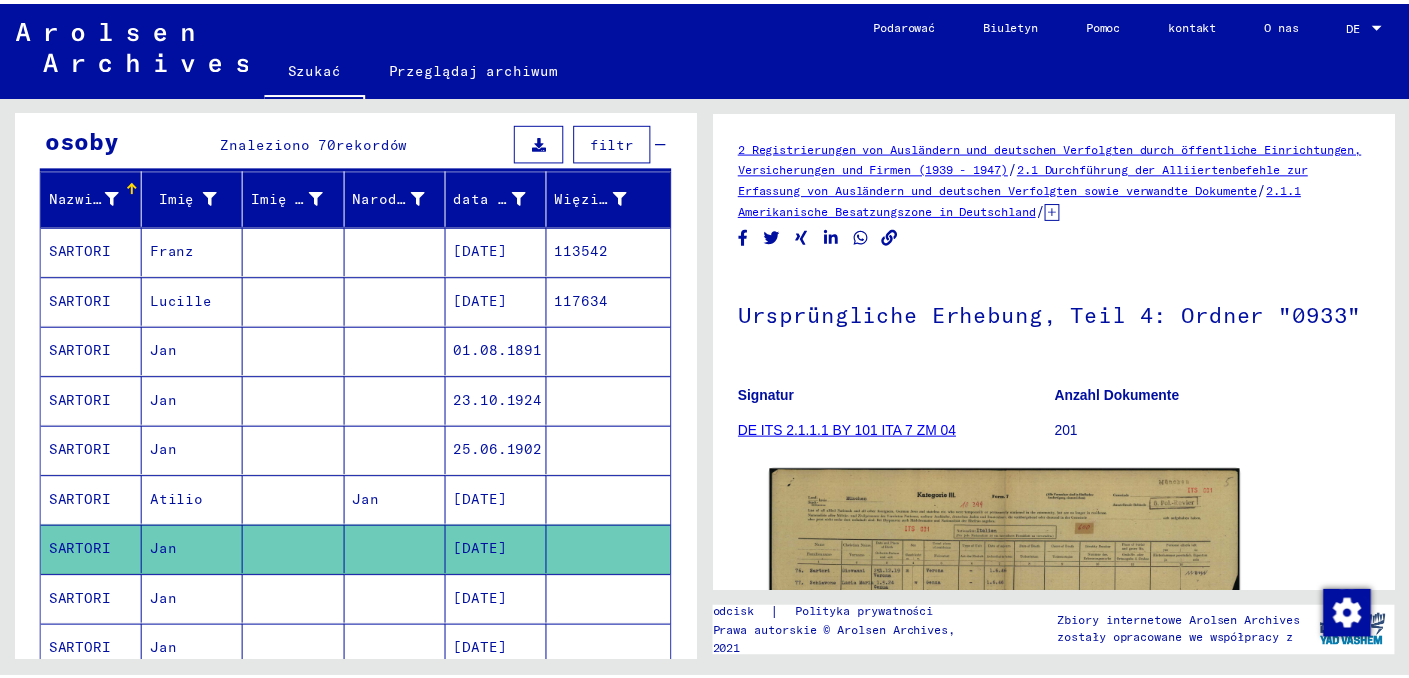 scroll, scrollTop: 0, scrollLeft: 0, axis: both 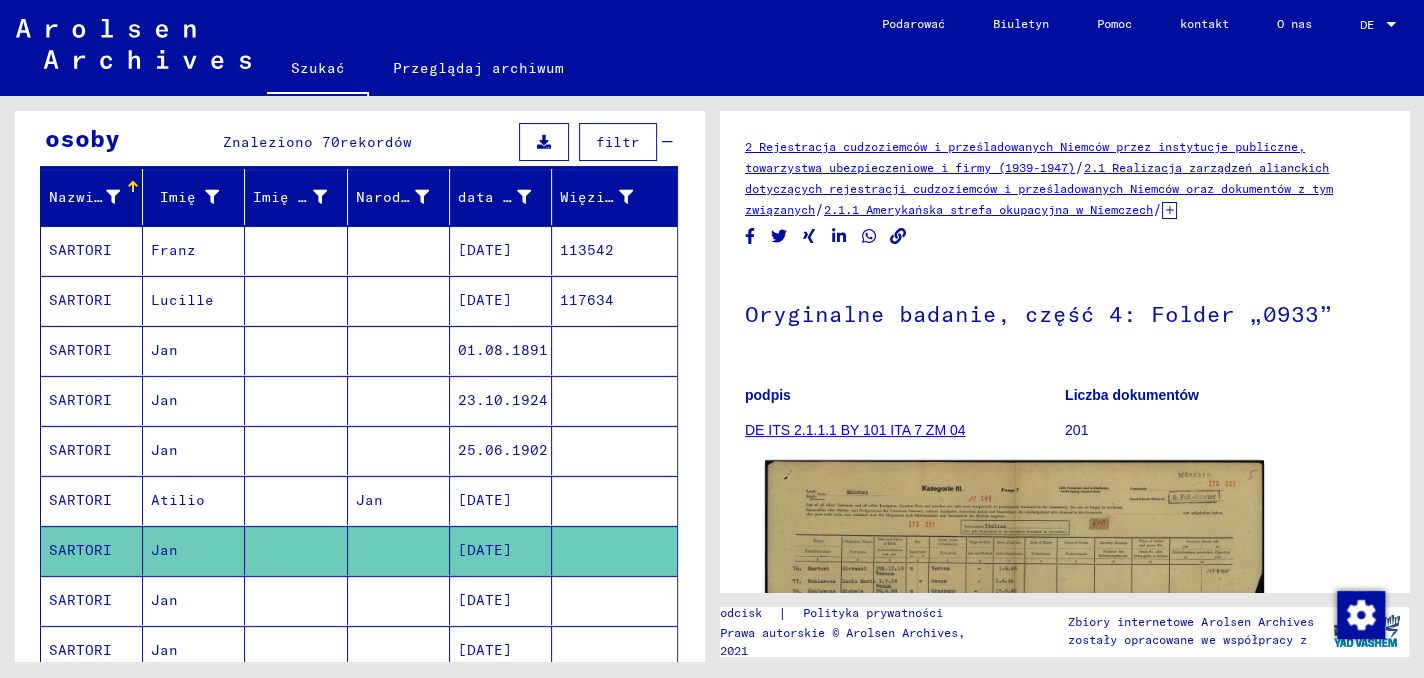 click 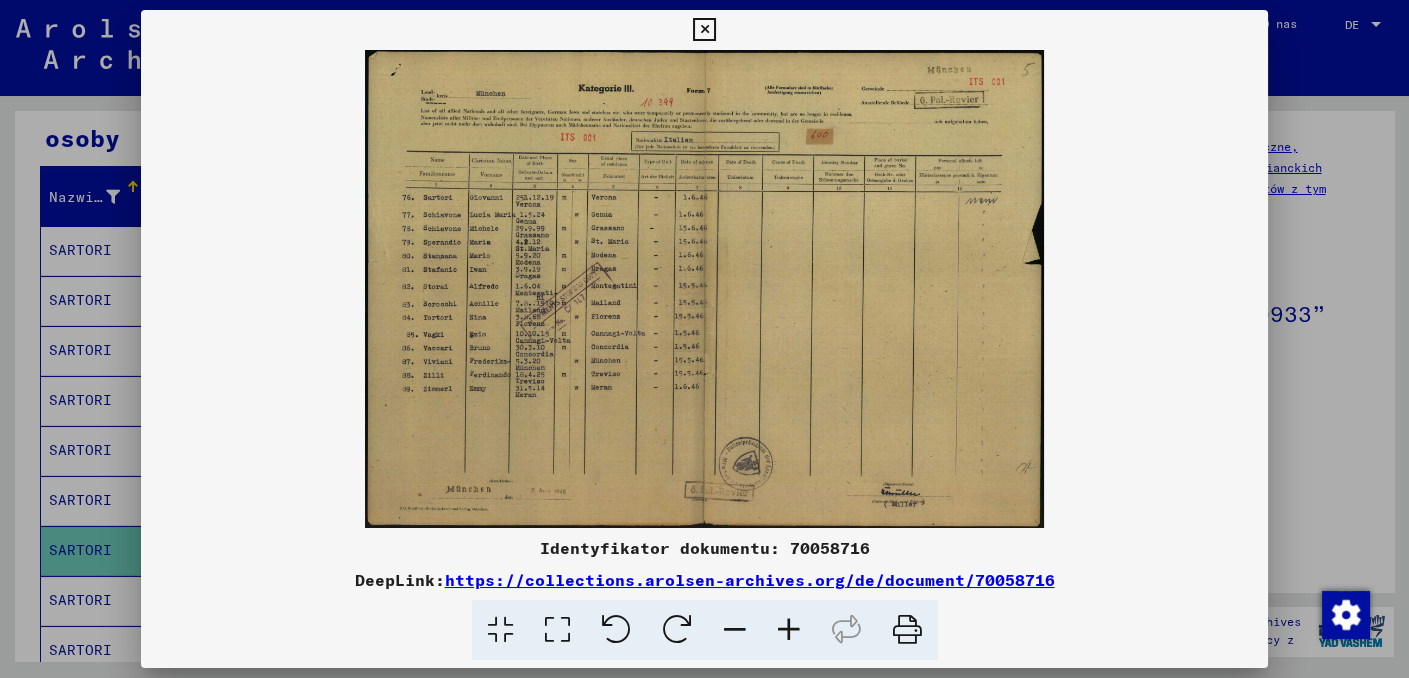 click at bounding box center [789, 630] 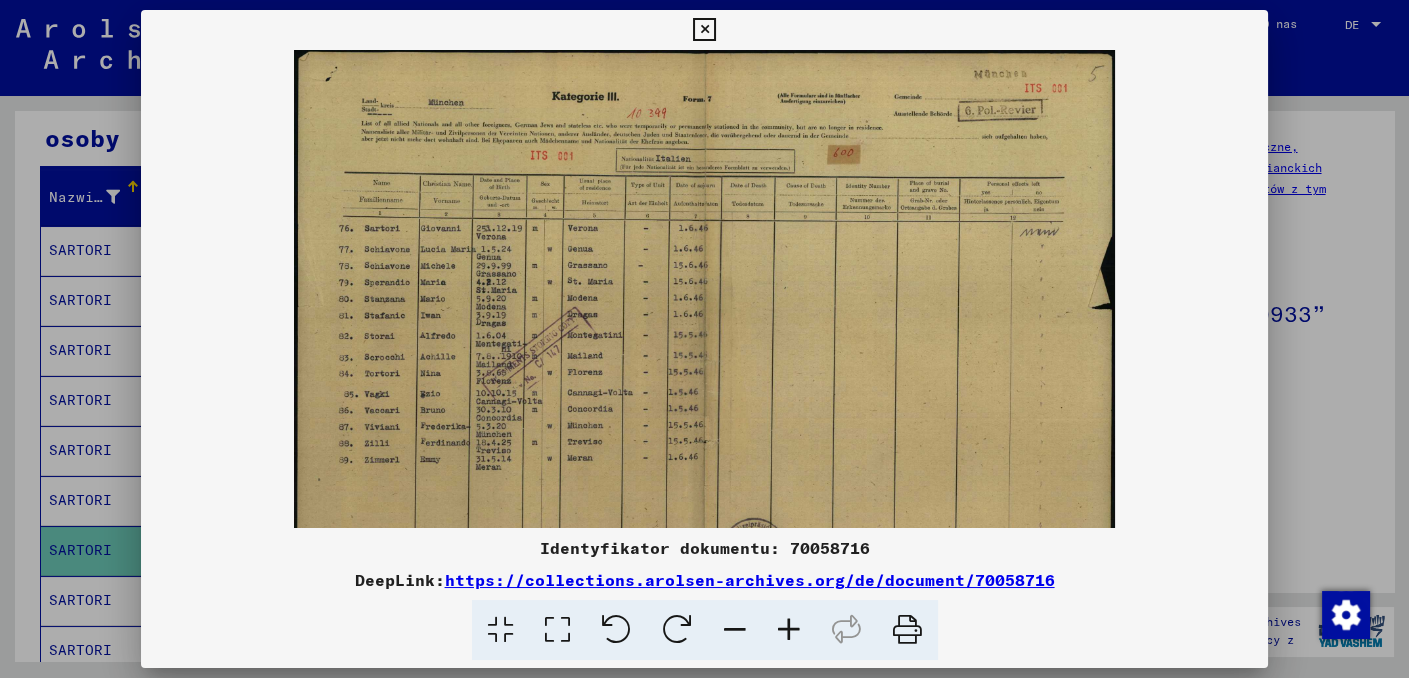 click at bounding box center (789, 630) 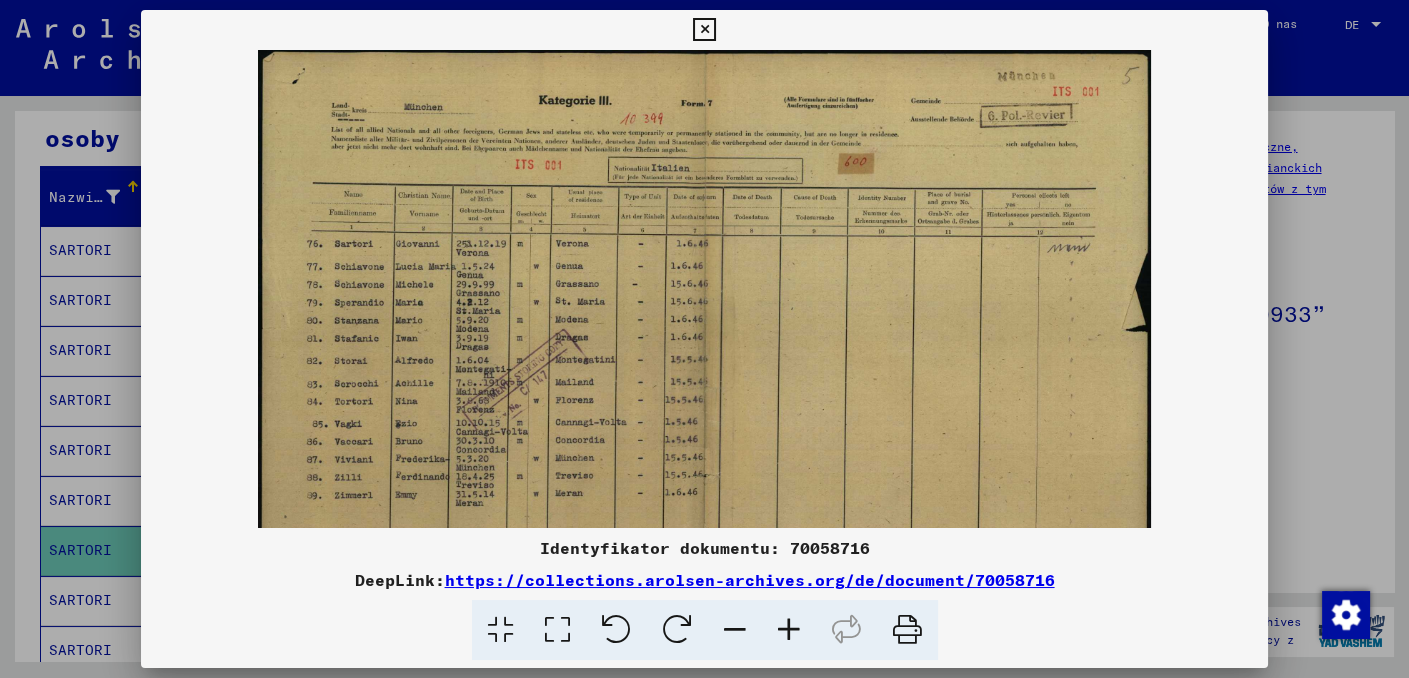 click at bounding box center [789, 630] 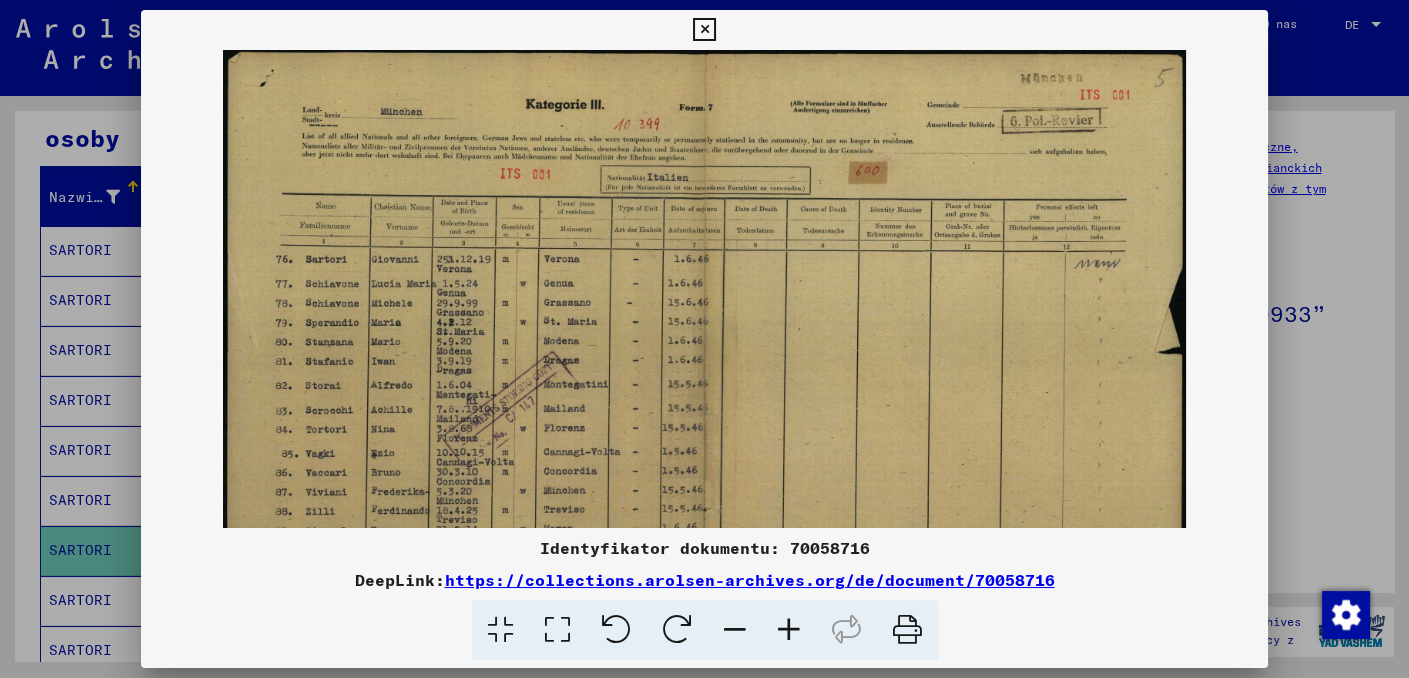 click at bounding box center (789, 630) 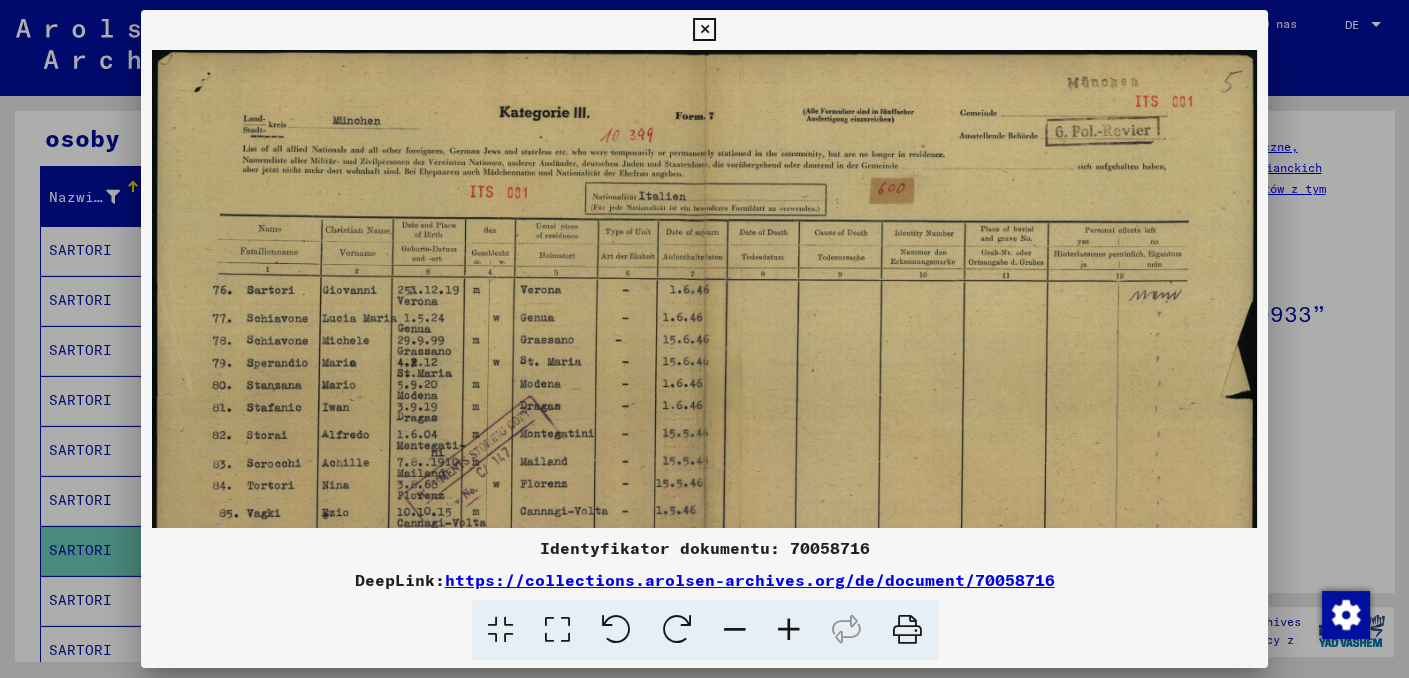 click at bounding box center [789, 630] 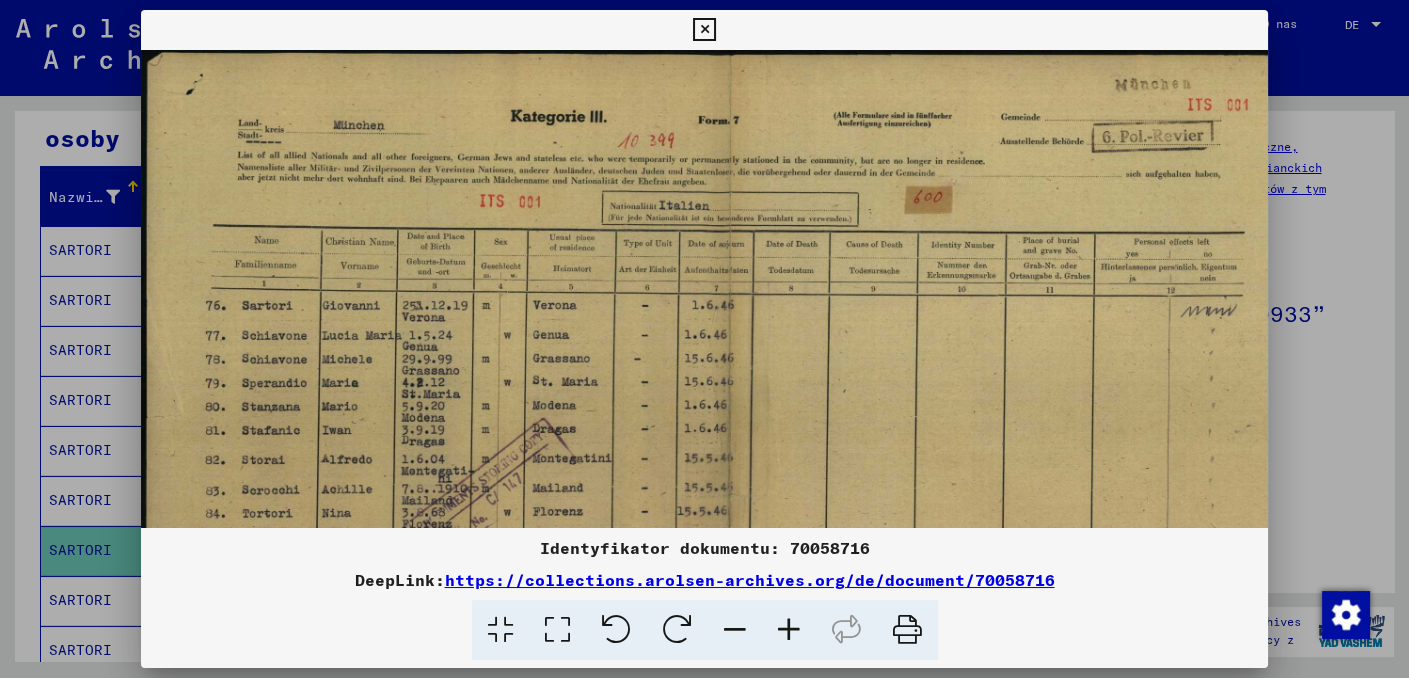 click at bounding box center [789, 630] 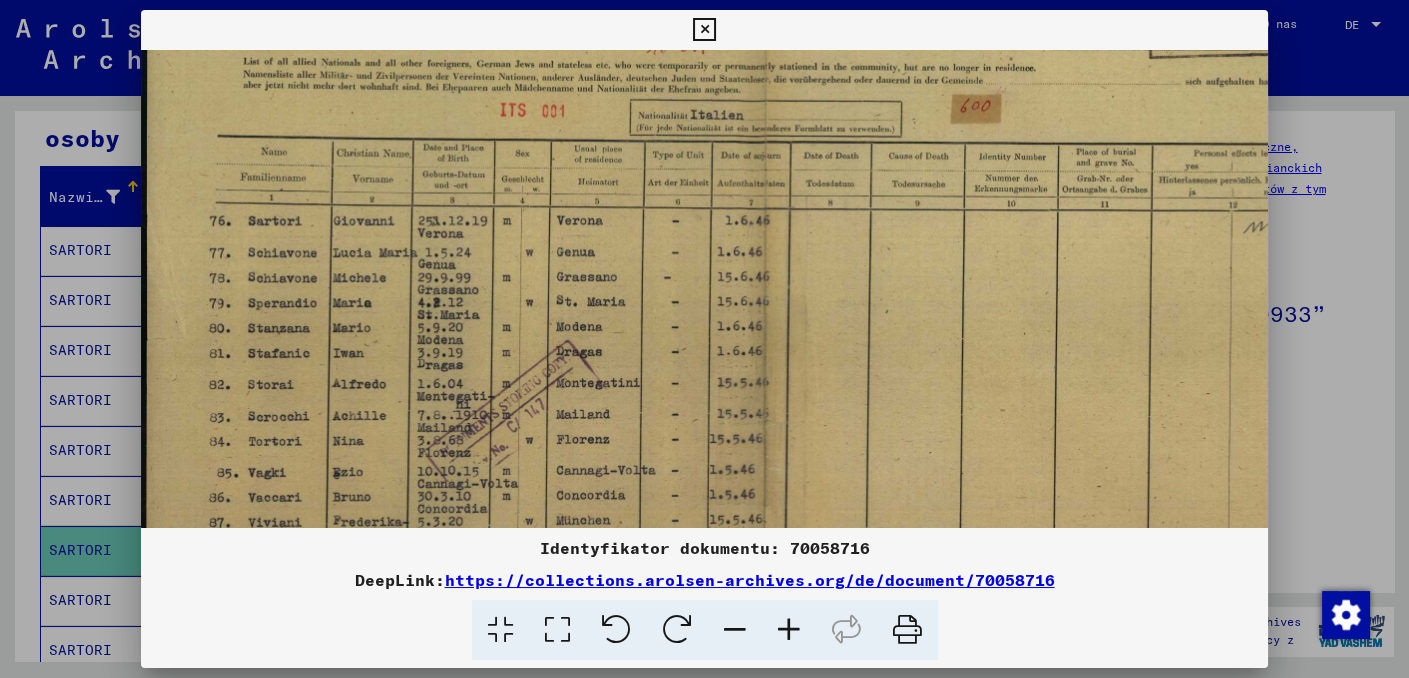 scroll, scrollTop: 110, scrollLeft: 0, axis: vertical 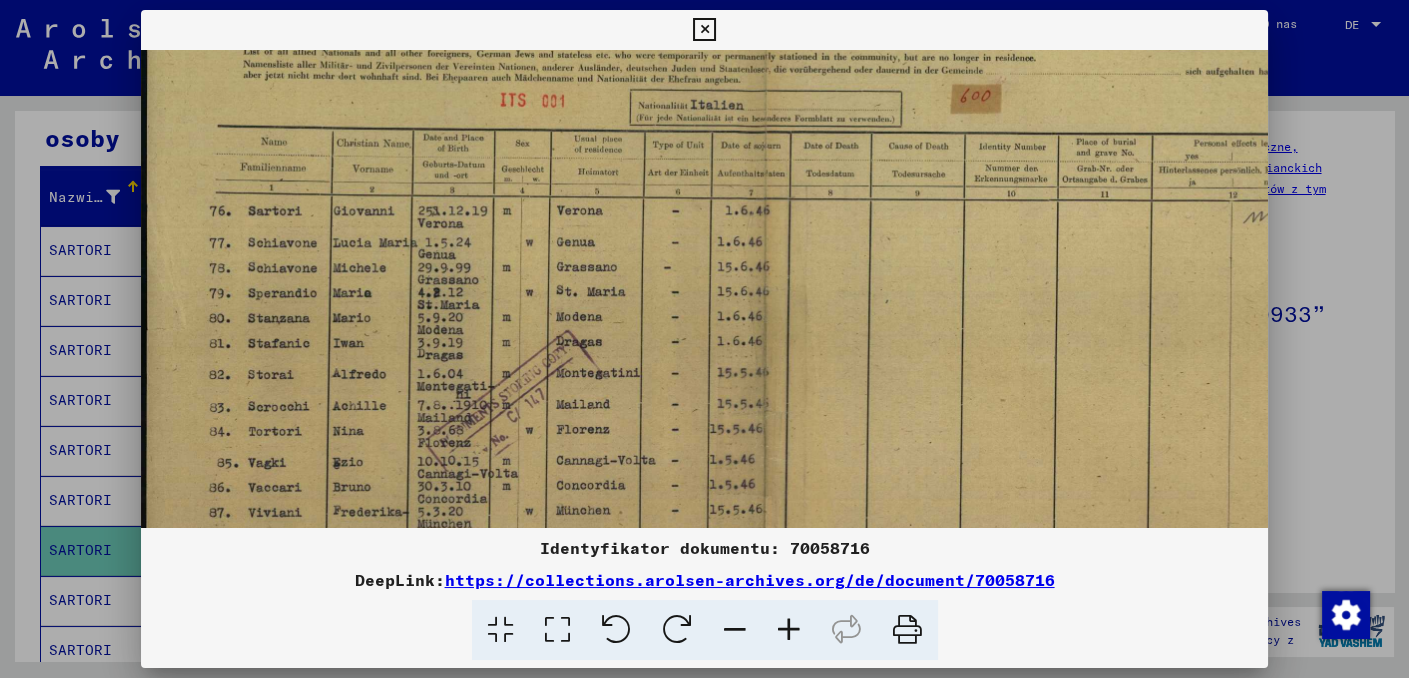 drag, startPoint x: 460, startPoint y: 431, endPoint x: 475, endPoint y: 321, distance: 111.01801 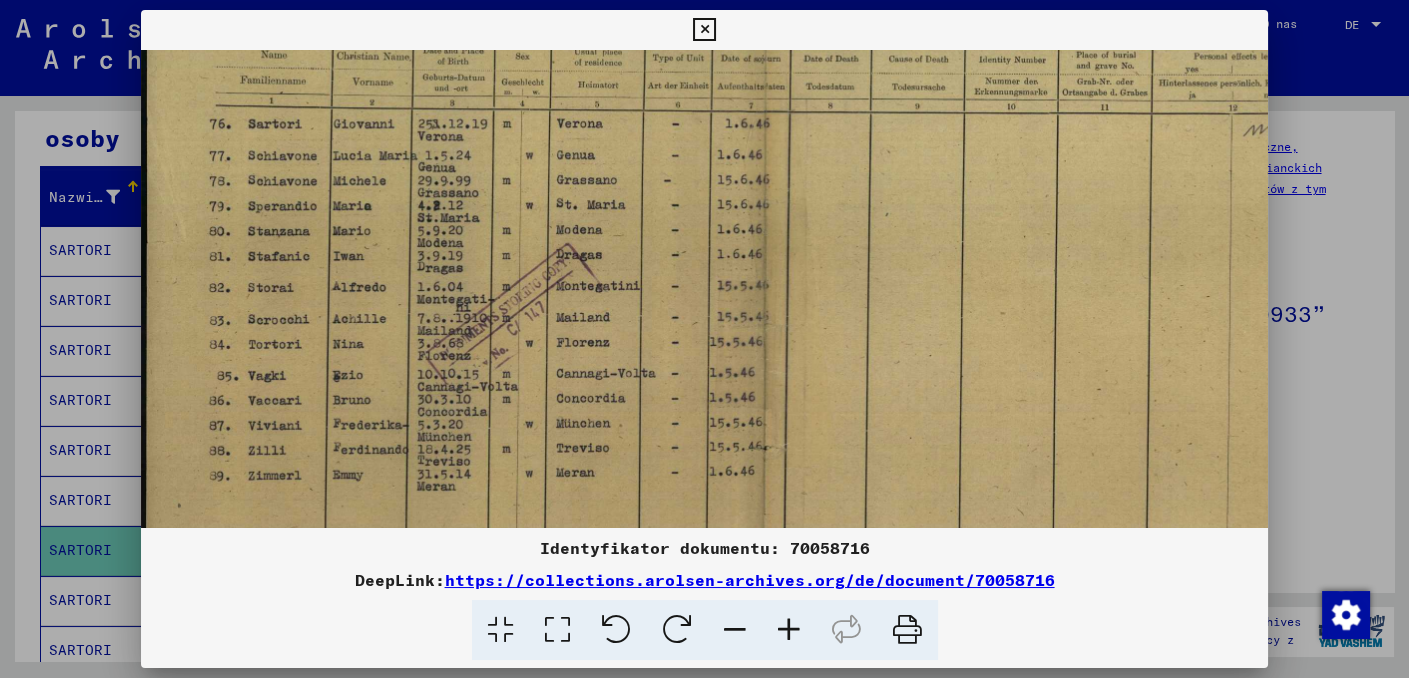 scroll, scrollTop: 198, scrollLeft: 0, axis: vertical 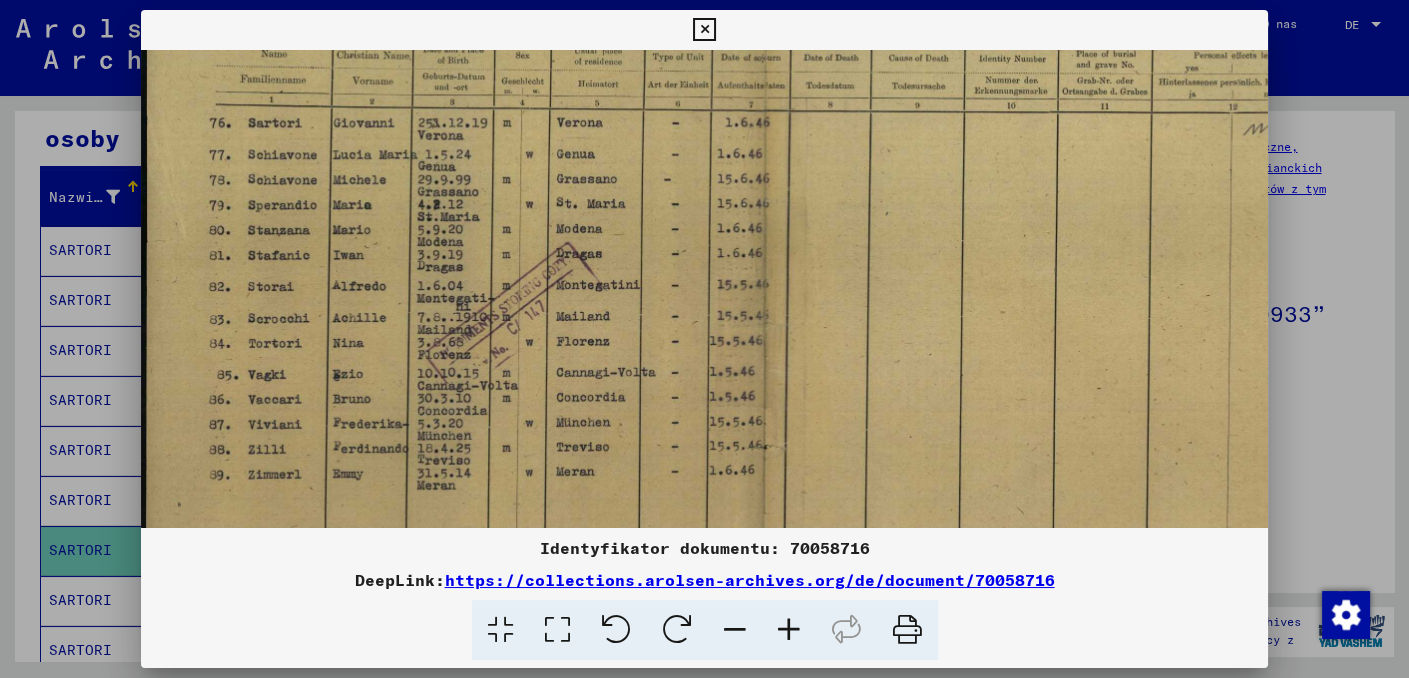 drag, startPoint x: 437, startPoint y: 428, endPoint x: 447, endPoint y: 348, distance: 80.622574 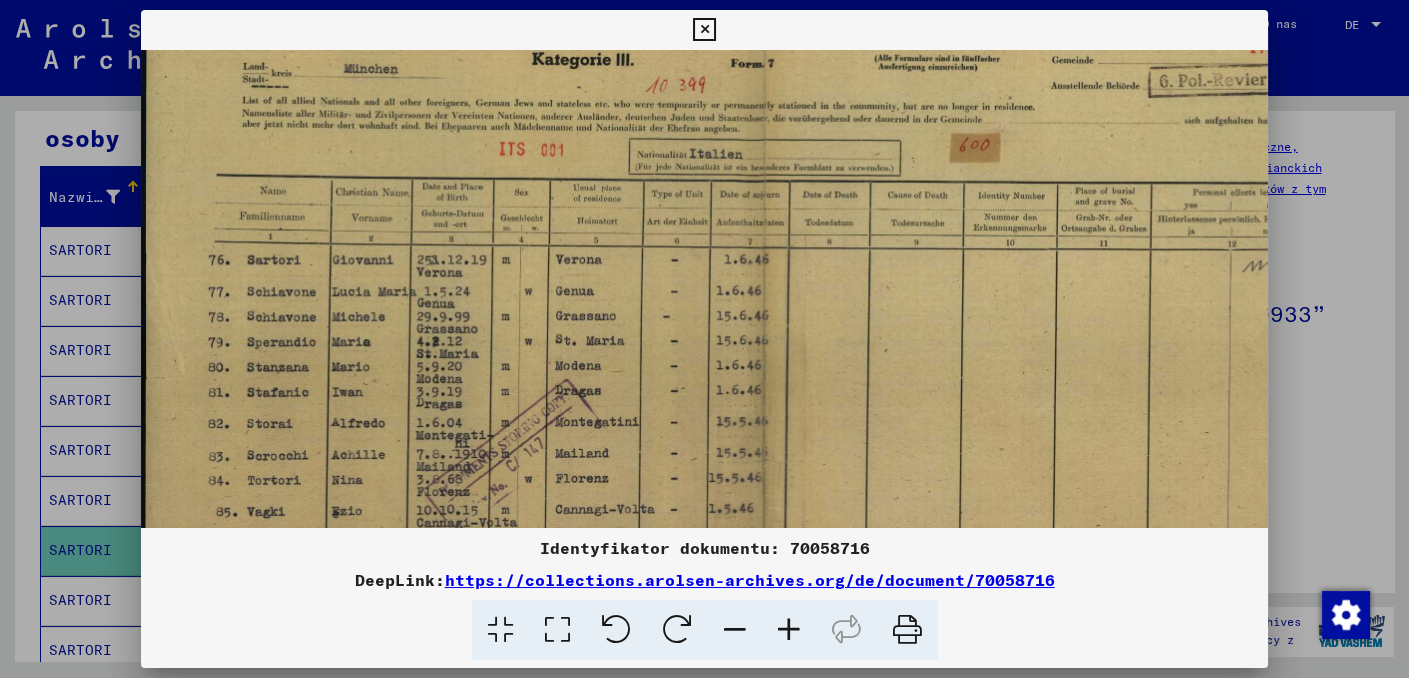 scroll, scrollTop: 60, scrollLeft: 1, axis: both 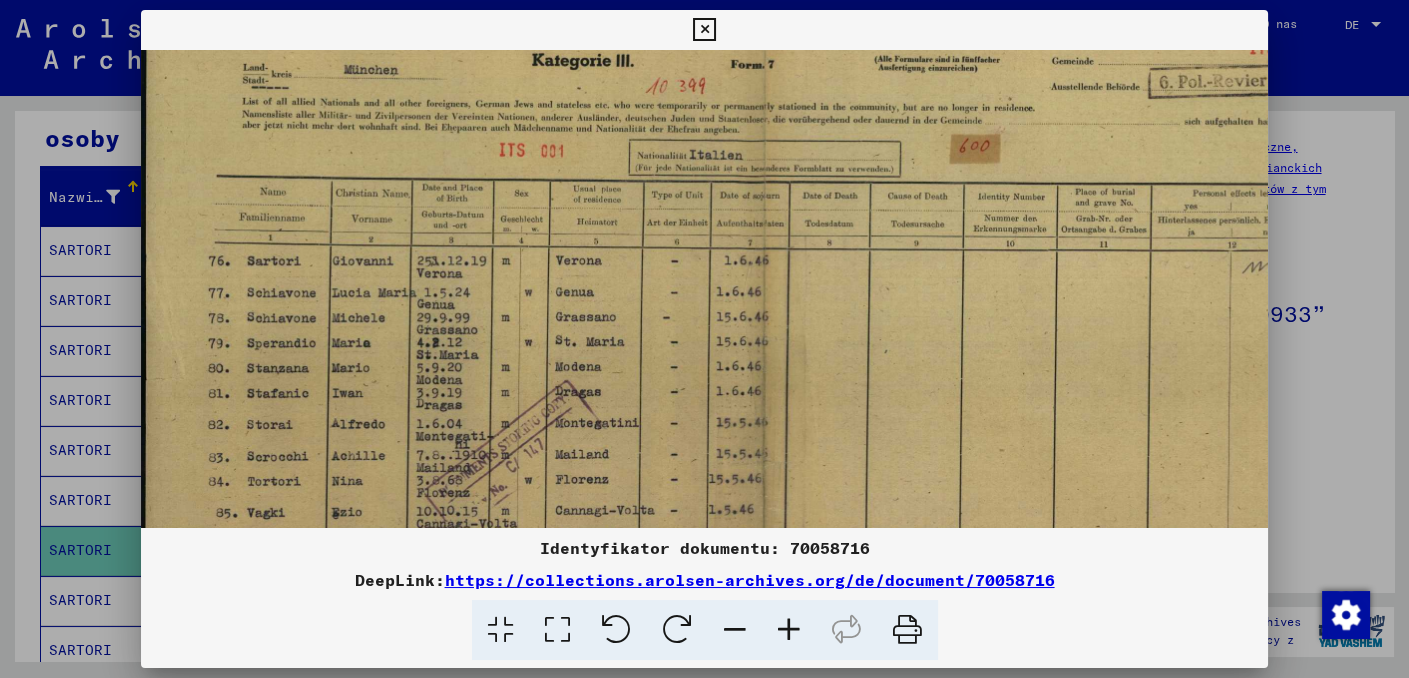 drag, startPoint x: 447, startPoint y: 348, endPoint x: 445, endPoint y: 486, distance: 138.0145 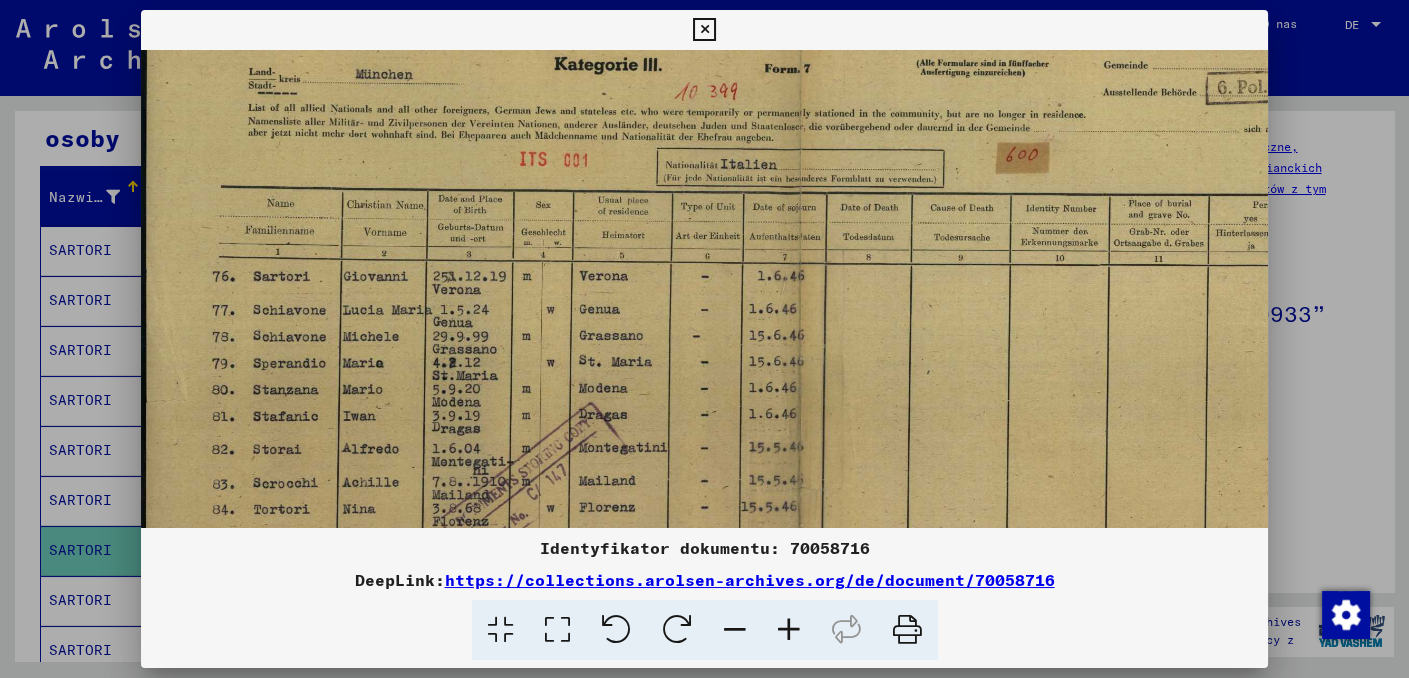 click at bounding box center [789, 630] 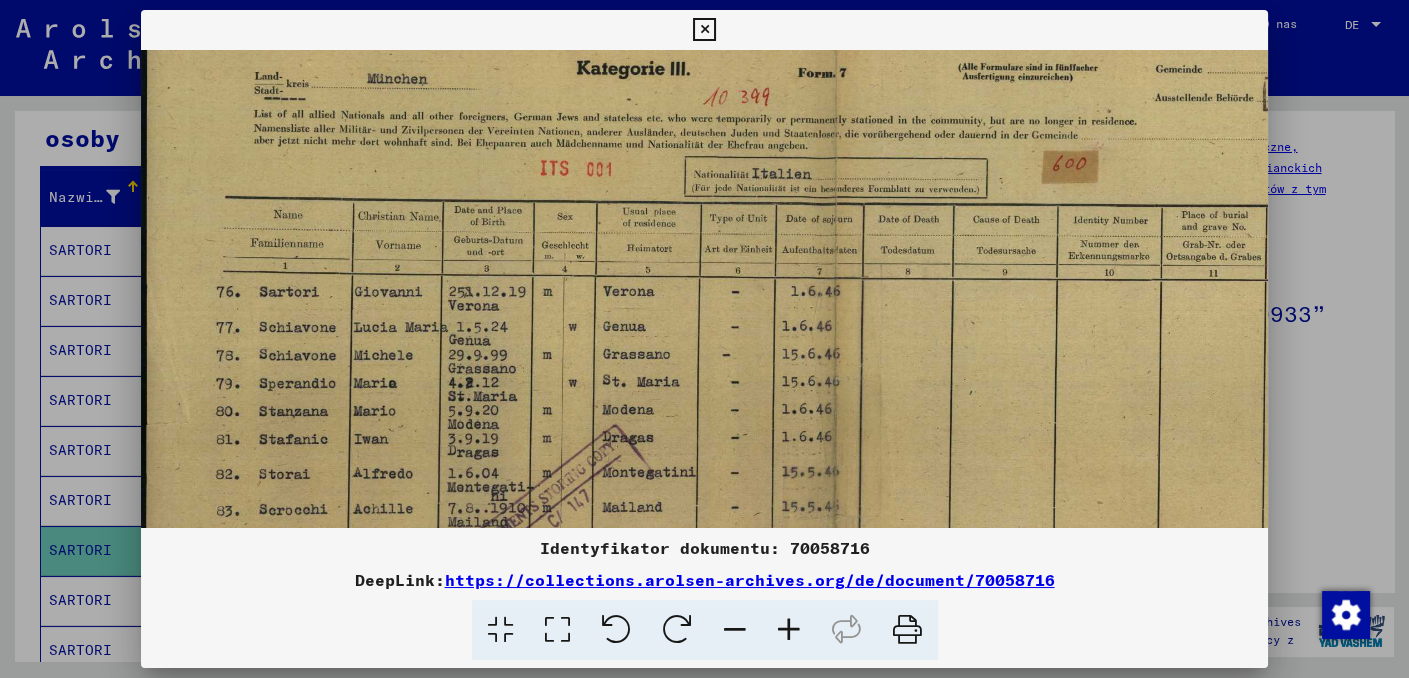 click at bounding box center (789, 630) 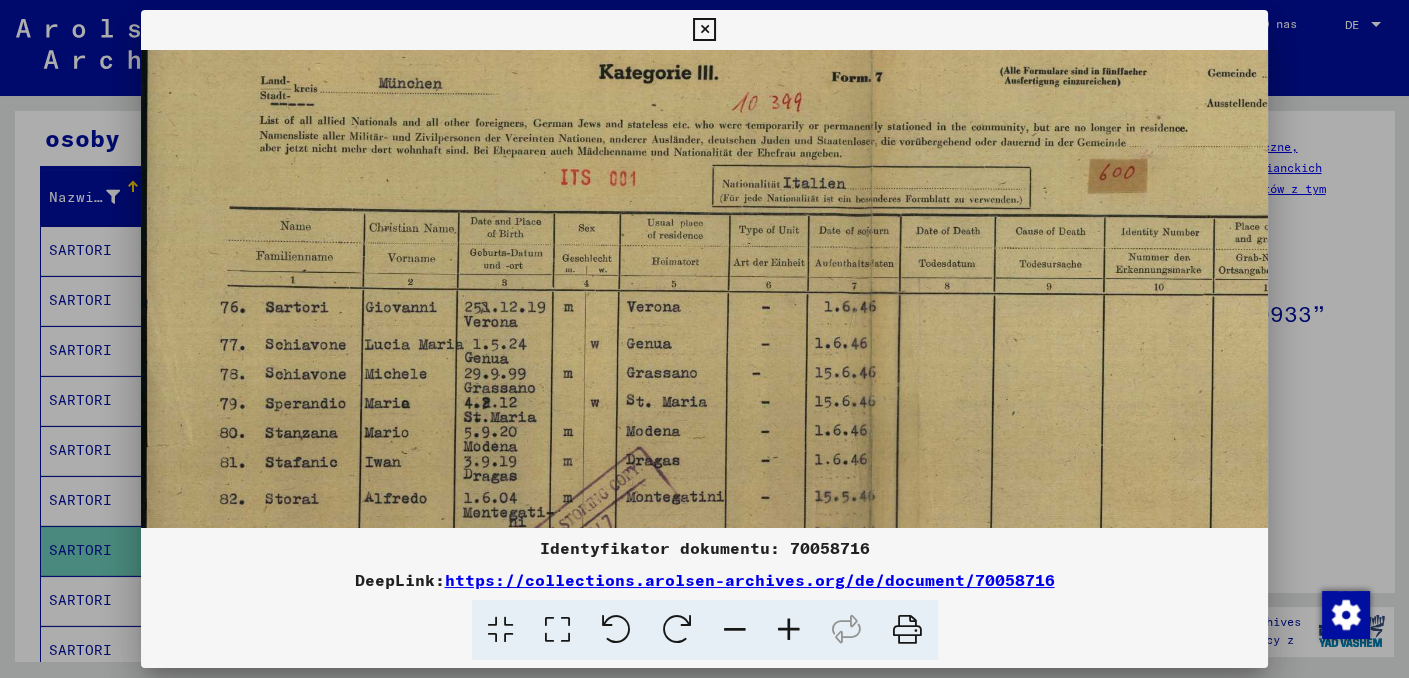 click at bounding box center [789, 630] 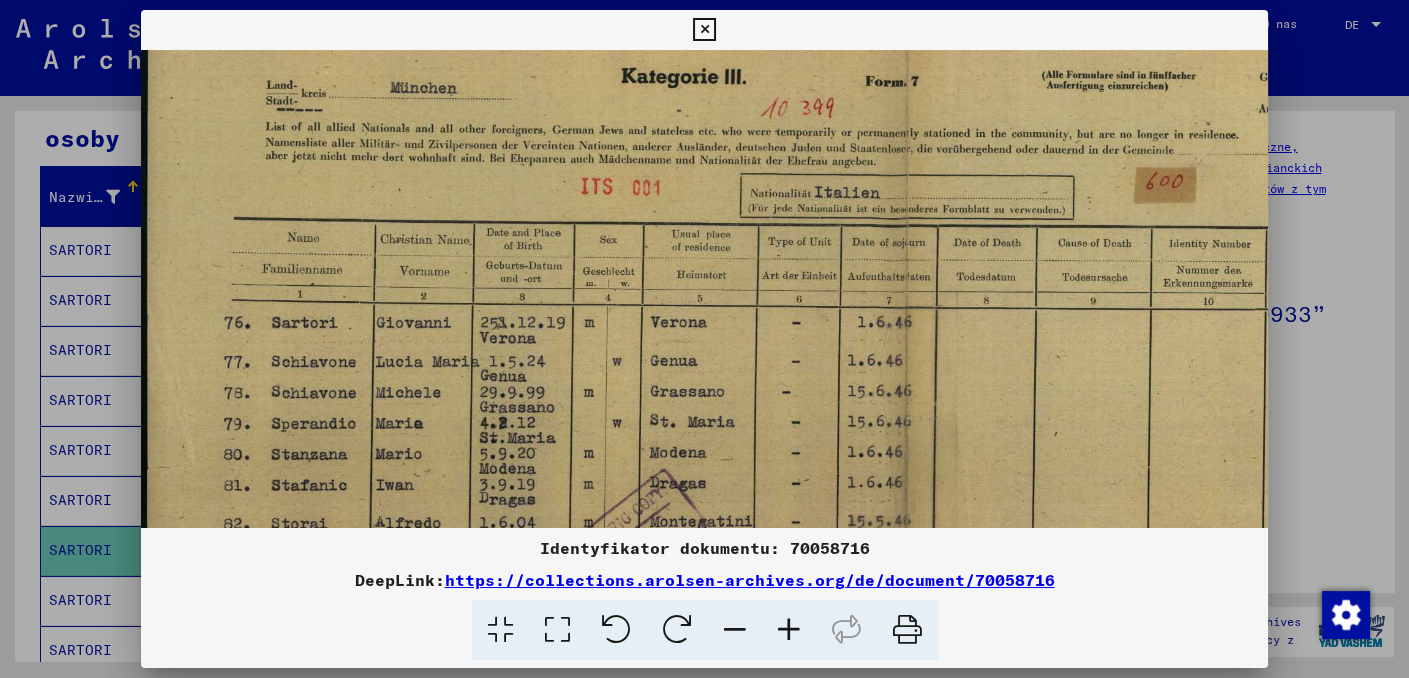 click at bounding box center (789, 630) 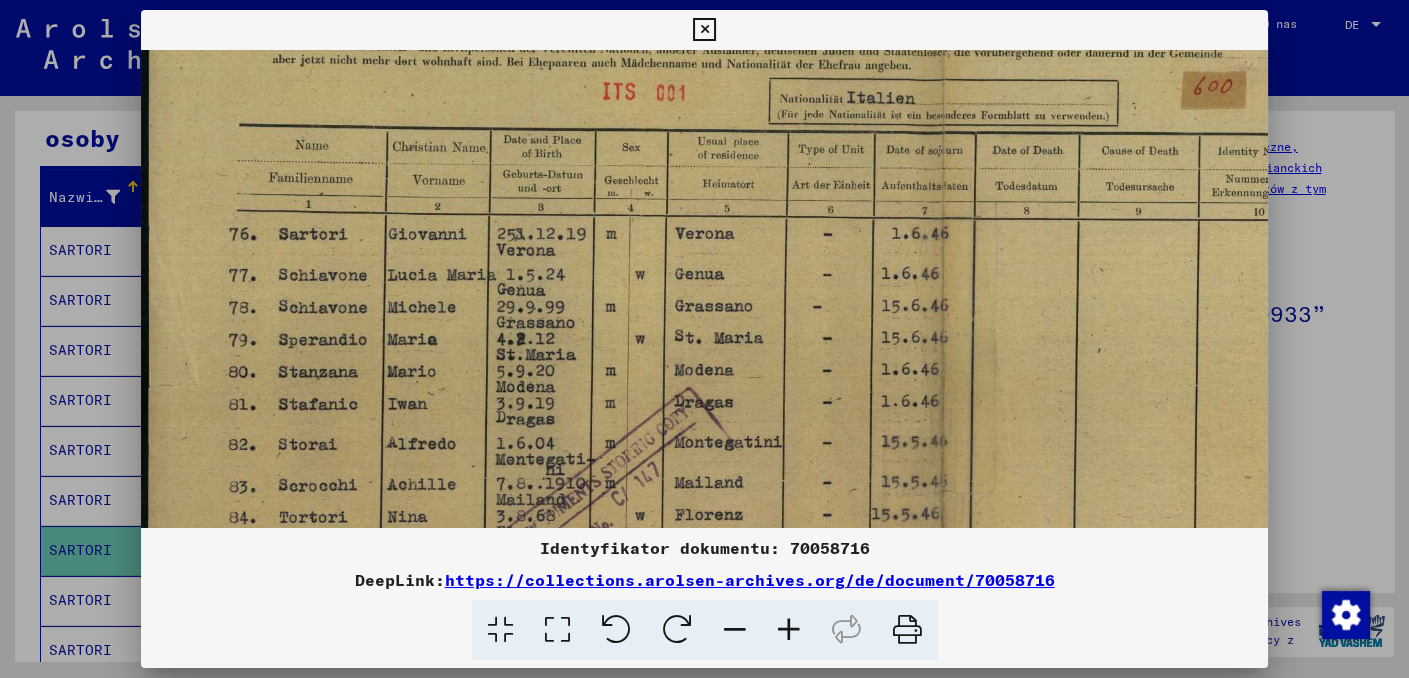 scroll, scrollTop: 174, scrollLeft: 0, axis: vertical 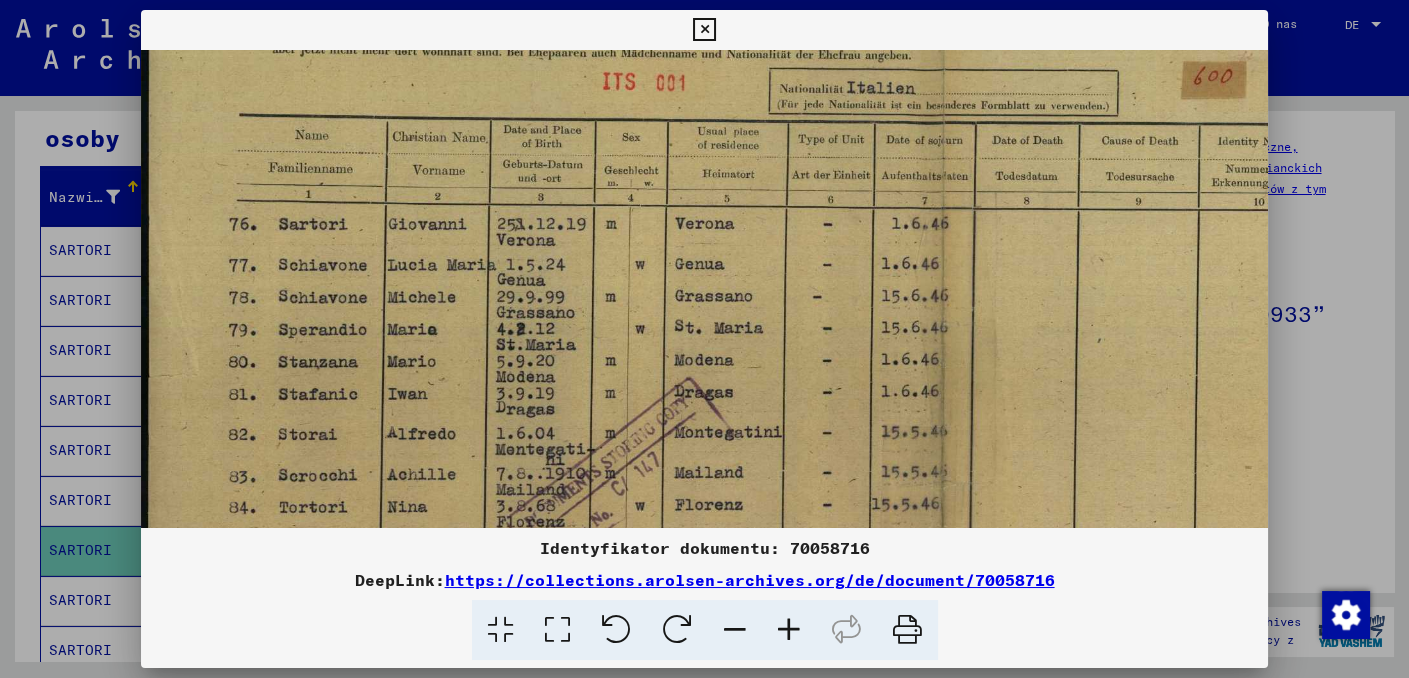 drag, startPoint x: 1022, startPoint y: 465, endPoint x: 1032, endPoint y: 351, distance: 114.43776 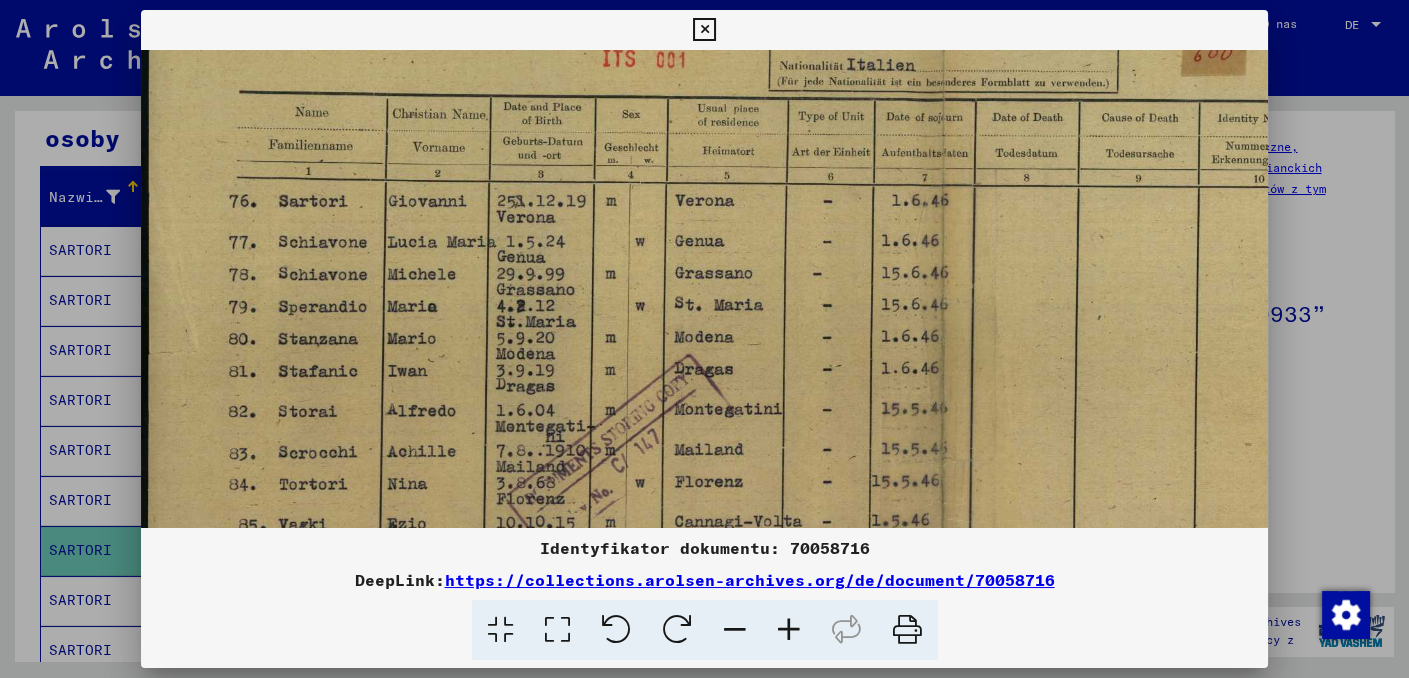 scroll, scrollTop: 204, scrollLeft: 0, axis: vertical 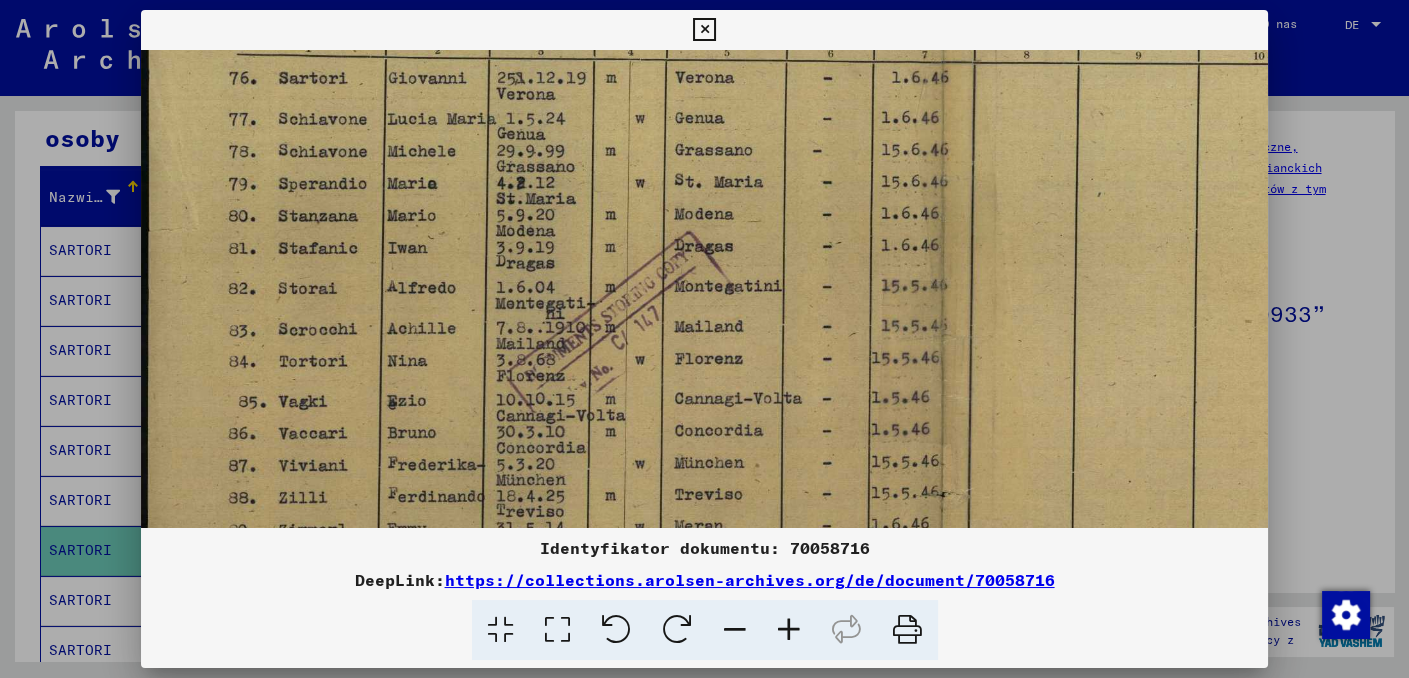 drag, startPoint x: 1008, startPoint y: 412, endPoint x: 1048, endPoint y: 280, distance: 137.92752 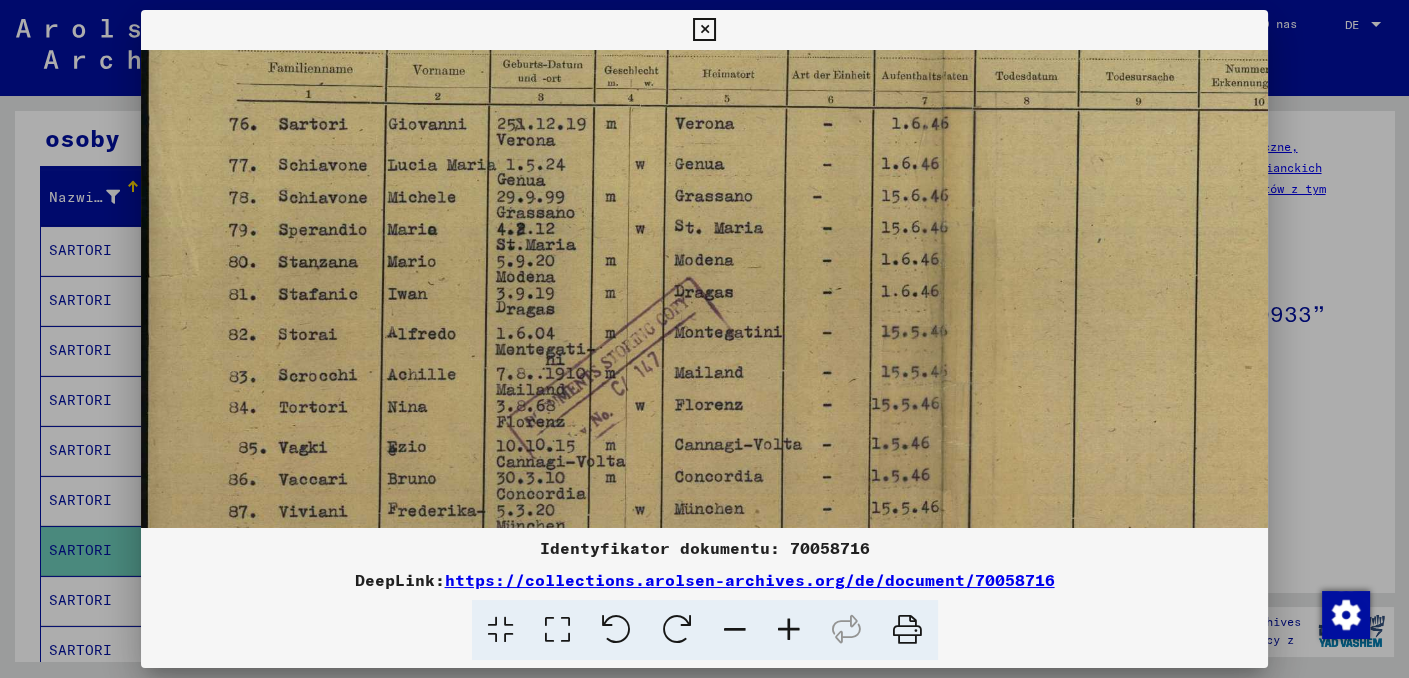 drag, startPoint x: 922, startPoint y: 327, endPoint x: 939, endPoint y: 436, distance: 110.317726 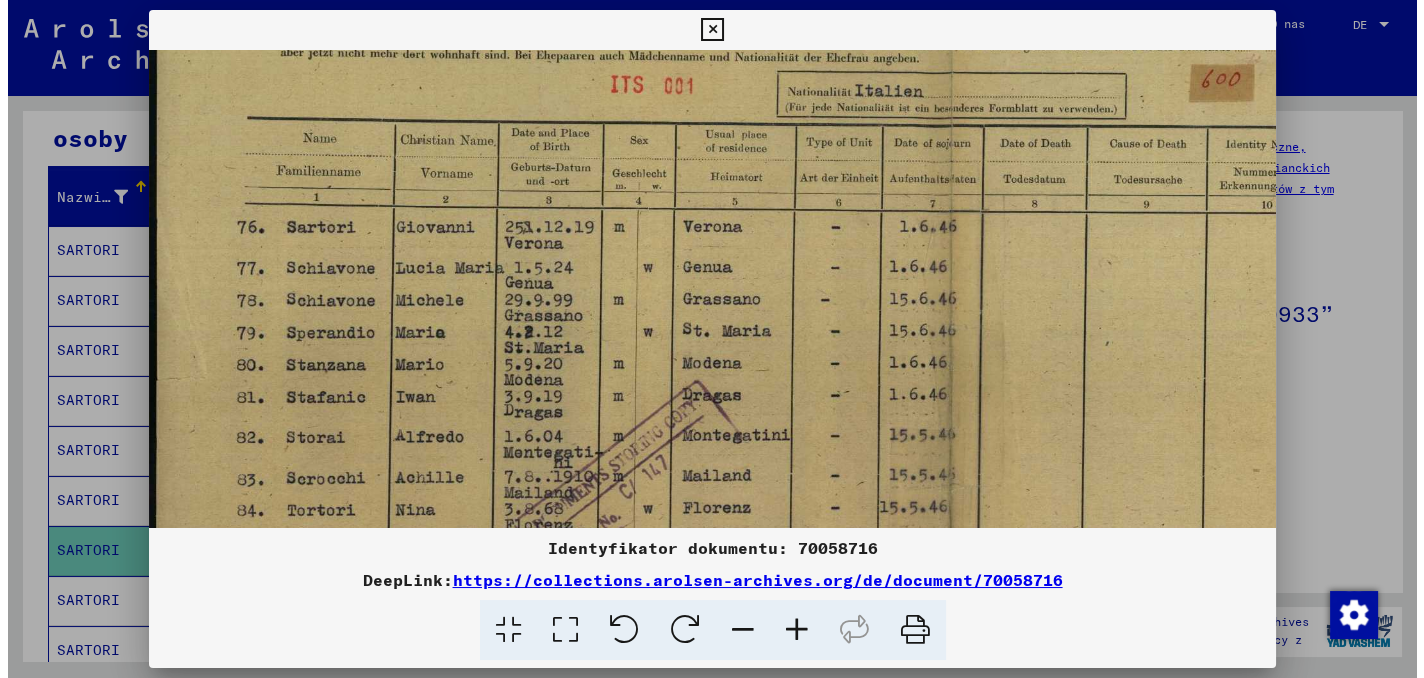 scroll, scrollTop: 155, scrollLeft: 0, axis: vertical 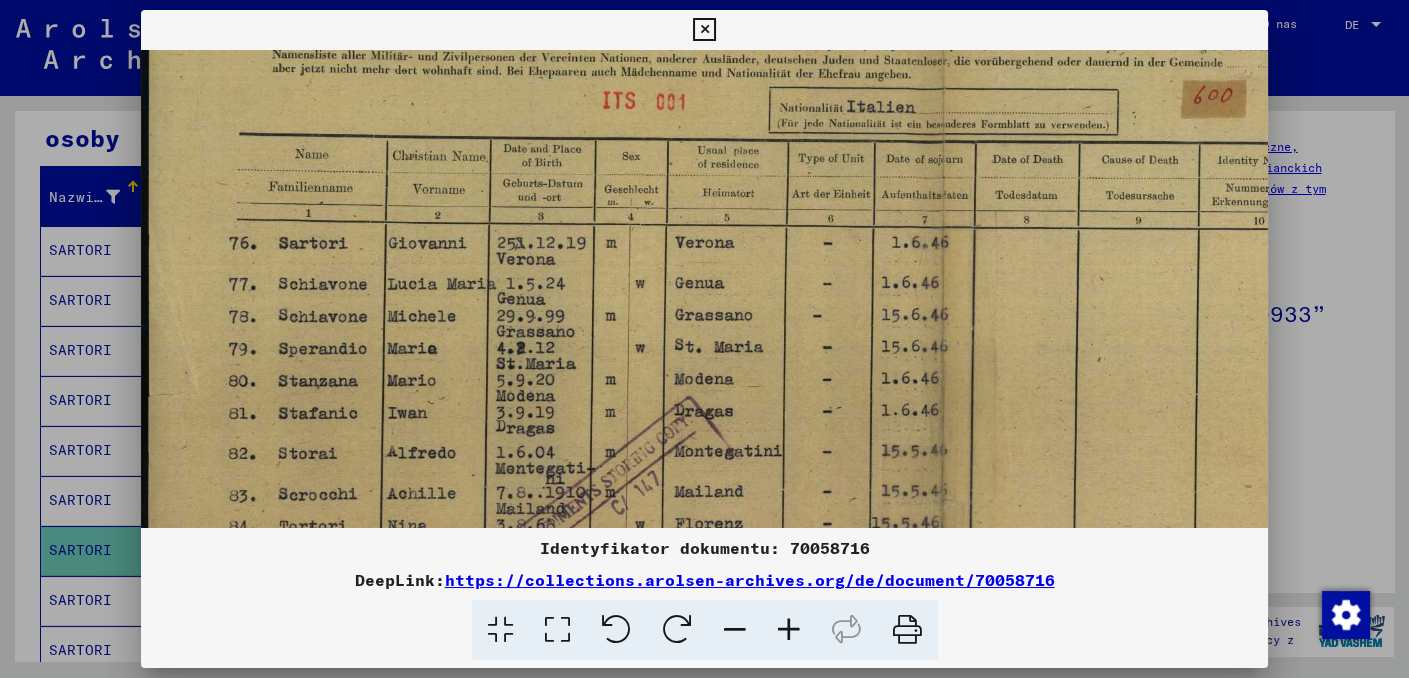 drag, startPoint x: 892, startPoint y: 247, endPoint x: 894, endPoint y: 367, distance: 120.01666 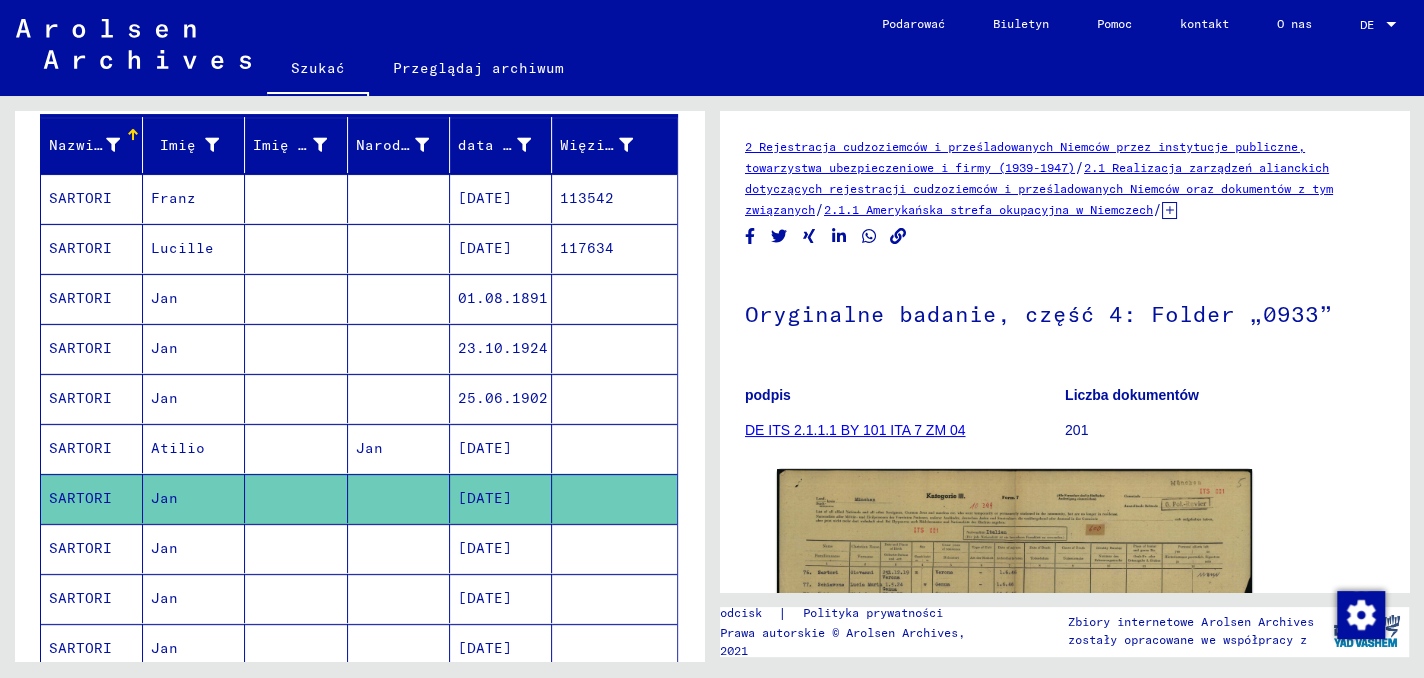 scroll, scrollTop: 300, scrollLeft: 0, axis: vertical 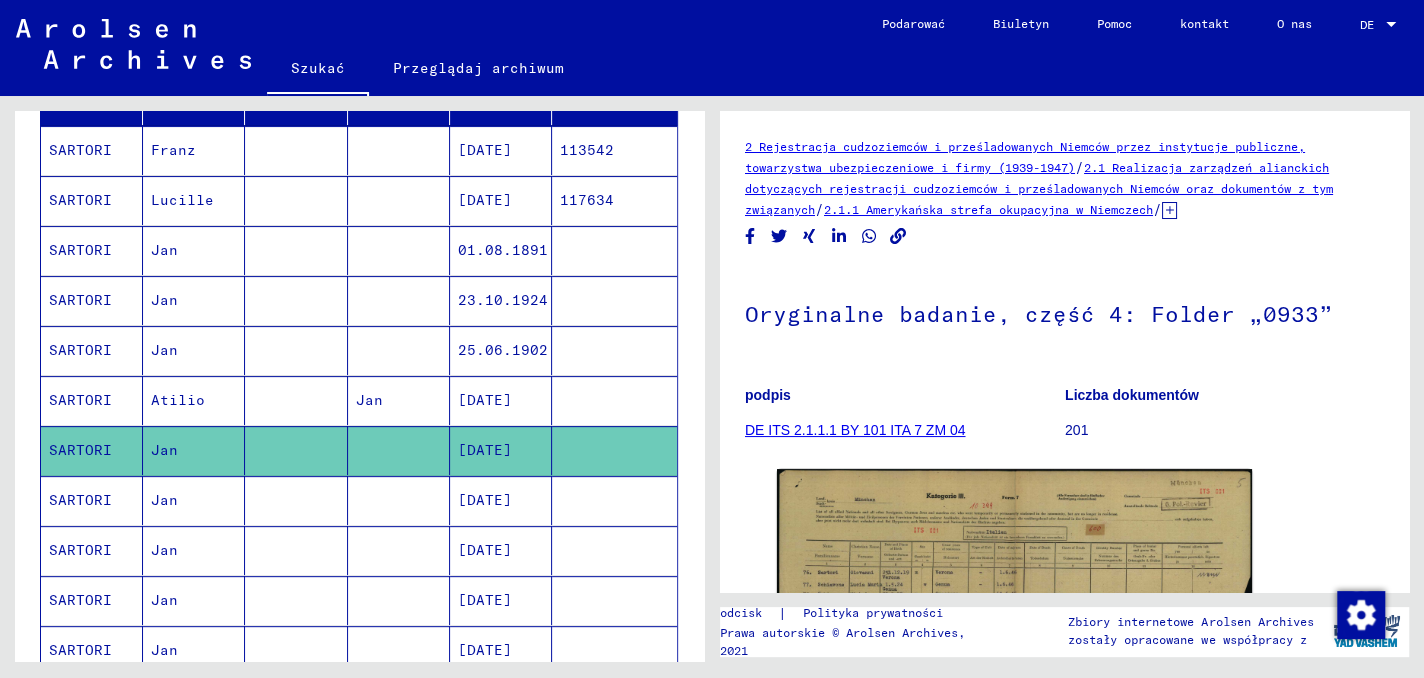 click on "SARTORI" at bounding box center [80, 550] 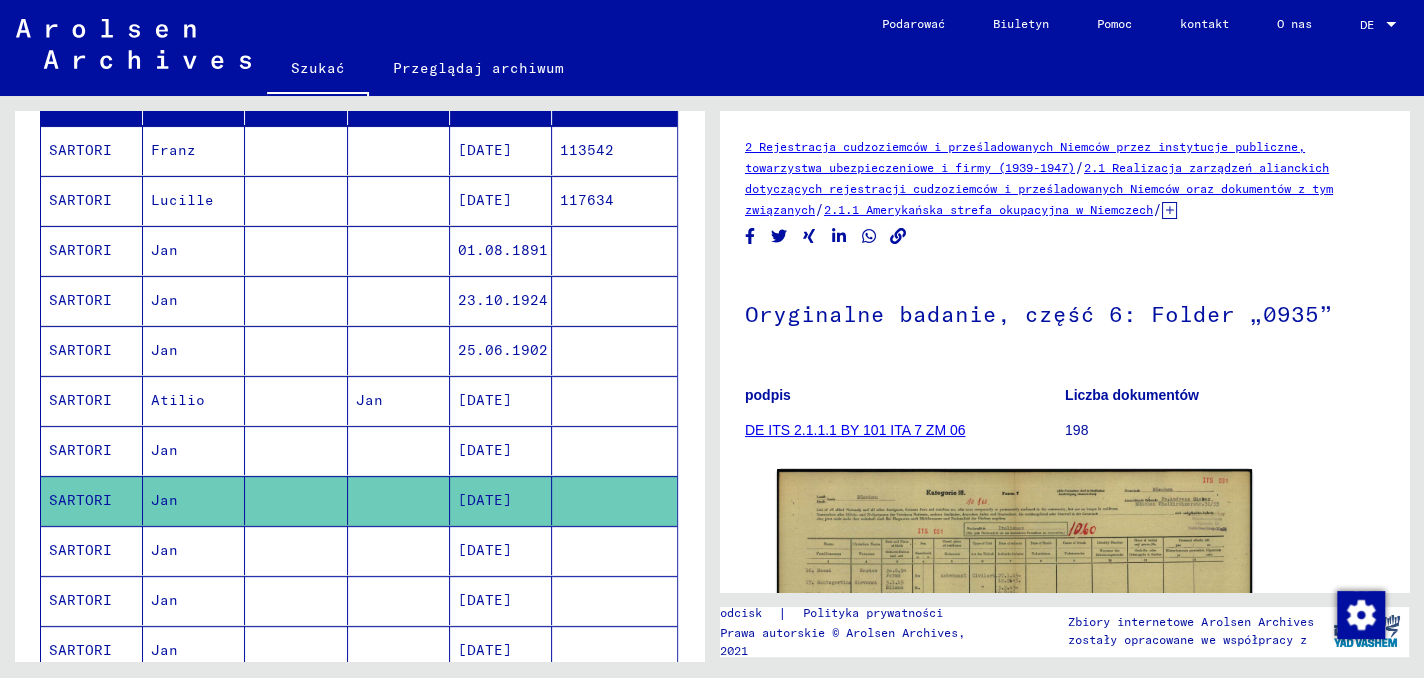 scroll, scrollTop: 0, scrollLeft: 0, axis: both 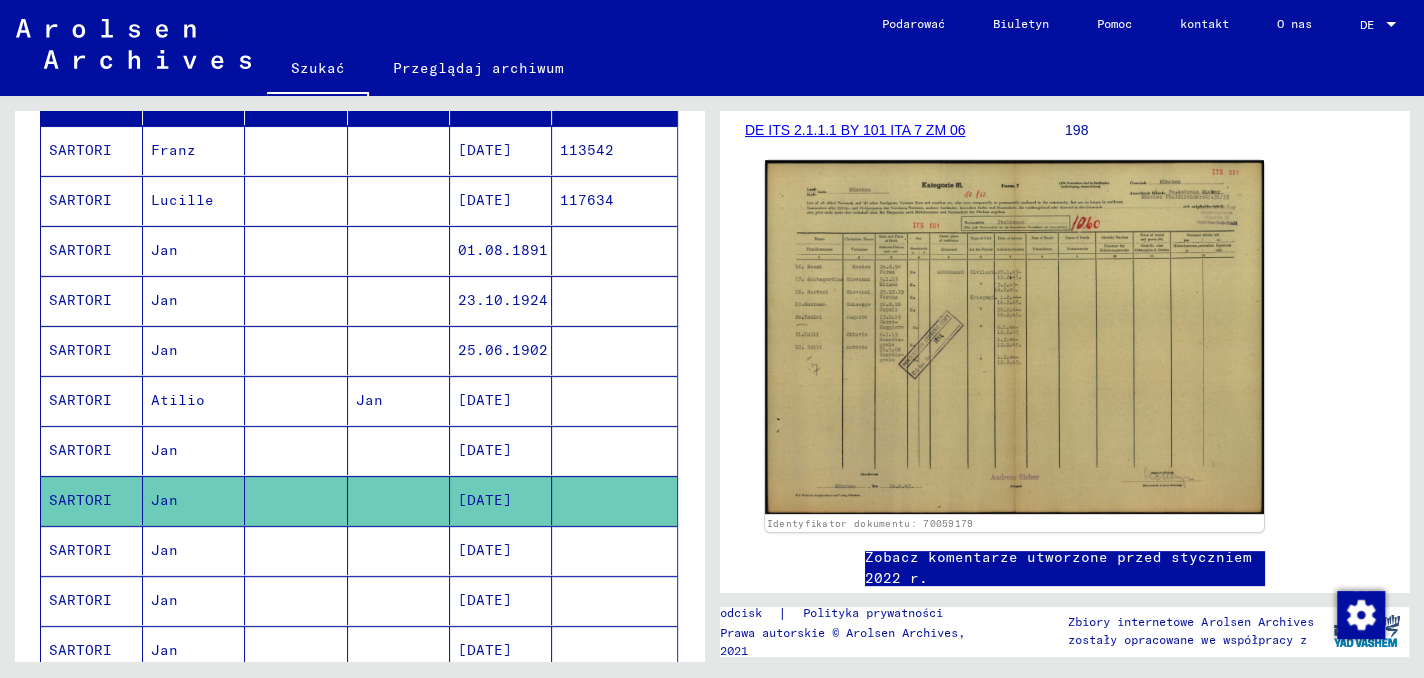 click 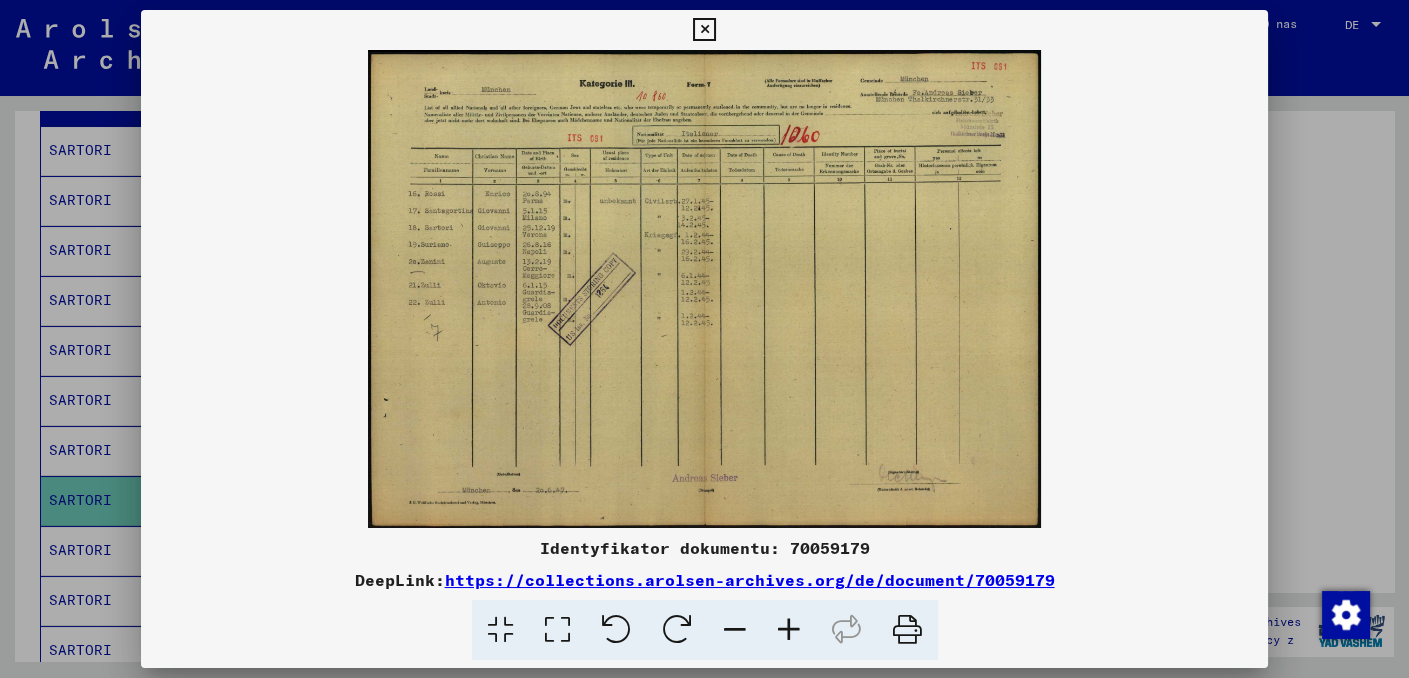 click at bounding box center [789, 630] 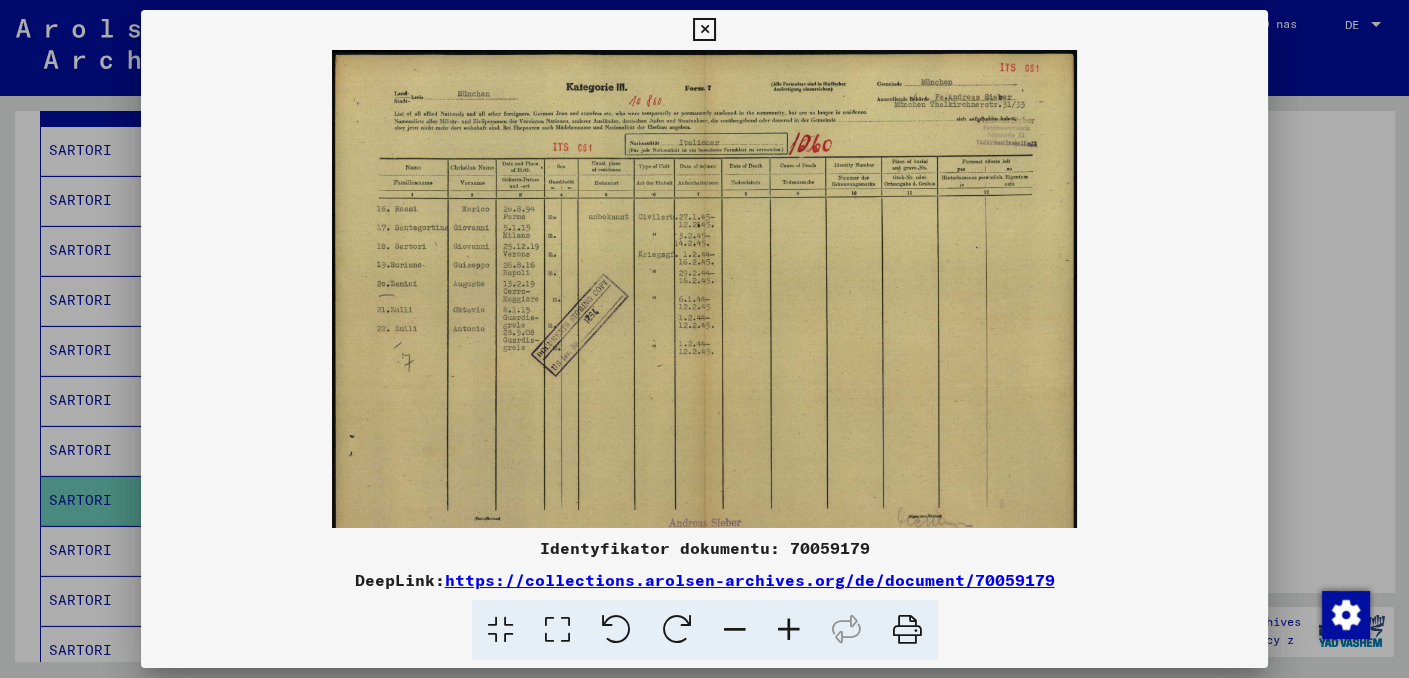 click at bounding box center (789, 630) 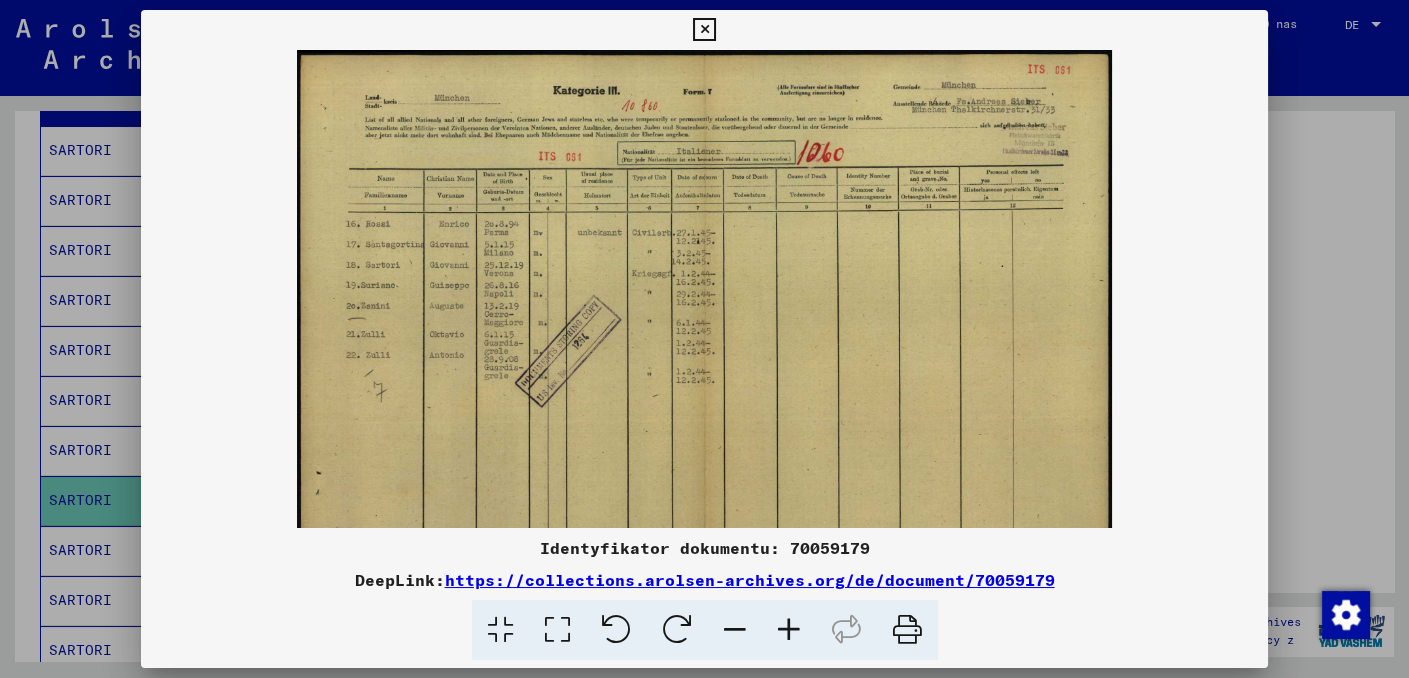 click at bounding box center (789, 630) 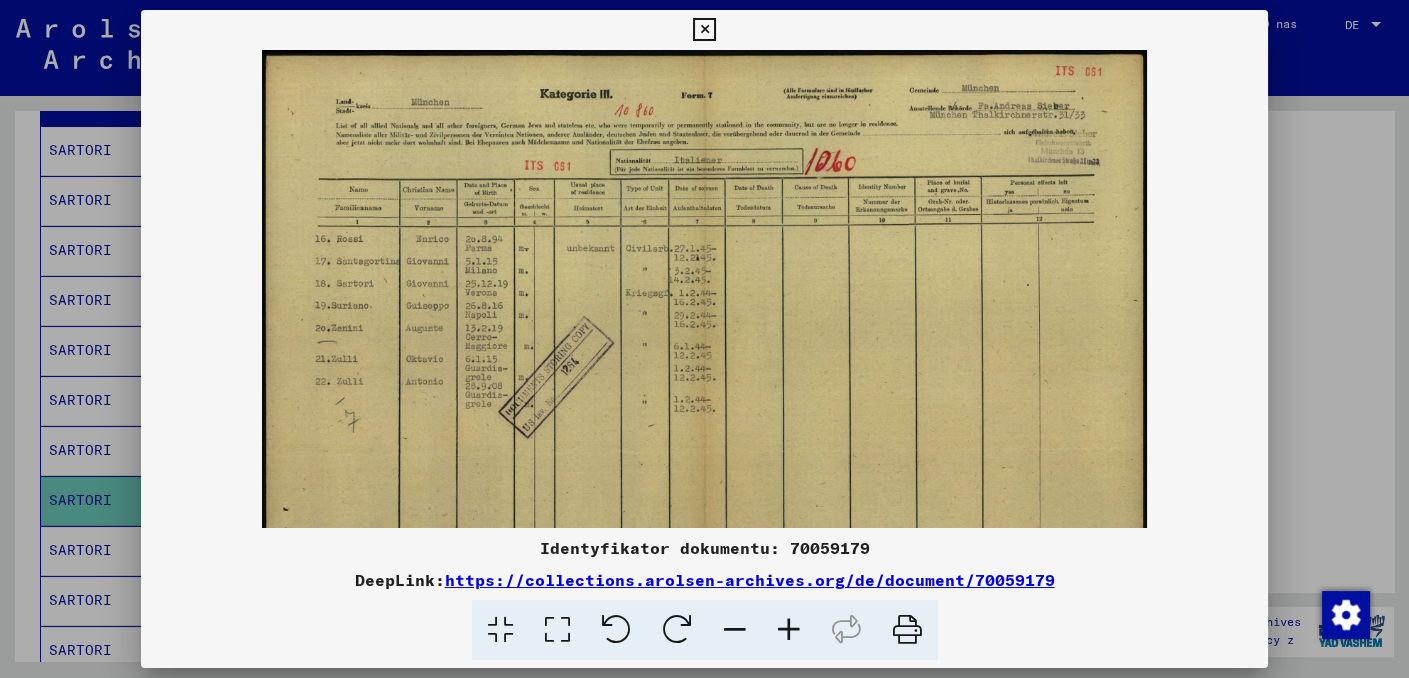 click at bounding box center (789, 630) 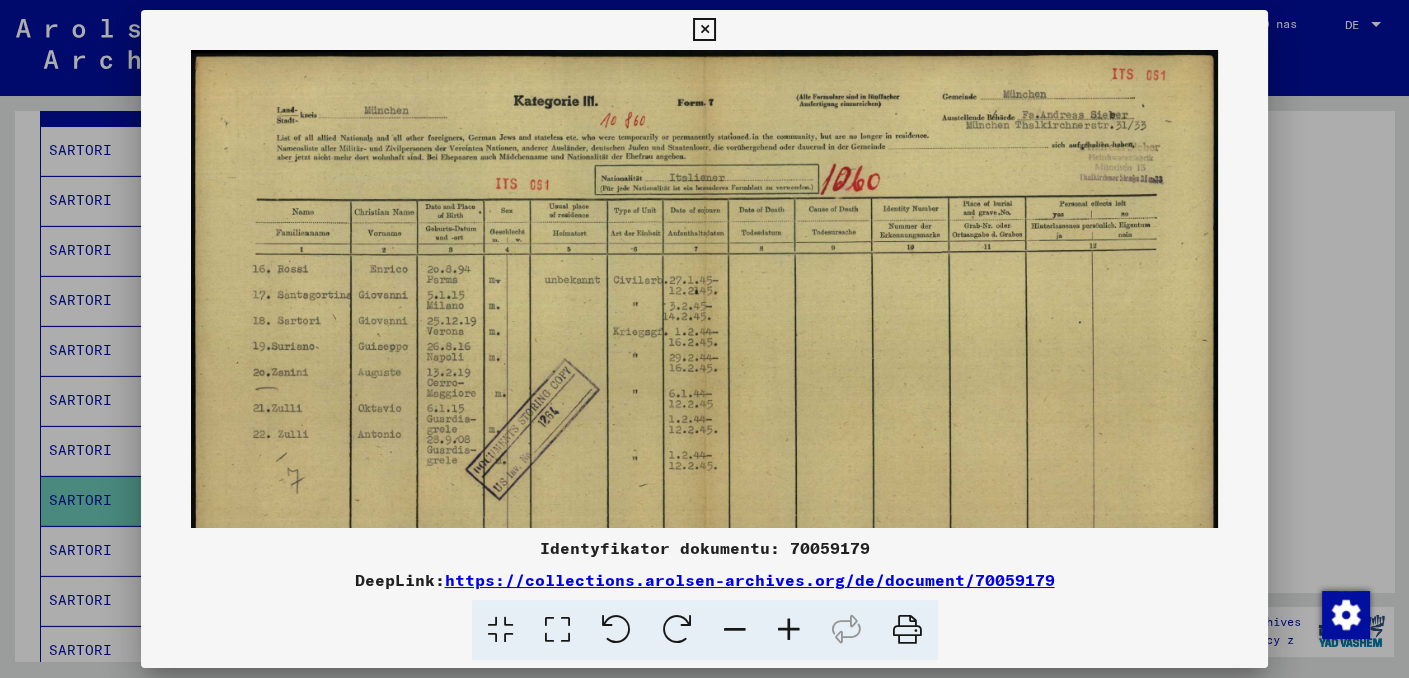 click at bounding box center (789, 630) 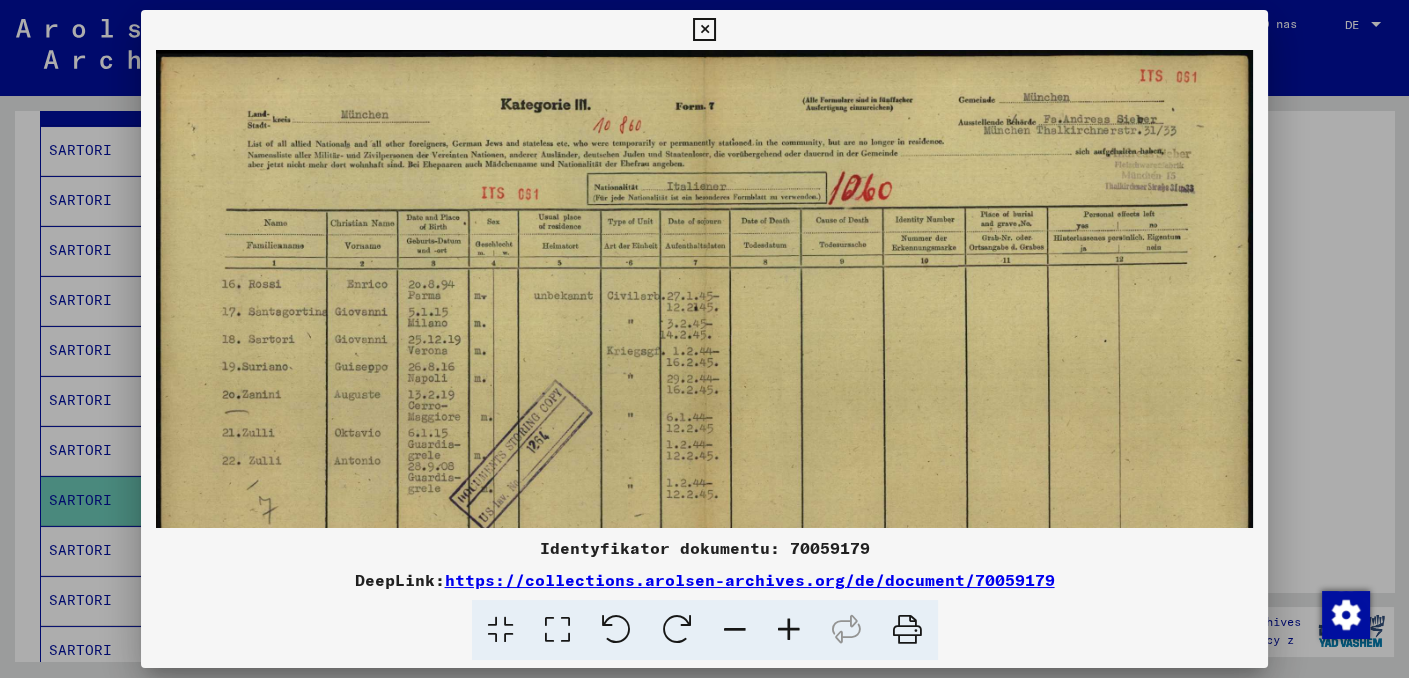 click at bounding box center (789, 630) 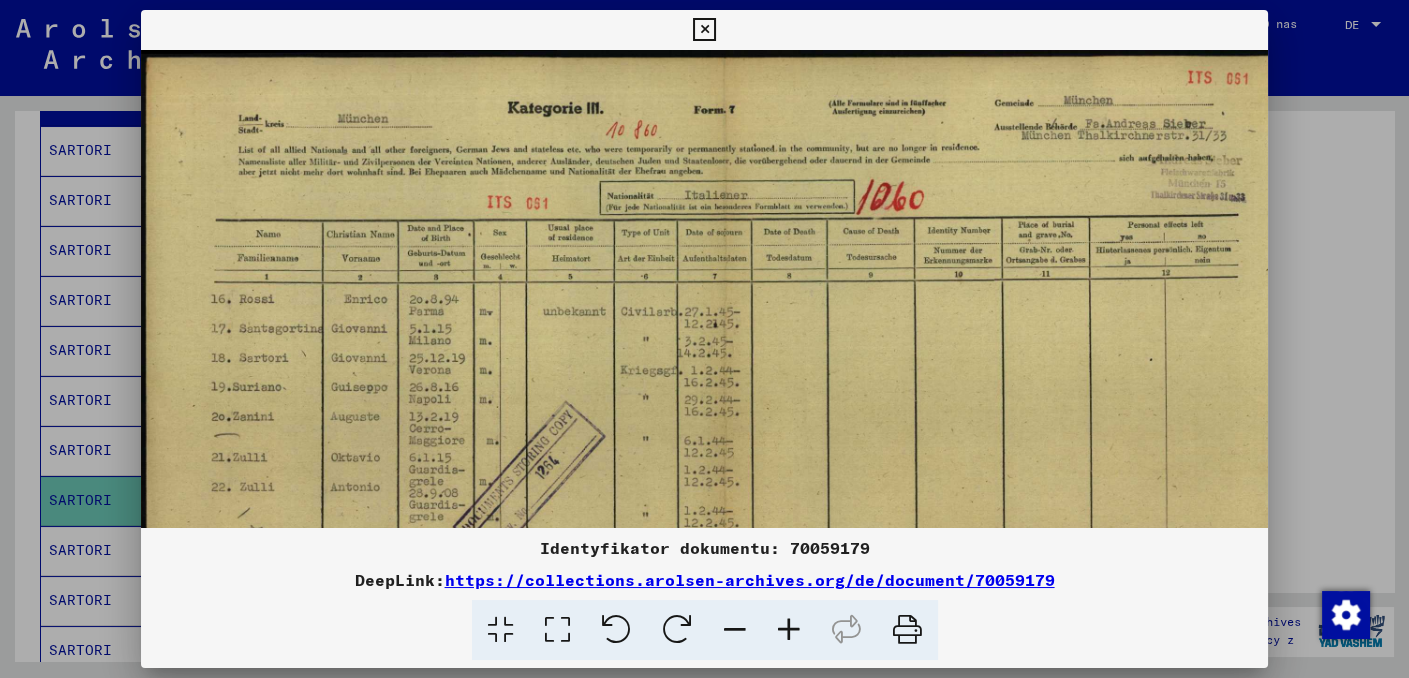 click at bounding box center (789, 630) 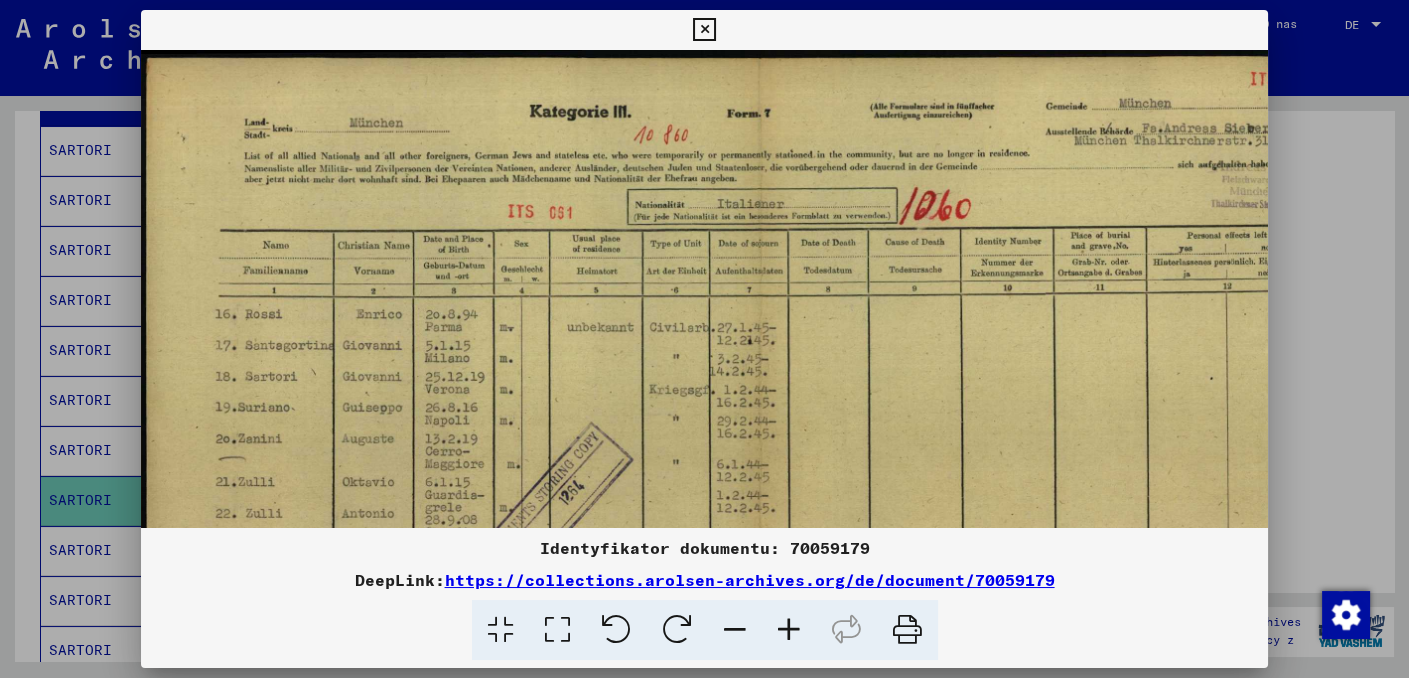 click at bounding box center [789, 630] 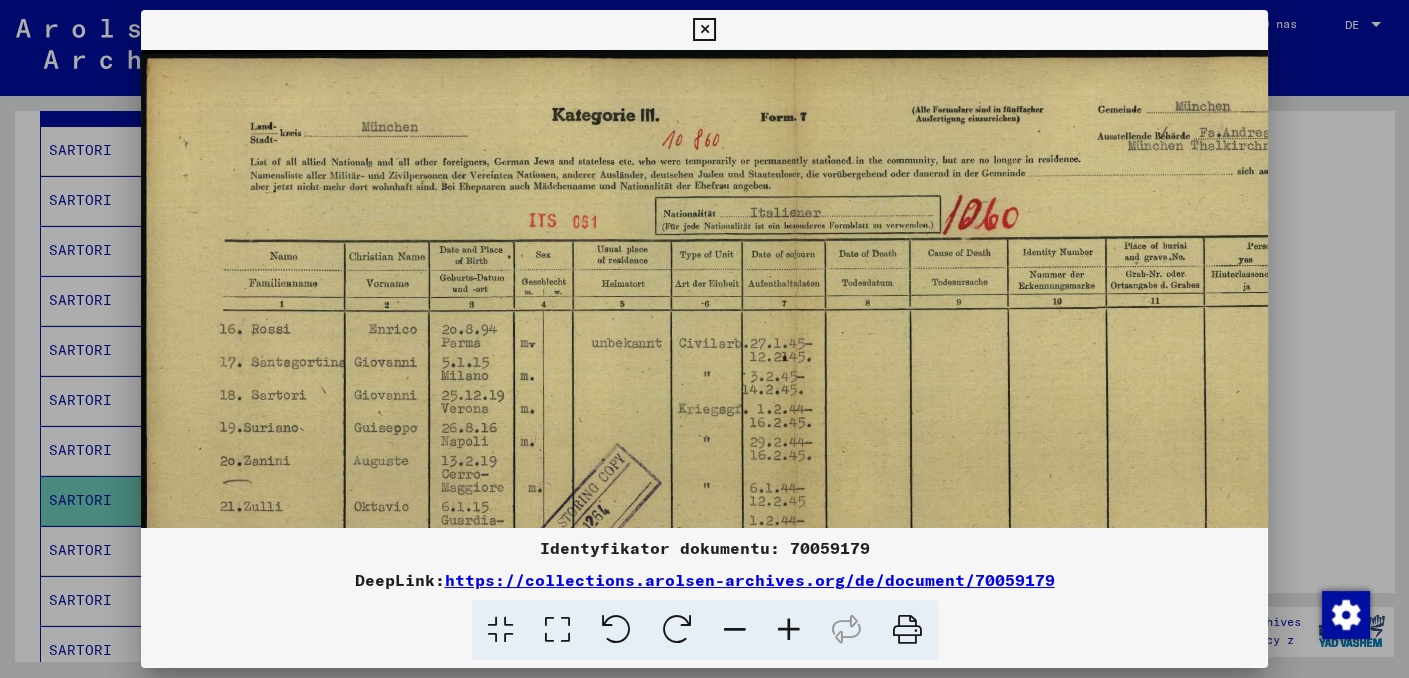 click at bounding box center [789, 630] 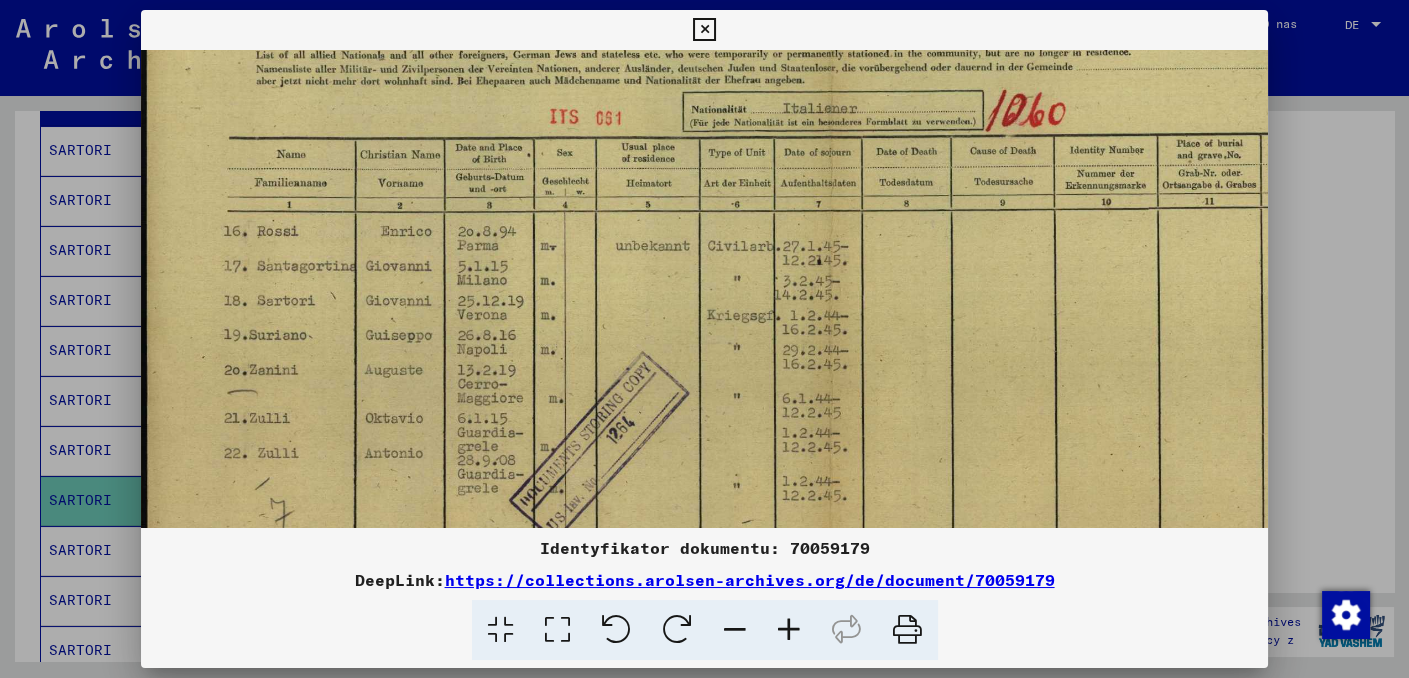 scroll, scrollTop: 114, scrollLeft: 0, axis: vertical 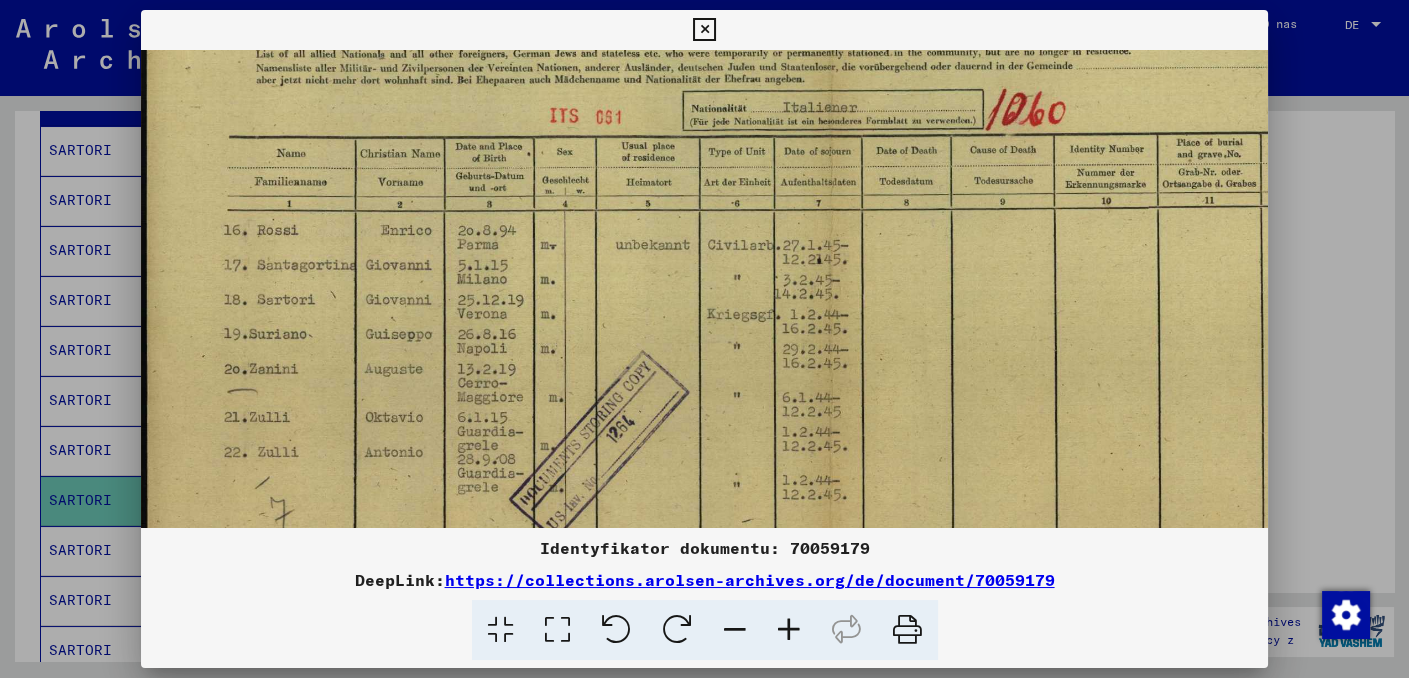 drag, startPoint x: 588, startPoint y: 455, endPoint x: 624, endPoint y: 347, distance: 113.841995 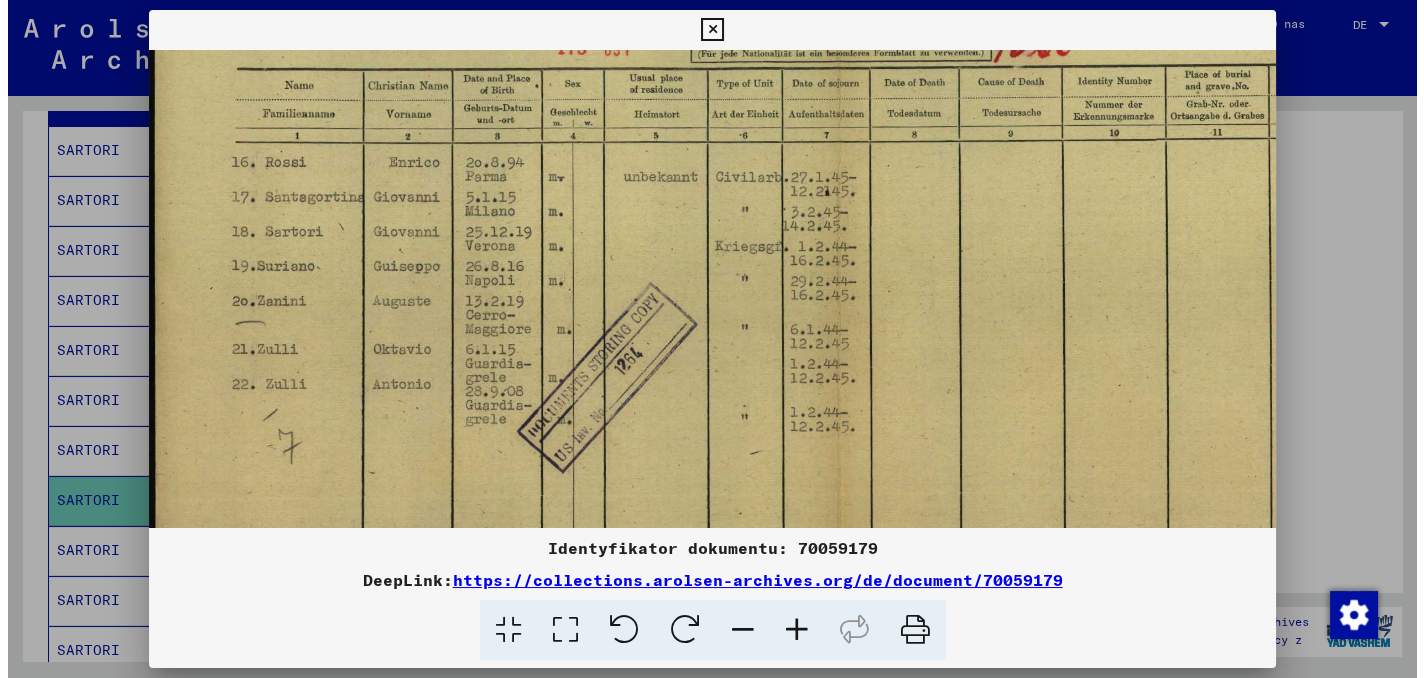 scroll, scrollTop: 200, scrollLeft: 0, axis: vertical 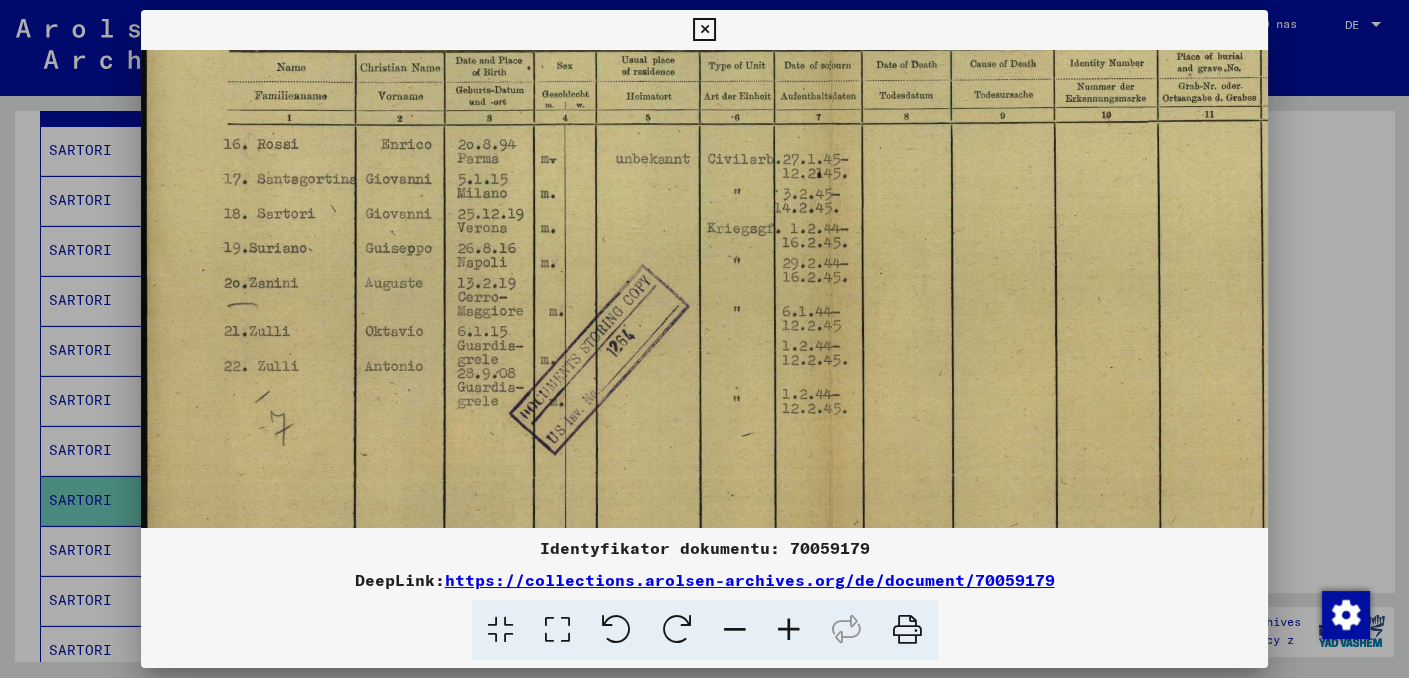 drag, startPoint x: 793, startPoint y: 334, endPoint x: 805, endPoint y: 244, distance: 90.79648 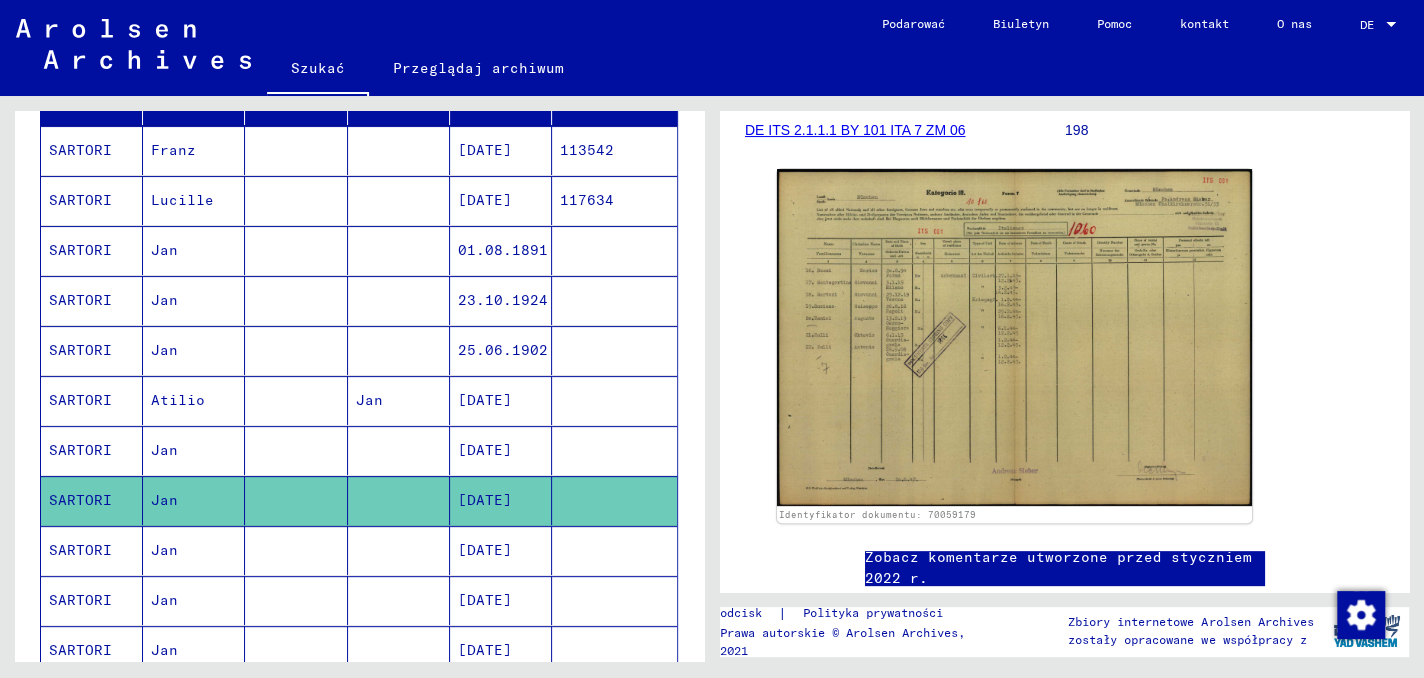 click on "SARTORI" at bounding box center [92, 500] 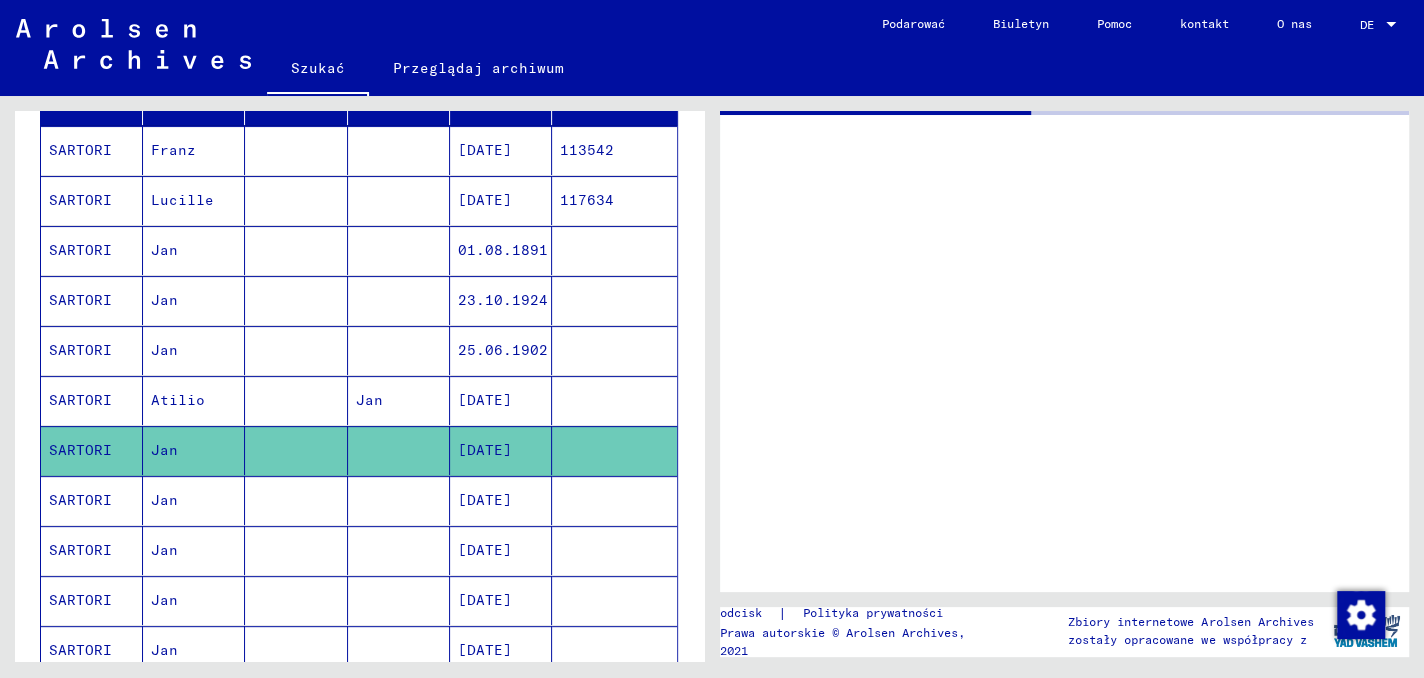 scroll, scrollTop: 0, scrollLeft: 0, axis: both 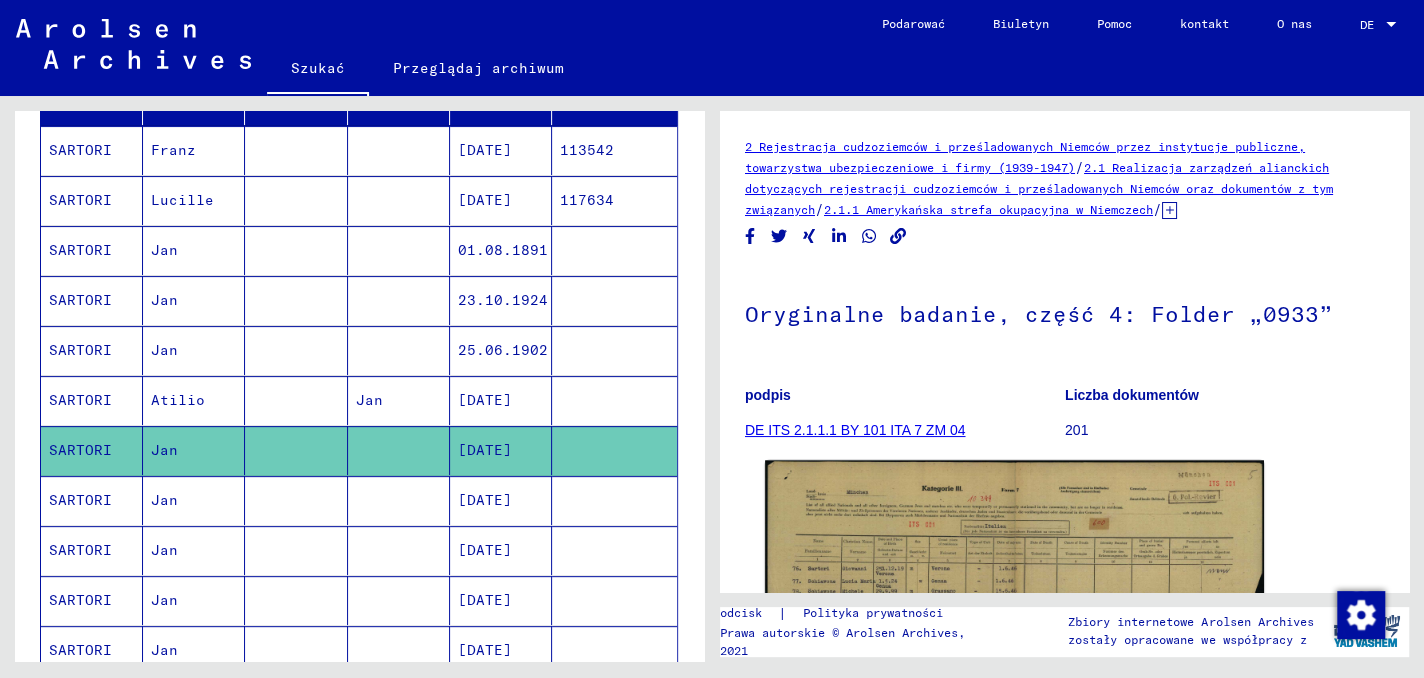 click 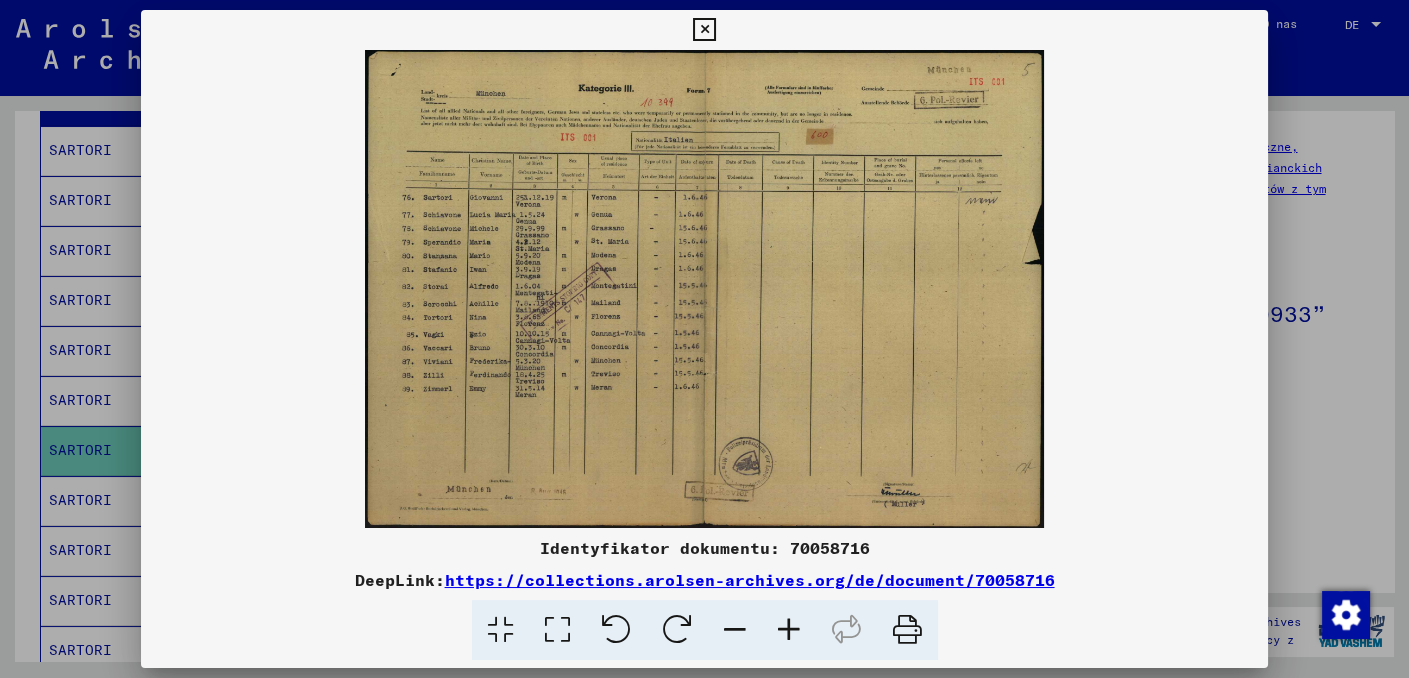 click at bounding box center [789, 630] 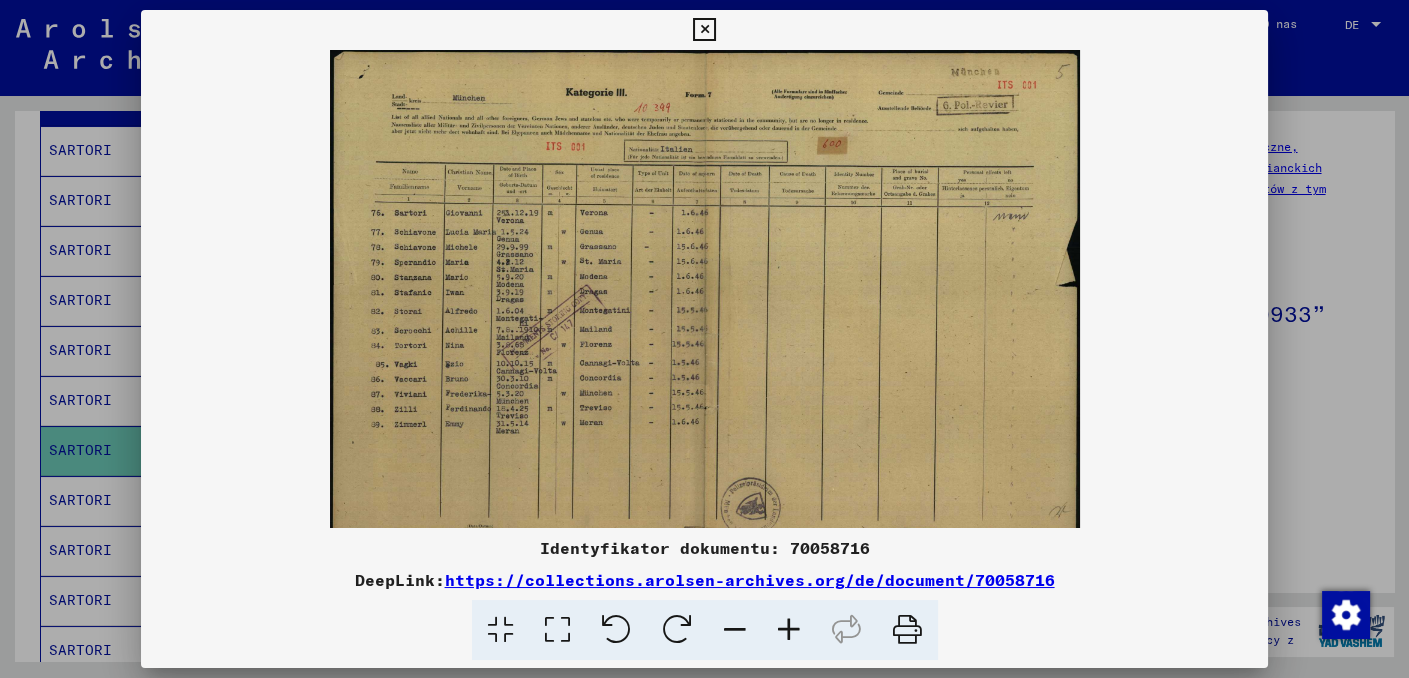 click at bounding box center (789, 630) 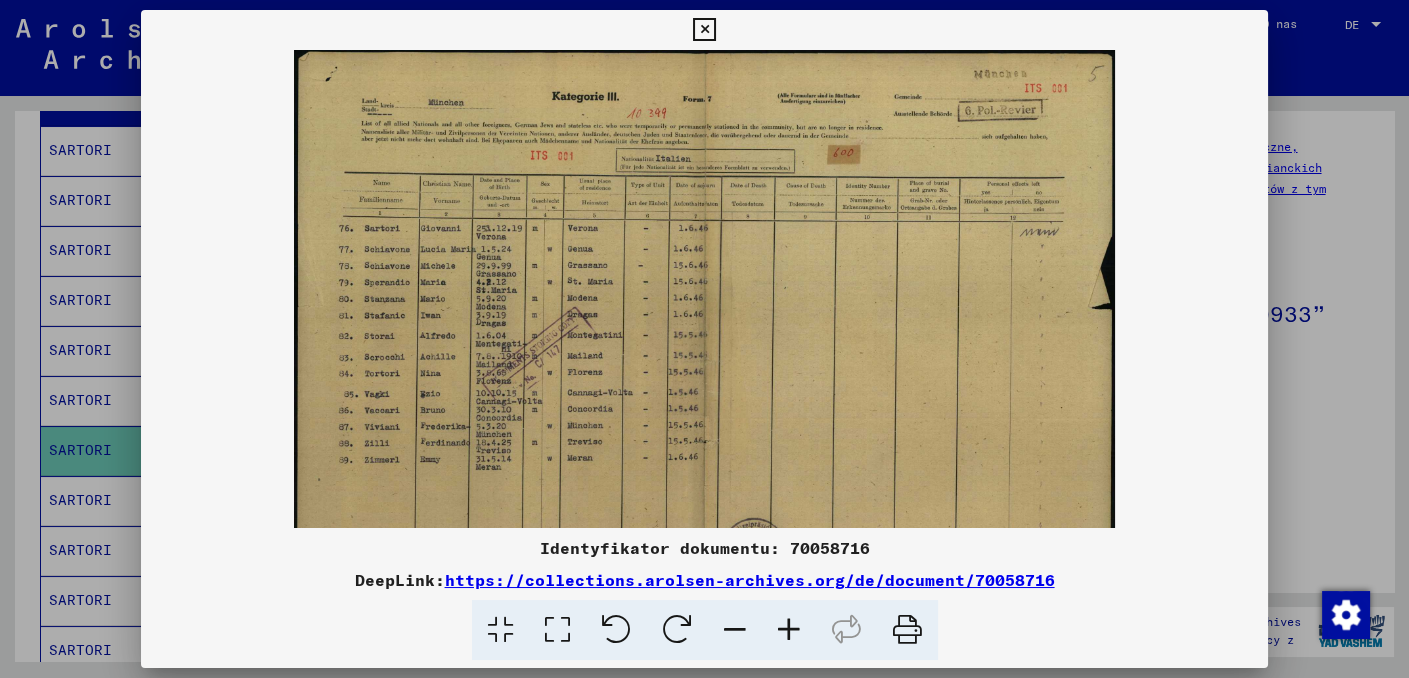 click at bounding box center (789, 630) 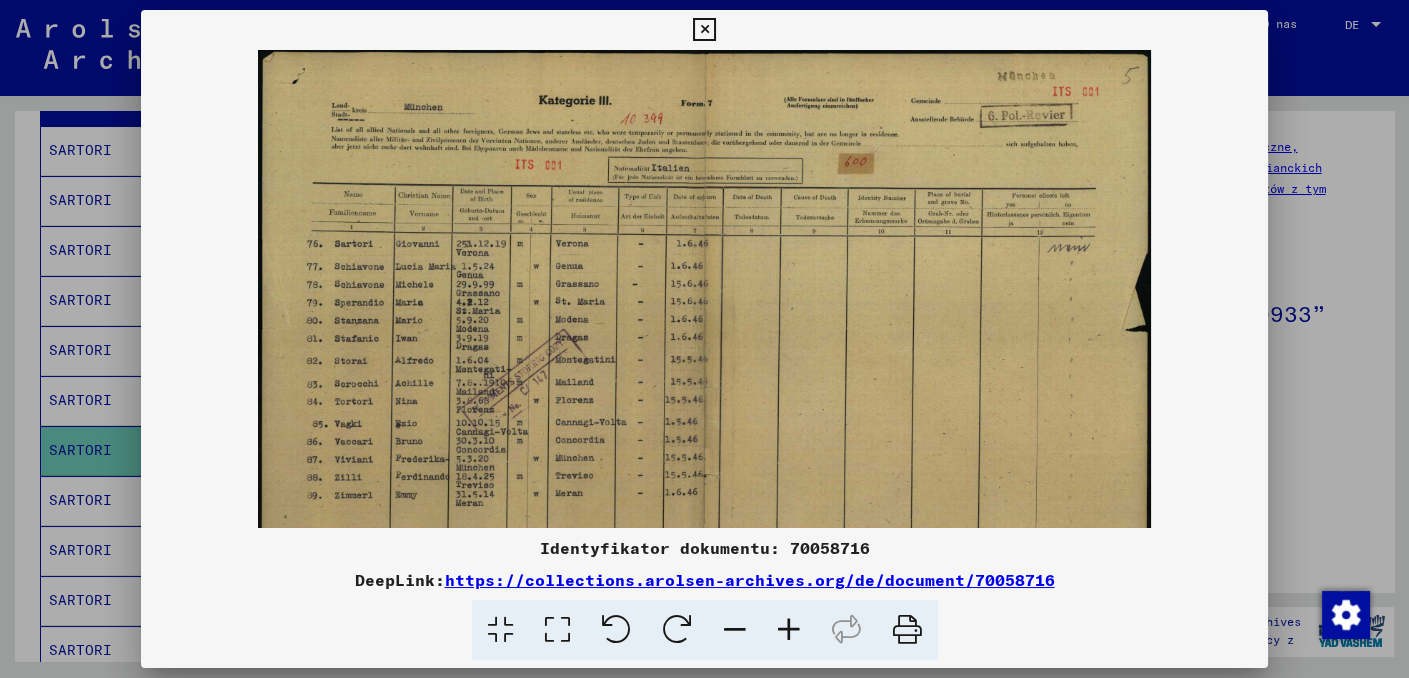 click at bounding box center (789, 630) 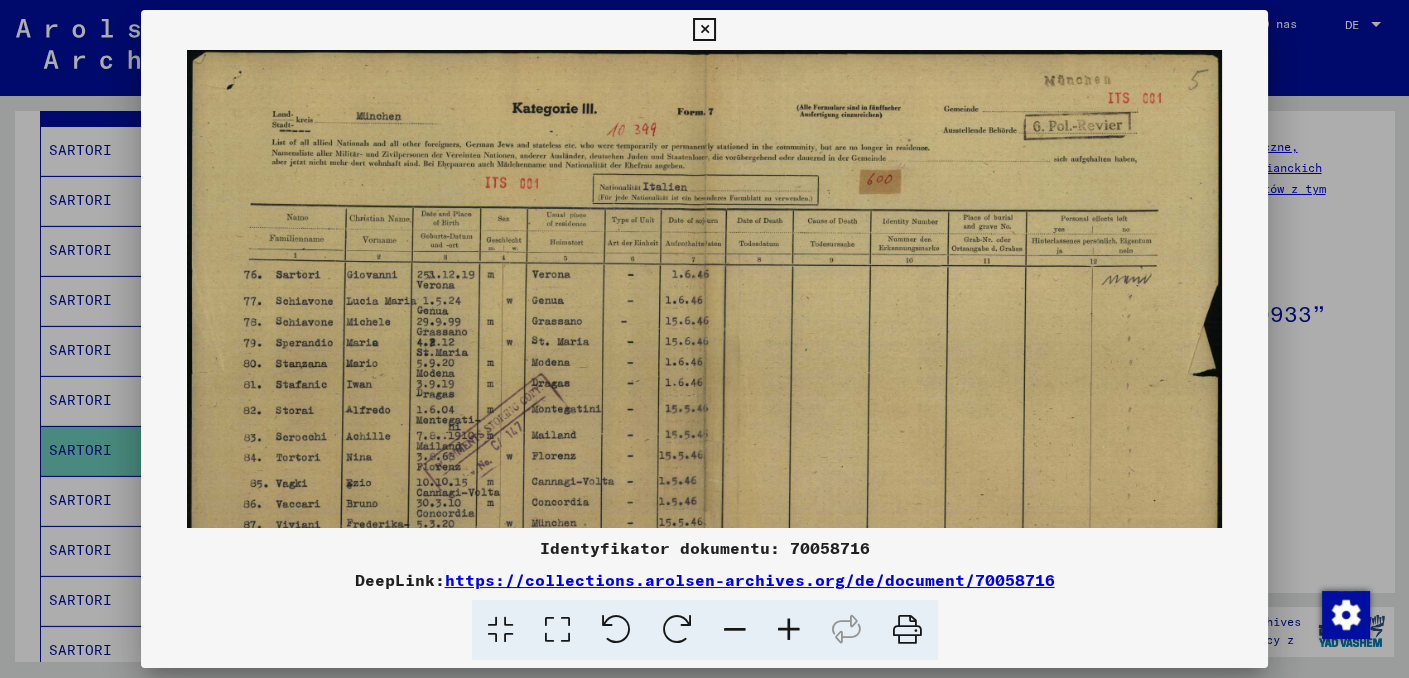 click at bounding box center (789, 630) 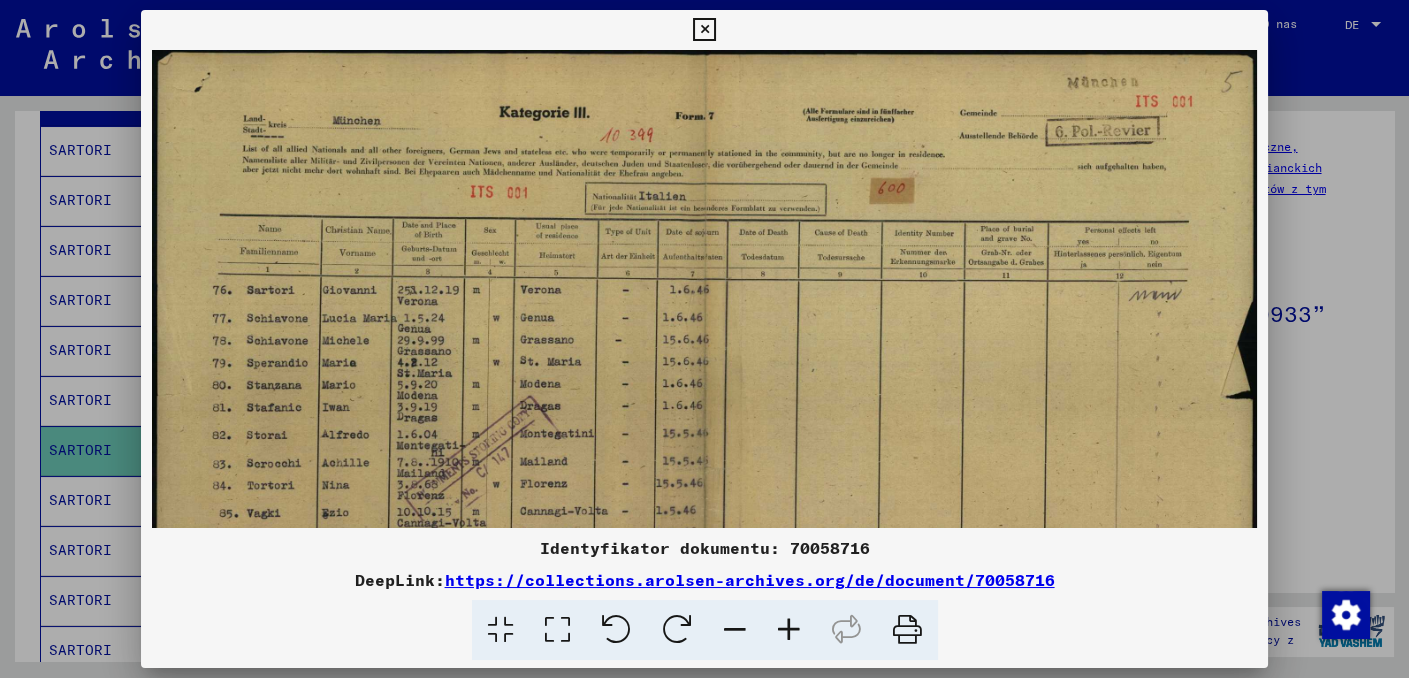 click at bounding box center (789, 630) 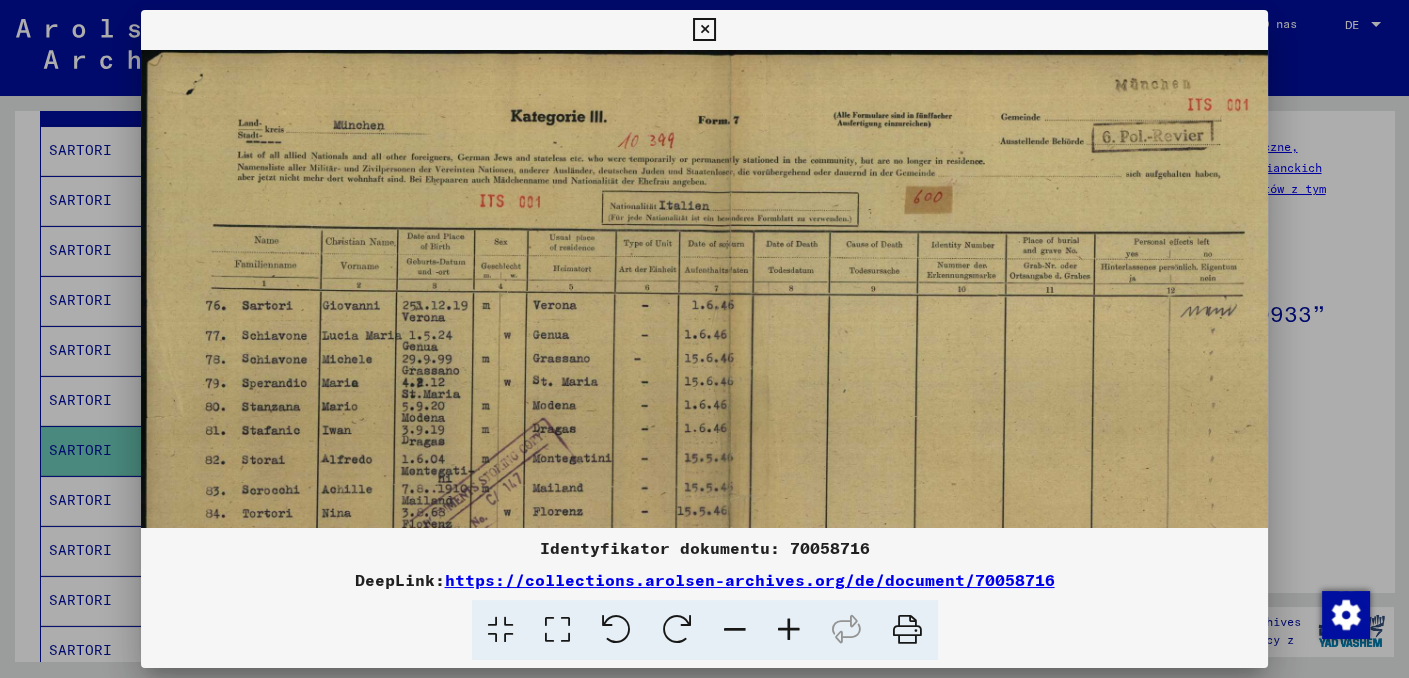 click at bounding box center (789, 630) 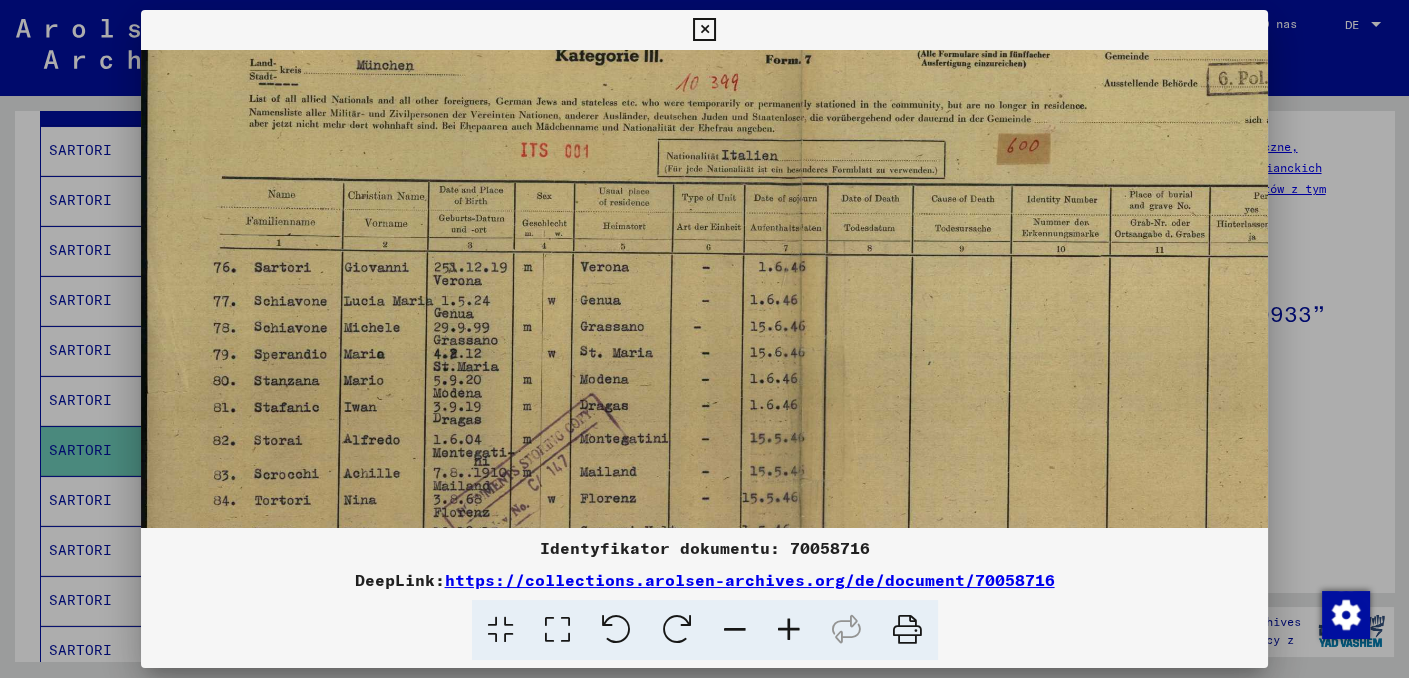 drag, startPoint x: 611, startPoint y: 442, endPoint x: 763, endPoint y: 370, distance: 168.19037 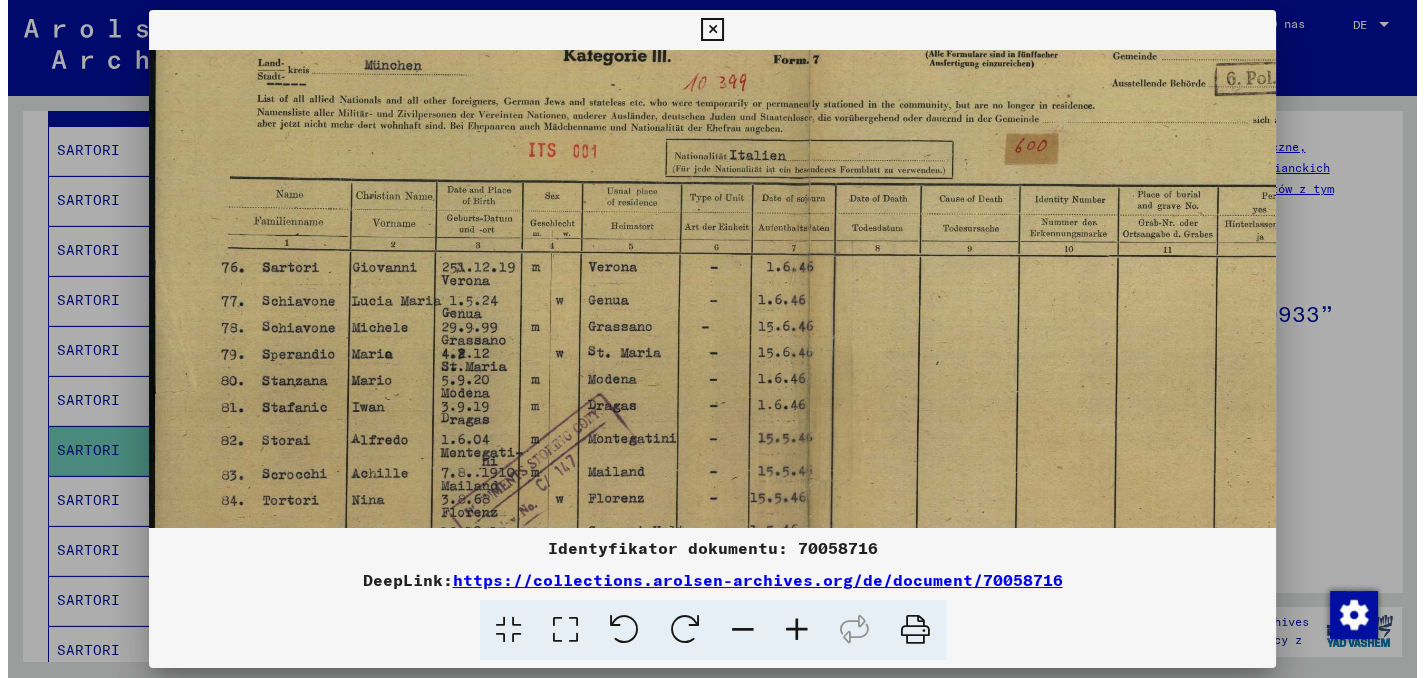scroll, scrollTop: 70, scrollLeft: 0, axis: vertical 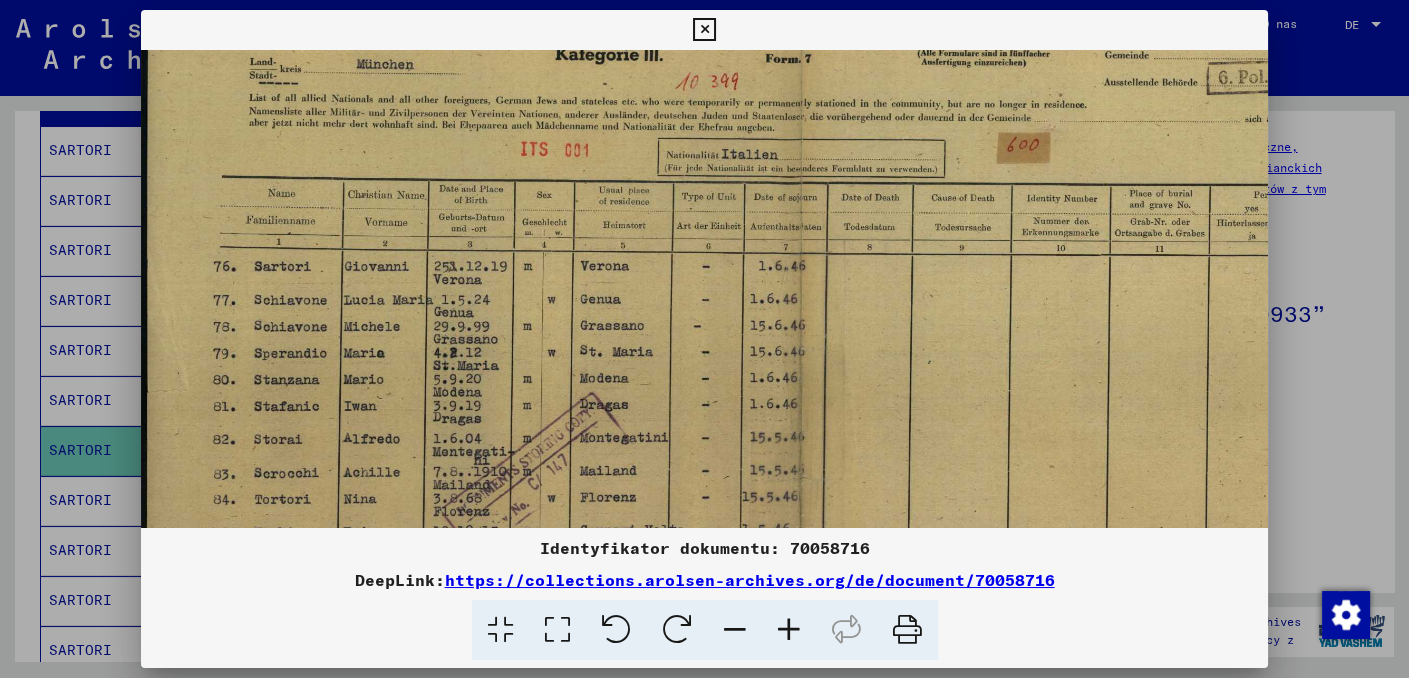 click at bounding box center [704, 30] 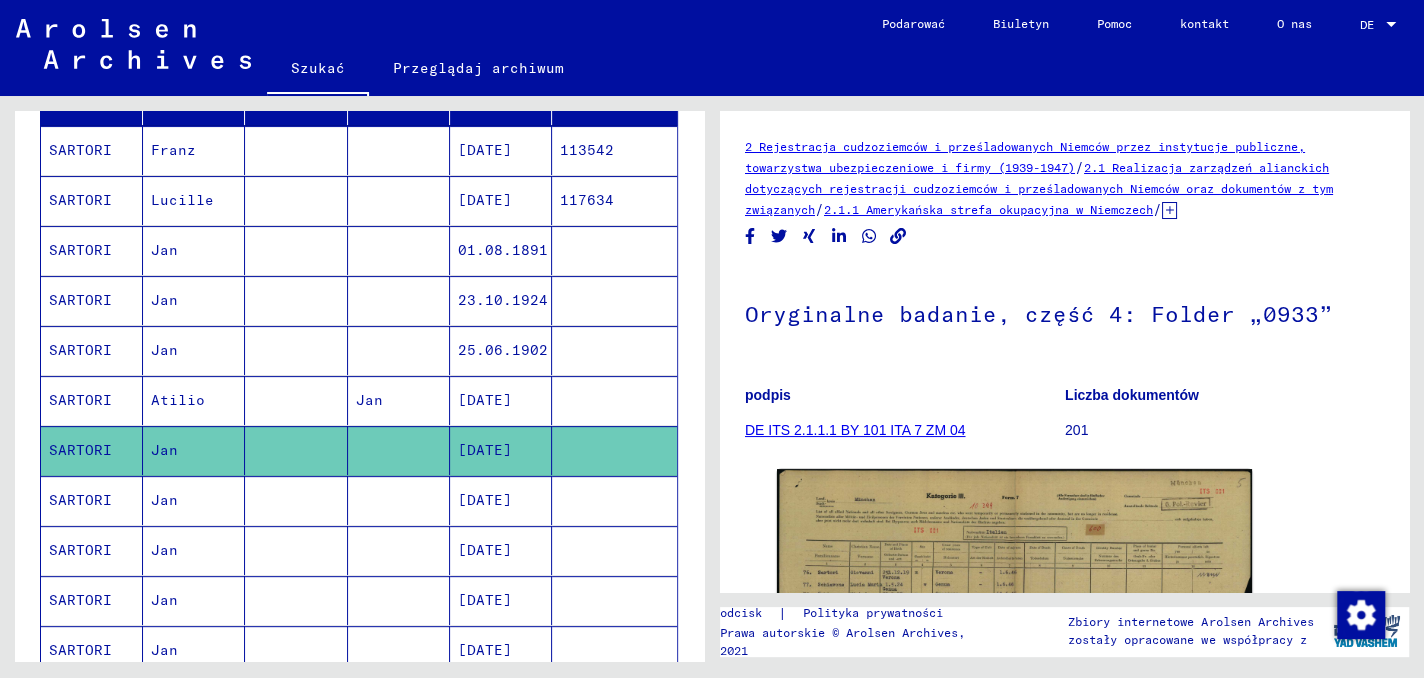 click on "Jan" at bounding box center [164, 550] 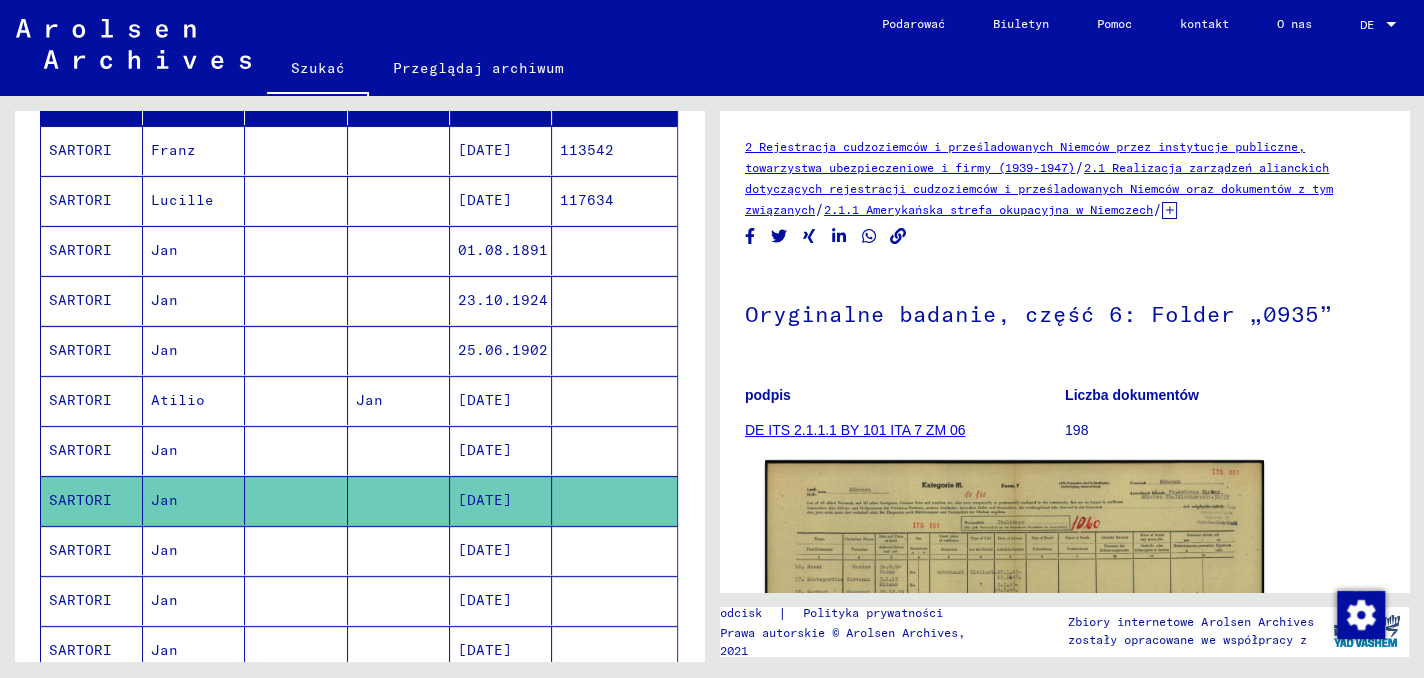 scroll, scrollTop: 0, scrollLeft: 0, axis: both 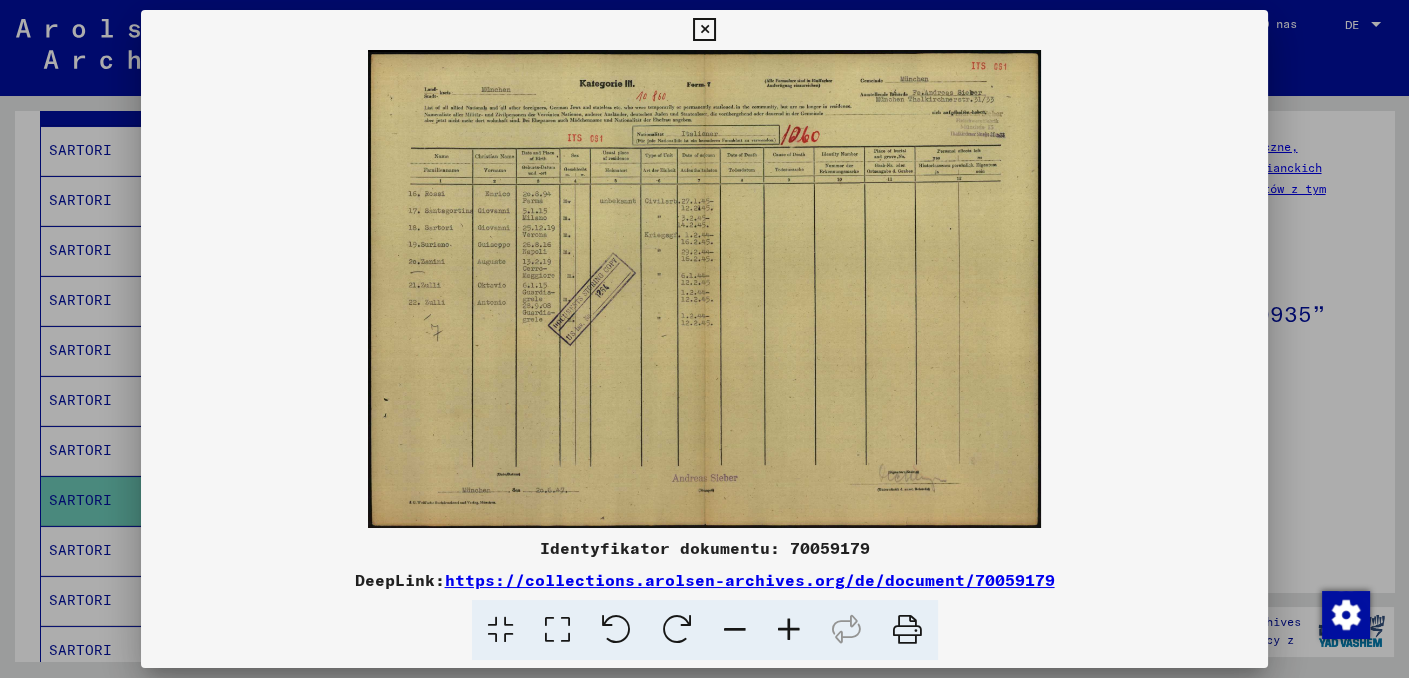click at bounding box center (789, 630) 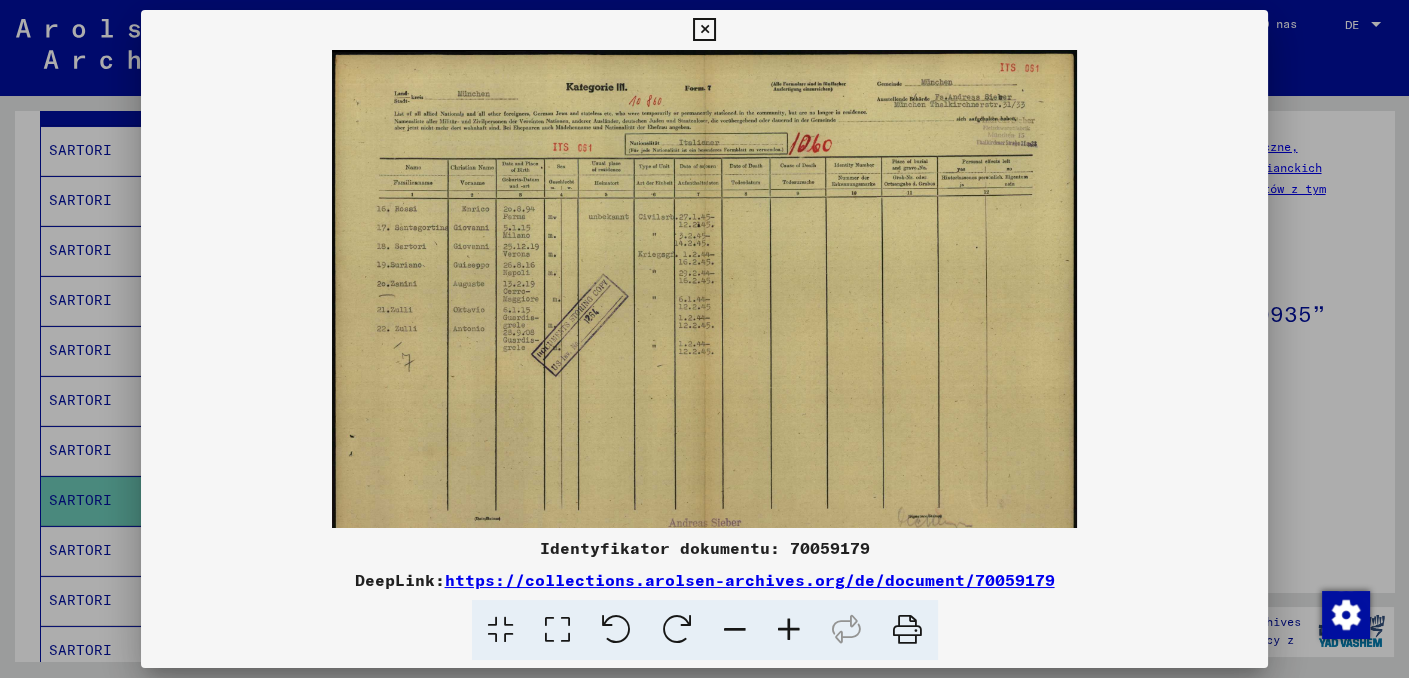click at bounding box center [789, 630] 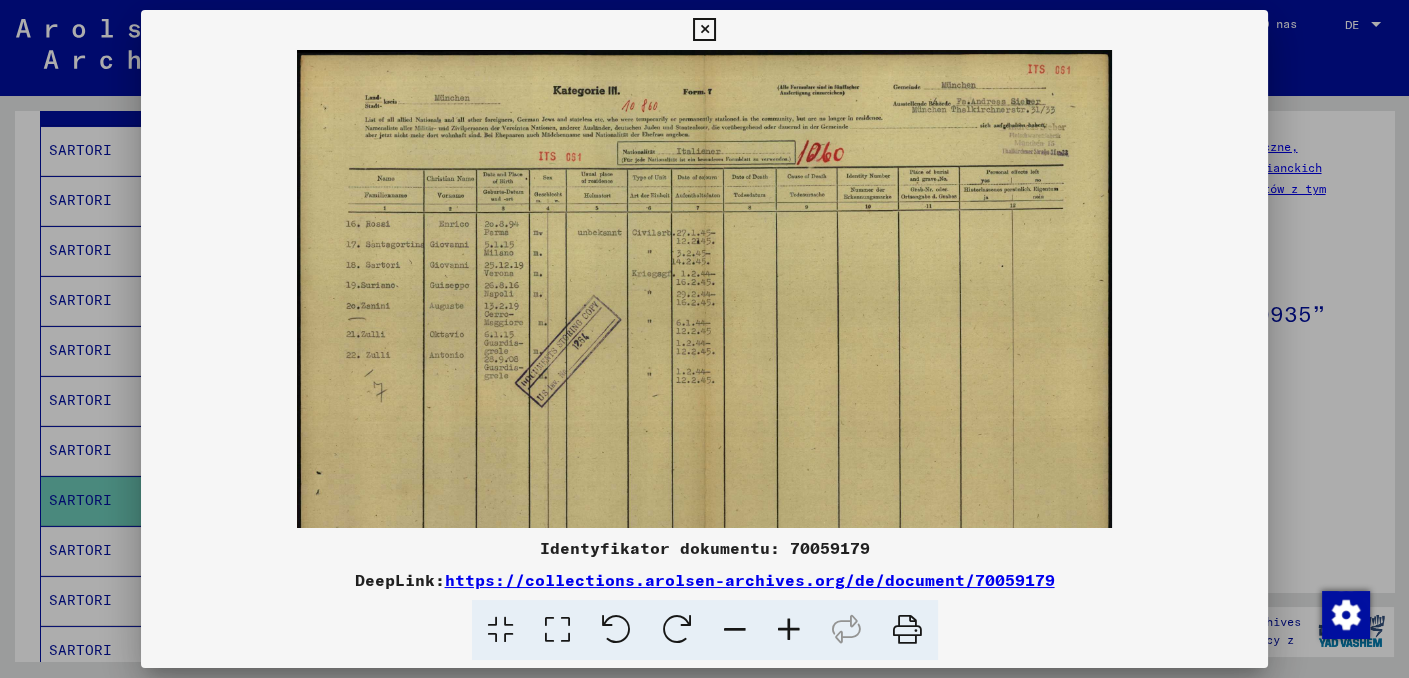 click at bounding box center [789, 630] 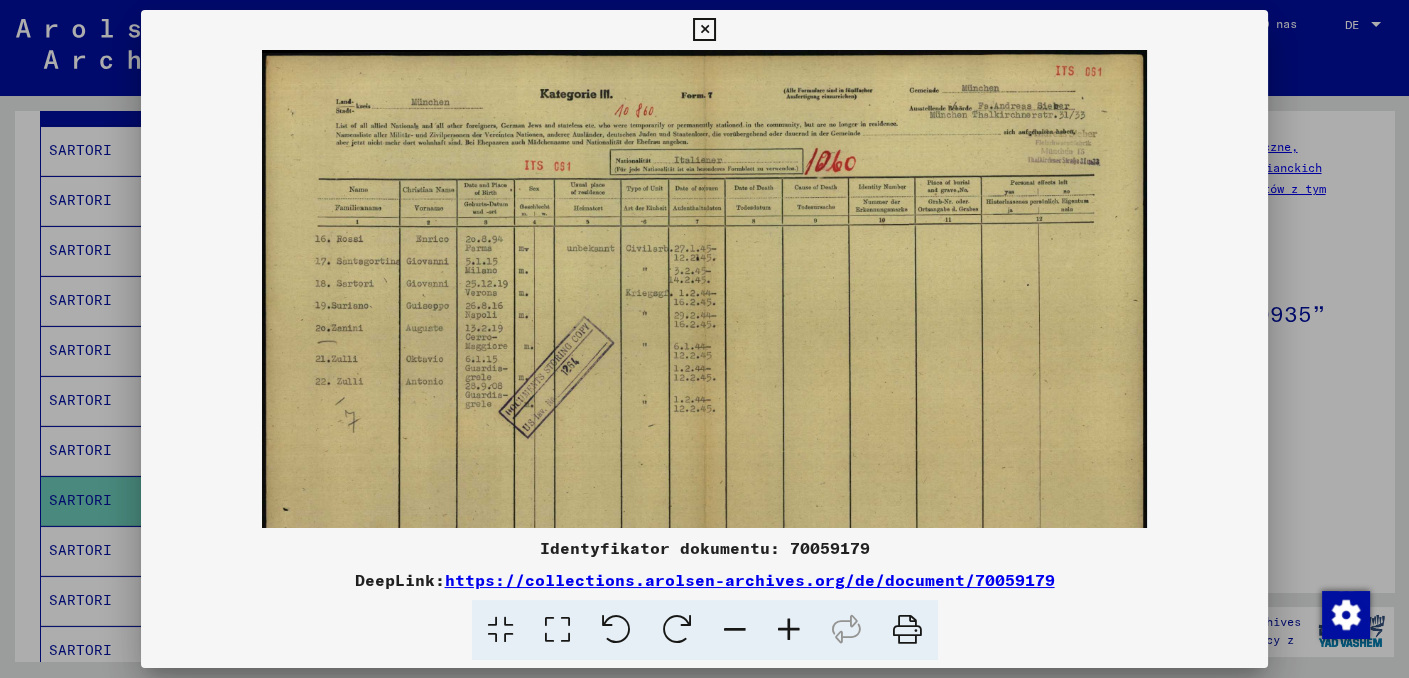 click at bounding box center [789, 630] 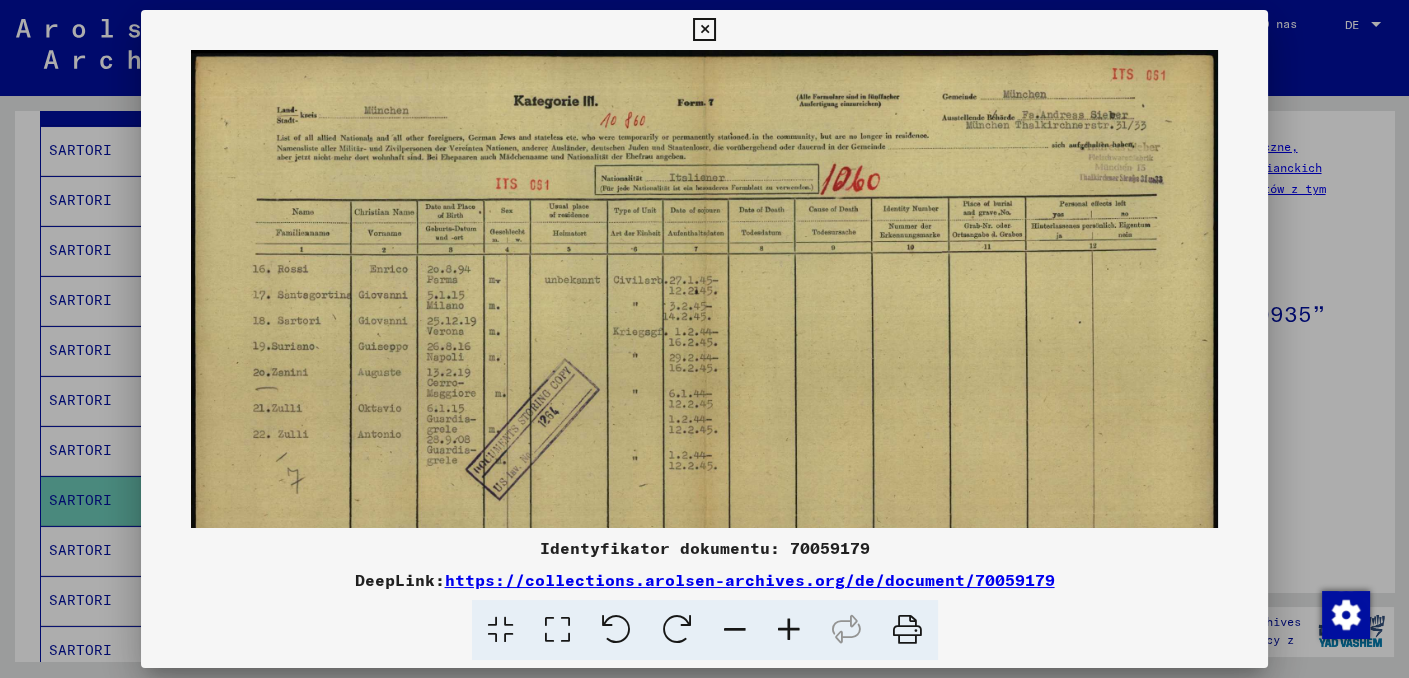 click at bounding box center [704, 30] 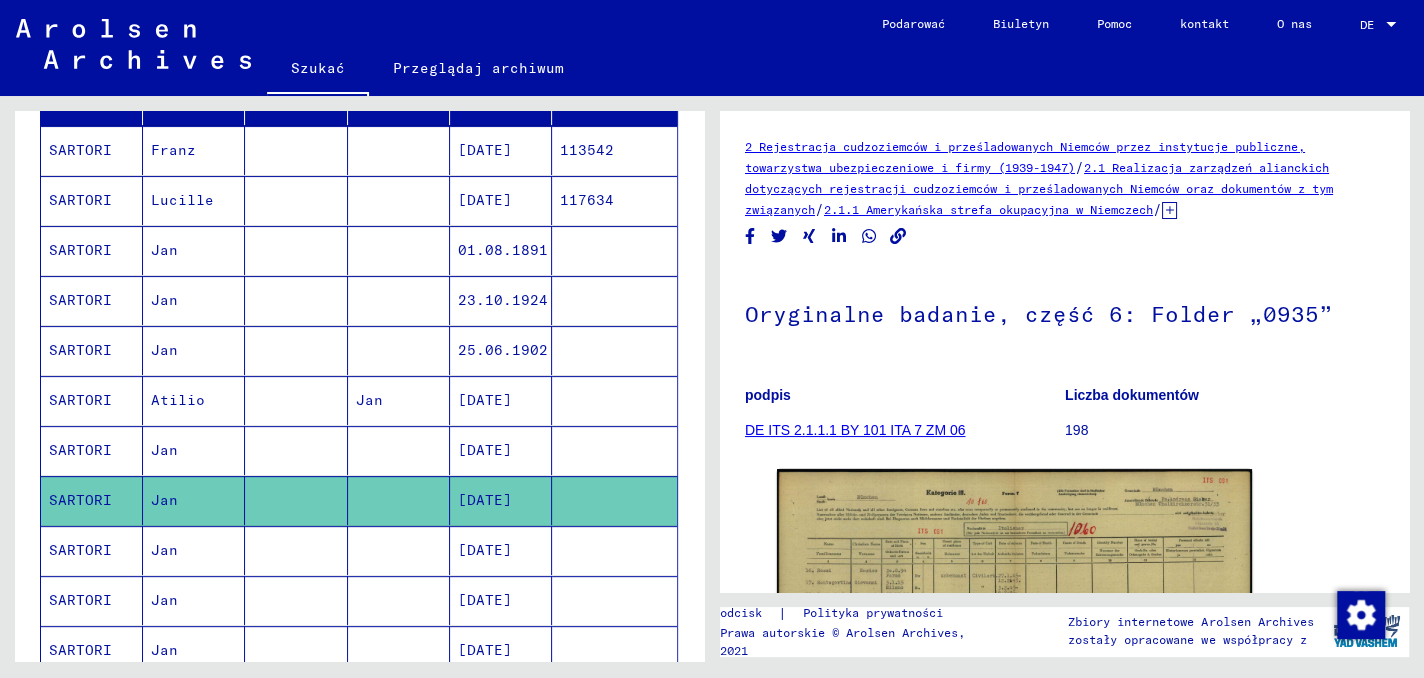click on "SARTORI" at bounding box center [80, 600] 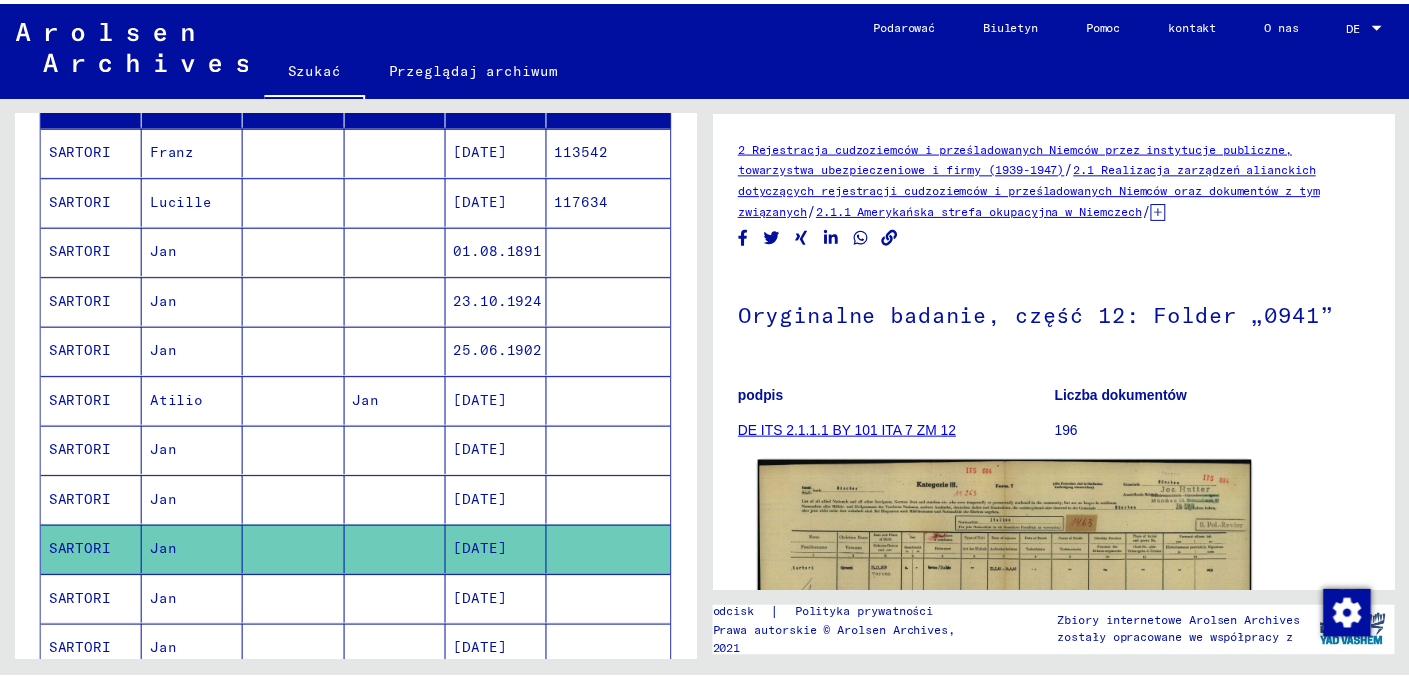 scroll, scrollTop: 0, scrollLeft: 0, axis: both 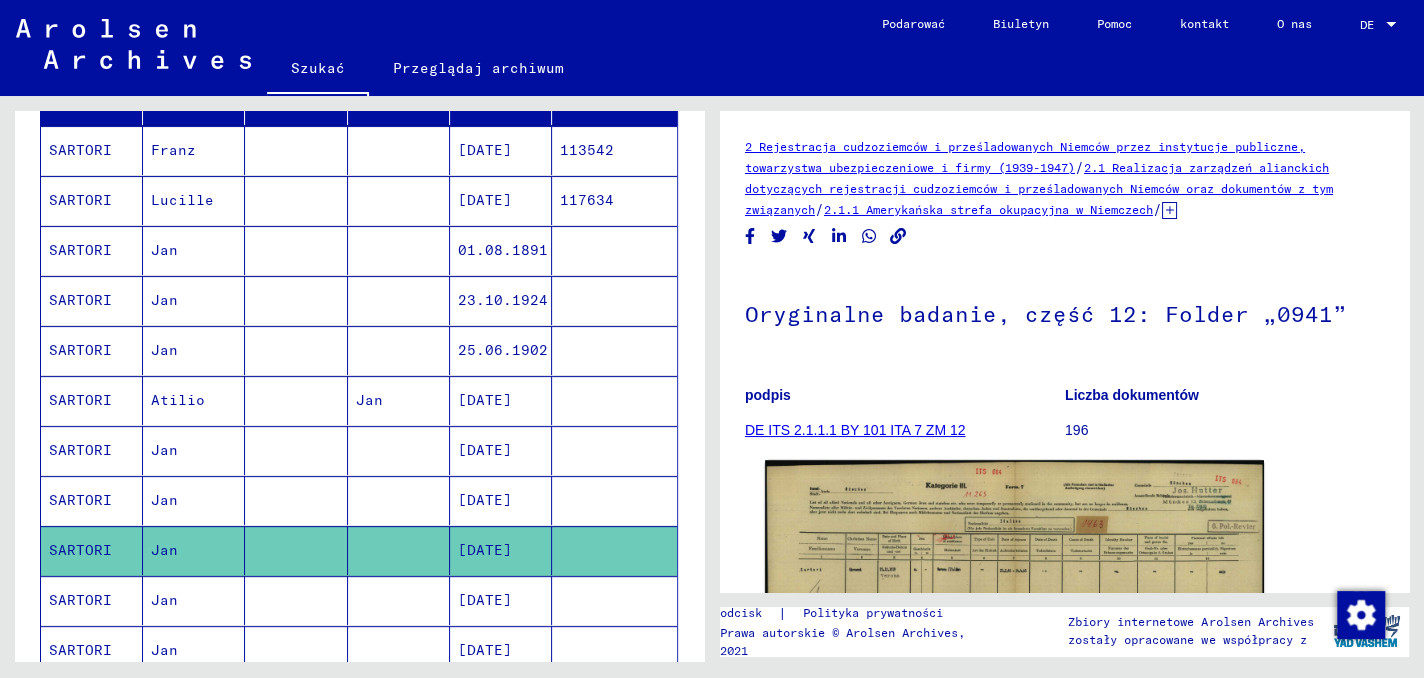 click 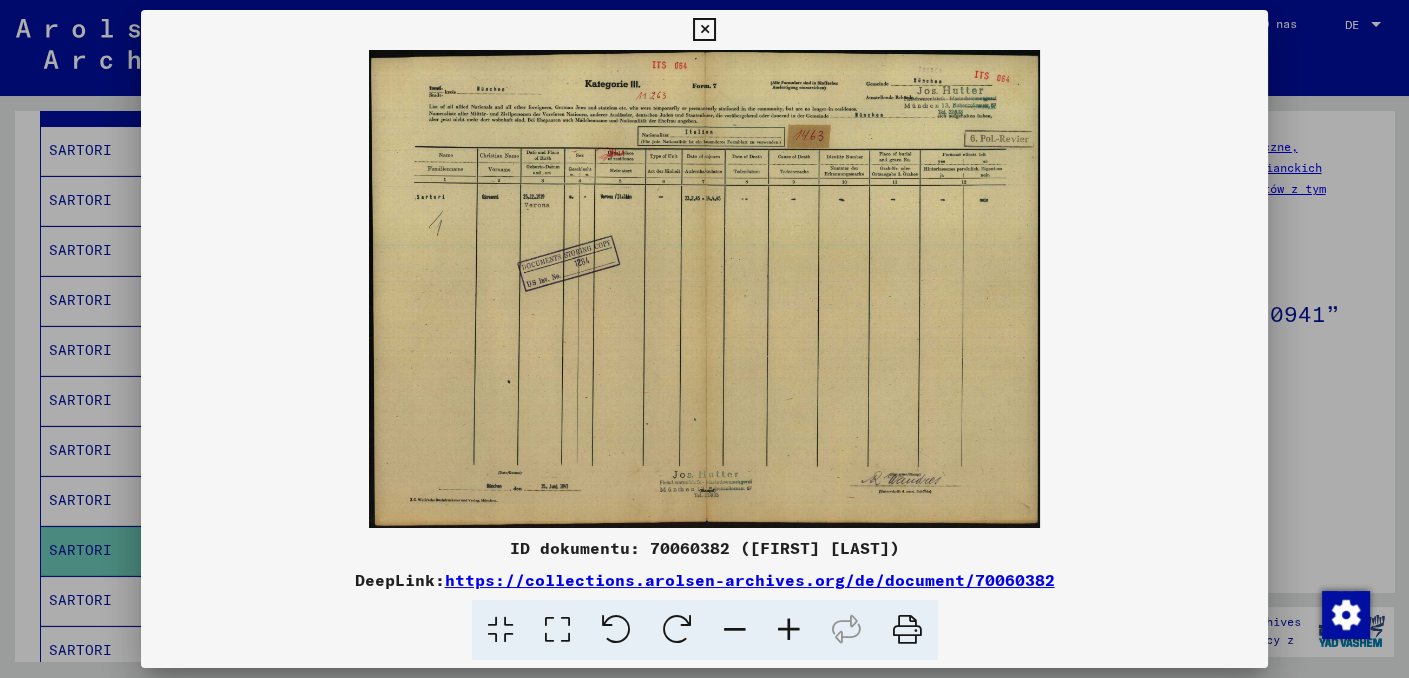 click at bounding box center (789, 630) 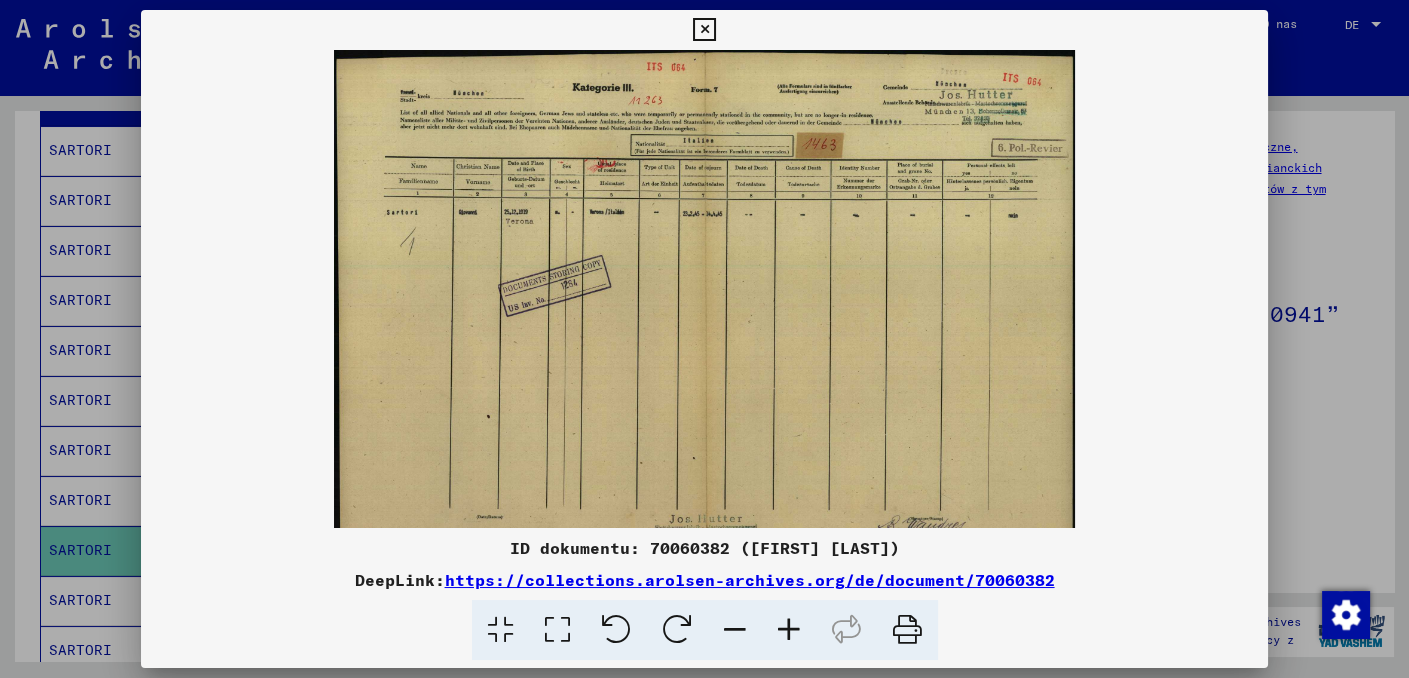 click at bounding box center (789, 630) 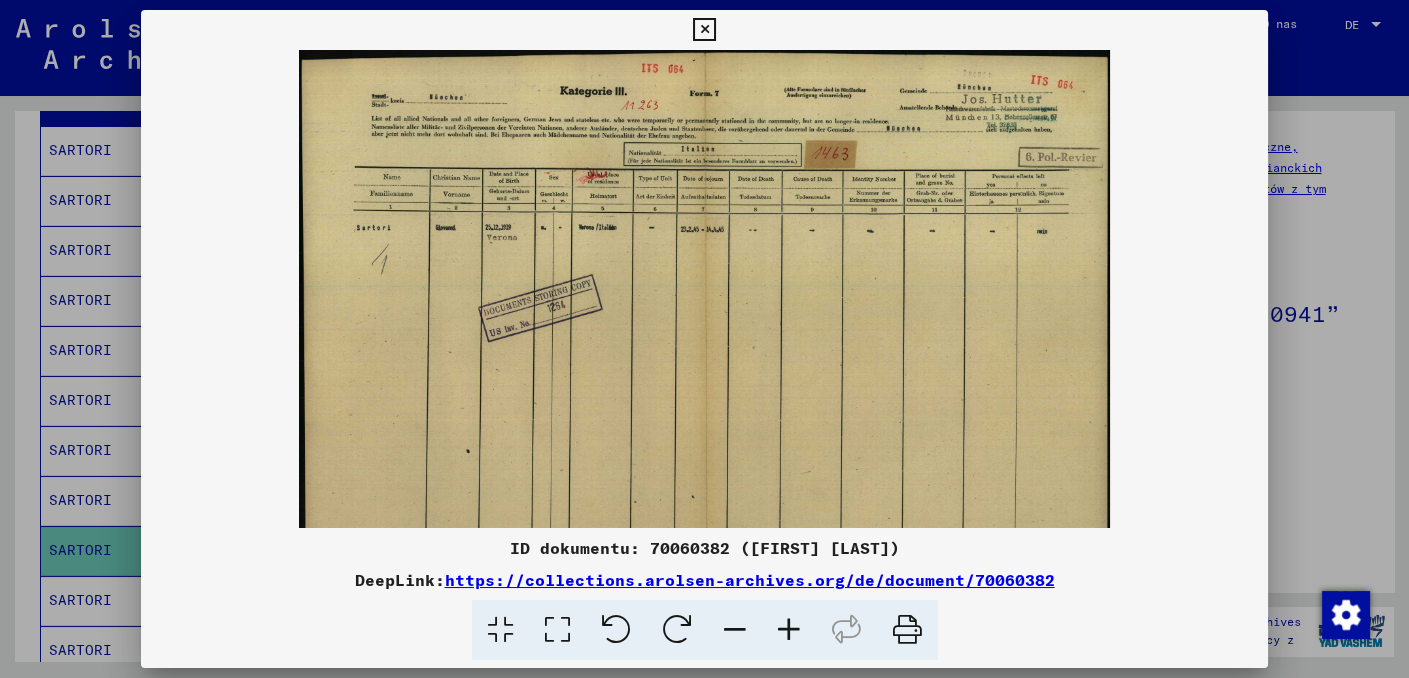 click at bounding box center [789, 630] 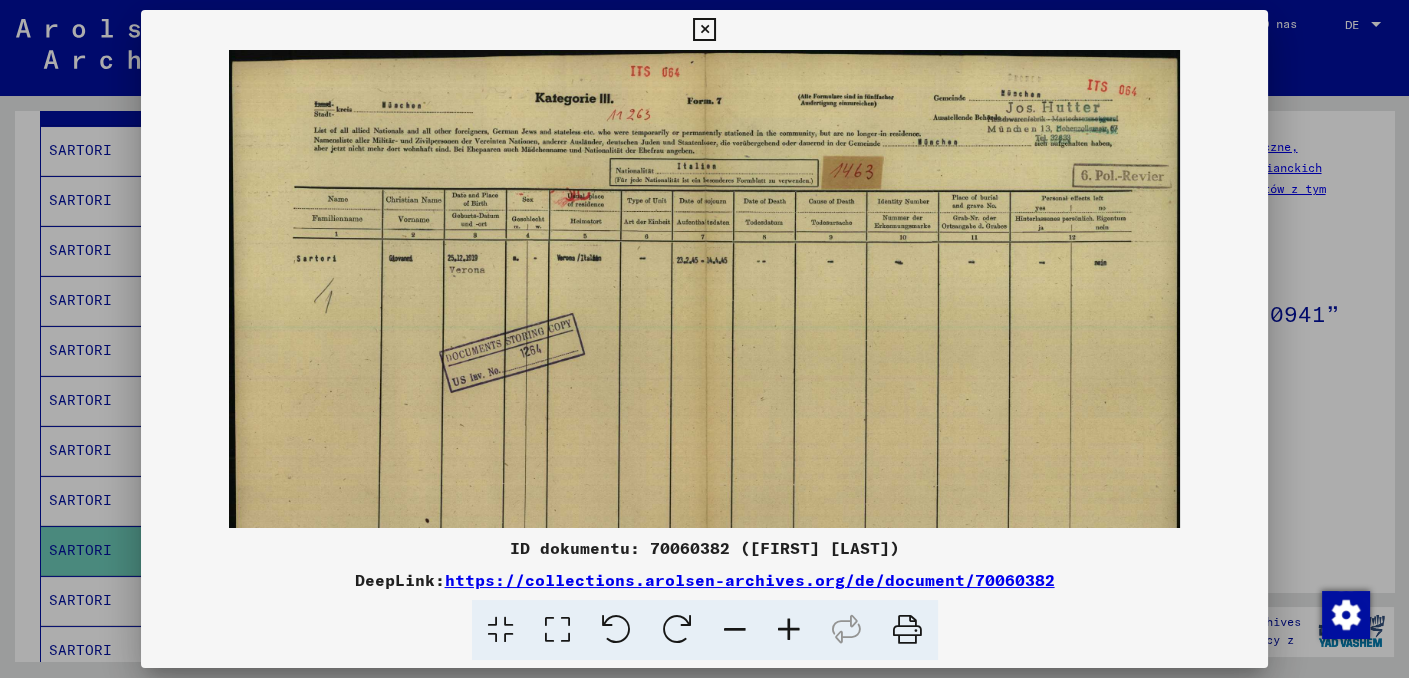 click at bounding box center (789, 630) 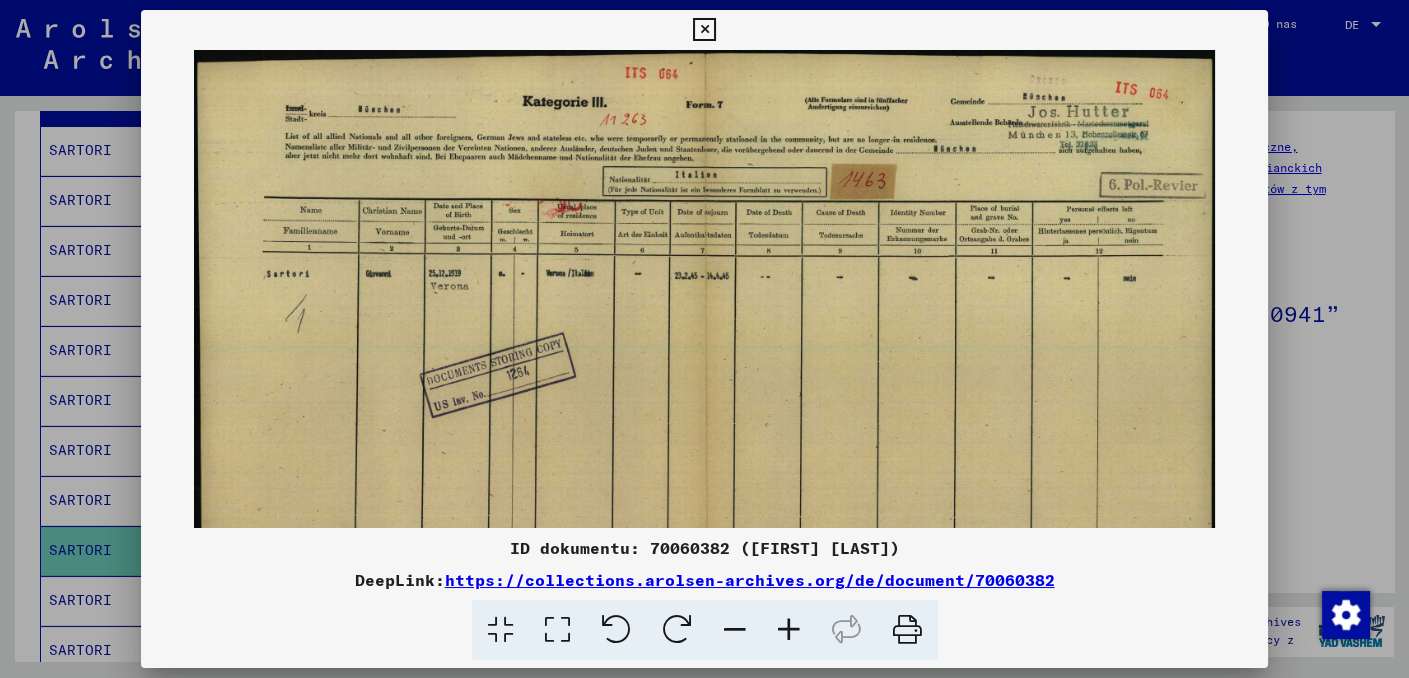 click at bounding box center (789, 630) 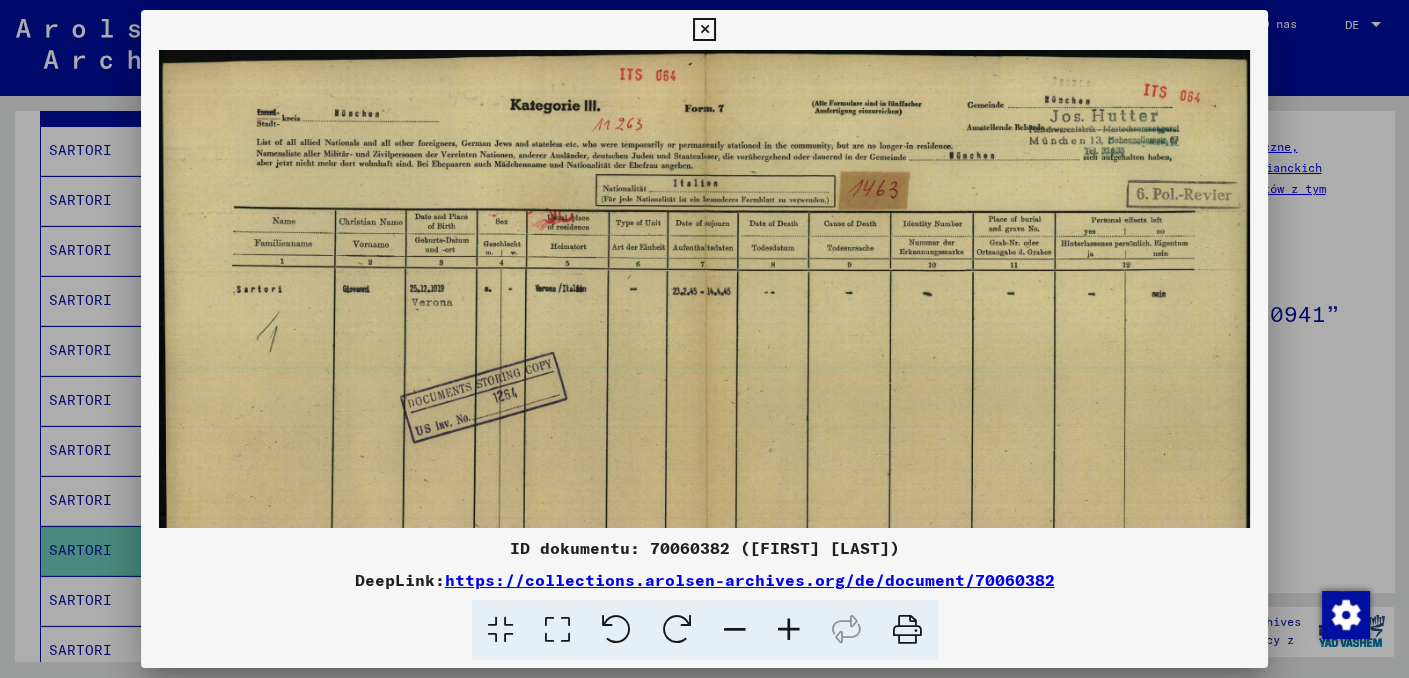 click at bounding box center (789, 630) 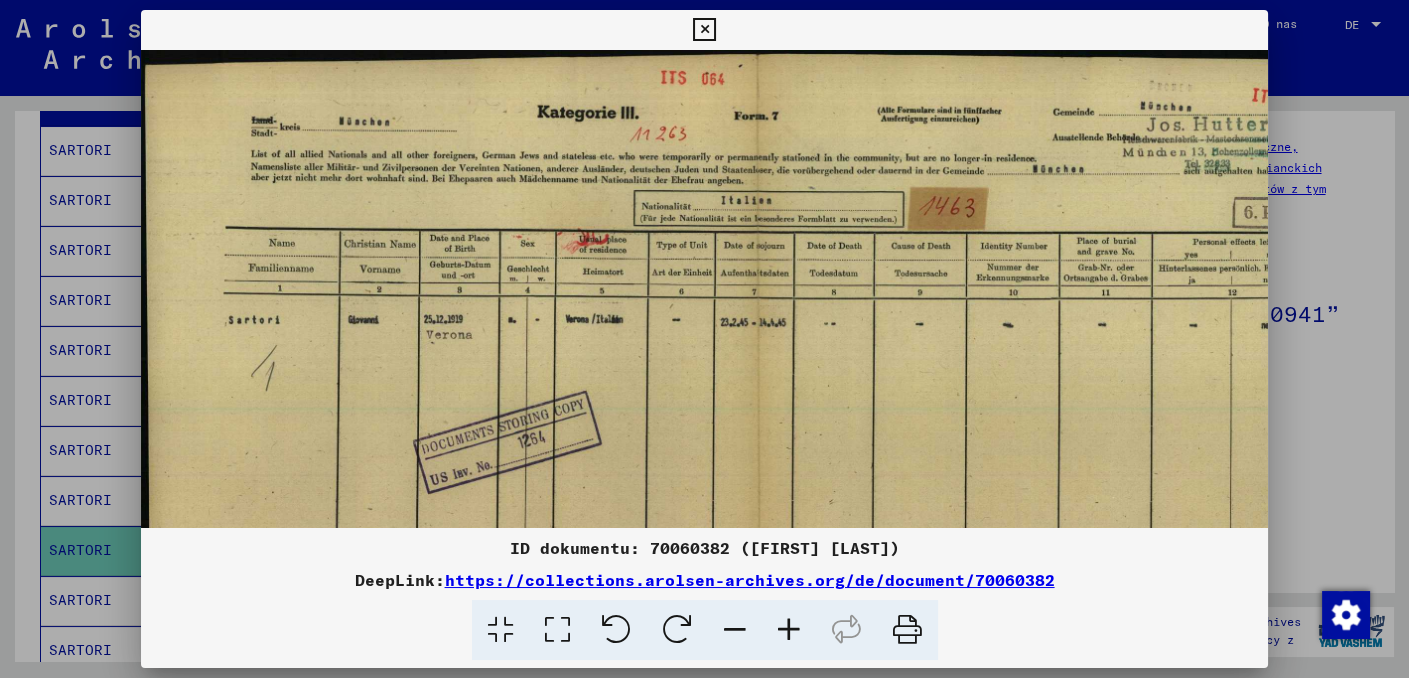 click at bounding box center (789, 630) 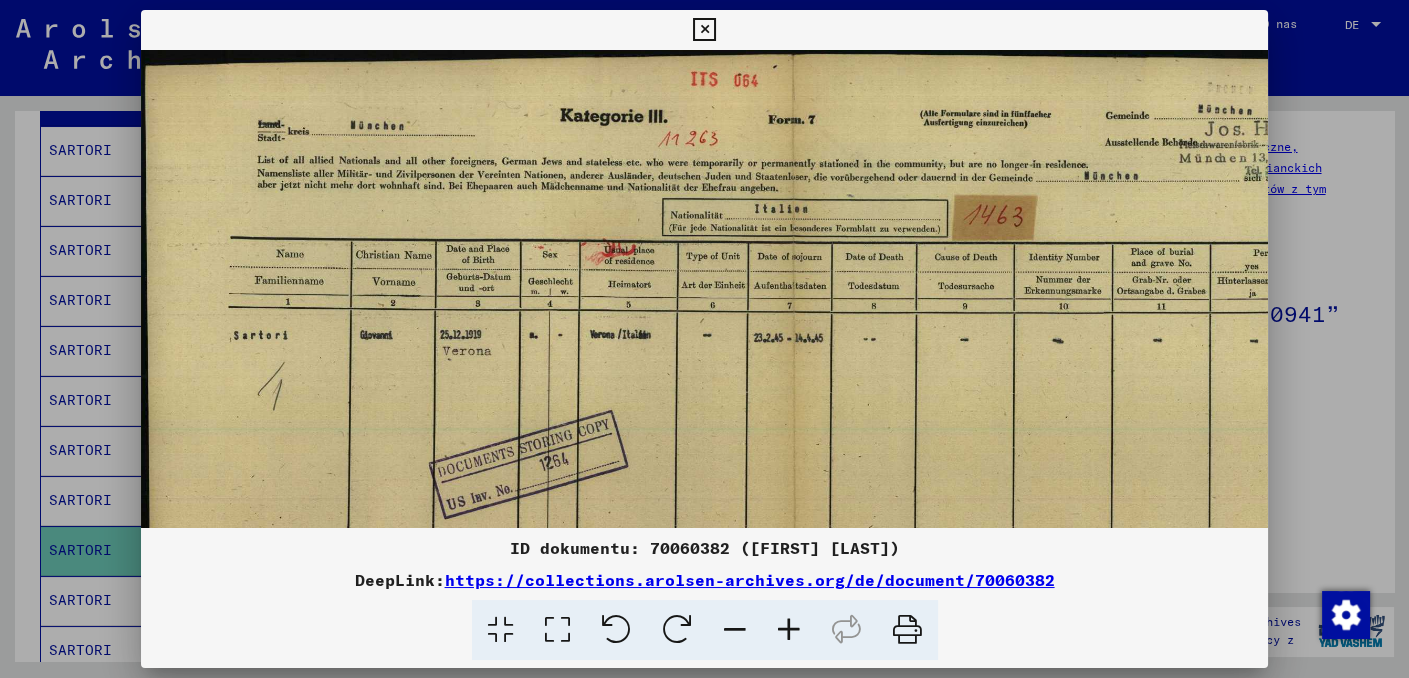 click at bounding box center [789, 630] 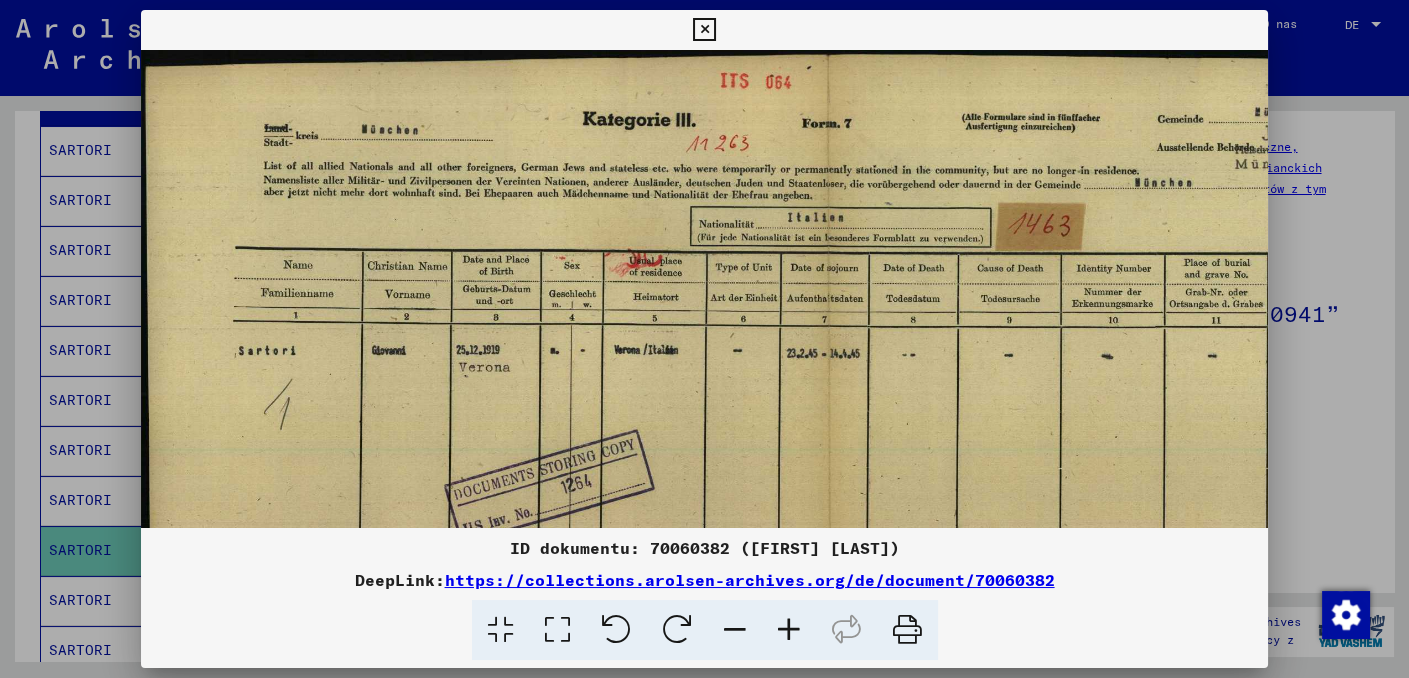 click at bounding box center (789, 630) 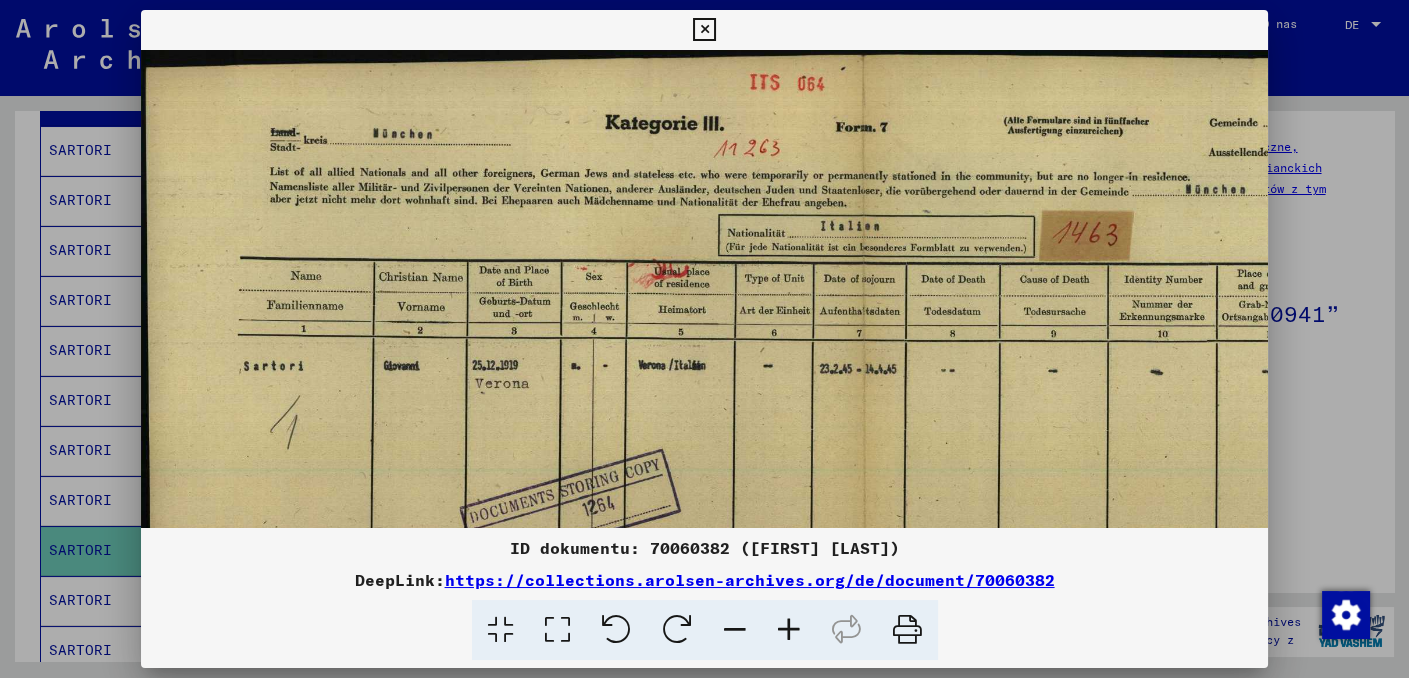 click at bounding box center [789, 630] 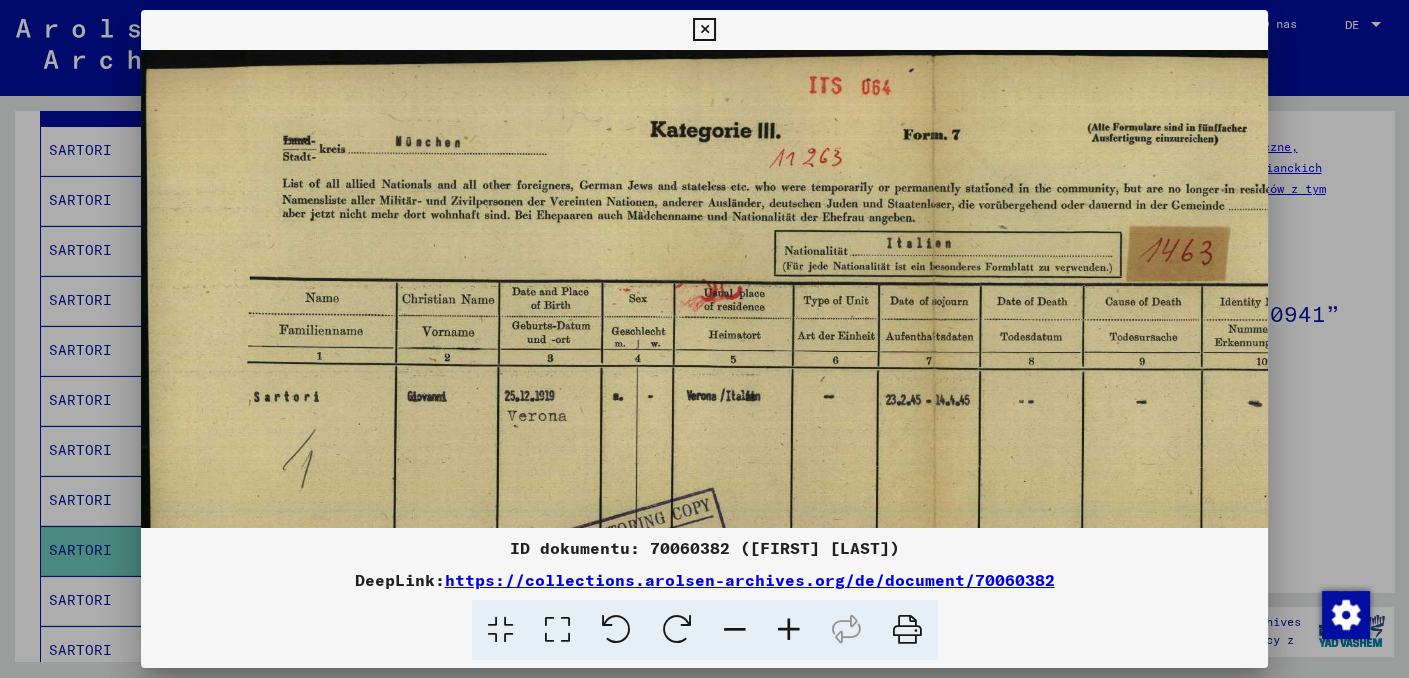 click at bounding box center (789, 630) 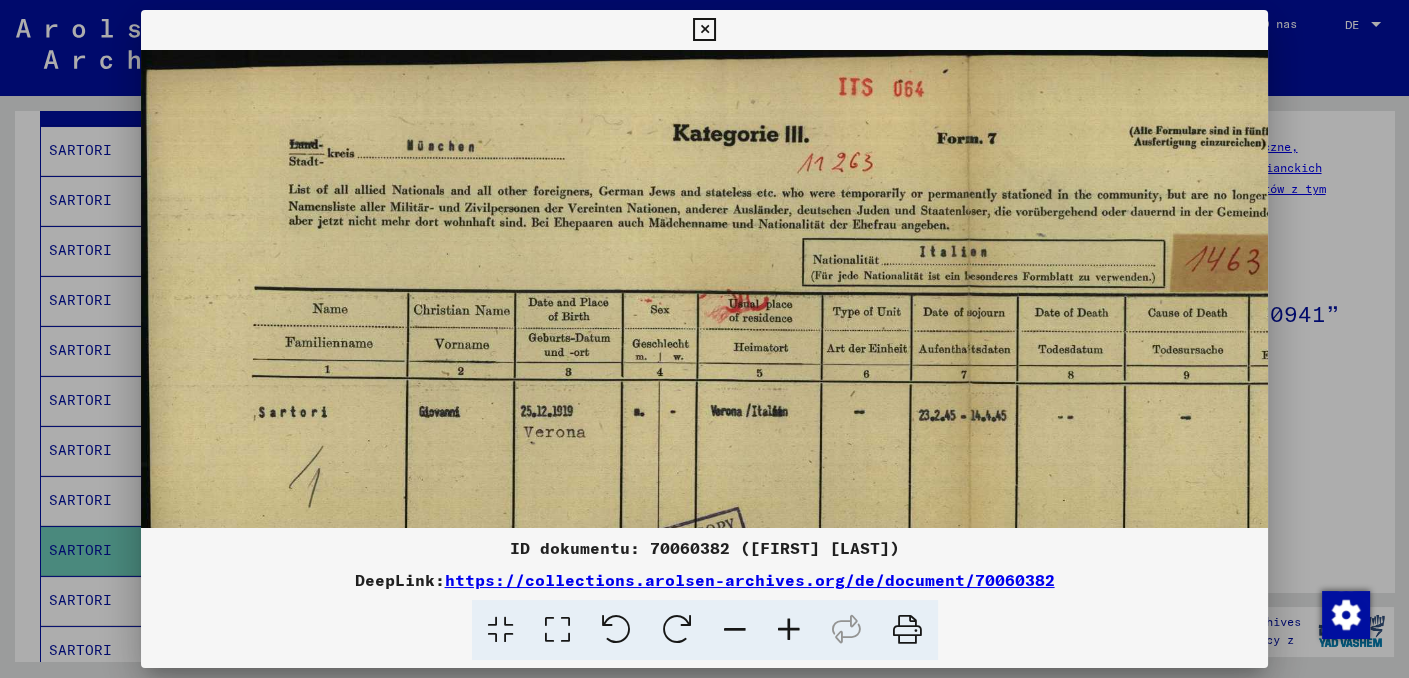 click at bounding box center (789, 630) 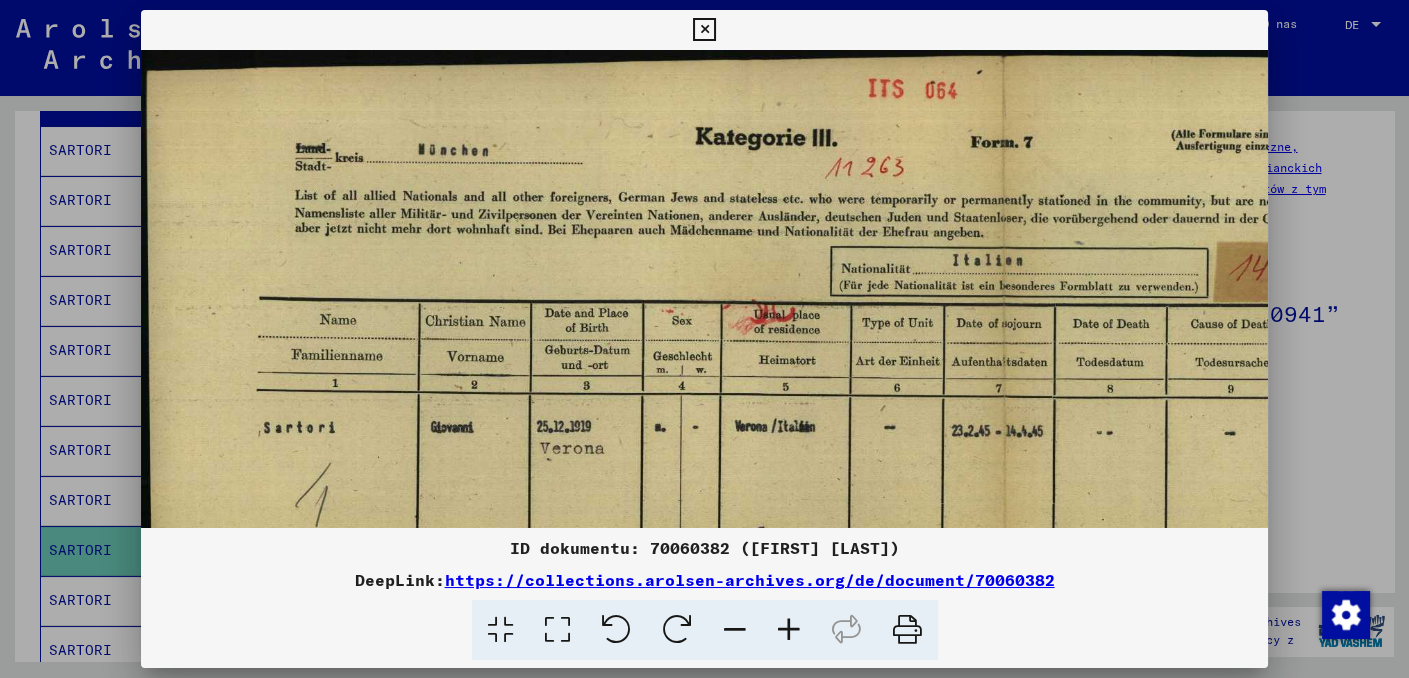 click on "ID dokumentu: 70060382 ([FIRST] [LAST]) DeepLink: https://collections.arolsen-archives.org/de/document/70060382" at bounding box center [704, 335] 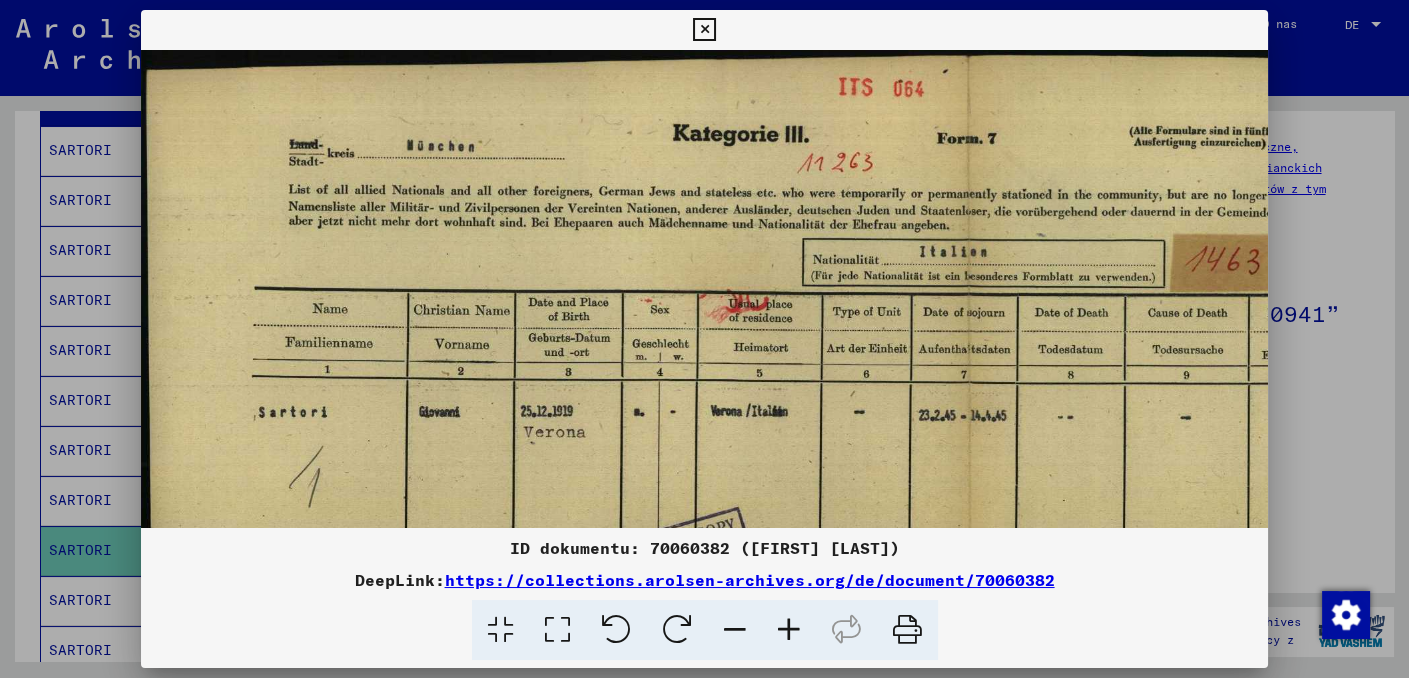 click at bounding box center [735, 630] 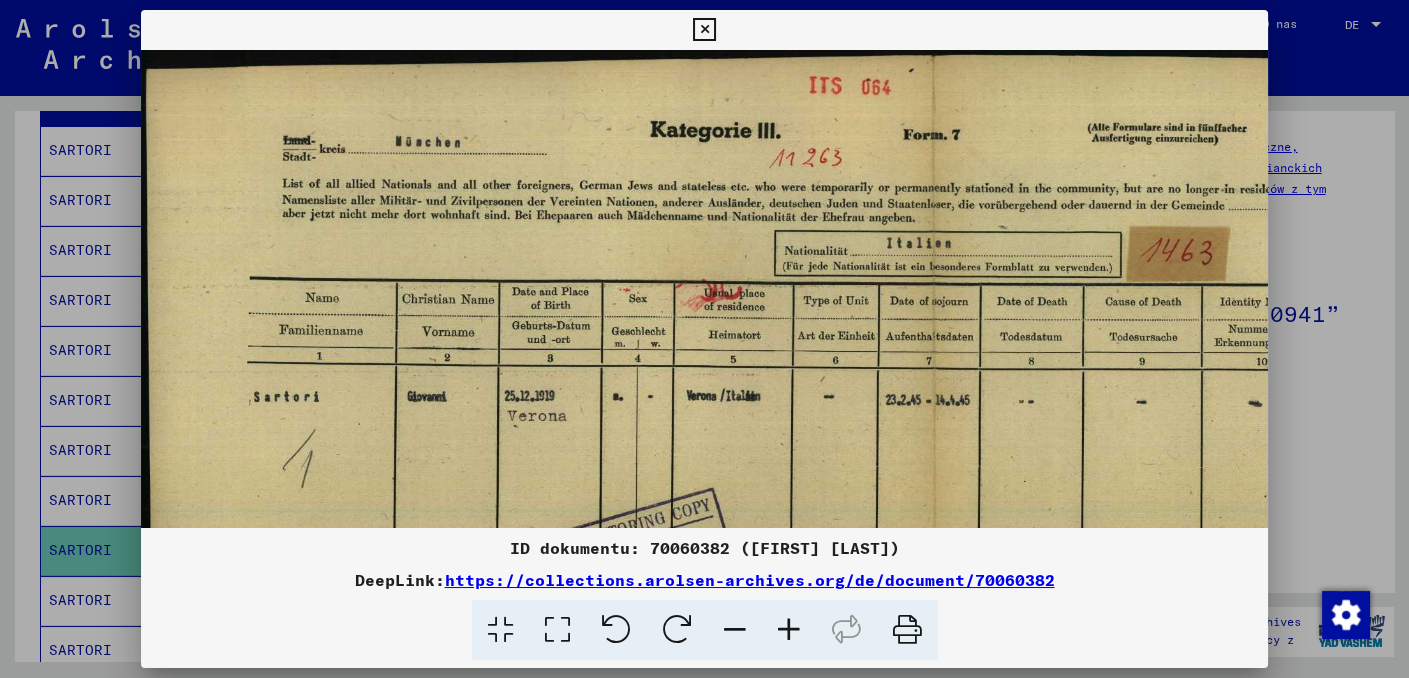 click at bounding box center [735, 630] 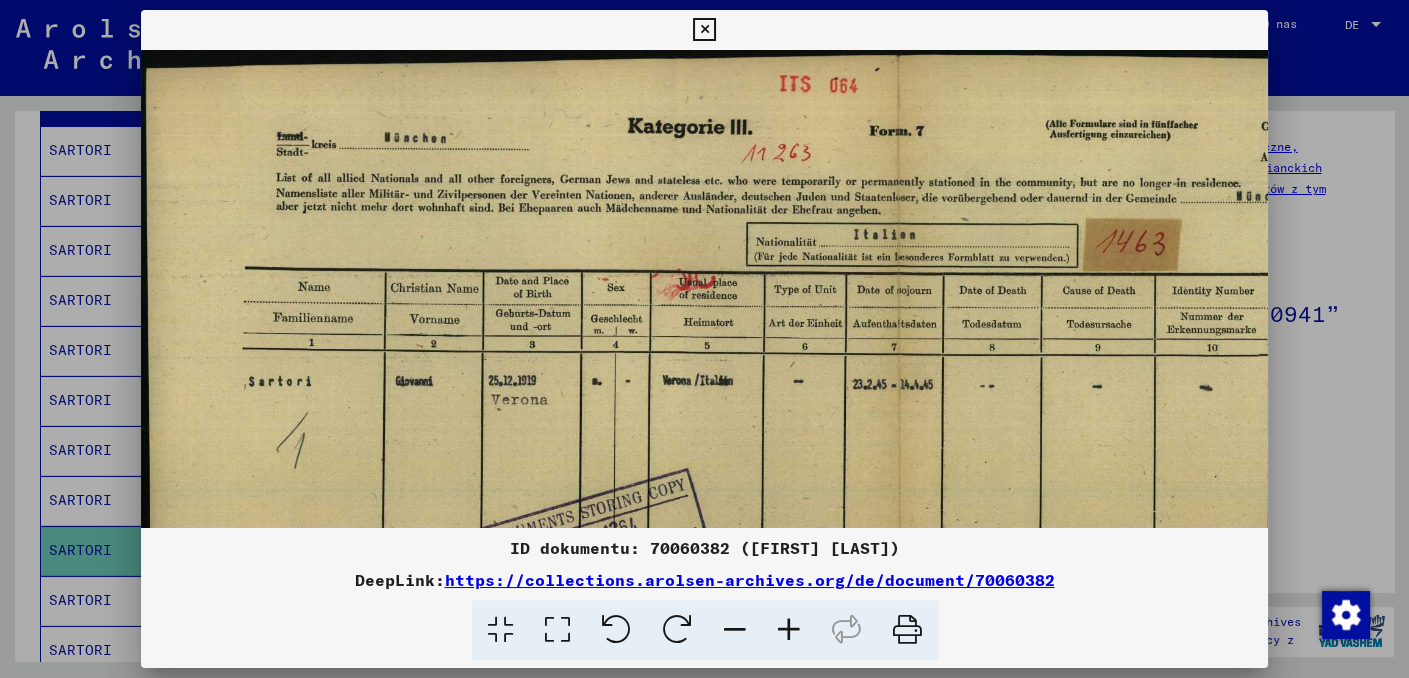 click at bounding box center [735, 630] 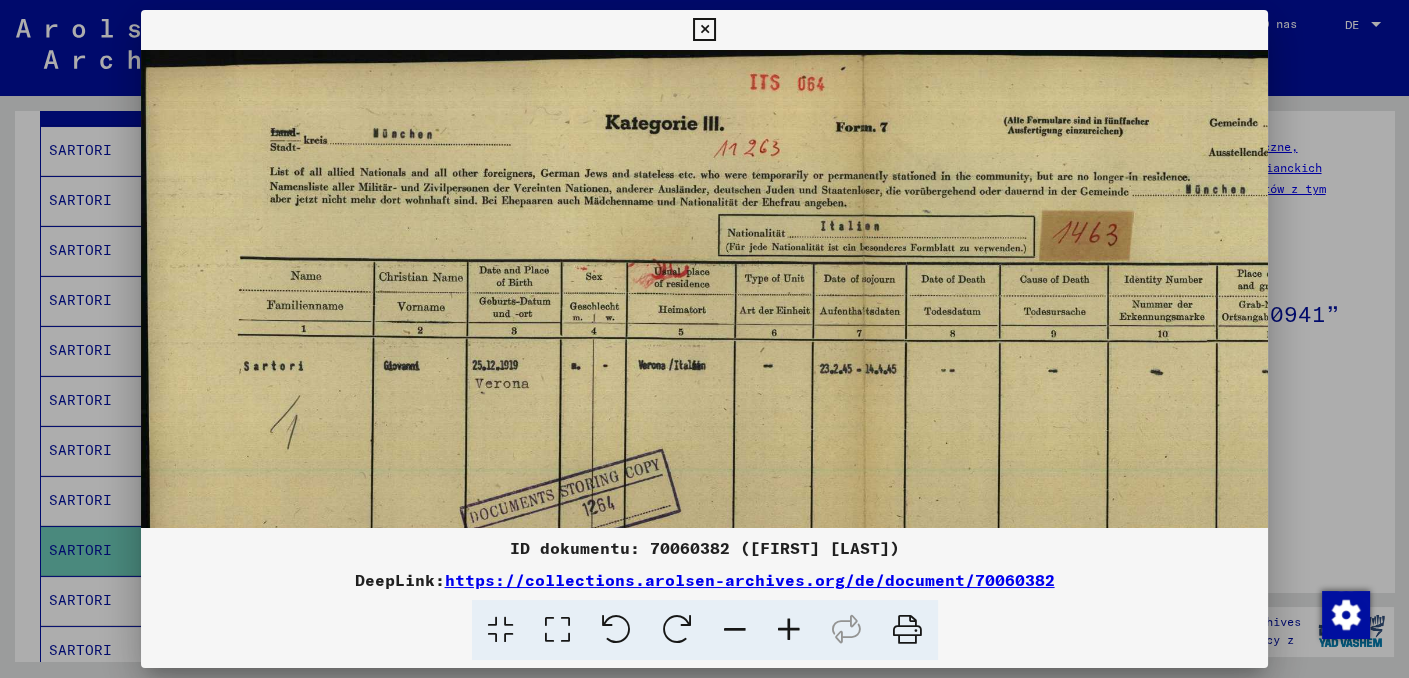 click at bounding box center [735, 630] 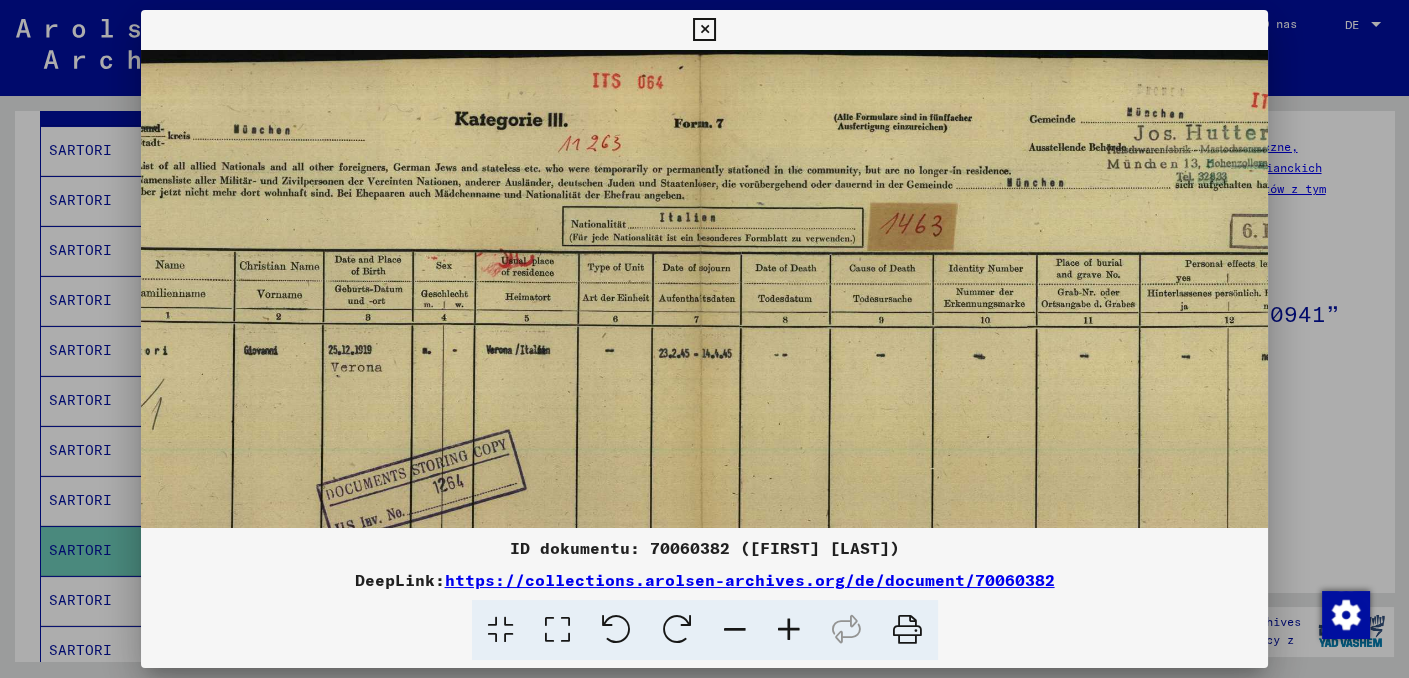 scroll, scrollTop: 0, scrollLeft: 128, axis: horizontal 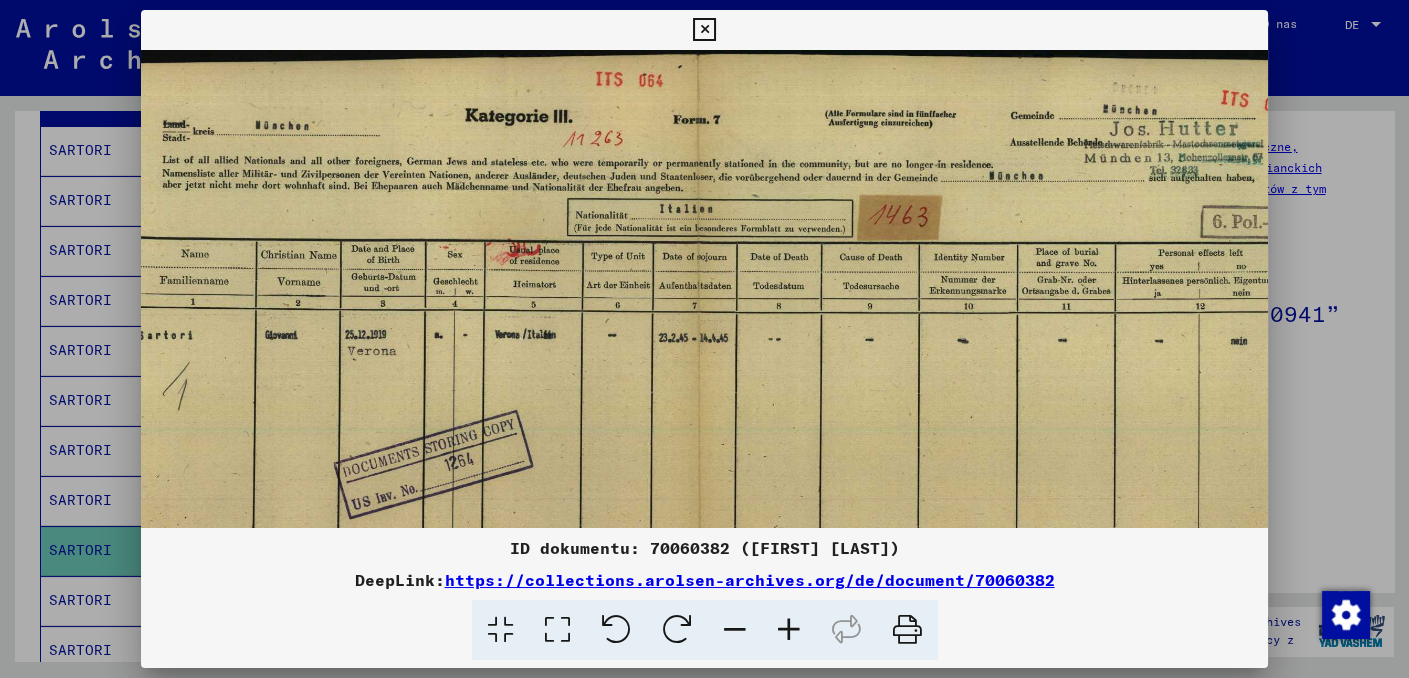 drag, startPoint x: 757, startPoint y: 484, endPoint x: 792, endPoint y: 485, distance: 35.014282 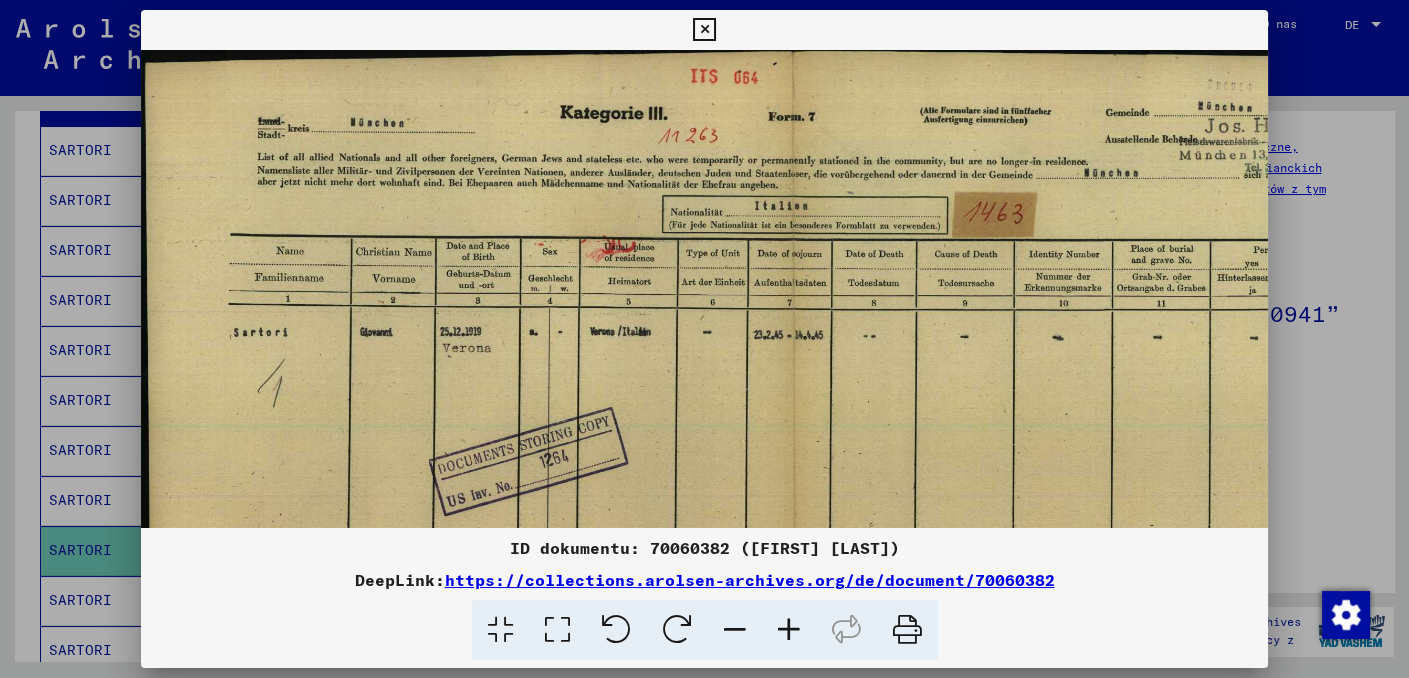 scroll, scrollTop: 5, scrollLeft: 0, axis: vertical 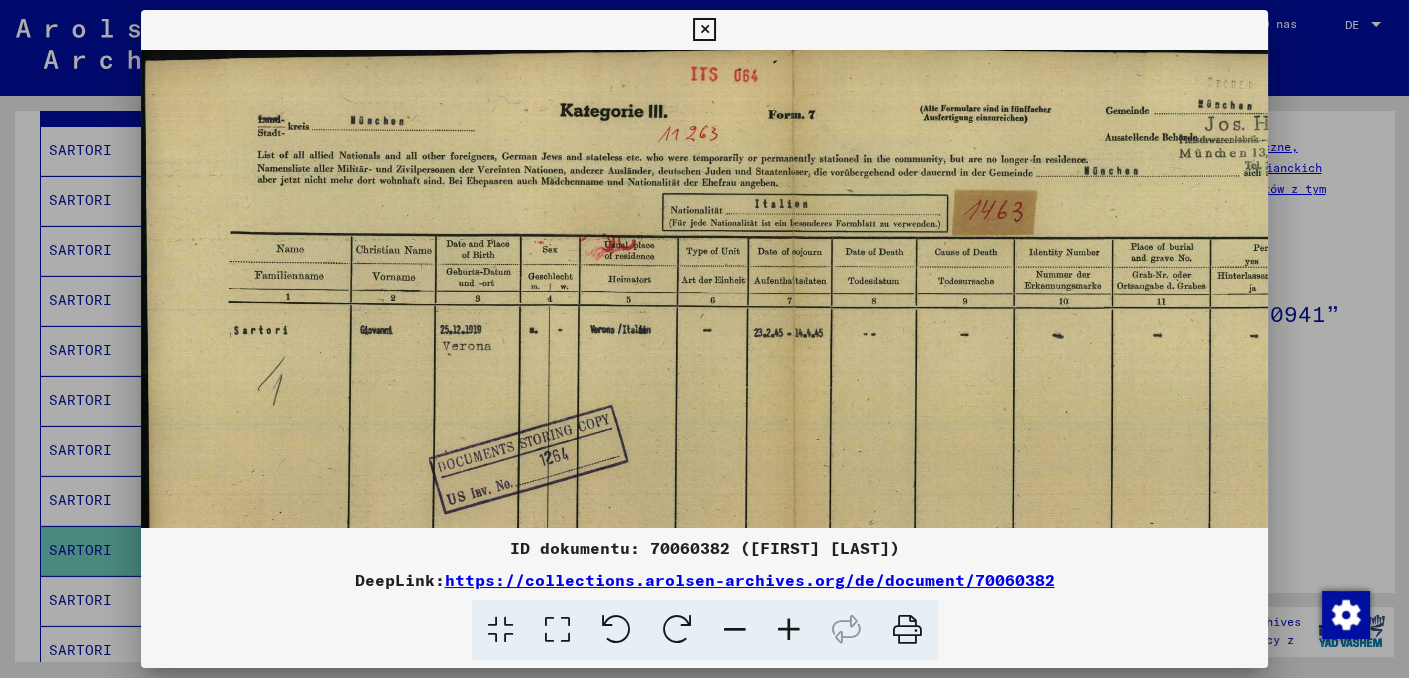 drag, startPoint x: 543, startPoint y: 410, endPoint x: 769, endPoint y: 405, distance: 226.0553 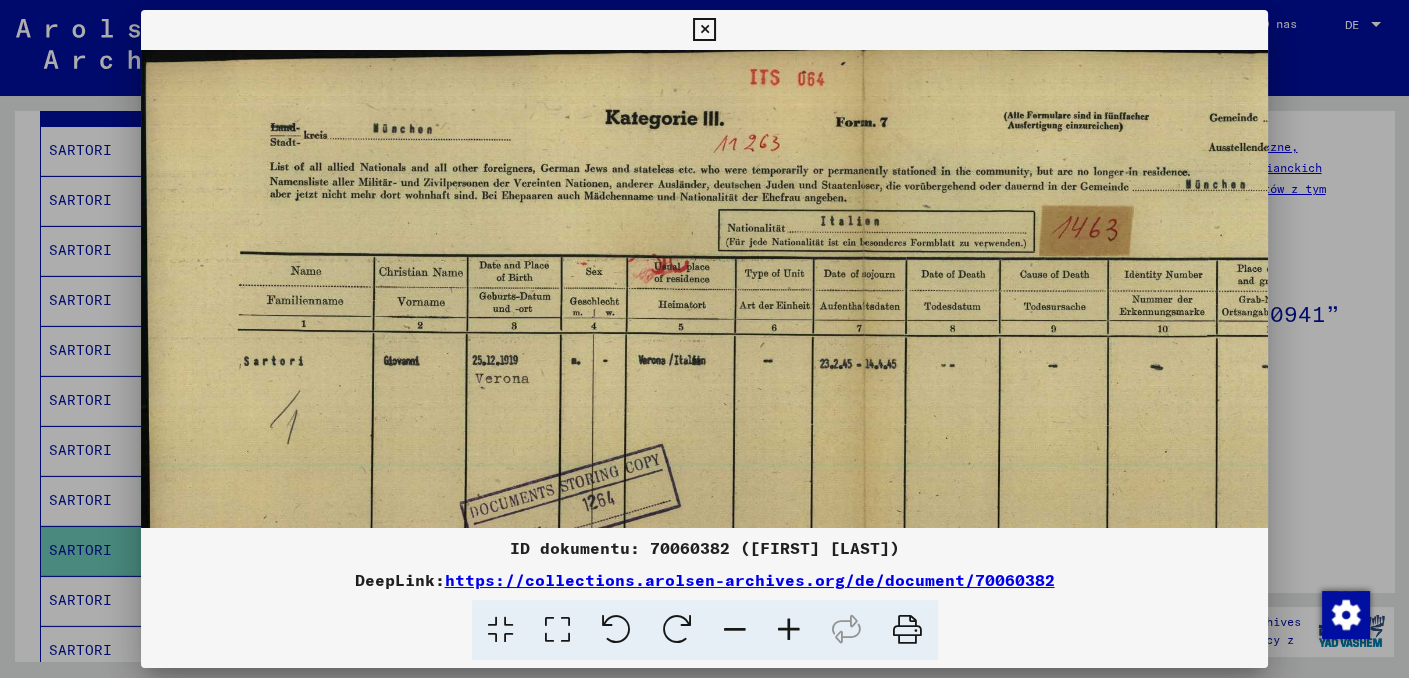 click at bounding box center (789, 630) 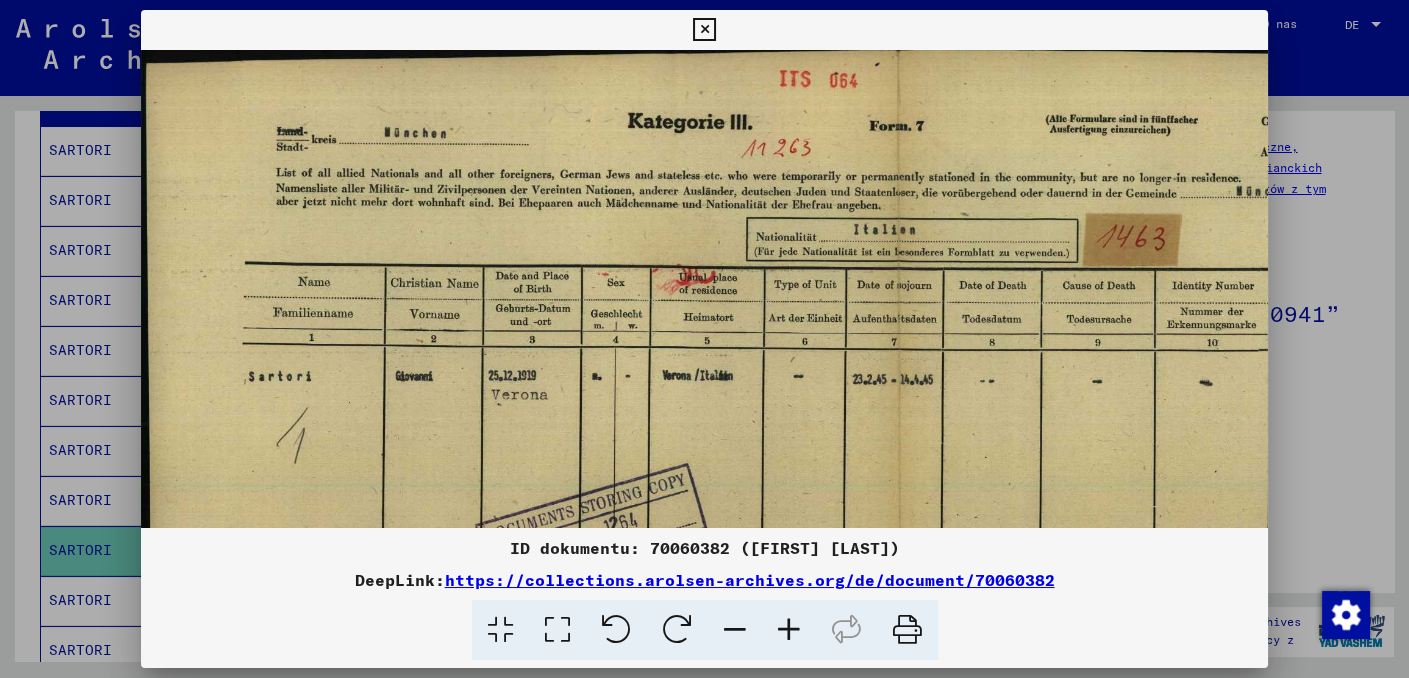 click at bounding box center [789, 630] 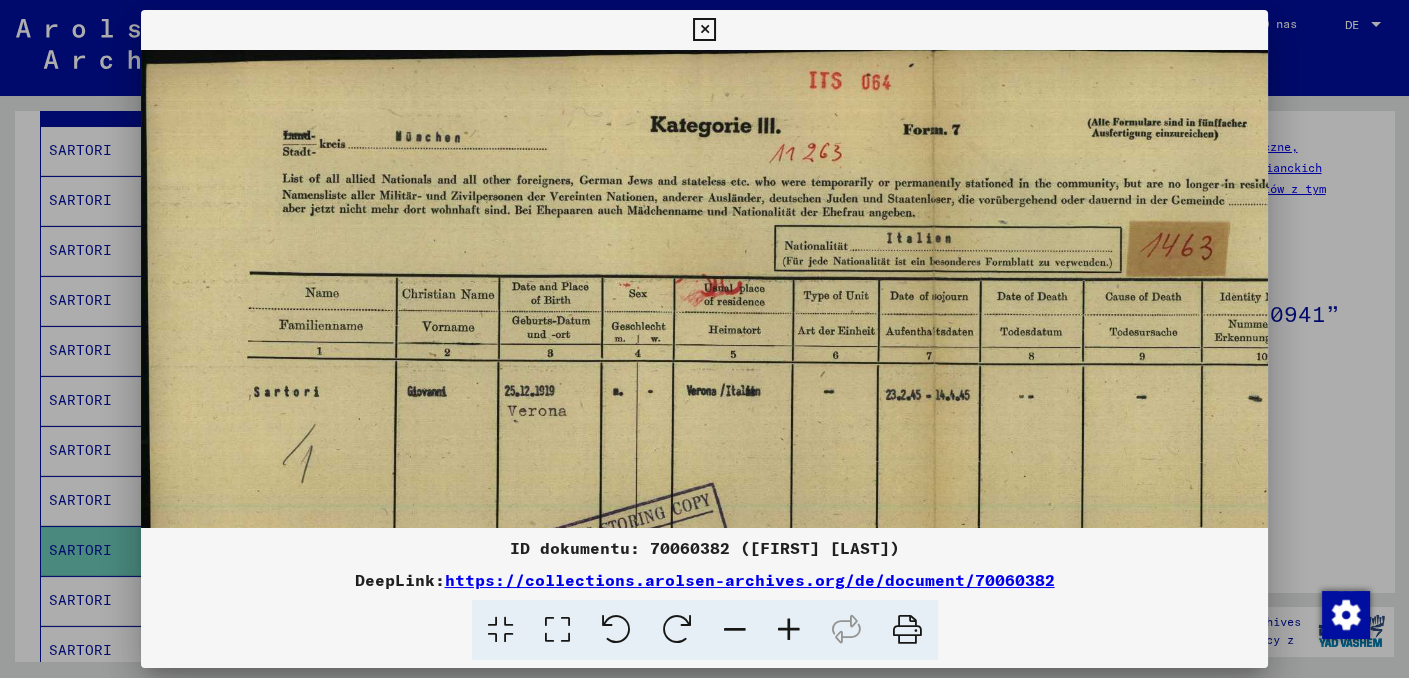 click at bounding box center [789, 630] 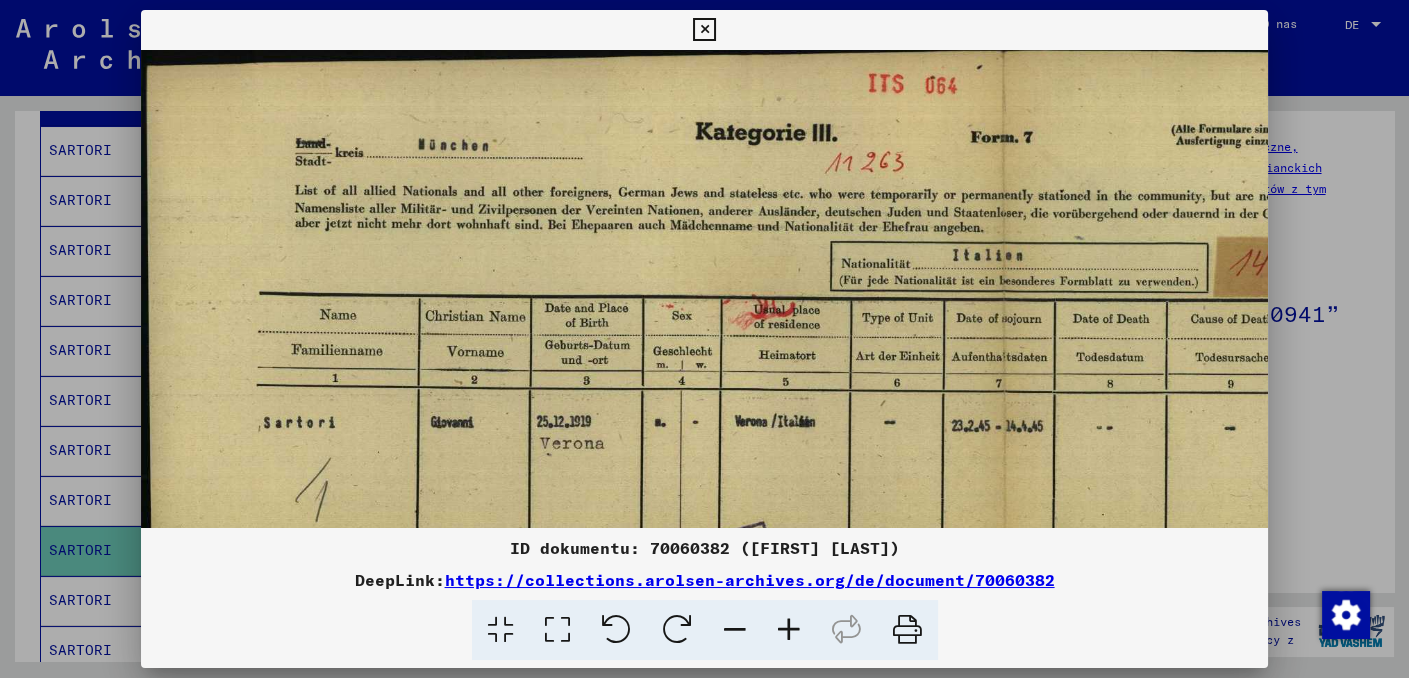 click at bounding box center (789, 630) 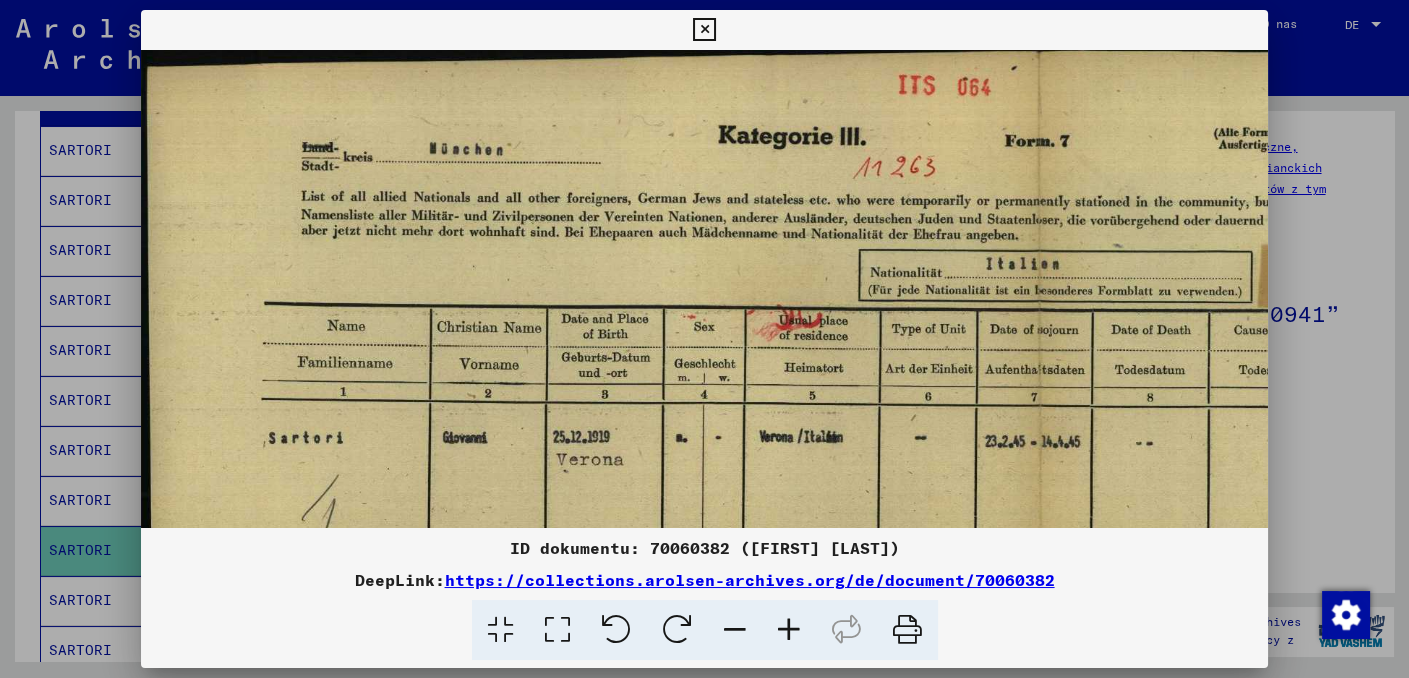 click at bounding box center [789, 630] 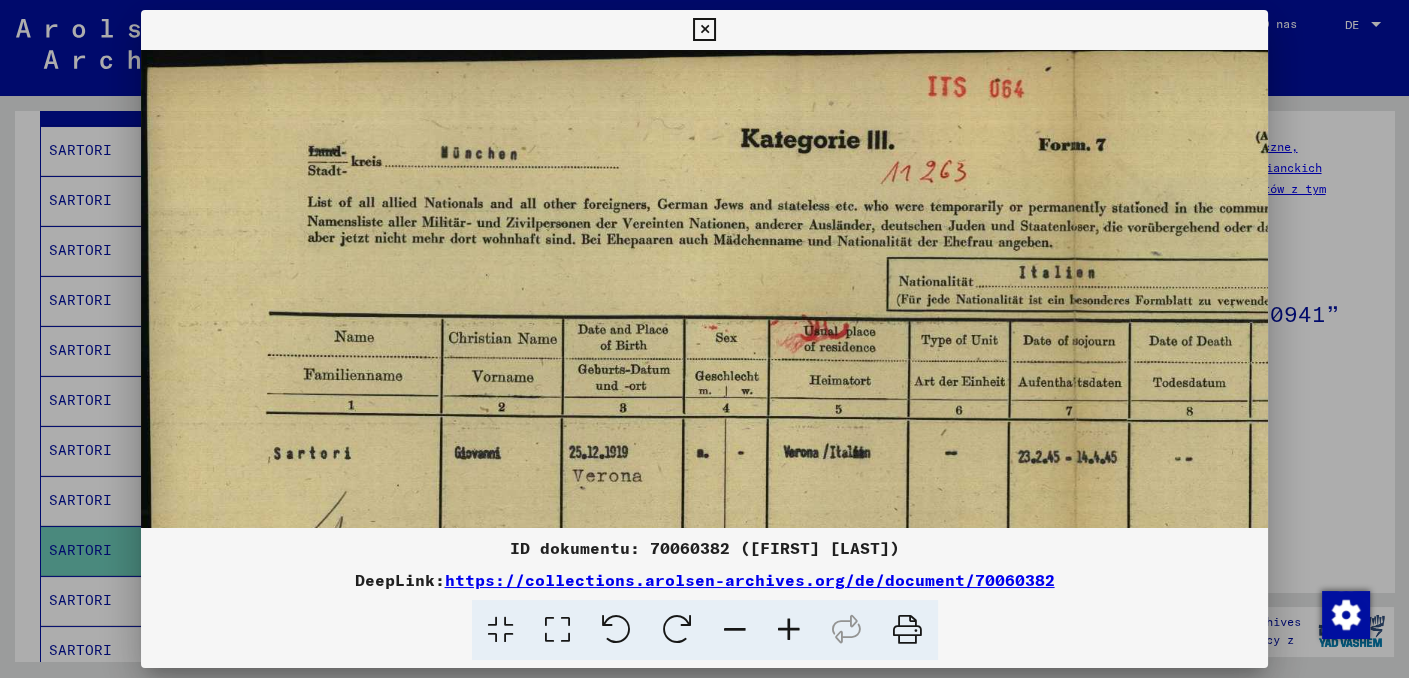 click at bounding box center [789, 630] 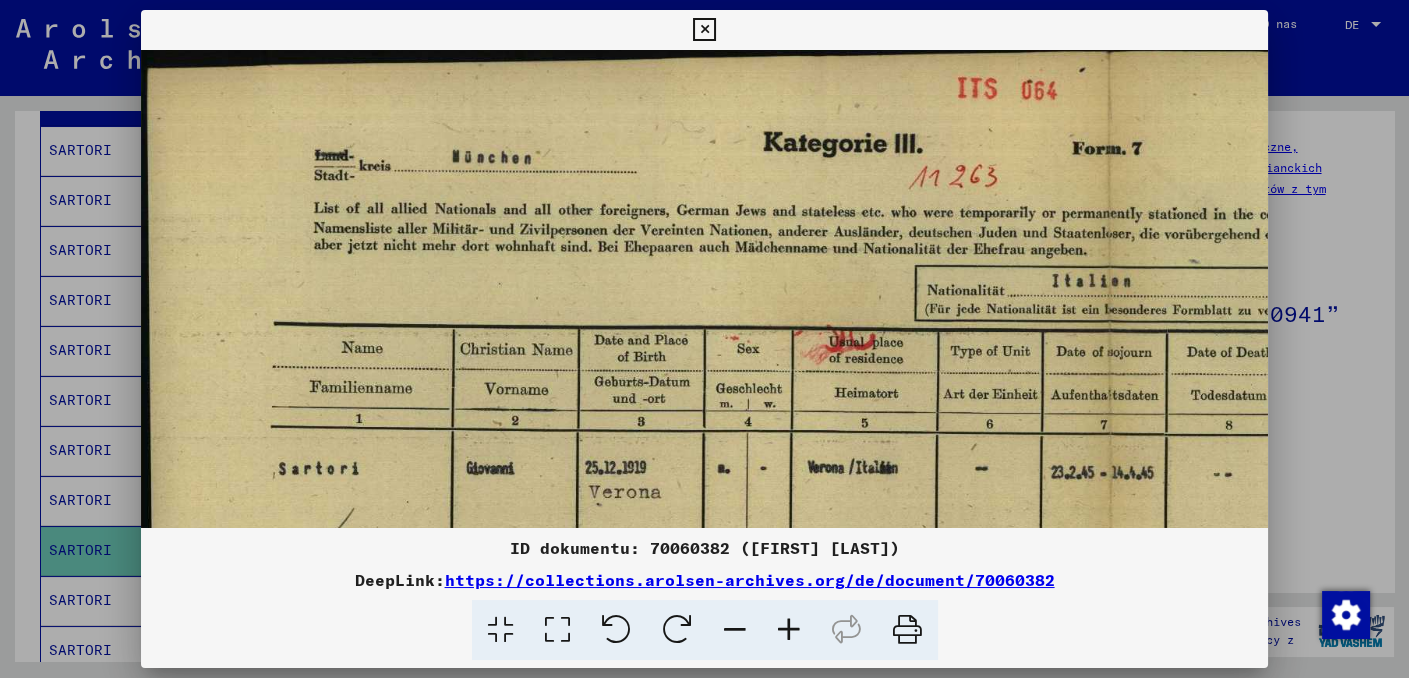 click at bounding box center (789, 630) 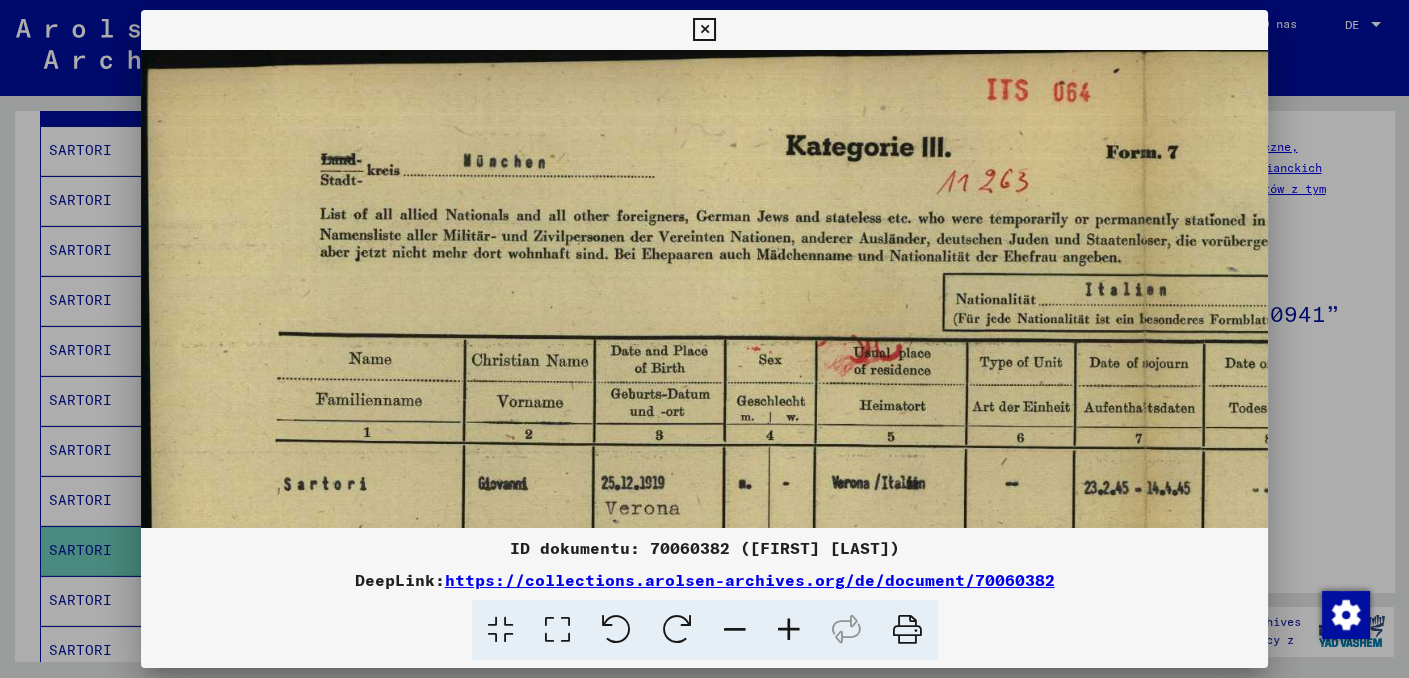 click at bounding box center [789, 630] 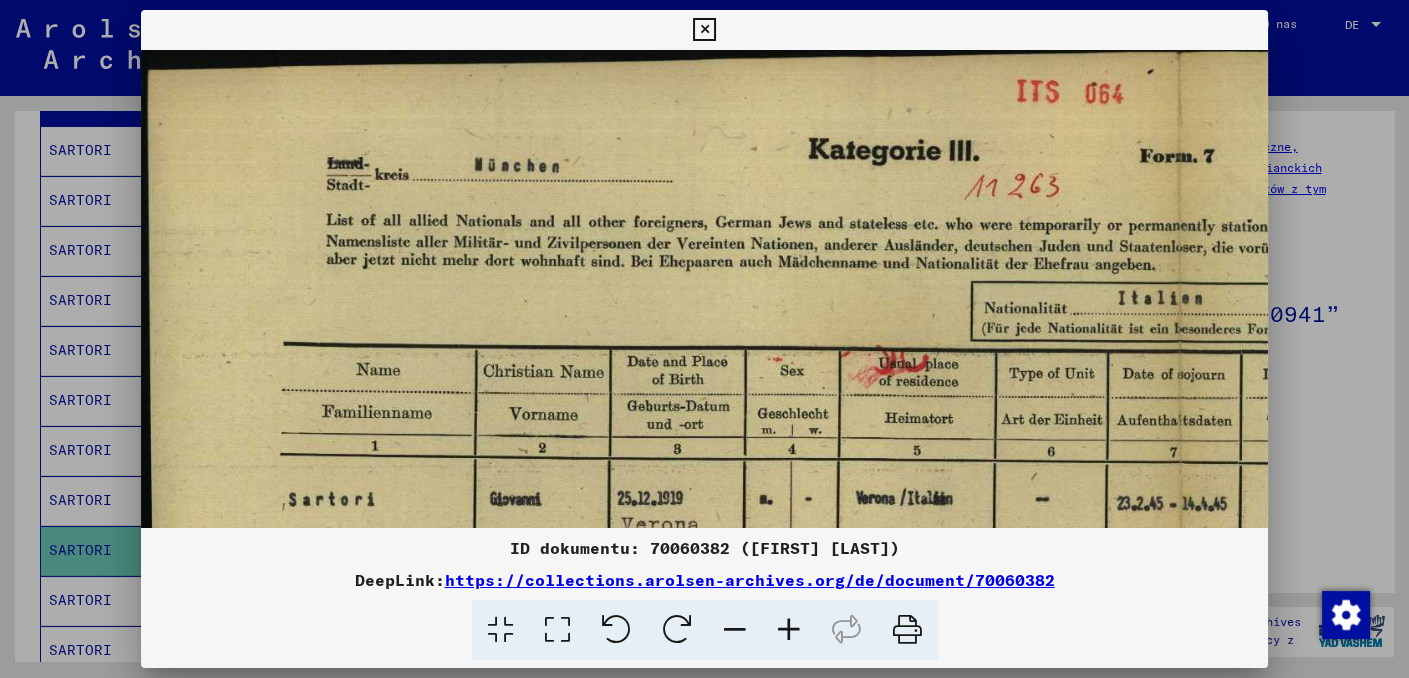 click at bounding box center [789, 630] 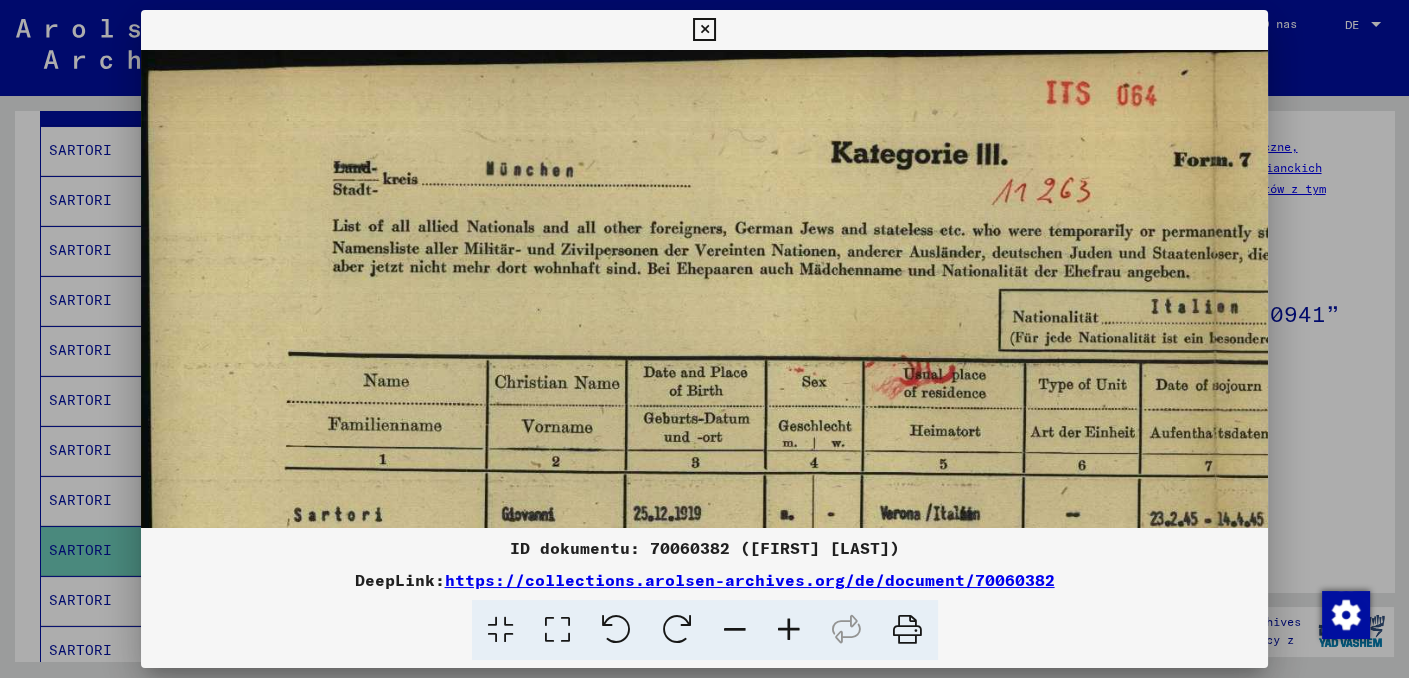 click at bounding box center (789, 630) 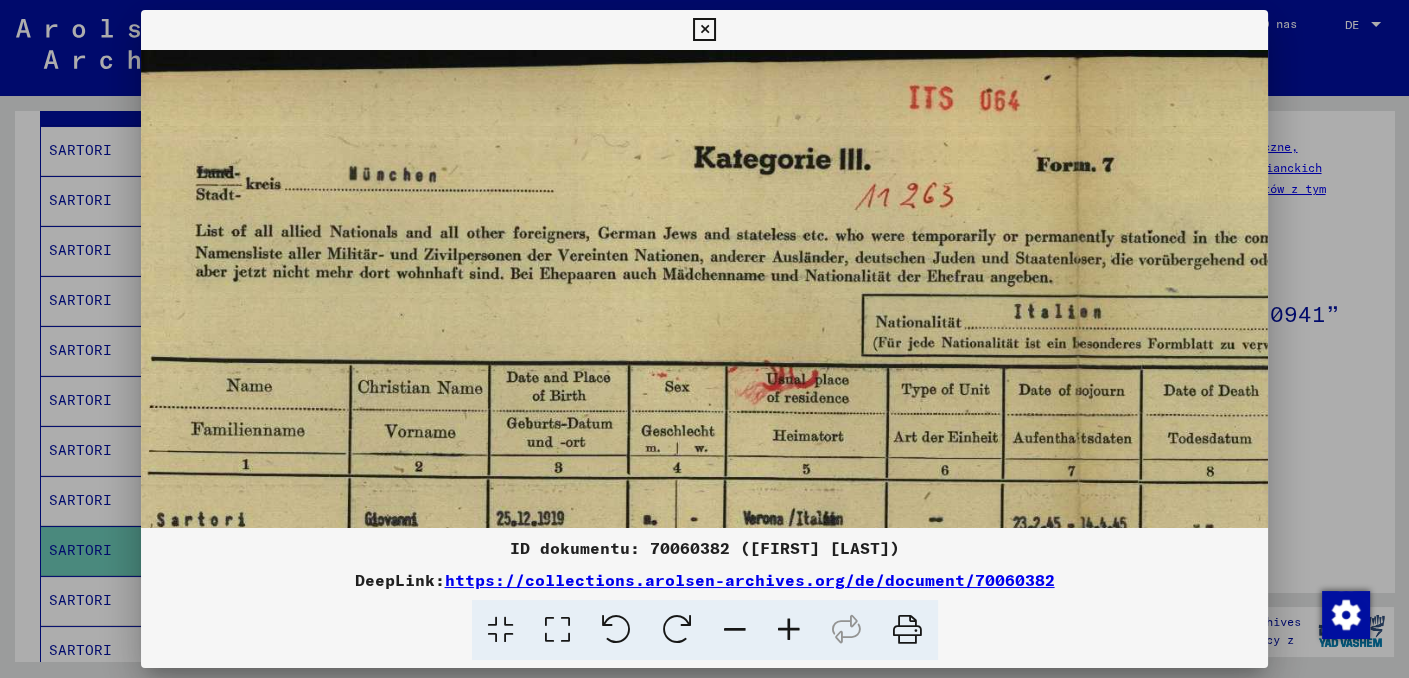 scroll, scrollTop: 0, scrollLeft: 148, axis: horizontal 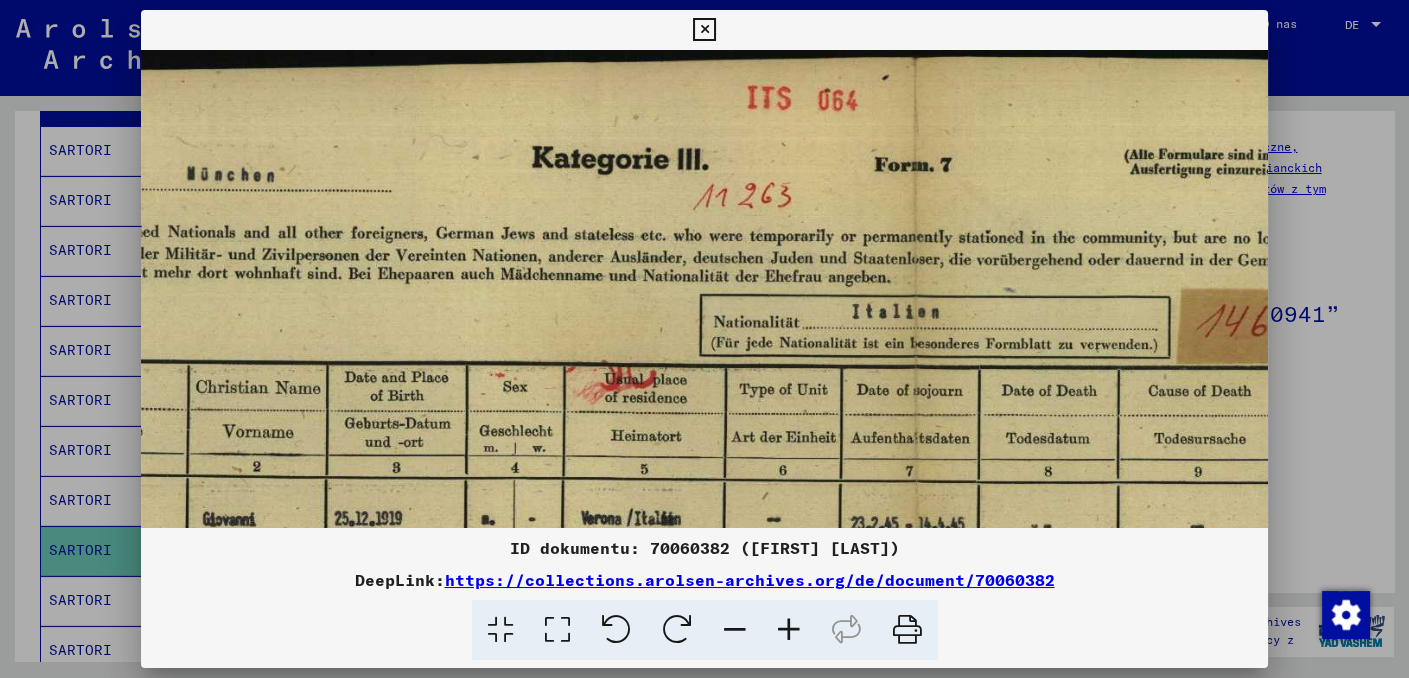 drag, startPoint x: 714, startPoint y: 297, endPoint x: 408, endPoint y: 324, distance: 307.18887 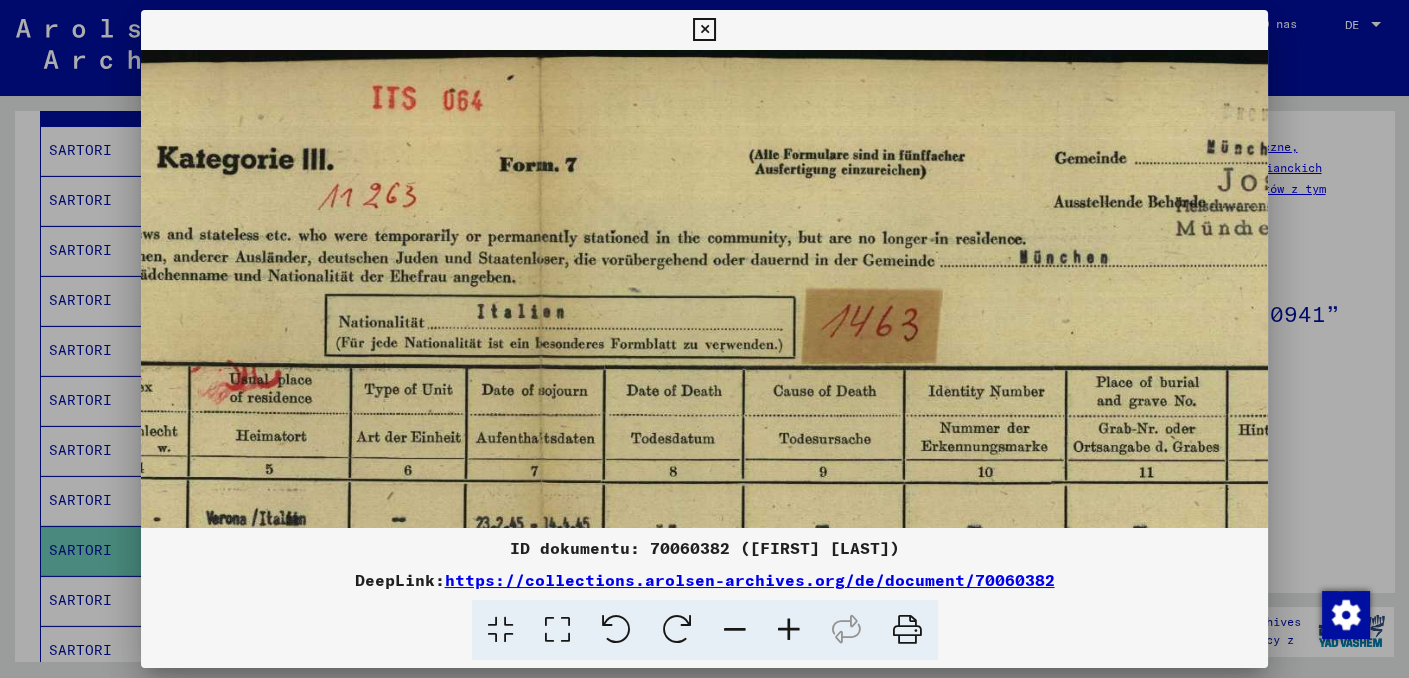 drag, startPoint x: 864, startPoint y: 303, endPoint x: 508, endPoint y: 320, distance: 356.40567 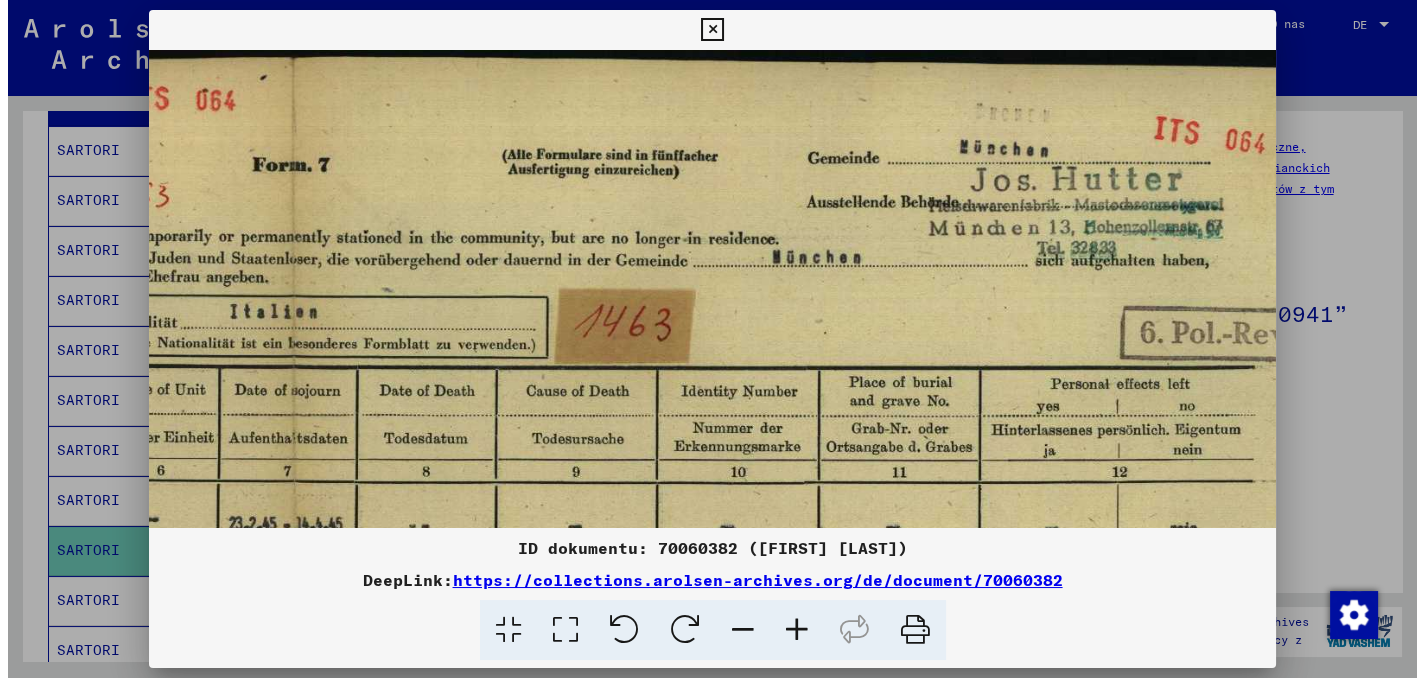 scroll, scrollTop: 0, scrollLeft: 1004, axis: horizontal 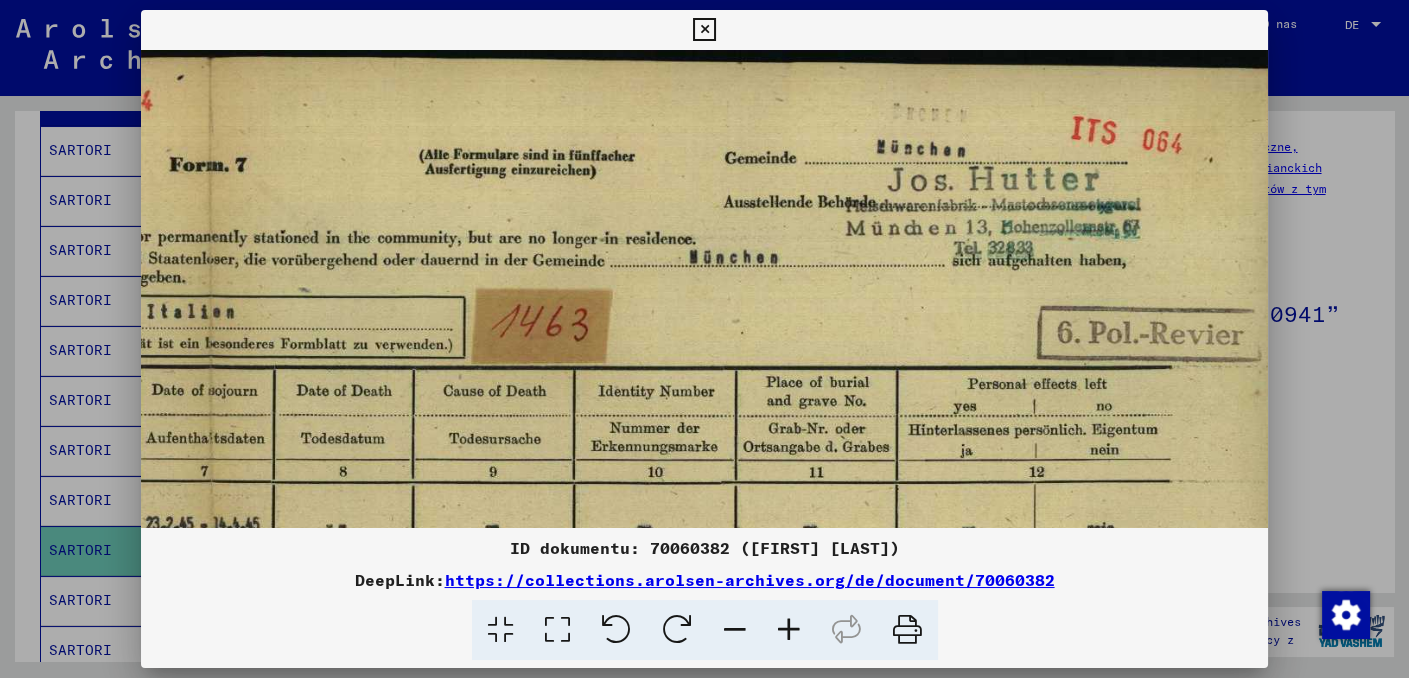 drag, startPoint x: 811, startPoint y: 310, endPoint x: 634, endPoint y: 327, distance: 177.81451 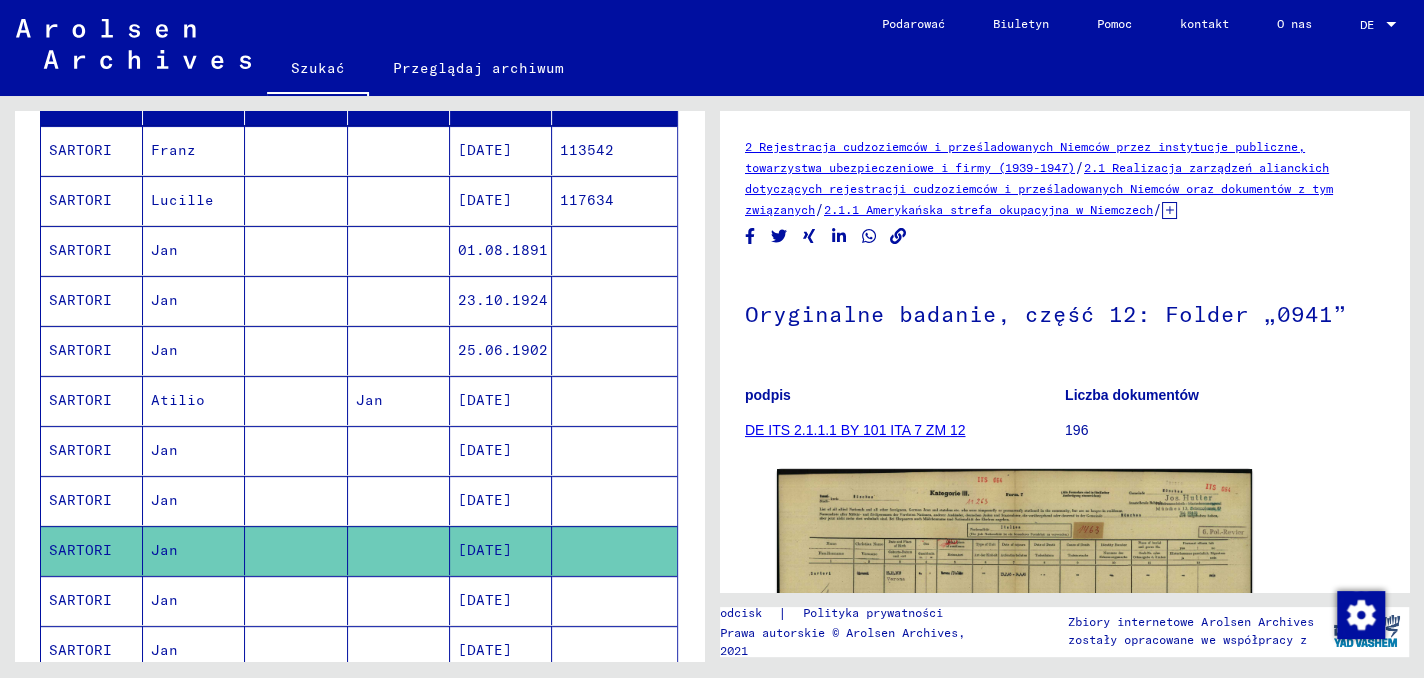 click on "Jan" 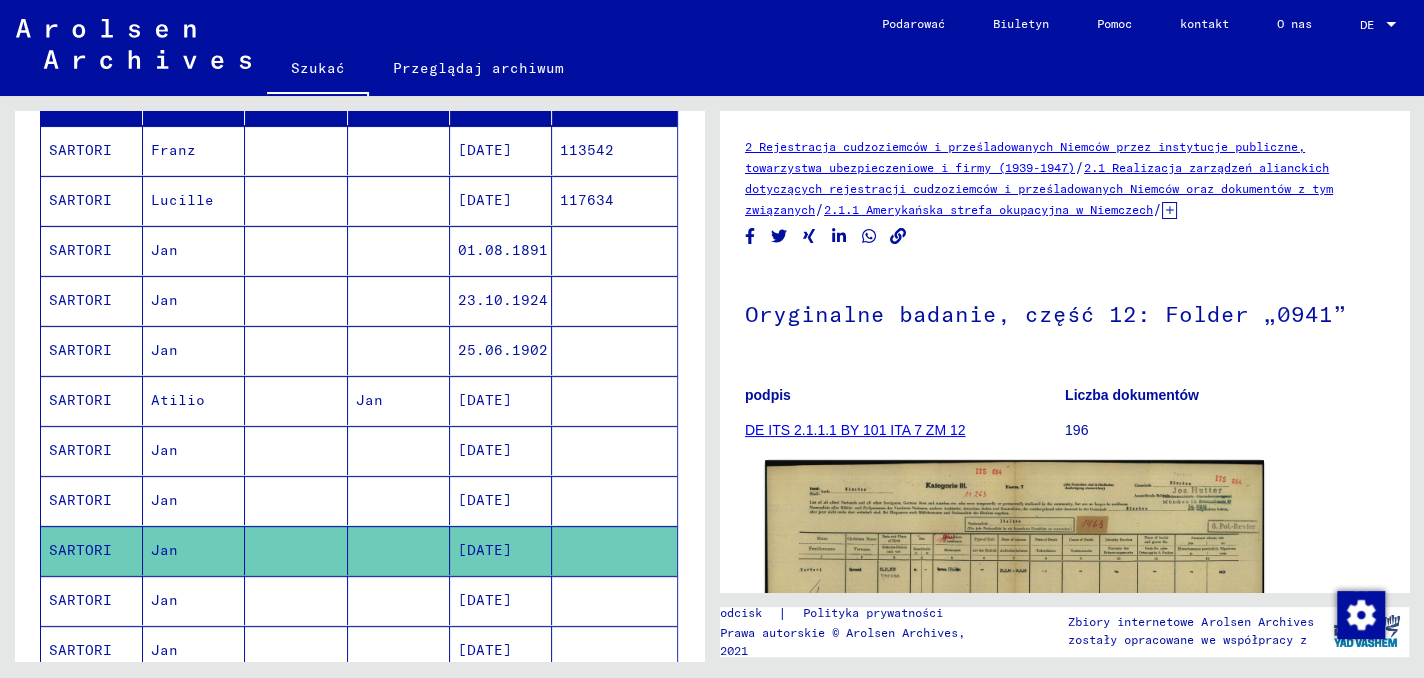 click 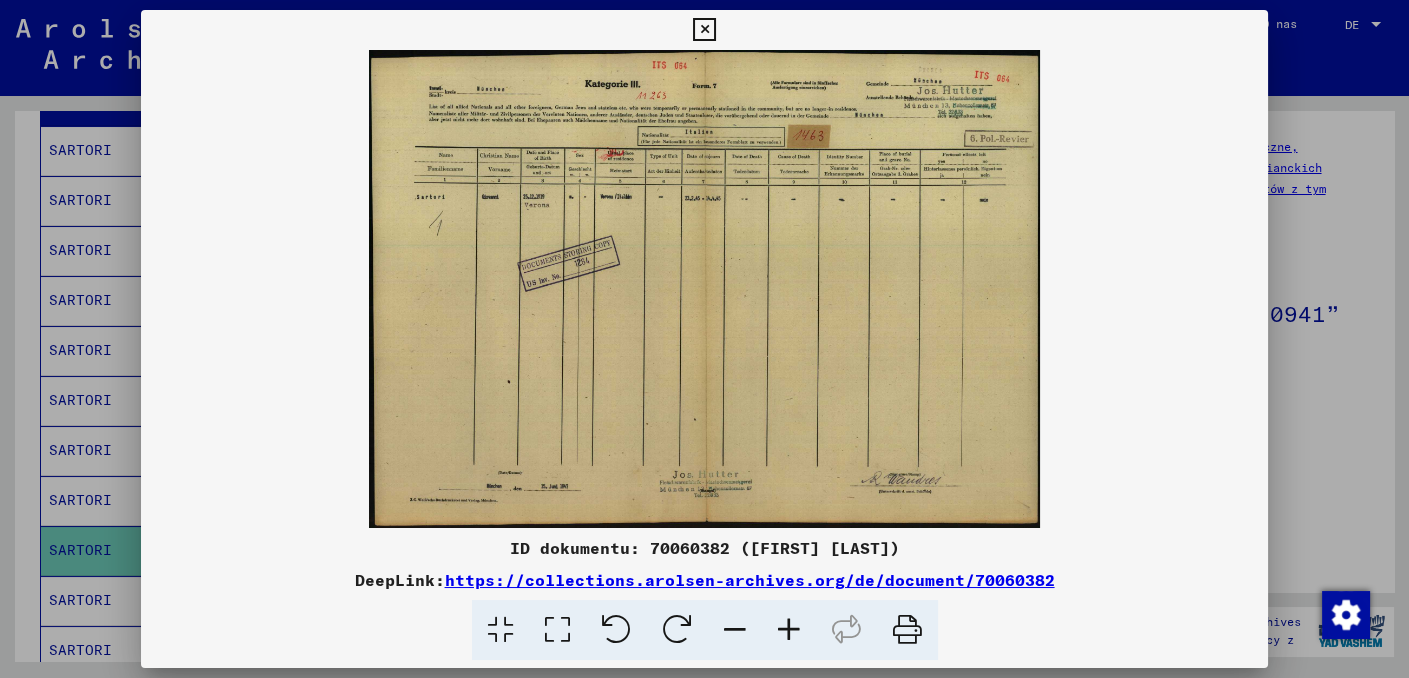 click at bounding box center (789, 630) 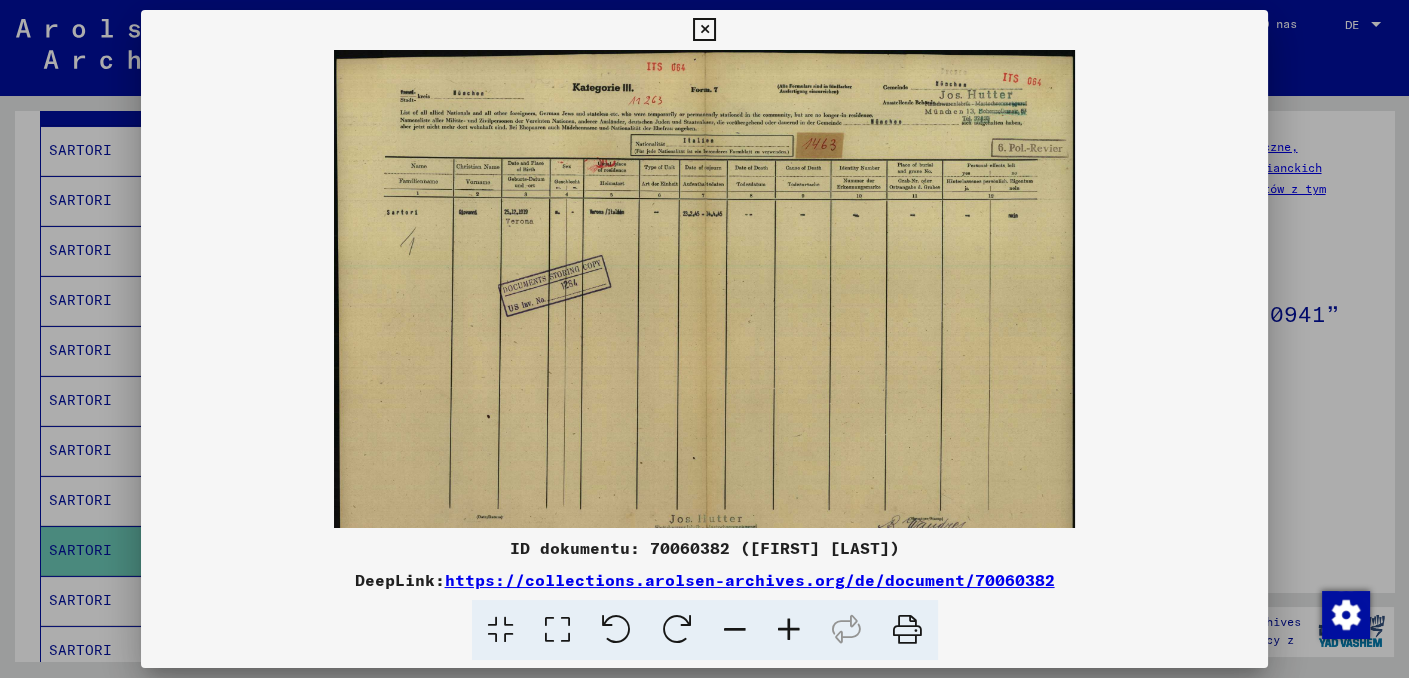 click at bounding box center [789, 630] 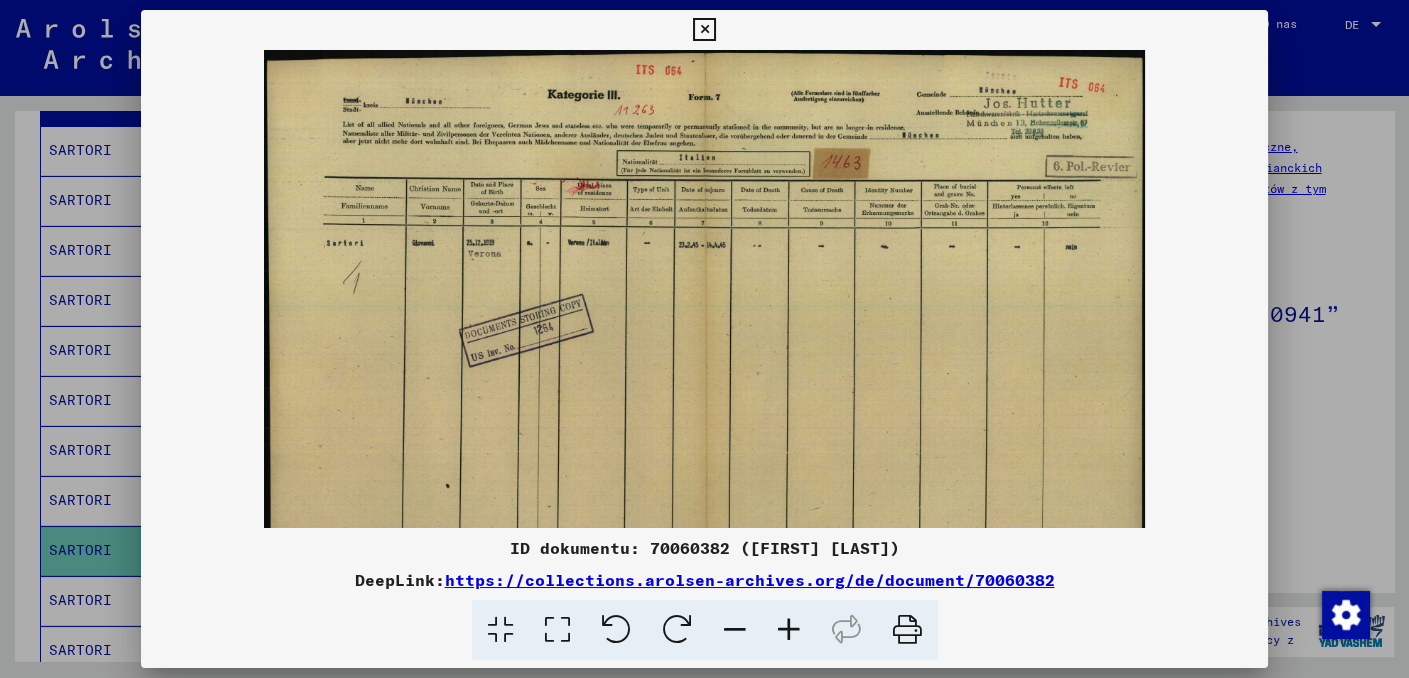 click at bounding box center [789, 630] 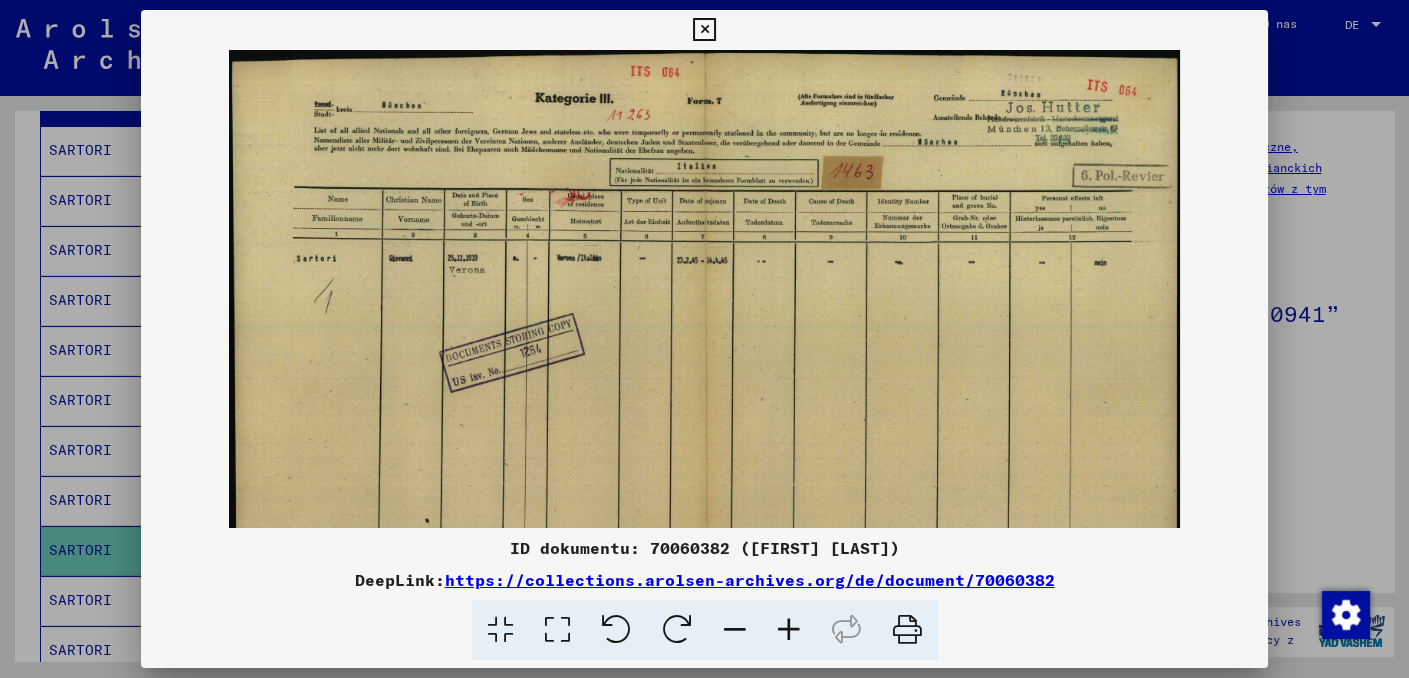 click at bounding box center [789, 630] 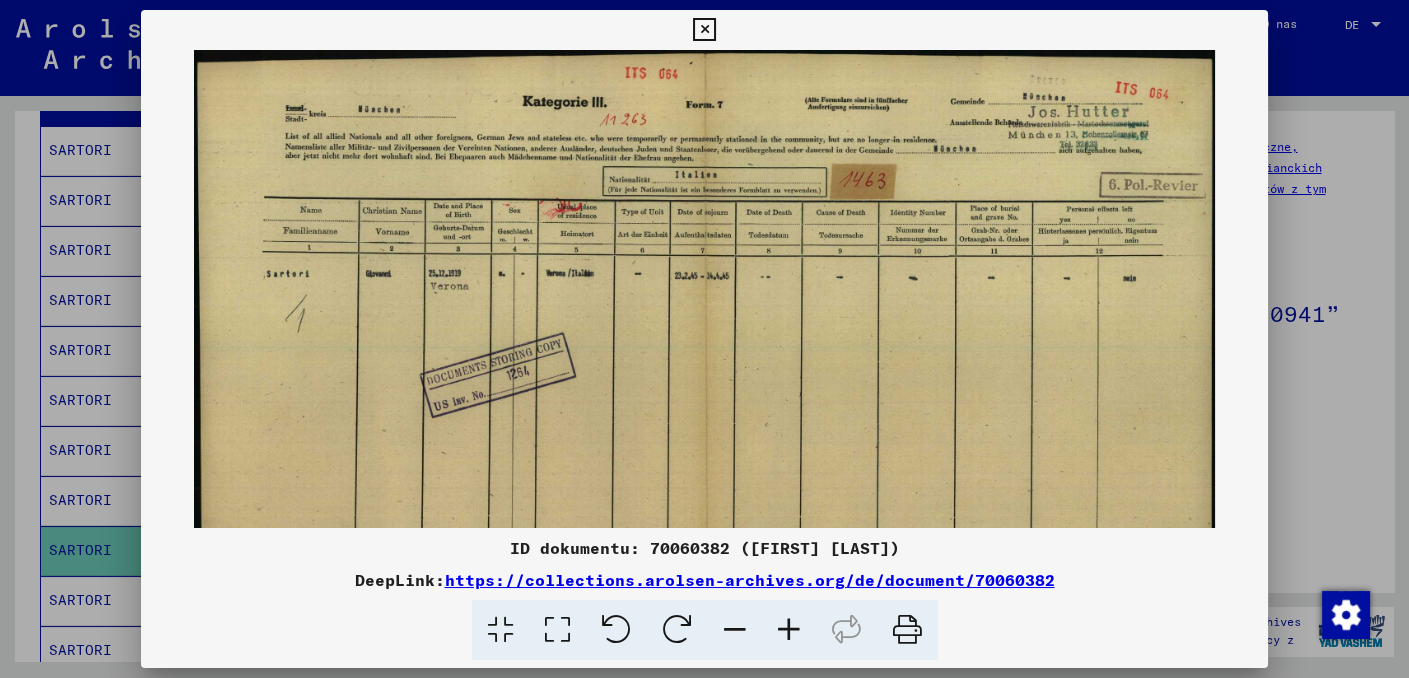 click at bounding box center [789, 630] 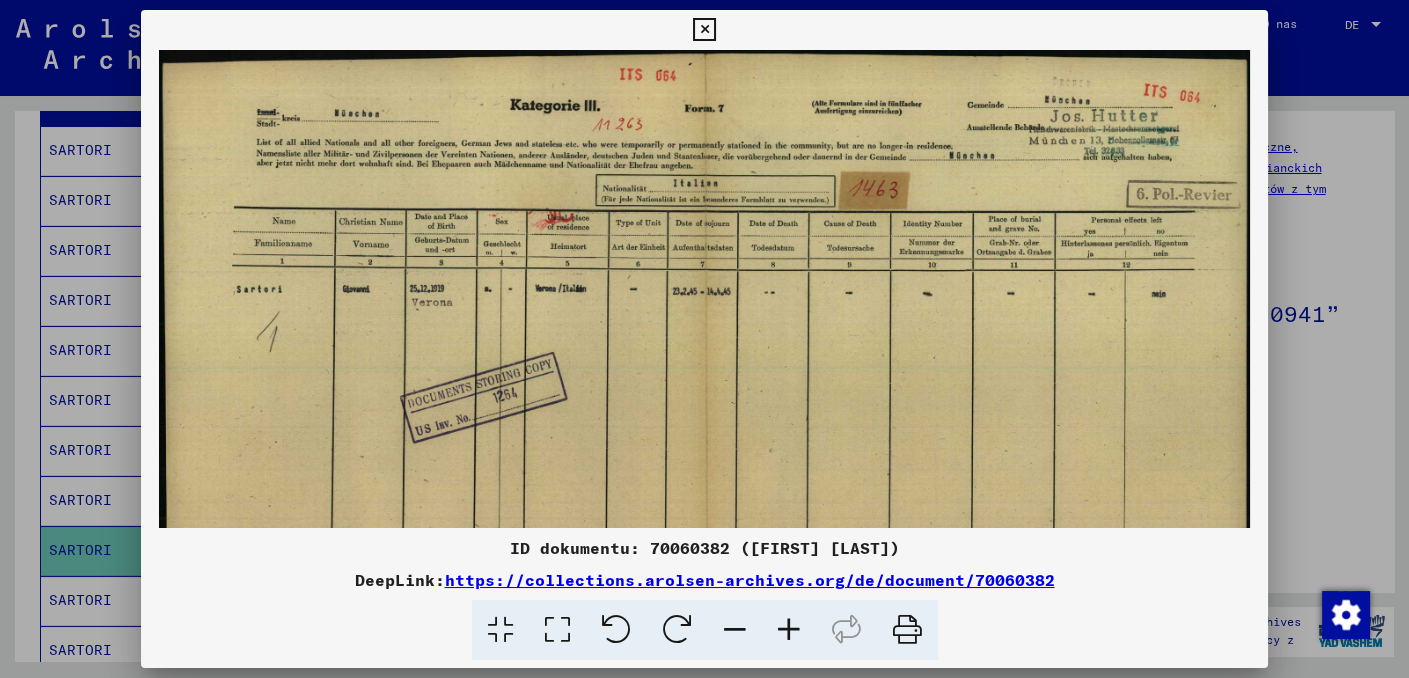 click at bounding box center (789, 630) 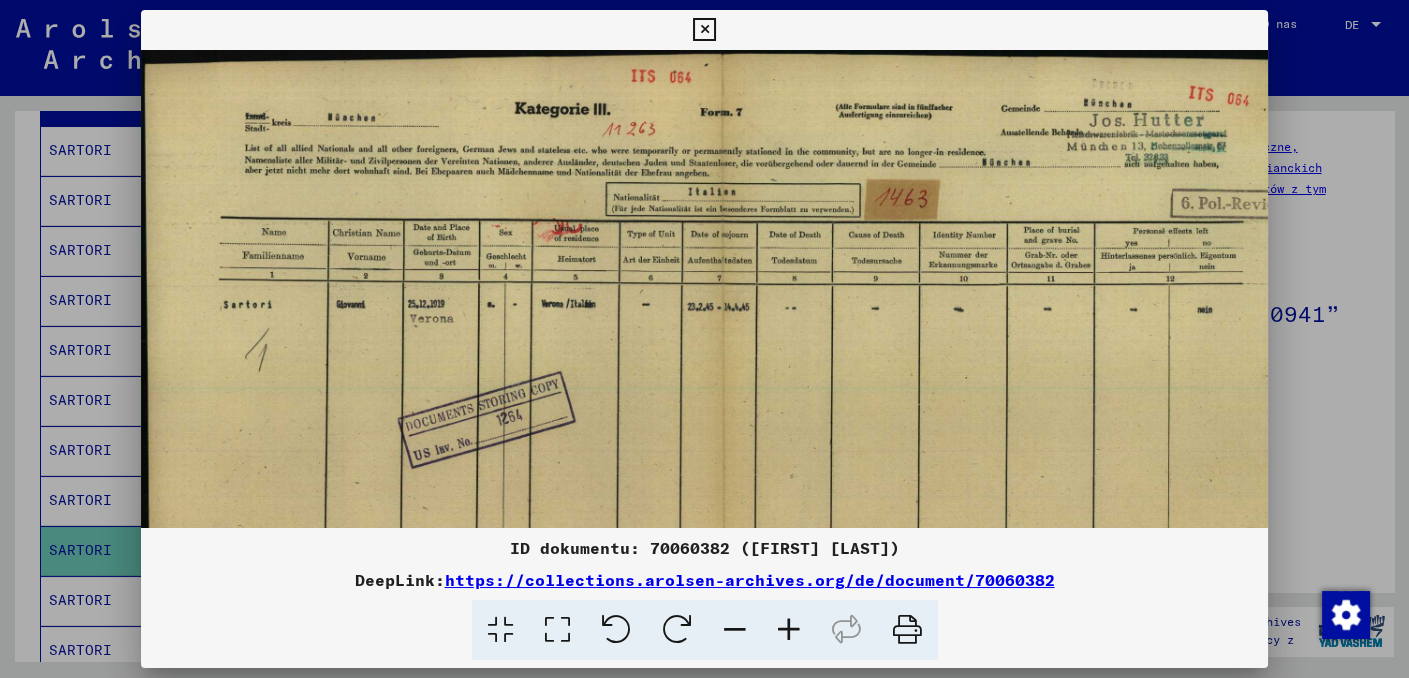 click at bounding box center (789, 630) 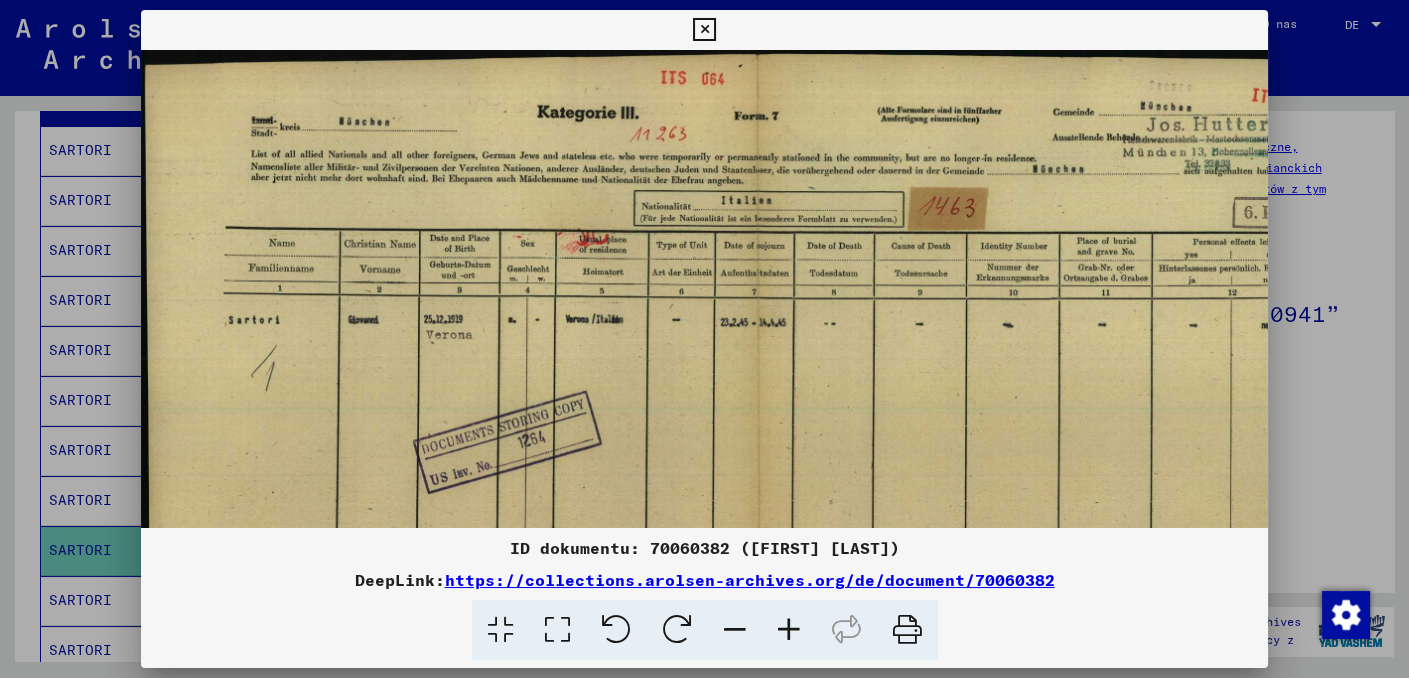 click at bounding box center (789, 630) 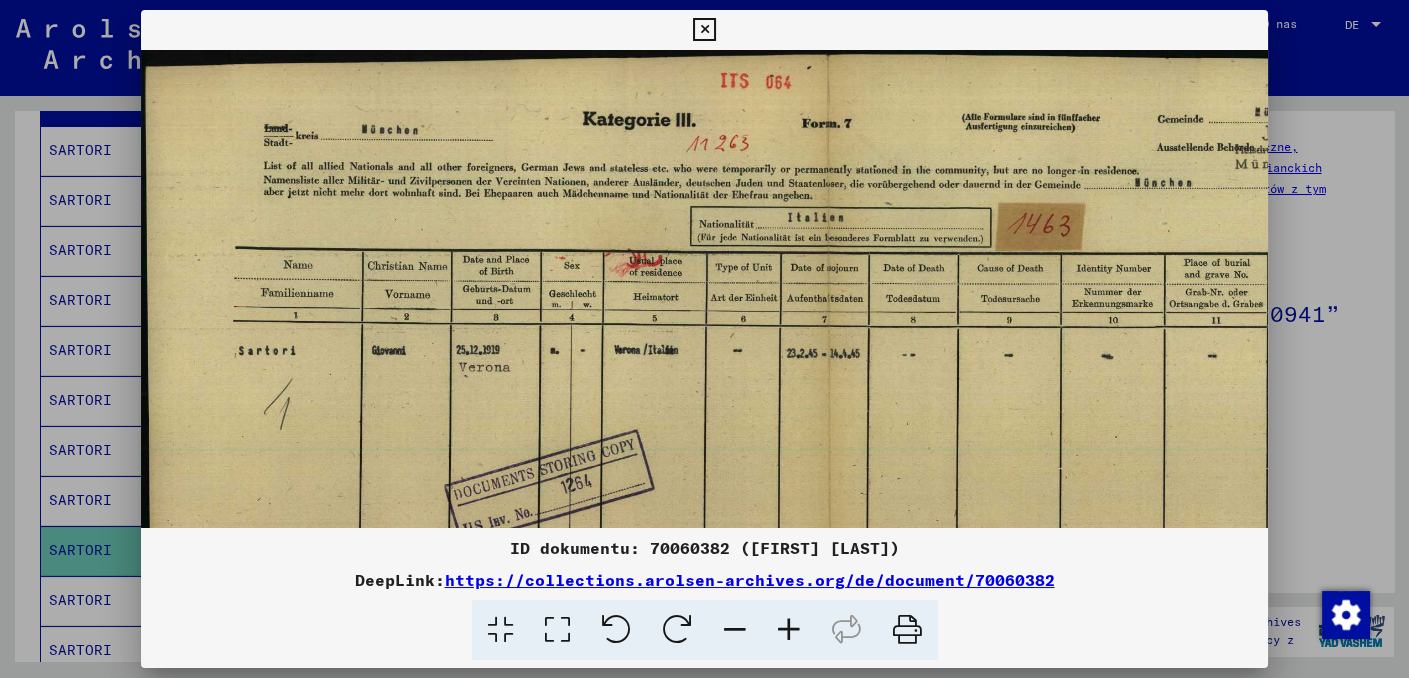 click at bounding box center (789, 630) 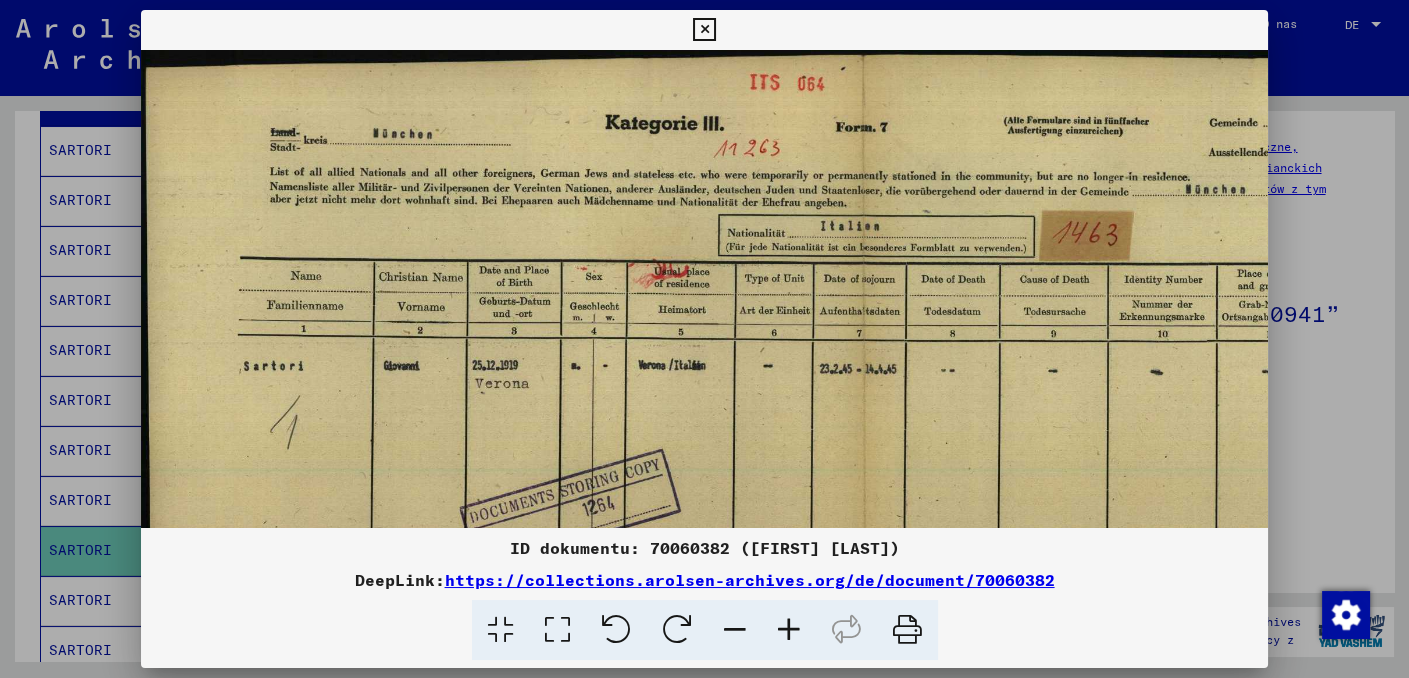 click at bounding box center (789, 630) 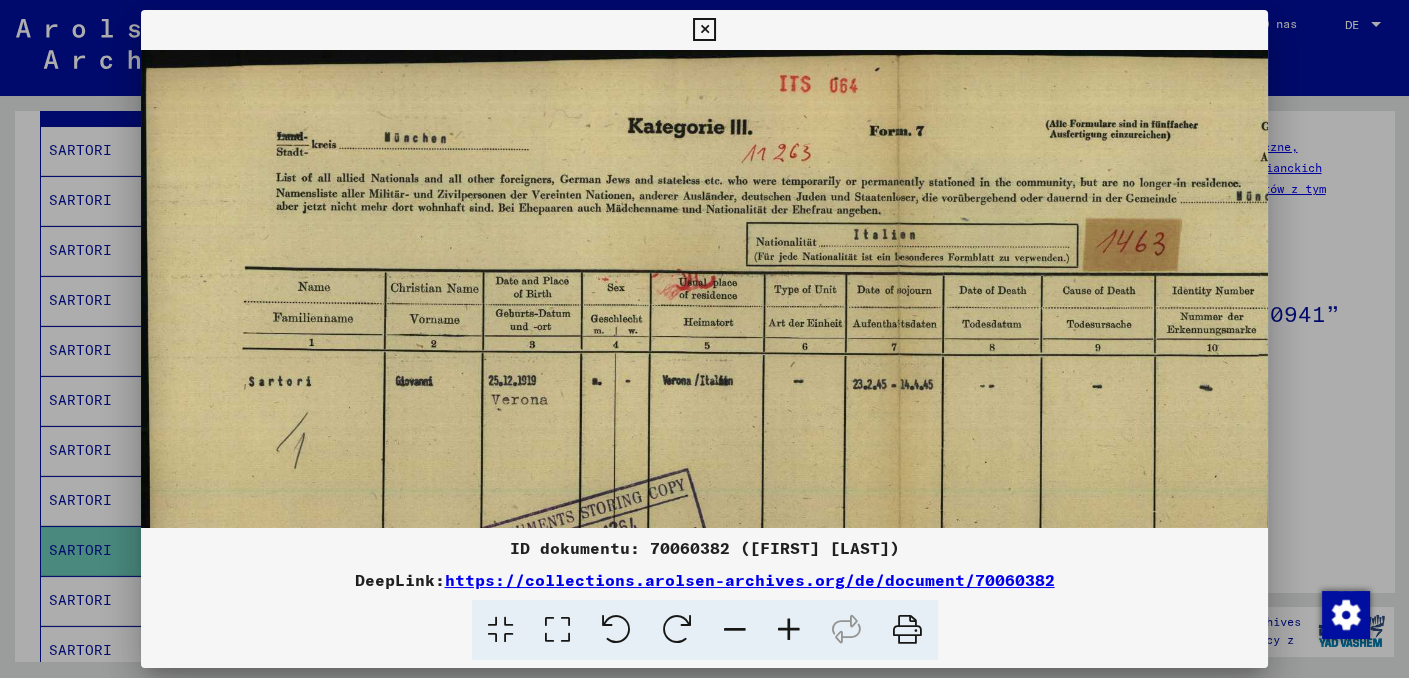 click at bounding box center (704, 30) 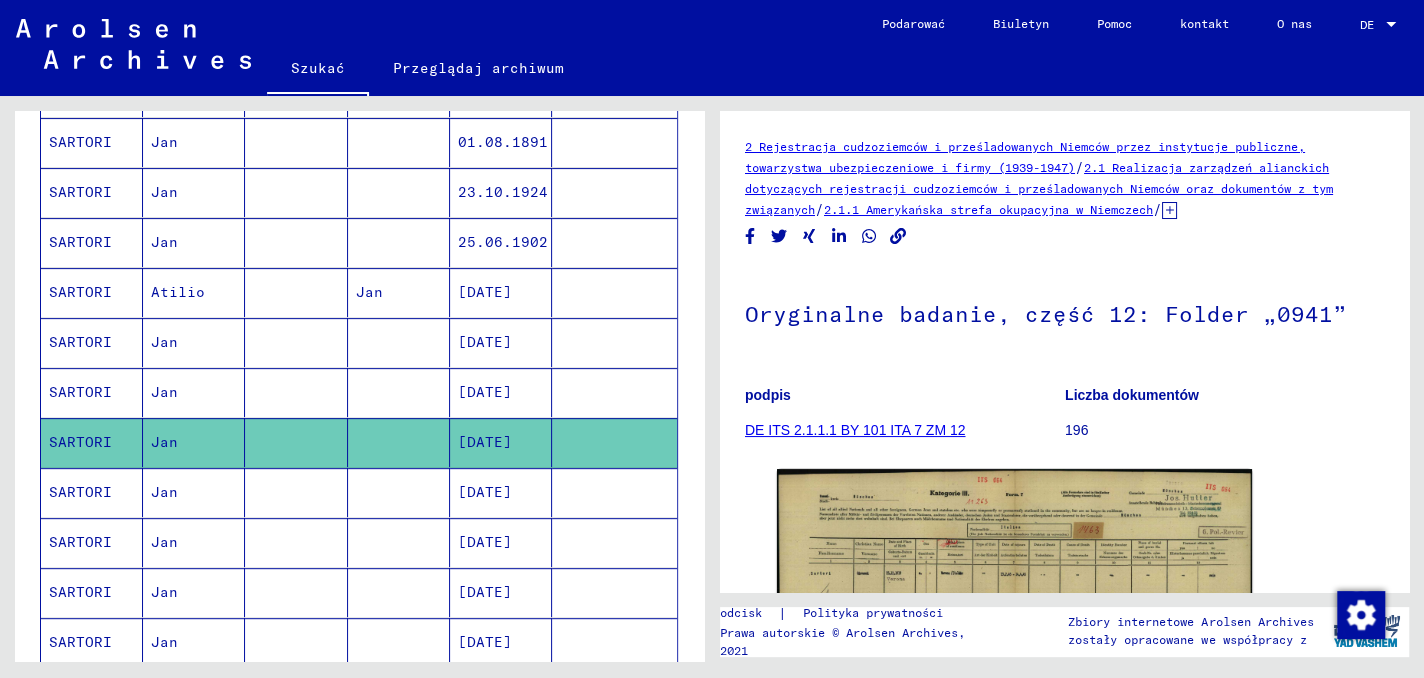 scroll, scrollTop: 600, scrollLeft: 0, axis: vertical 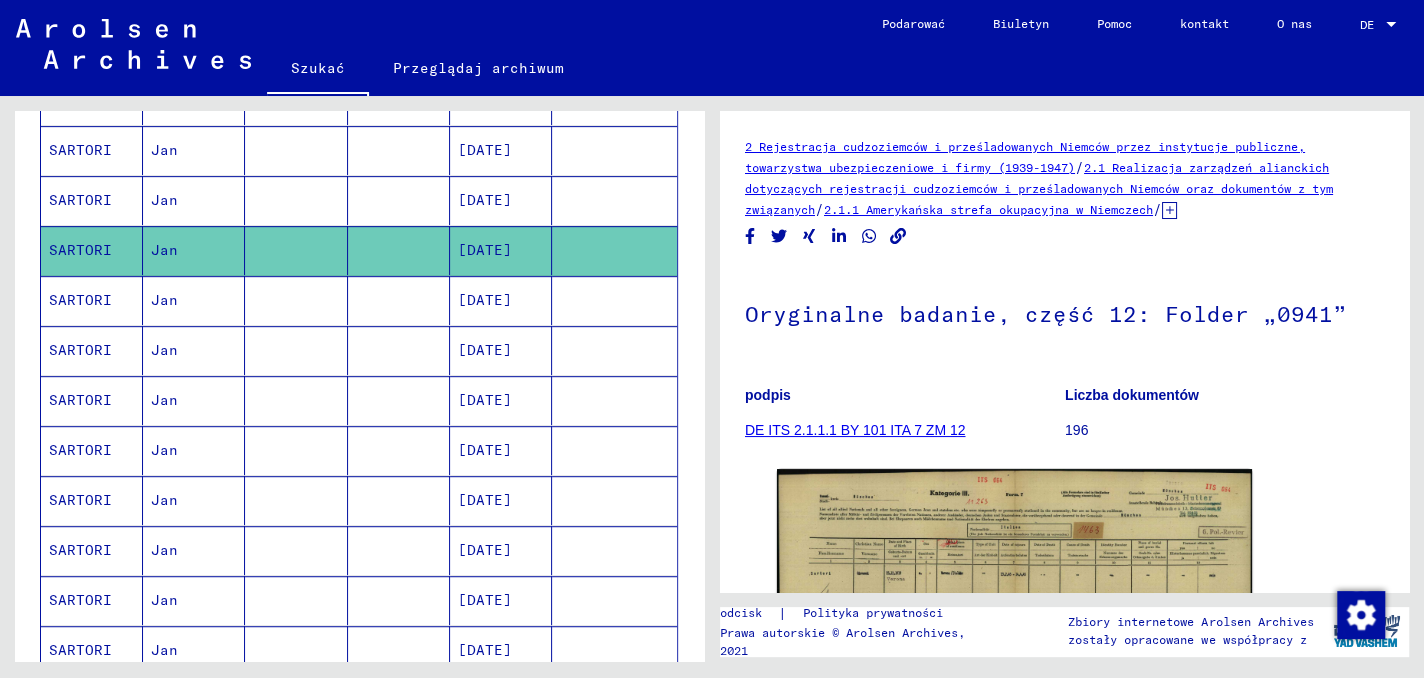 click on "SARTORI" at bounding box center [80, 350] 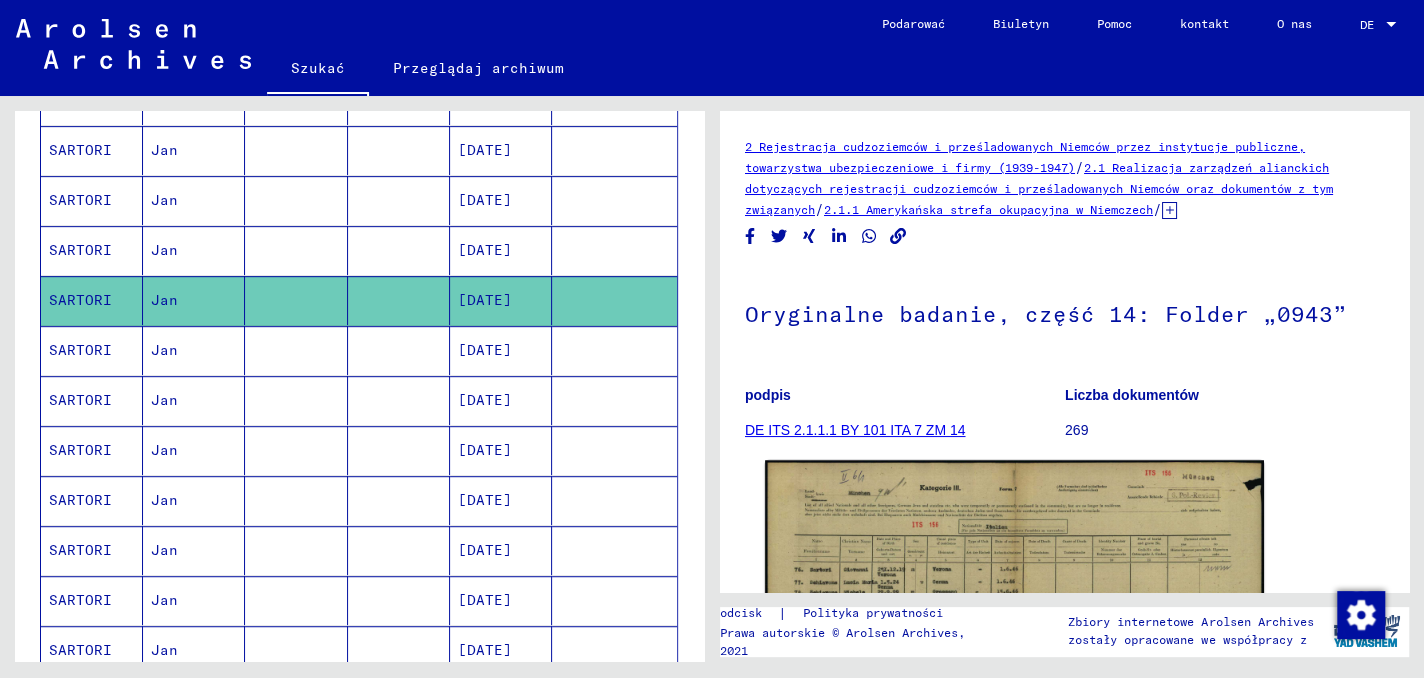 scroll, scrollTop: 0, scrollLeft: 0, axis: both 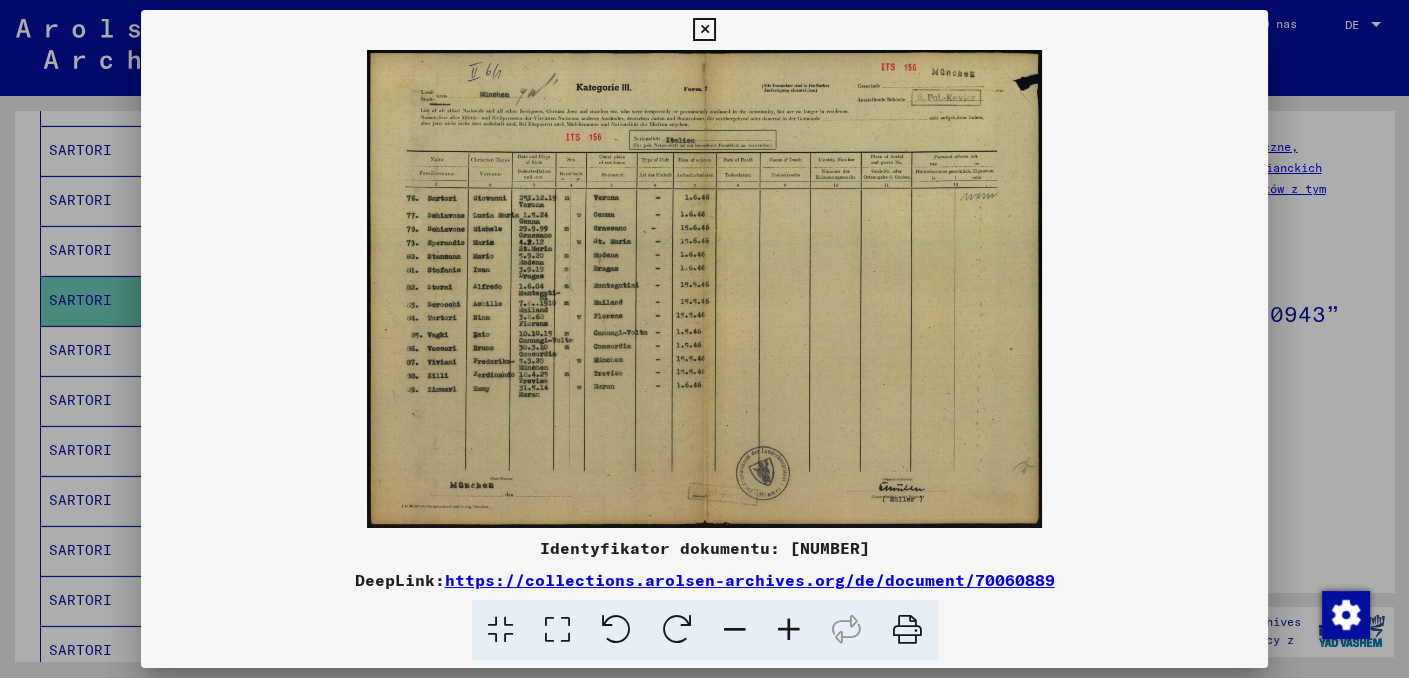 click at bounding box center [789, 630] 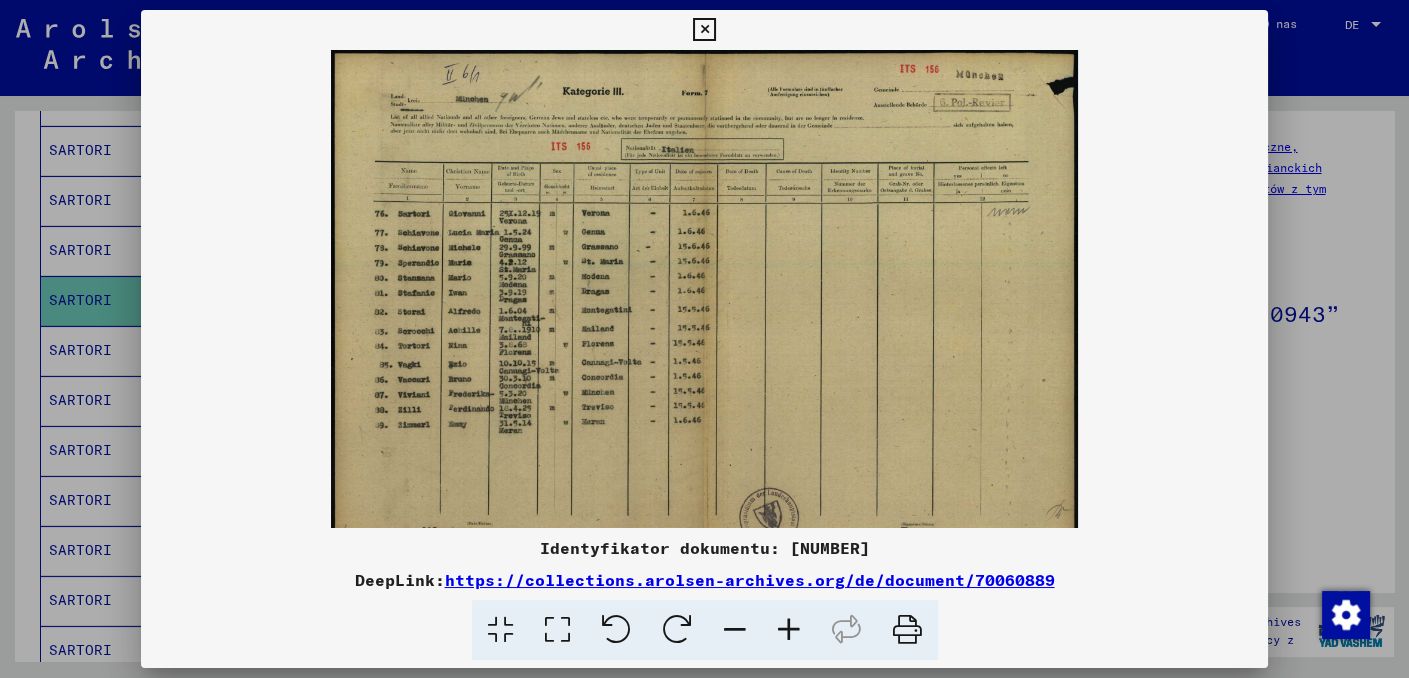 click at bounding box center (789, 630) 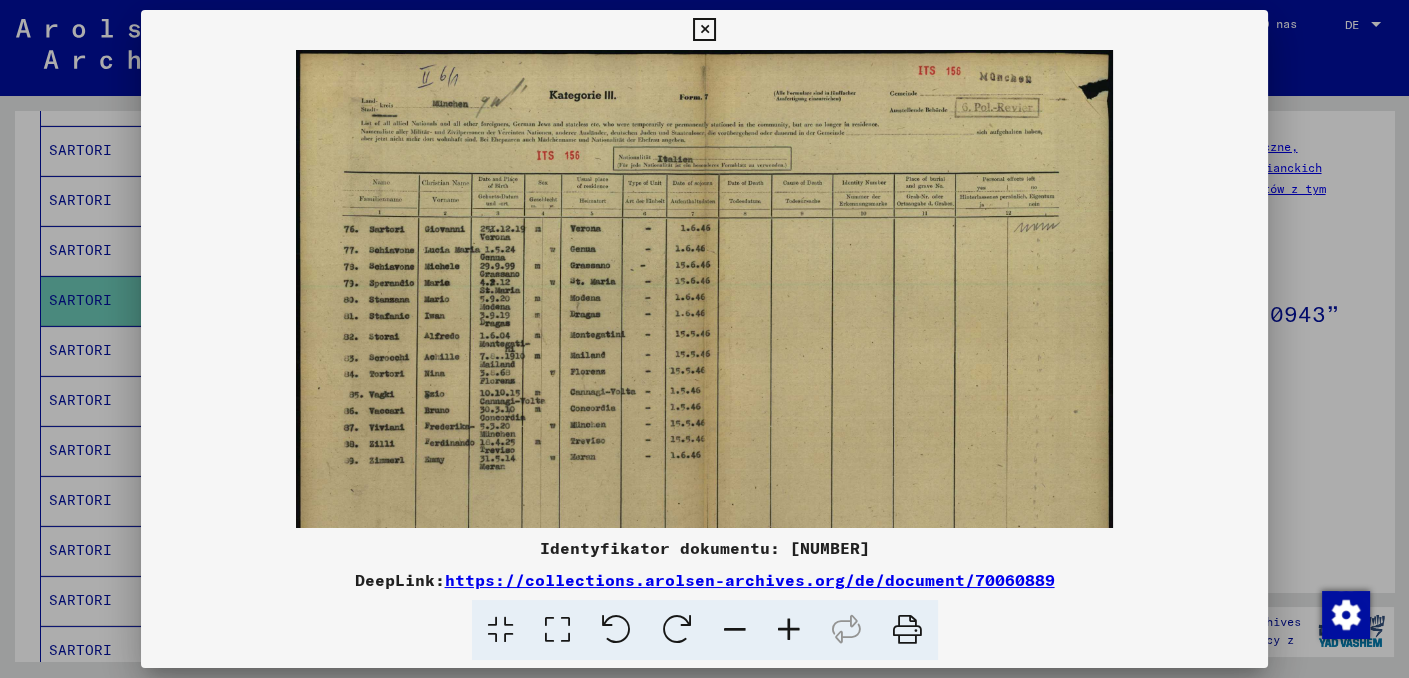 click at bounding box center (789, 630) 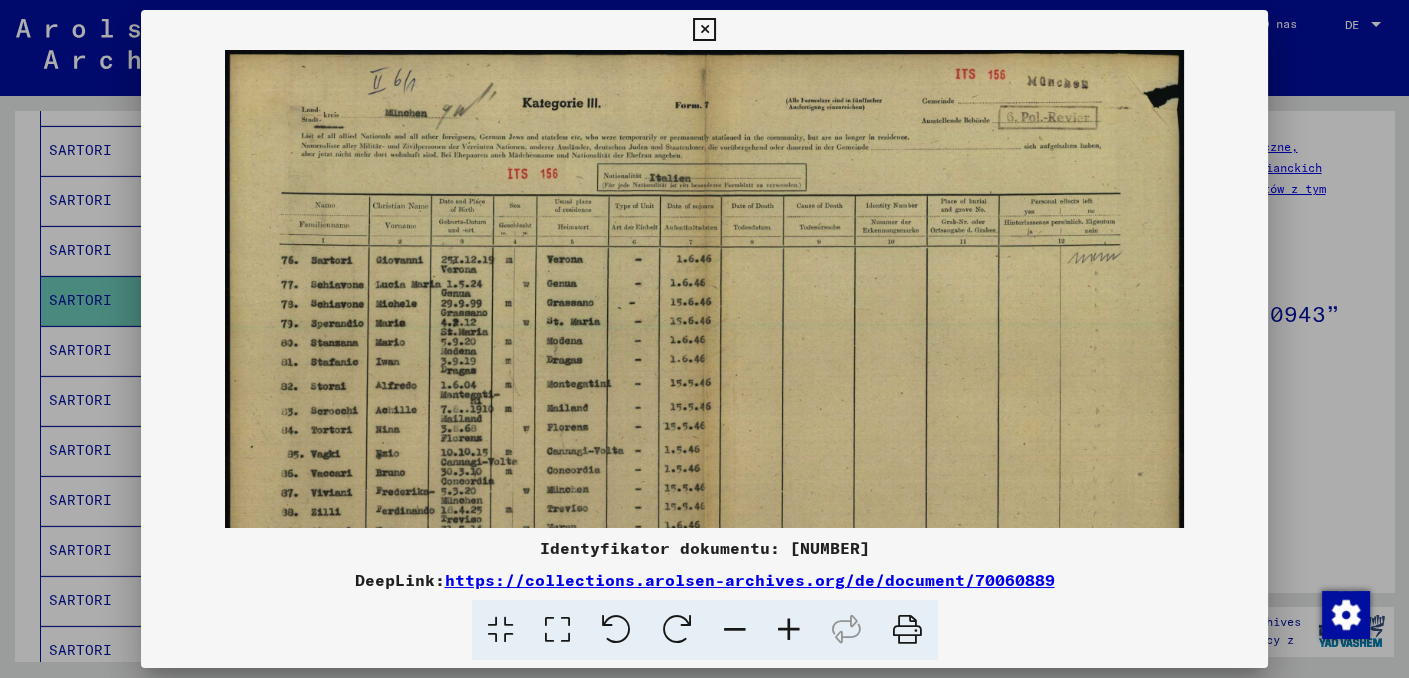 click at bounding box center (789, 630) 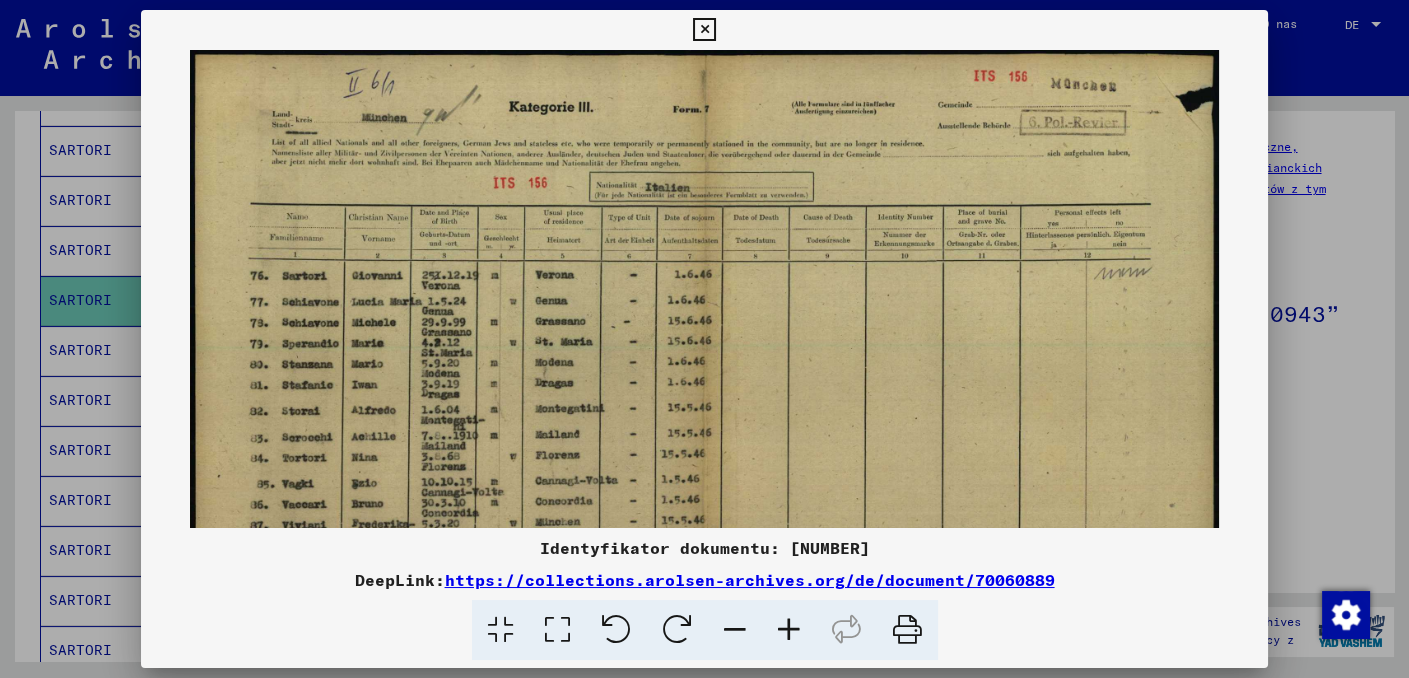 click at bounding box center (789, 630) 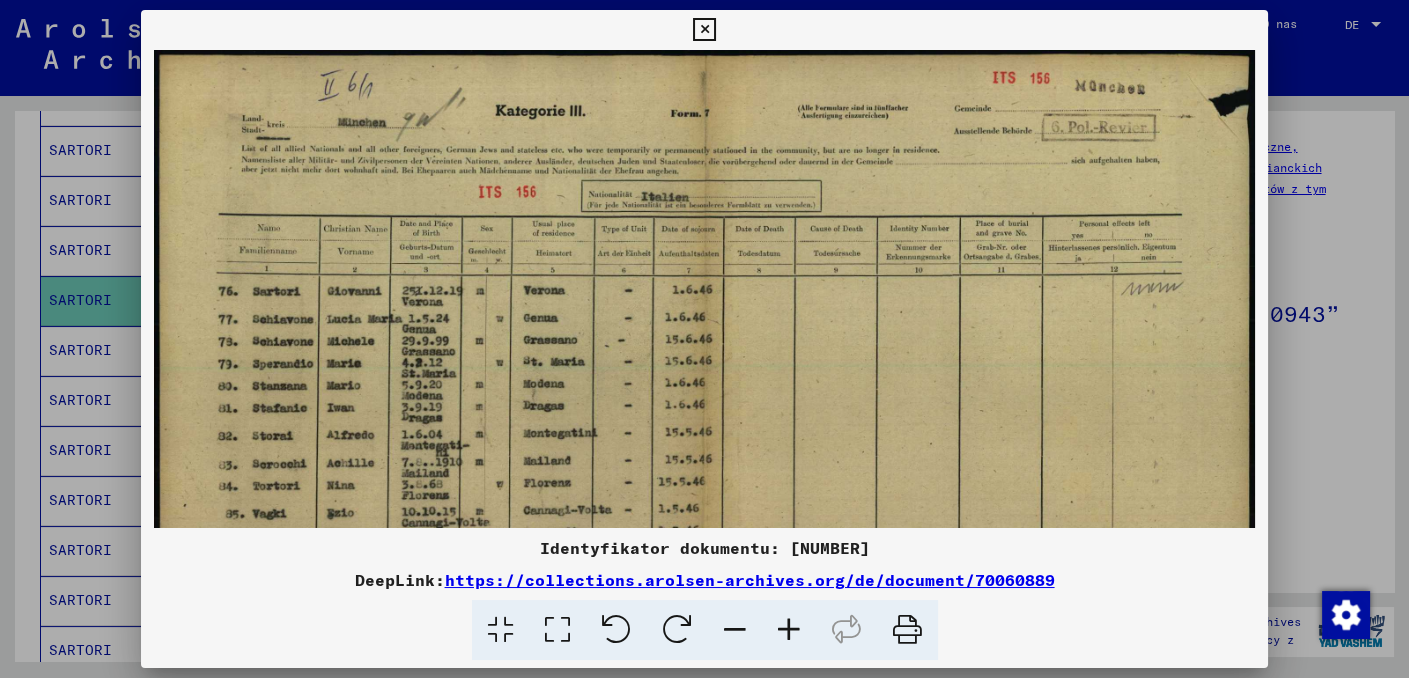 click at bounding box center [789, 630] 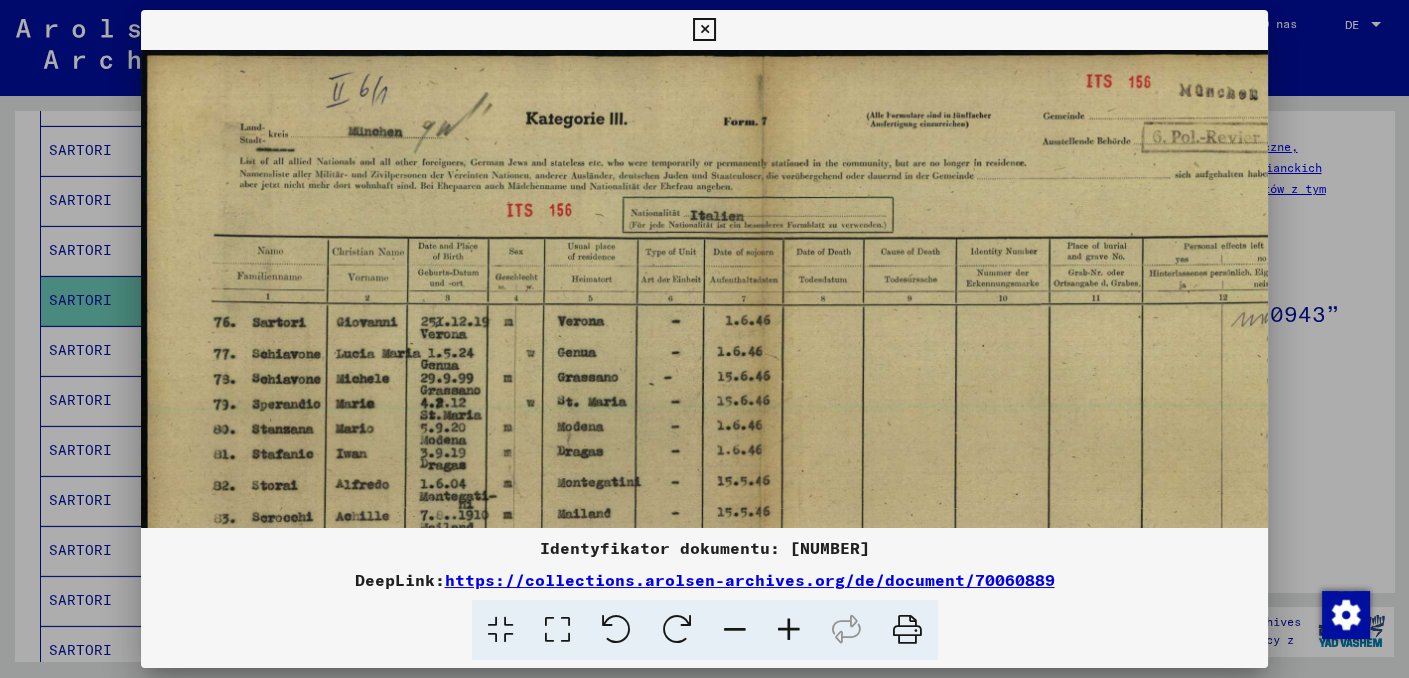 click at bounding box center (789, 630) 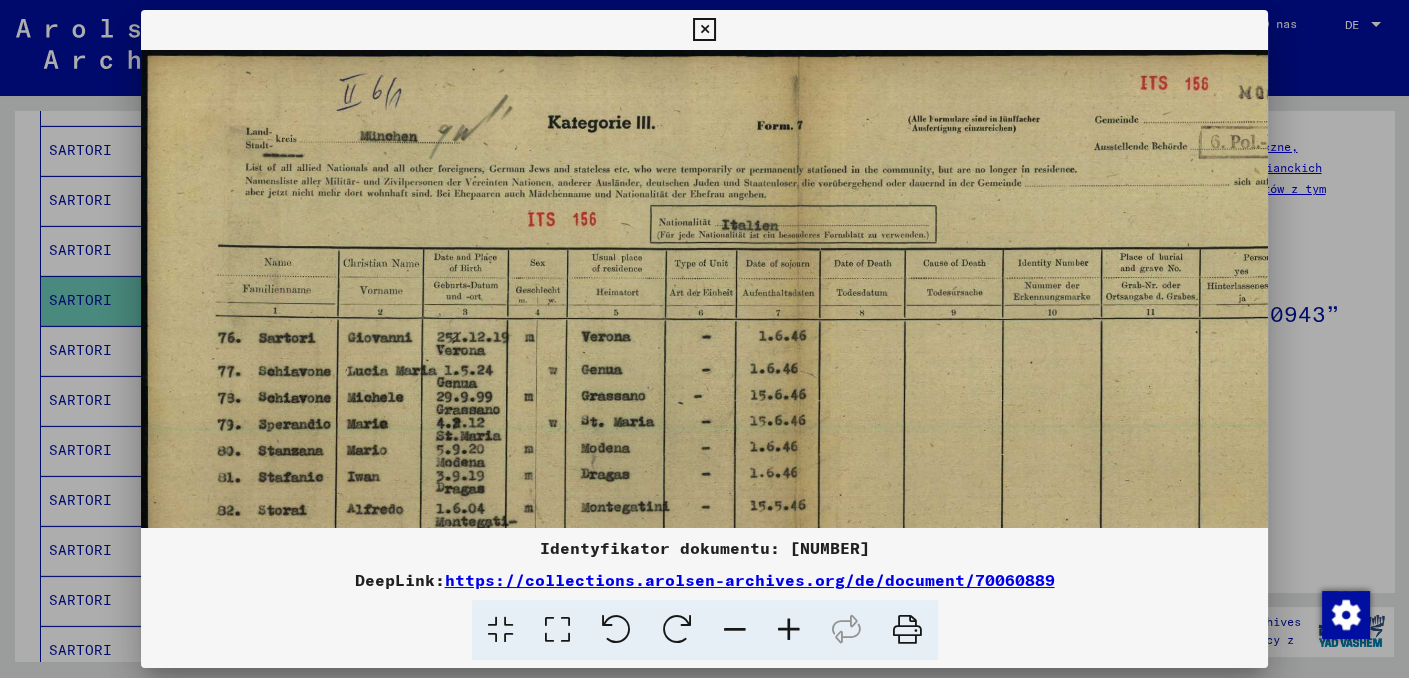 click at bounding box center (789, 630) 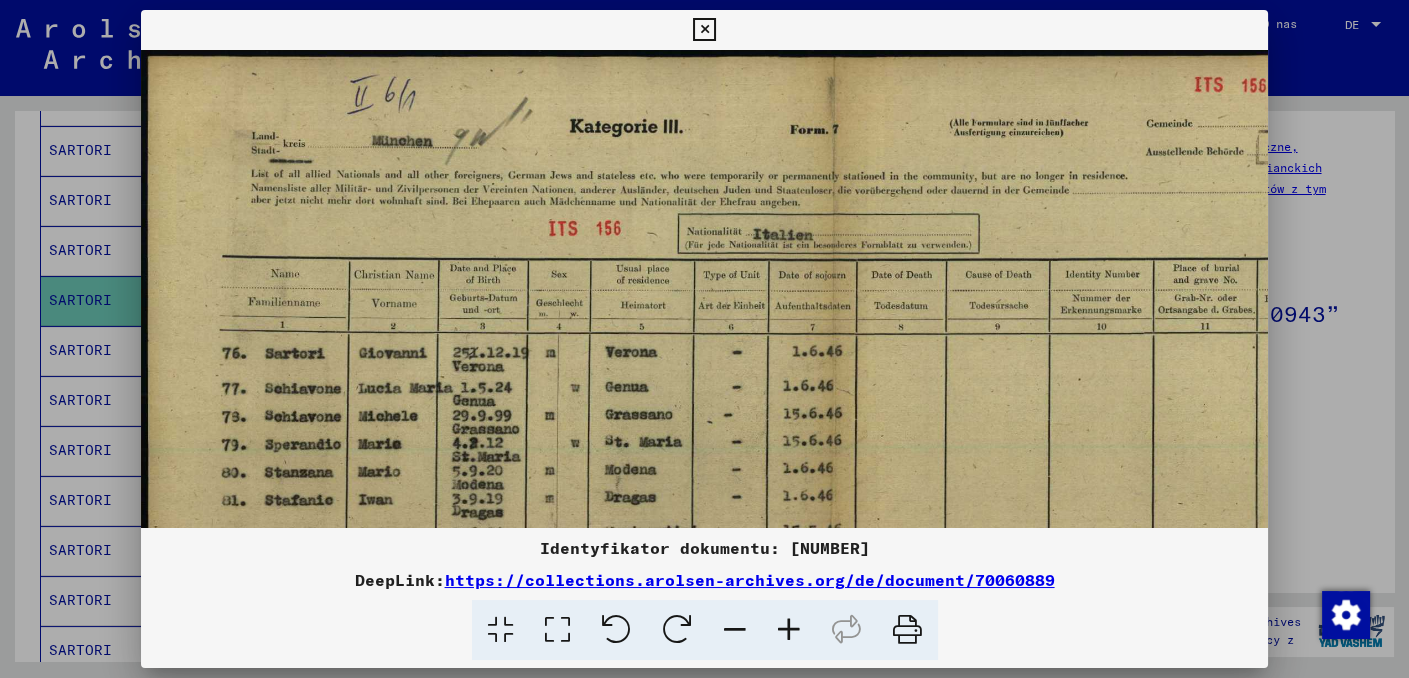 click at bounding box center [704, 30] 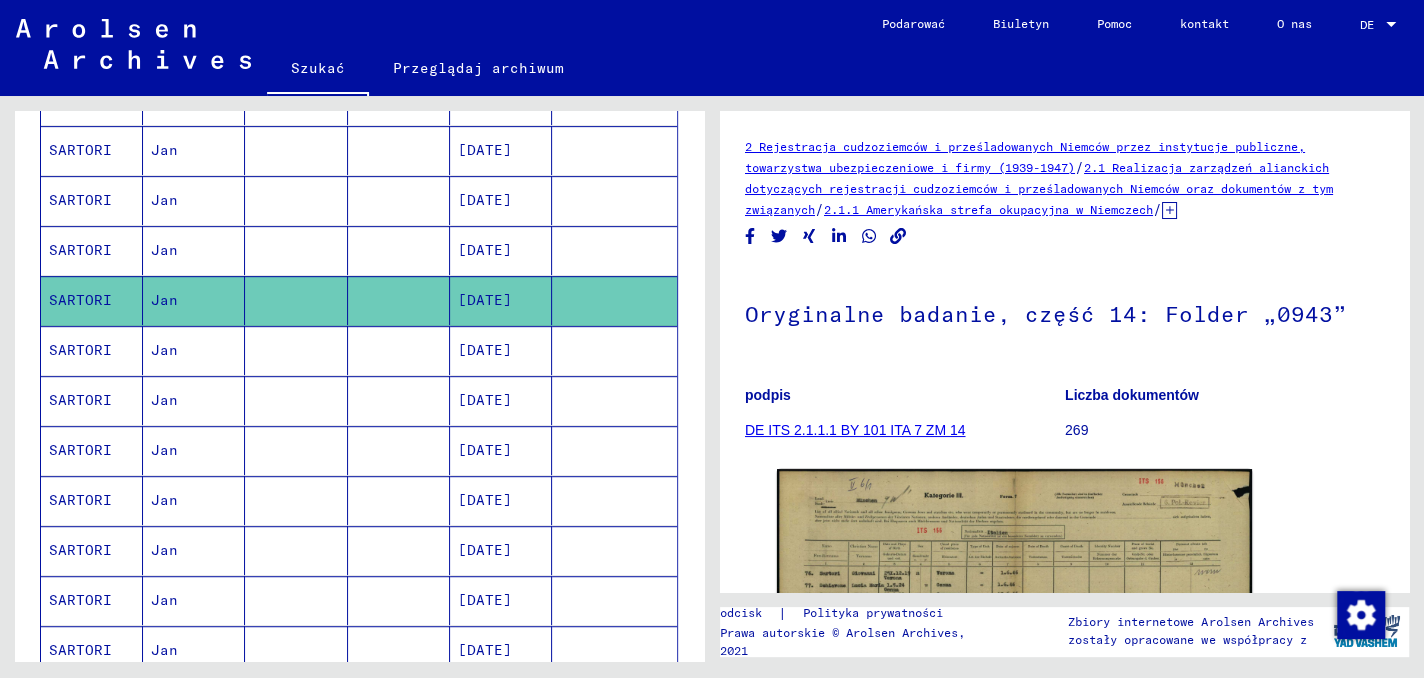 click on "SARTORI" at bounding box center (80, 400) 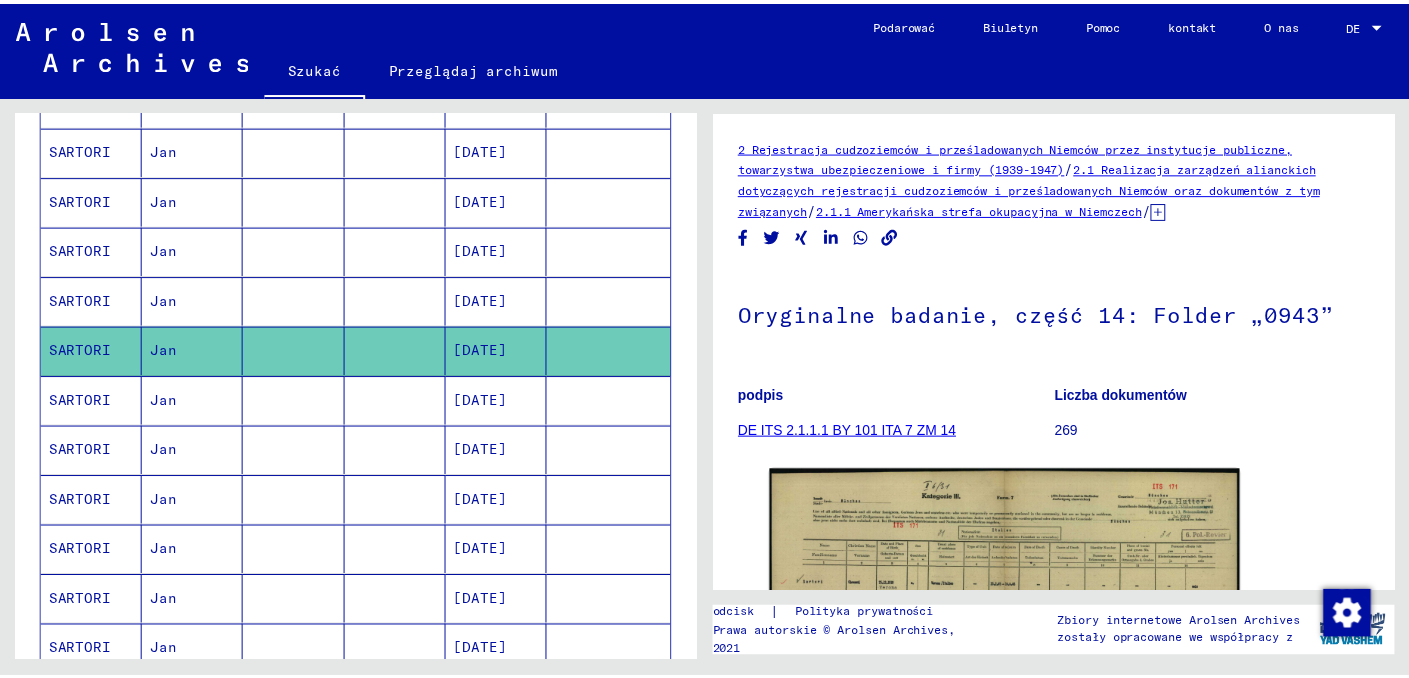 scroll, scrollTop: 0, scrollLeft: 0, axis: both 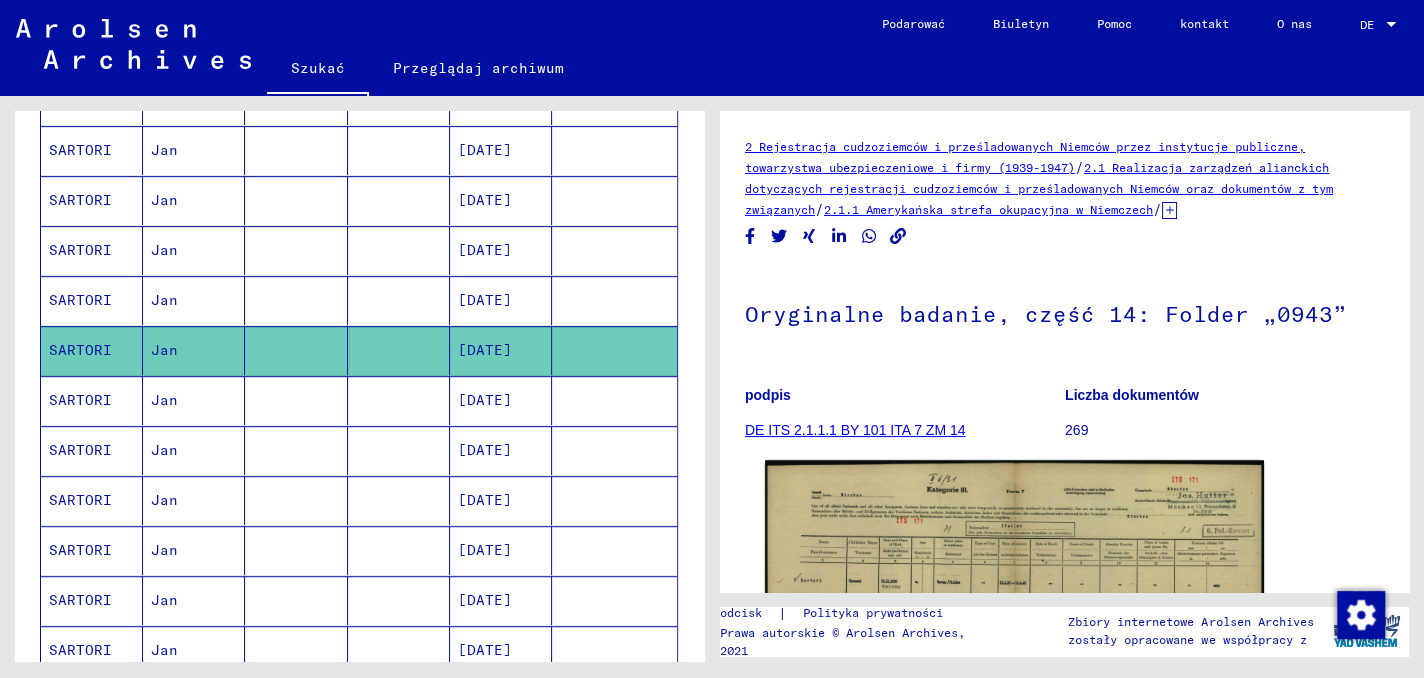 click 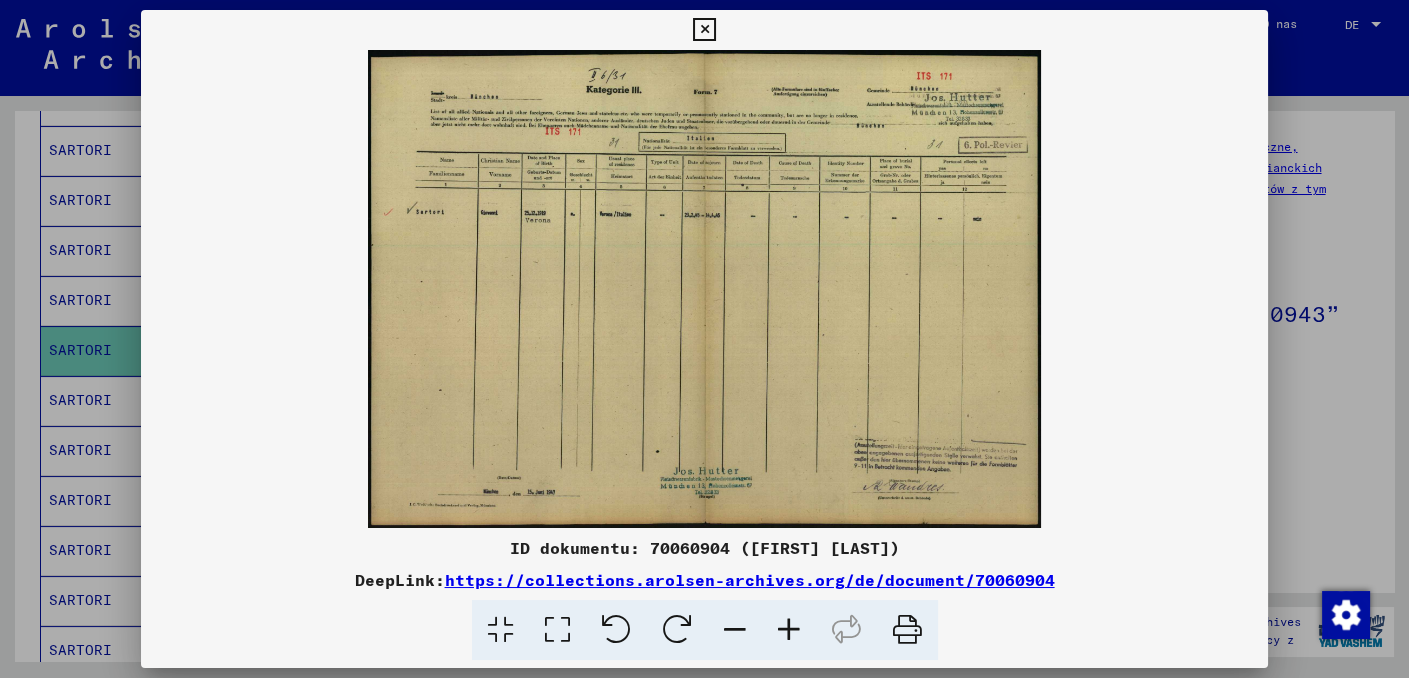 click at bounding box center [789, 630] 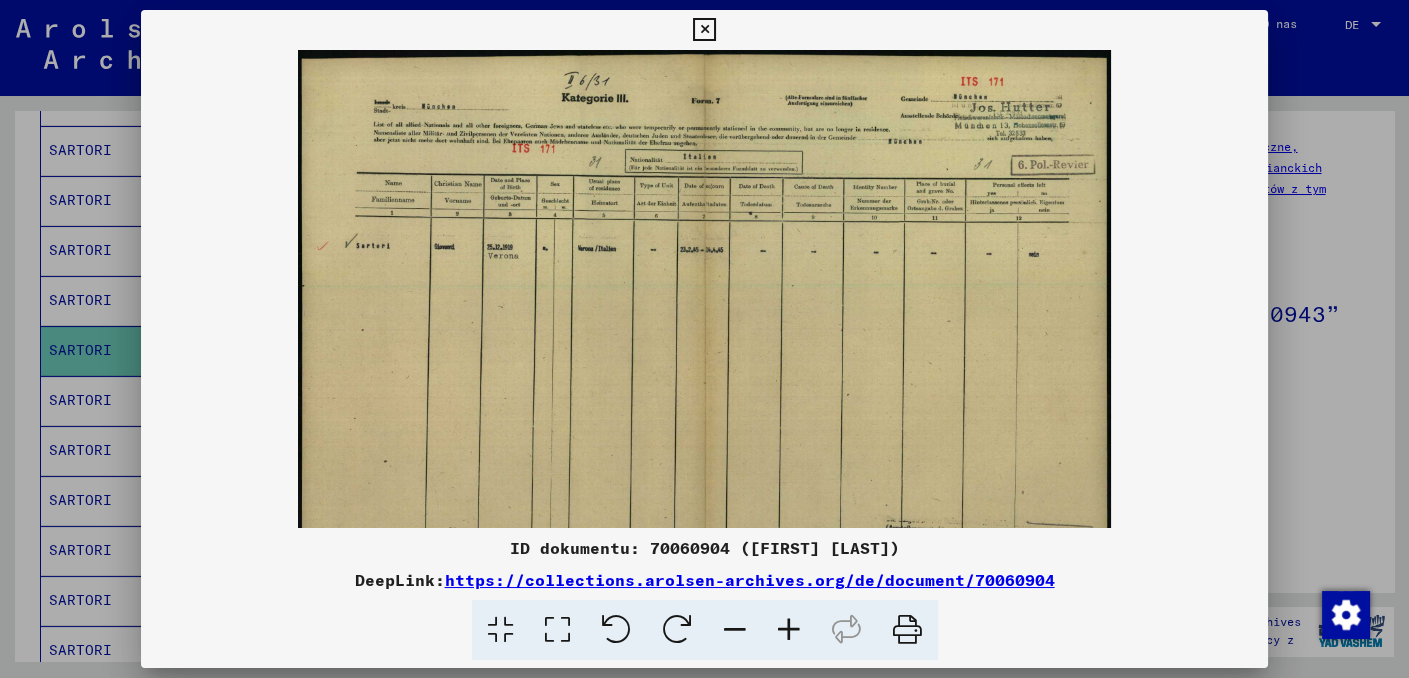 click at bounding box center [789, 630] 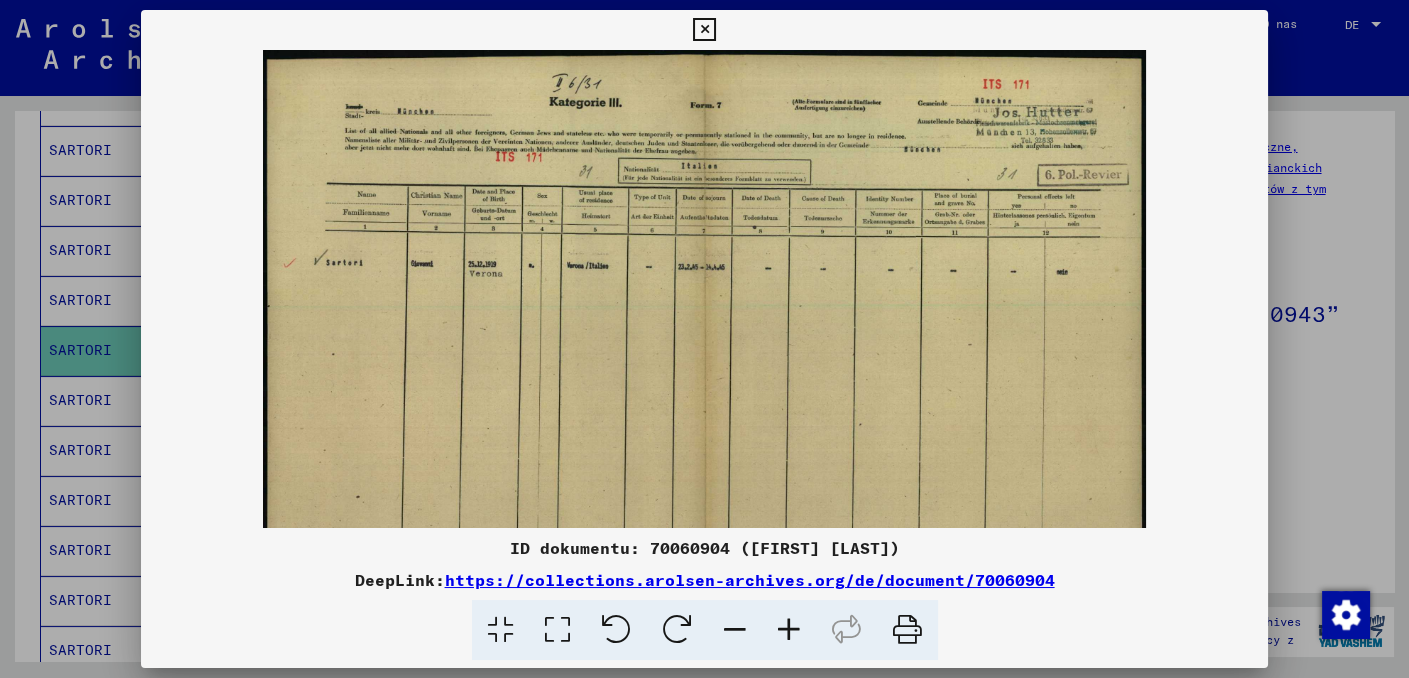 click at bounding box center [789, 630] 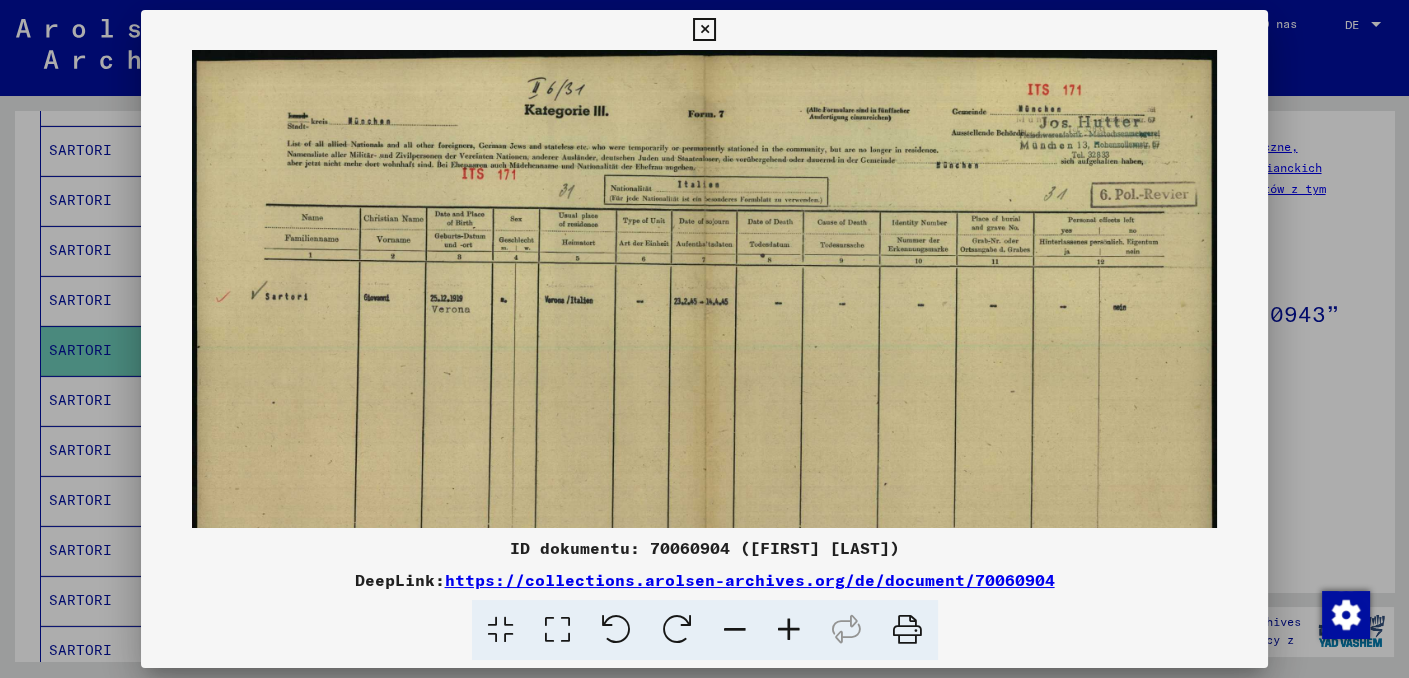 click at bounding box center [789, 630] 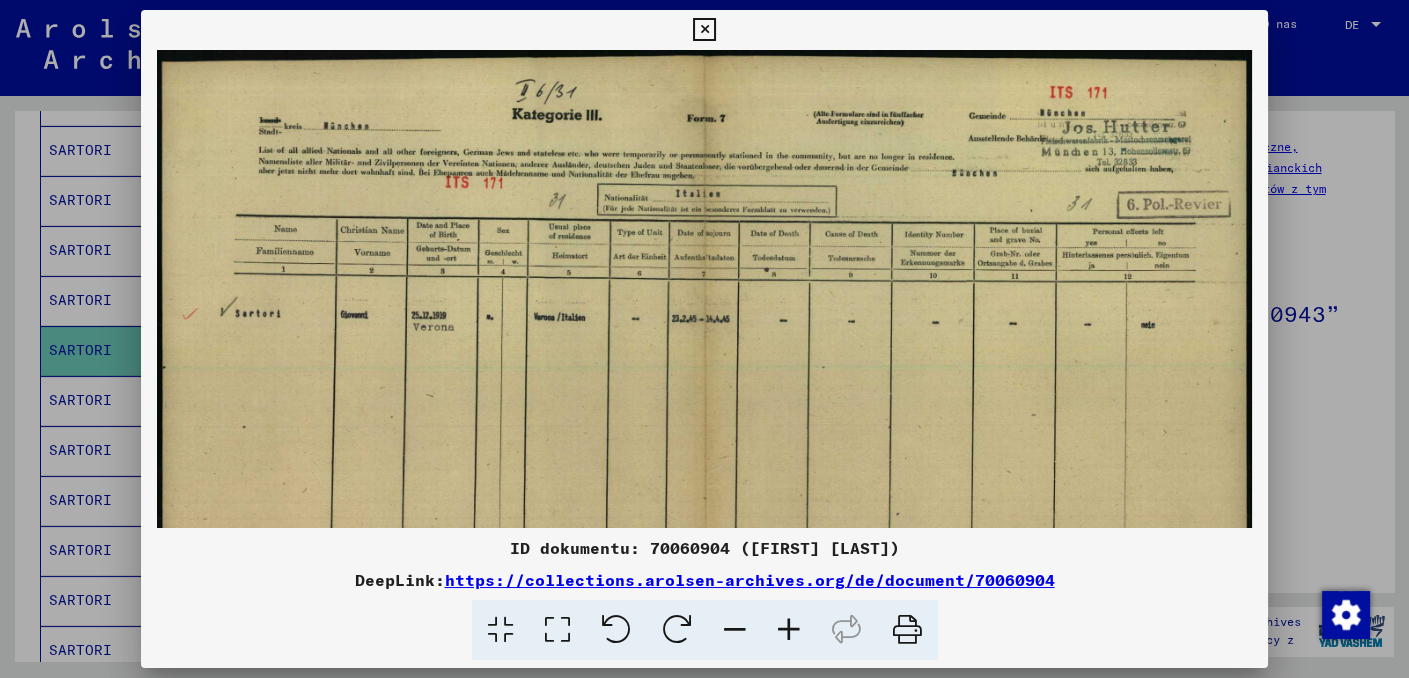 click at bounding box center (789, 630) 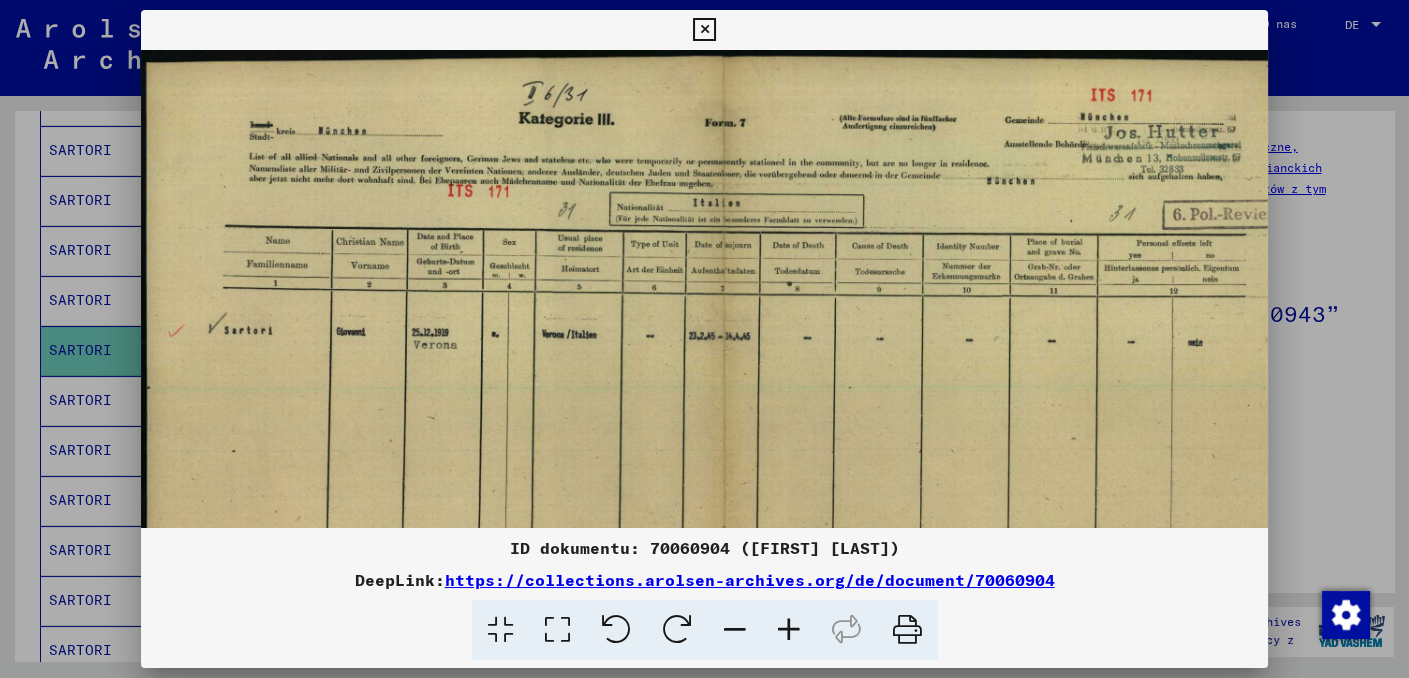 click at bounding box center [789, 630] 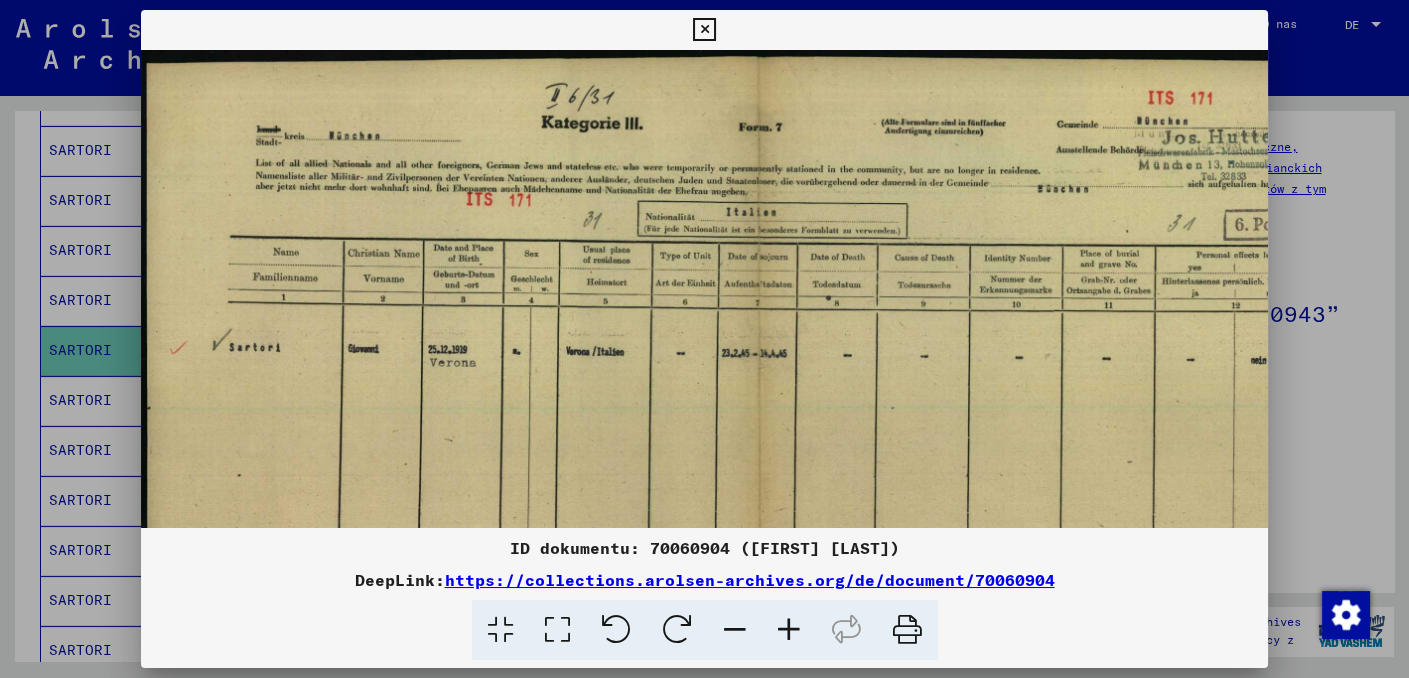 click at bounding box center (789, 630) 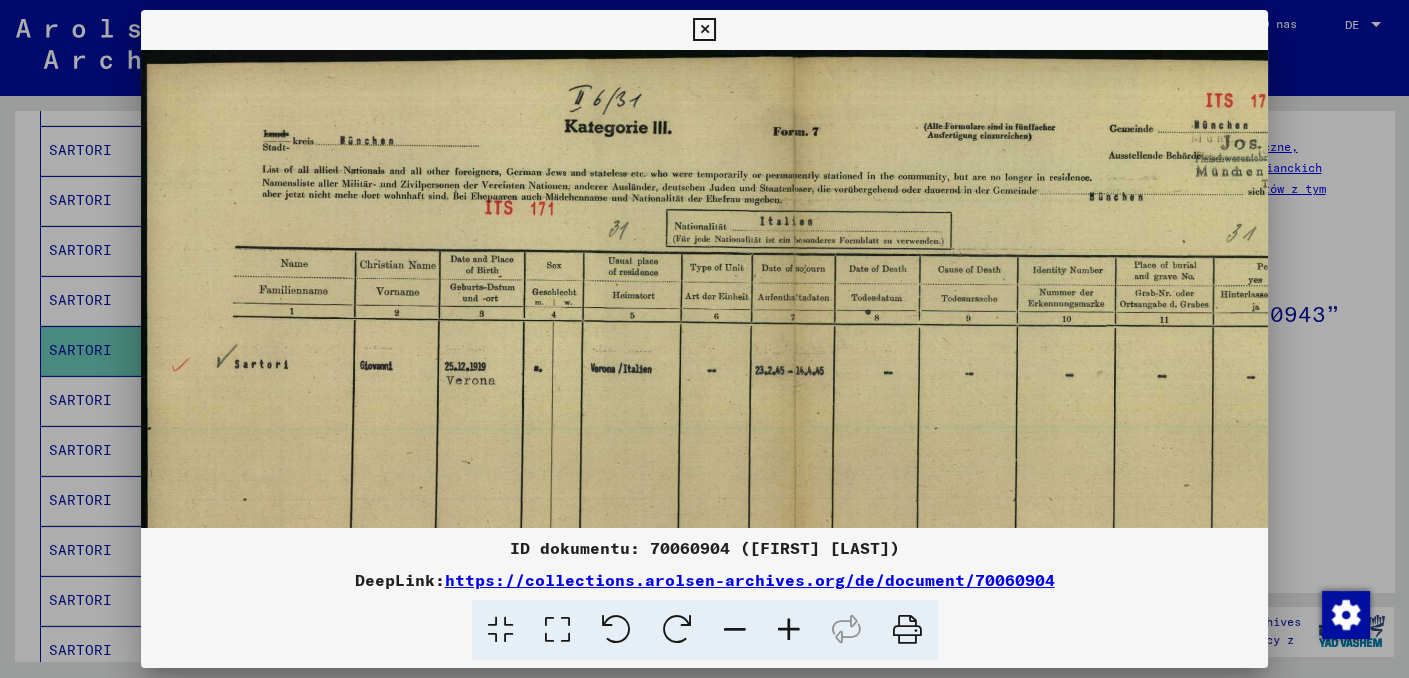 click at bounding box center [789, 630] 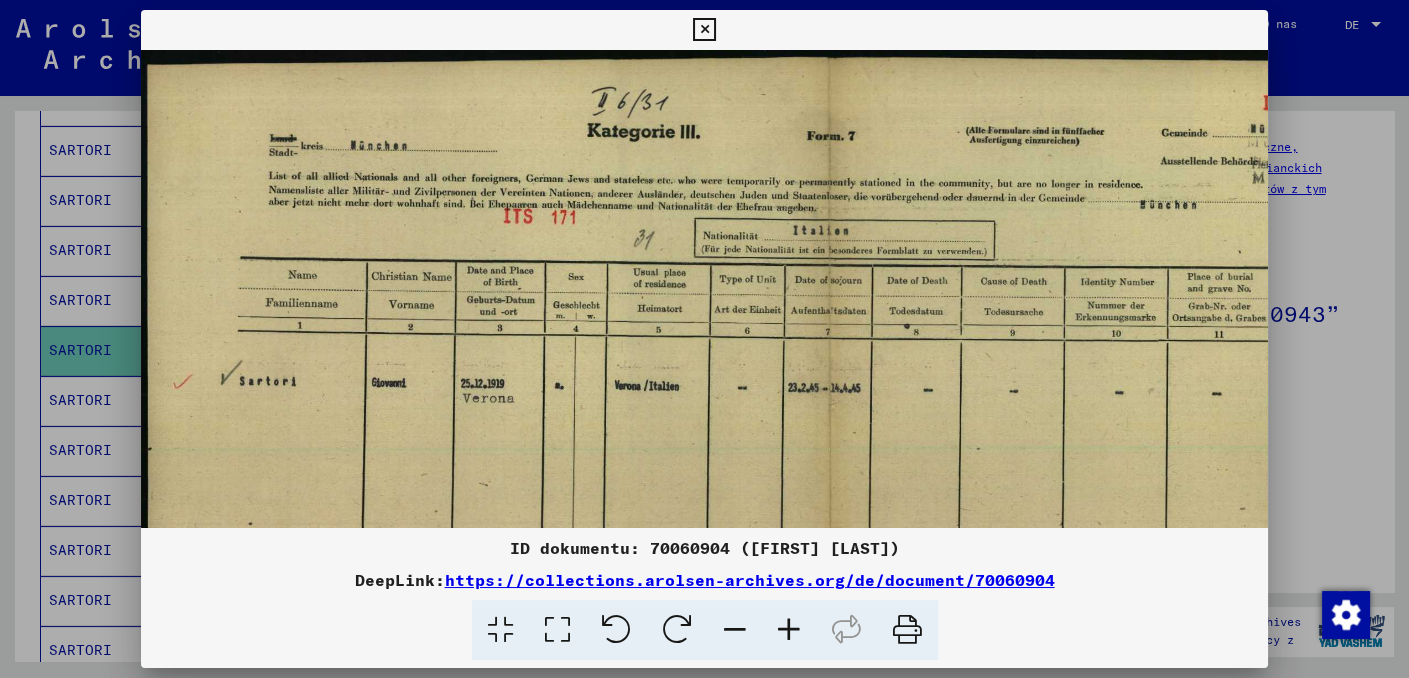 click at bounding box center (789, 630) 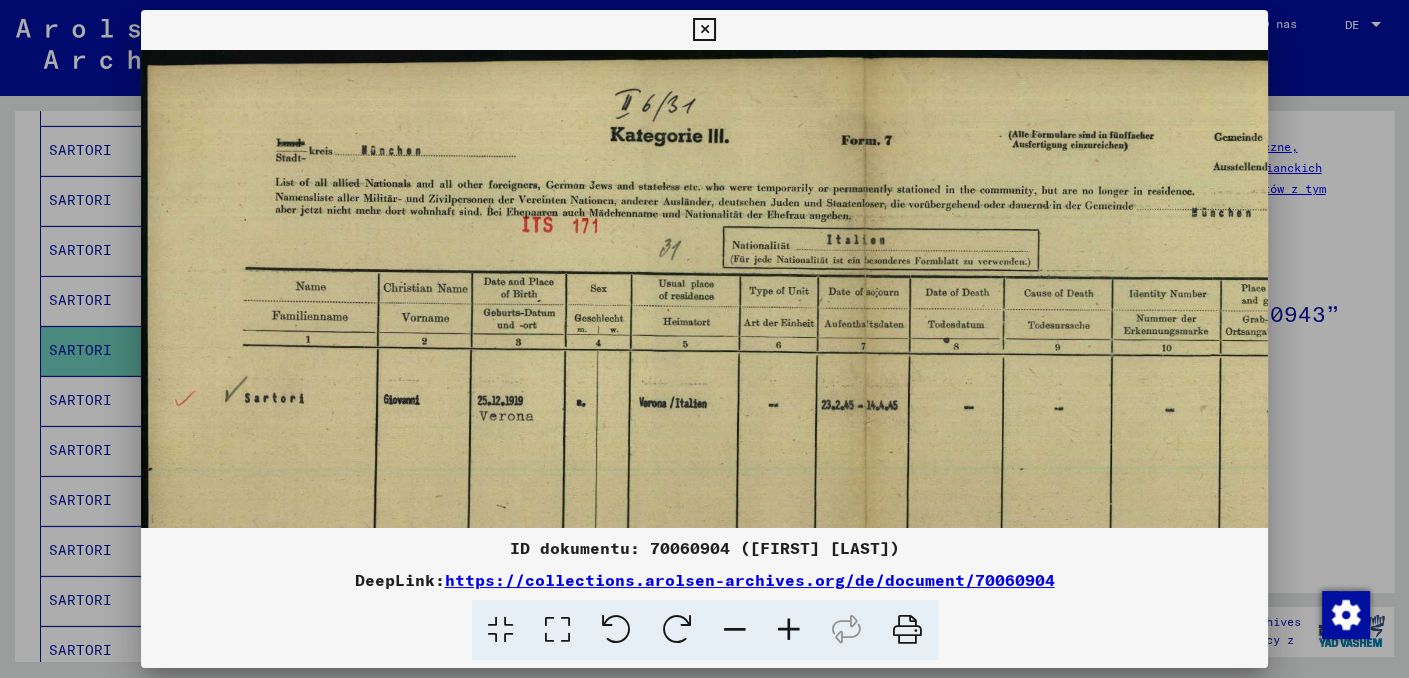 click at bounding box center (789, 630) 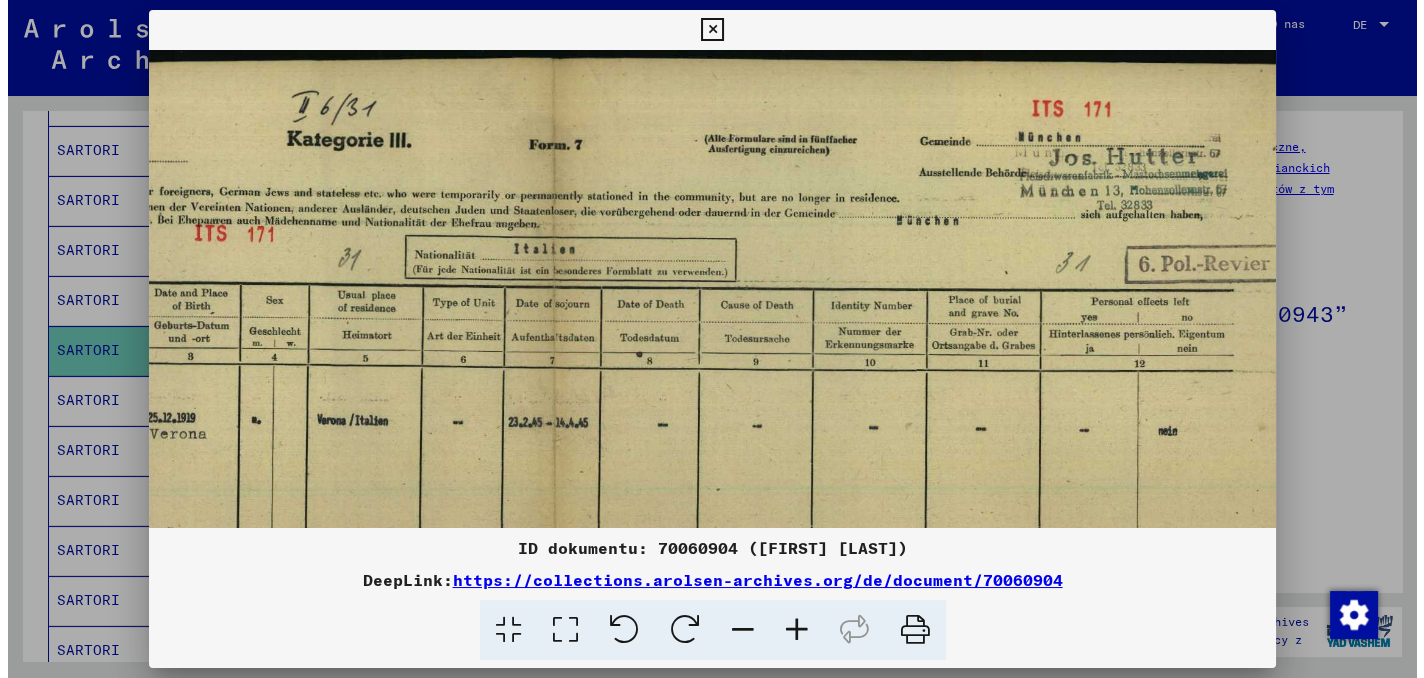 scroll, scrollTop: 0, scrollLeft: 377, axis: horizontal 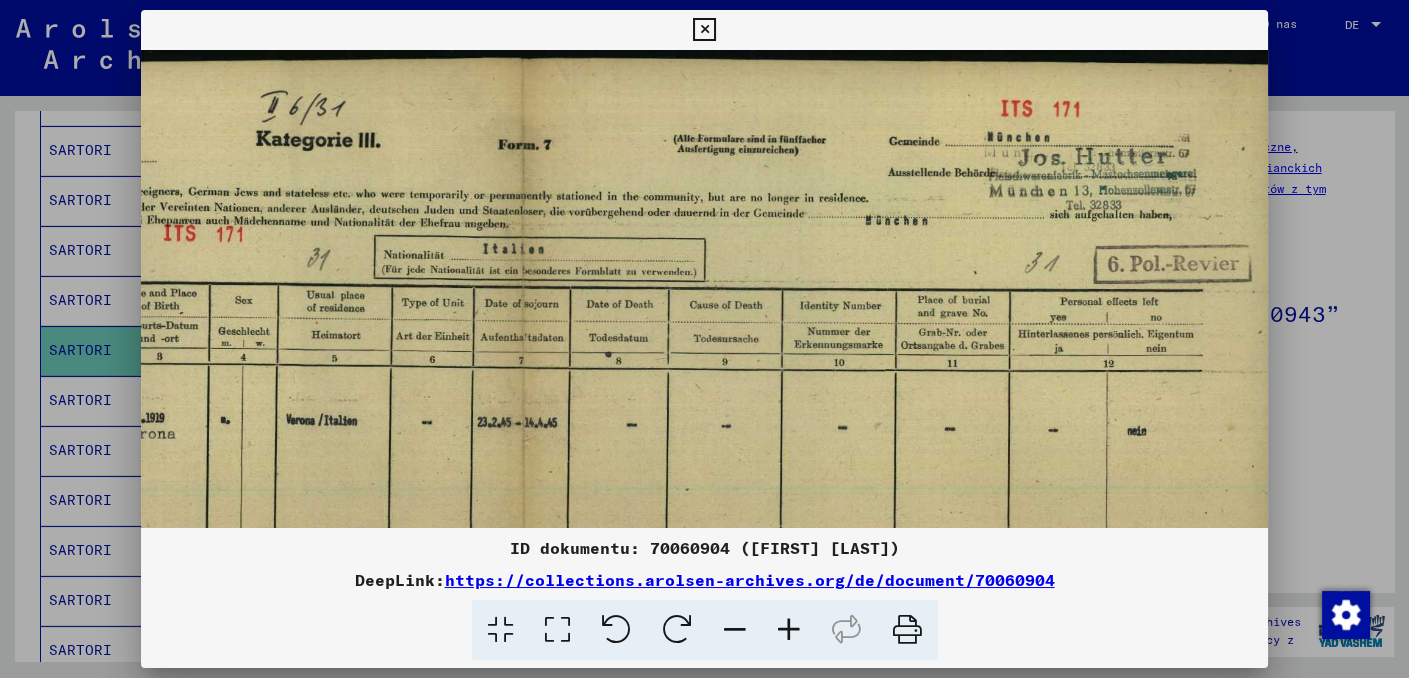 drag, startPoint x: 830, startPoint y: 189, endPoint x: 517, endPoint y: 216, distance: 314.16238 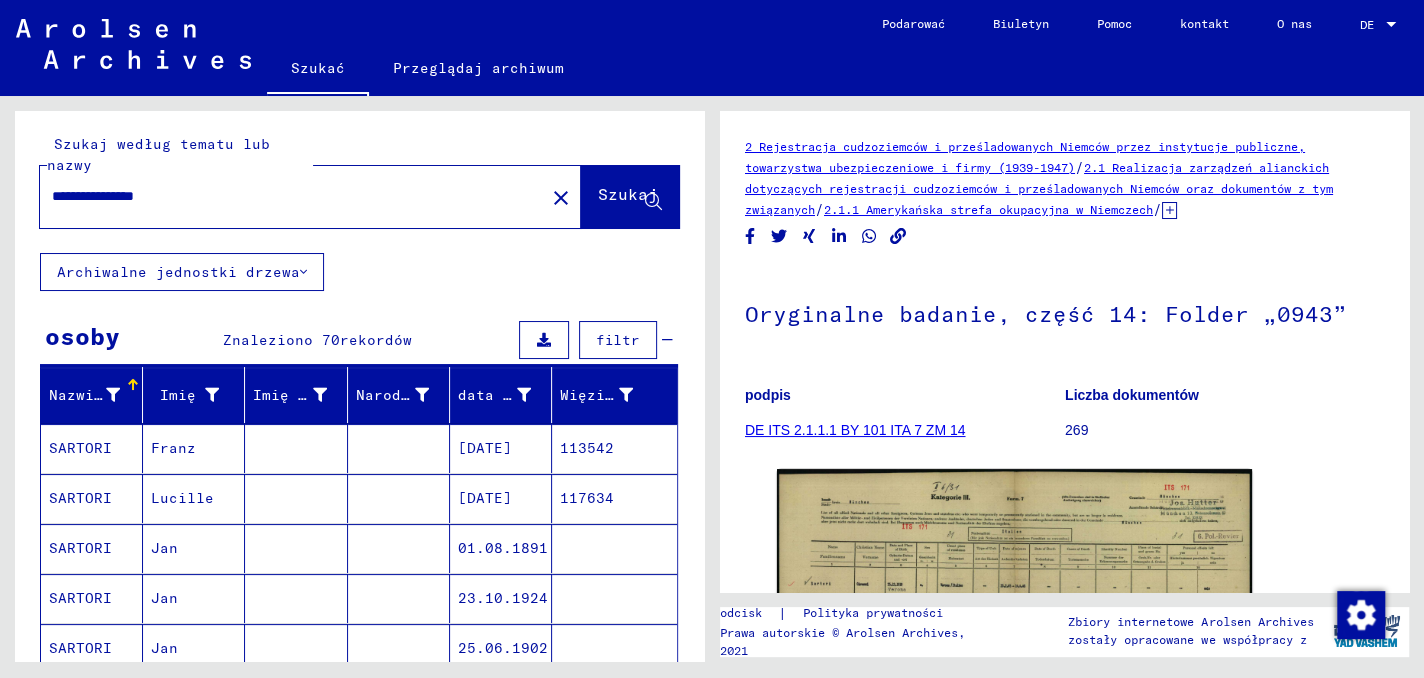 scroll, scrollTop: 0, scrollLeft: 0, axis: both 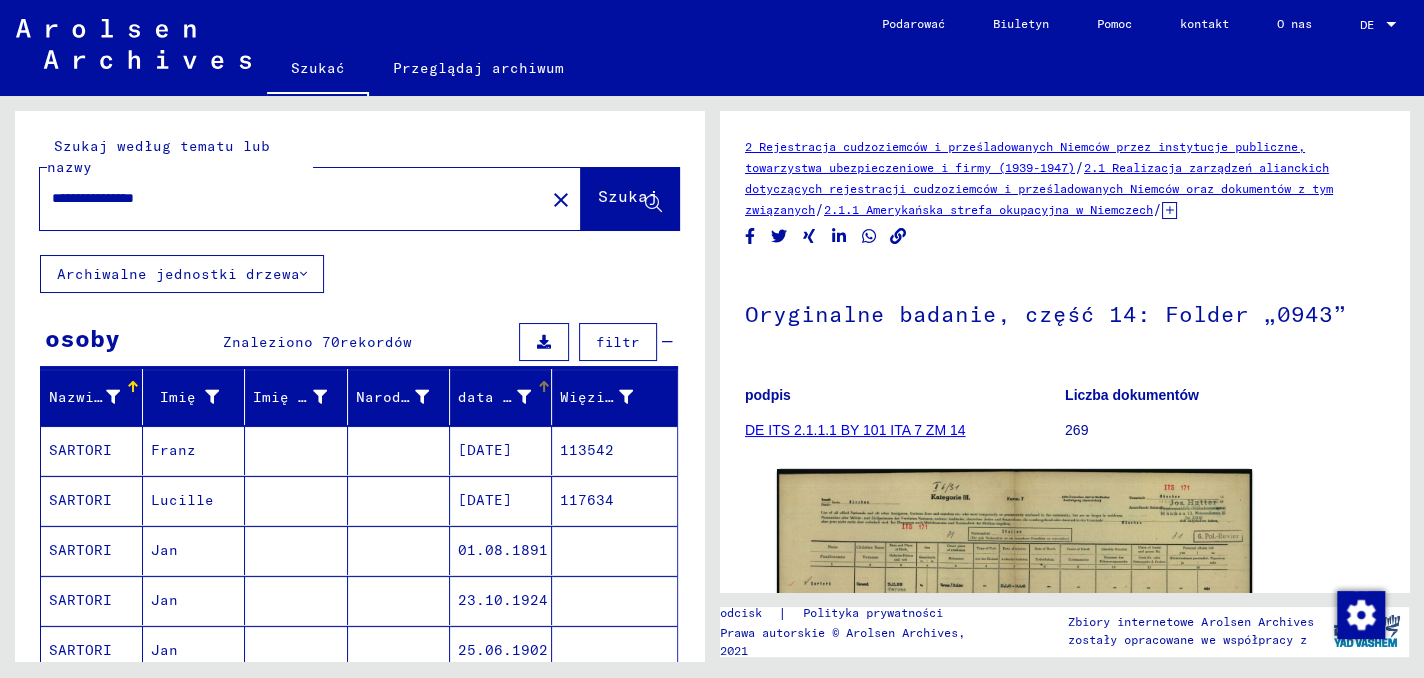 click at bounding box center (544, 387) 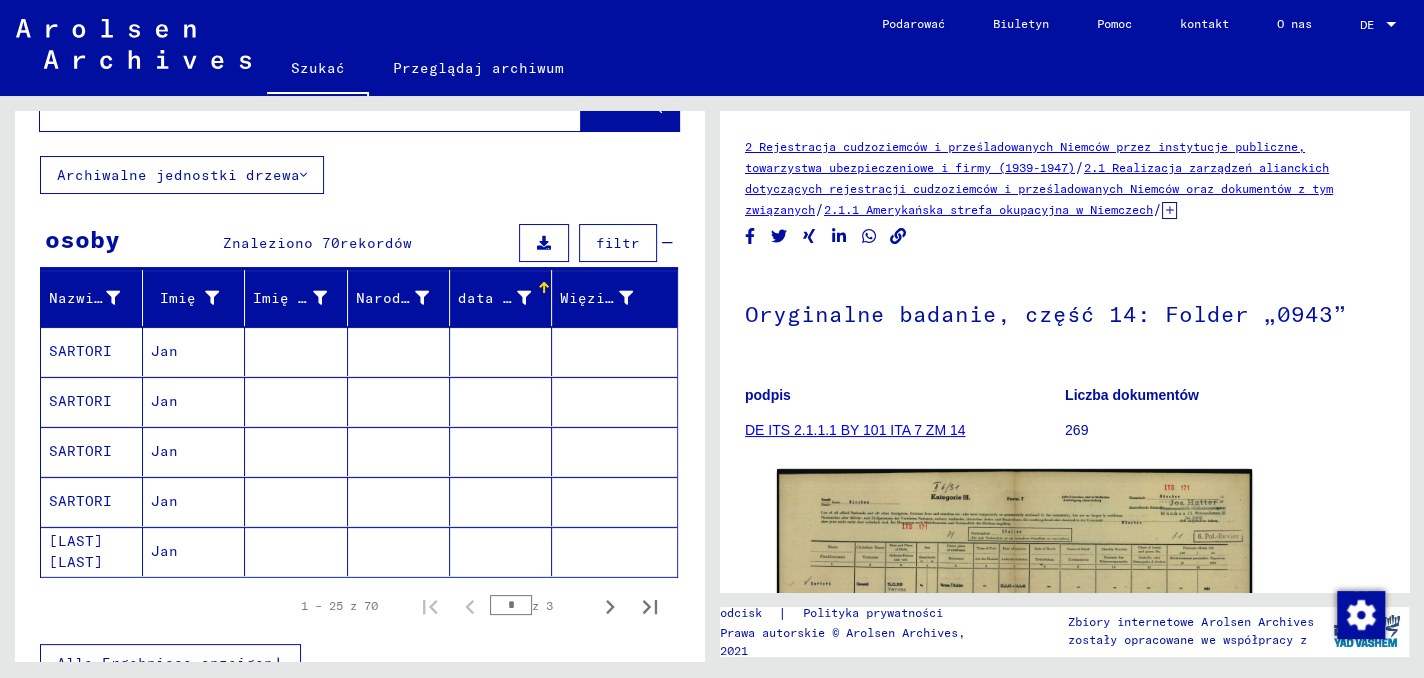 scroll, scrollTop: 200, scrollLeft: 0, axis: vertical 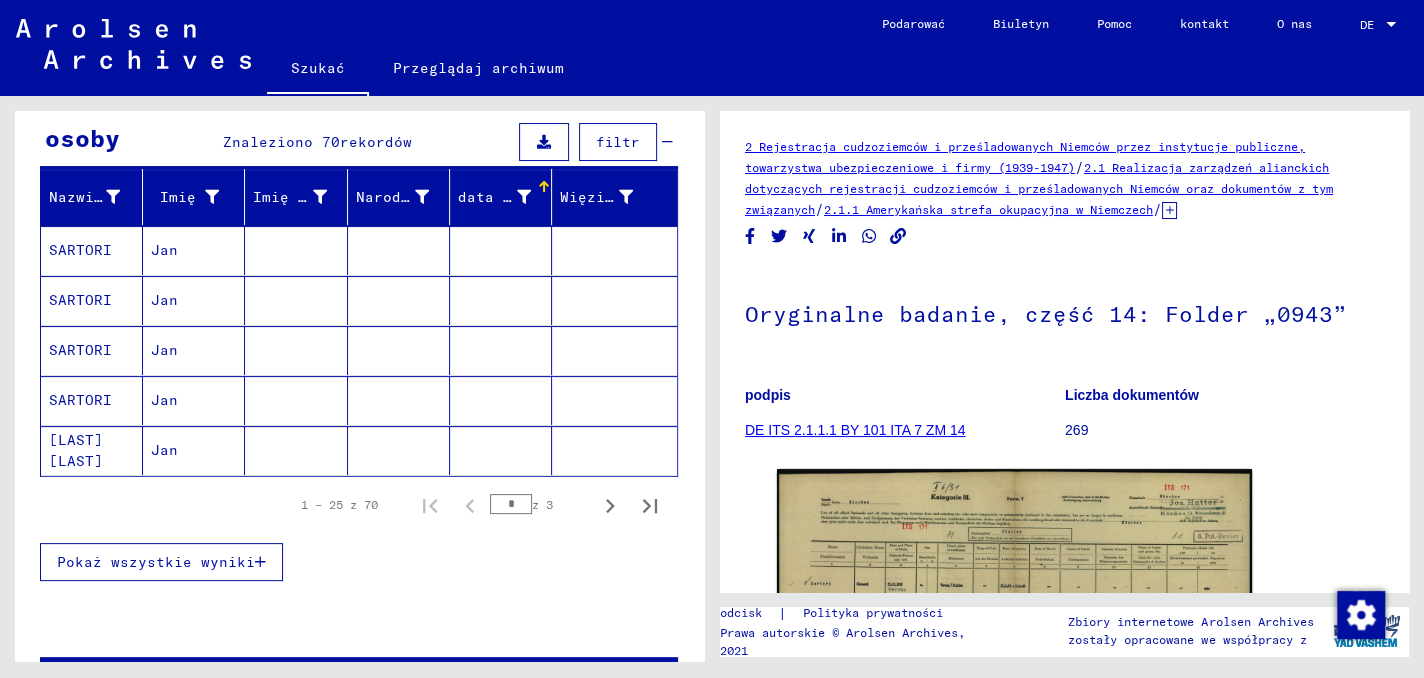 click on "Pokaż wszystkie wyniki" at bounding box center (156, 562) 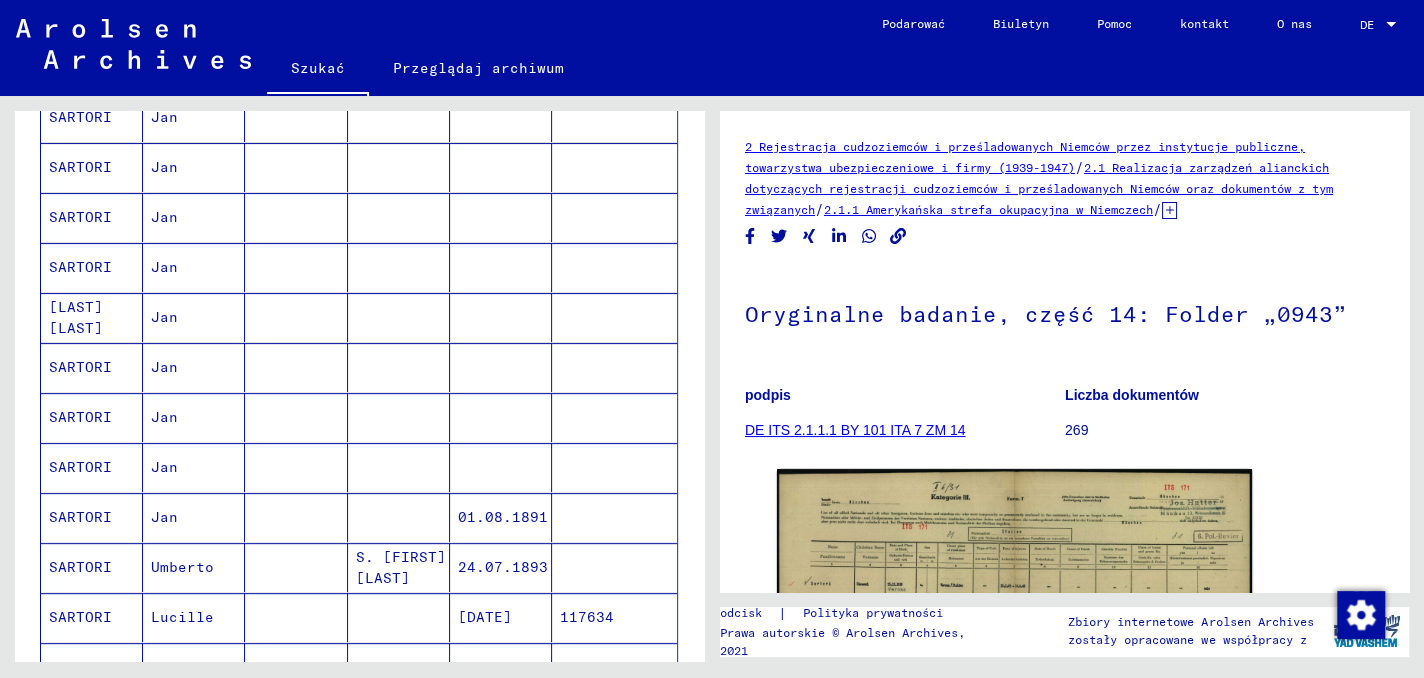 scroll, scrollTop: 300, scrollLeft: 0, axis: vertical 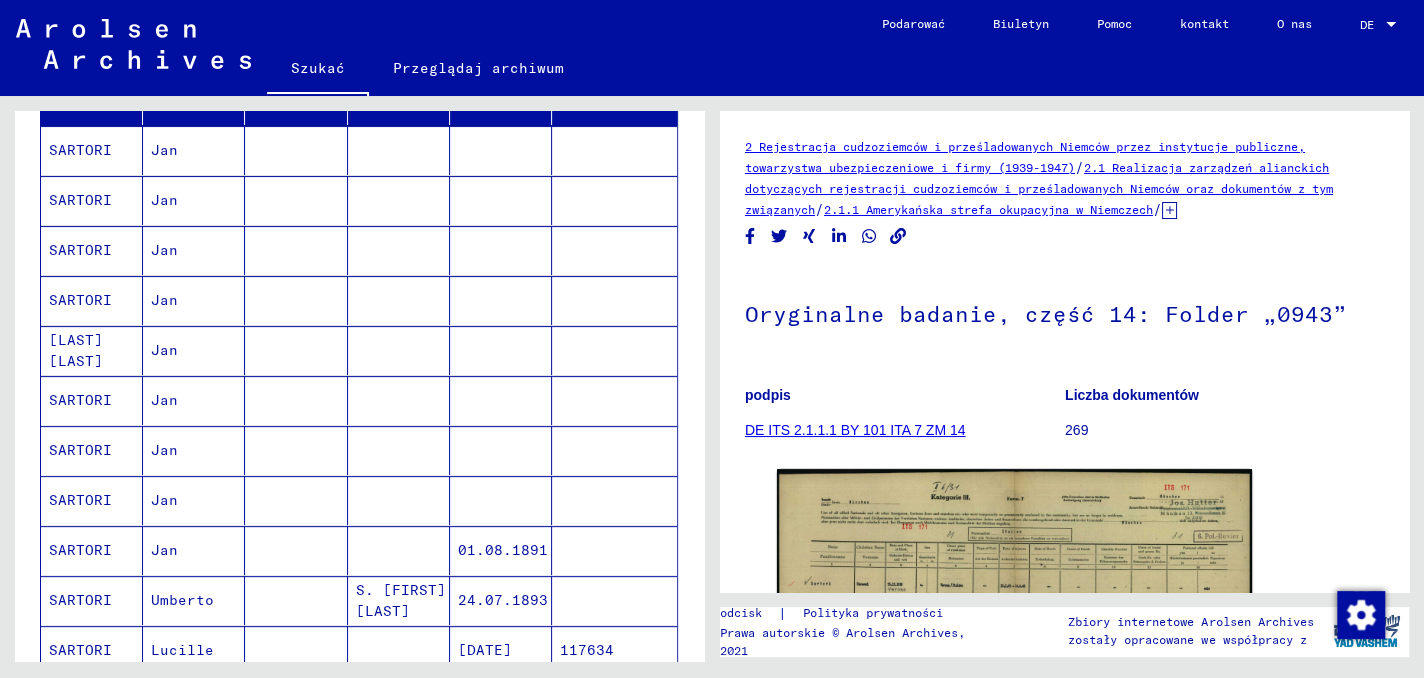 click on "SARTORI" at bounding box center (80, 200) 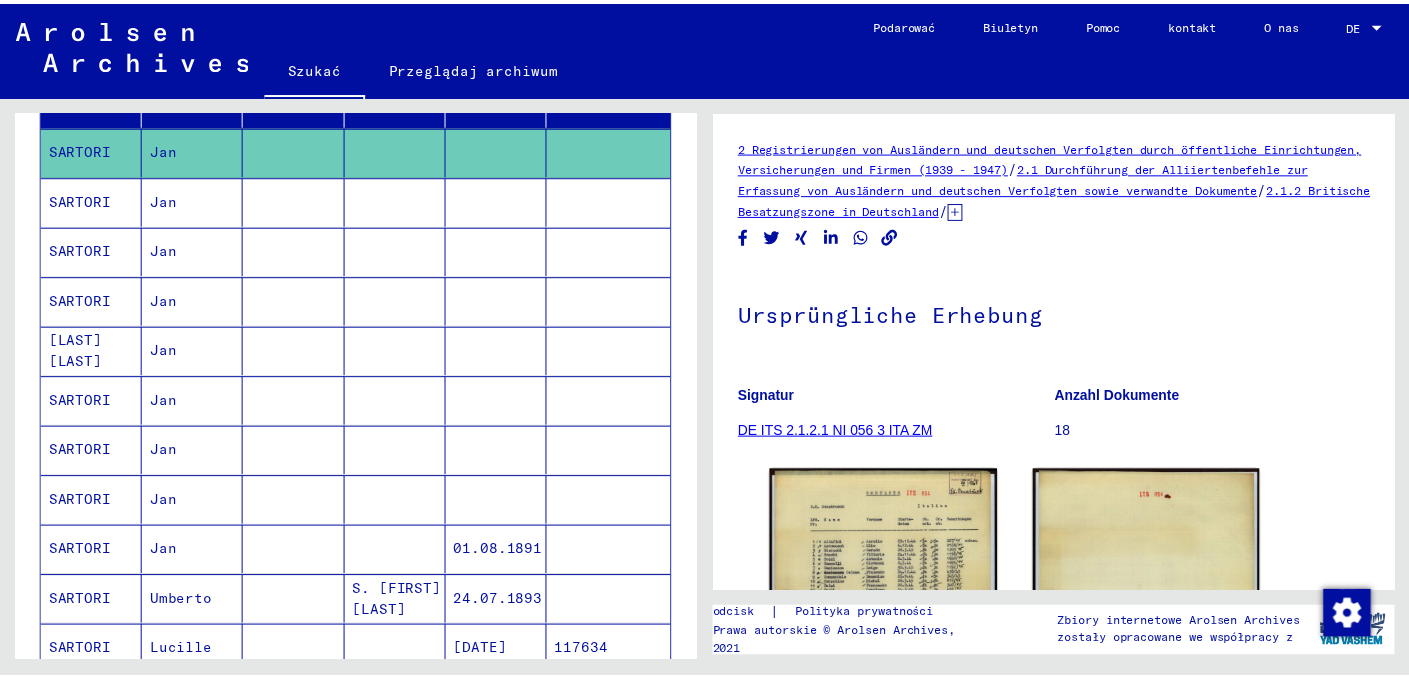 scroll, scrollTop: 0, scrollLeft: 0, axis: both 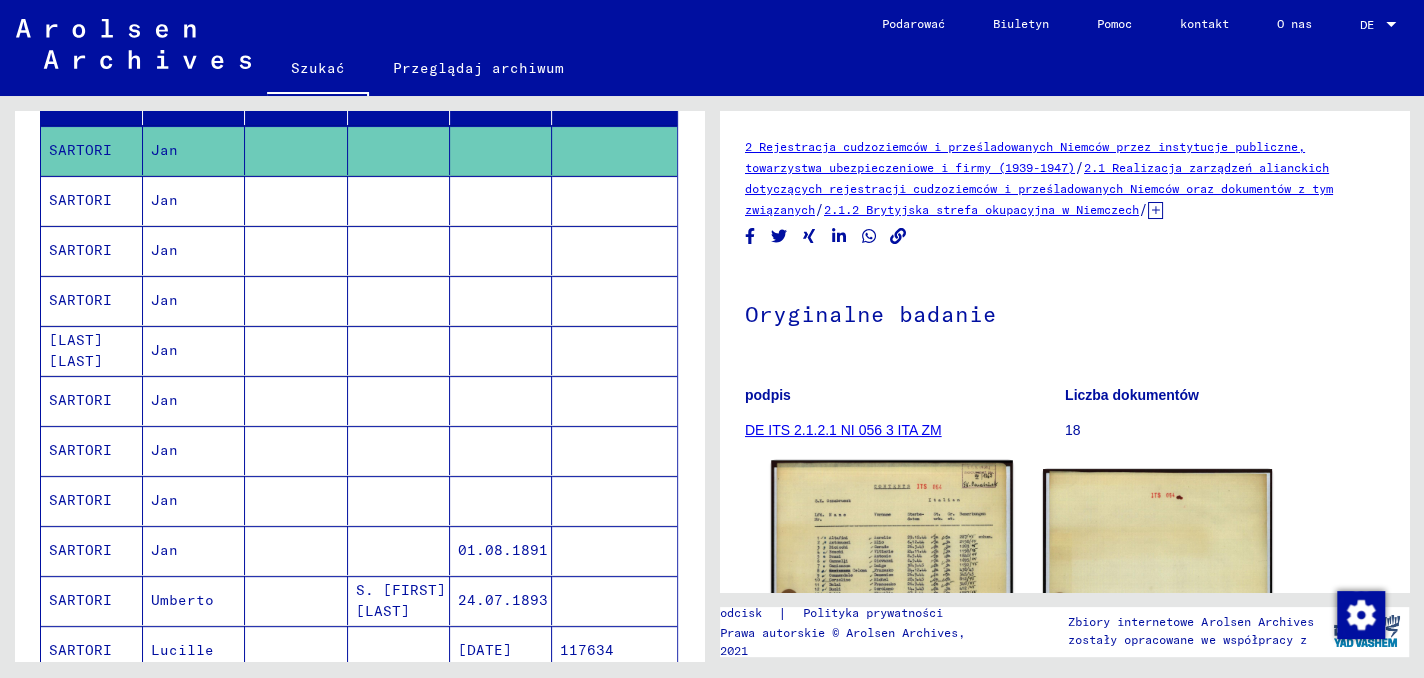 click 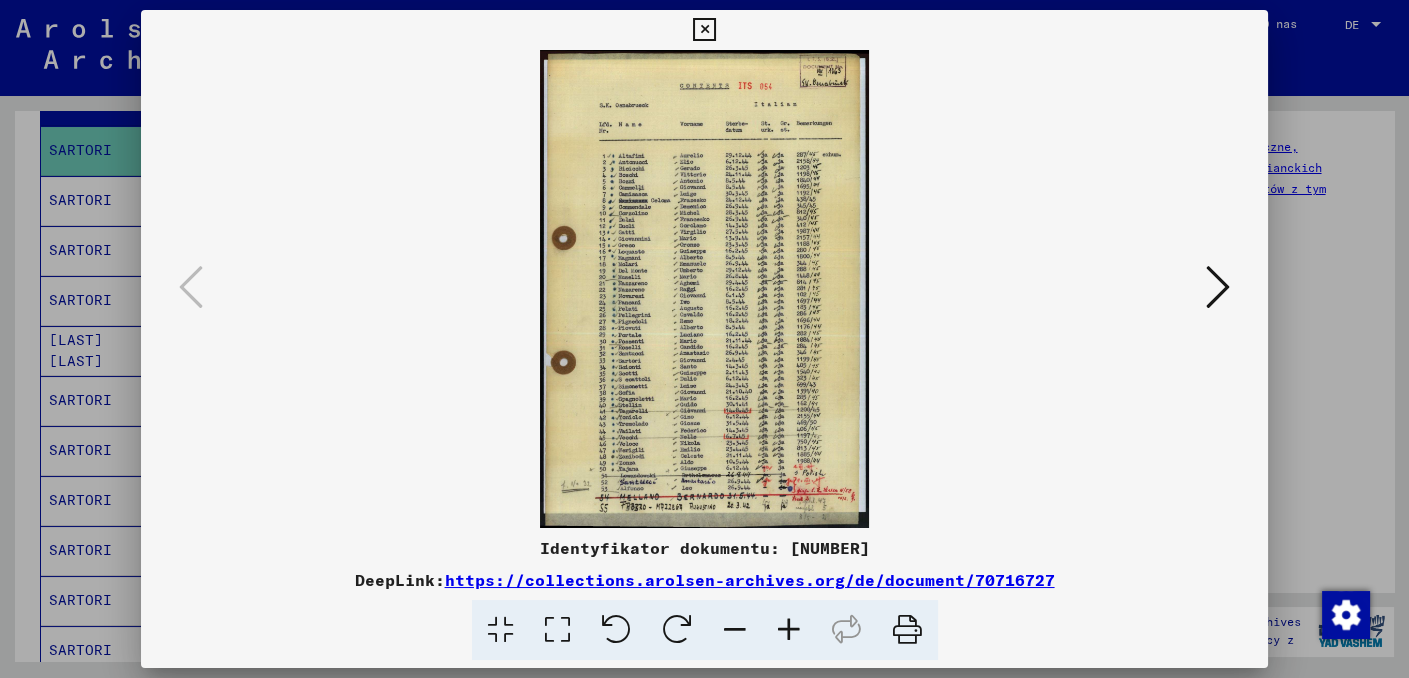 click at bounding box center (789, 630) 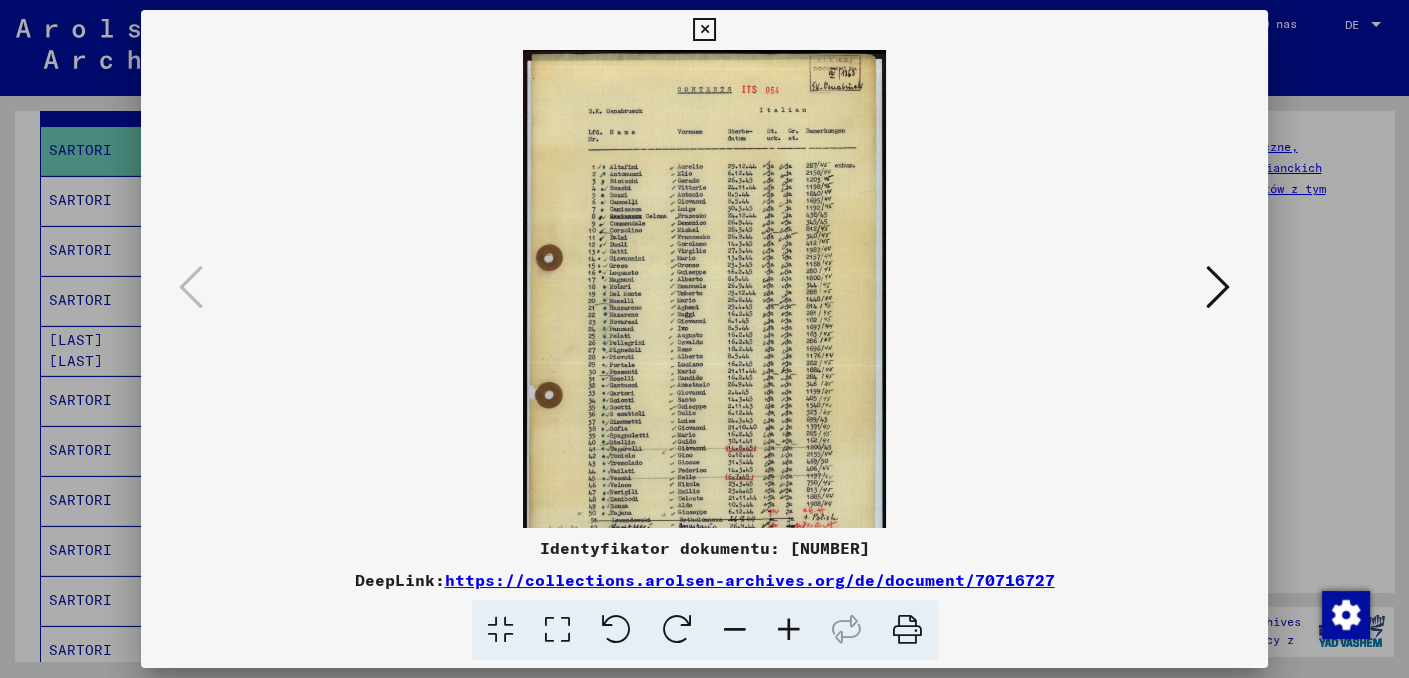 click at bounding box center [789, 630] 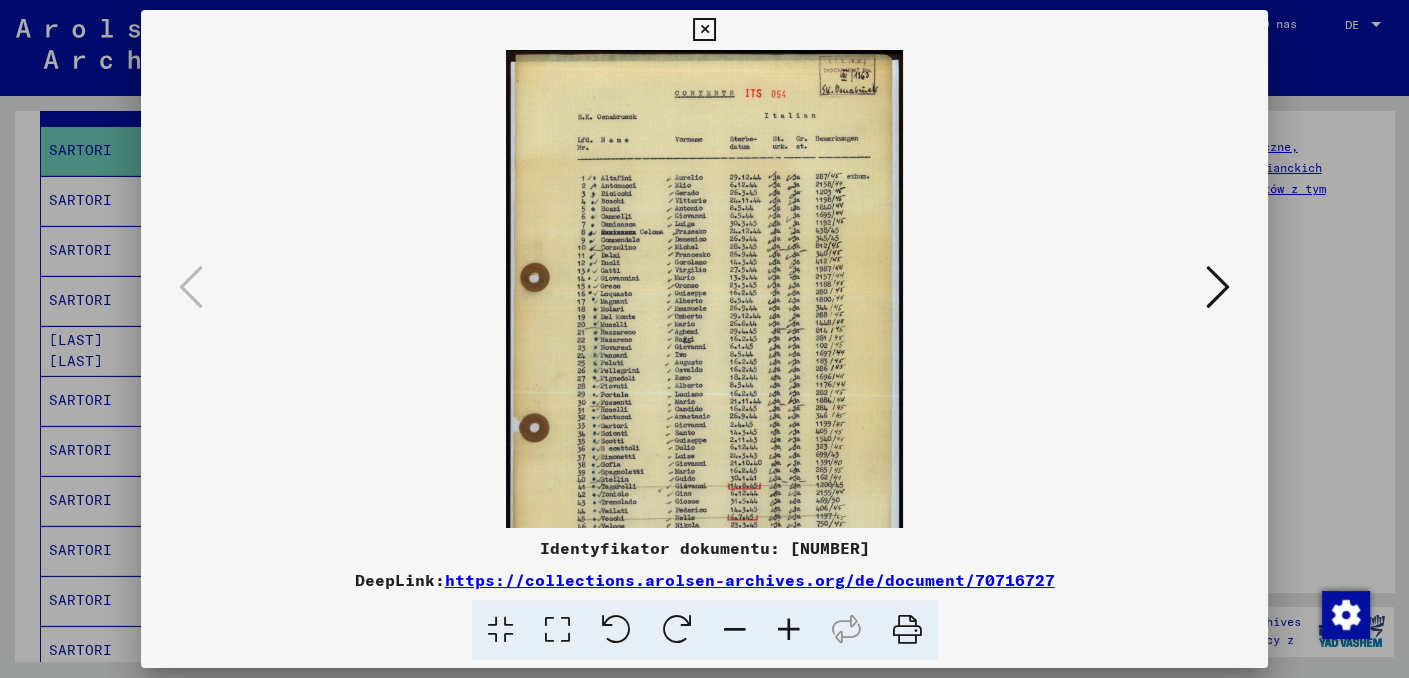 click at bounding box center [789, 630] 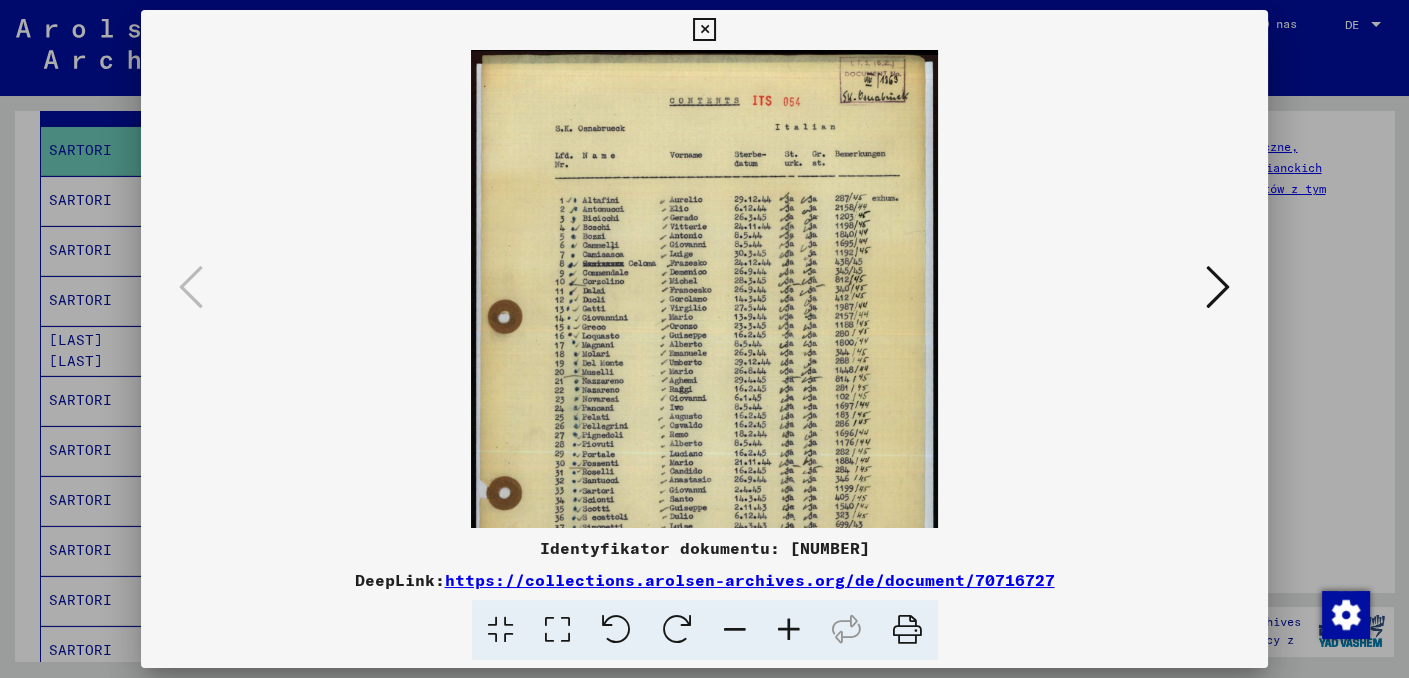 click at bounding box center [789, 630] 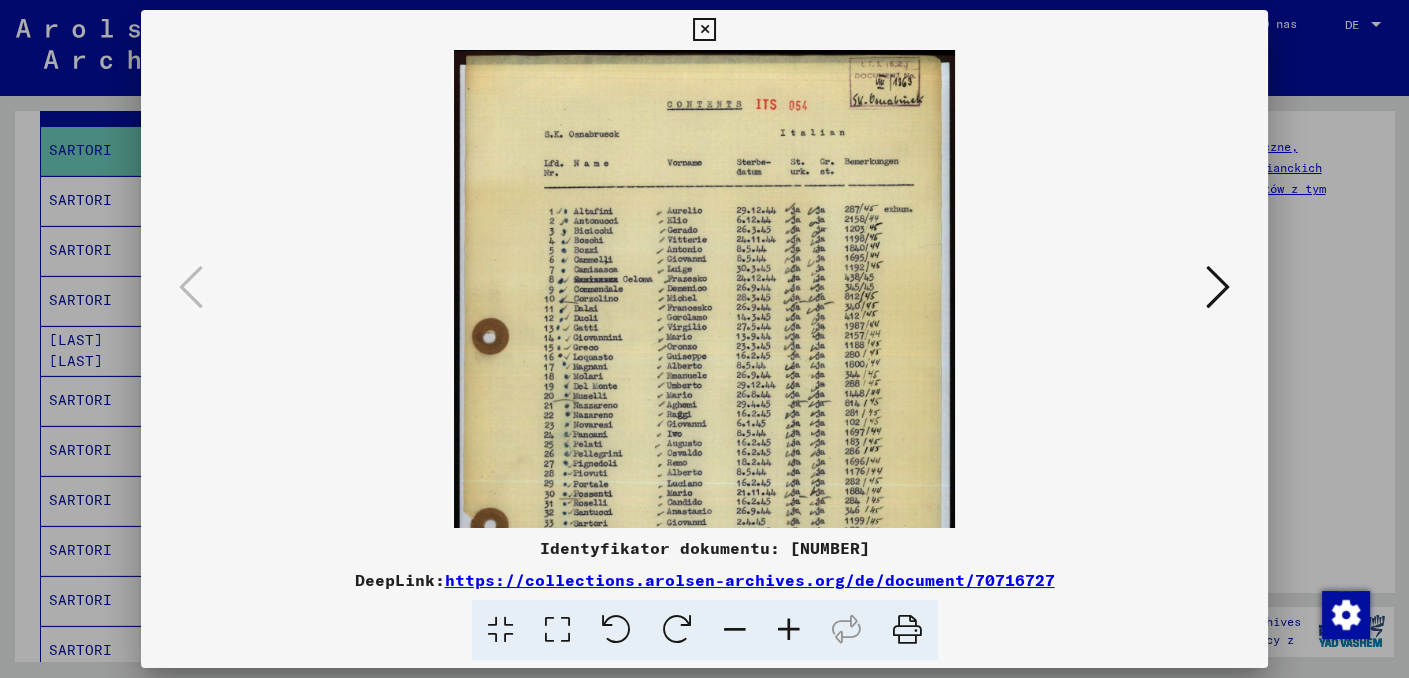 click at bounding box center (789, 630) 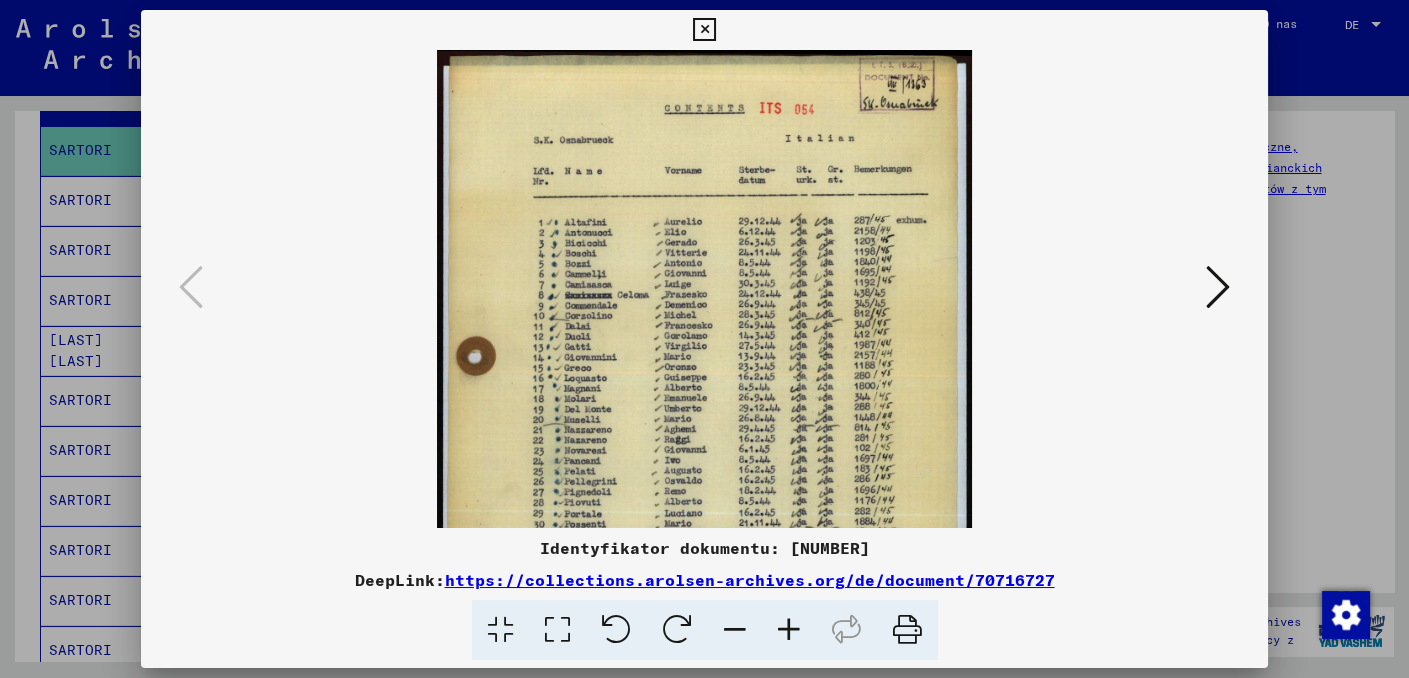 click at bounding box center (789, 630) 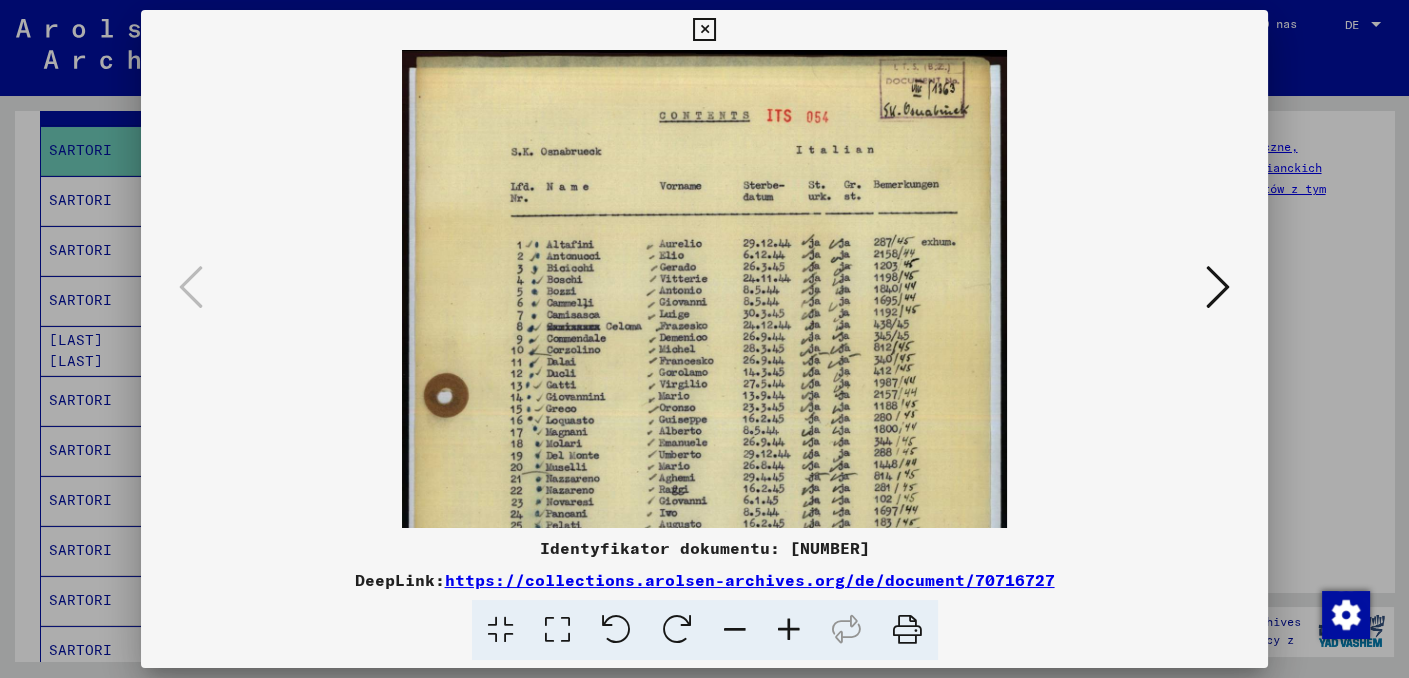click at bounding box center [789, 630] 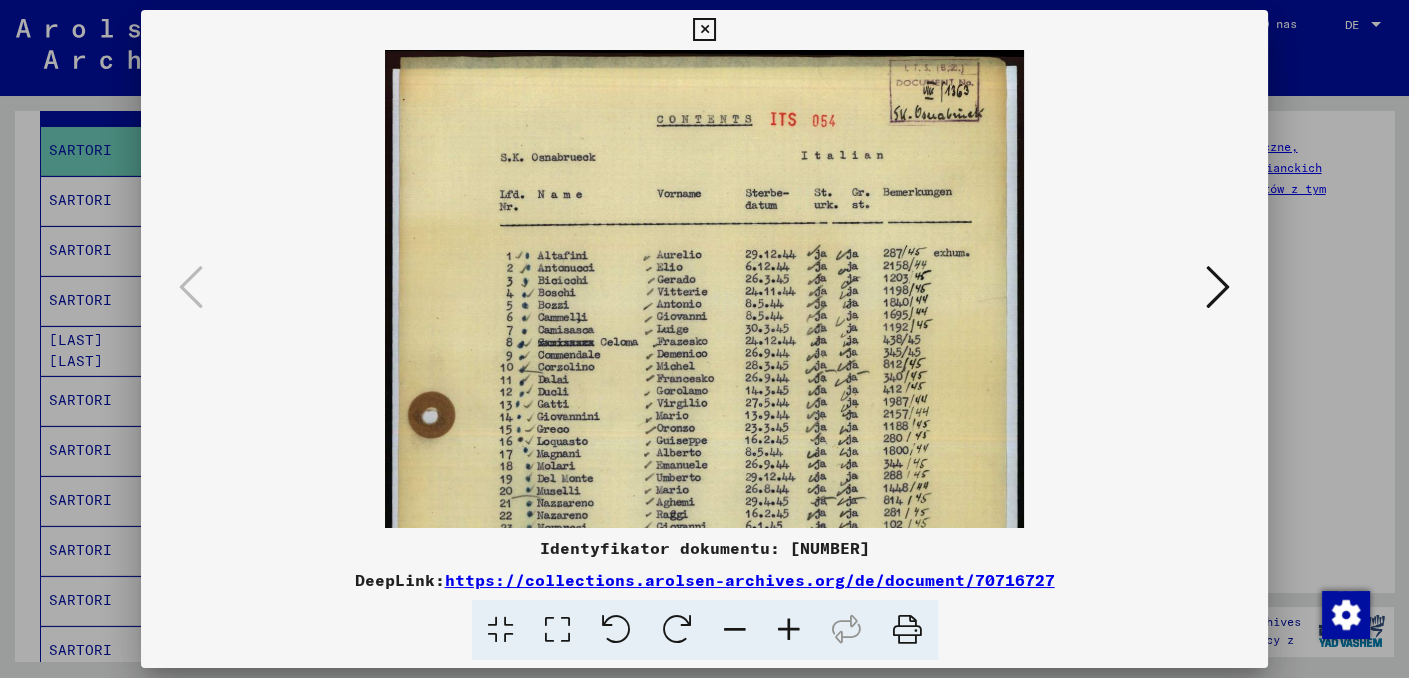 click at bounding box center (789, 630) 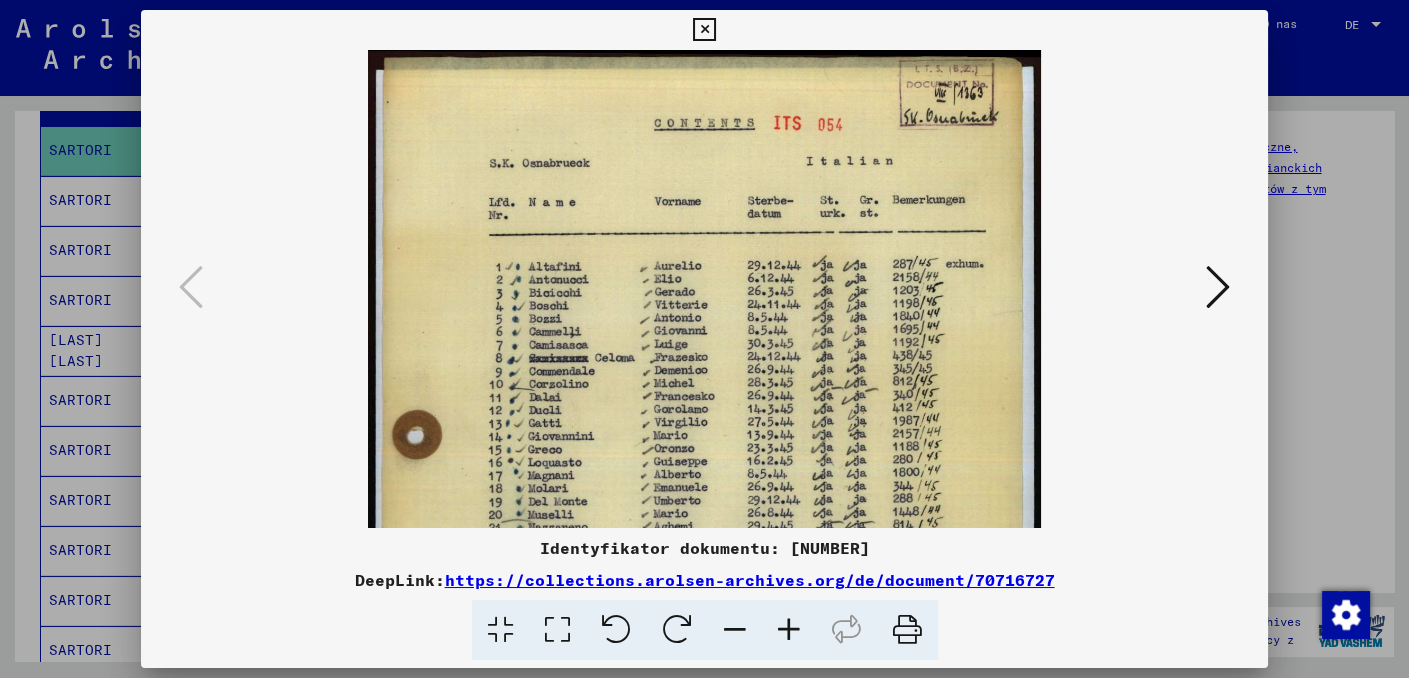 click at bounding box center [789, 630] 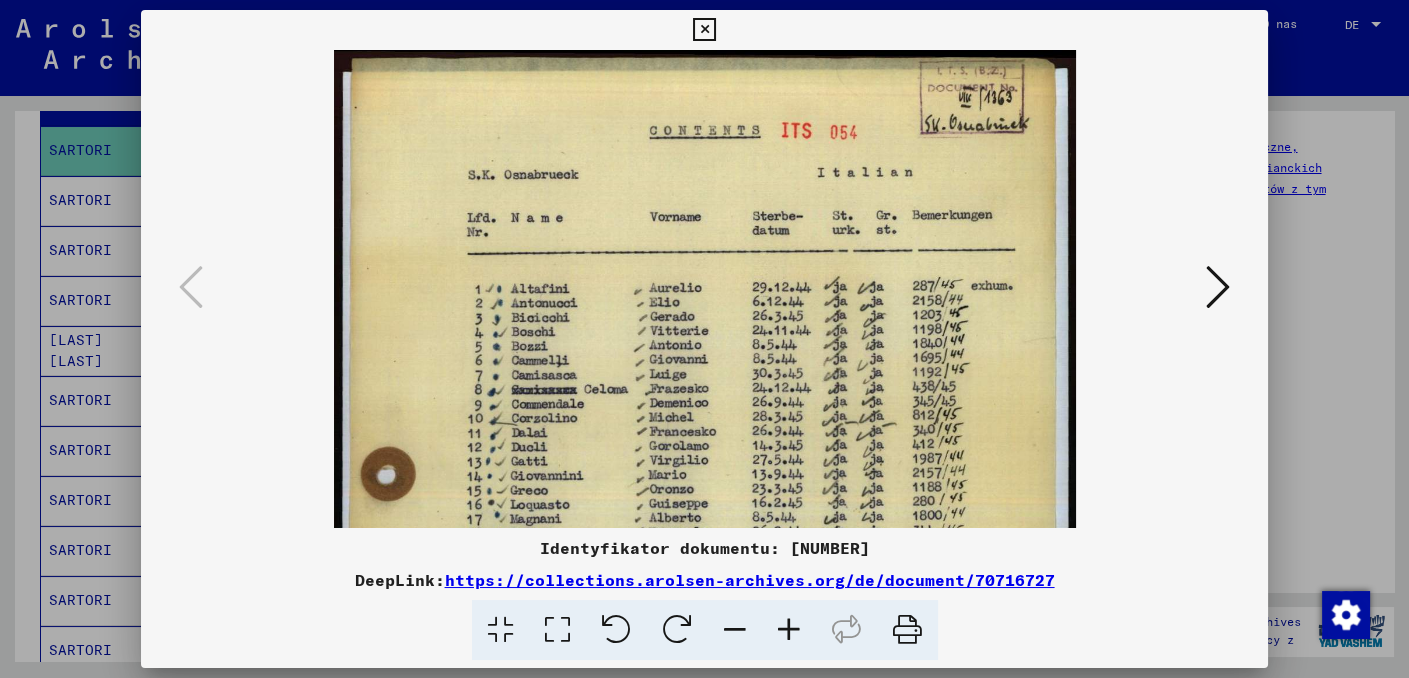 click at bounding box center [789, 630] 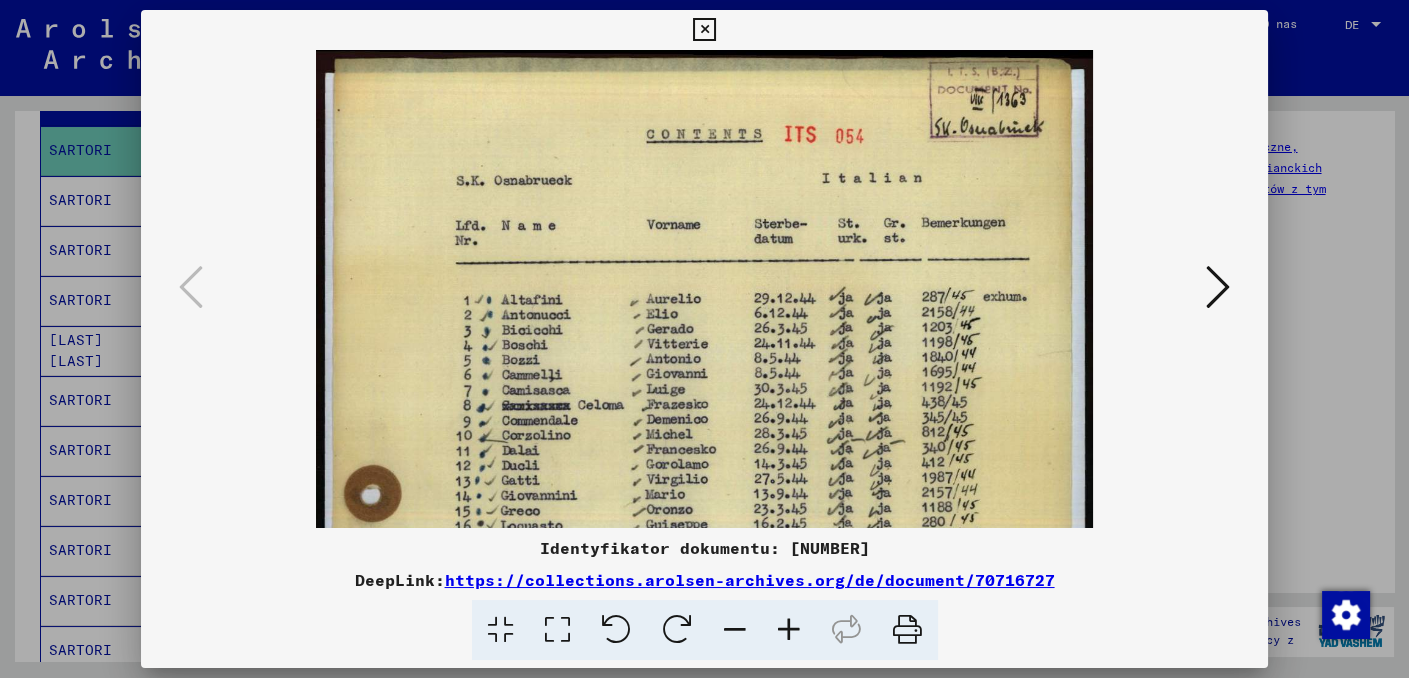 click at bounding box center [789, 630] 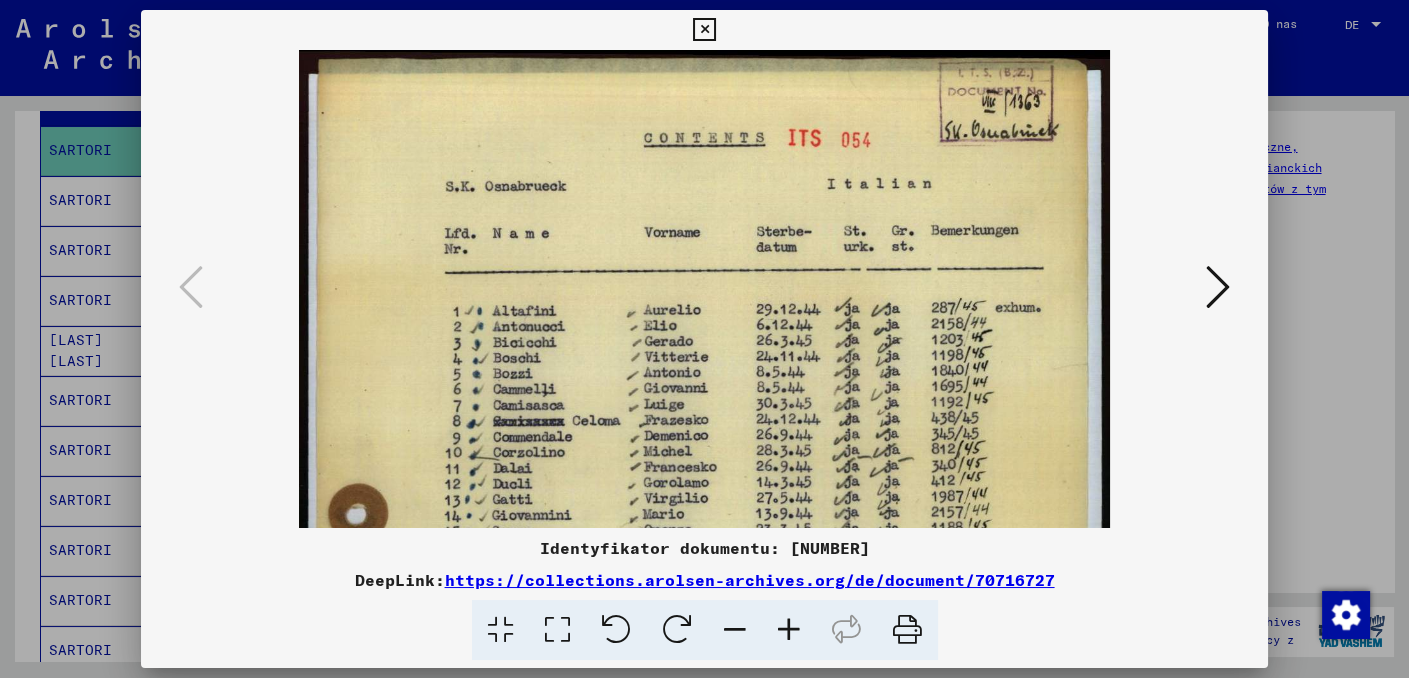 click at bounding box center (789, 630) 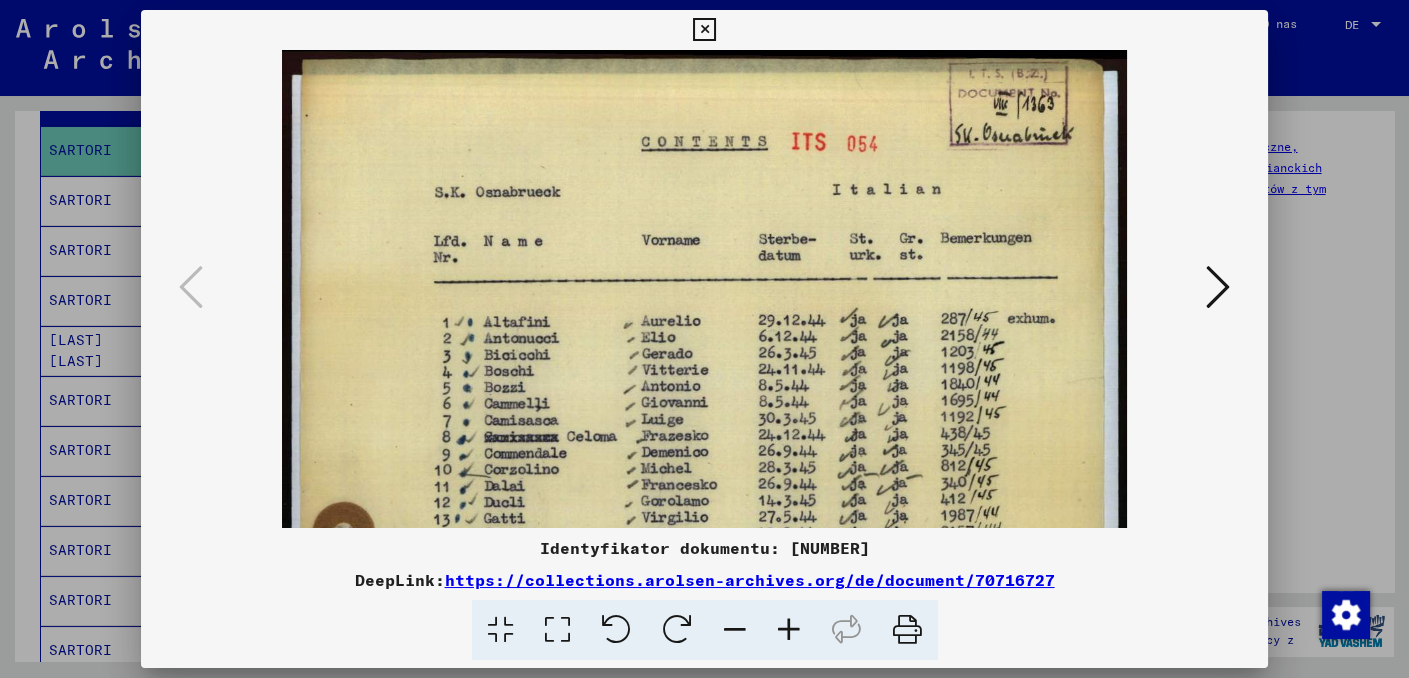 click at bounding box center [789, 630] 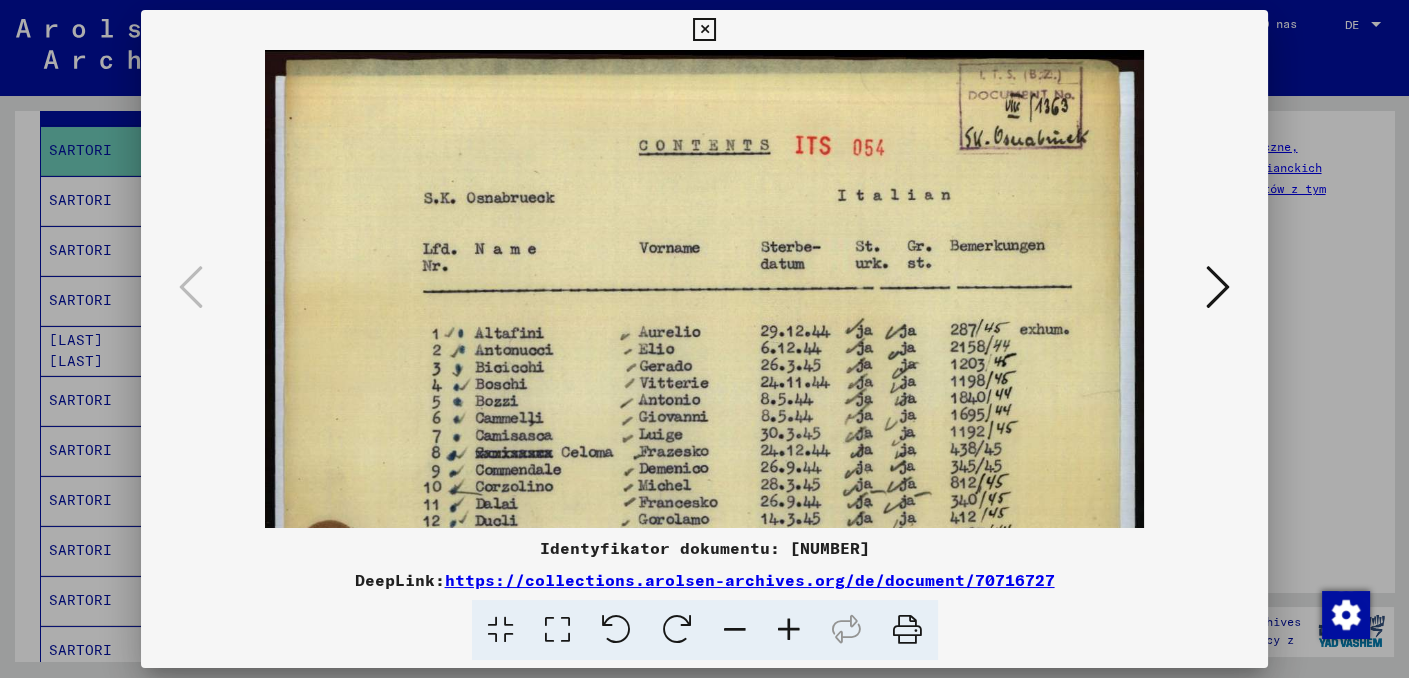 click at bounding box center (789, 630) 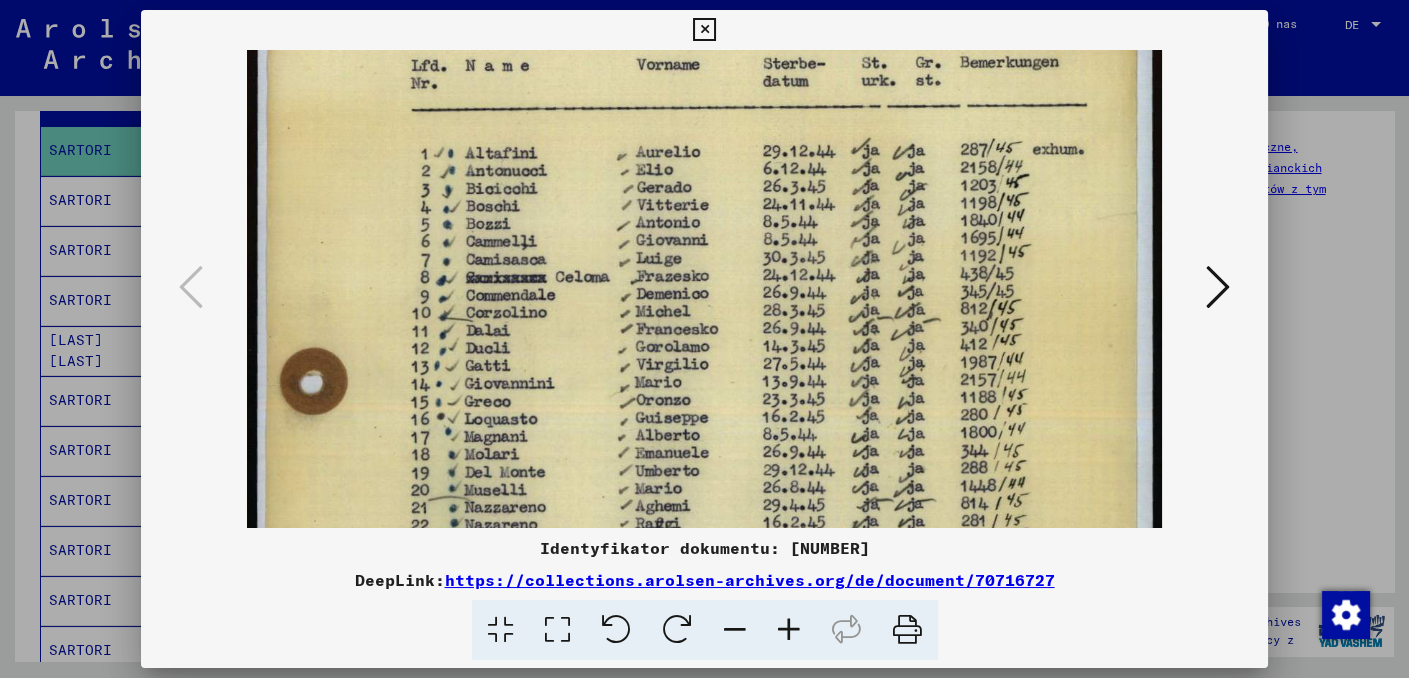 drag, startPoint x: 737, startPoint y: 339, endPoint x: 714, endPoint y: 238, distance: 103.58572 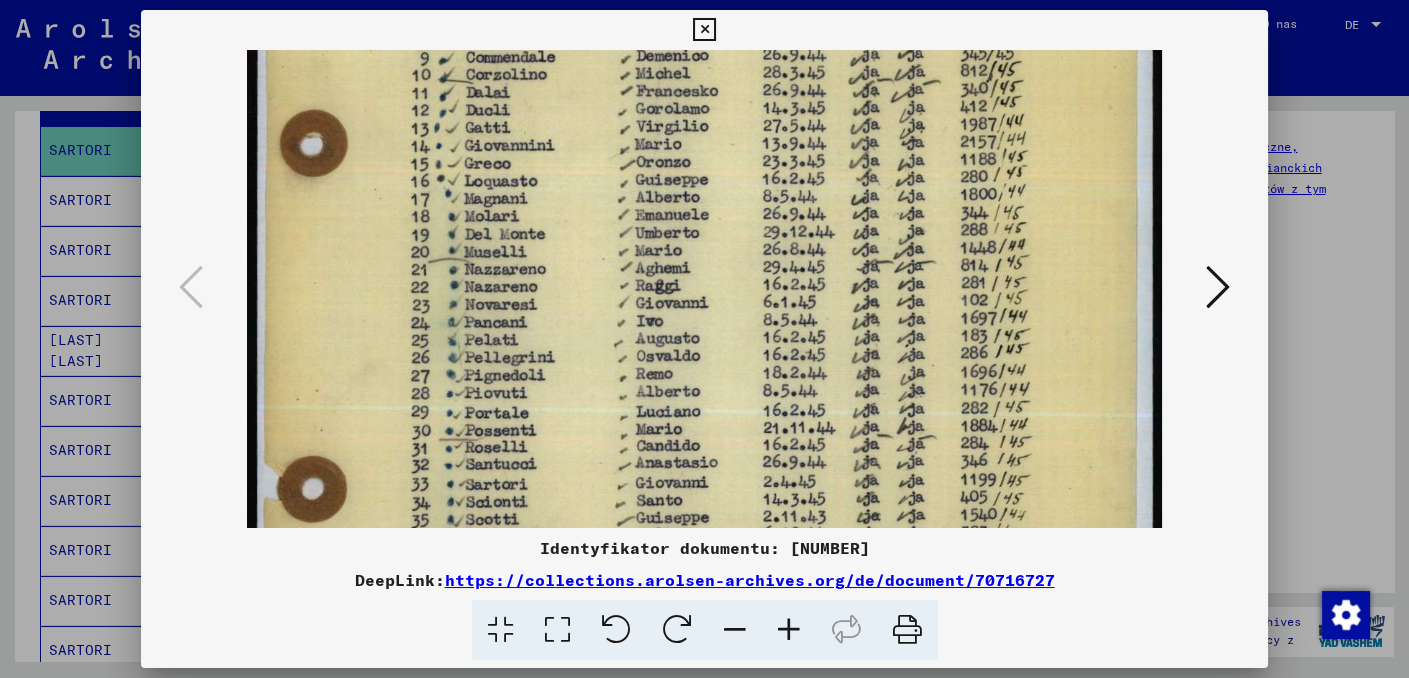 drag, startPoint x: 689, startPoint y: 361, endPoint x: 661, endPoint y: 140, distance: 222.7667 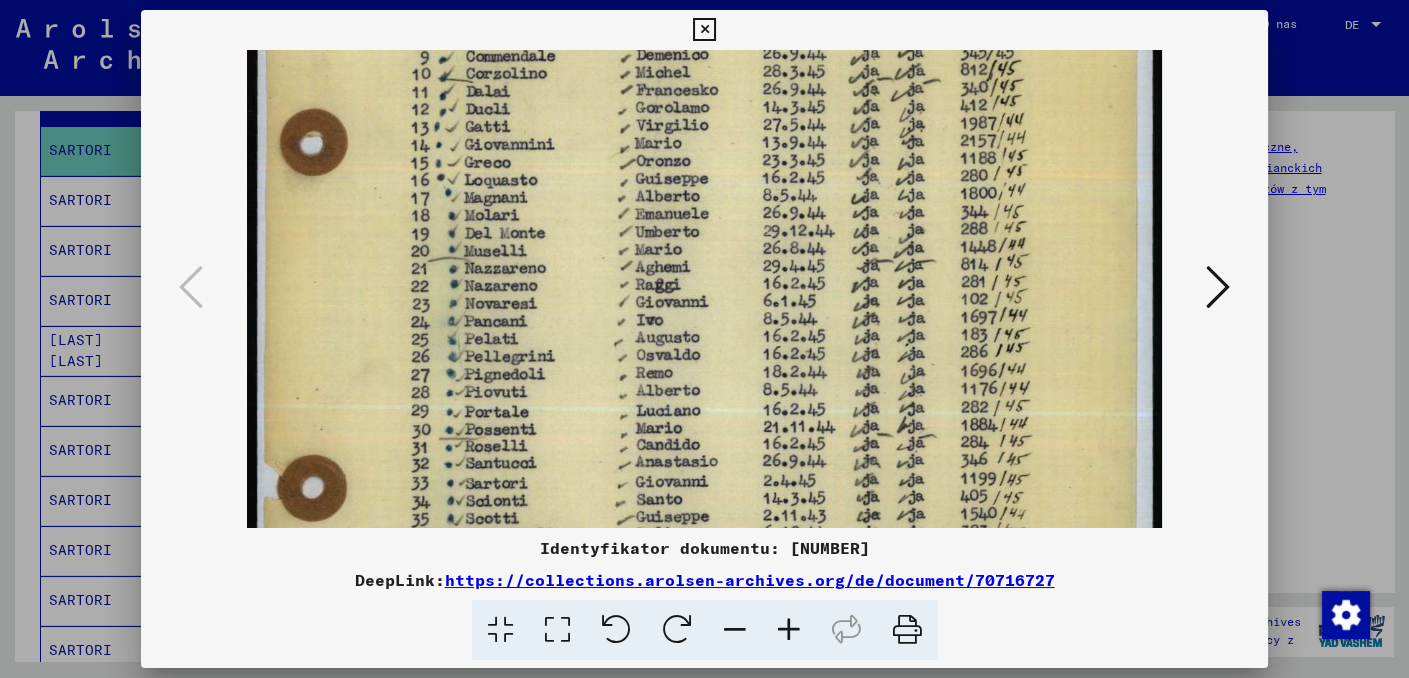 click at bounding box center [704, 284] 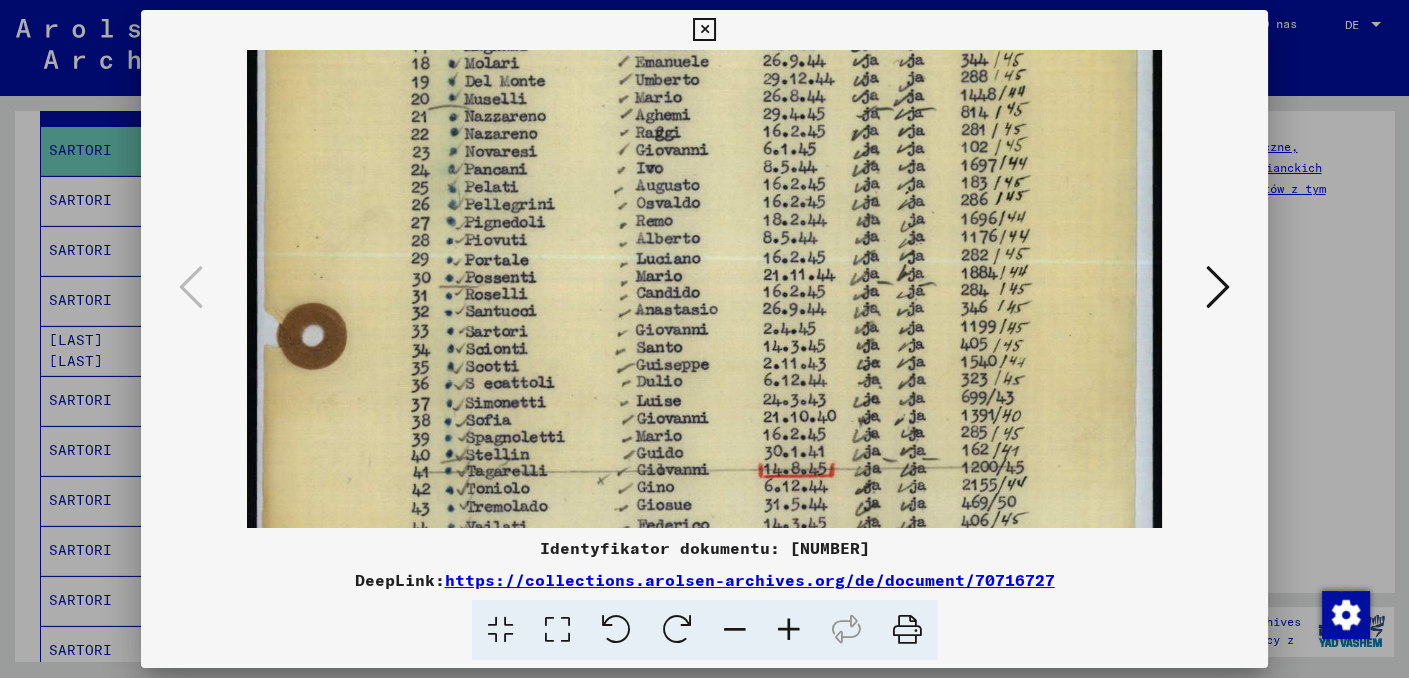 scroll, scrollTop: 613, scrollLeft: 0, axis: vertical 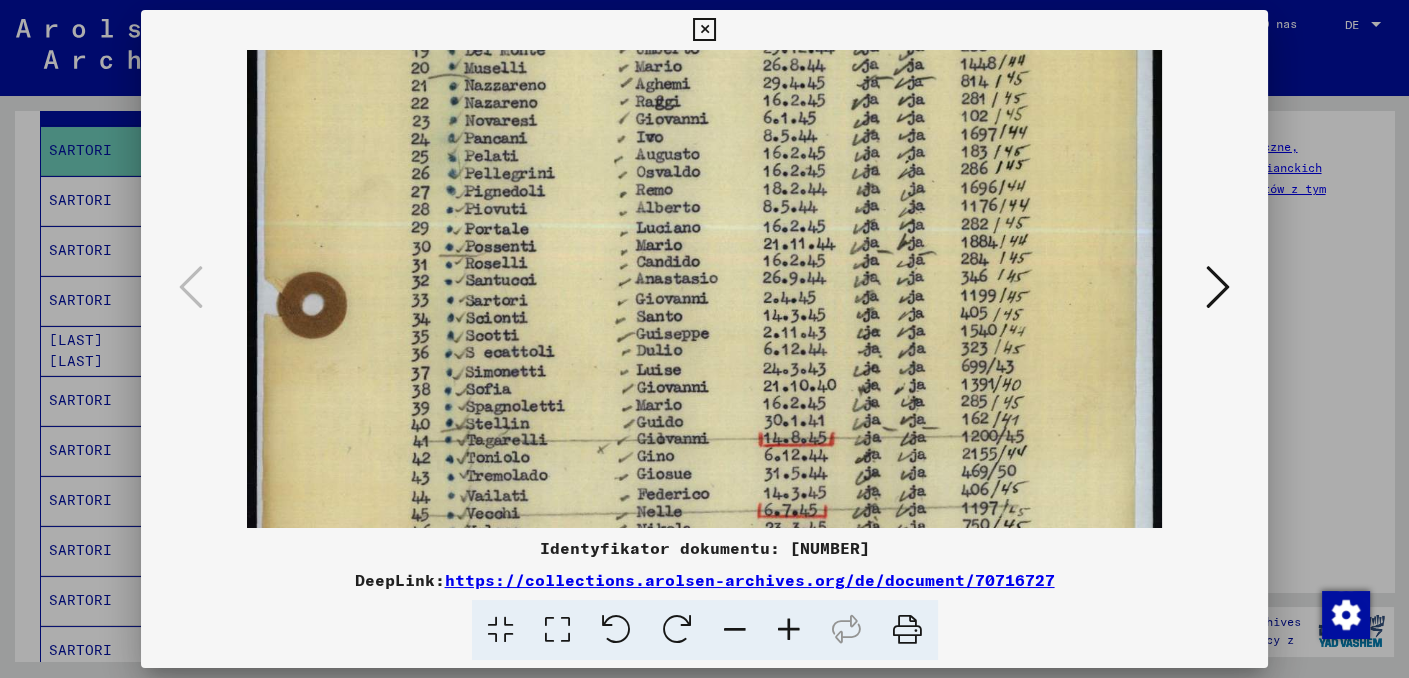 drag, startPoint x: 566, startPoint y: 371, endPoint x: 571, endPoint y: 210, distance: 161.07762 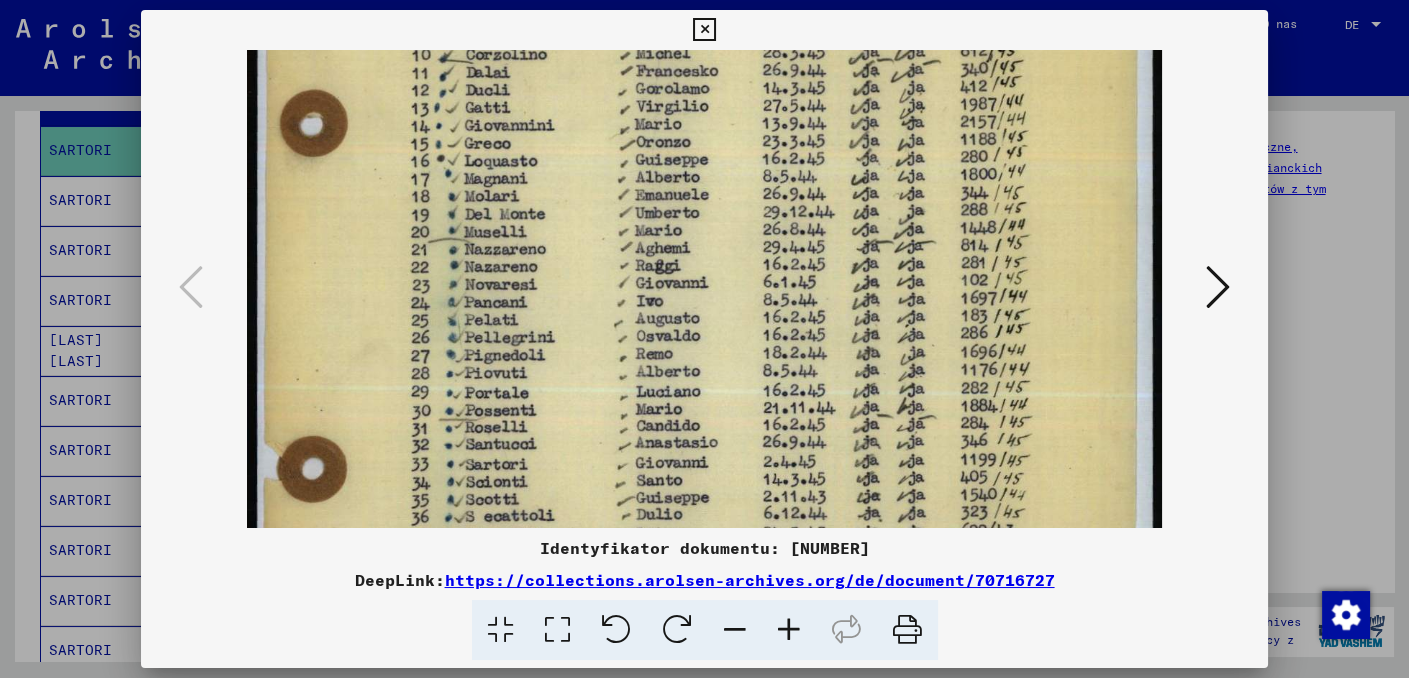 drag, startPoint x: 936, startPoint y: 199, endPoint x: 948, endPoint y: 362, distance: 163.44112 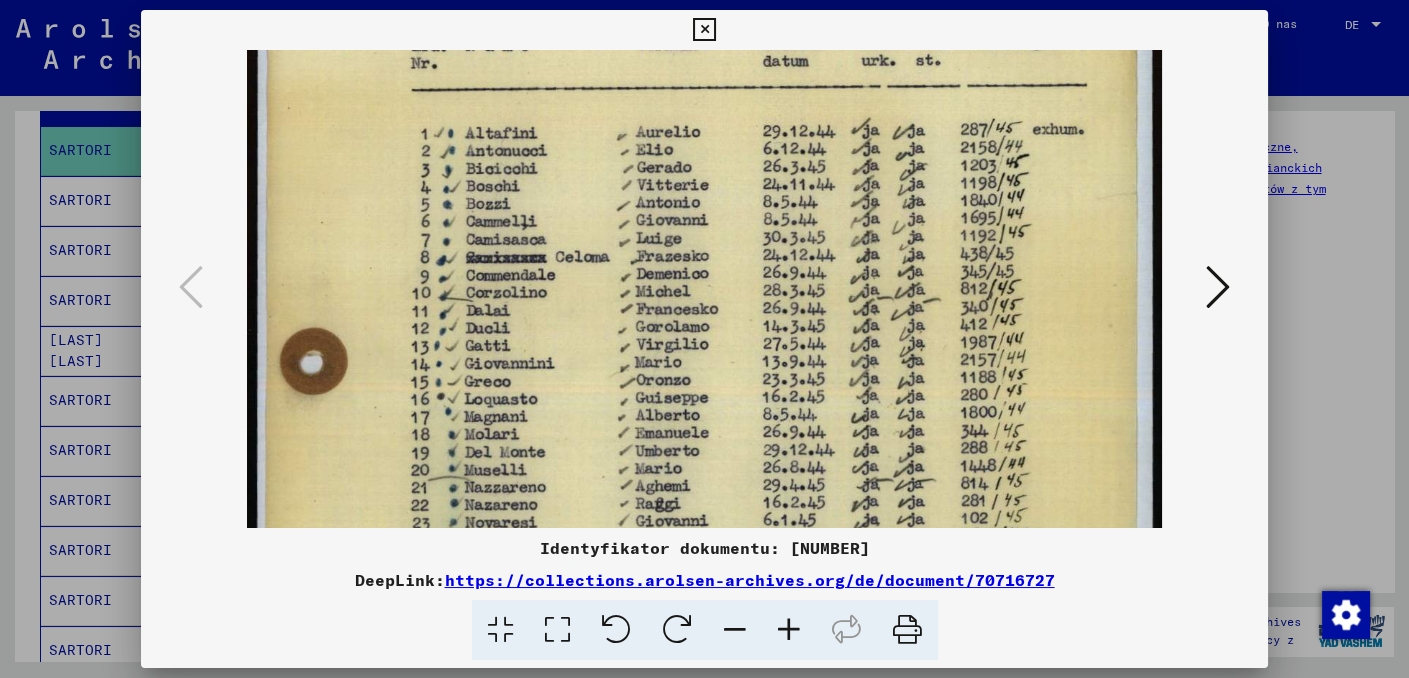 drag, startPoint x: 925, startPoint y: 198, endPoint x: 932, endPoint y: 426, distance: 228.10744 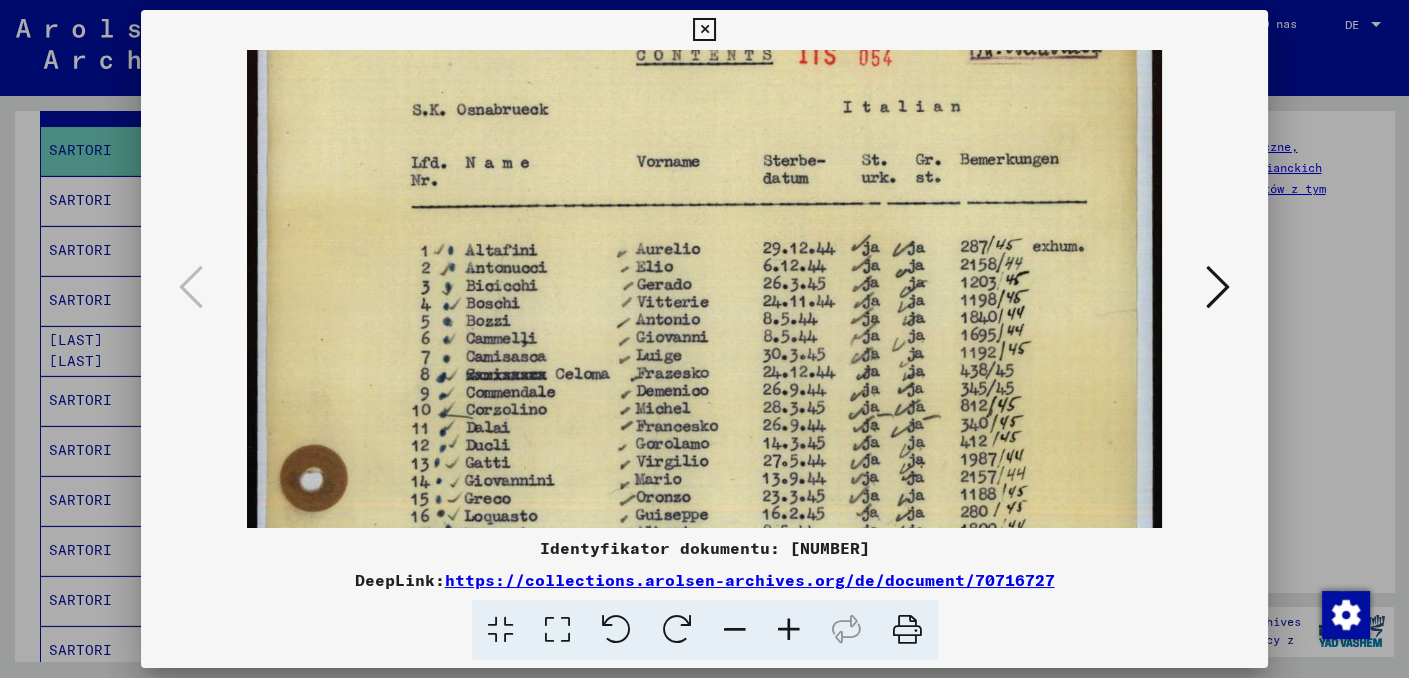scroll, scrollTop: 93, scrollLeft: 0, axis: vertical 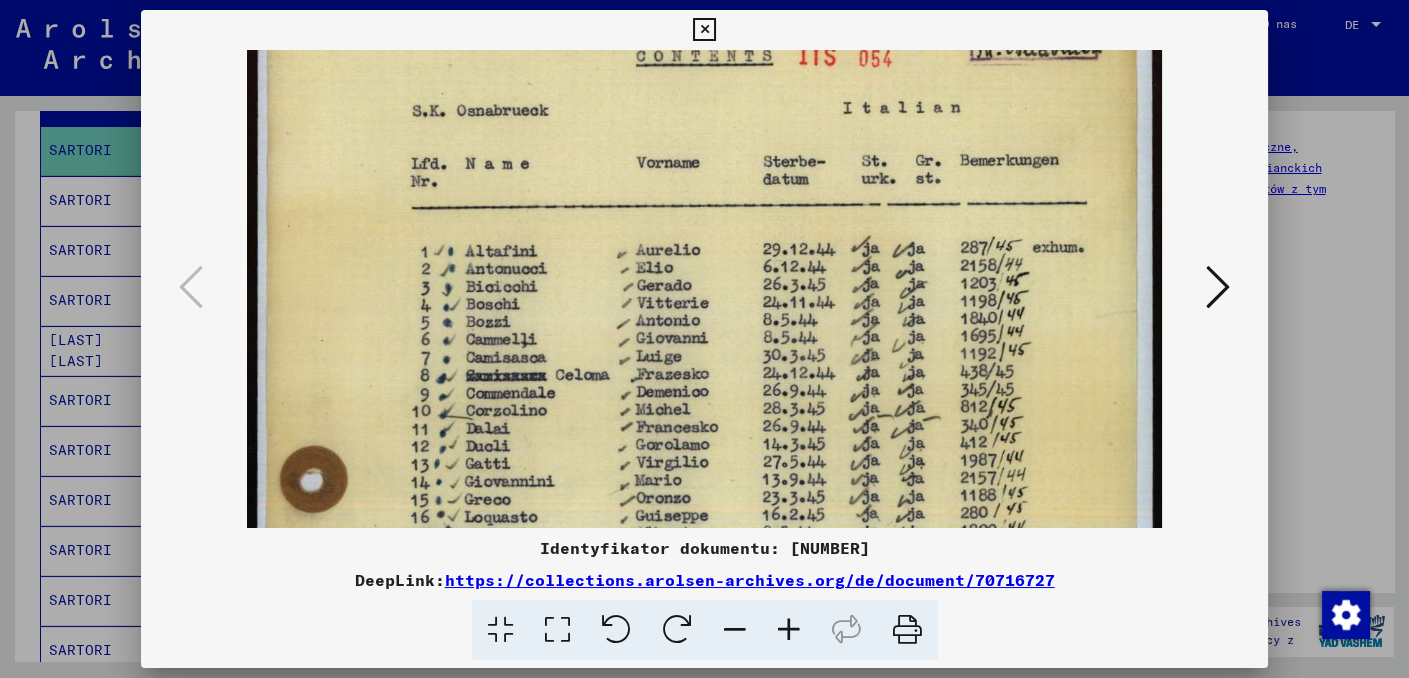 drag, startPoint x: 936, startPoint y: 337, endPoint x: 939, endPoint y: 449, distance: 112.04017 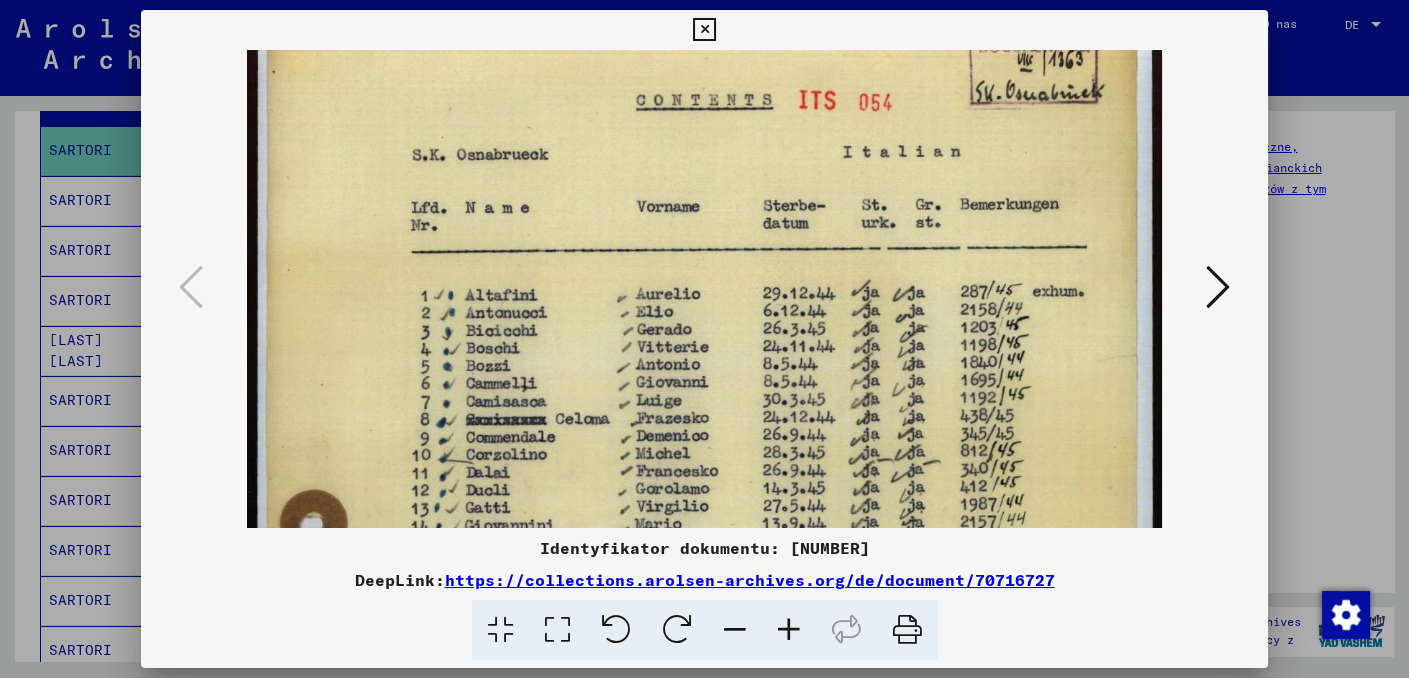 scroll, scrollTop: 0, scrollLeft: 0, axis: both 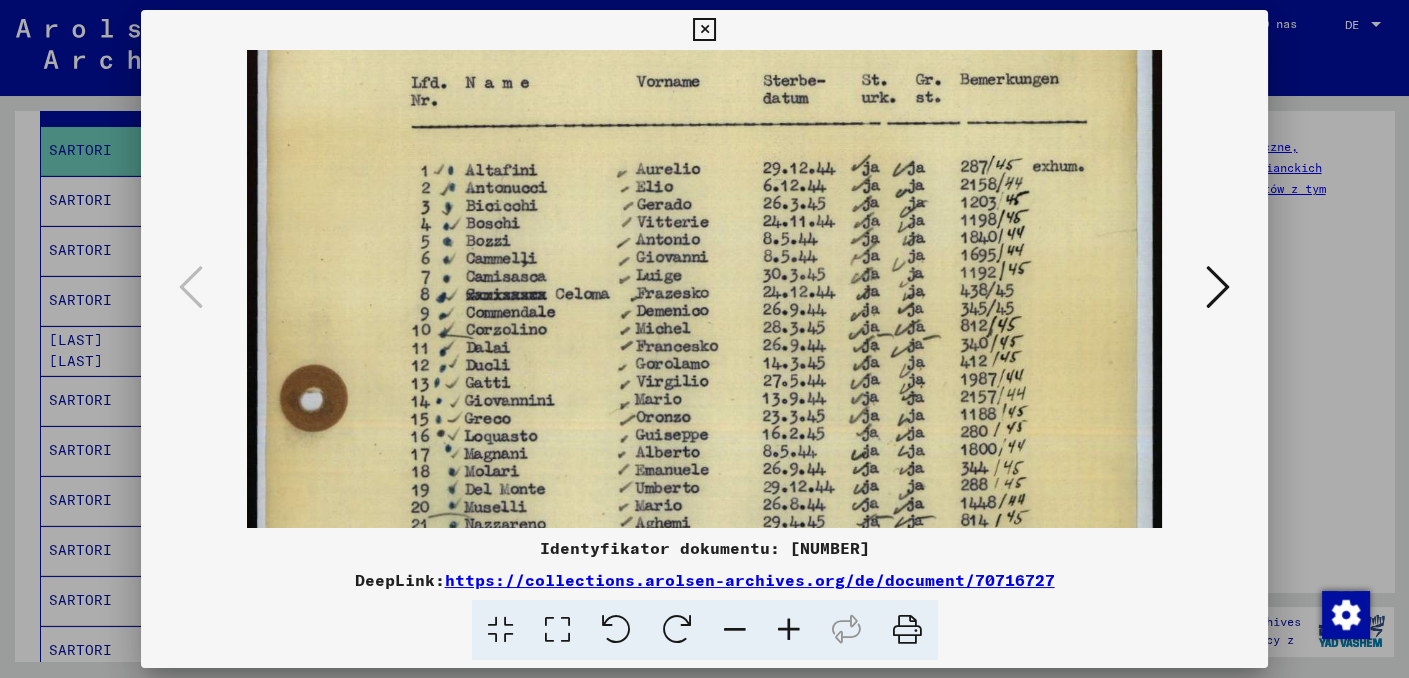 drag, startPoint x: 895, startPoint y: 373, endPoint x: 883, endPoint y: 281, distance: 92.779305 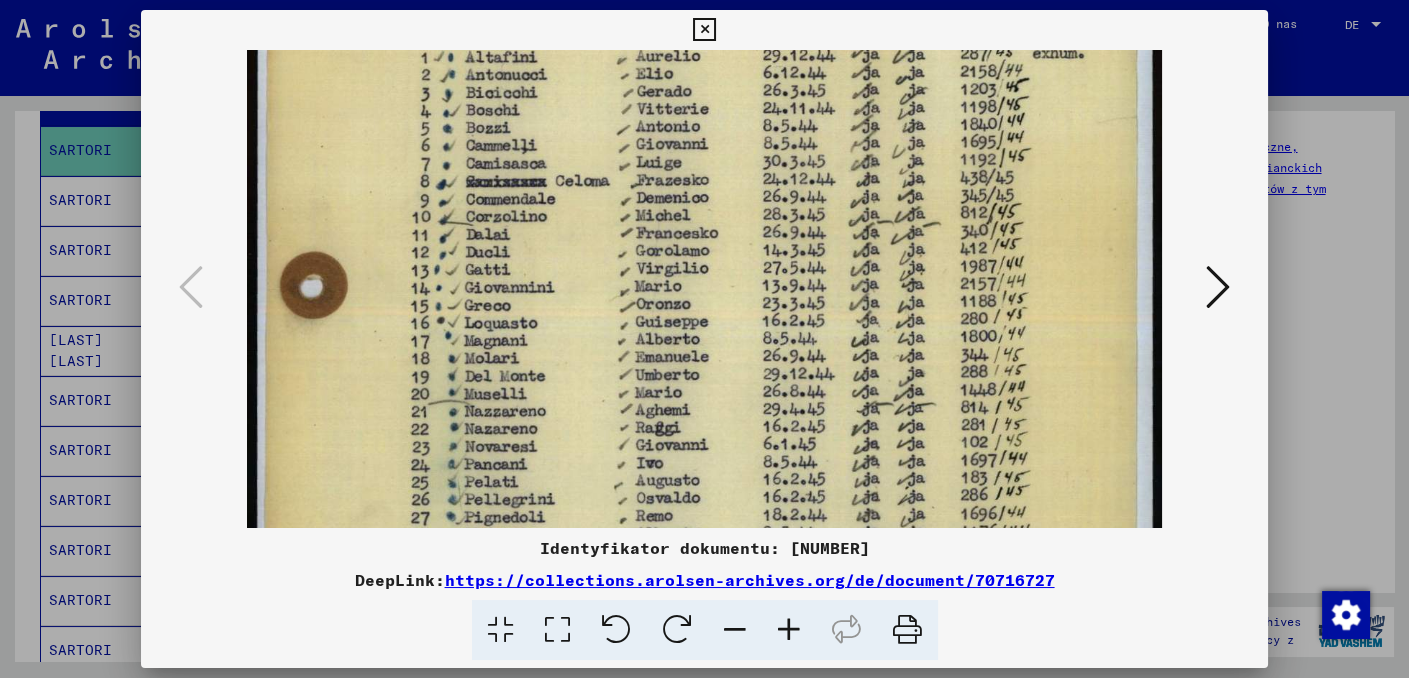 drag, startPoint x: 888, startPoint y: 451, endPoint x: 870, endPoint y: 251, distance: 200.80836 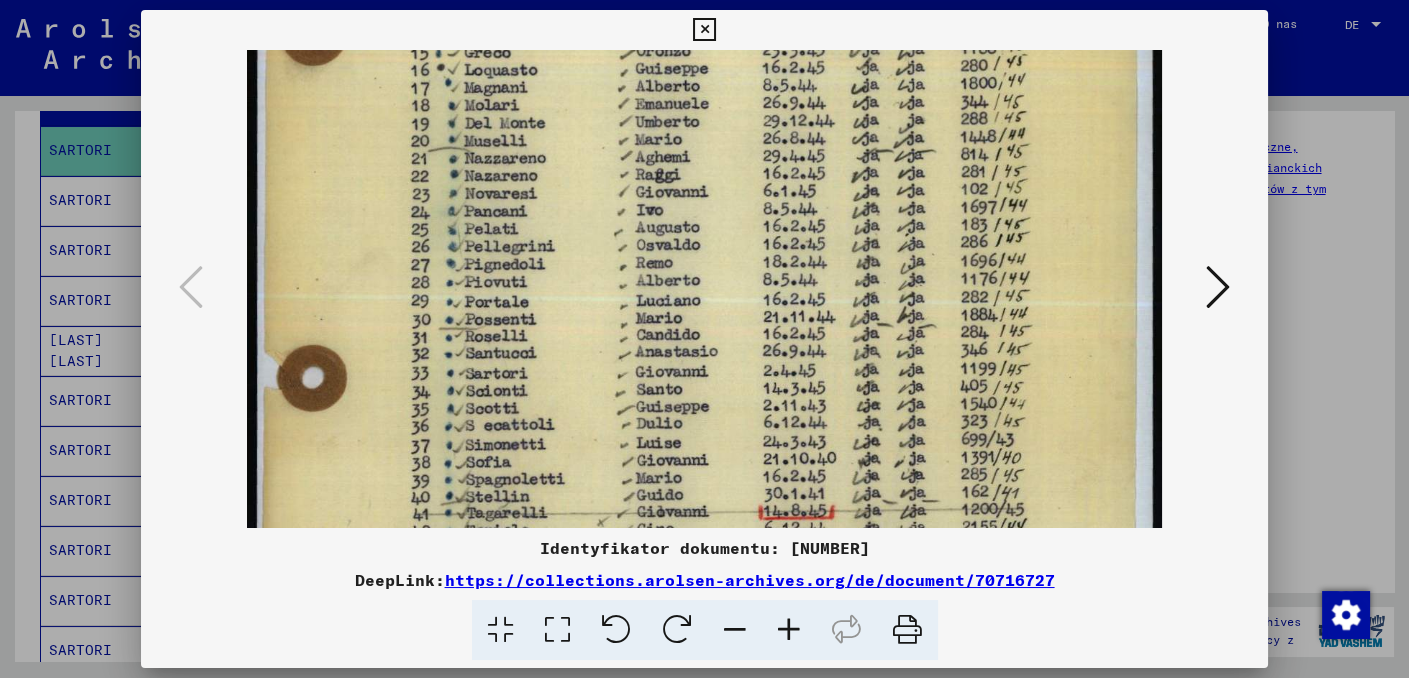 drag, startPoint x: 821, startPoint y: 326, endPoint x: 825, endPoint y: 133, distance: 193.04144 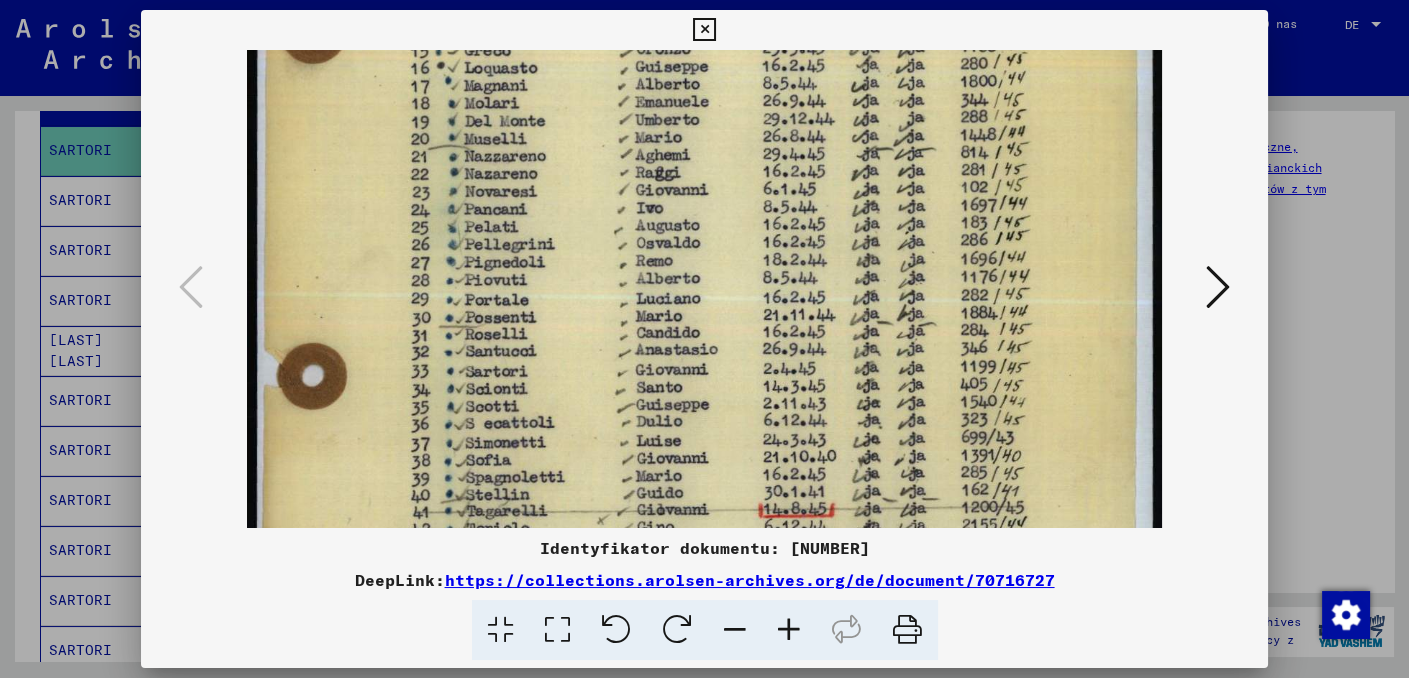 click at bounding box center [704, 172] 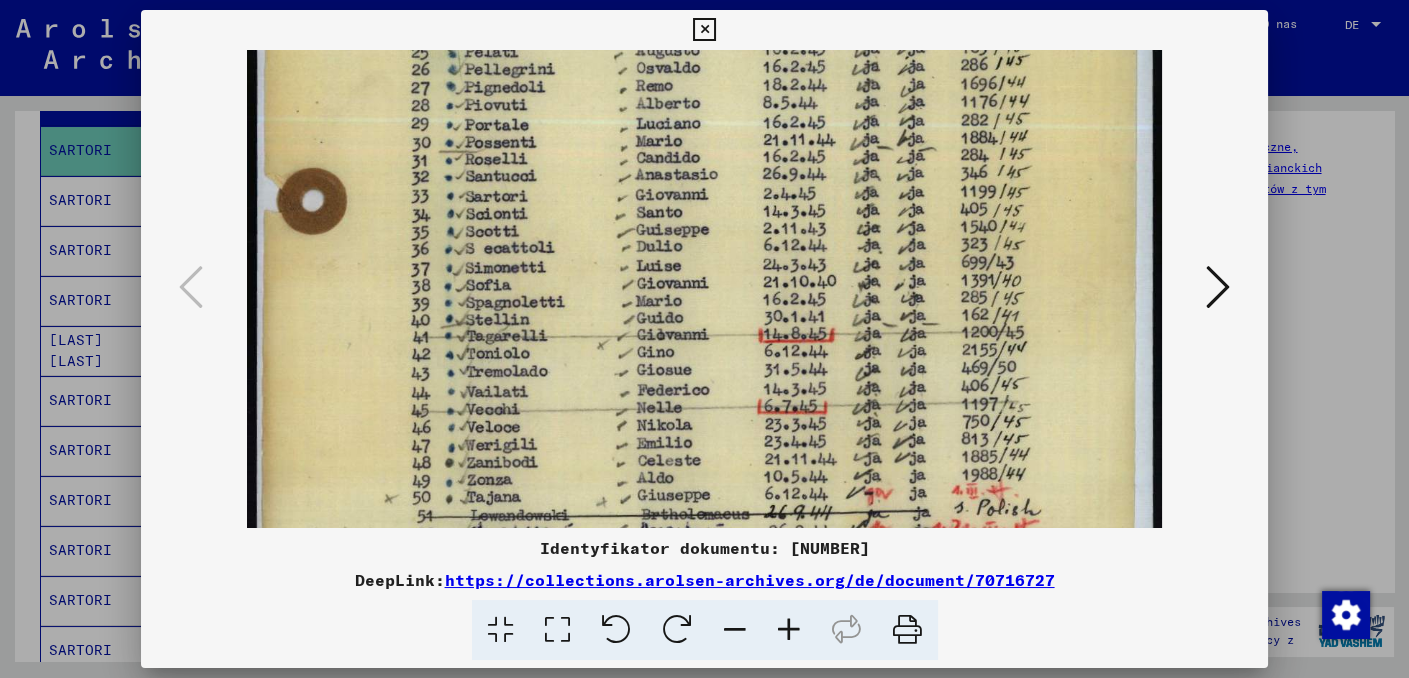 drag, startPoint x: 811, startPoint y: 315, endPoint x: 835, endPoint y: 149, distance: 167.72597 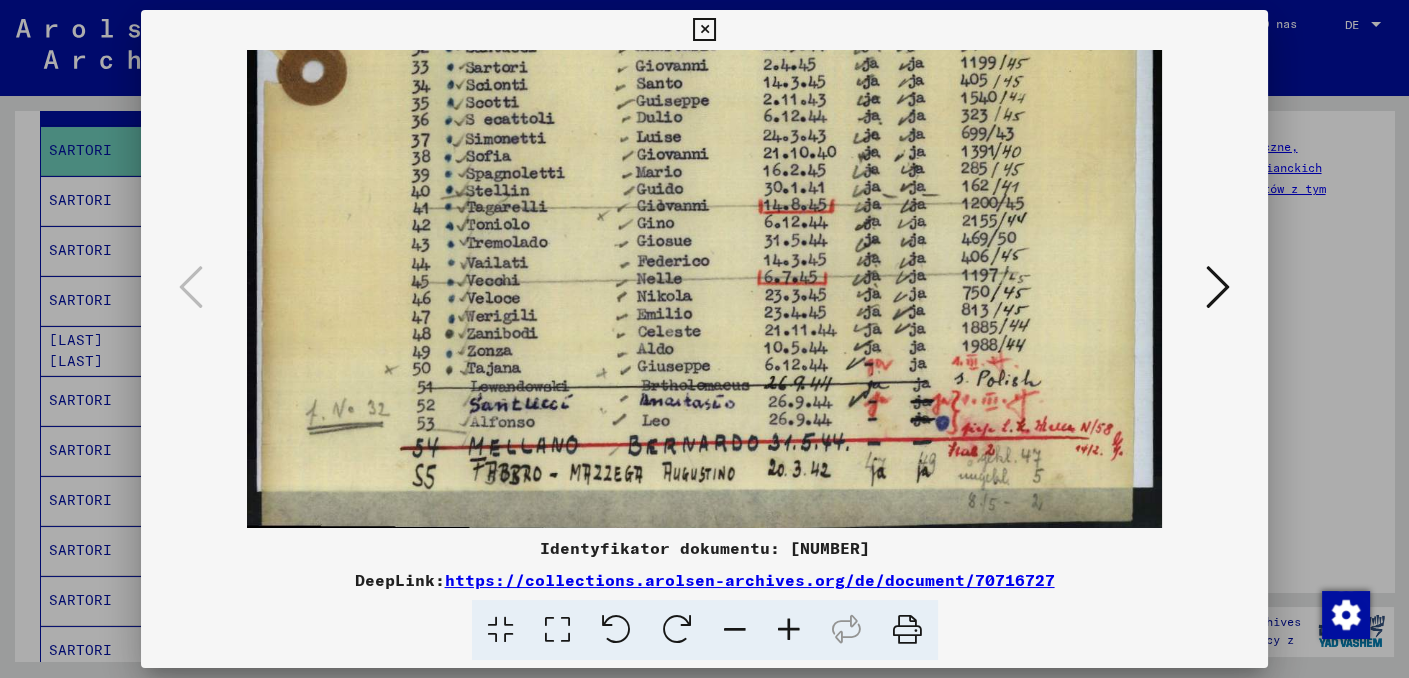 scroll, scrollTop: 850, scrollLeft: 0, axis: vertical 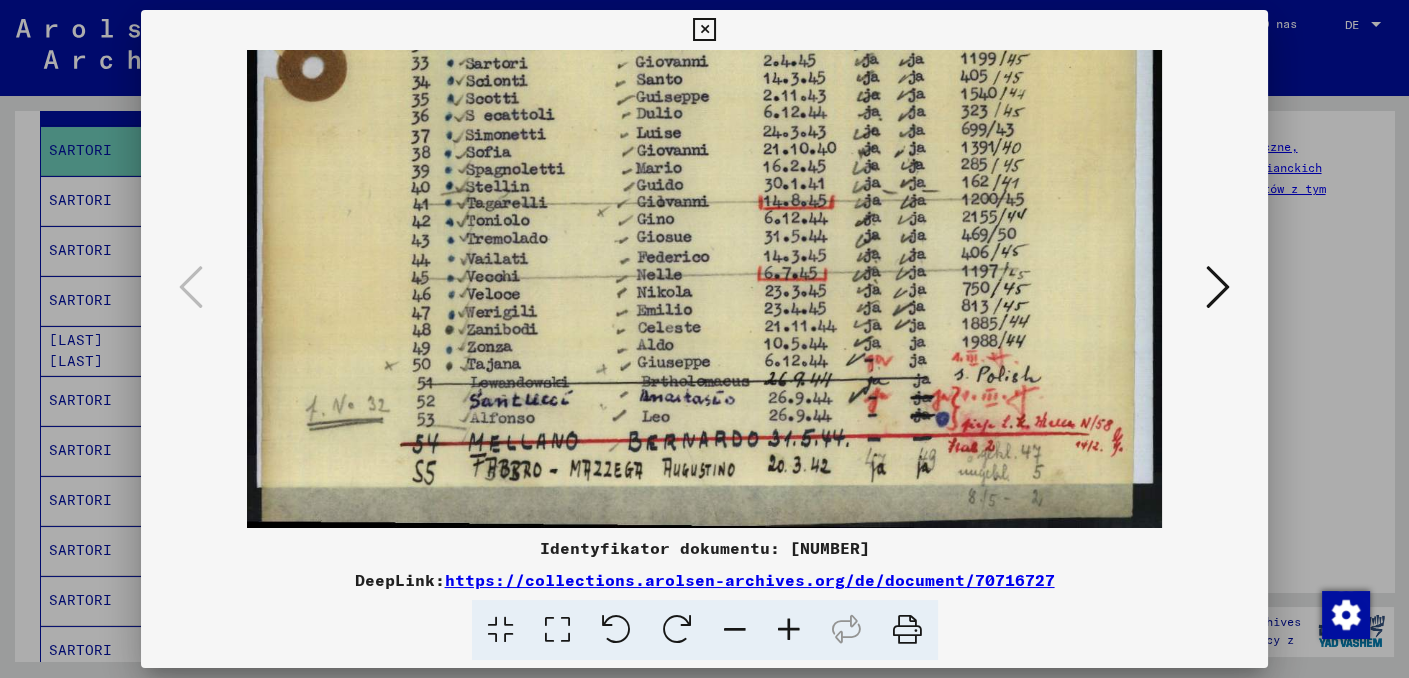 drag, startPoint x: 773, startPoint y: 339, endPoint x: 791, endPoint y: 219, distance: 121.34249 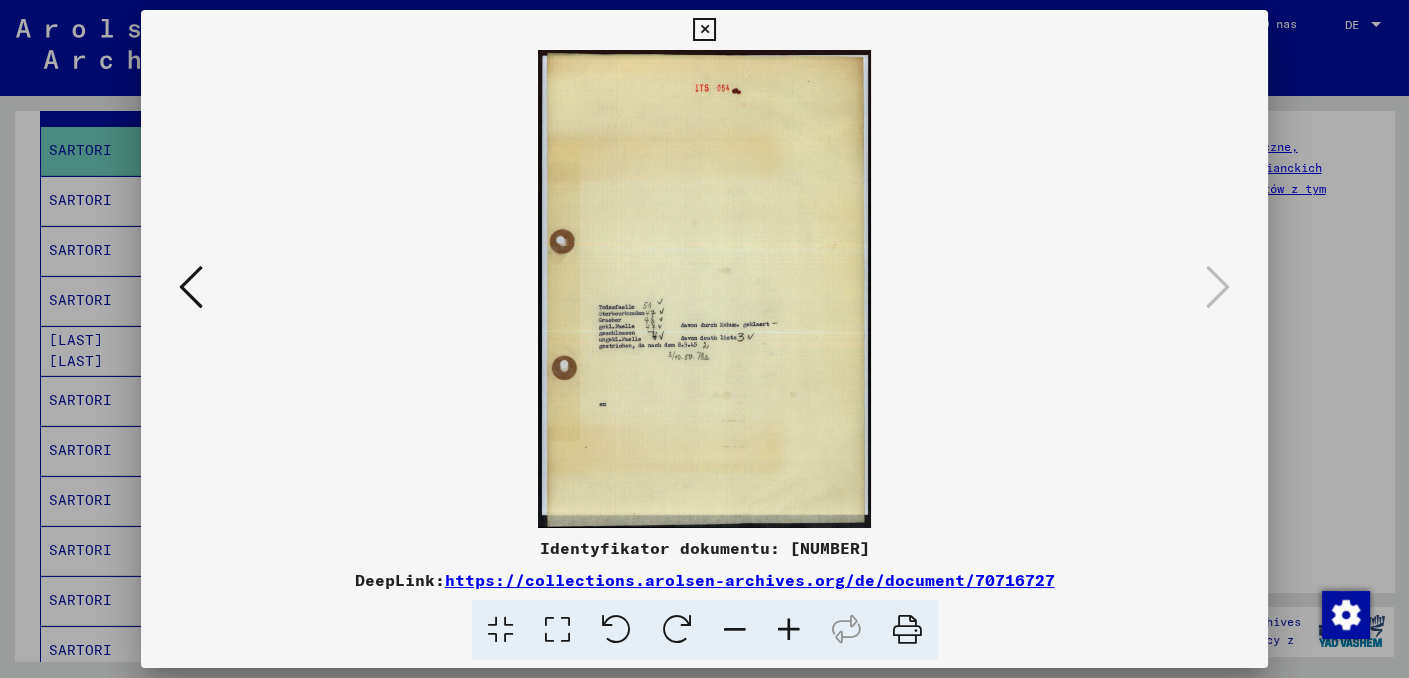 click at bounding box center [789, 630] 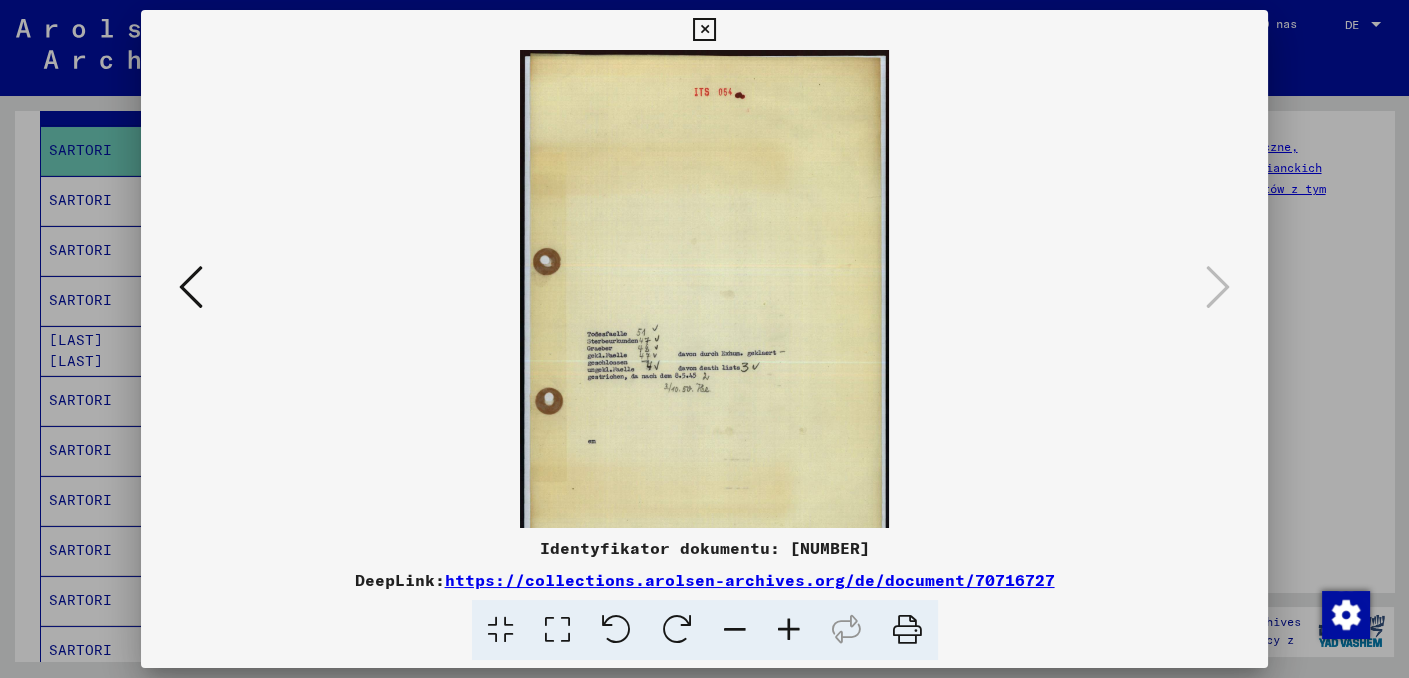 click at bounding box center (789, 630) 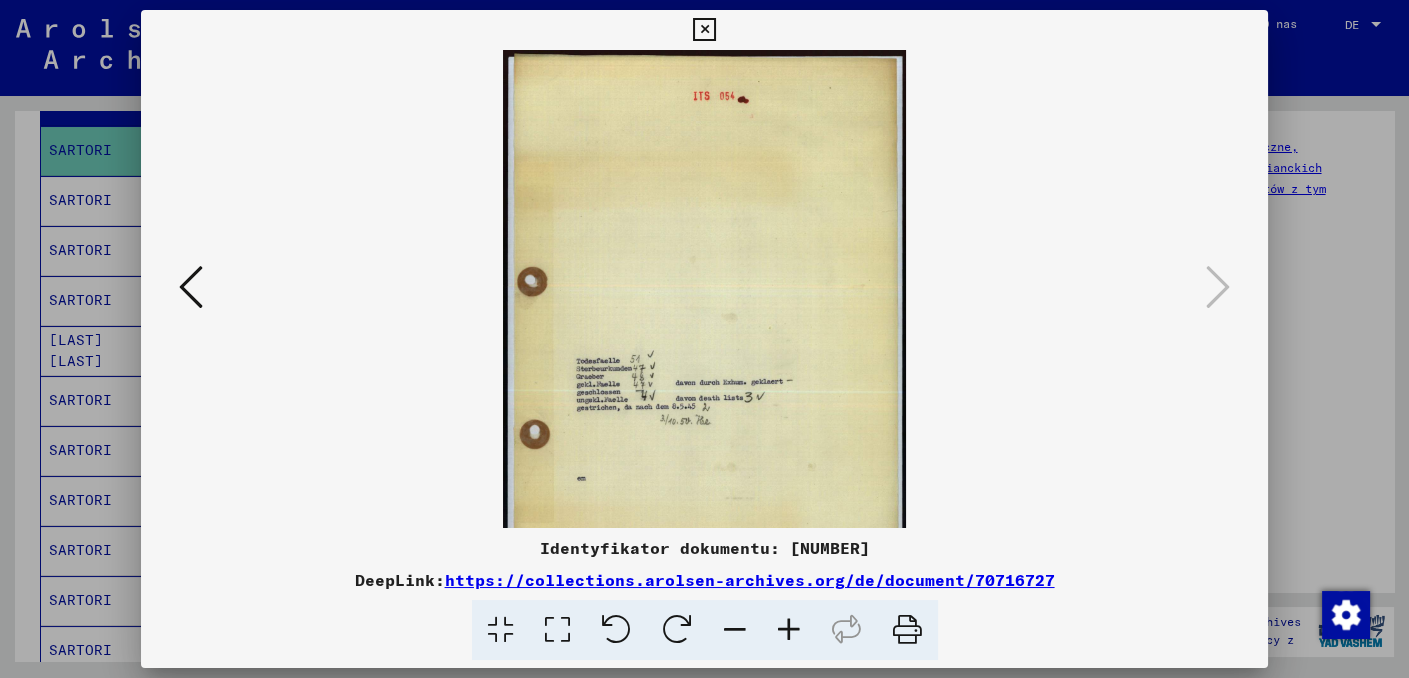 click at bounding box center [789, 630] 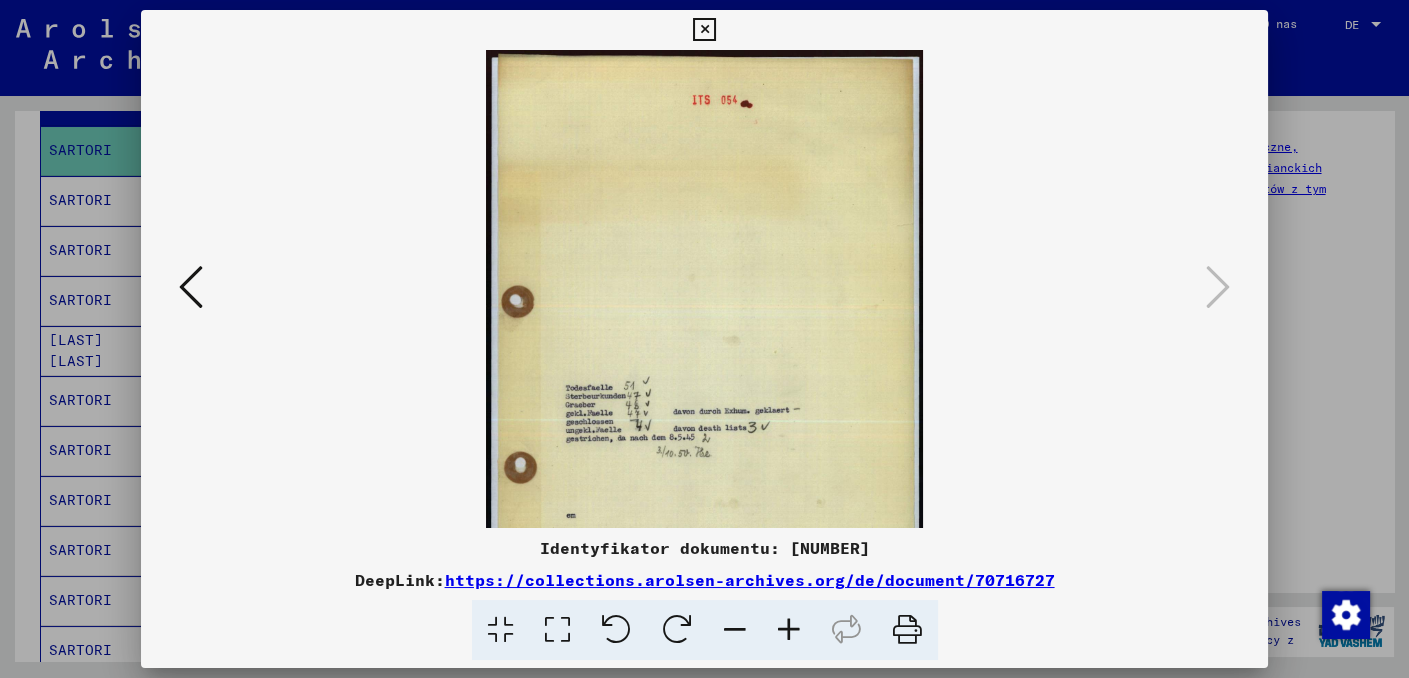 click at bounding box center (789, 630) 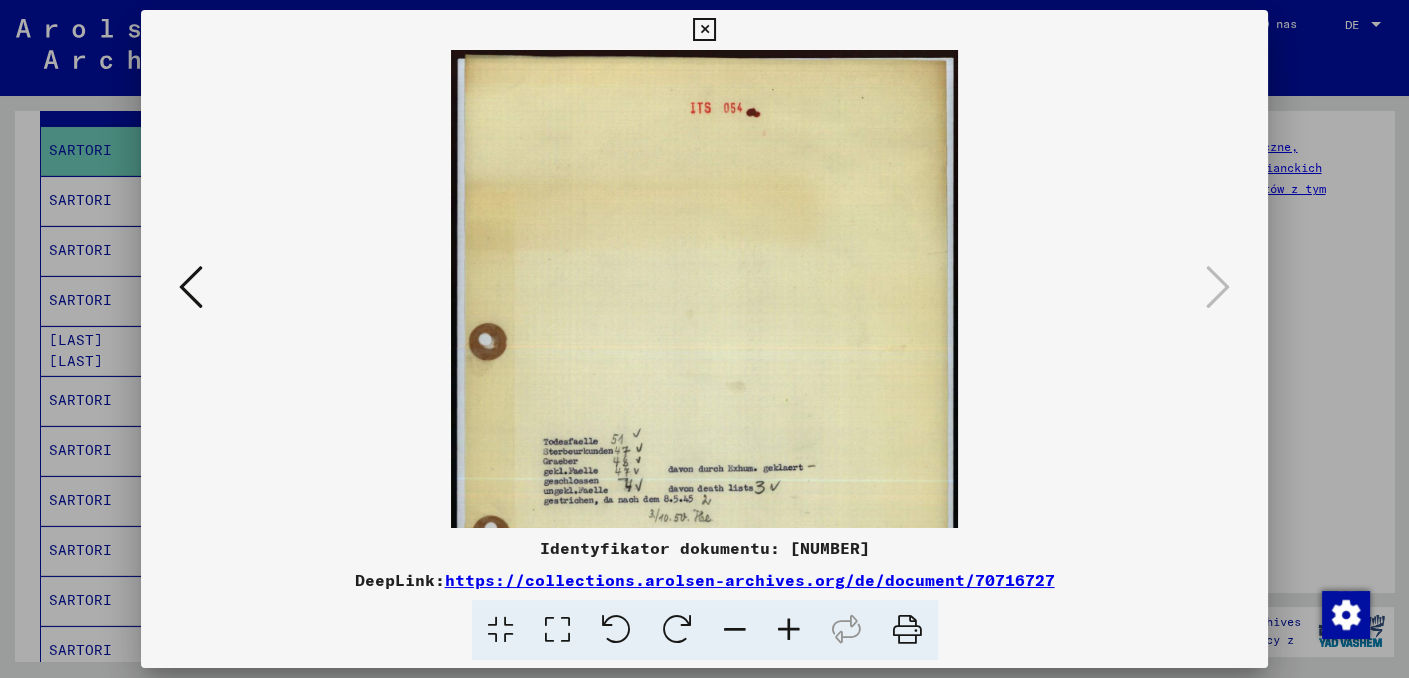 click at bounding box center (789, 630) 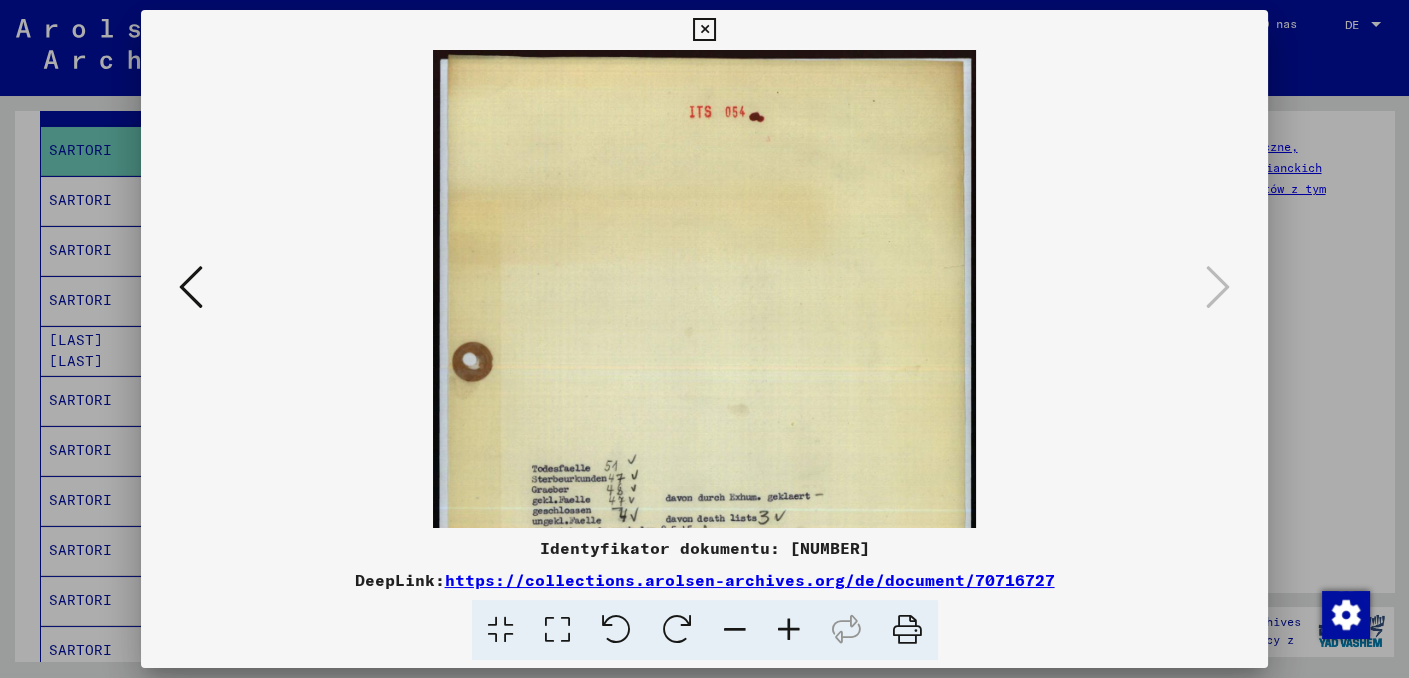 click at bounding box center (789, 630) 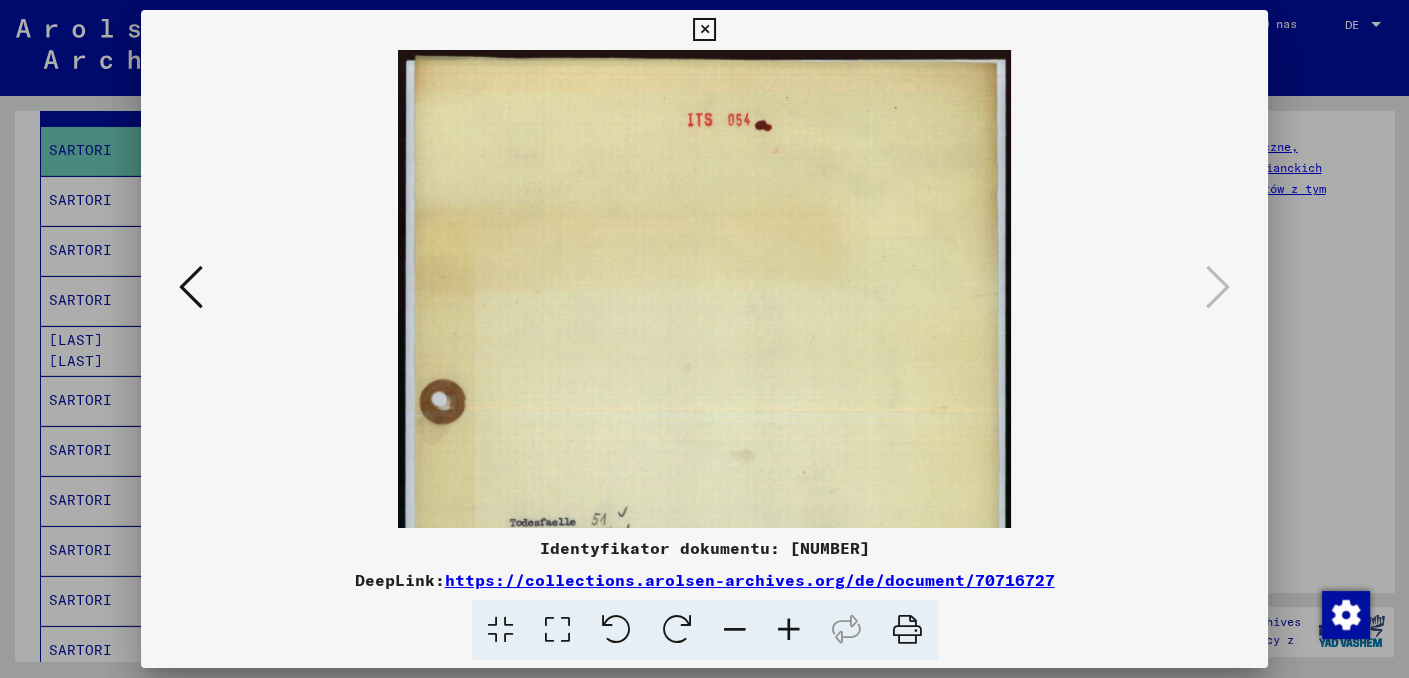 click at bounding box center [789, 630] 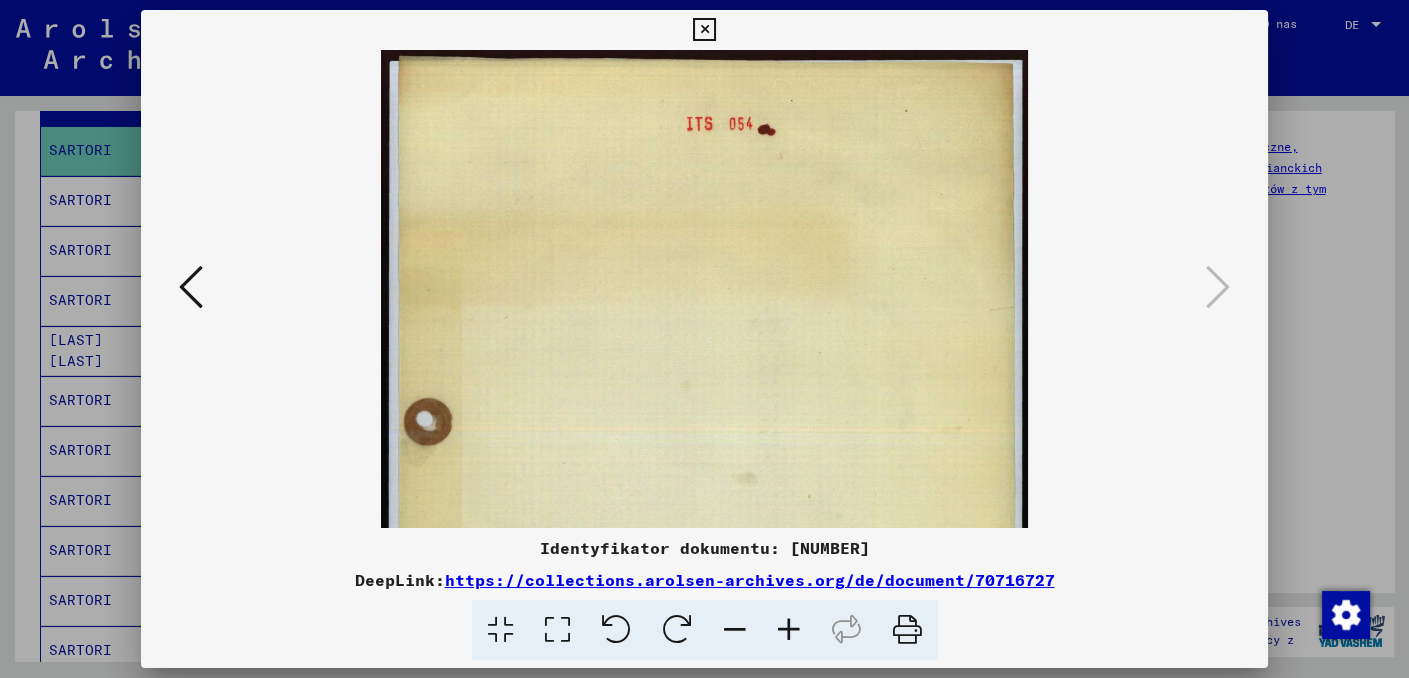 click at bounding box center [789, 630] 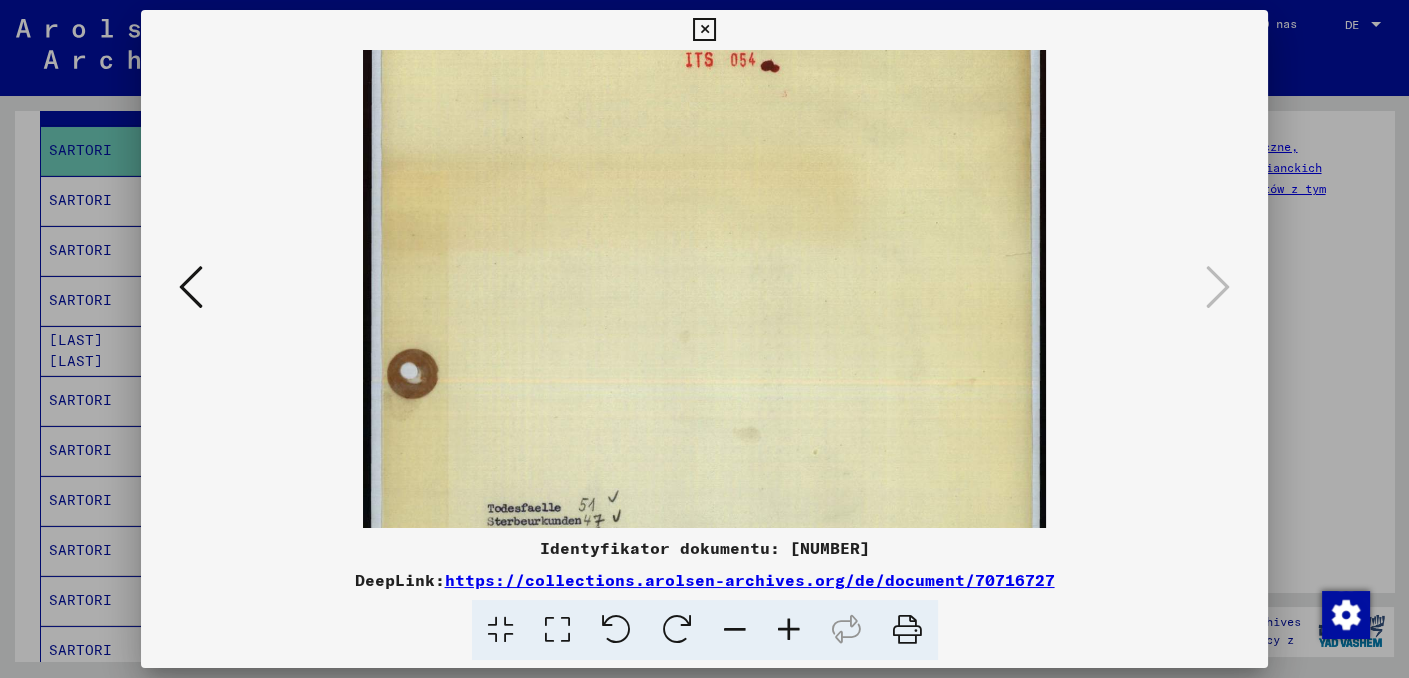 drag, startPoint x: 754, startPoint y: 503, endPoint x: 753, endPoint y: 247, distance: 256.00195 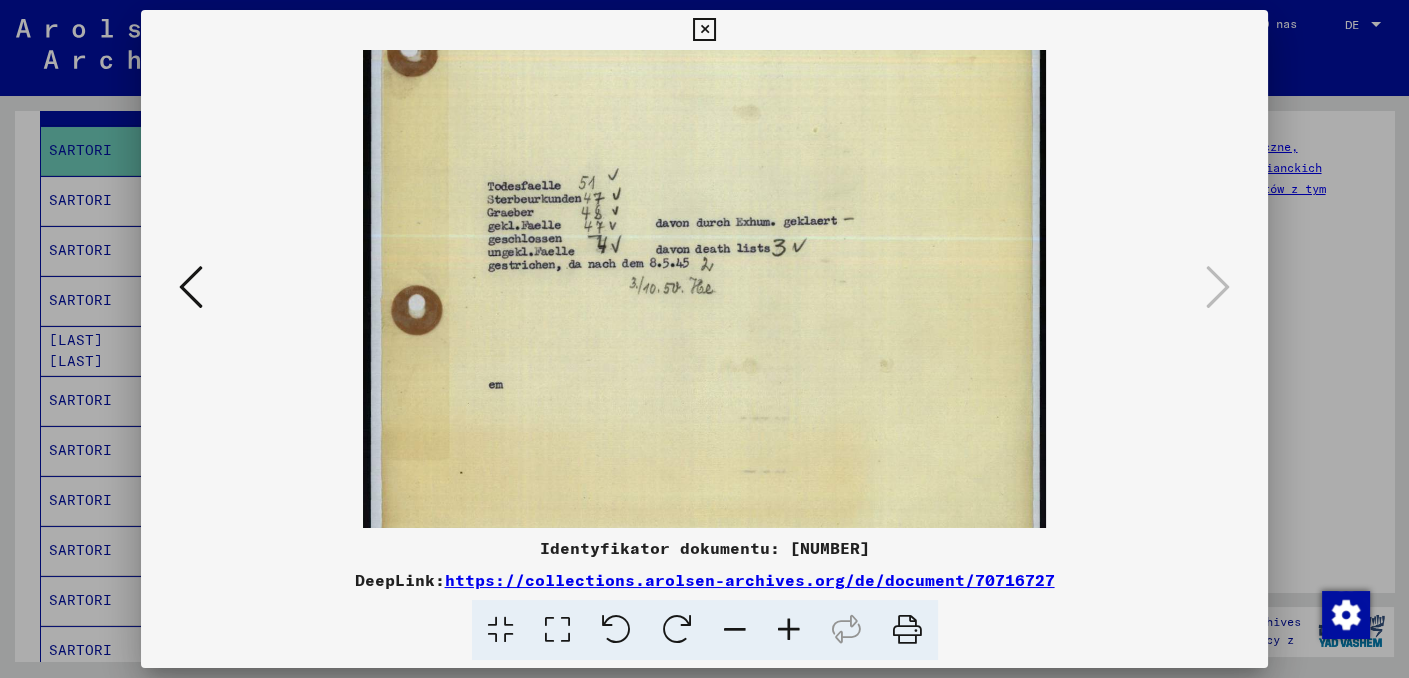 drag, startPoint x: 747, startPoint y: 241, endPoint x: 754, endPoint y: 210, distance: 31.780497 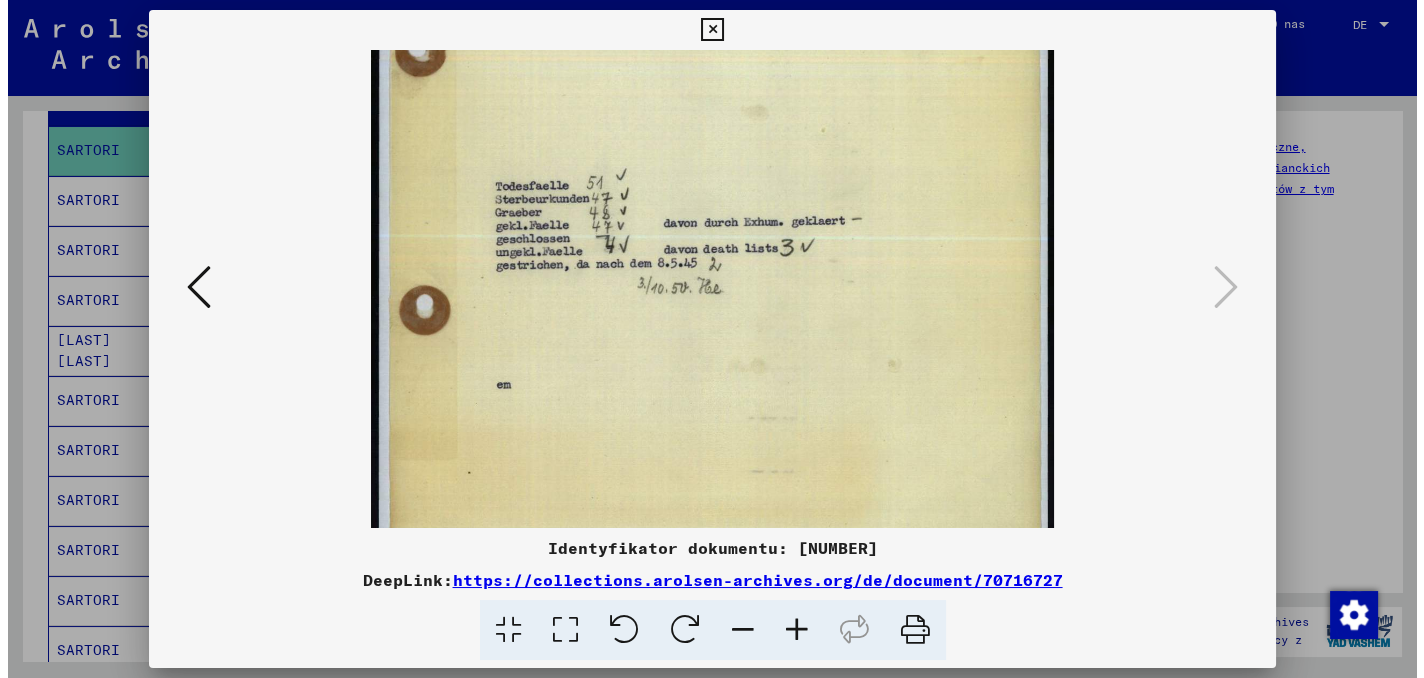 scroll, scrollTop: 439, scrollLeft: 0, axis: vertical 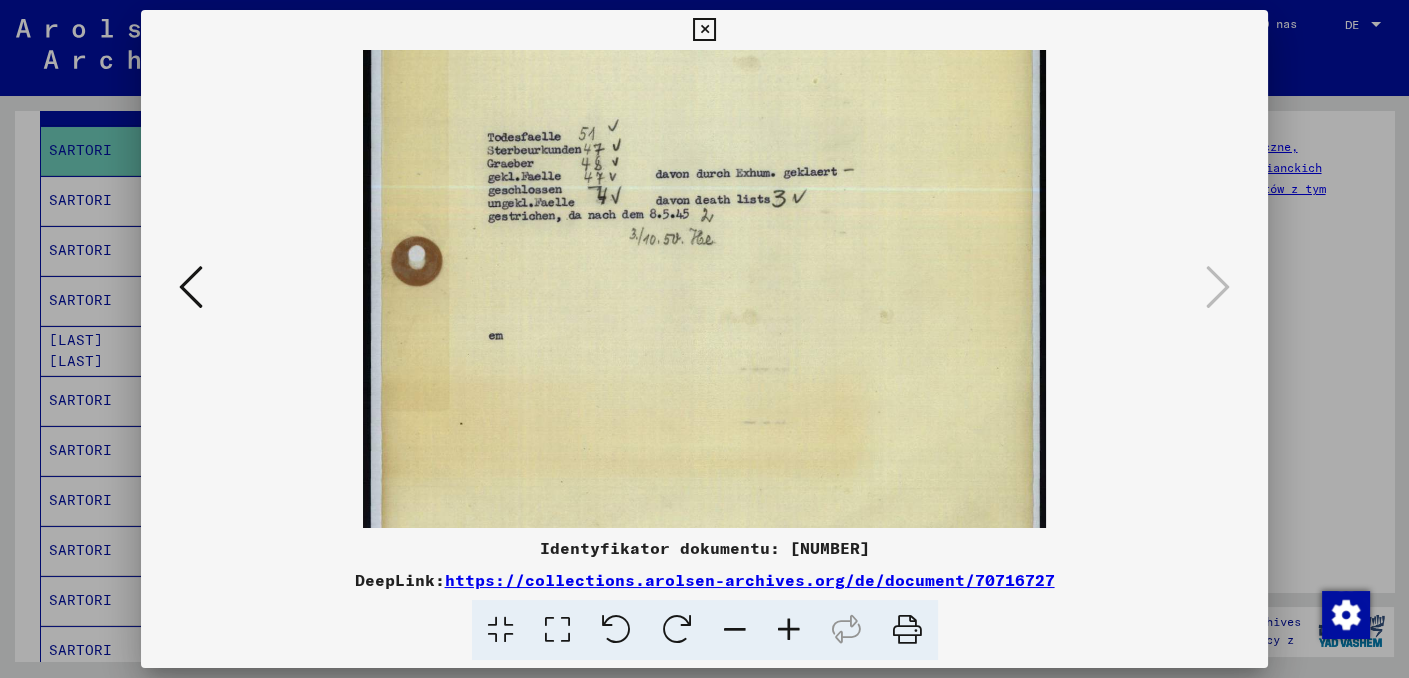 click at bounding box center (789, 630) 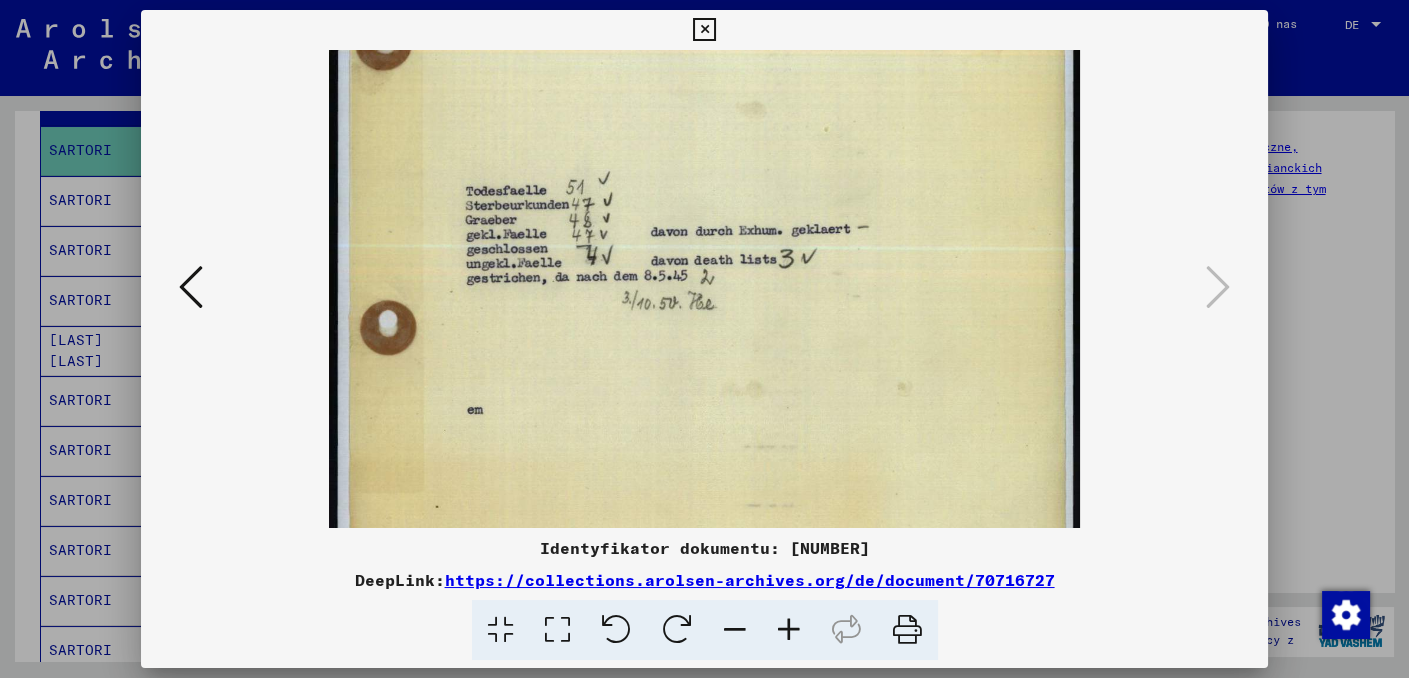 click at bounding box center [789, 630] 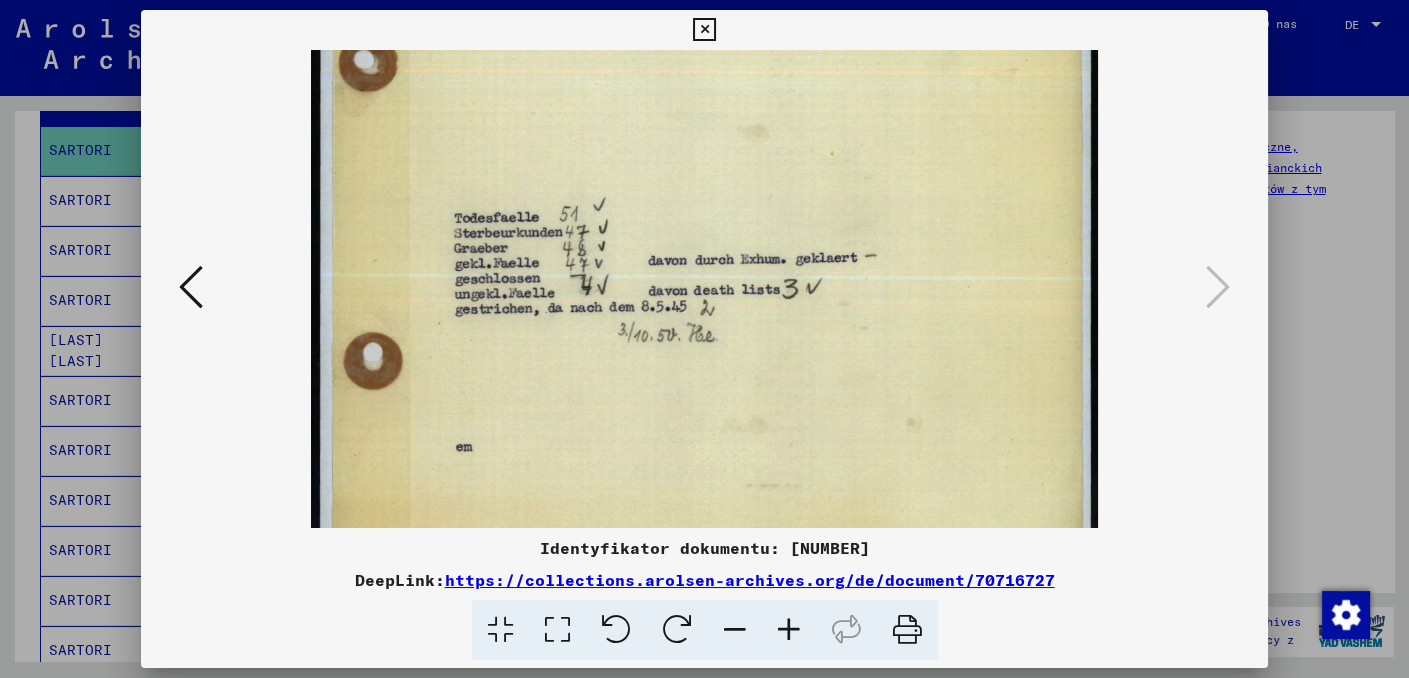 click at bounding box center [789, 630] 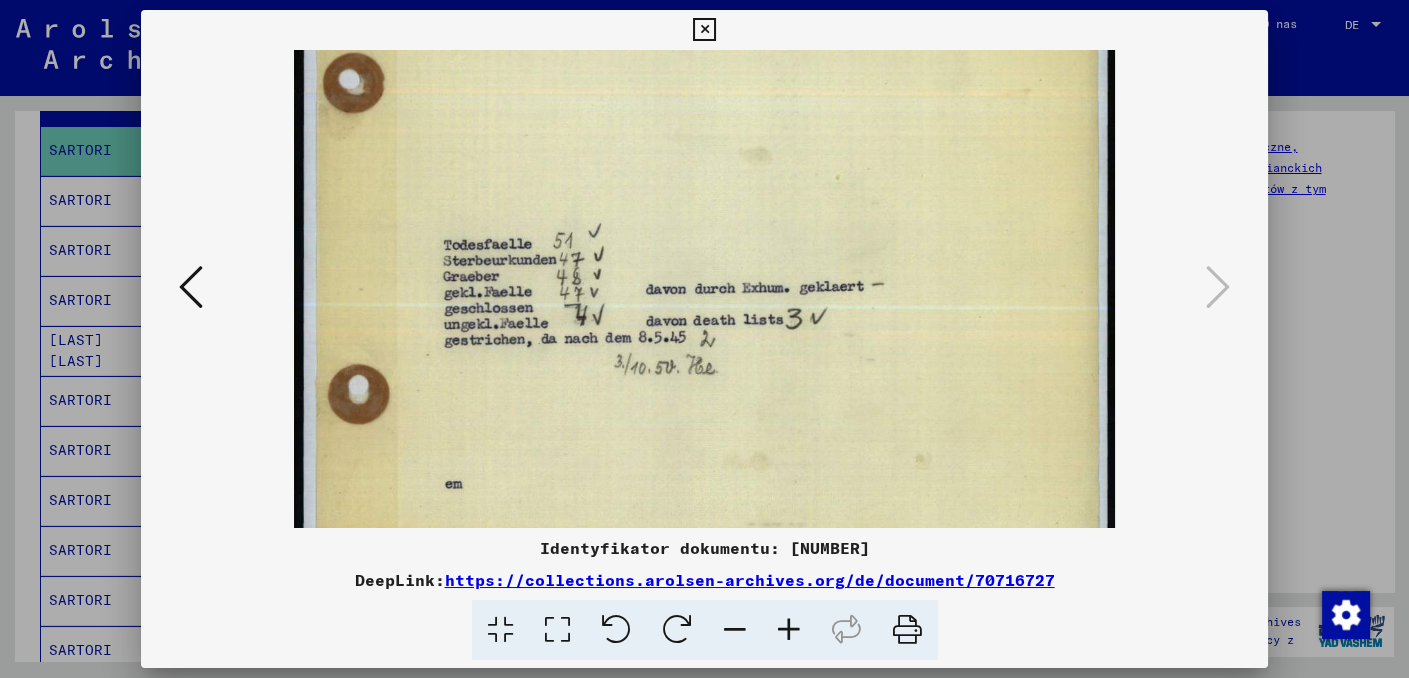 click at bounding box center (704, 30) 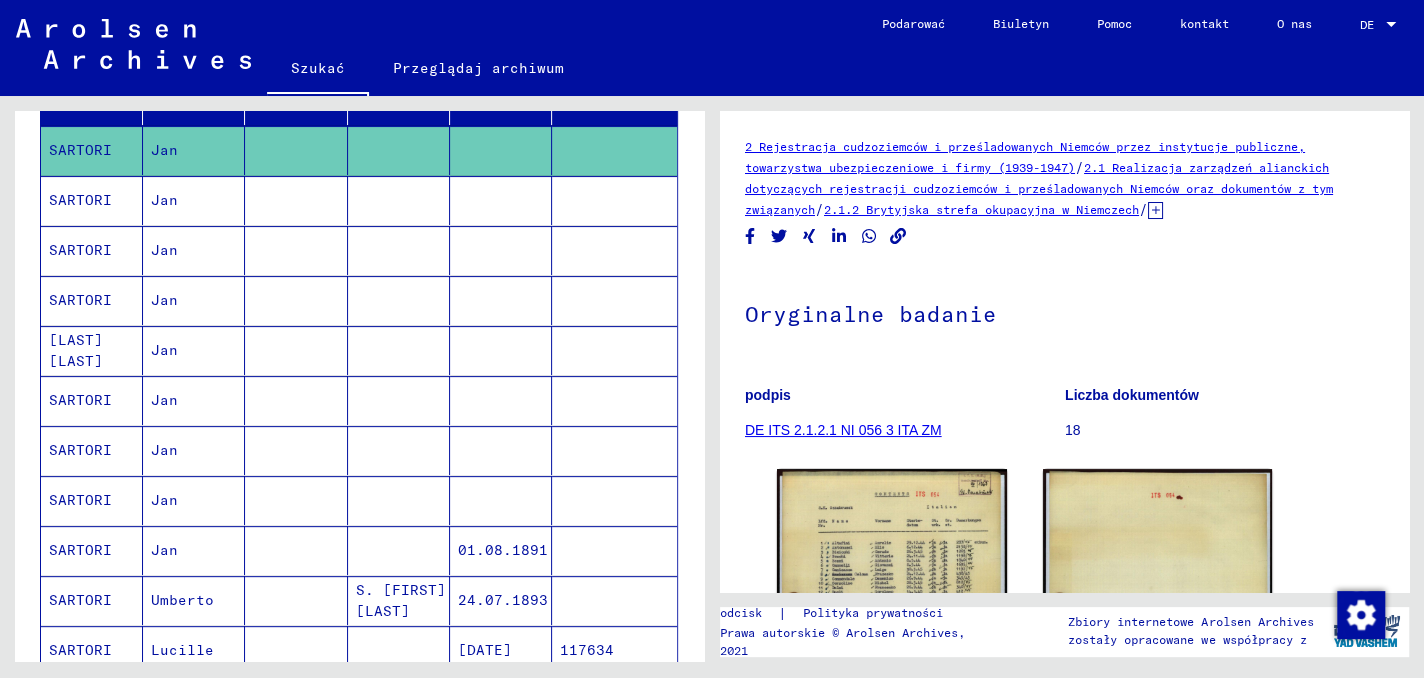 click on "Jan" at bounding box center (164, 250) 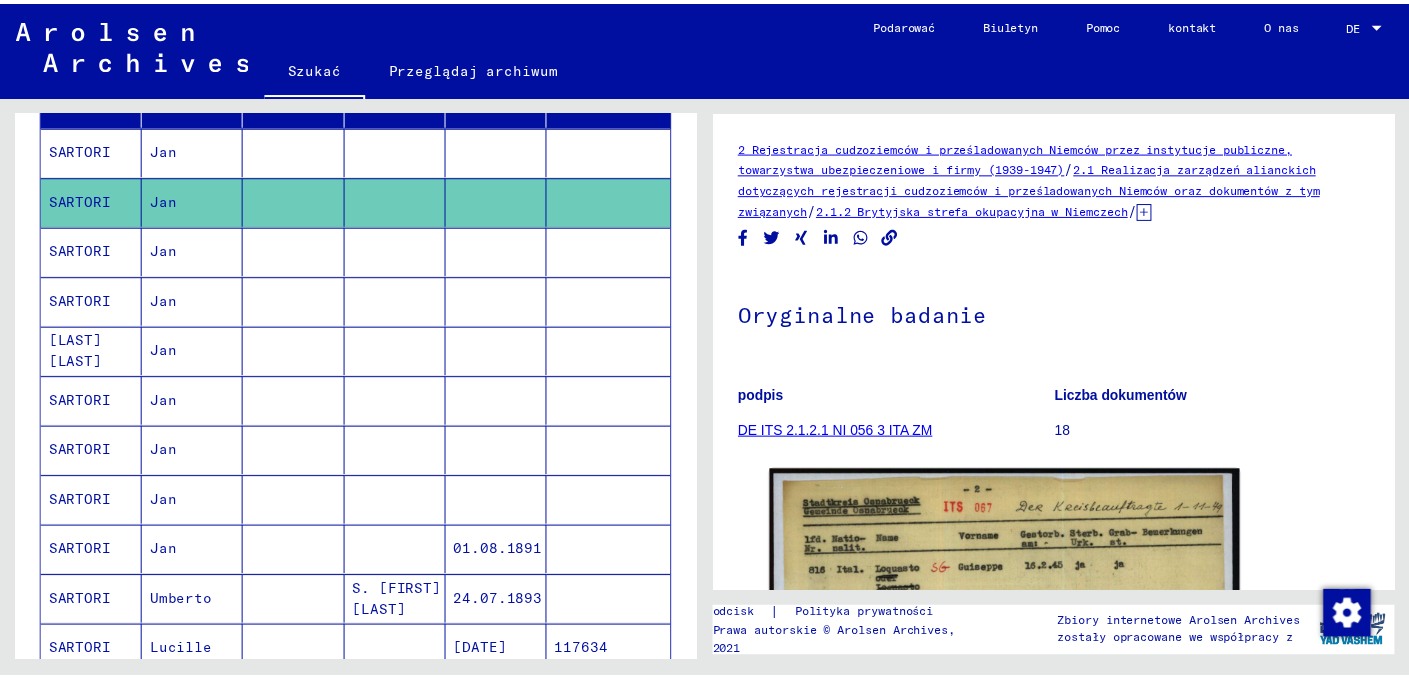 scroll, scrollTop: 0, scrollLeft: 0, axis: both 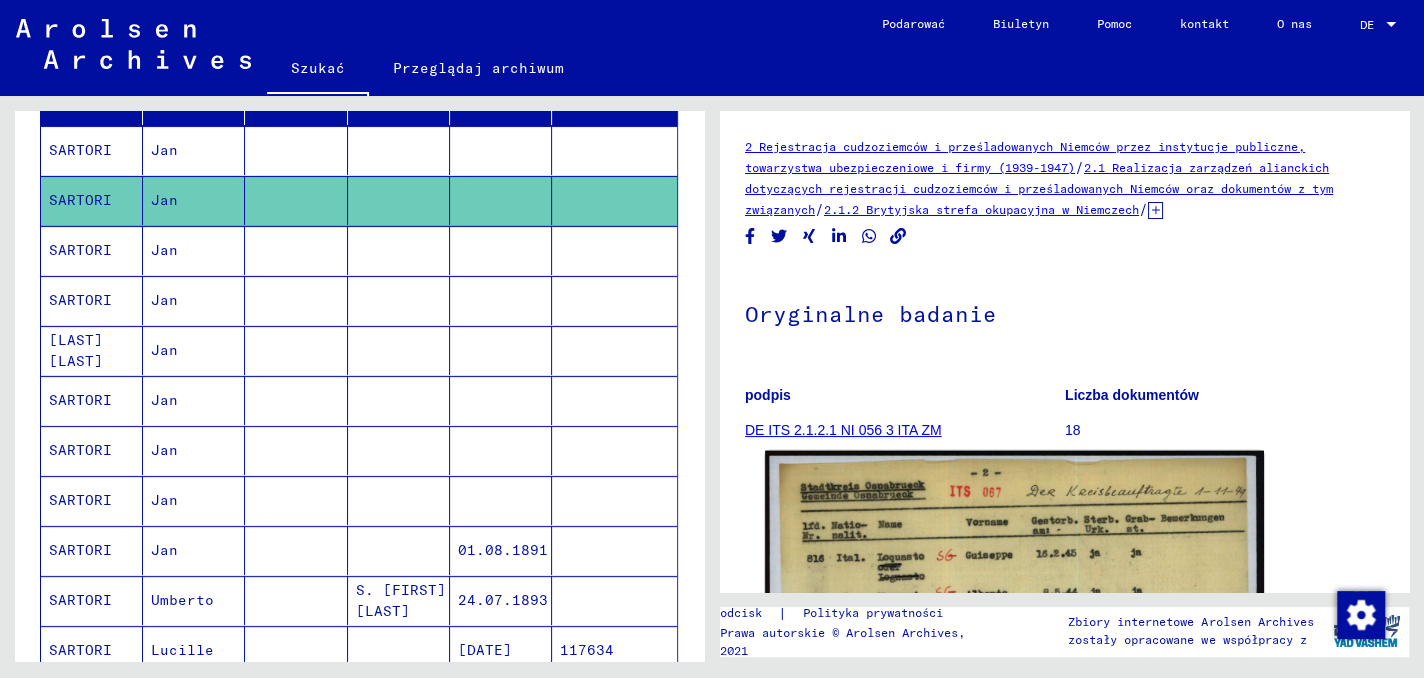 click 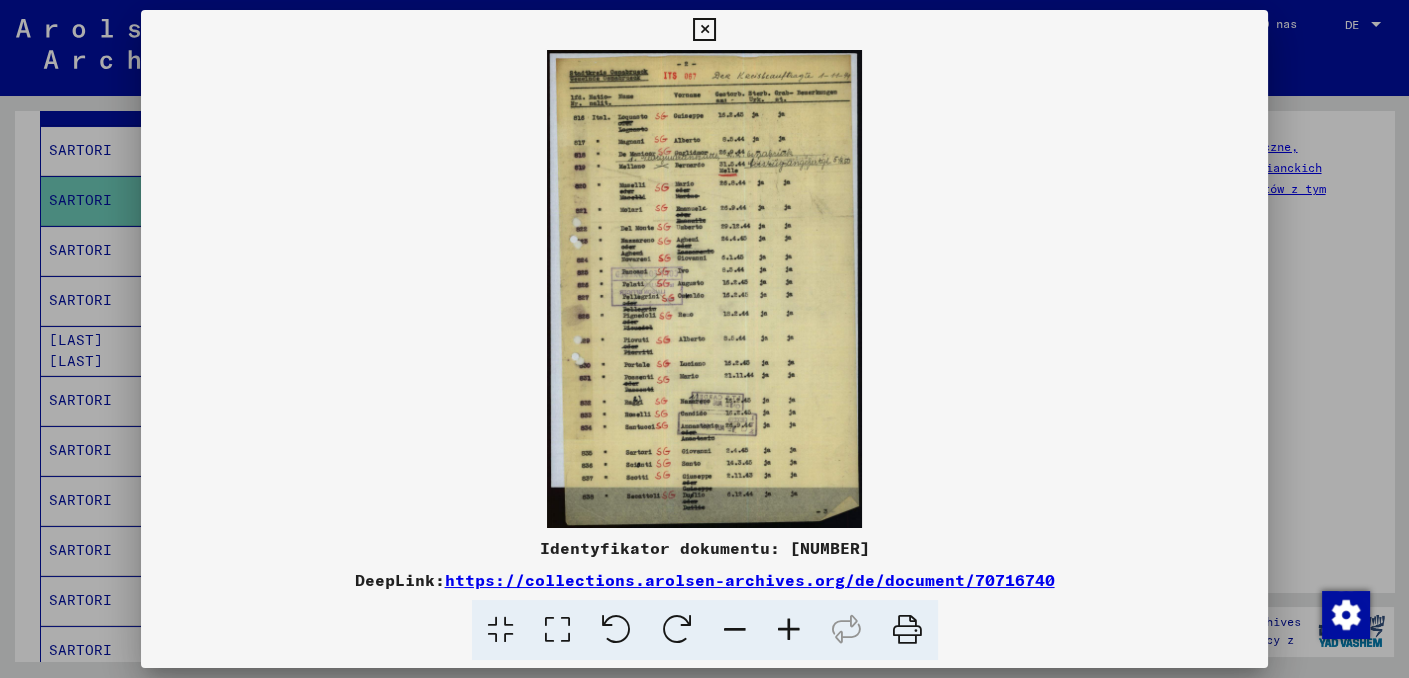 click at bounding box center [789, 630] 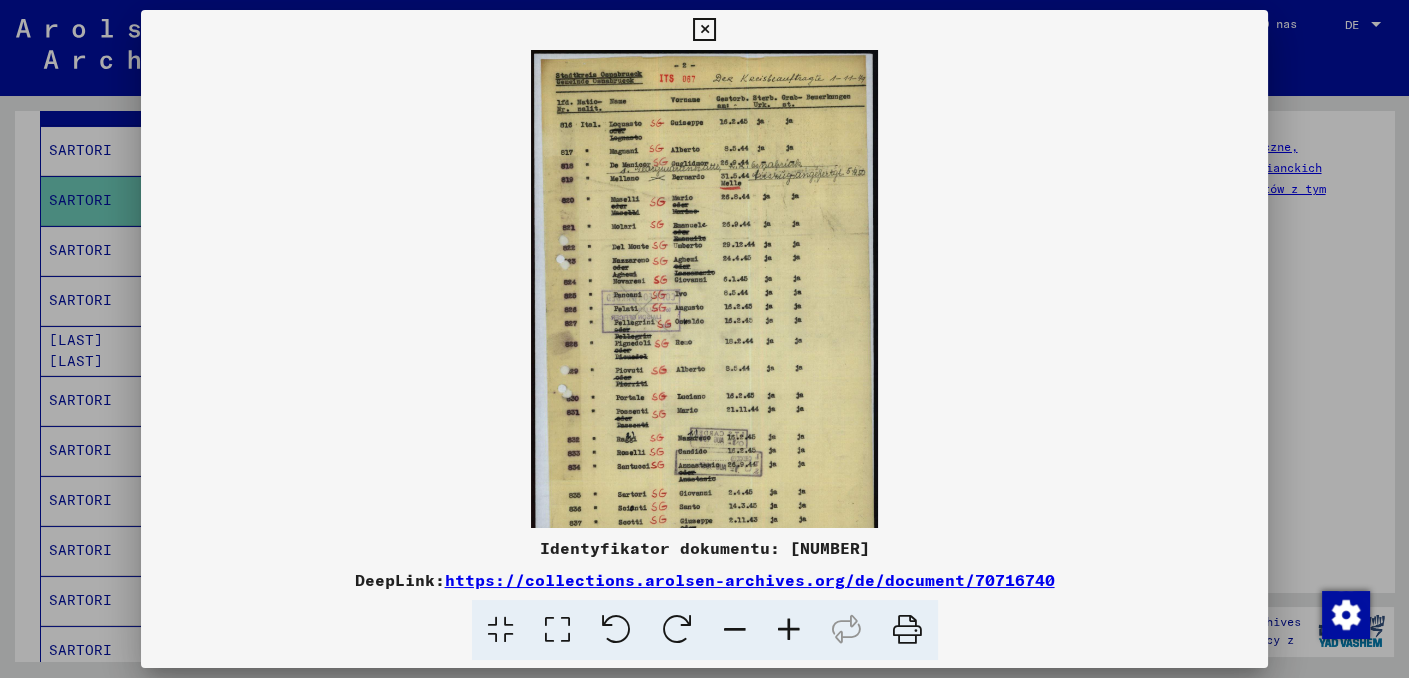 click at bounding box center [789, 630] 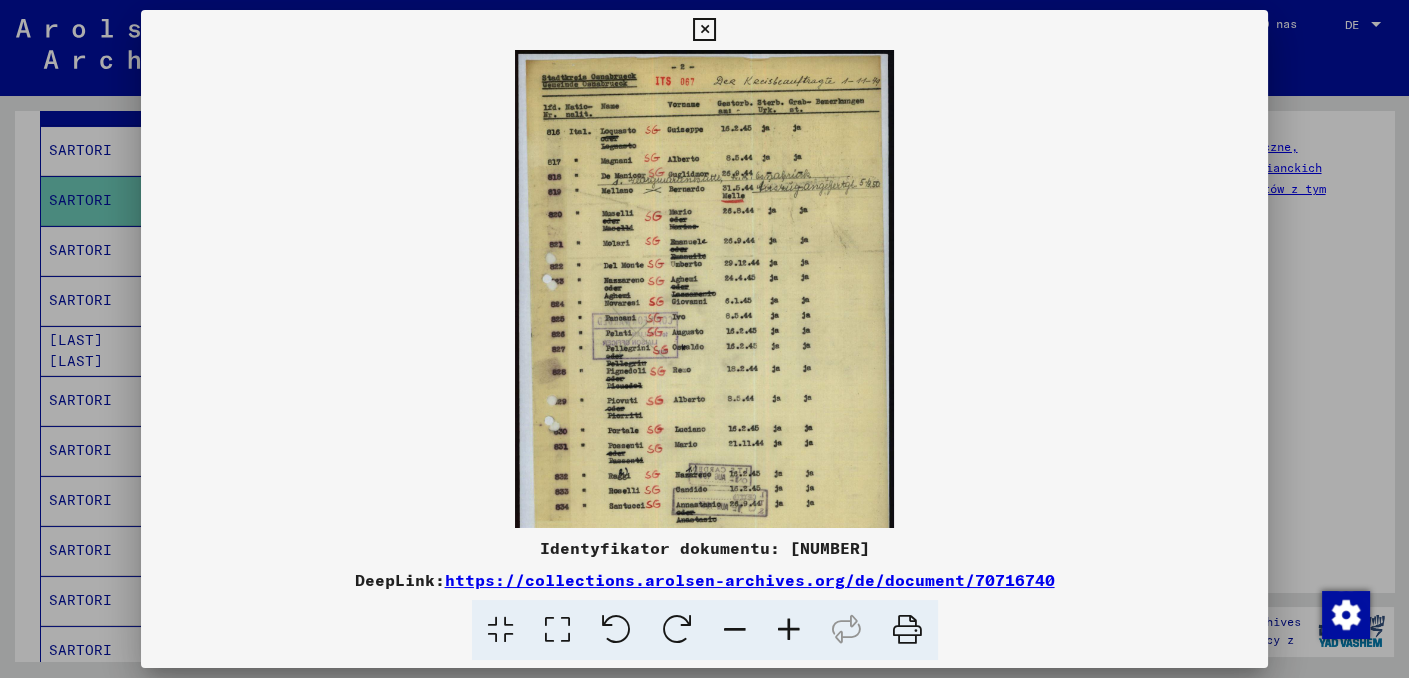 click at bounding box center (789, 630) 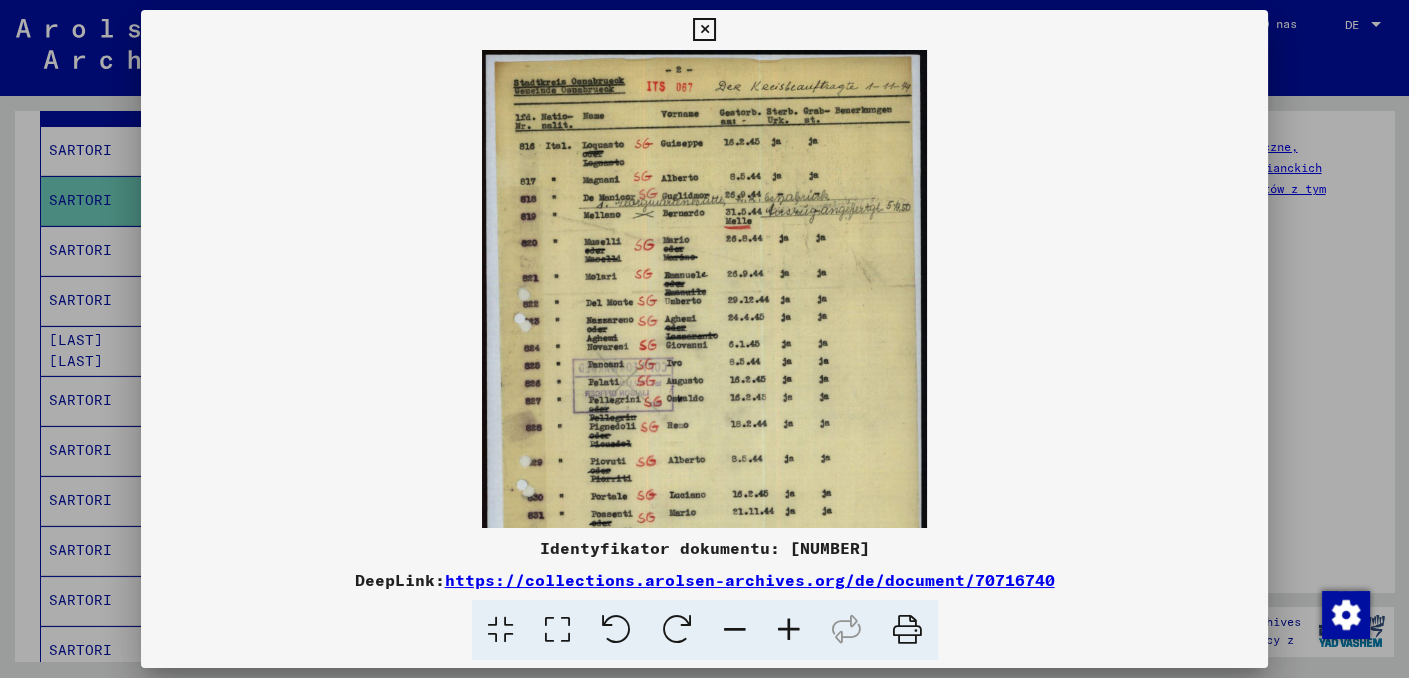 click at bounding box center (789, 630) 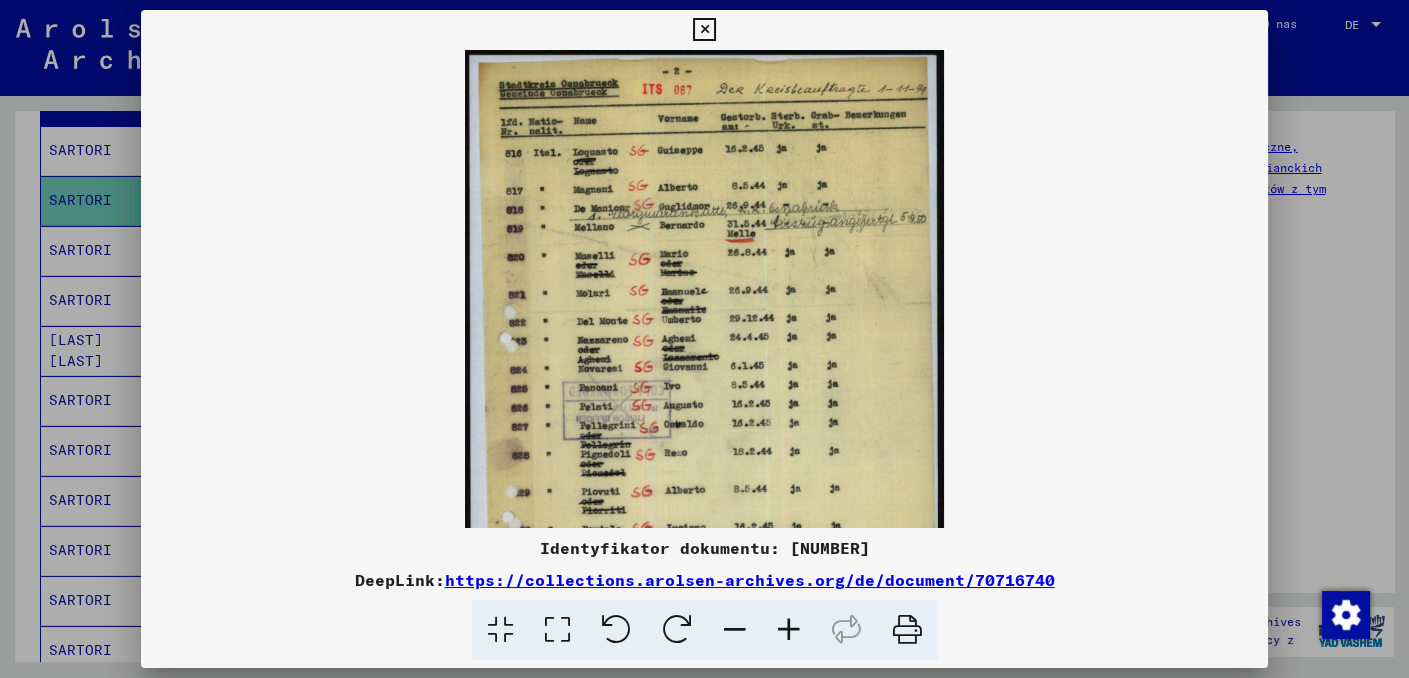 click at bounding box center [789, 630] 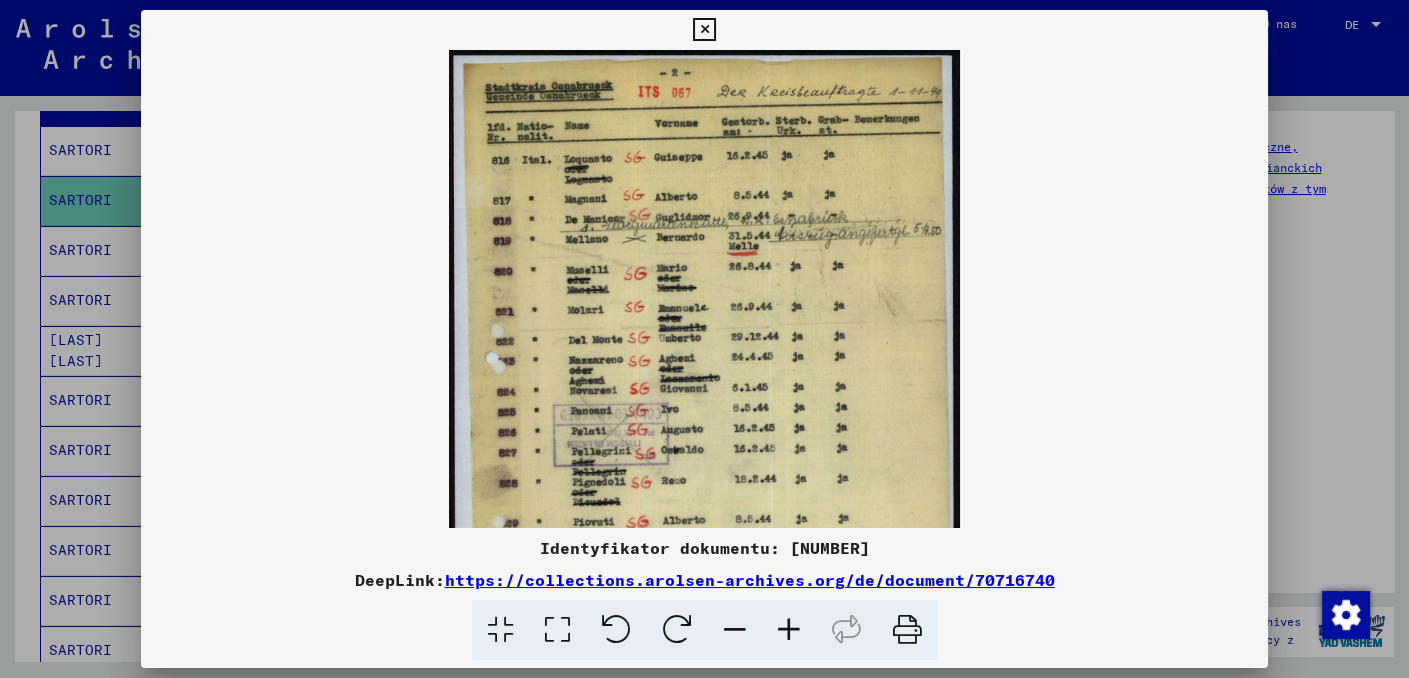 click at bounding box center (789, 630) 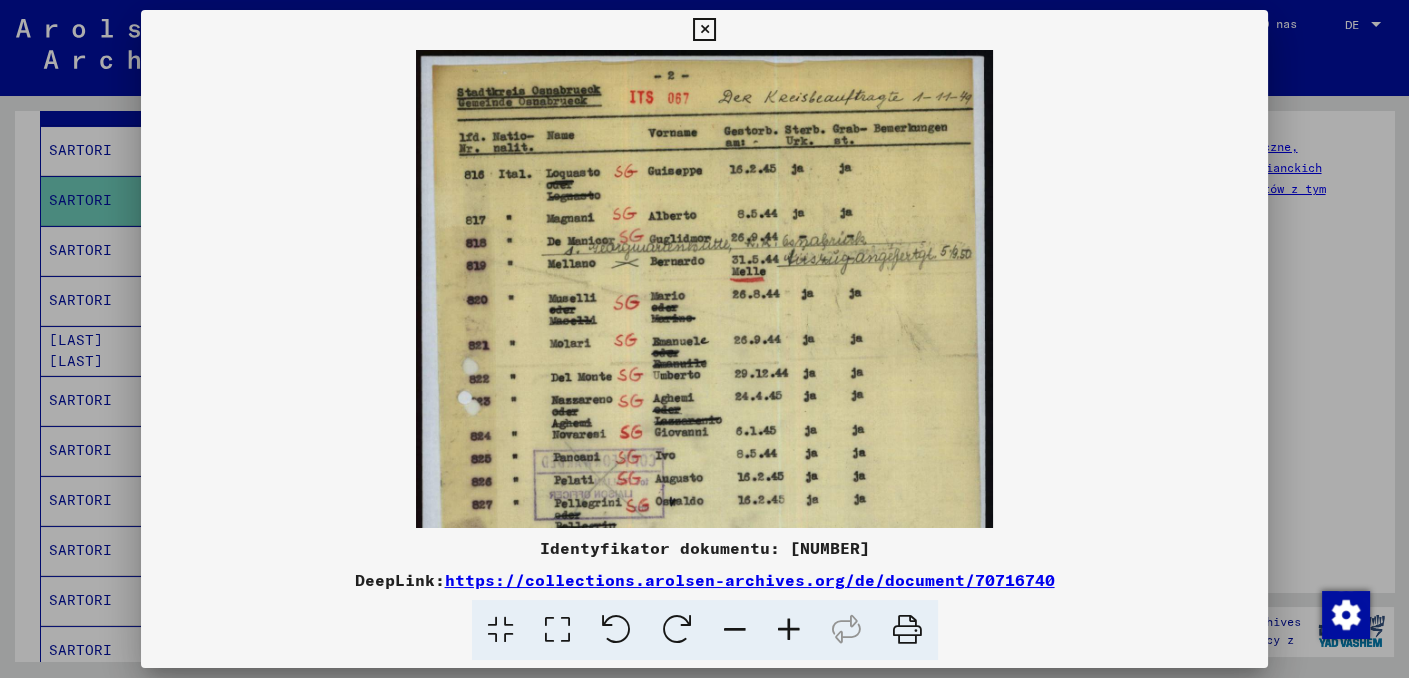 click at bounding box center (789, 630) 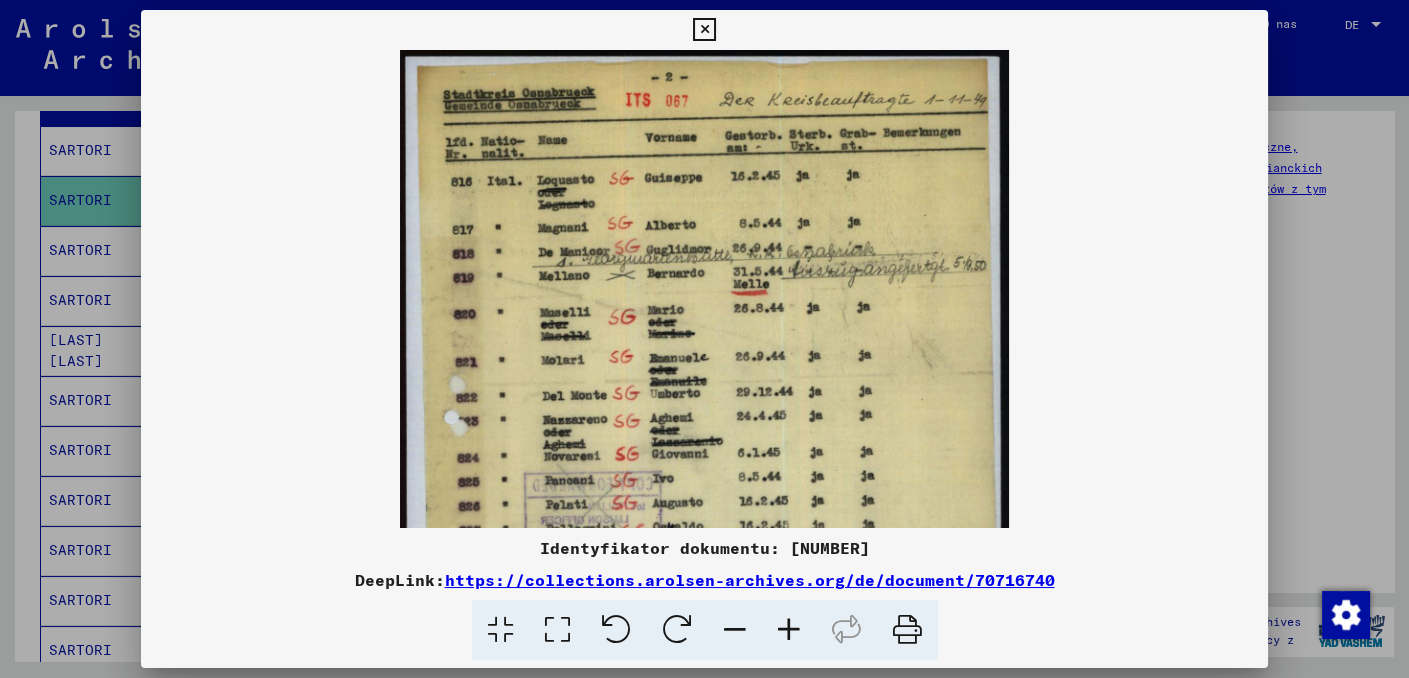click at bounding box center (789, 630) 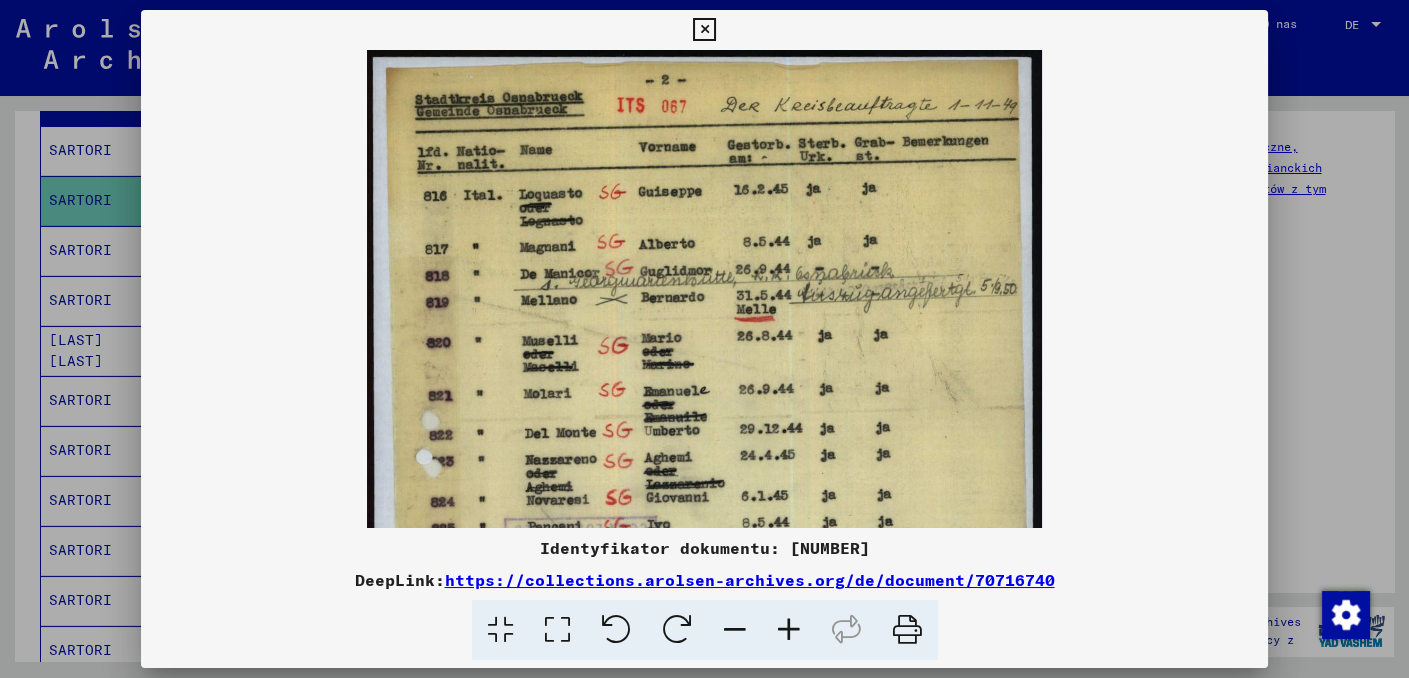 click at bounding box center [789, 630] 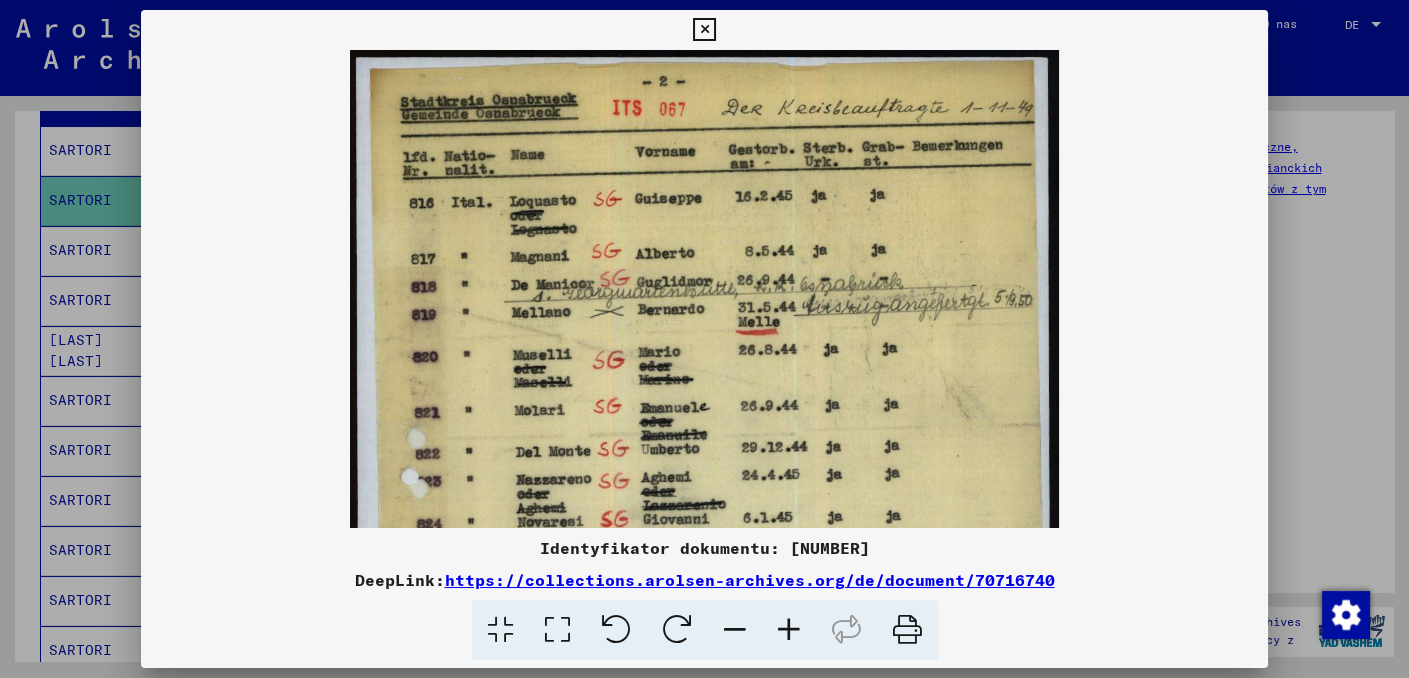 click at bounding box center (789, 630) 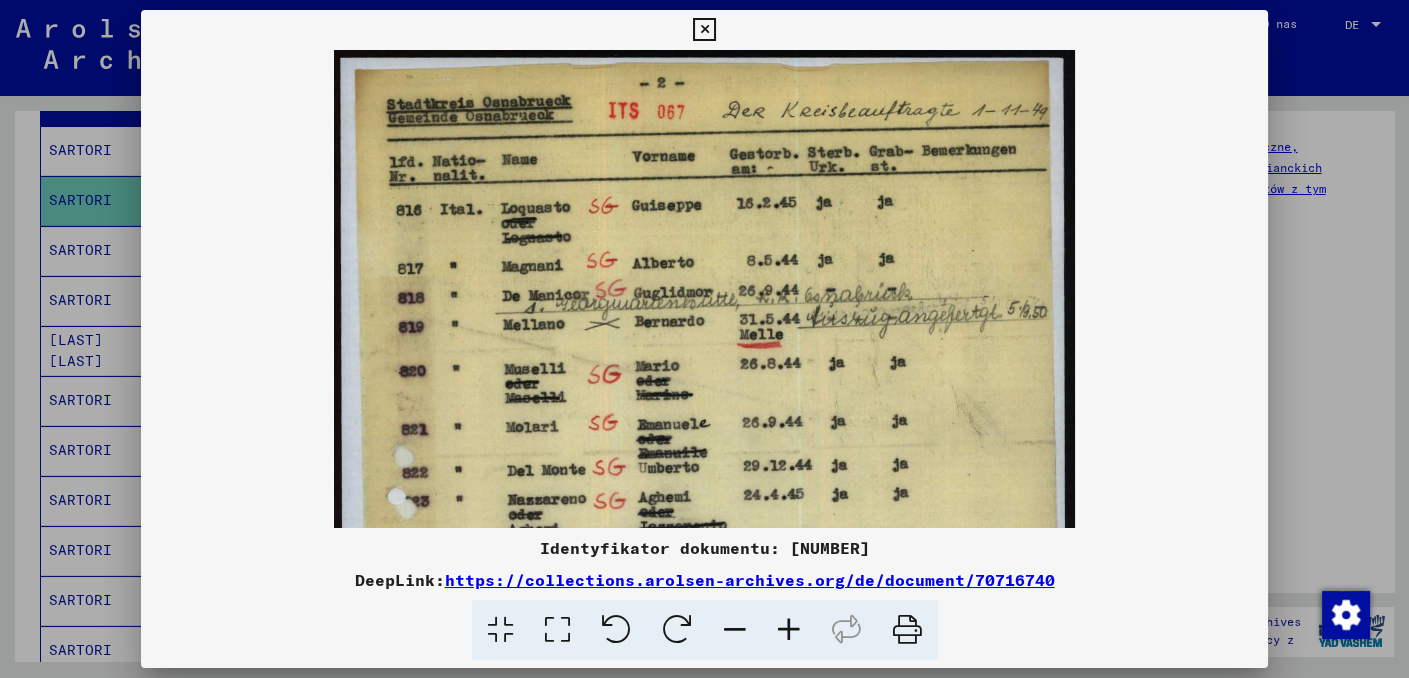 click at bounding box center (789, 630) 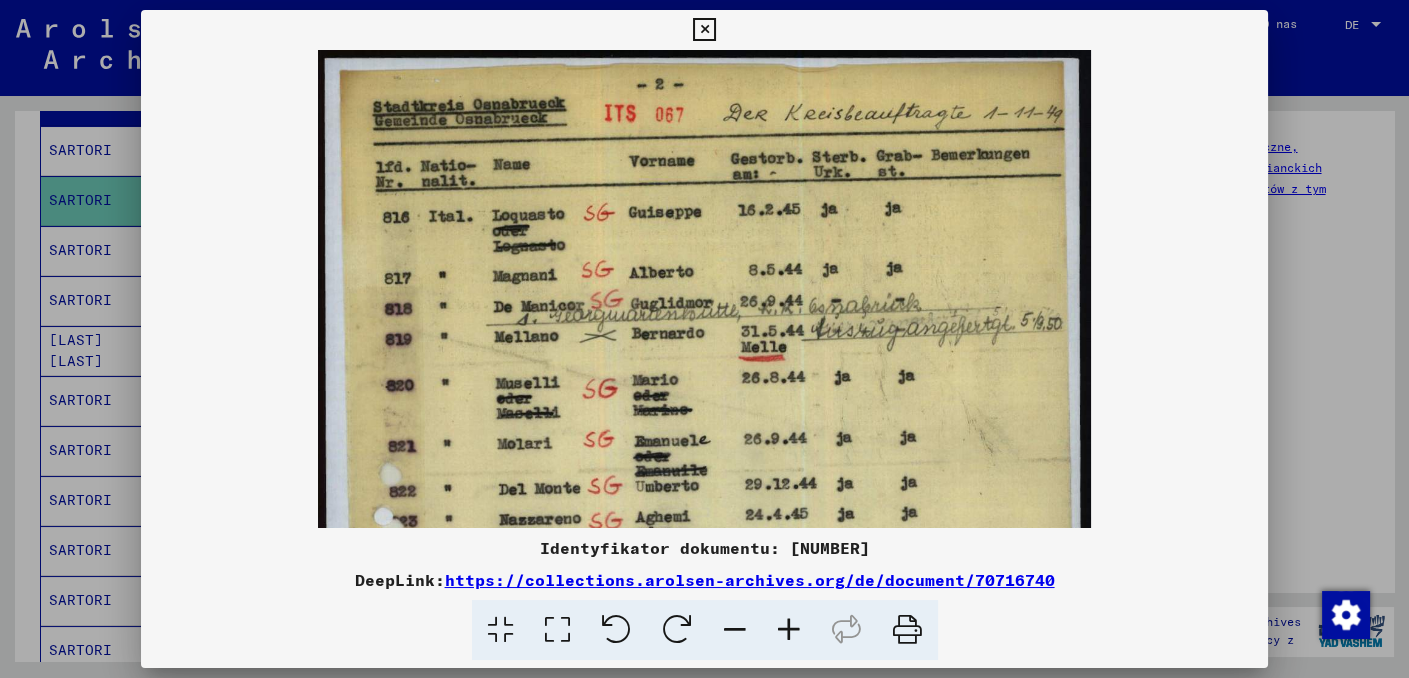 click at bounding box center (789, 630) 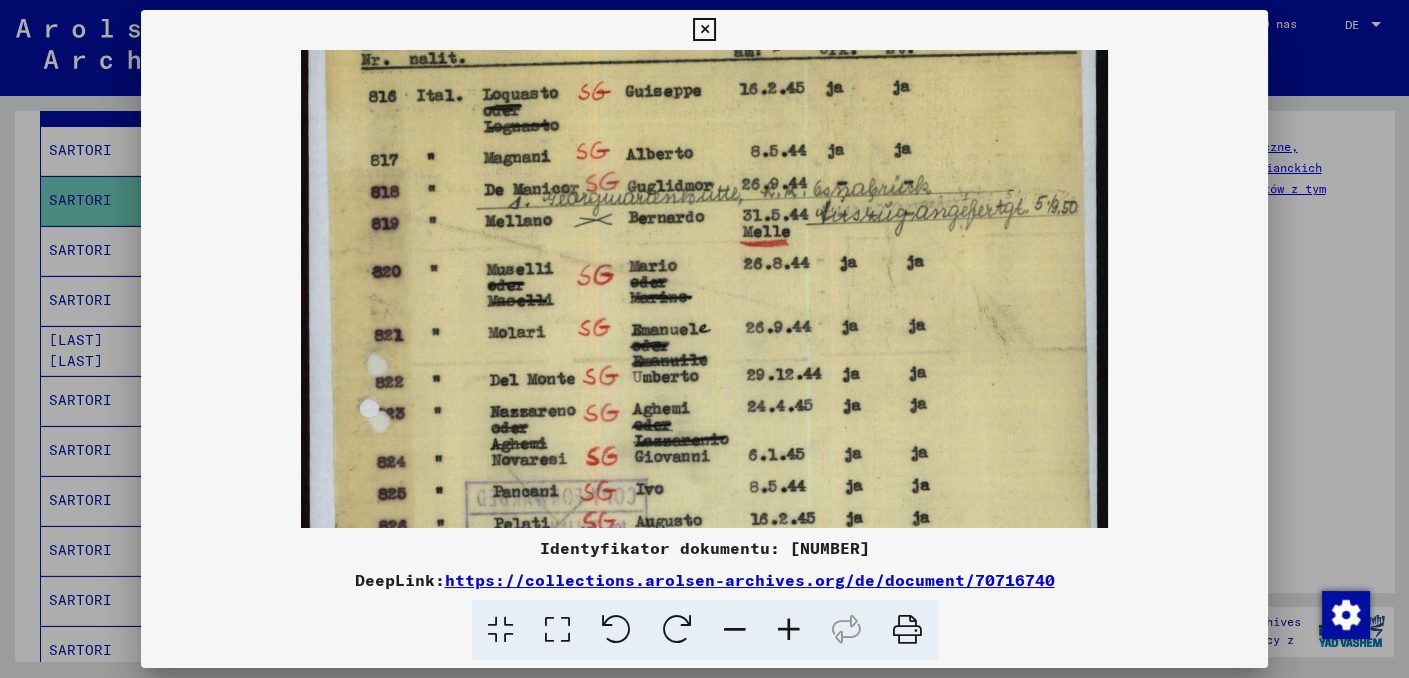 scroll, scrollTop: 168, scrollLeft: 0, axis: vertical 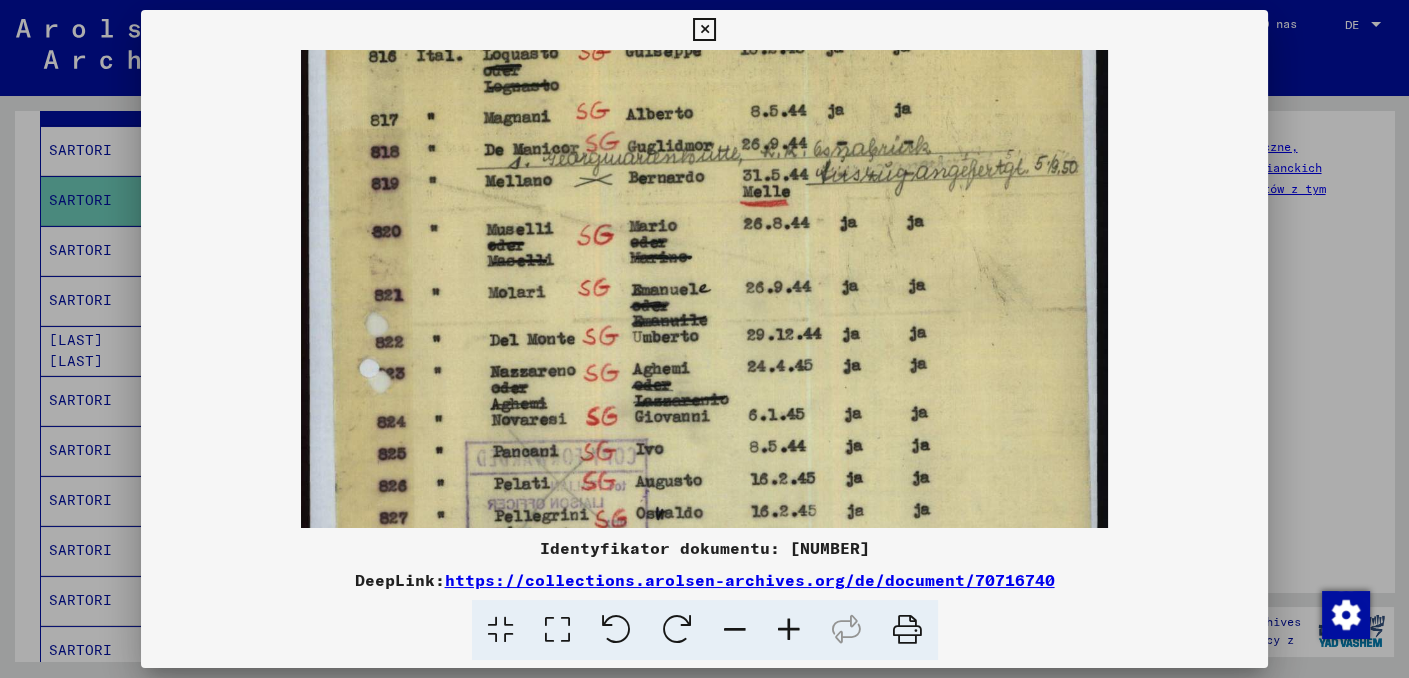 drag, startPoint x: 562, startPoint y: 412, endPoint x: 577, endPoint y: 244, distance: 168.66832 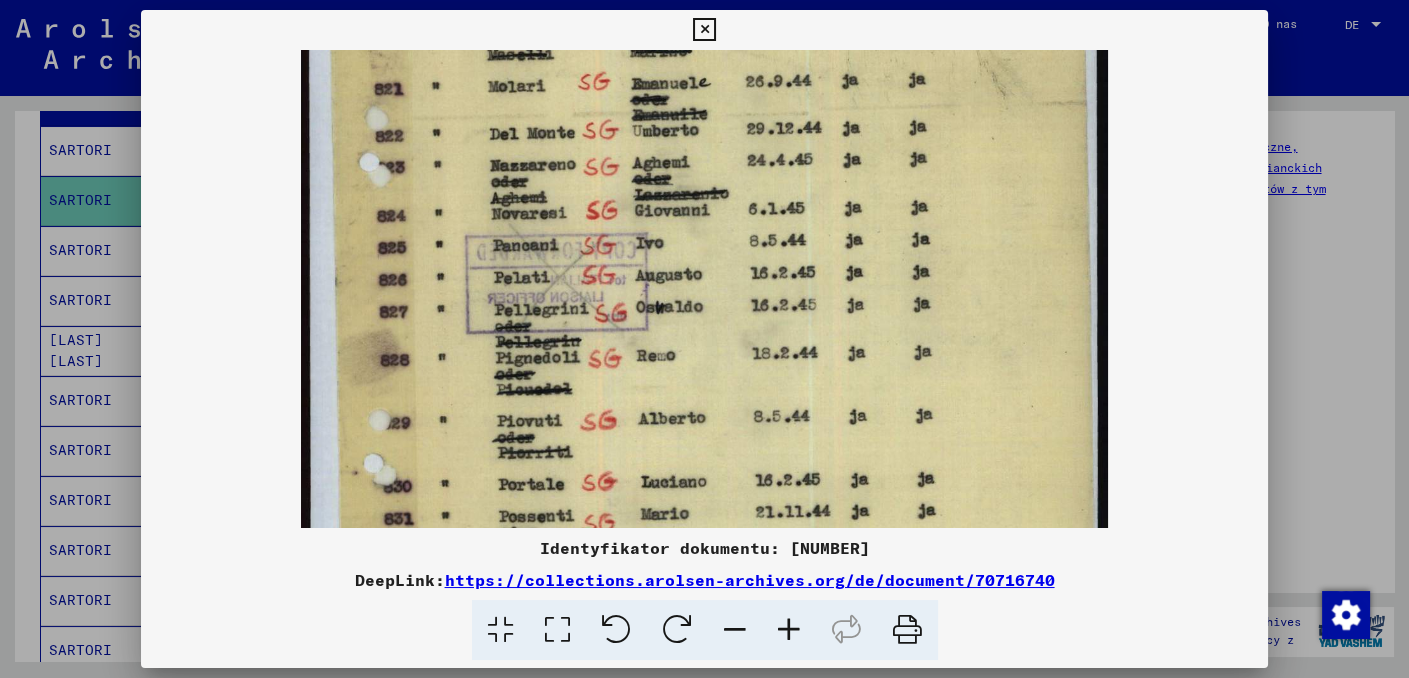 drag, startPoint x: 547, startPoint y: 358, endPoint x: 557, endPoint y: 190, distance: 168.29736 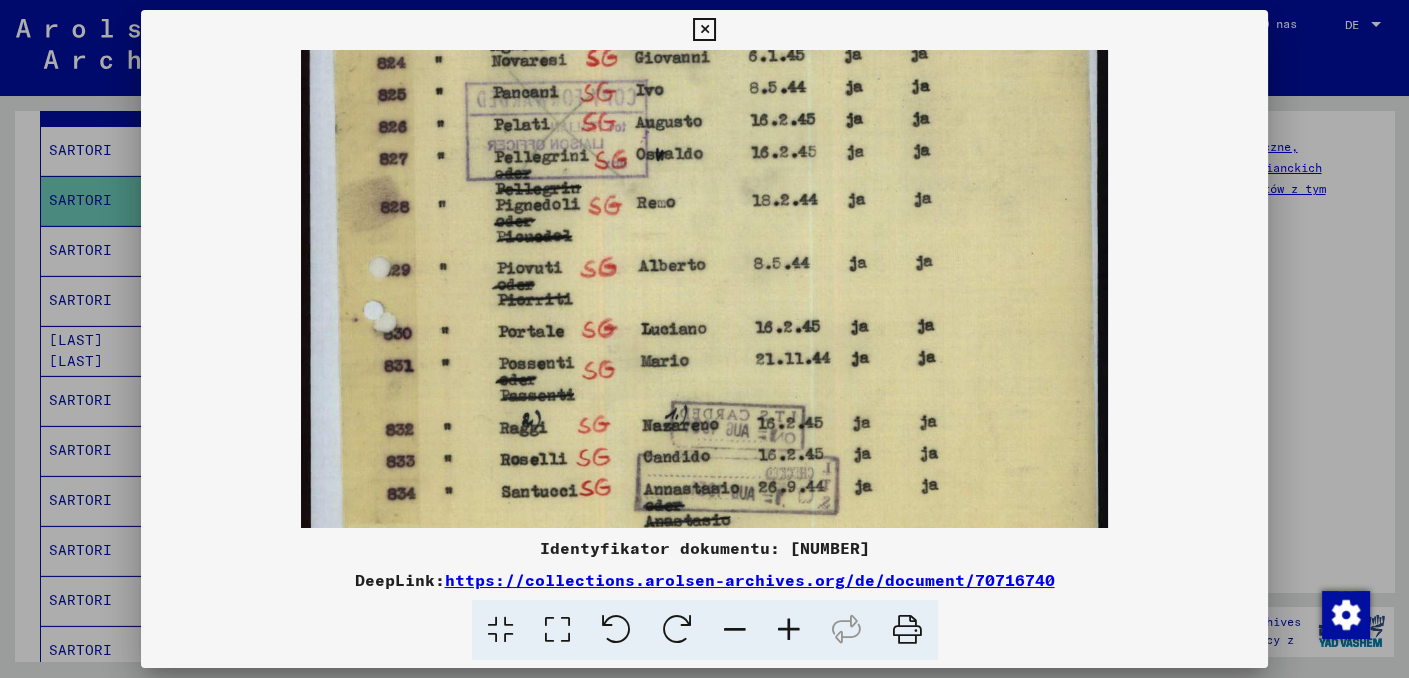 scroll, scrollTop: 548, scrollLeft: 0, axis: vertical 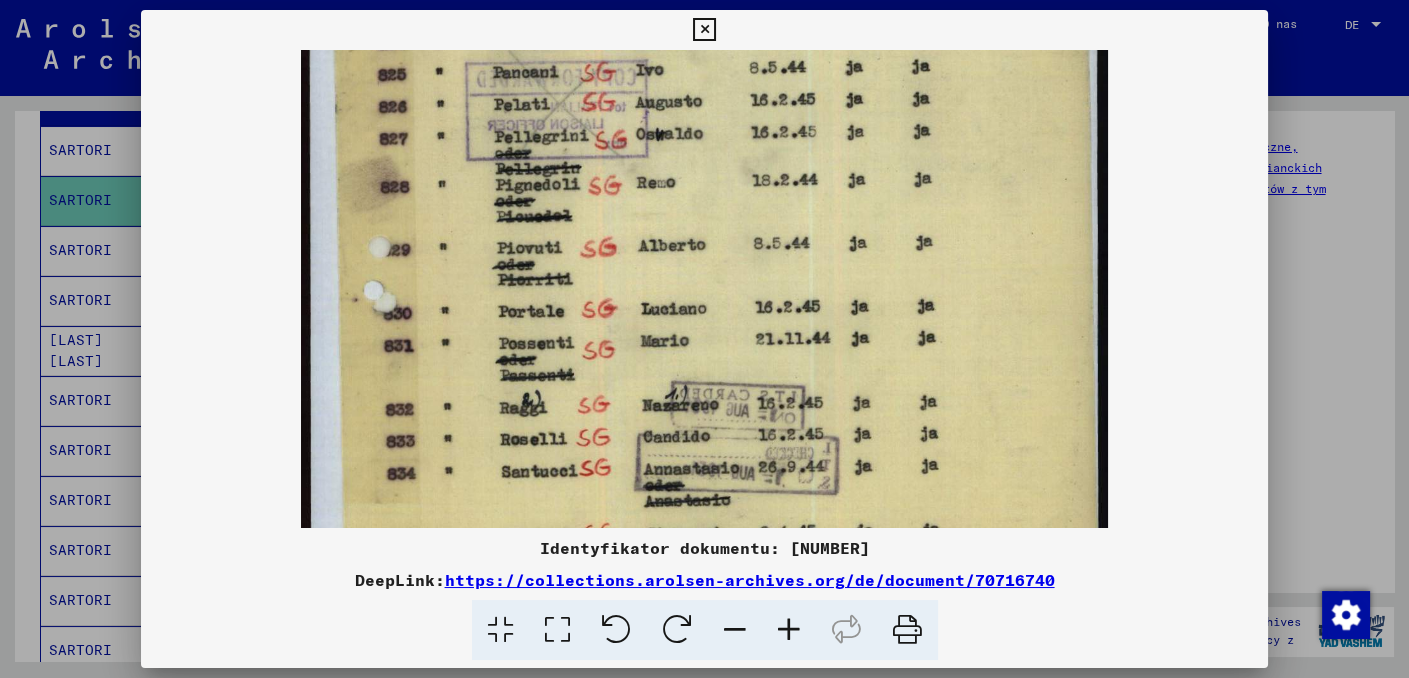 drag, startPoint x: 567, startPoint y: 403, endPoint x: 568, endPoint y: 229, distance: 174.00287 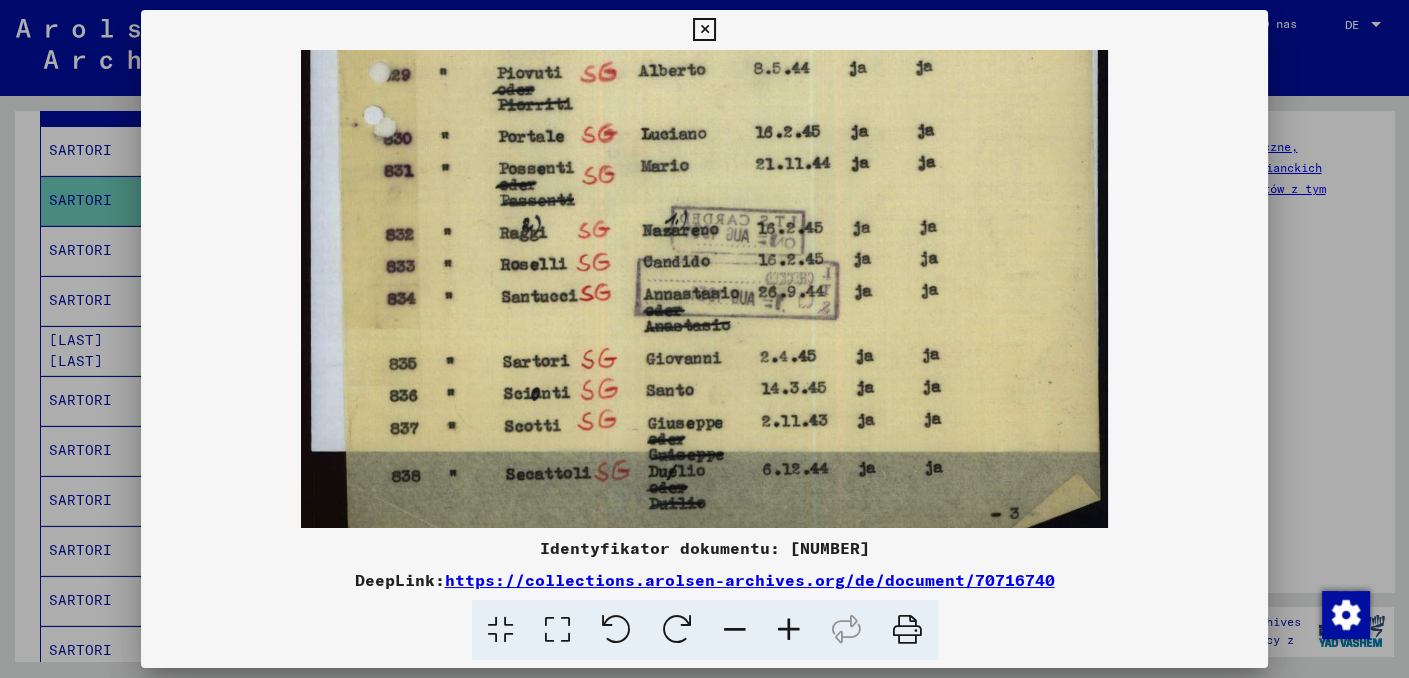 scroll, scrollTop: 728, scrollLeft: 0, axis: vertical 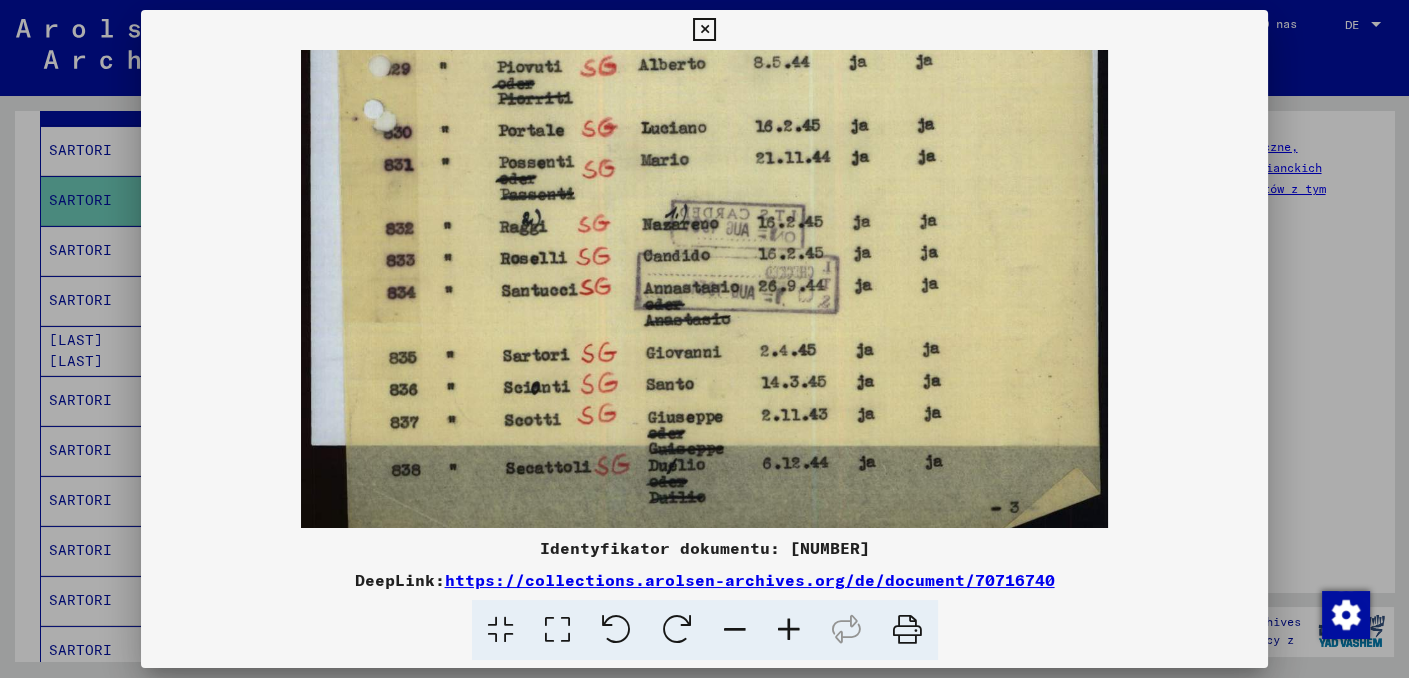 drag, startPoint x: 568, startPoint y: 421, endPoint x: 560, endPoint y: 239, distance: 182.17574 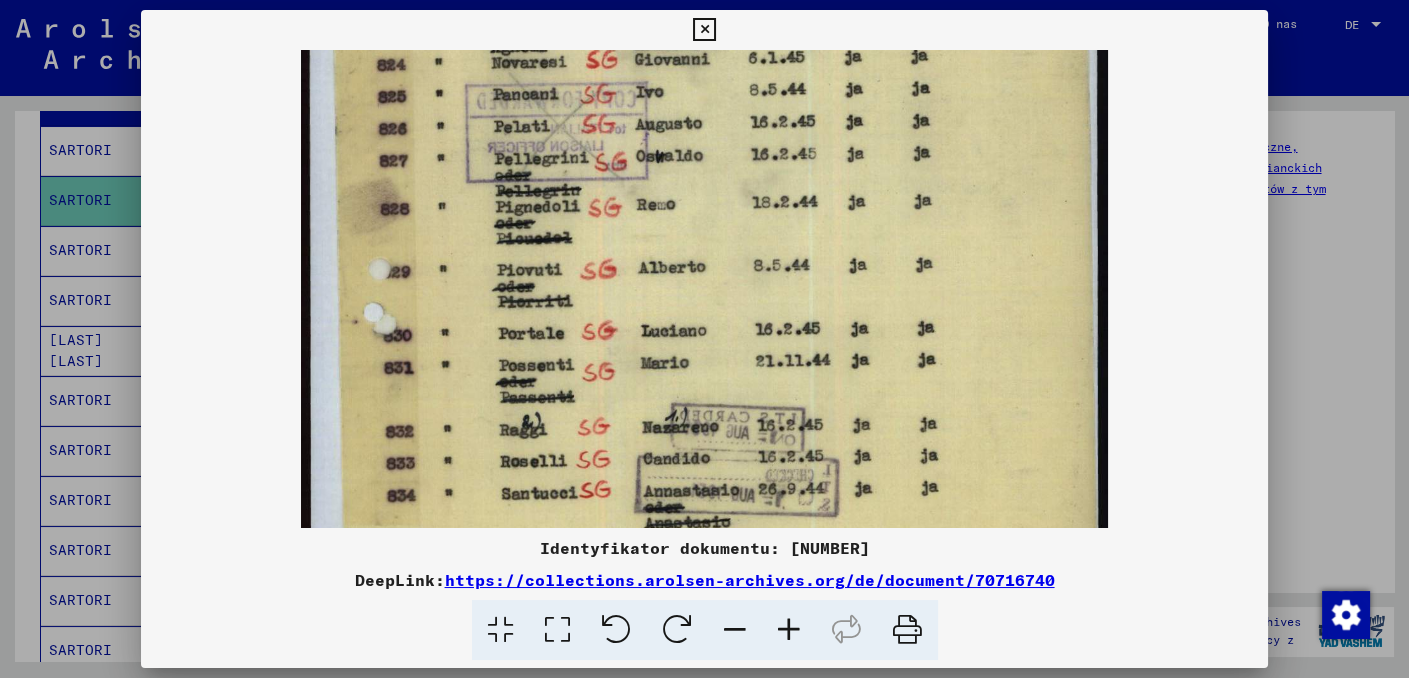 drag, startPoint x: 871, startPoint y: 222, endPoint x: 848, endPoint y: 415, distance: 194.36563 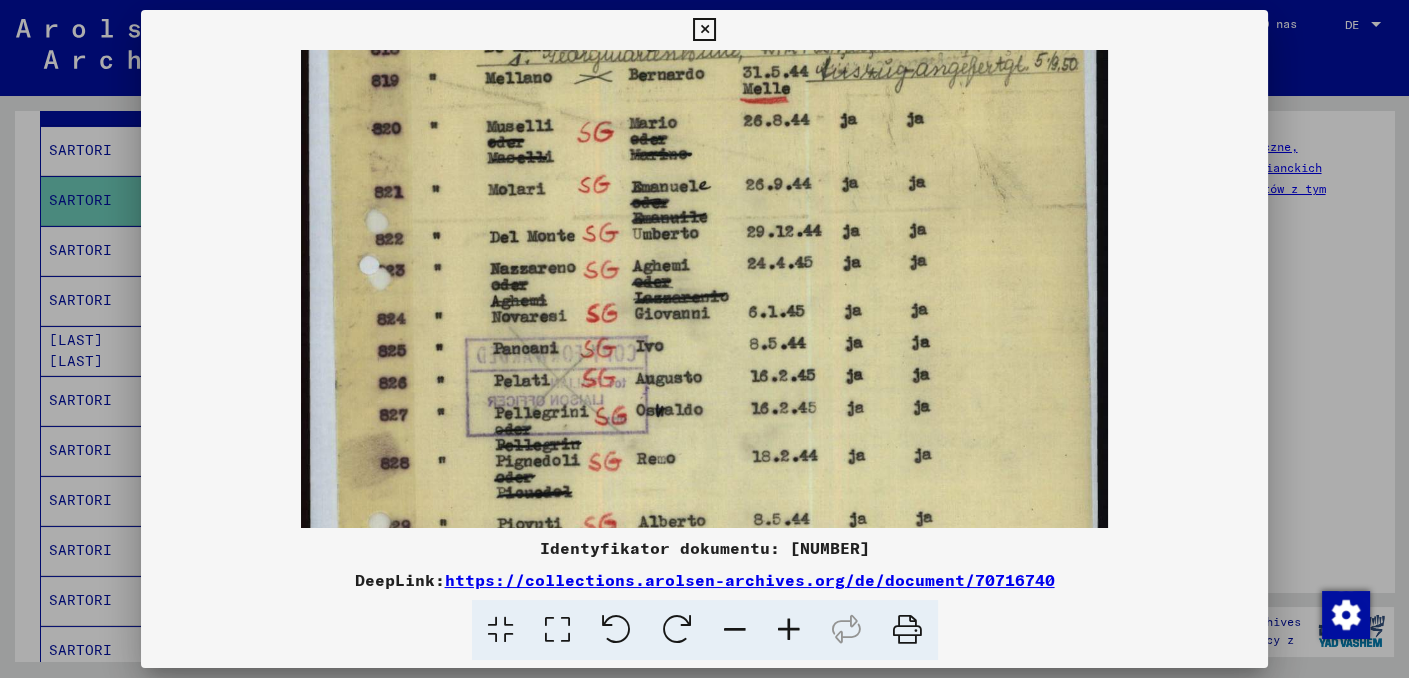 drag, startPoint x: 859, startPoint y: 136, endPoint x: 854, endPoint y: 396, distance: 260.04807 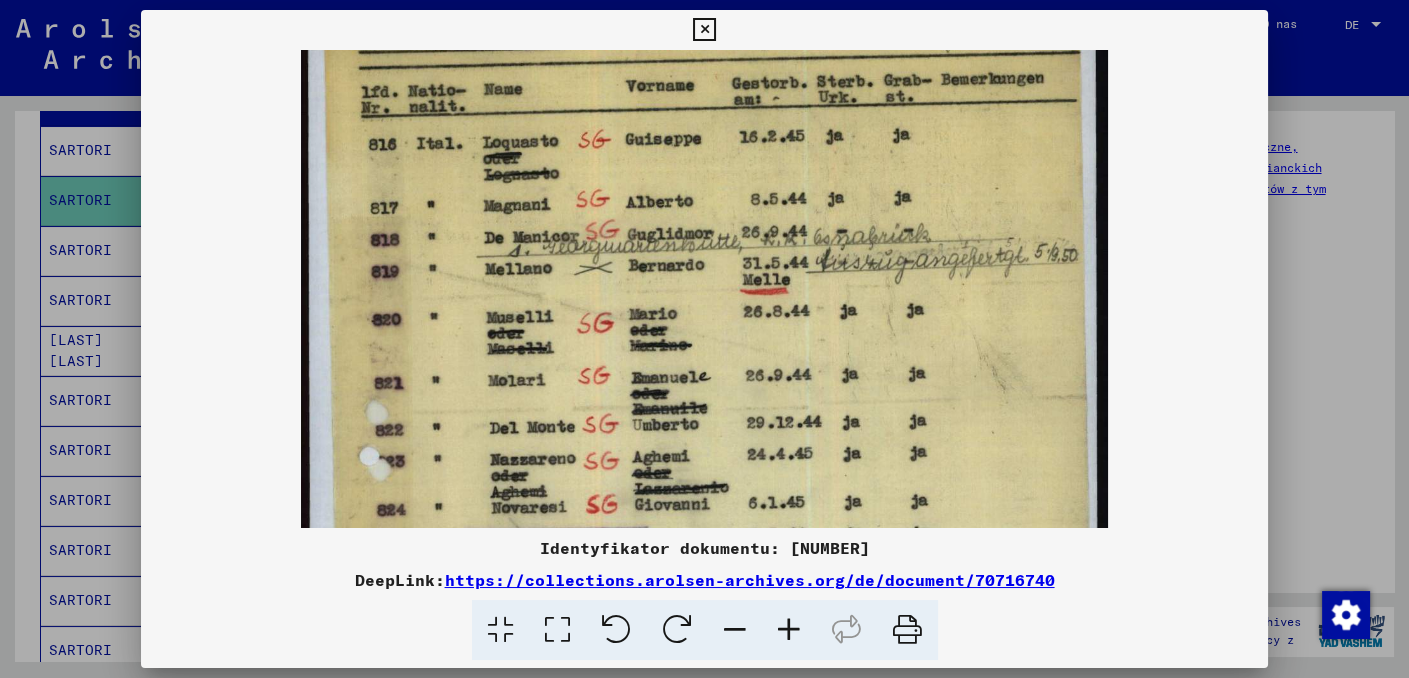 scroll, scrollTop: 0, scrollLeft: 0, axis: both 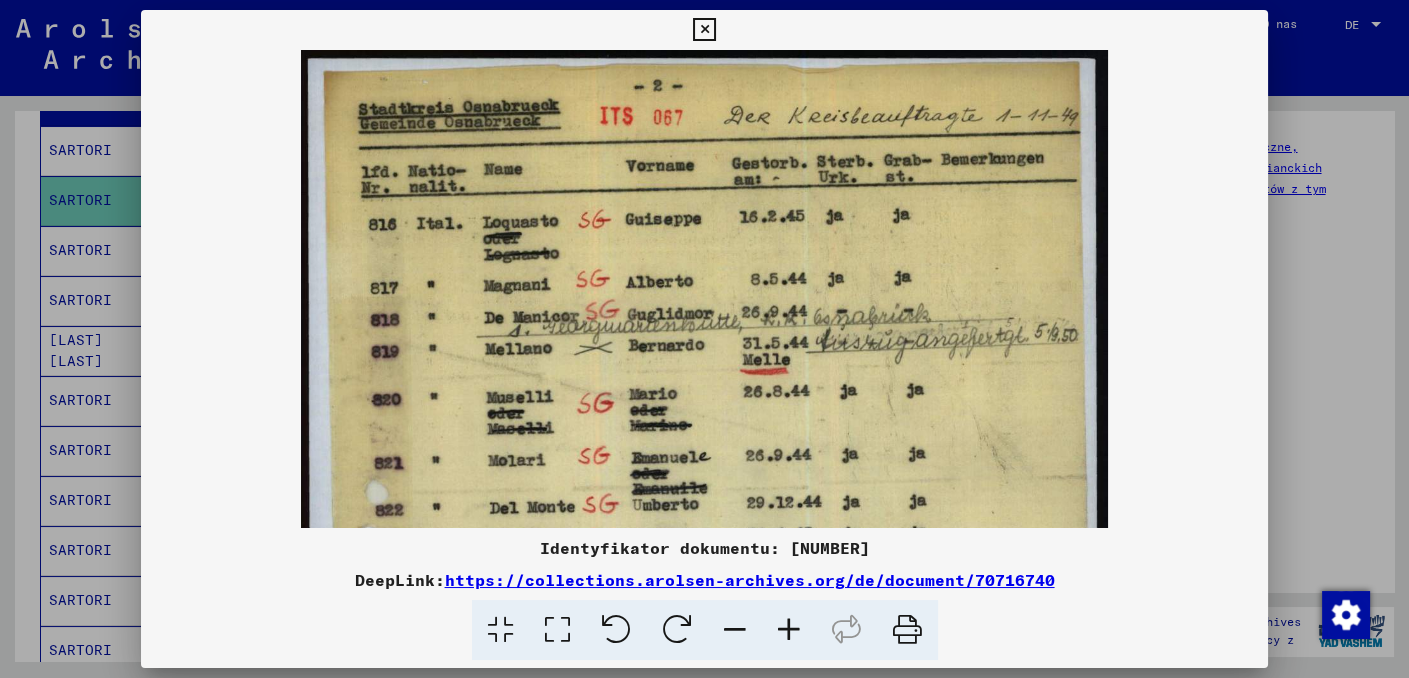 drag, startPoint x: 824, startPoint y: 333, endPoint x: 820, endPoint y: 401, distance: 68.117546 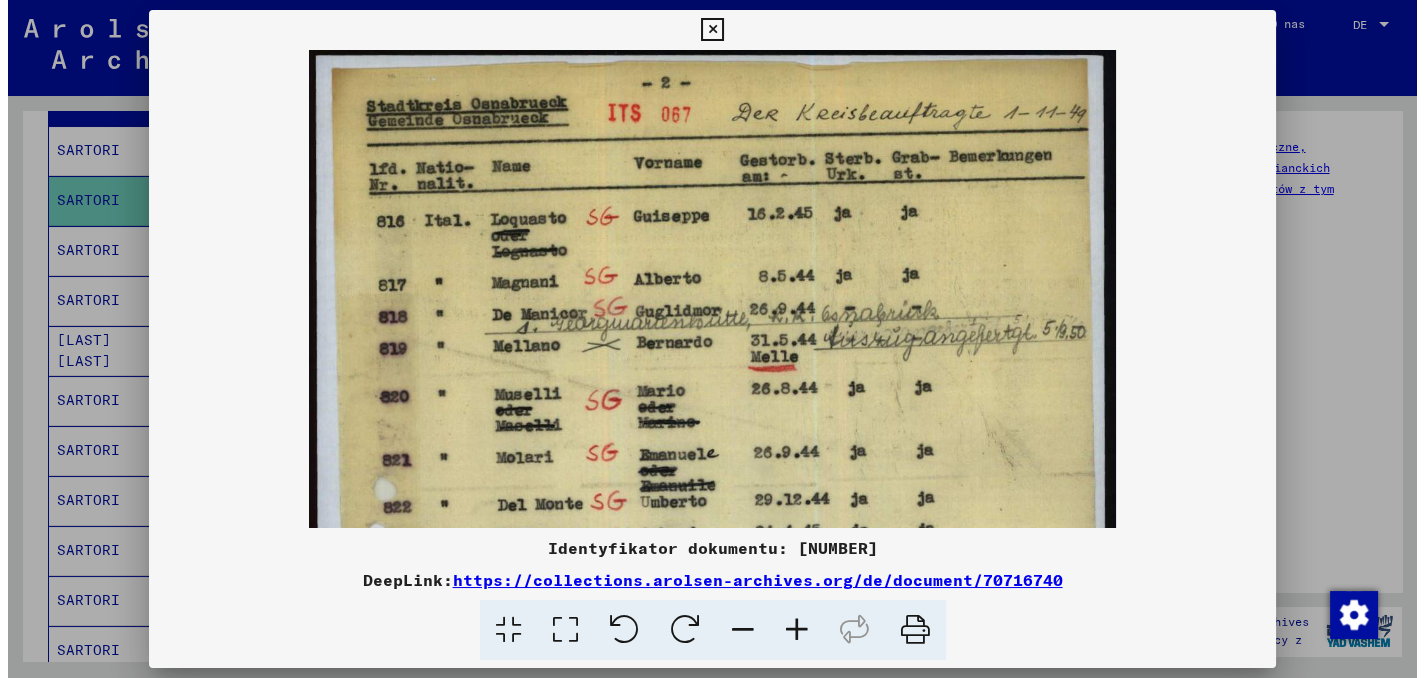 scroll, scrollTop: 2, scrollLeft: 0, axis: vertical 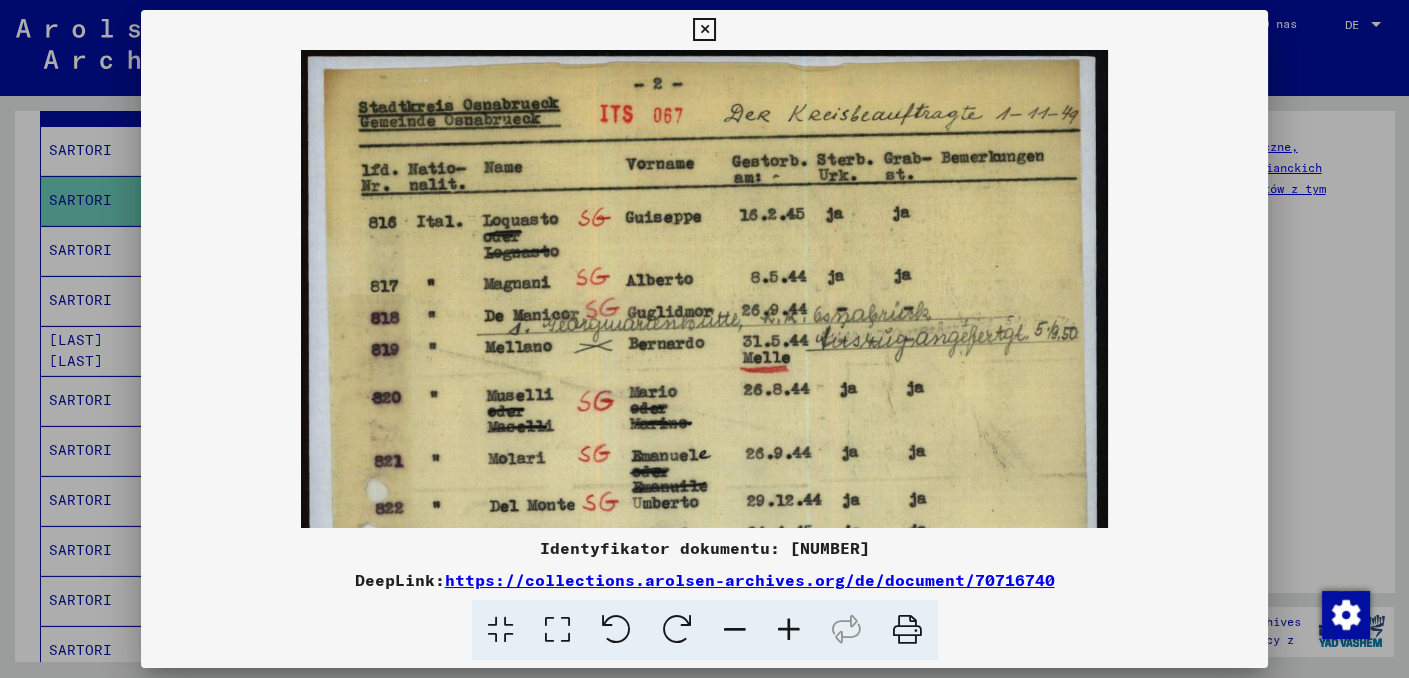 drag, startPoint x: 787, startPoint y: 224, endPoint x: 759, endPoint y: 226, distance: 28.071337 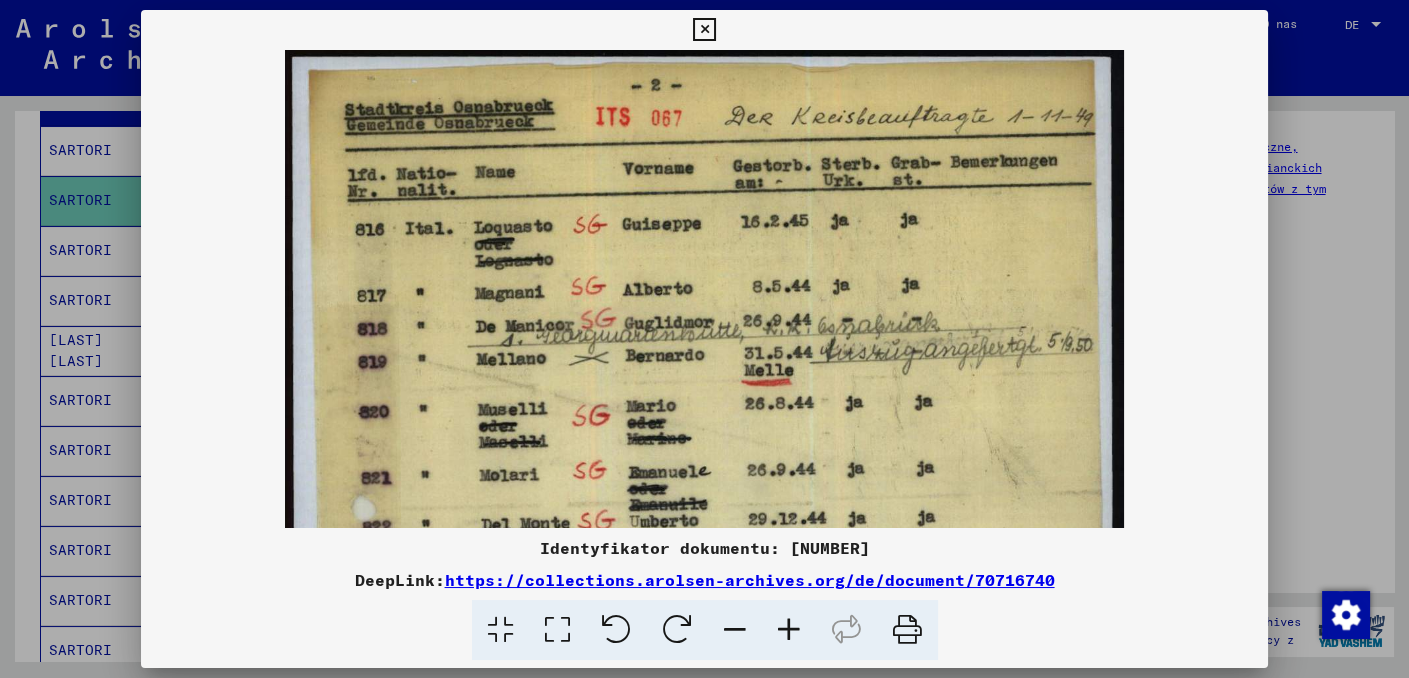 click at bounding box center (789, 630) 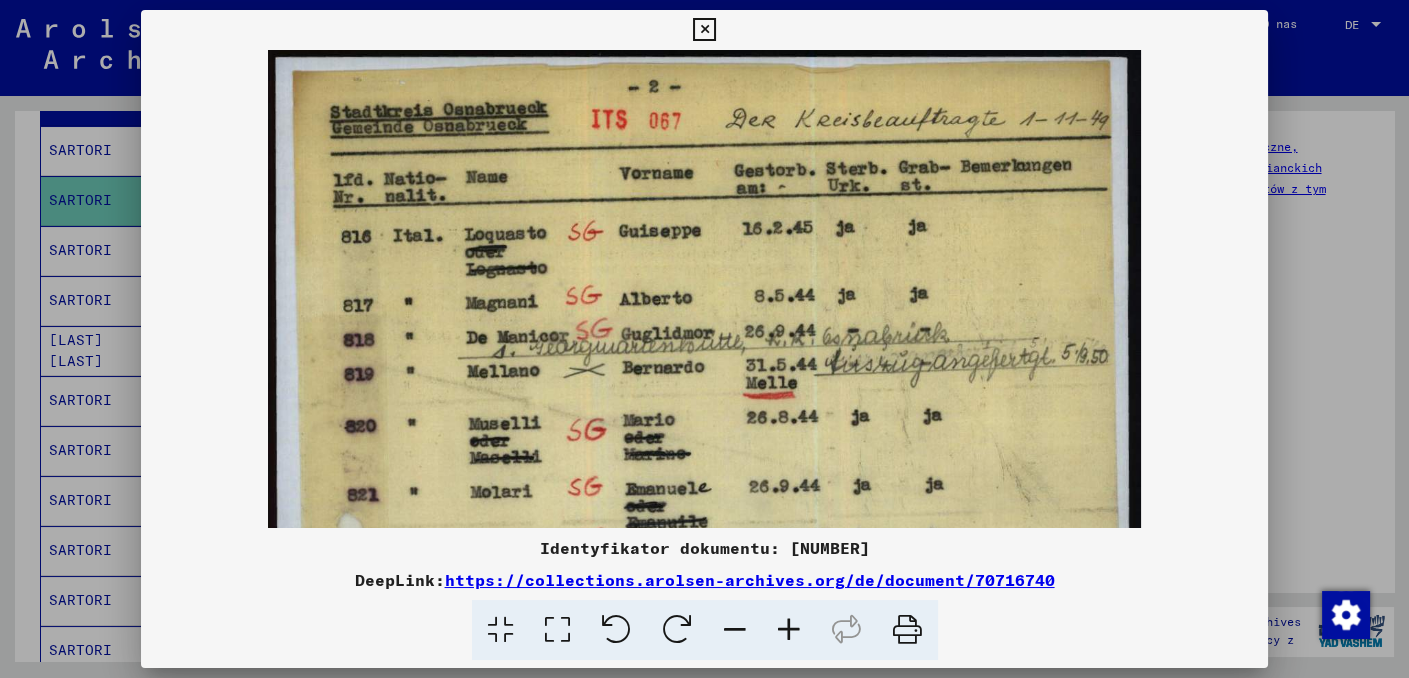 click at bounding box center (789, 630) 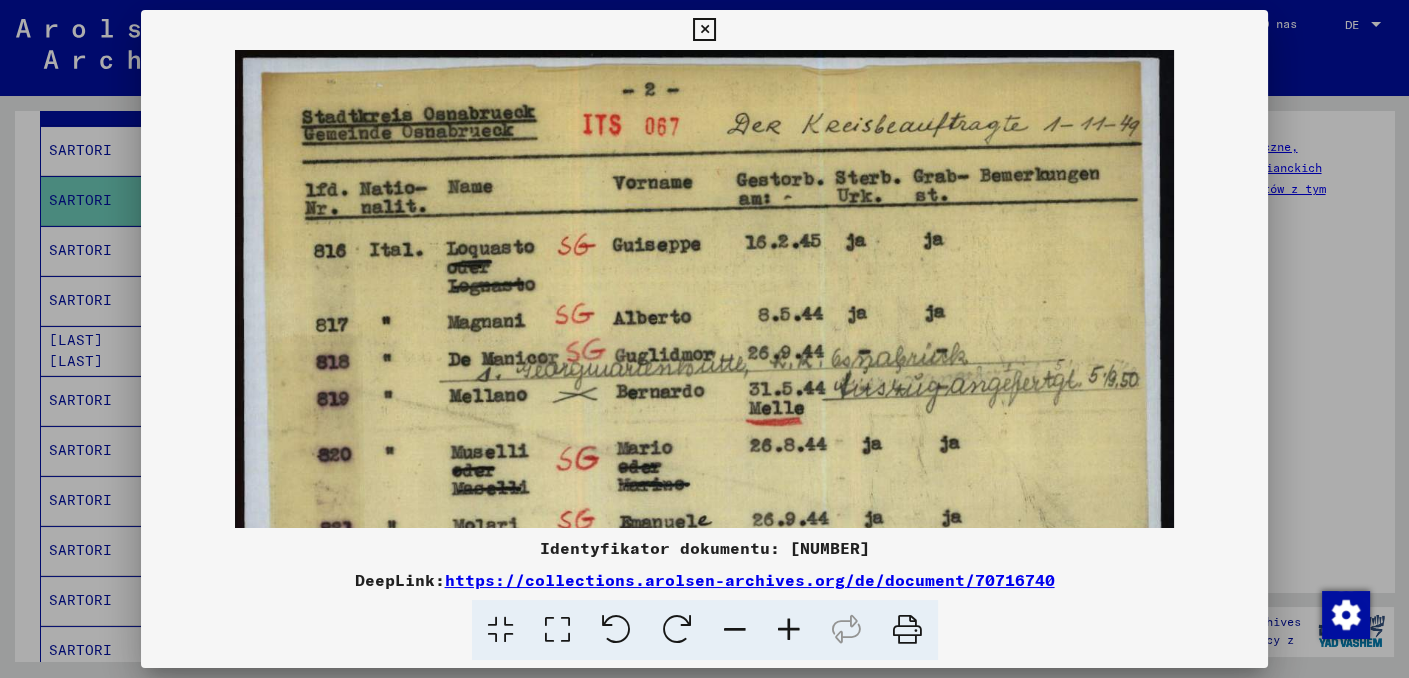 click at bounding box center (789, 630) 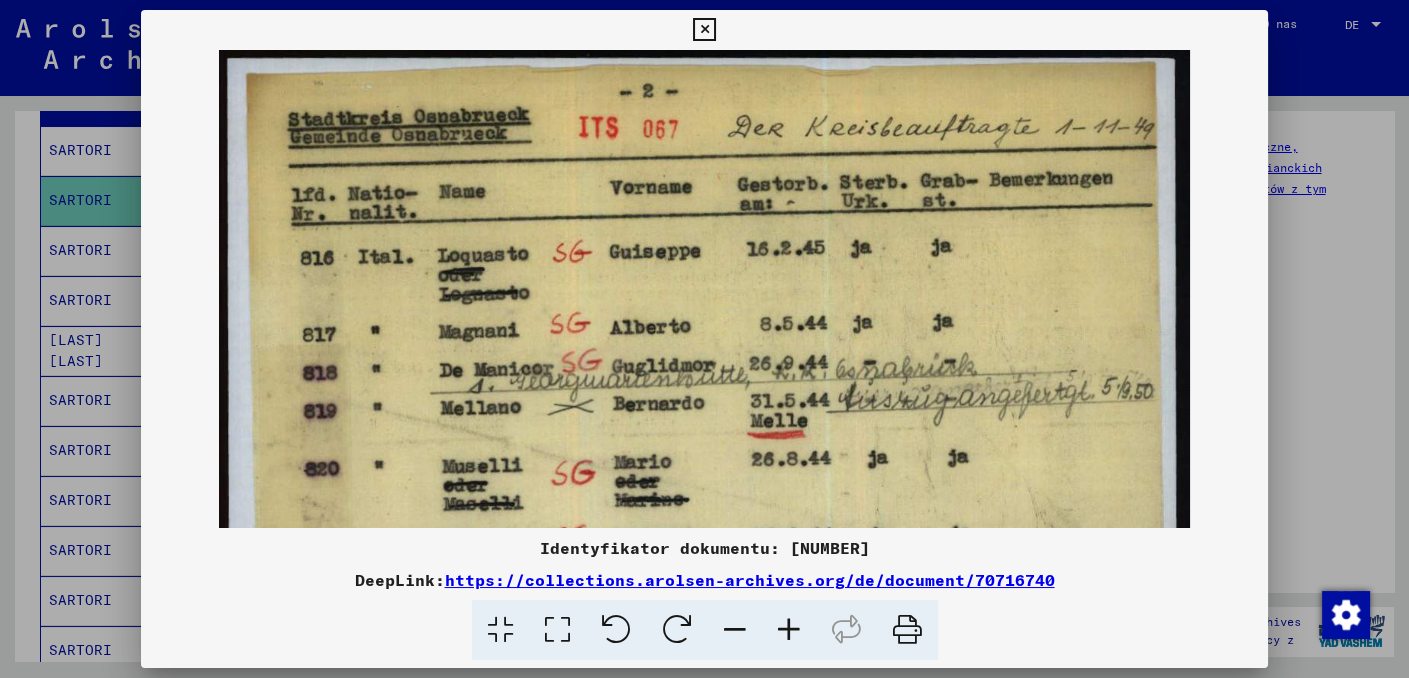click at bounding box center [789, 630] 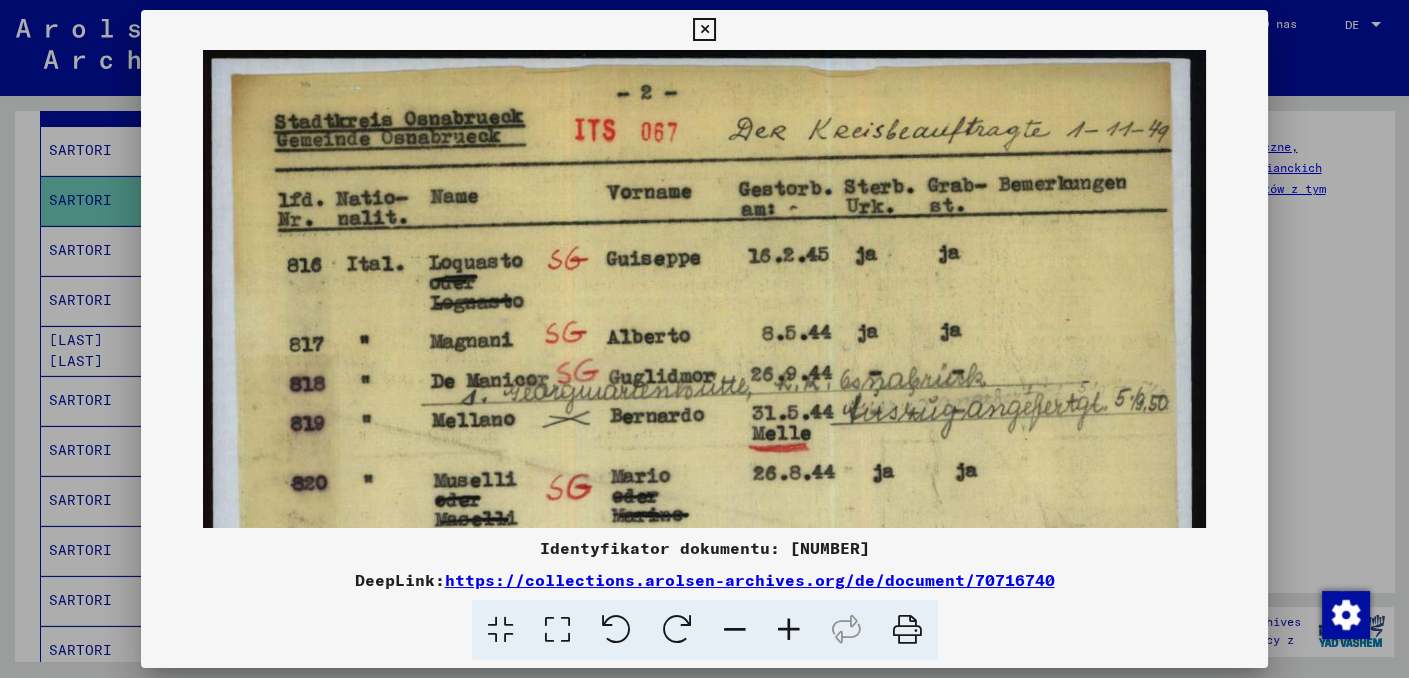 click at bounding box center [789, 630] 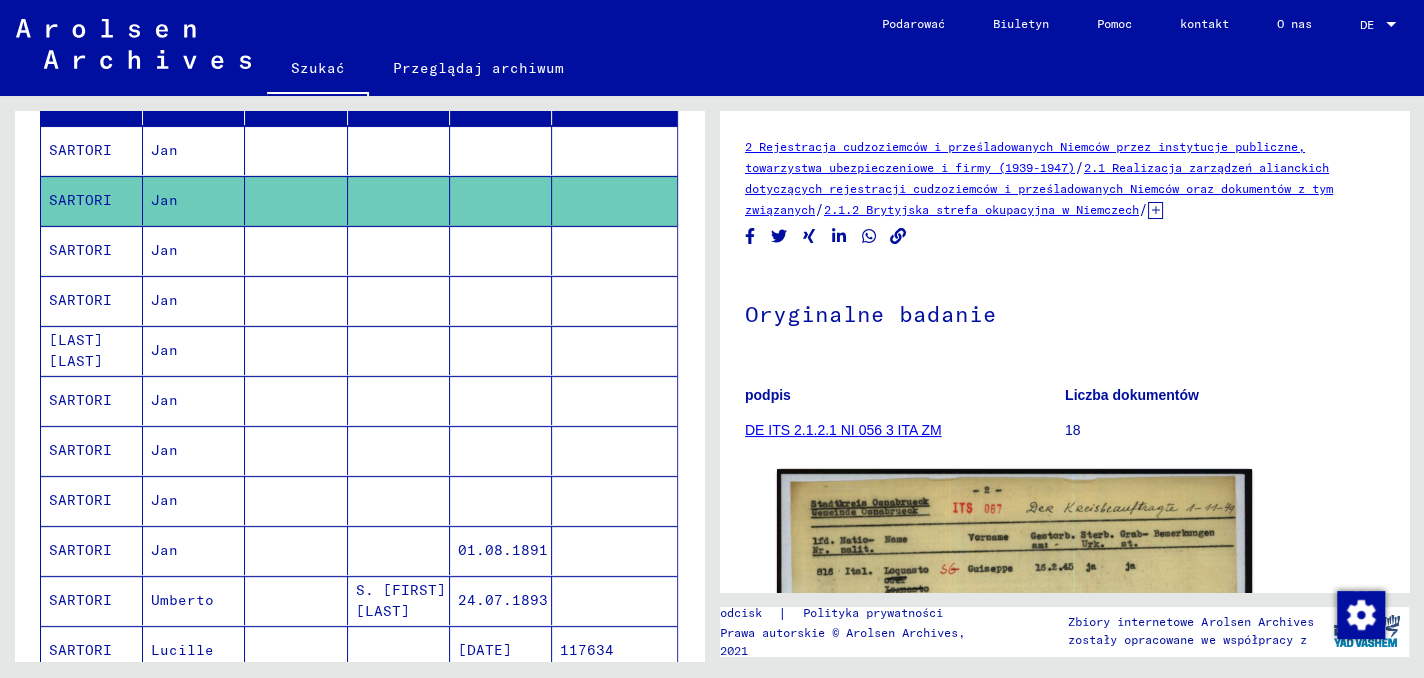 click on "SARTORI" at bounding box center [80, 300] 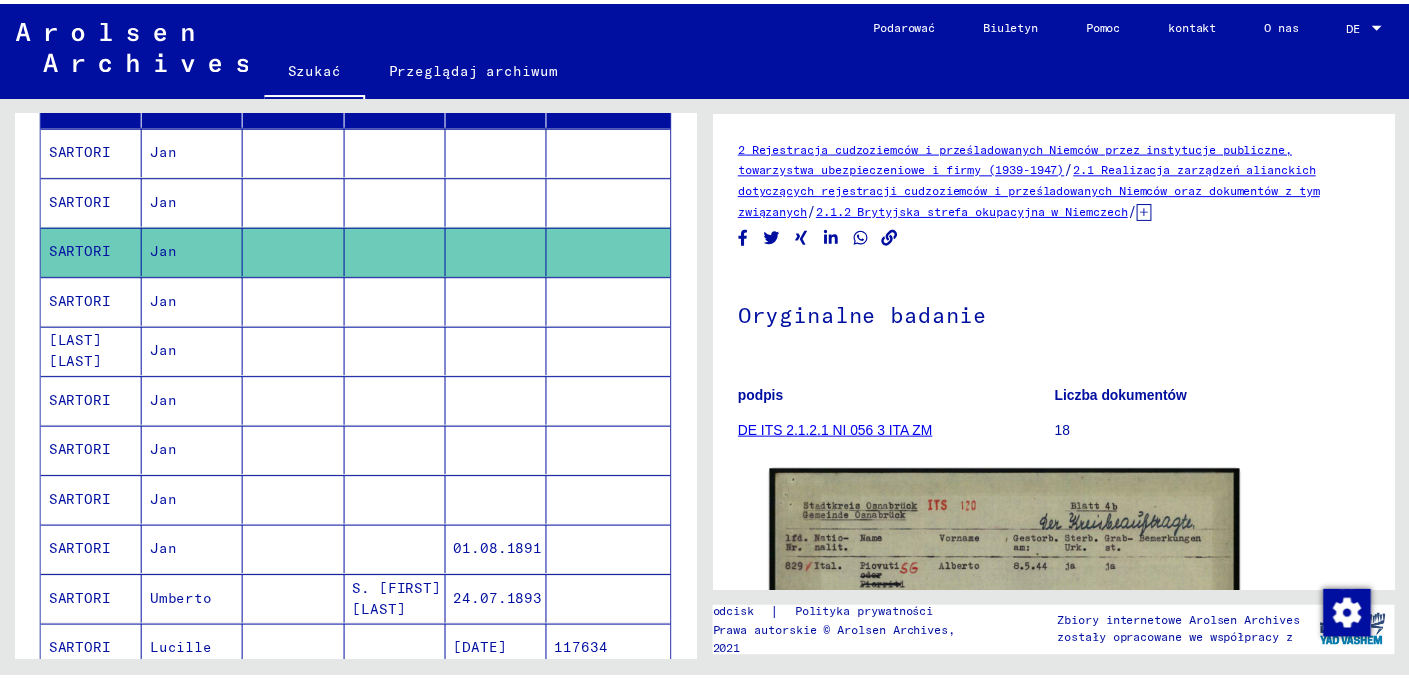 scroll, scrollTop: 0, scrollLeft: 0, axis: both 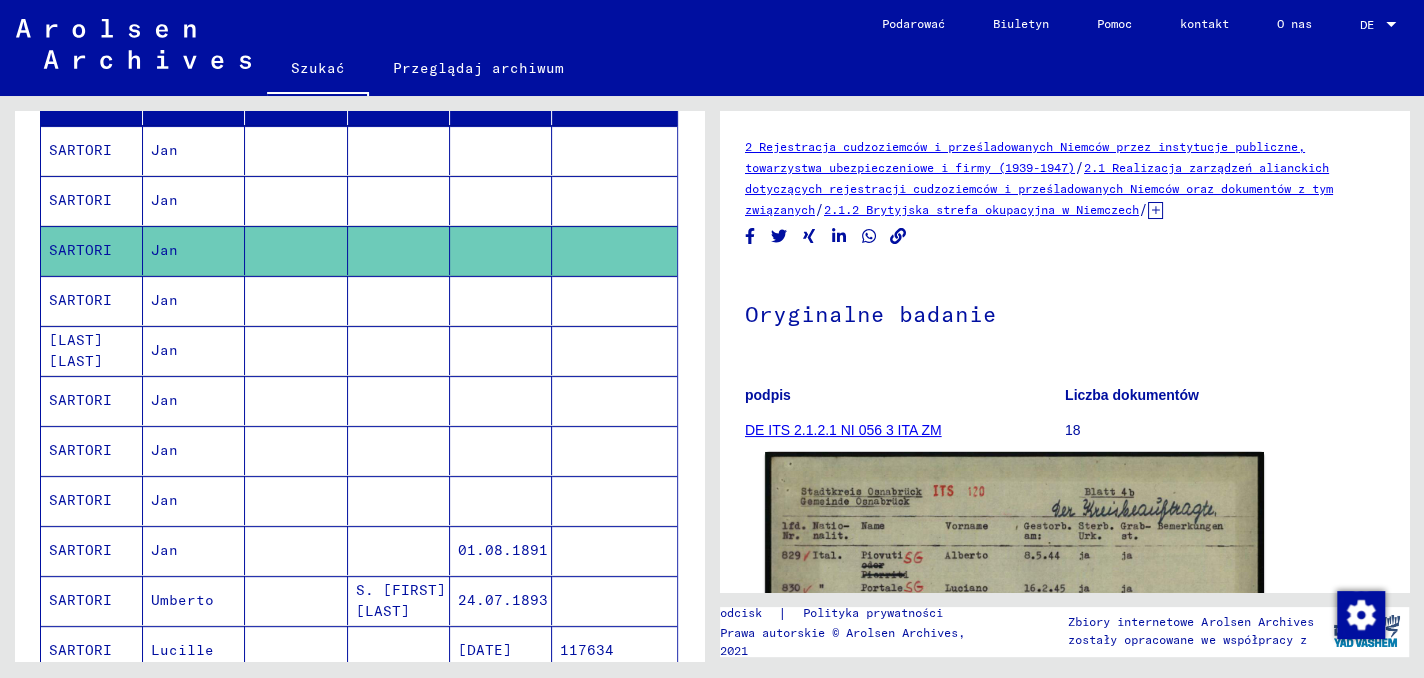 click 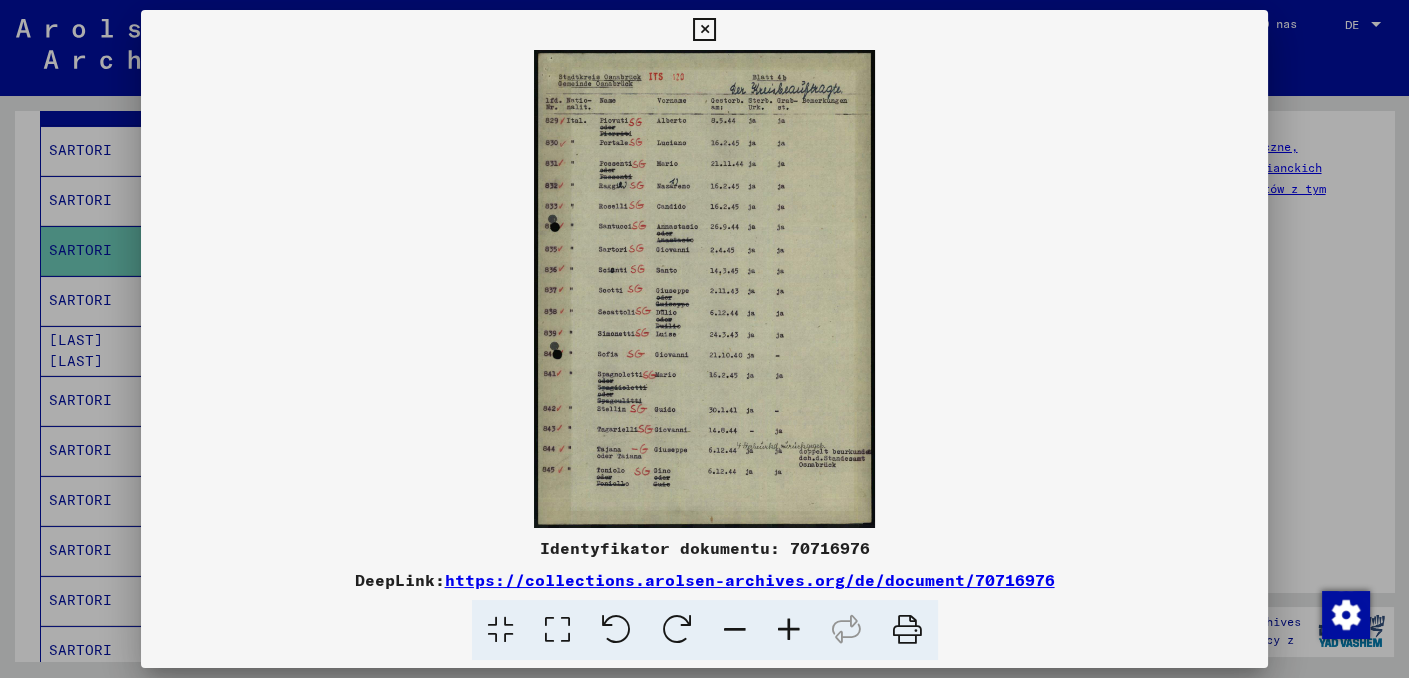 click at bounding box center (789, 630) 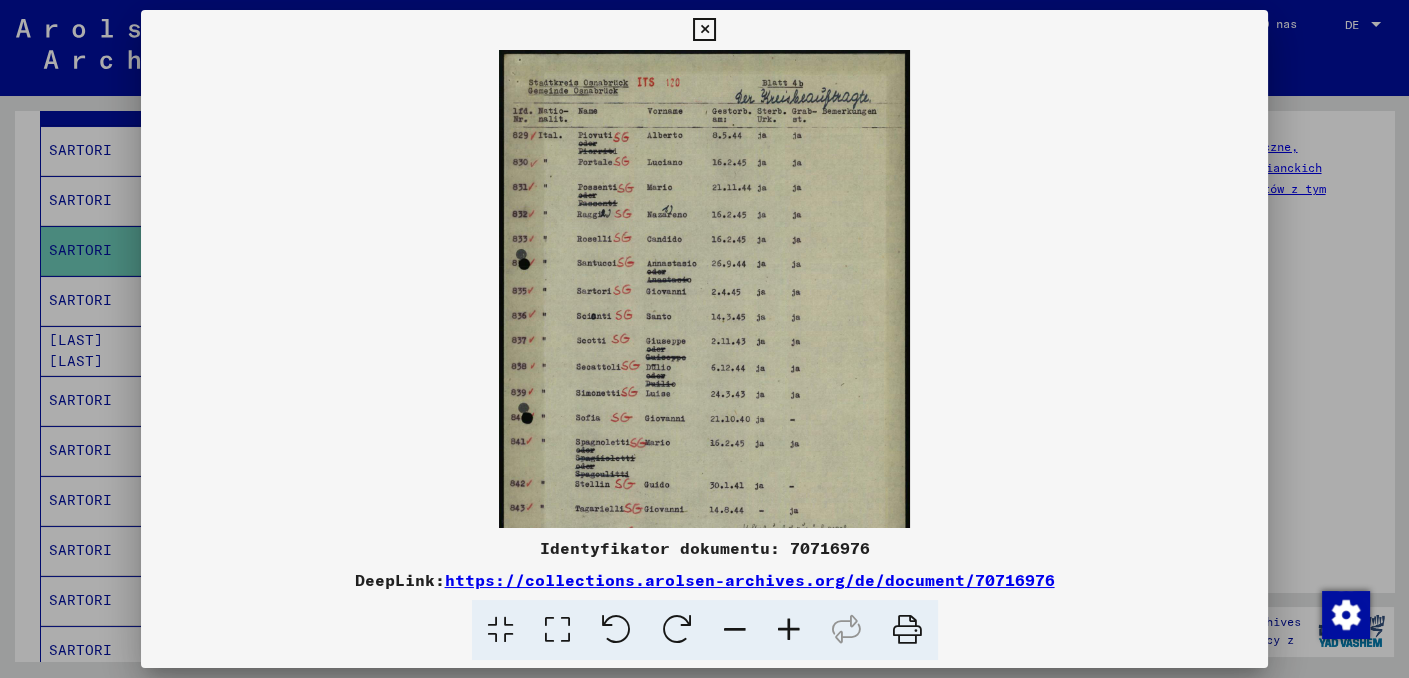 click at bounding box center [789, 630] 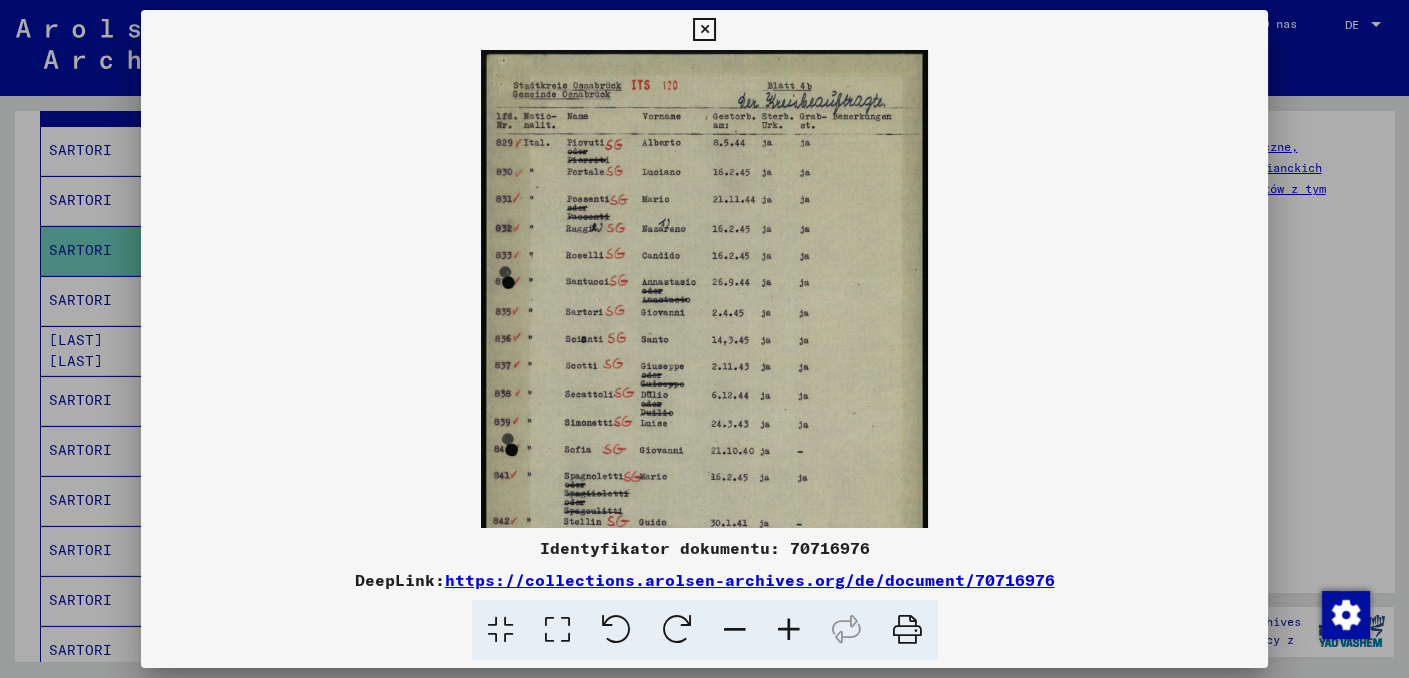 click at bounding box center (789, 630) 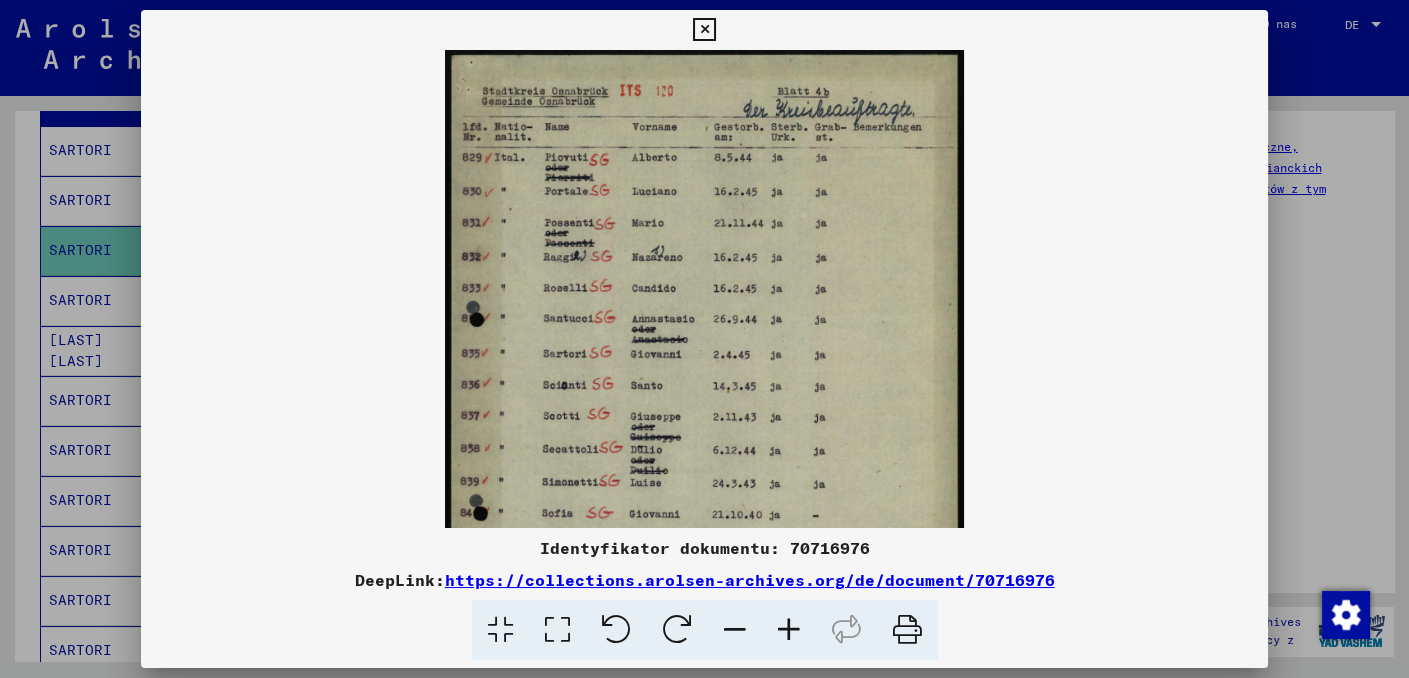 click at bounding box center [789, 630] 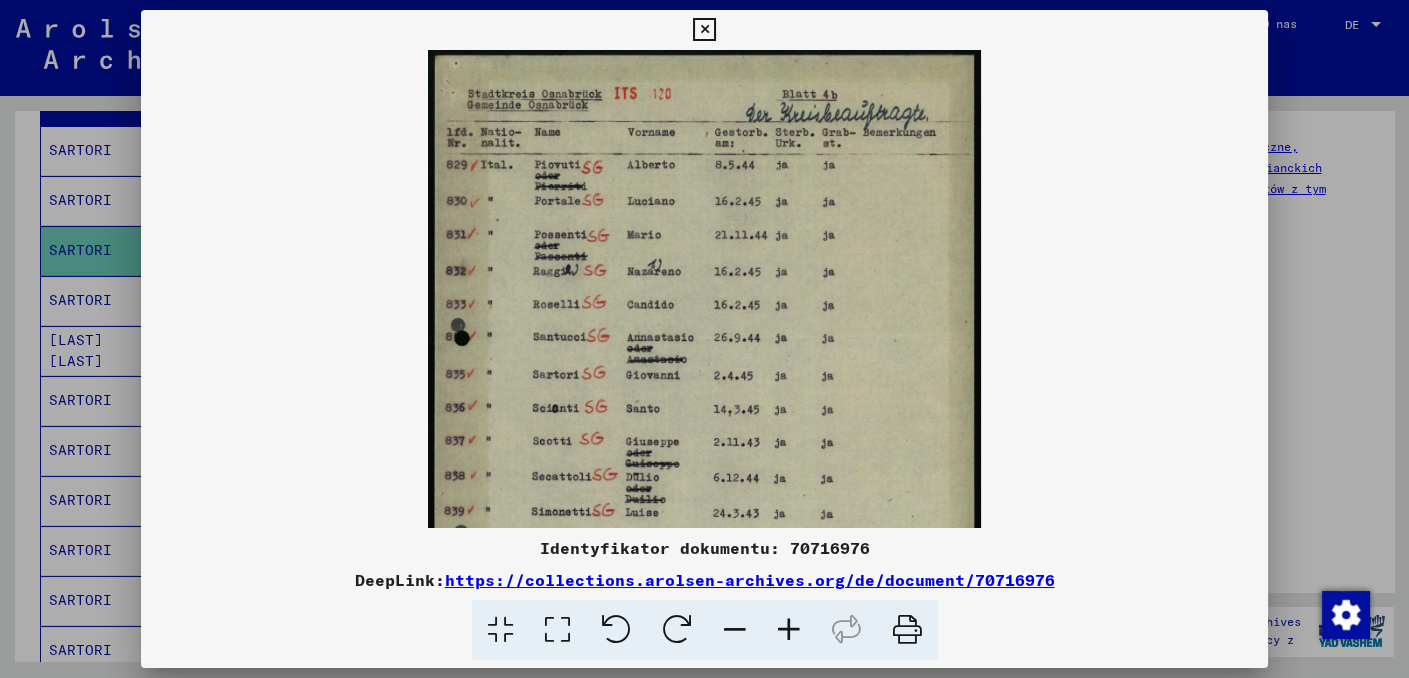 click at bounding box center (789, 630) 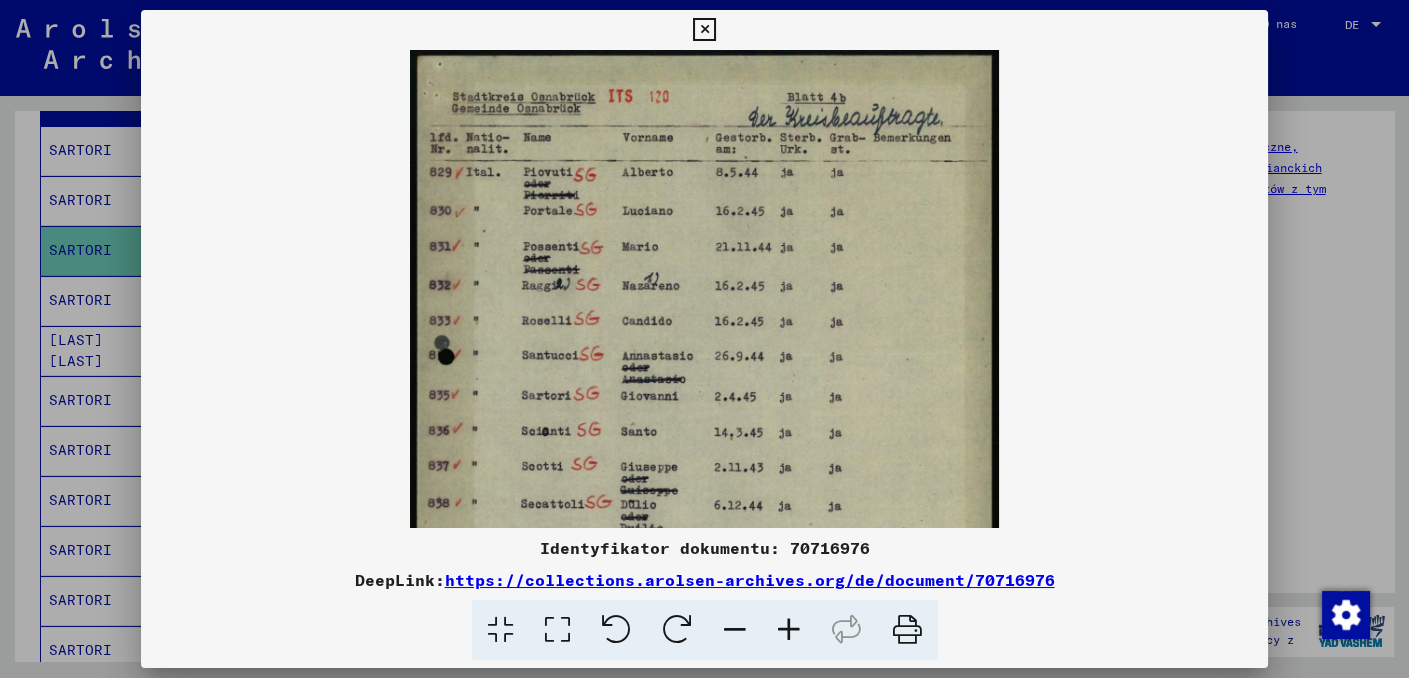 click at bounding box center [789, 630] 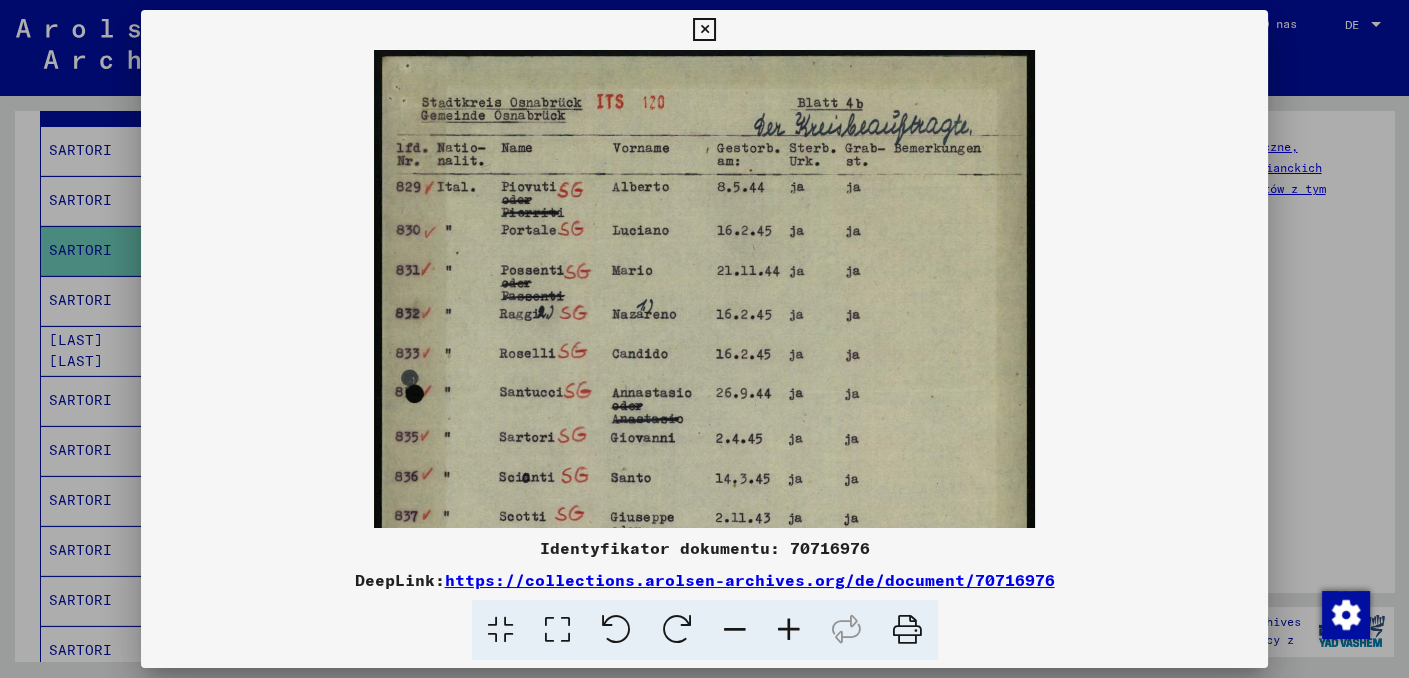 click at bounding box center (789, 630) 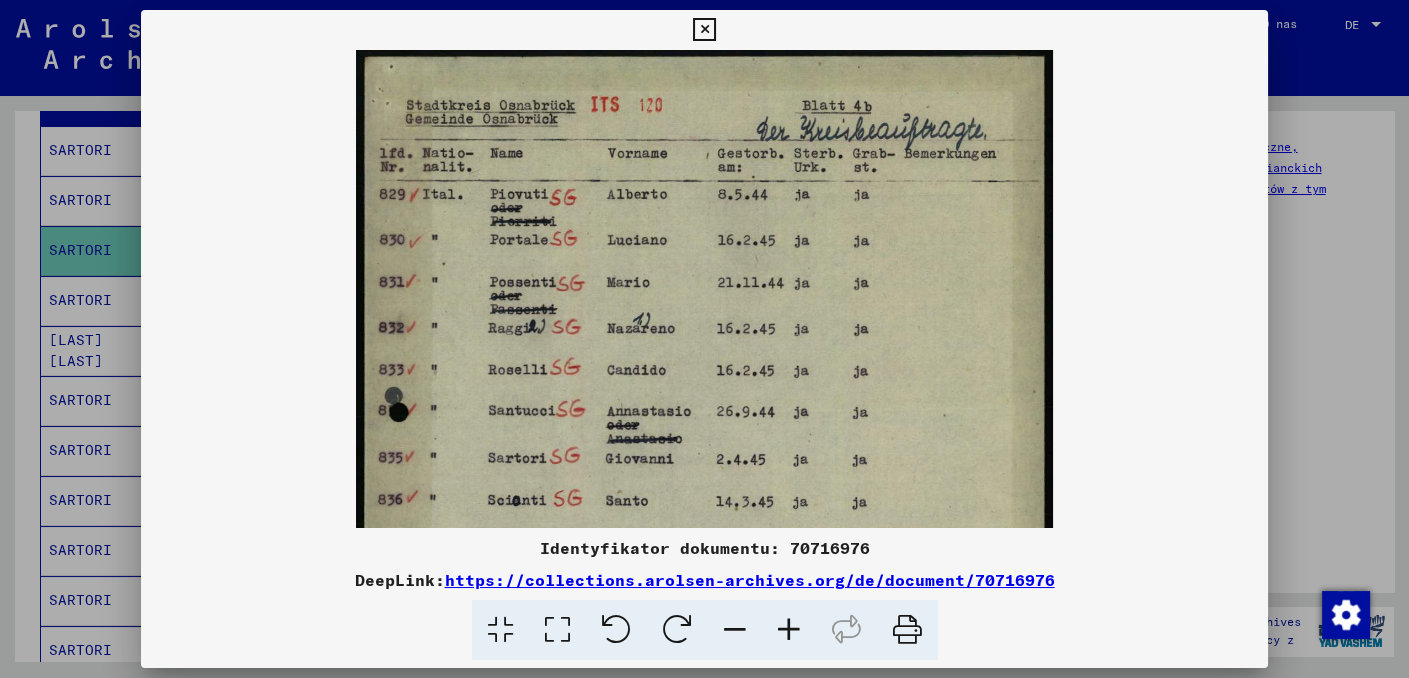 click at bounding box center (789, 630) 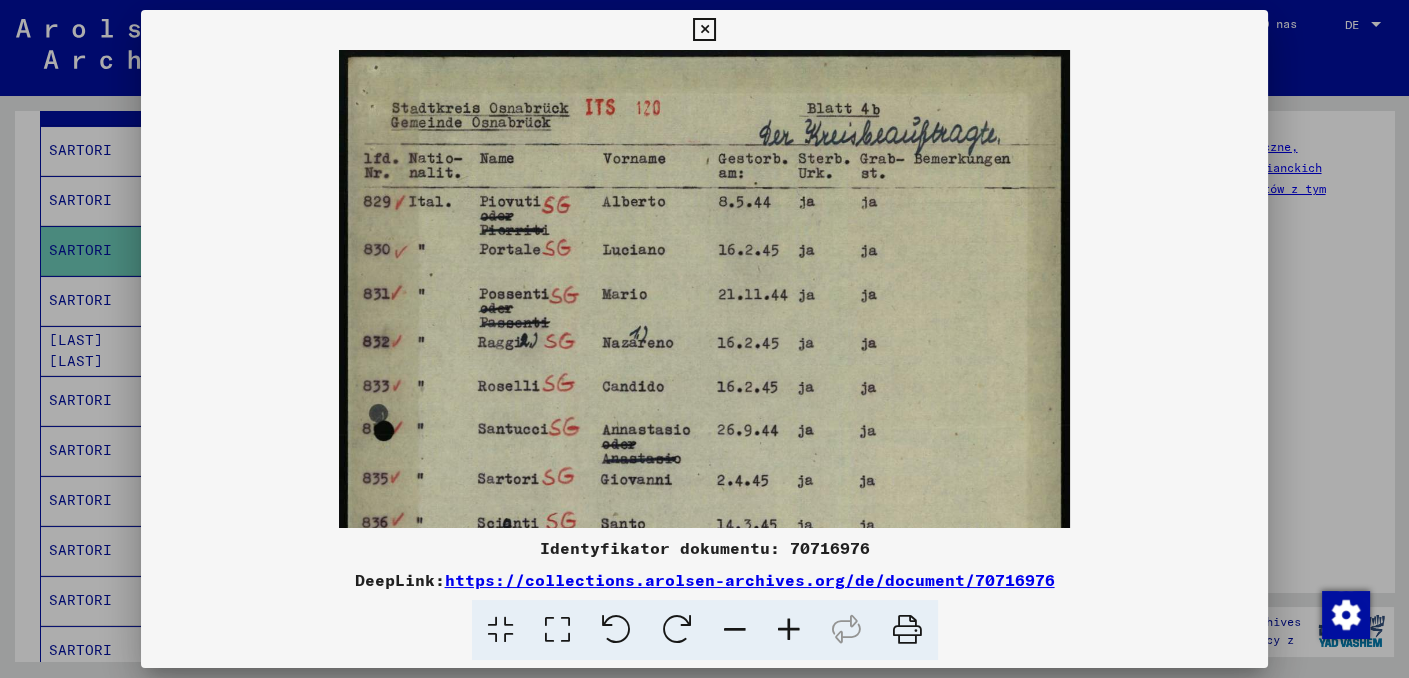 click at bounding box center [789, 630] 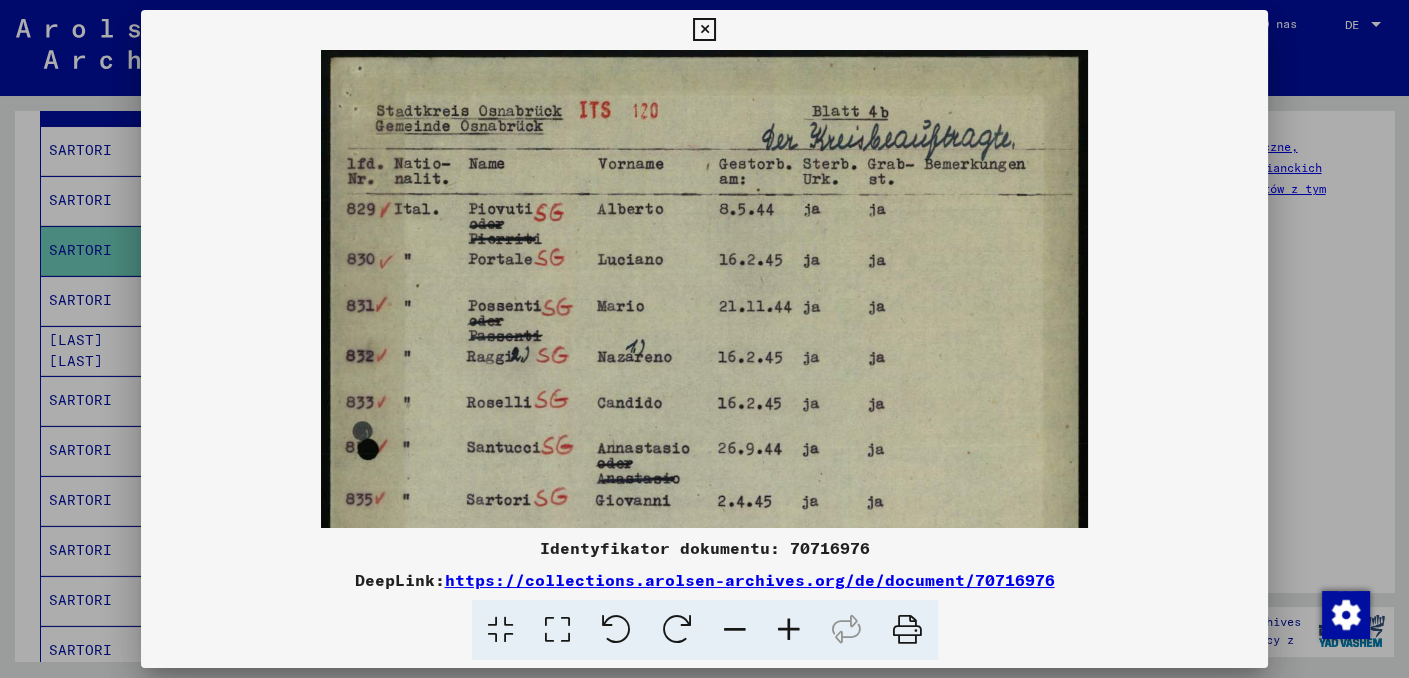 click at bounding box center (789, 630) 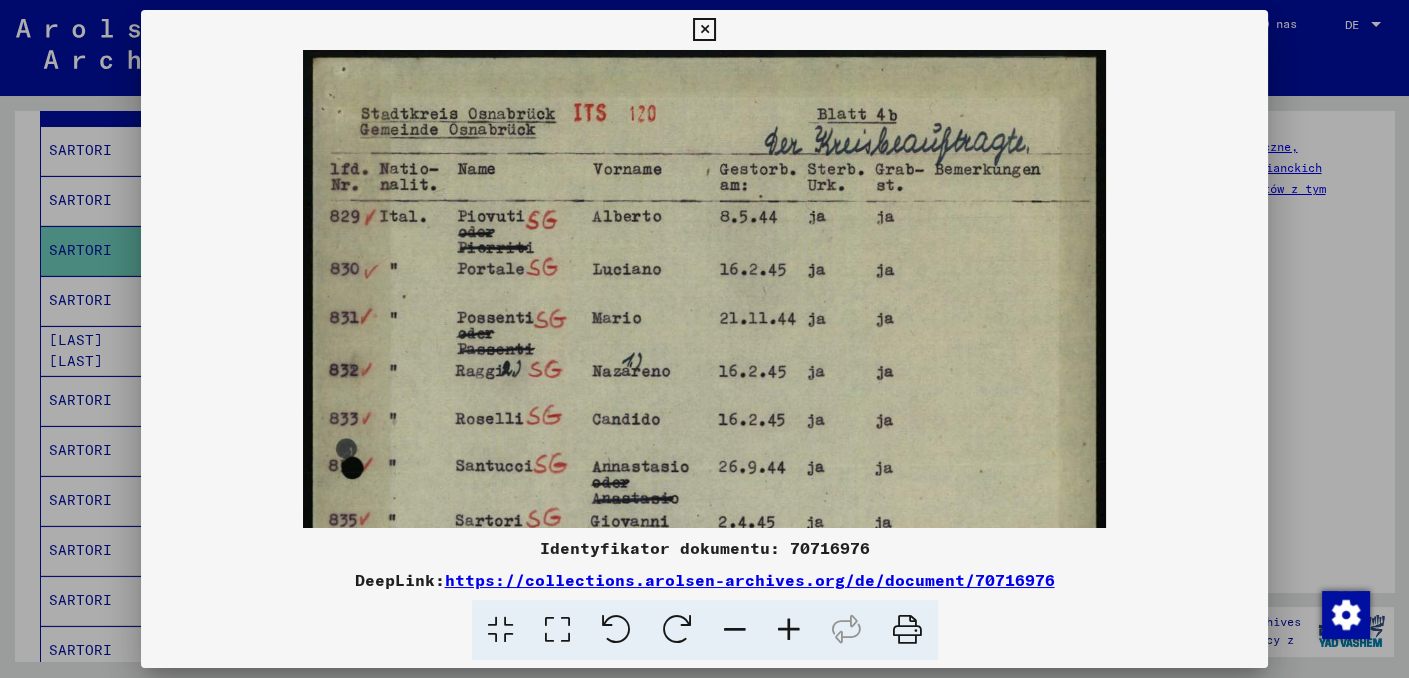 click at bounding box center [789, 630] 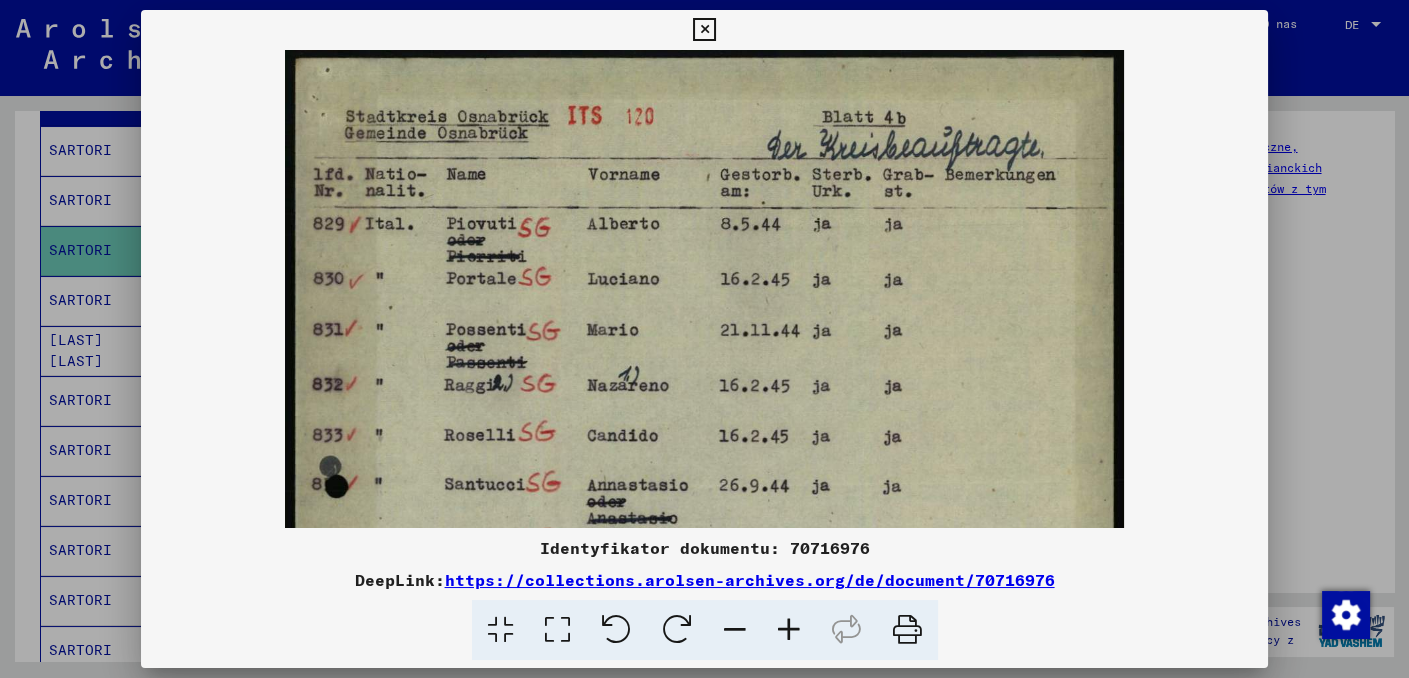 click at bounding box center [789, 630] 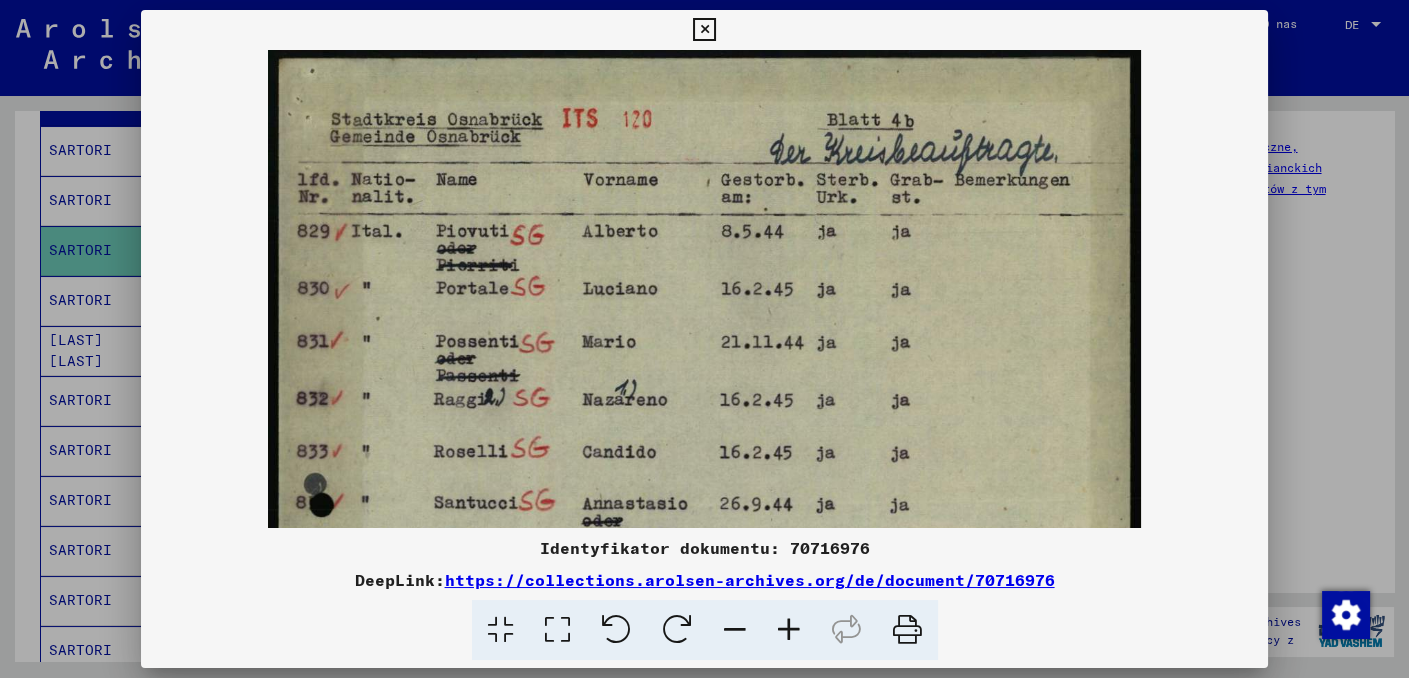 click at bounding box center [789, 630] 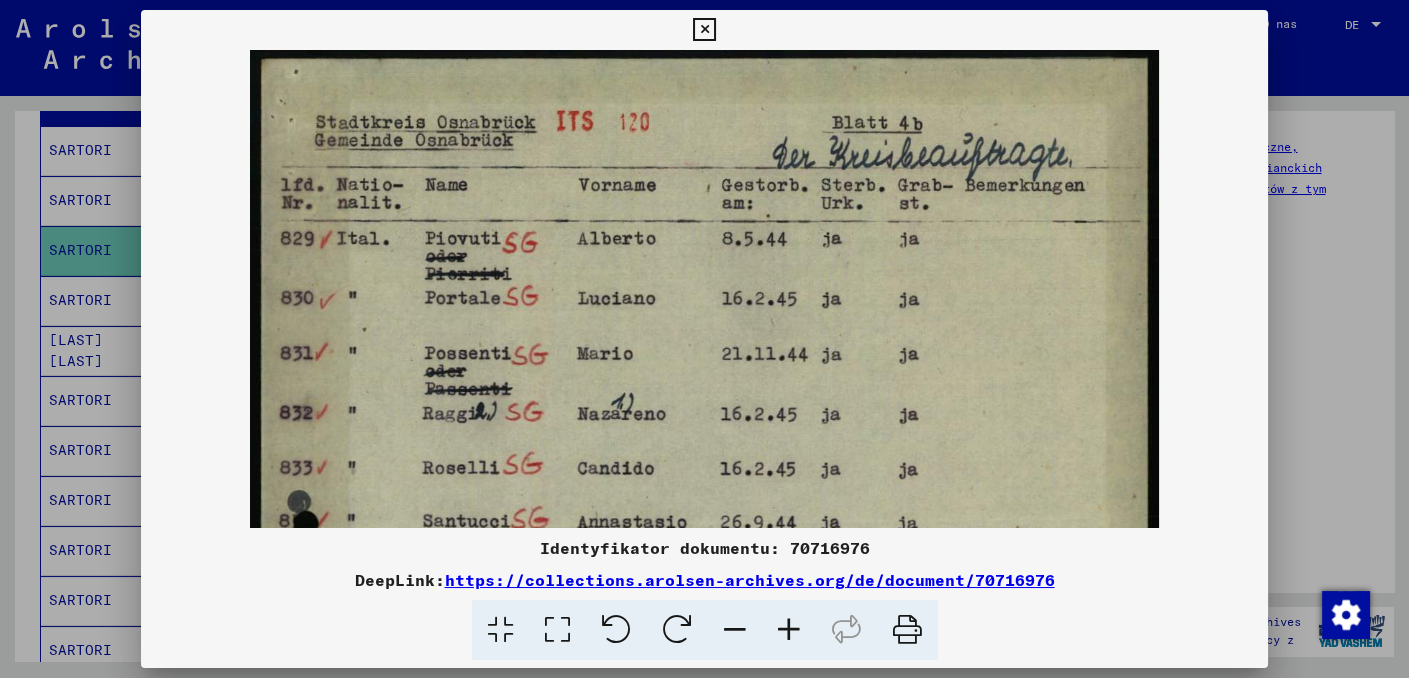 click at bounding box center [789, 630] 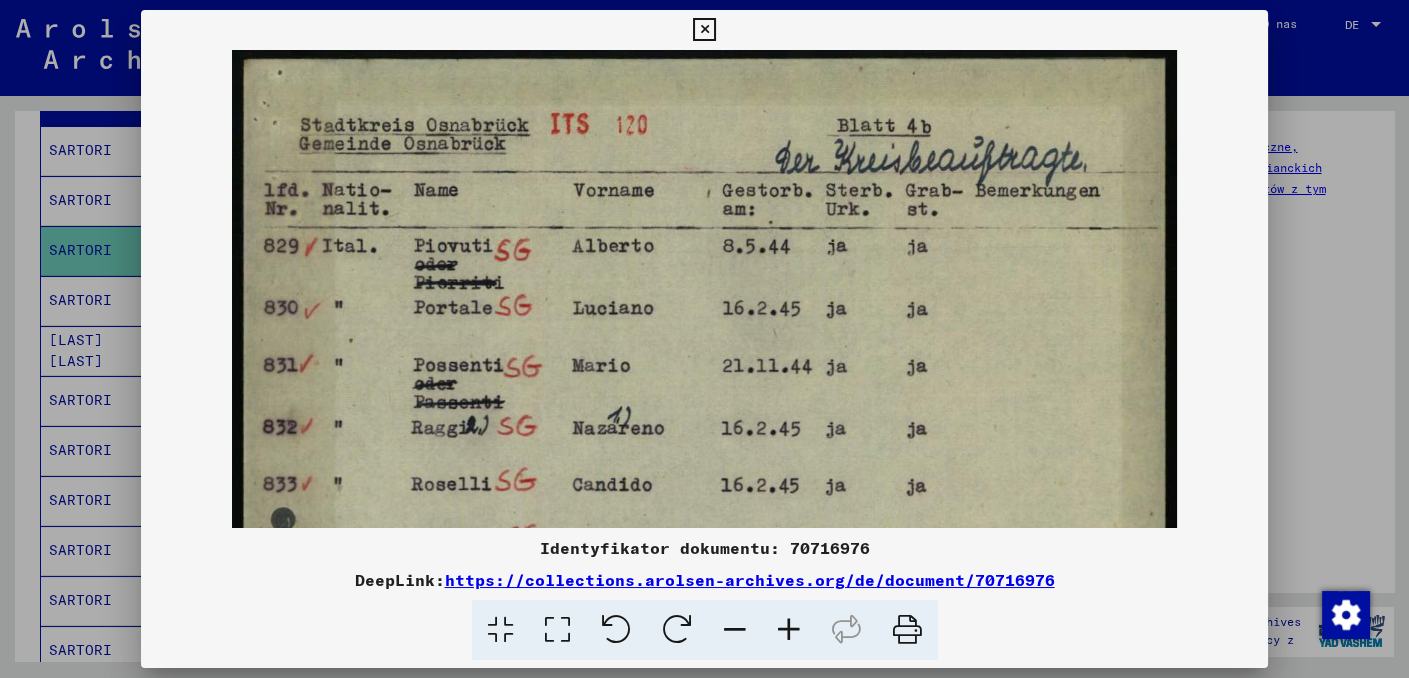 click at bounding box center (789, 630) 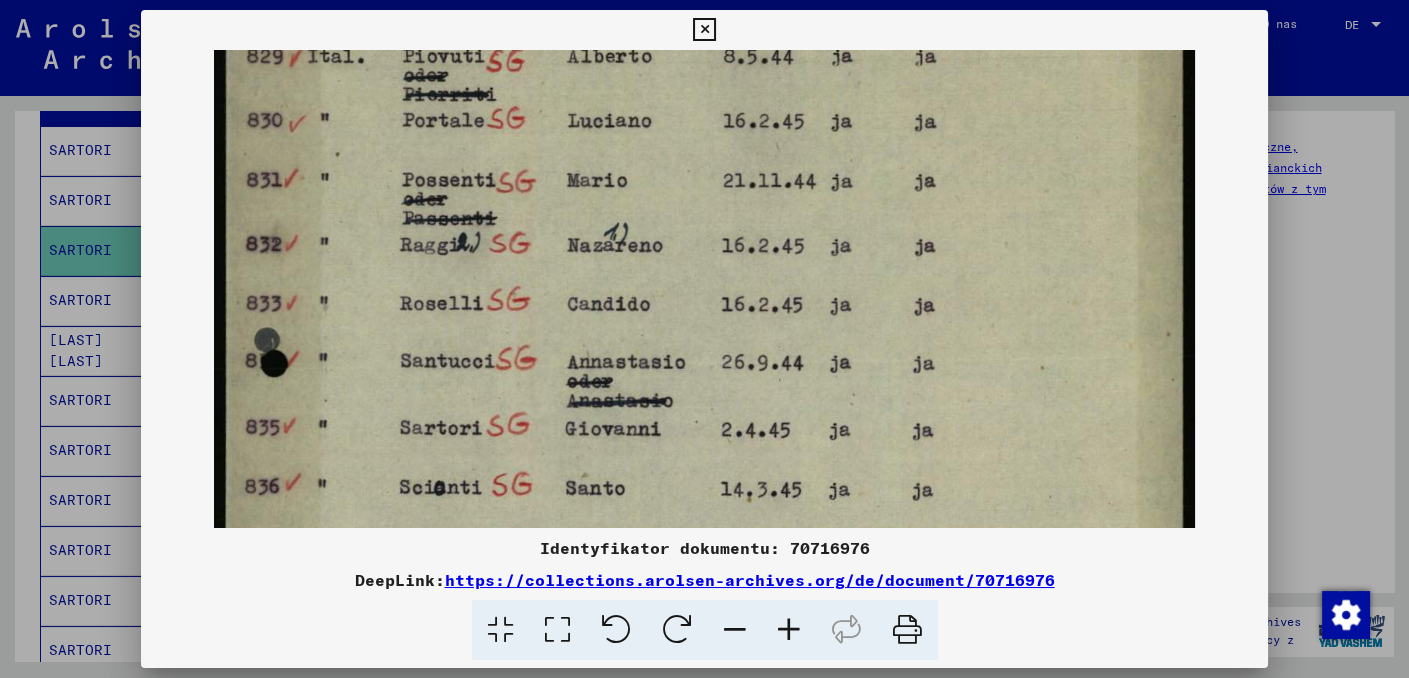 drag, startPoint x: 725, startPoint y: 221, endPoint x: 770, endPoint y: 46, distance: 180.69312 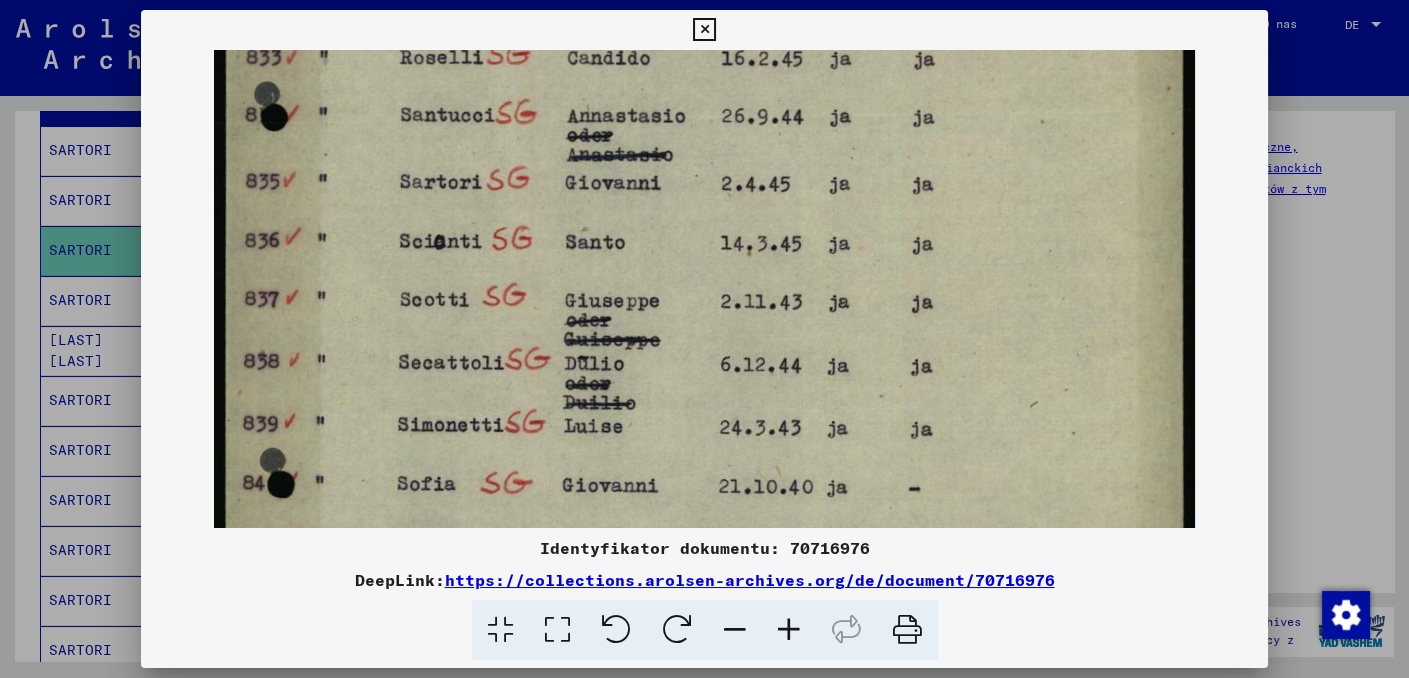 scroll, scrollTop: 471, scrollLeft: 0, axis: vertical 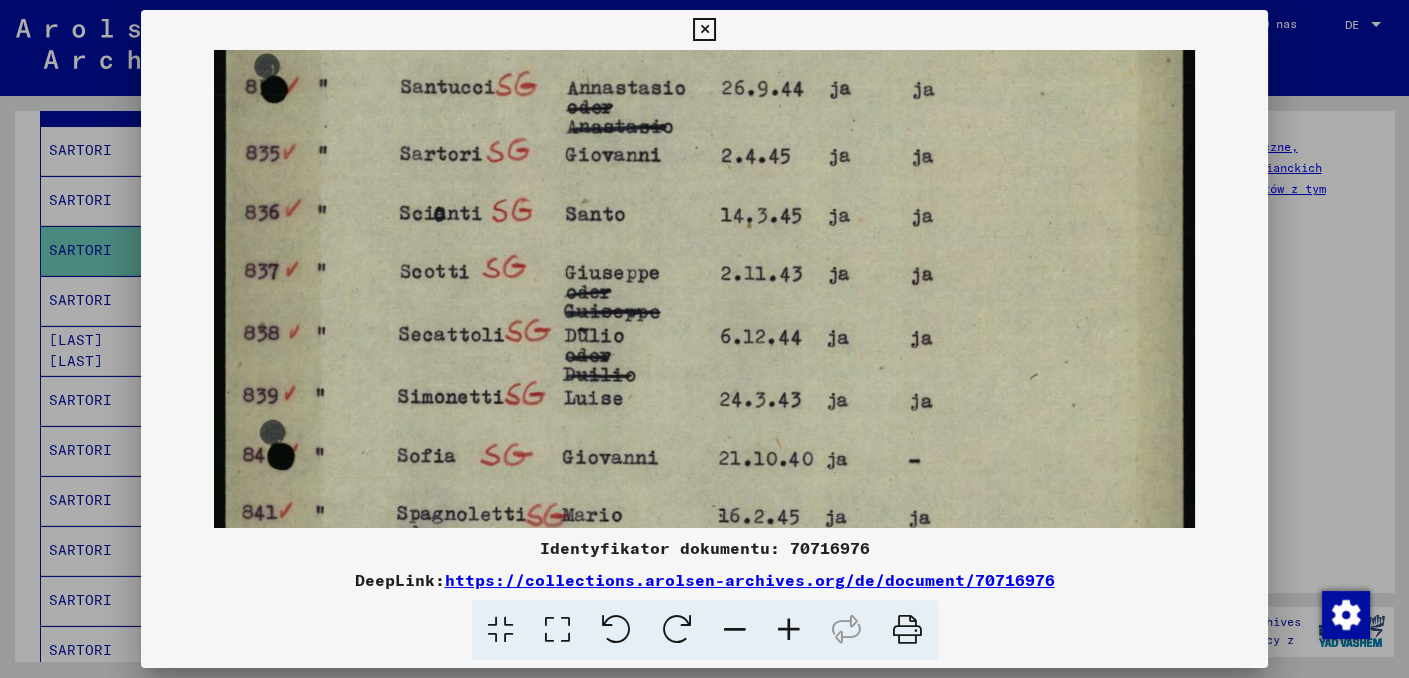 drag, startPoint x: 640, startPoint y: 378, endPoint x: 669, endPoint y: 271, distance: 110.860275 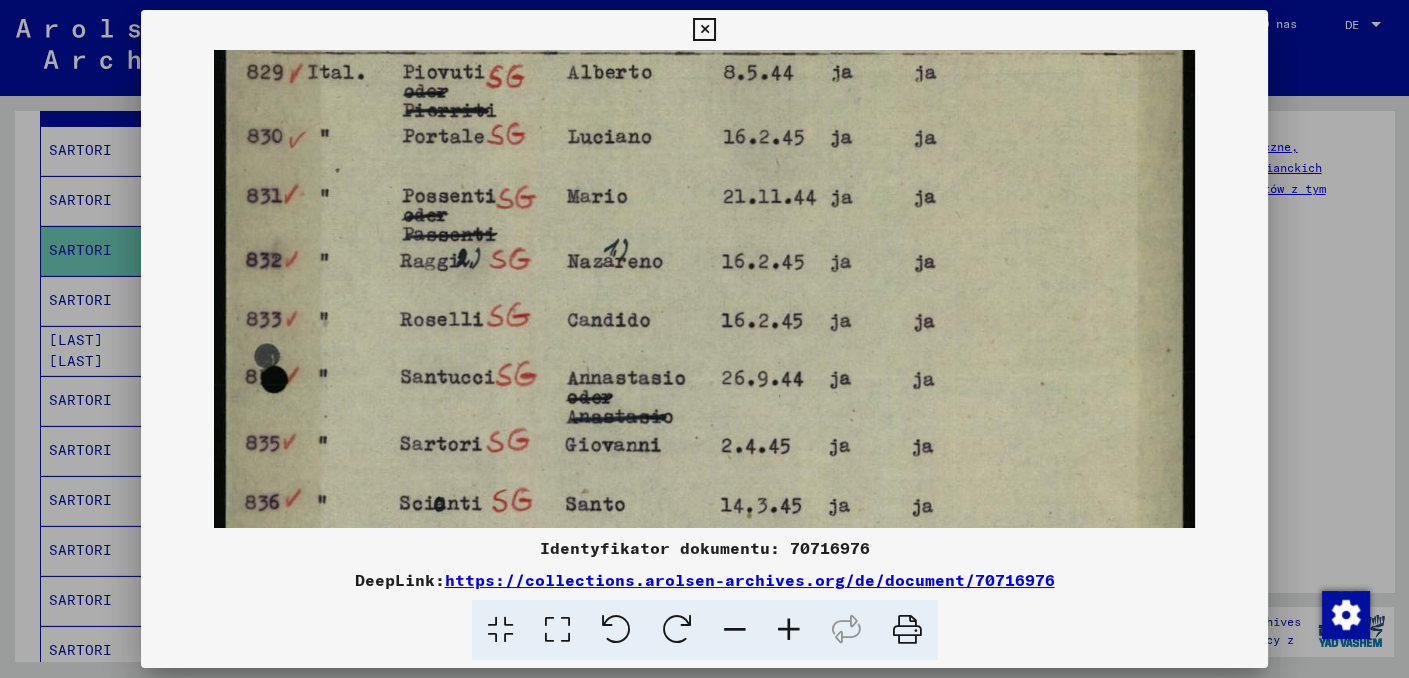drag, startPoint x: 753, startPoint y: 207, endPoint x: 728, endPoint y: 498, distance: 292.0719 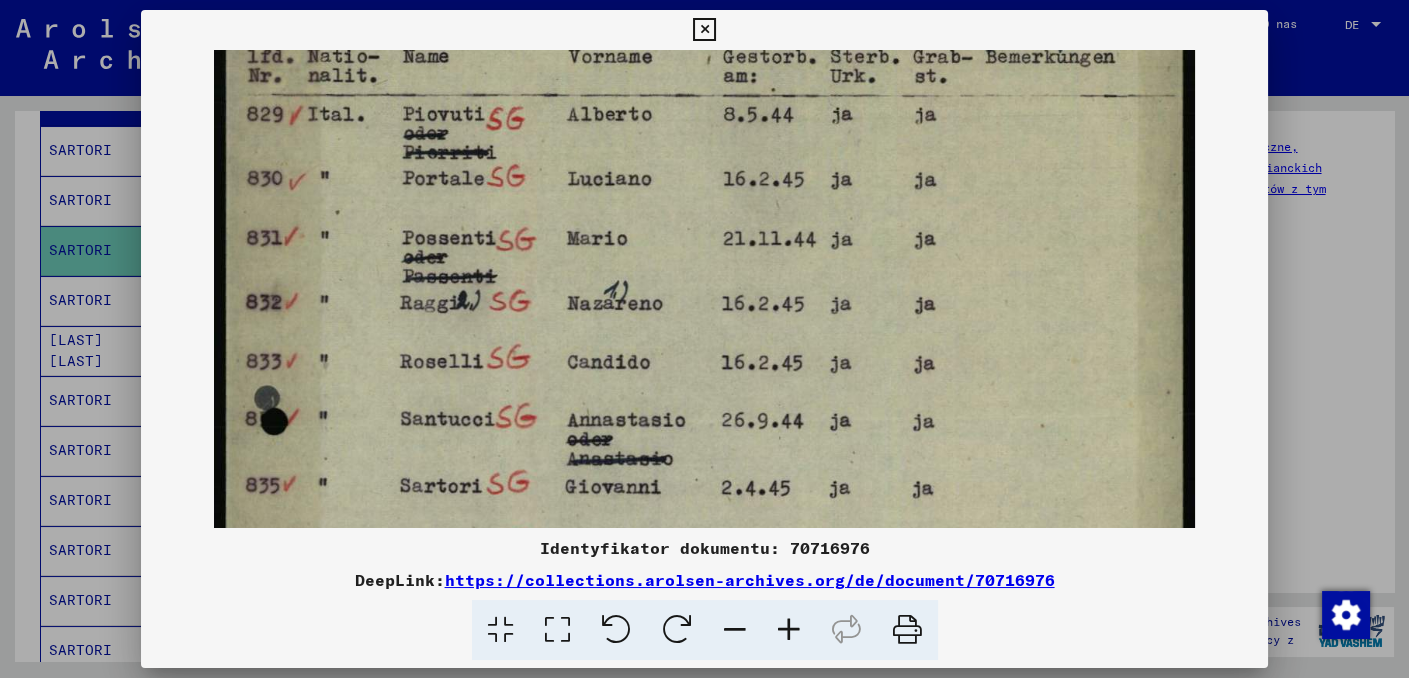 scroll, scrollTop: 21, scrollLeft: 0, axis: vertical 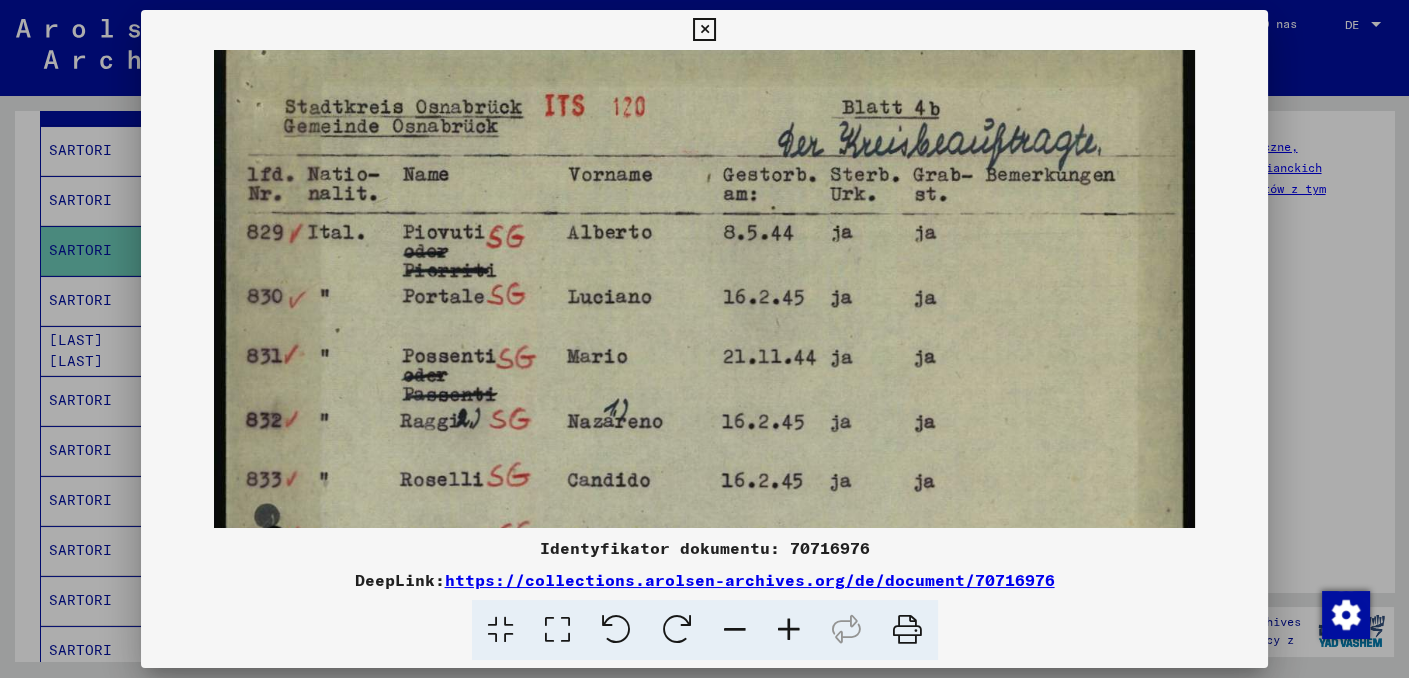 drag, startPoint x: 714, startPoint y: 284, endPoint x: 715, endPoint y: 437, distance: 153.00327 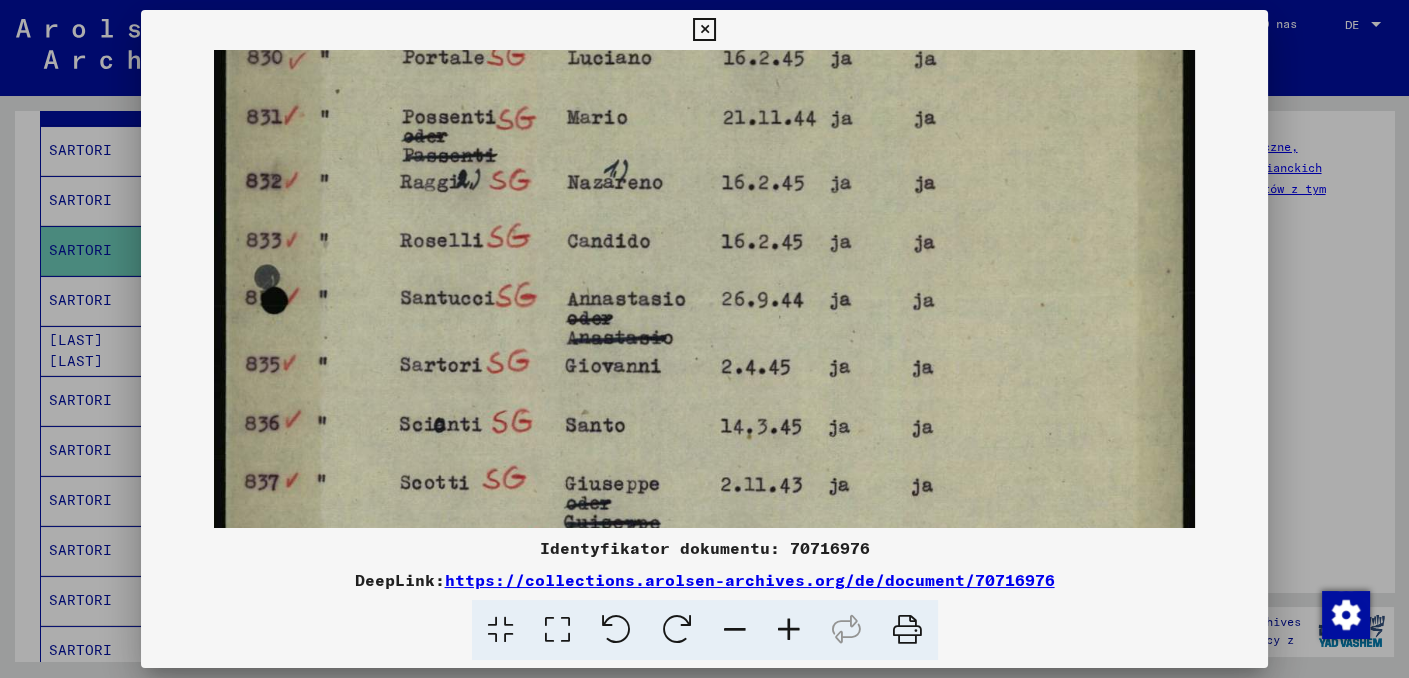 drag, startPoint x: 576, startPoint y: 408, endPoint x: 602, endPoint y: 169, distance: 240.41006 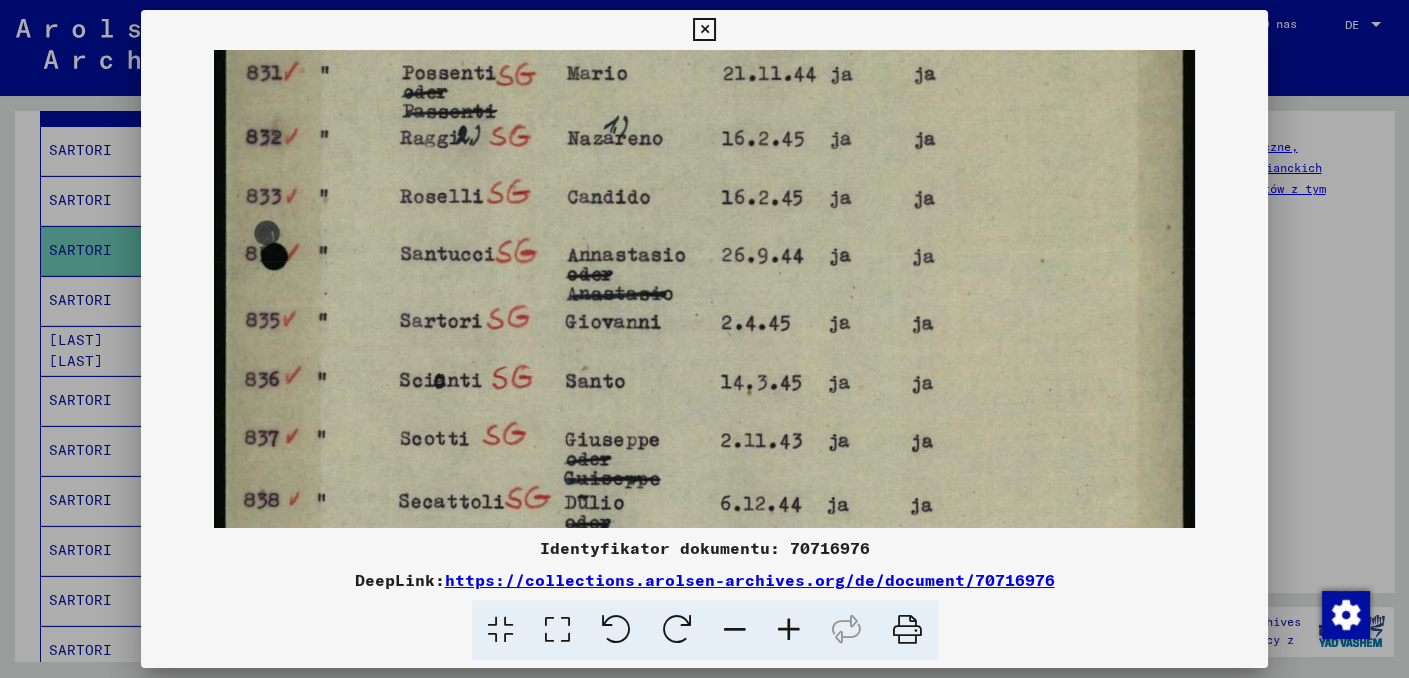 scroll, scrollTop: 305, scrollLeft: 0, axis: vertical 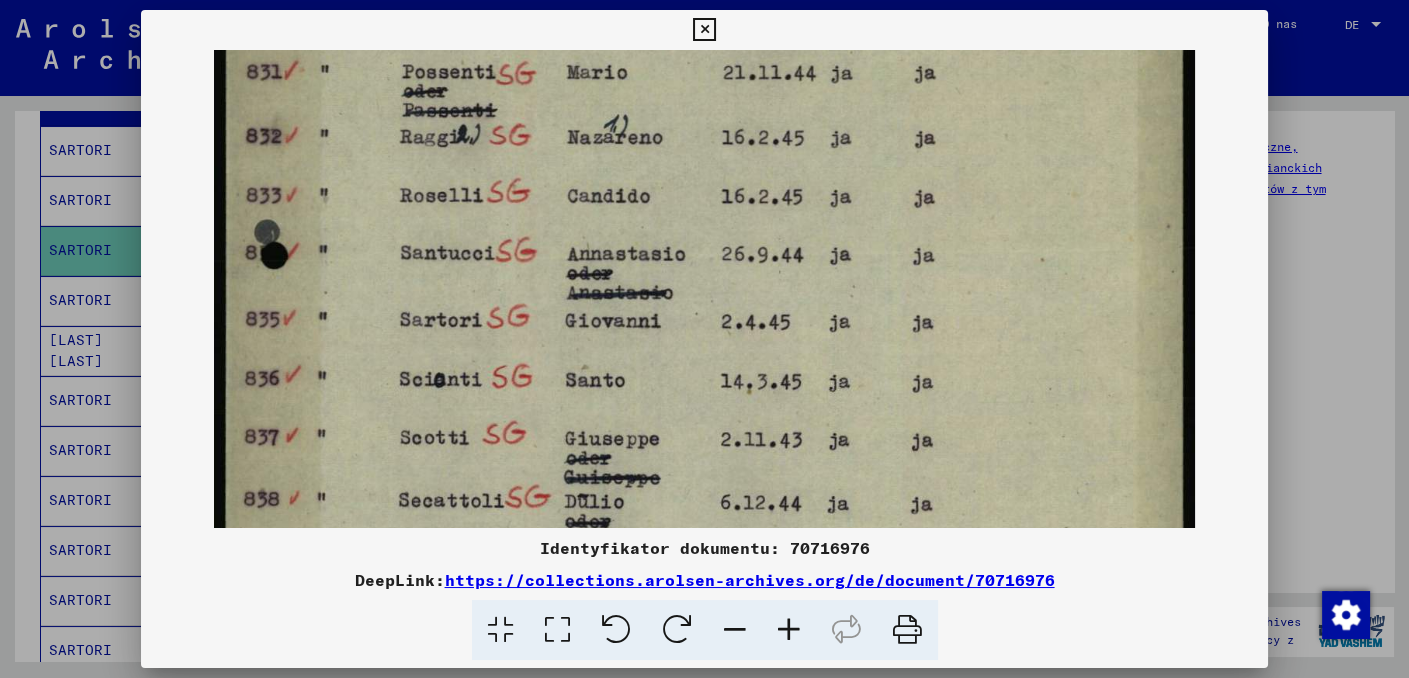 click at bounding box center [704, 434] 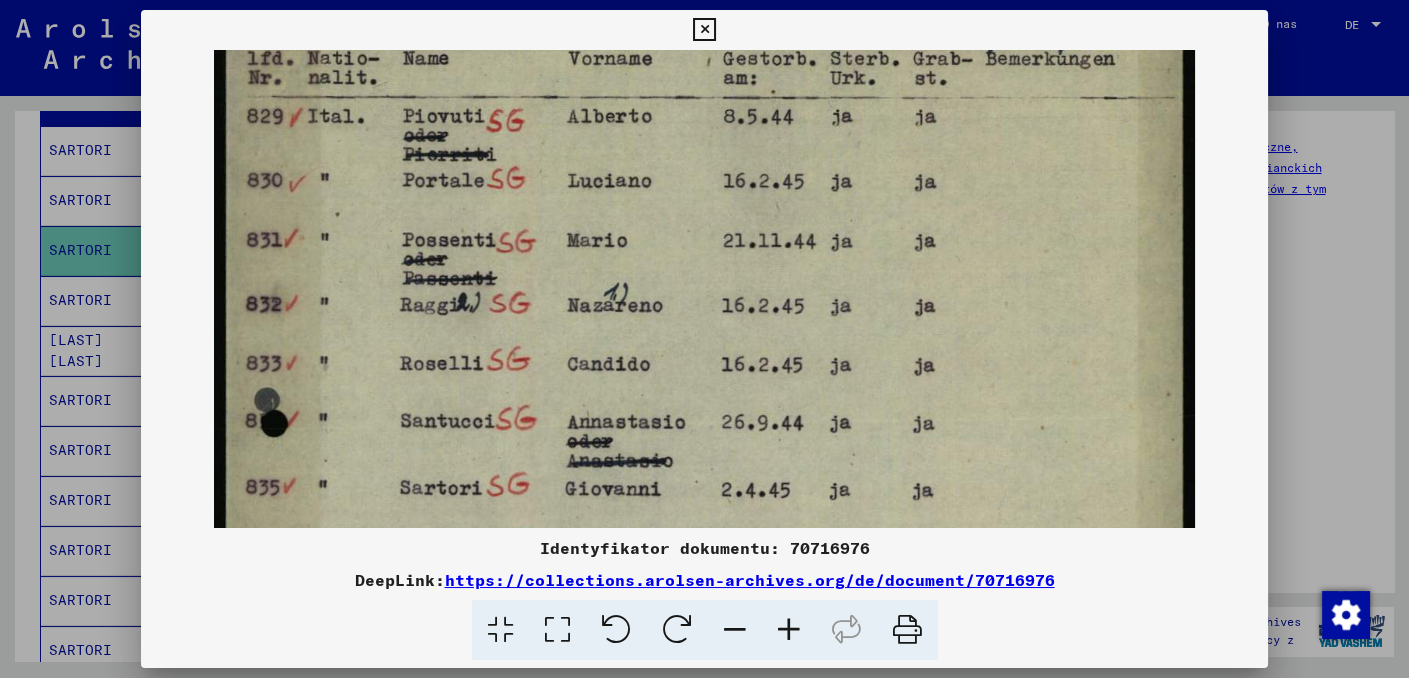 drag, startPoint x: 604, startPoint y: 265, endPoint x: 607, endPoint y: 387, distance: 122.03688 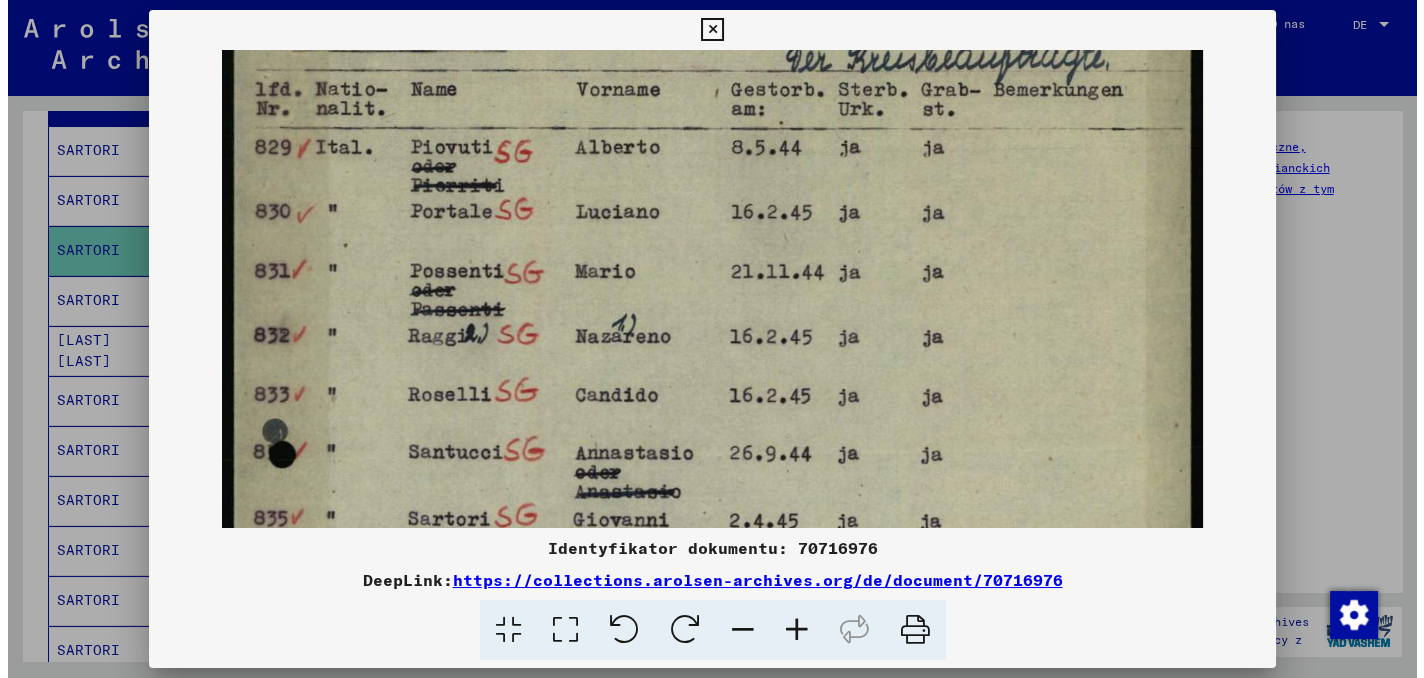 scroll, scrollTop: 0, scrollLeft: 0, axis: both 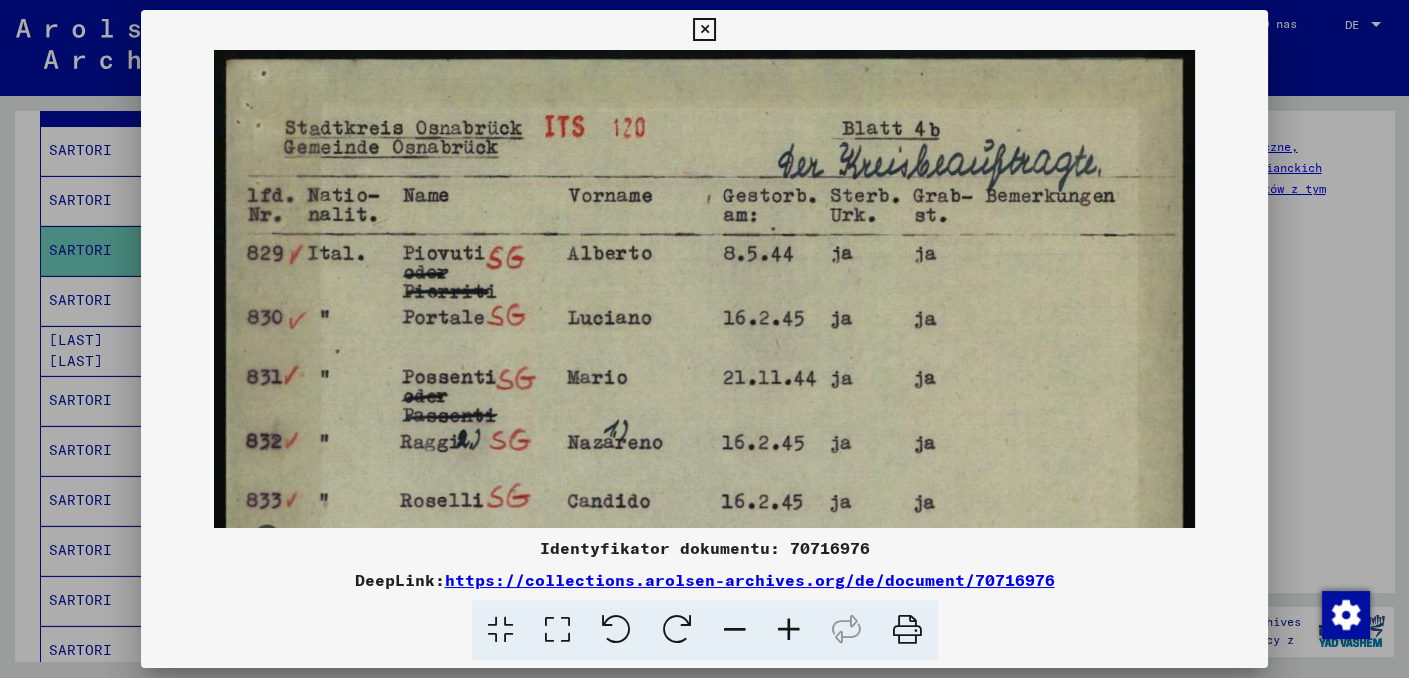 drag, startPoint x: 552, startPoint y: 310, endPoint x: 554, endPoint y: 399, distance: 89.02247 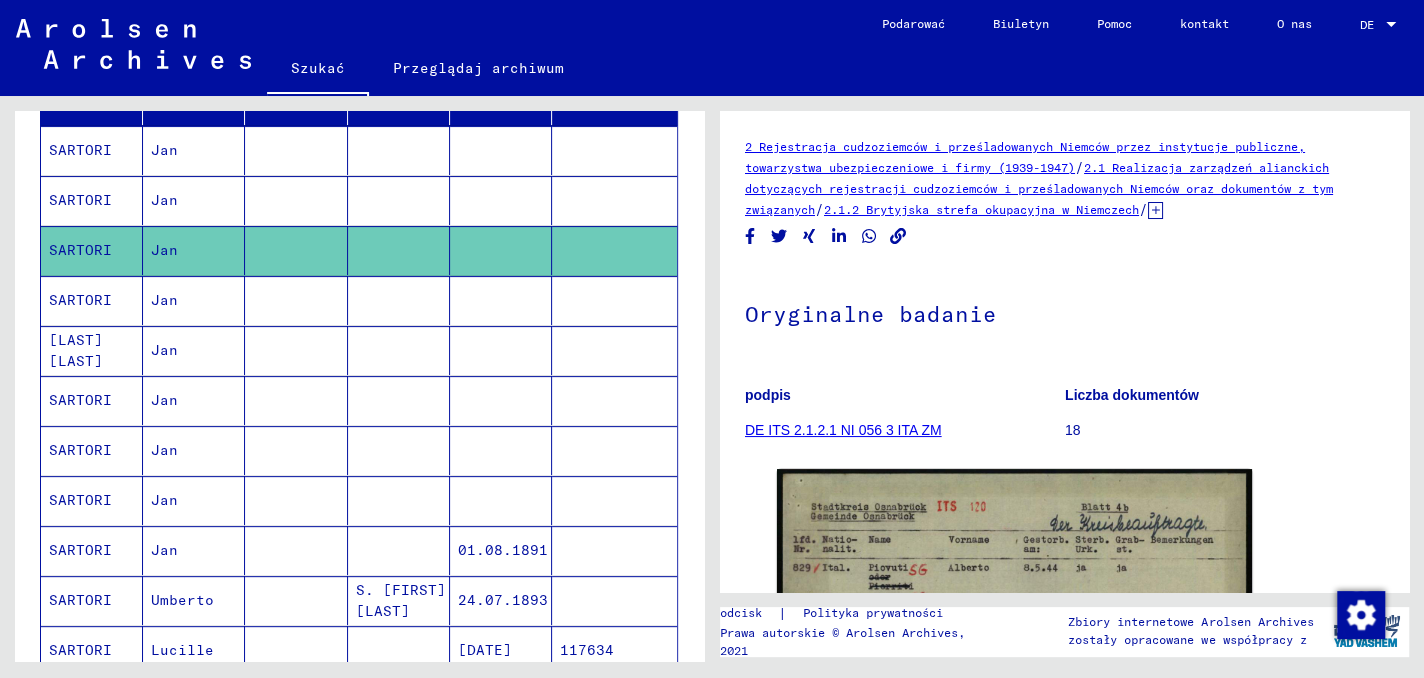 click on "Jan" at bounding box center (164, 350) 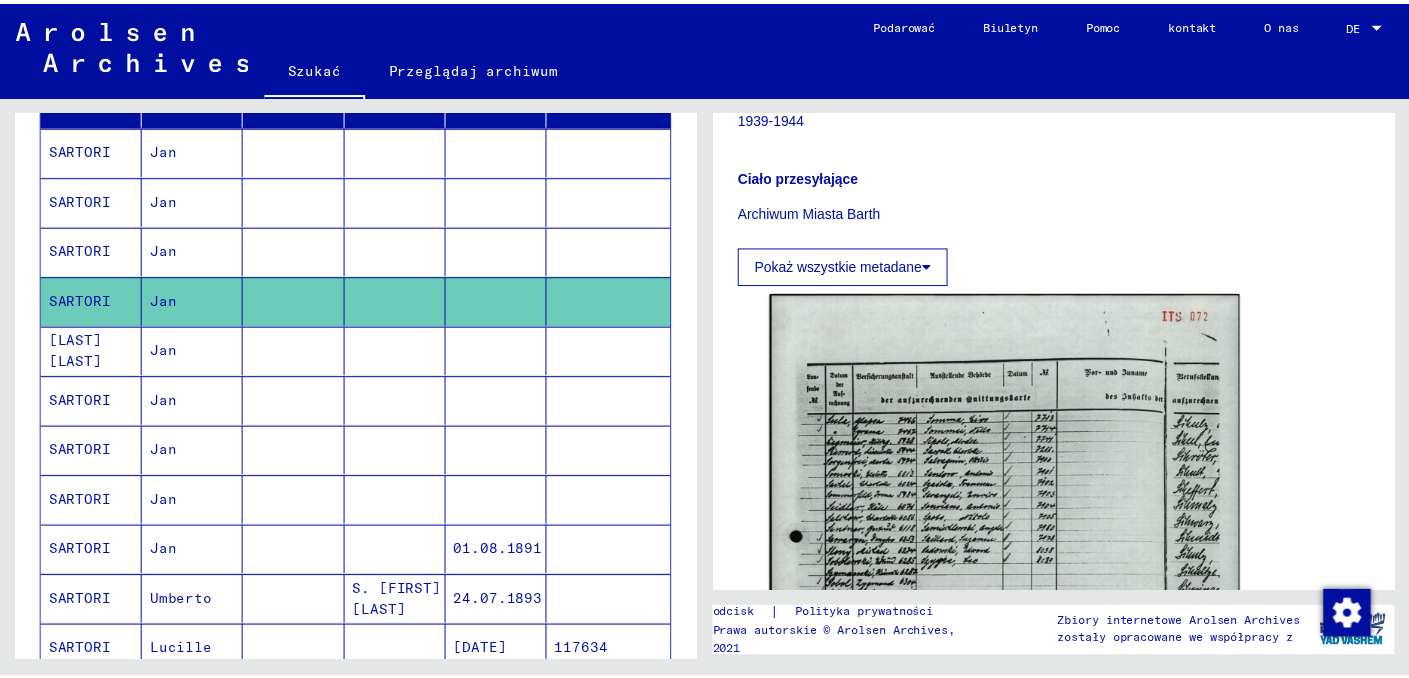 scroll, scrollTop: 500, scrollLeft: 0, axis: vertical 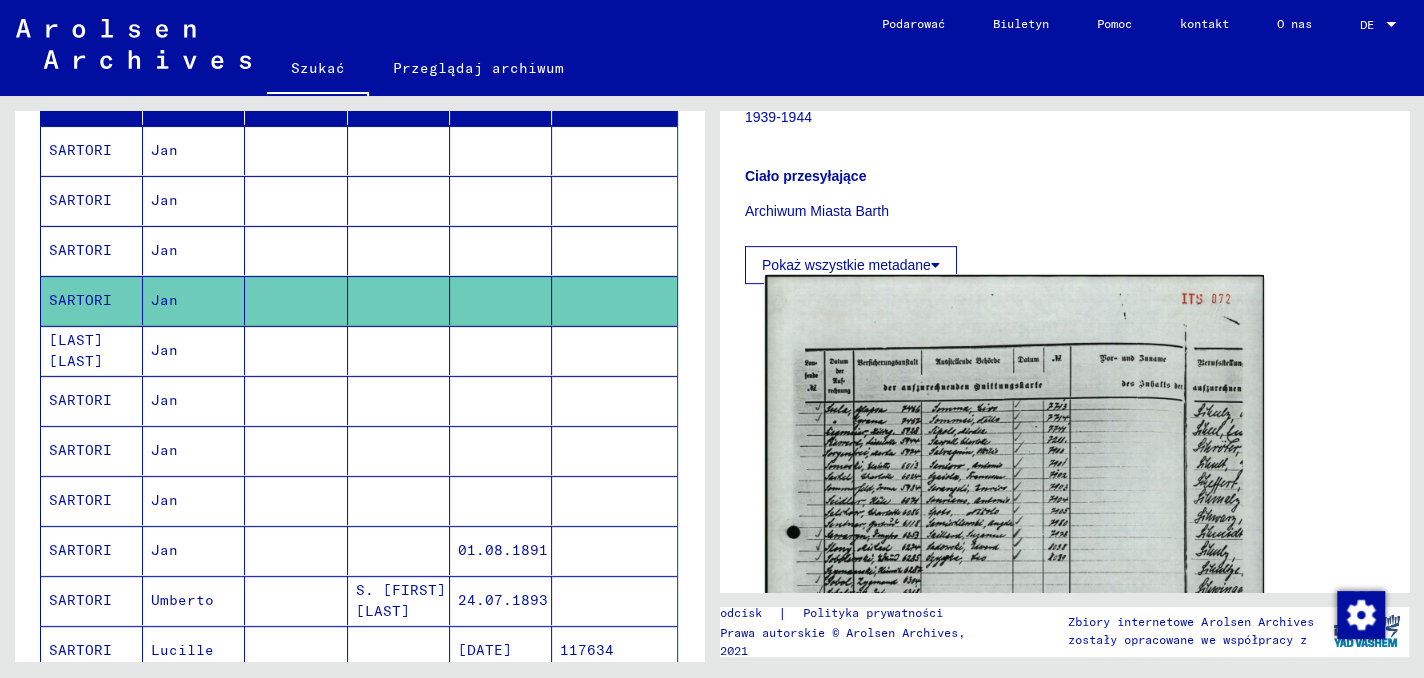 click 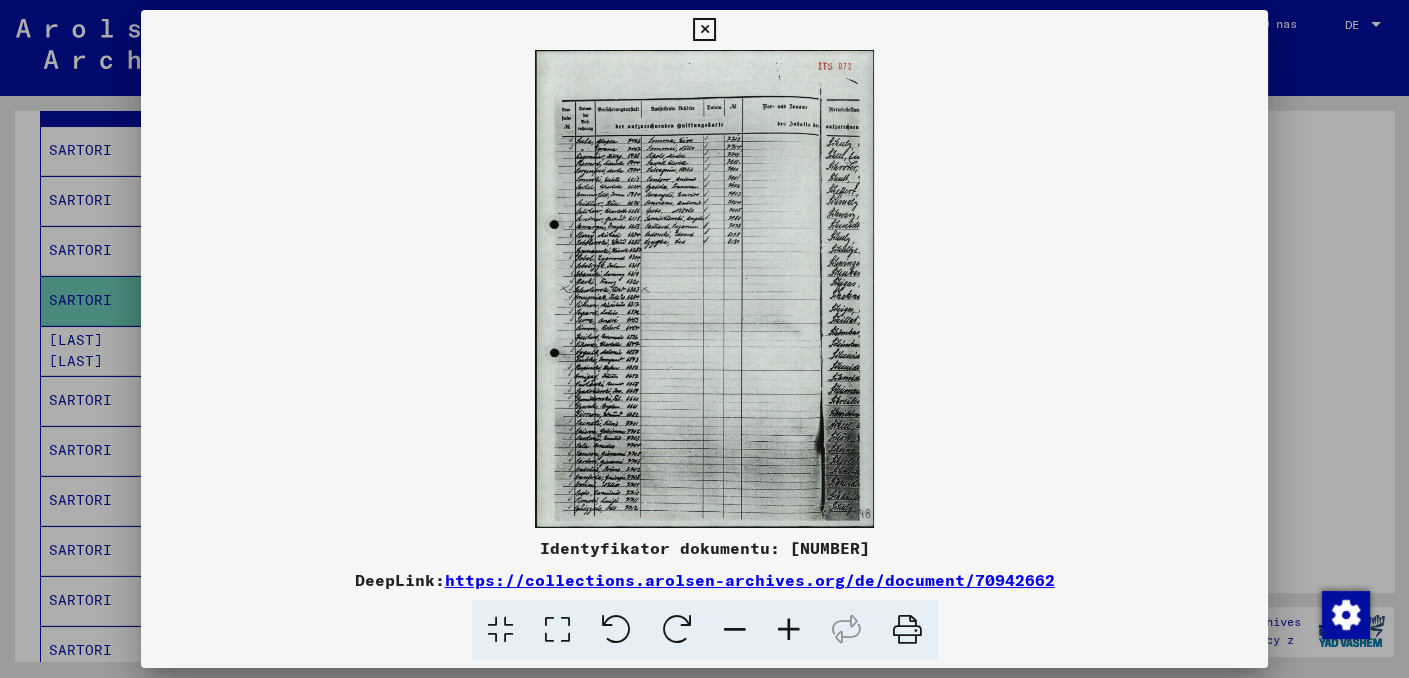 click at bounding box center (789, 630) 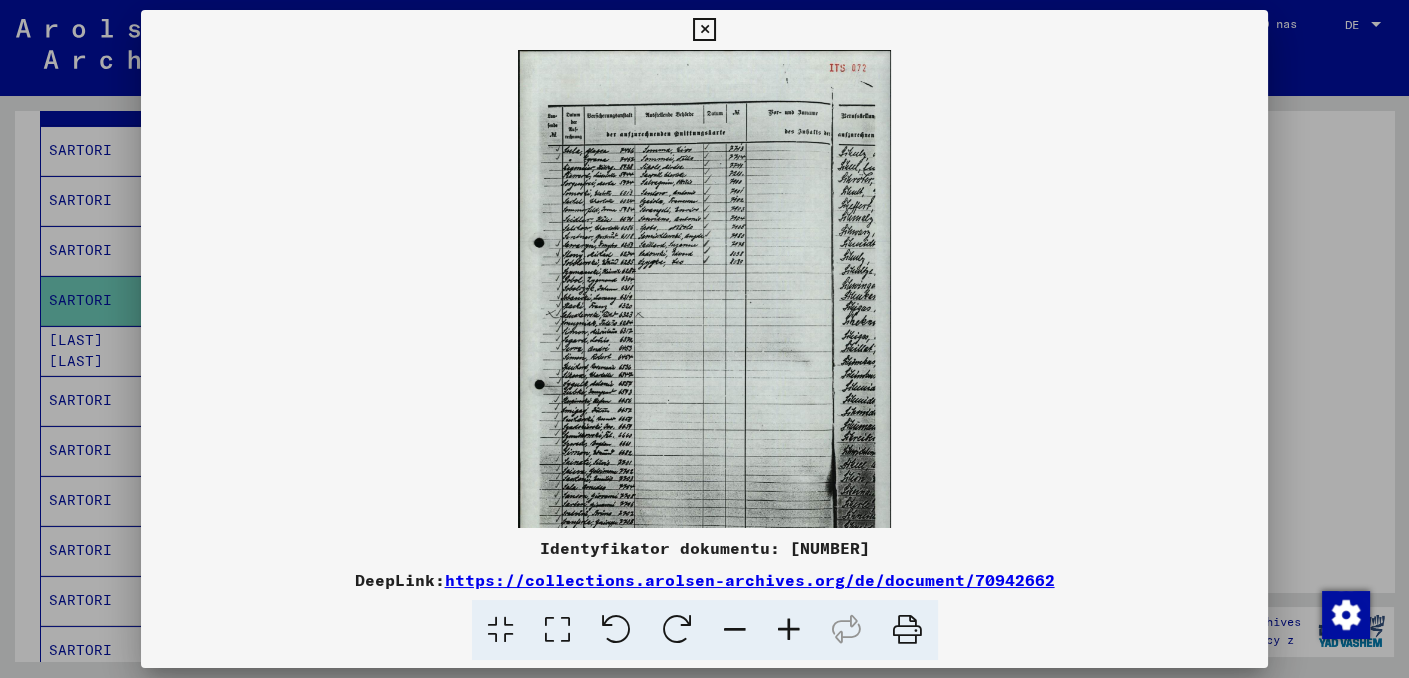 click at bounding box center [789, 630] 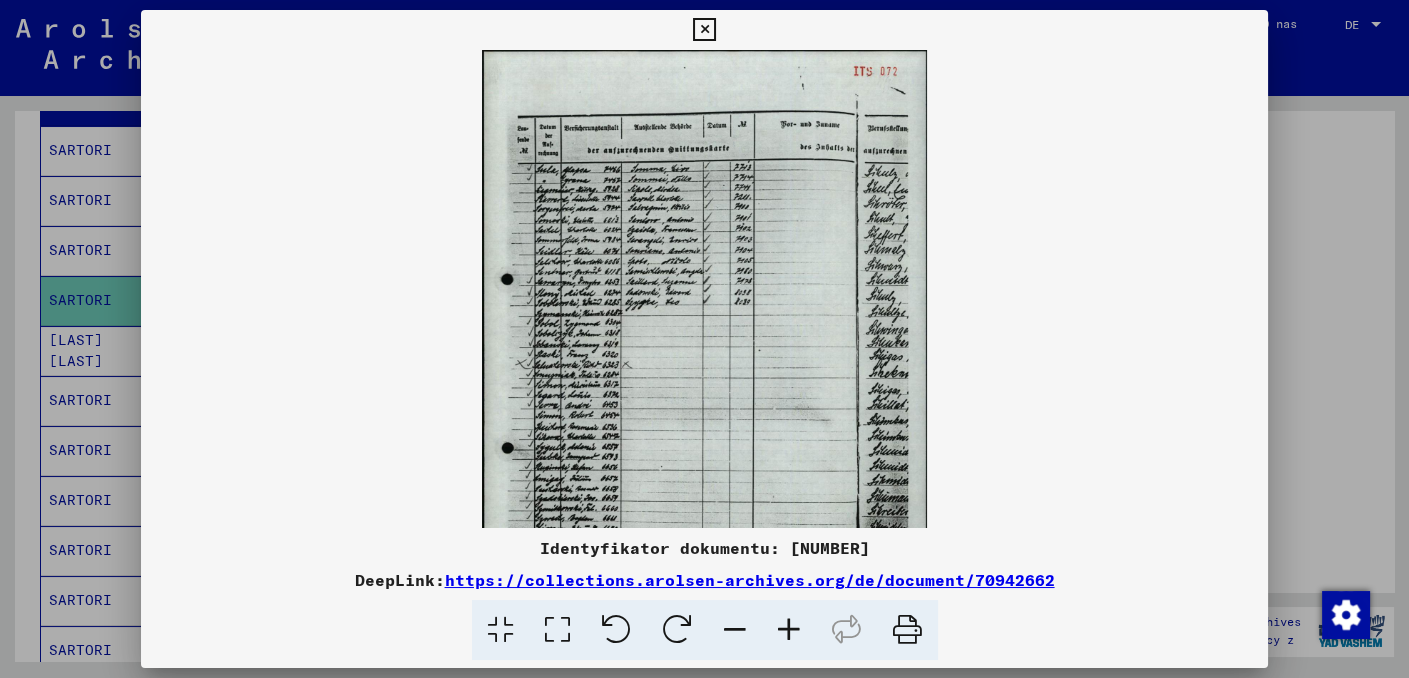 click at bounding box center (789, 630) 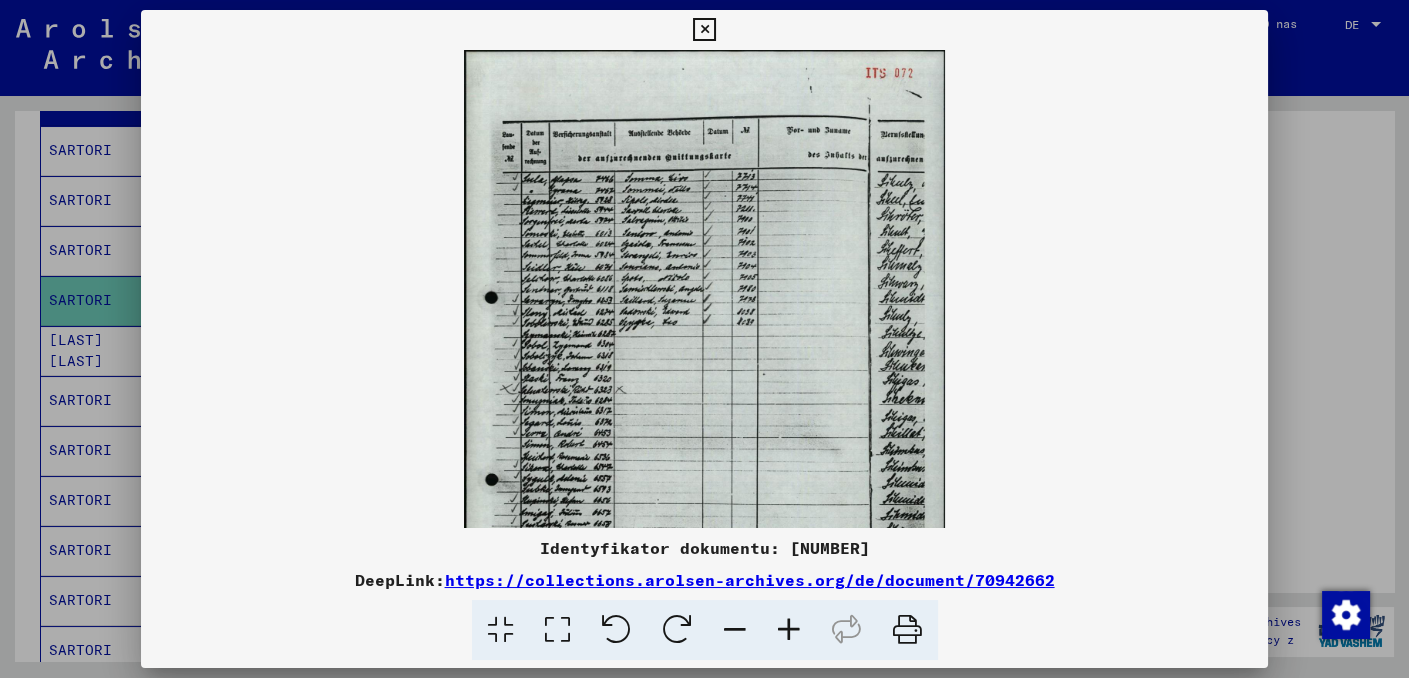 click at bounding box center [789, 630] 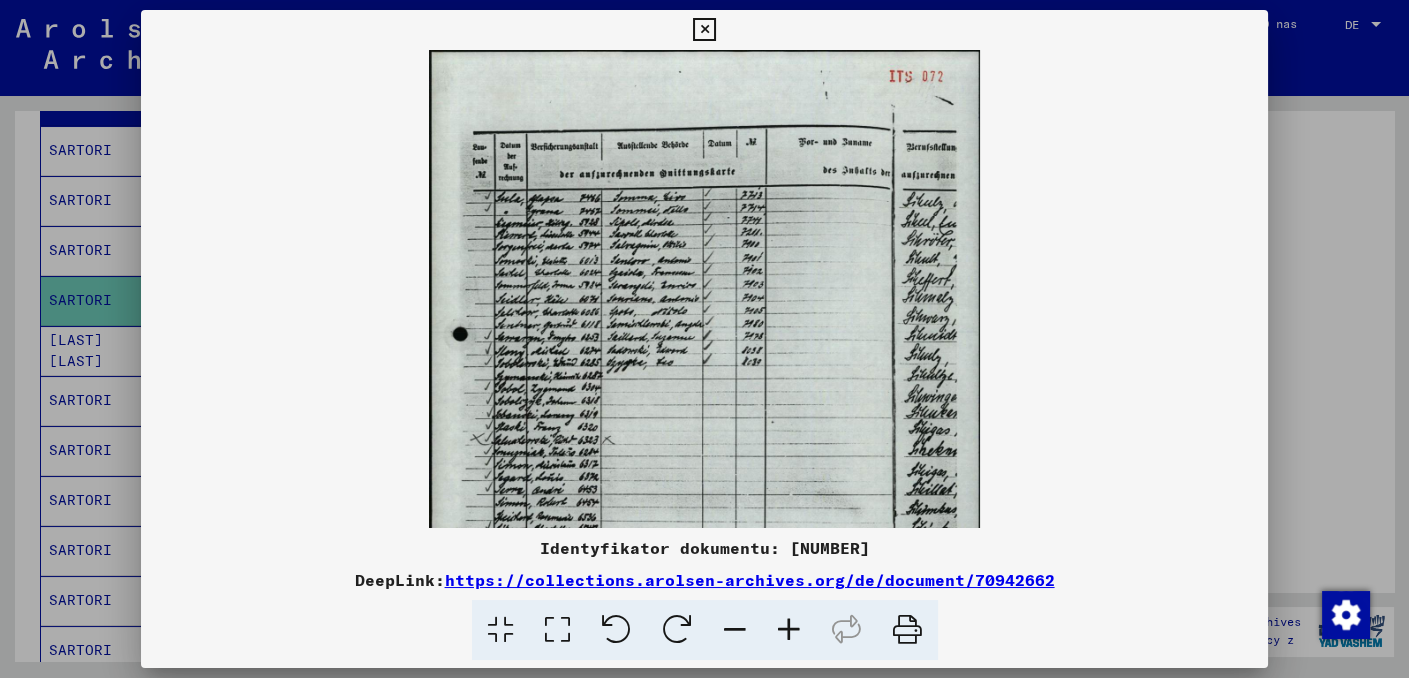 click at bounding box center [789, 630] 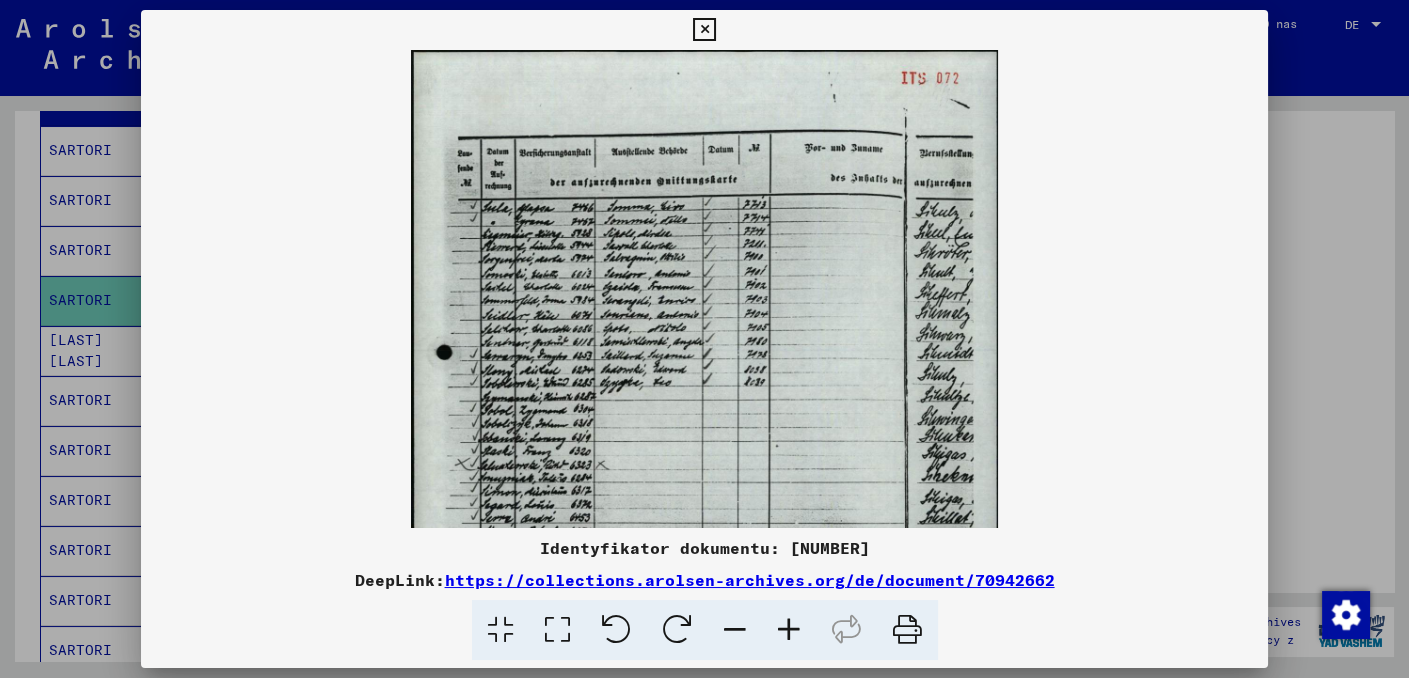 click at bounding box center [789, 630] 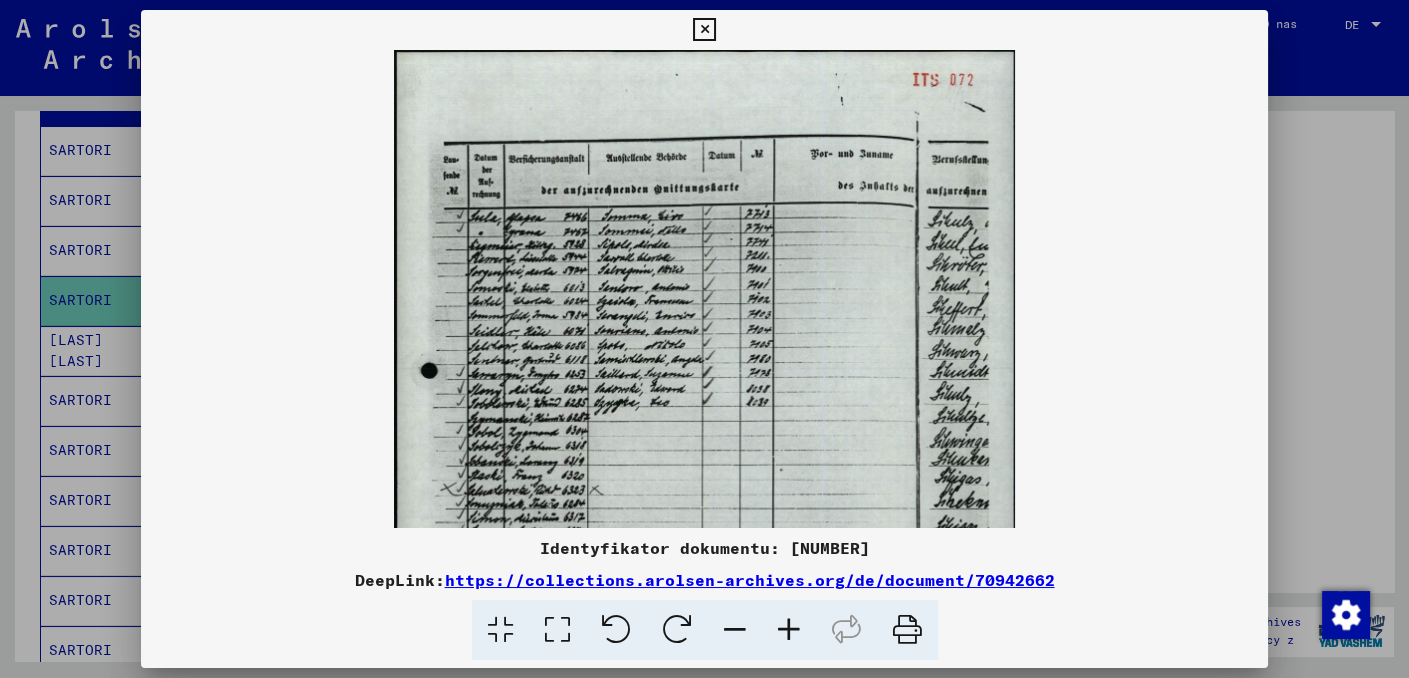 click at bounding box center (789, 630) 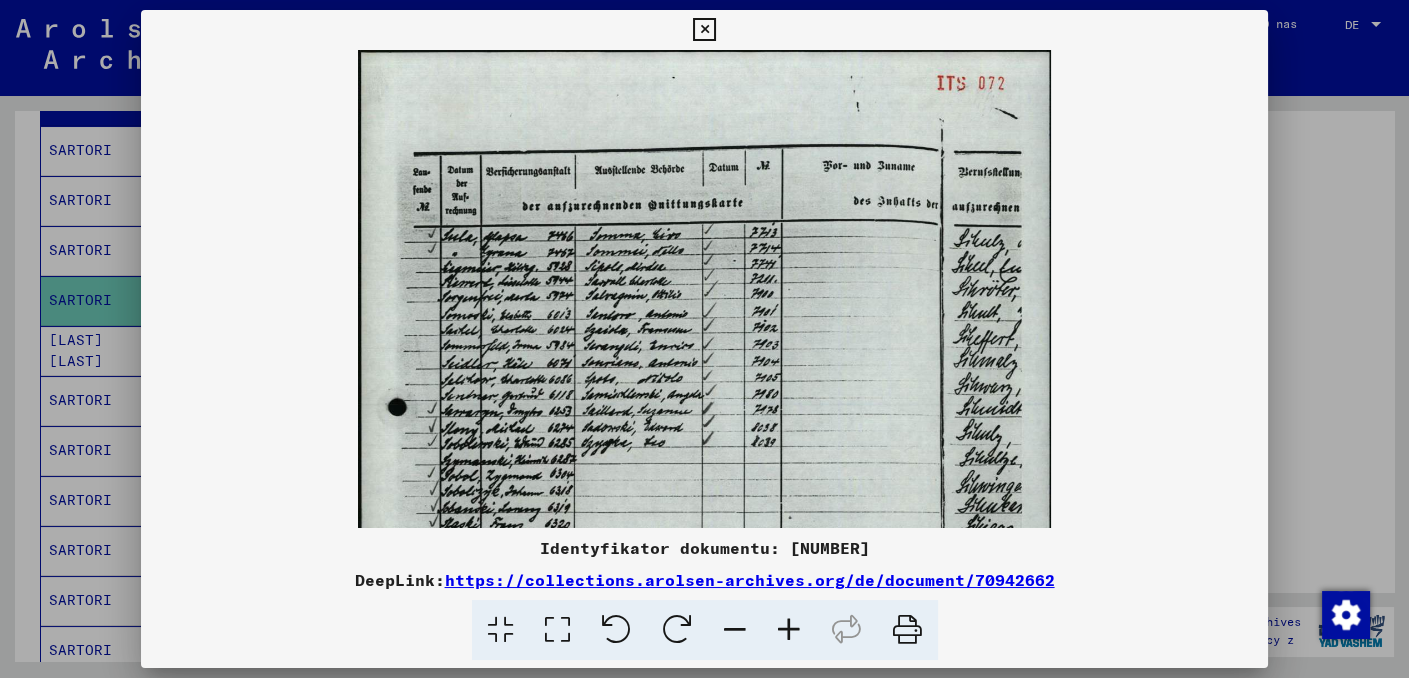 click at bounding box center [789, 630] 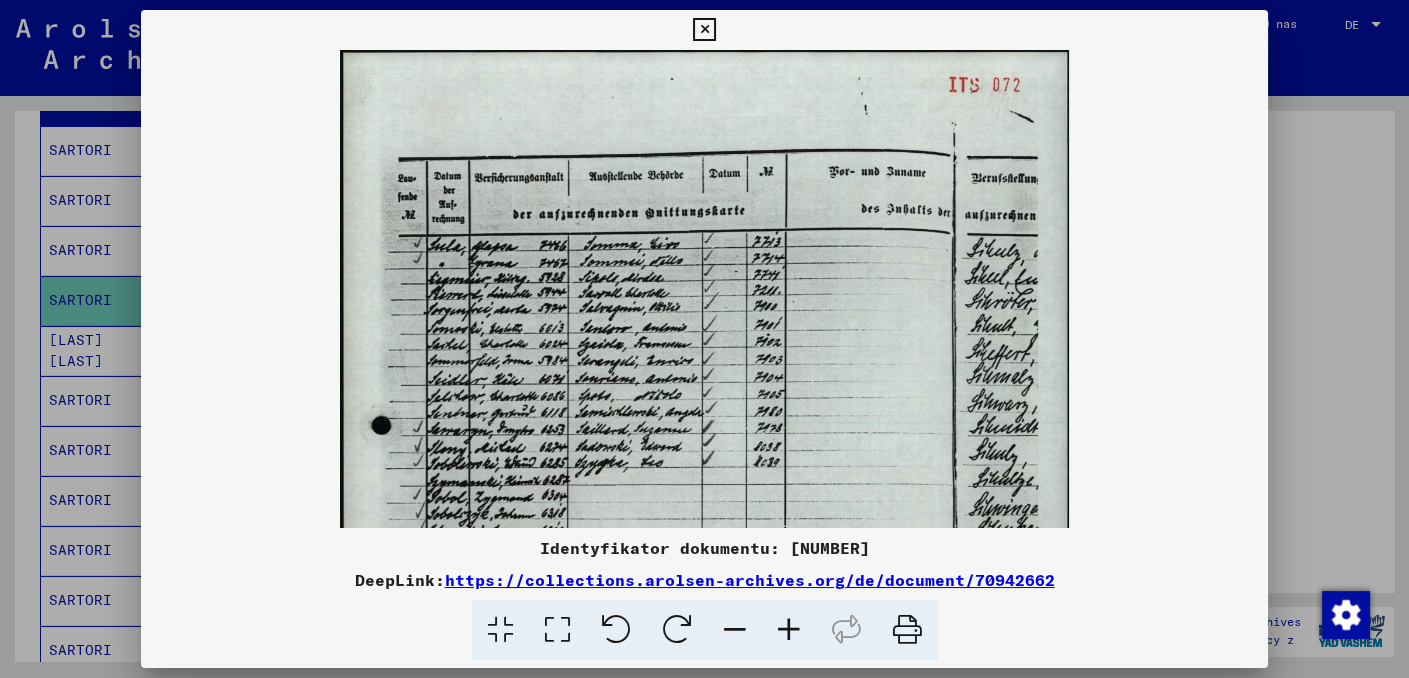 click at bounding box center [789, 630] 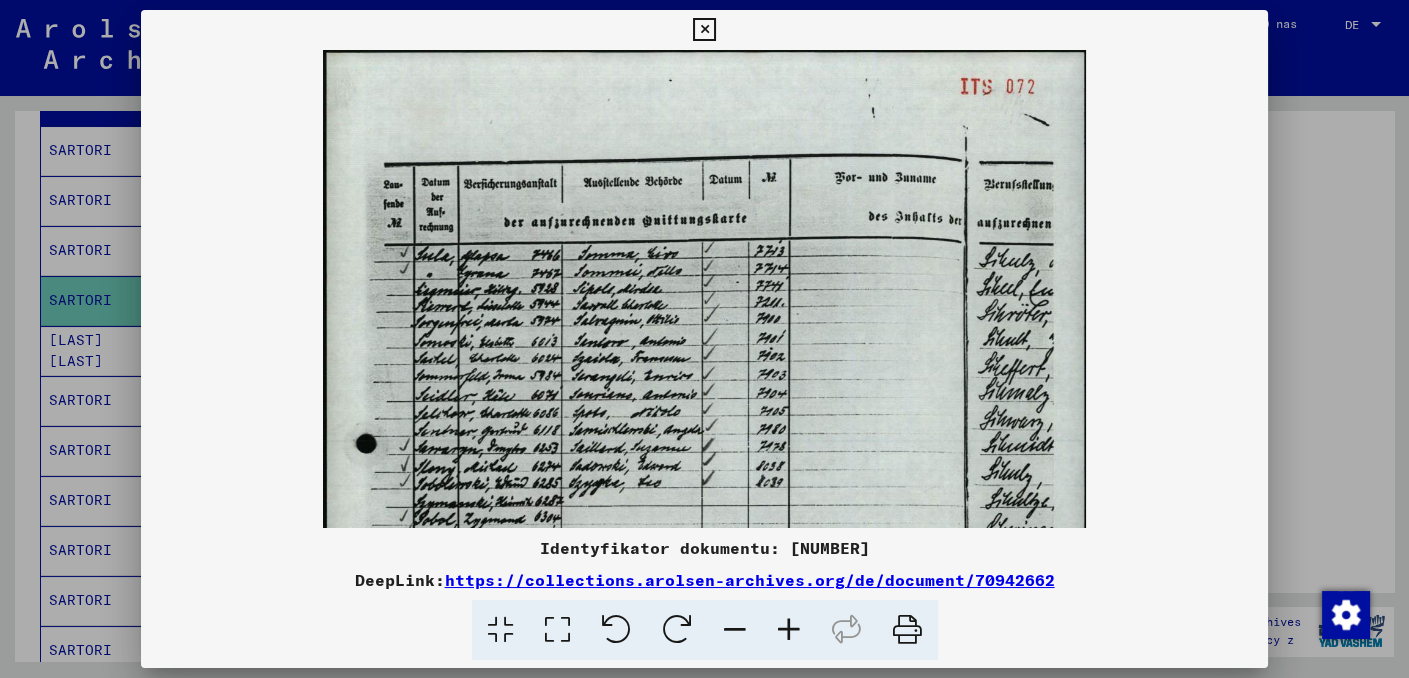 click at bounding box center [789, 630] 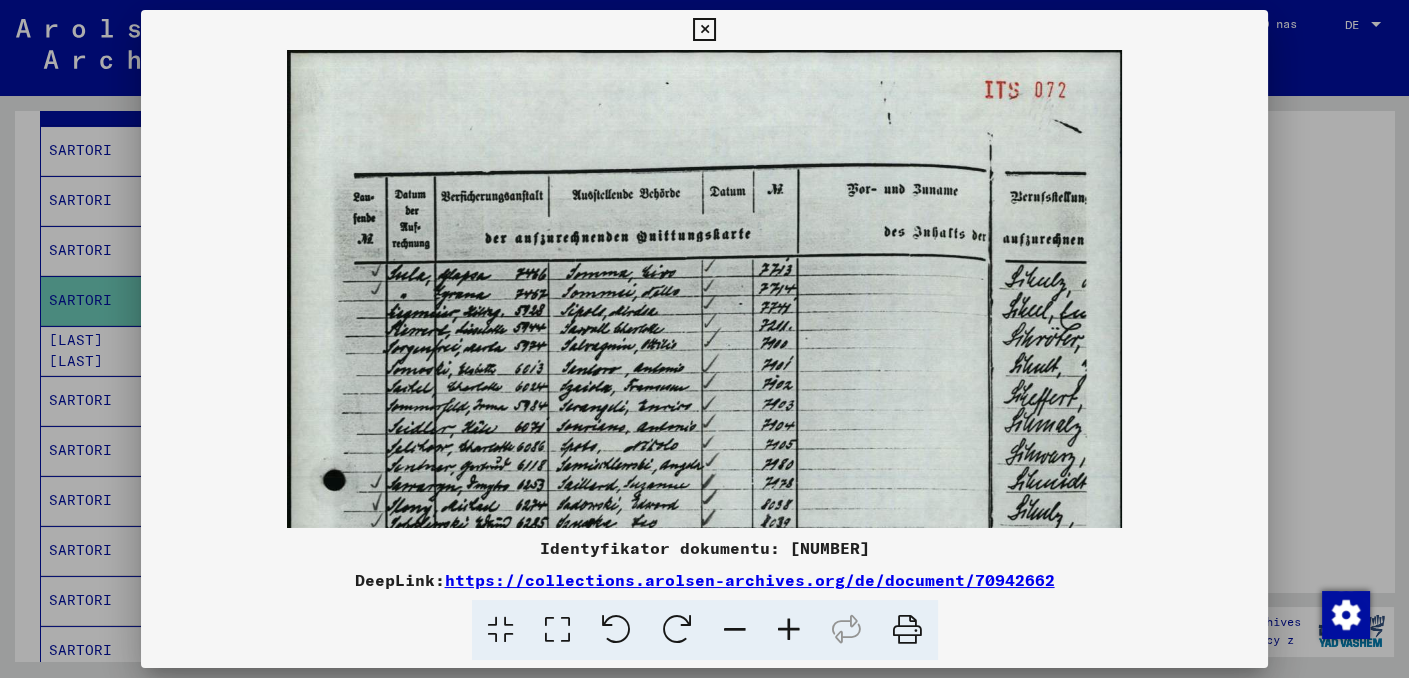 click at bounding box center [789, 630] 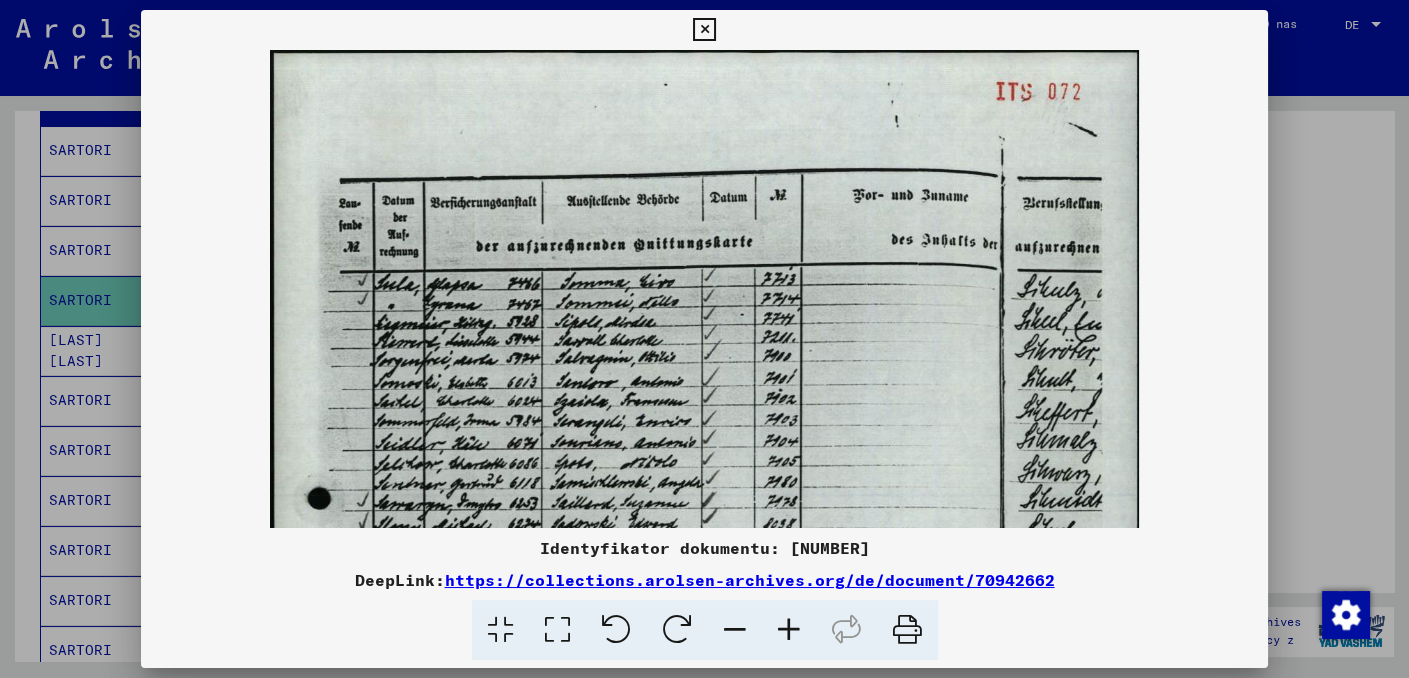 click at bounding box center (789, 630) 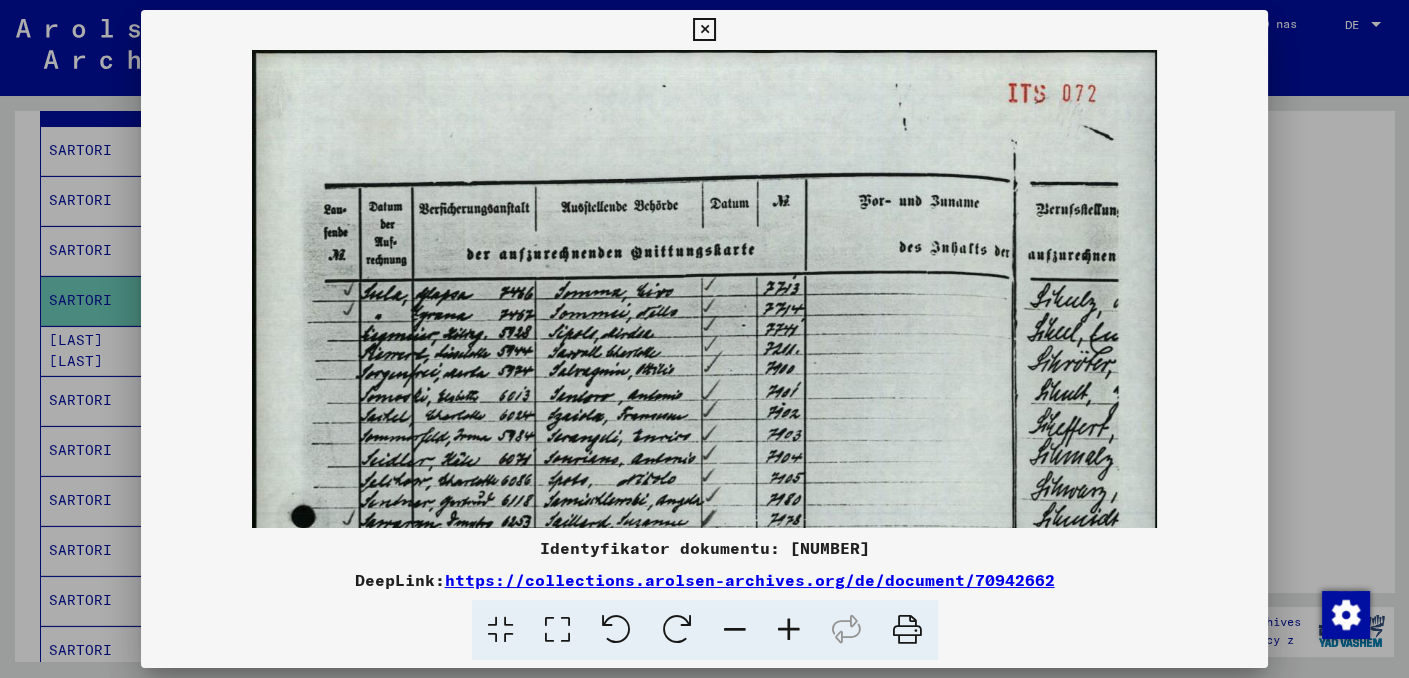 click at bounding box center [789, 630] 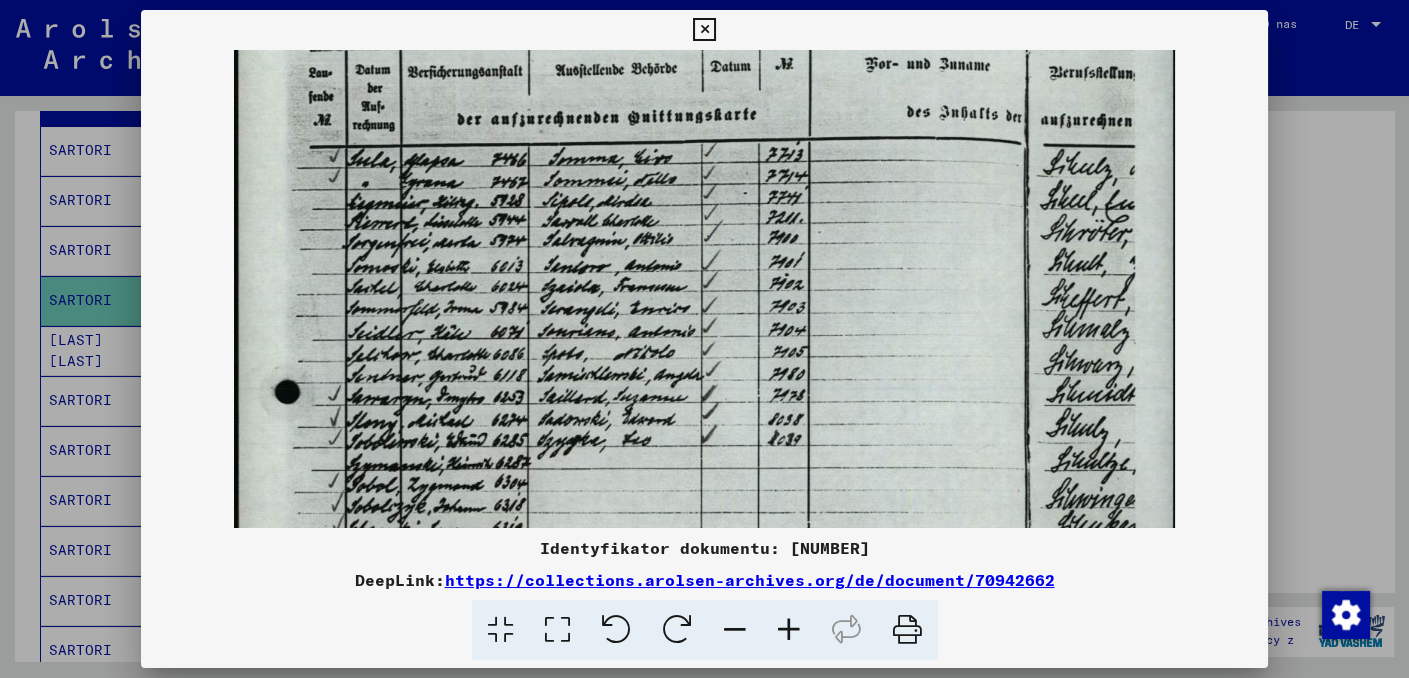 drag, startPoint x: 650, startPoint y: 413, endPoint x: 747, endPoint y: 305, distance: 145.16542 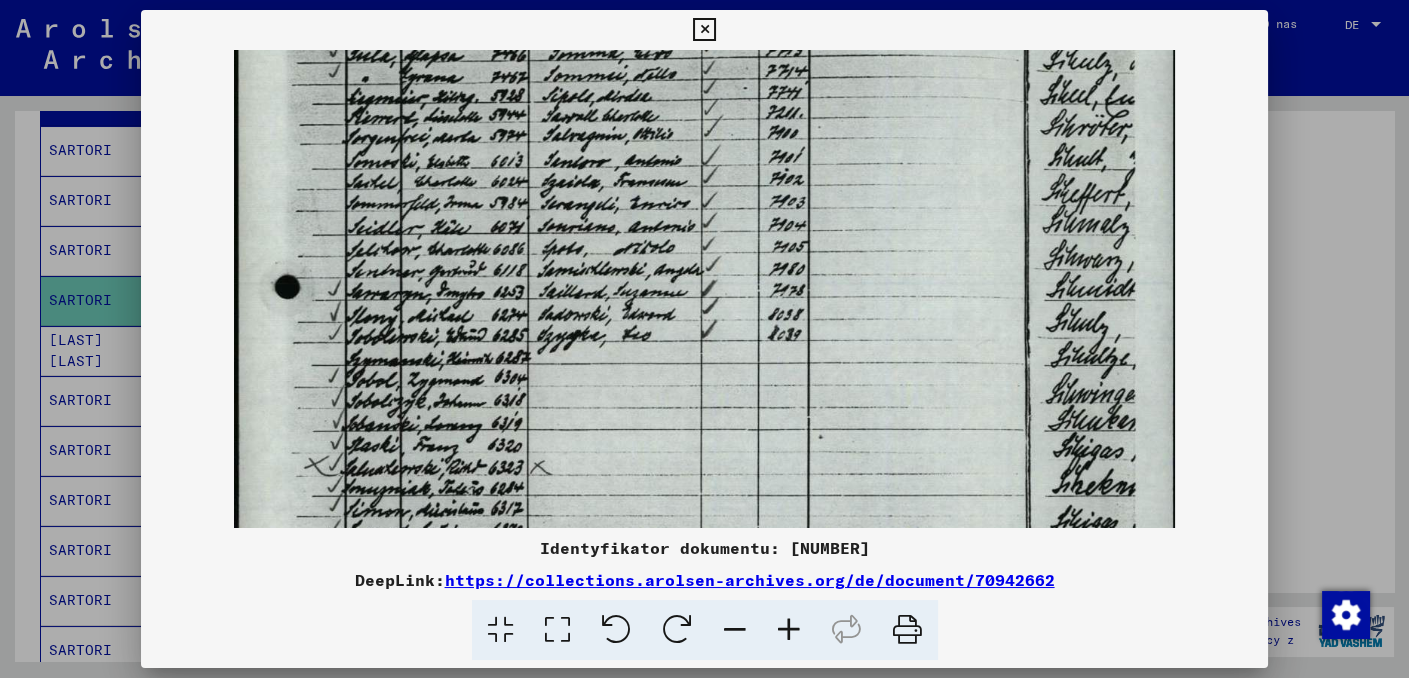 drag, startPoint x: 745, startPoint y: 353, endPoint x: 747, endPoint y: 299, distance: 54.037025 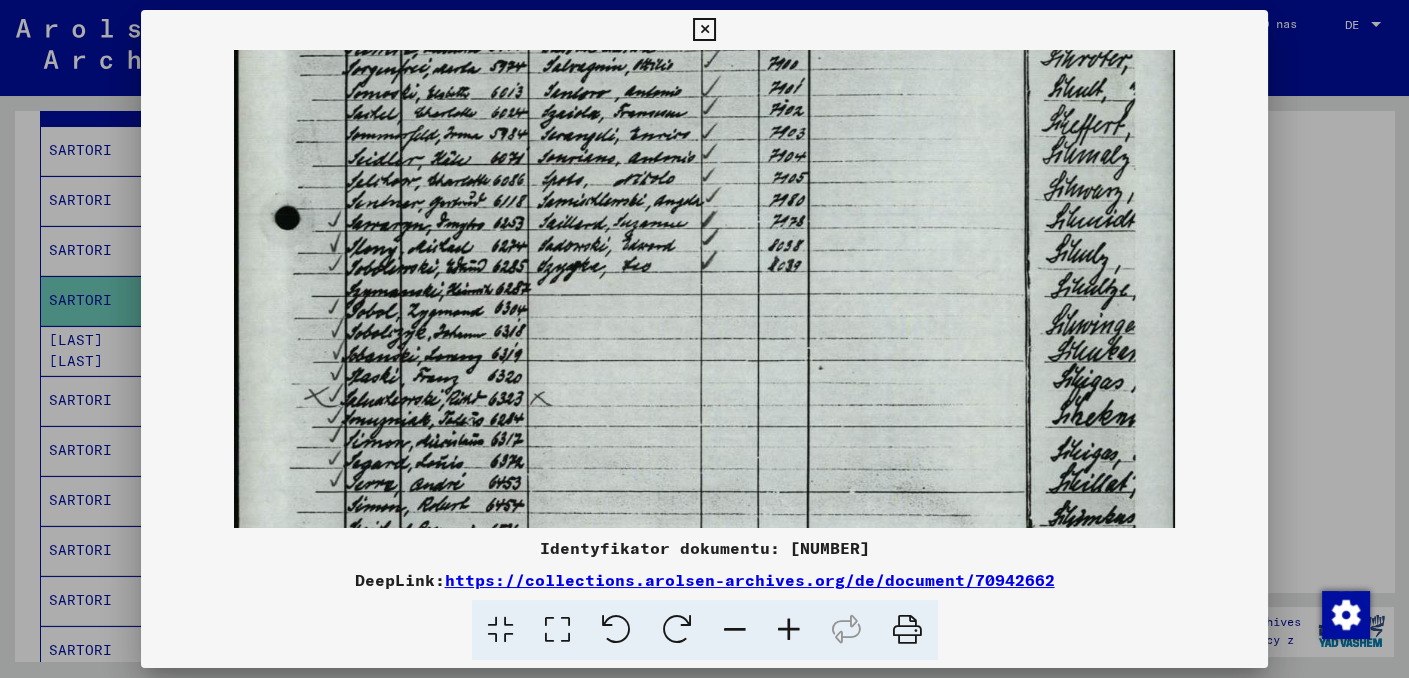 drag, startPoint x: 683, startPoint y: 368, endPoint x: 682, endPoint y: 173, distance: 195.00256 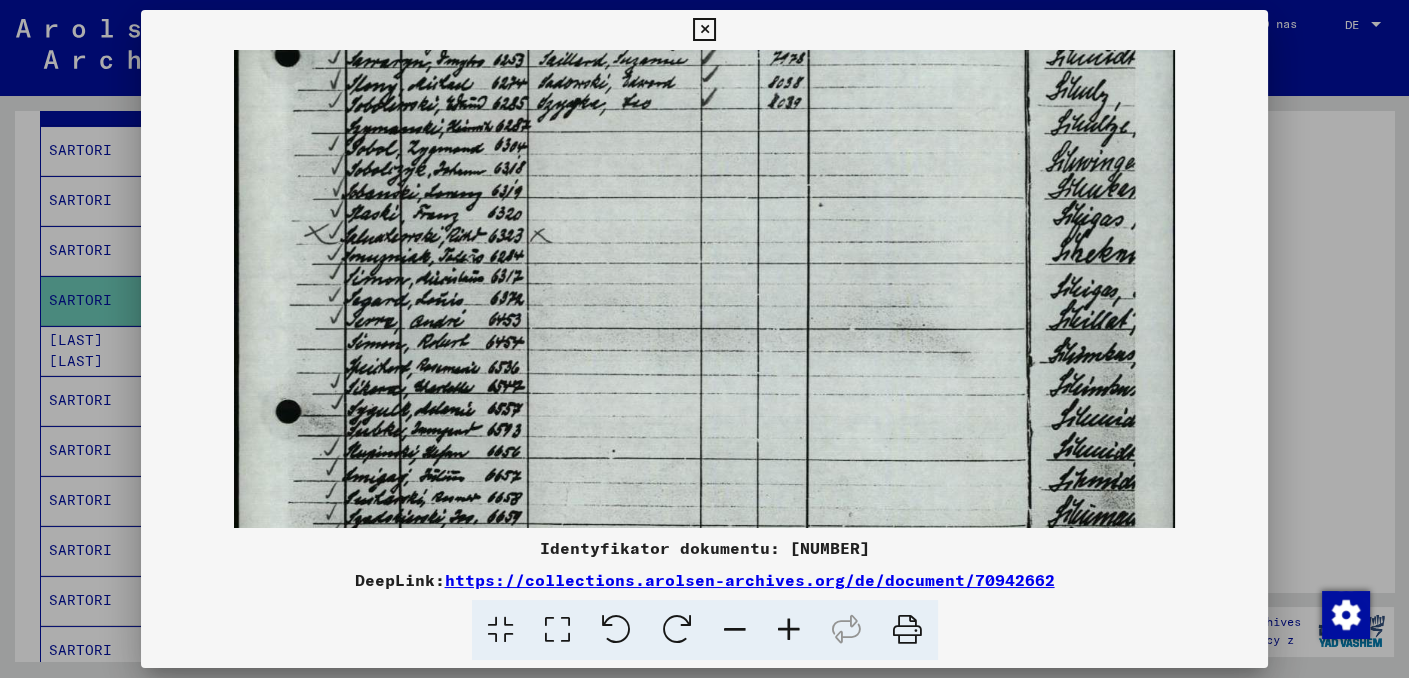 click at bounding box center [704, 234] 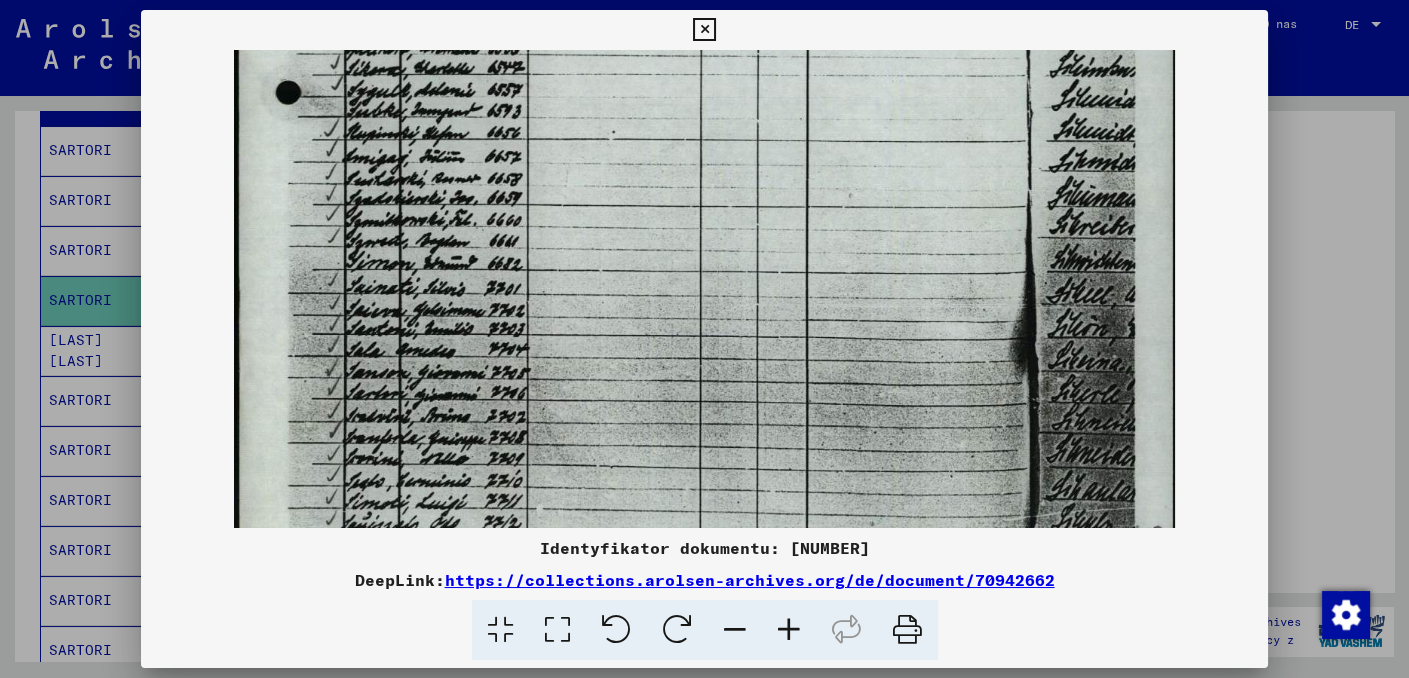 drag, startPoint x: 677, startPoint y: 227, endPoint x: 700, endPoint y: 61, distance: 167.5858 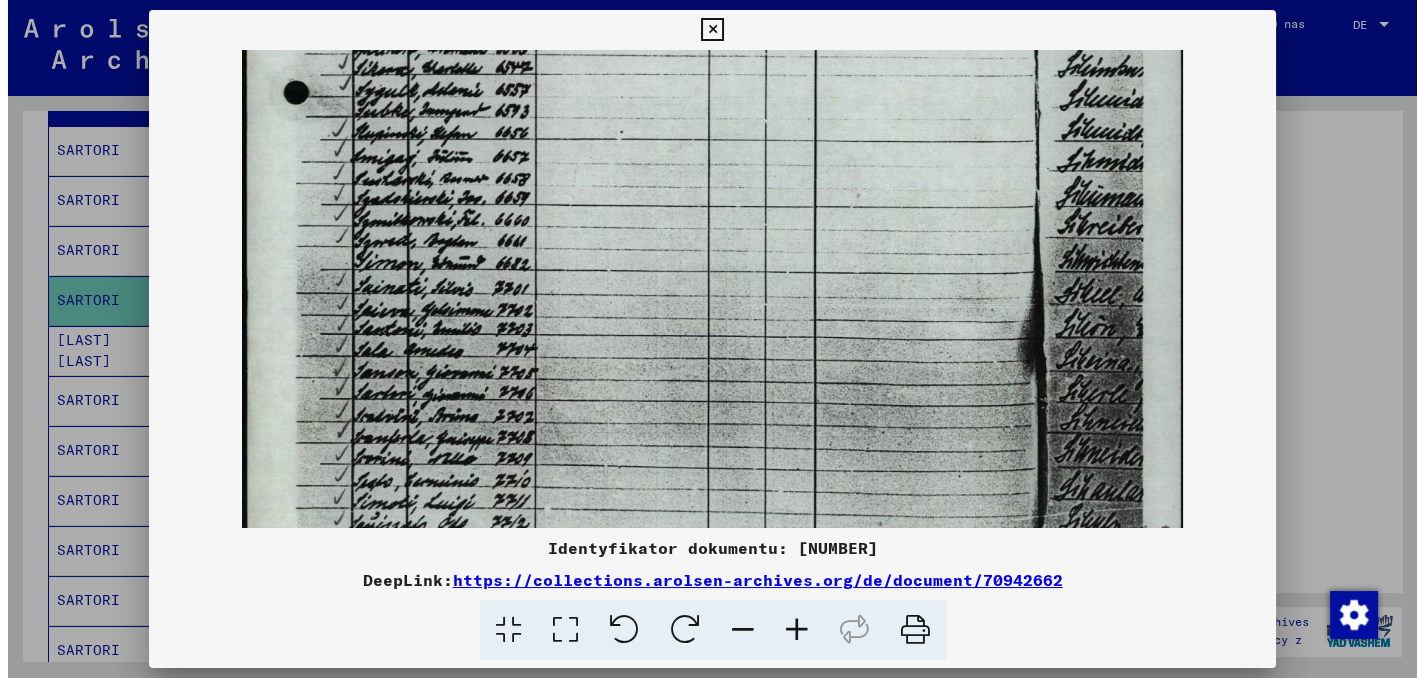 scroll, scrollTop: 850, scrollLeft: 0, axis: vertical 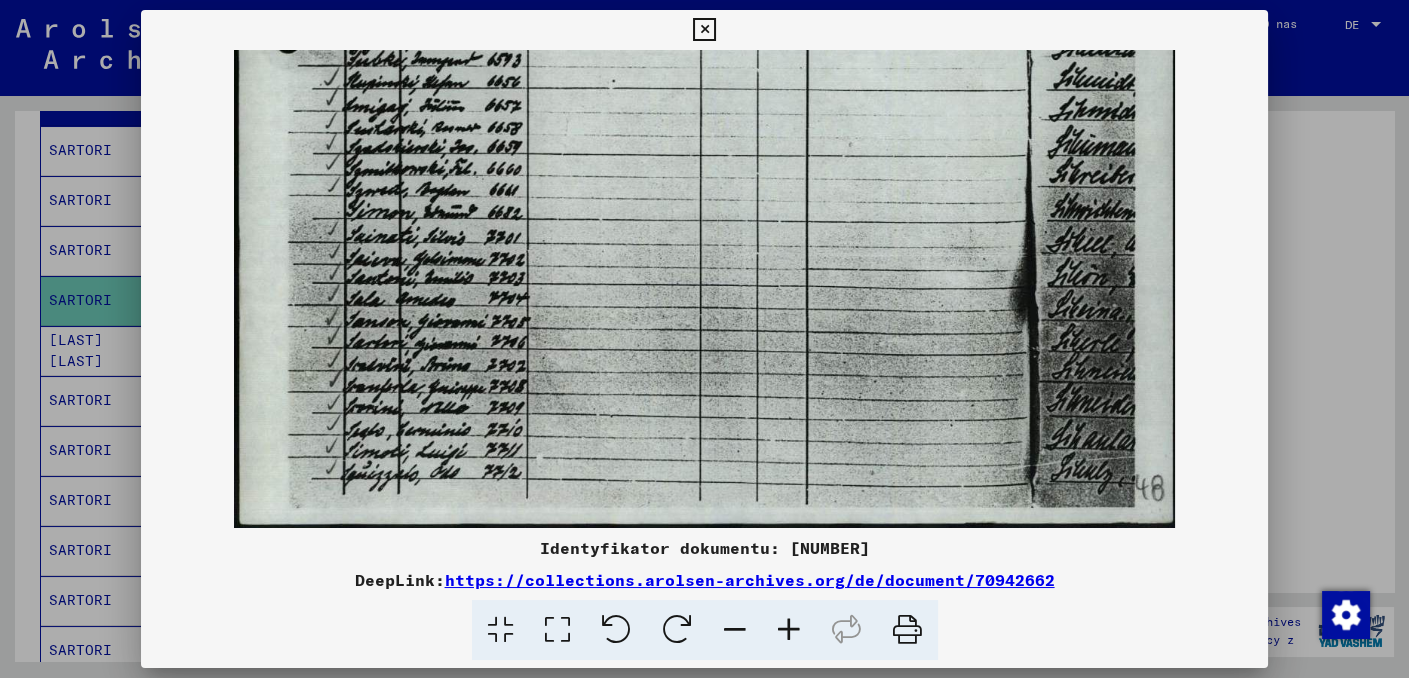 drag, startPoint x: 722, startPoint y: 255, endPoint x: 734, endPoint y: 164, distance: 91.787796 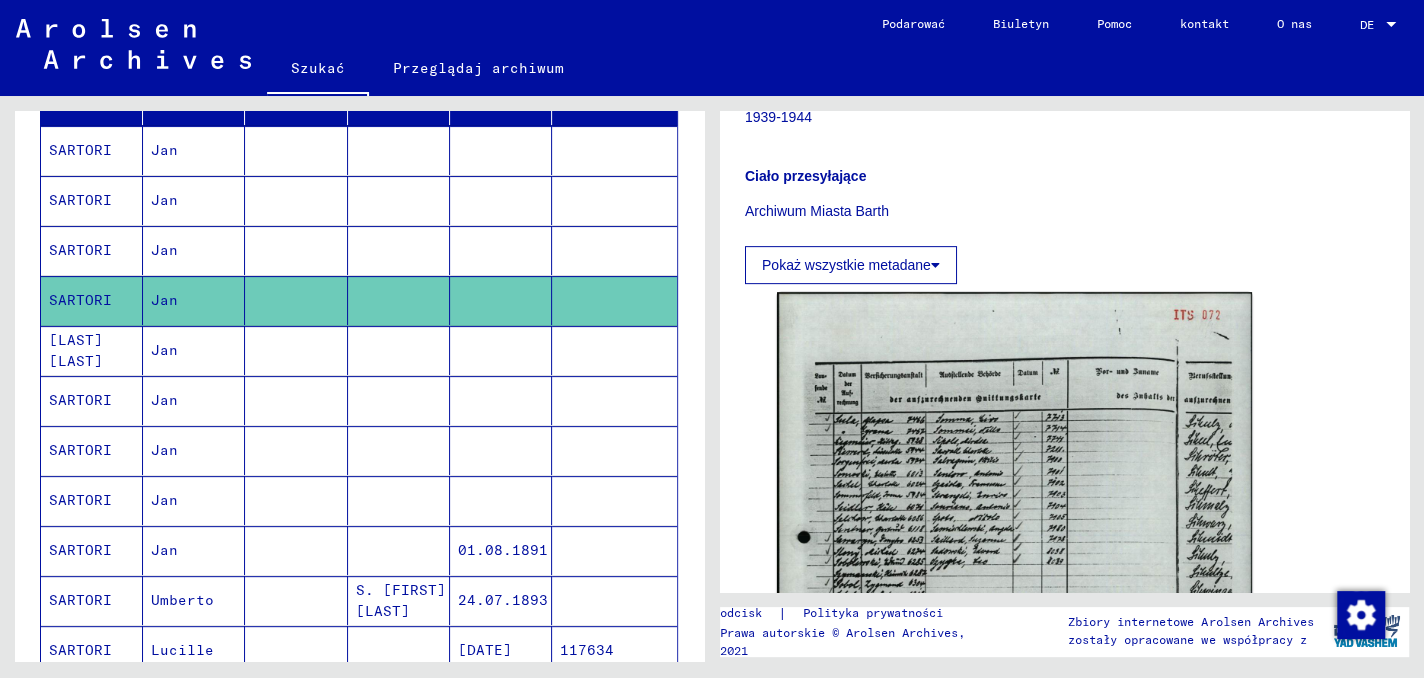 click on "[LAST] [LAST]" at bounding box center [80, 400] 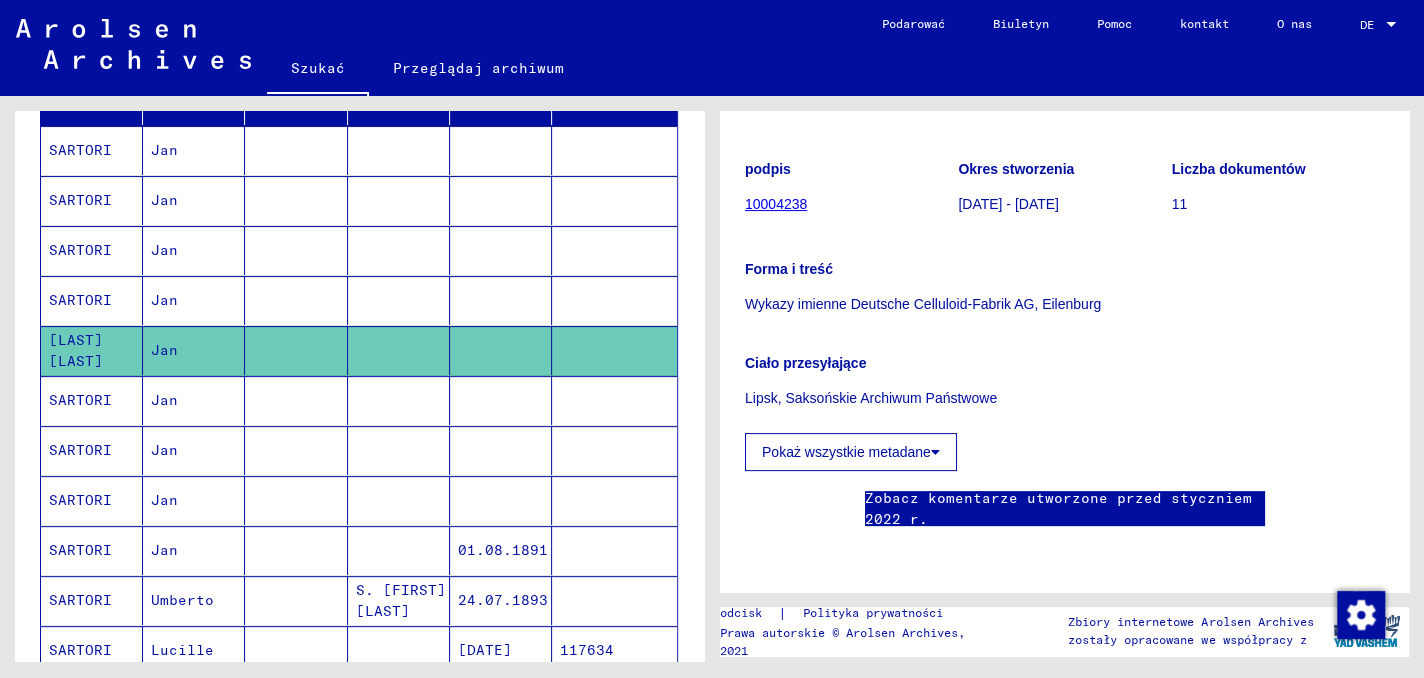 scroll, scrollTop: 291, scrollLeft: 0, axis: vertical 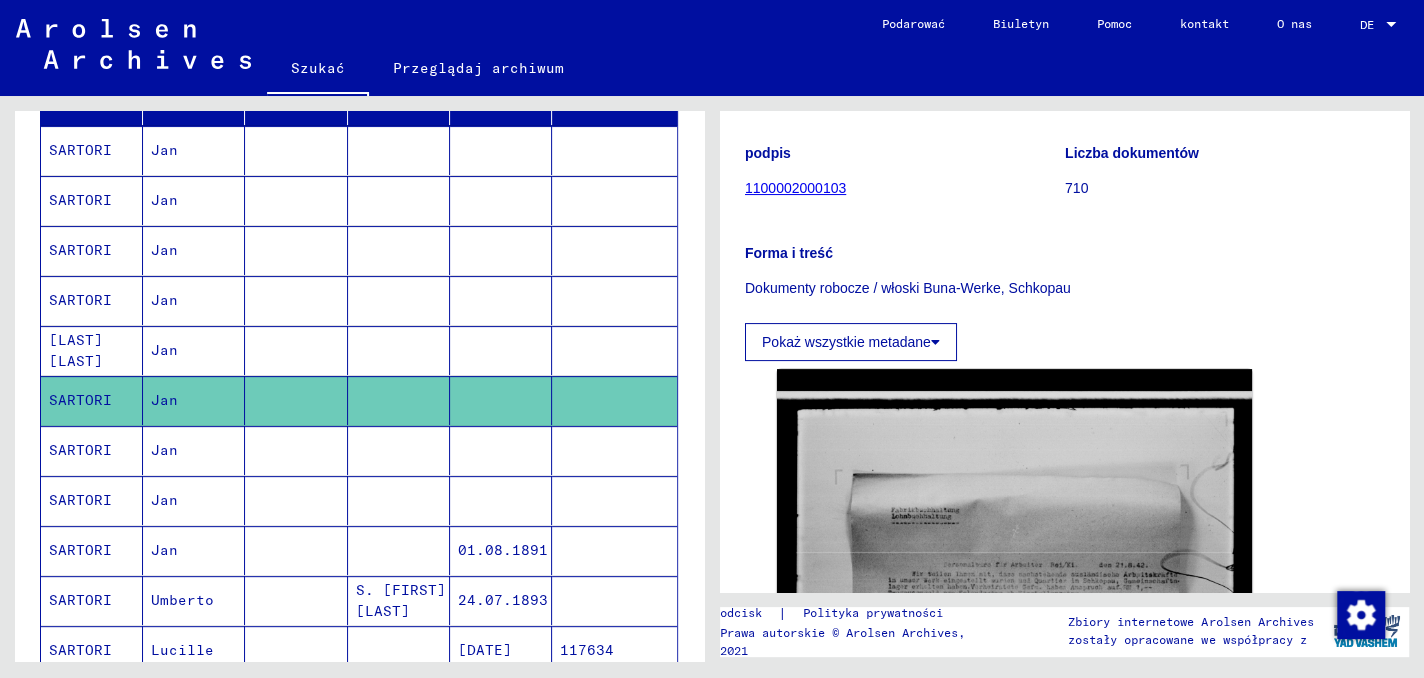 click on "[LAST] [LAST]" at bounding box center (80, 400) 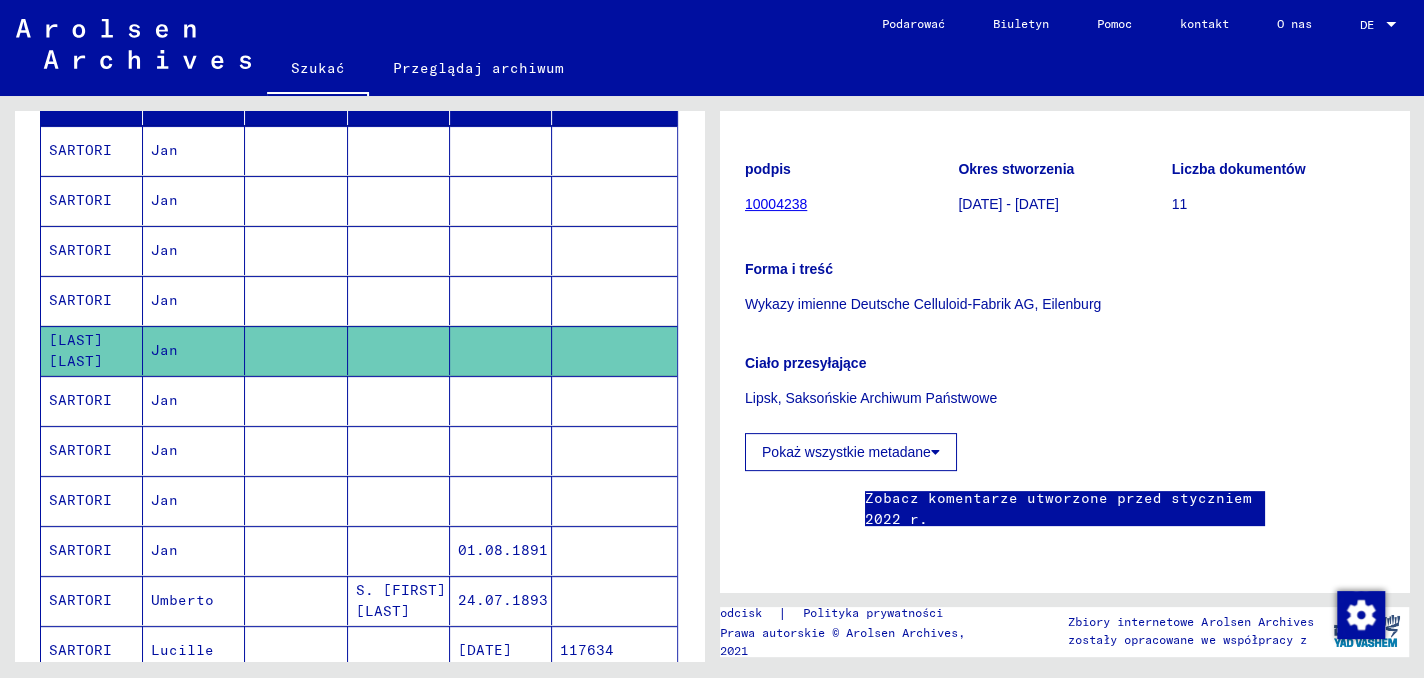 scroll, scrollTop: 291, scrollLeft: 0, axis: vertical 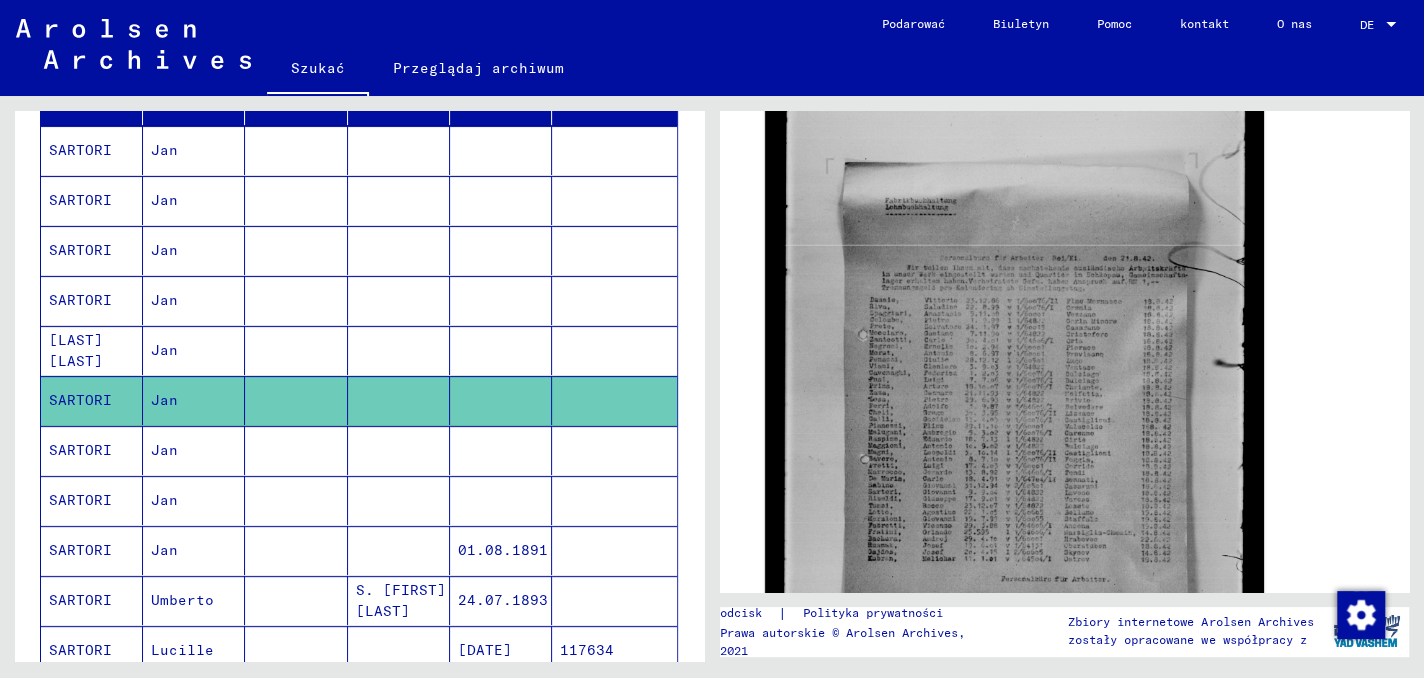 click 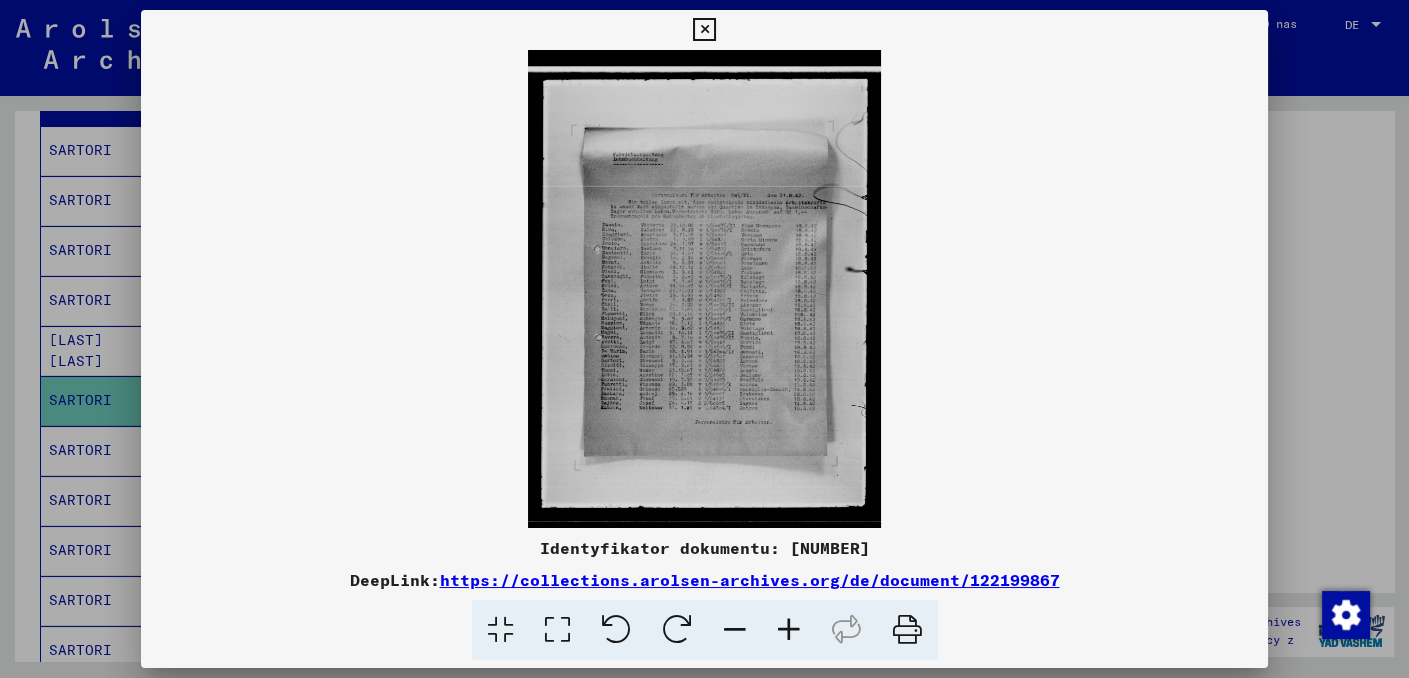 click at bounding box center [789, 630] 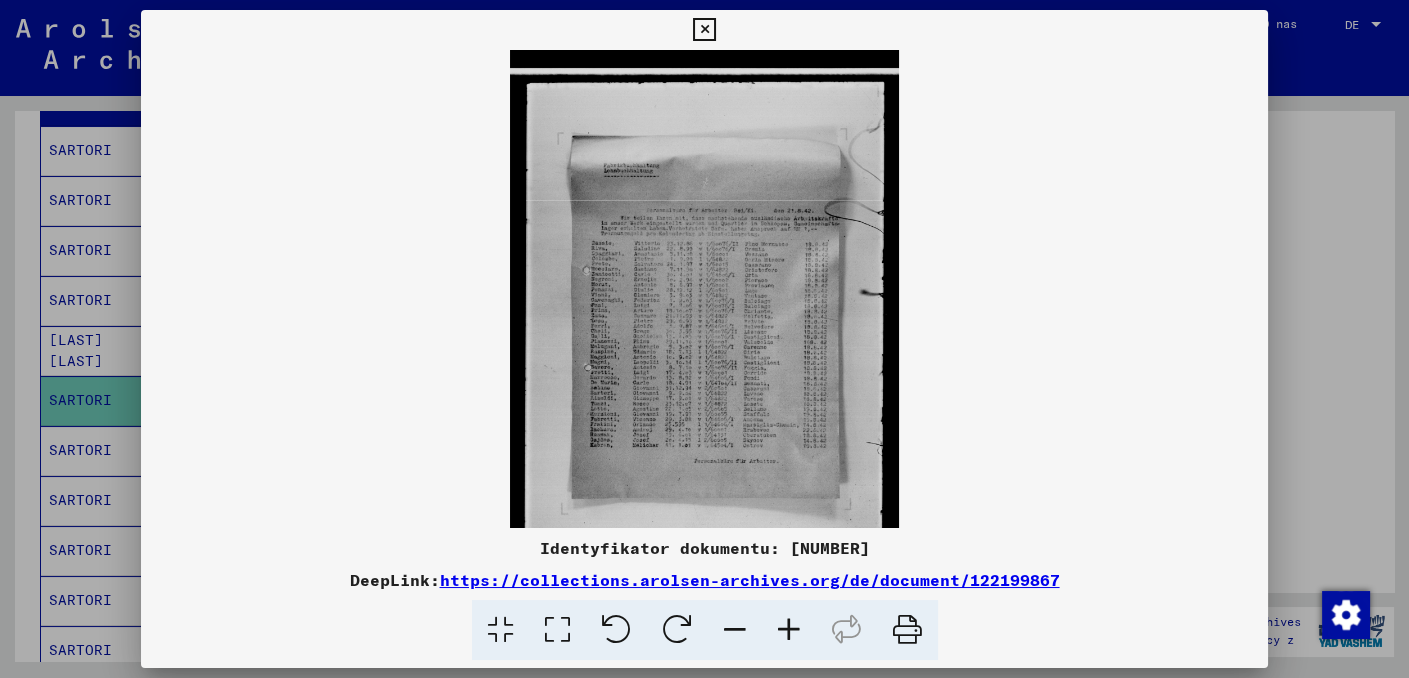 click at bounding box center (789, 630) 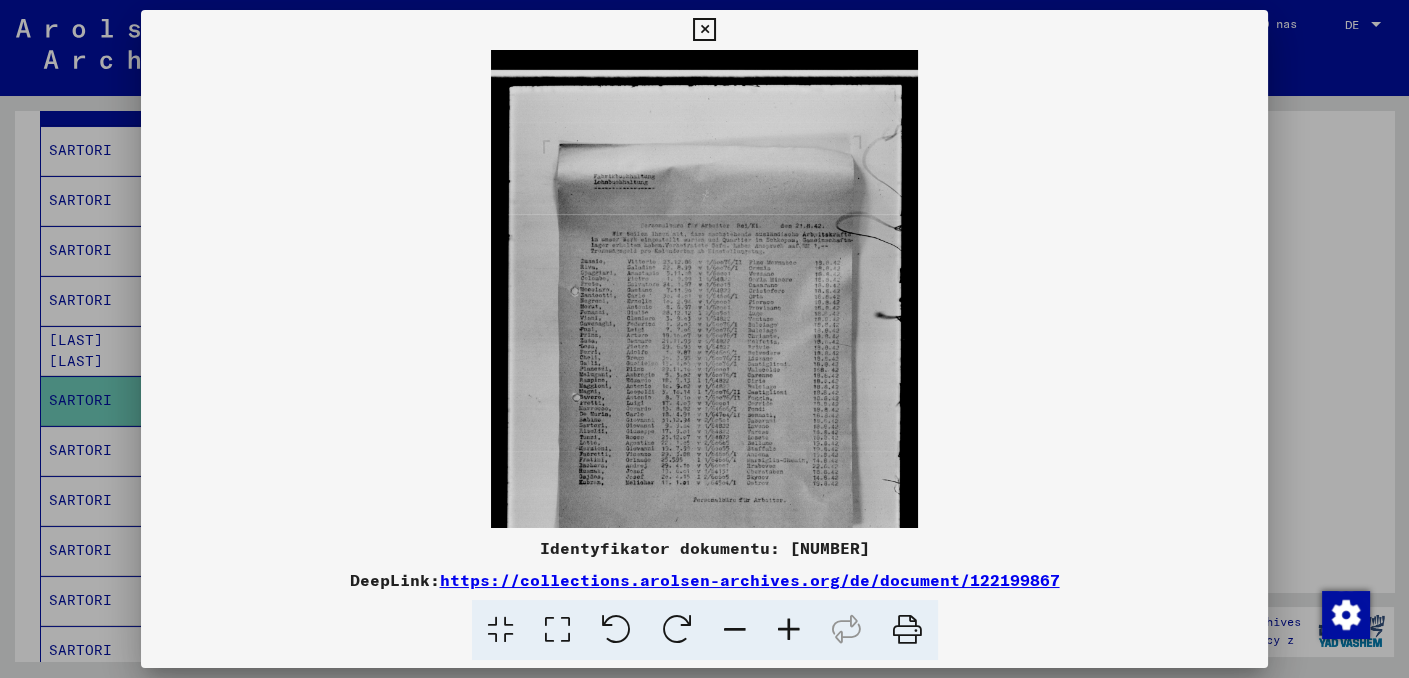 click at bounding box center (789, 630) 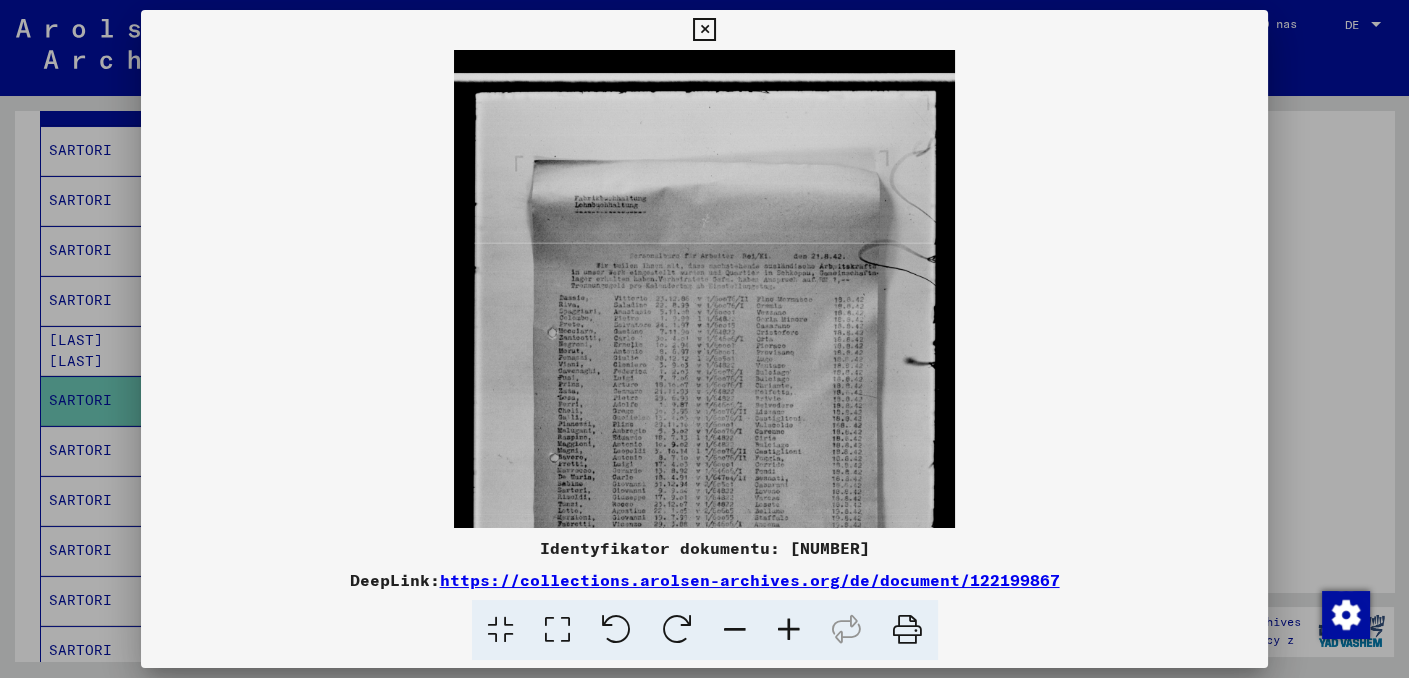 click at bounding box center (789, 630) 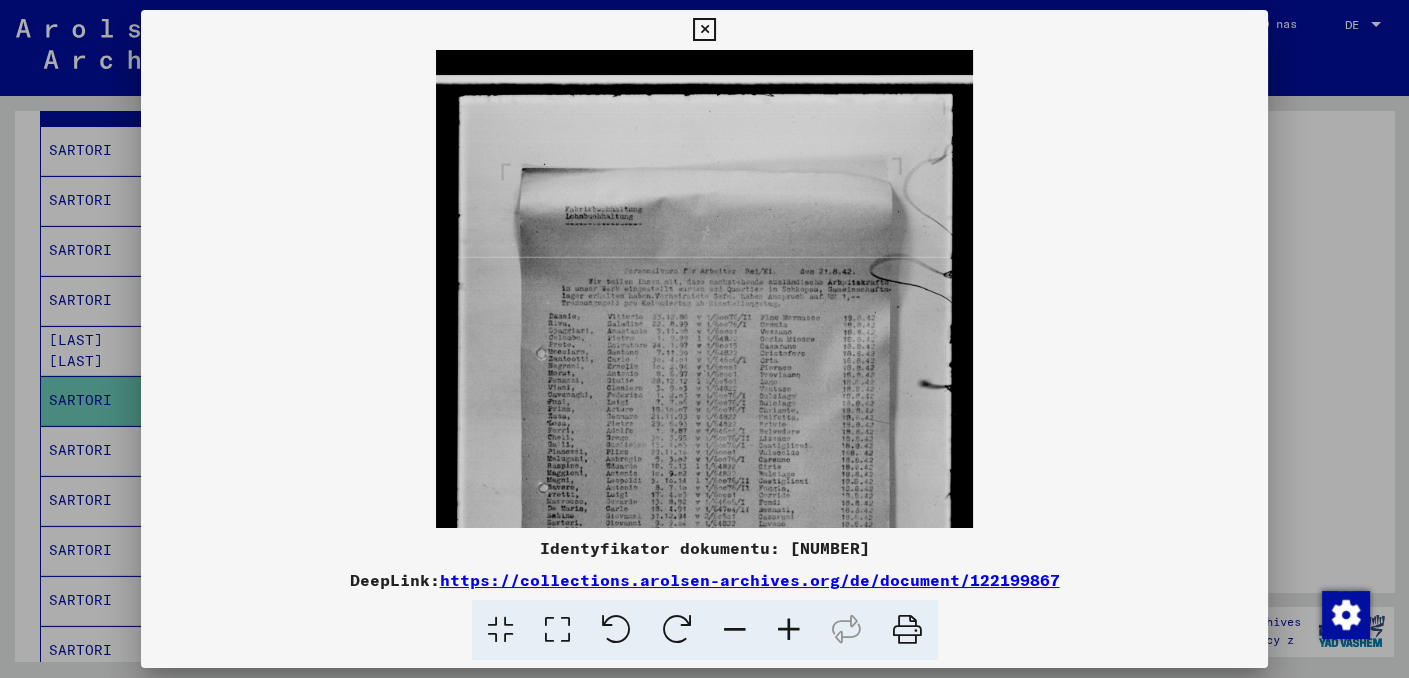 click at bounding box center [789, 630] 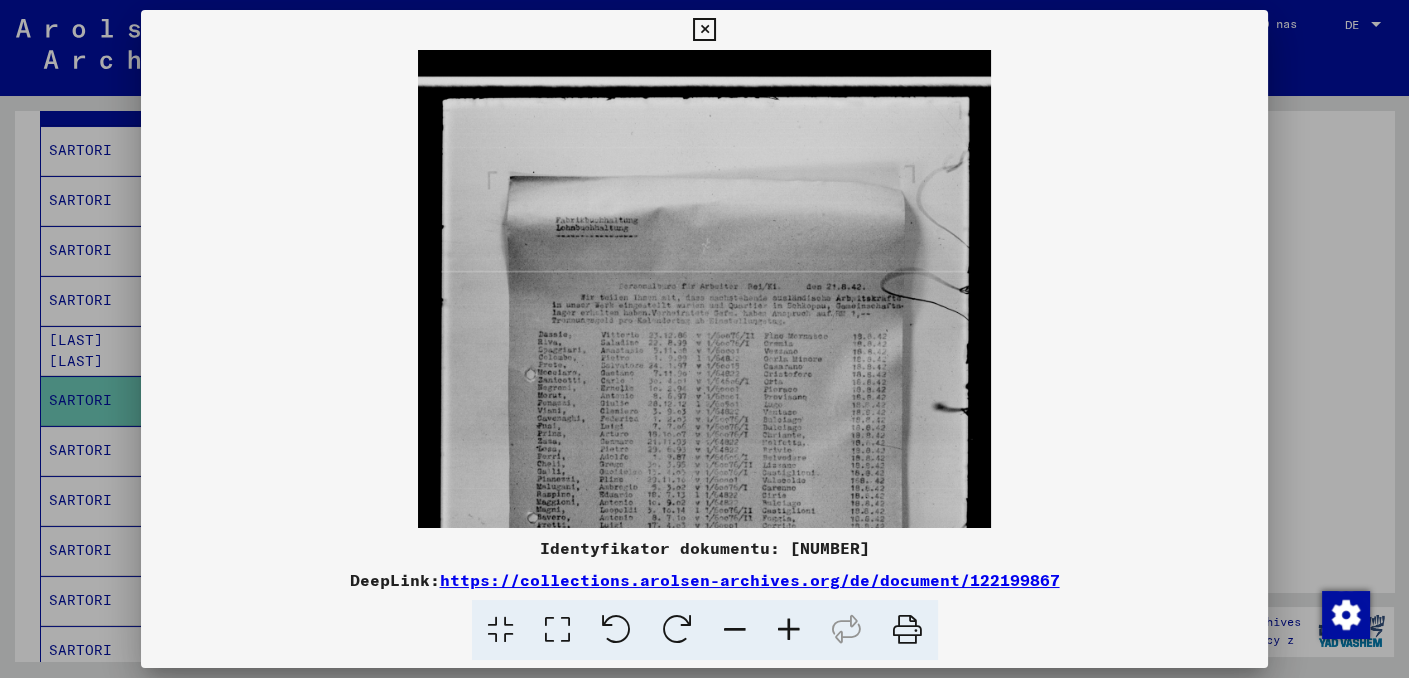 click at bounding box center (789, 630) 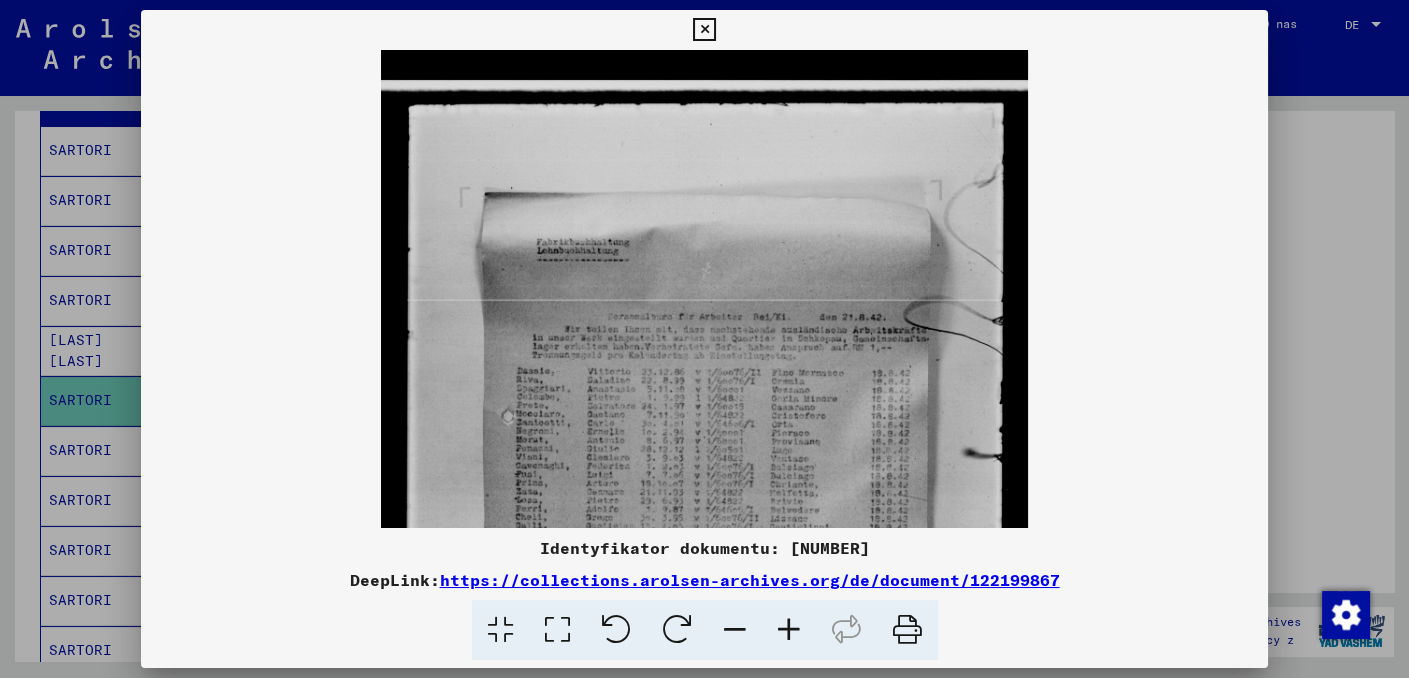 click at bounding box center (789, 630) 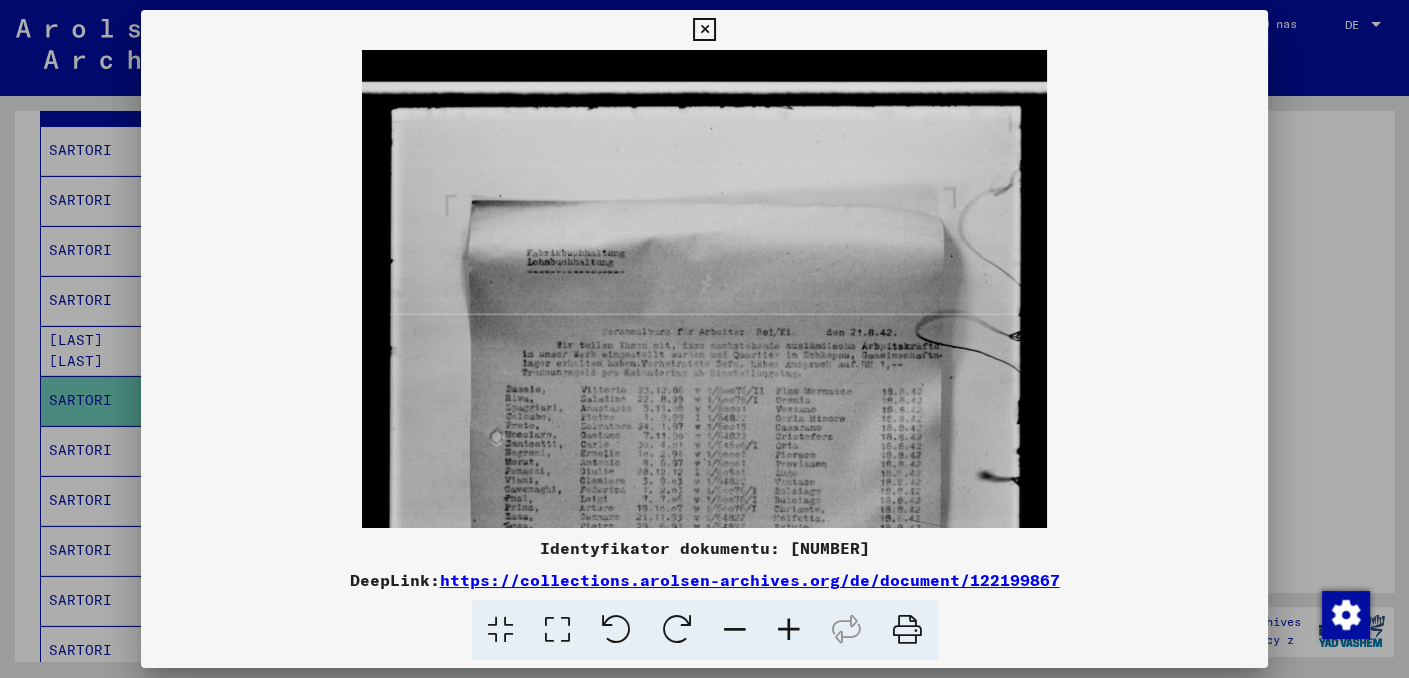 click at bounding box center [789, 630] 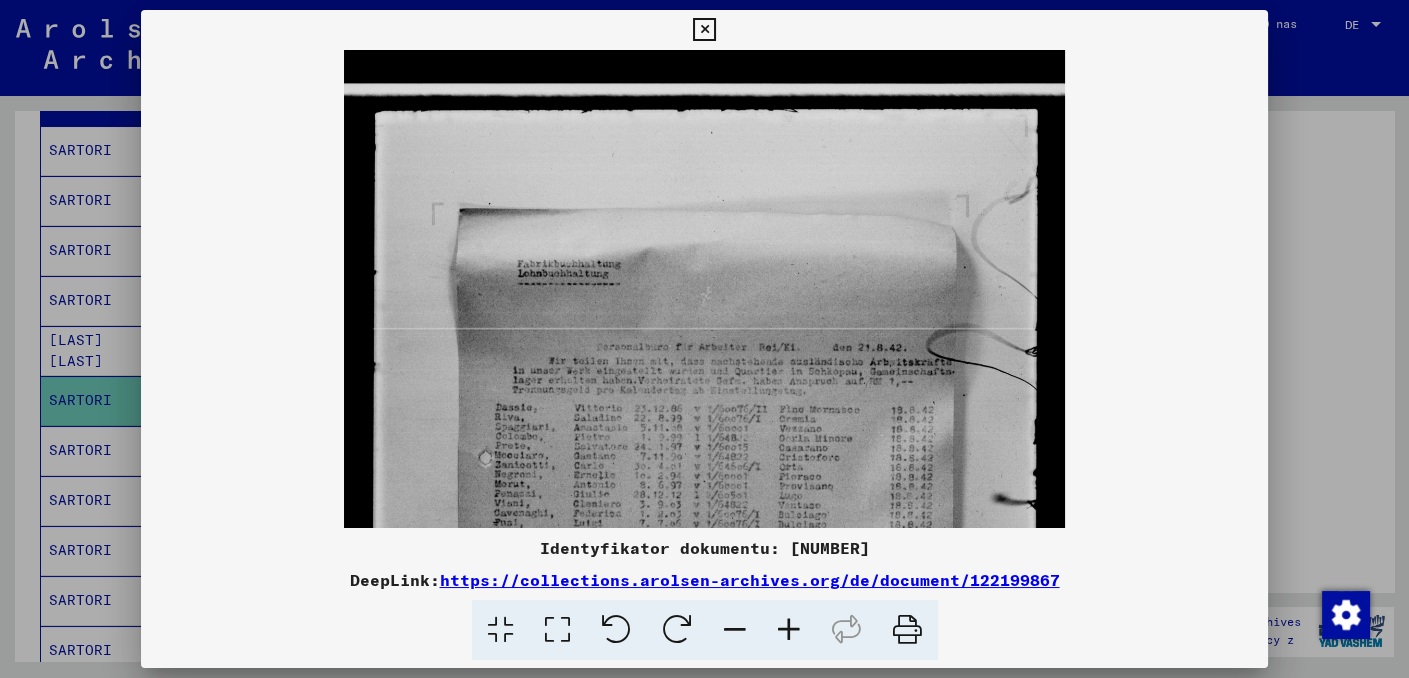click at bounding box center [789, 630] 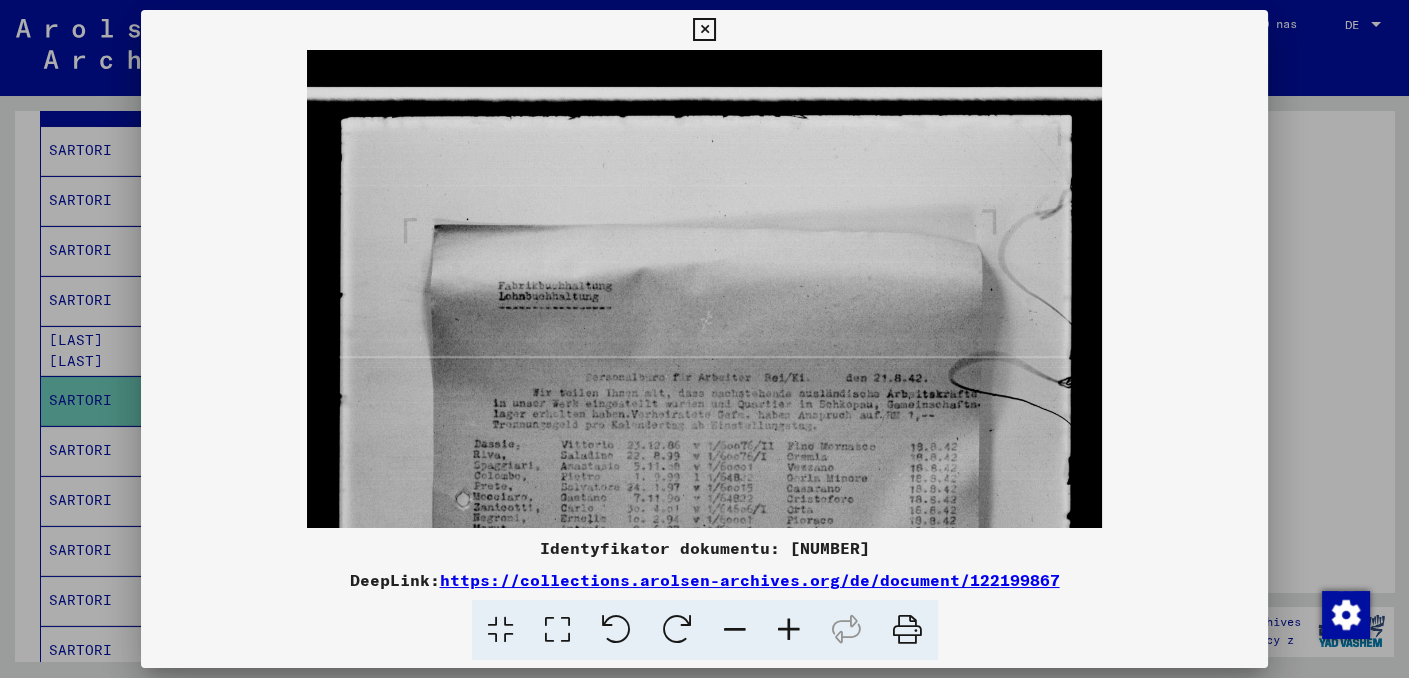 click at bounding box center [789, 630] 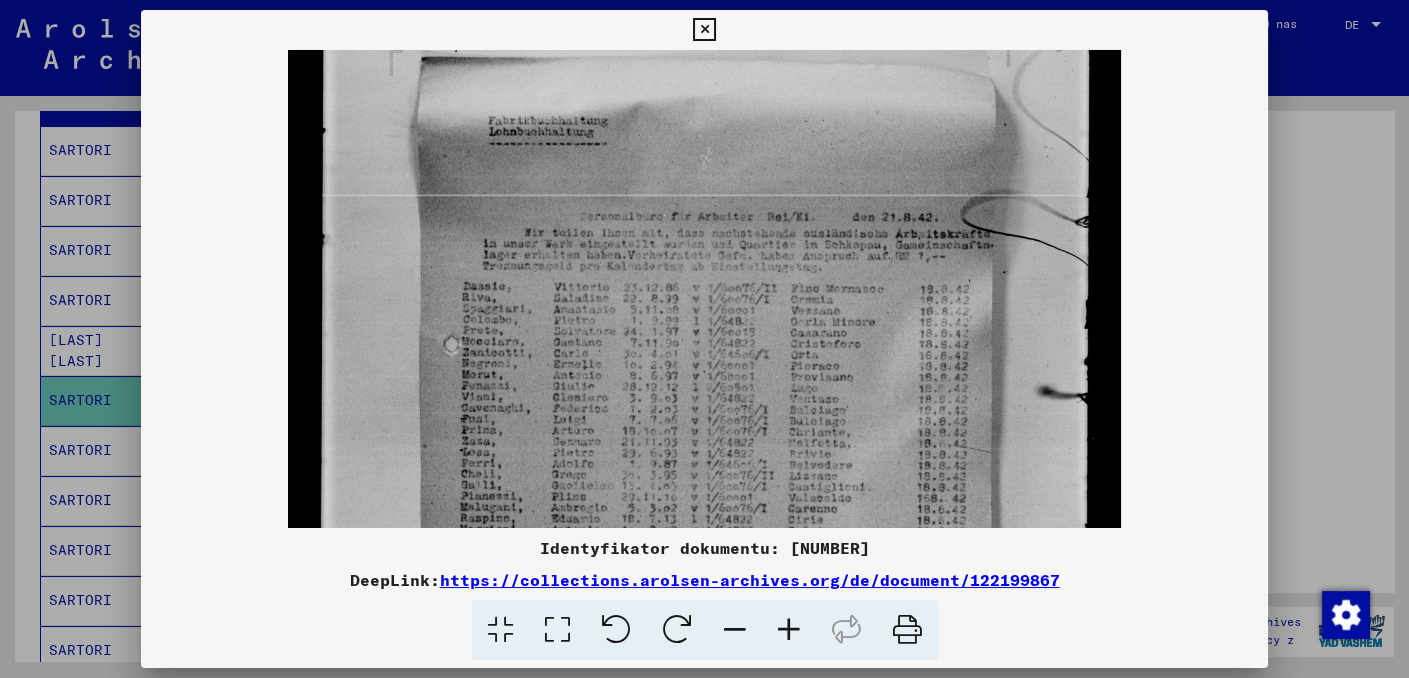 drag, startPoint x: 798, startPoint y: 383, endPoint x: 787, endPoint y: 247, distance: 136.44412 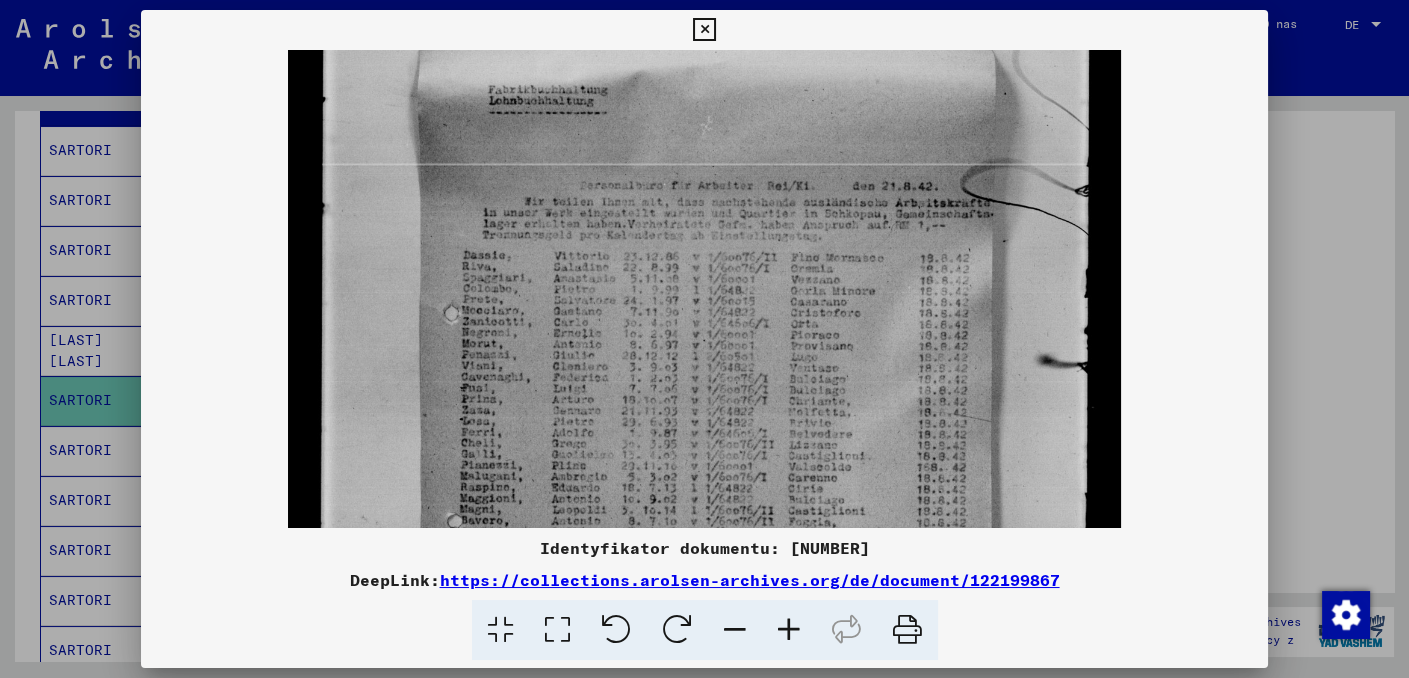 click at bounding box center [789, 630] 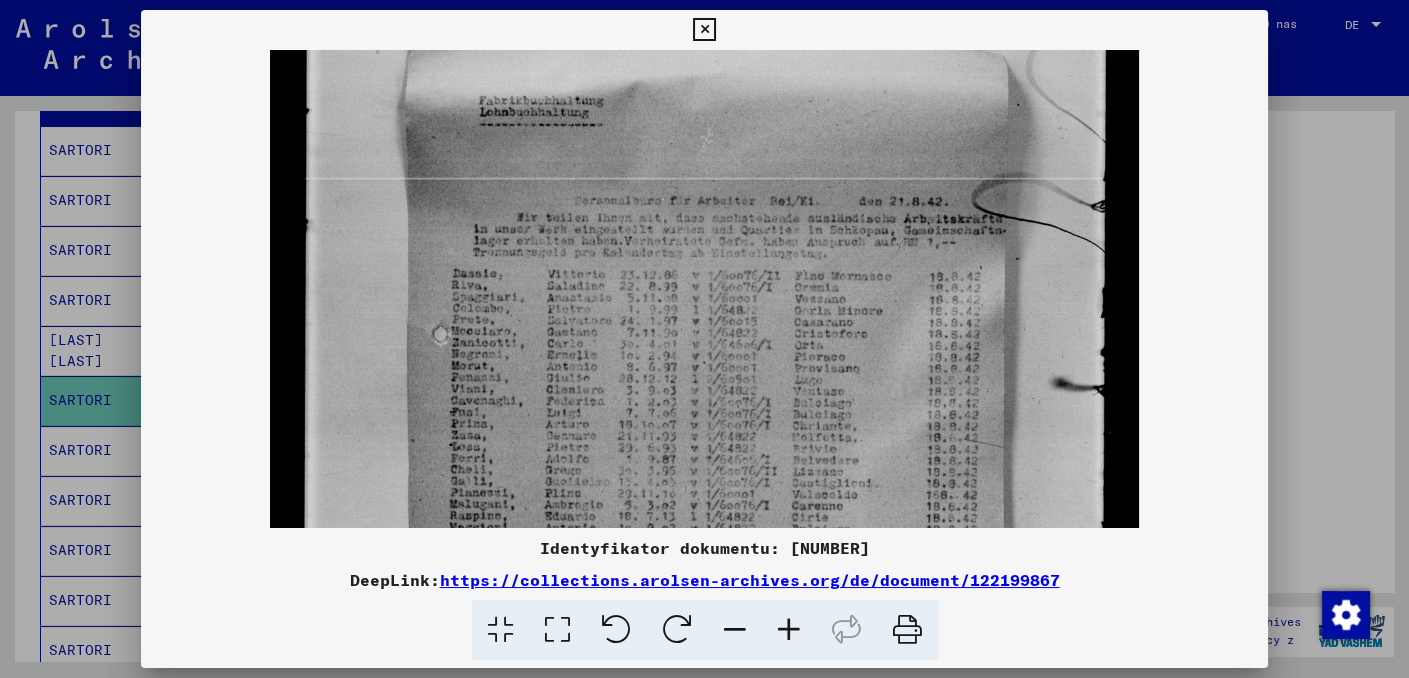click at bounding box center (789, 630) 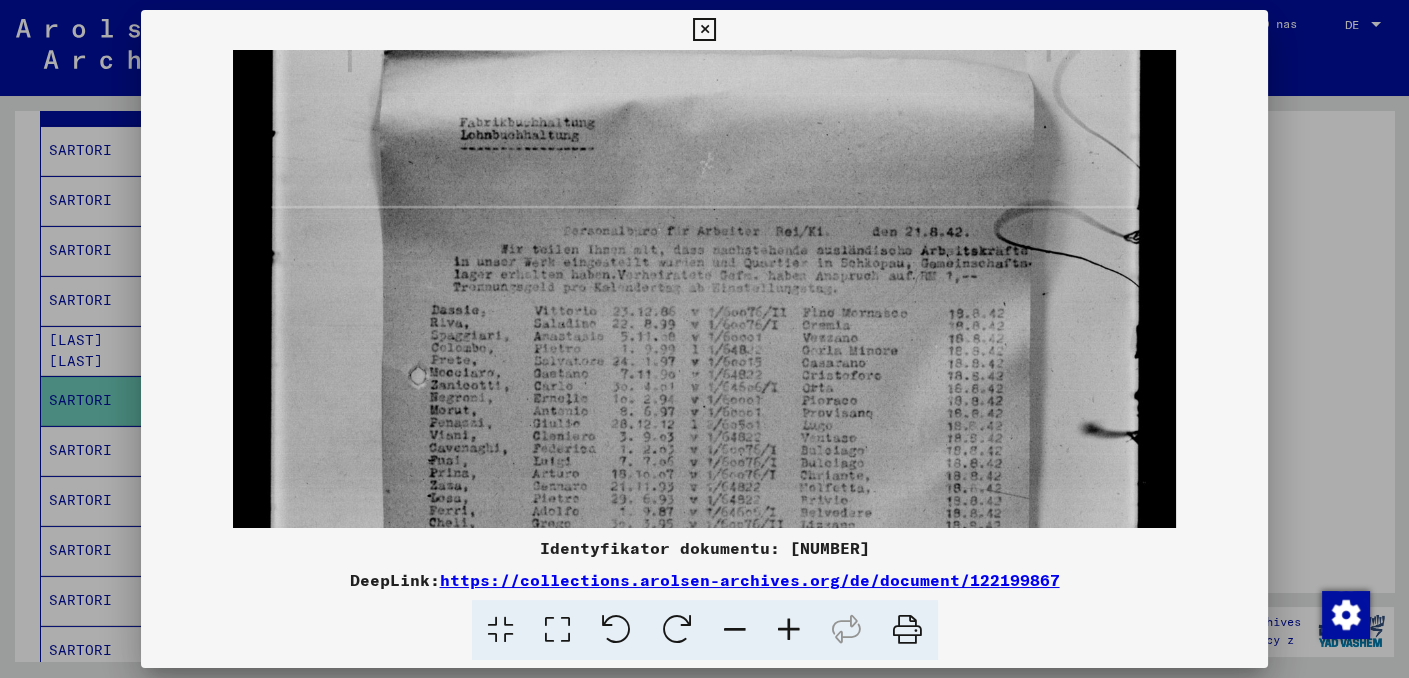 click at bounding box center (789, 630) 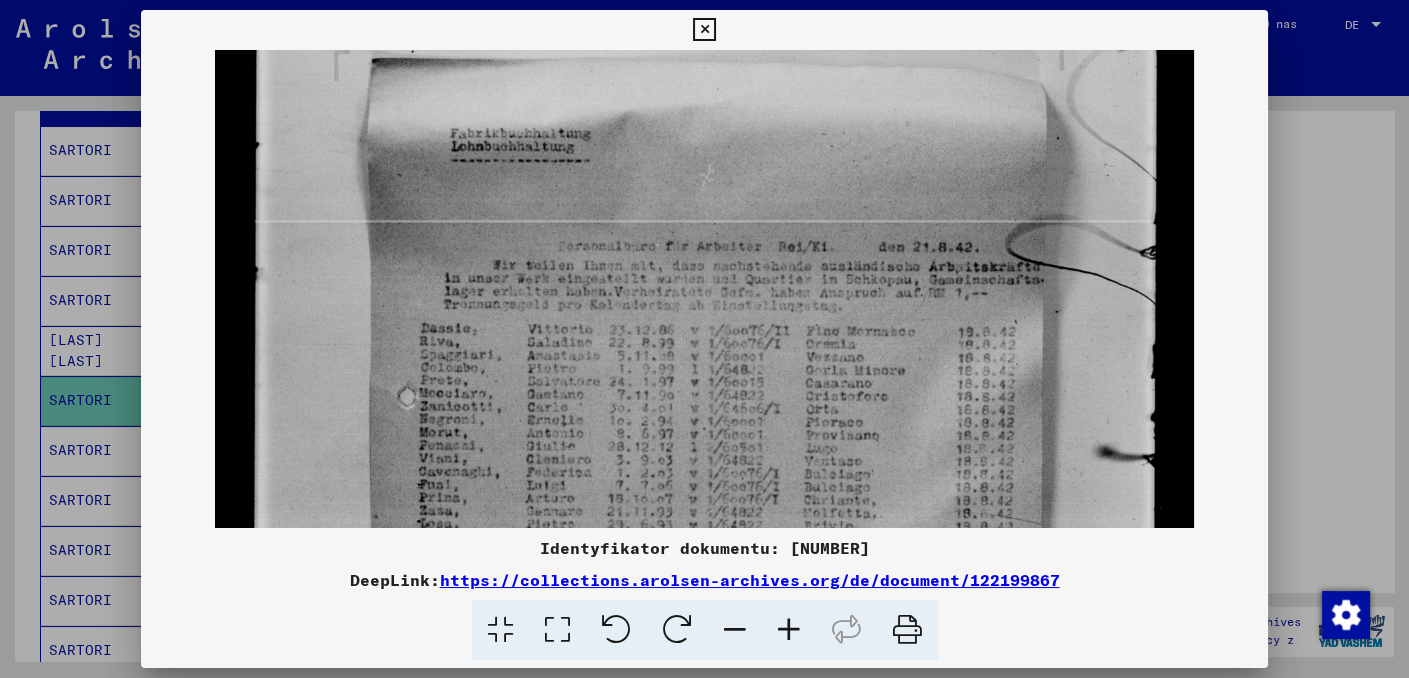 click at bounding box center (789, 630) 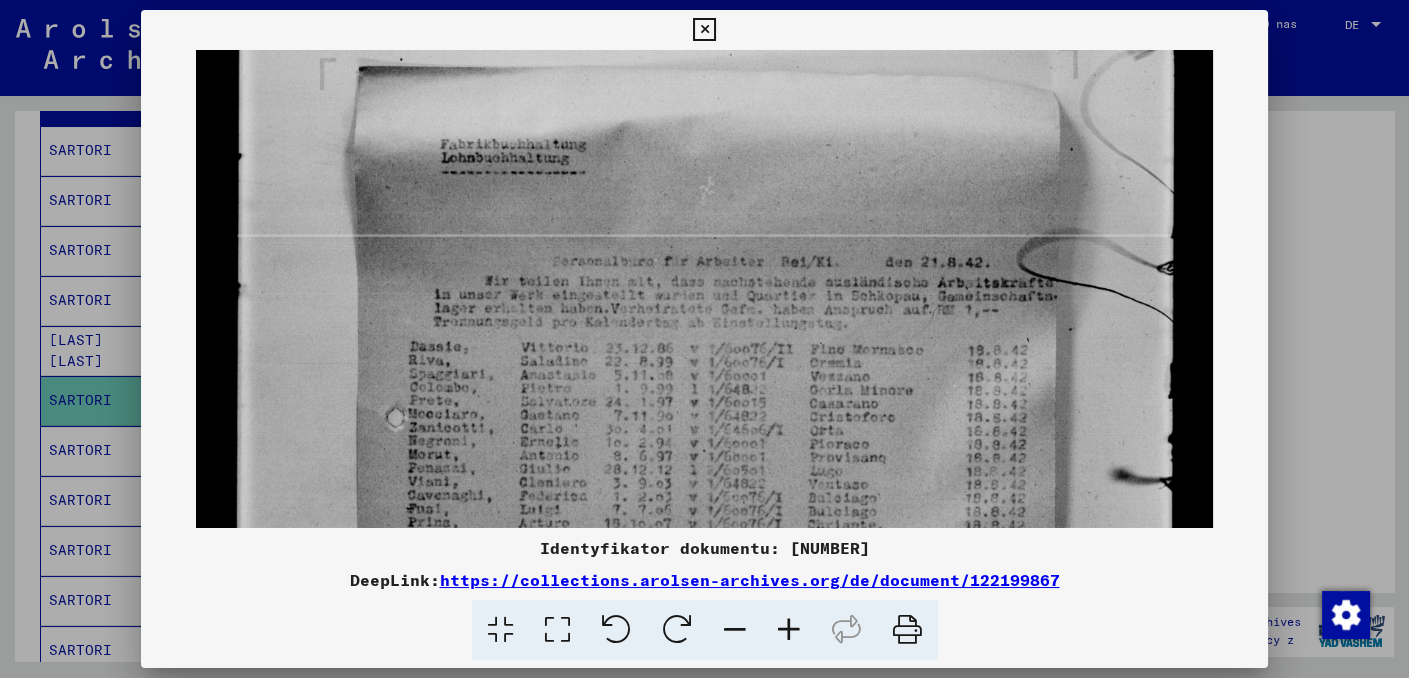 click at bounding box center [789, 630] 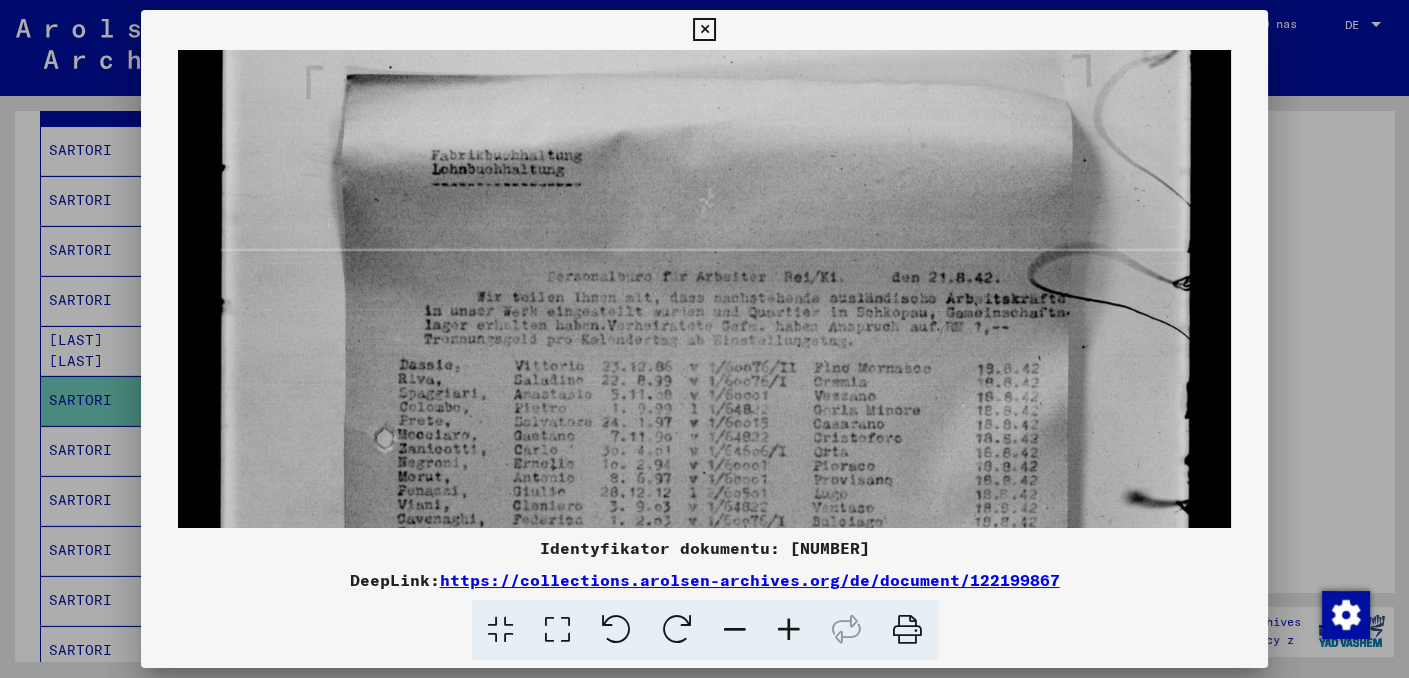 click at bounding box center (789, 630) 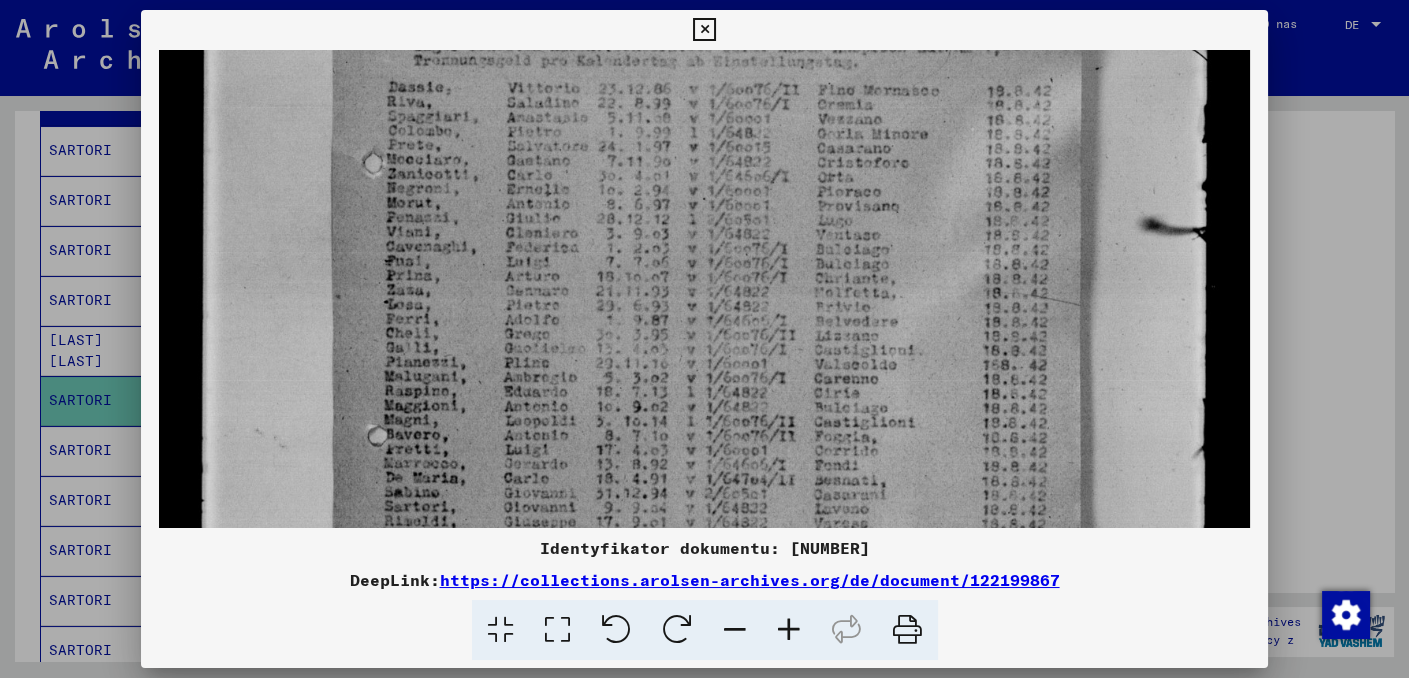 drag, startPoint x: 660, startPoint y: 316, endPoint x: 663, endPoint y: 114, distance: 202.02228 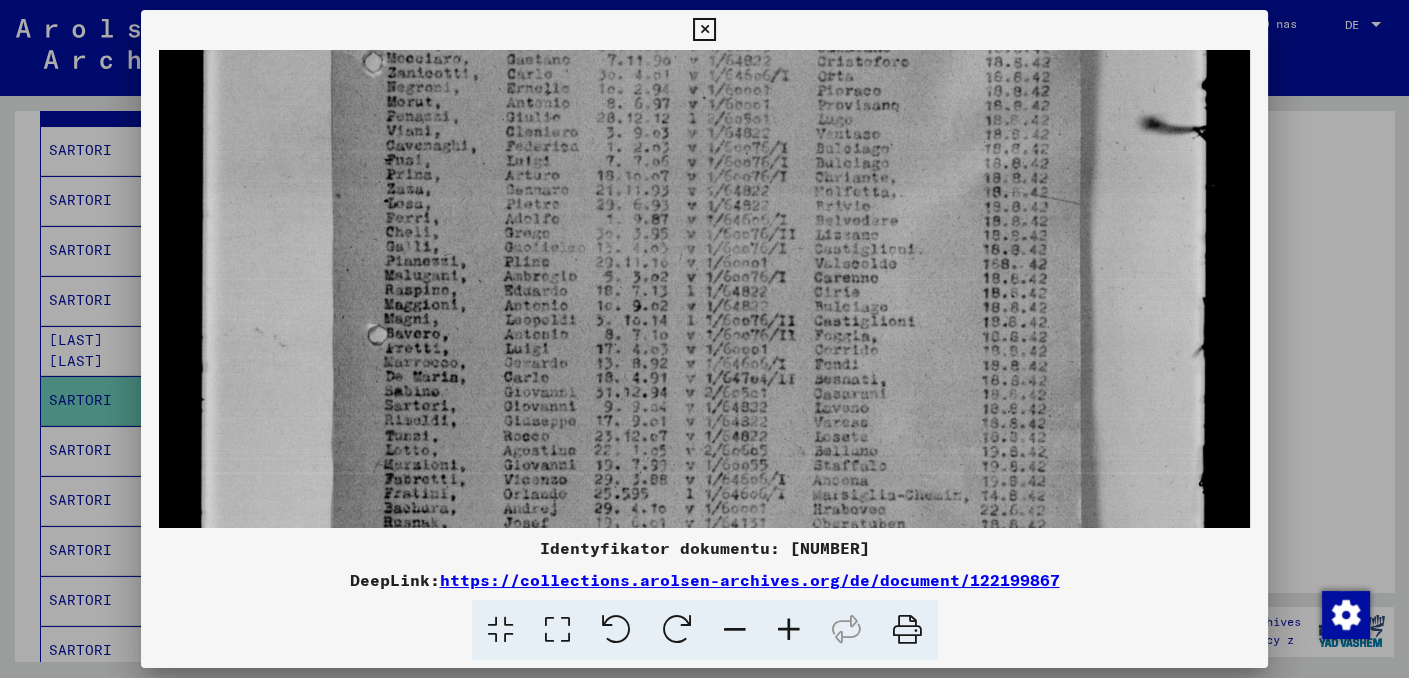 scroll, scrollTop: 613, scrollLeft: 0, axis: vertical 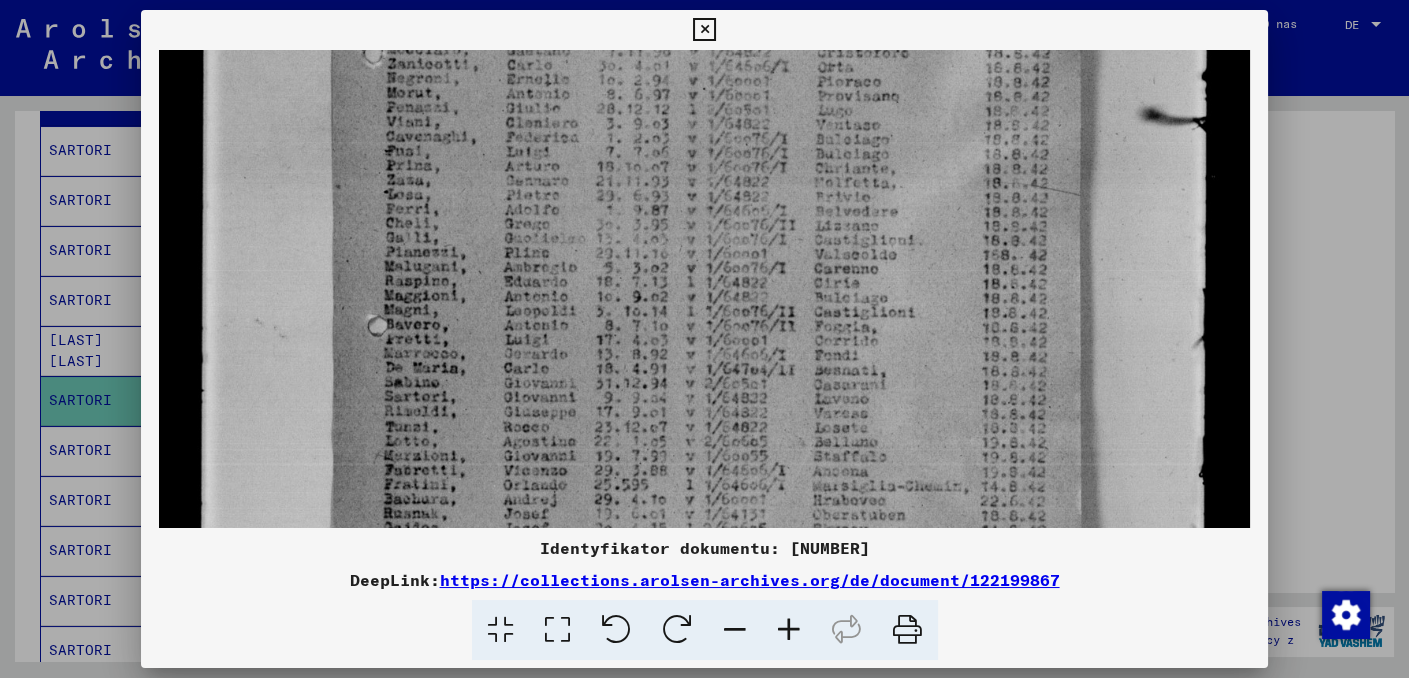 drag, startPoint x: 419, startPoint y: 320, endPoint x: 427, endPoint y: 226, distance: 94.33981 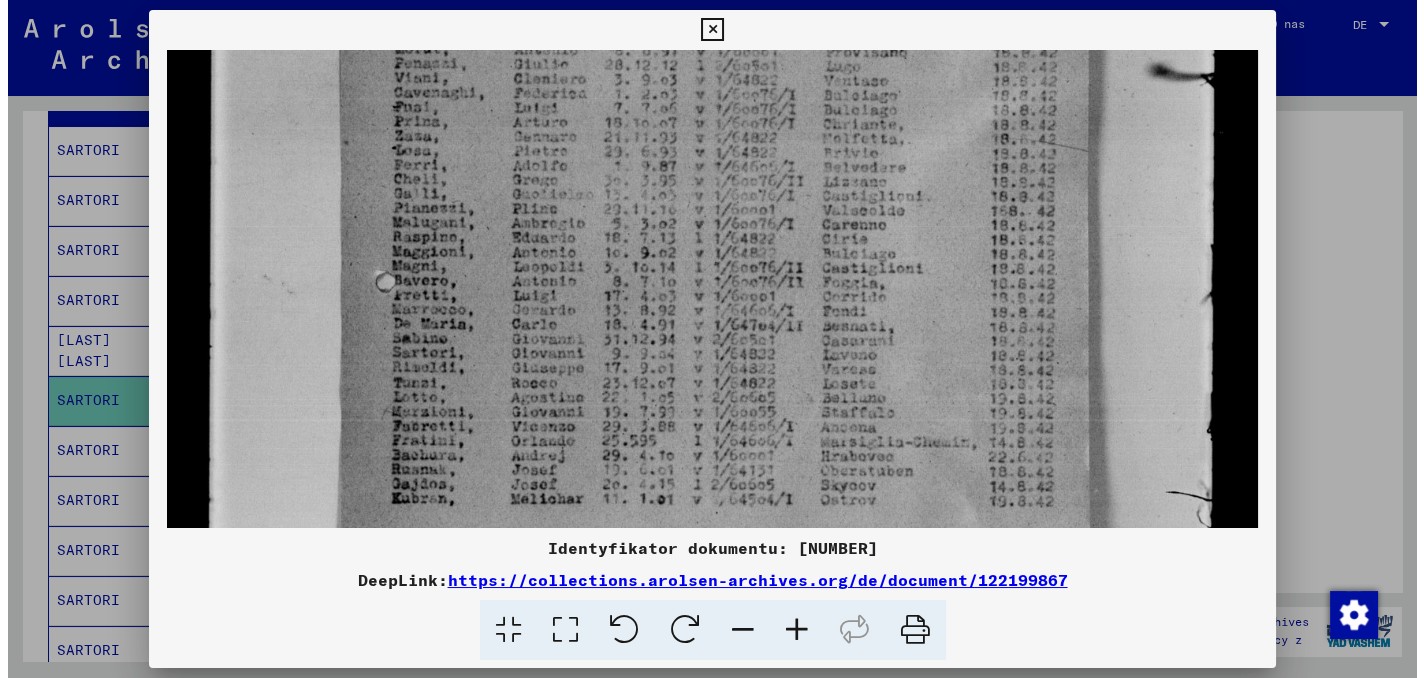 scroll, scrollTop: 673, scrollLeft: 0, axis: vertical 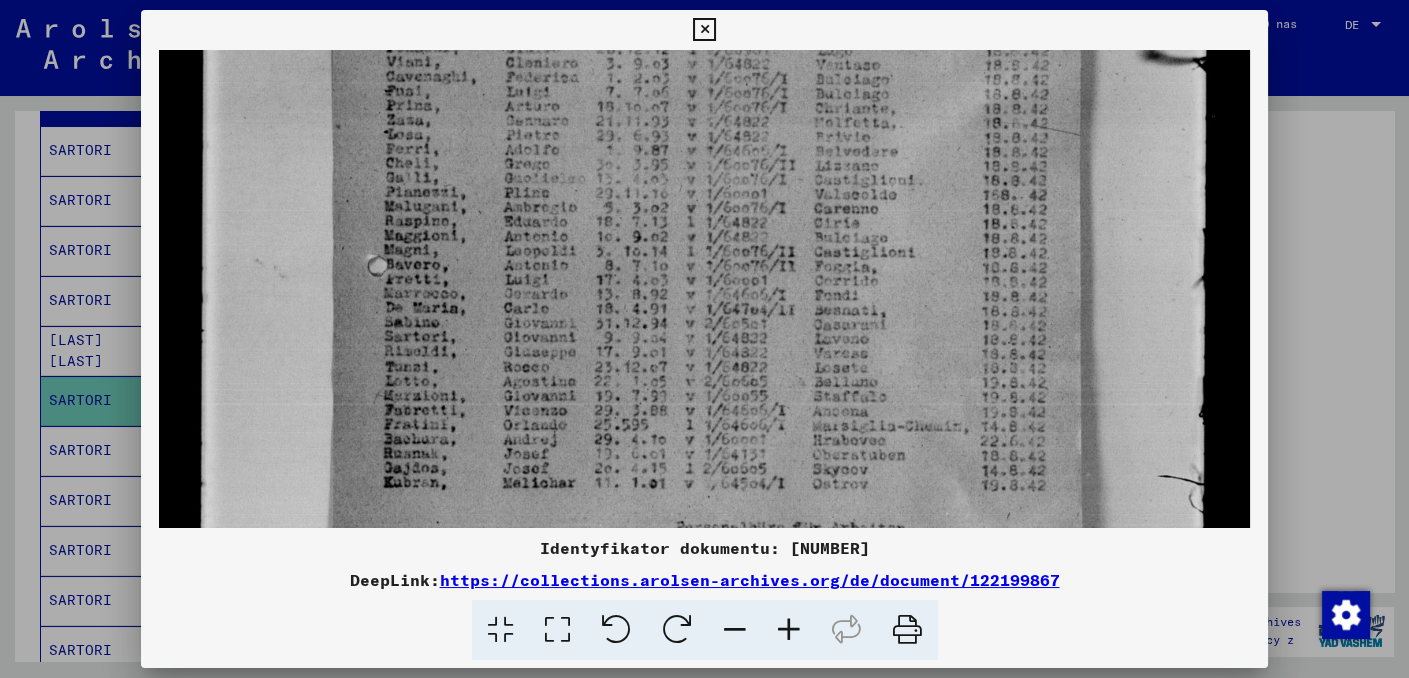 drag, startPoint x: 467, startPoint y: 377, endPoint x: 455, endPoint y: 338, distance: 40.804413 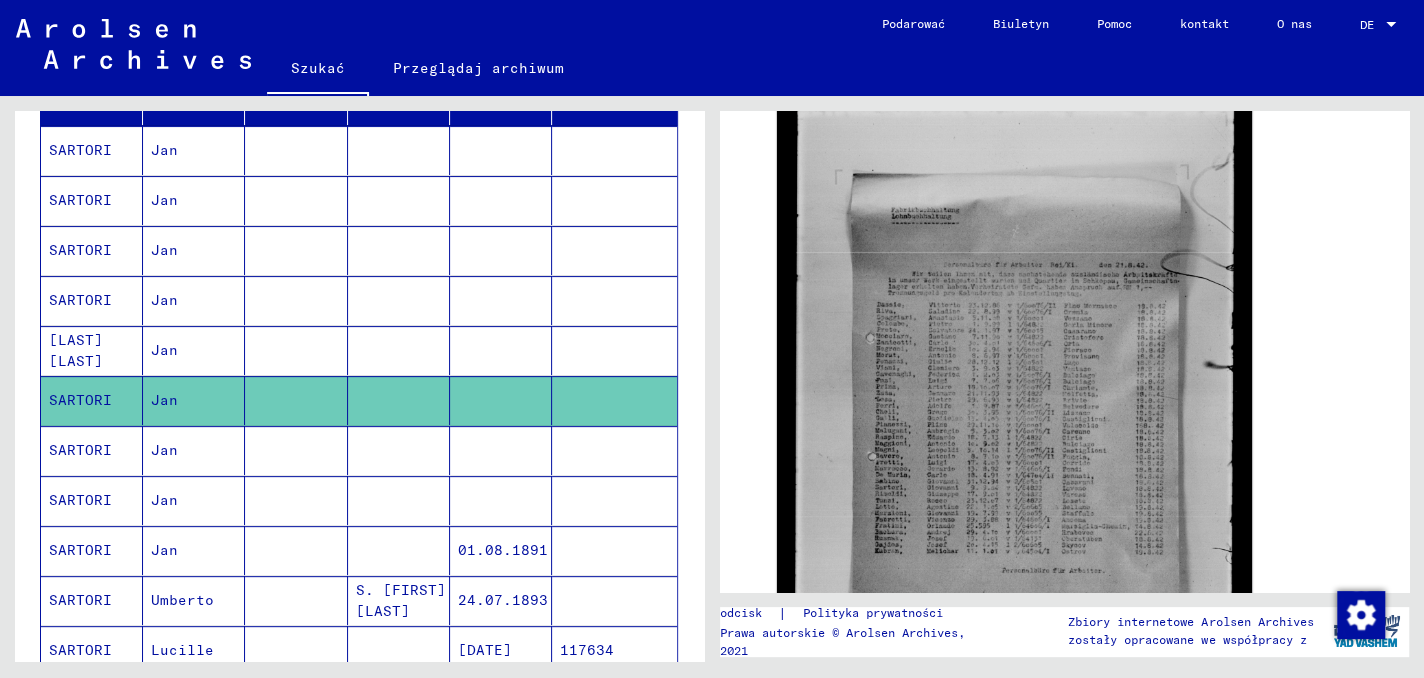 click on "SARTORI" at bounding box center (80, 500) 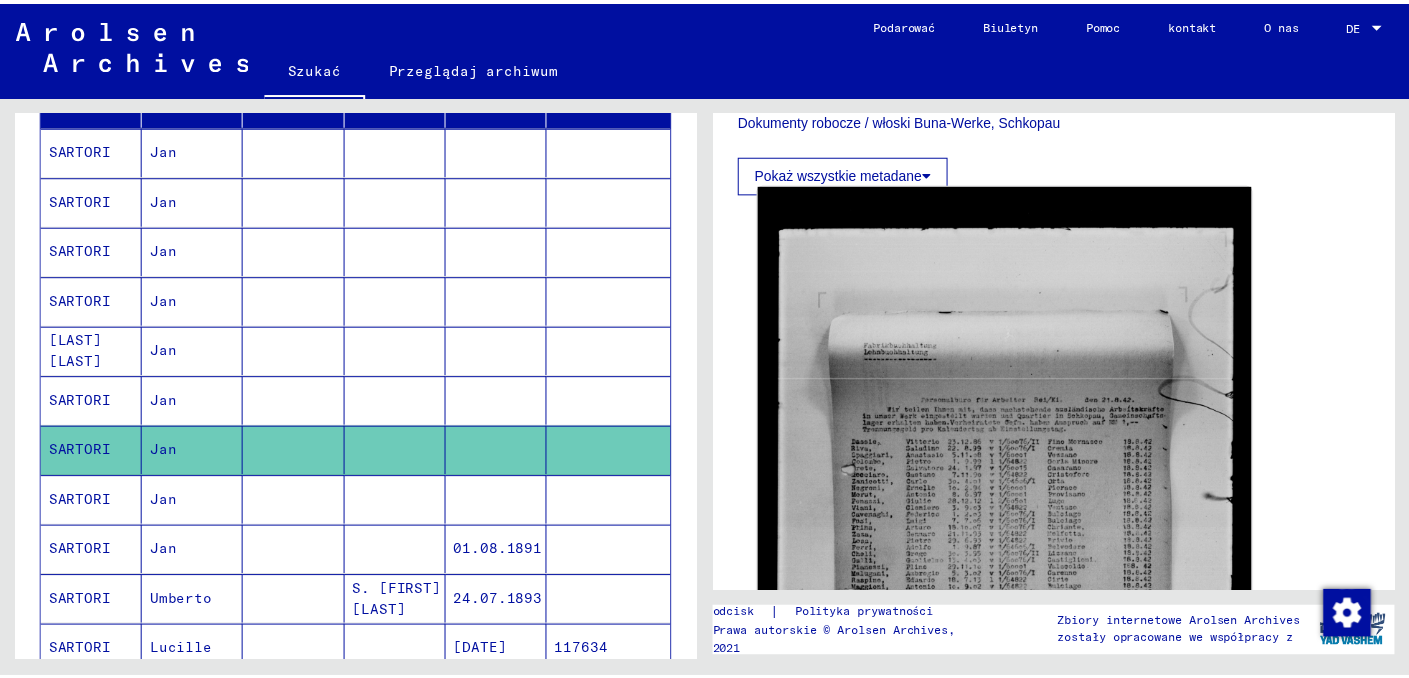 scroll, scrollTop: 400, scrollLeft: 0, axis: vertical 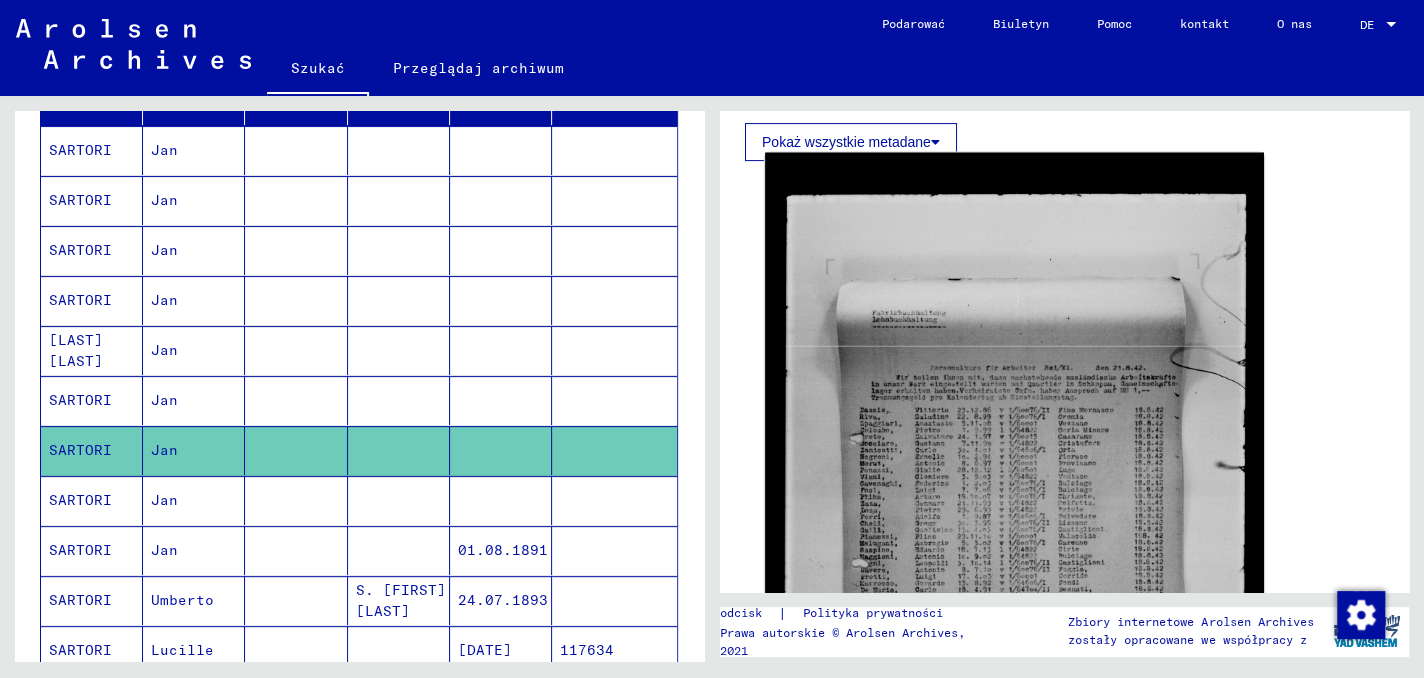 click 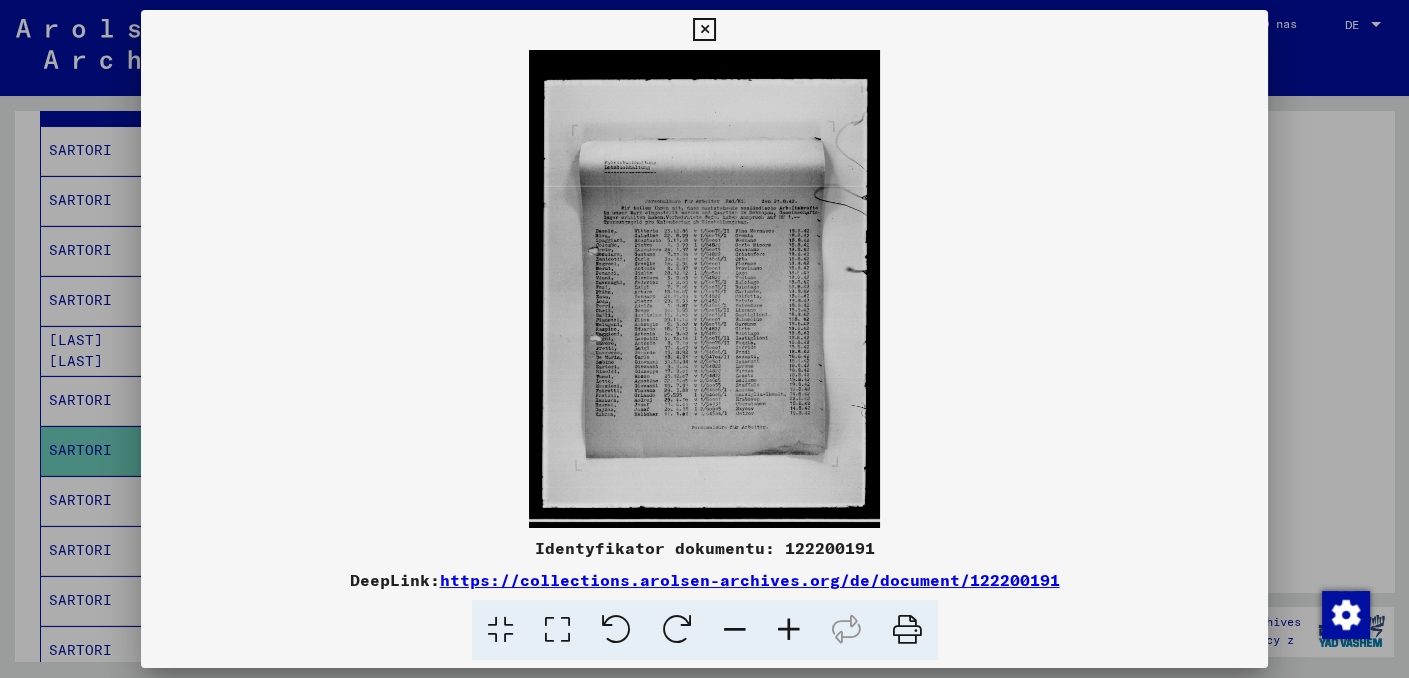 click at bounding box center (789, 630) 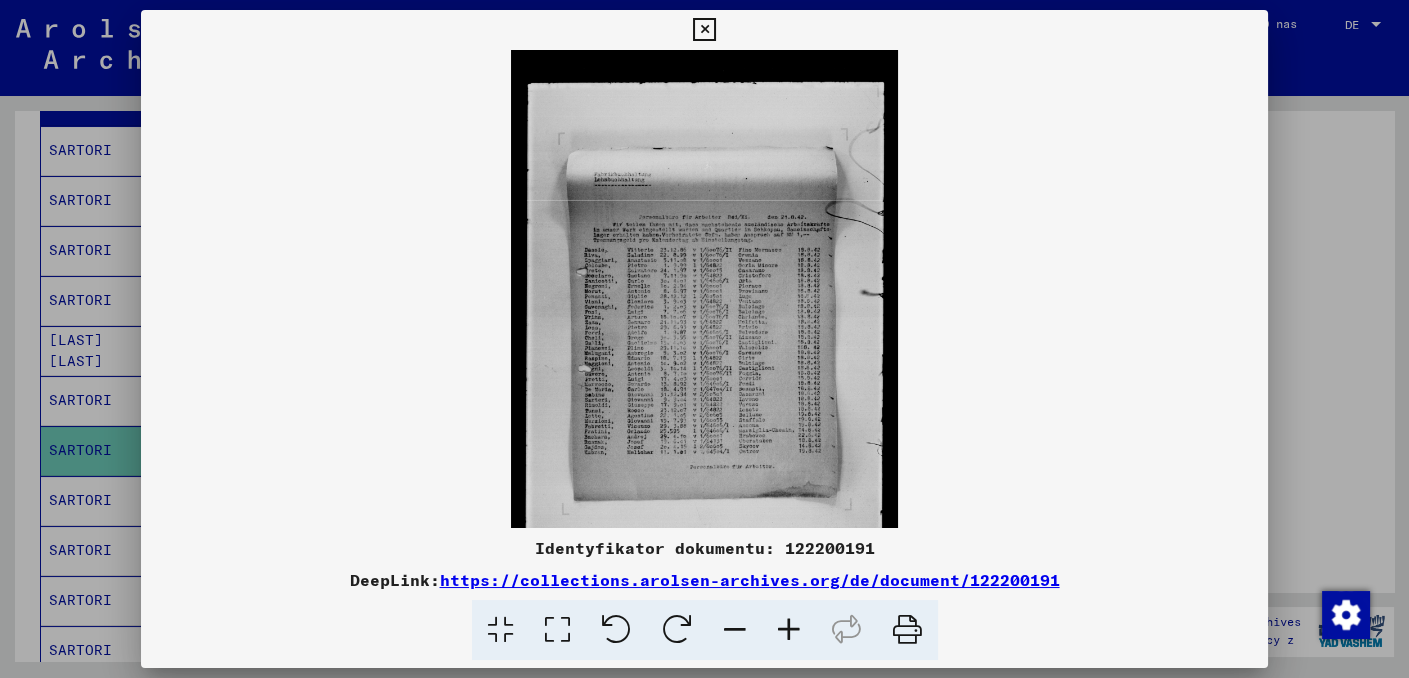 click at bounding box center (789, 630) 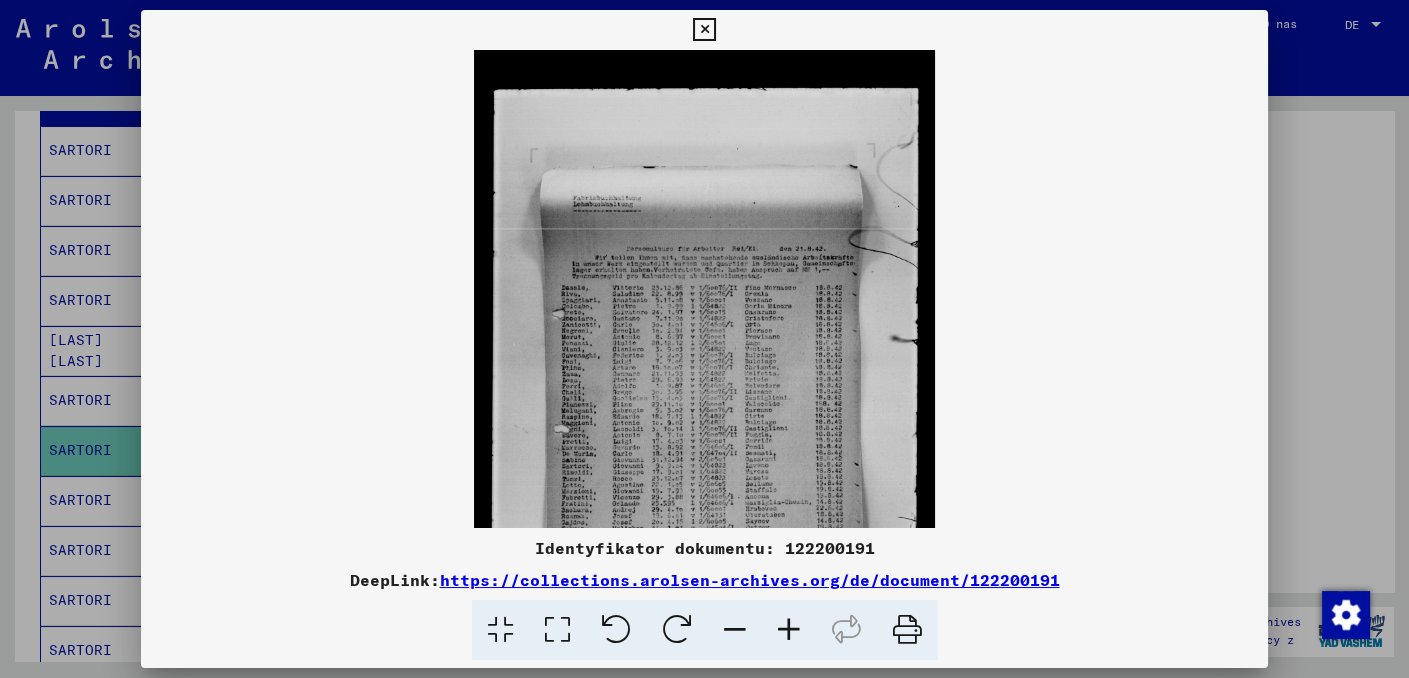 click at bounding box center (789, 630) 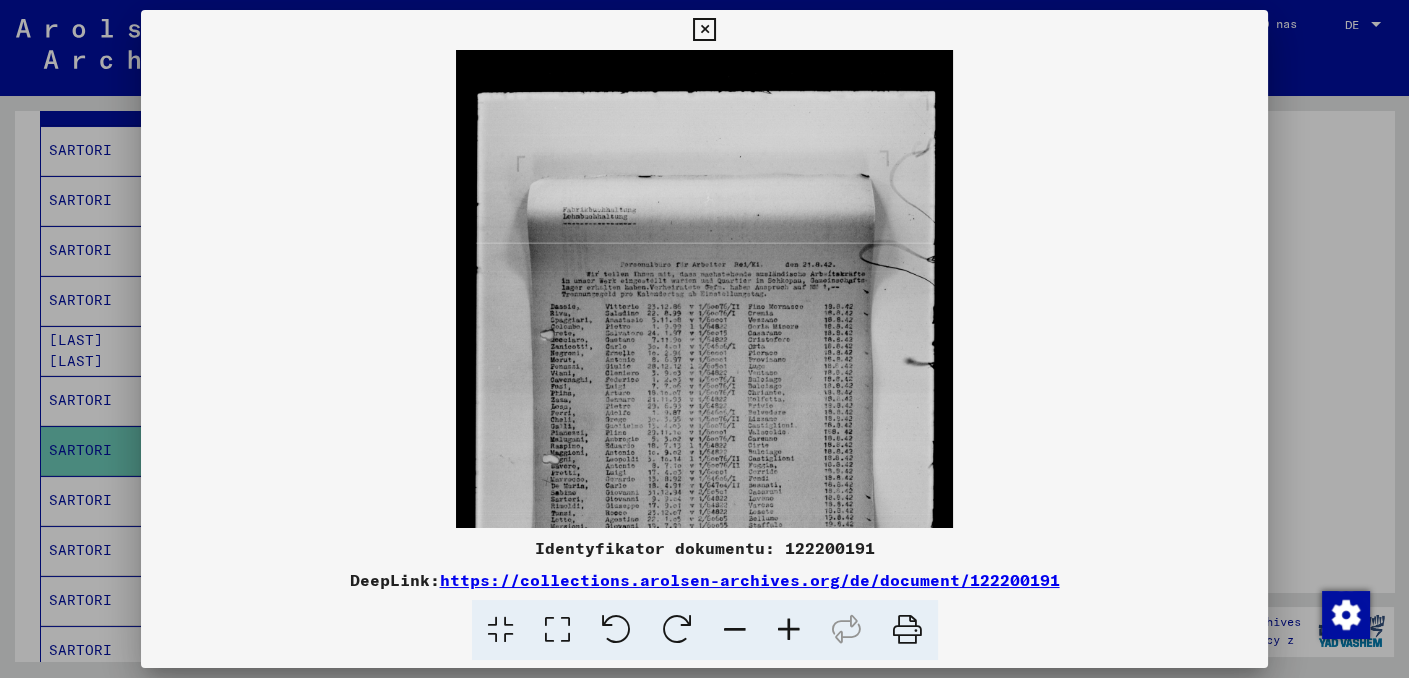 click at bounding box center (789, 630) 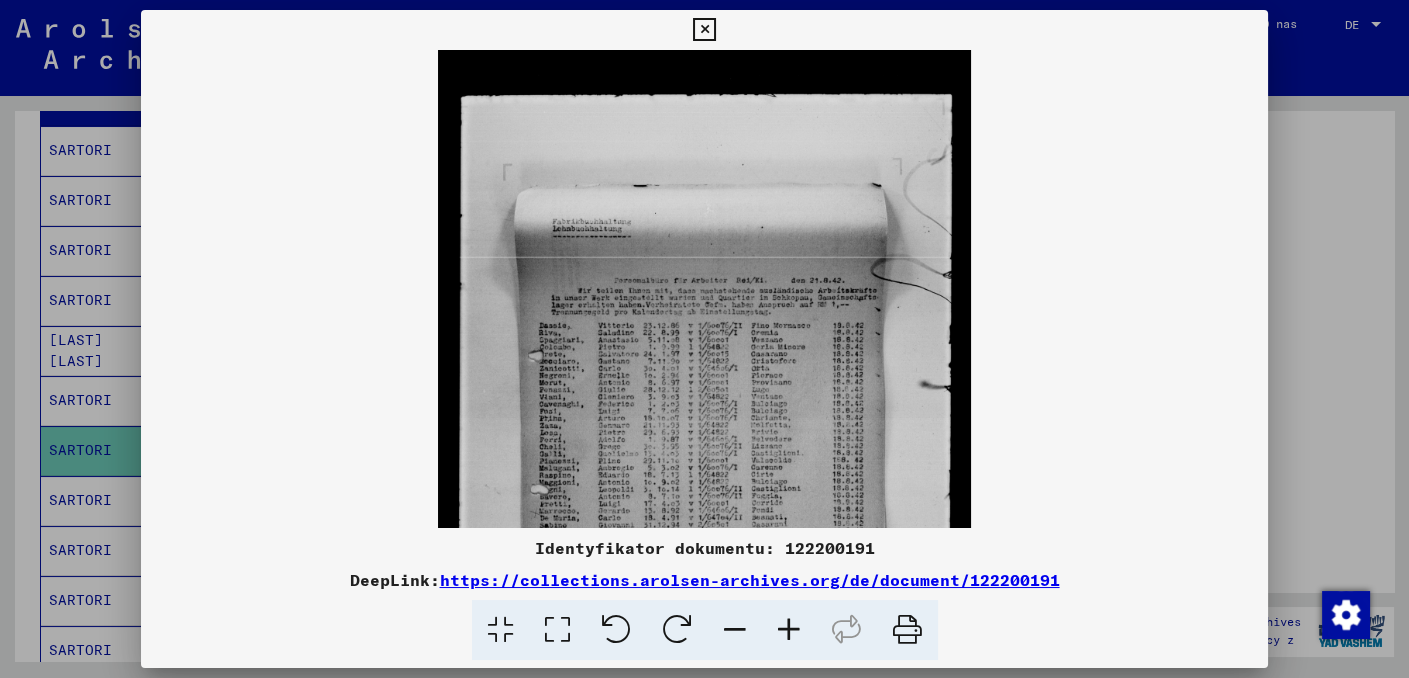 click at bounding box center (789, 630) 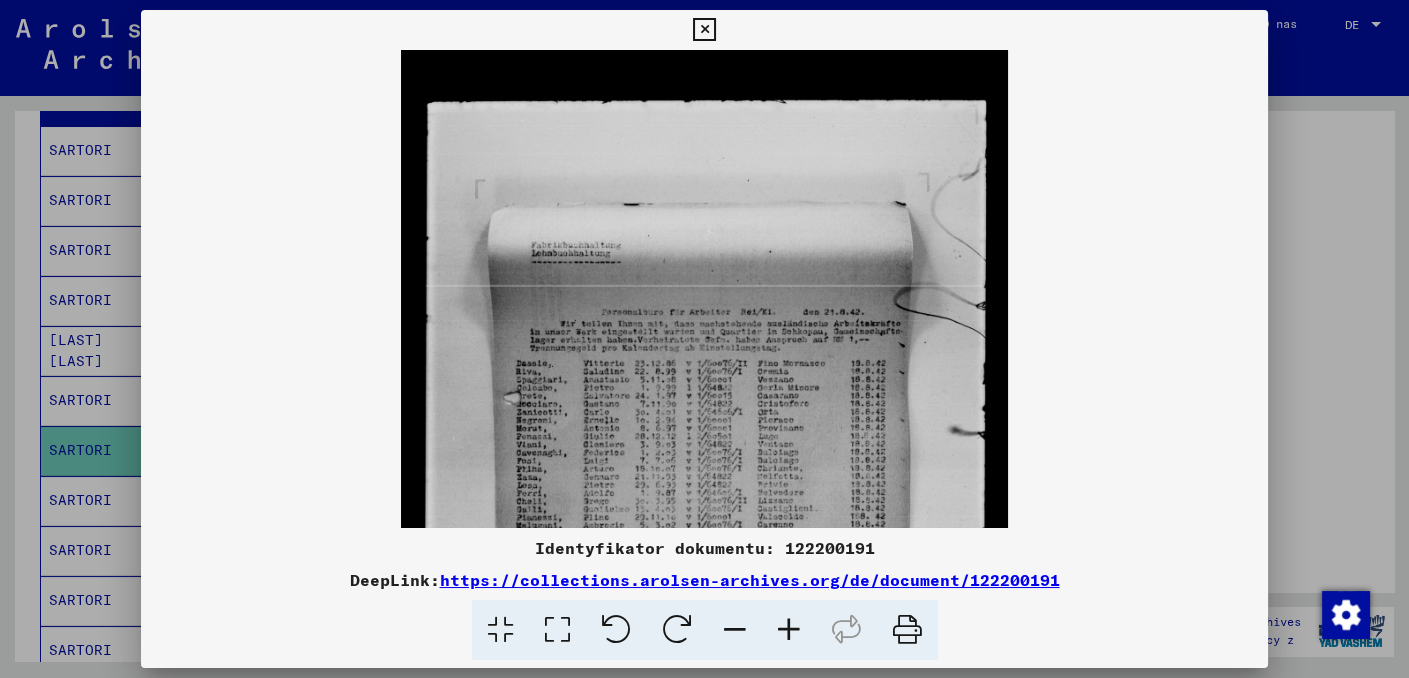 click at bounding box center (789, 630) 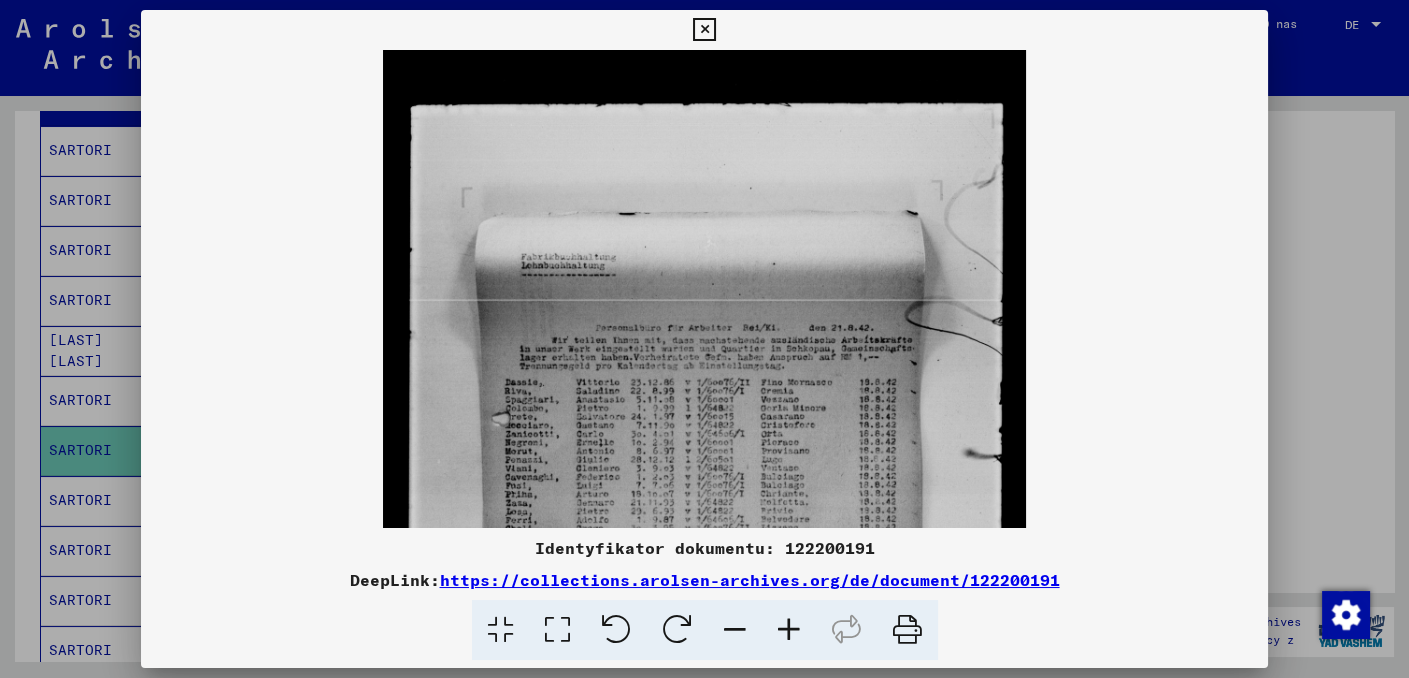 click at bounding box center [789, 630] 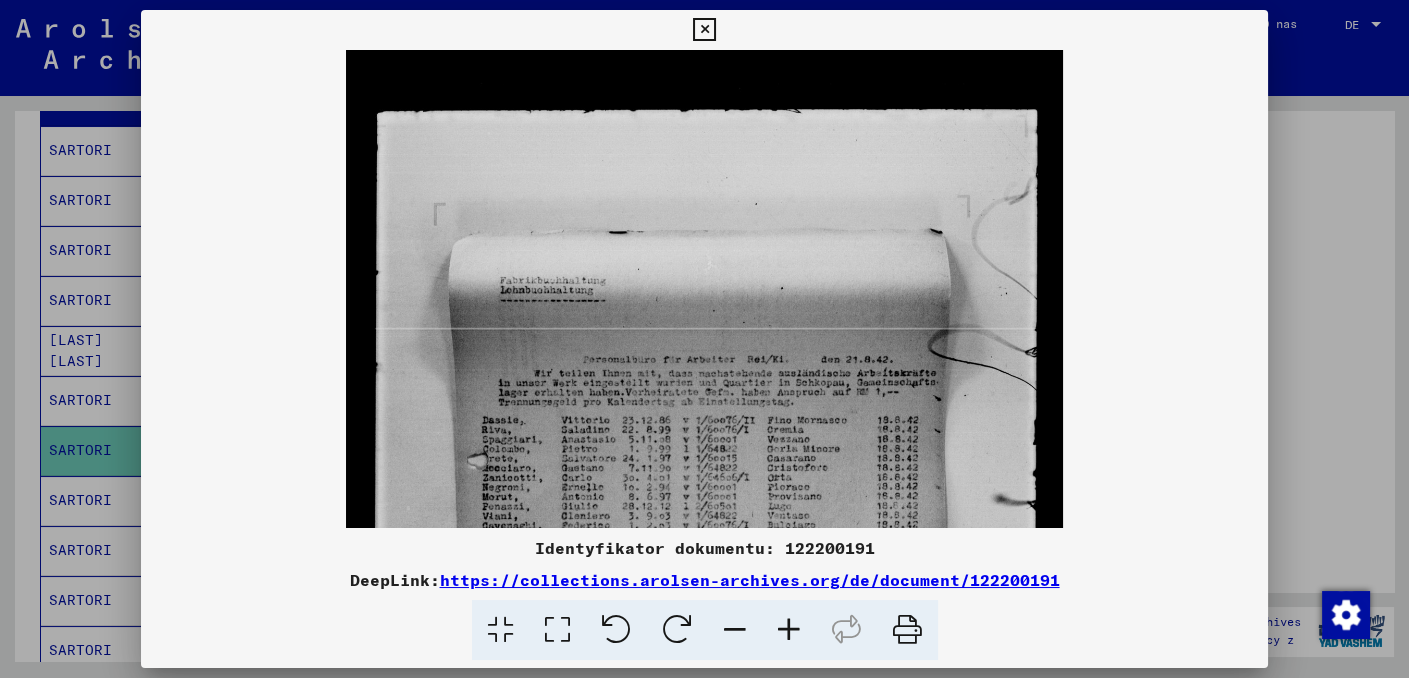 click at bounding box center [789, 630] 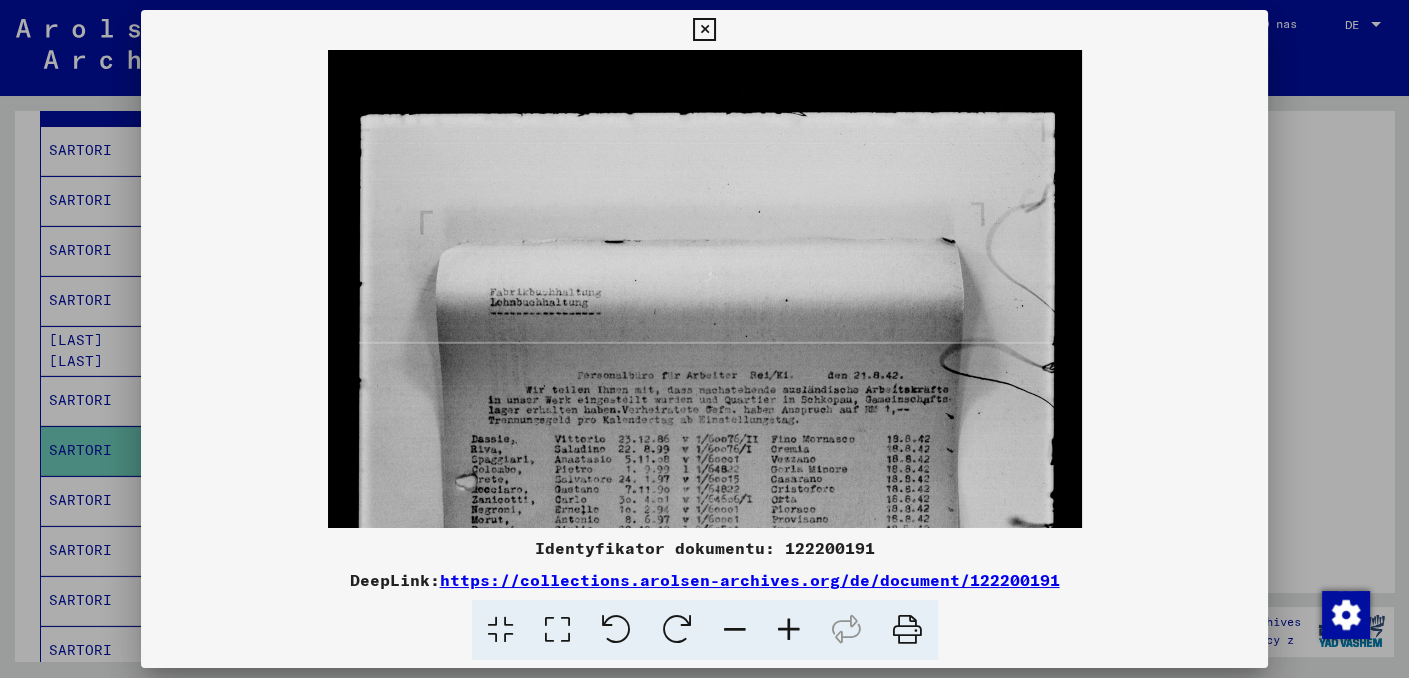 click at bounding box center (789, 630) 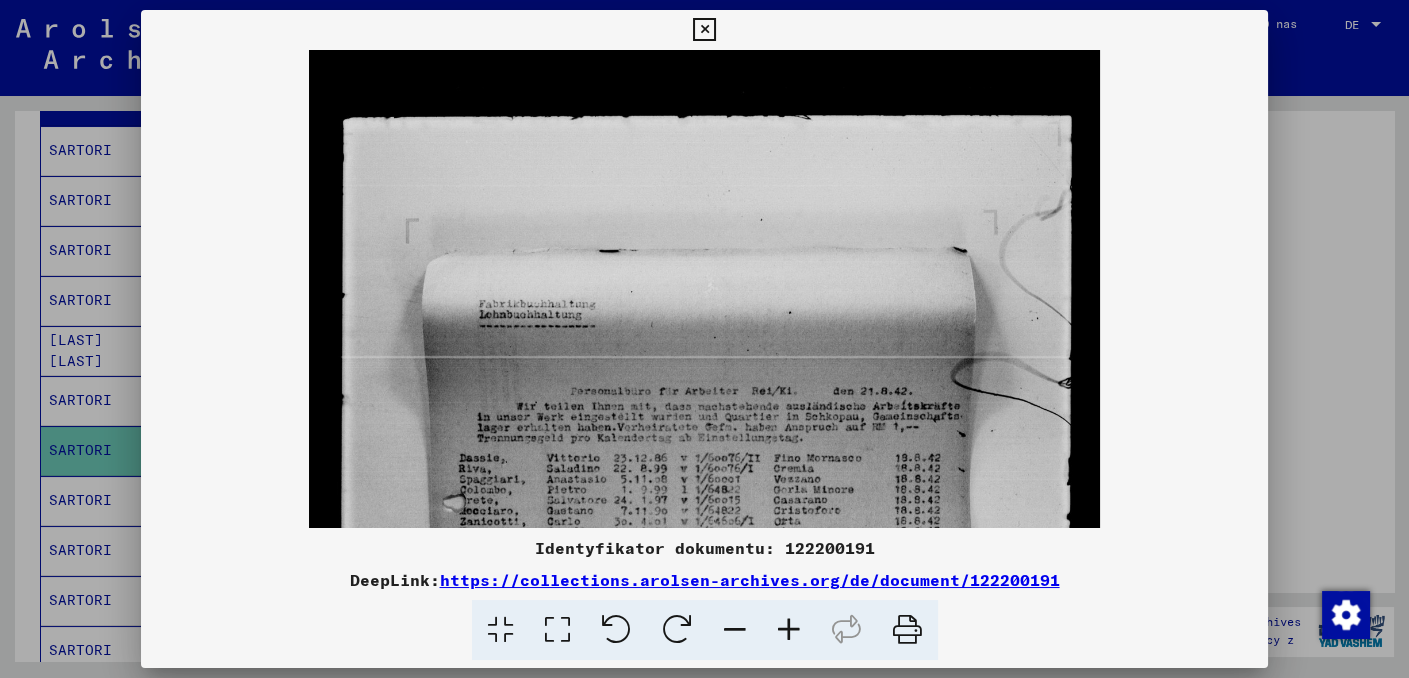 click at bounding box center (789, 630) 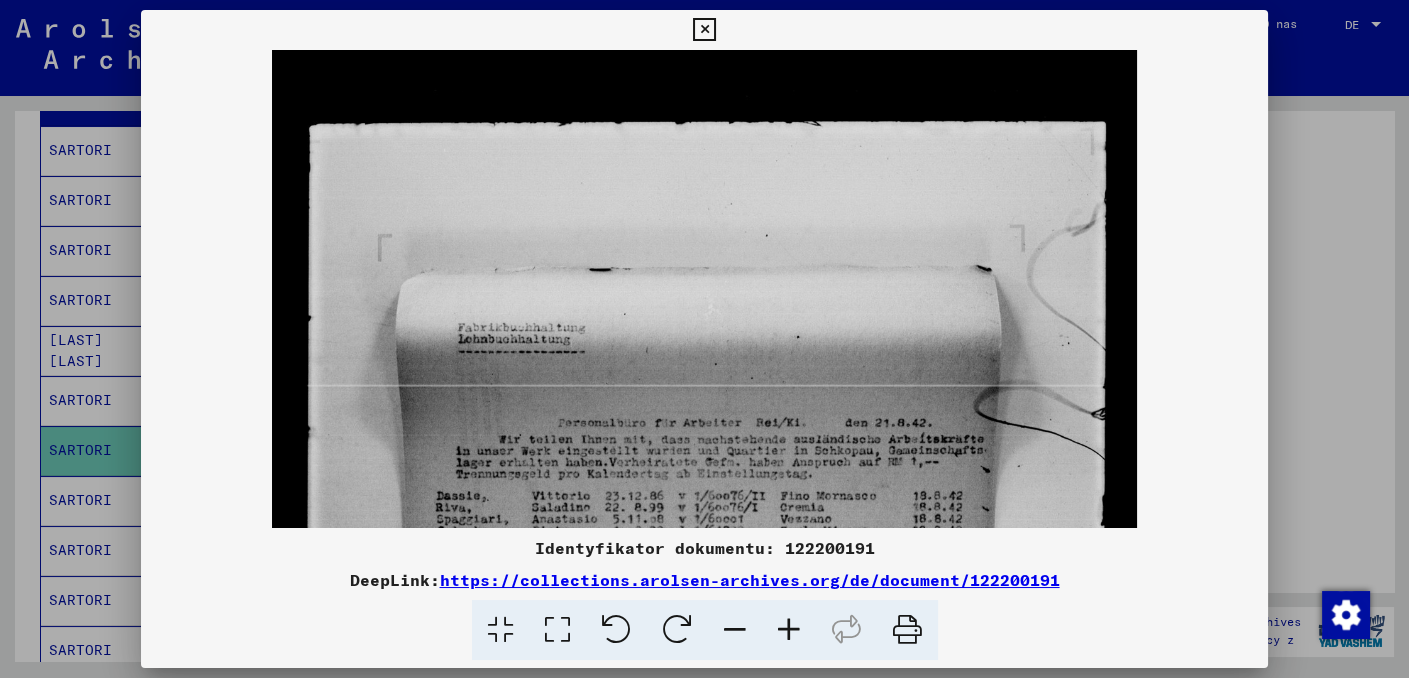 click at bounding box center (789, 630) 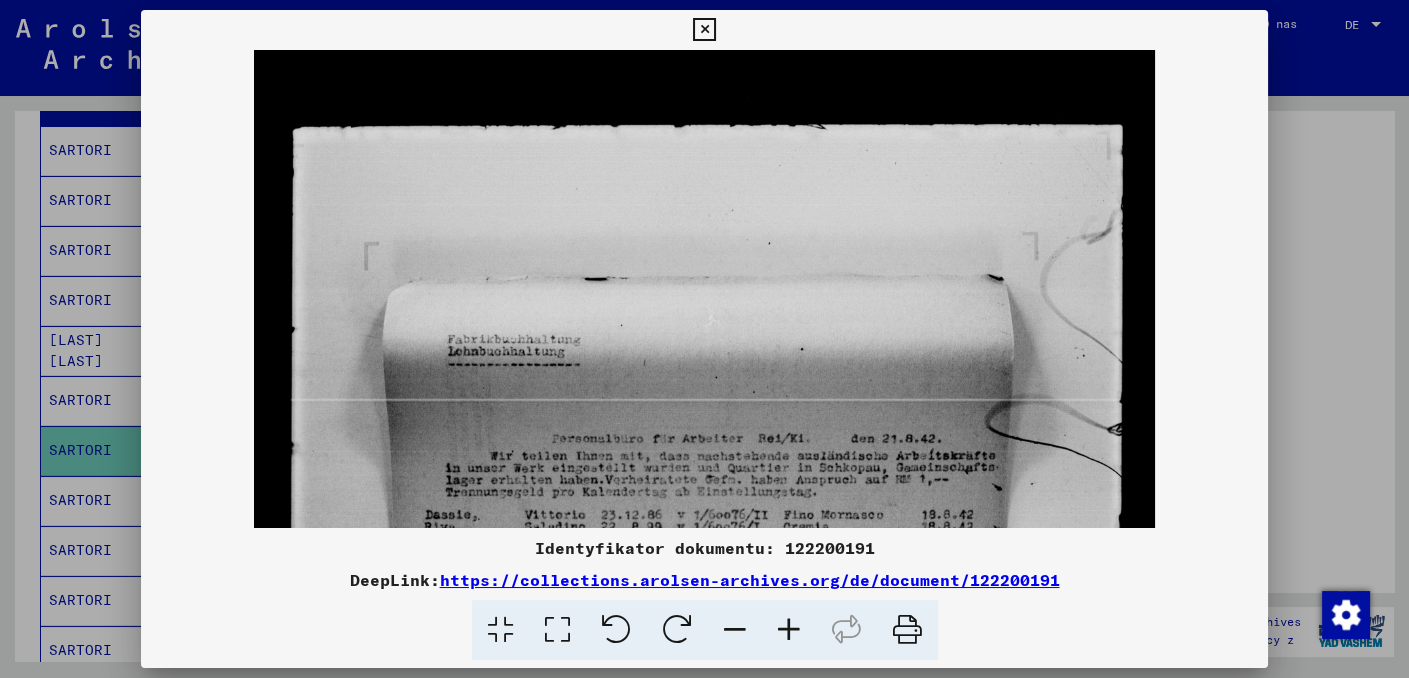 click at bounding box center [789, 630] 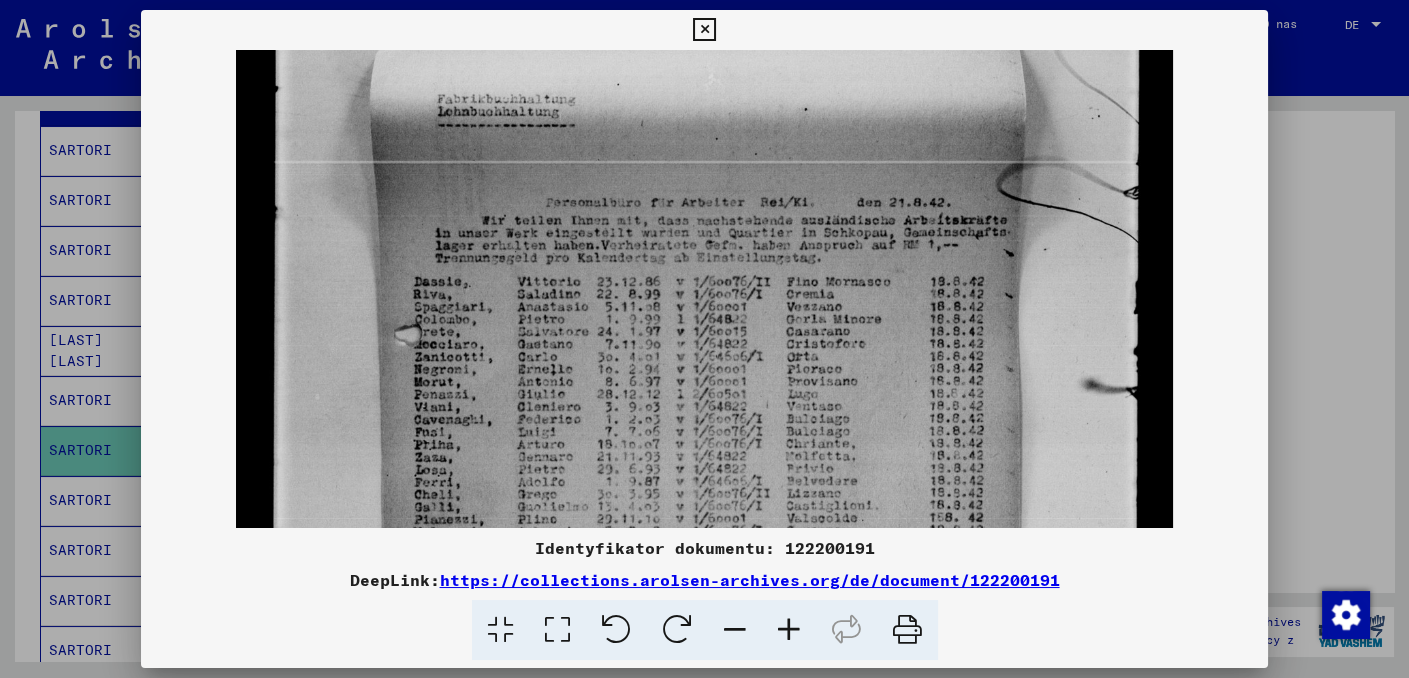 scroll, scrollTop: 253, scrollLeft: 0, axis: vertical 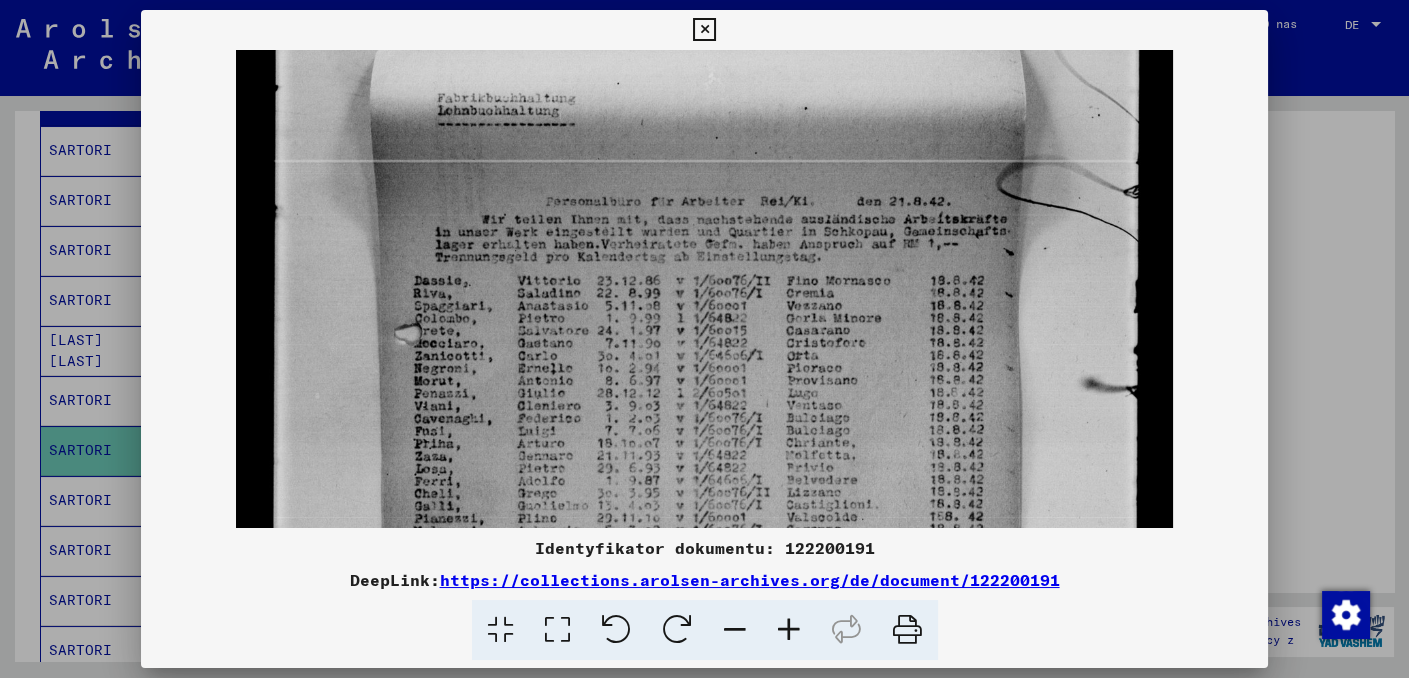 drag, startPoint x: 727, startPoint y: 327, endPoint x: 731, endPoint y: 218, distance: 109.07337 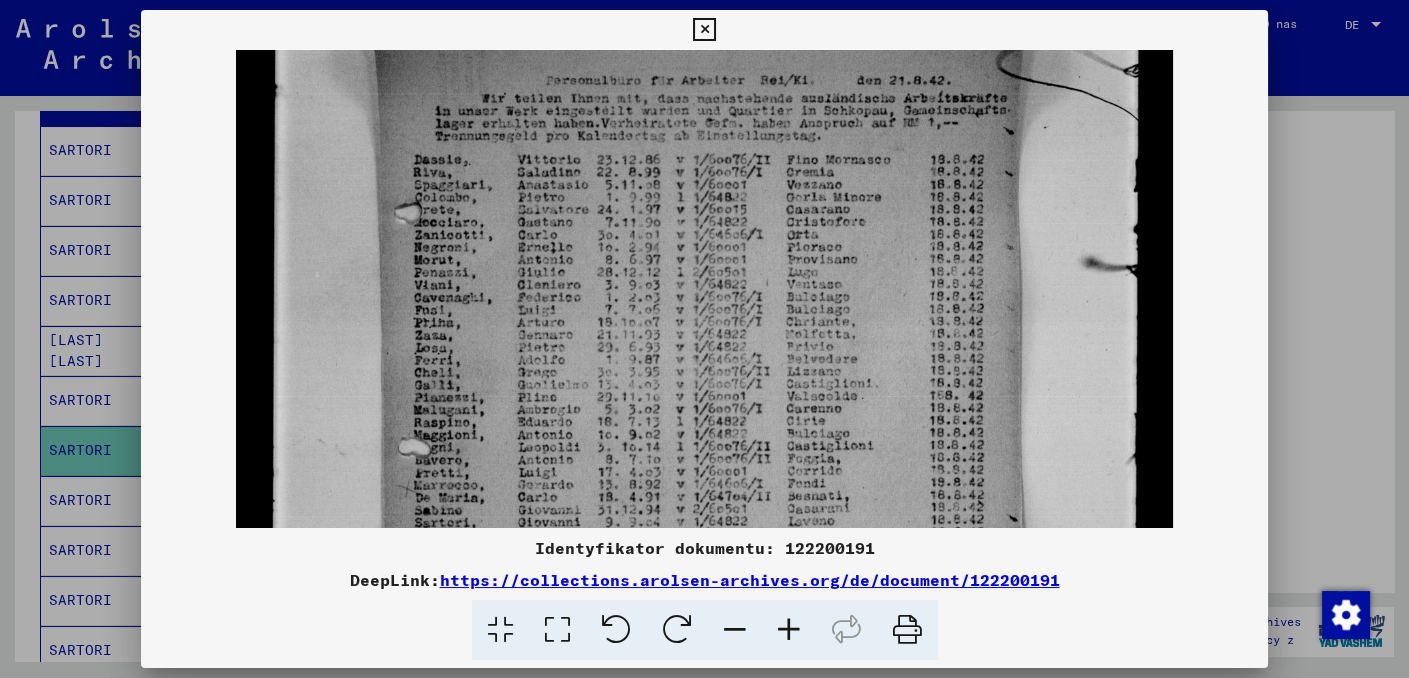scroll, scrollTop: 375, scrollLeft: 0, axis: vertical 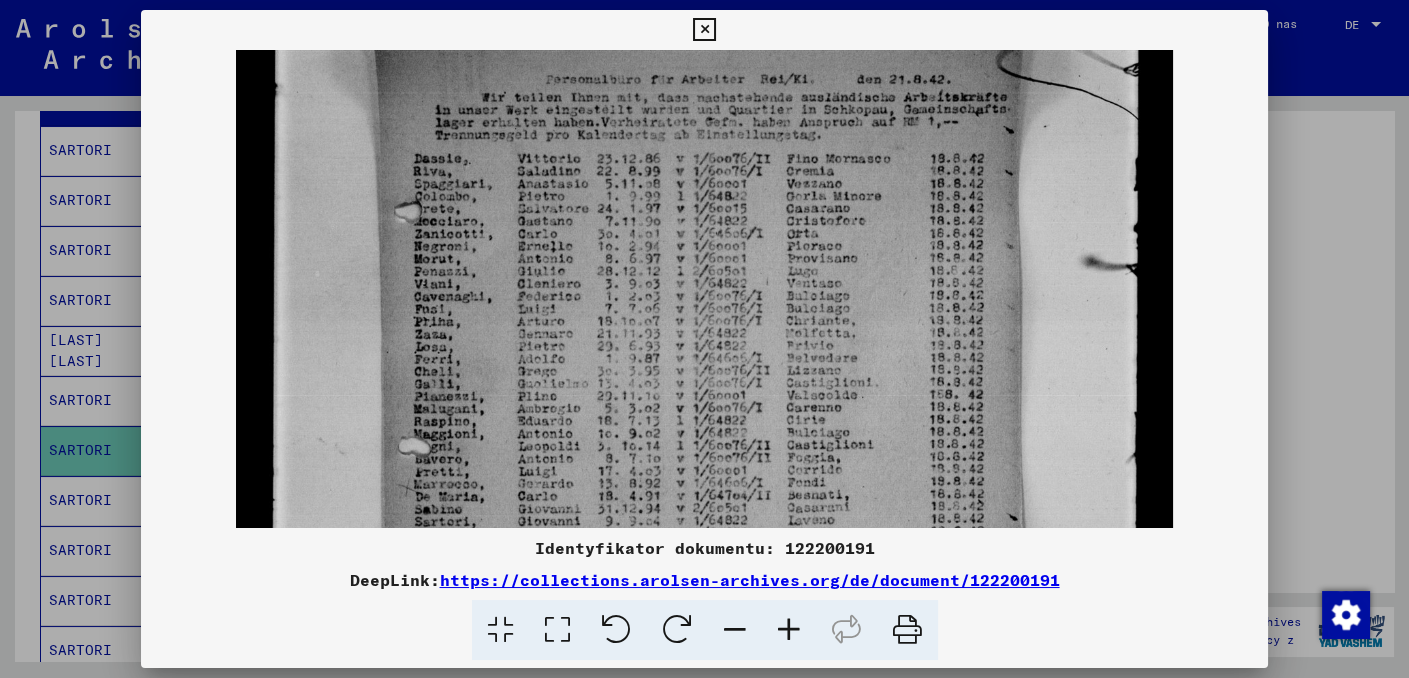 drag, startPoint x: 730, startPoint y: 390, endPoint x: 734, endPoint y: 285, distance: 105.076164 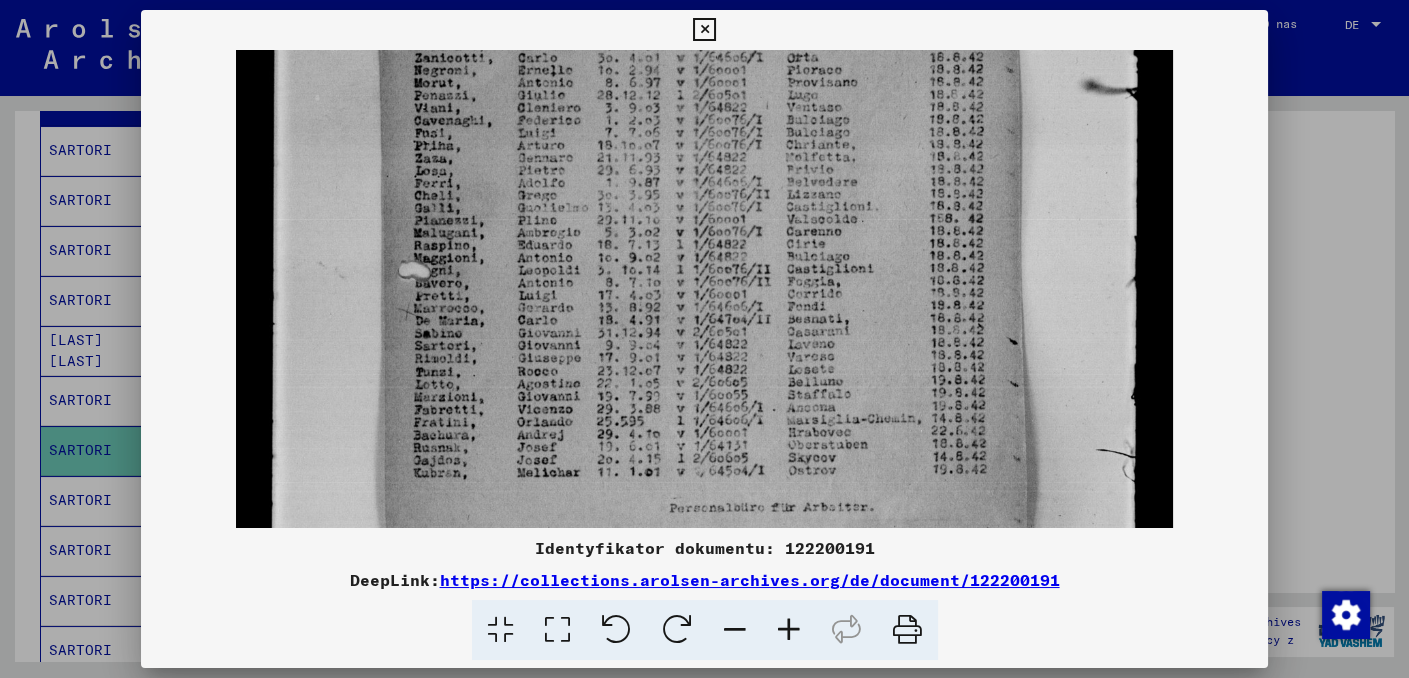 drag, startPoint x: 503, startPoint y: 446, endPoint x: 505, endPoint y: 288, distance: 158.01266 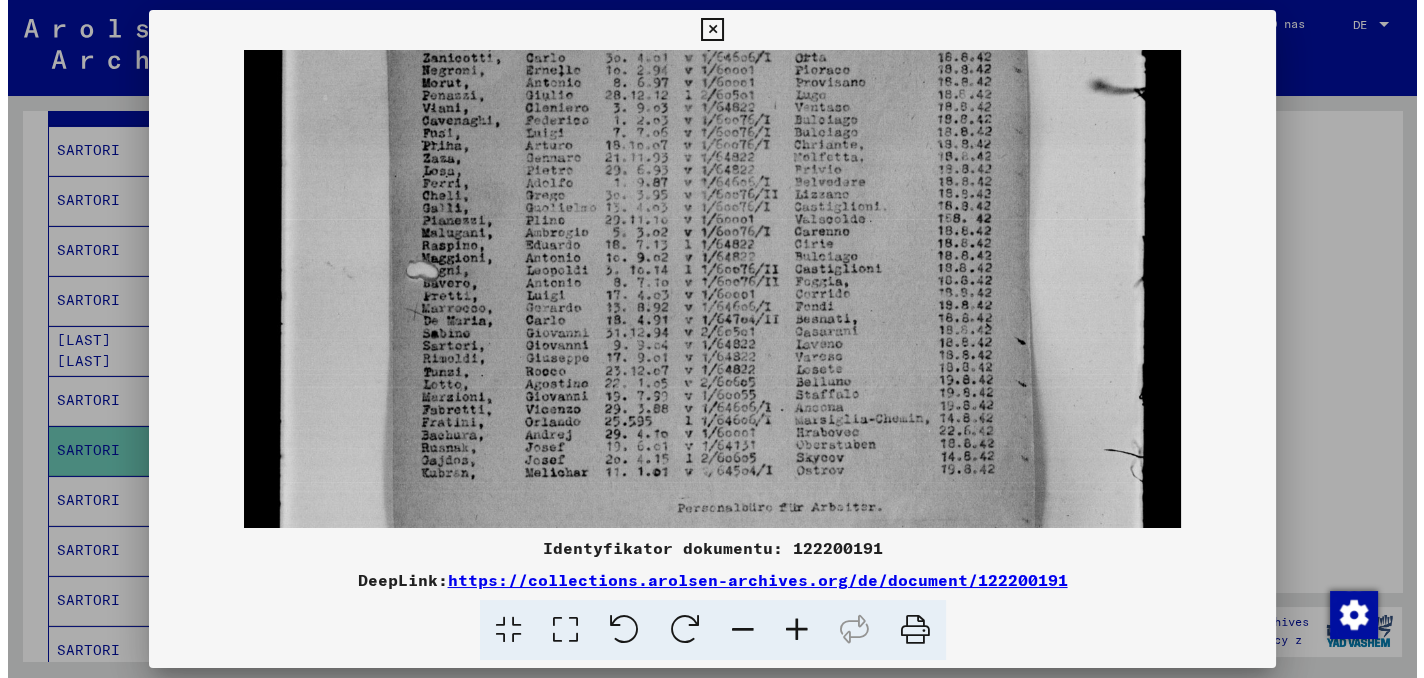 scroll, scrollTop: 553, scrollLeft: 0, axis: vertical 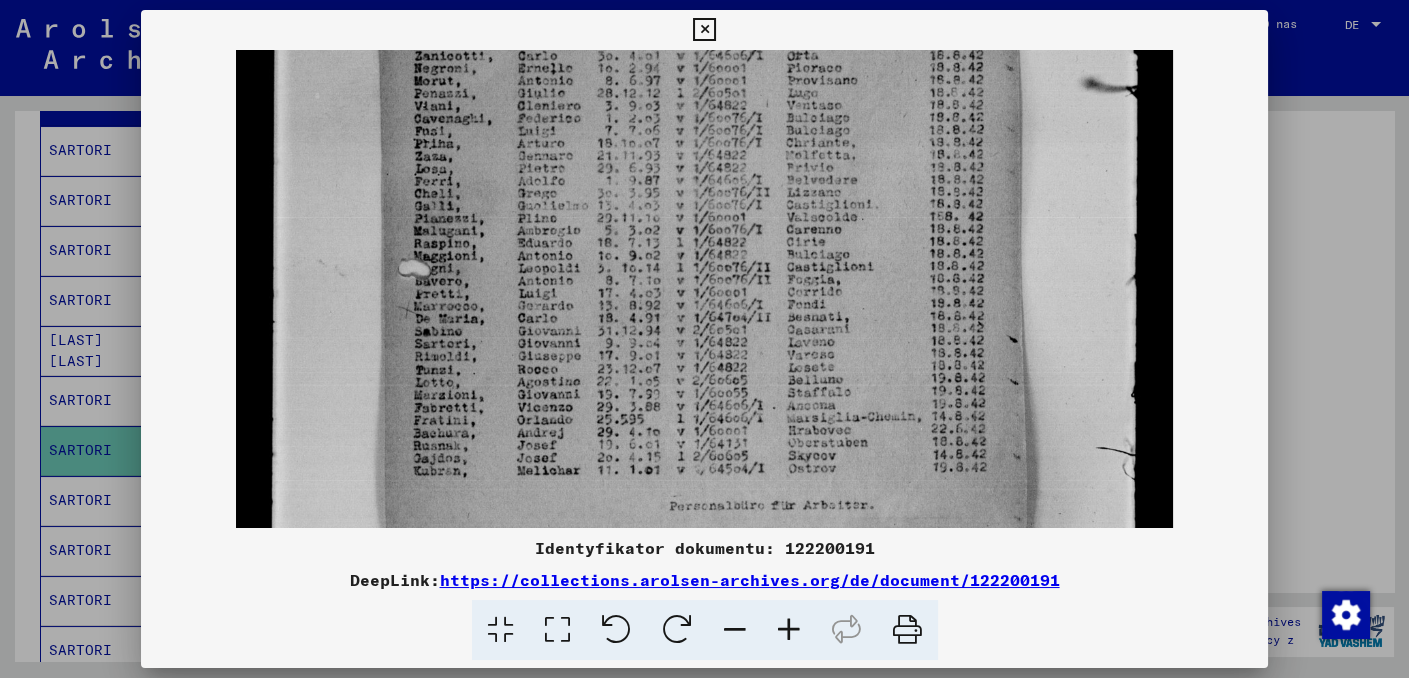 click at bounding box center (704, 30) 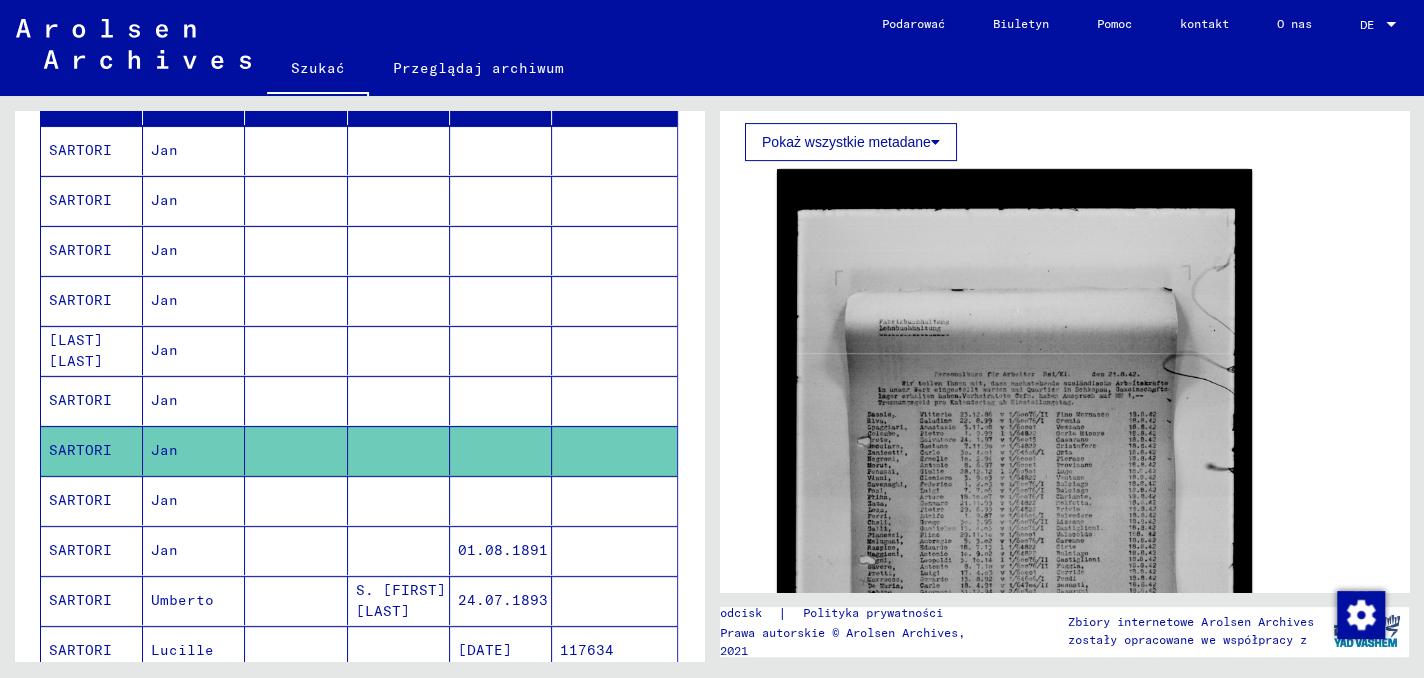 click on "Jan" at bounding box center (164, 550) 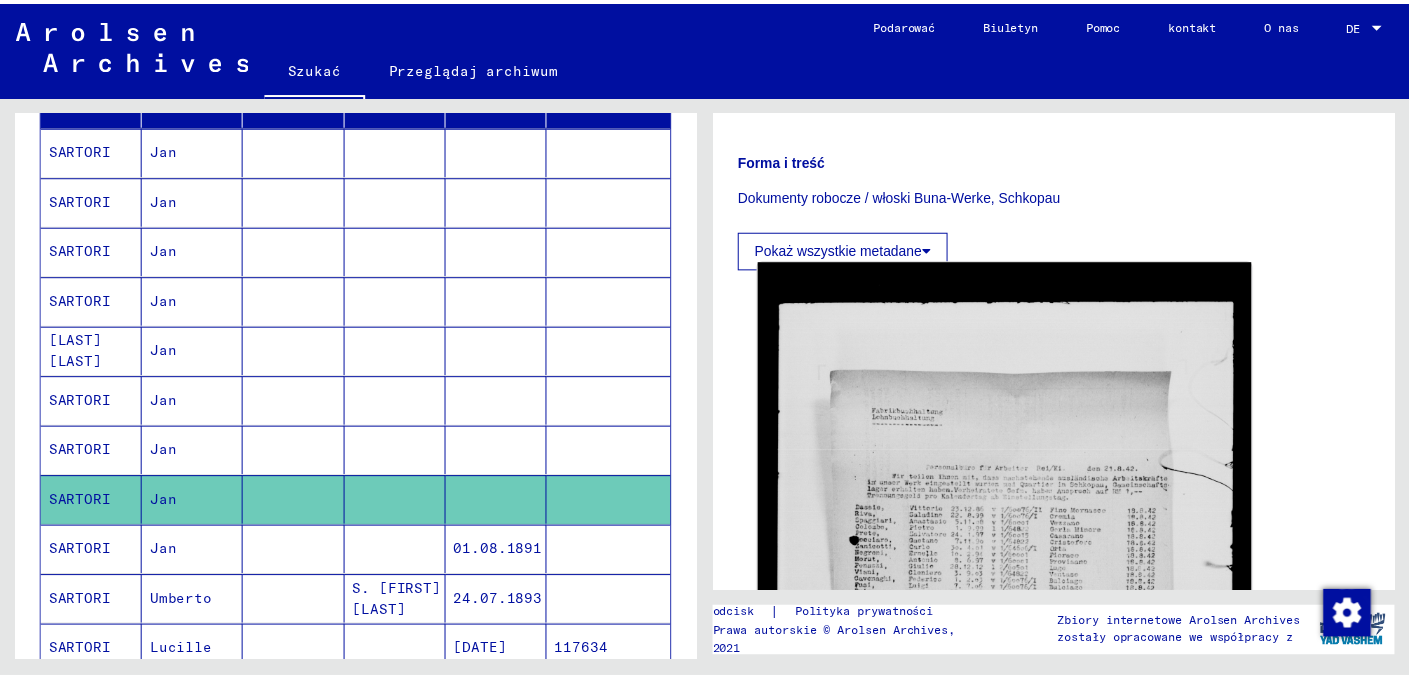scroll, scrollTop: 300, scrollLeft: 0, axis: vertical 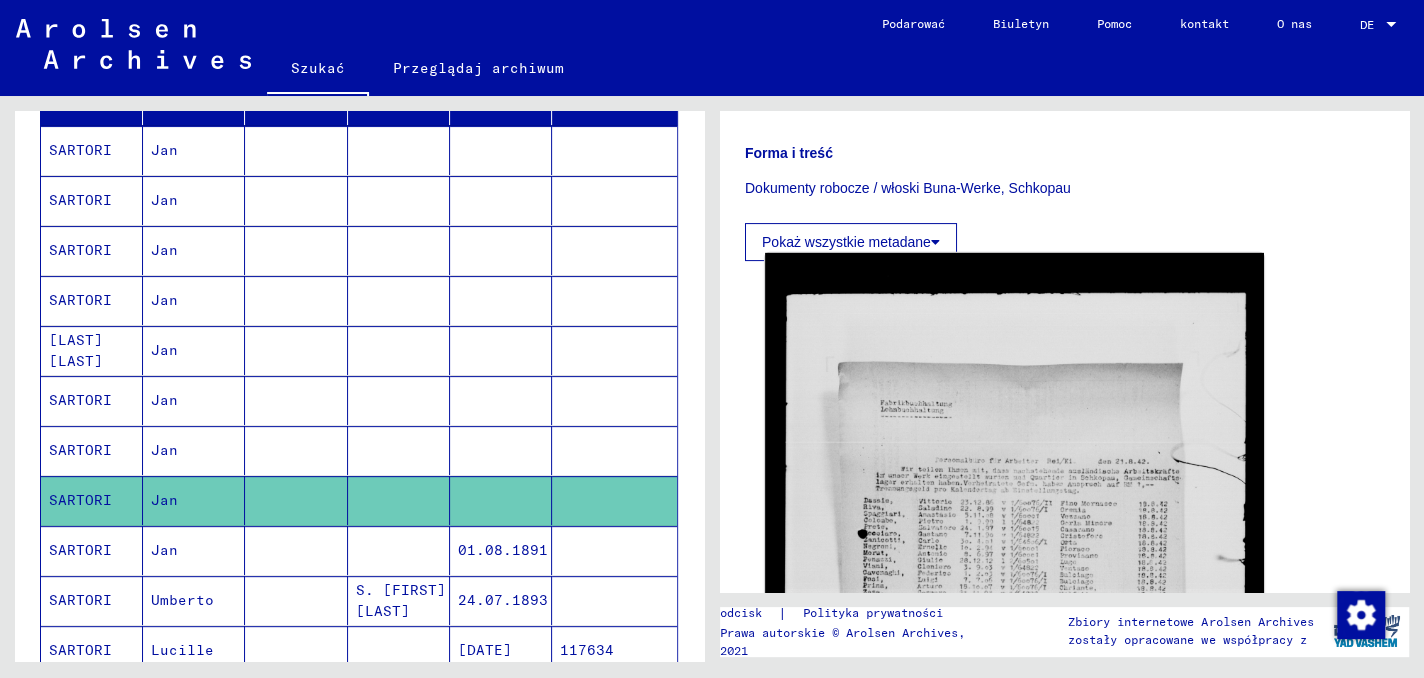click 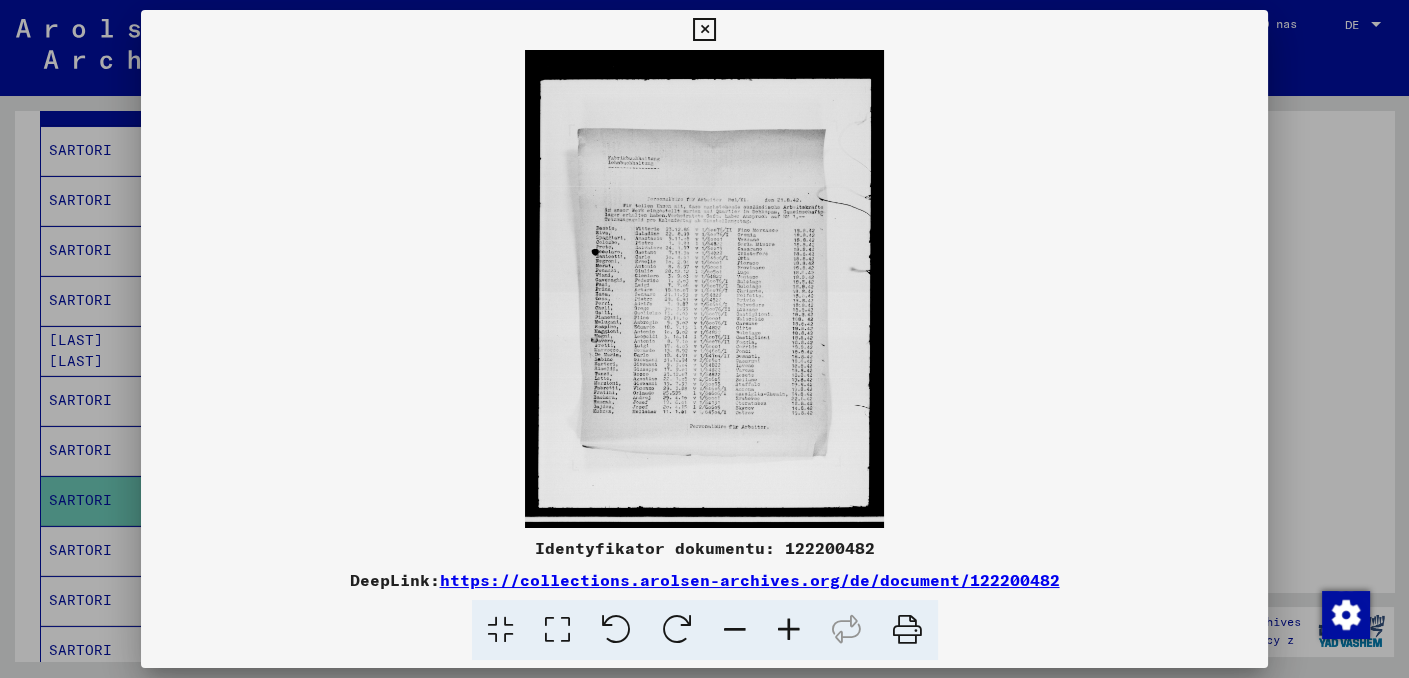 click at bounding box center (789, 630) 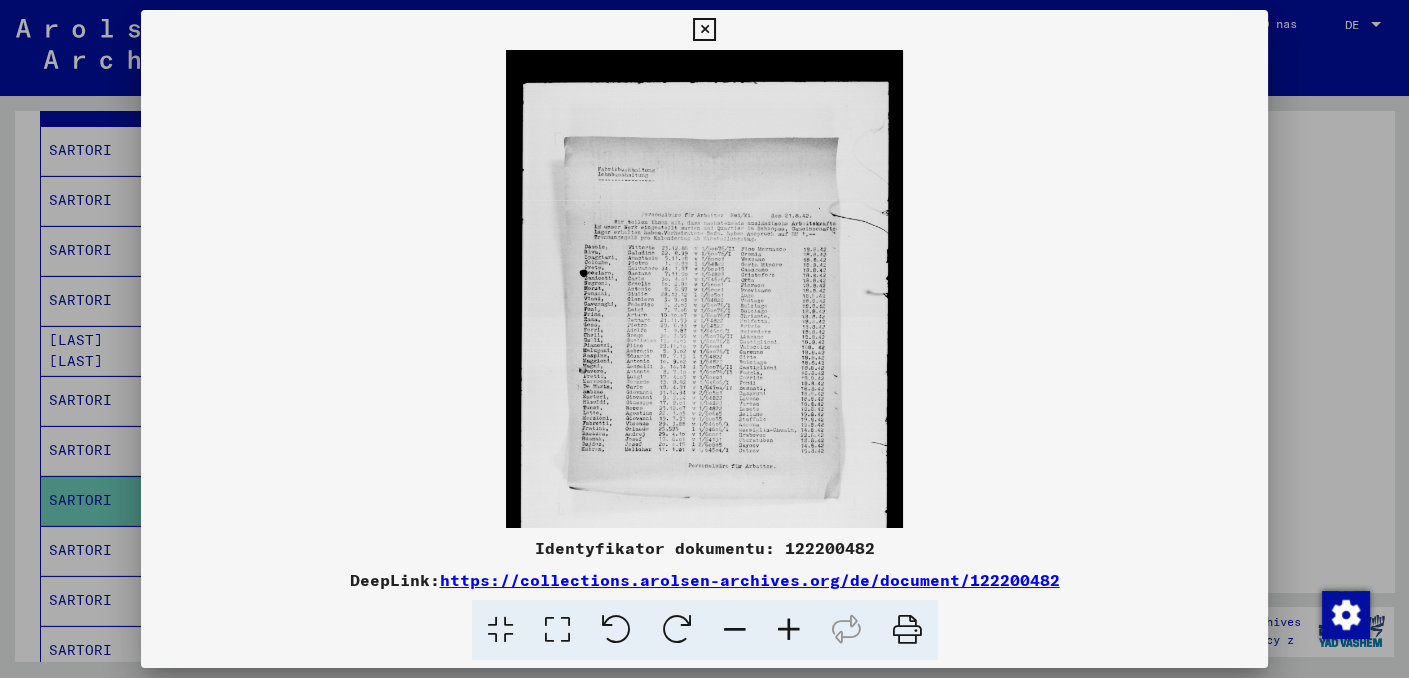 click at bounding box center [789, 630] 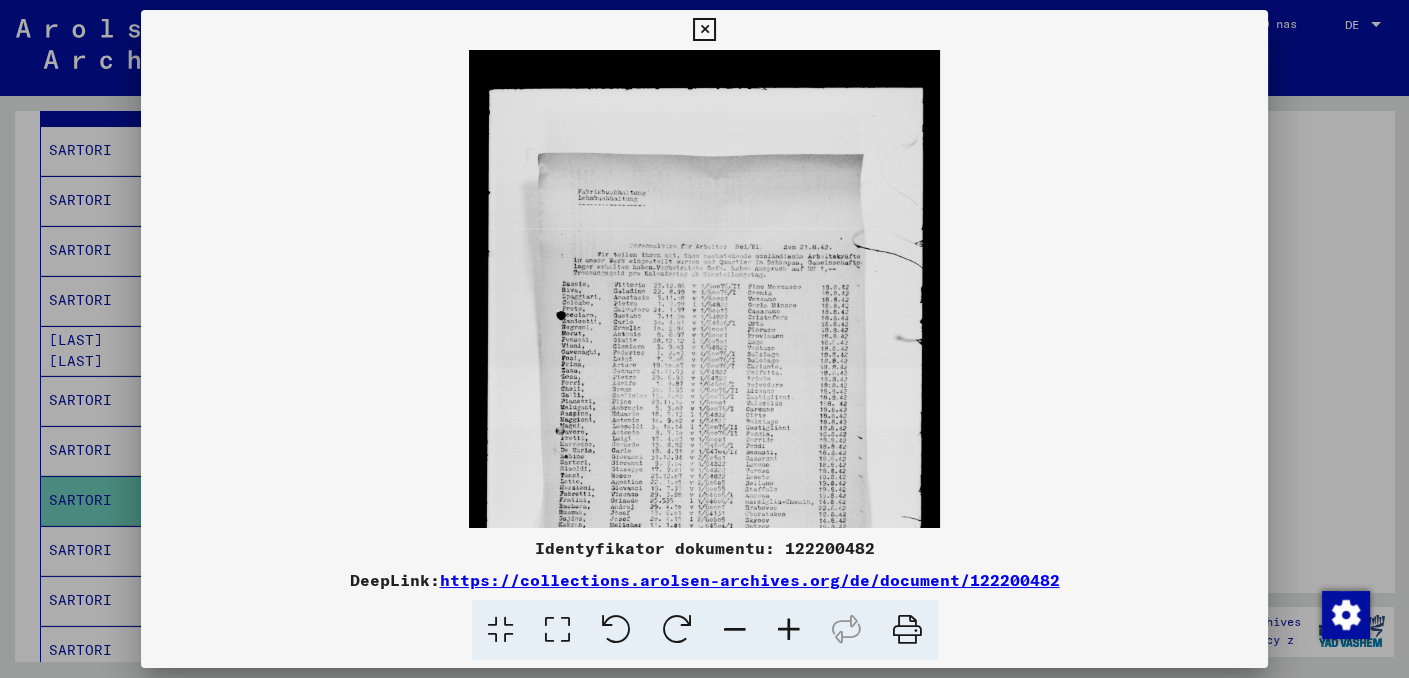 click at bounding box center (789, 630) 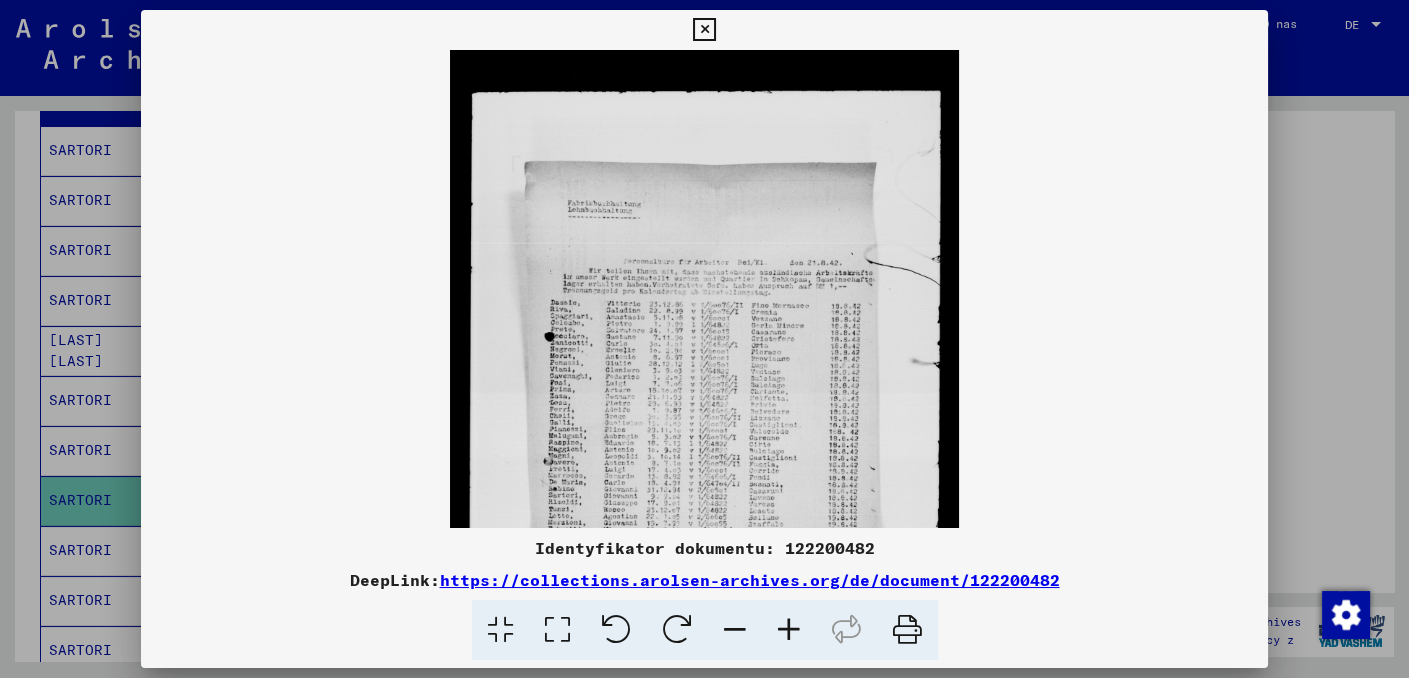 click at bounding box center [789, 630] 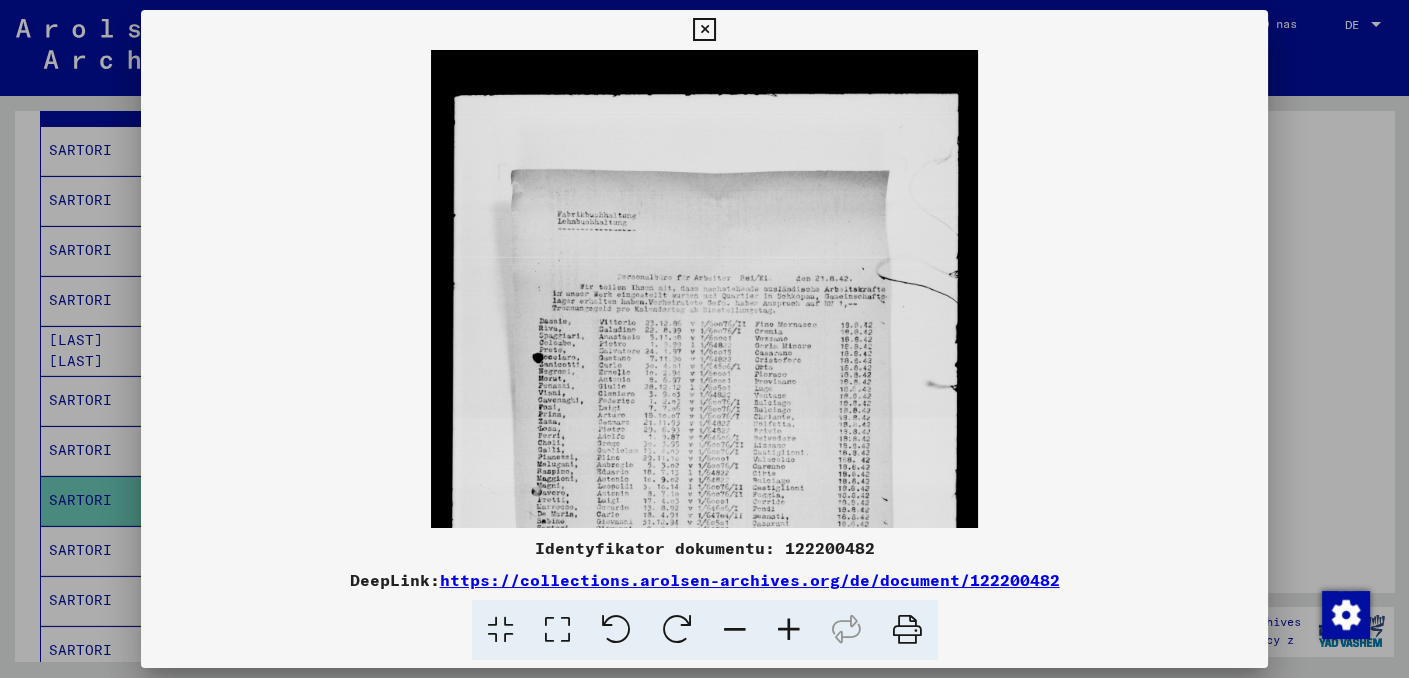click at bounding box center [789, 630] 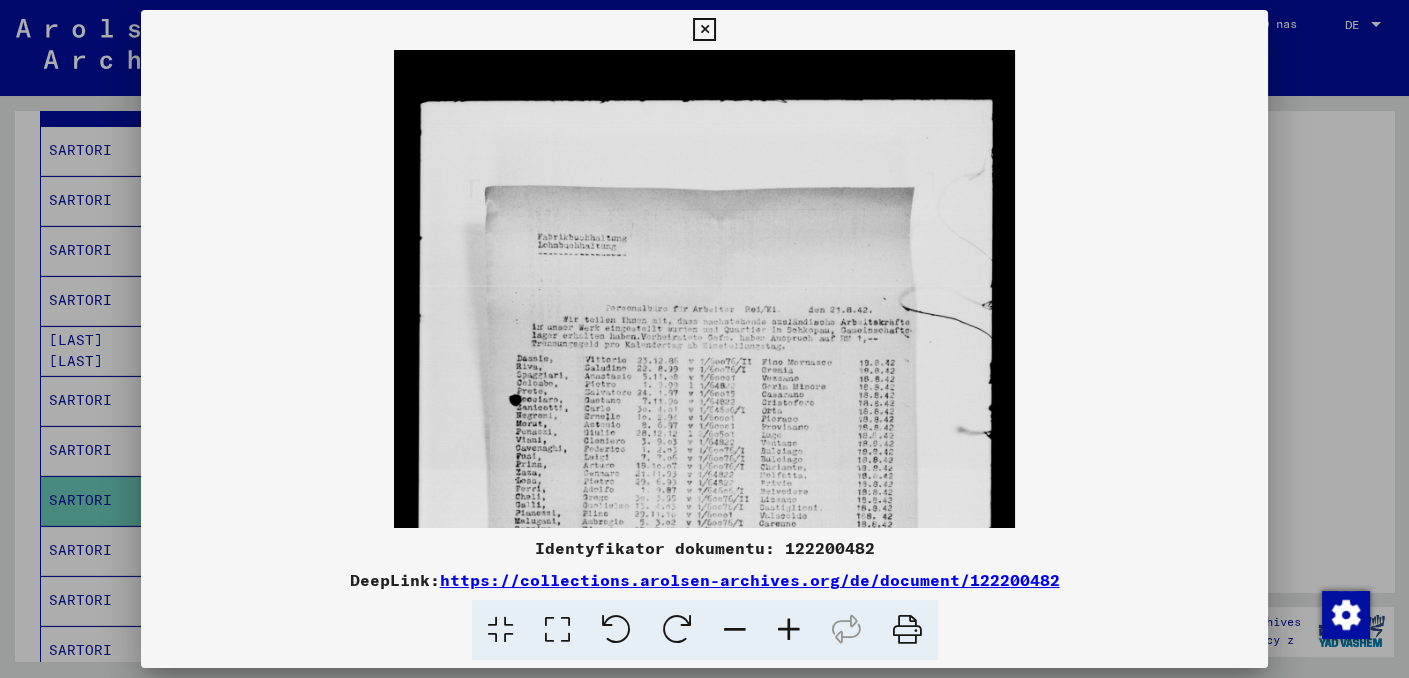 click at bounding box center [789, 630] 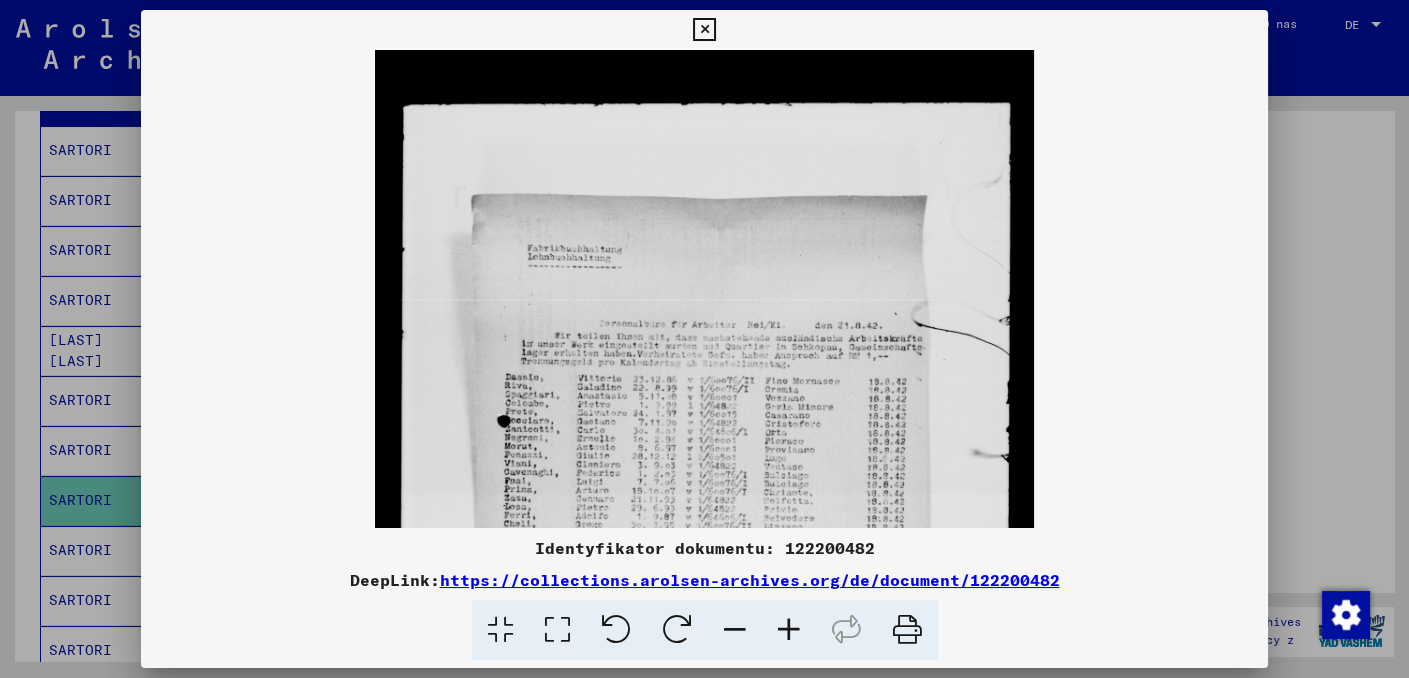 click at bounding box center (789, 630) 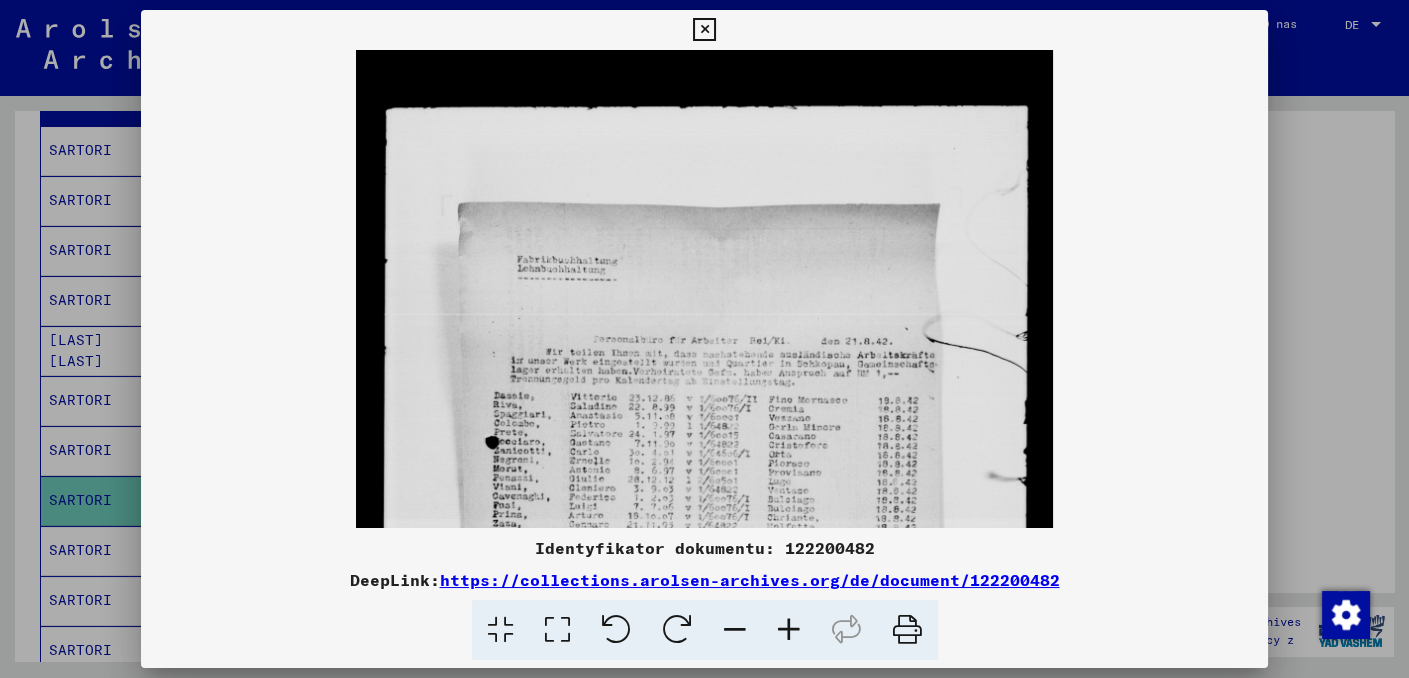 click at bounding box center (789, 630) 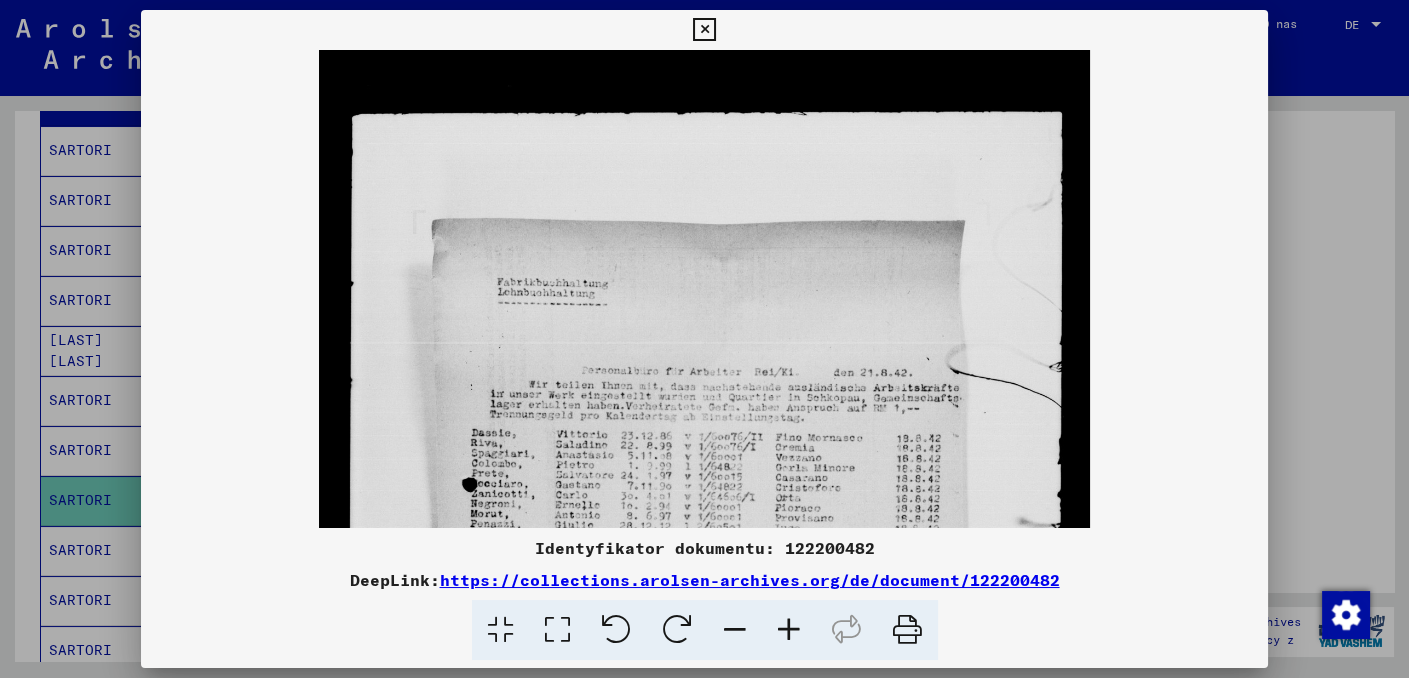 click at bounding box center (789, 630) 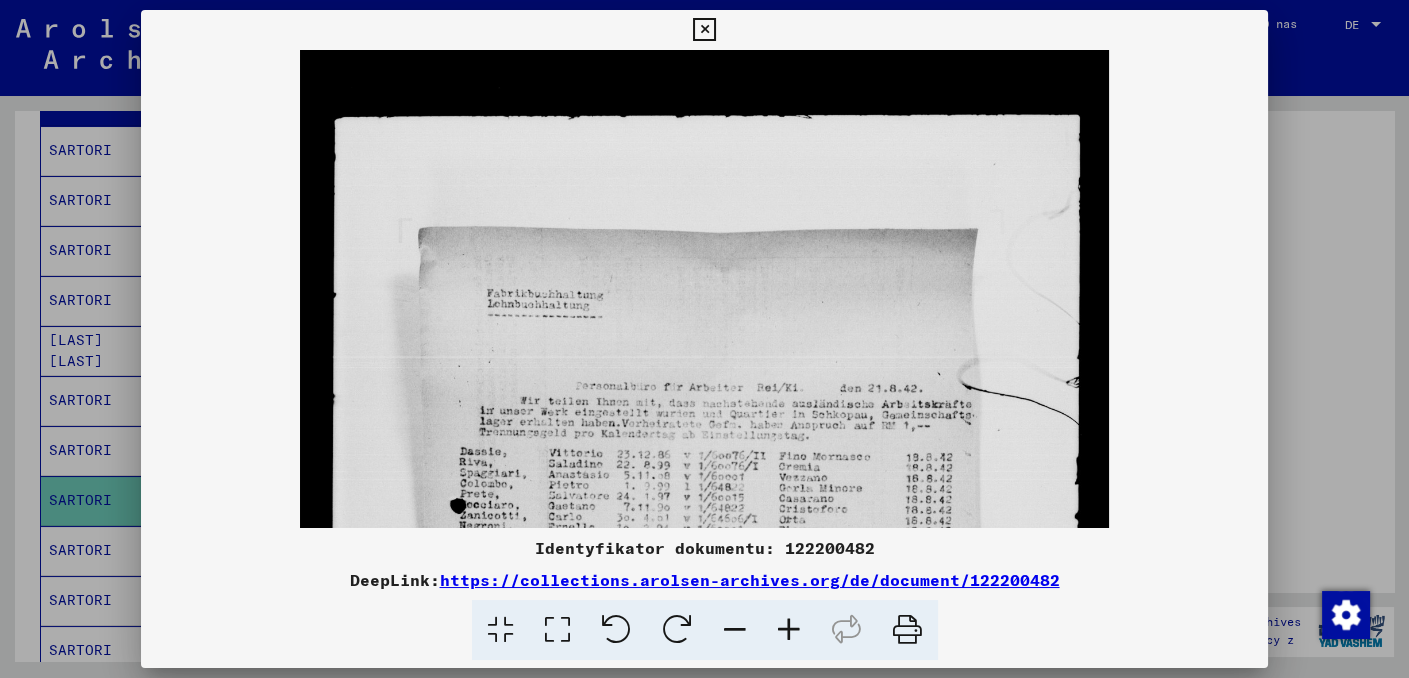 click at bounding box center [789, 630] 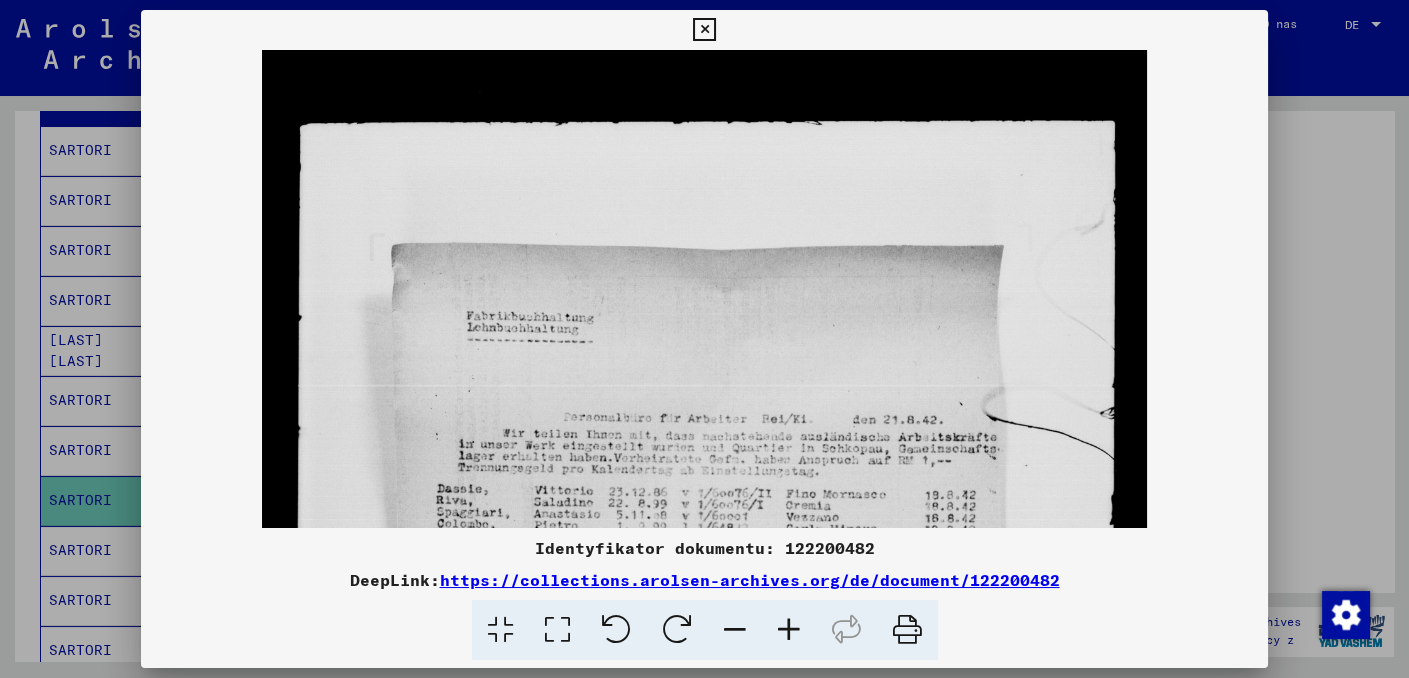 click at bounding box center [789, 630] 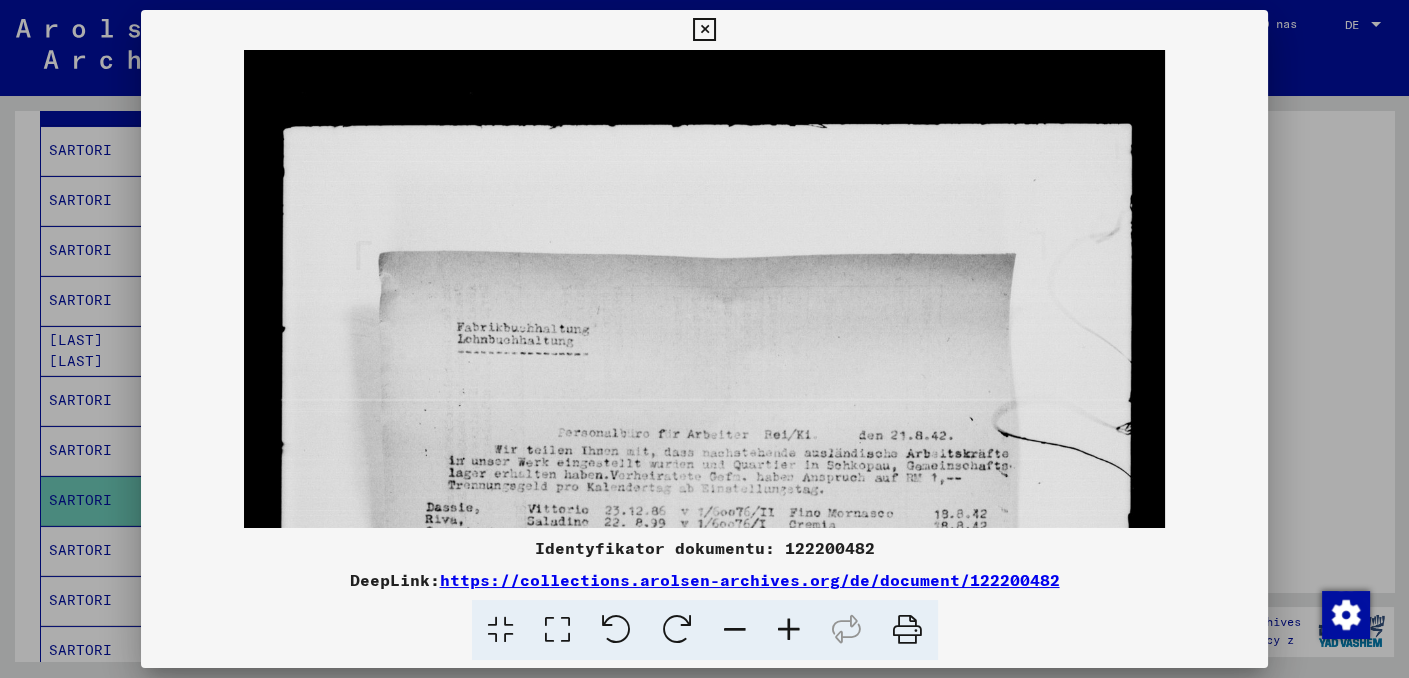 click at bounding box center (789, 630) 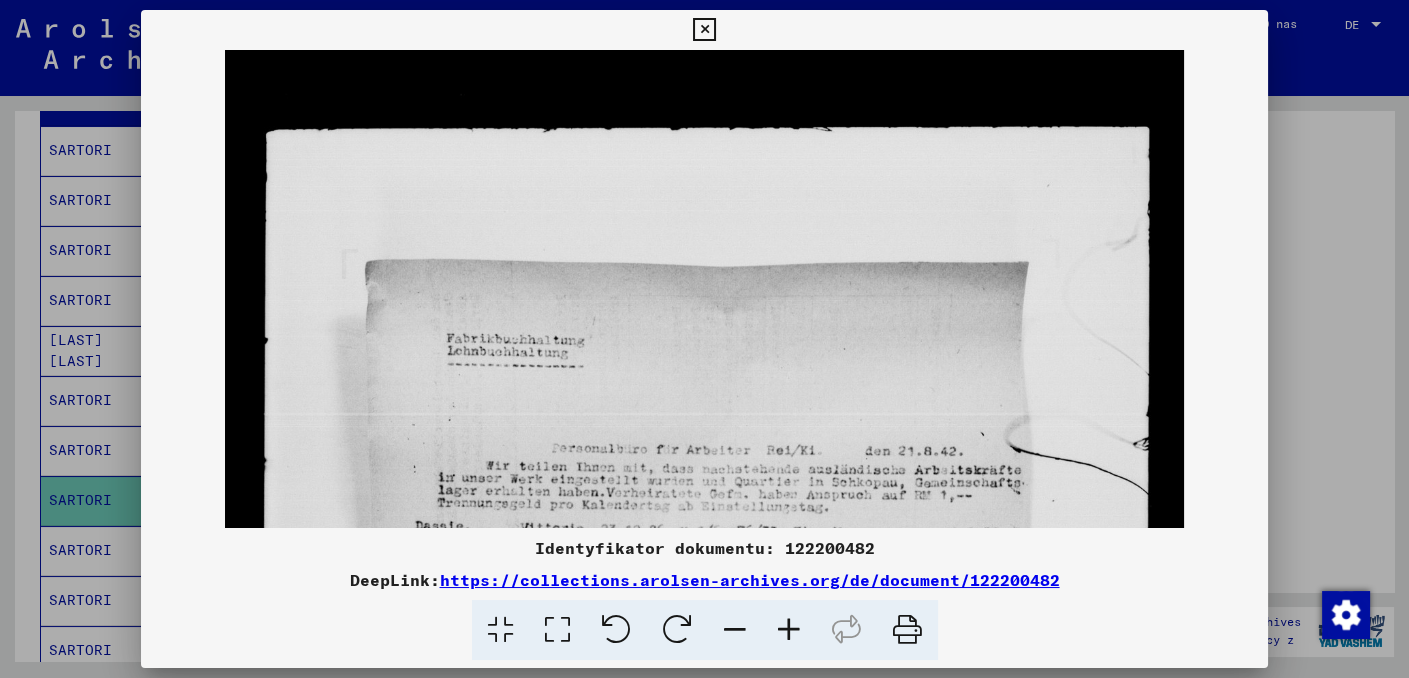 click at bounding box center (789, 630) 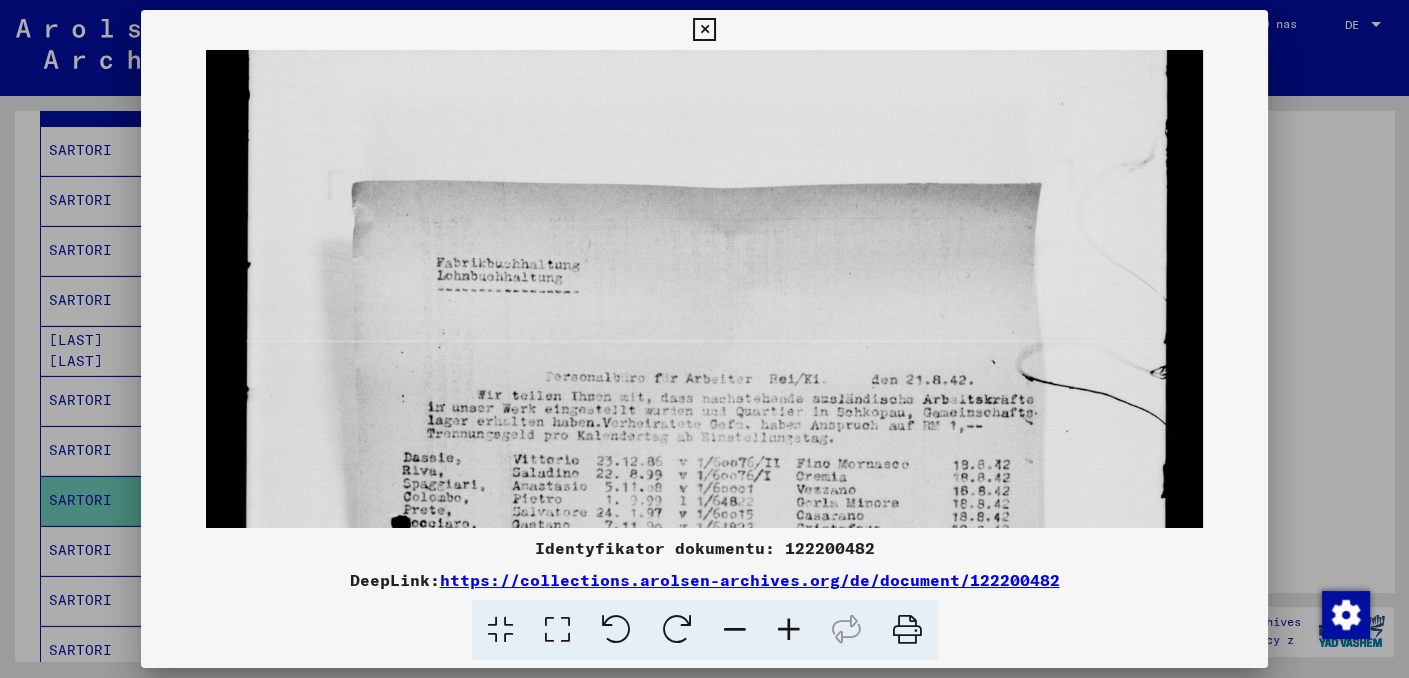 drag, startPoint x: 748, startPoint y: 434, endPoint x: 731, endPoint y: 259, distance: 175.82378 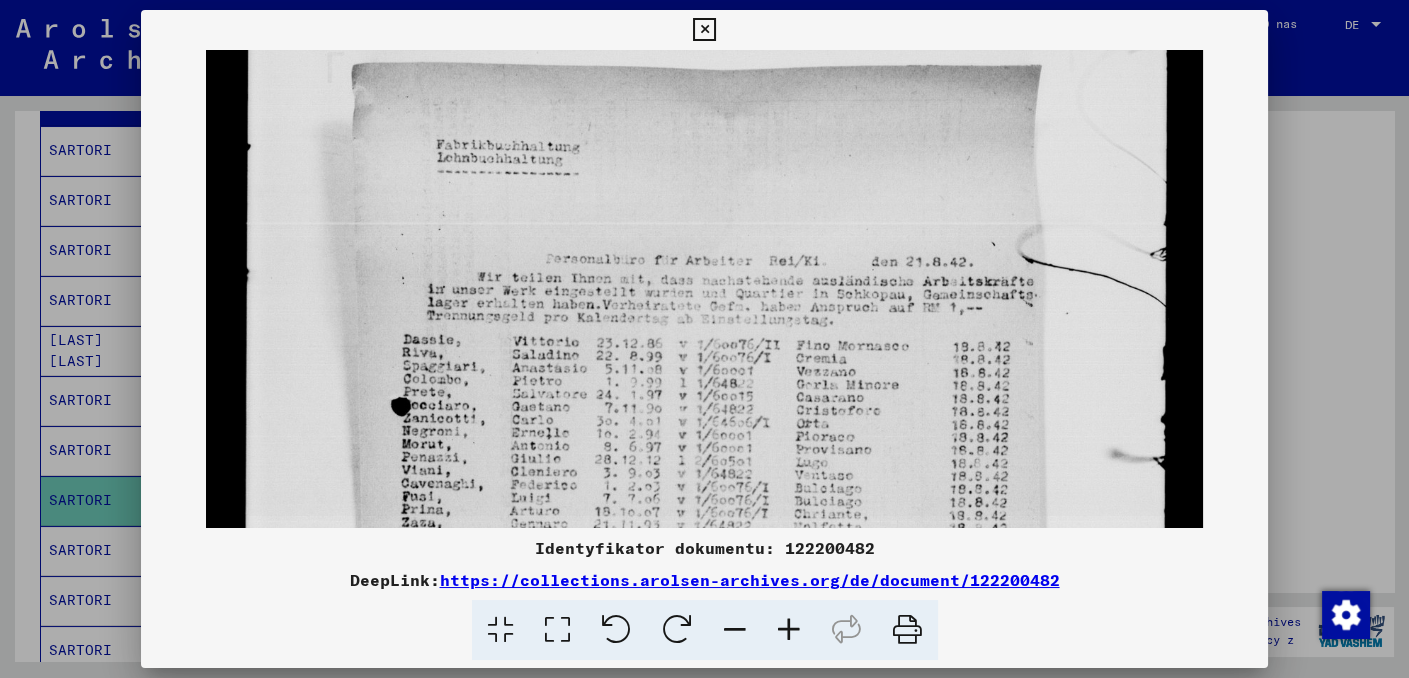 drag, startPoint x: 648, startPoint y: 370, endPoint x: 637, endPoint y: 213, distance: 157.38487 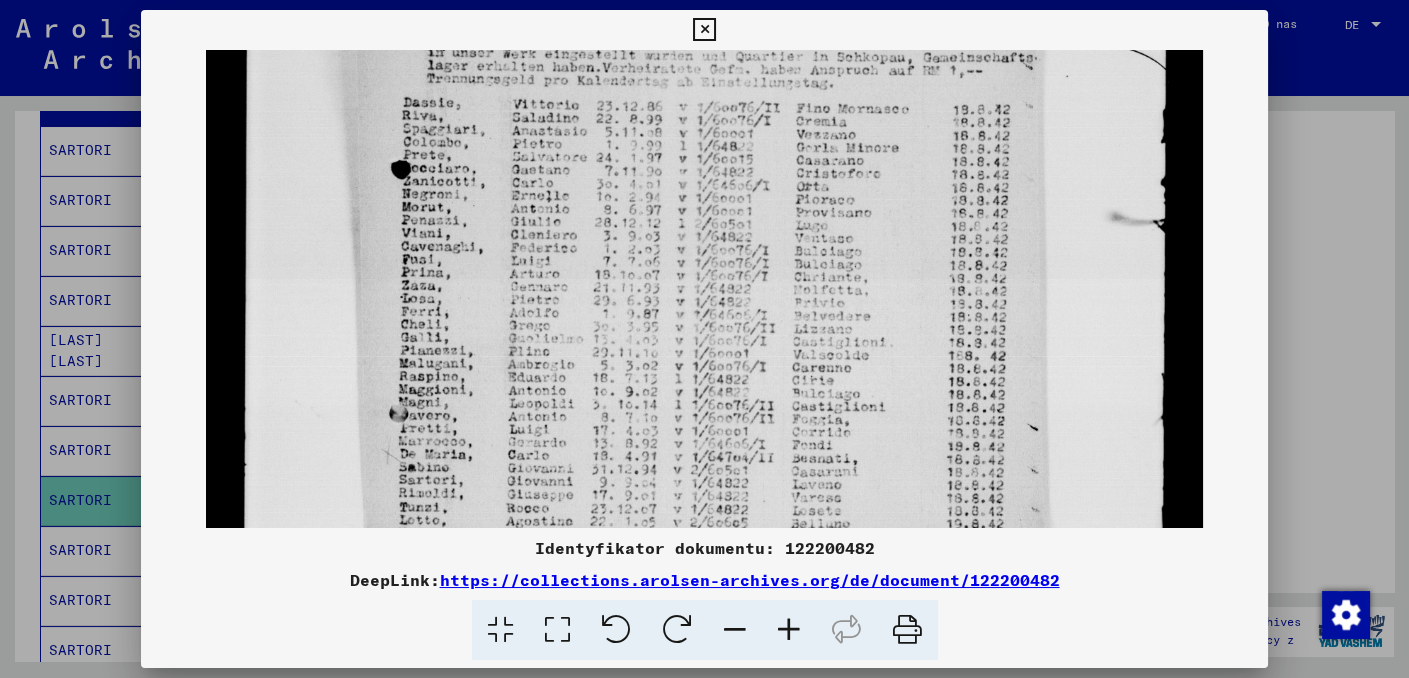 drag, startPoint x: 717, startPoint y: 491, endPoint x: 651, endPoint y: 195, distance: 303.26886 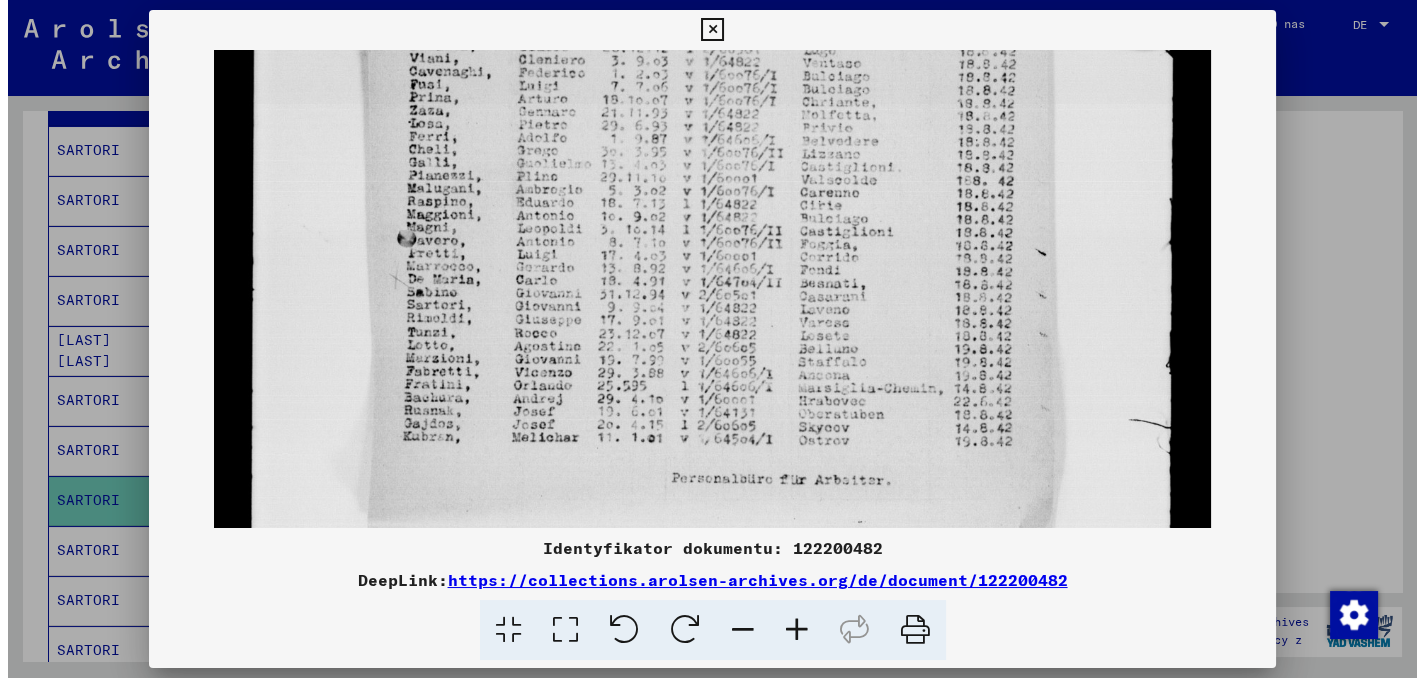 scroll, scrollTop: 705, scrollLeft: 0, axis: vertical 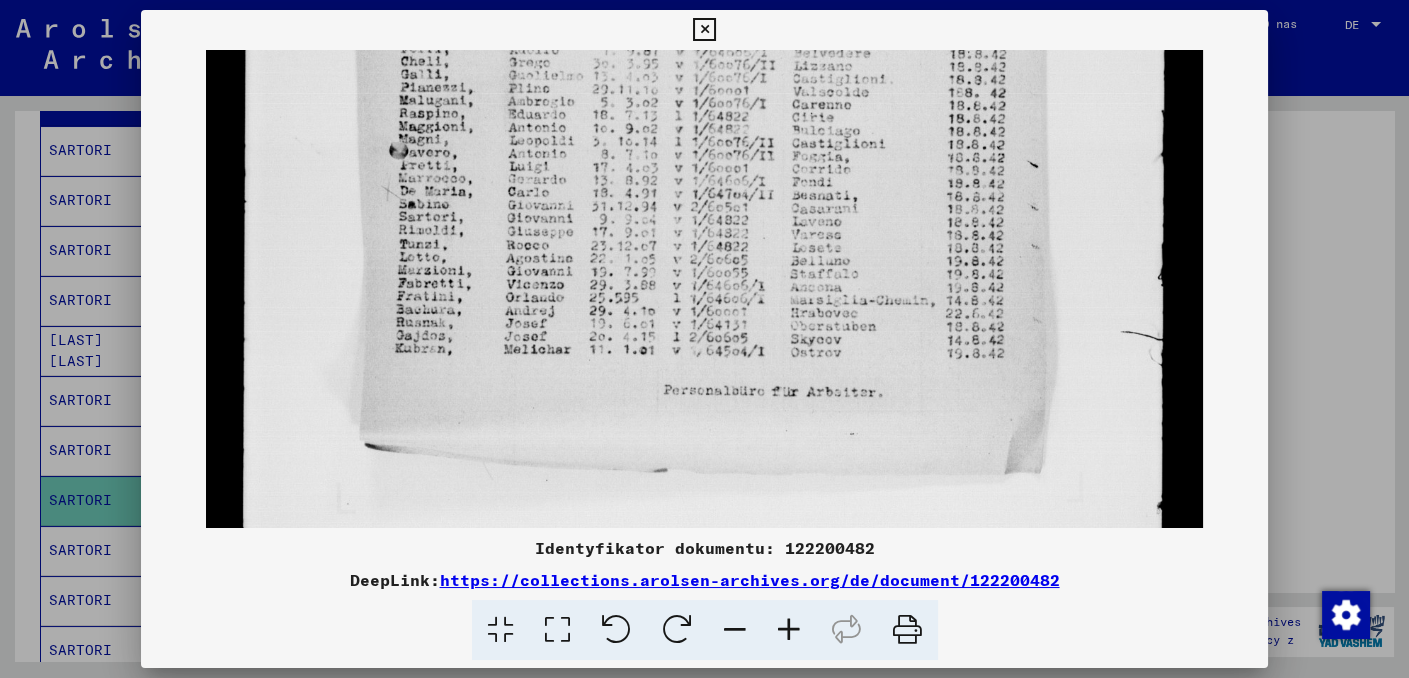 drag, startPoint x: 632, startPoint y: 341, endPoint x: 627, endPoint y: 136, distance: 205.06097 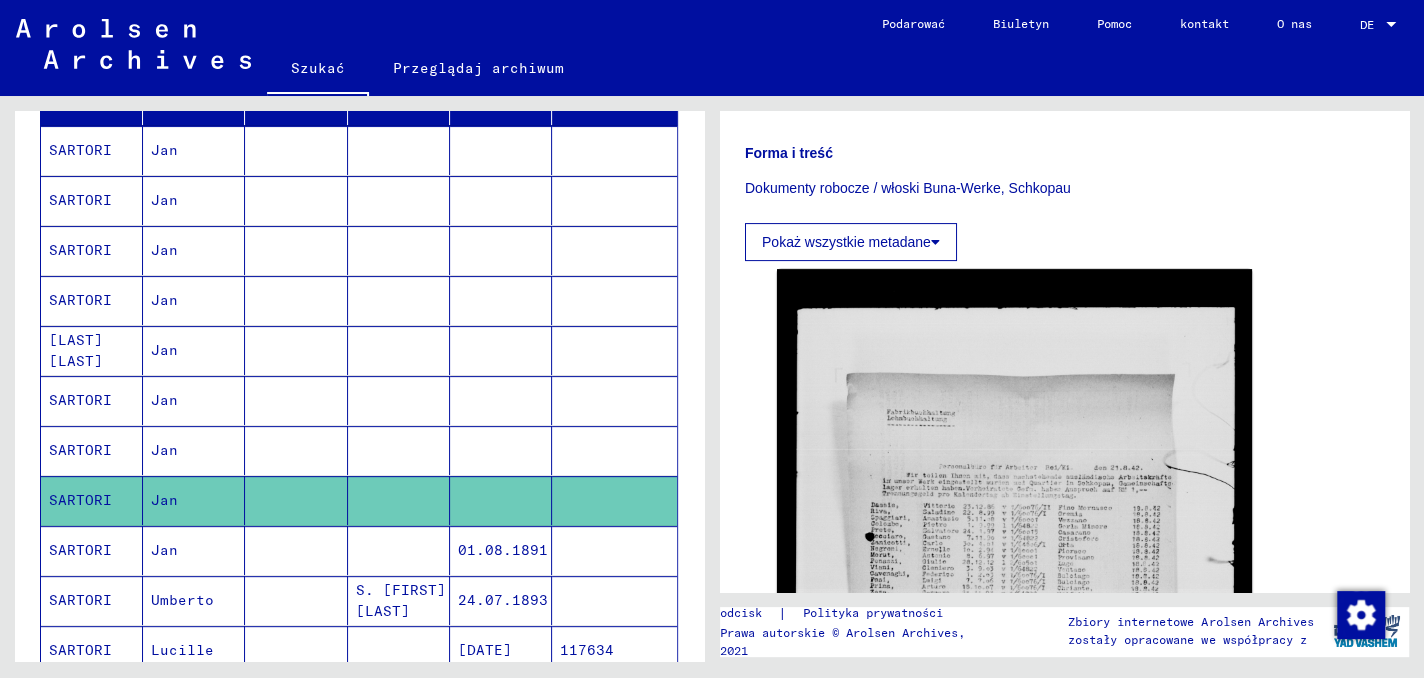 click on "Jan" at bounding box center [182, 600] 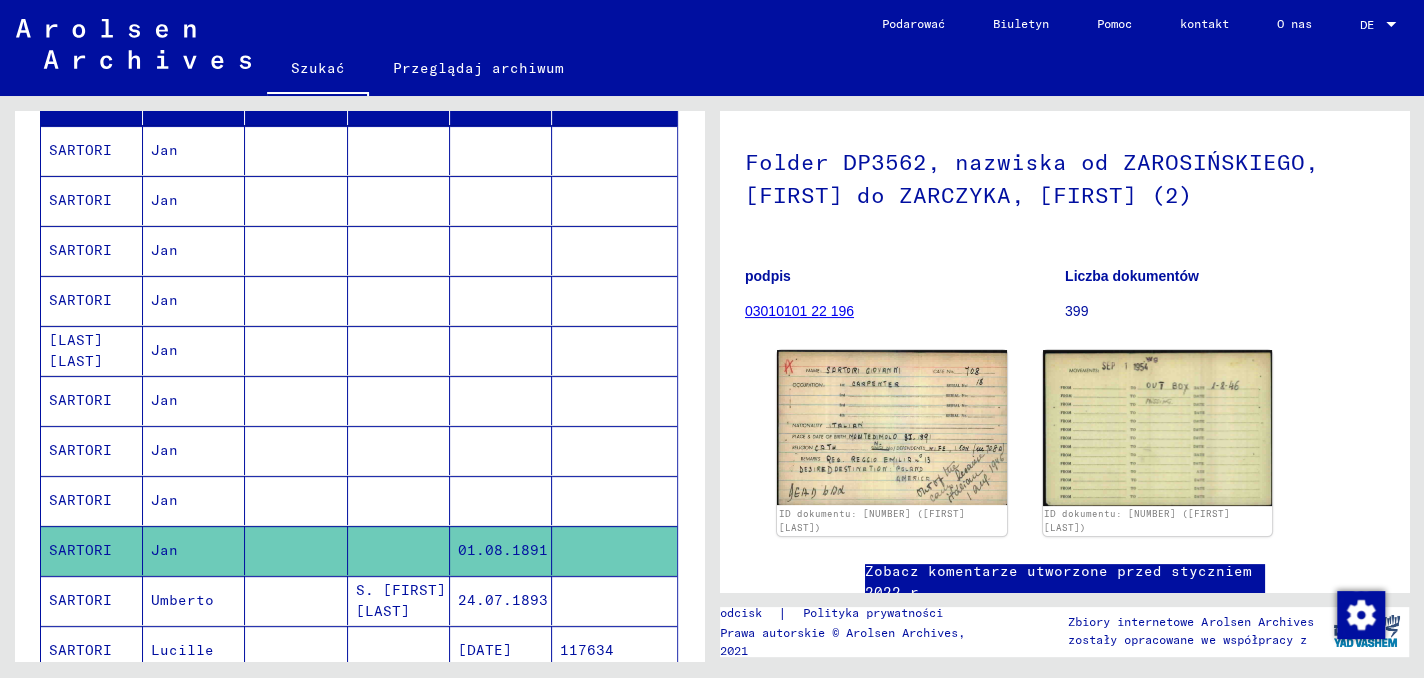scroll, scrollTop: 231, scrollLeft: 0, axis: vertical 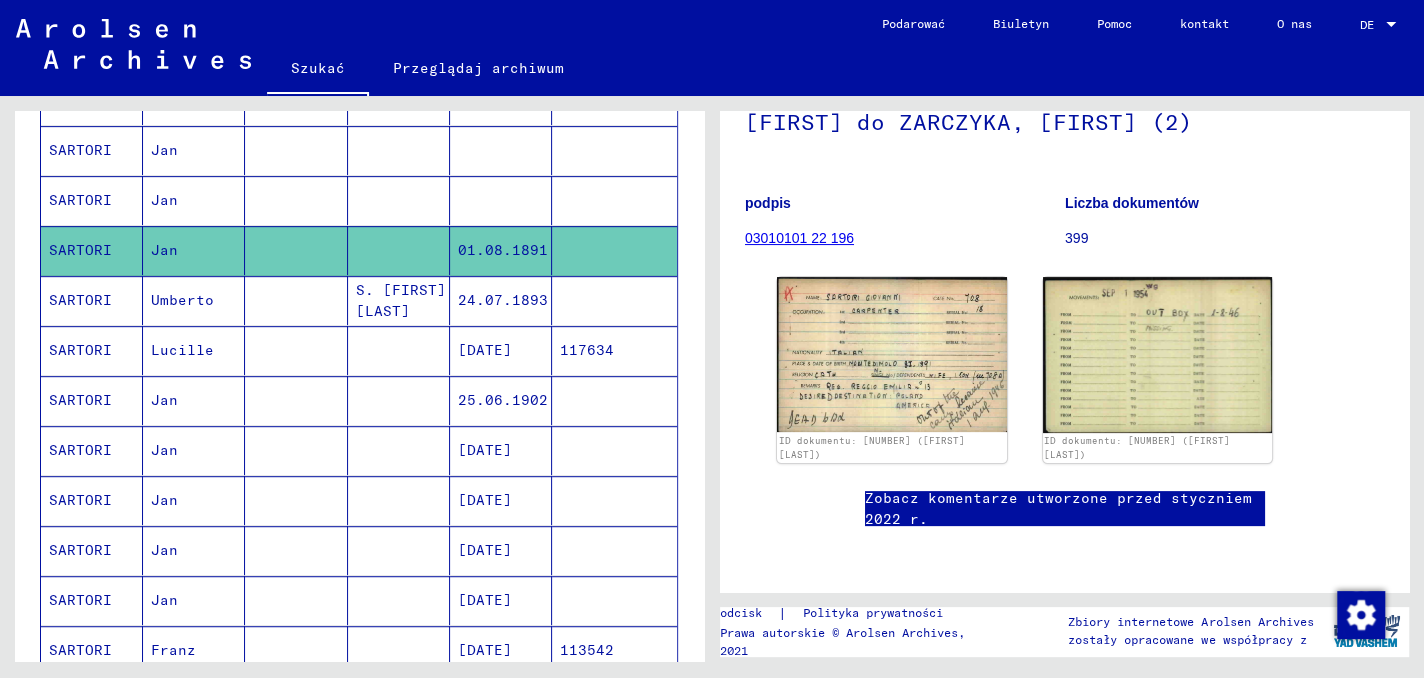 click on "Umberto" at bounding box center (182, 350) 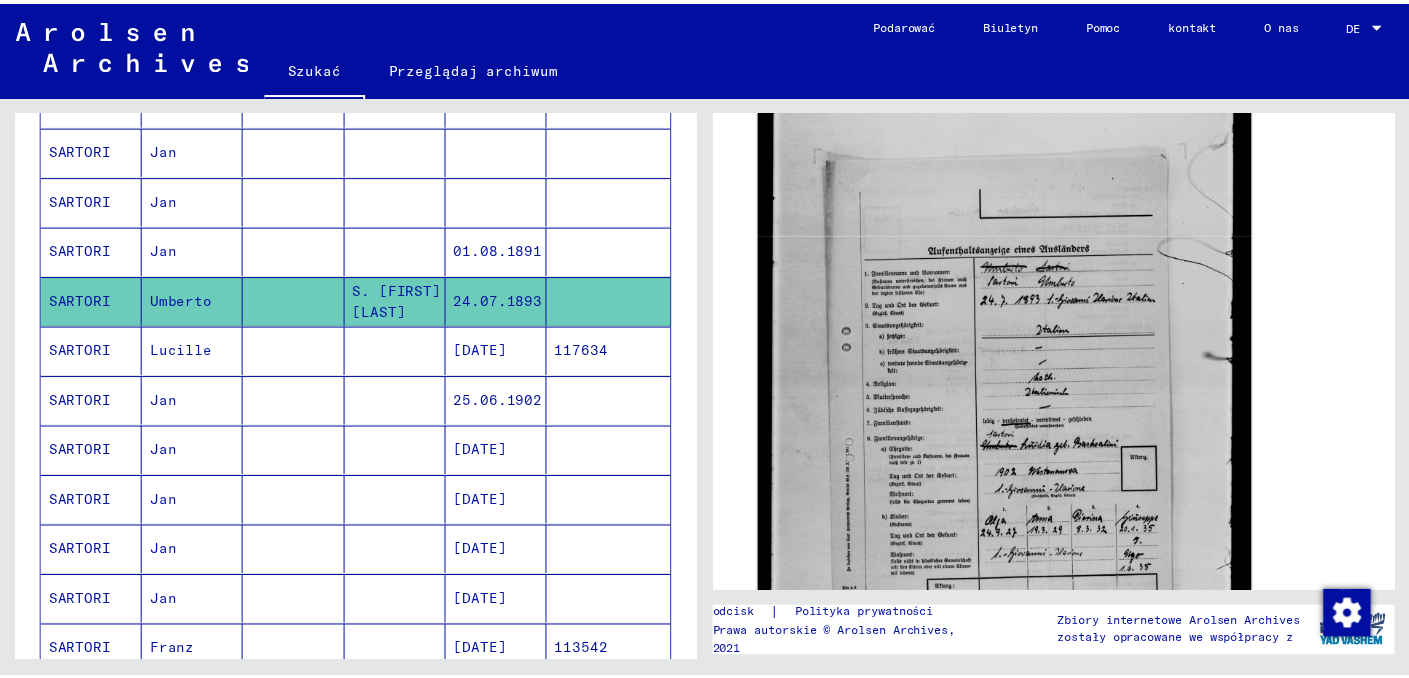 scroll, scrollTop: 600, scrollLeft: 0, axis: vertical 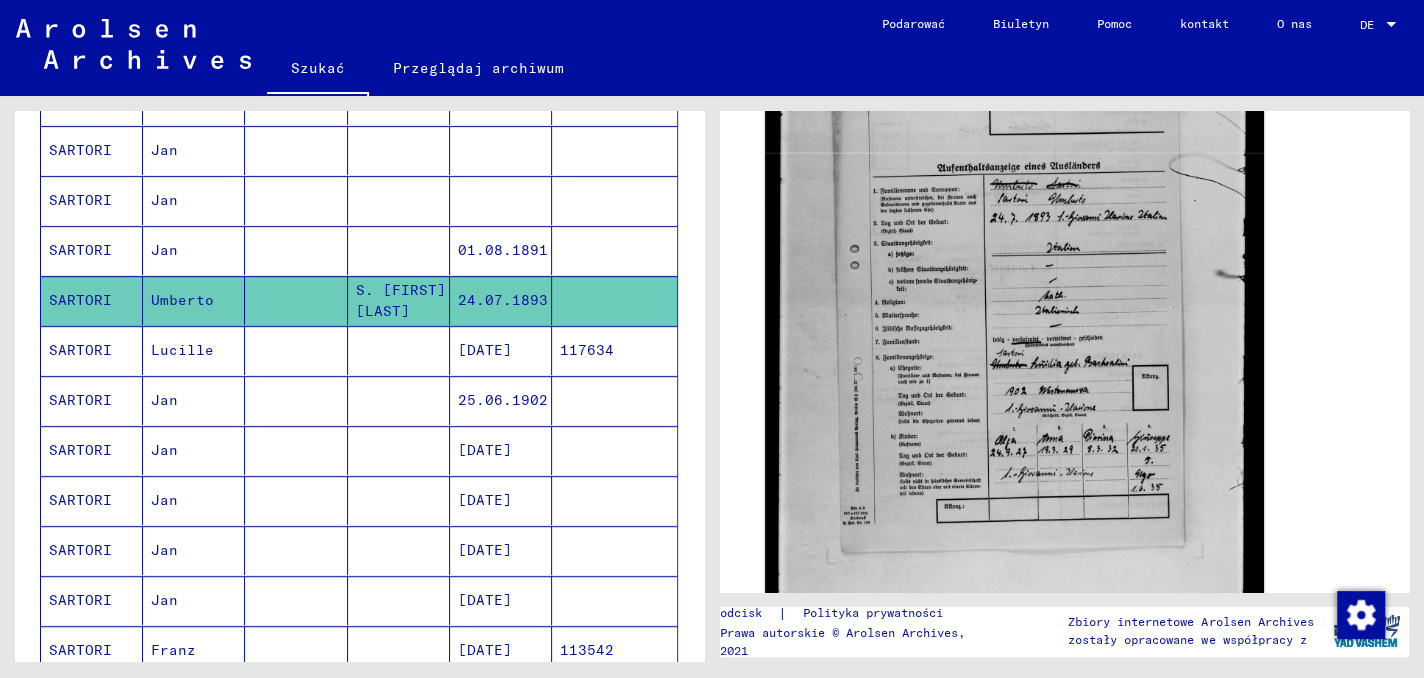 click 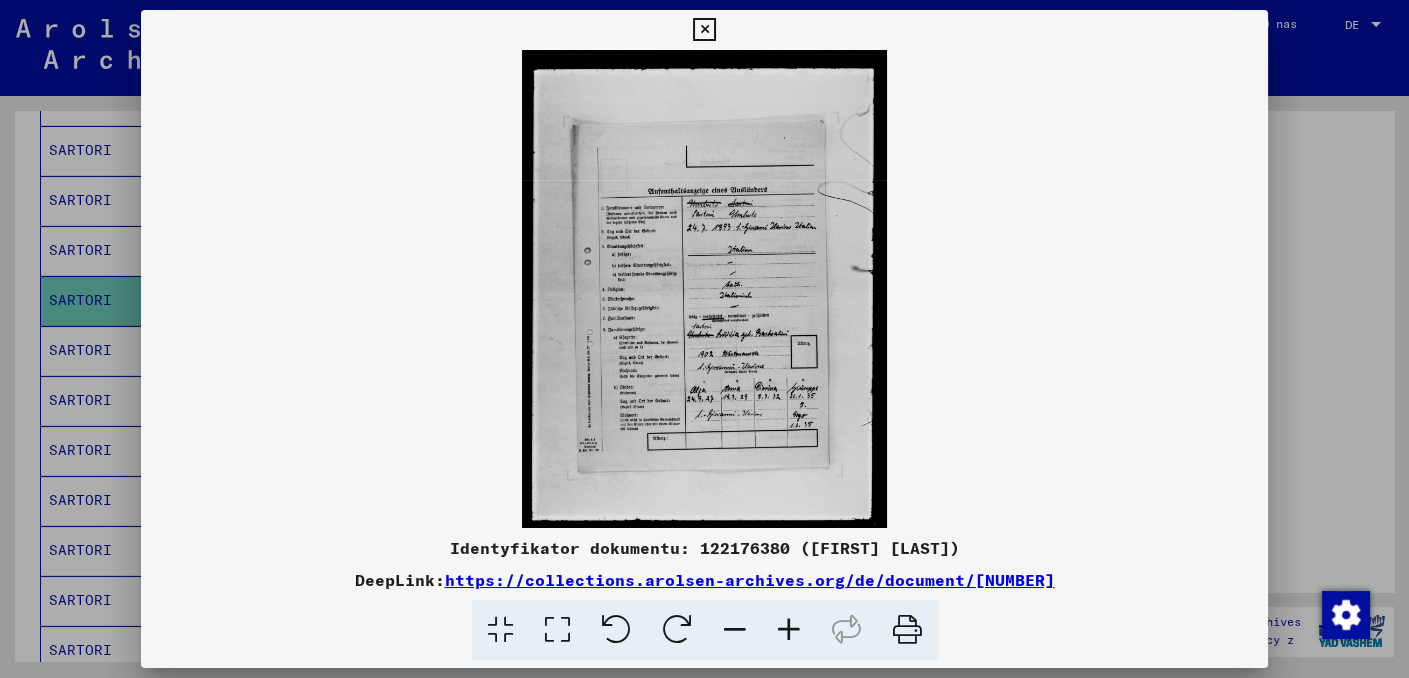 click at bounding box center [789, 630] 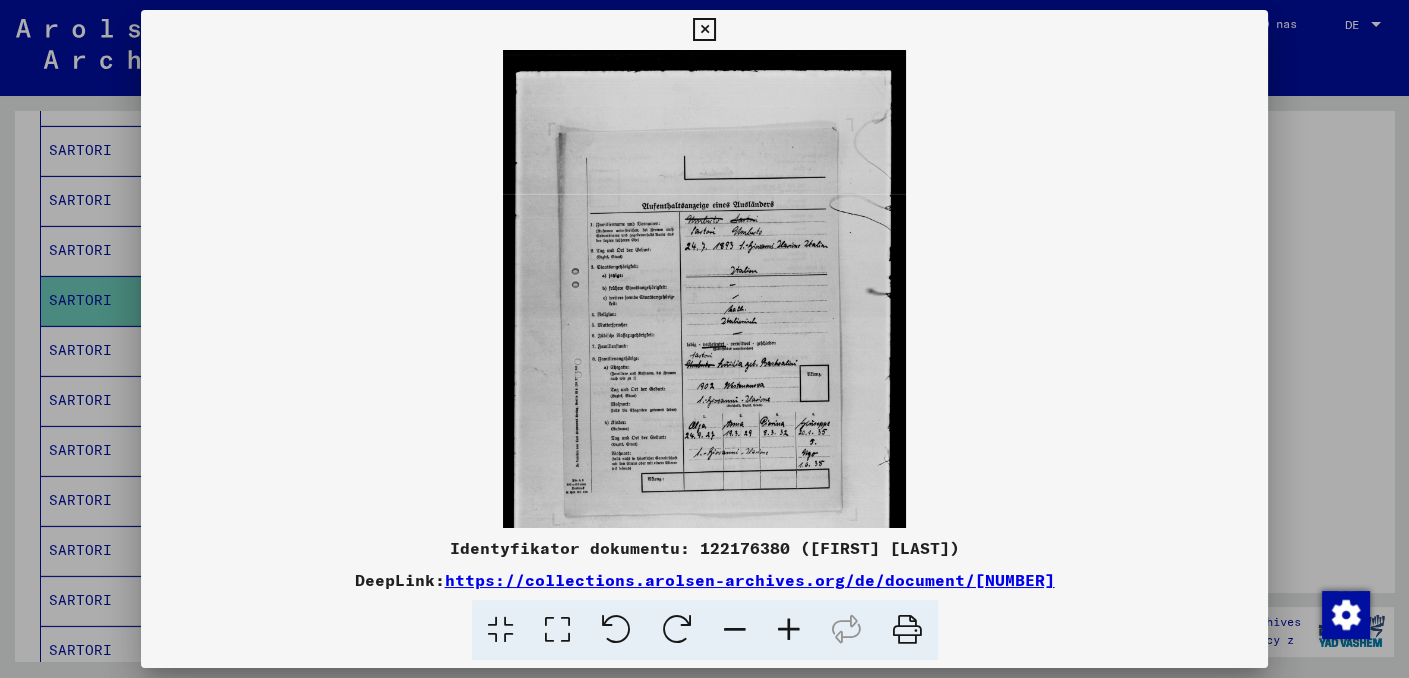 click at bounding box center [789, 630] 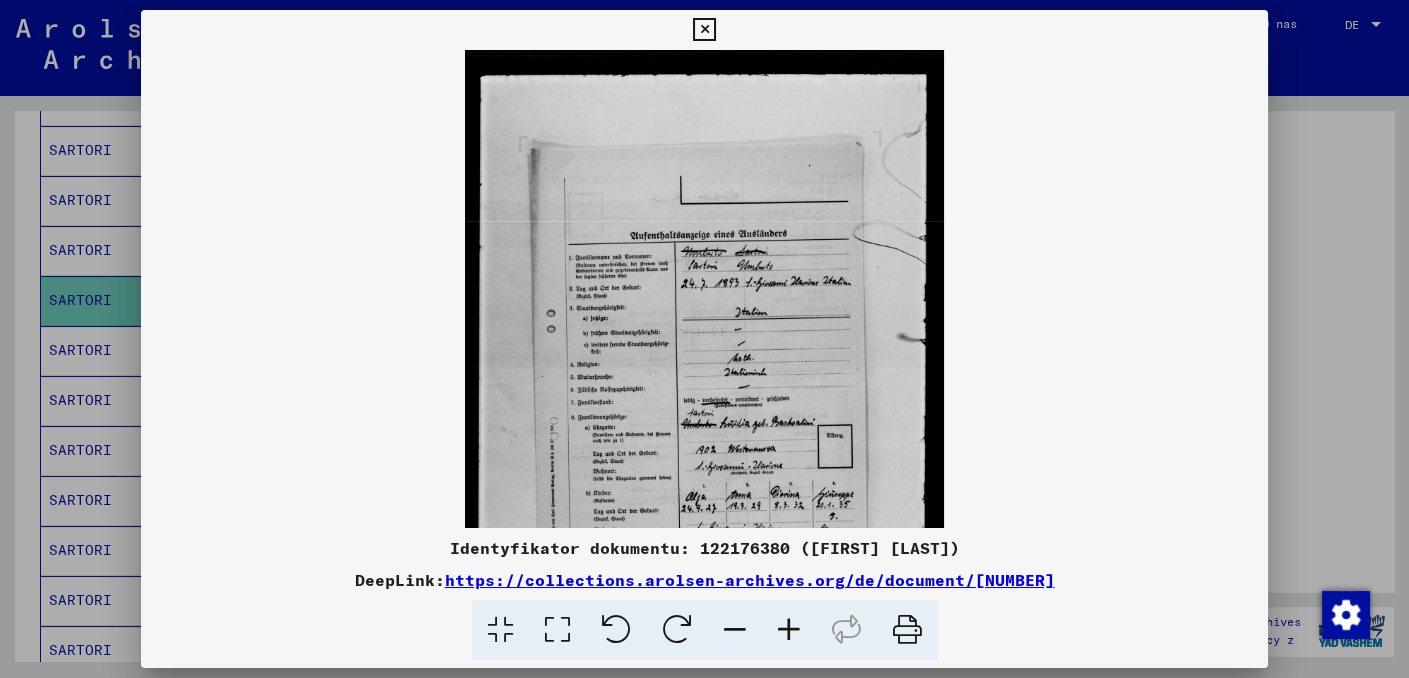 click at bounding box center (789, 630) 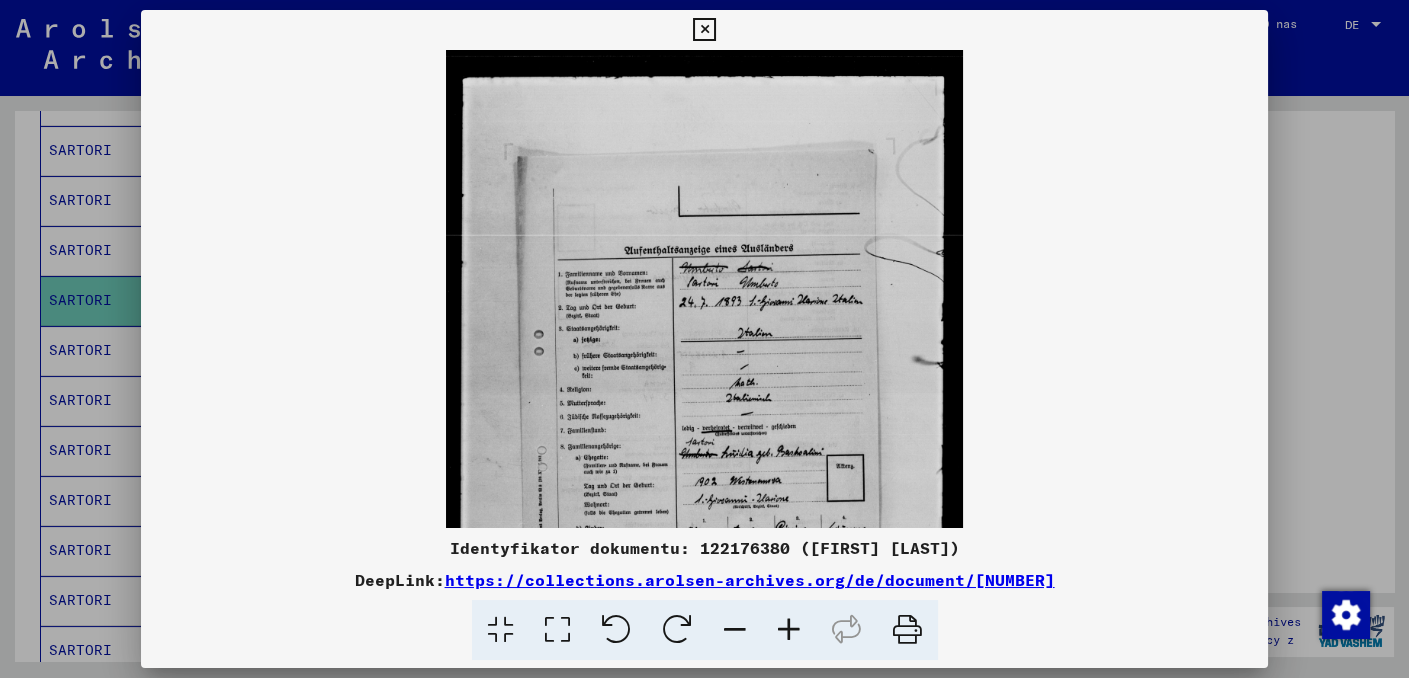 click at bounding box center [789, 630] 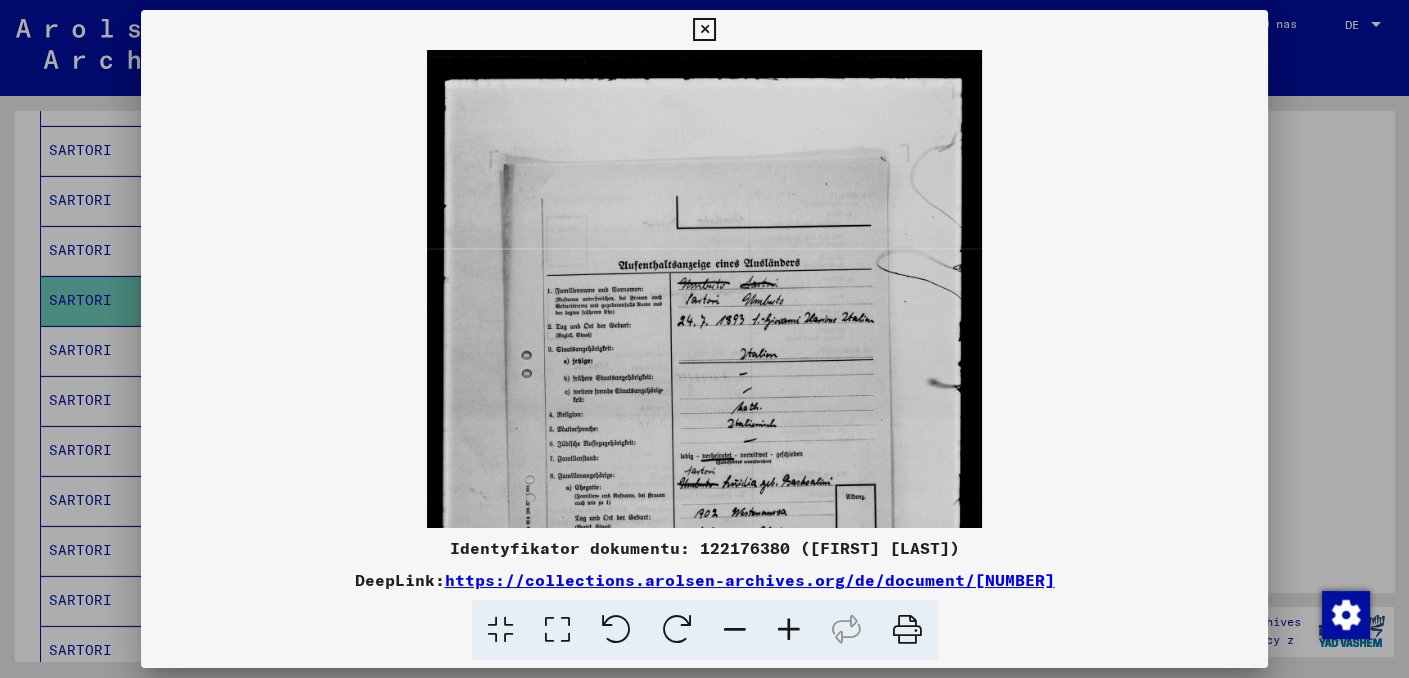 click at bounding box center [789, 630] 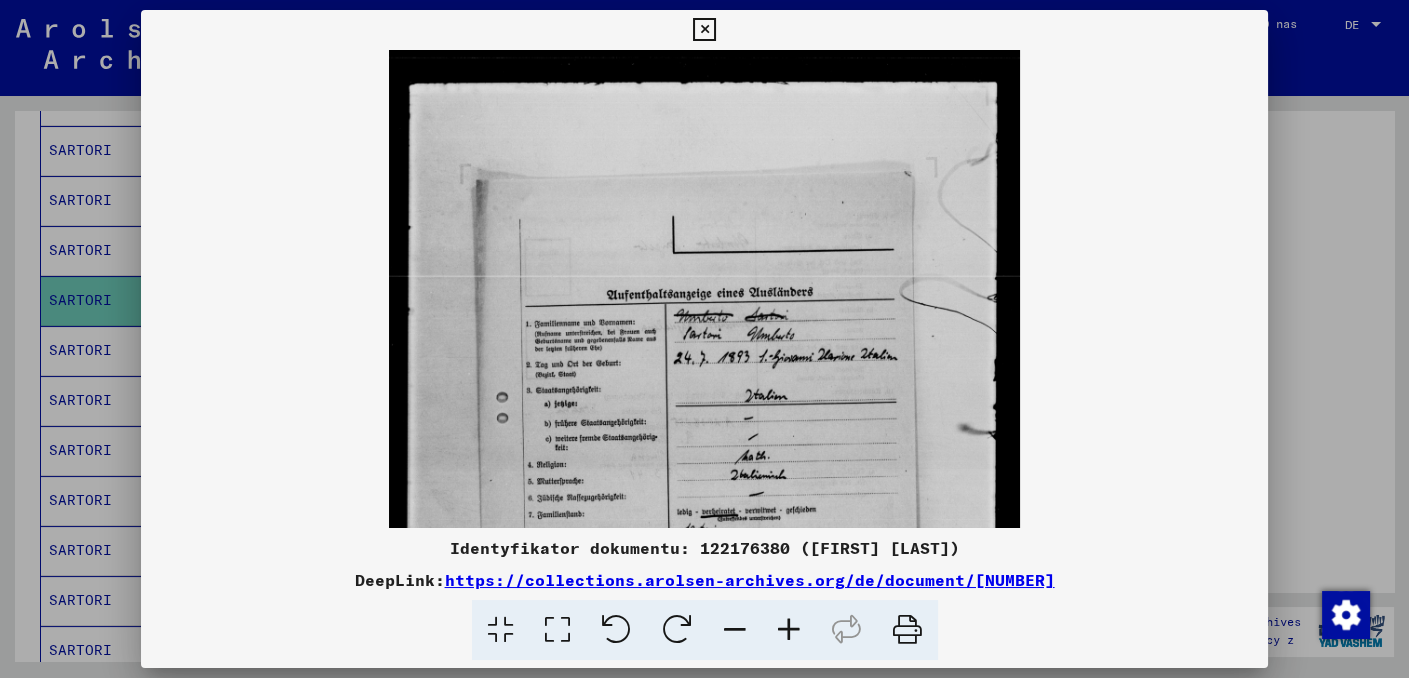 click at bounding box center (789, 630) 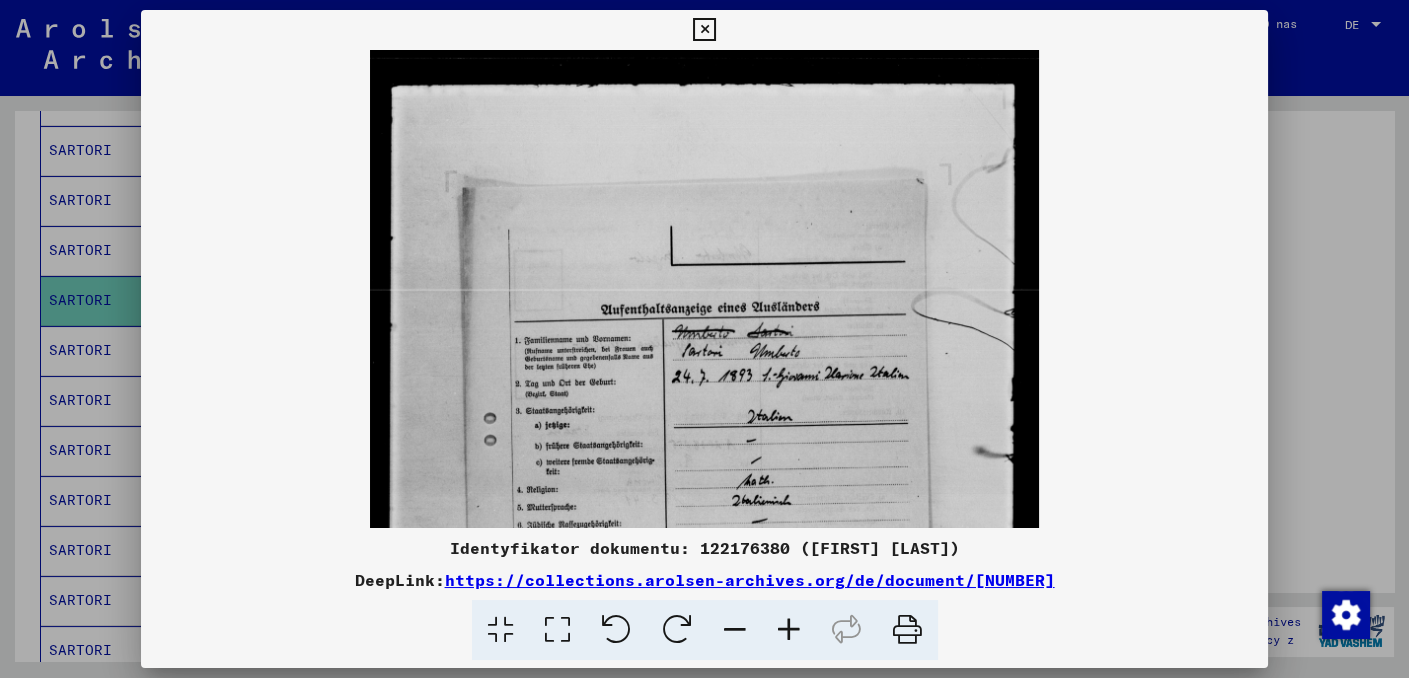 click at bounding box center (789, 630) 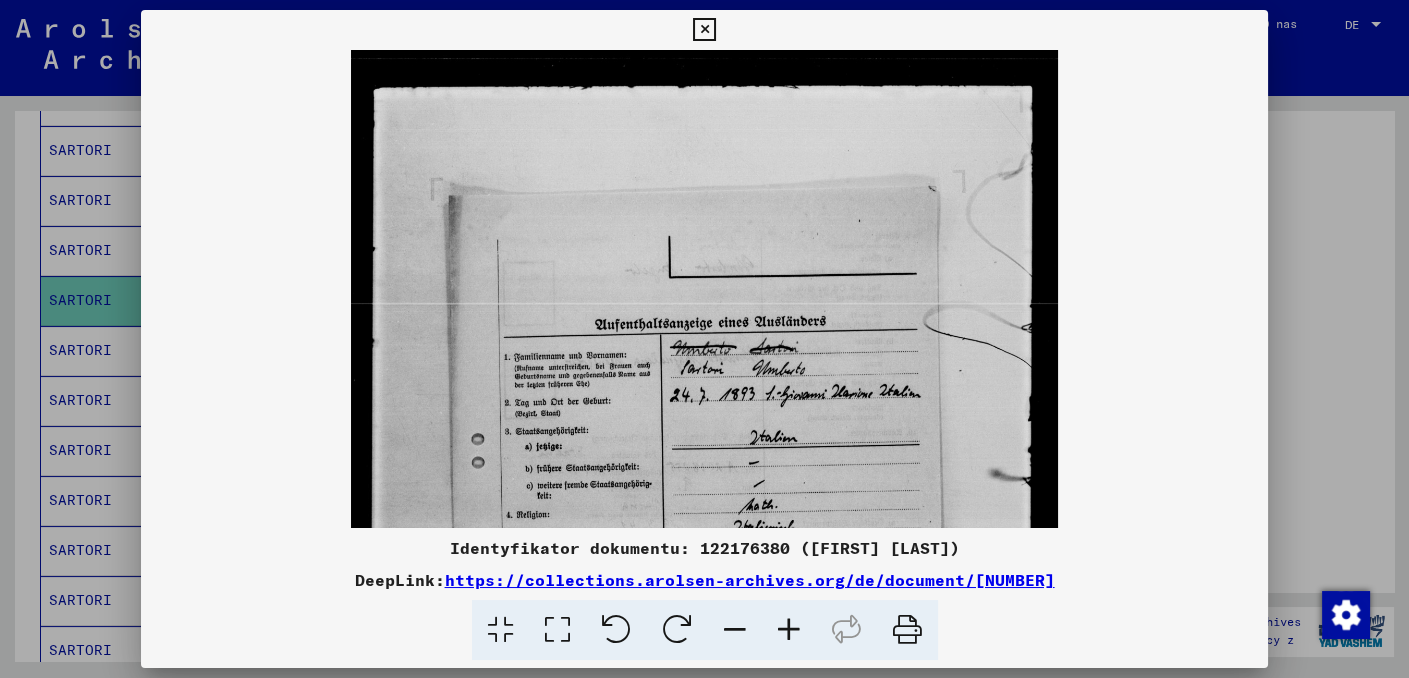 click at bounding box center [789, 630] 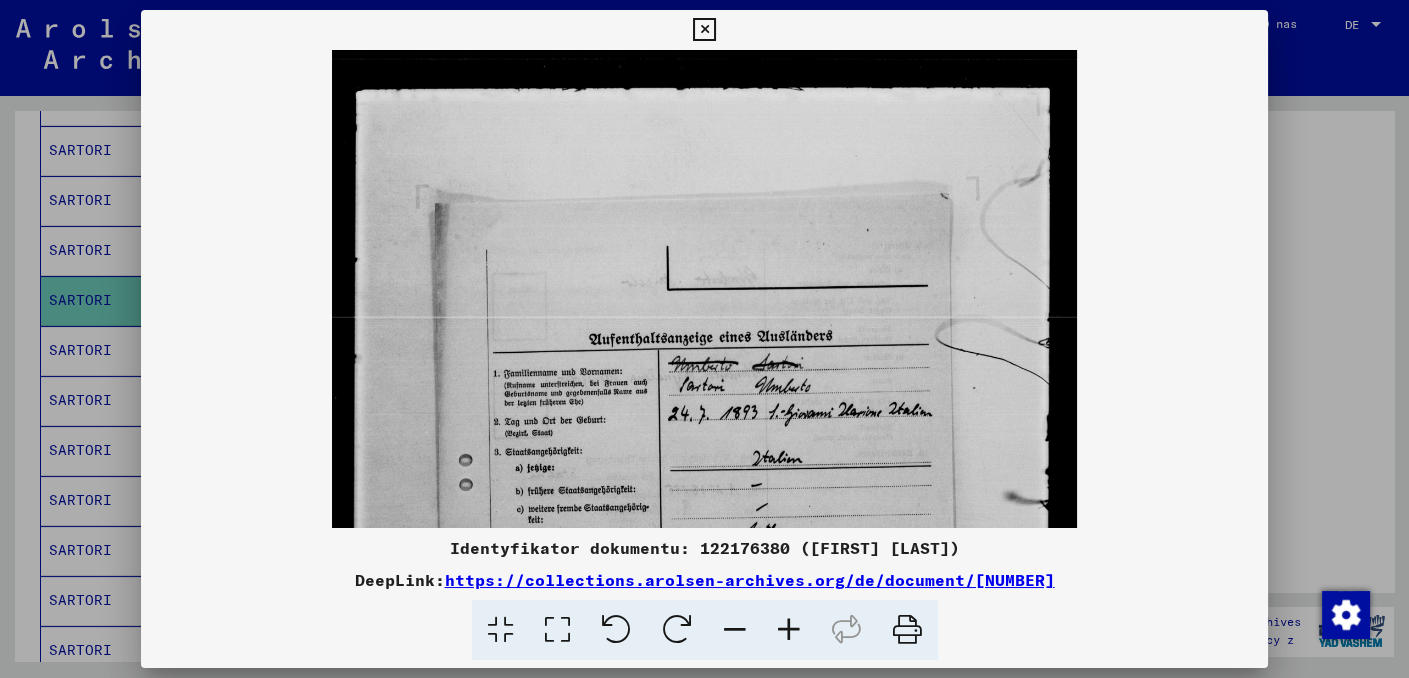 click at bounding box center [789, 630] 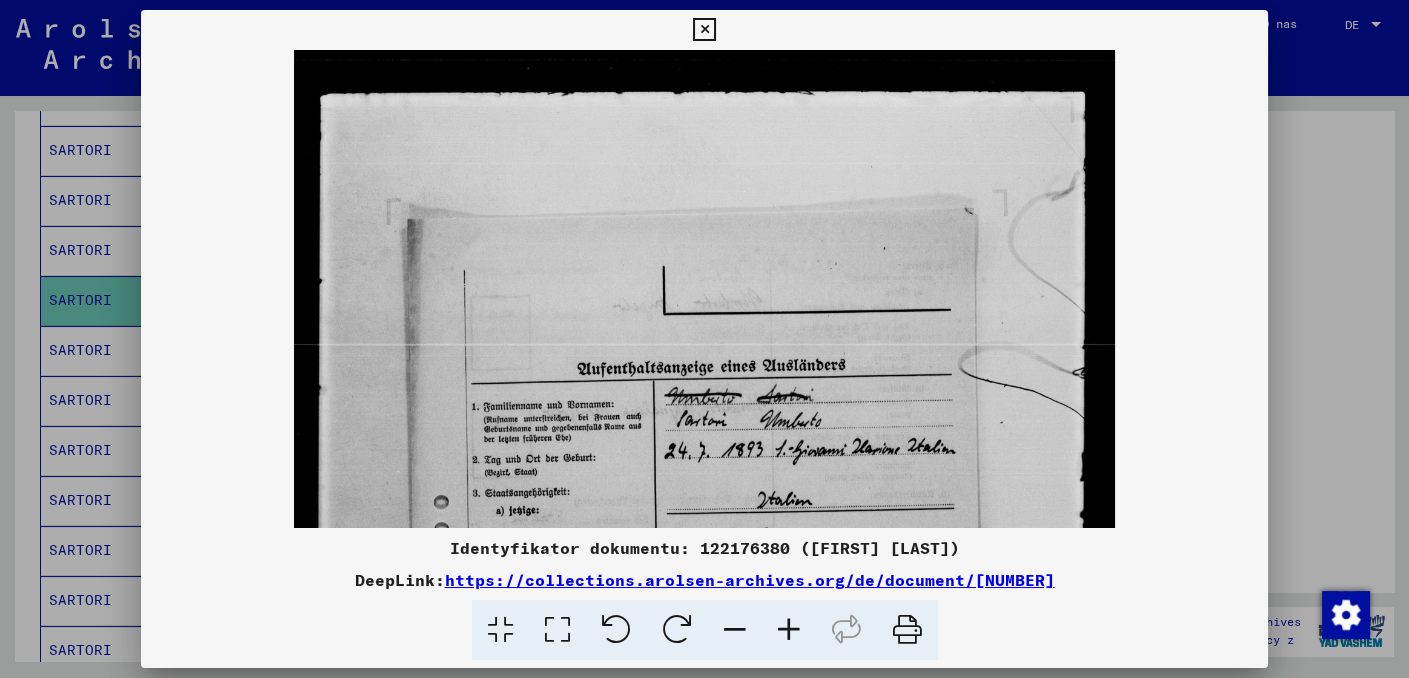 click at bounding box center [789, 630] 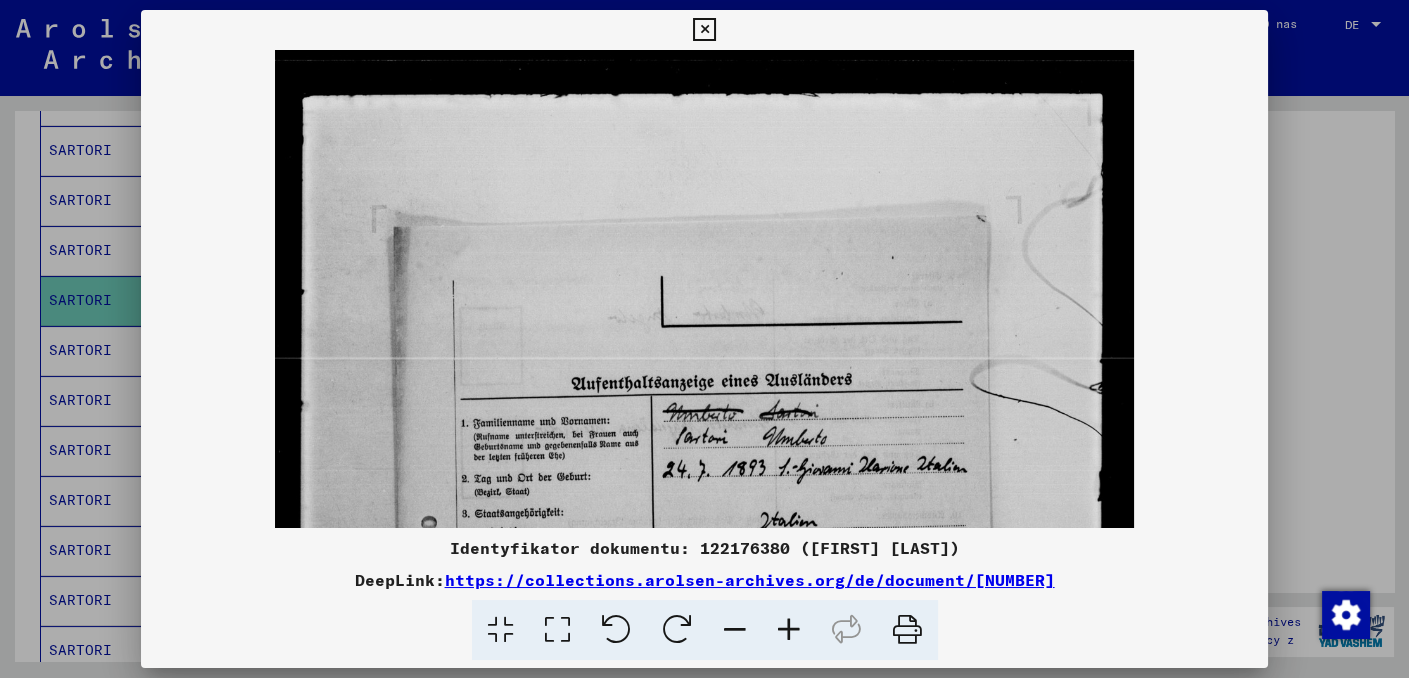 click at bounding box center [789, 630] 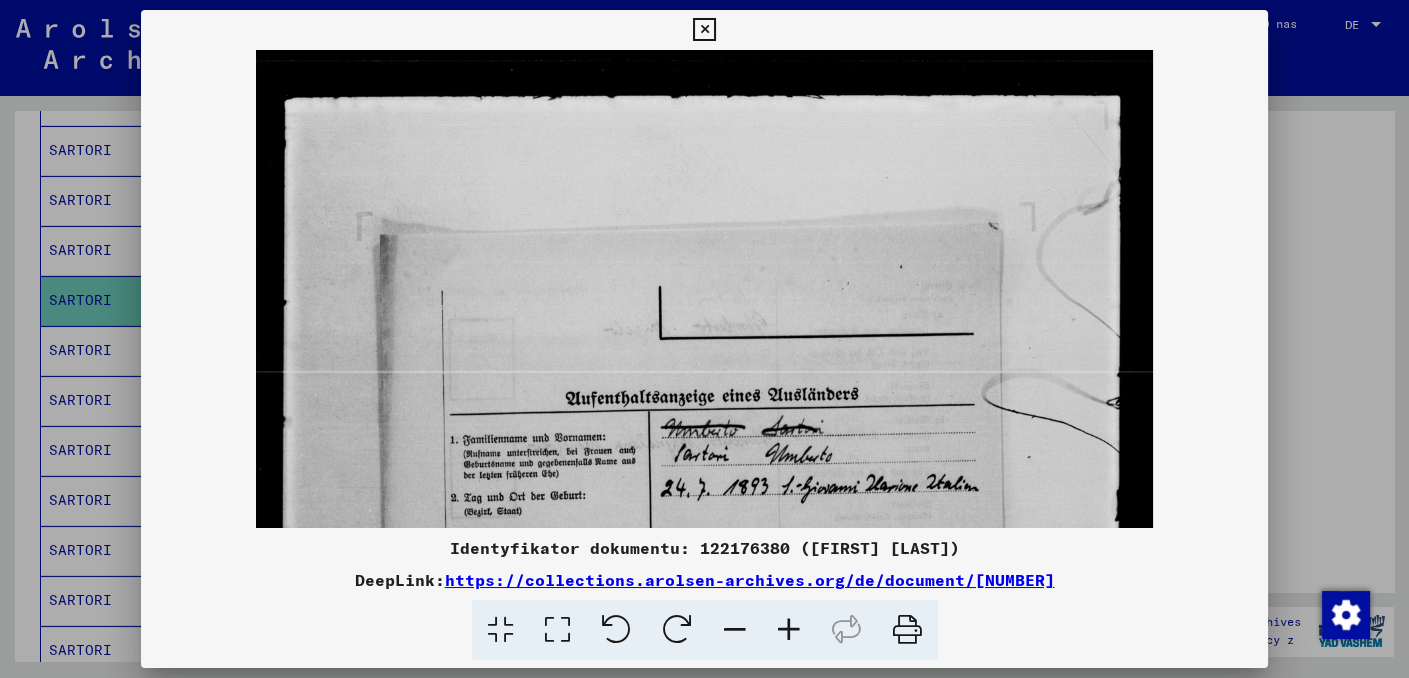 click at bounding box center [789, 630] 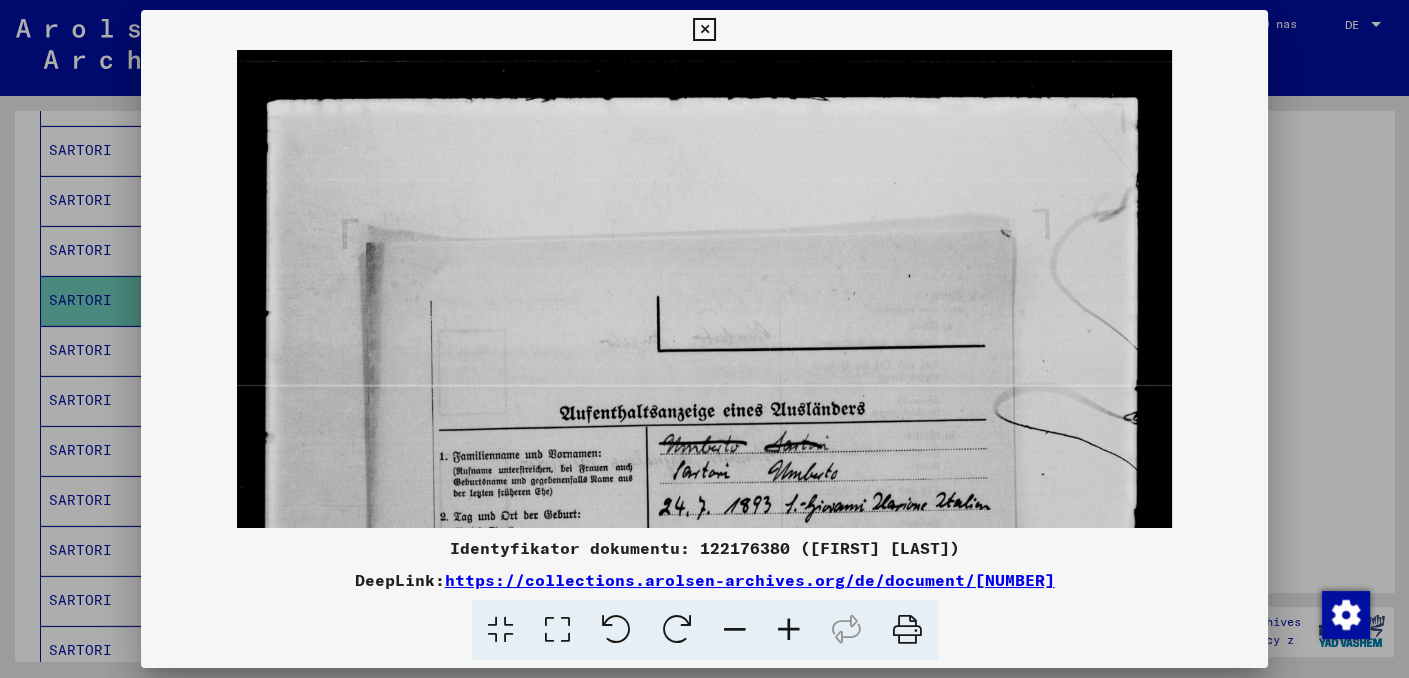 click at bounding box center [789, 630] 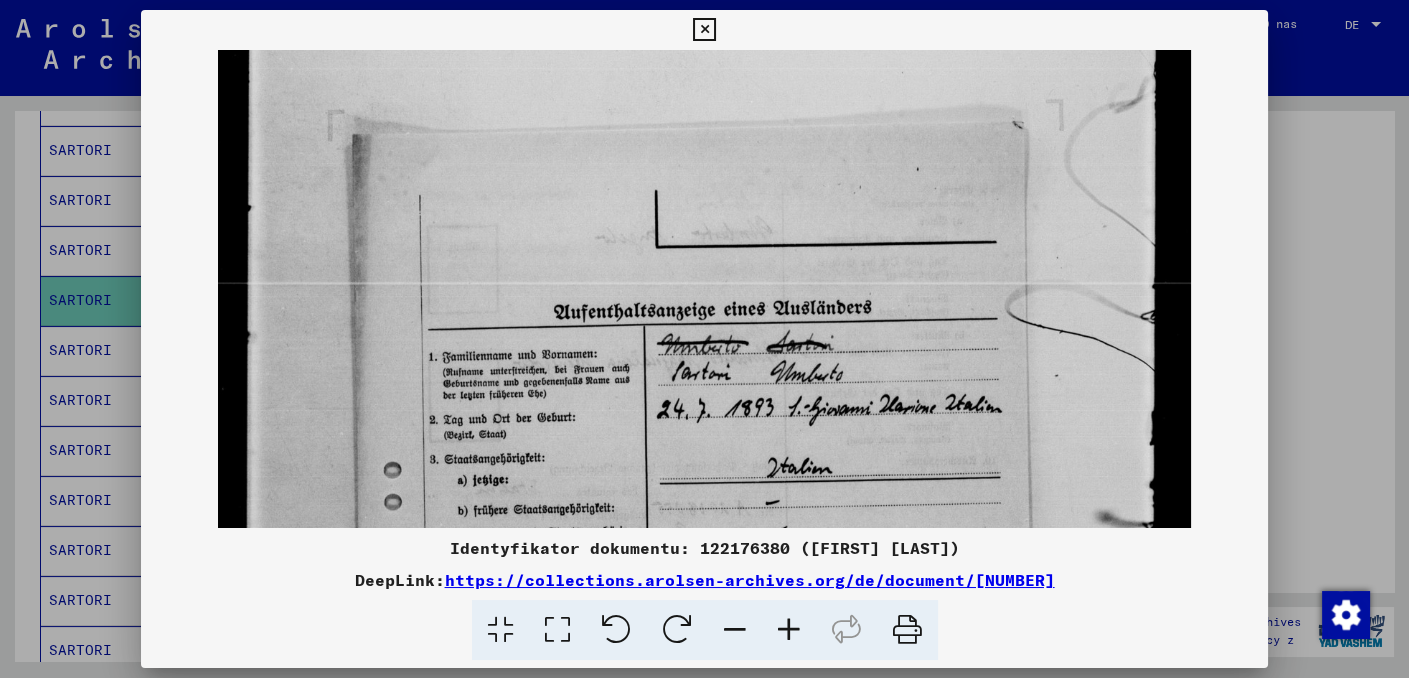 drag, startPoint x: 809, startPoint y: 505, endPoint x: 817, endPoint y: 378, distance: 127.25172 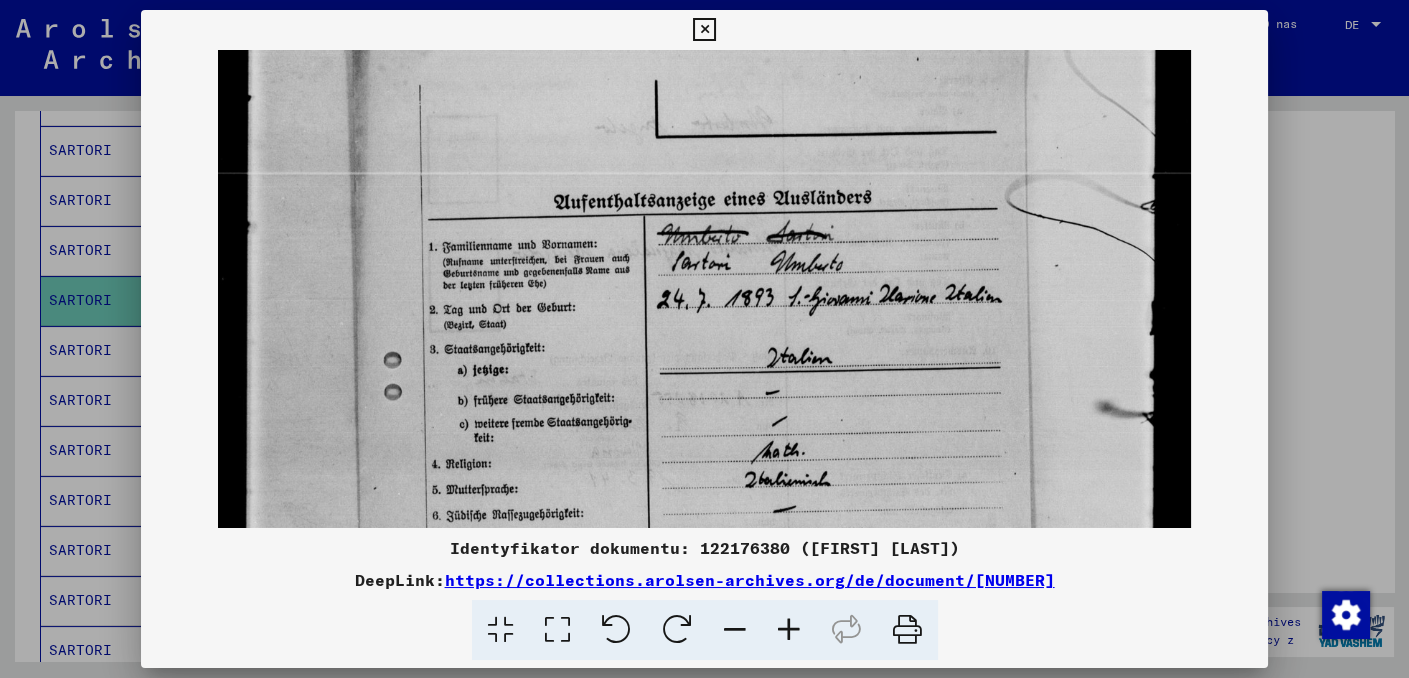scroll, scrollTop: 243, scrollLeft: 0, axis: vertical 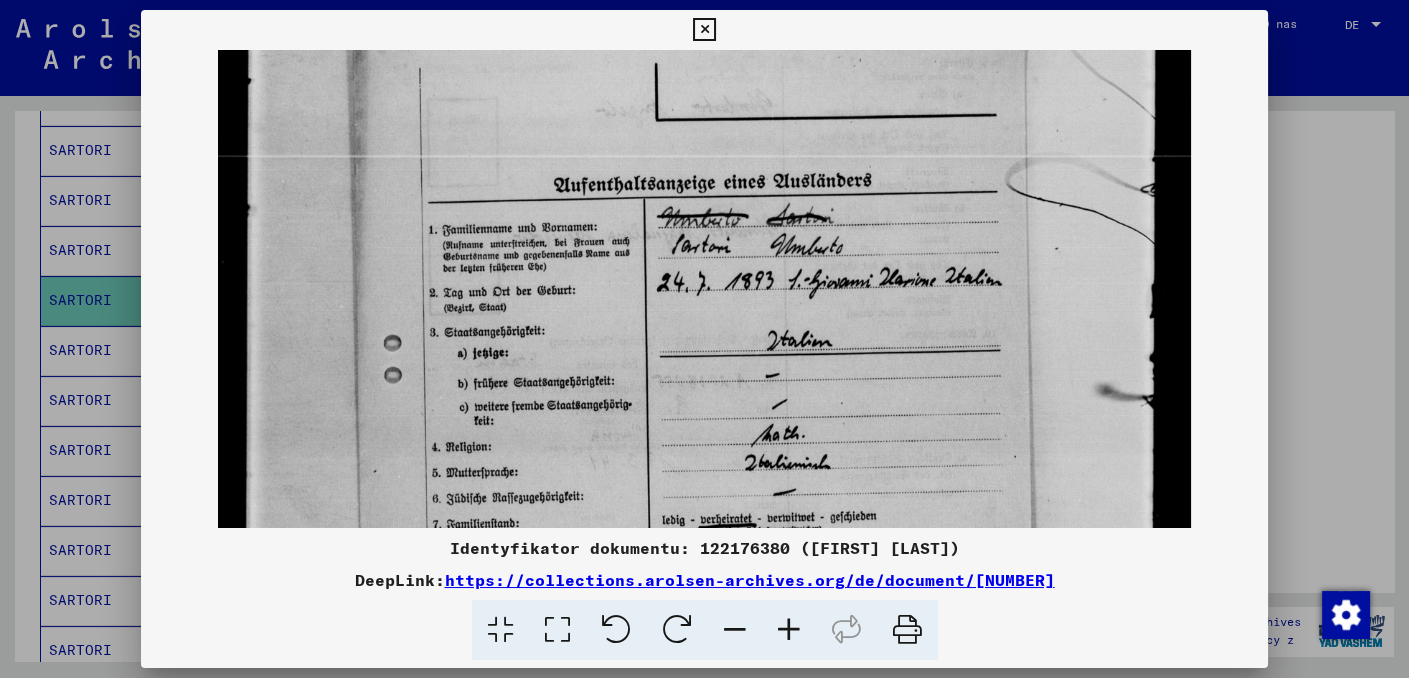 drag, startPoint x: 815, startPoint y: 432, endPoint x: 817, endPoint y: 324, distance: 108.01852 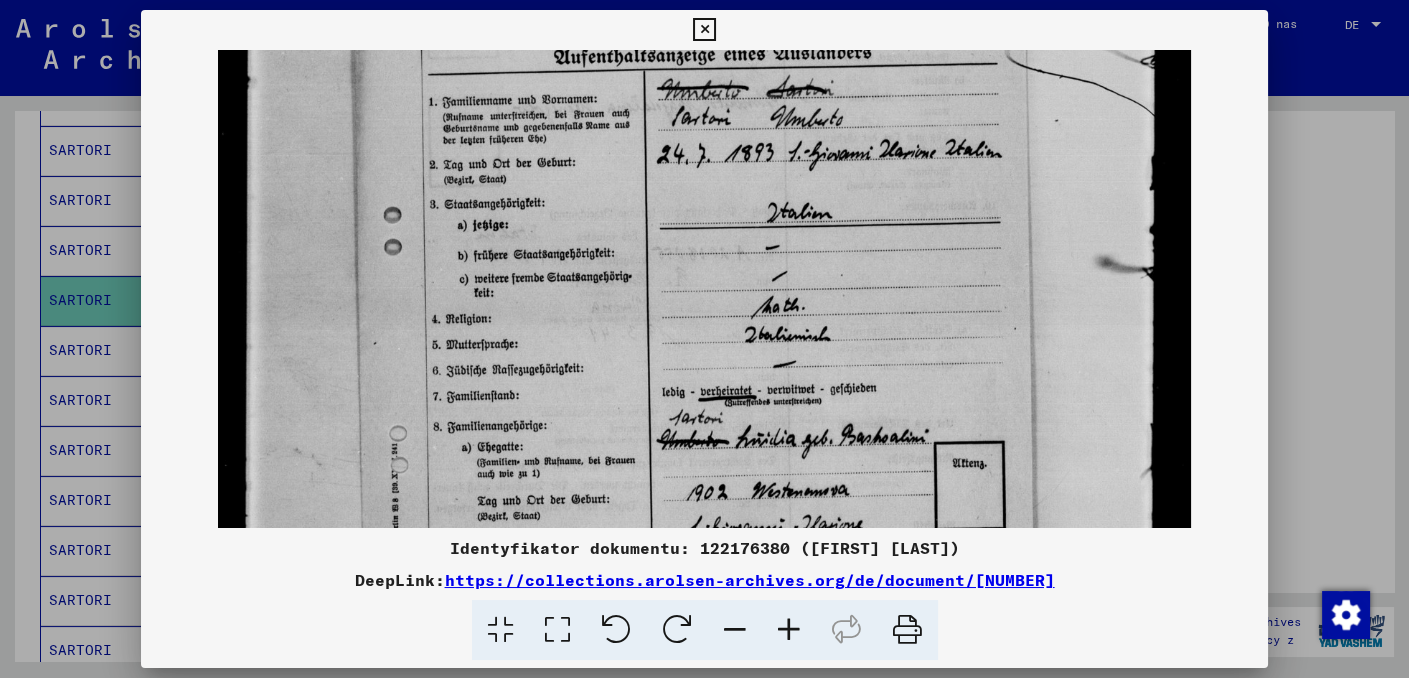 drag, startPoint x: 825, startPoint y: 412, endPoint x: 828, endPoint y: 283, distance: 129.03488 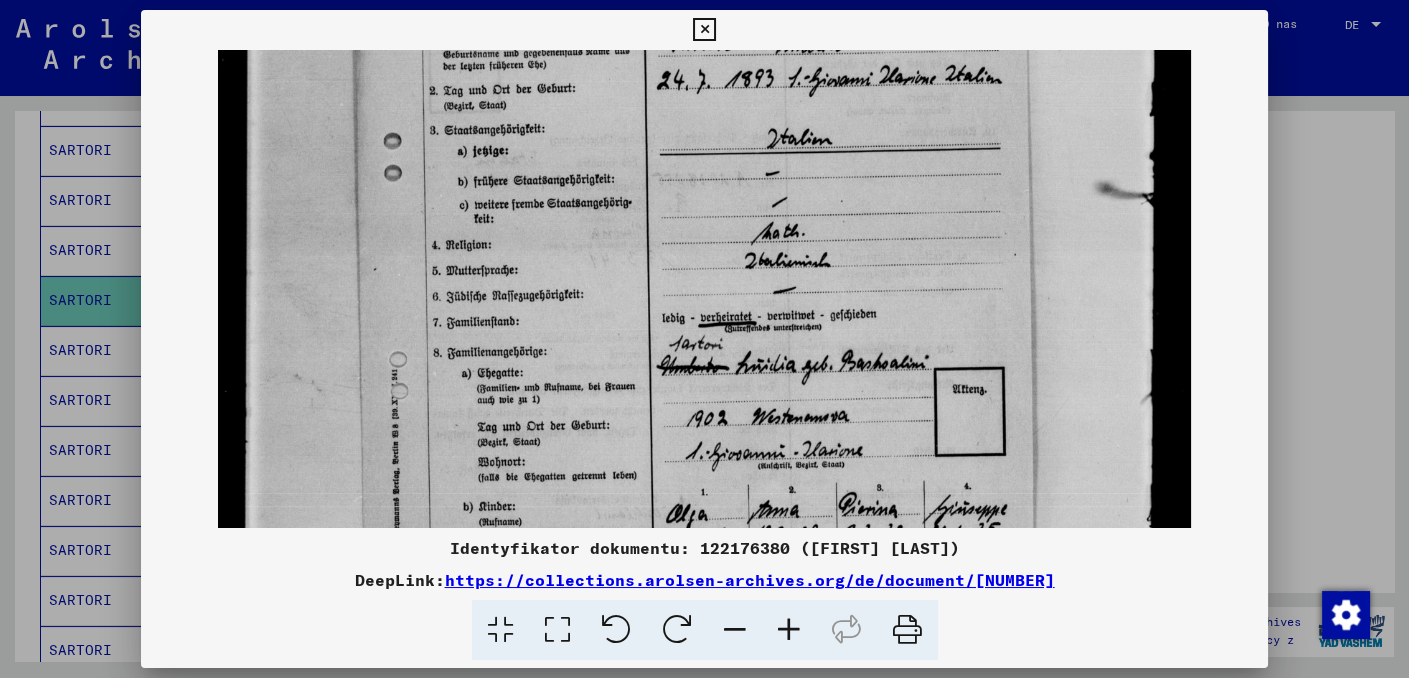 scroll, scrollTop: 533, scrollLeft: 0, axis: vertical 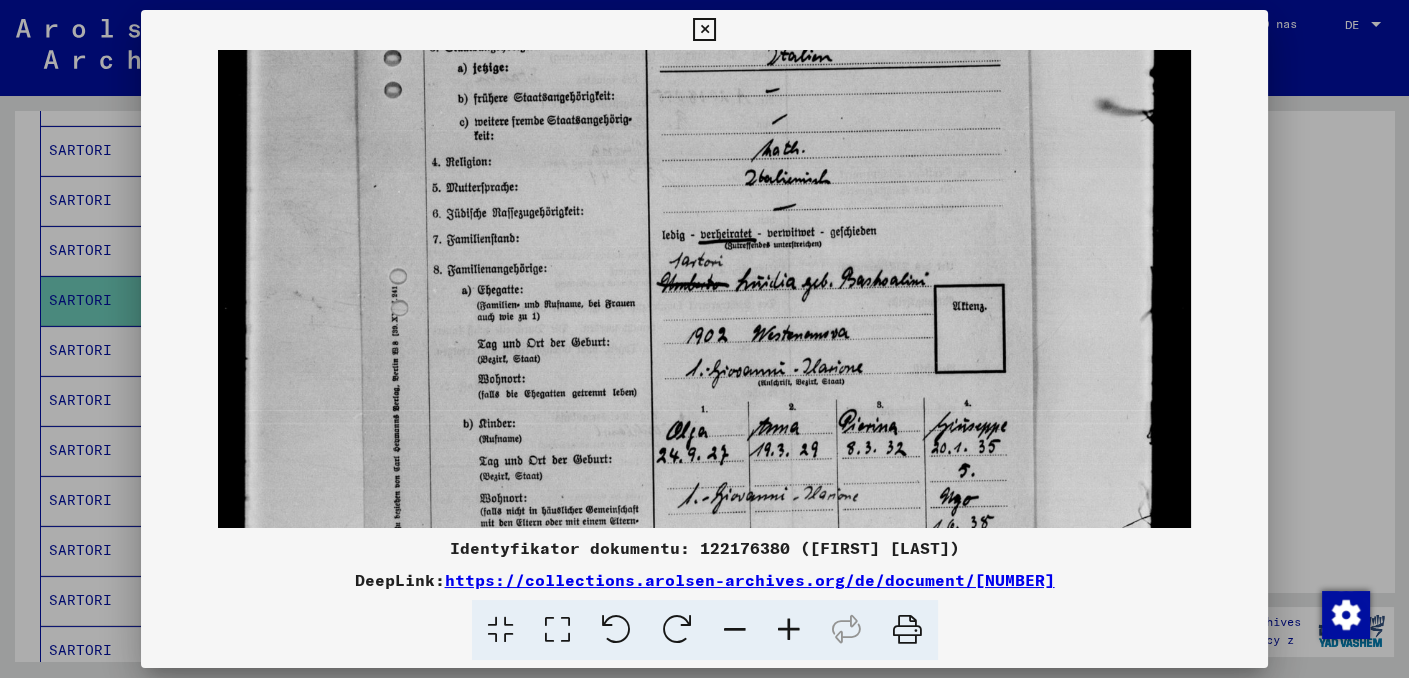 drag, startPoint x: 831, startPoint y: 407, endPoint x: 840, endPoint y: 245, distance: 162.2498 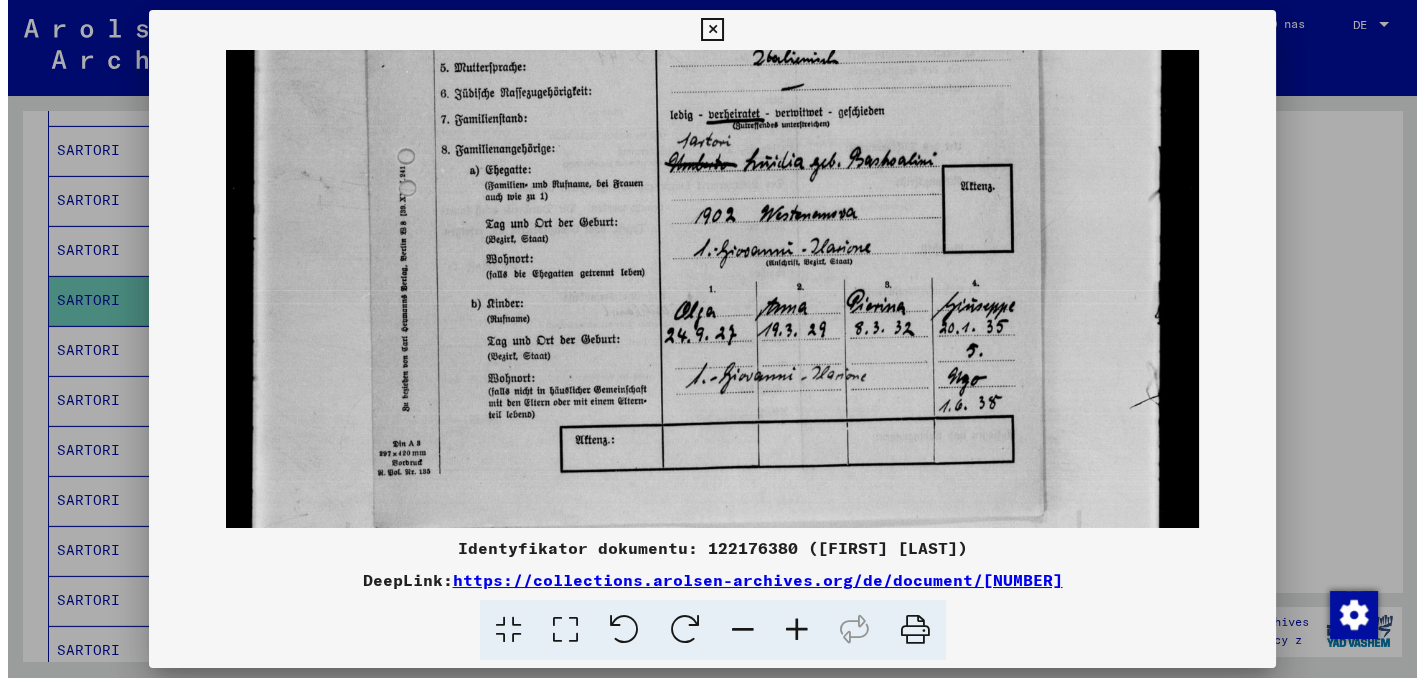scroll, scrollTop: 703, scrollLeft: 0, axis: vertical 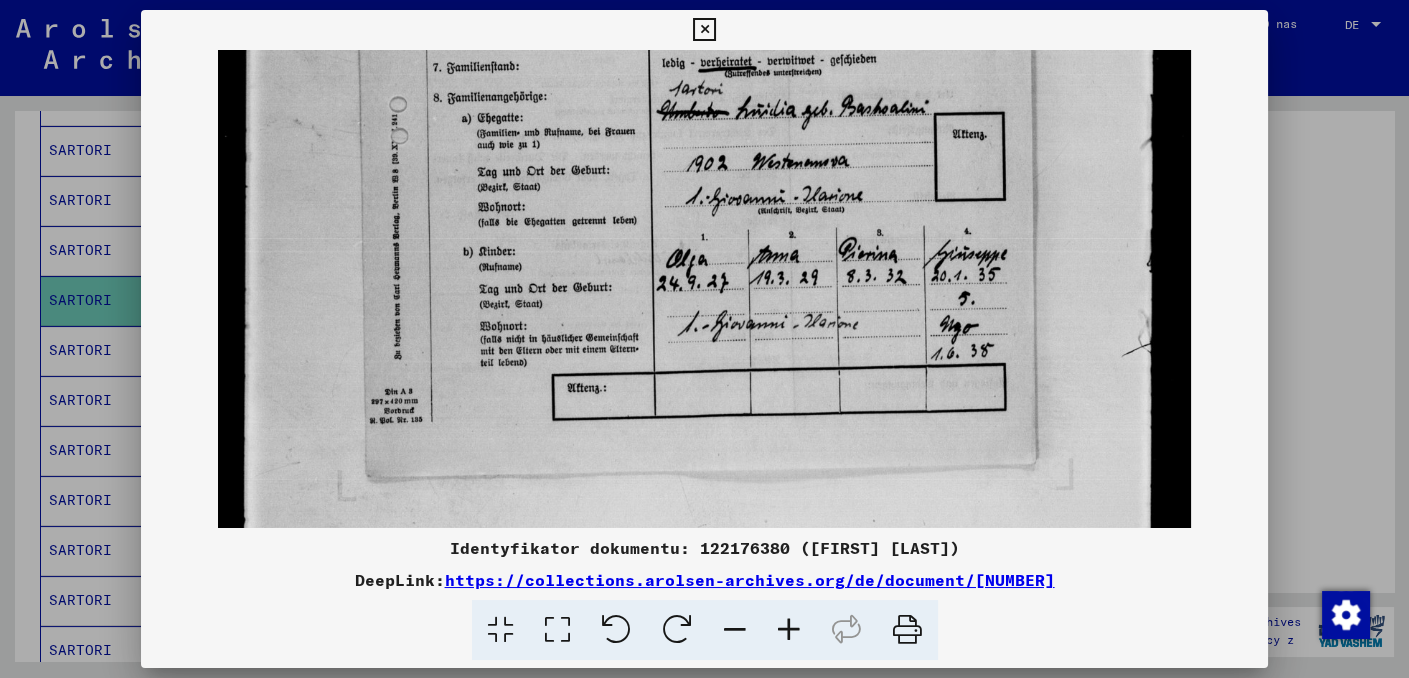 drag, startPoint x: 798, startPoint y: 388, endPoint x: 808, endPoint y: 224, distance: 164.3046 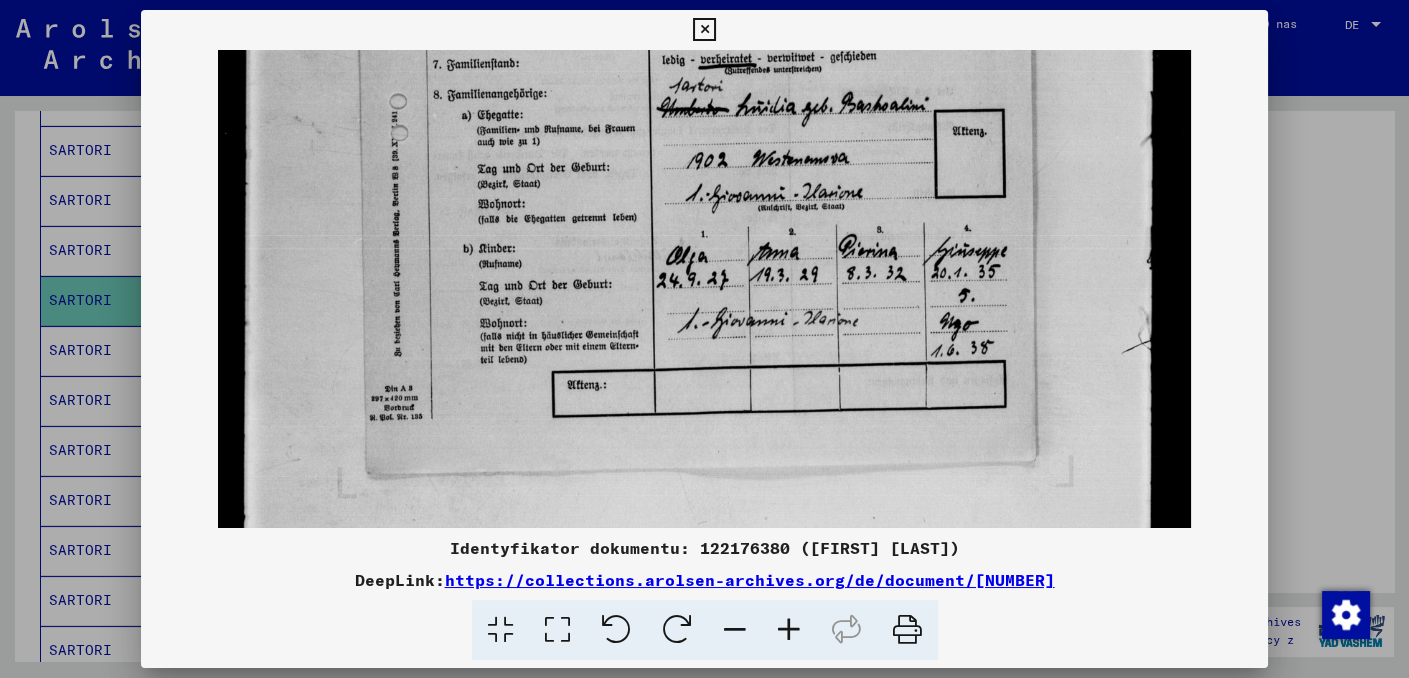 click at bounding box center [704, 30] 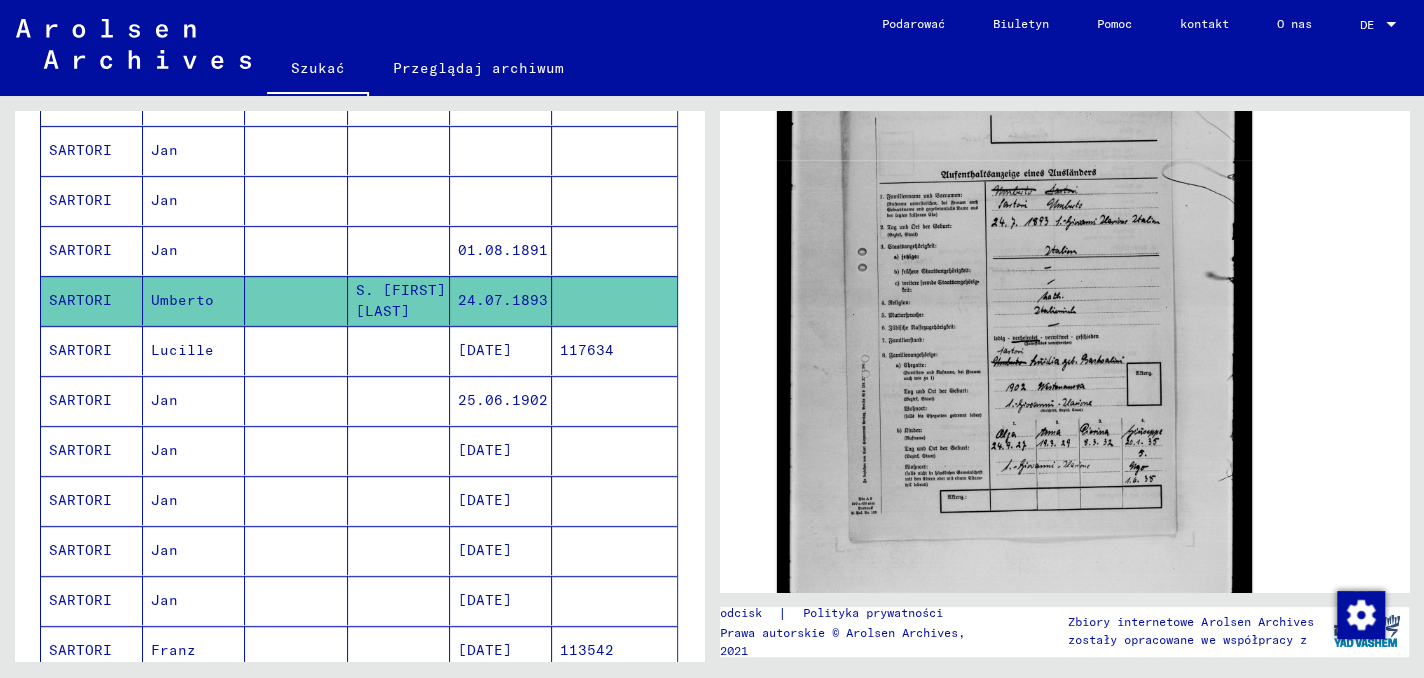 click on "Lucille" at bounding box center (164, 400) 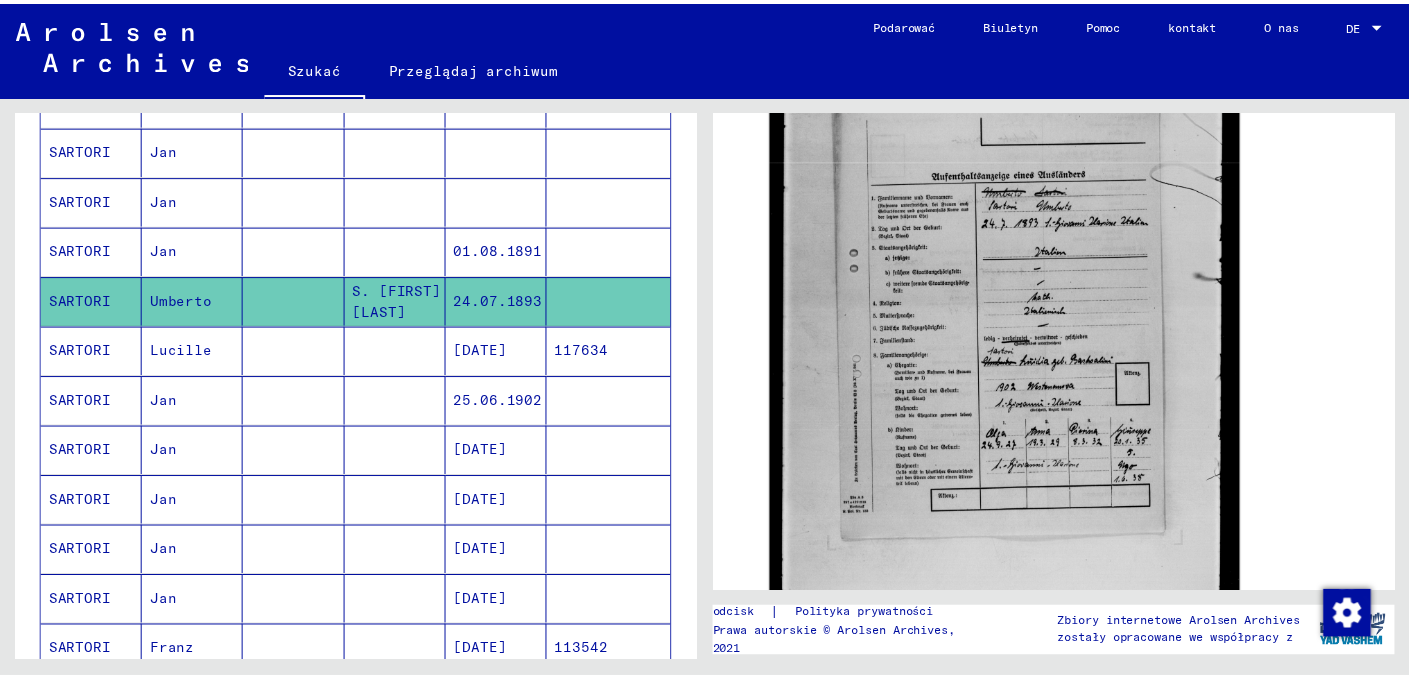 scroll, scrollTop: 0, scrollLeft: 0, axis: both 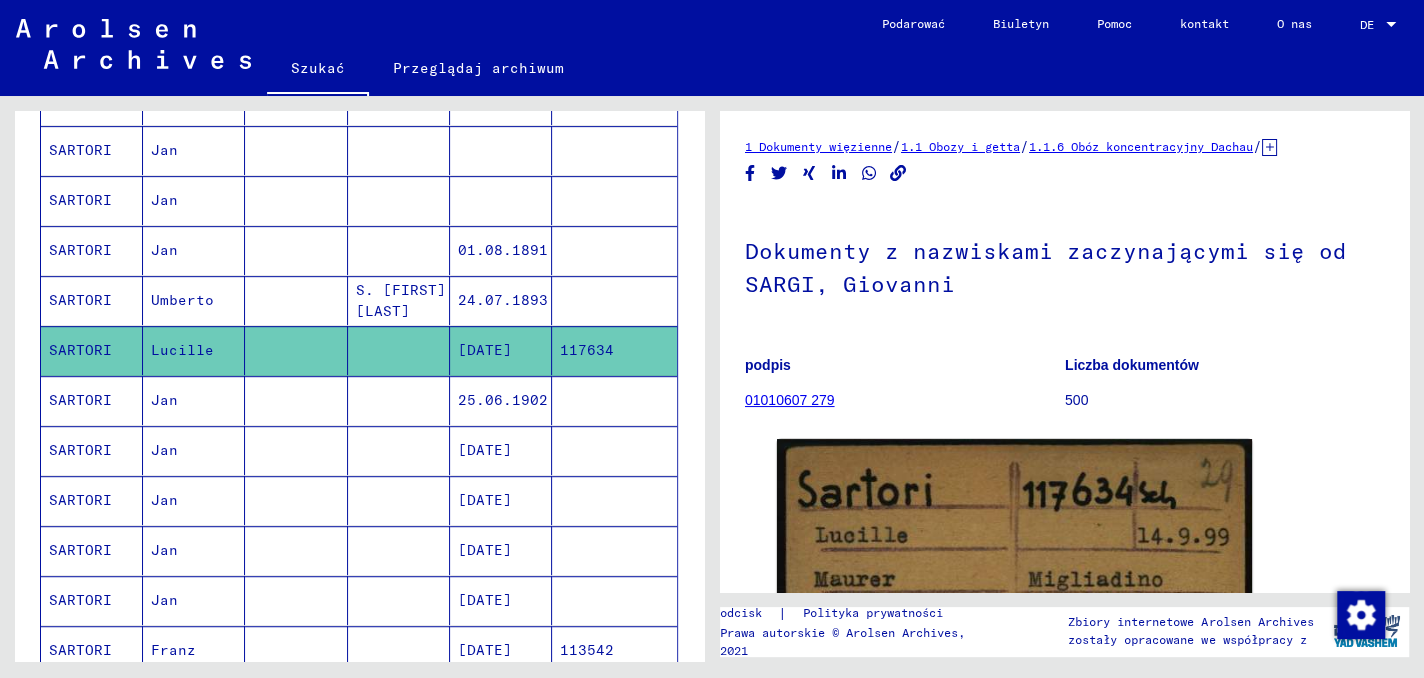 click on "Jan" at bounding box center (164, 450) 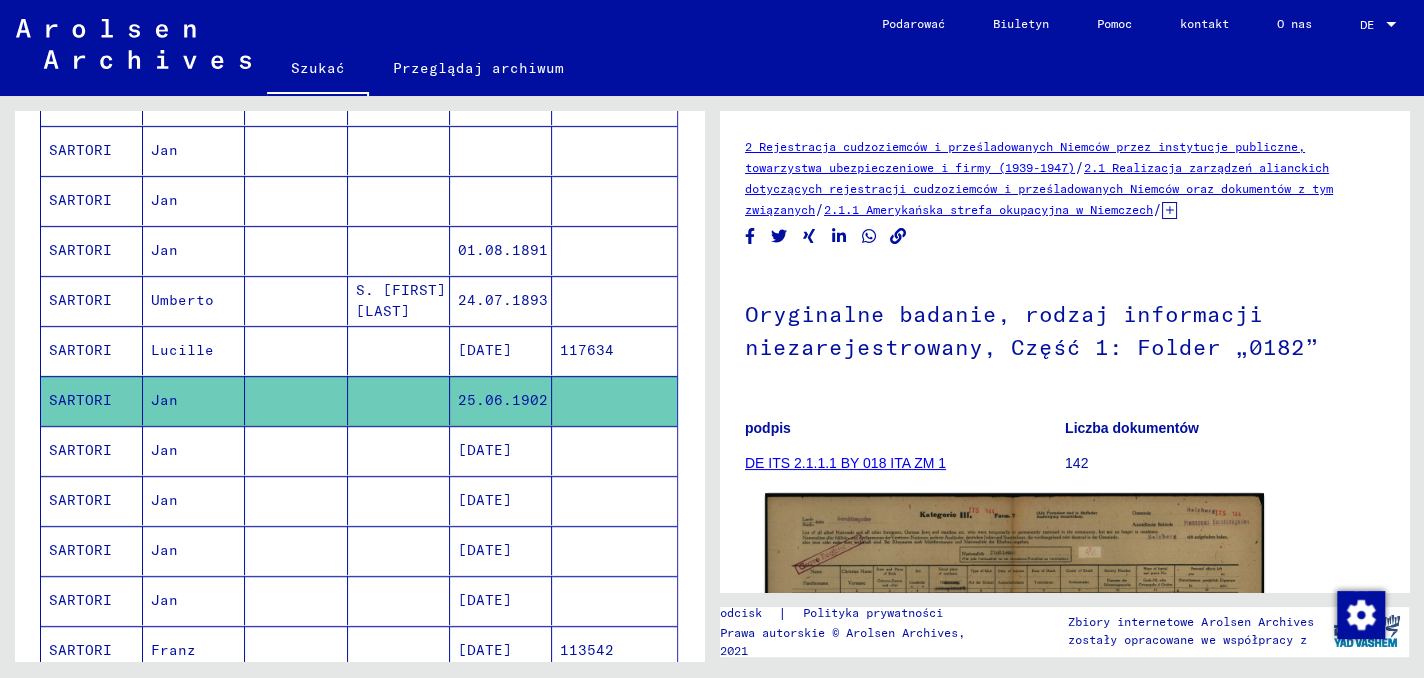 click 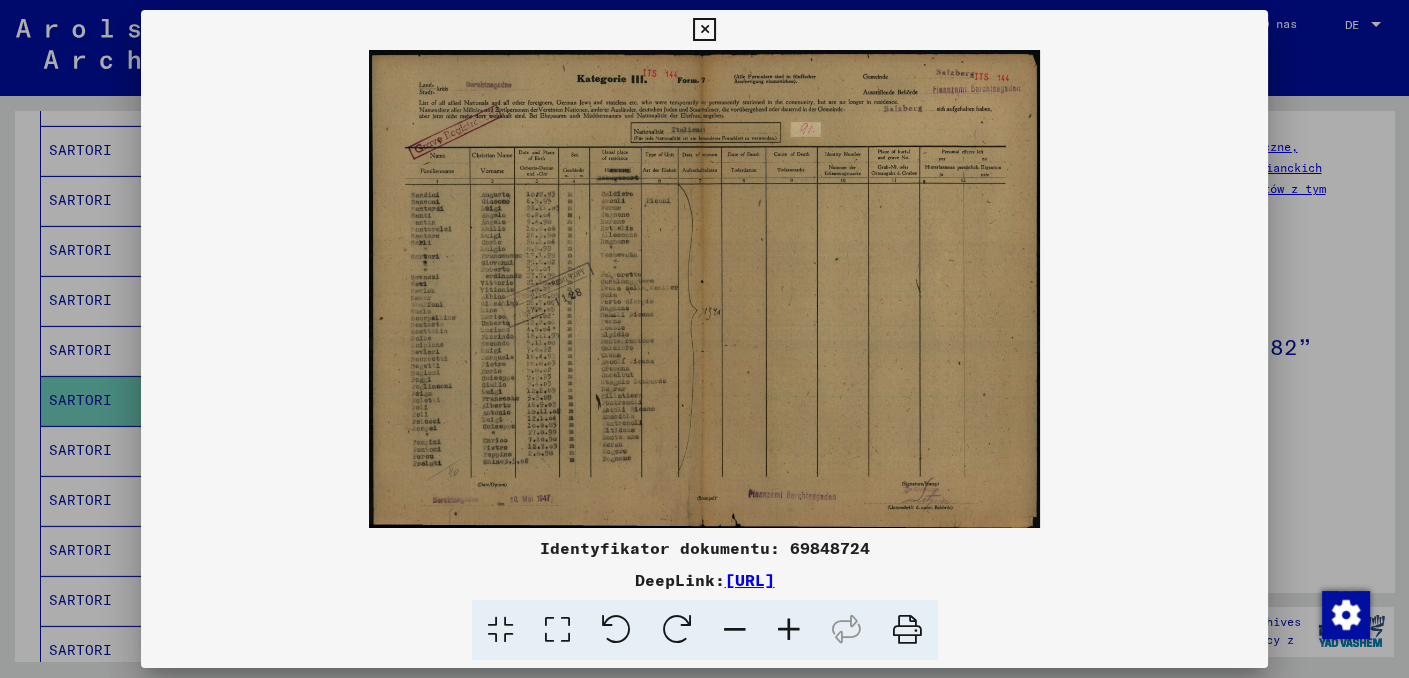 click at bounding box center (789, 630) 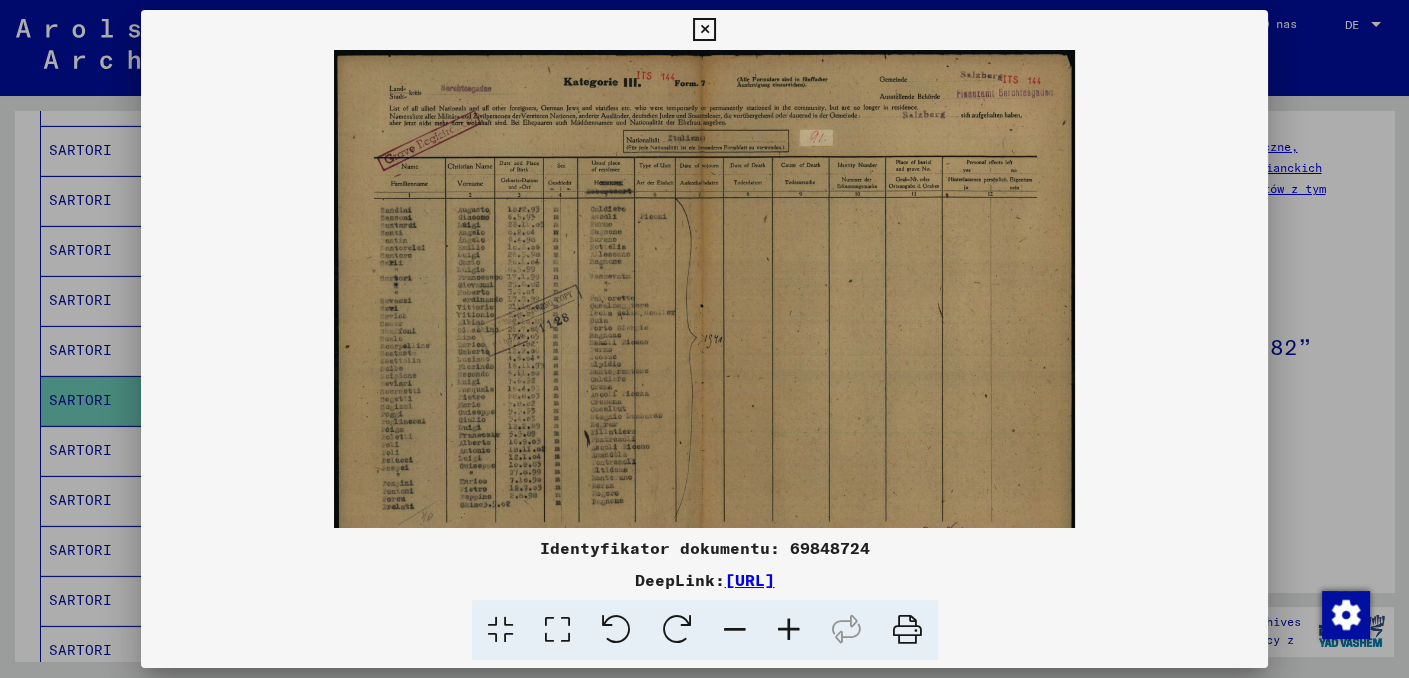 click at bounding box center [789, 630] 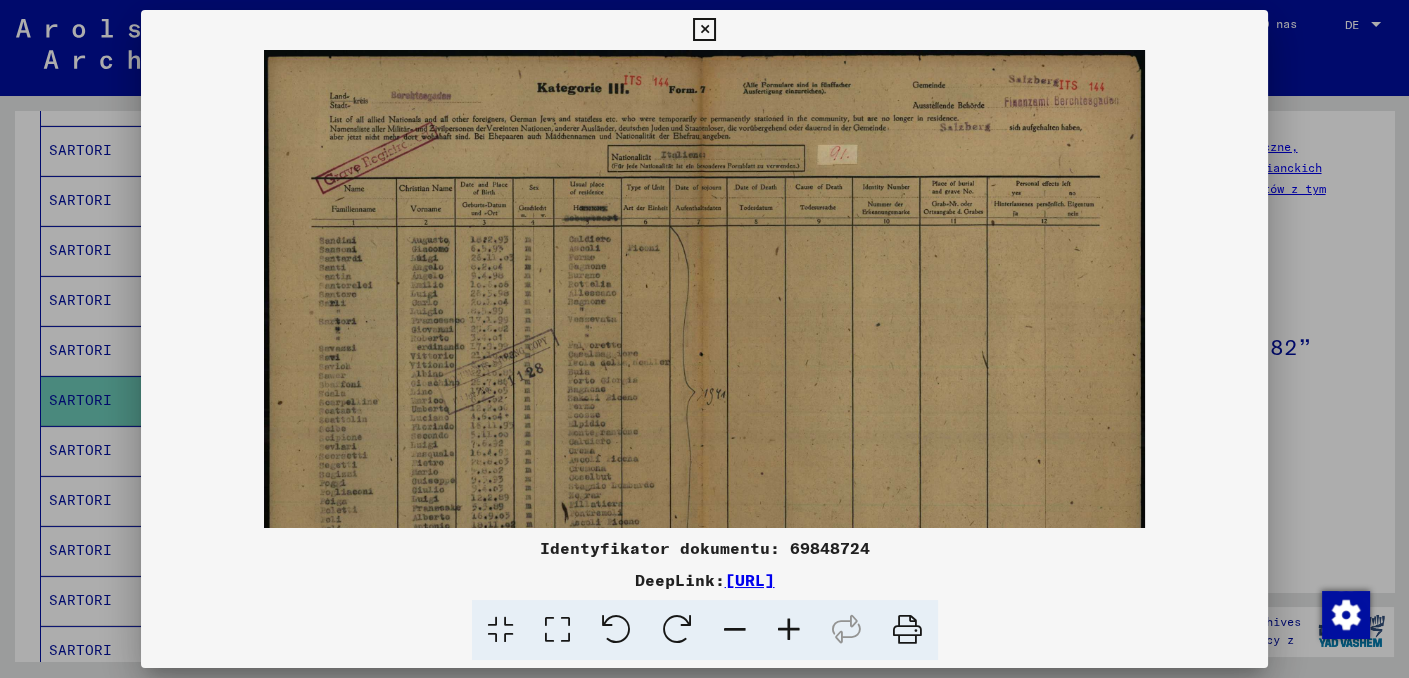 click at bounding box center [789, 630] 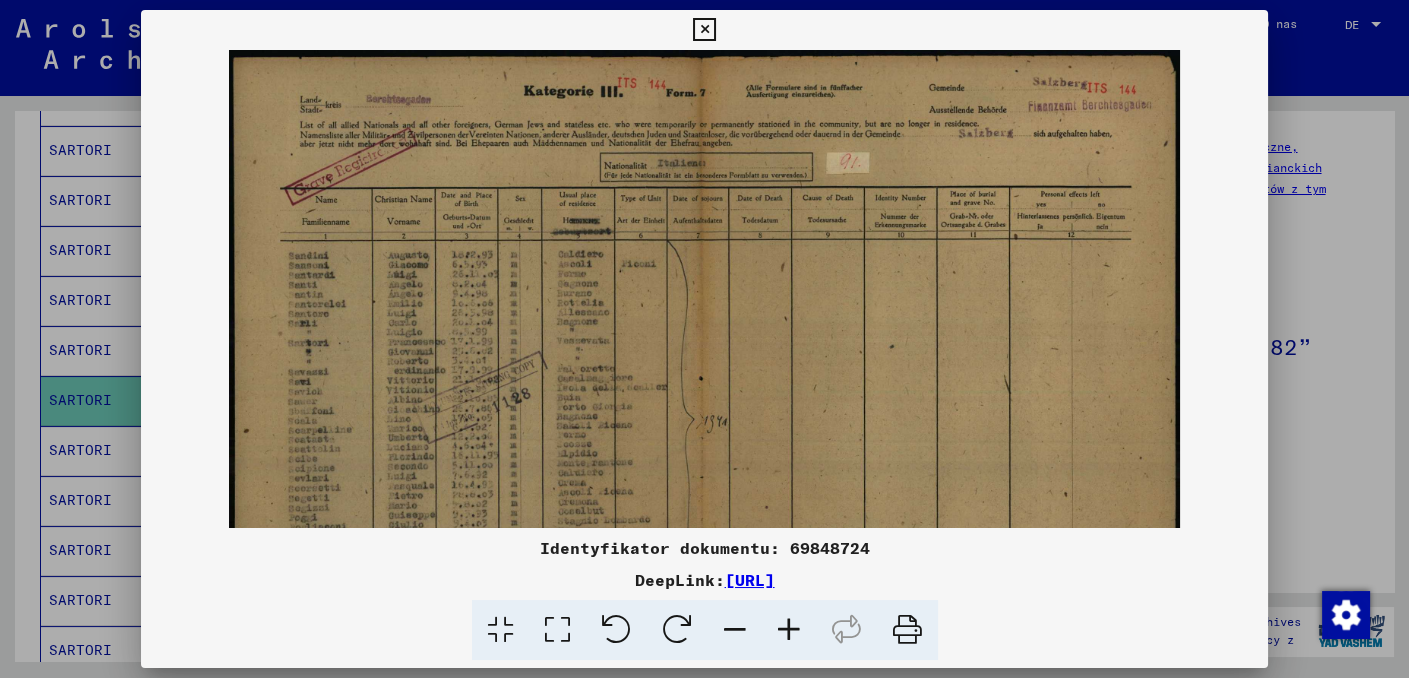 click at bounding box center (789, 630) 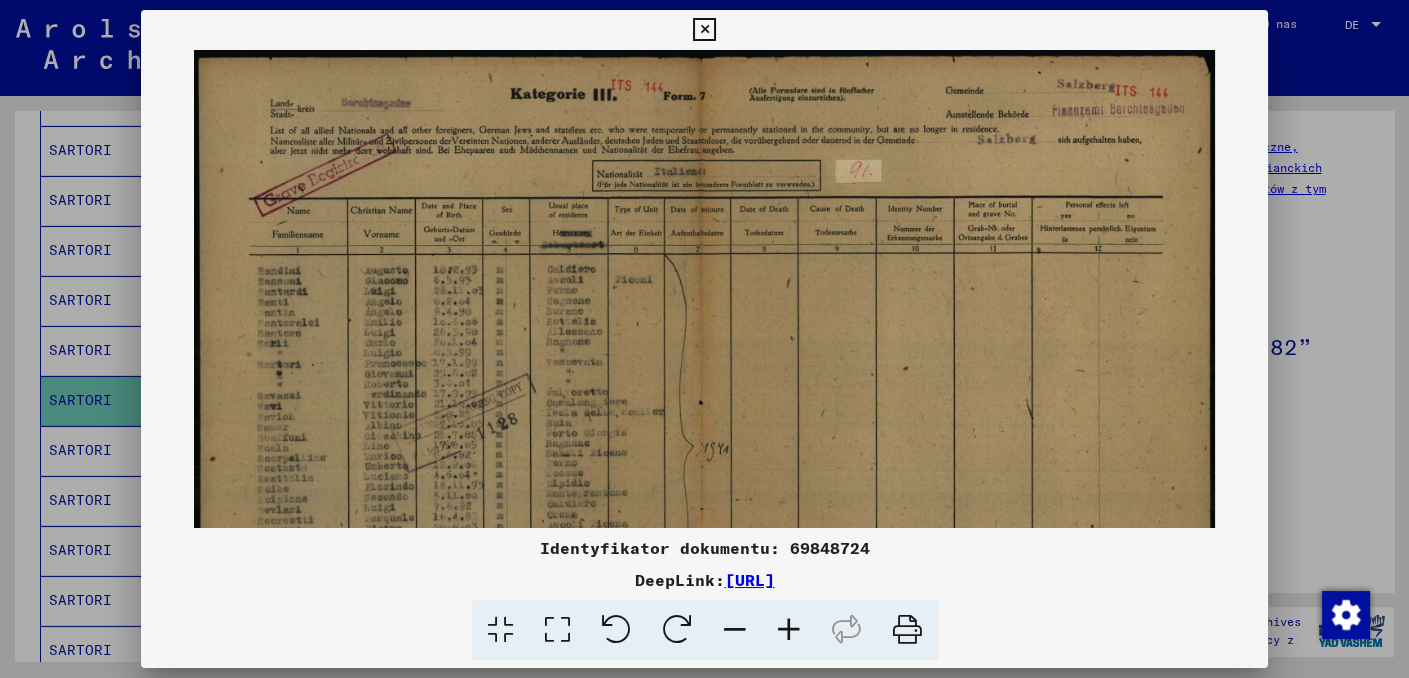 click at bounding box center (789, 630) 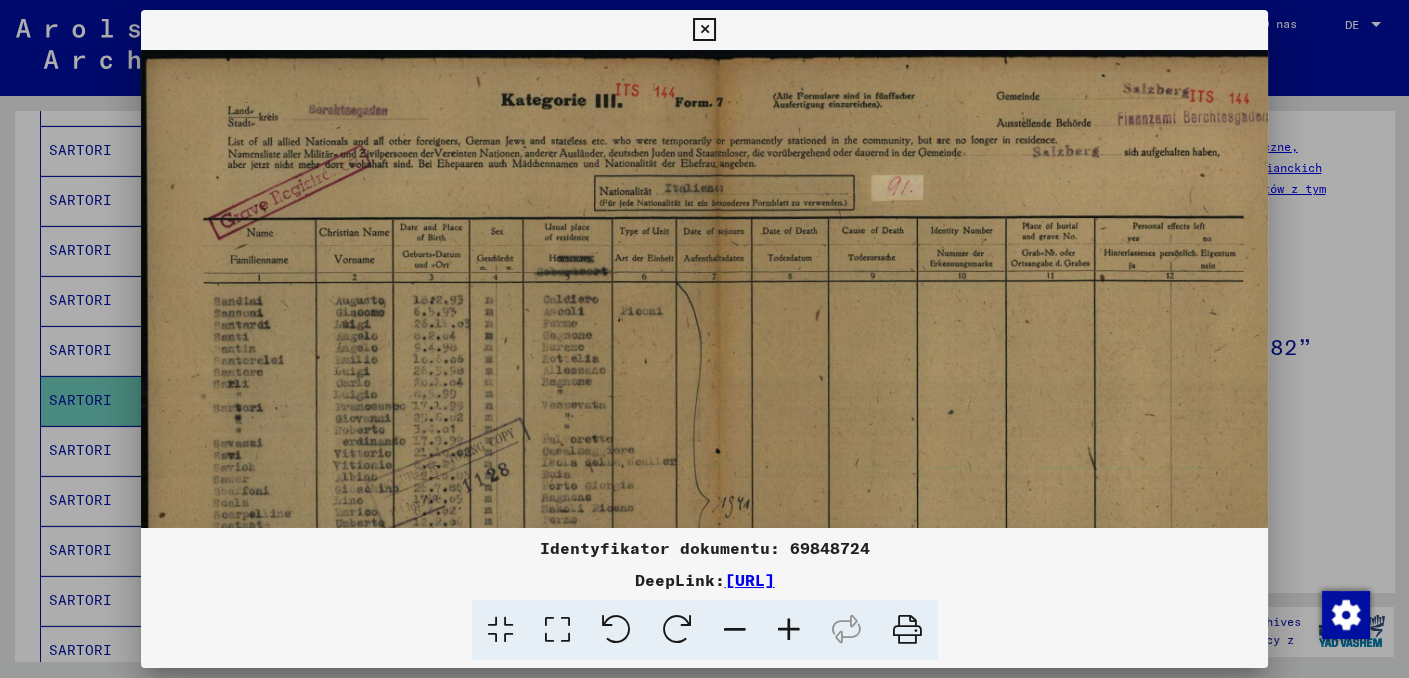 click at bounding box center (789, 630) 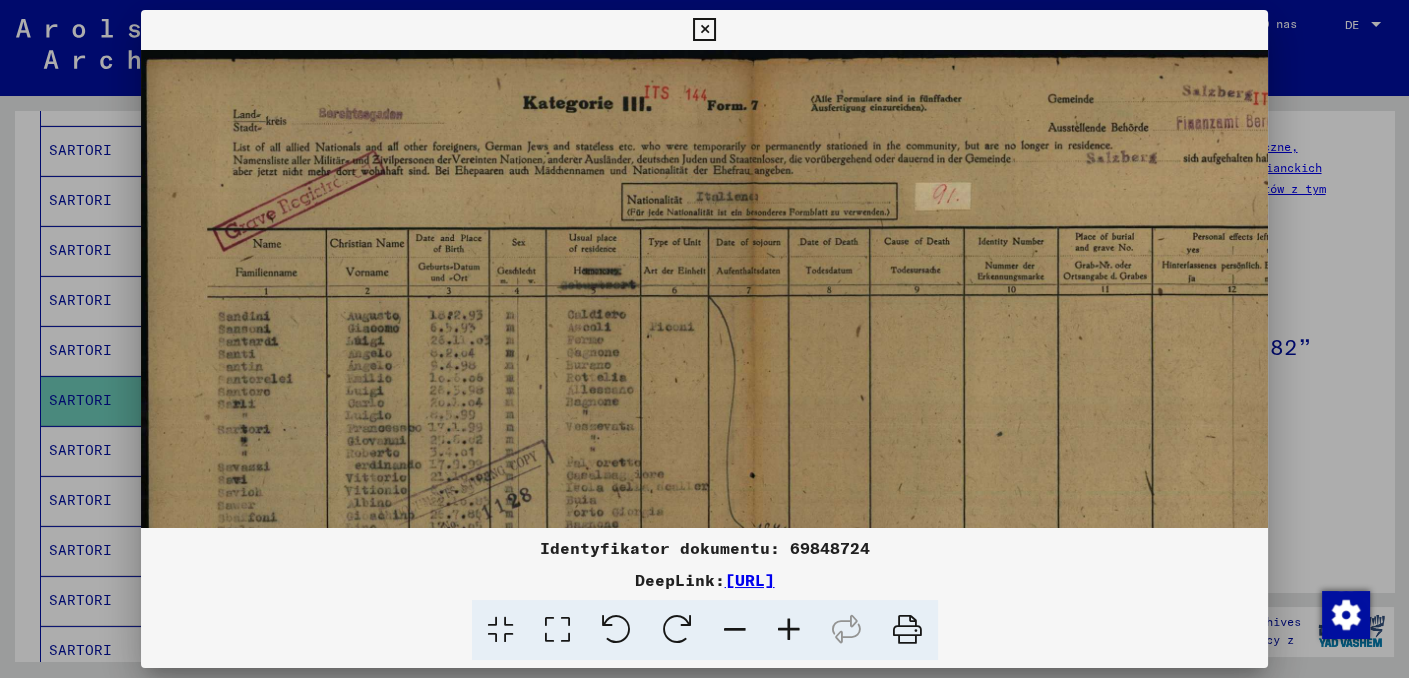 click at bounding box center [789, 630] 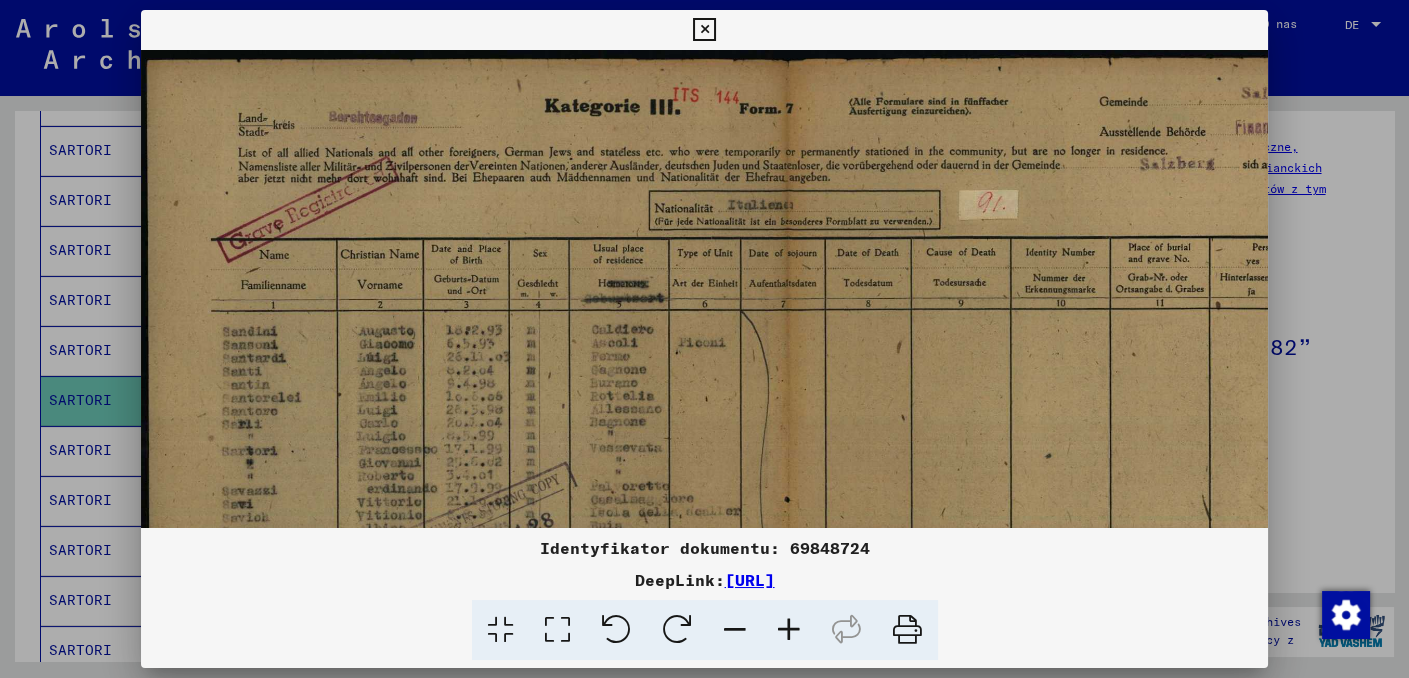 click at bounding box center (789, 630) 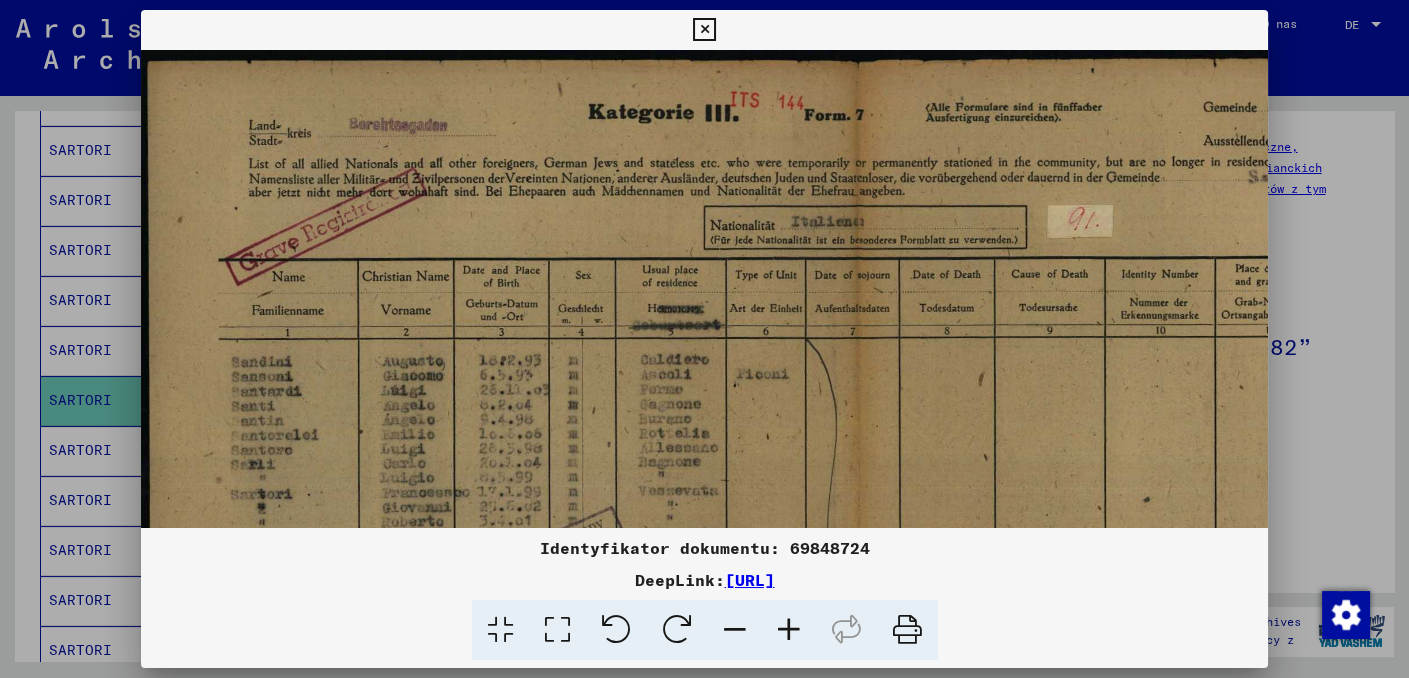 click at bounding box center (789, 630) 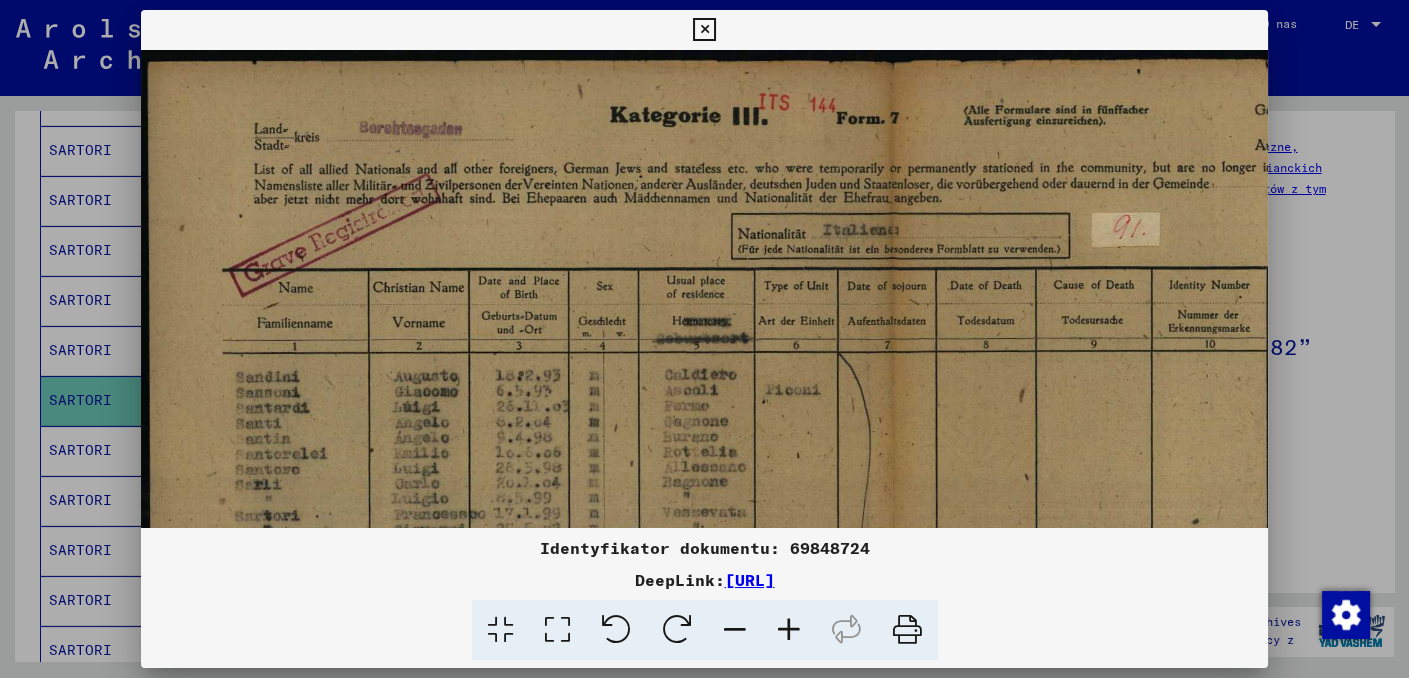 click at bounding box center (789, 630) 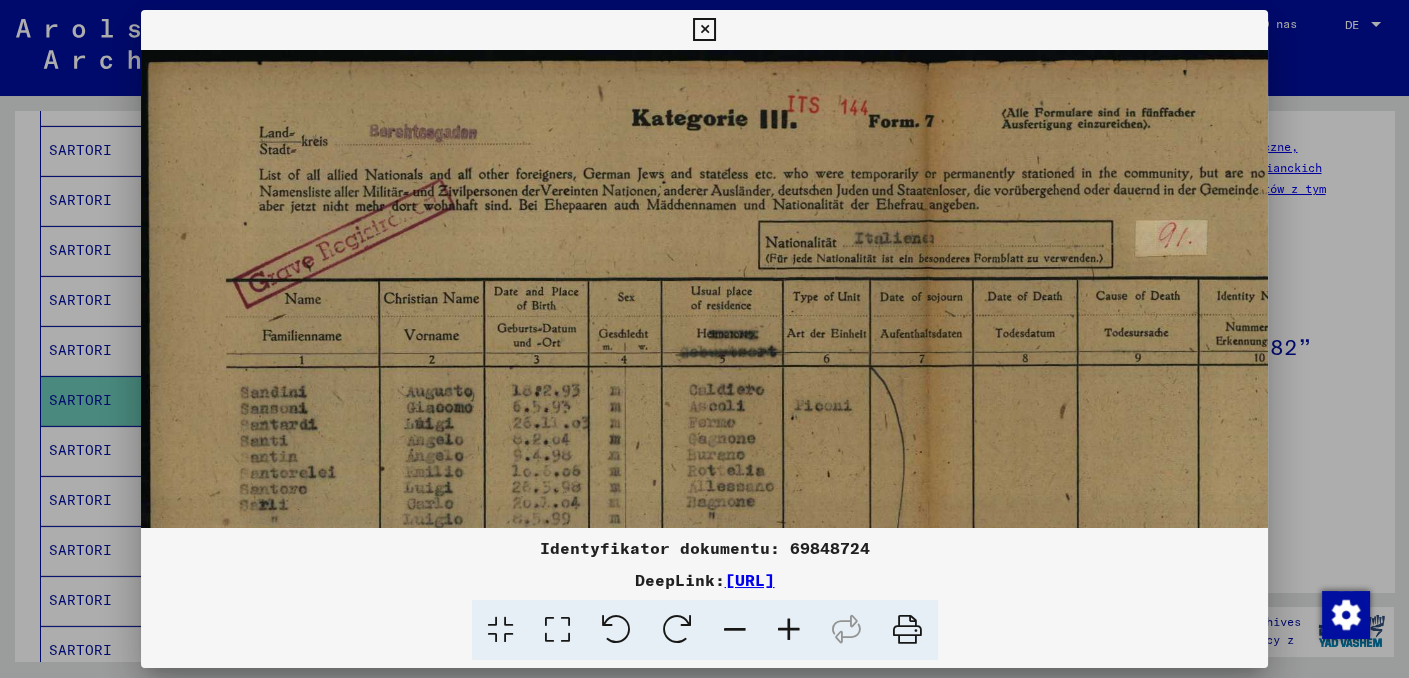click at bounding box center (789, 630) 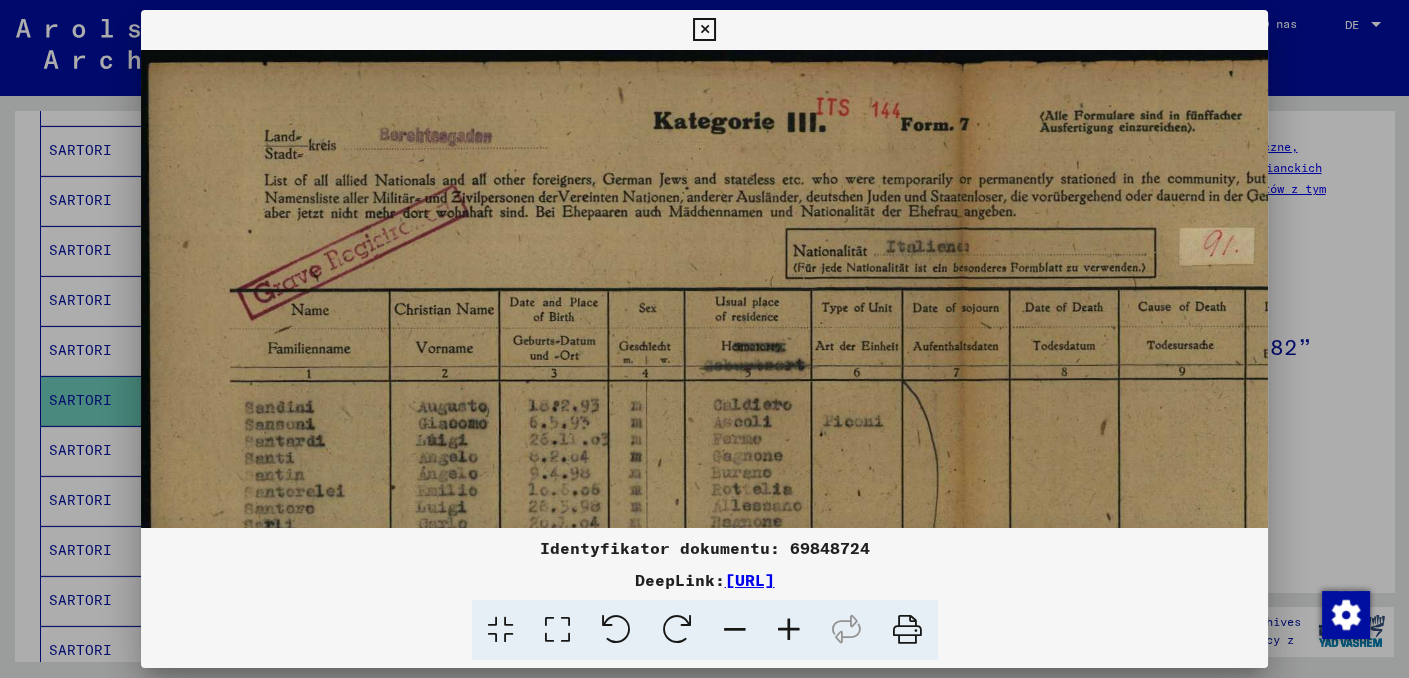 click at bounding box center (789, 630) 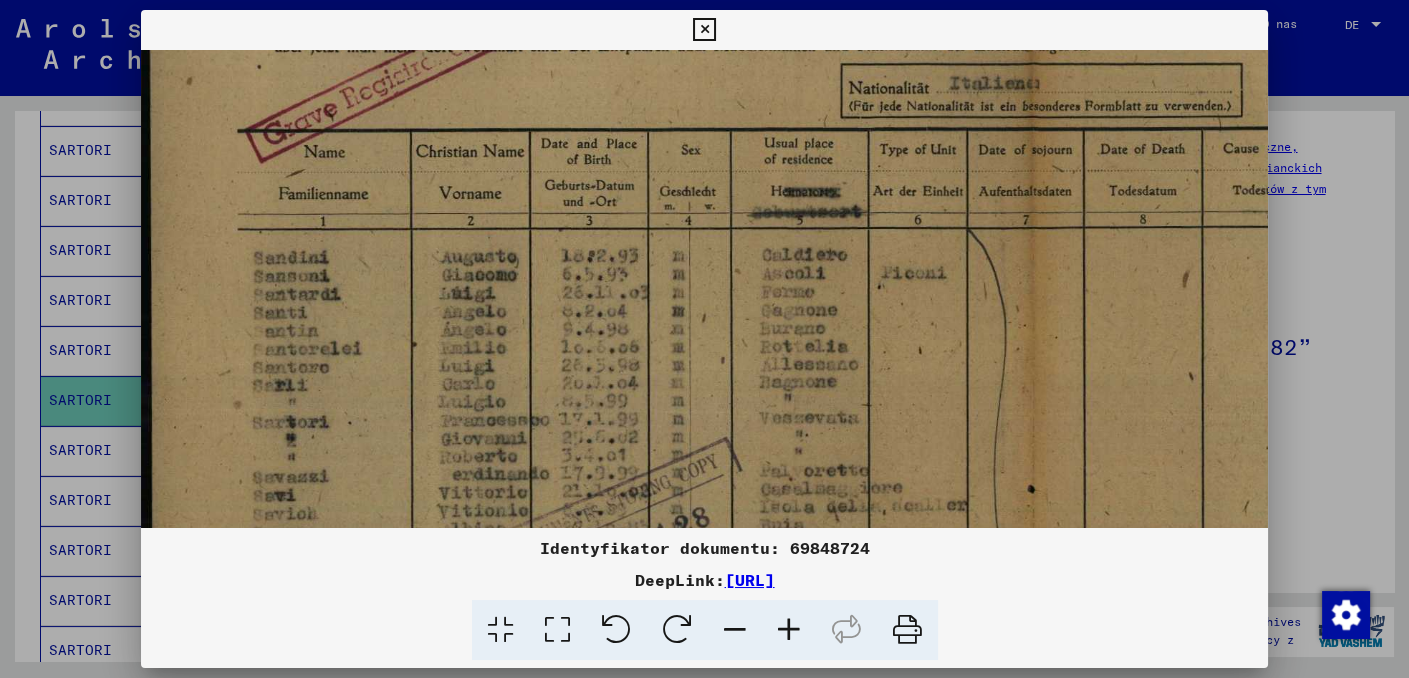 drag, startPoint x: 663, startPoint y: 487, endPoint x: 674, endPoint y: 311, distance: 176.34341 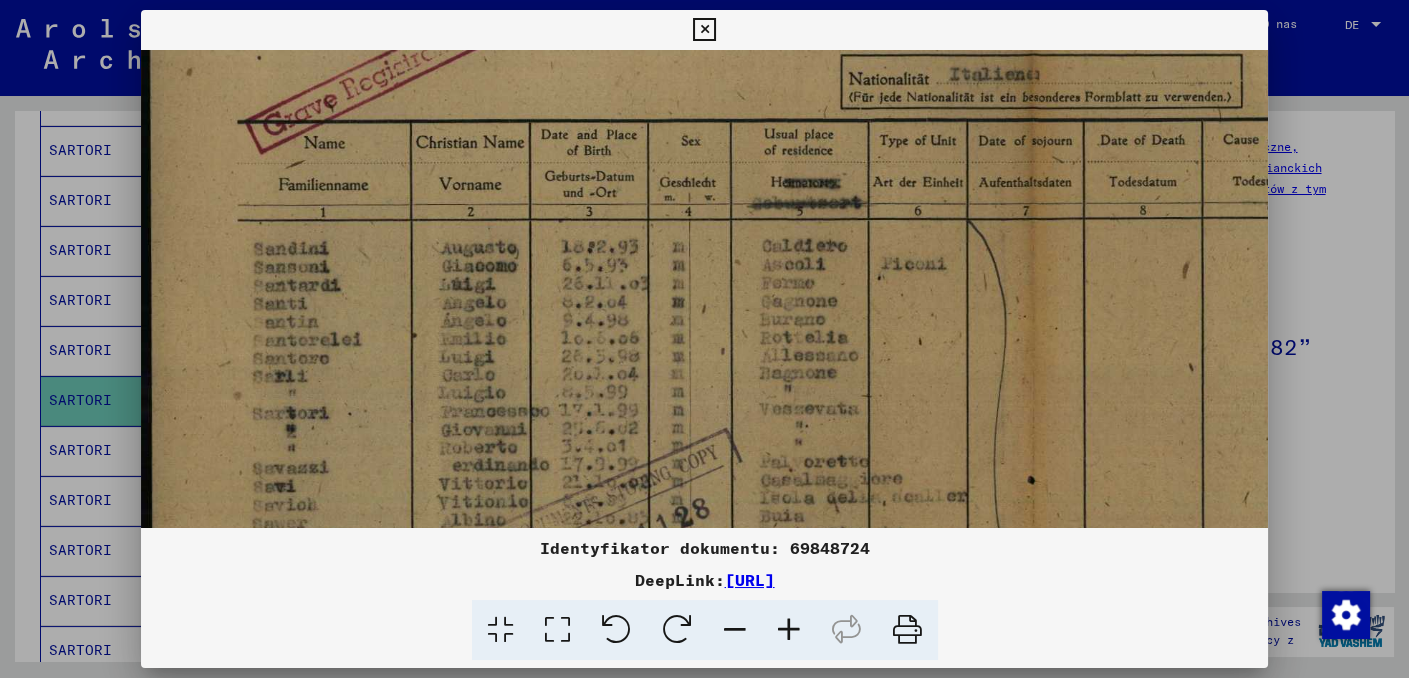 click at bounding box center (789, 630) 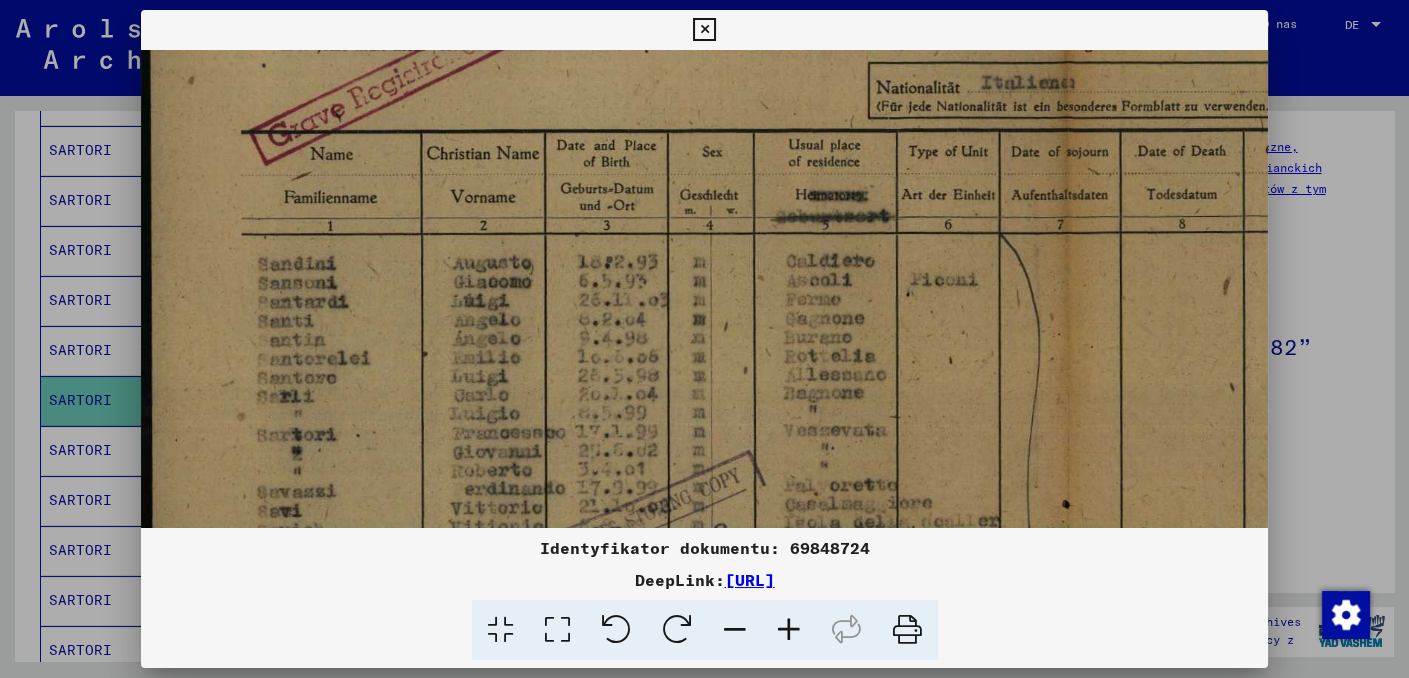 click at bounding box center [789, 630] 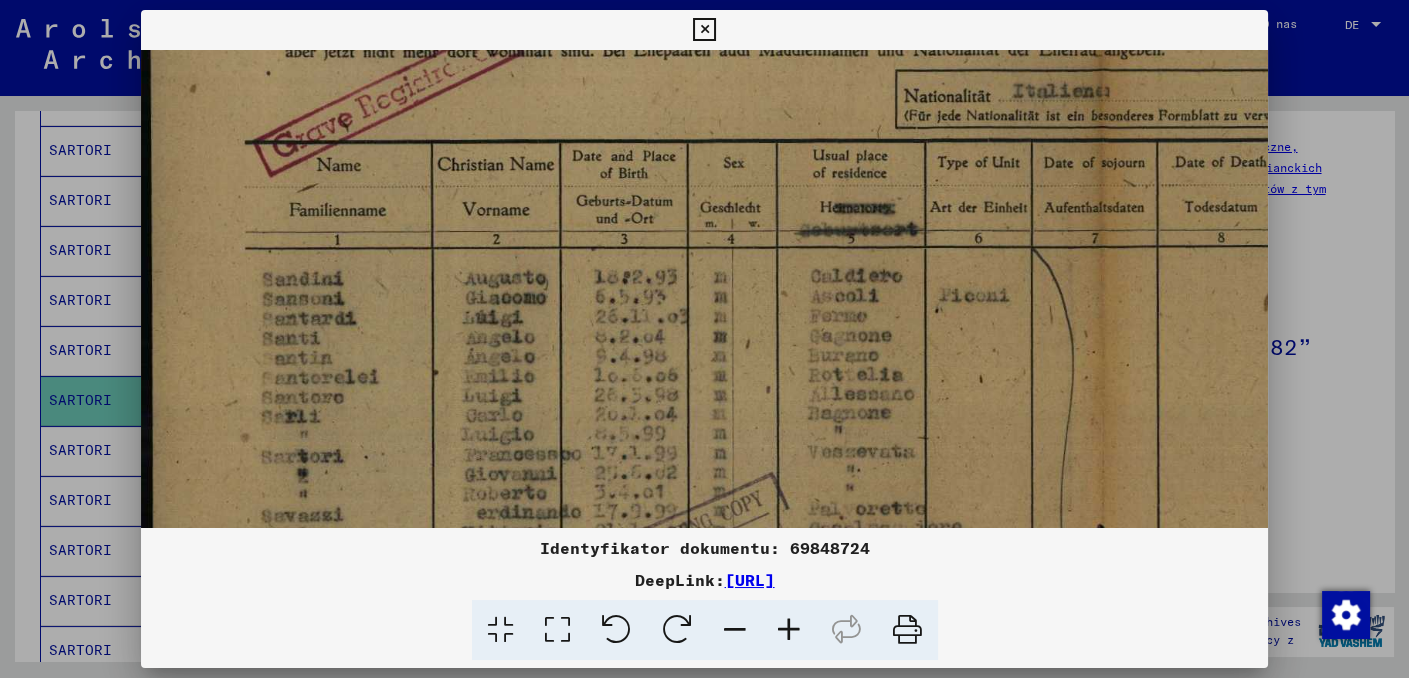 click at bounding box center [789, 630] 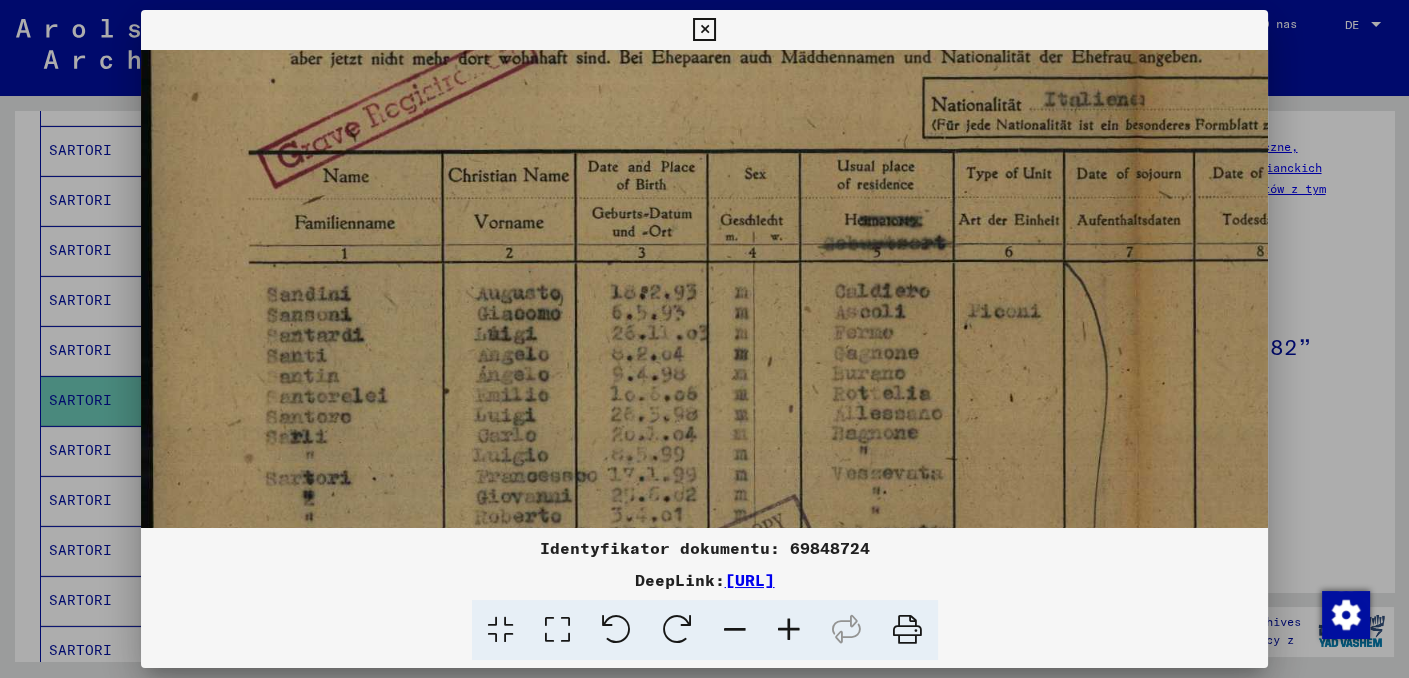click at bounding box center (789, 630) 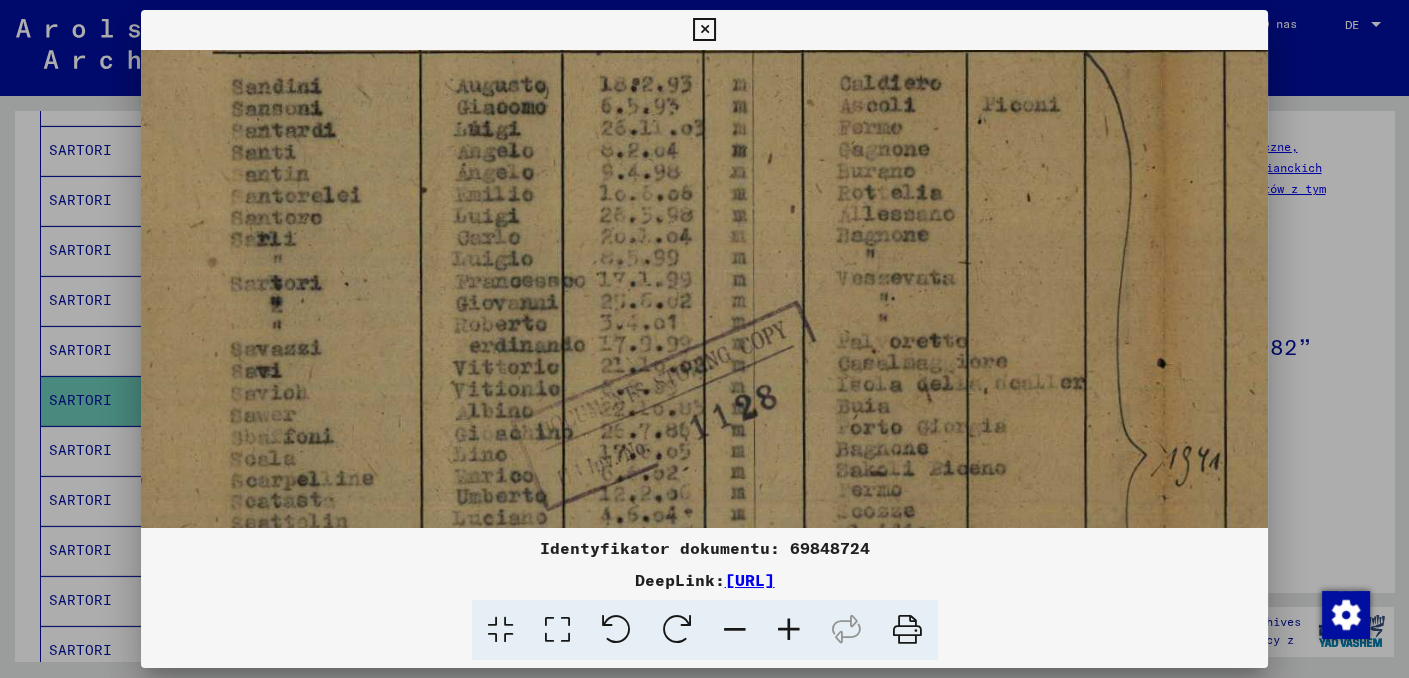 scroll, scrollTop: 455, scrollLeft: 45, axis: both 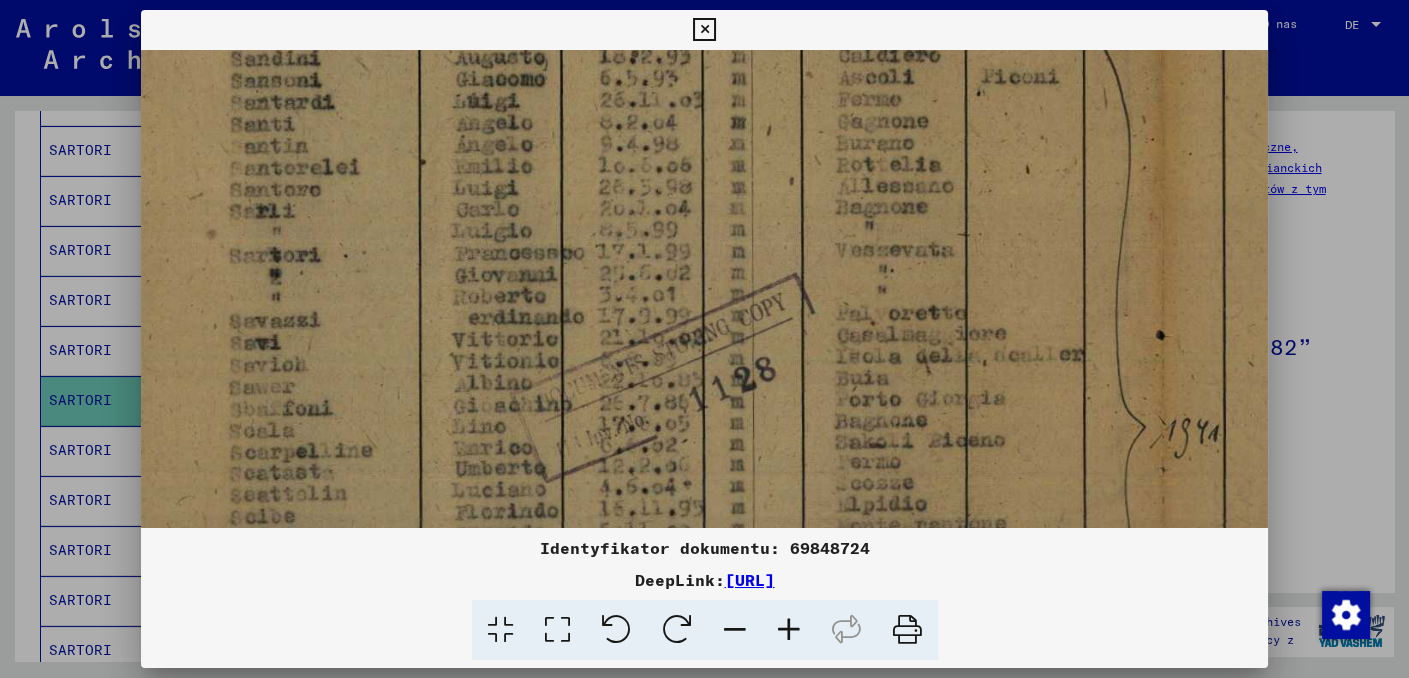 drag, startPoint x: 733, startPoint y: 459, endPoint x: 688, endPoint y: 193, distance: 269.77954 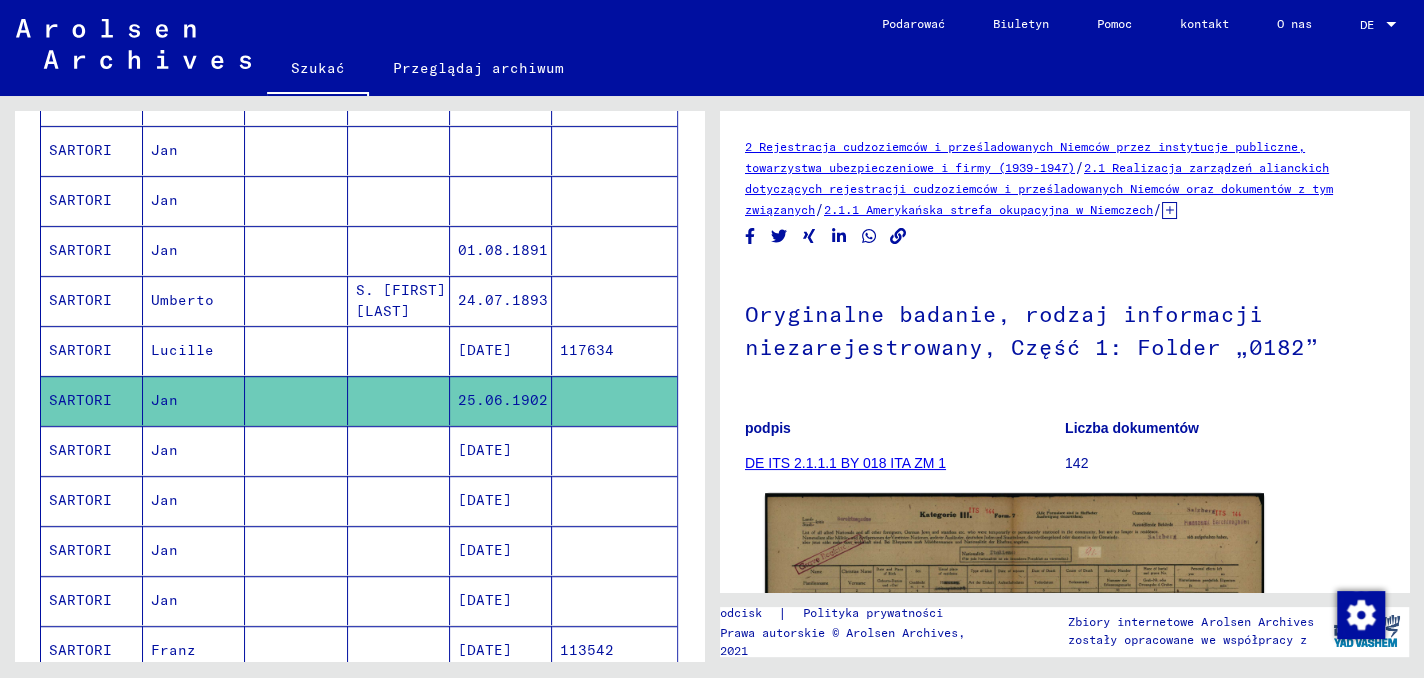click 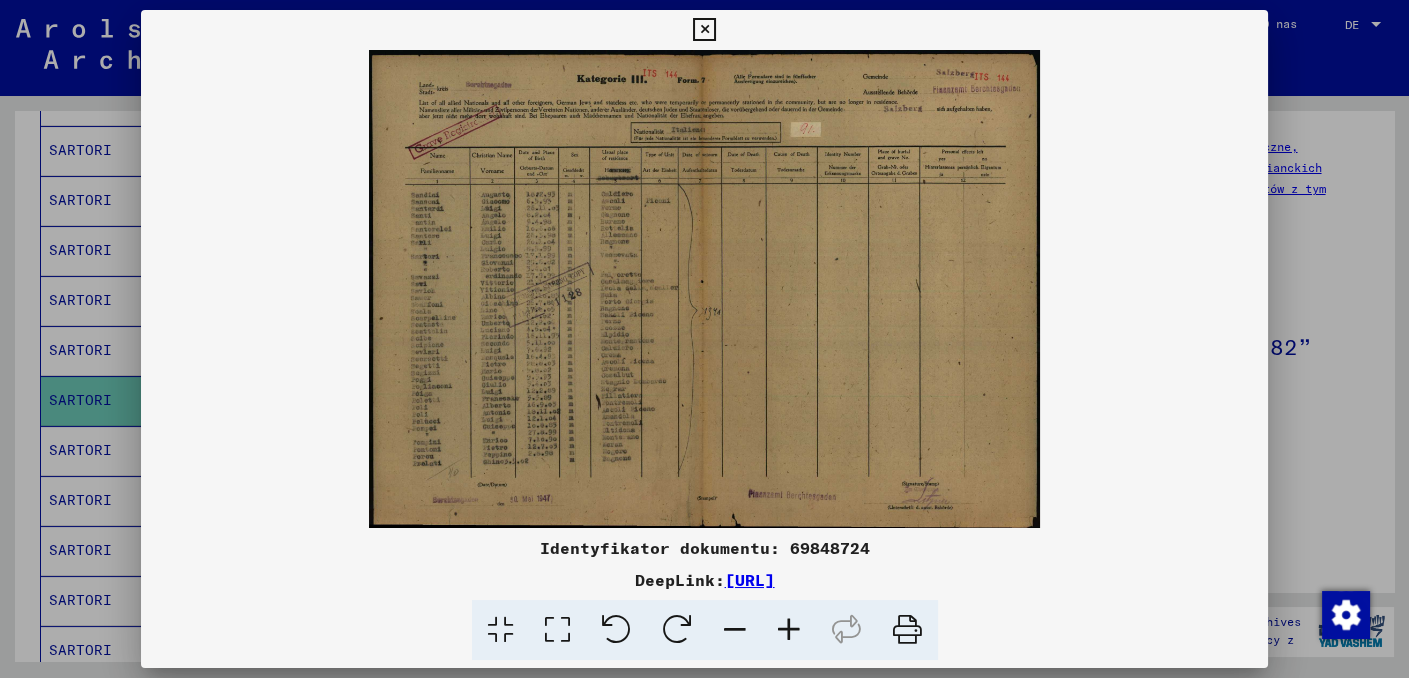 click at bounding box center [789, 630] 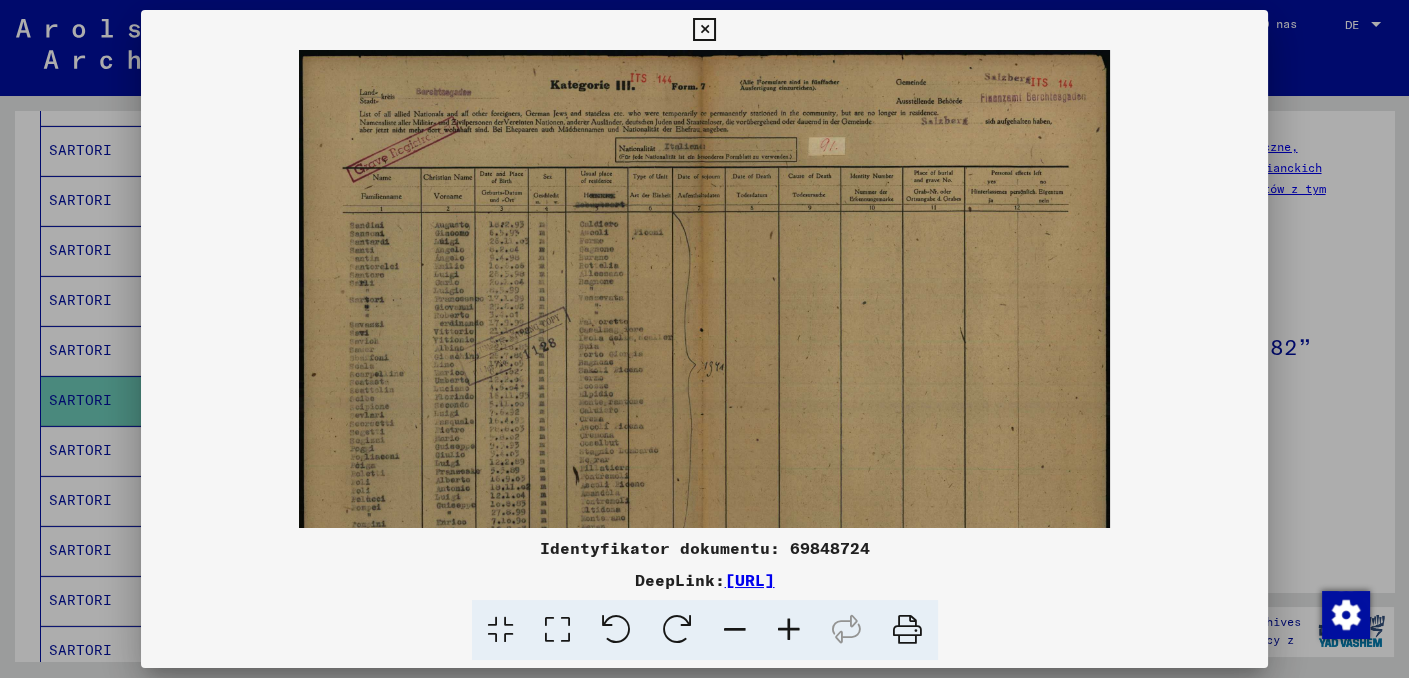 click at bounding box center (789, 630) 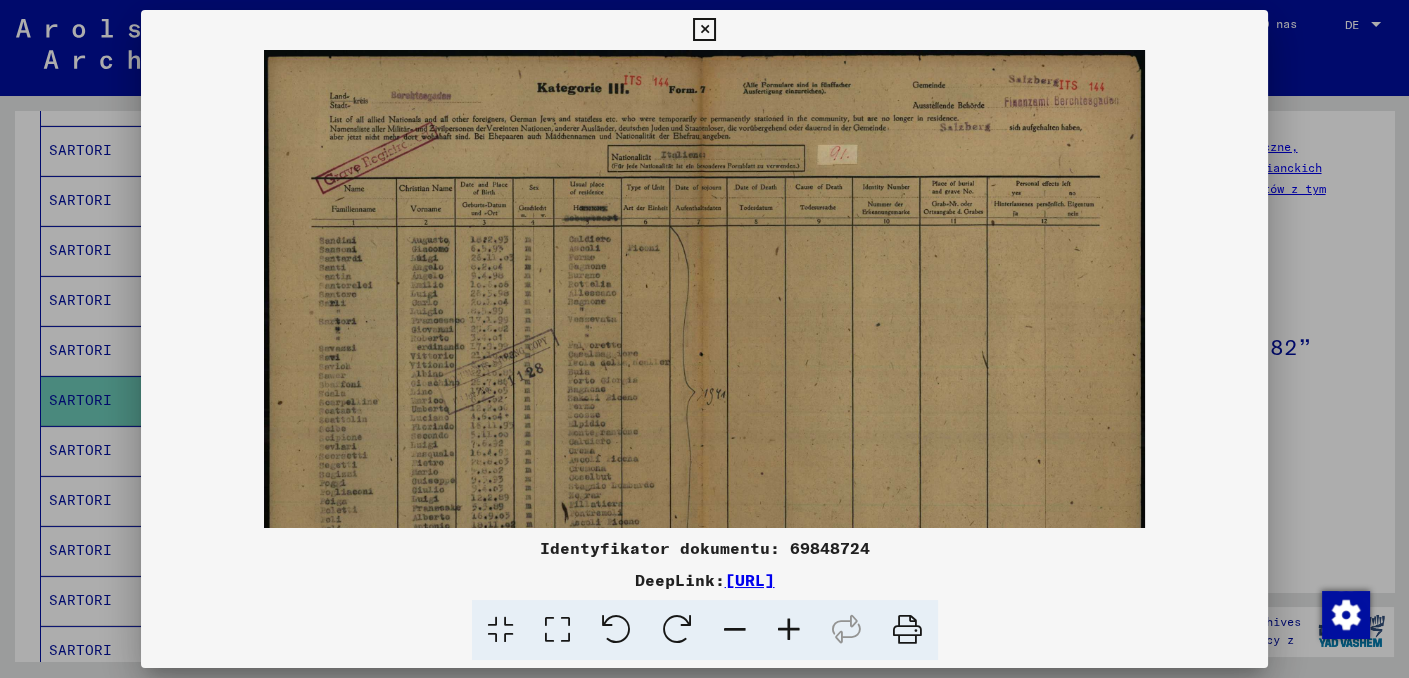 click at bounding box center (789, 630) 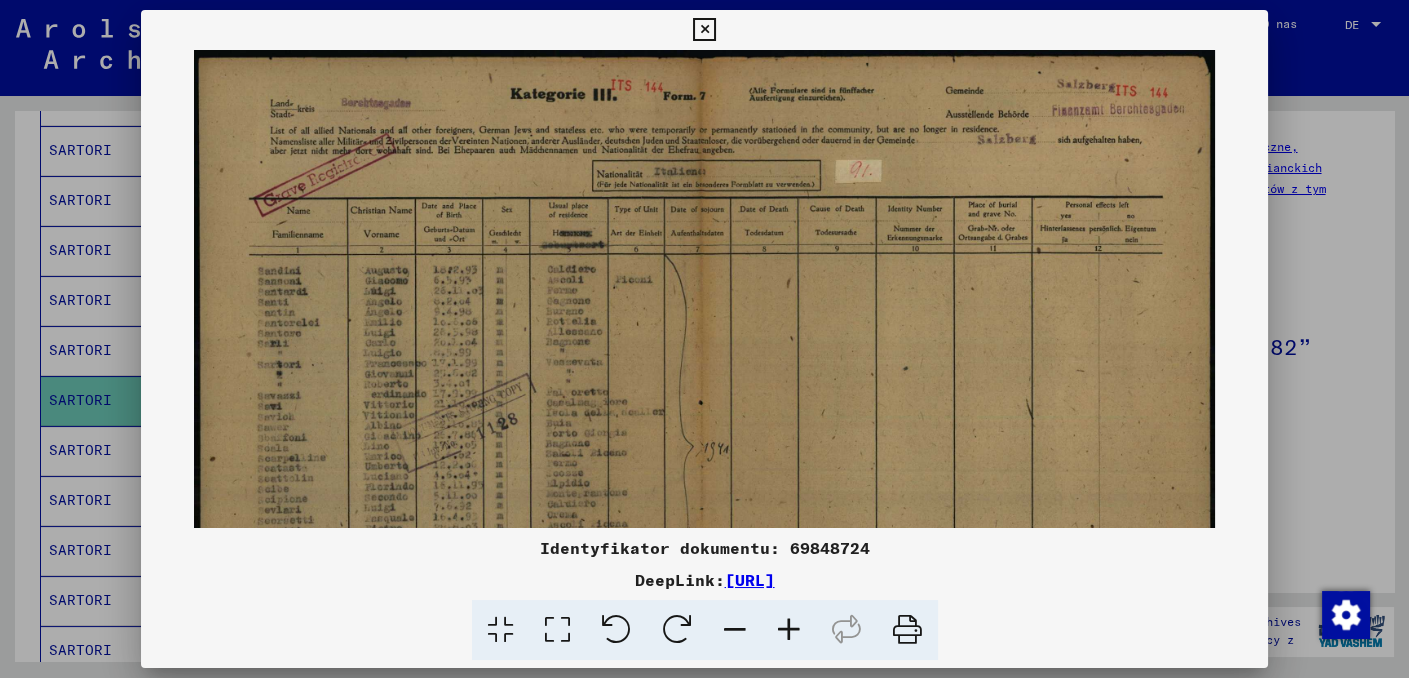 click at bounding box center [789, 630] 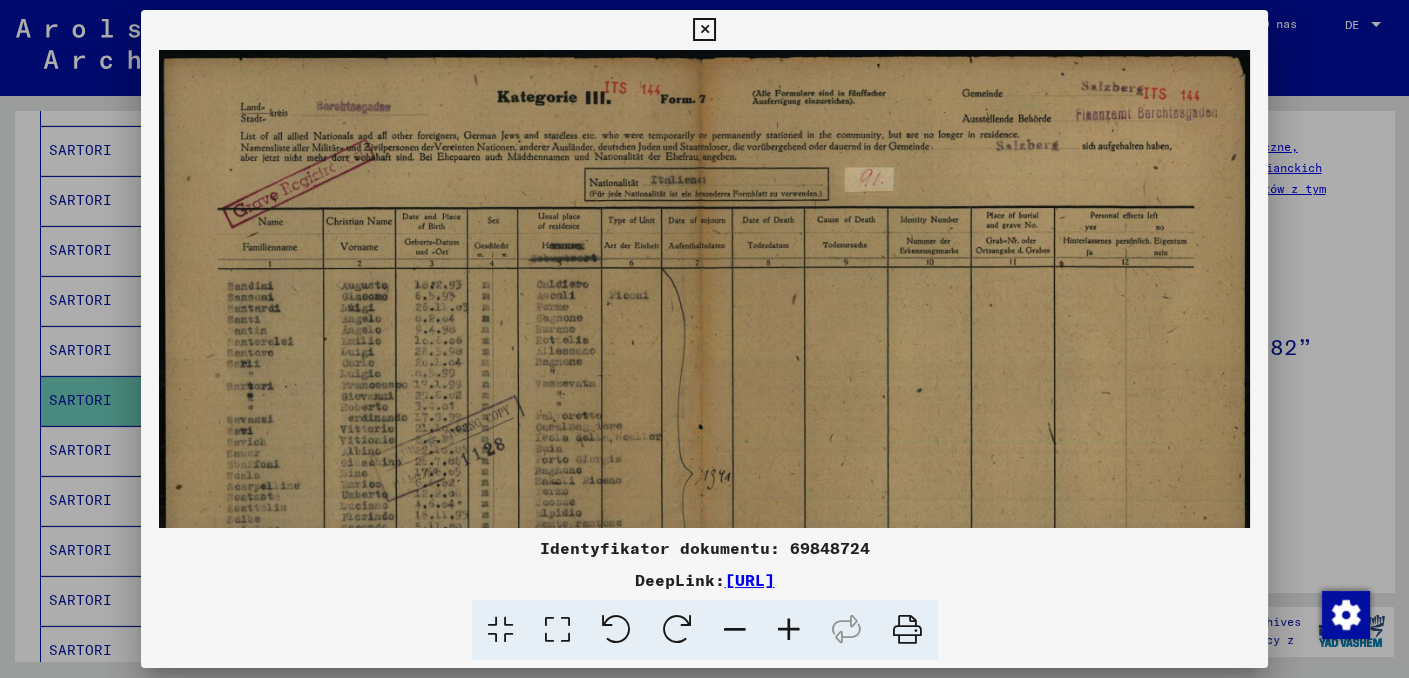 click at bounding box center (789, 630) 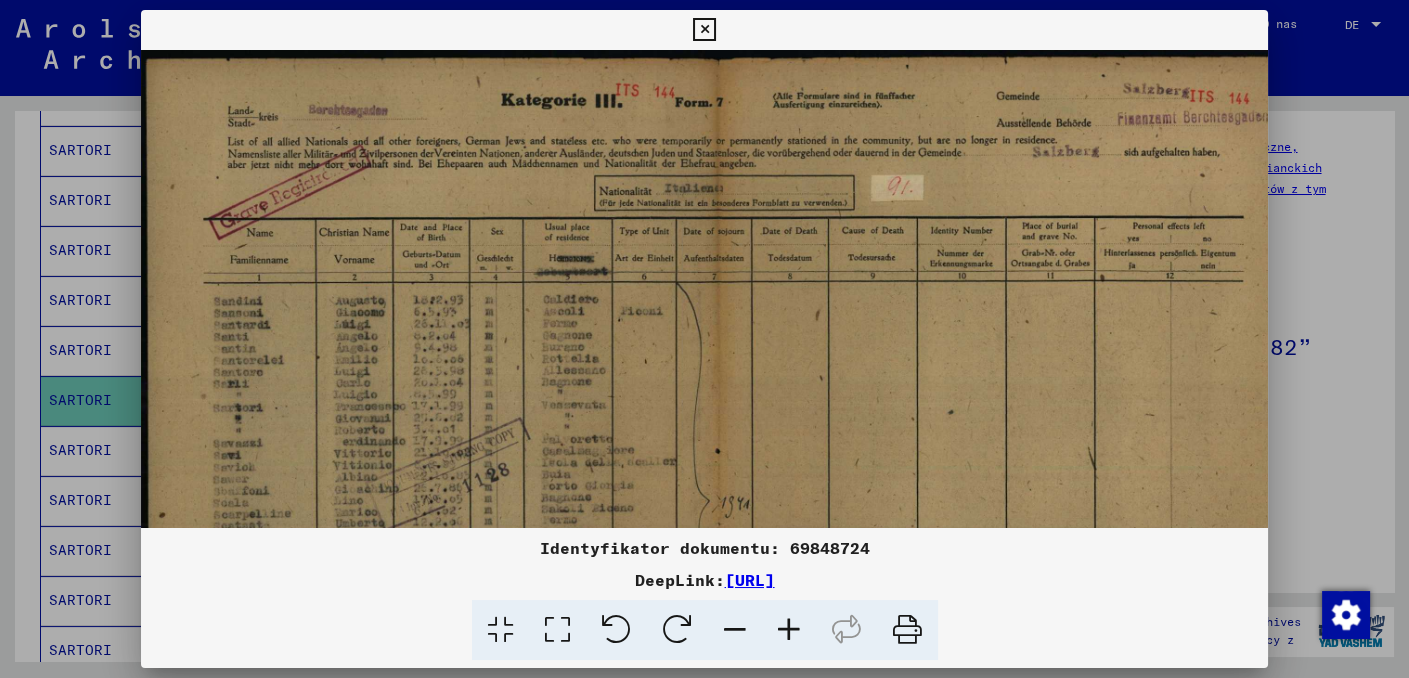 click at bounding box center (789, 630) 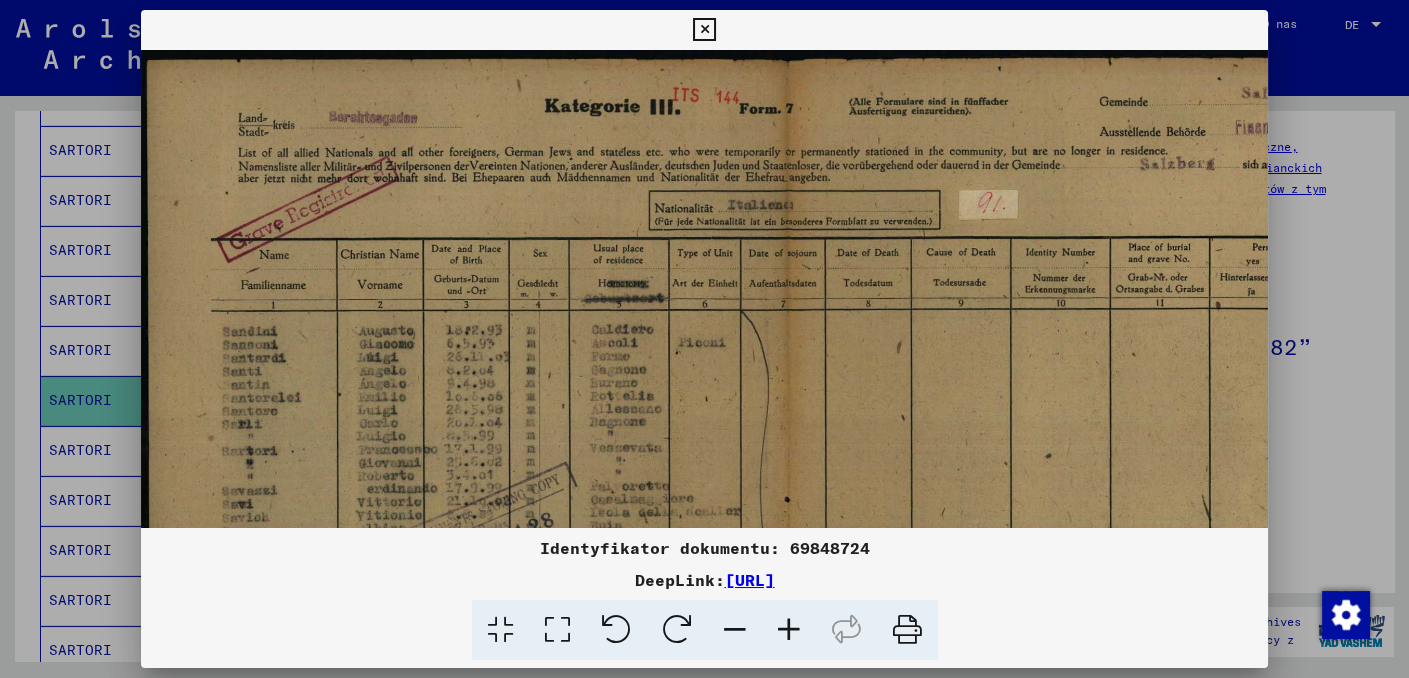 click at bounding box center [789, 630] 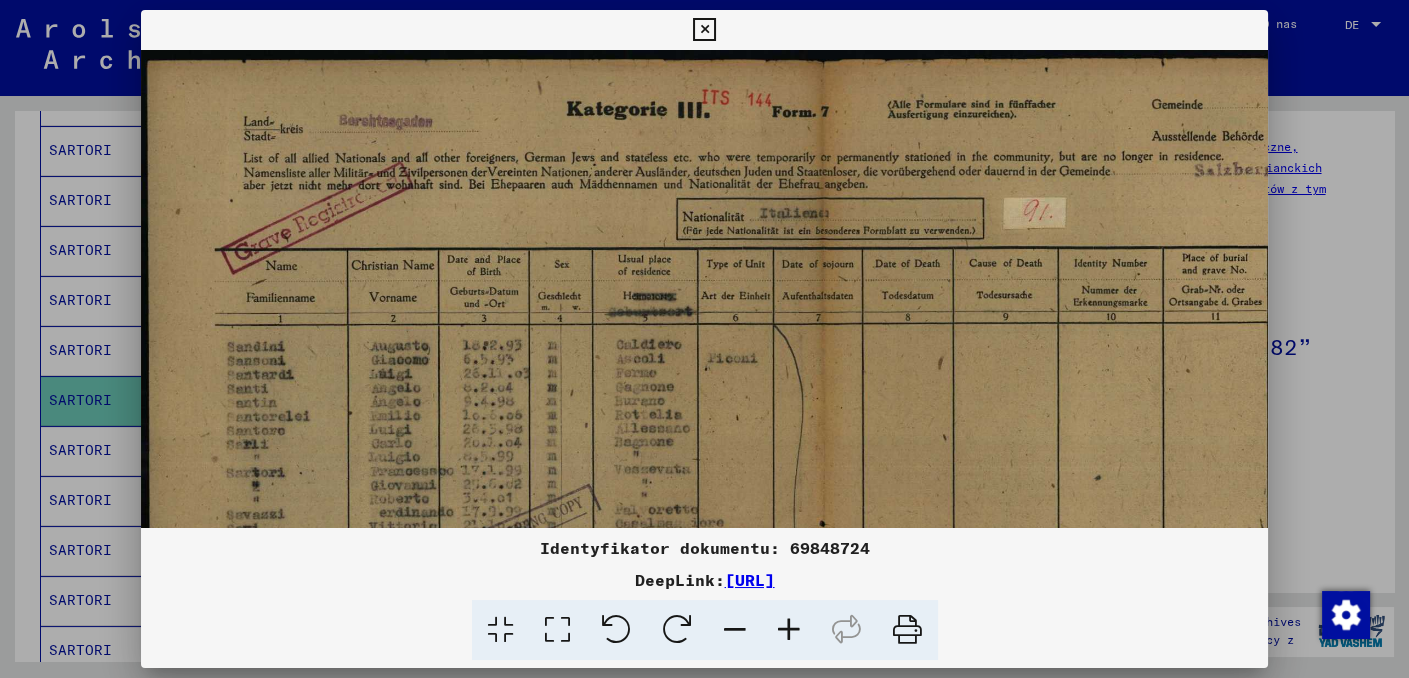 click at bounding box center [789, 630] 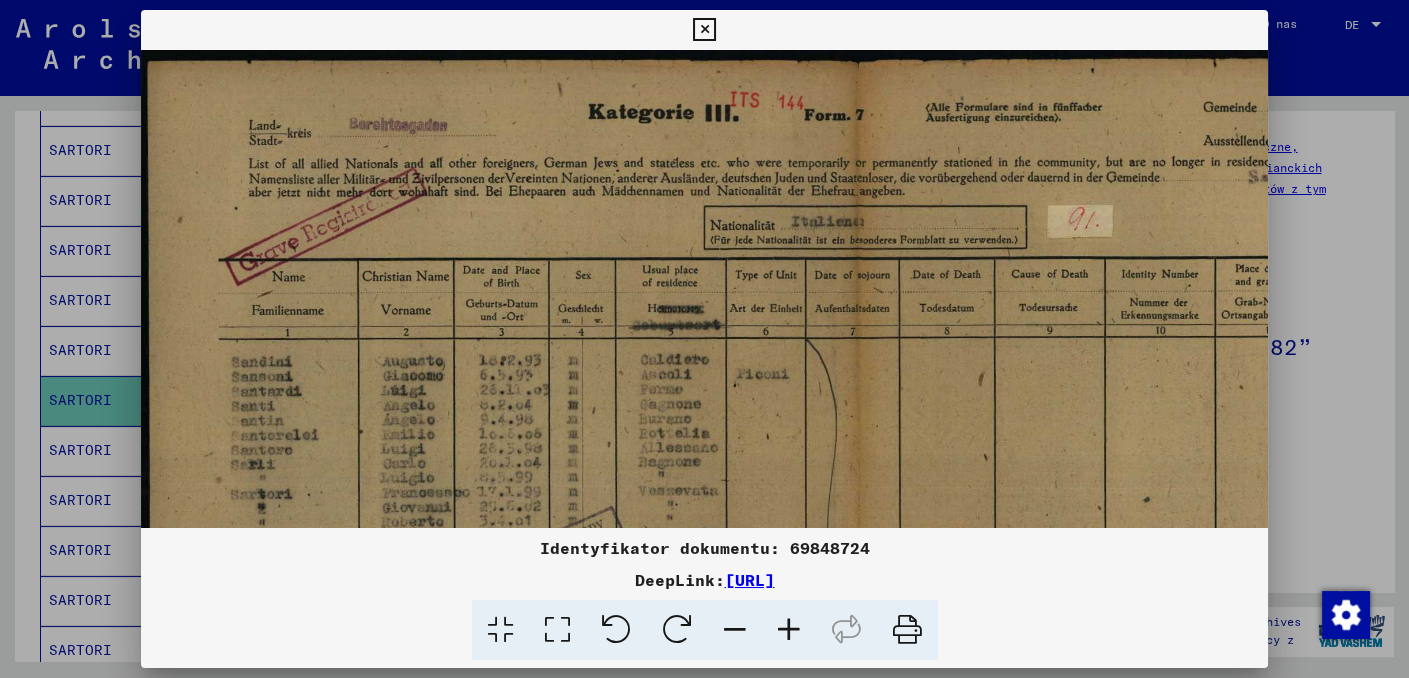click at bounding box center (789, 630) 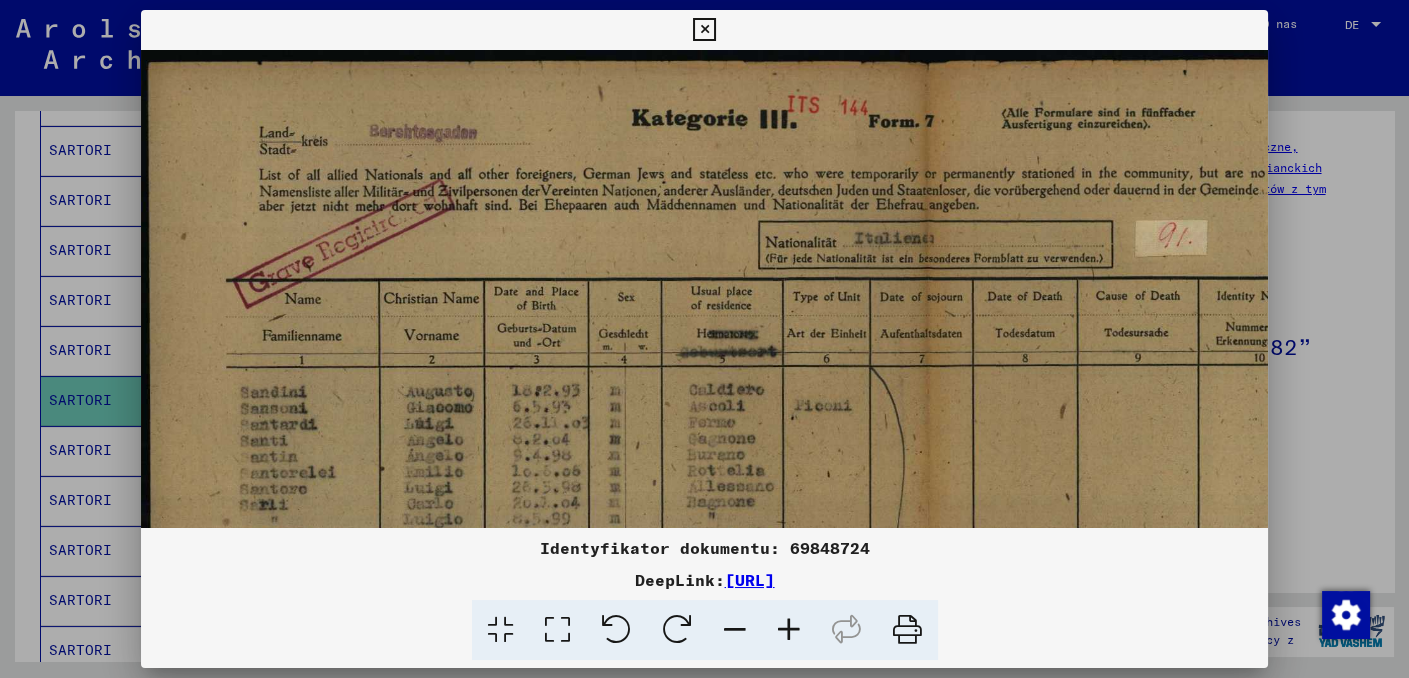click at bounding box center (789, 630) 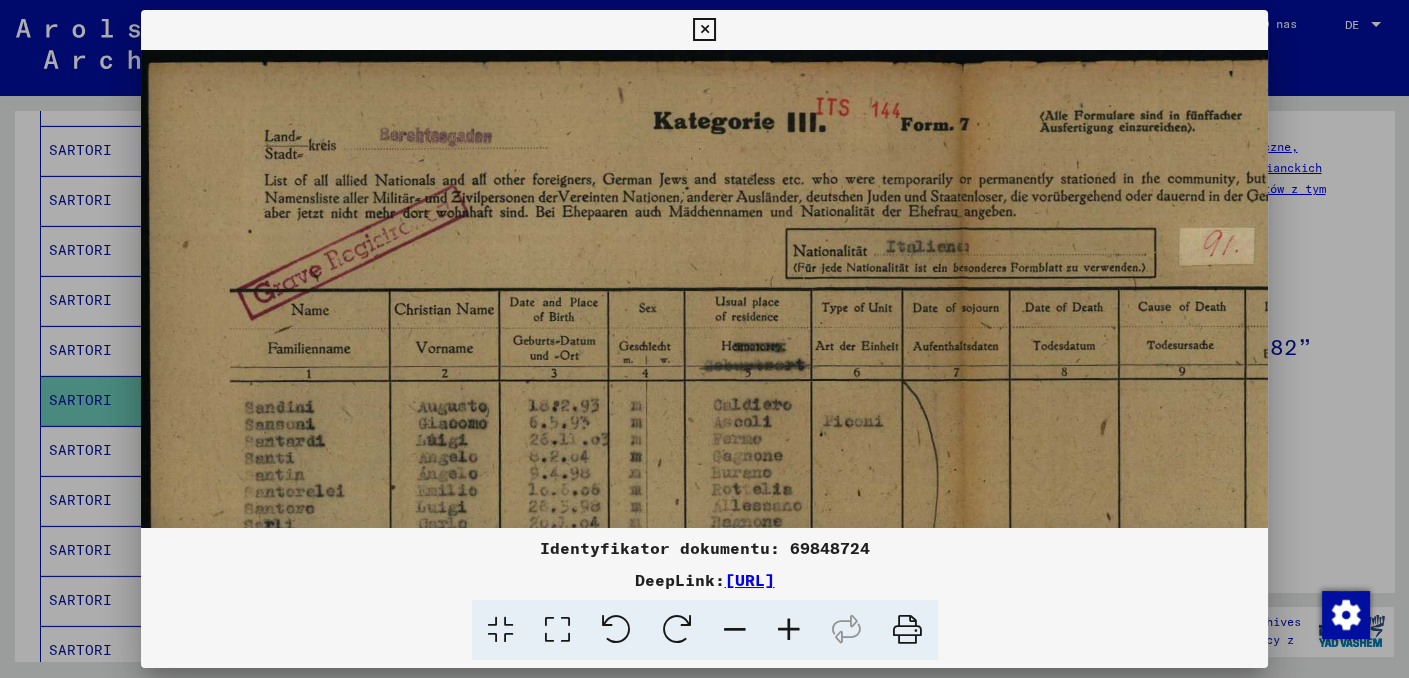 click at bounding box center [789, 630] 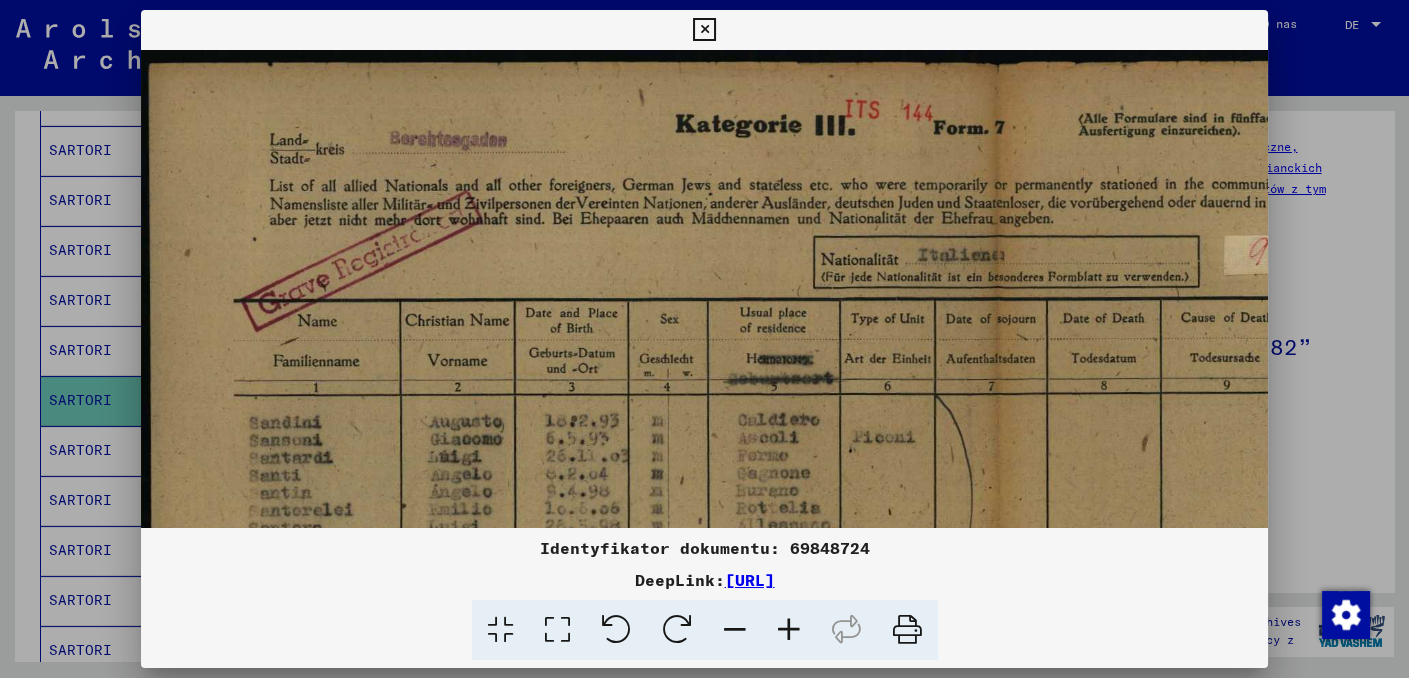 click at bounding box center (789, 630) 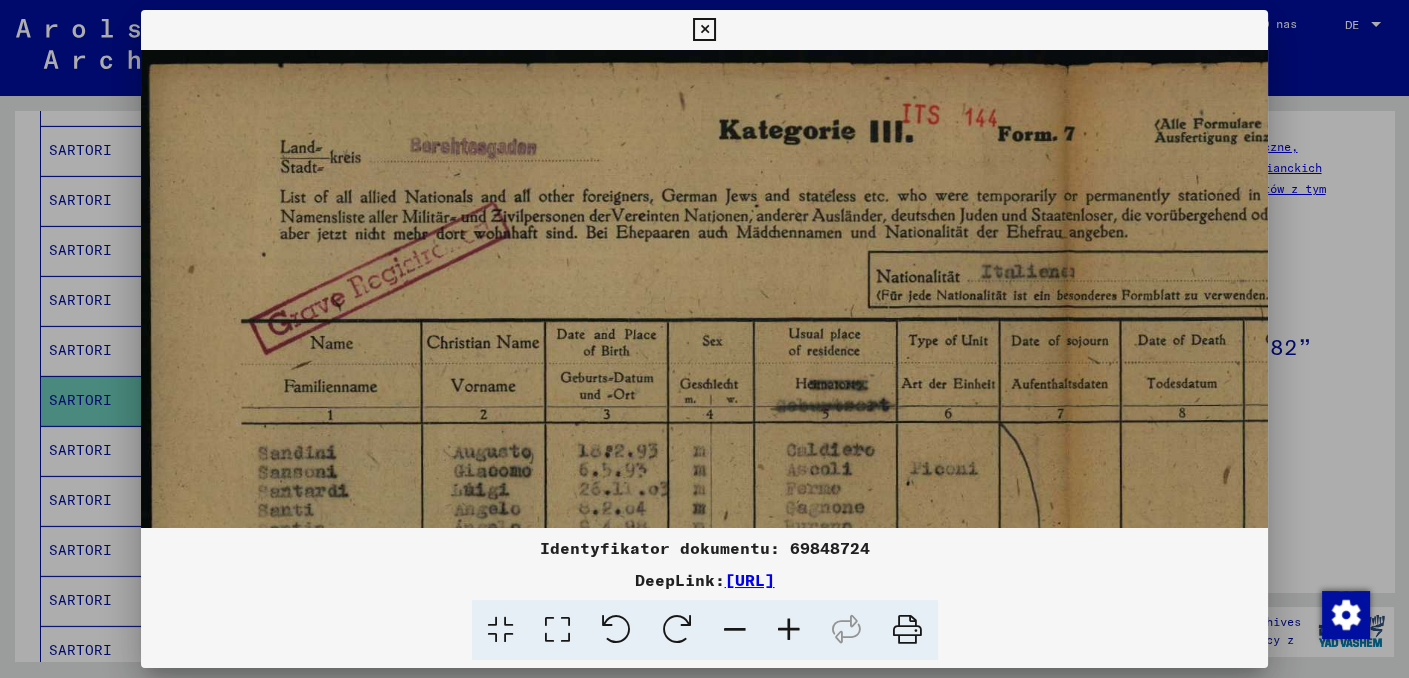 click at bounding box center (789, 630) 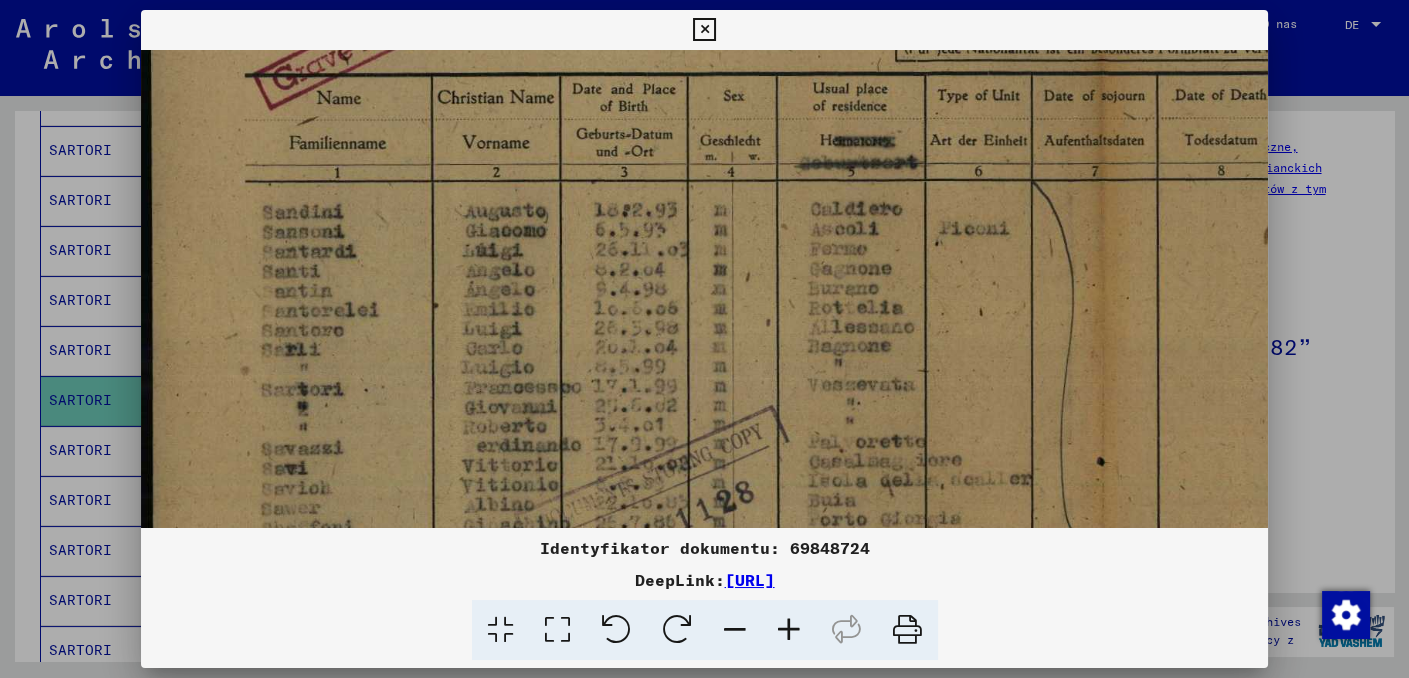 drag, startPoint x: 788, startPoint y: 478, endPoint x: 802, endPoint y: 244, distance: 234.41843 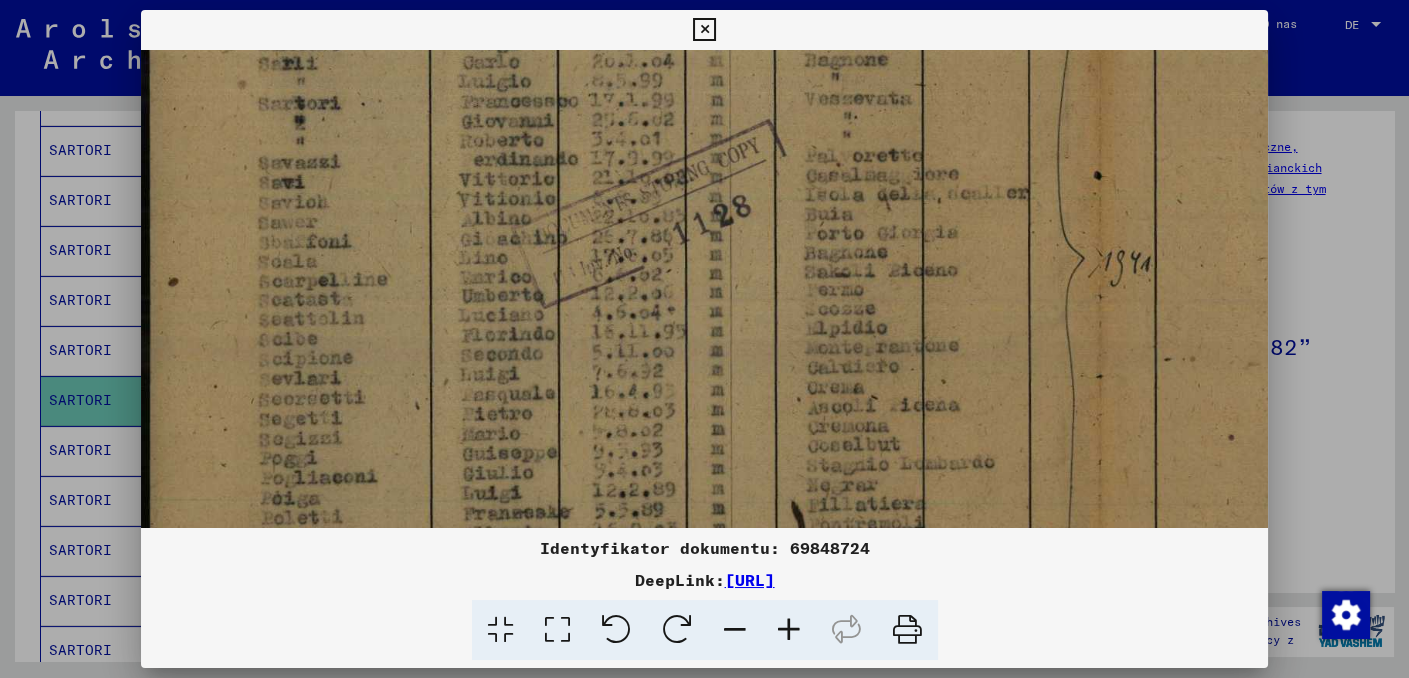 drag, startPoint x: 700, startPoint y: 416, endPoint x: 697, endPoint y: 139, distance: 277.01624 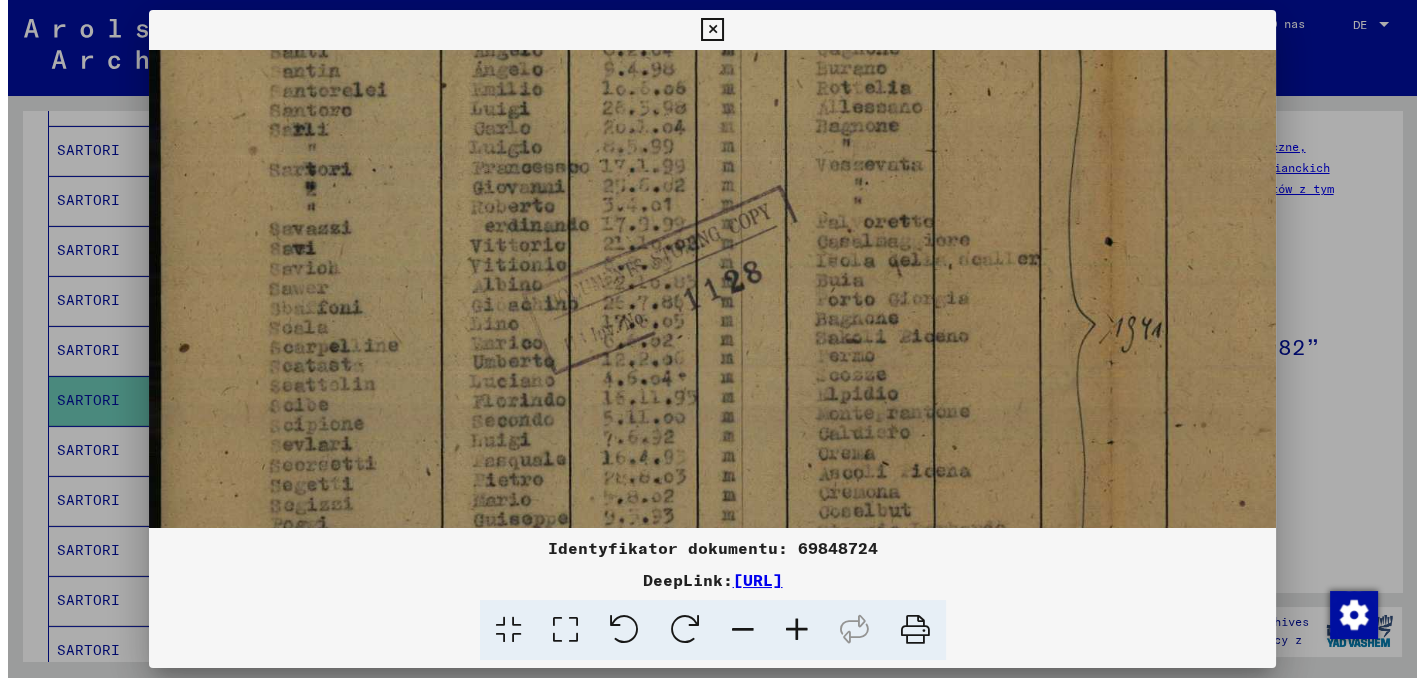 scroll, scrollTop: 475, scrollLeft: 0, axis: vertical 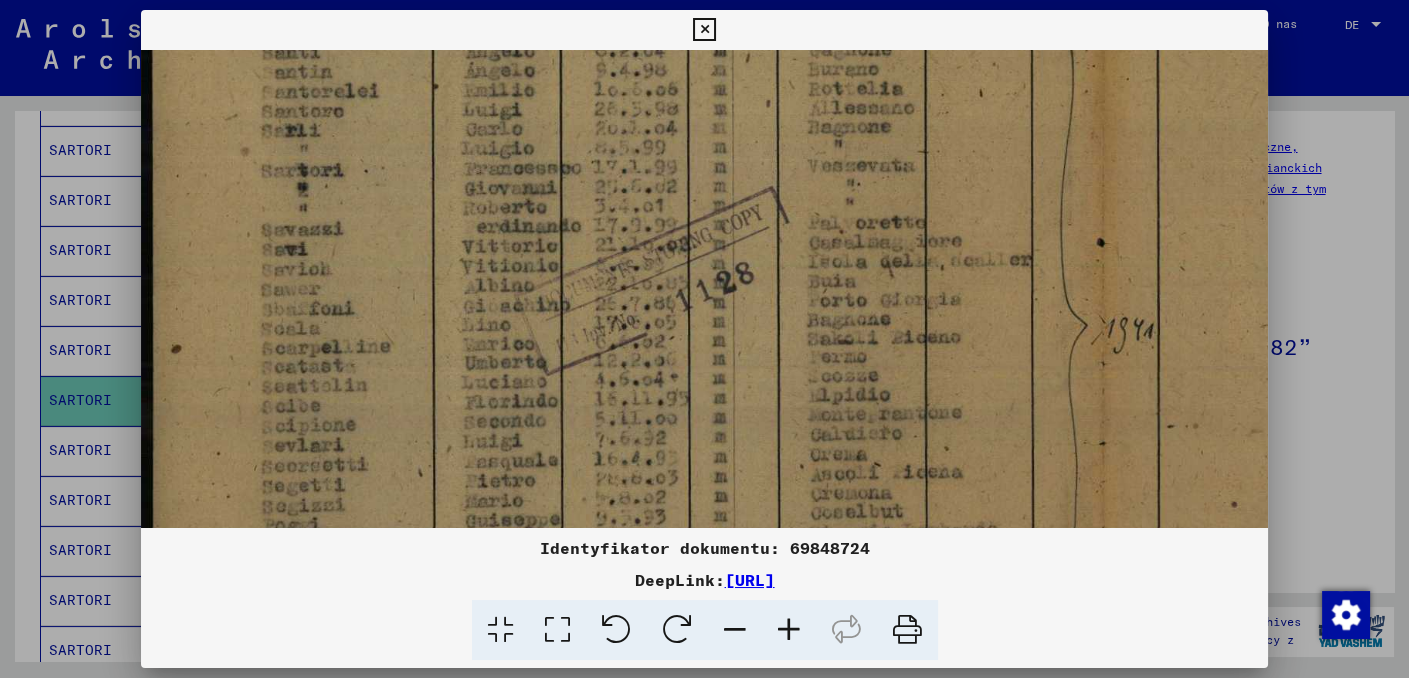 drag, startPoint x: 282, startPoint y: 143, endPoint x: 286, endPoint y: 213, distance: 70.11419 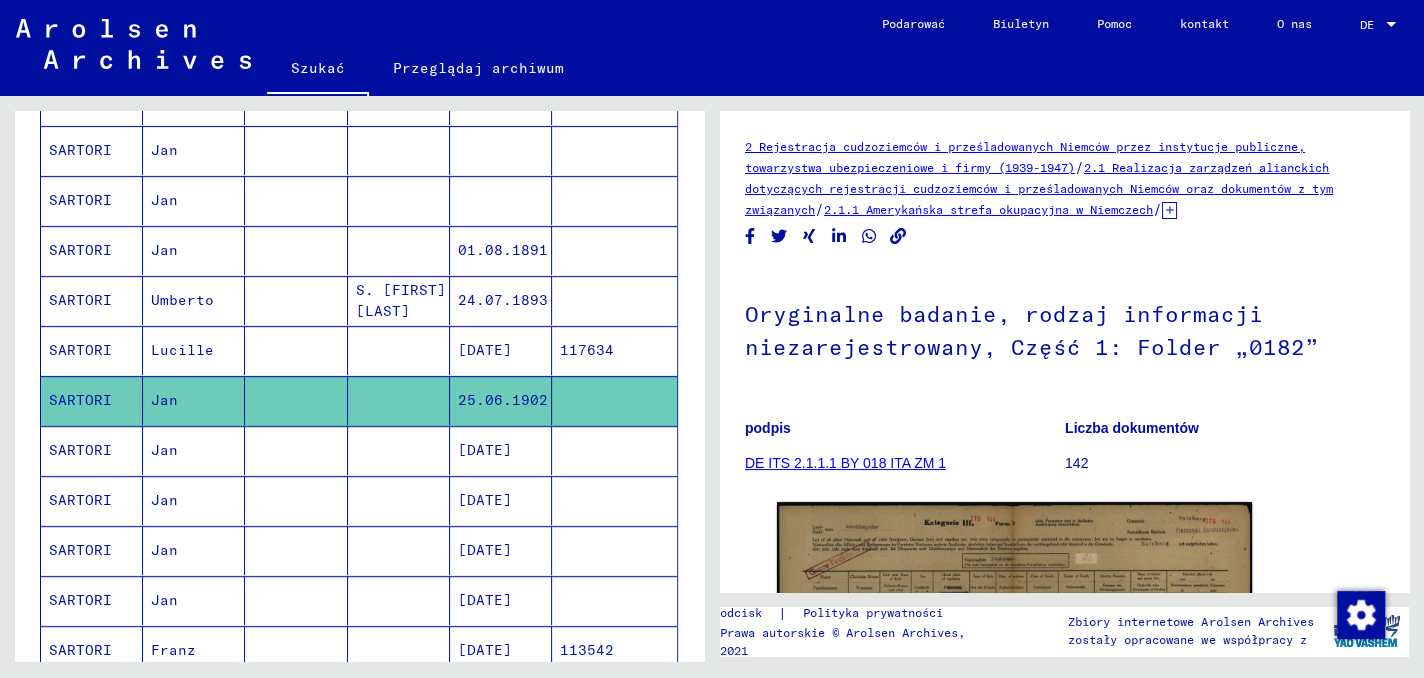 click on "Jan" at bounding box center (164, 500) 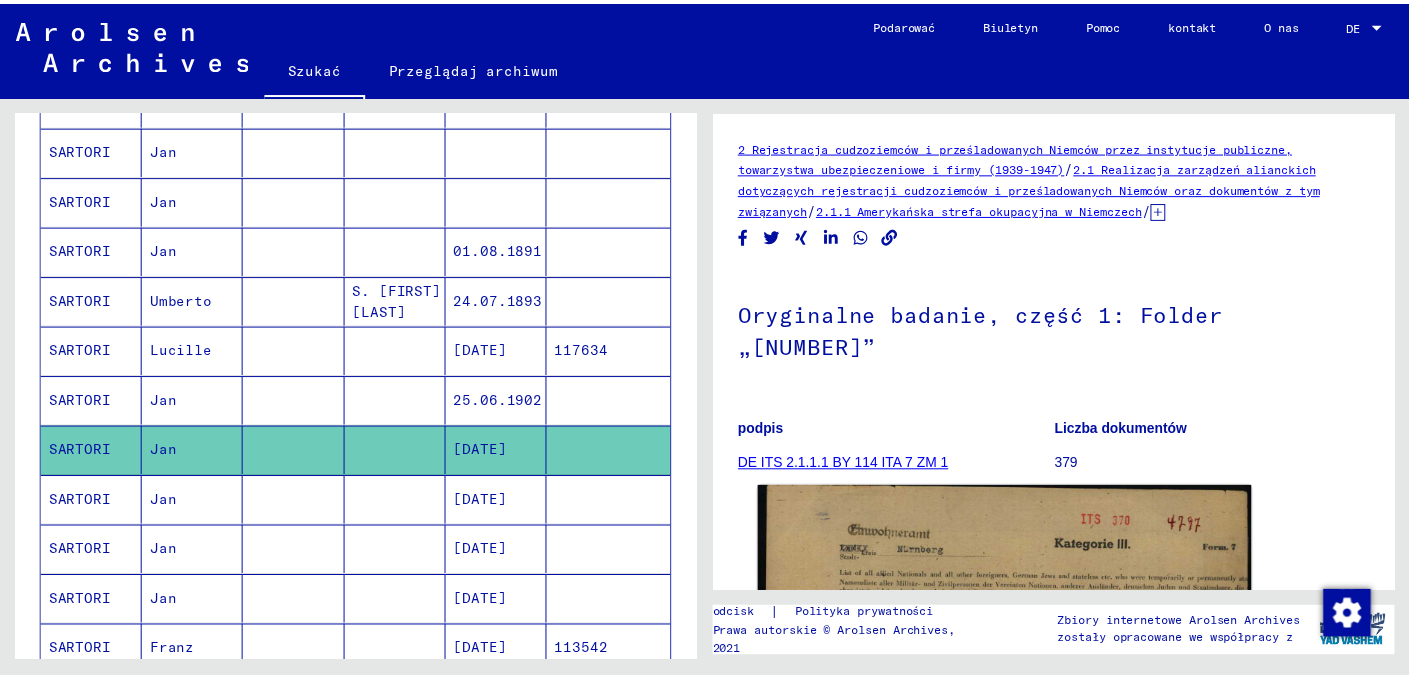 scroll, scrollTop: 300, scrollLeft: 0, axis: vertical 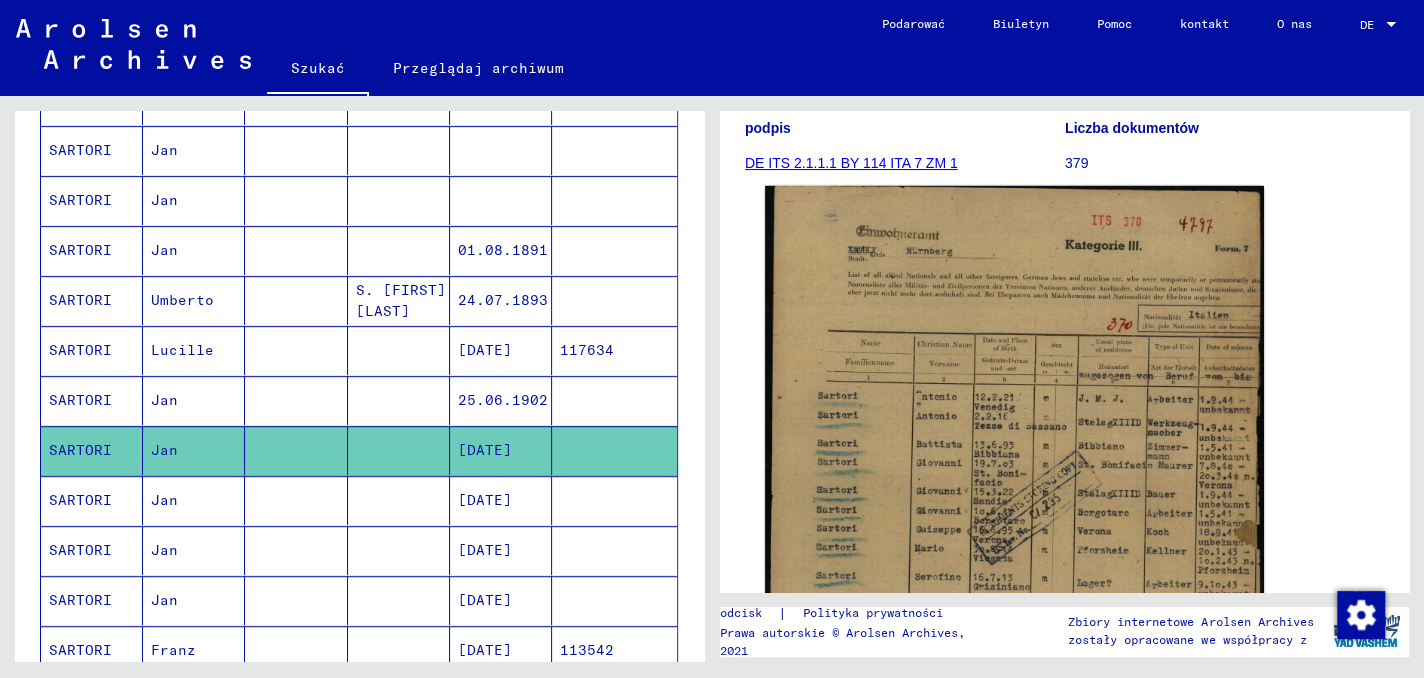 click 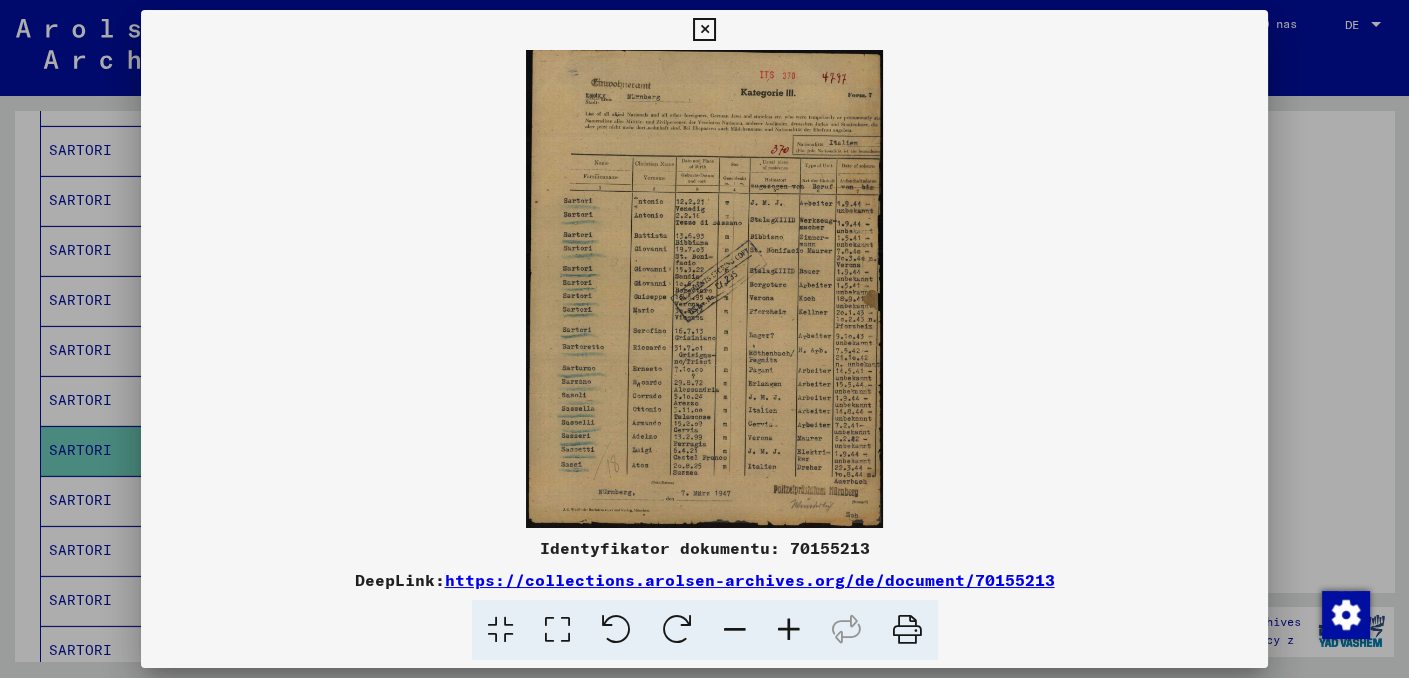 click at bounding box center [789, 630] 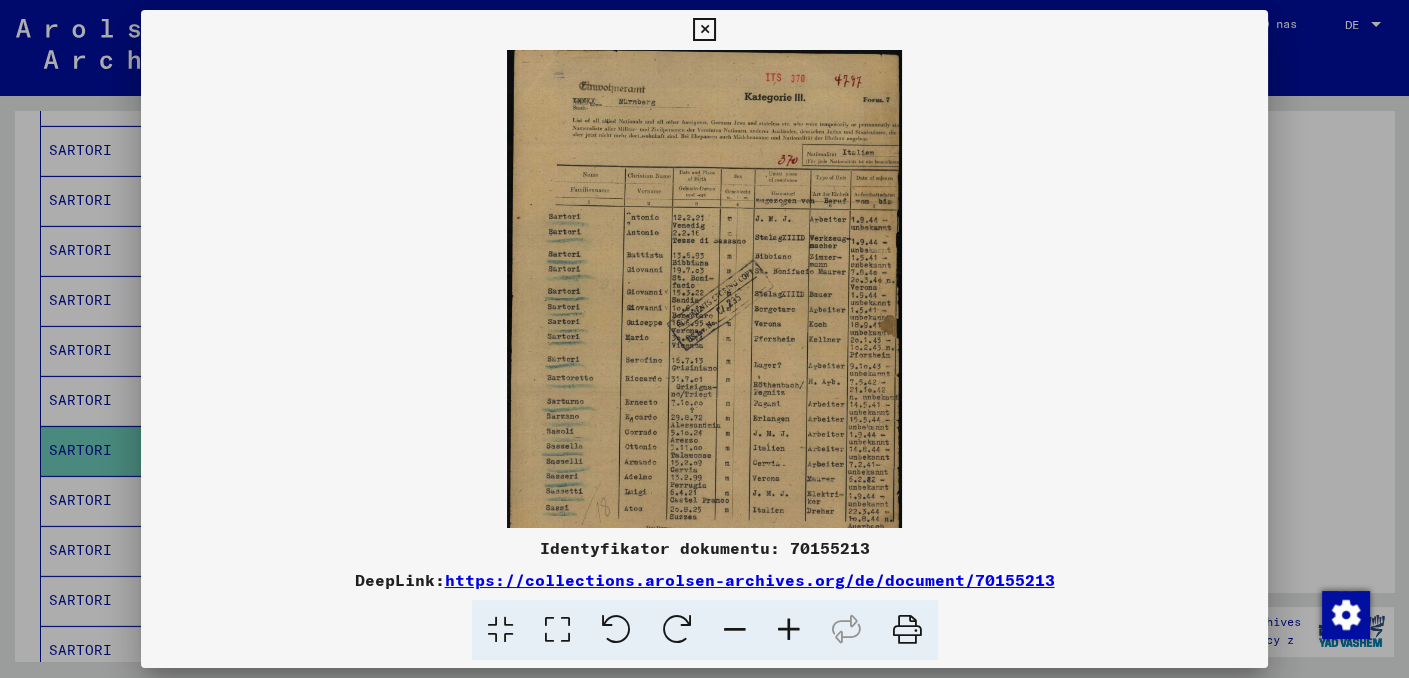 click at bounding box center [789, 630] 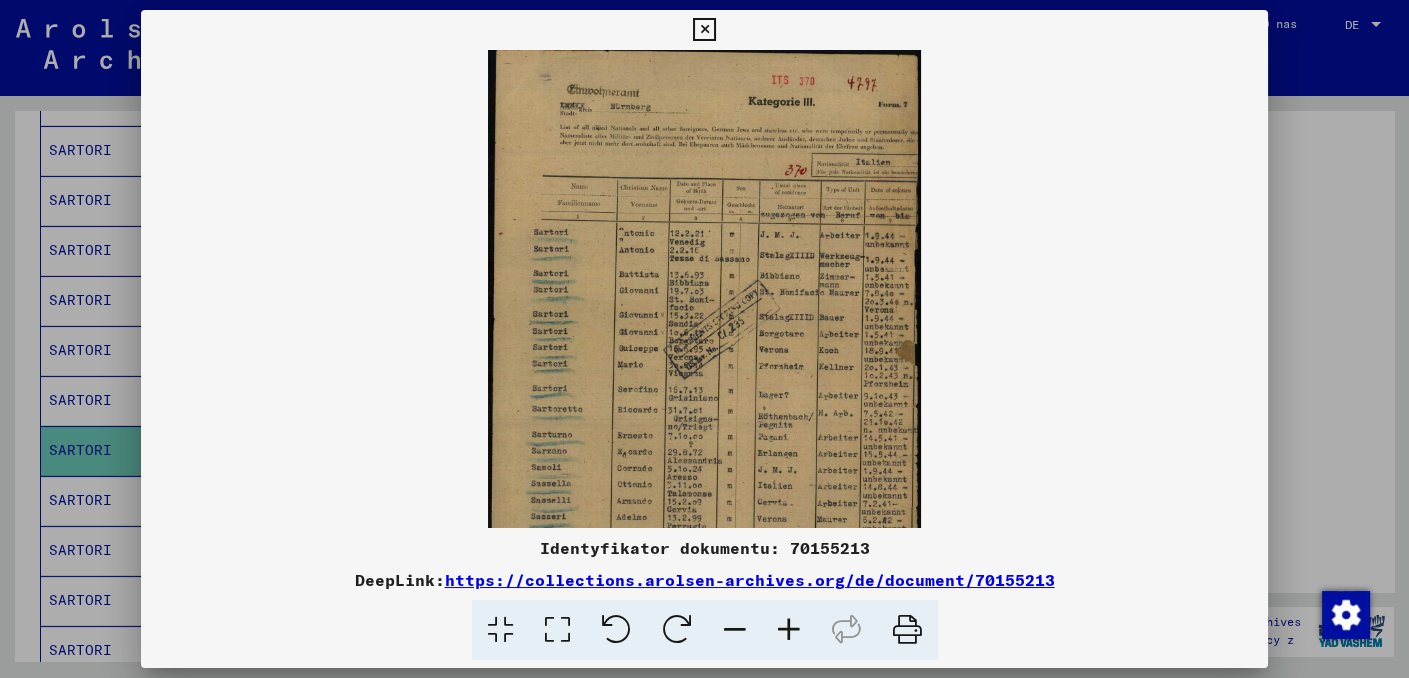click at bounding box center (789, 630) 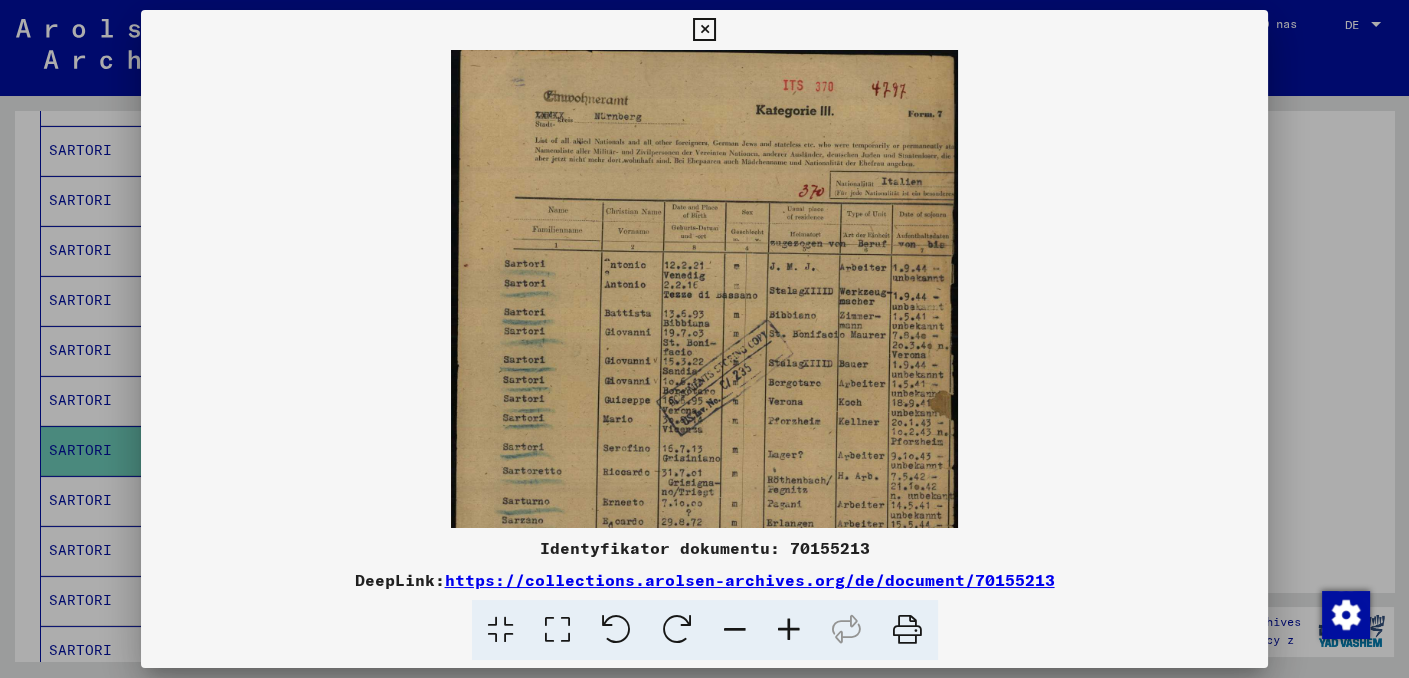 click at bounding box center (789, 630) 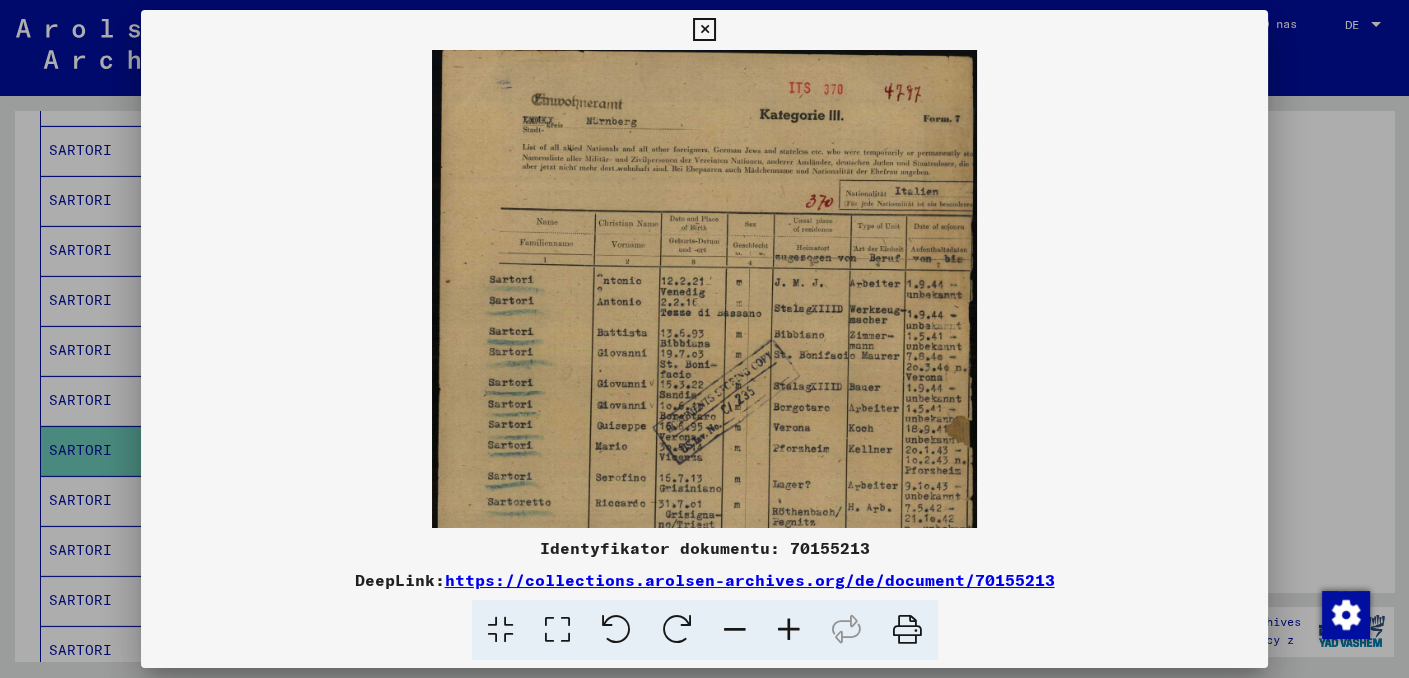click at bounding box center [789, 630] 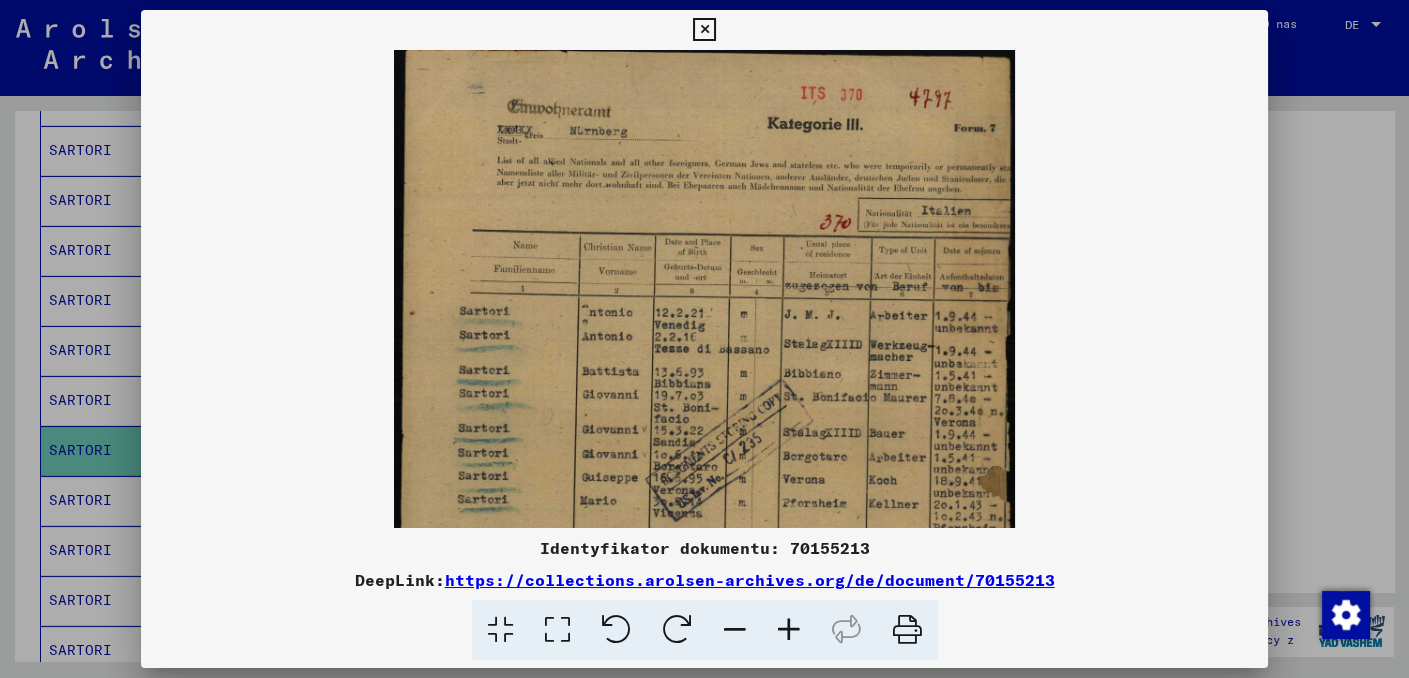 click at bounding box center (789, 630) 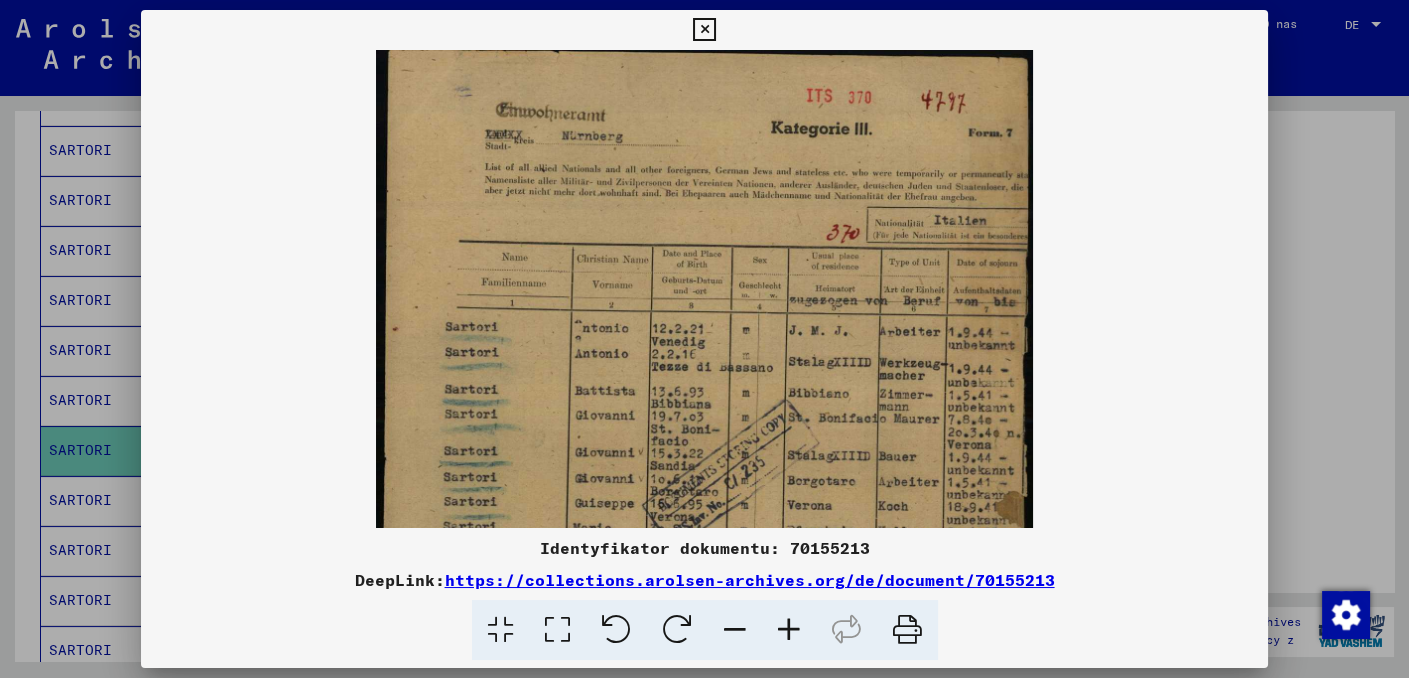 click at bounding box center (789, 630) 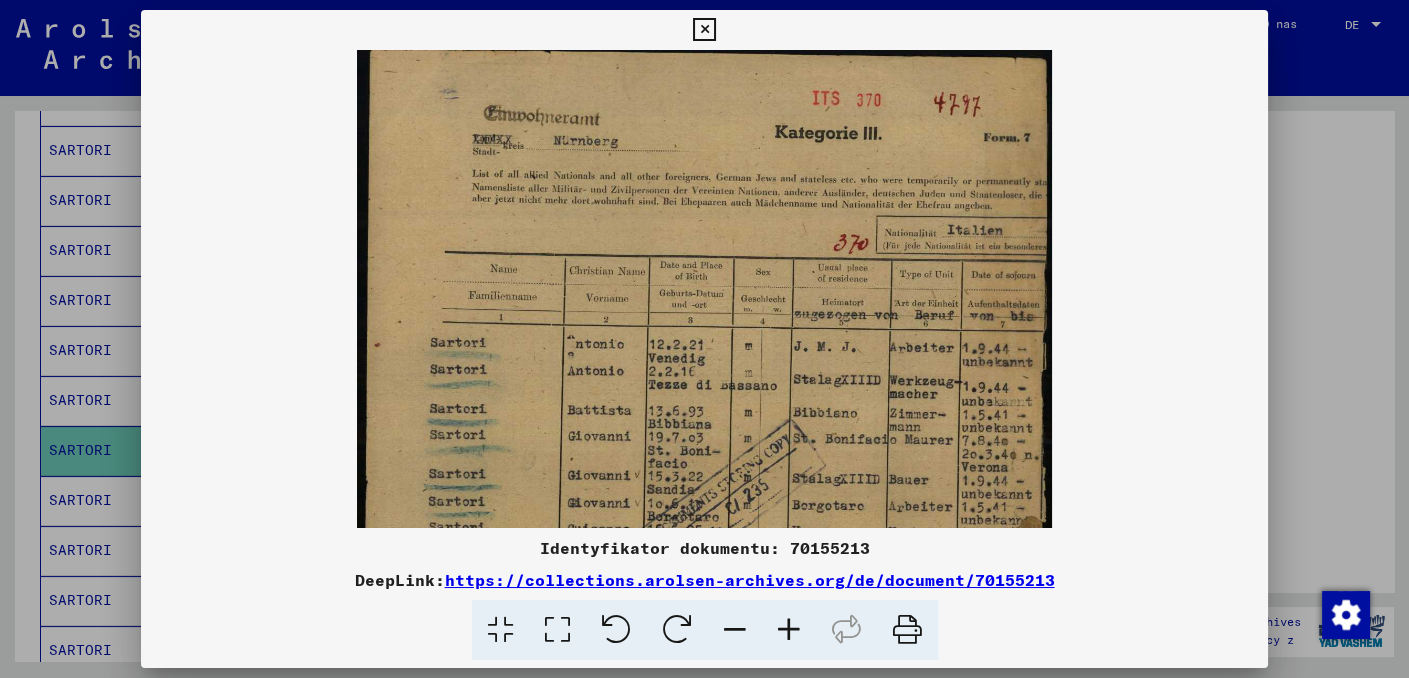 click at bounding box center [789, 630] 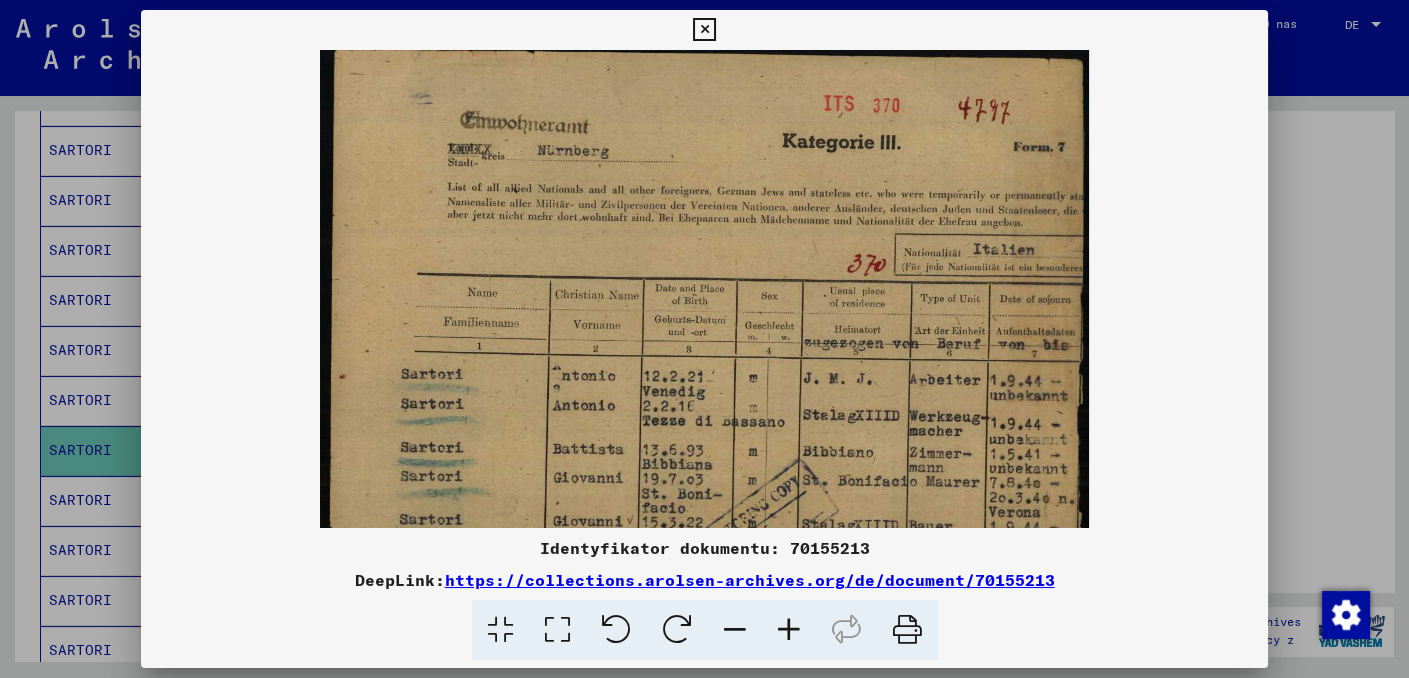 click at bounding box center [789, 630] 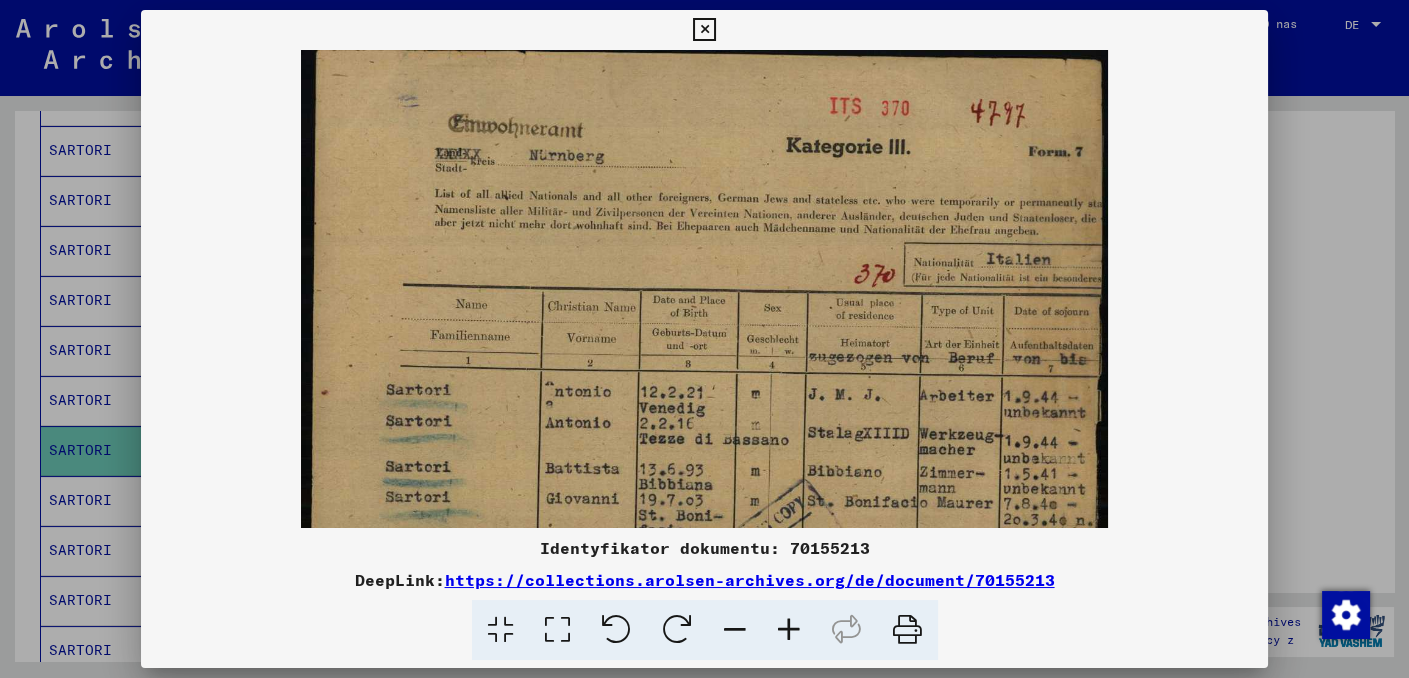 click at bounding box center (789, 630) 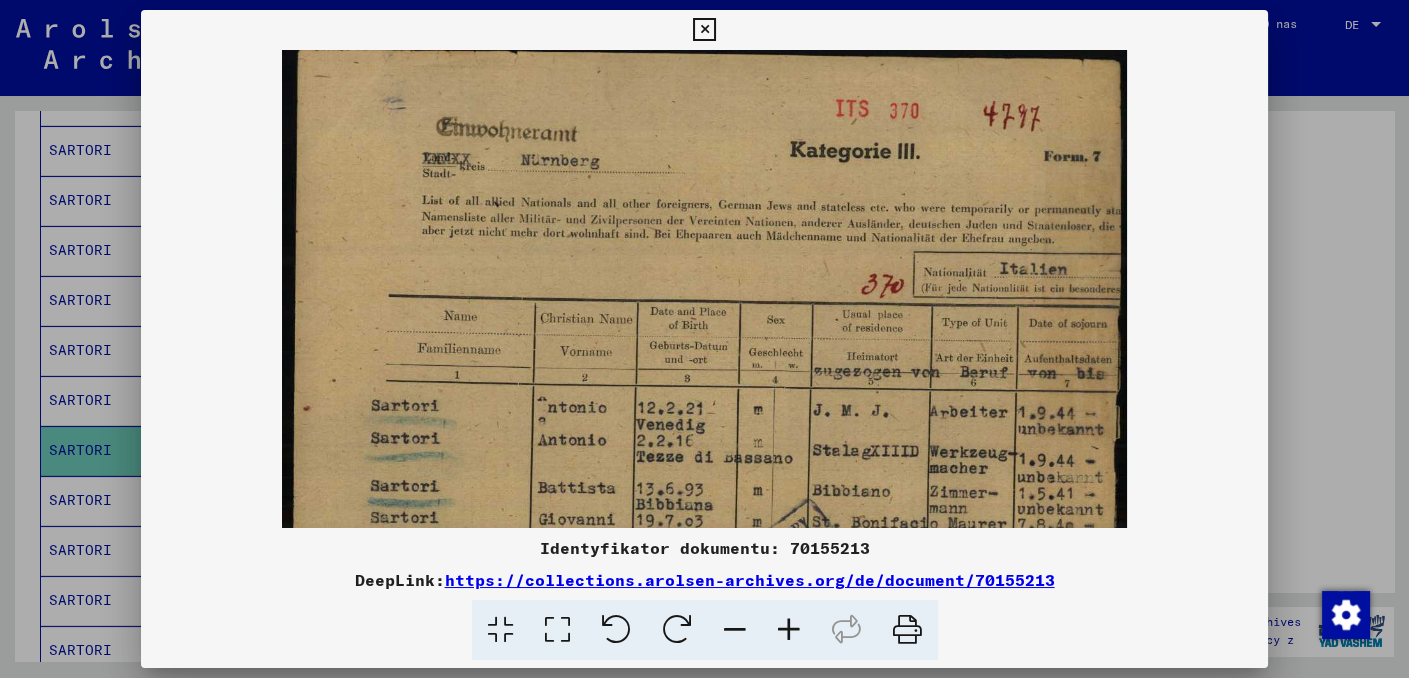 click at bounding box center [789, 630] 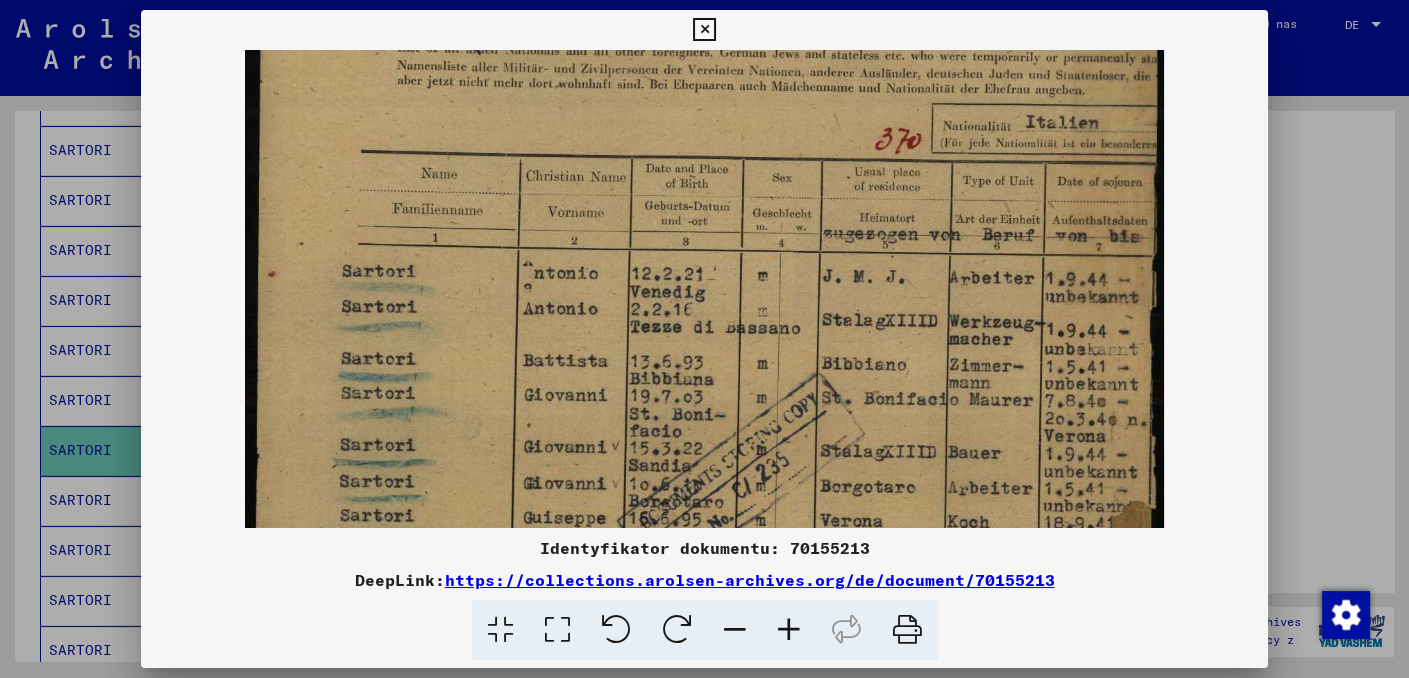 drag, startPoint x: 728, startPoint y: 450, endPoint x: 759, endPoint y: 316, distance: 137.53908 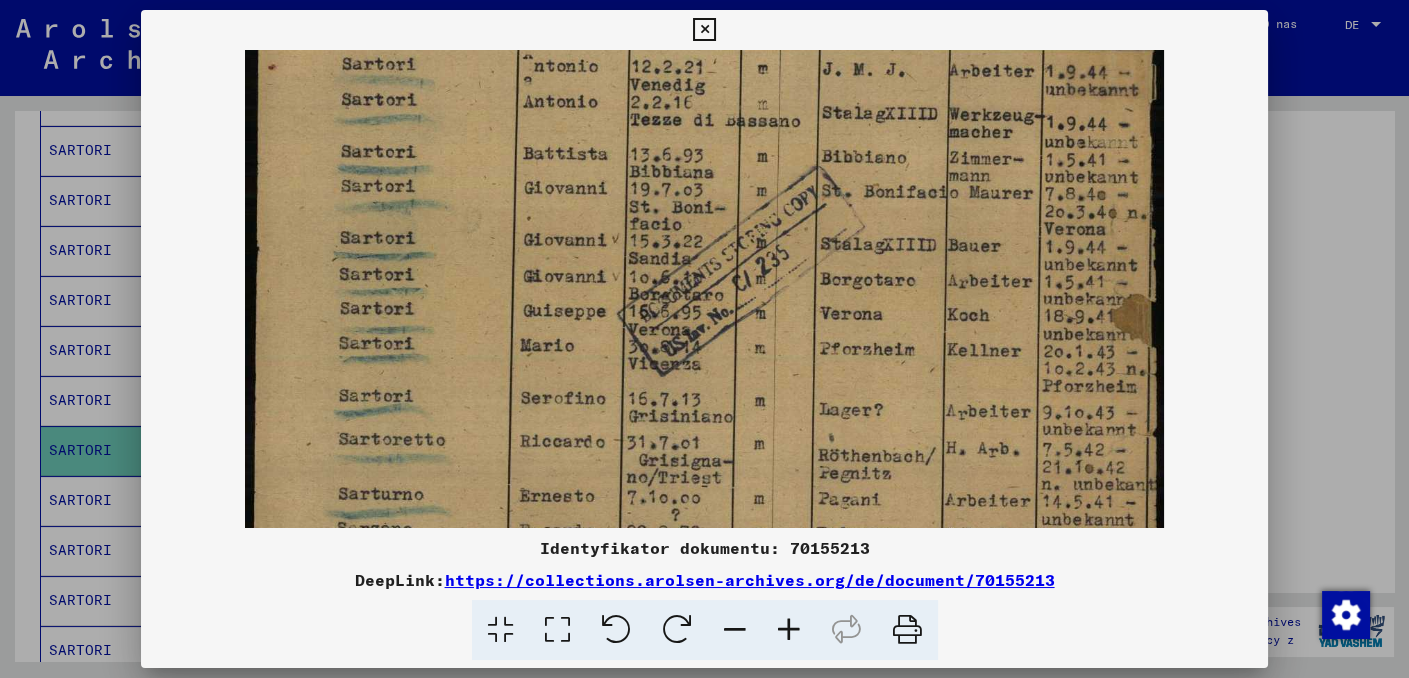 scroll, scrollTop: 398, scrollLeft: 0, axis: vertical 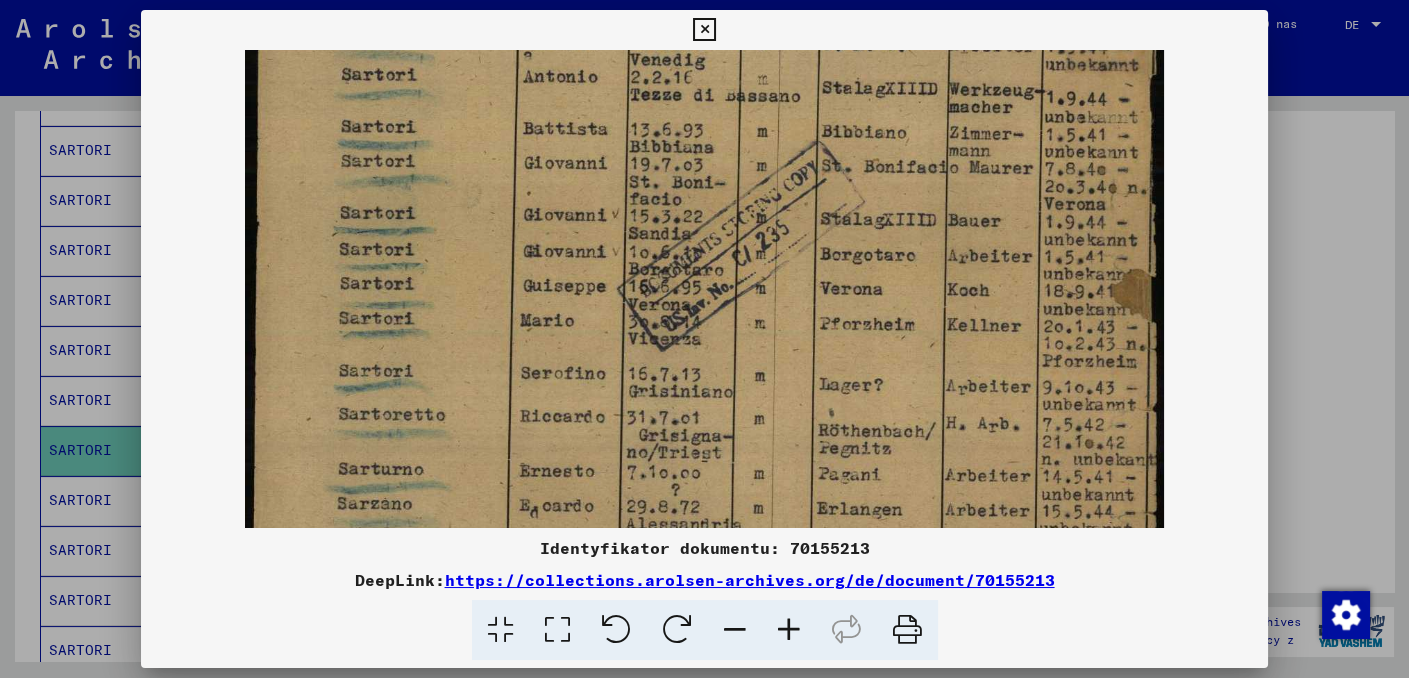 drag, startPoint x: 624, startPoint y: 438, endPoint x: 640, endPoint y: 213, distance: 225.56818 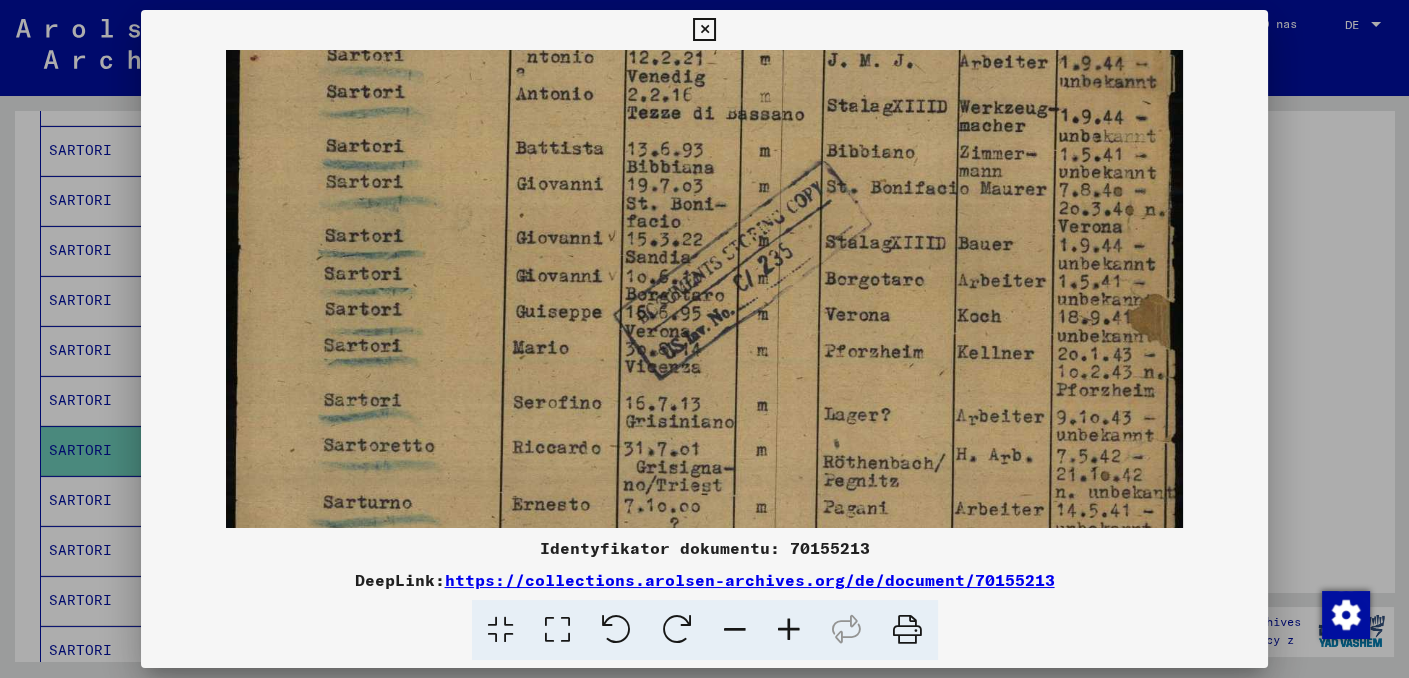 click at bounding box center [789, 630] 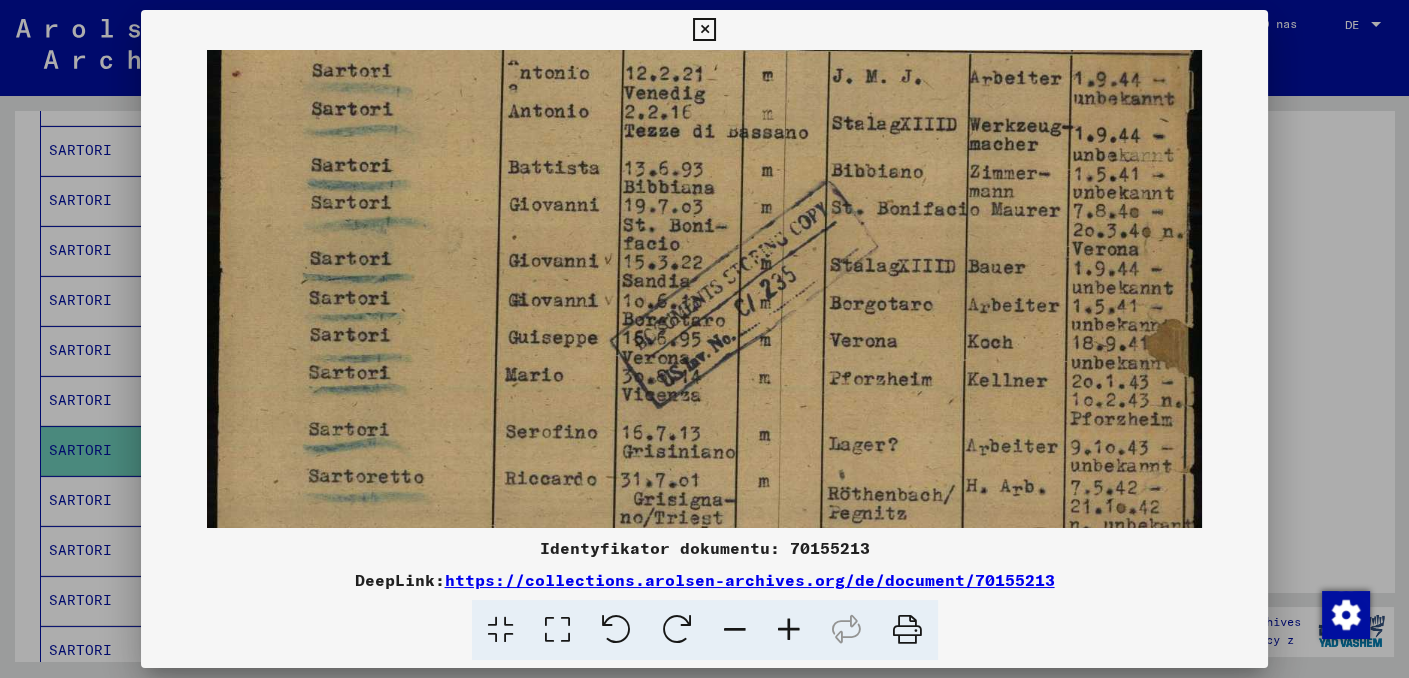 click at bounding box center (789, 630) 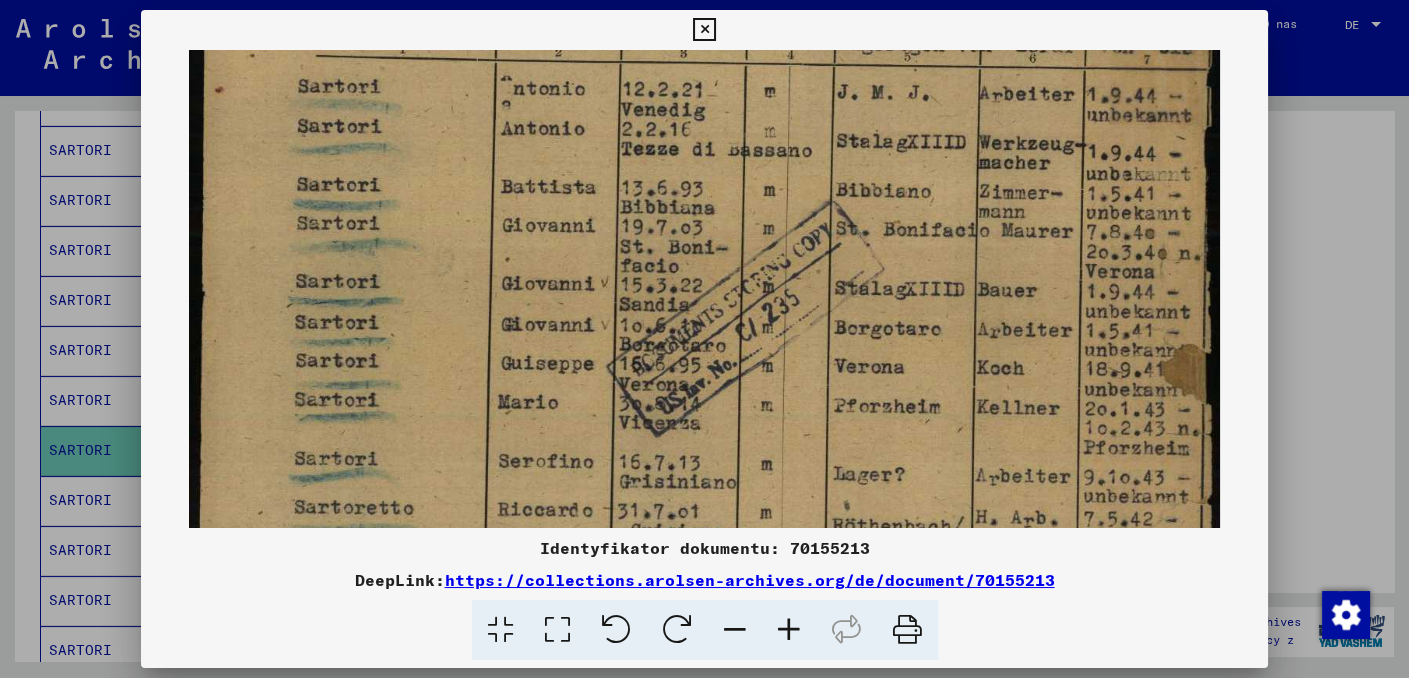 click at bounding box center (789, 630) 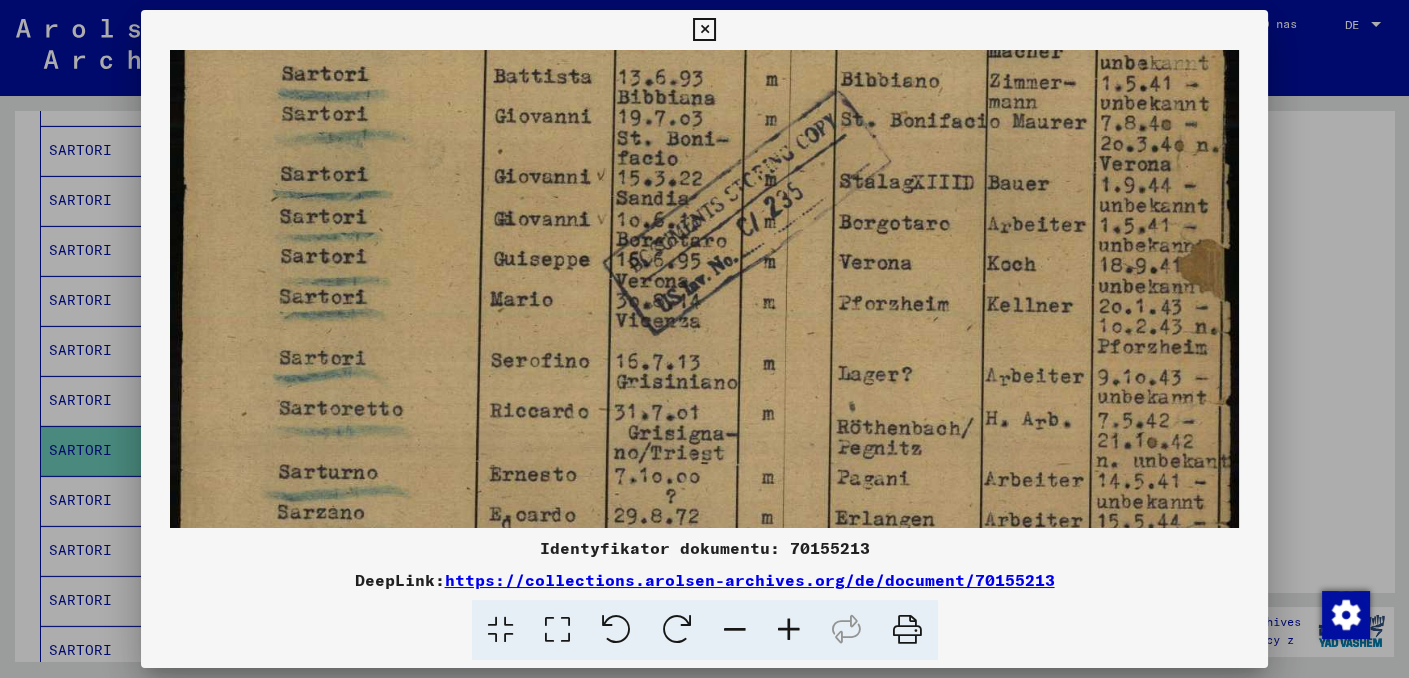 scroll, scrollTop: 531, scrollLeft: 0, axis: vertical 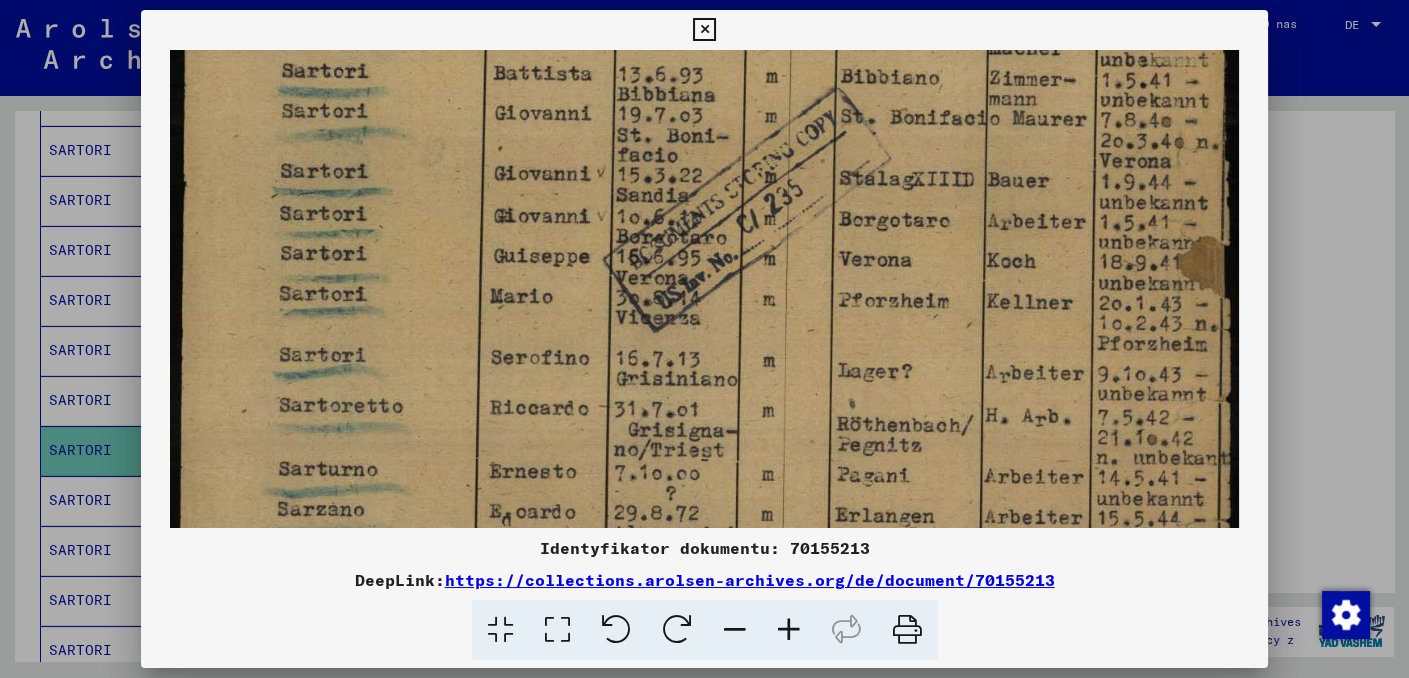 drag, startPoint x: 685, startPoint y: 389, endPoint x: 692, endPoint y: 251, distance: 138.17743 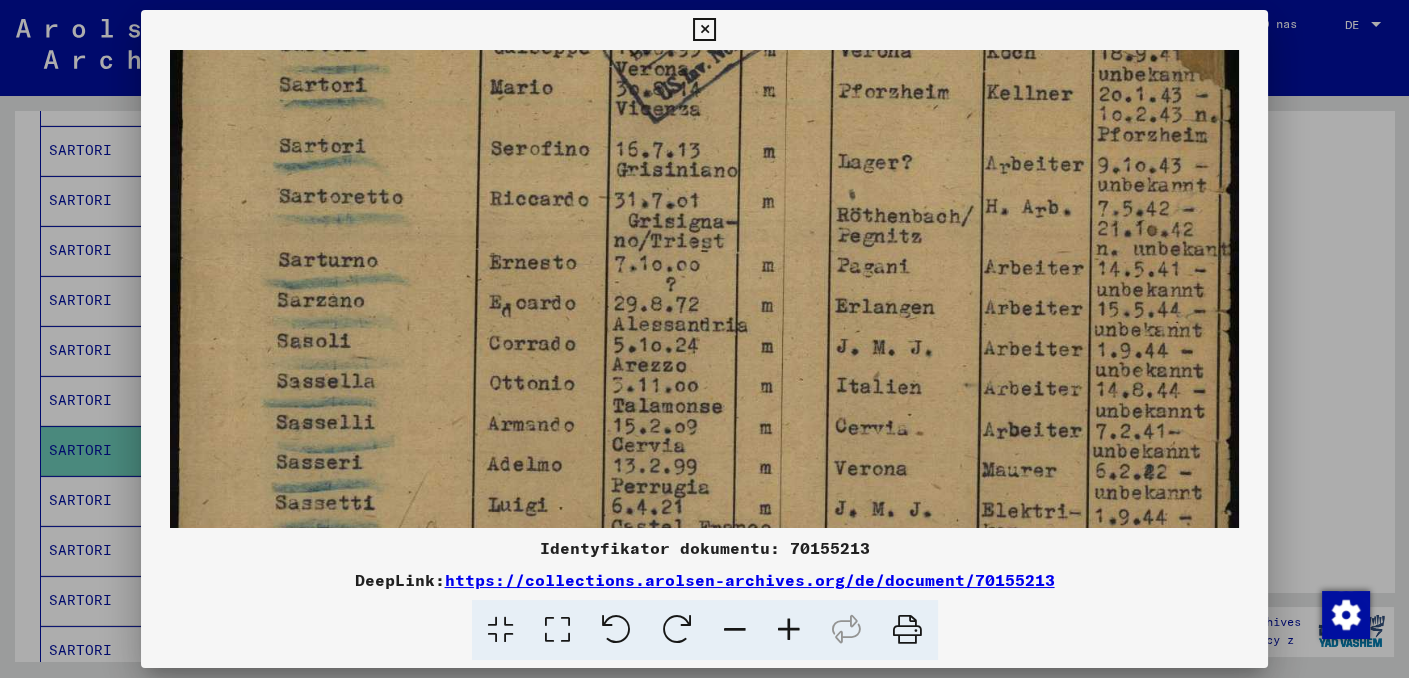 scroll, scrollTop: 742, scrollLeft: 0, axis: vertical 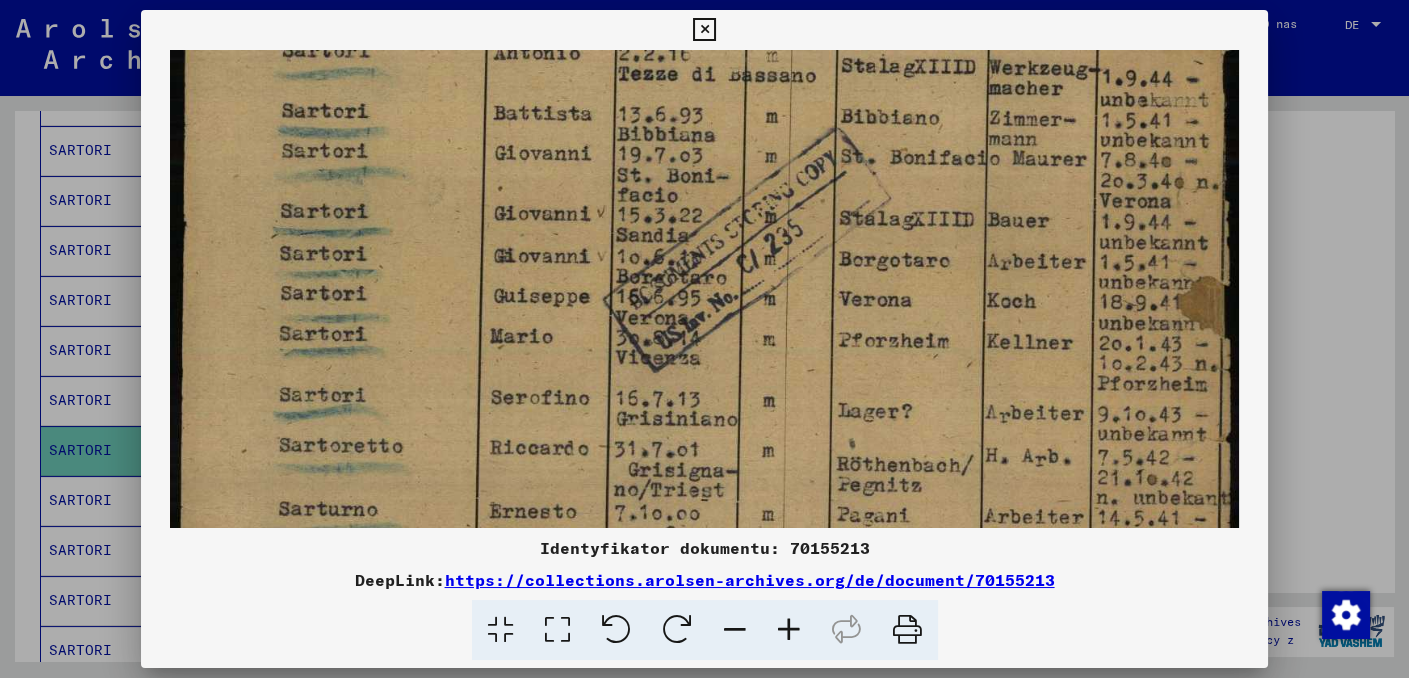 drag, startPoint x: 712, startPoint y: 436, endPoint x: 717, endPoint y: 474, distance: 38.327538 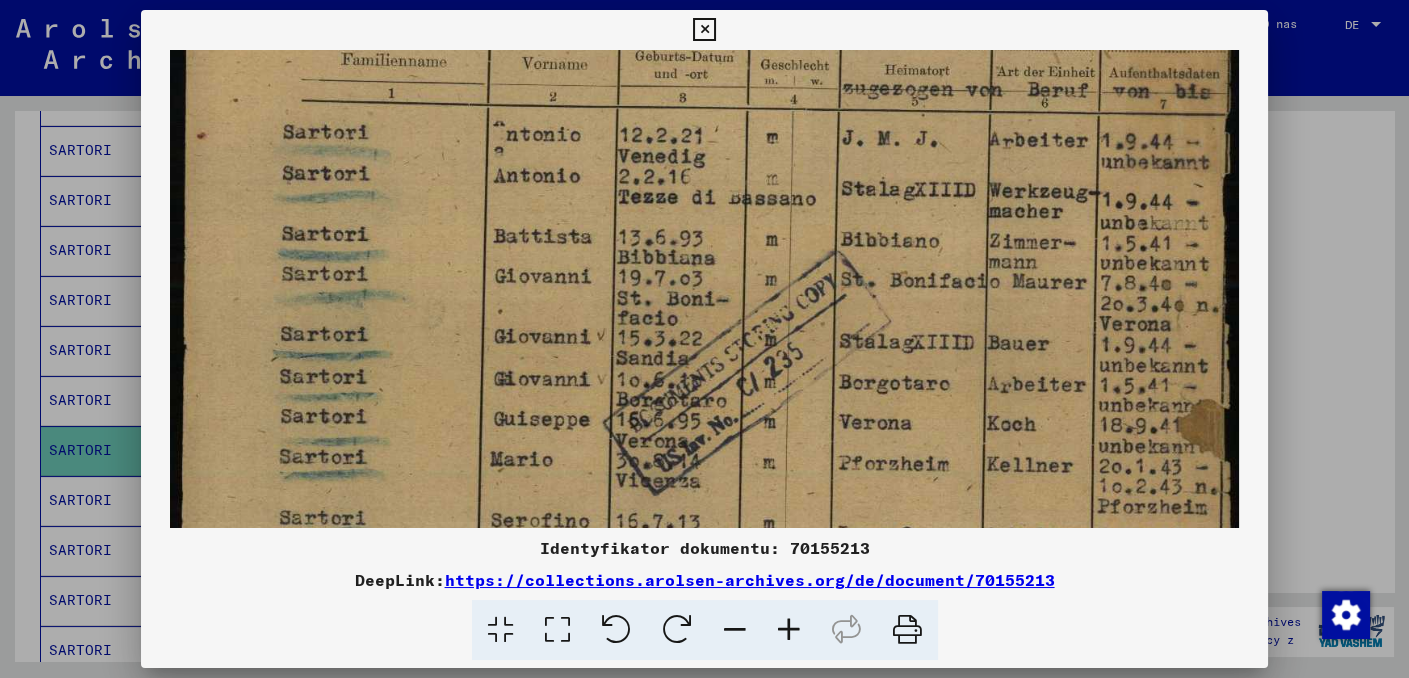scroll, scrollTop: 367, scrollLeft: 0, axis: vertical 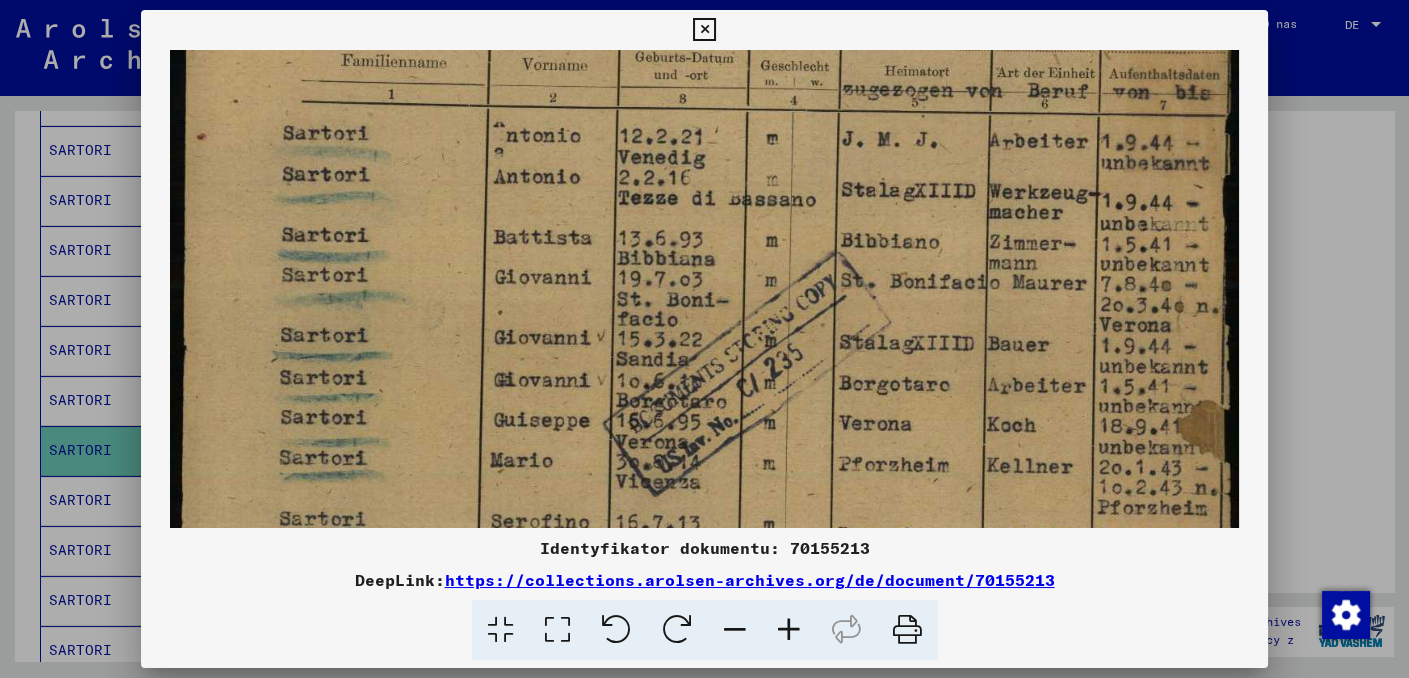 drag, startPoint x: 713, startPoint y: 216, endPoint x: 712, endPoint y: 345, distance: 129.00388 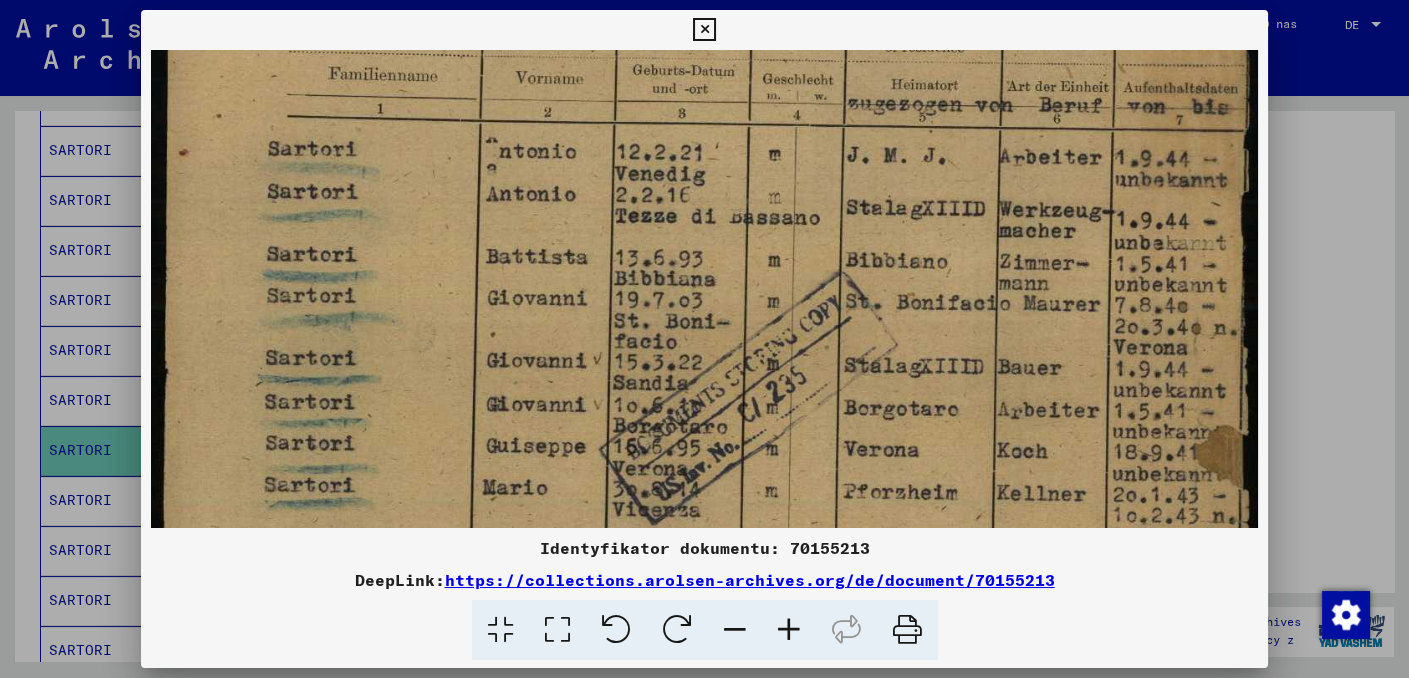click at bounding box center [789, 630] 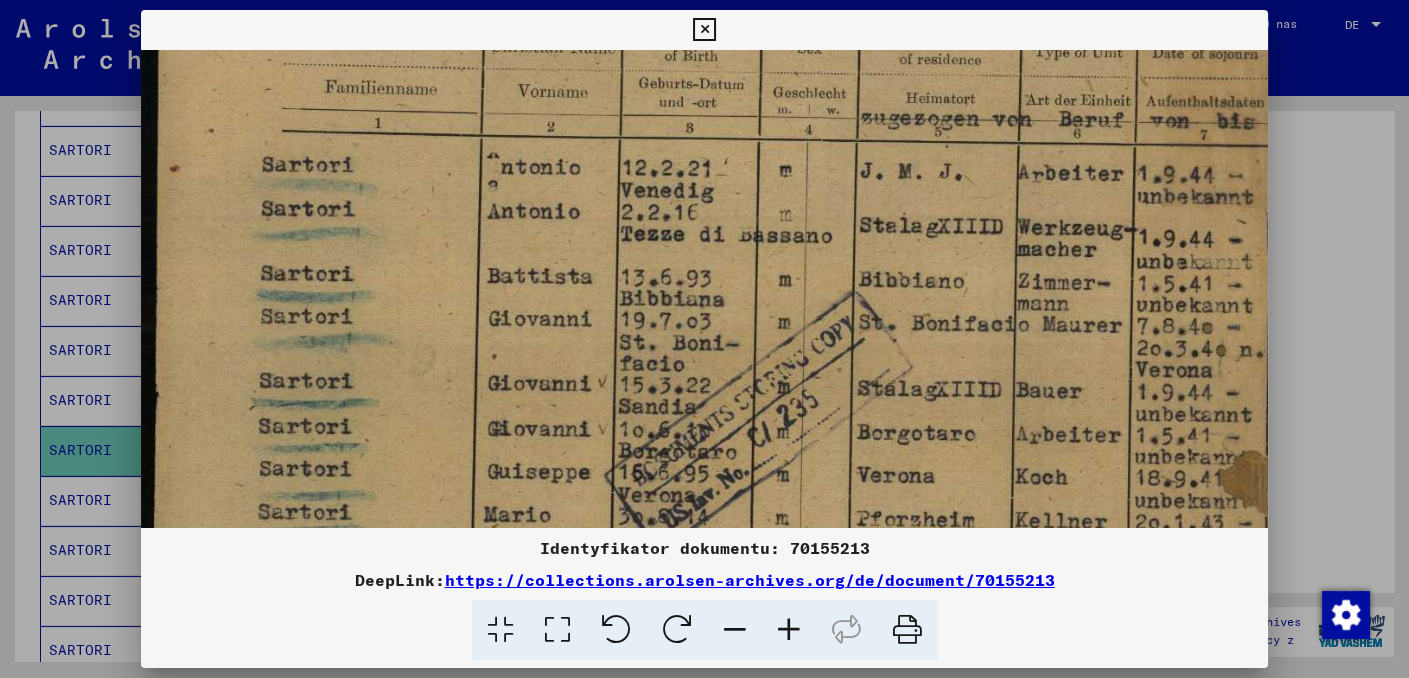 click at bounding box center [789, 630] 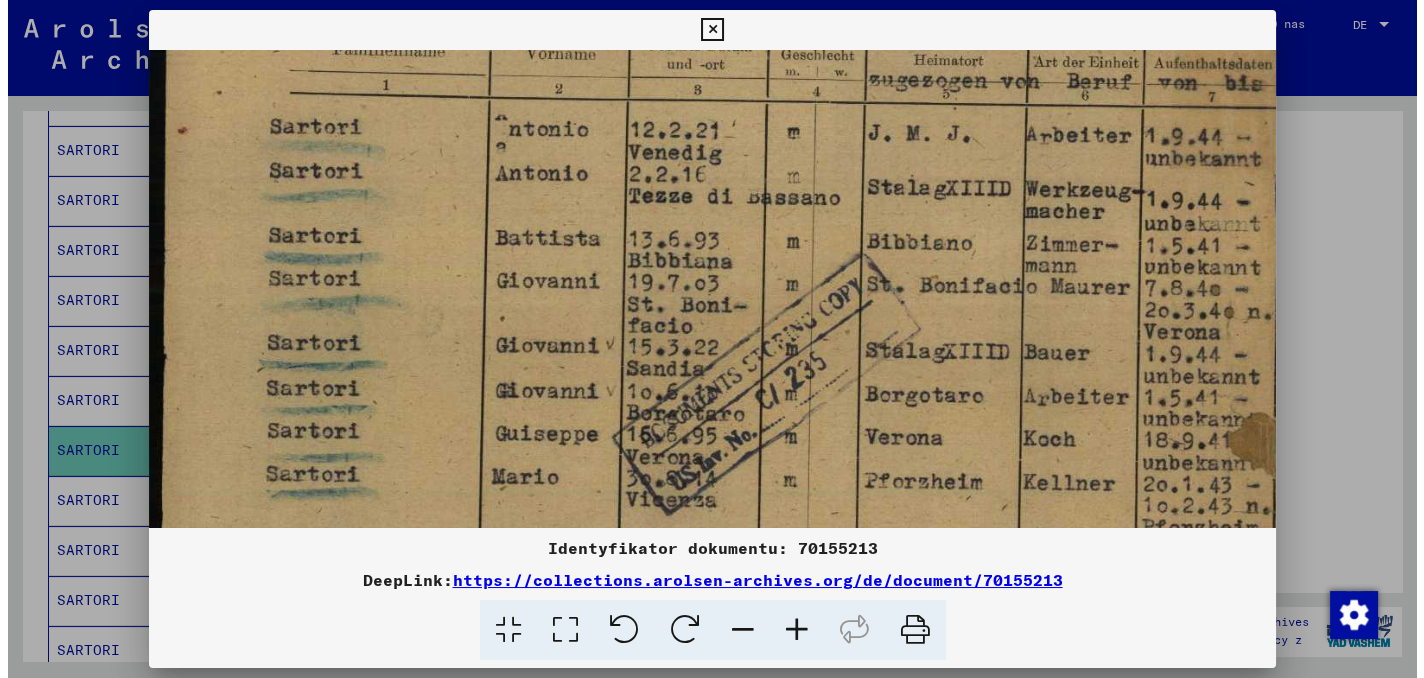 scroll, scrollTop: 472, scrollLeft: 0, axis: vertical 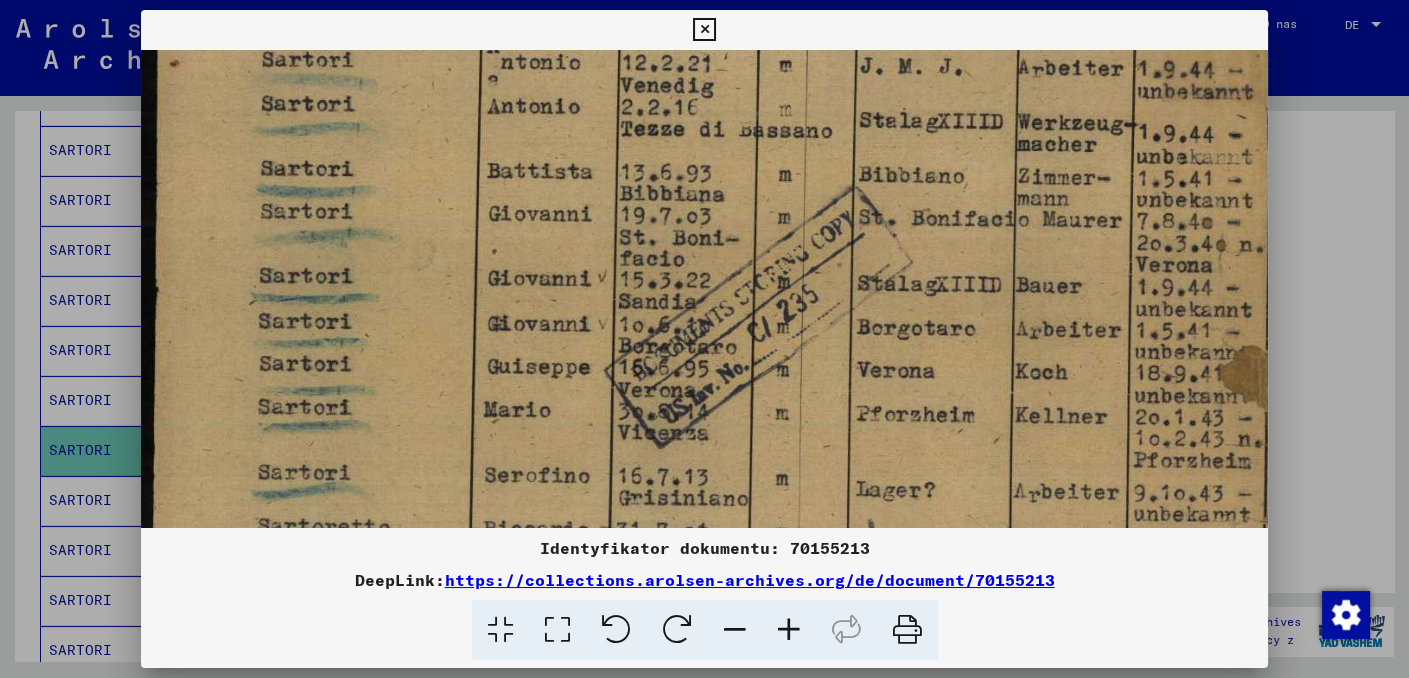 drag, startPoint x: 757, startPoint y: 451, endPoint x: 757, endPoint y: 345, distance: 106 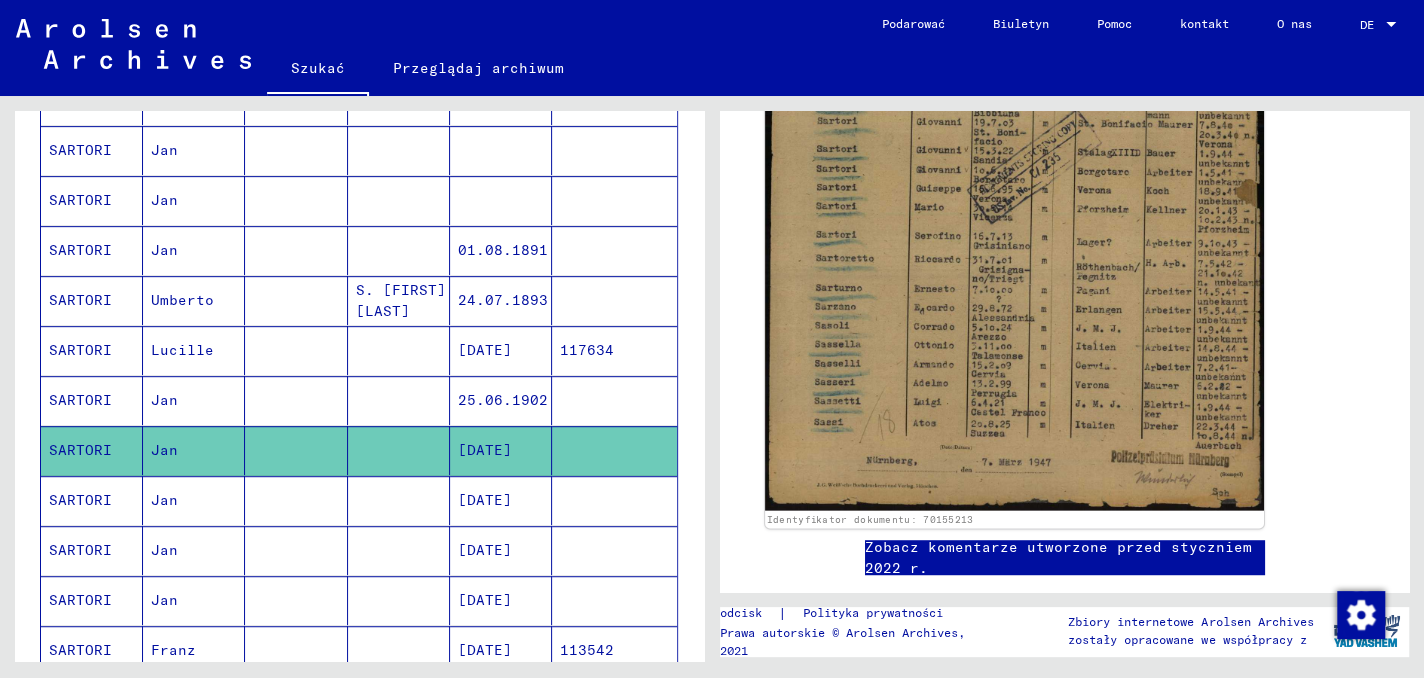 scroll, scrollTop: 669, scrollLeft: 0, axis: vertical 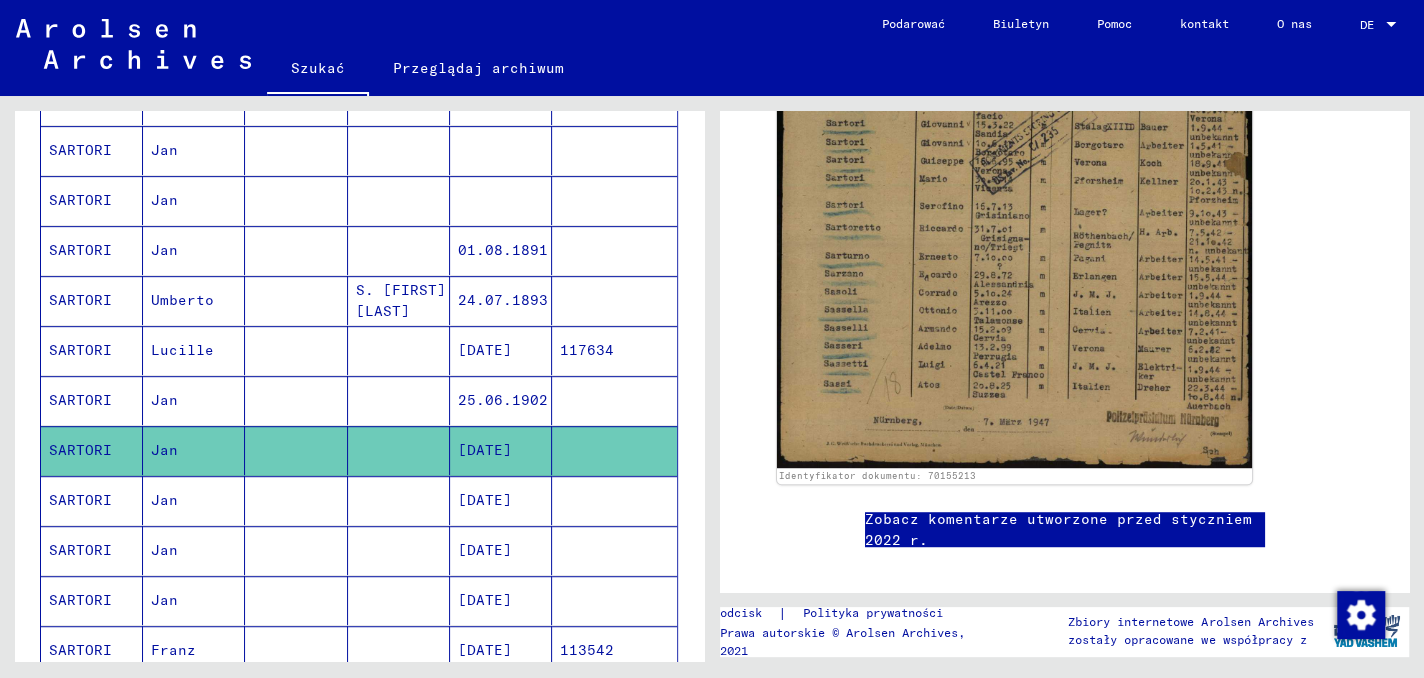 click on "SARTORI" at bounding box center [80, 550] 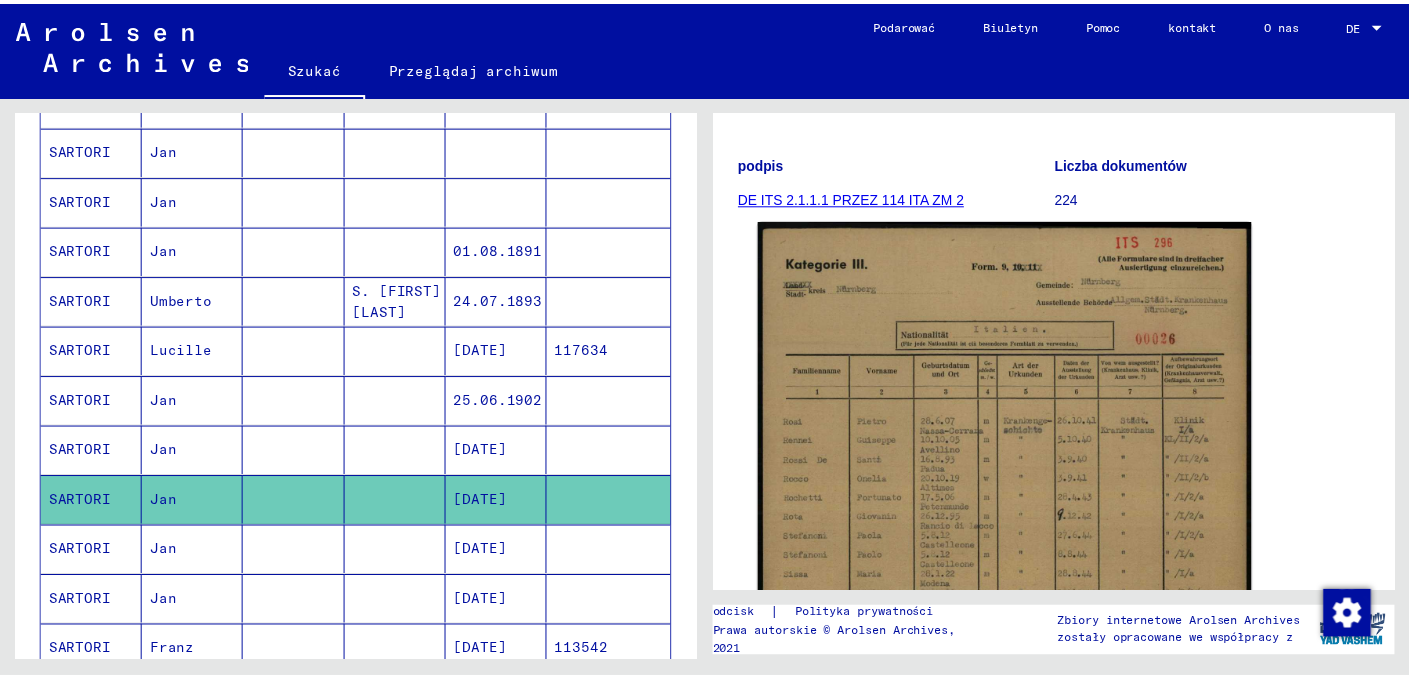 scroll, scrollTop: 300, scrollLeft: 0, axis: vertical 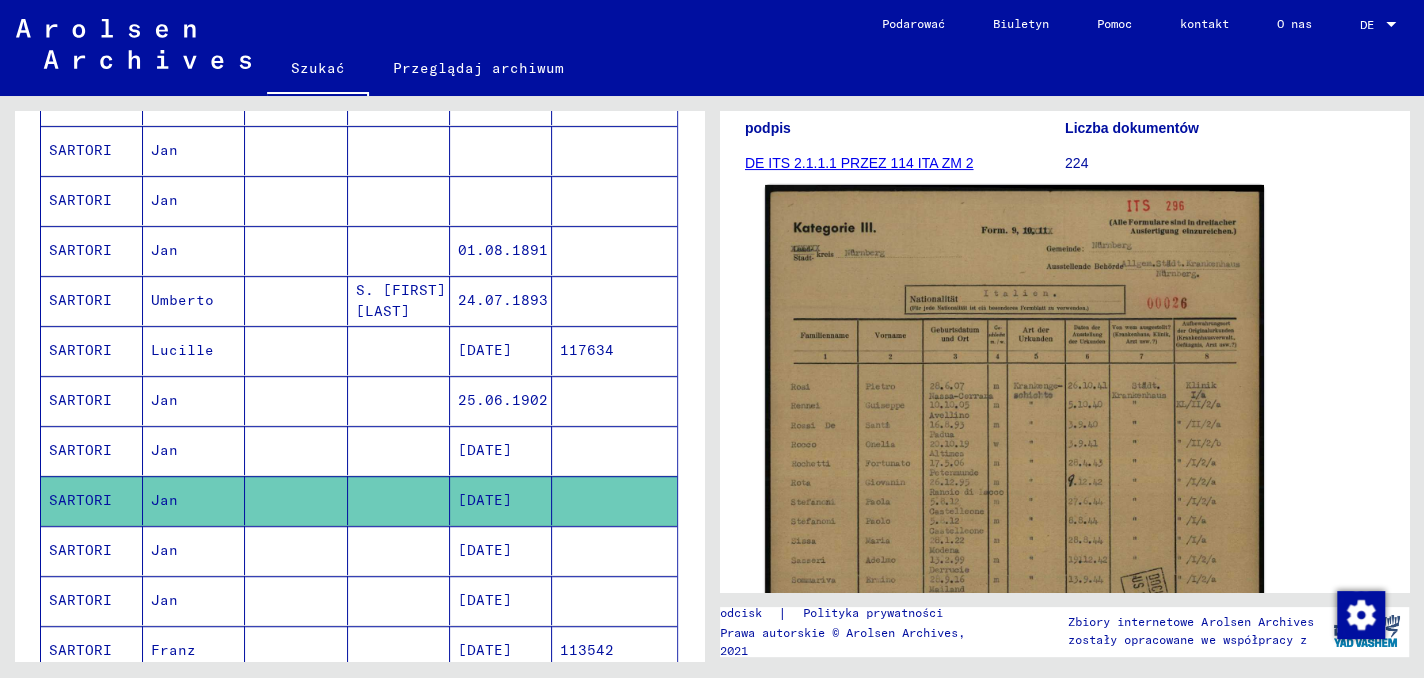 click 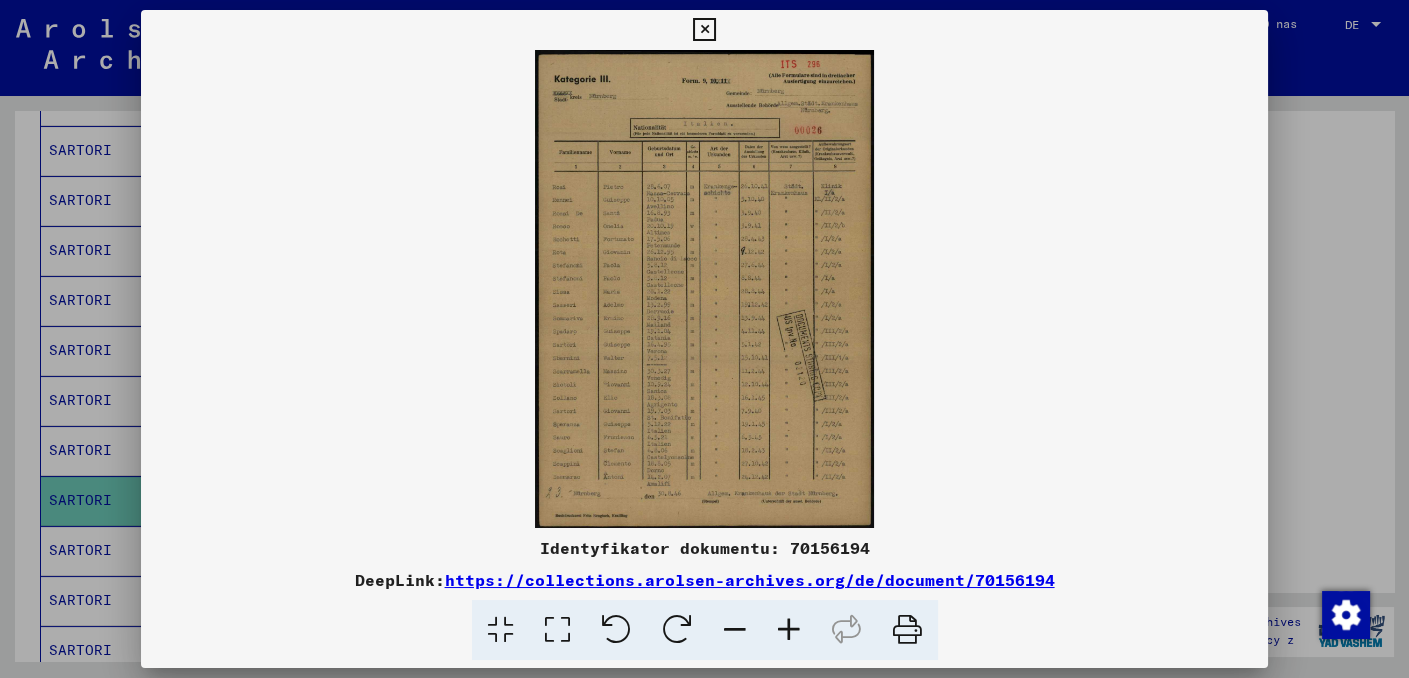 click at bounding box center (789, 630) 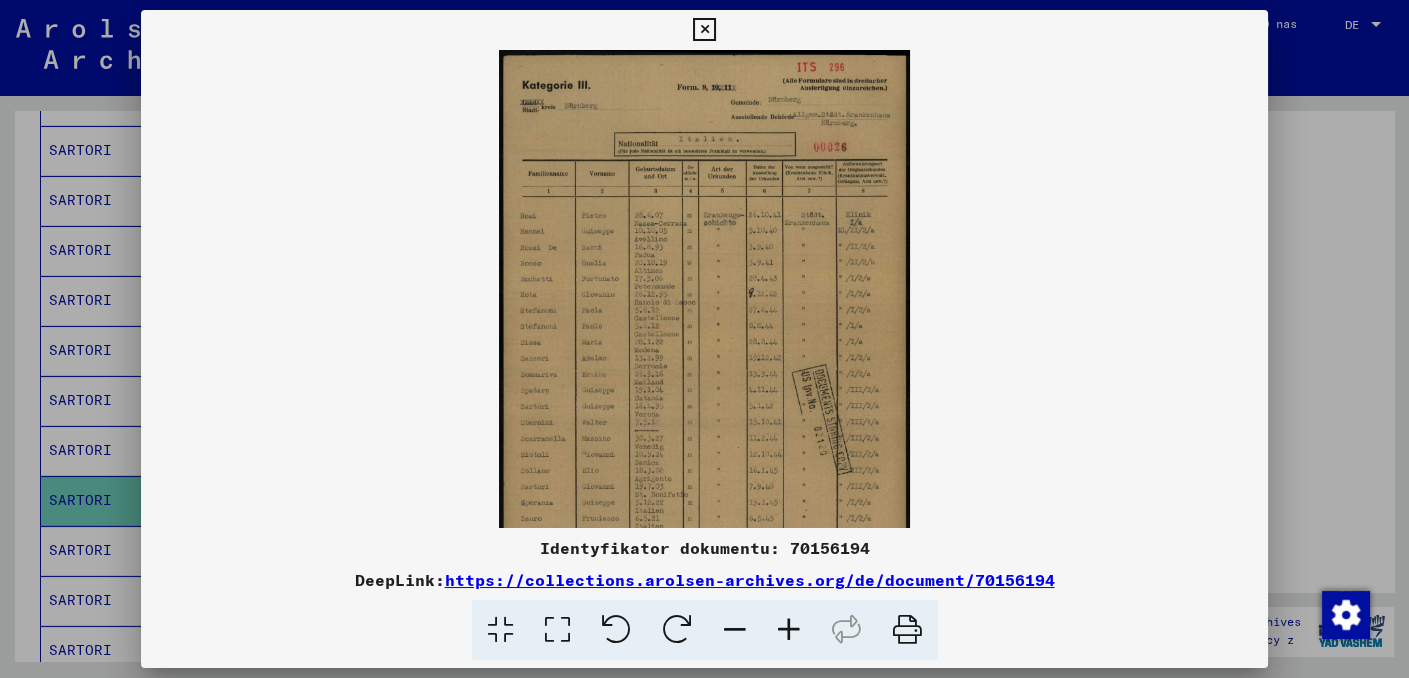 click at bounding box center [789, 630] 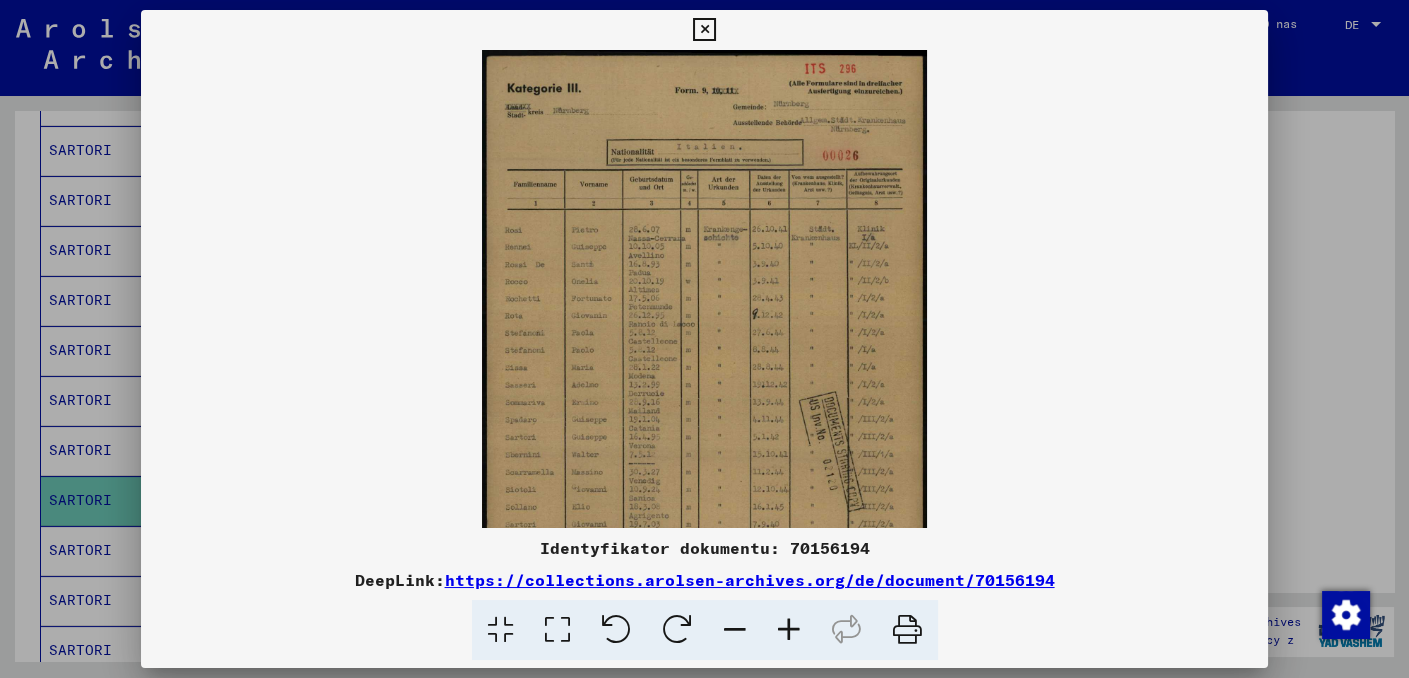 click at bounding box center [789, 630] 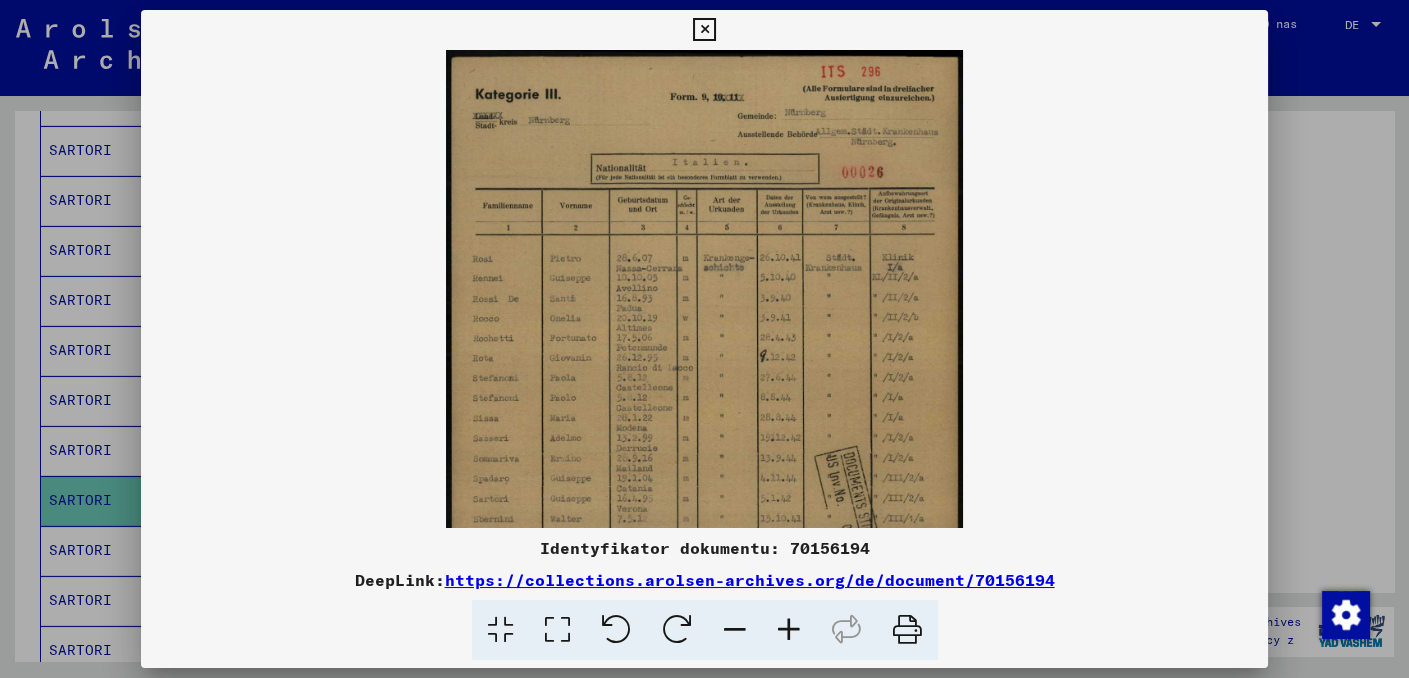 click at bounding box center [789, 630] 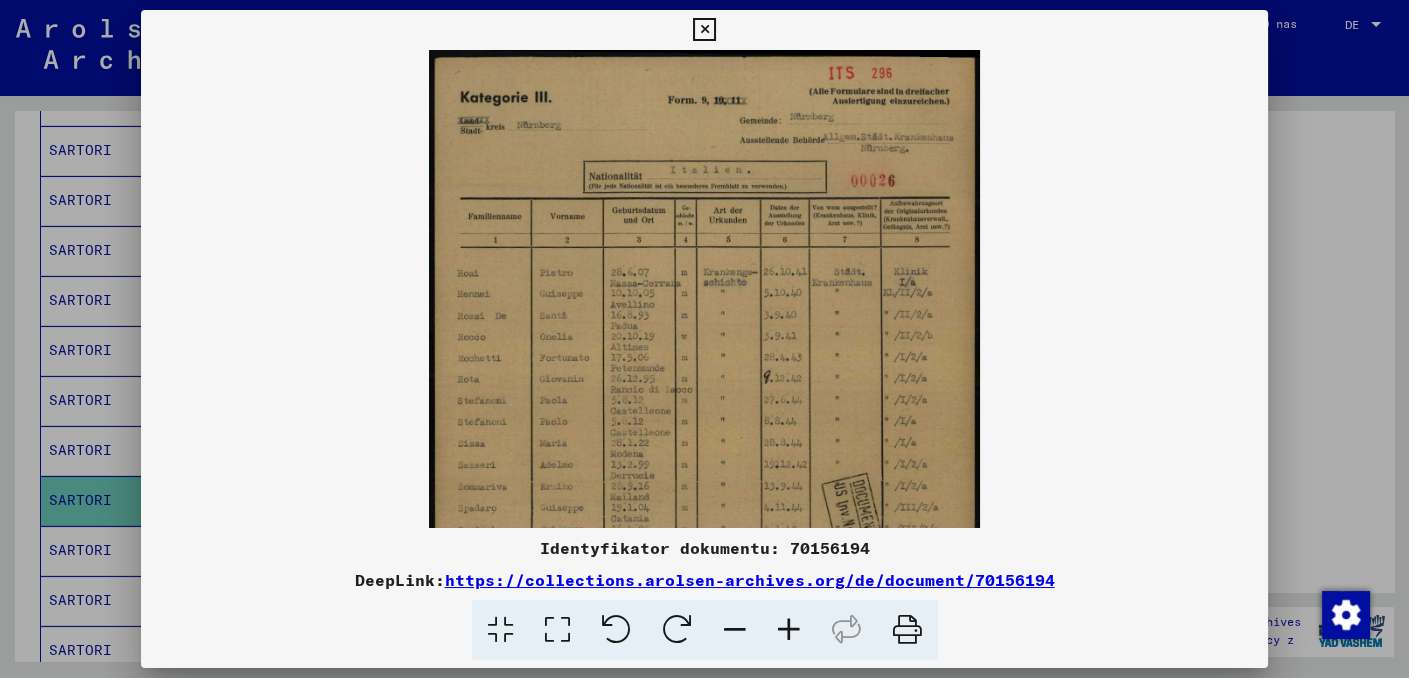 click at bounding box center (789, 630) 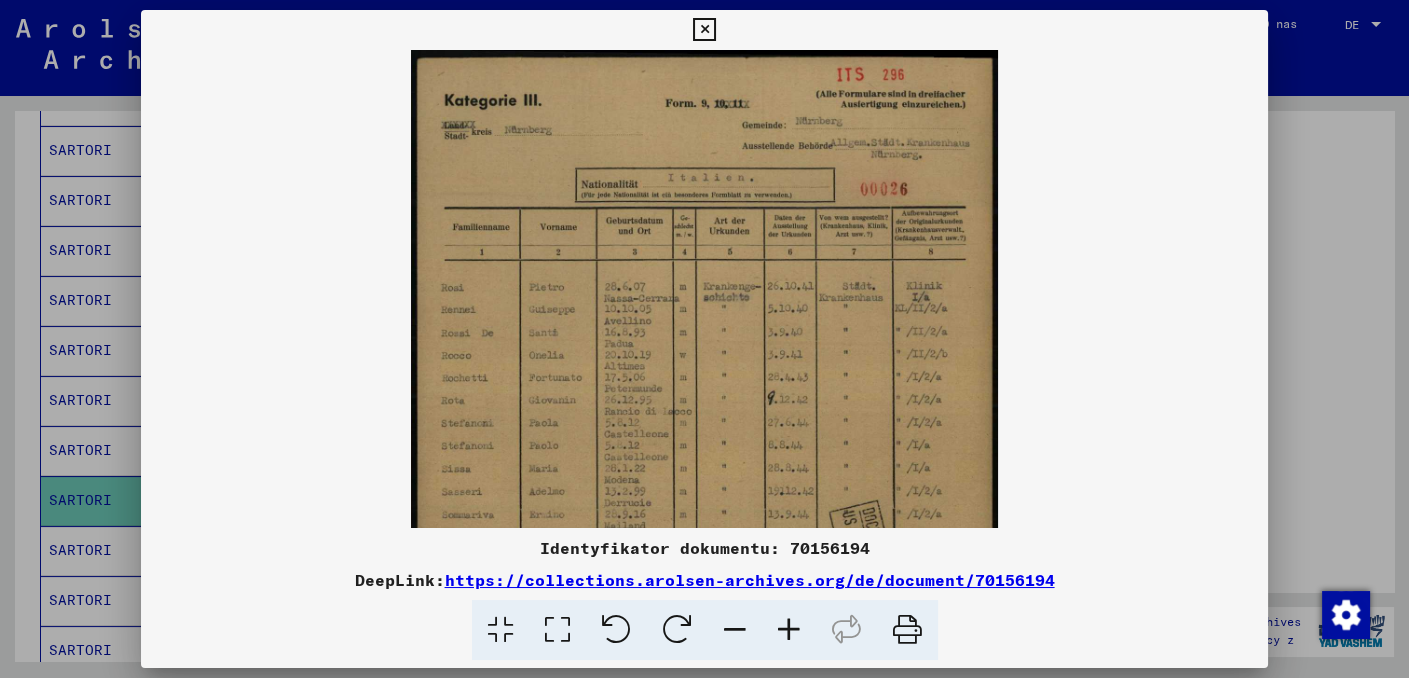 click at bounding box center [789, 630] 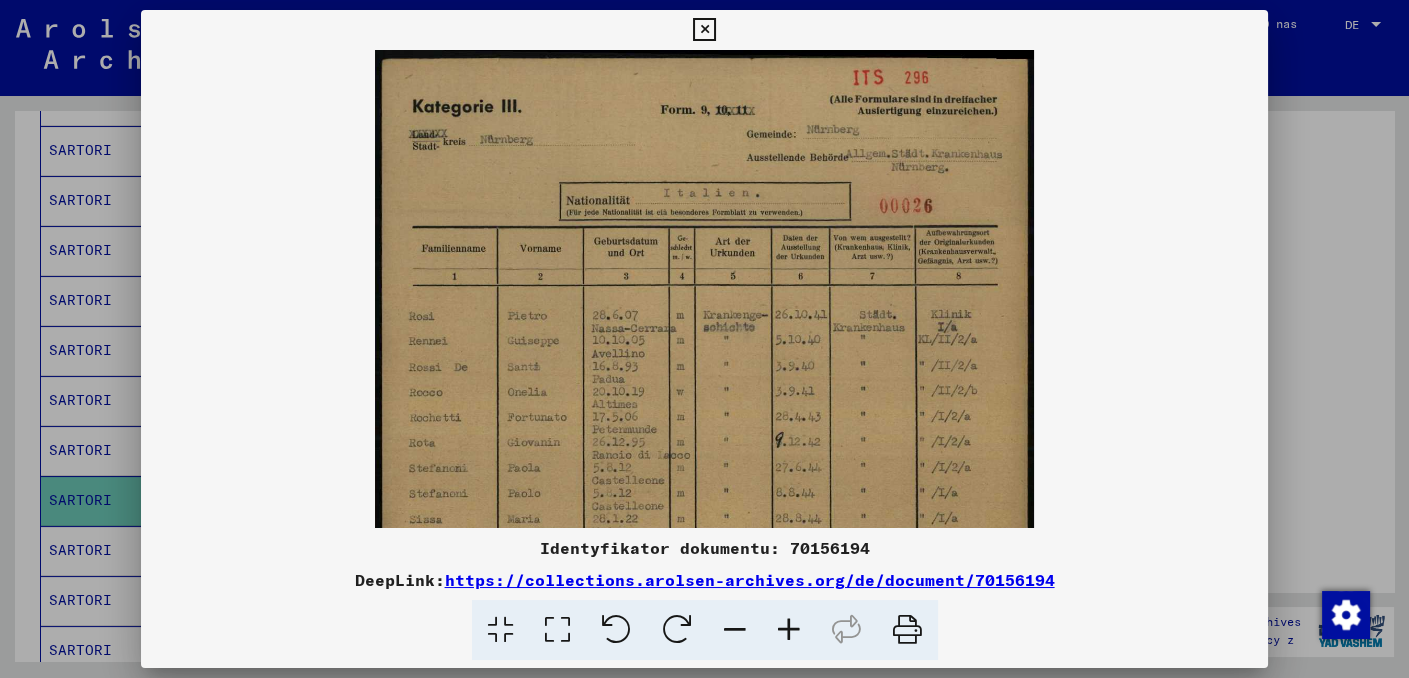 click at bounding box center (789, 630) 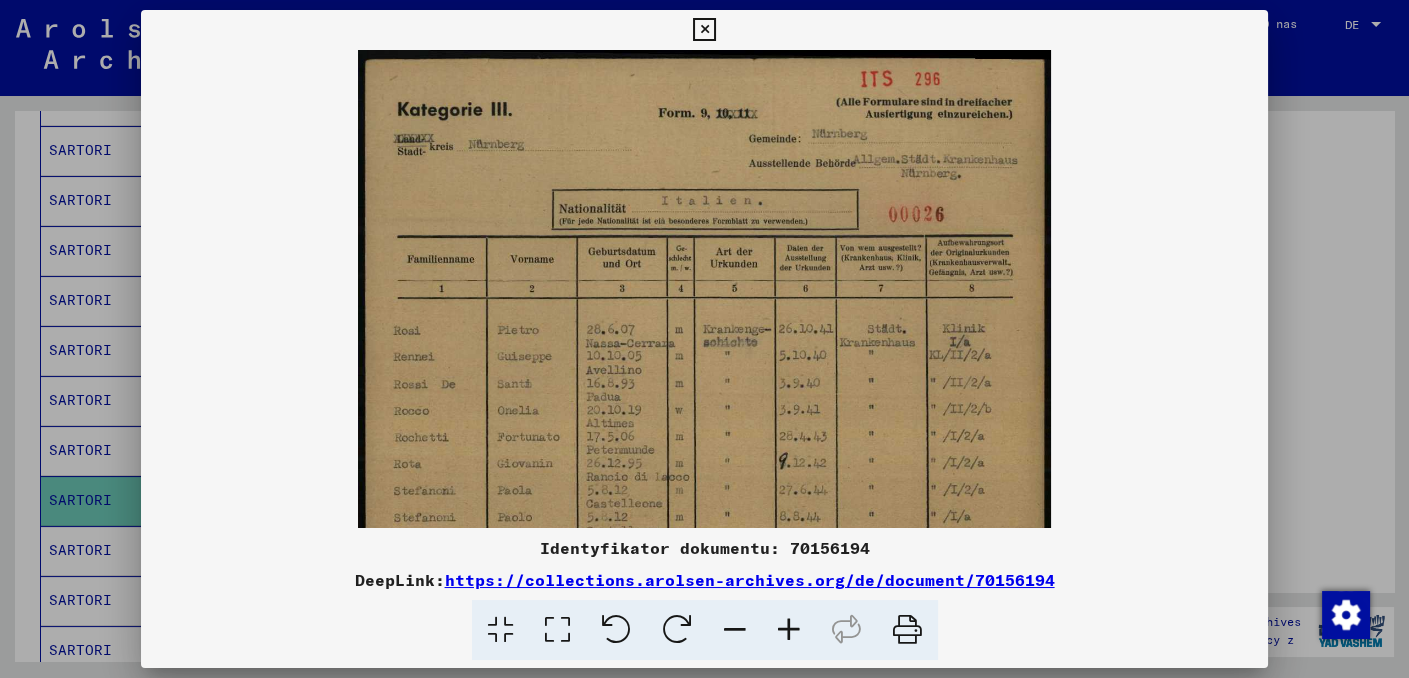 click at bounding box center (789, 630) 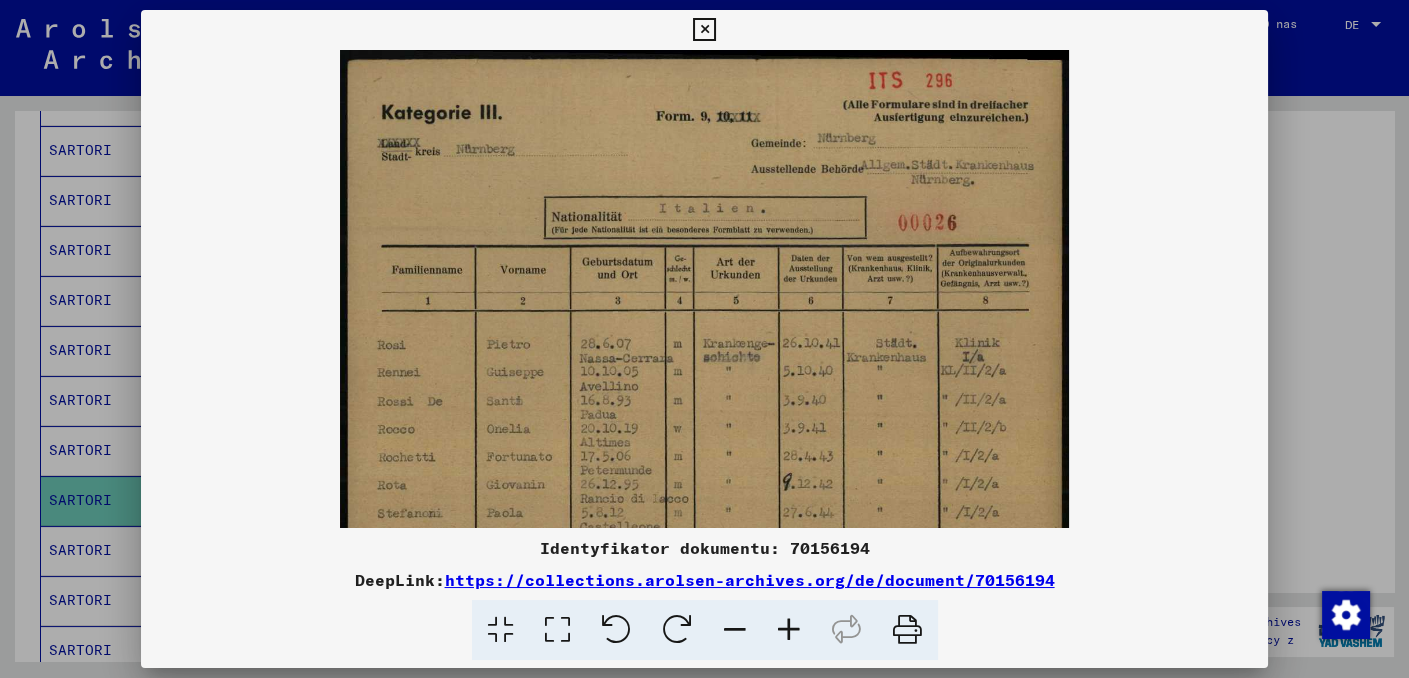 click at bounding box center [789, 630] 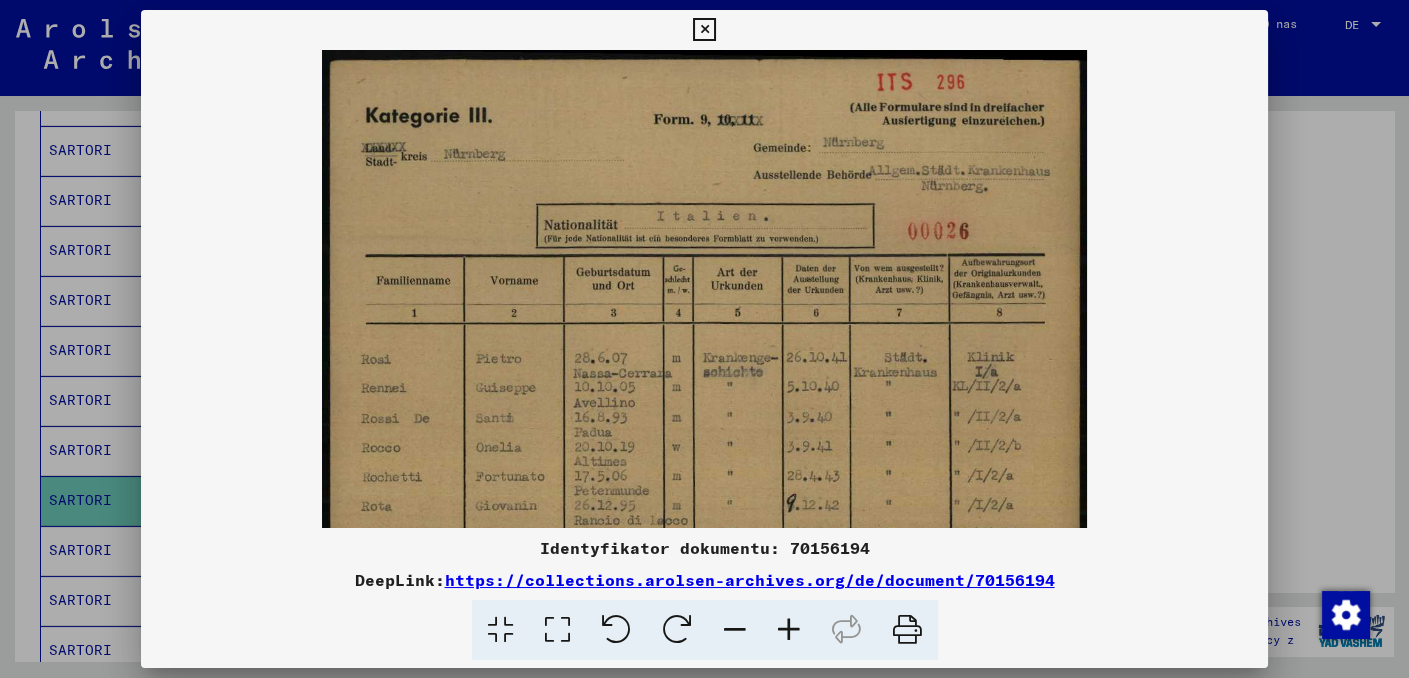 click at bounding box center [789, 630] 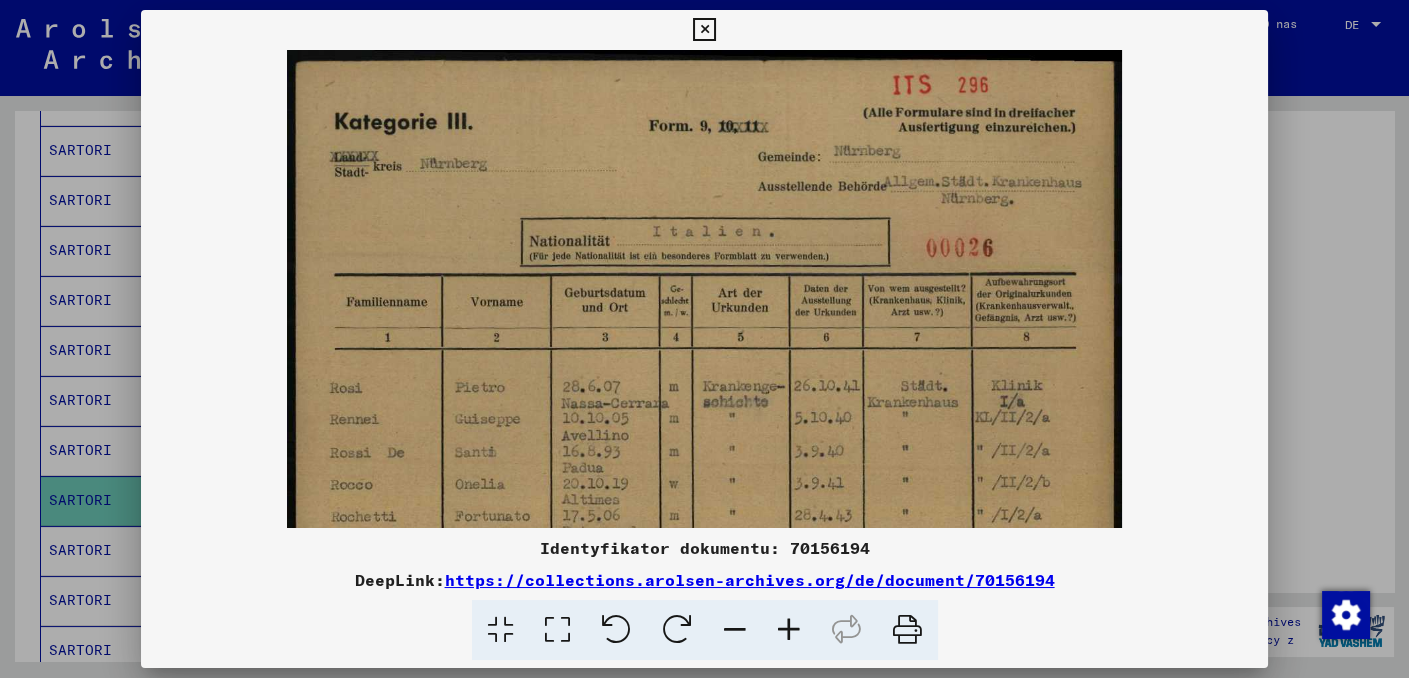 click at bounding box center [789, 630] 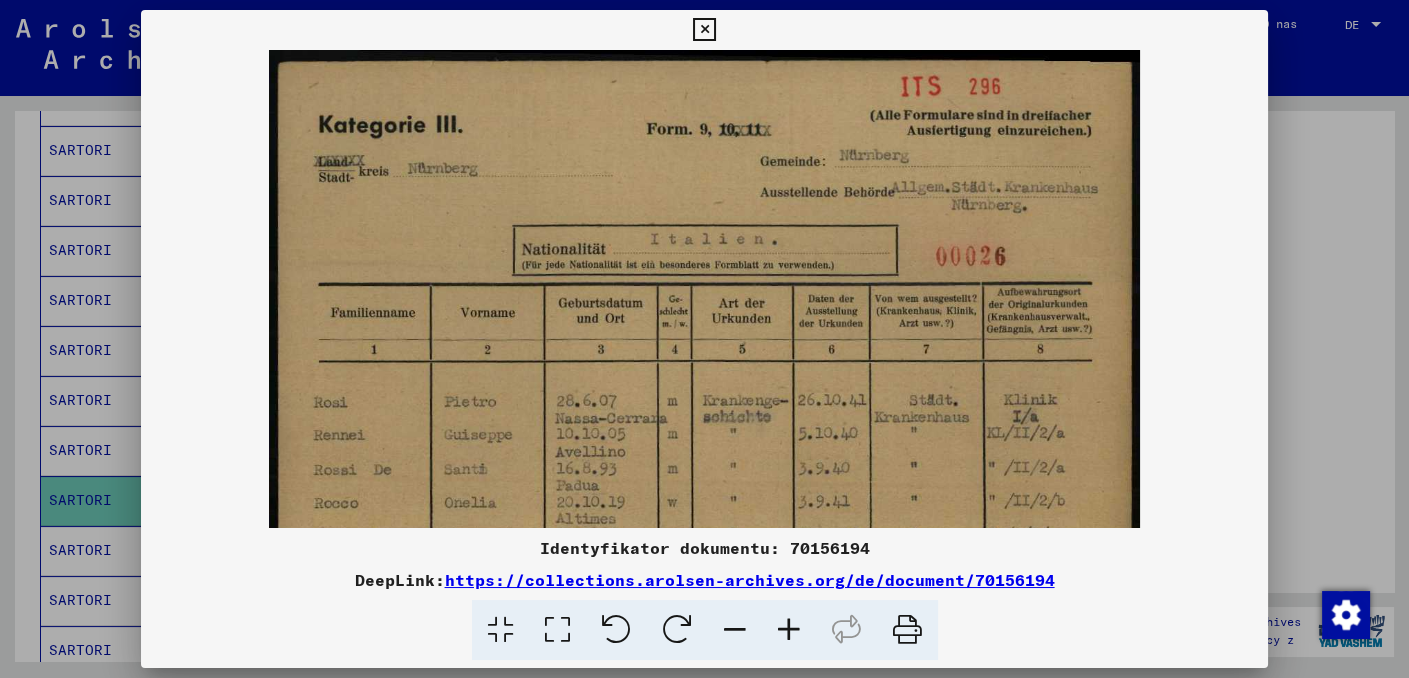 click at bounding box center (789, 630) 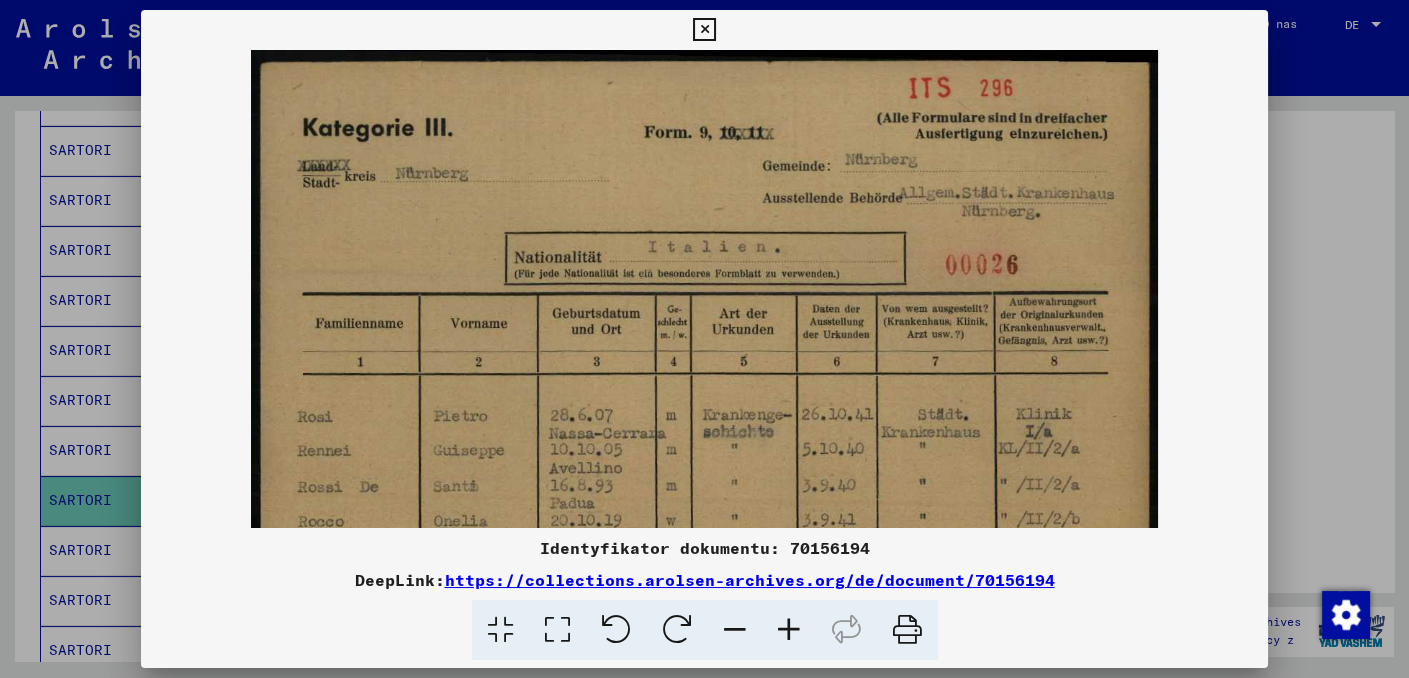 click at bounding box center (789, 630) 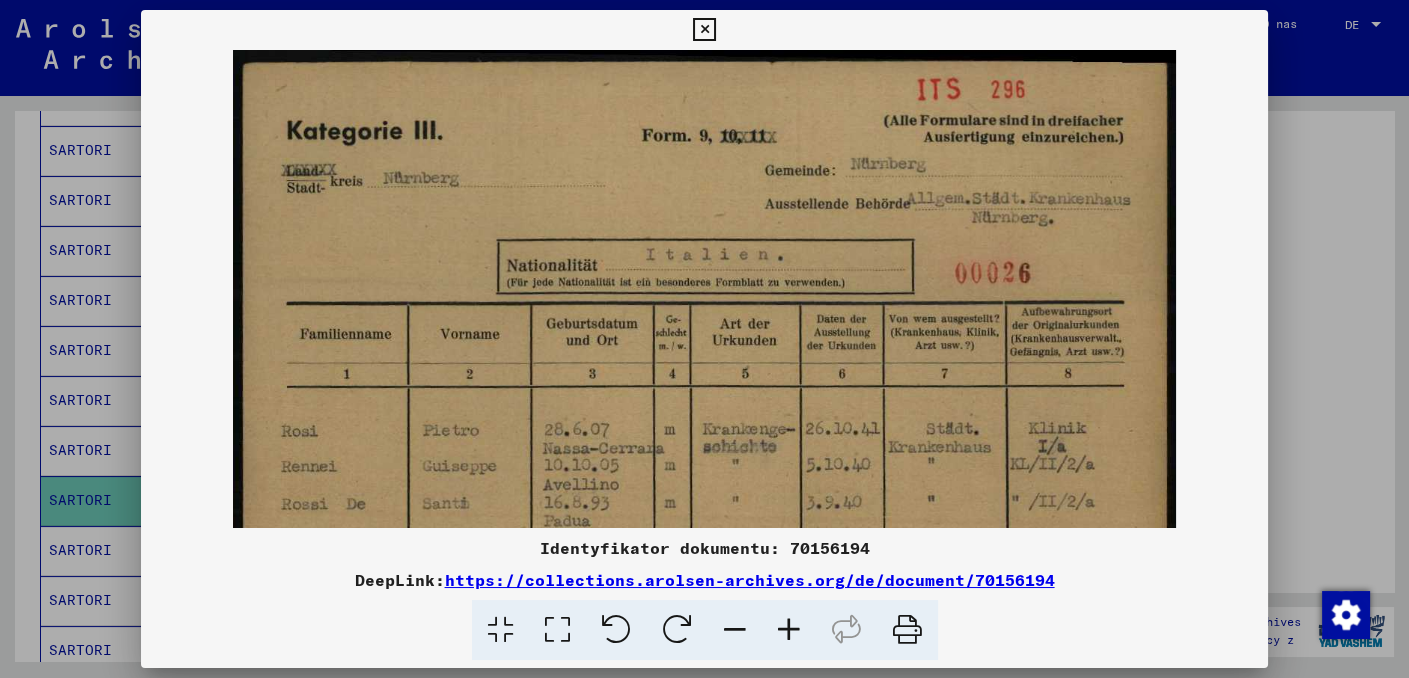 click at bounding box center [789, 630] 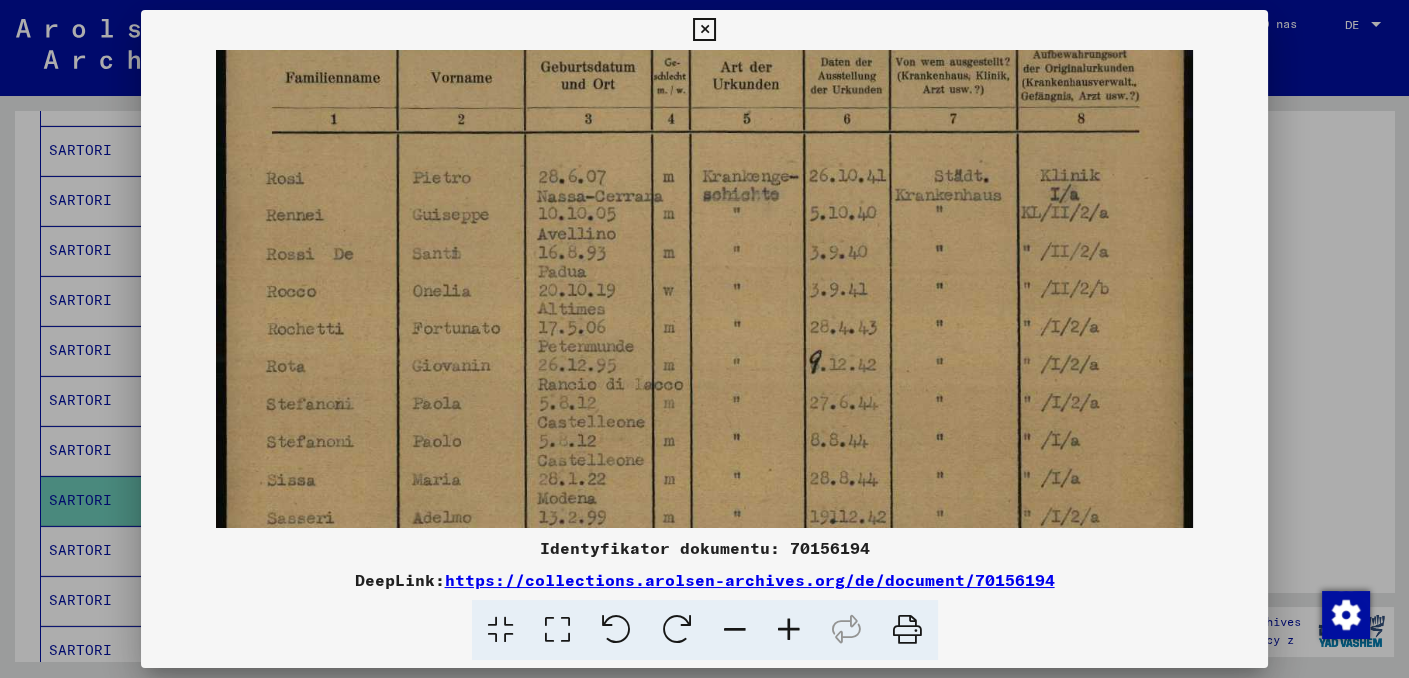 drag, startPoint x: 739, startPoint y: 343, endPoint x: 745, endPoint y: 209, distance: 134.13426 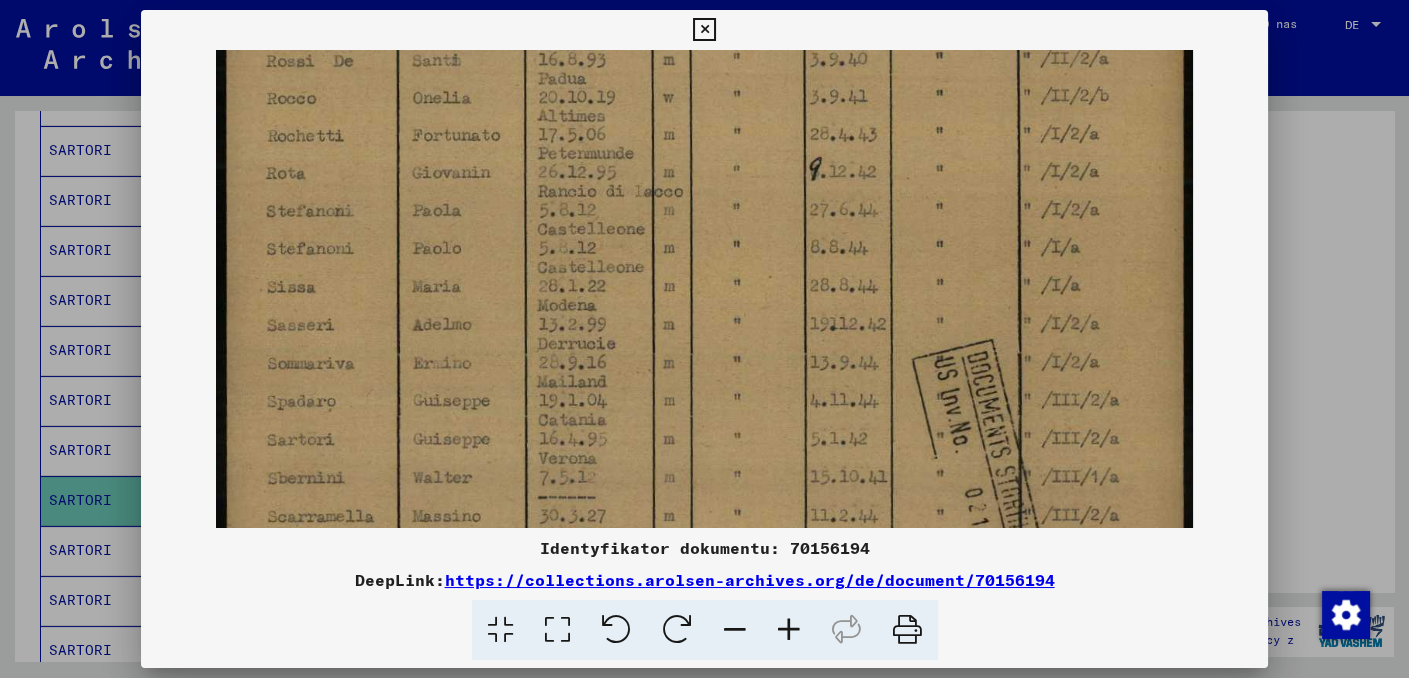 scroll, scrollTop: 494, scrollLeft: 0, axis: vertical 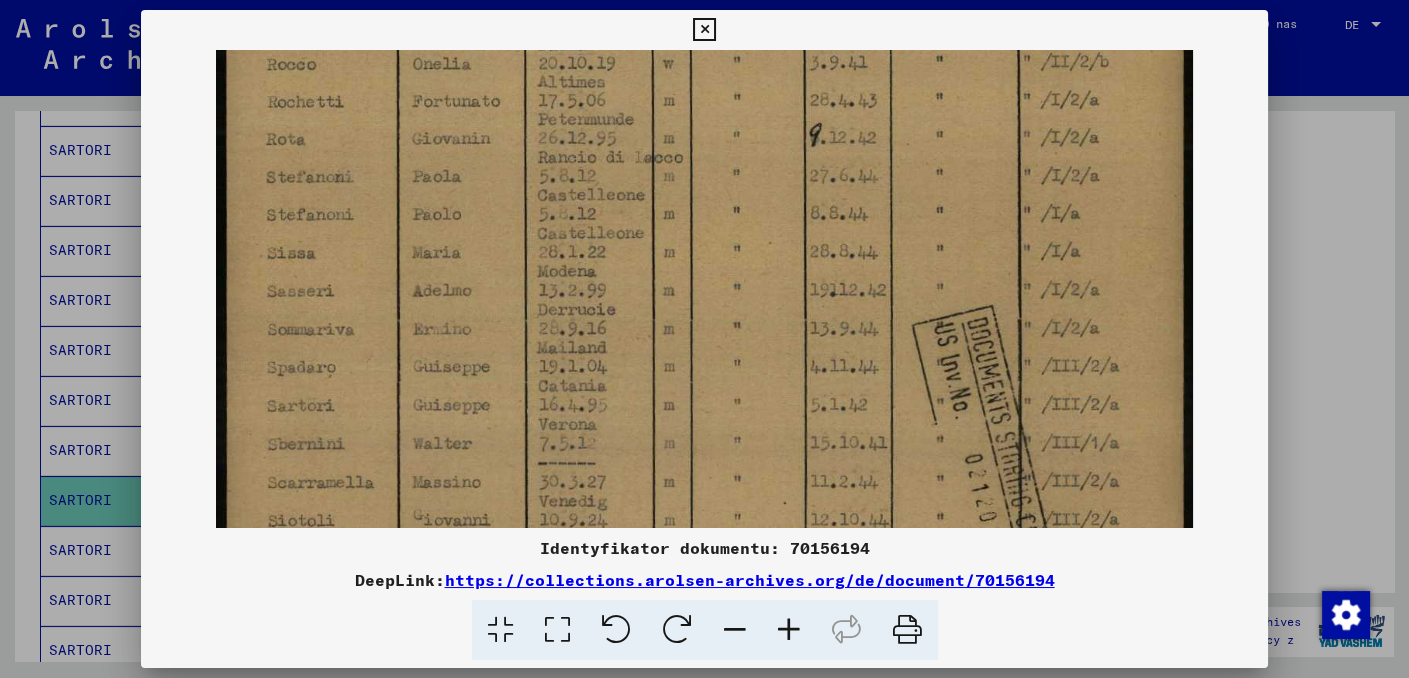 drag, startPoint x: 480, startPoint y: 413, endPoint x: 531, endPoint y: 193, distance: 225.83401 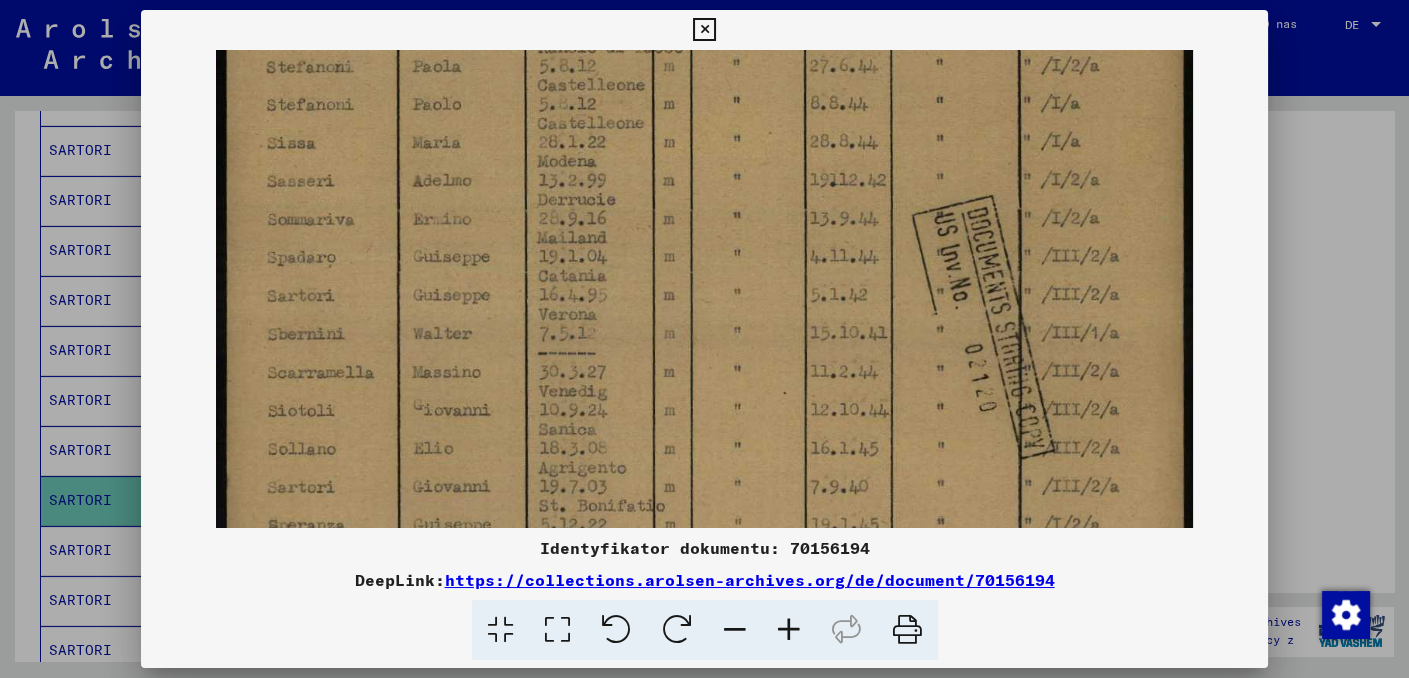 scroll, scrollTop: 624, scrollLeft: 0, axis: vertical 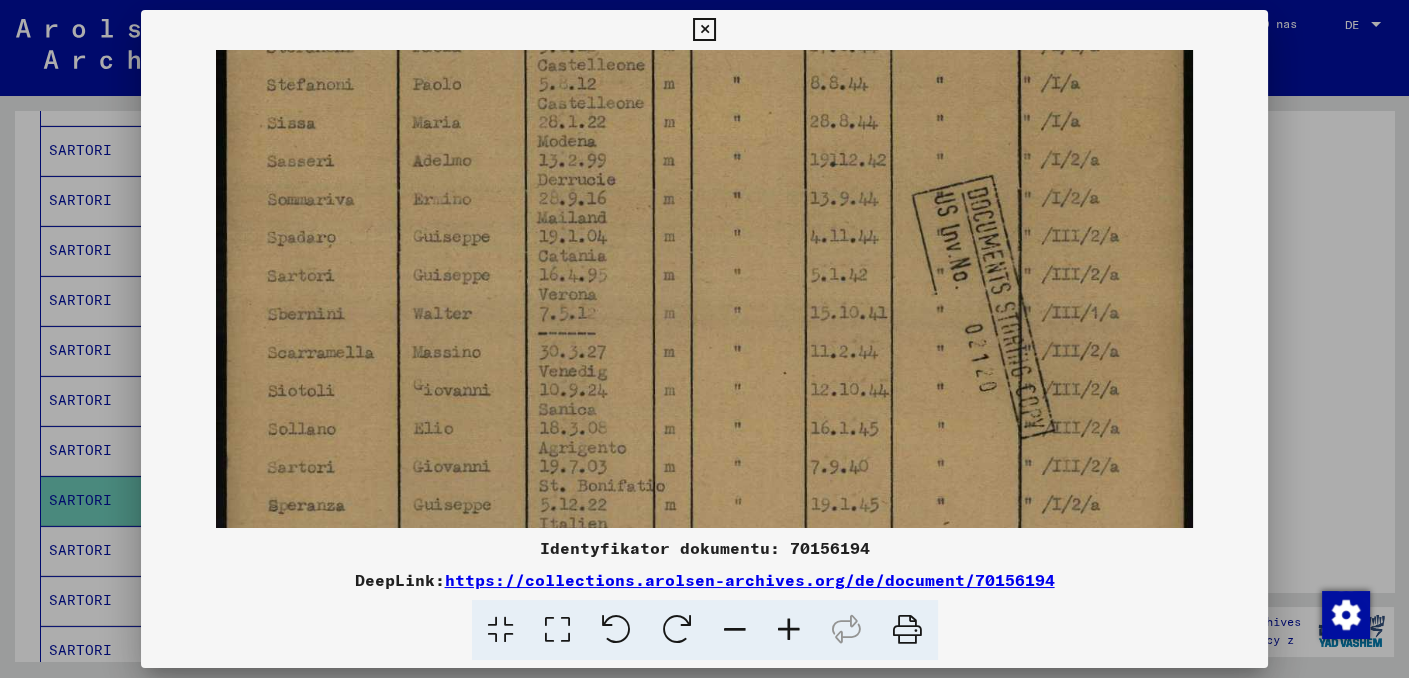 drag, startPoint x: 489, startPoint y: 410, endPoint x: 525, endPoint y: 279, distance: 135.85654 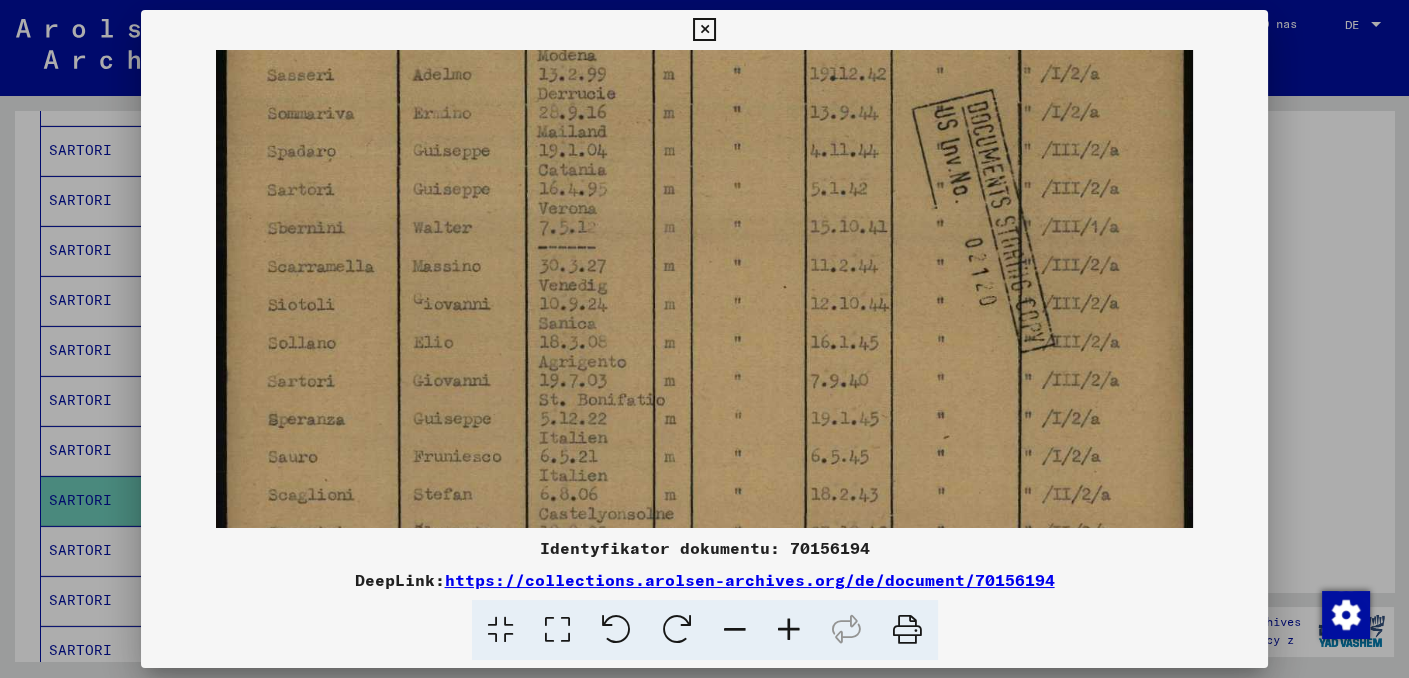 scroll, scrollTop: 714, scrollLeft: 0, axis: vertical 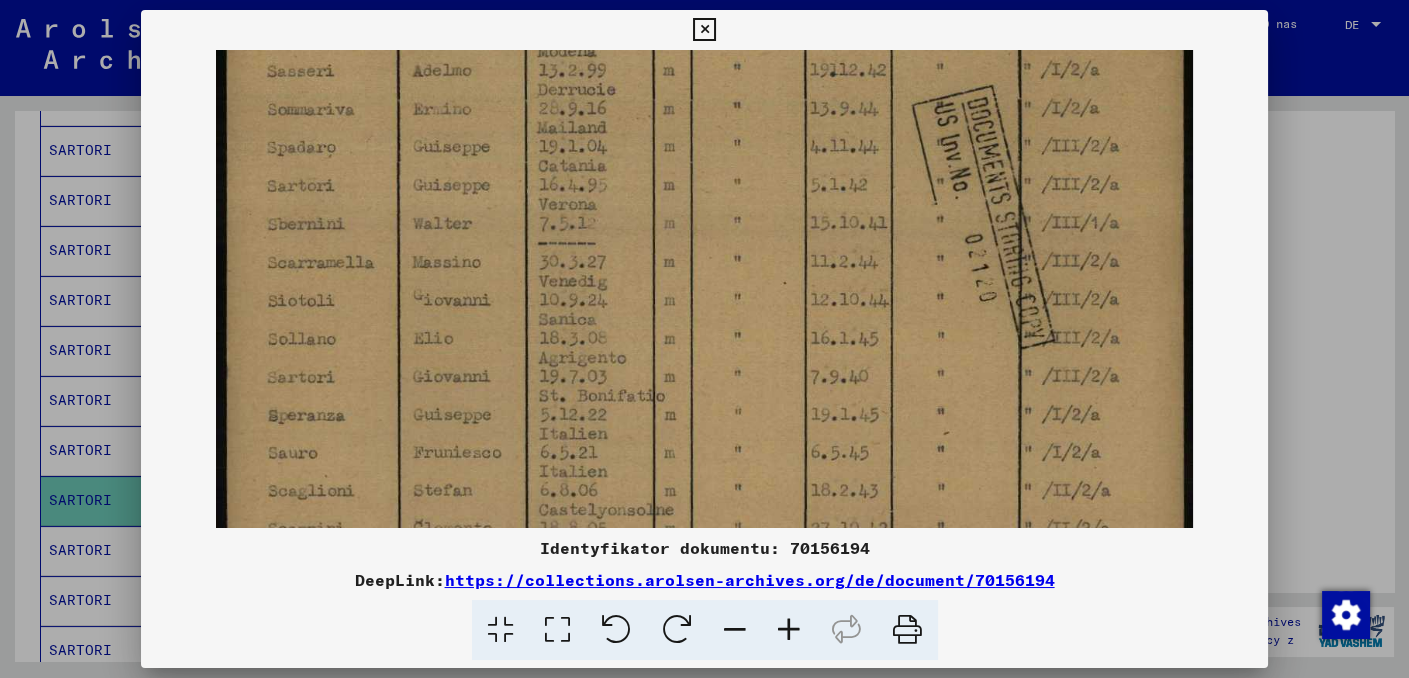 drag, startPoint x: 458, startPoint y: 377, endPoint x: 461, endPoint y: 308, distance: 69.065186 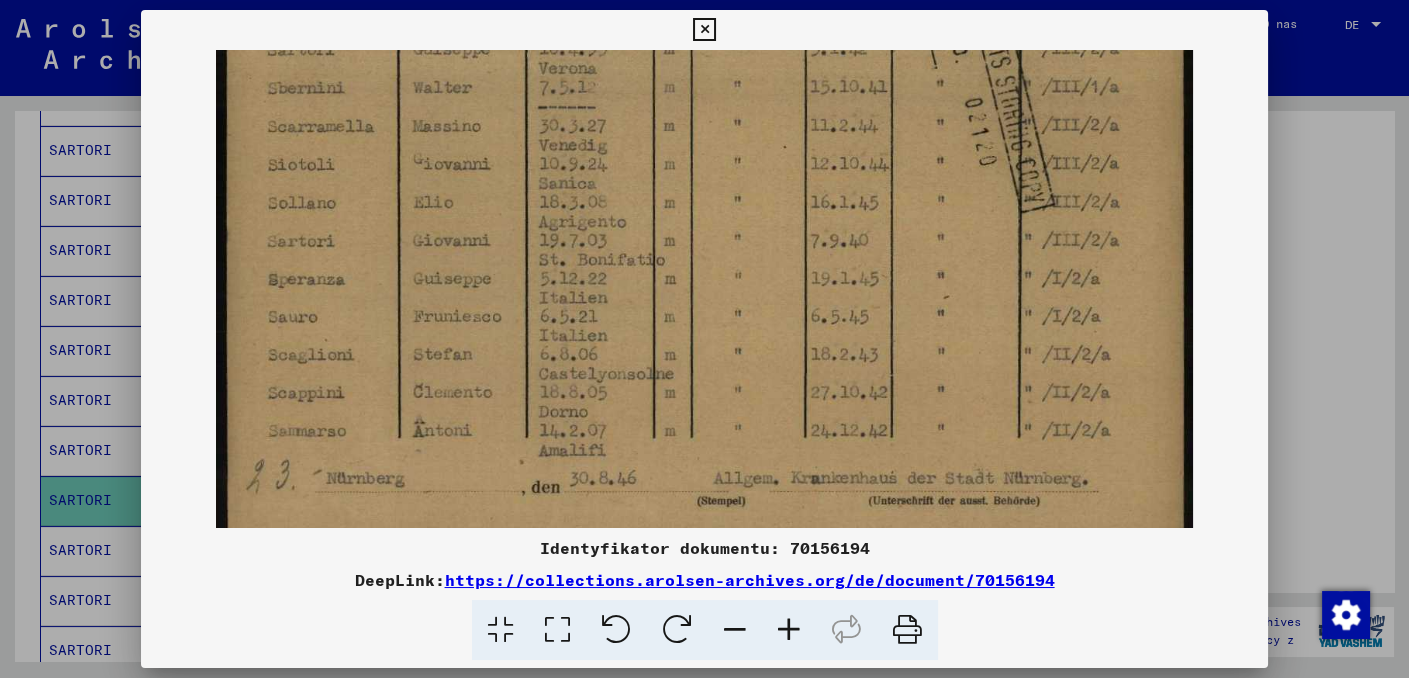 scroll, scrollTop: 851, scrollLeft: 0, axis: vertical 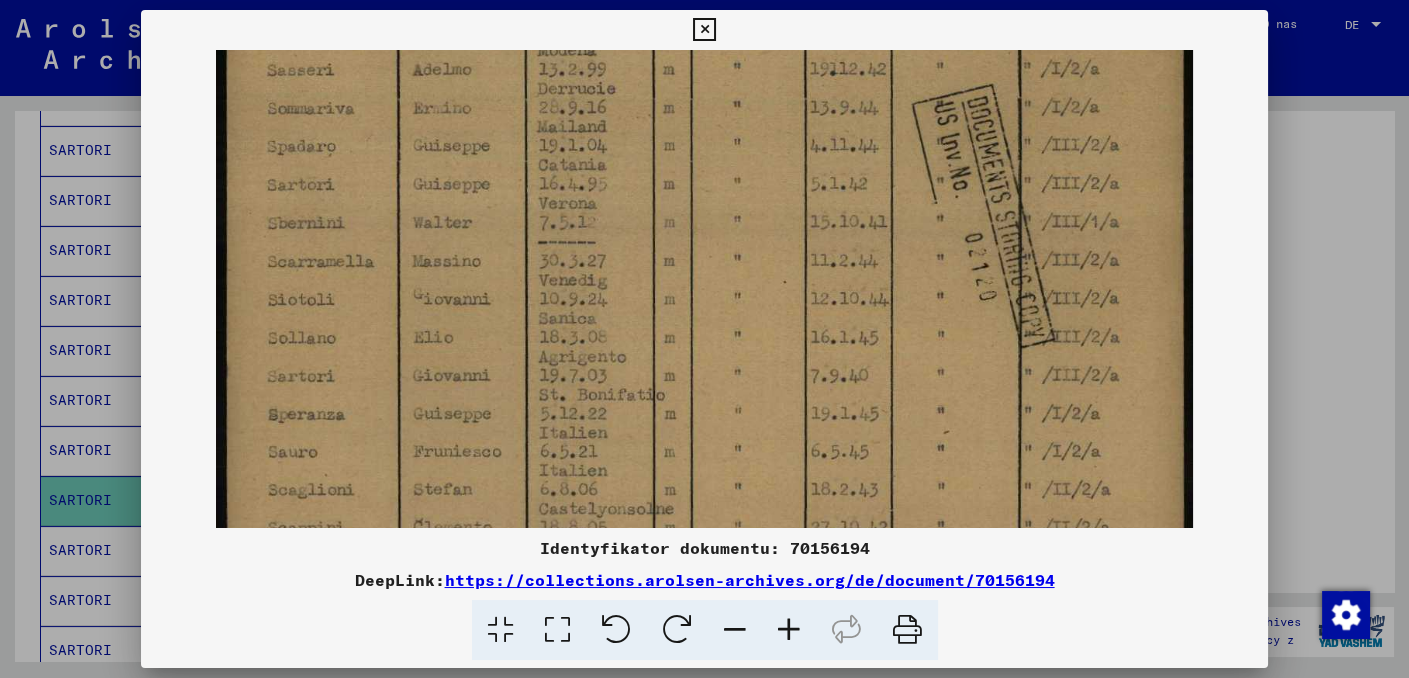 drag, startPoint x: 572, startPoint y: 394, endPoint x: 580, endPoint y: 413, distance: 20.615528 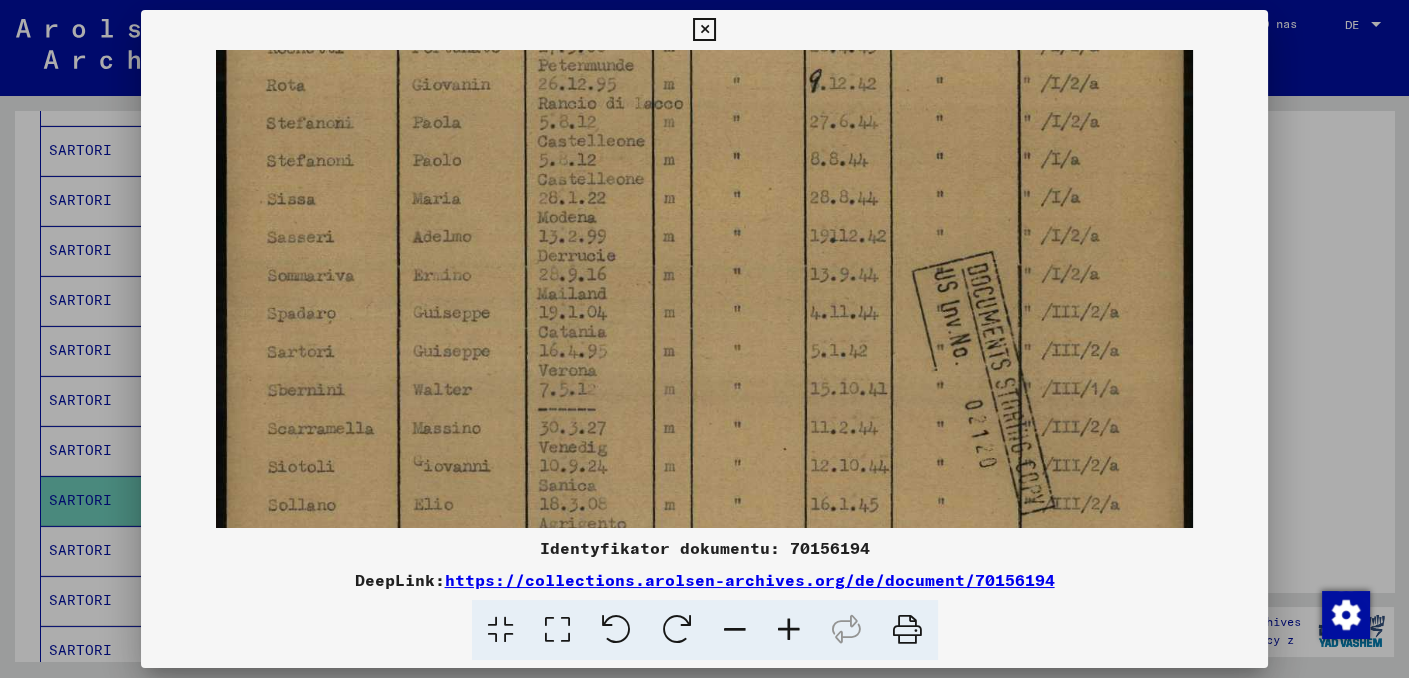 drag, startPoint x: 657, startPoint y: 184, endPoint x: 615, endPoint y: 410, distance: 229.86952 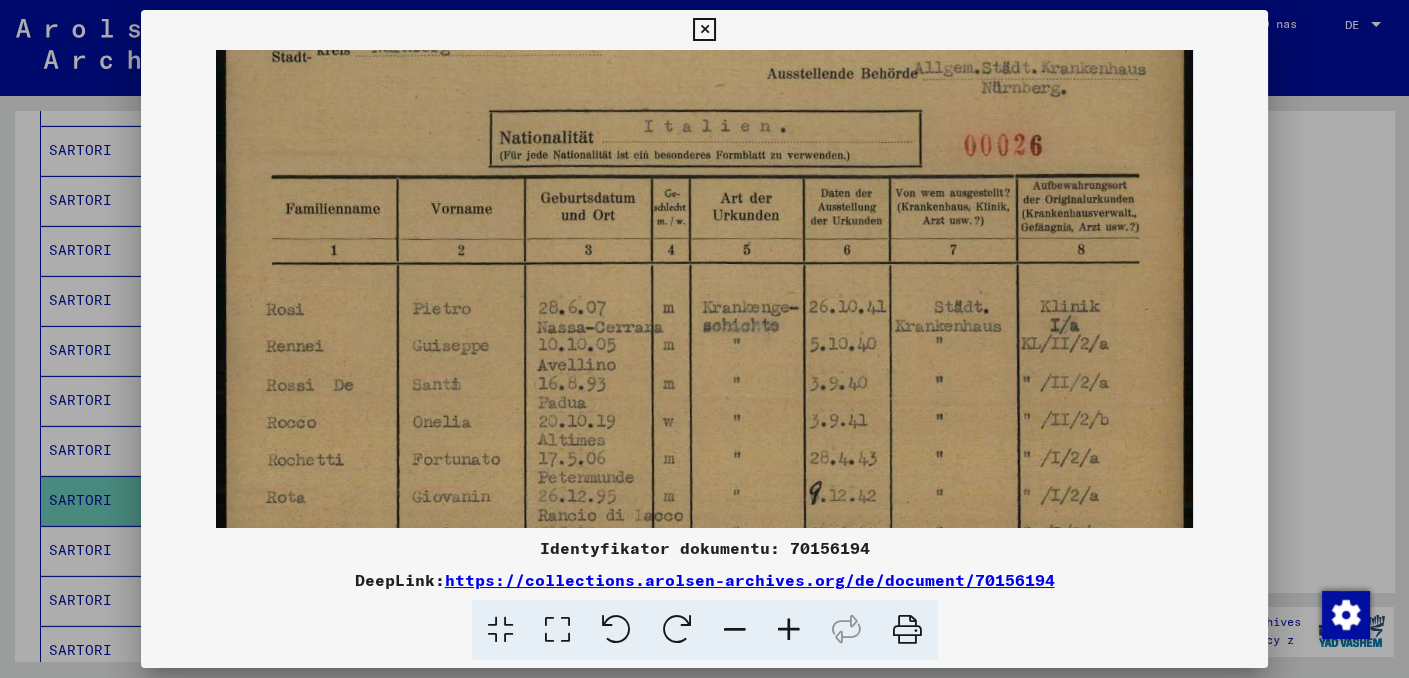 drag, startPoint x: 714, startPoint y: 211, endPoint x: 716, endPoint y: 539, distance: 328.0061 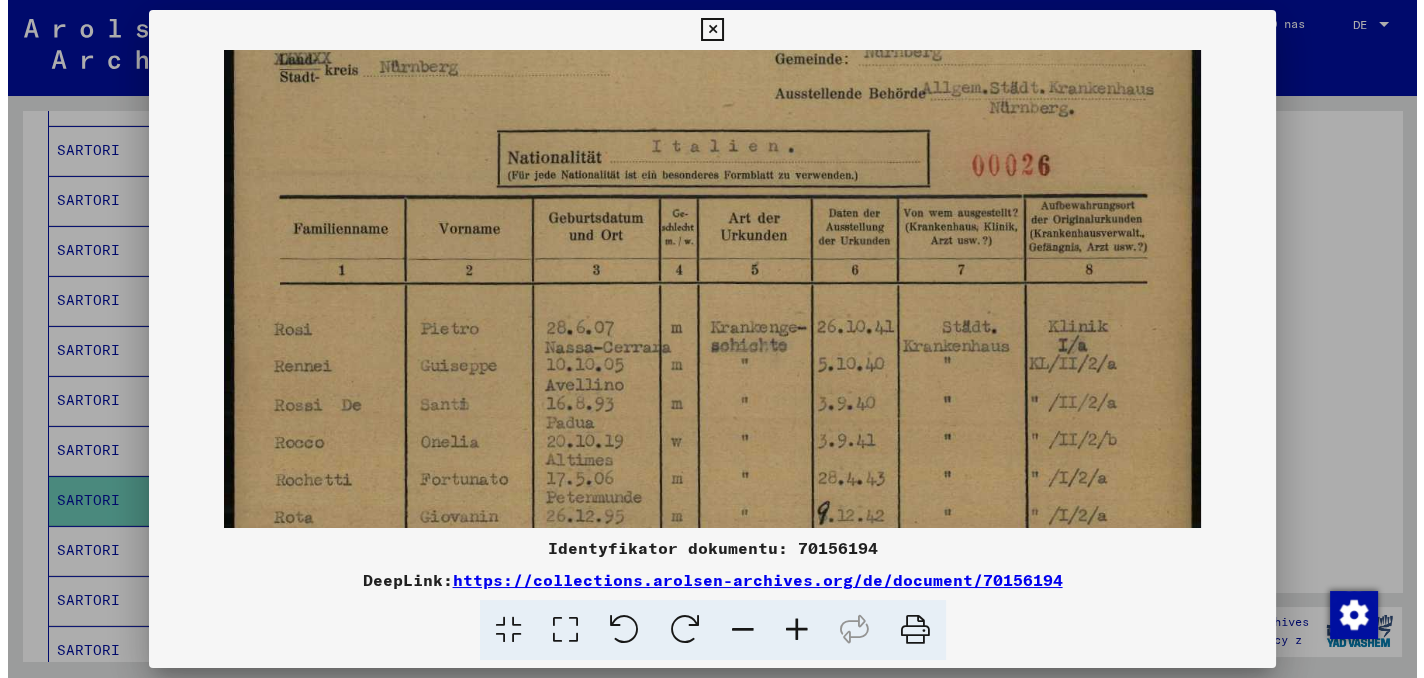 scroll, scrollTop: 0, scrollLeft: 0, axis: both 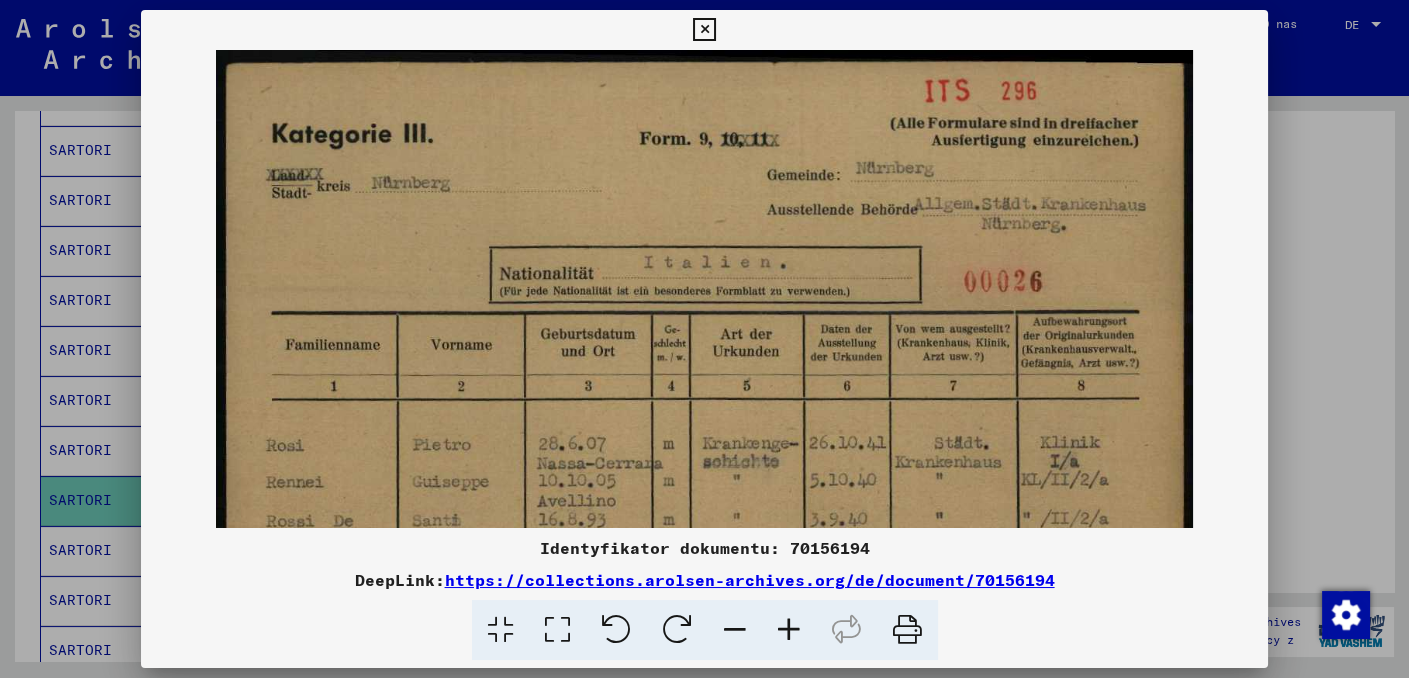 drag, startPoint x: 731, startPoint y: 325, endPoint x: 732, endPoint y: 523, distance: 198.00252 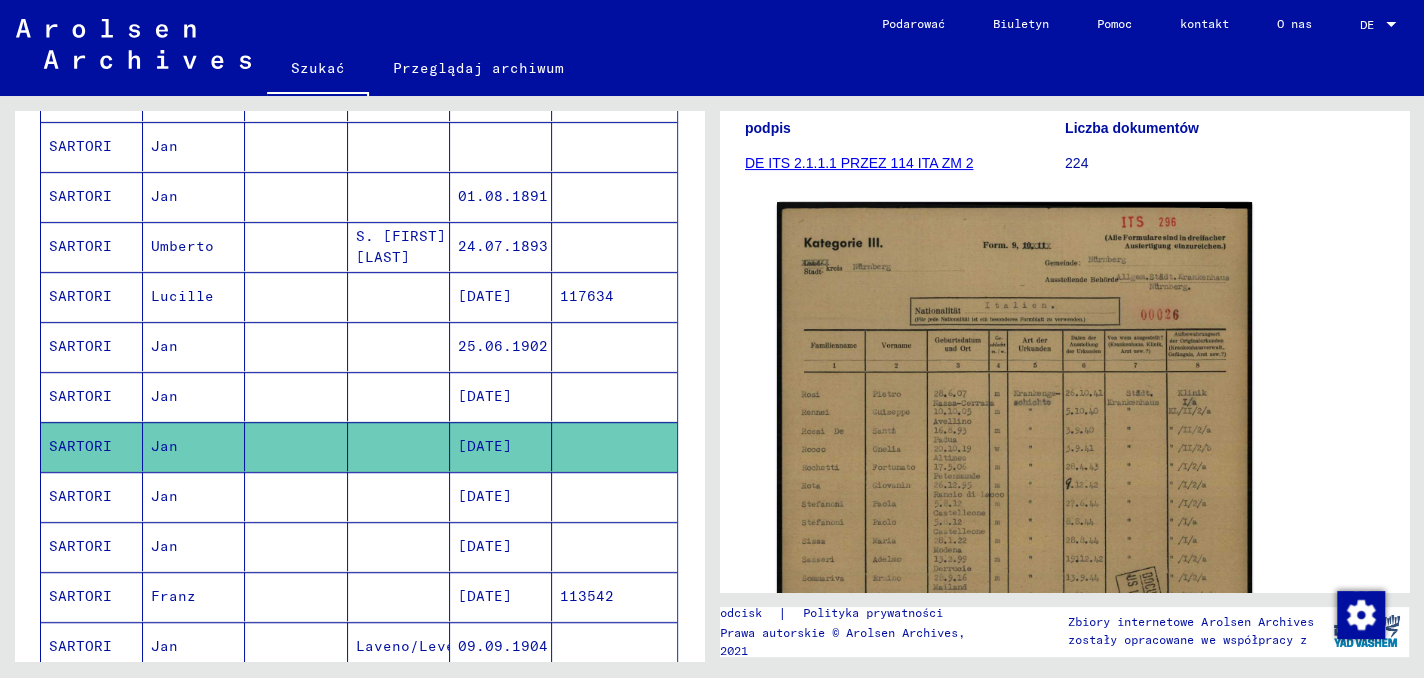scroll, scrollTop: 700, scrollLeft: 0, axis: vertical 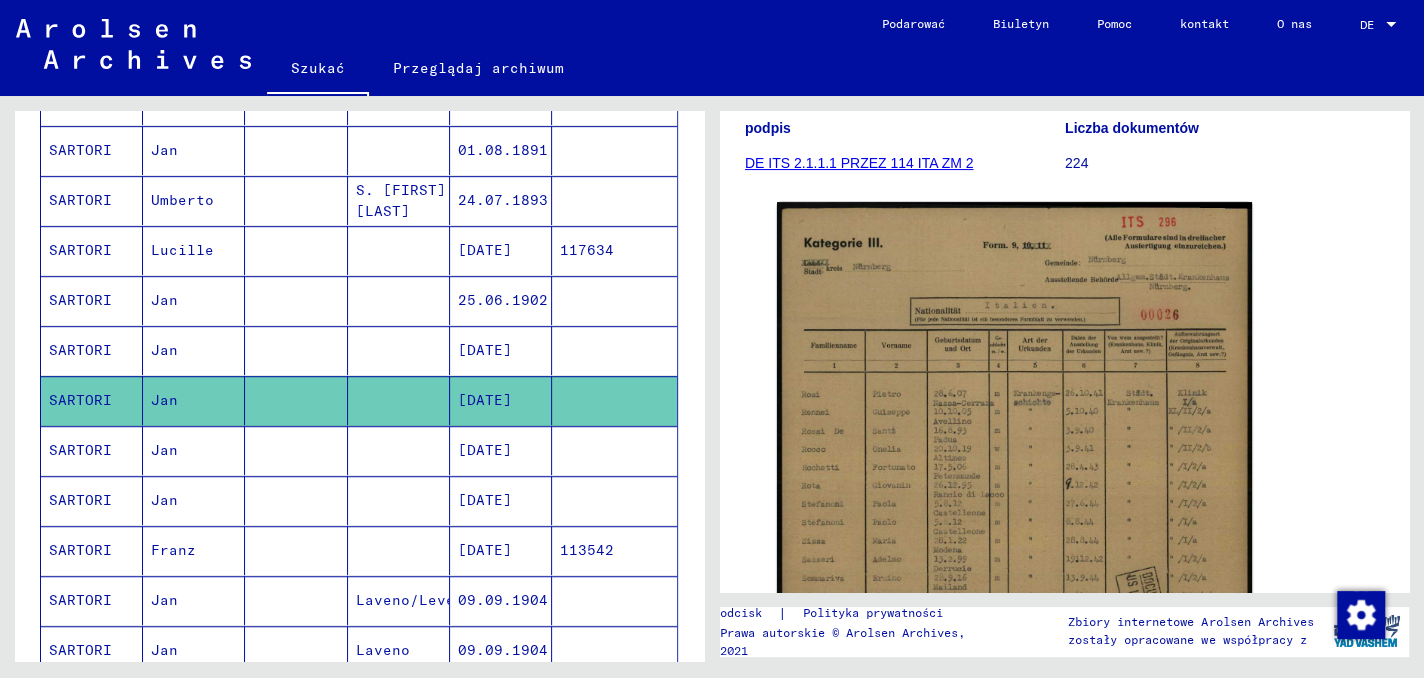 click on "SARTORI" at bounding box center (80, 500) 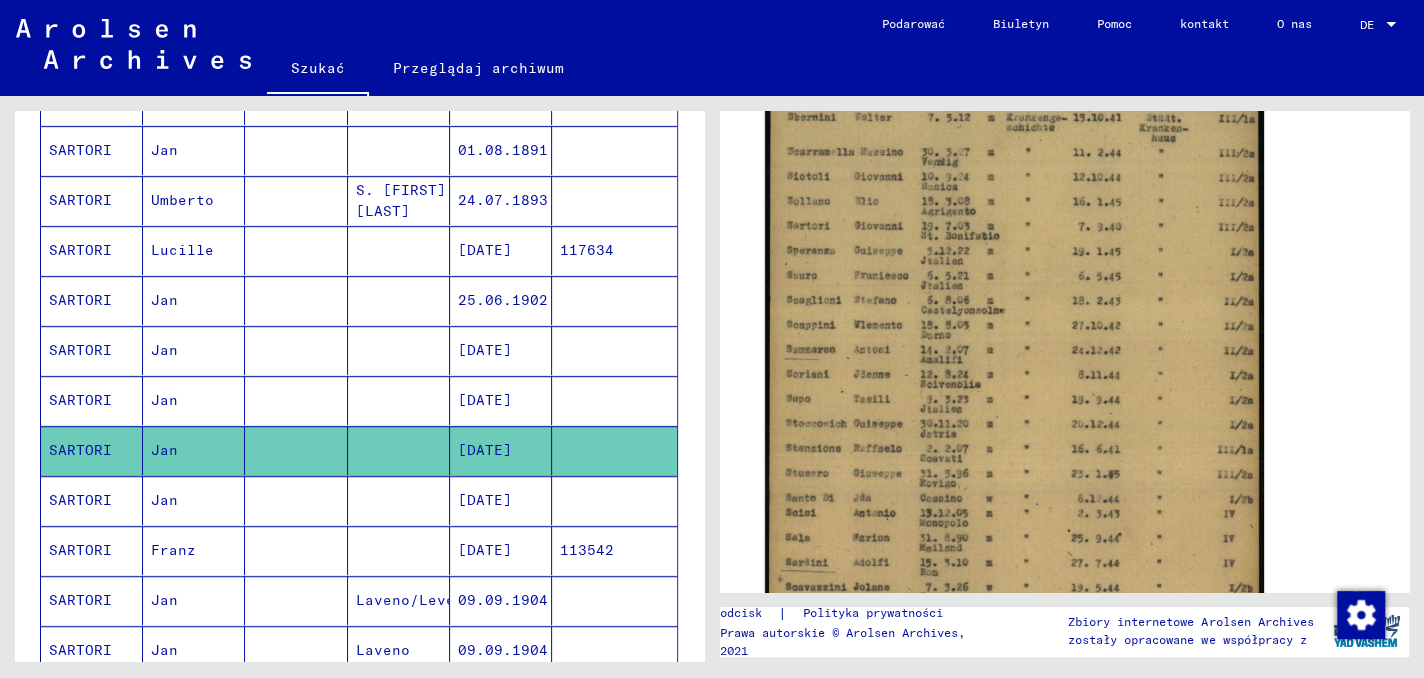 scroll, scrollTop: 500, scrollLeft: 0, axis: vertical 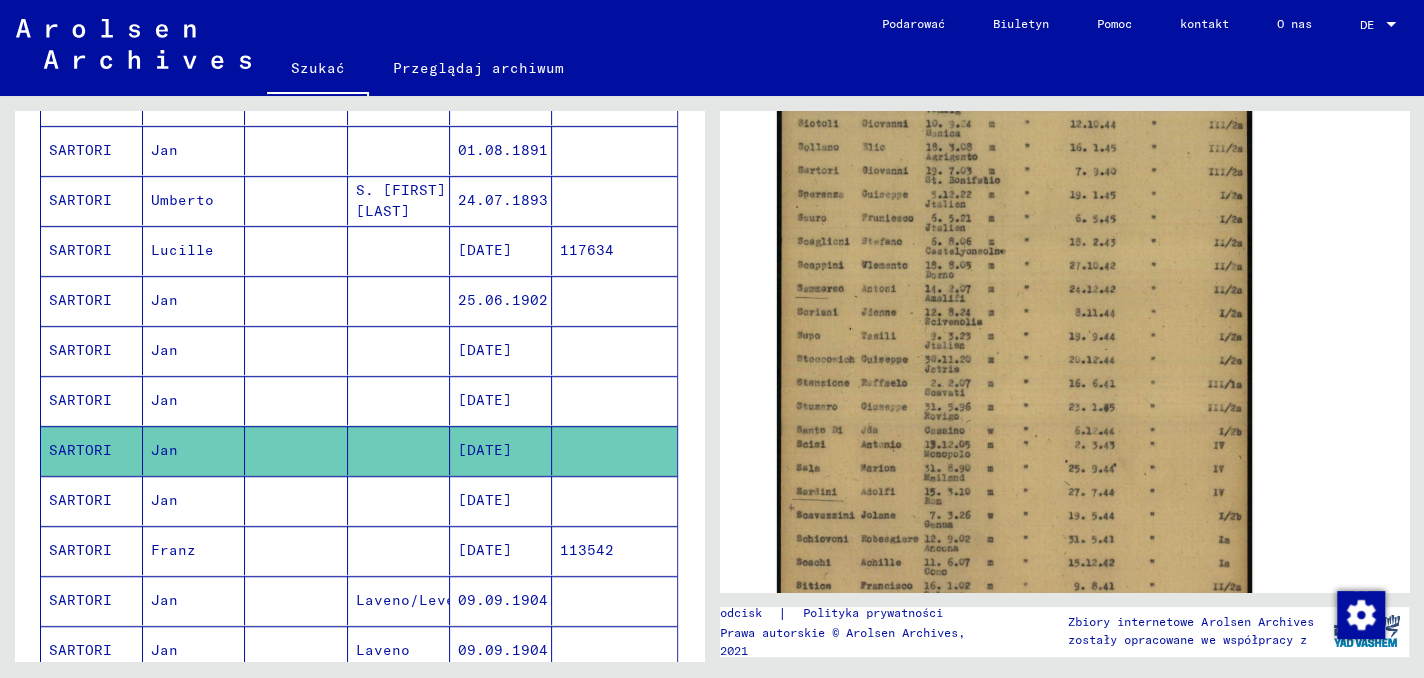 click on "SARTORI" at bounding box center [80, 550] 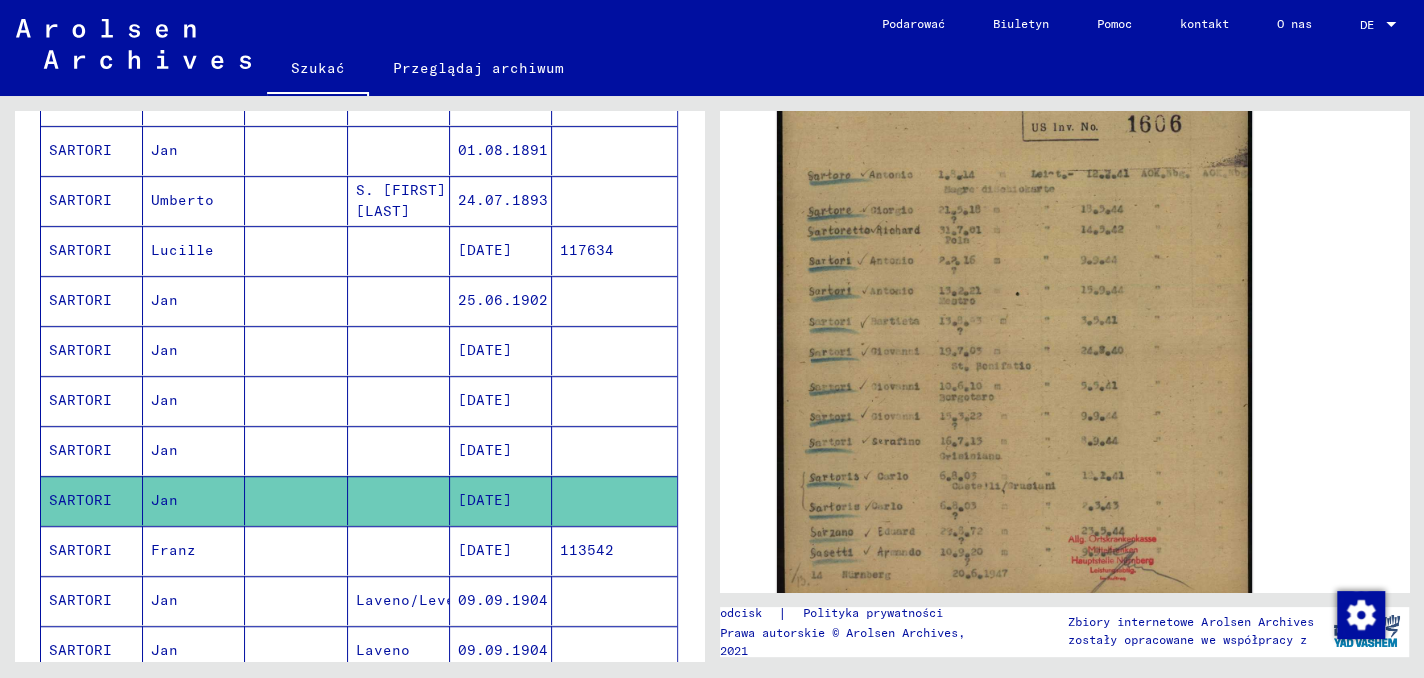 scroll, scrollTop: 700, scrollLeft: 0, axis: vertical 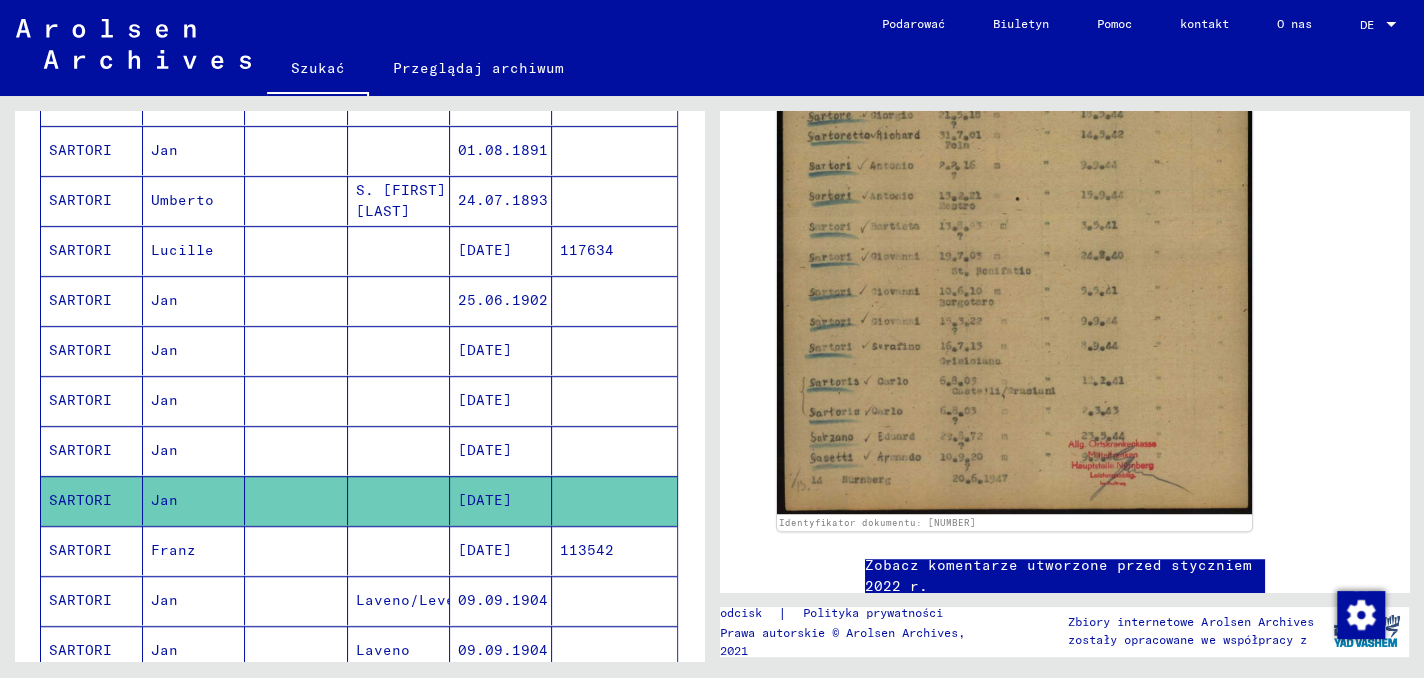 click on "SARTORI" at bounding box center [80, 600] 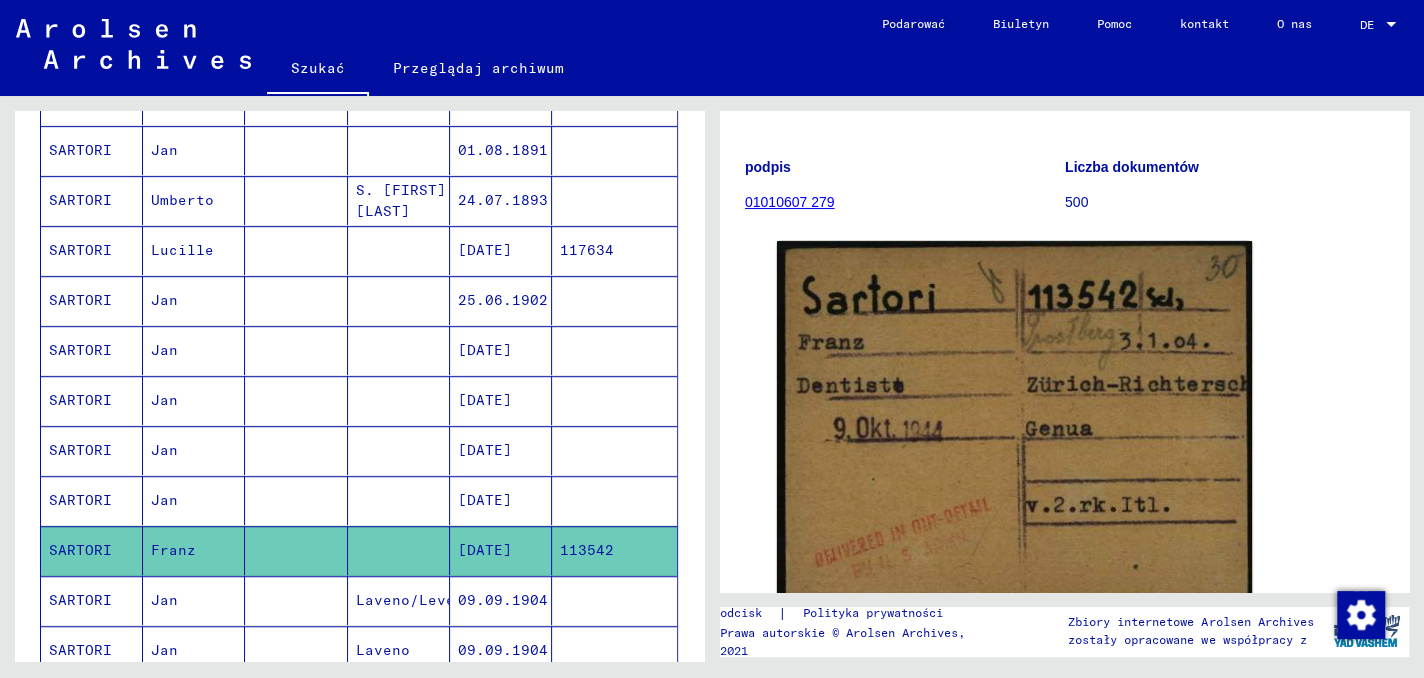 scroll, scrollTop: 200, scrollLeft: 0, axis: vertical 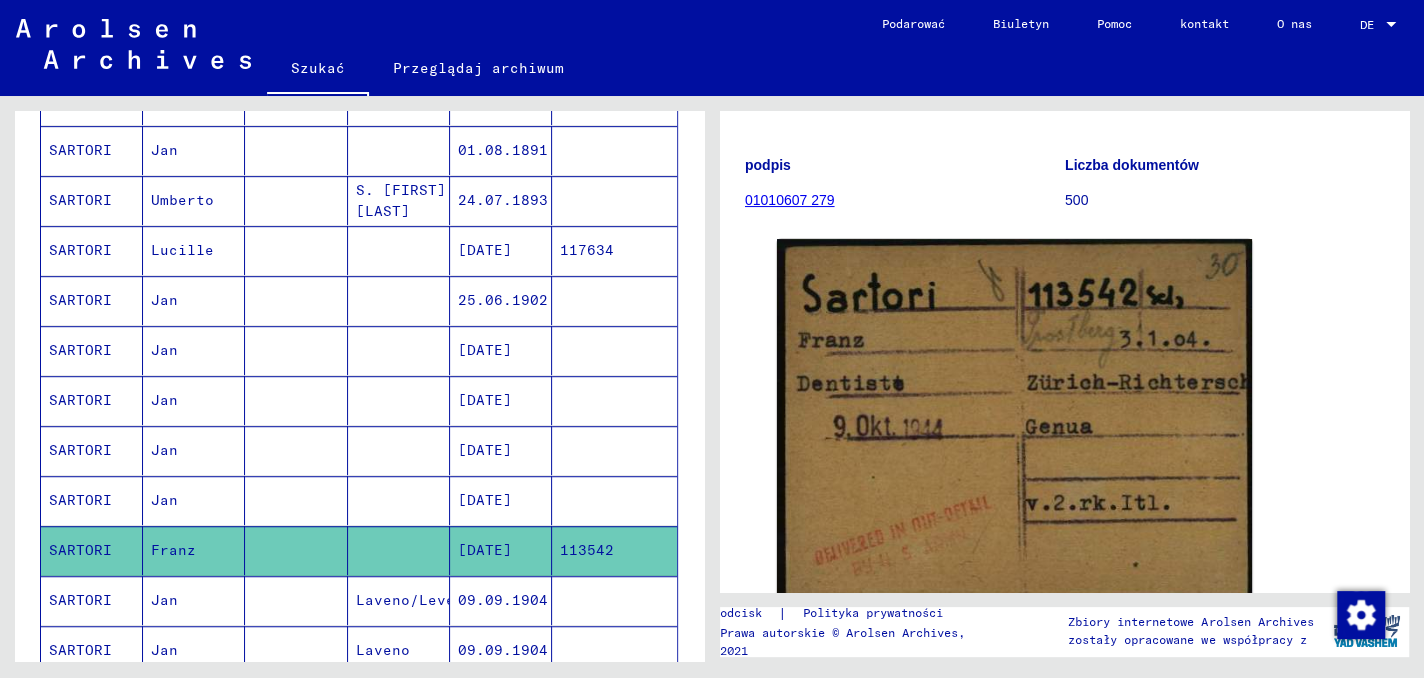 click 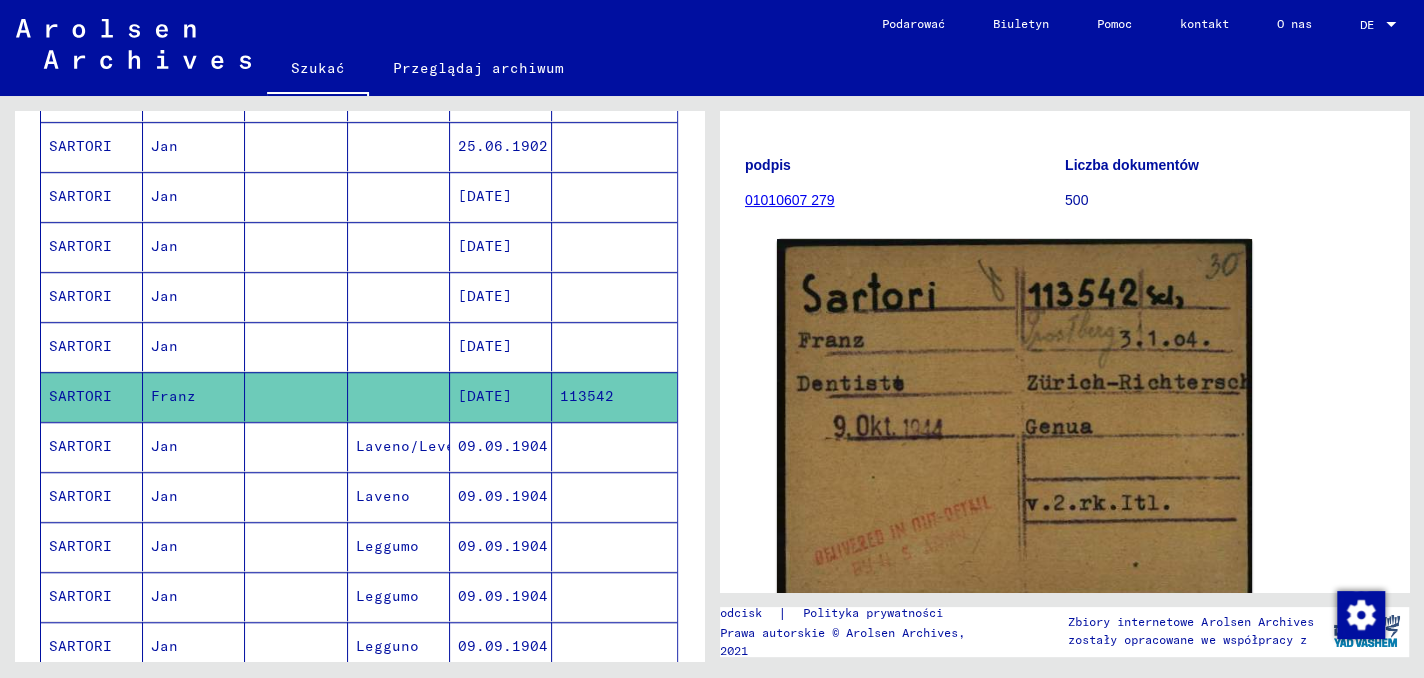 scroll, scrollTop: 1000, scrollLeft: 0, axis: vertical 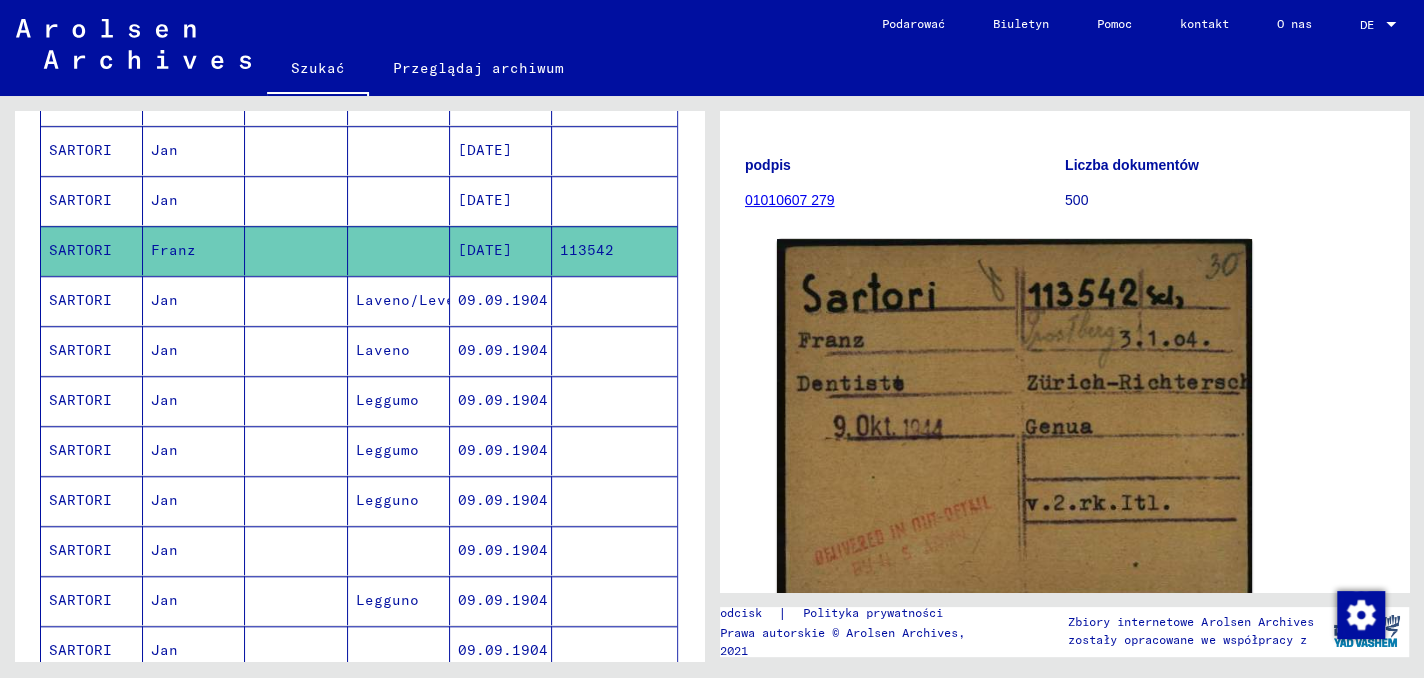 click on "SARTORI" at bounding box center (80, 350) 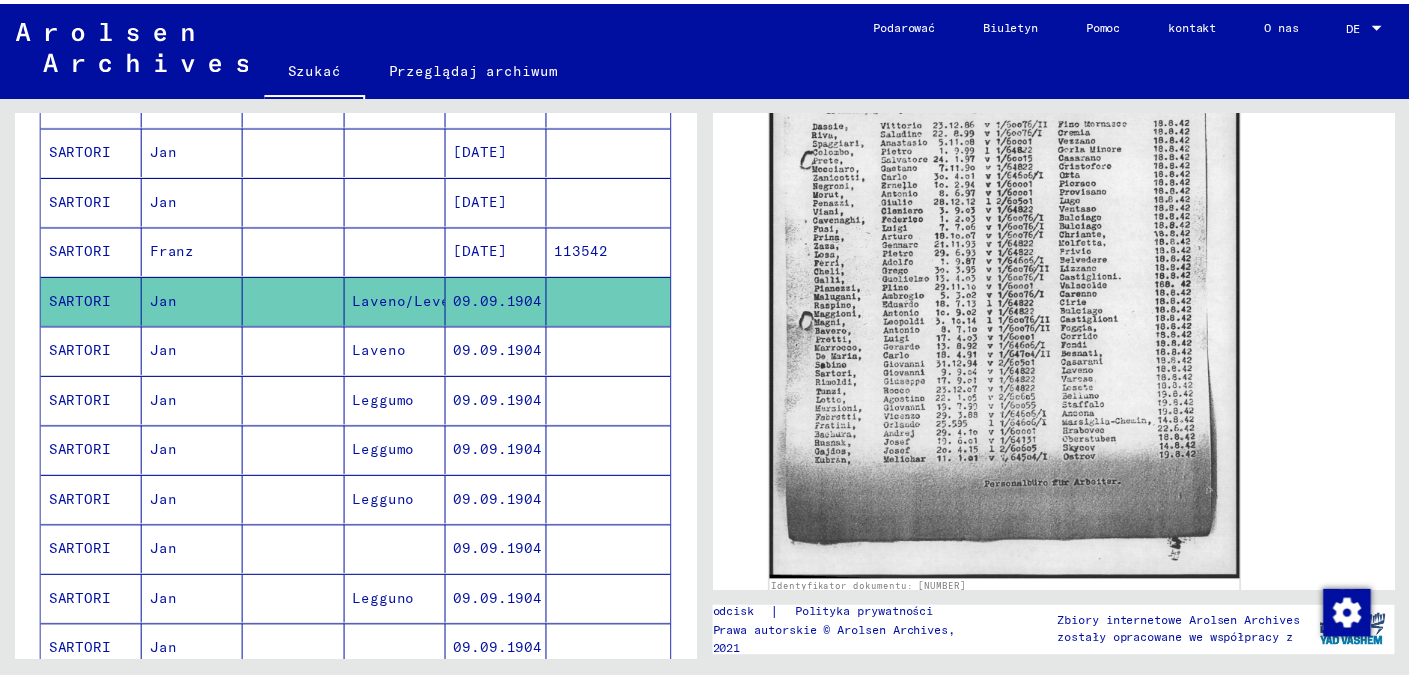 scroll, scrollTop: 600, scrollLeft: 0, axis: vertical 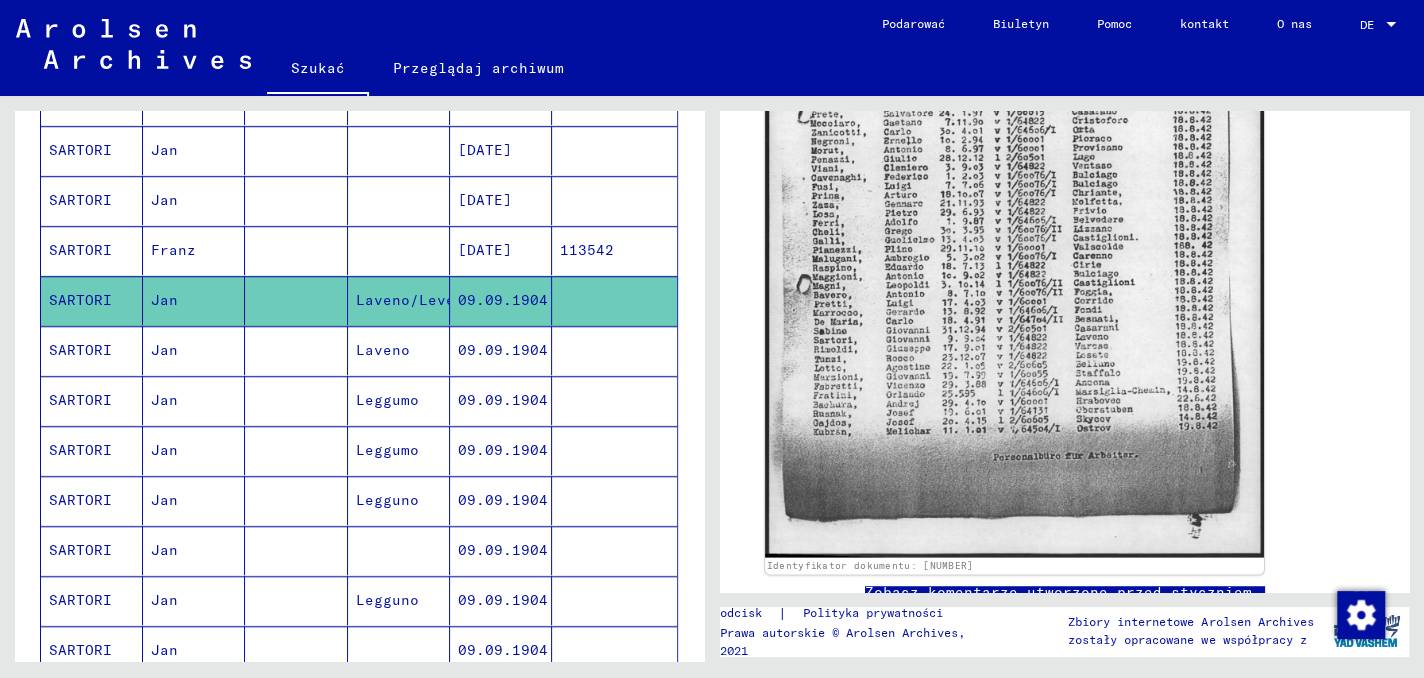 click 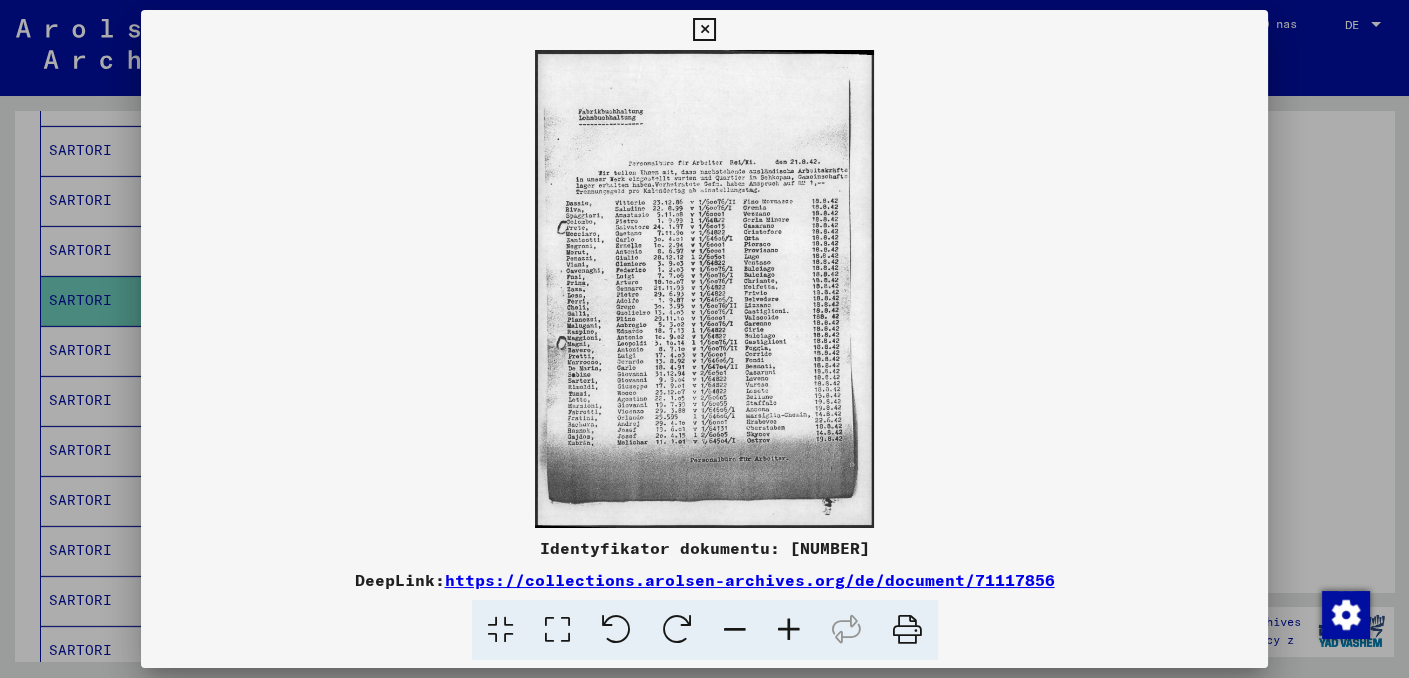 click at bounding box center (789, 630) 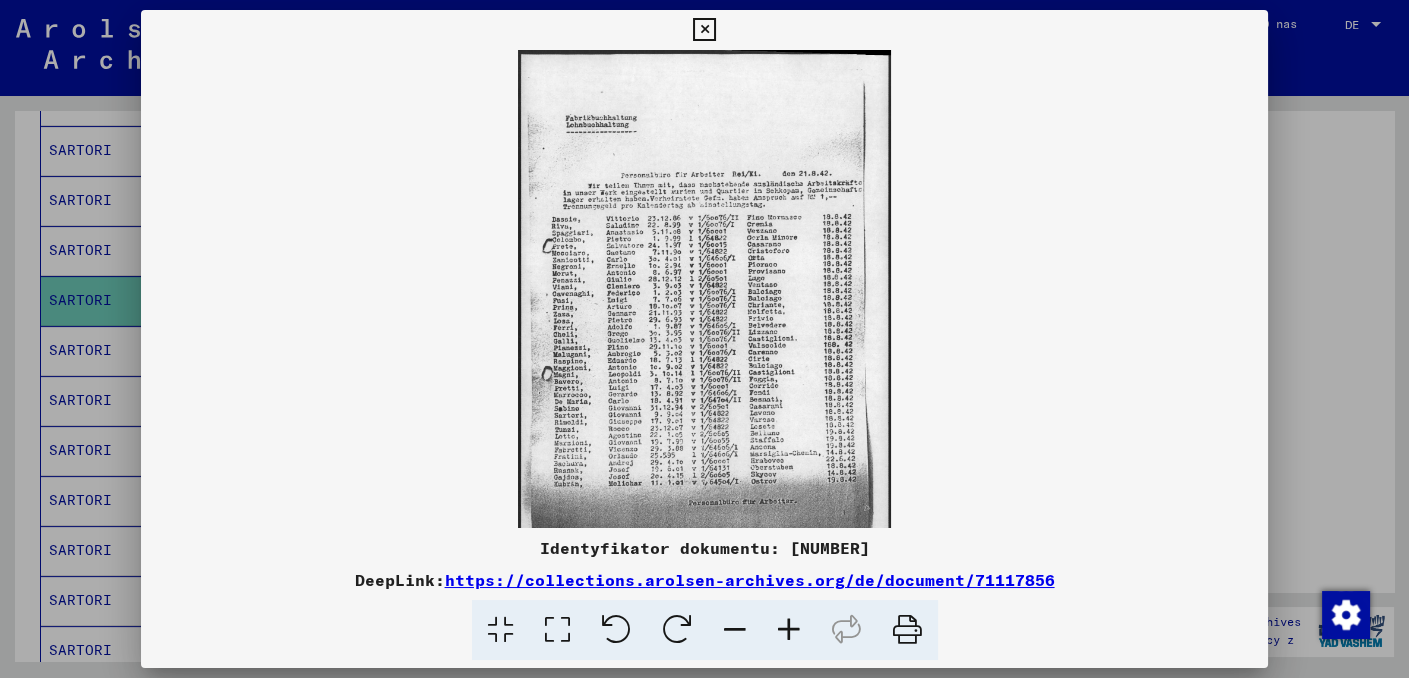 click at bounding box center (789, 630) 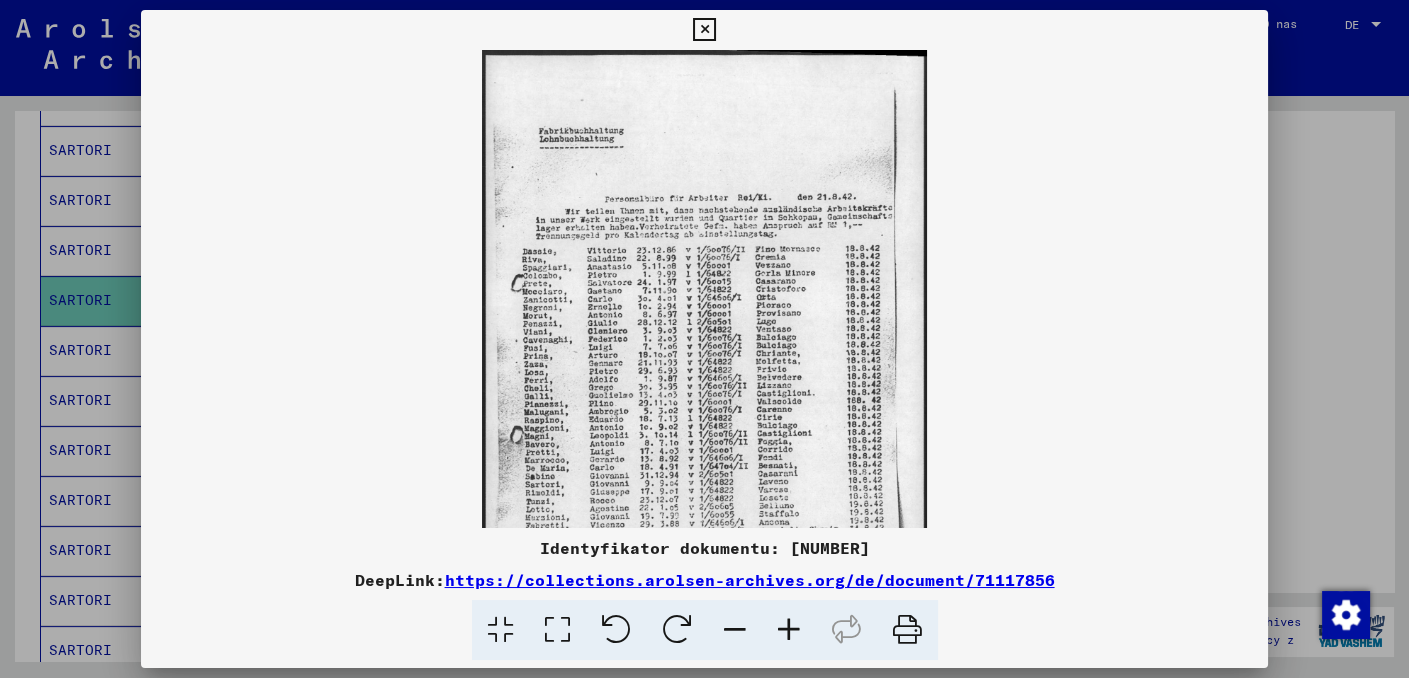 click at bounding box center (789, 630) 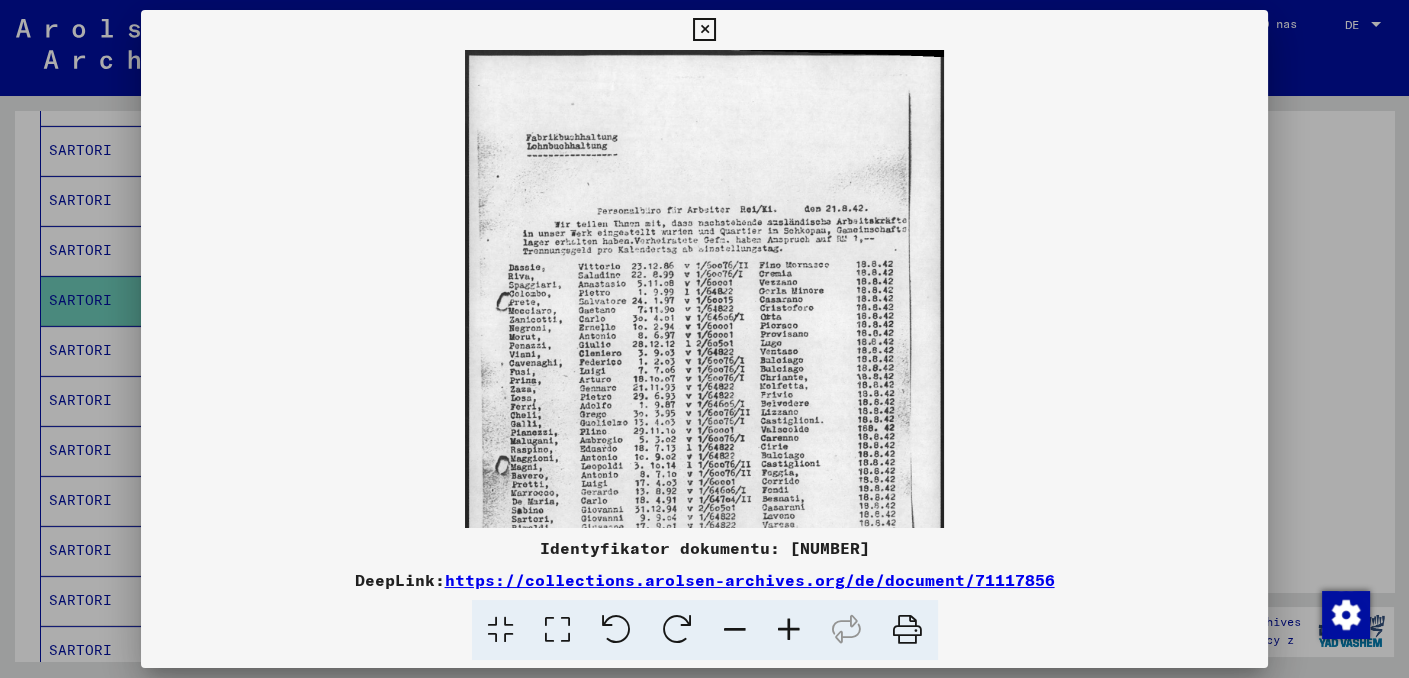 click at bounding box center [789, 630] 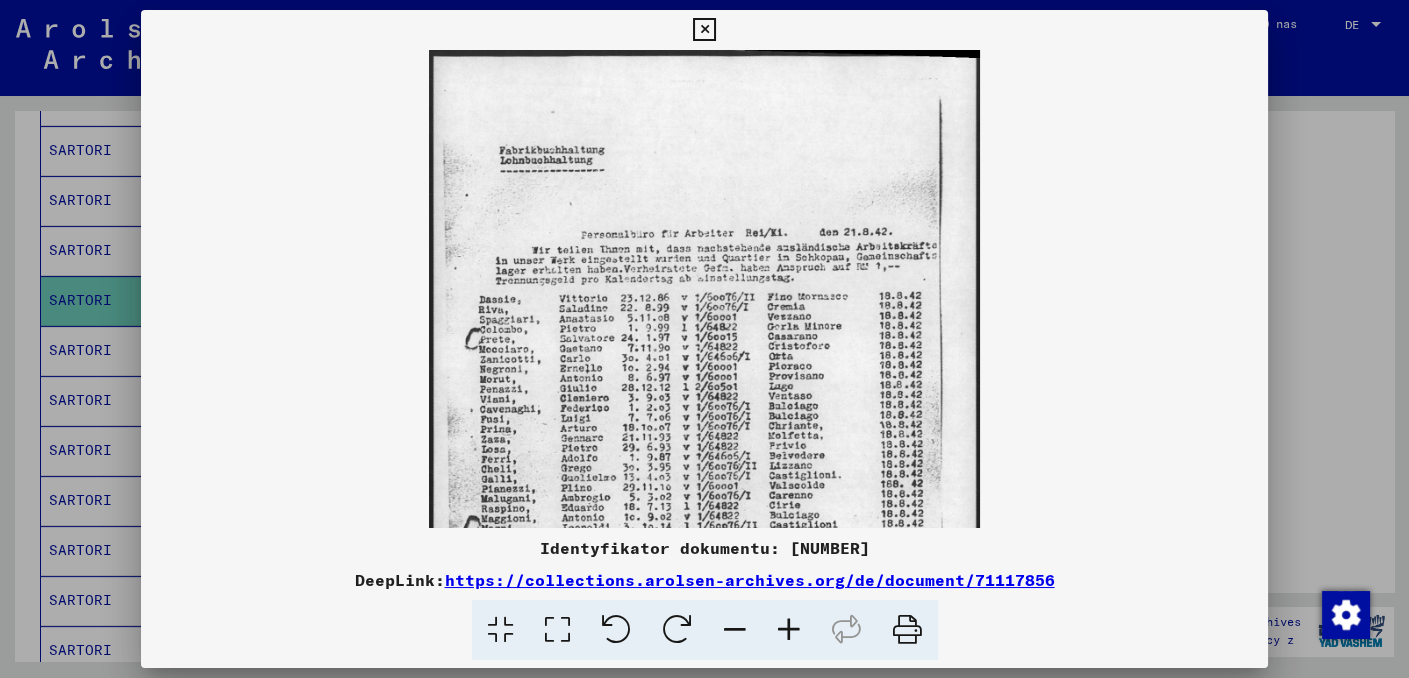 click at bounding box center (789, 630) 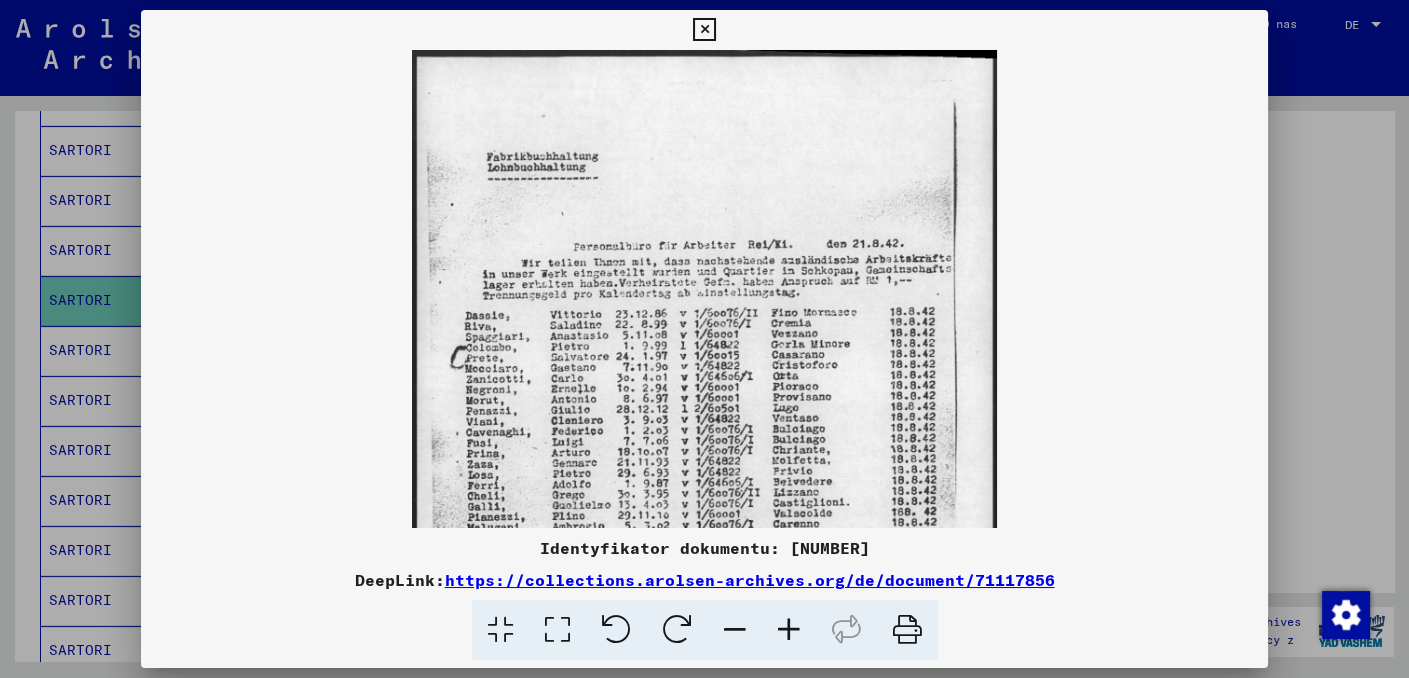 click at bounding box center (789, 630) 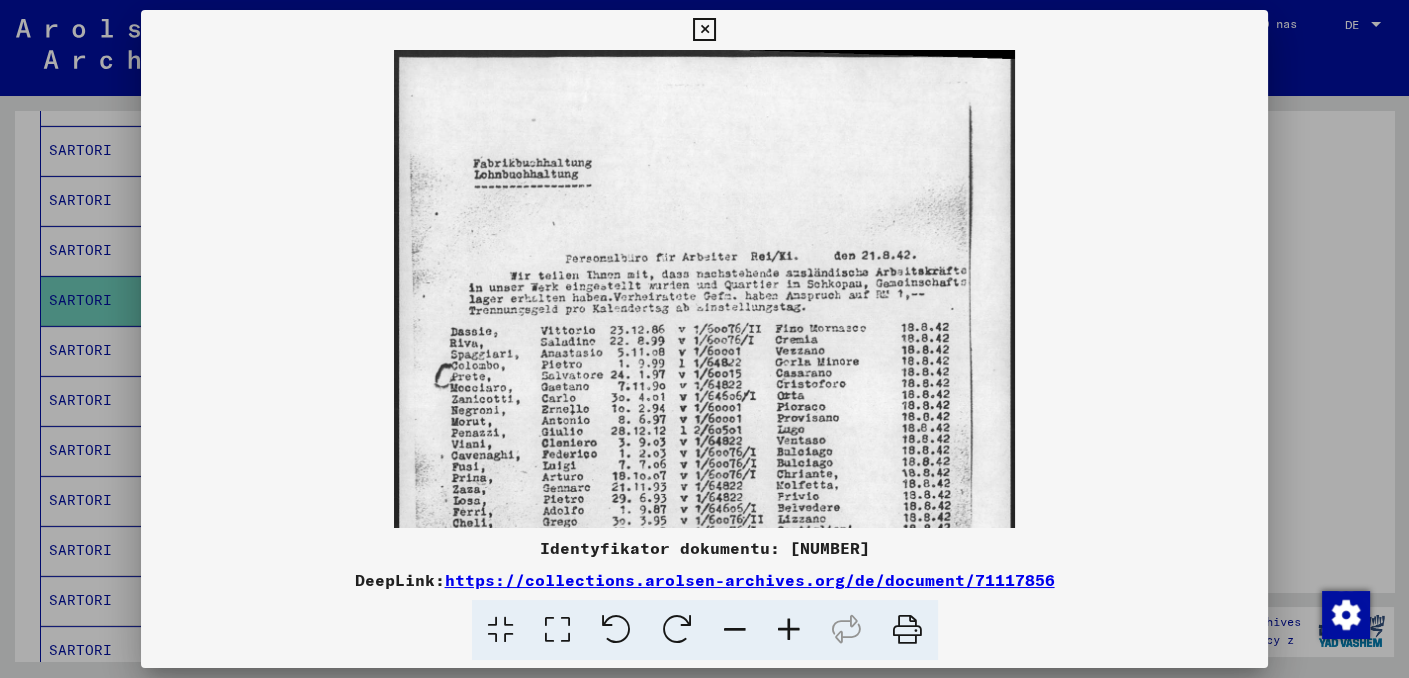 click at bounding box center (789, 630) 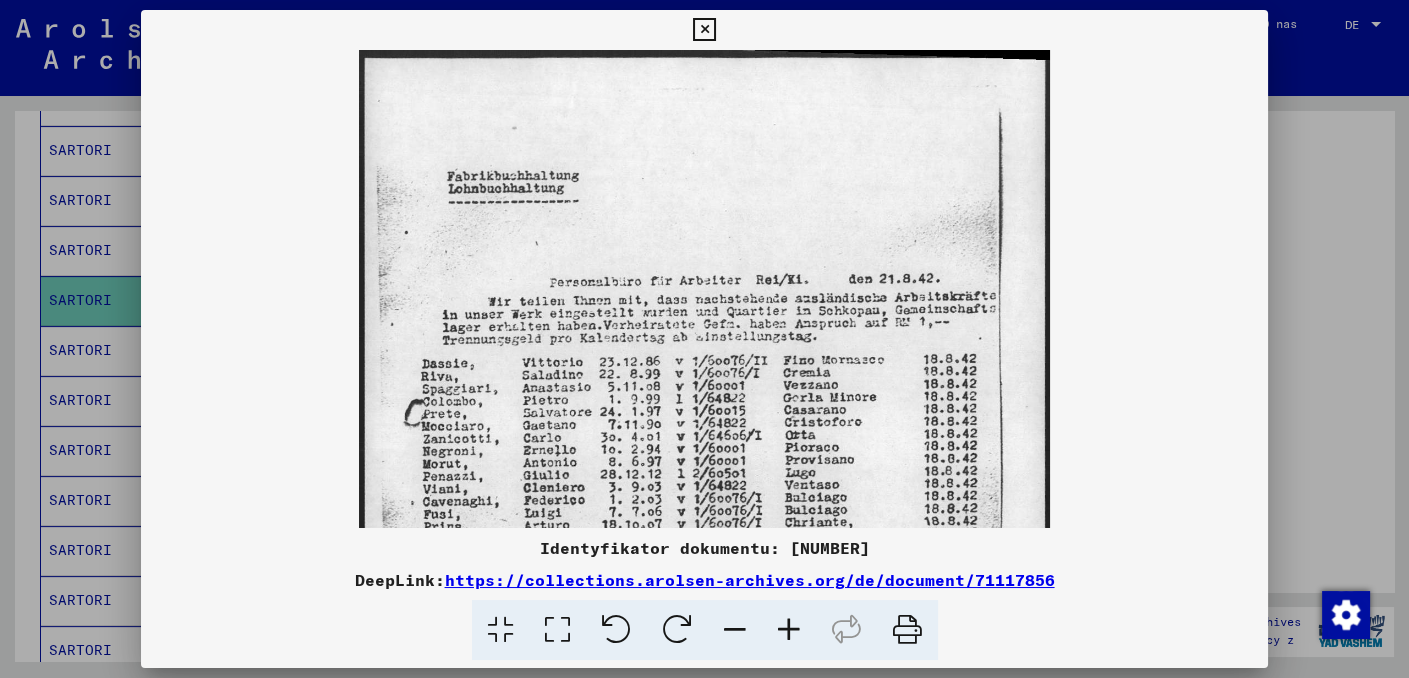 click at bounding box center (789, 630) 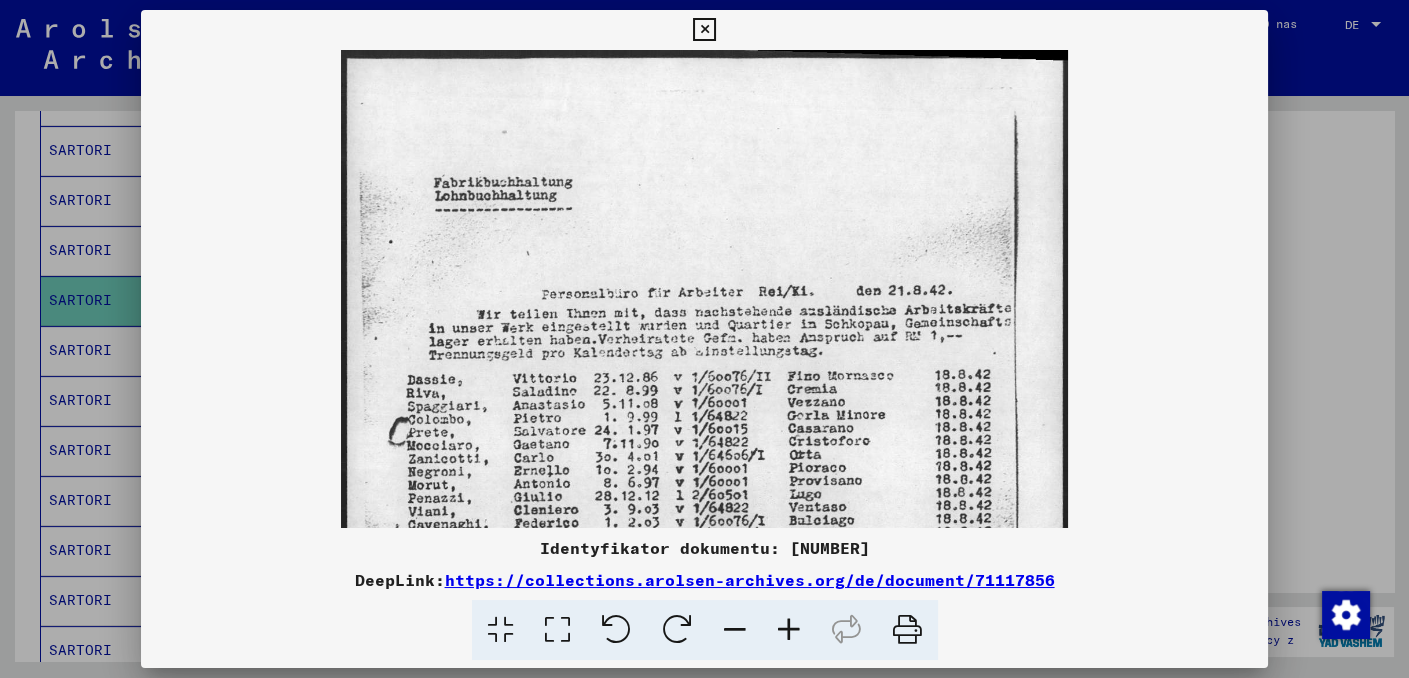 click at bounding box center [789, 630] 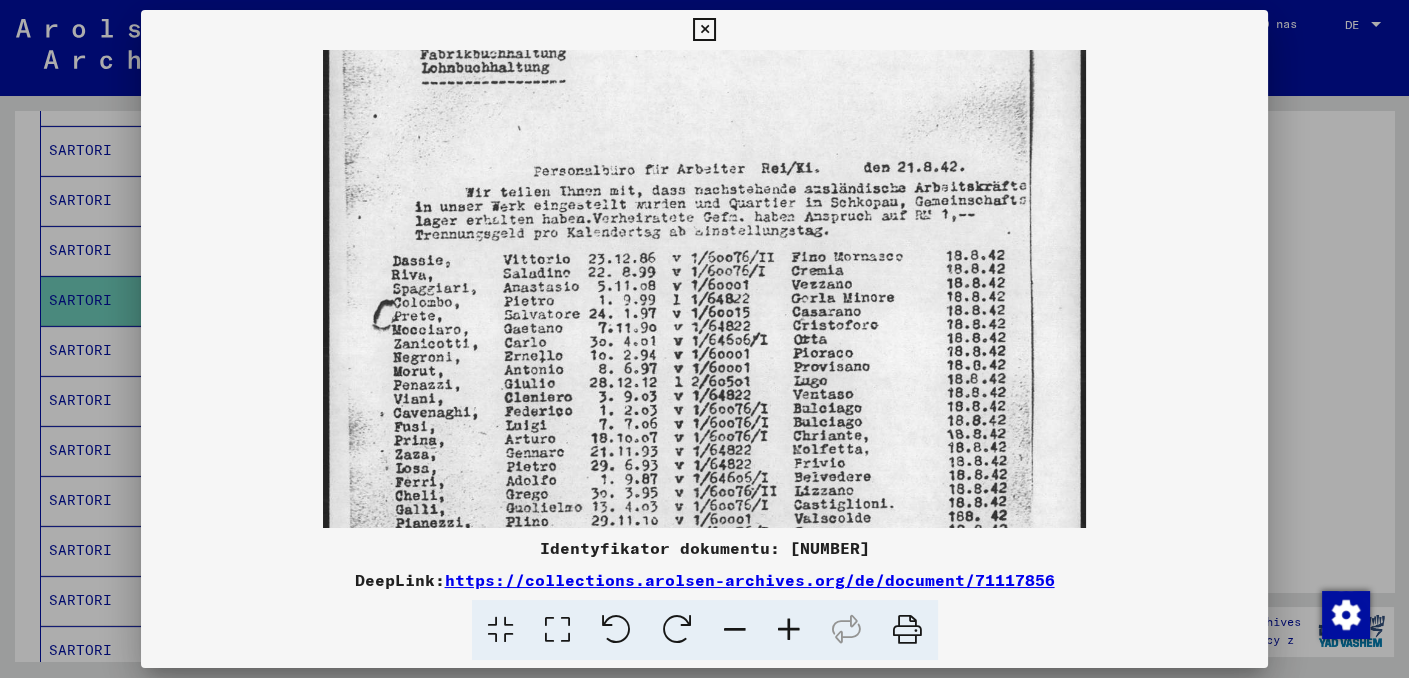 drag, startPoint x: 644, startPoint y: 364, endPoint x: 642, endPoint y: 288, distance: 76.02631 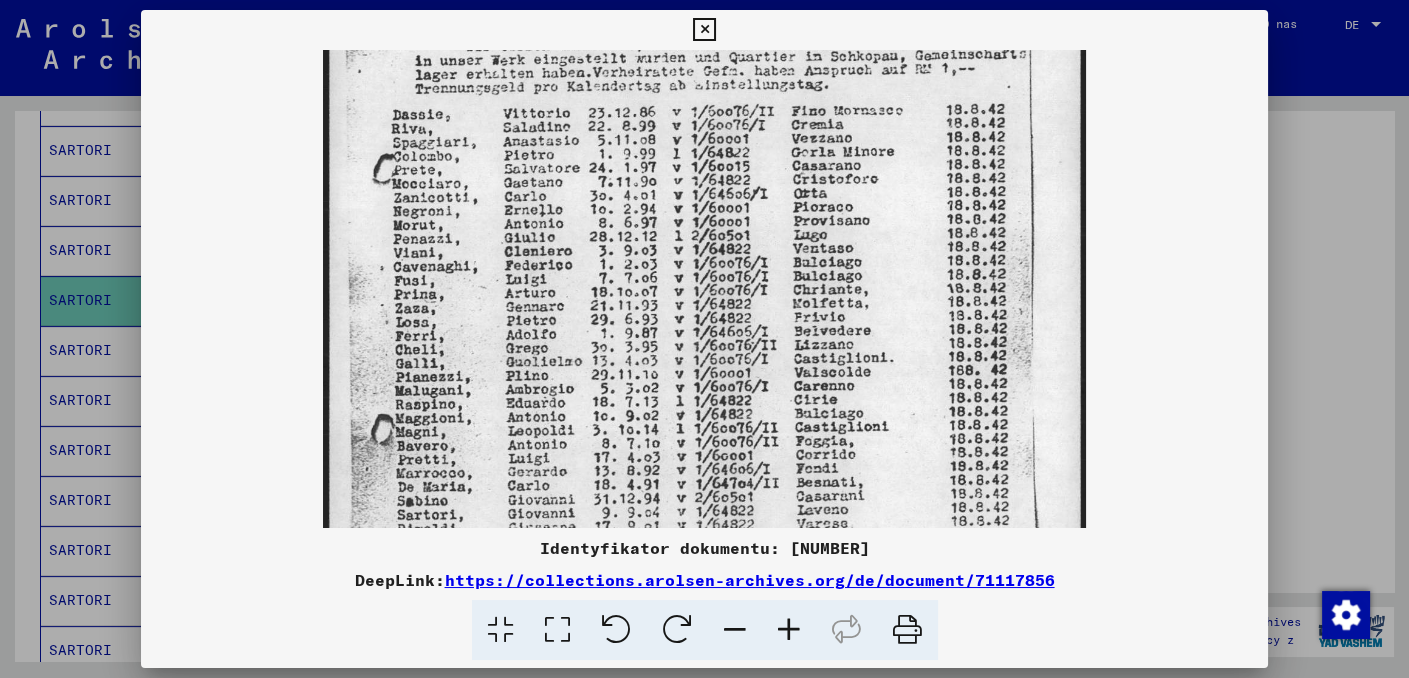 scroll, scrollTop: 306, scrollLeft: 0, axis: vertical 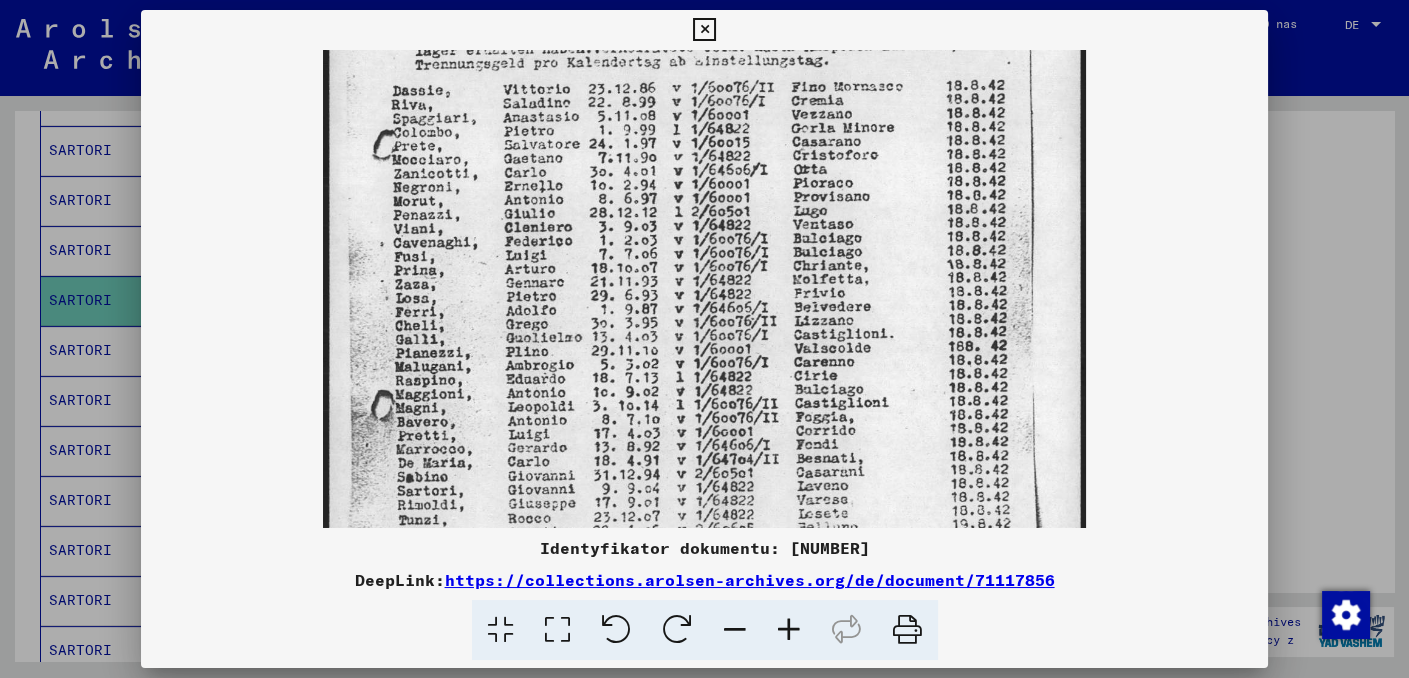 drag, startPoint x: 515, startPoint y: 467, endPoint x: 510, endPoint y: 304, distance: 163.07668 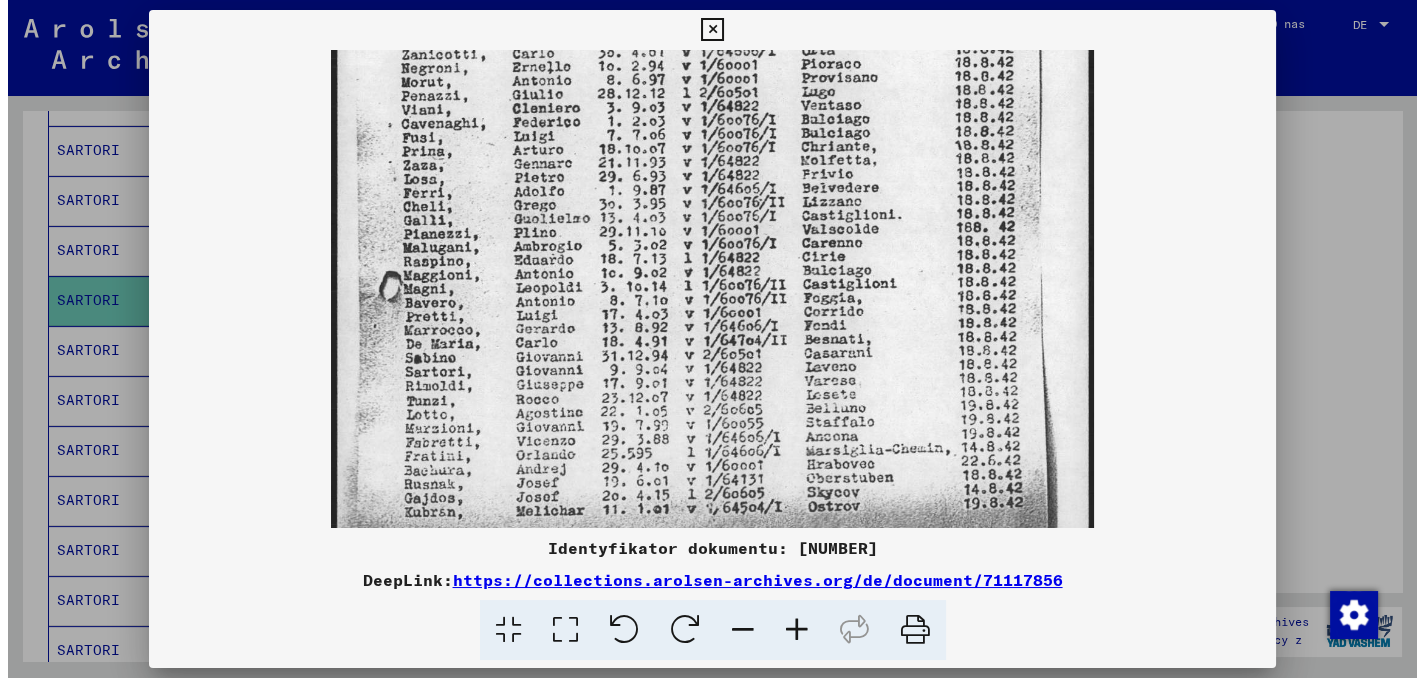 scroll, scrollTop: 429, scrollLeft: 0, axis: vertical 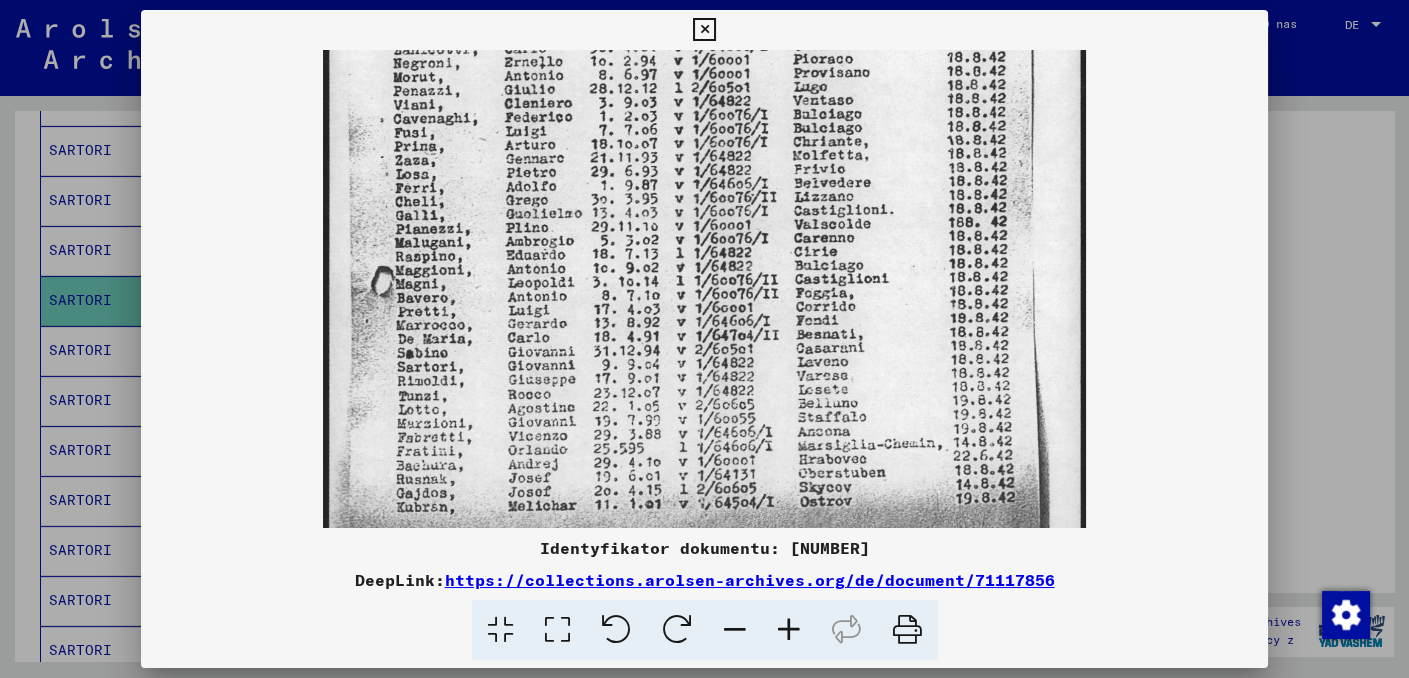 drag, startPoint x: 468, startPoint y: 493, endPoint x: 462, endPoint y: 371, distance: 122.14745 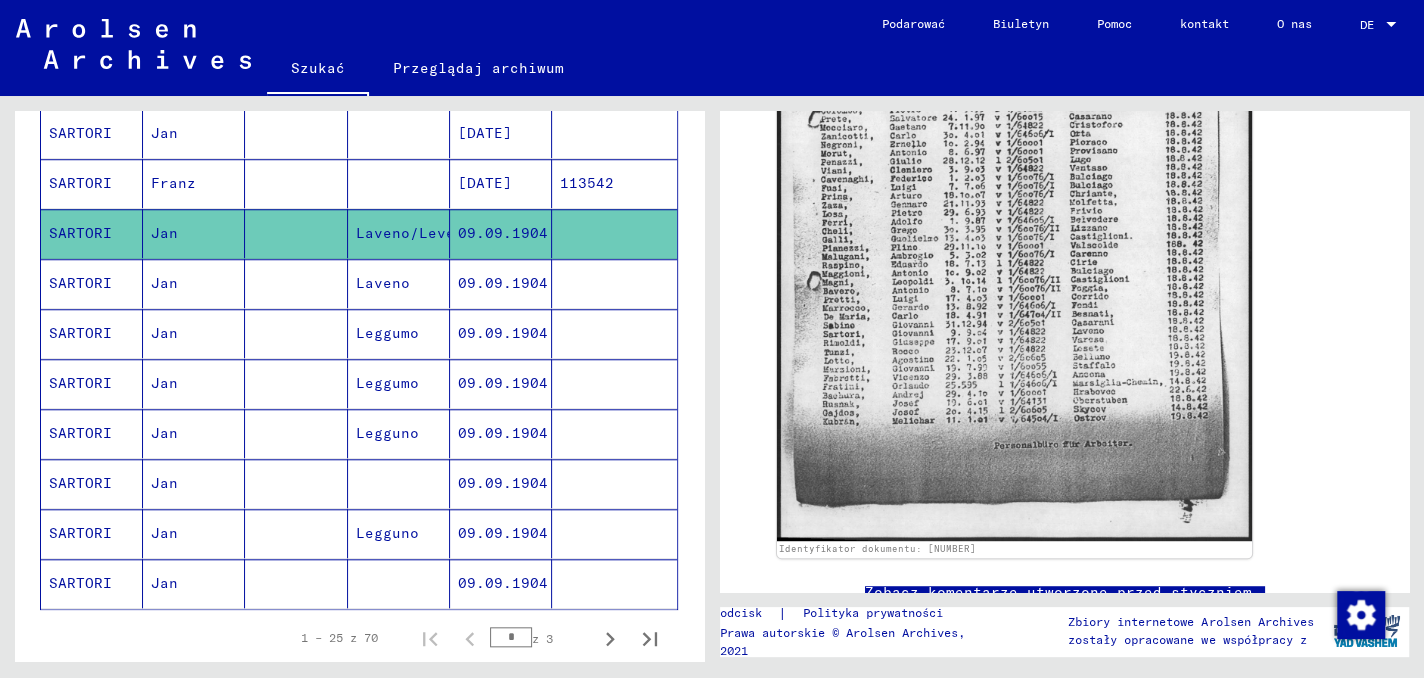 scroll, scrollTop: 1100, scrollLeft: 0, axis: vertical 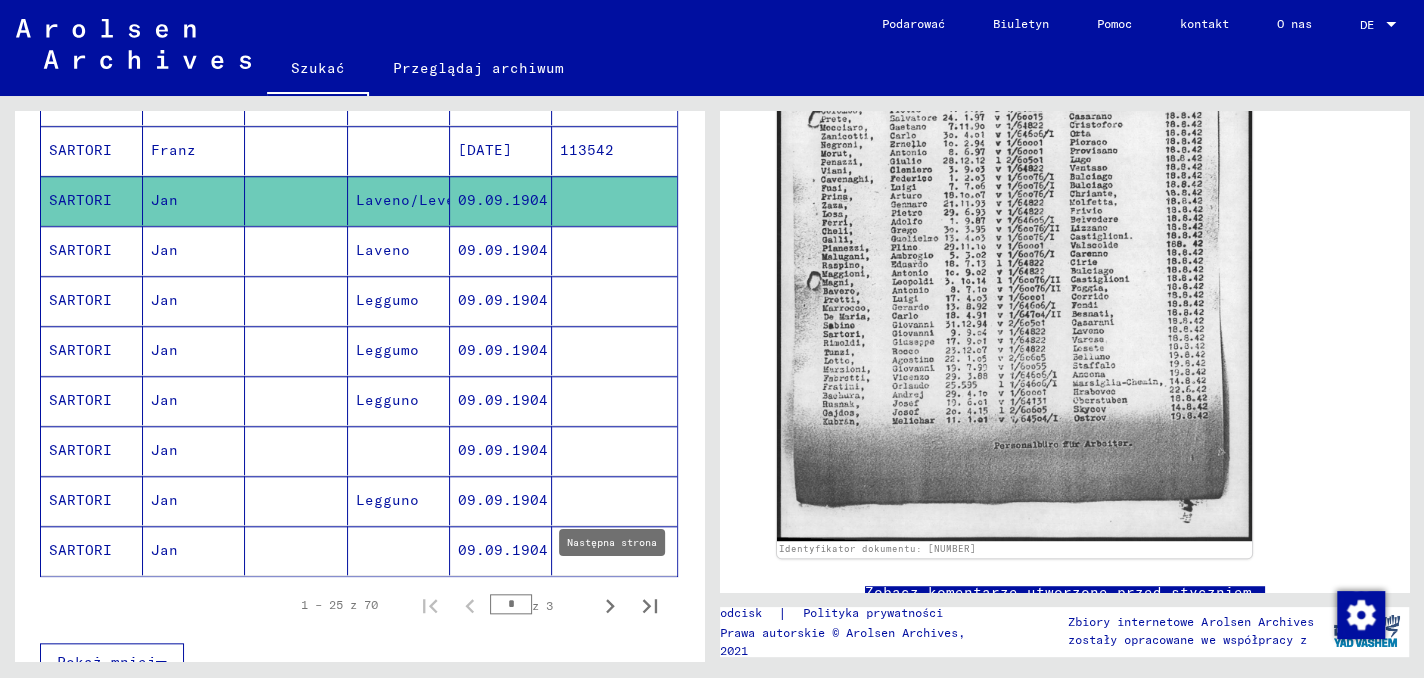 click 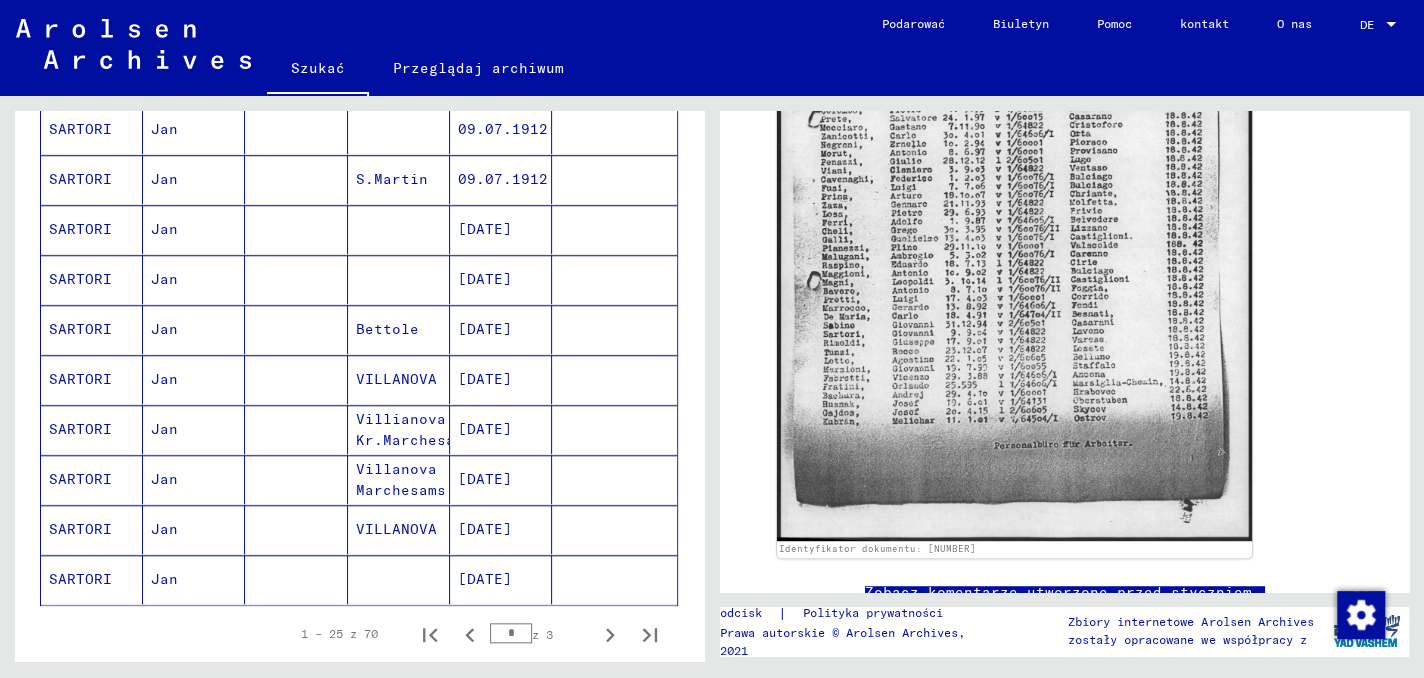 scroll, scrollTop: 1100, scrollLeft: 0, axis: vertical 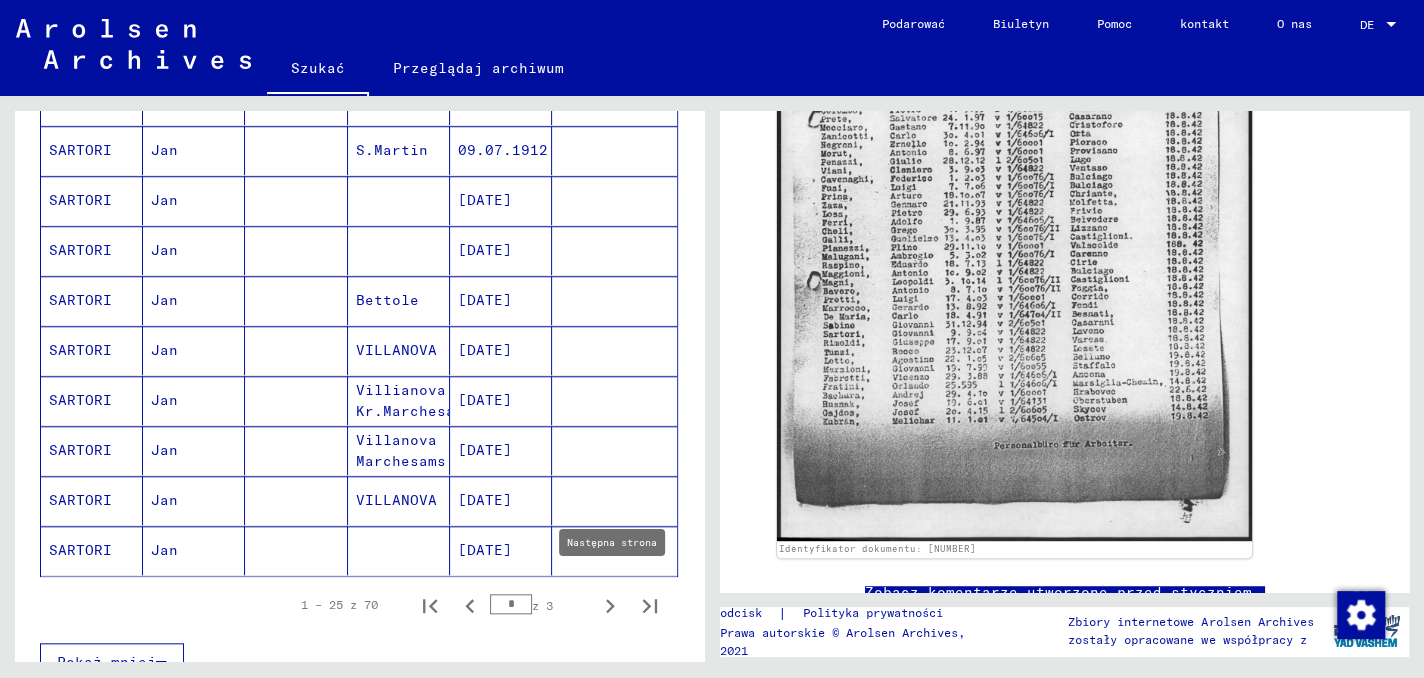 click 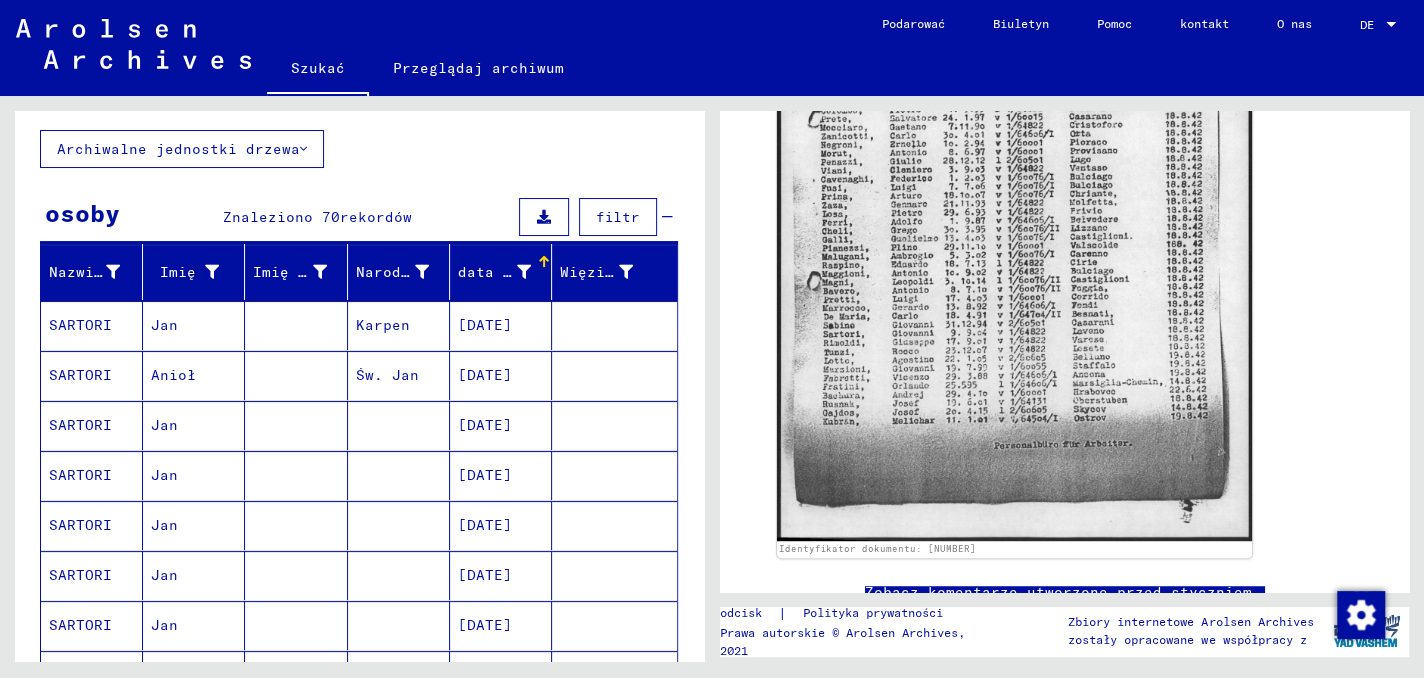 scroll, scrollTop: 0, scrollLeft: 0, axis: both 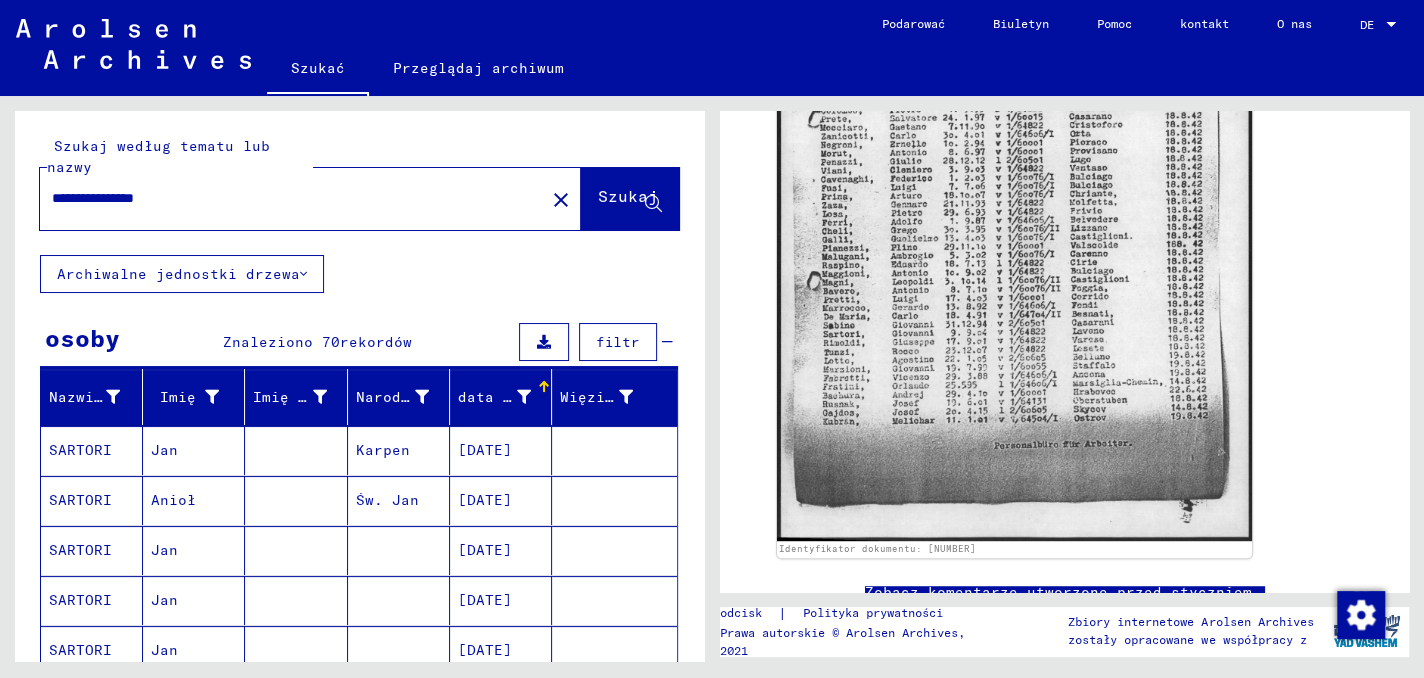 click on "close" 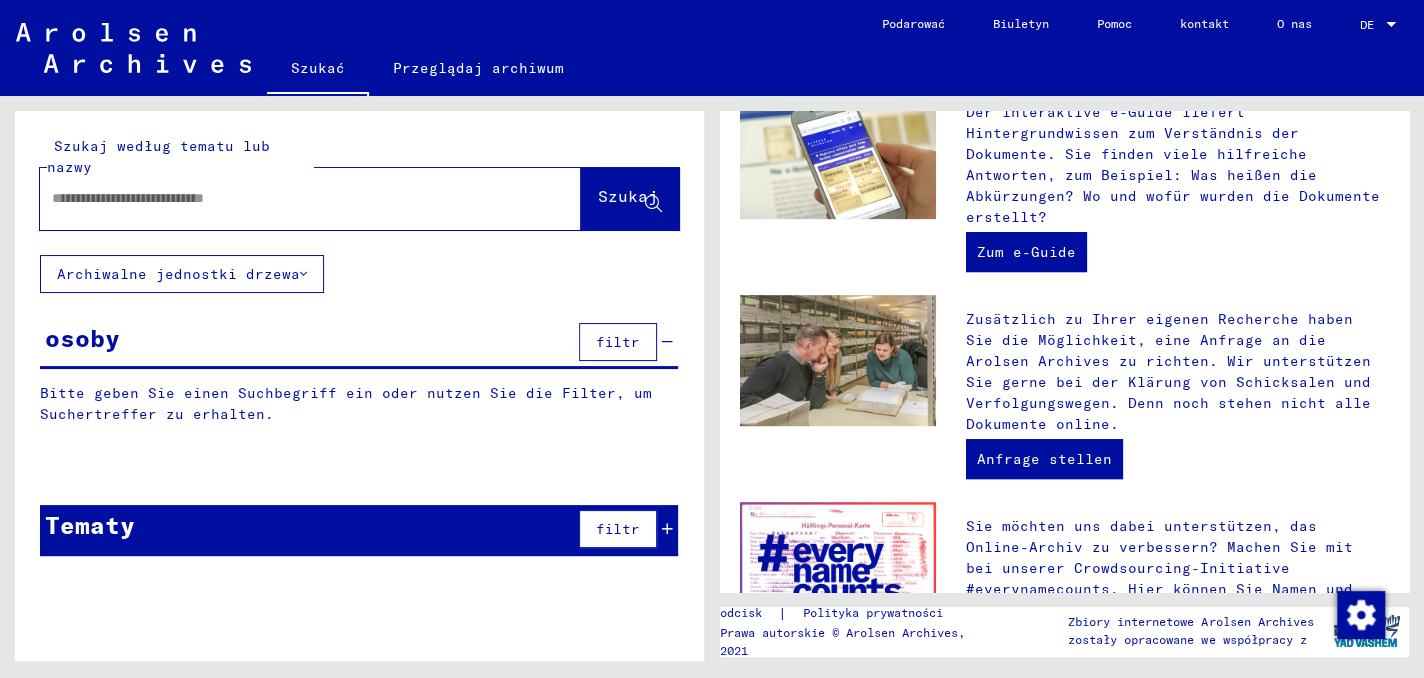 scroll, scrollTop: 0, scrollLeft: 0, axis: both 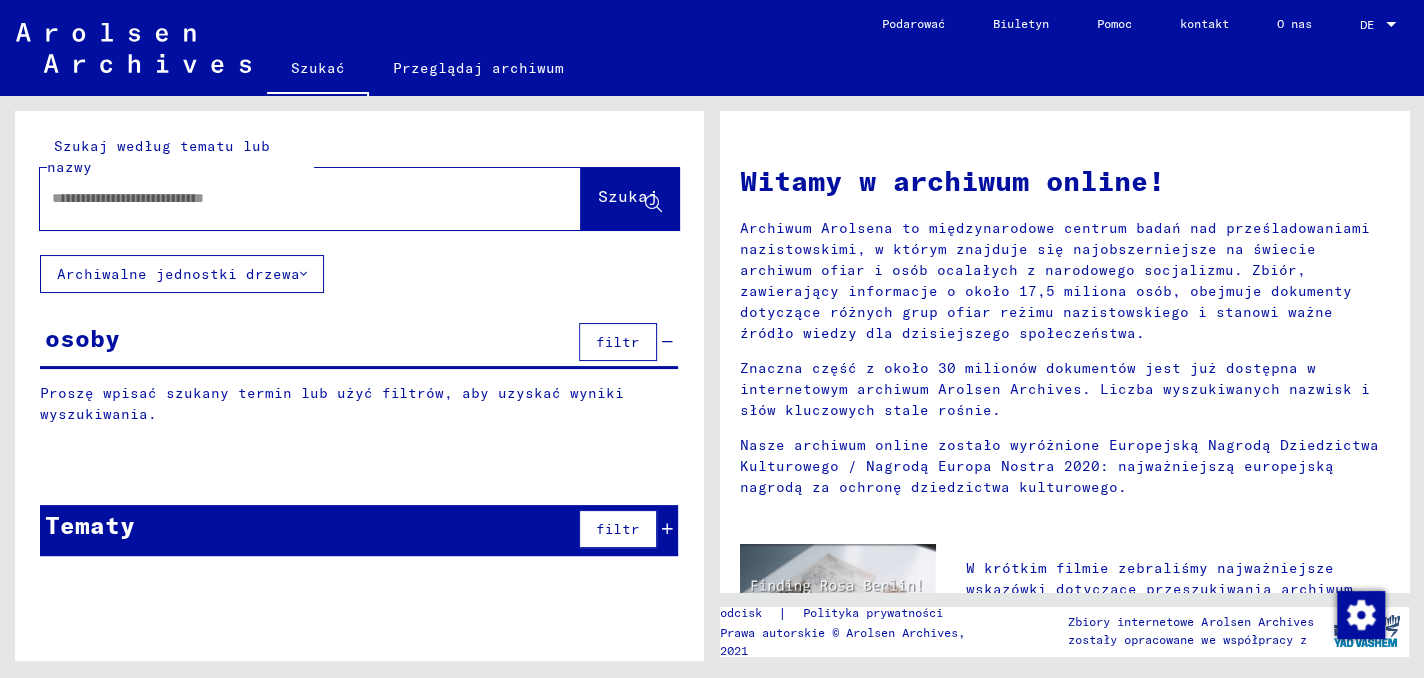 click at bounding box center [286, 198] 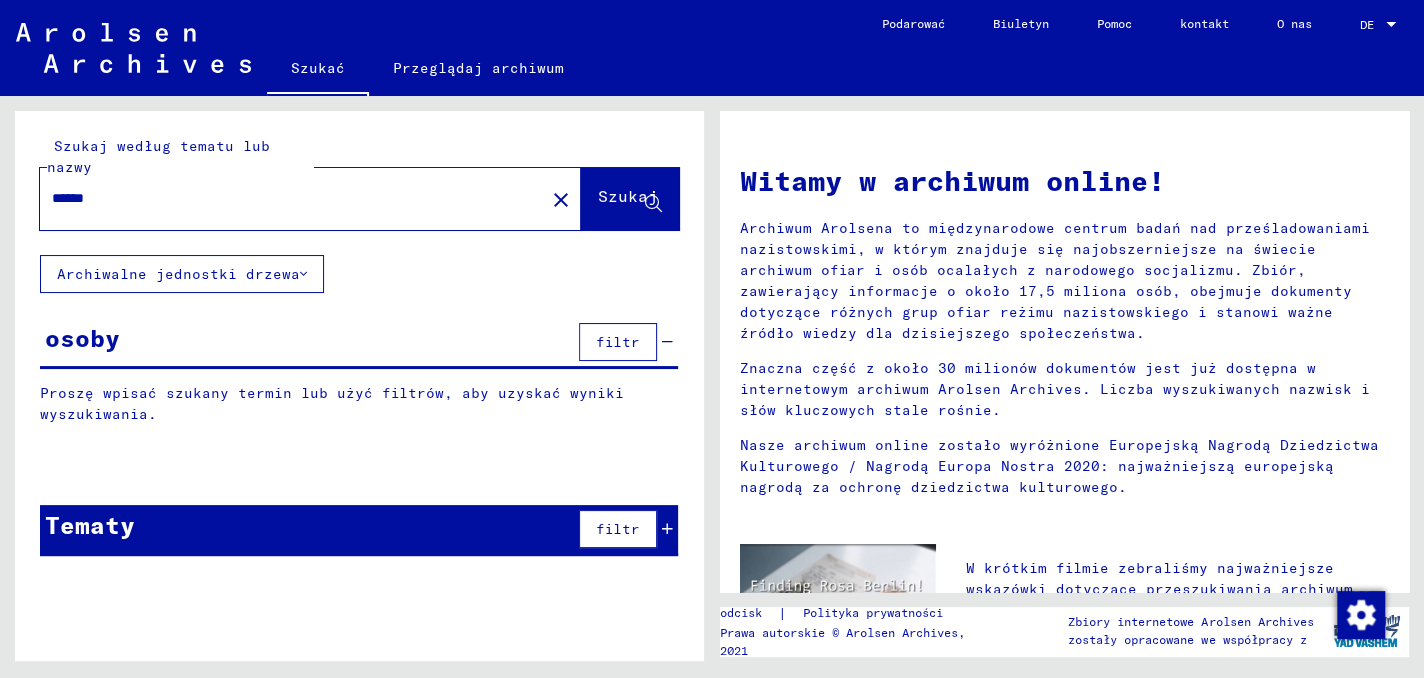 type on "******" 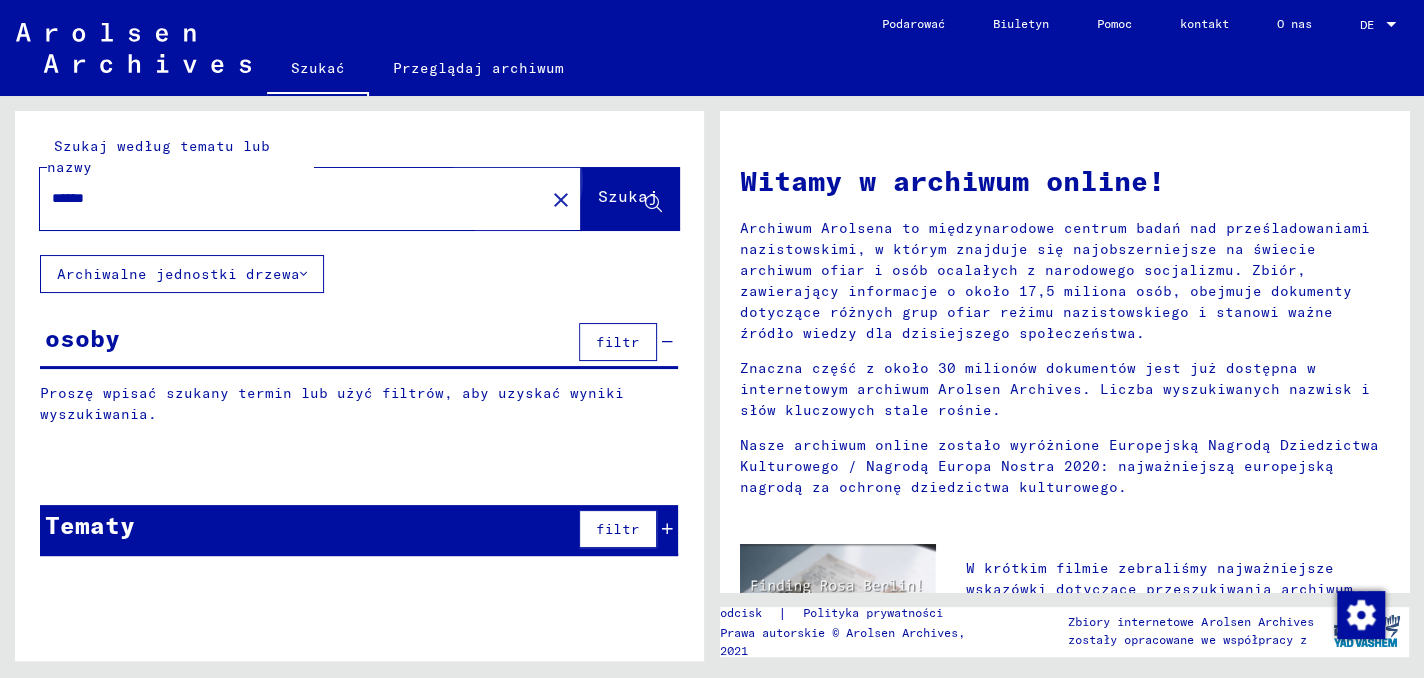 click on "Szukaj" 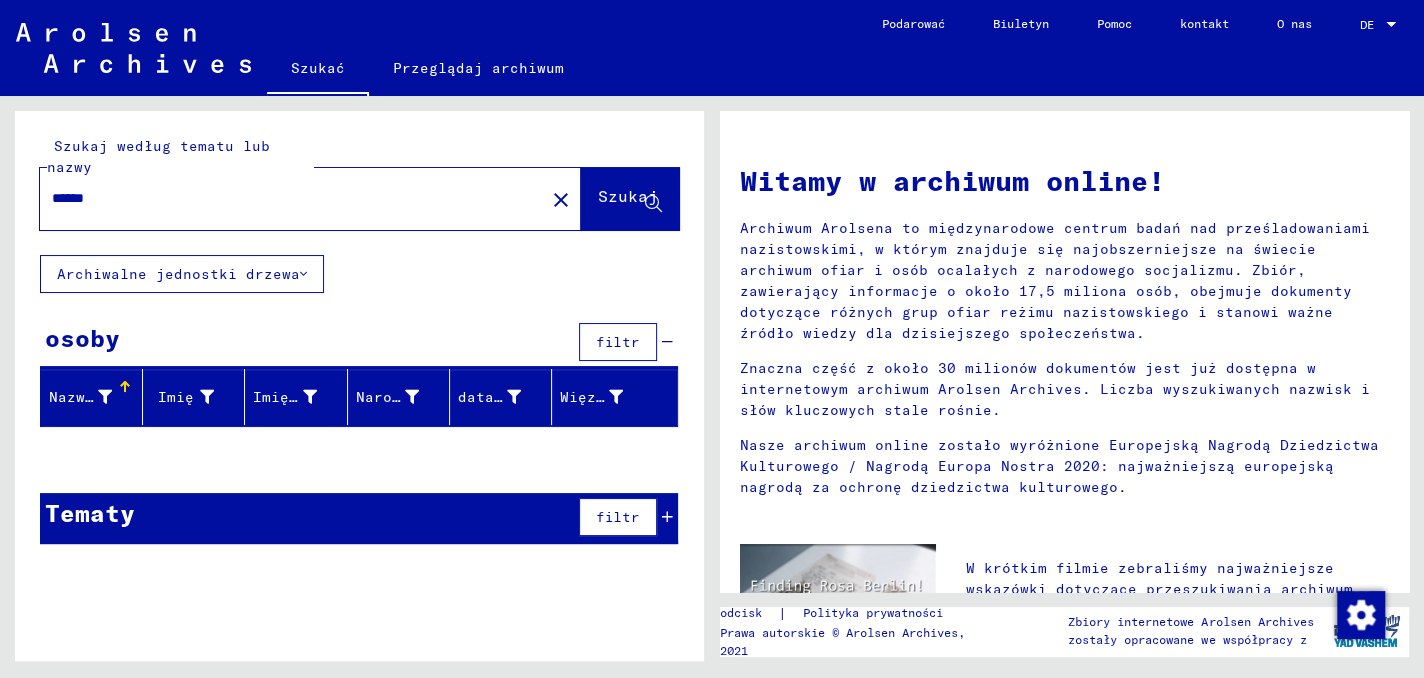 click on "close" 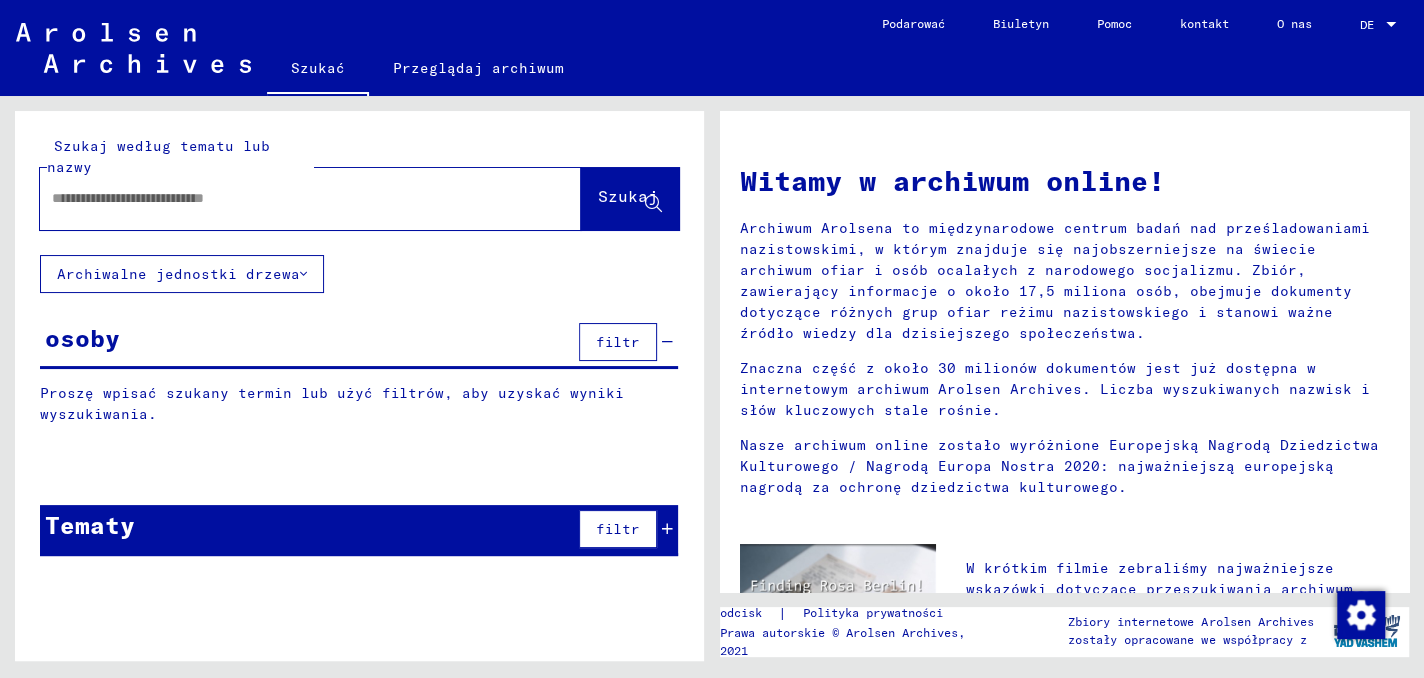 click at bounding box center (286, 198) 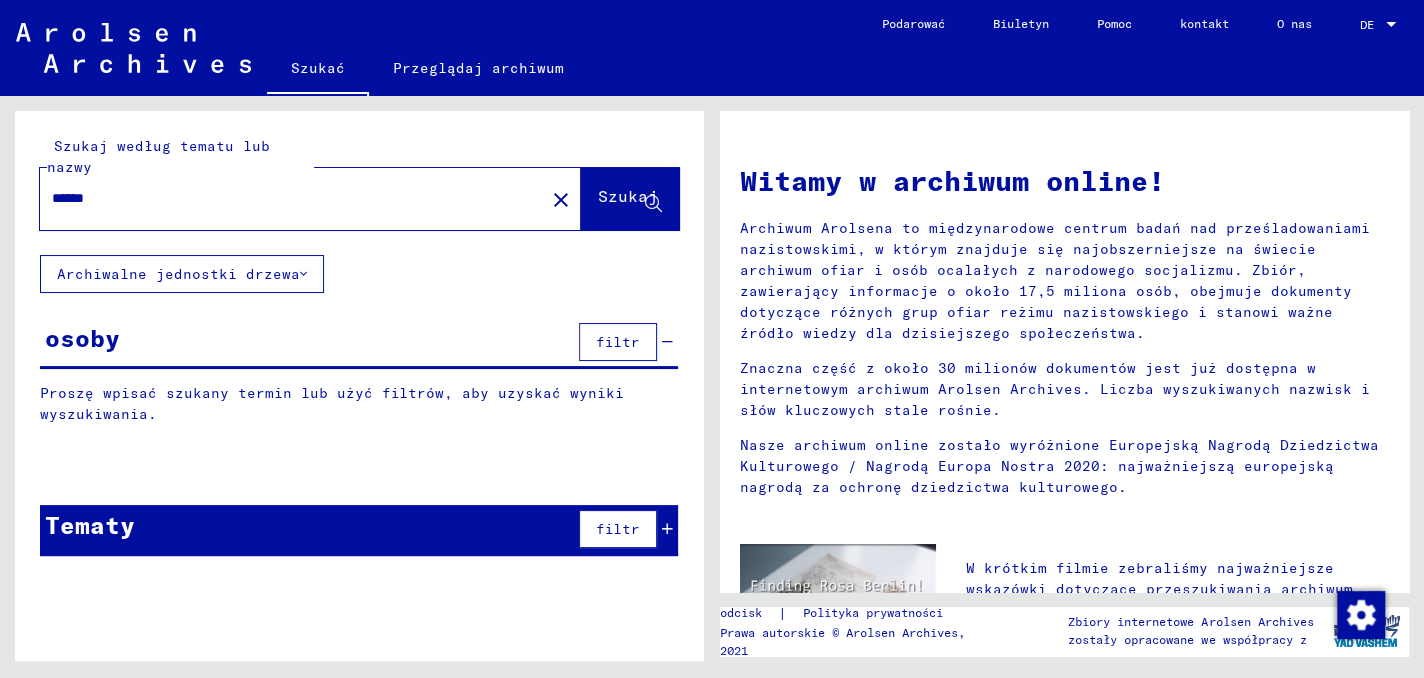type on "******" 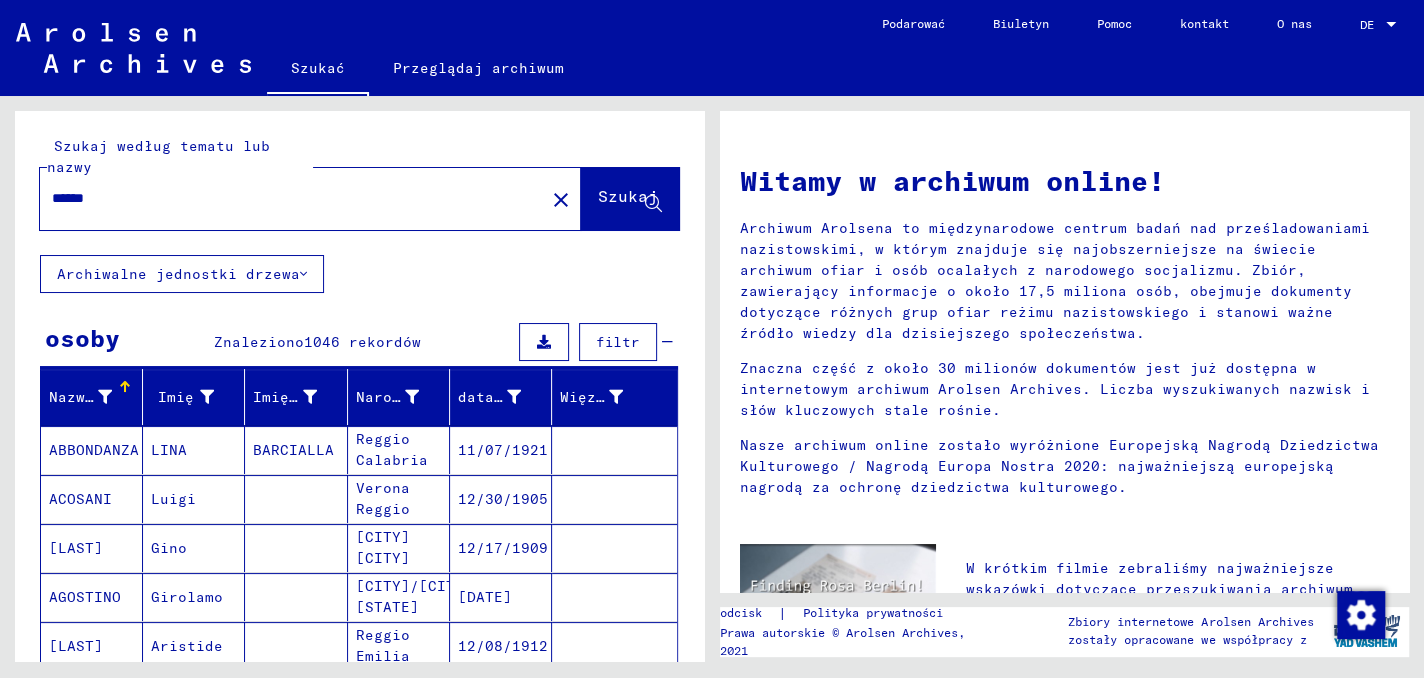 scroll, scrollTop: 100, scrollLeft: 0, axis: vertical 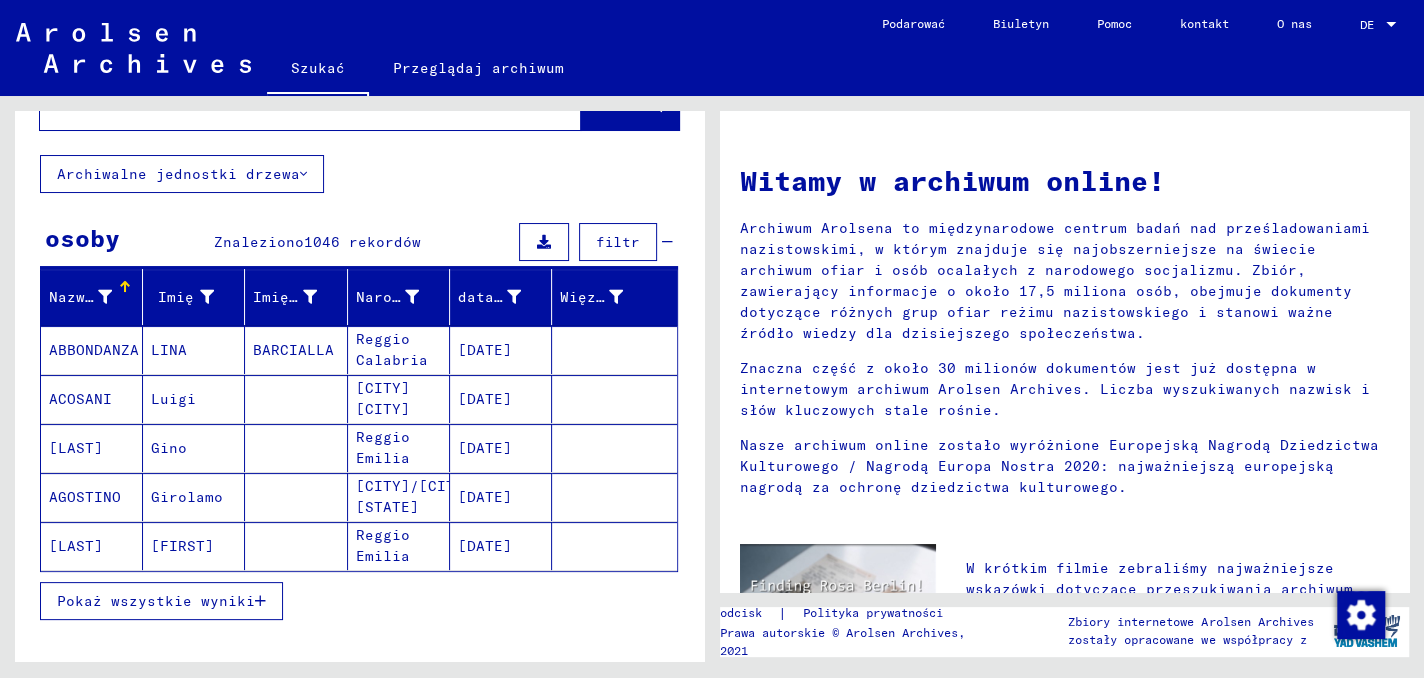 click on "Pokaż wszystkie wyniki" at bounding box center [161, 601] 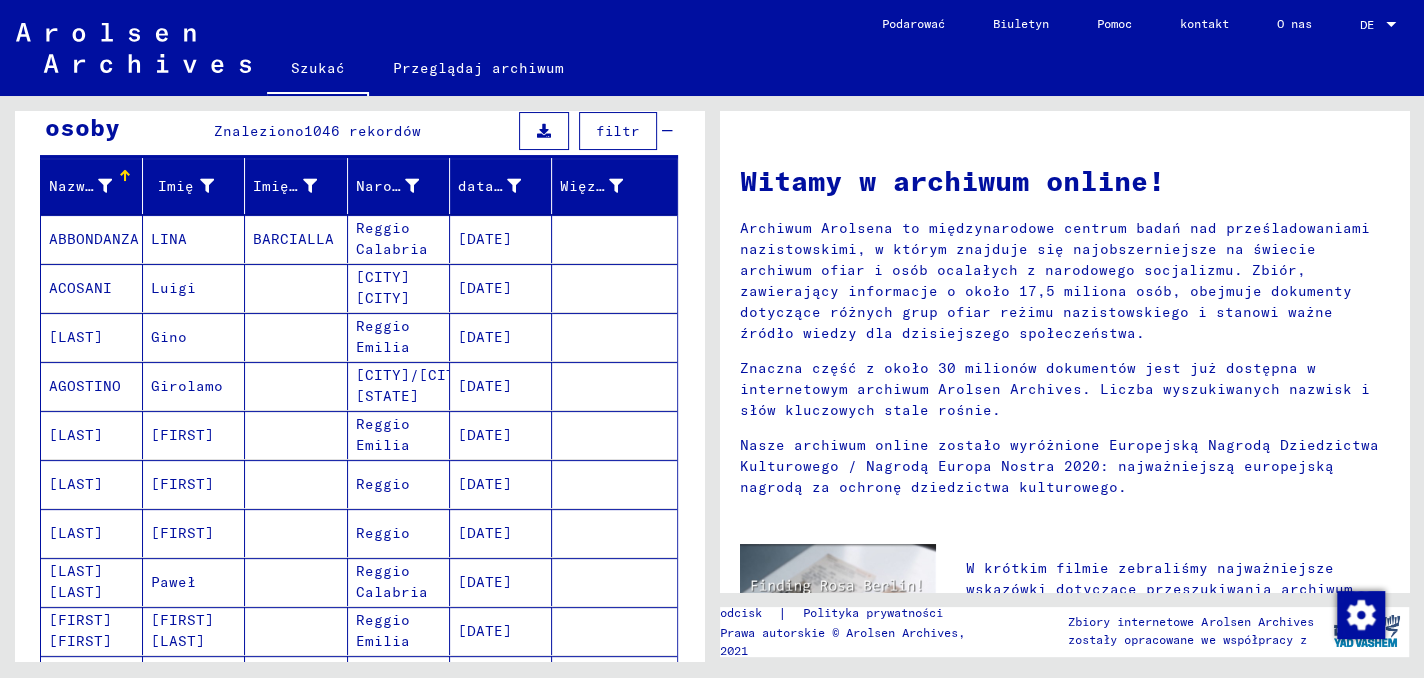scroll, scrollTop: 100, scrollLeft: 0, axis: vertical 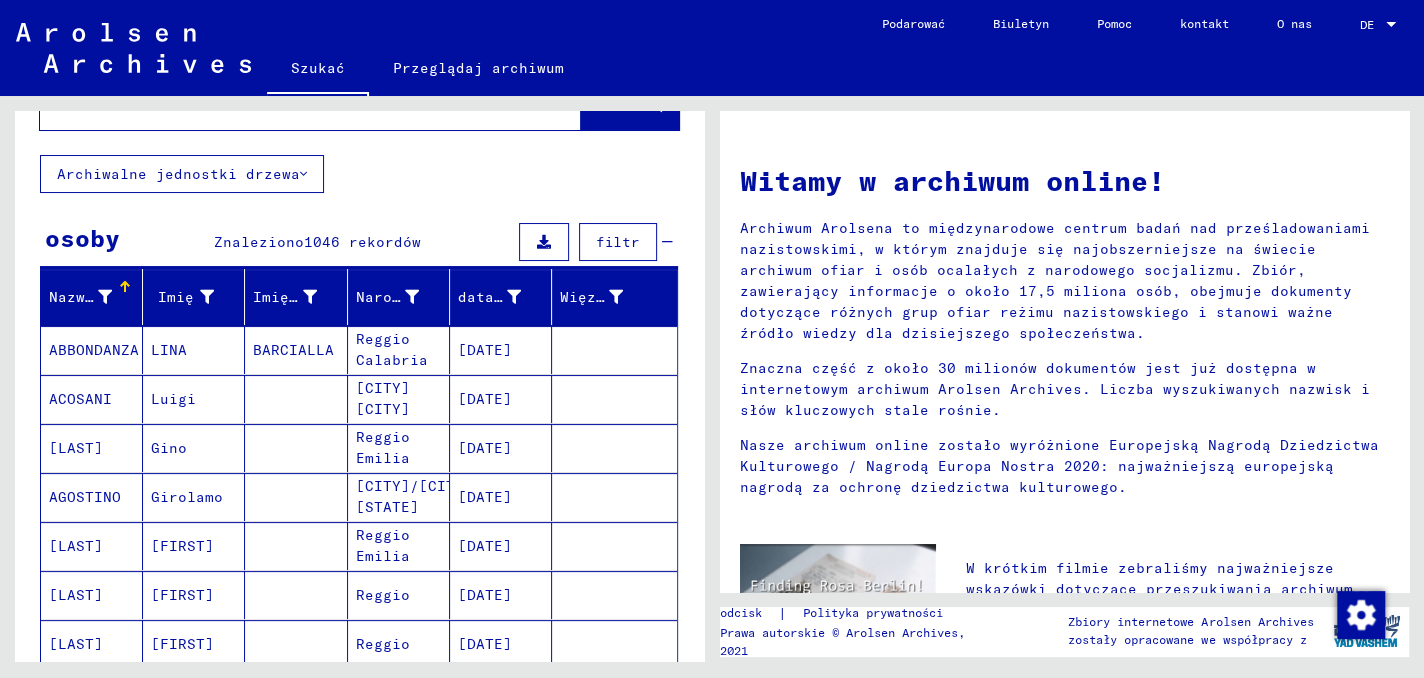 click on "[CITY]/[CITY] [STATE]" at bounding box center (383, 545) 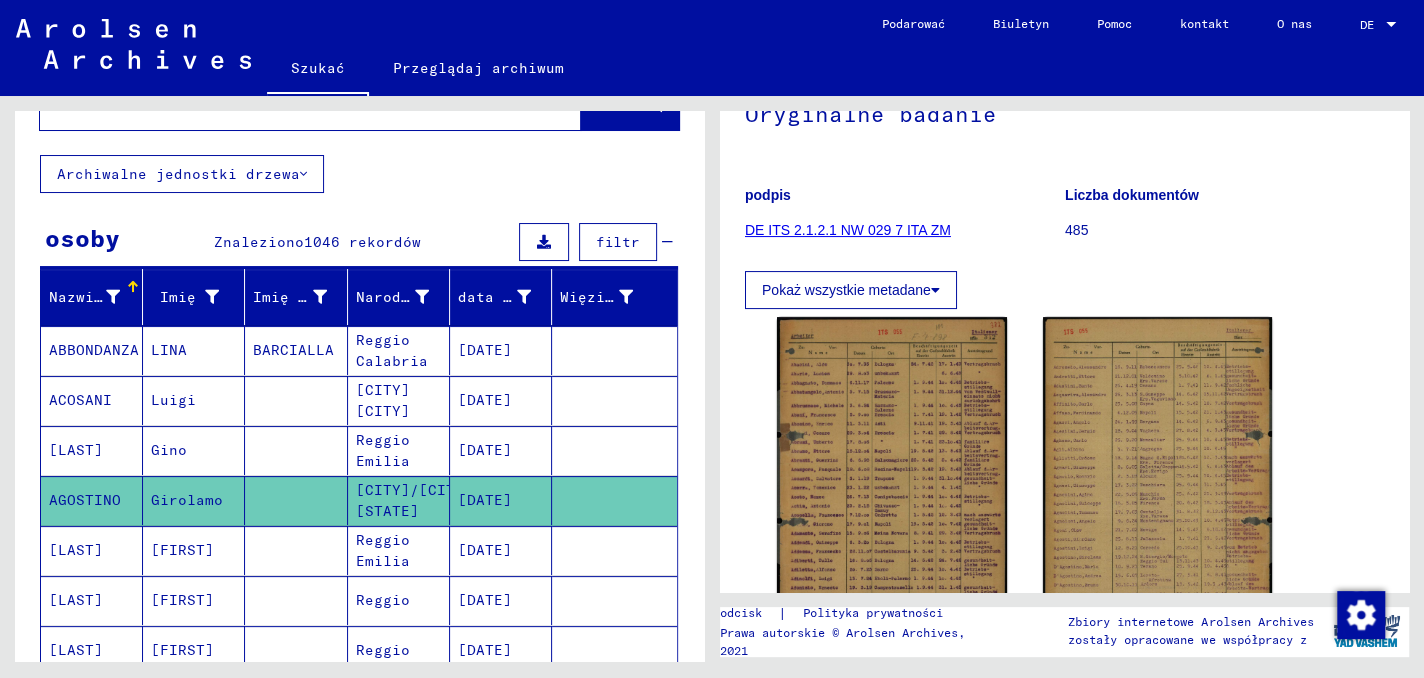 scroll, scrollTop: 400, scrollLeft: 0, axis: vertical 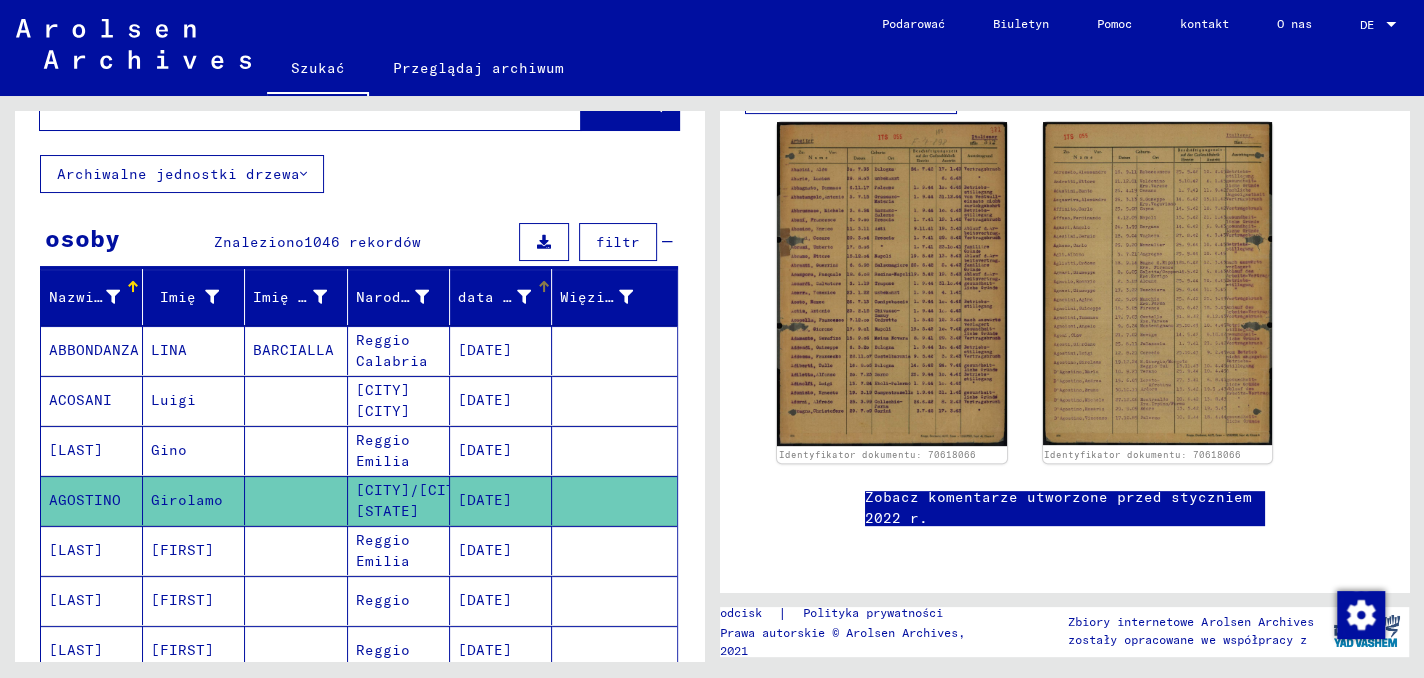 click at bounding box center (544, 287) 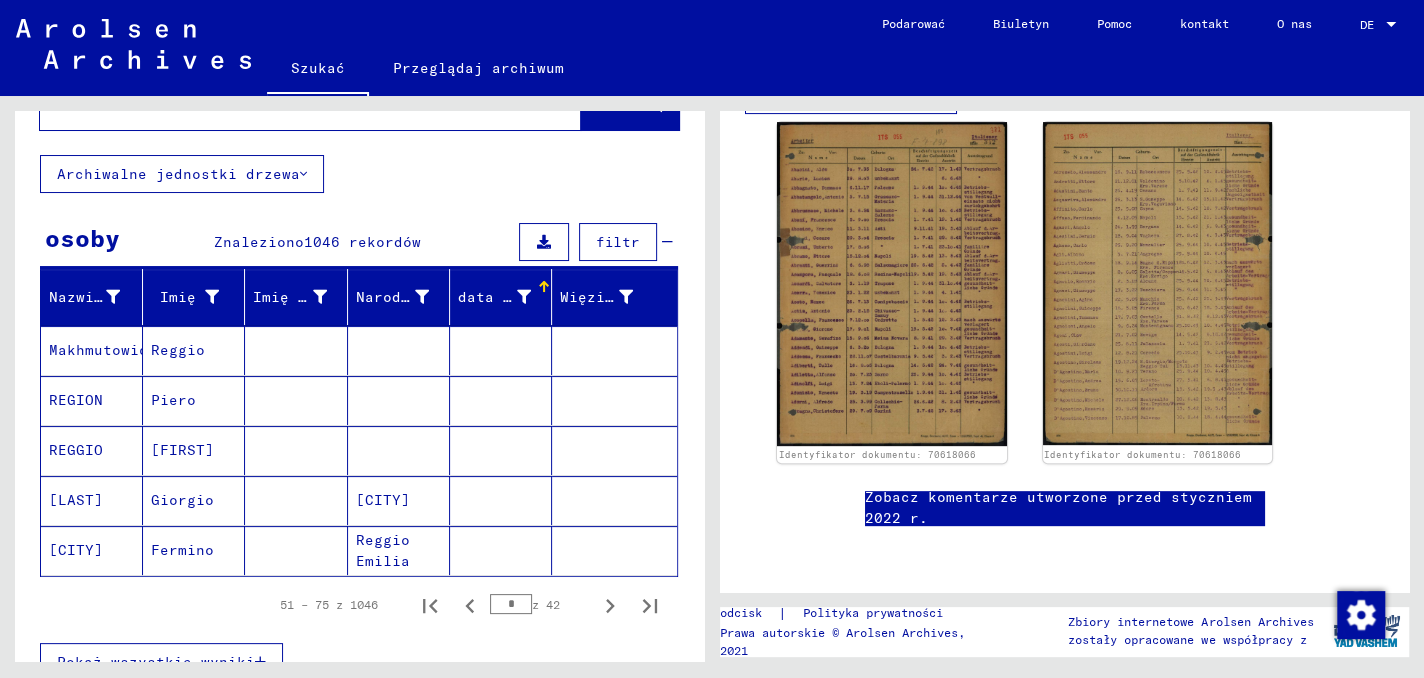 click on "data urodzenia" at bounding box center (507, 297) 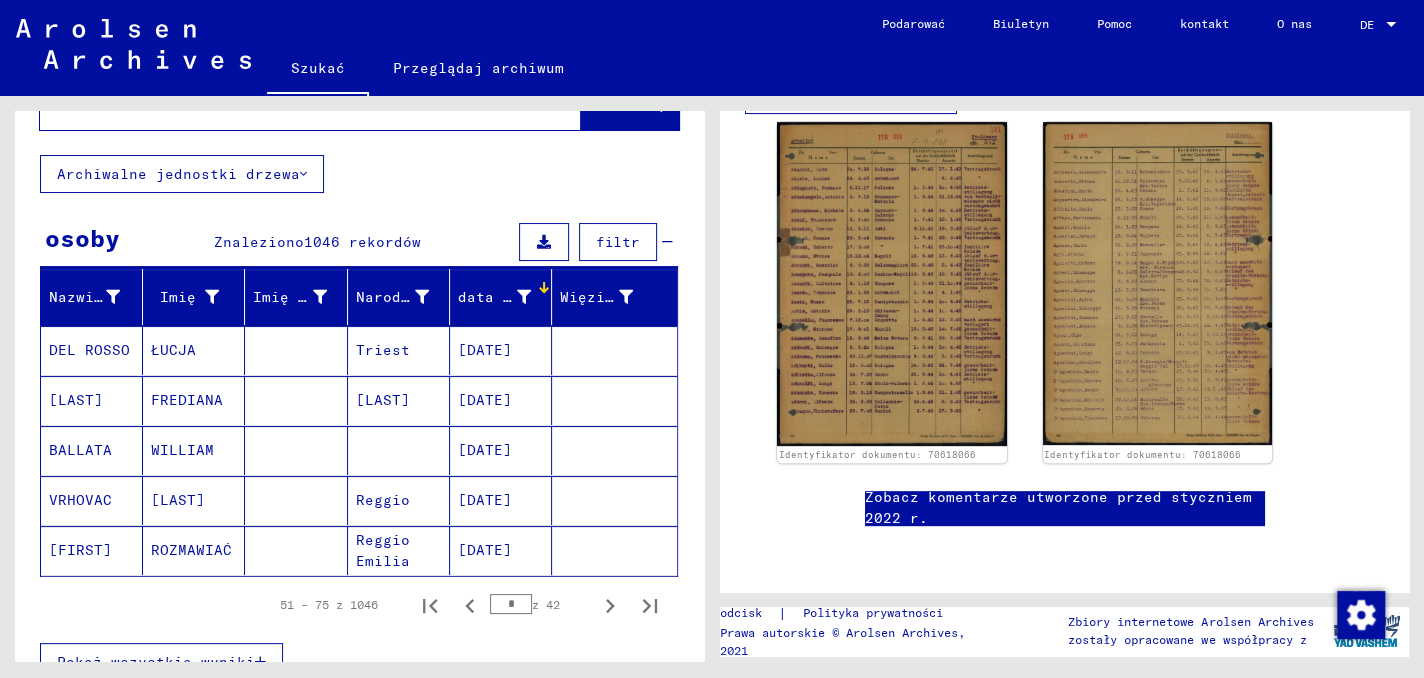 click on "data urodzenia" at bounding box center [507, 297] 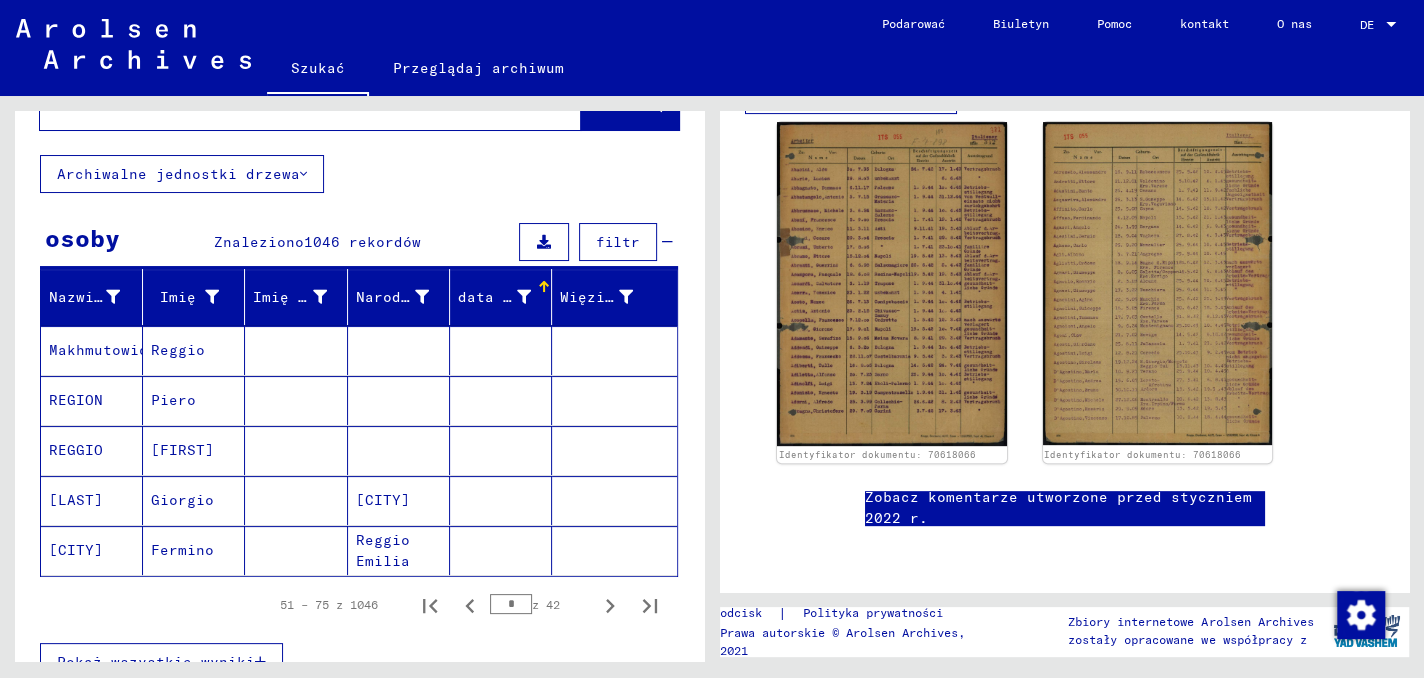 scroll, scrollTop: 300, scrollLeft: 0, axis: vertical 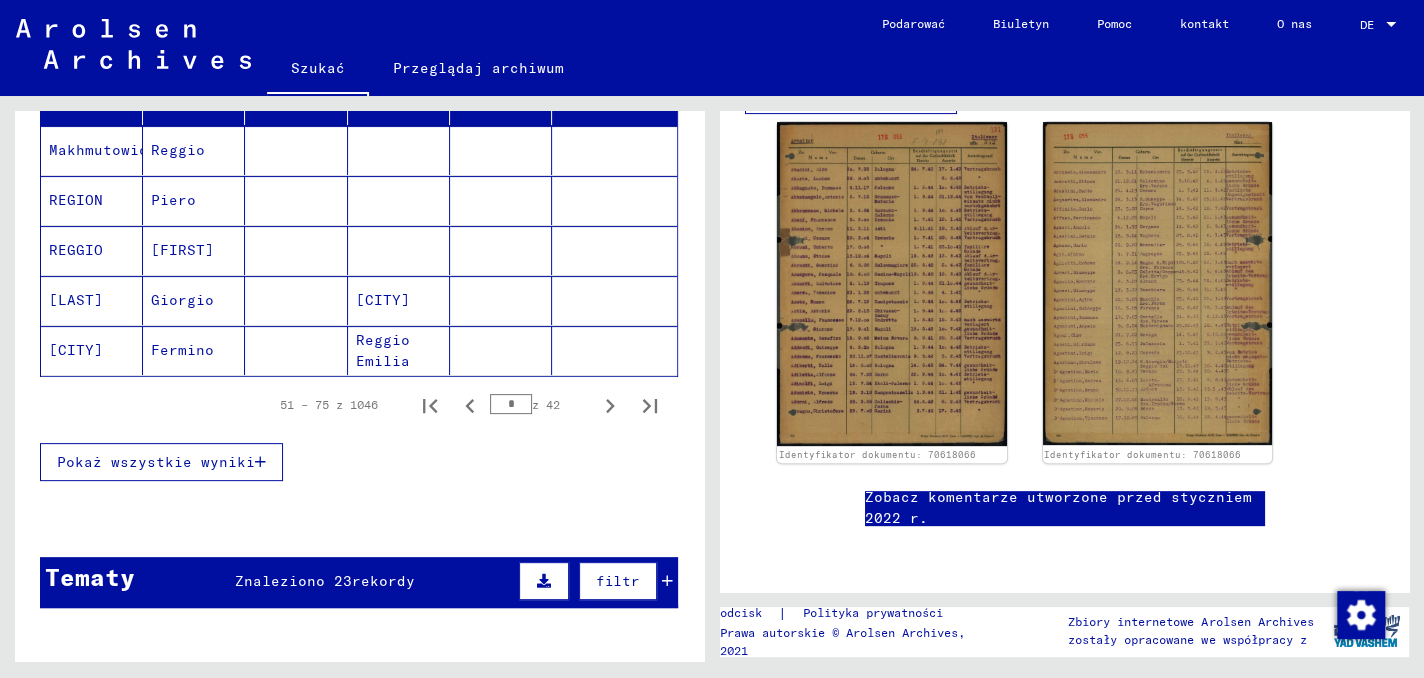 click on "Pokaż wszystkie wyniki" at bounding box center (156, 462) 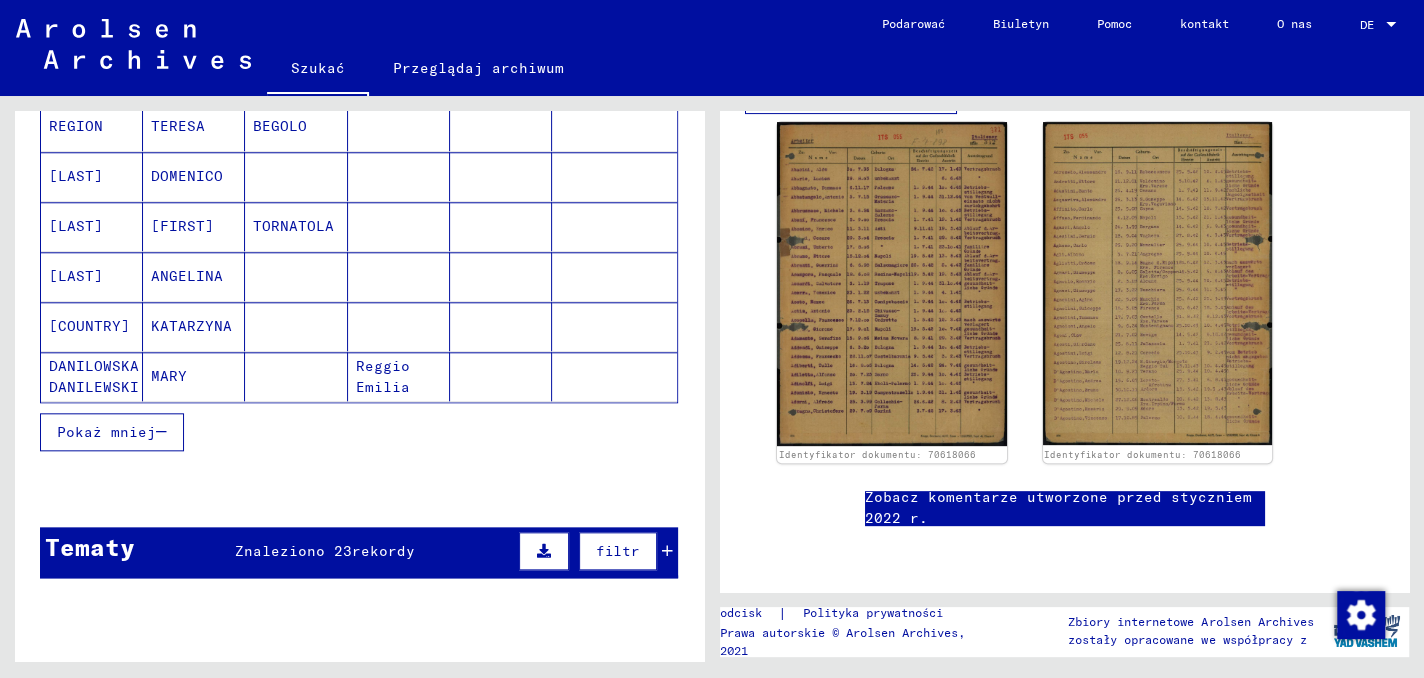 scroll, scrollTop: 1400, scrollLeft: 0, axis: vertical 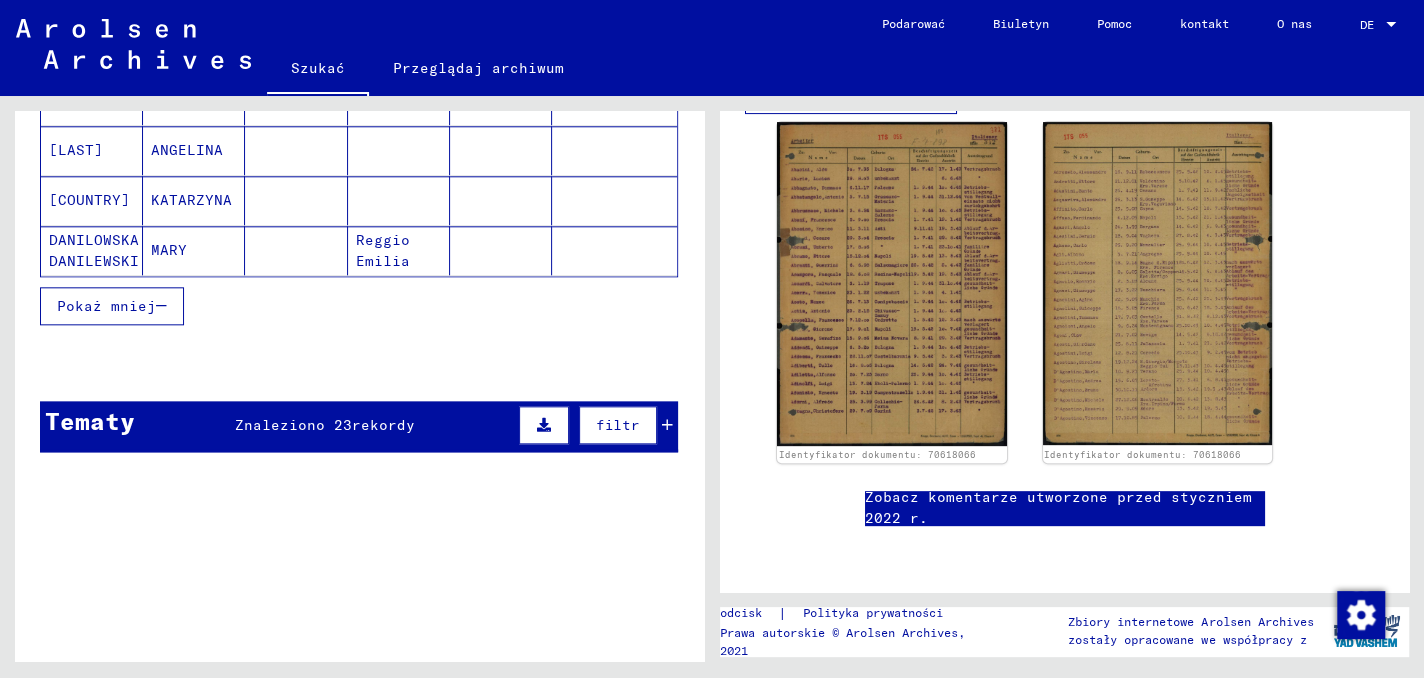 click on "Pokaż mniej" at bounding box center (106, 306) 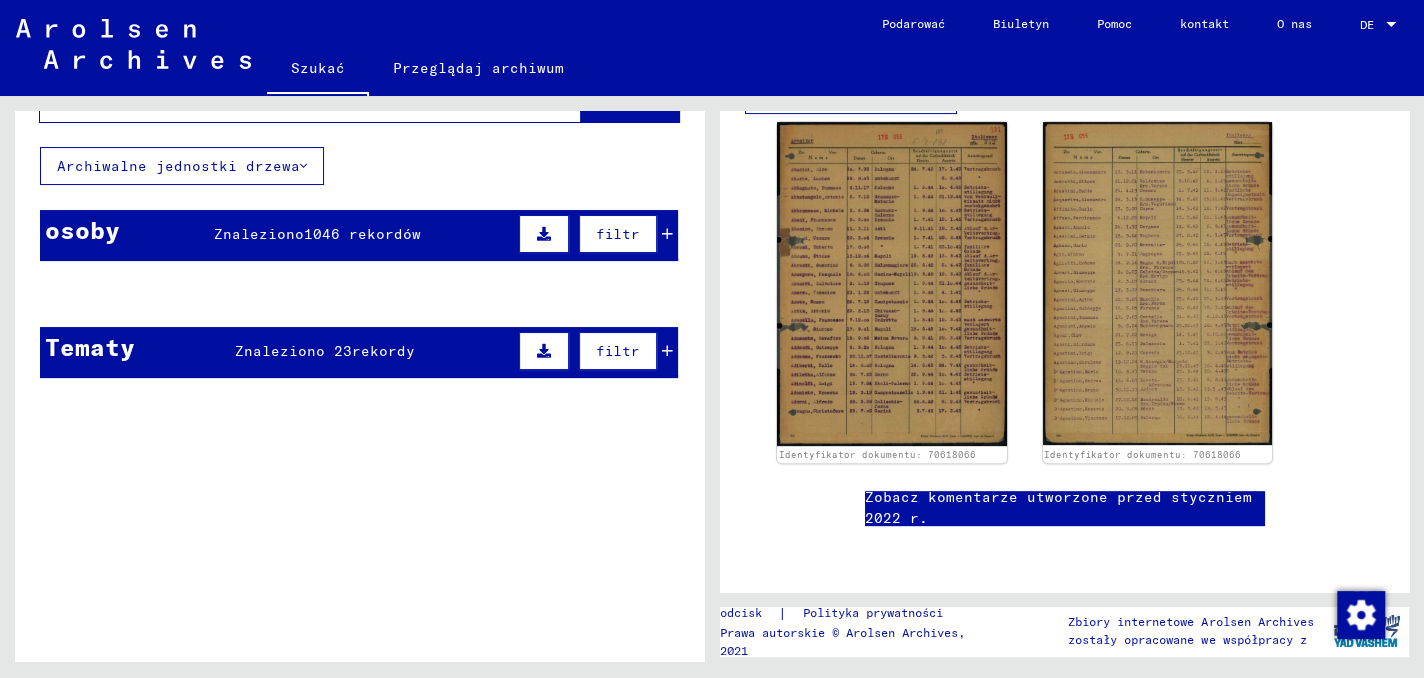 scroll, scrollTop: 0, scrollLeft: 0, axis: both 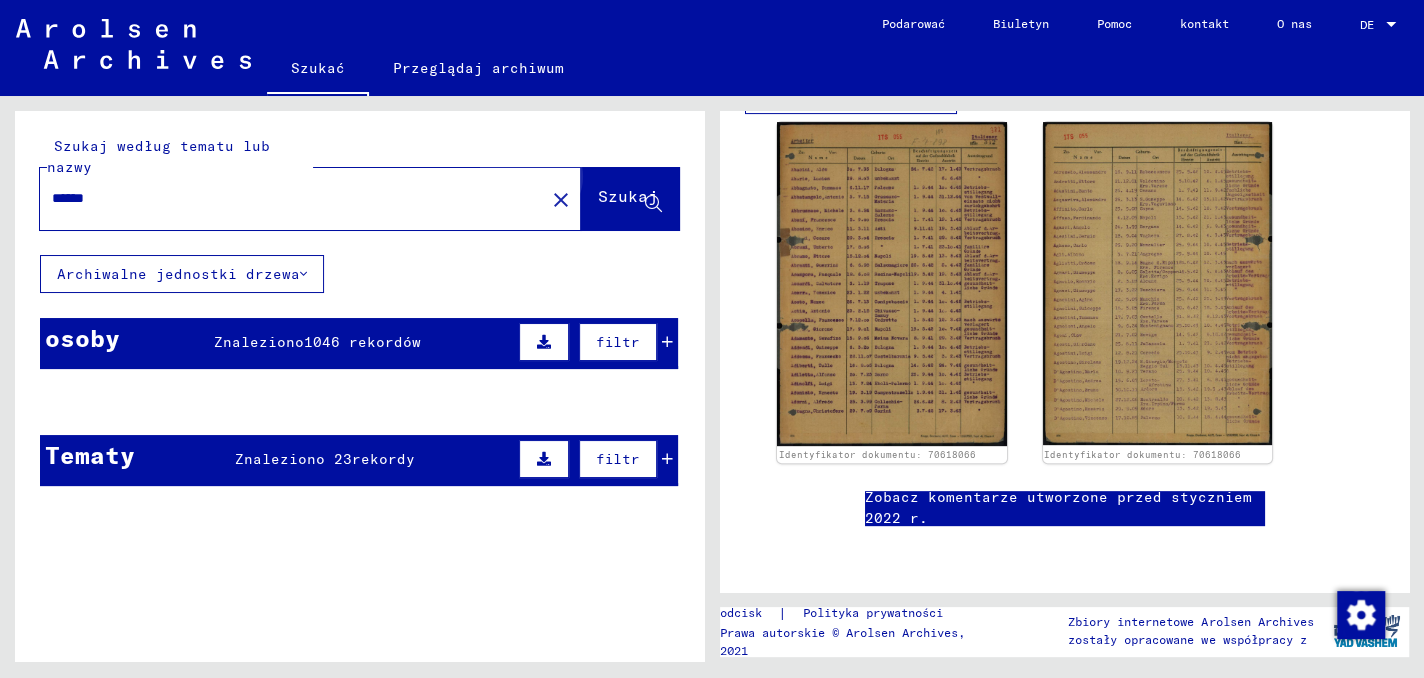 click on "Szukaj" 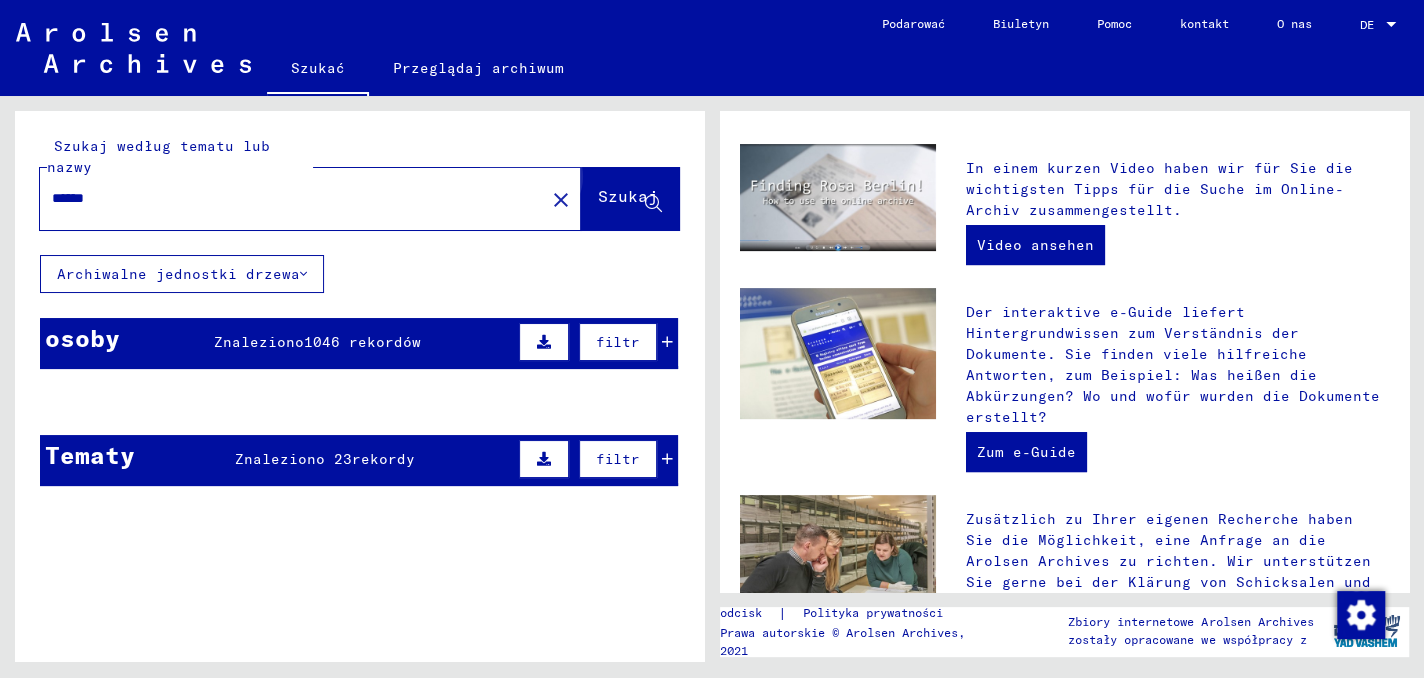 scroll, scrollTop: 0, scrollLeft: 0, axis: both 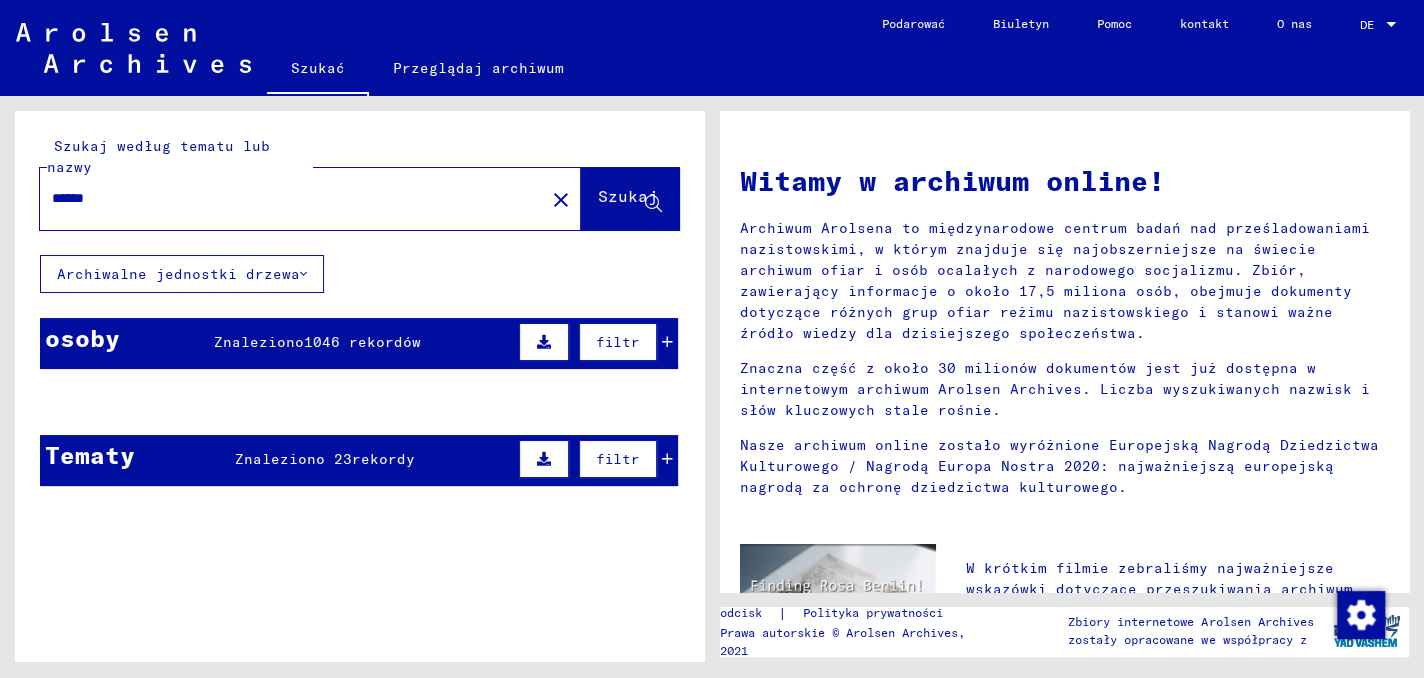click at bounding box center [614, 499] 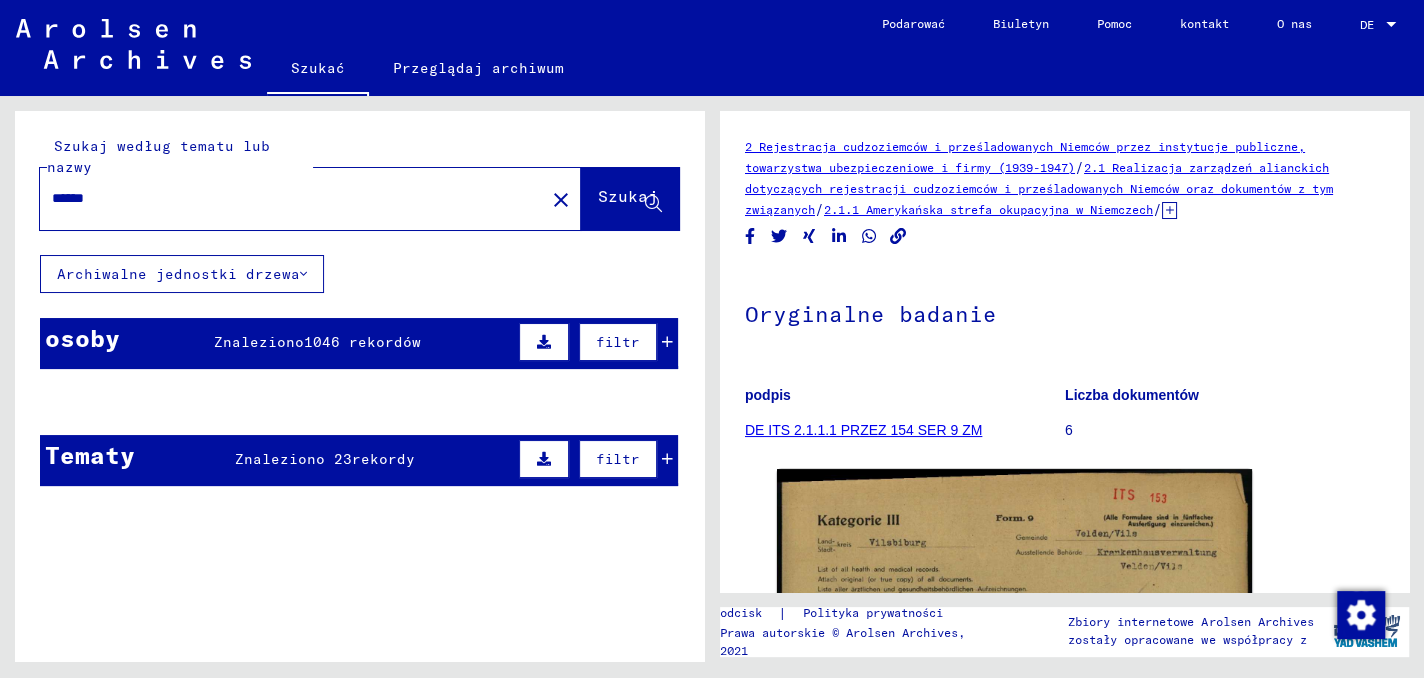 click 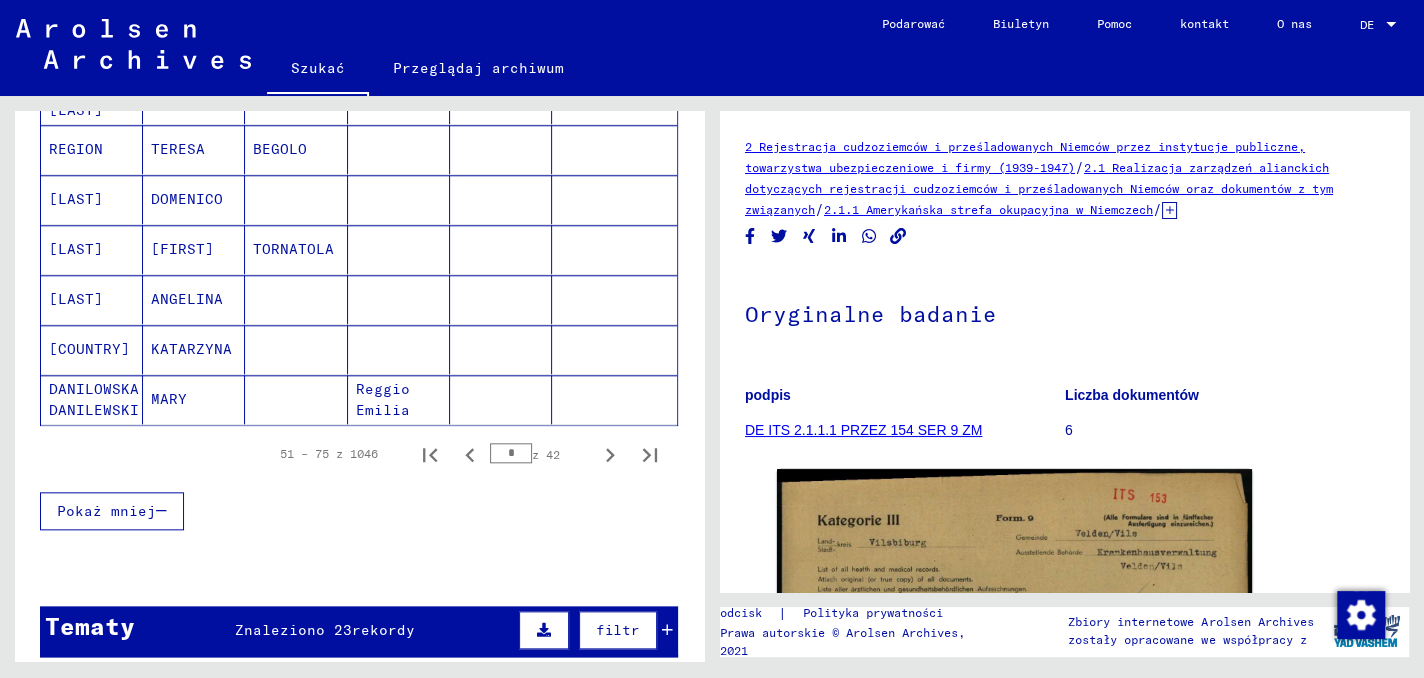 scroll, scrollTop: 1300, scrollLeft: 0, axis: vertical 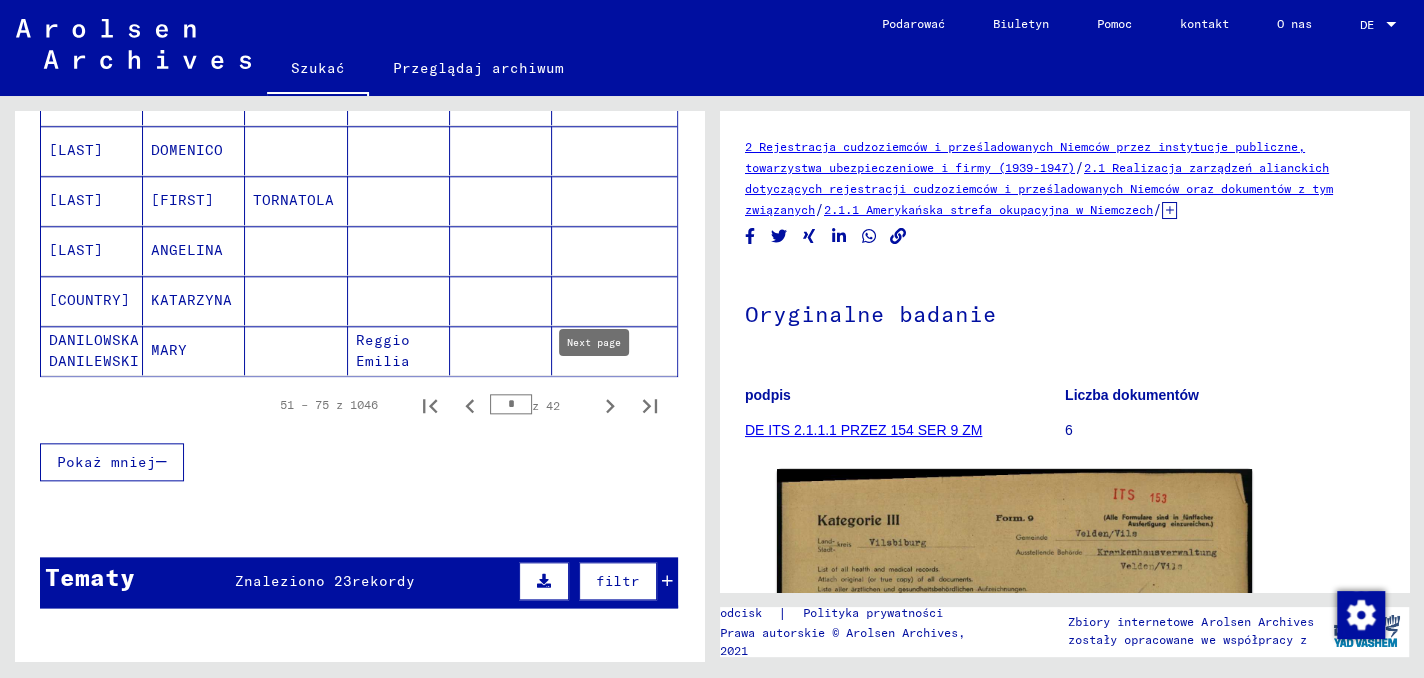 click 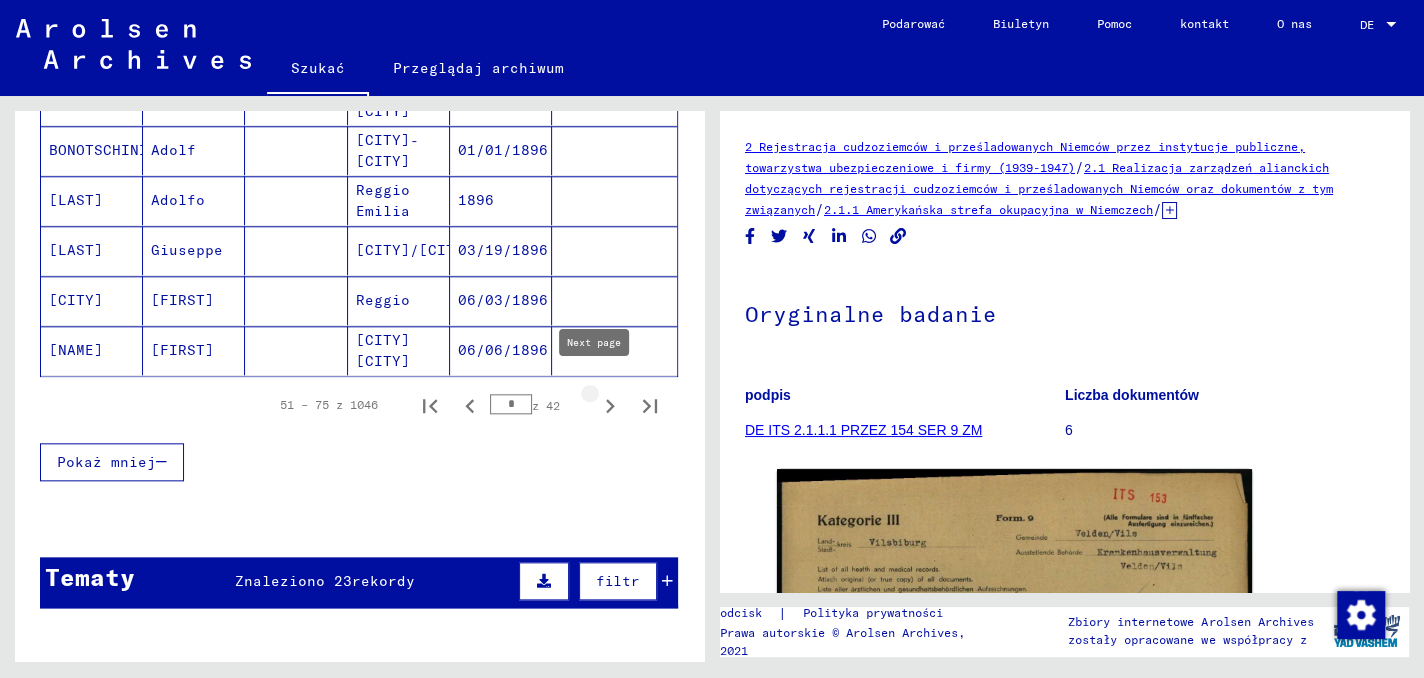 type on "*" 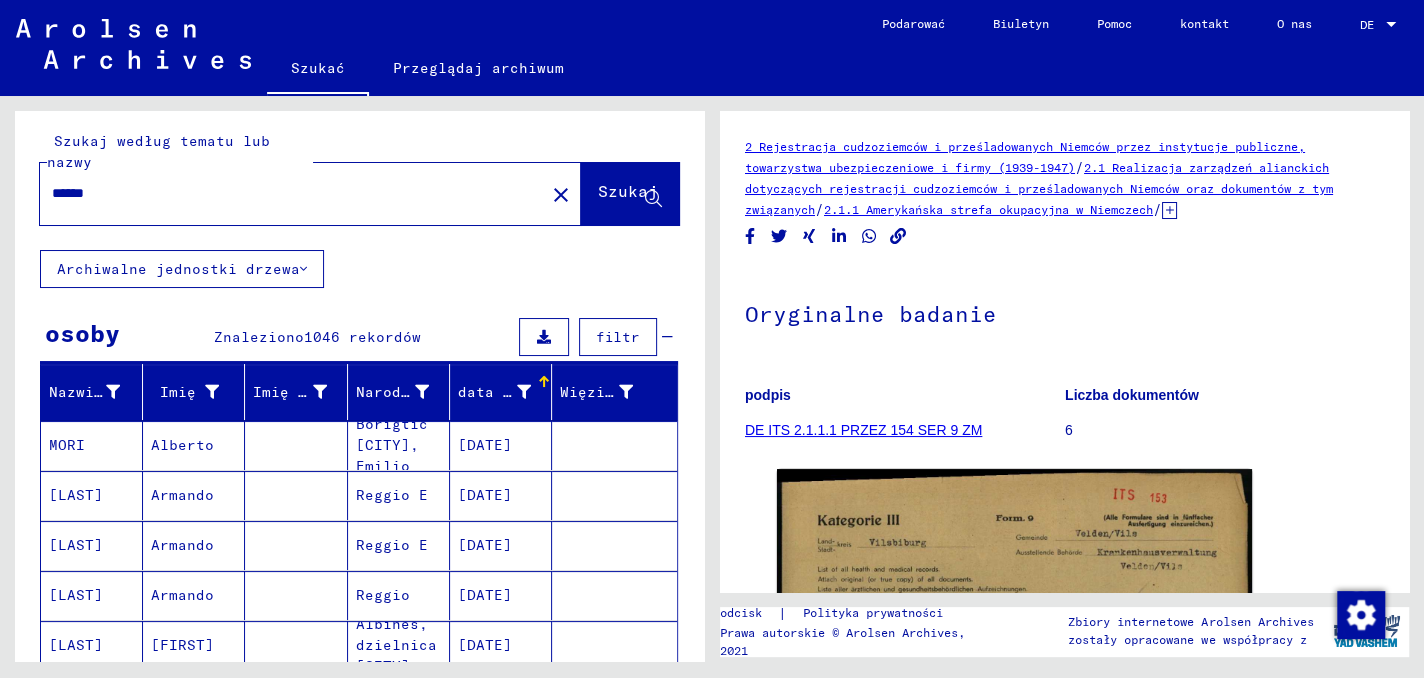 scroll, scrollTop: 0, scrollLeft: 0, axis: both 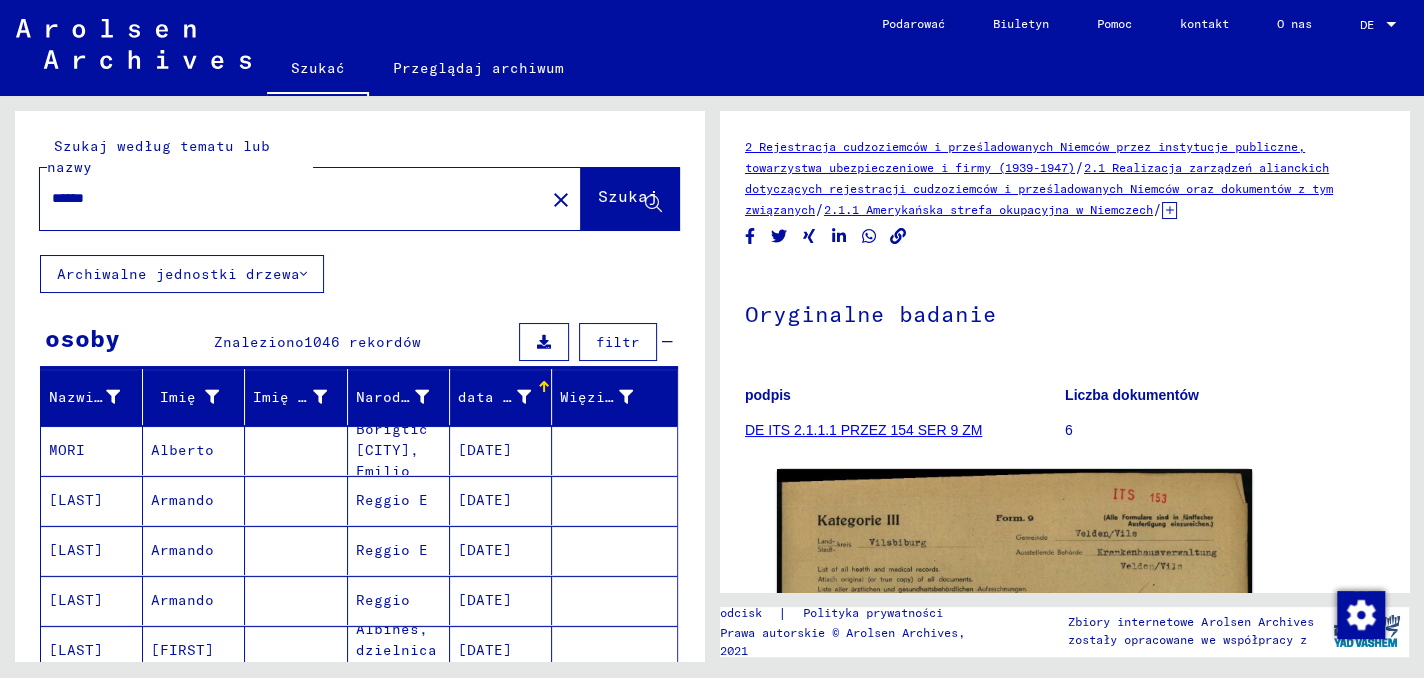 click on "close" 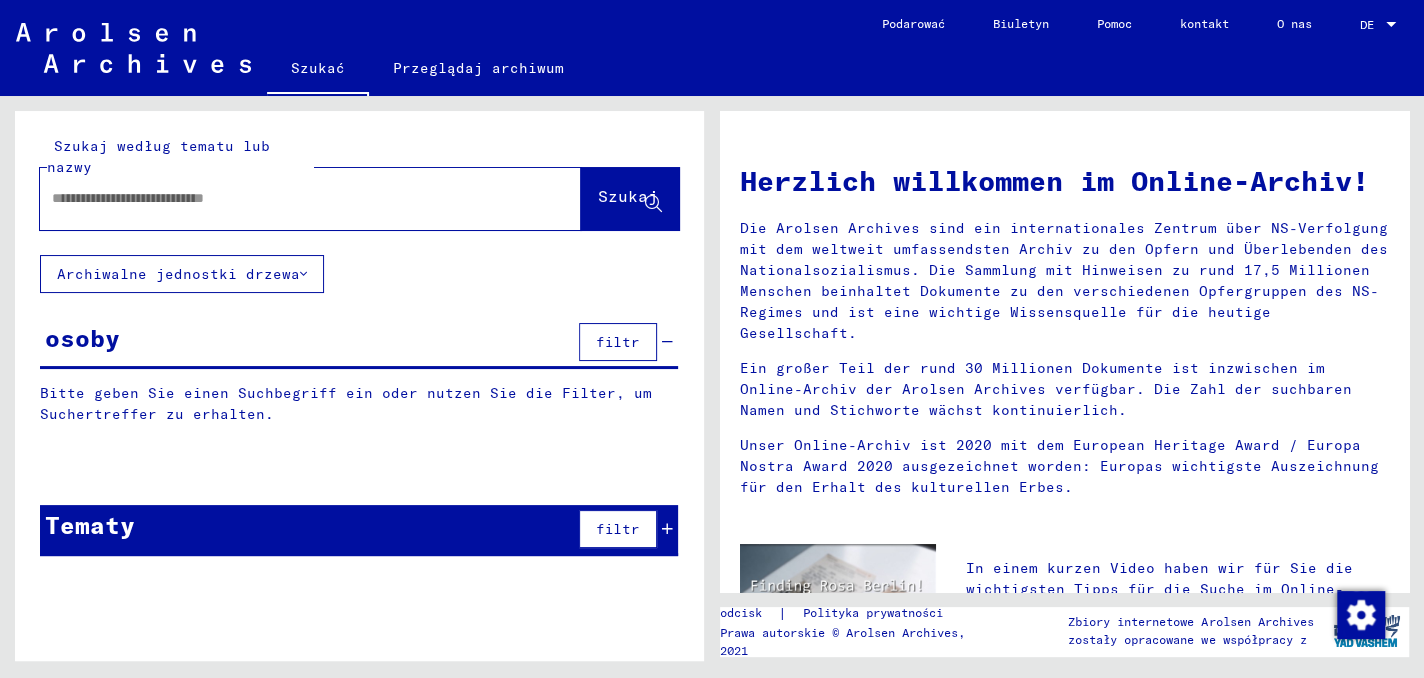 click on "Szukaj" 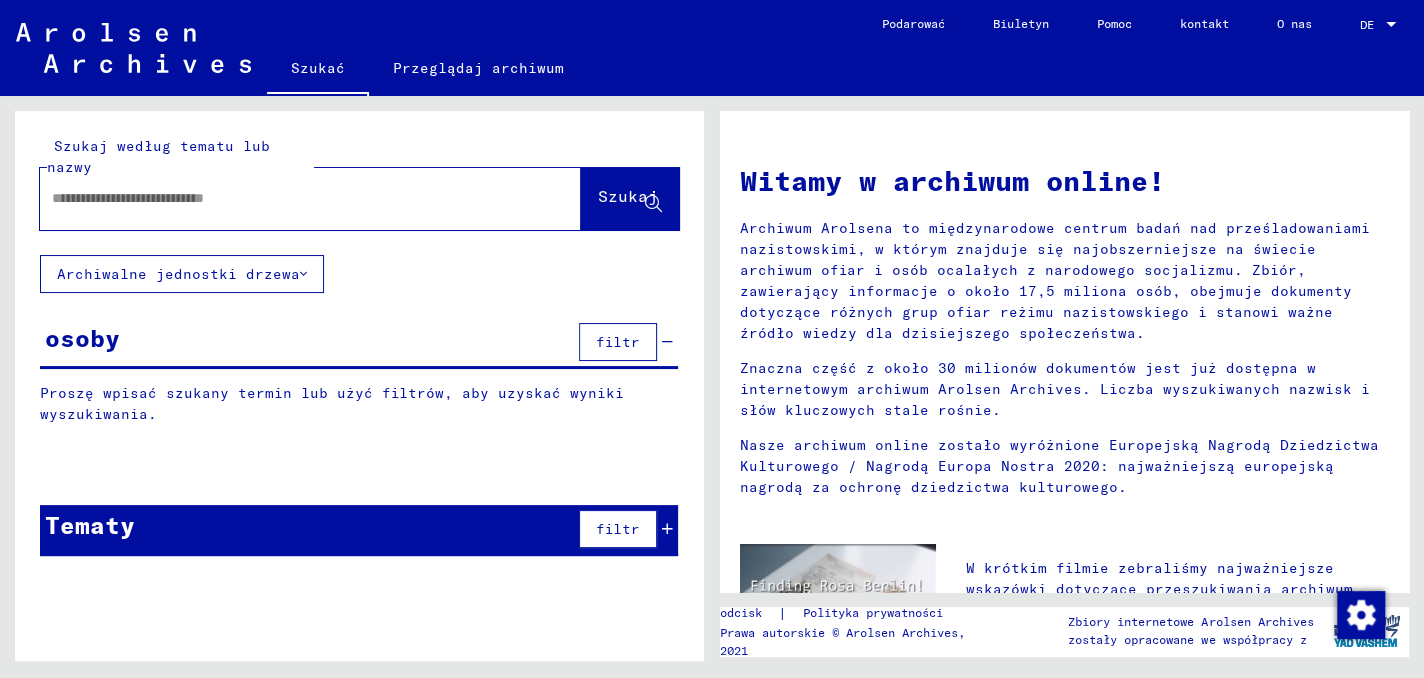 click at bounding box center [286, 198] 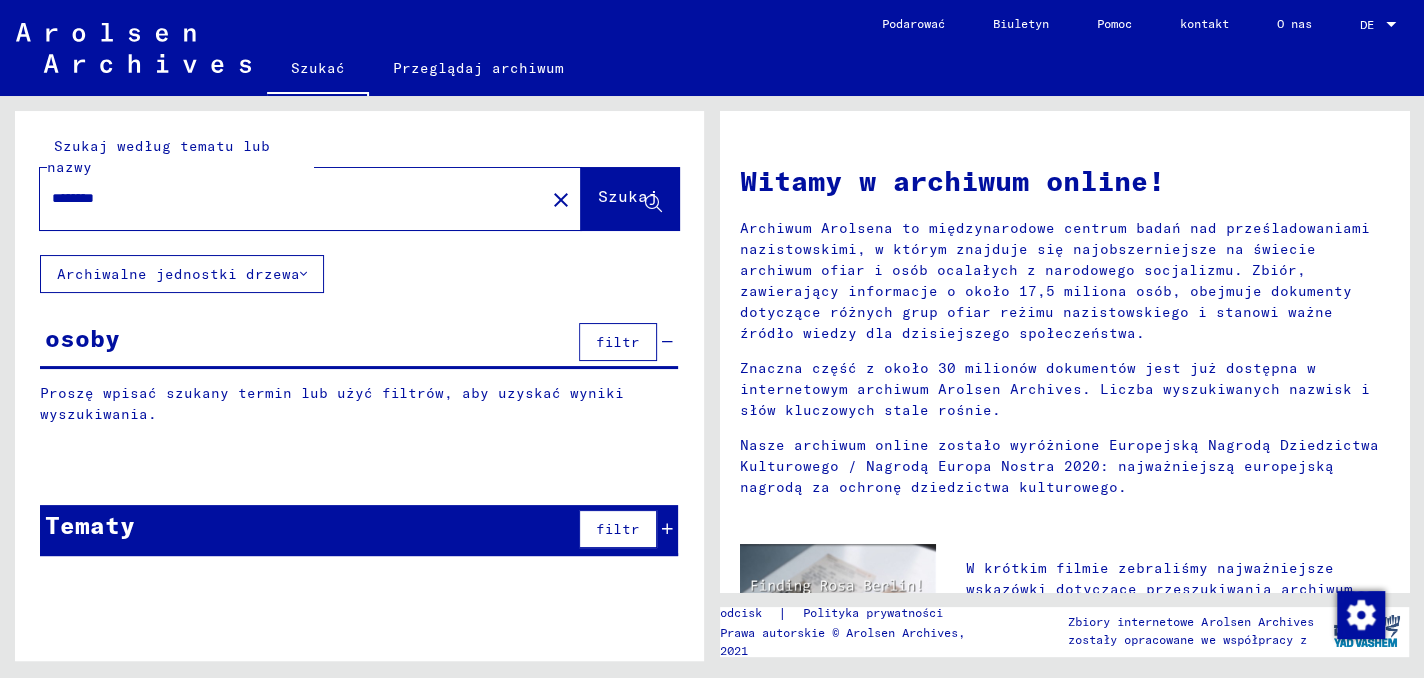 type on "********" 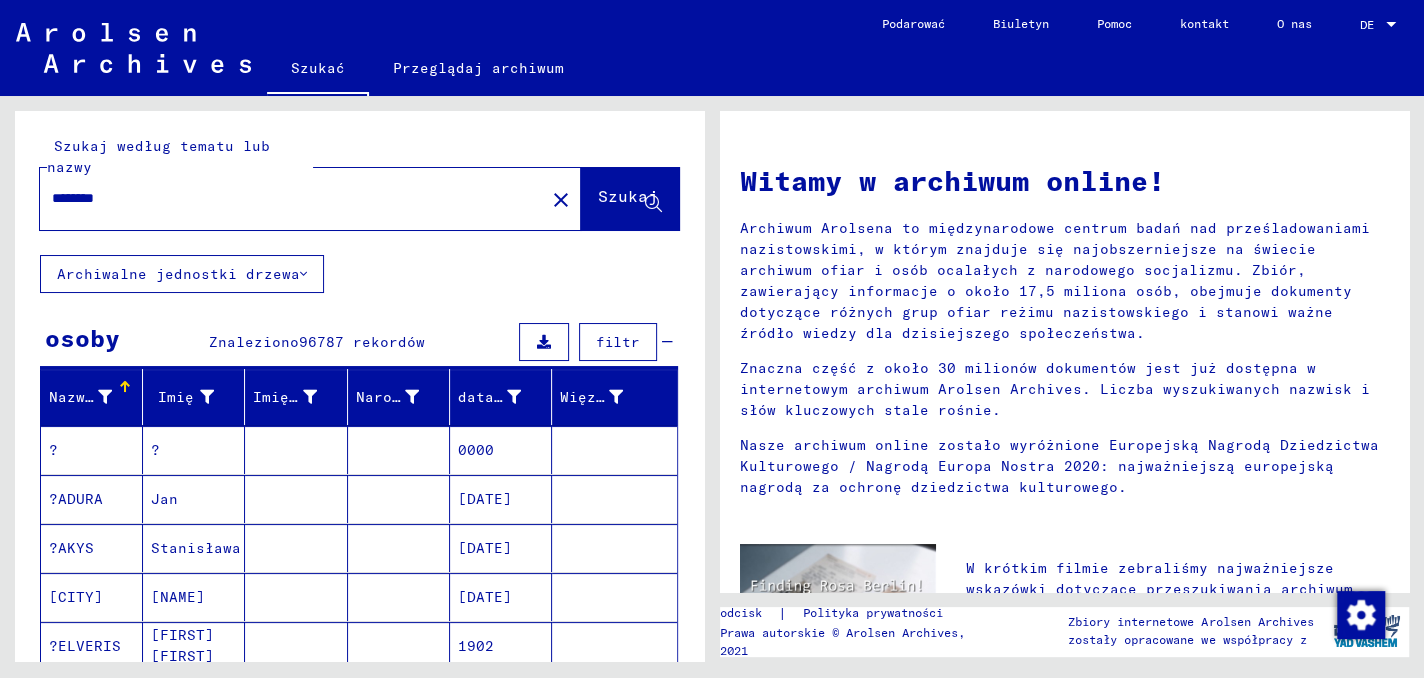 scroll, scrollTop: 100, scrollLeft: 0, axis: vertical 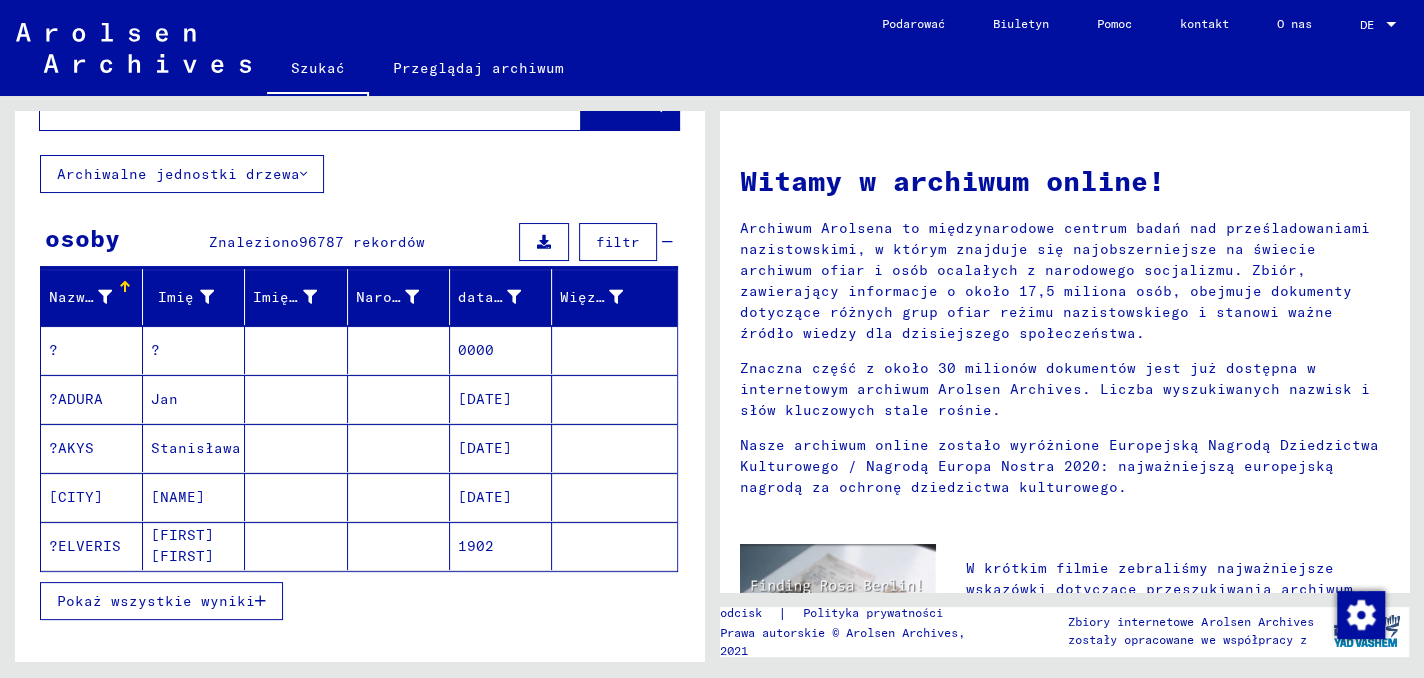 click on "Pokaż wszystkie wyniki" at bounding box center (161, 601) 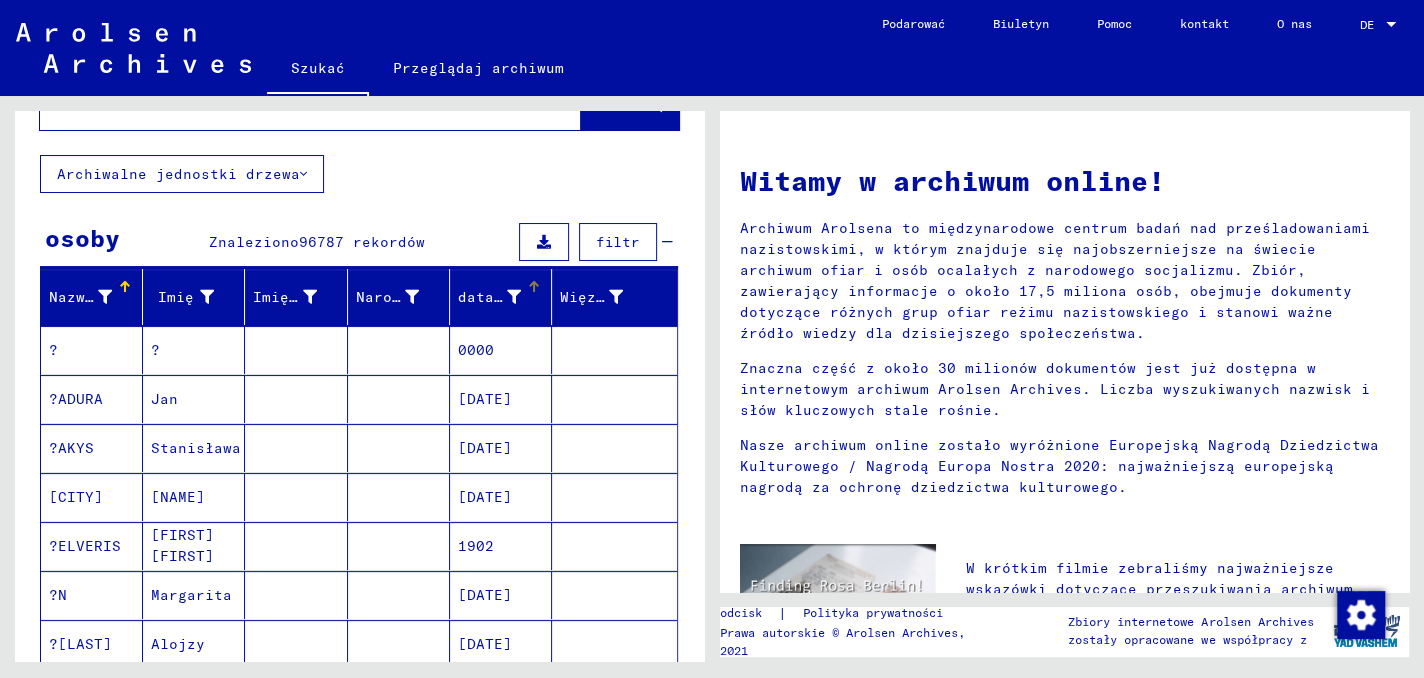 click at bounding box center [536, 284] 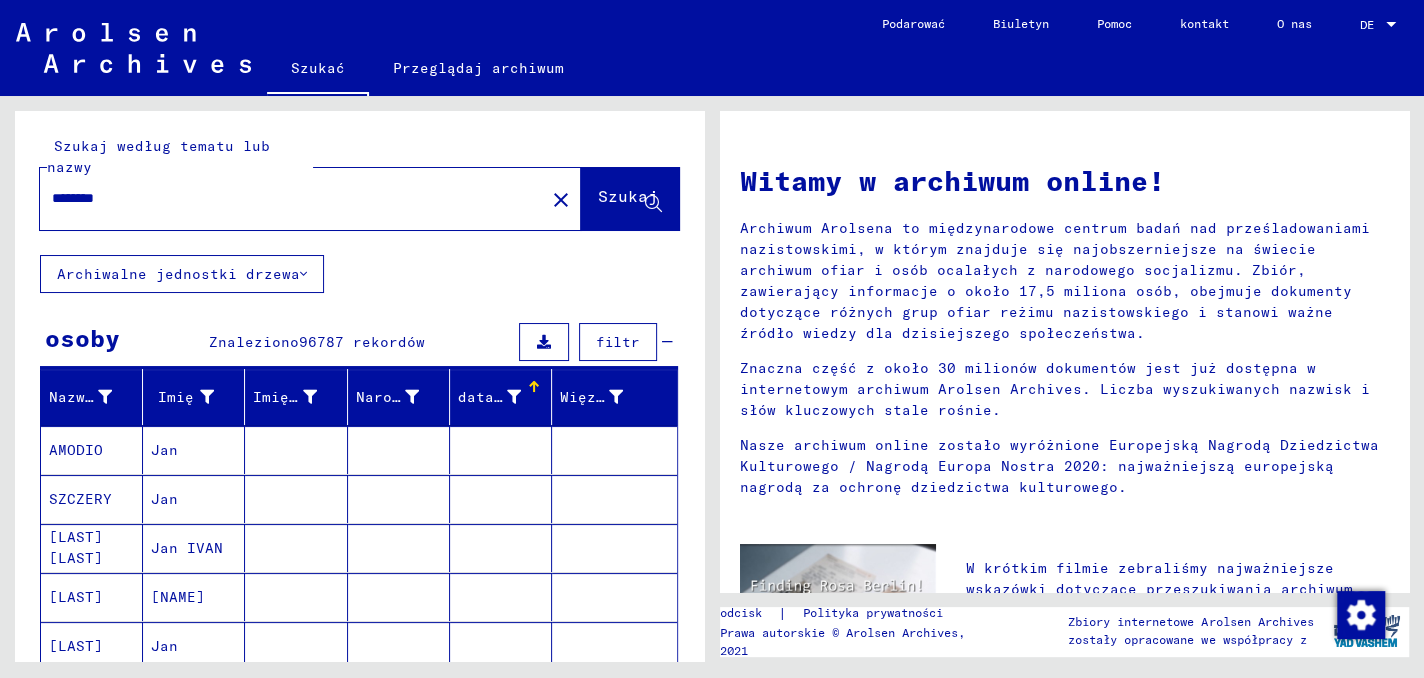 scroll, scrollTop: 200, scrollLeft: 0, axis: vertical 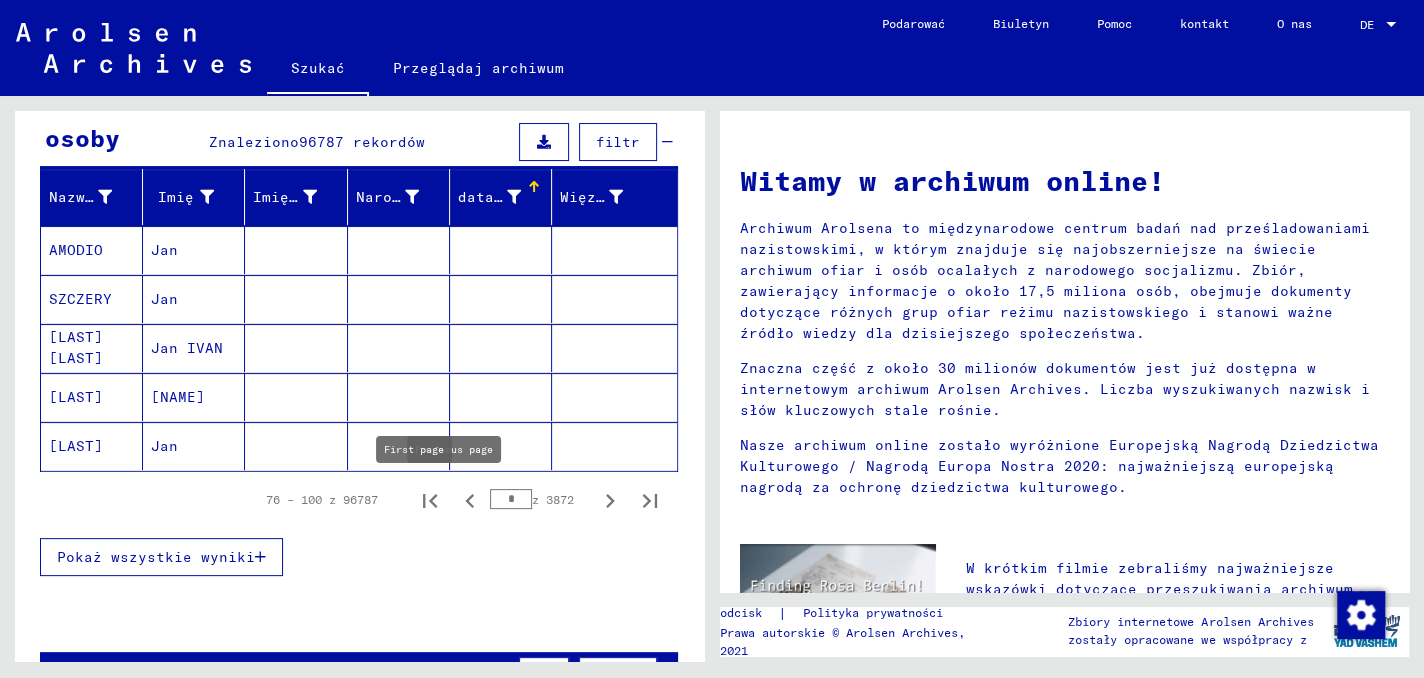click 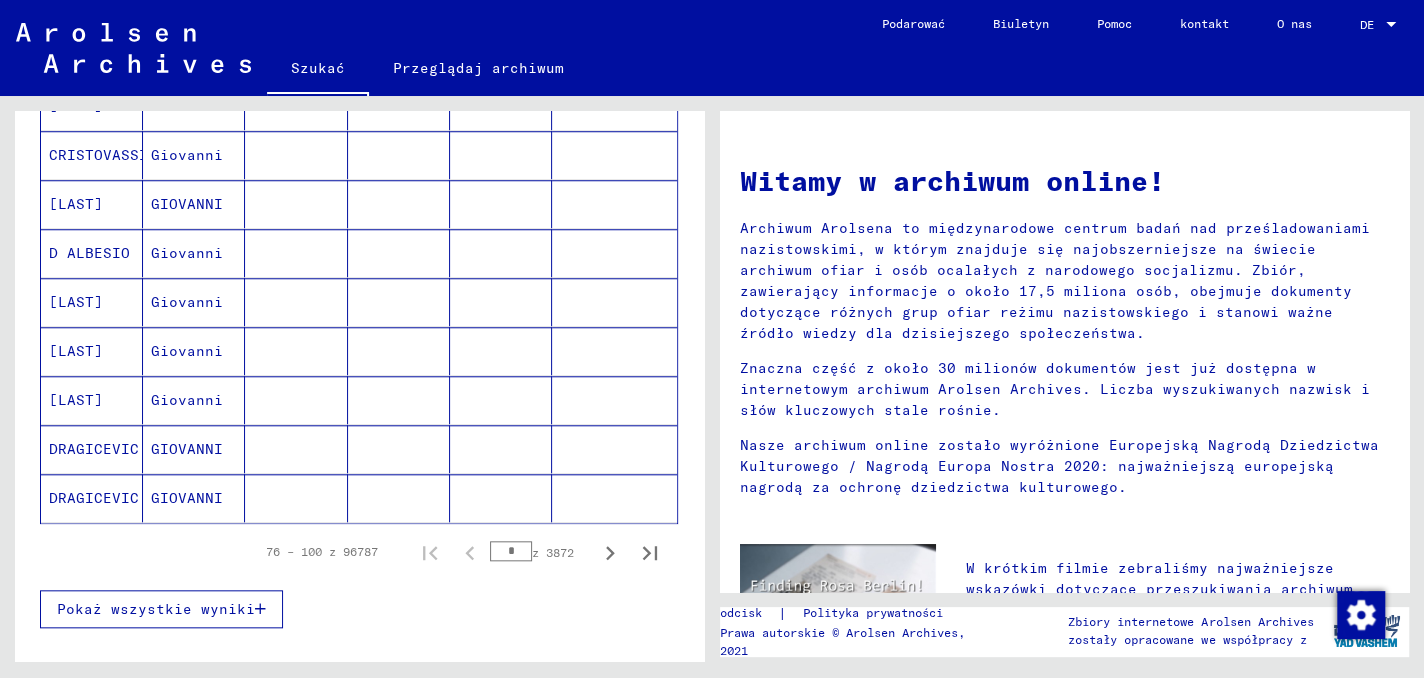 scroll, scrollTop: 1400, scrollLeft: 0, axis: vertical 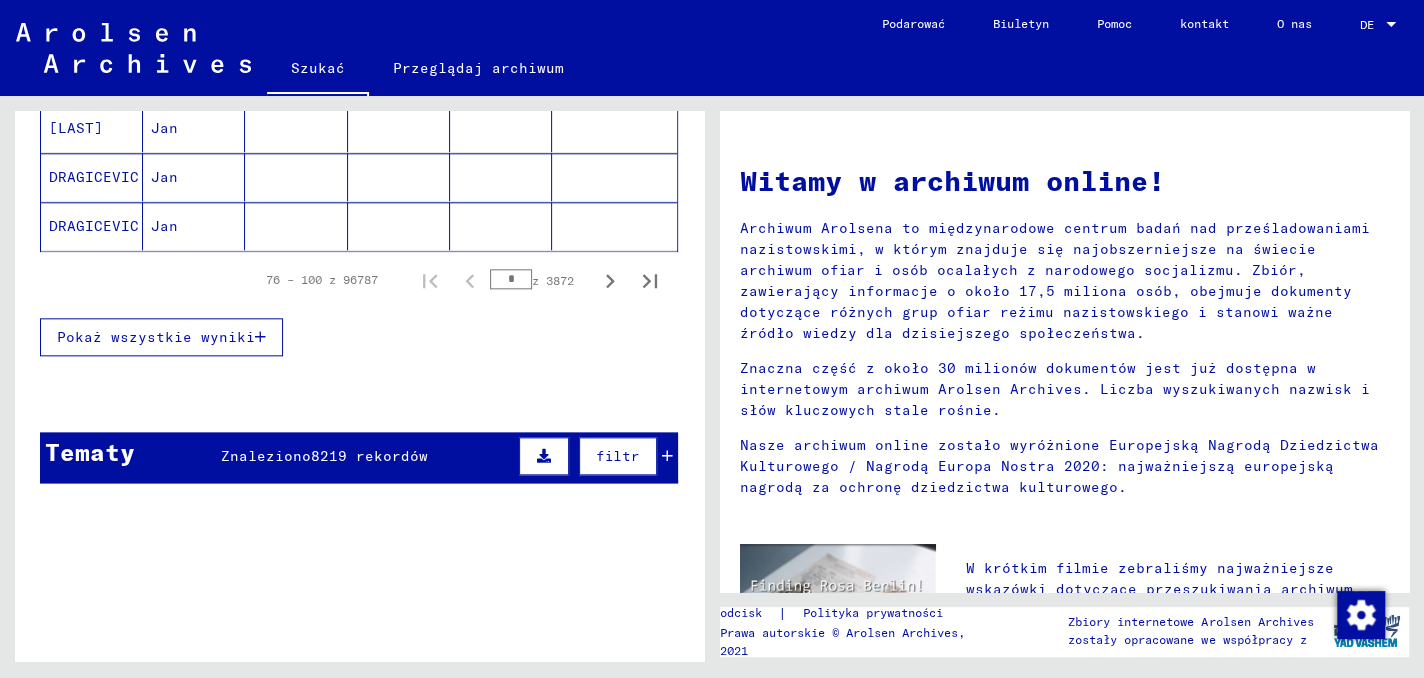 click on "*" at bounding box center [511, 279] 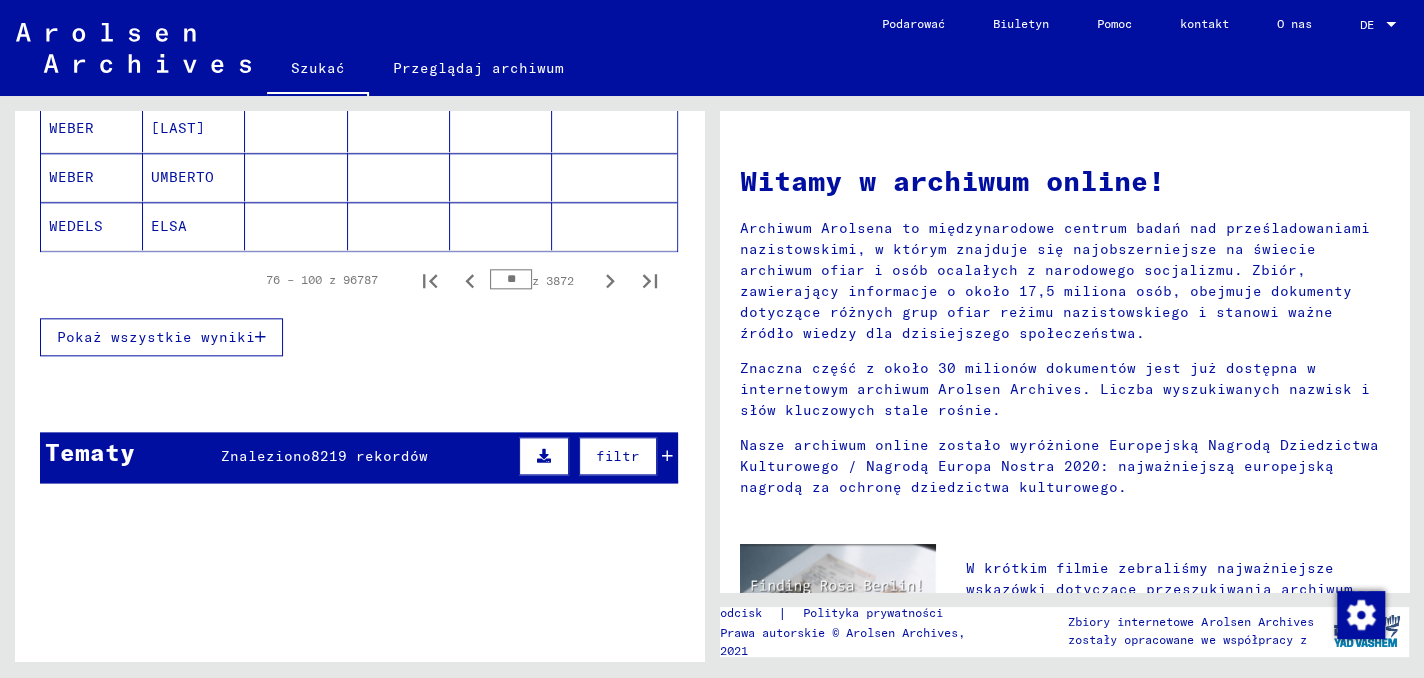 click on "**" at bounding box center (511, 279) 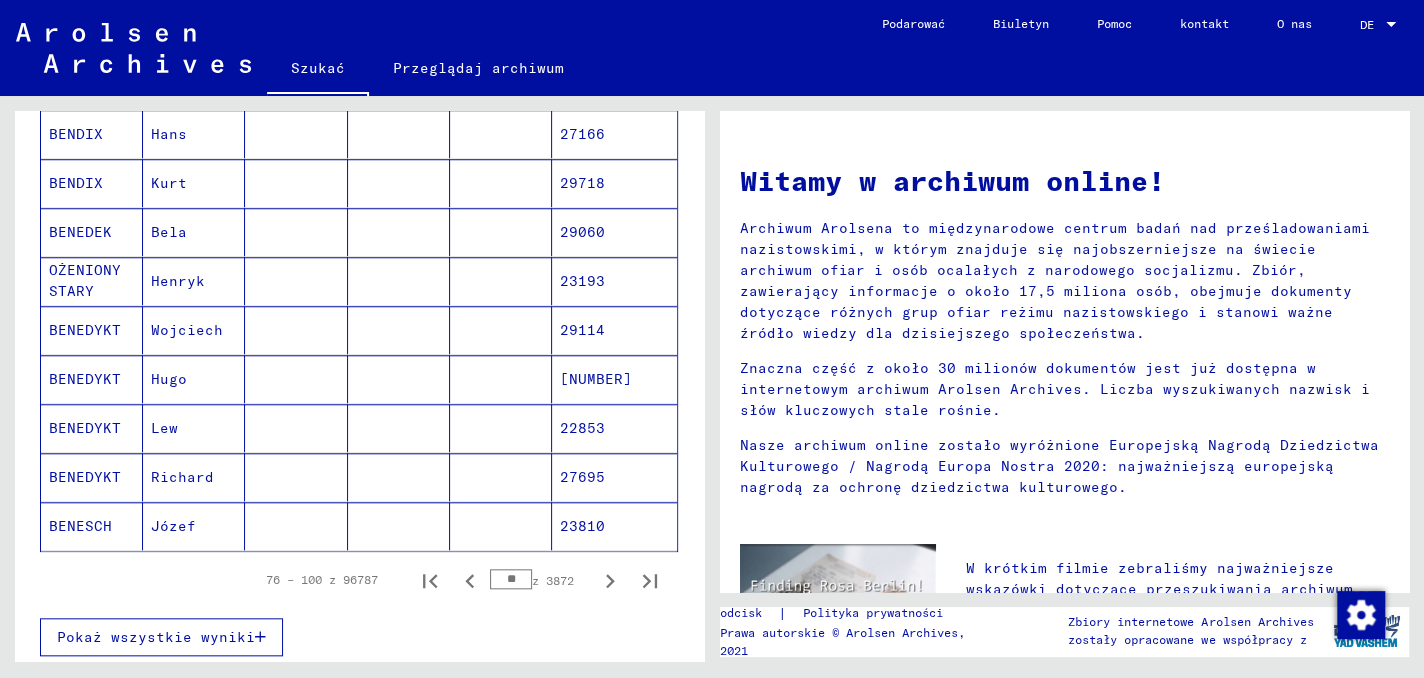 scroll, scrollTop: 1100, scrollLeft: 0, axis: vertical 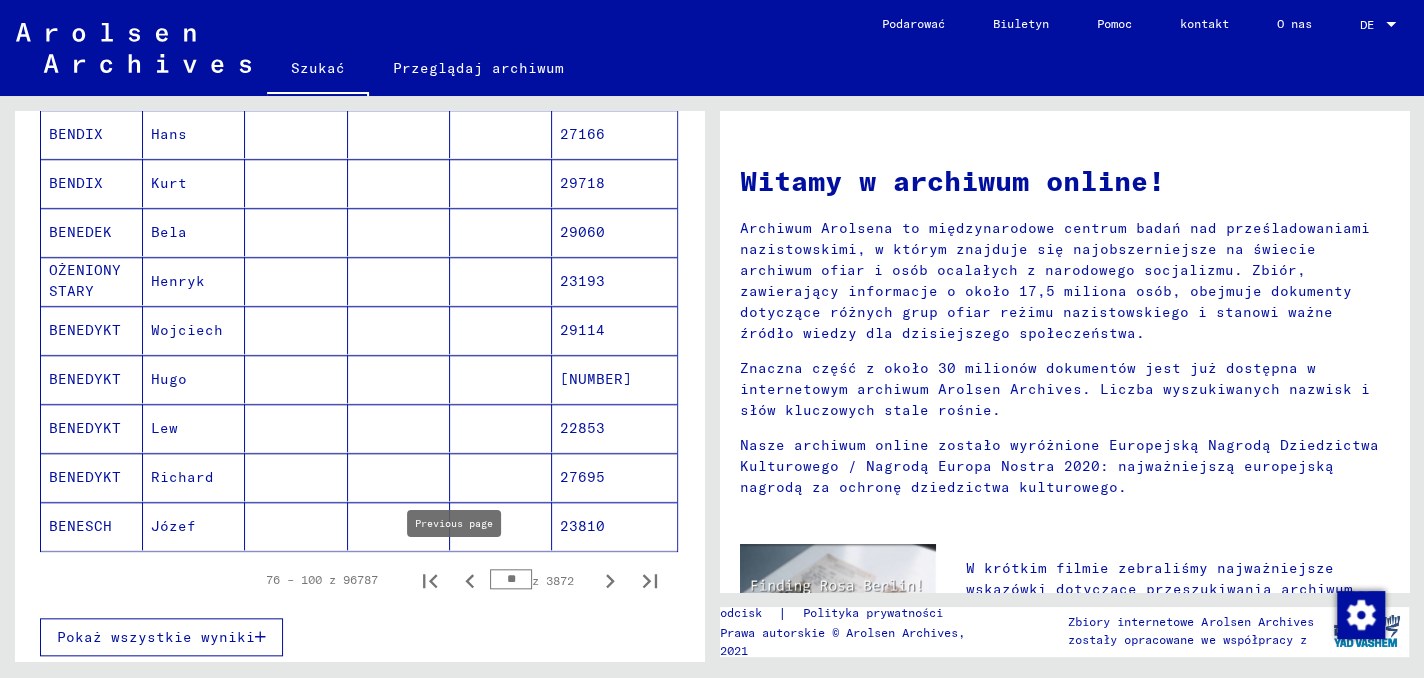 drag, startPoint x: 503, startPoint y: 575, endPoint x: 469, endPoint y: 576, distance: 34.0147 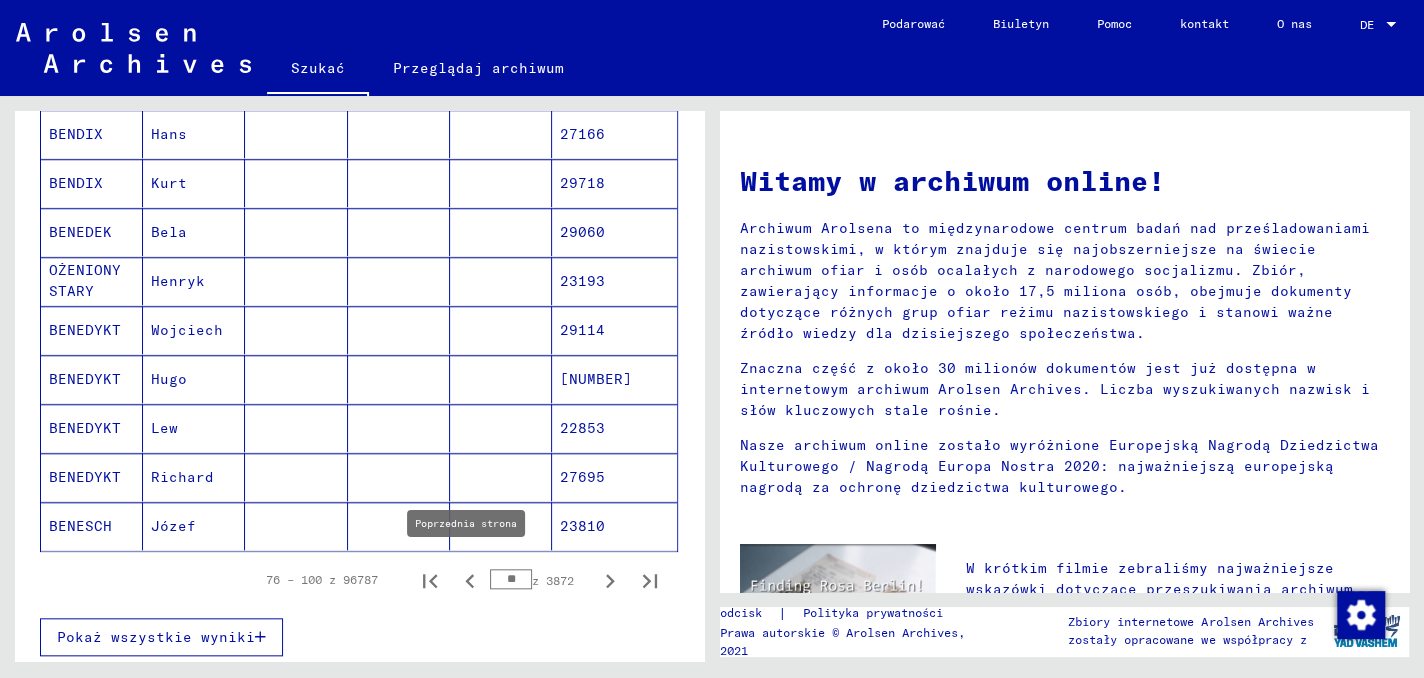 scroll, scrollTop: 1104, scrollLeft: 0, axis: vertical 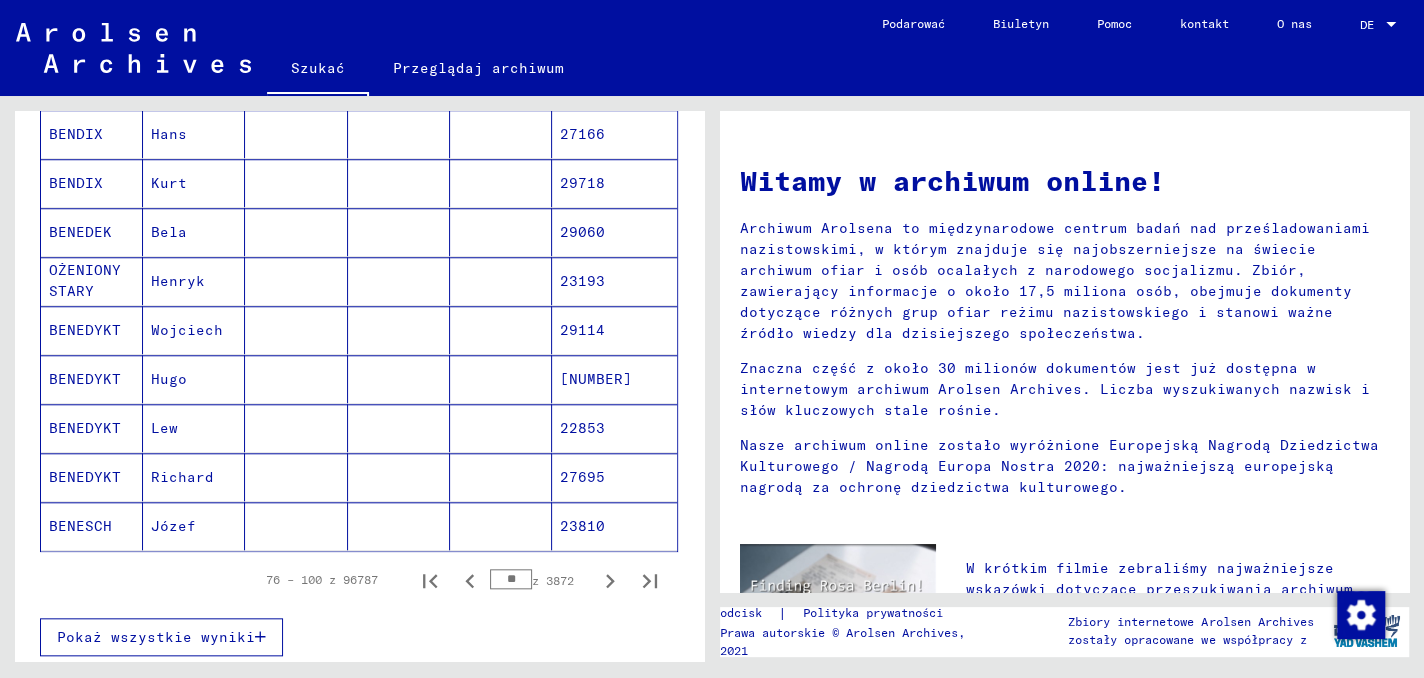 click on "**" at bounding box center [511, 579] 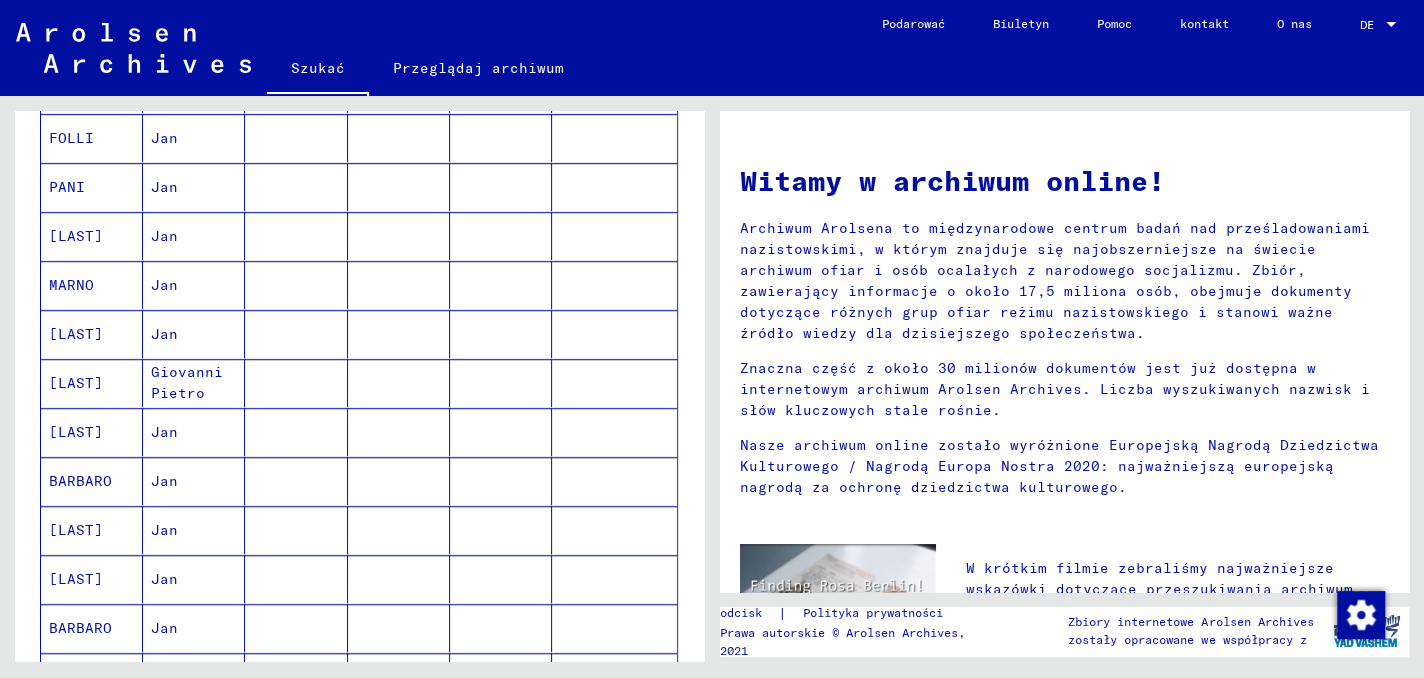 scroll, scrollTop: 1200, scrollLeft: 0, axis: vertical 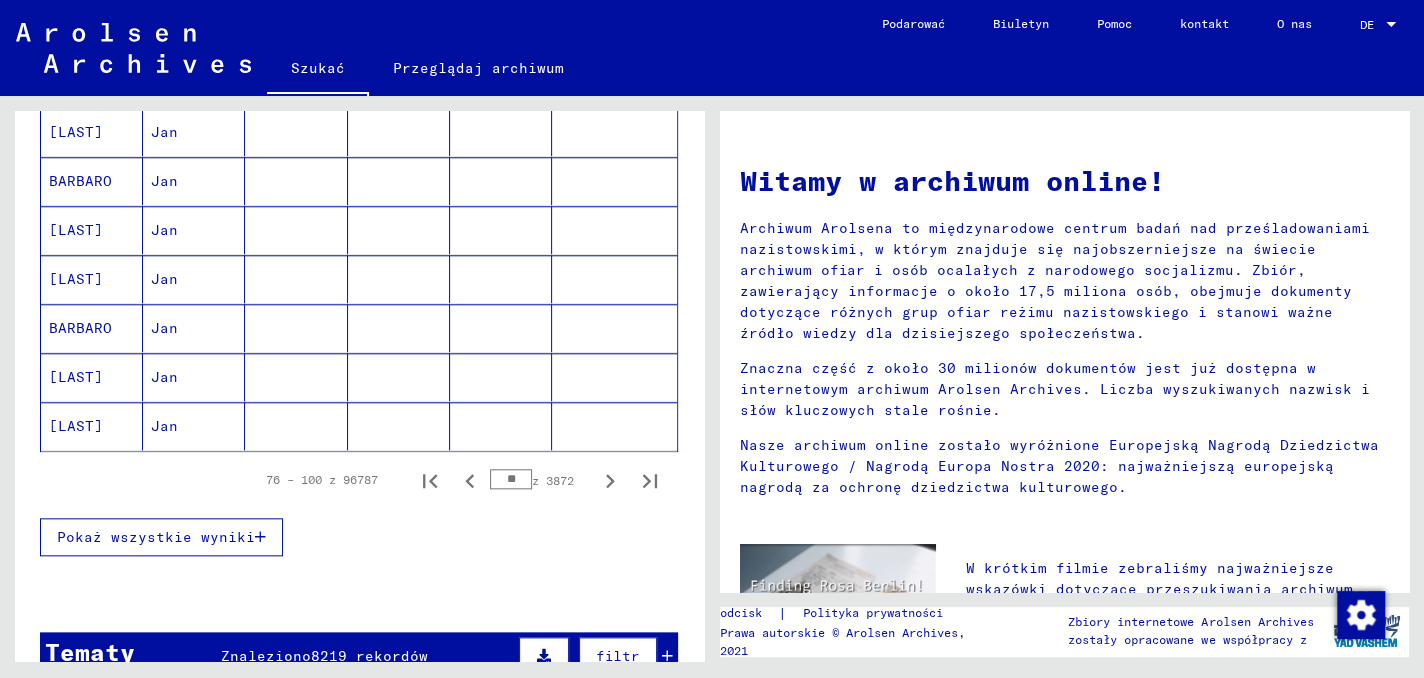 drag, startPoint x: 507, startPoint y: 470, endPoint x: 484, endPoint y: 471, distance: 23.021729 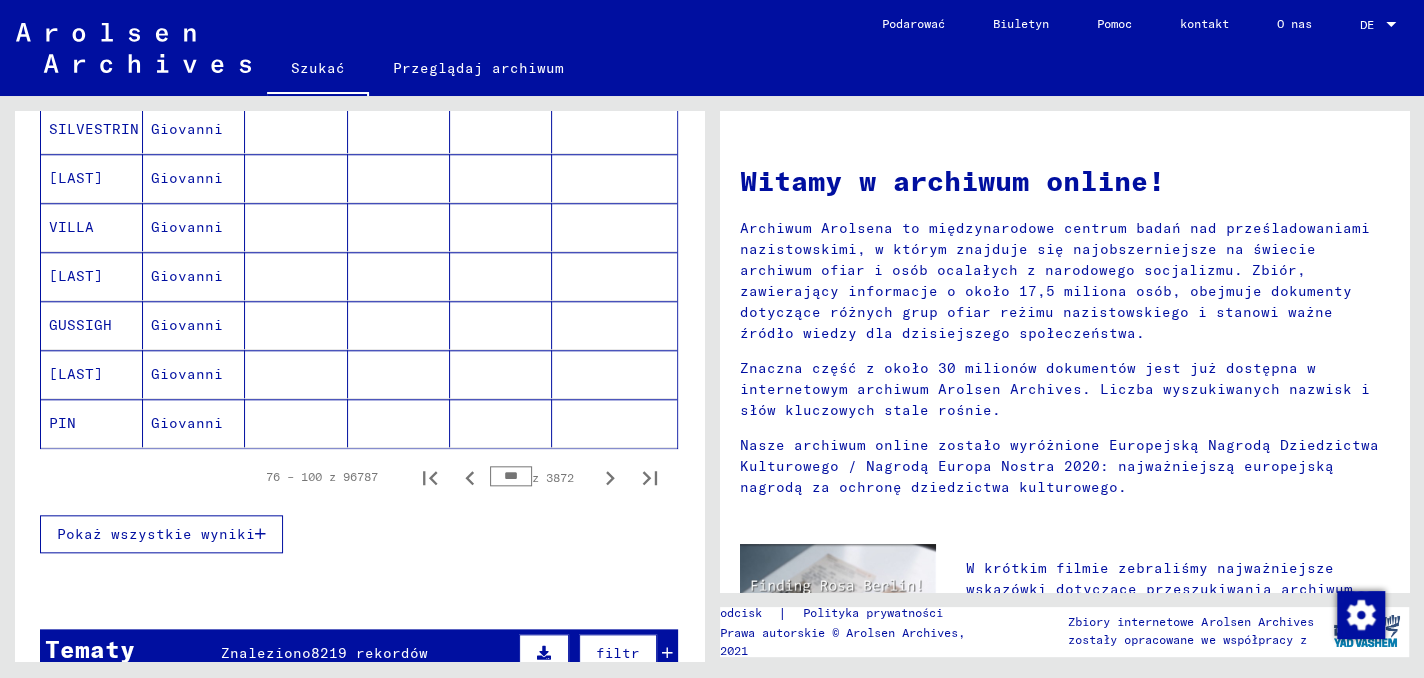 scroll, scrollTop: 1199, scrollLeft: 0, axis: vertical 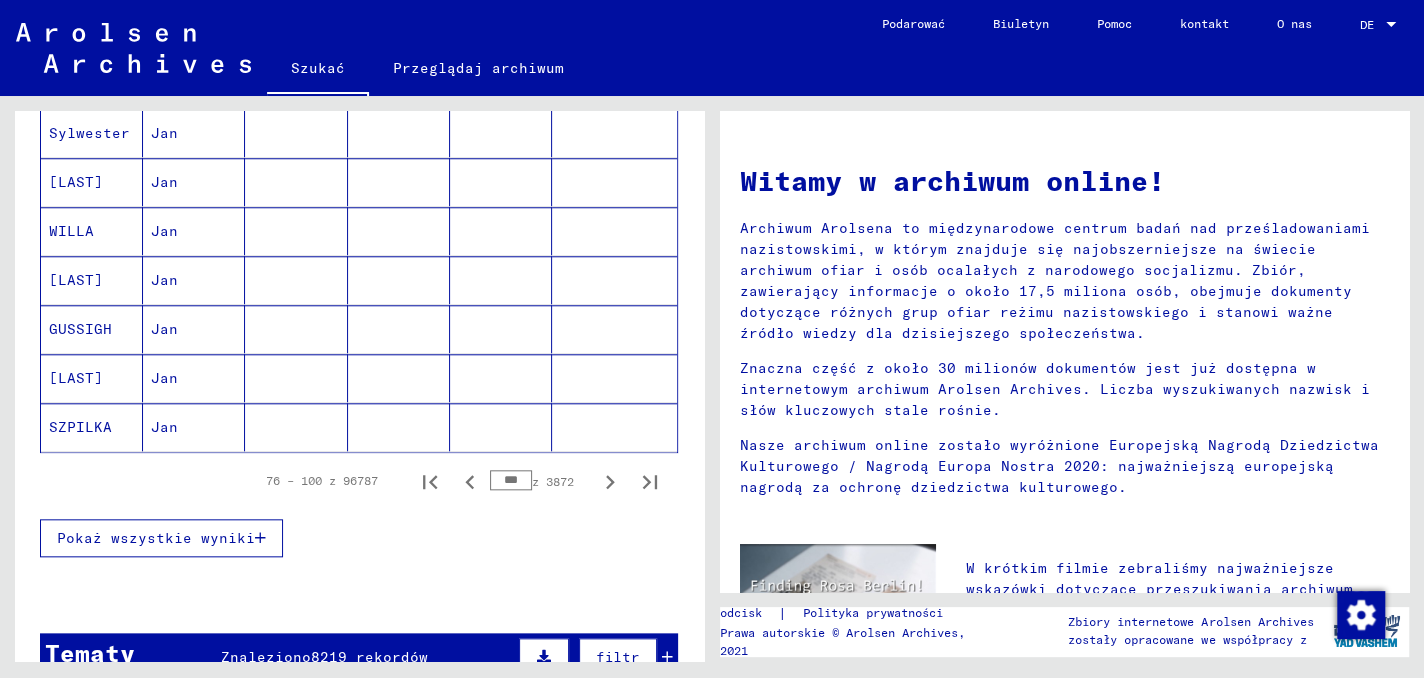 click on "***" at bounding box center [511, 480] 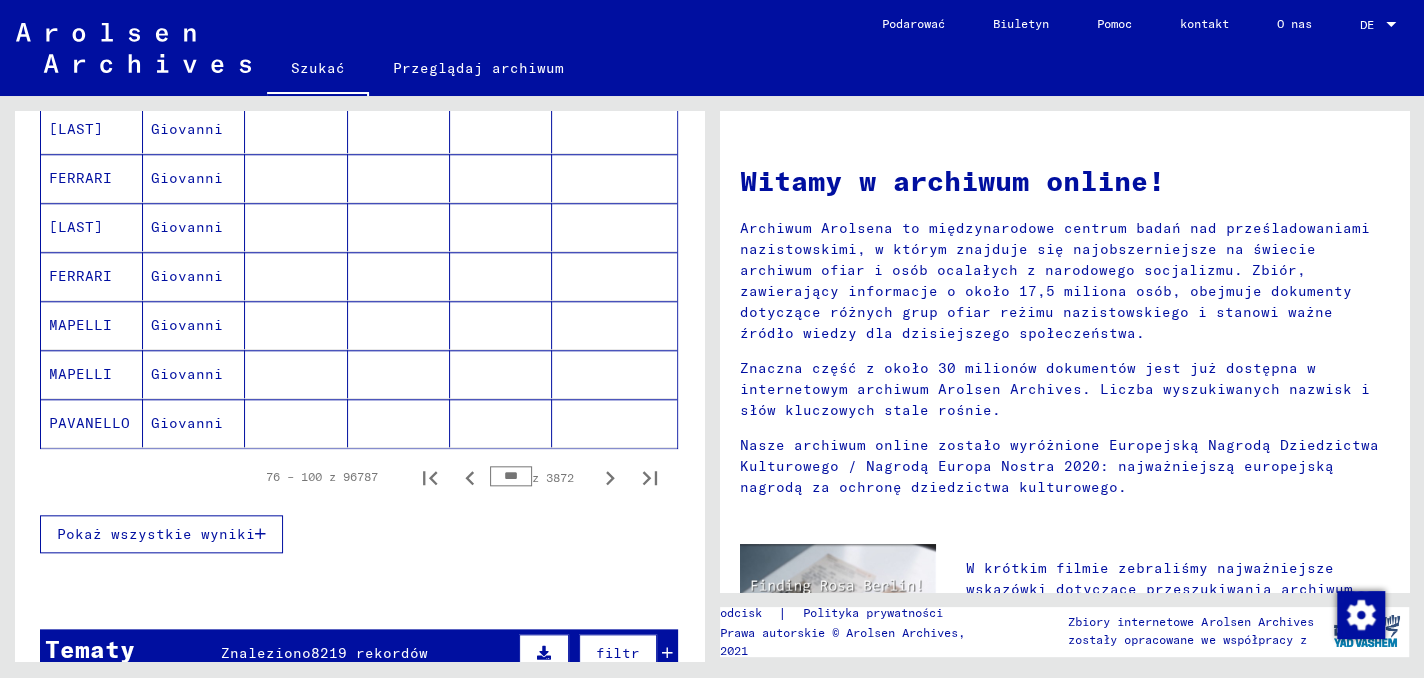 scroll, scrollTop: 1199, scrollLeft: 0, axis: vertical 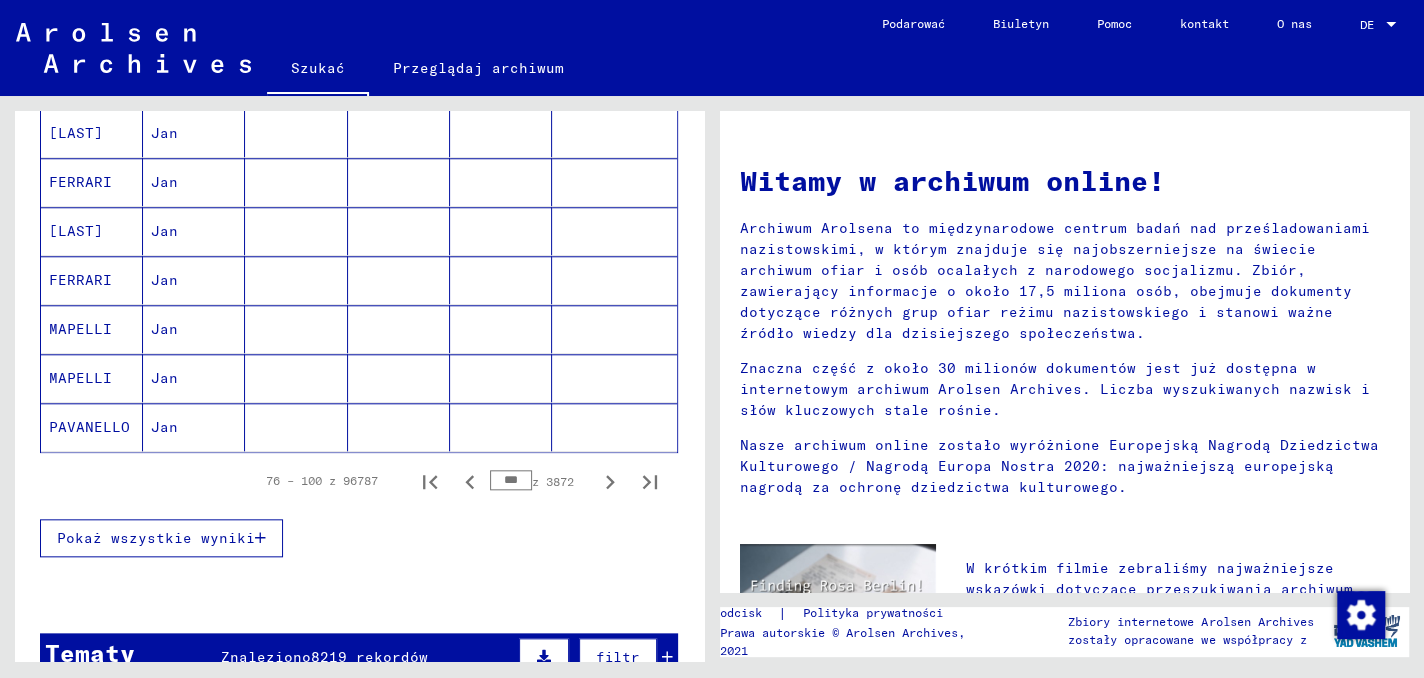 click on "***" at bounding box center (511, 480) 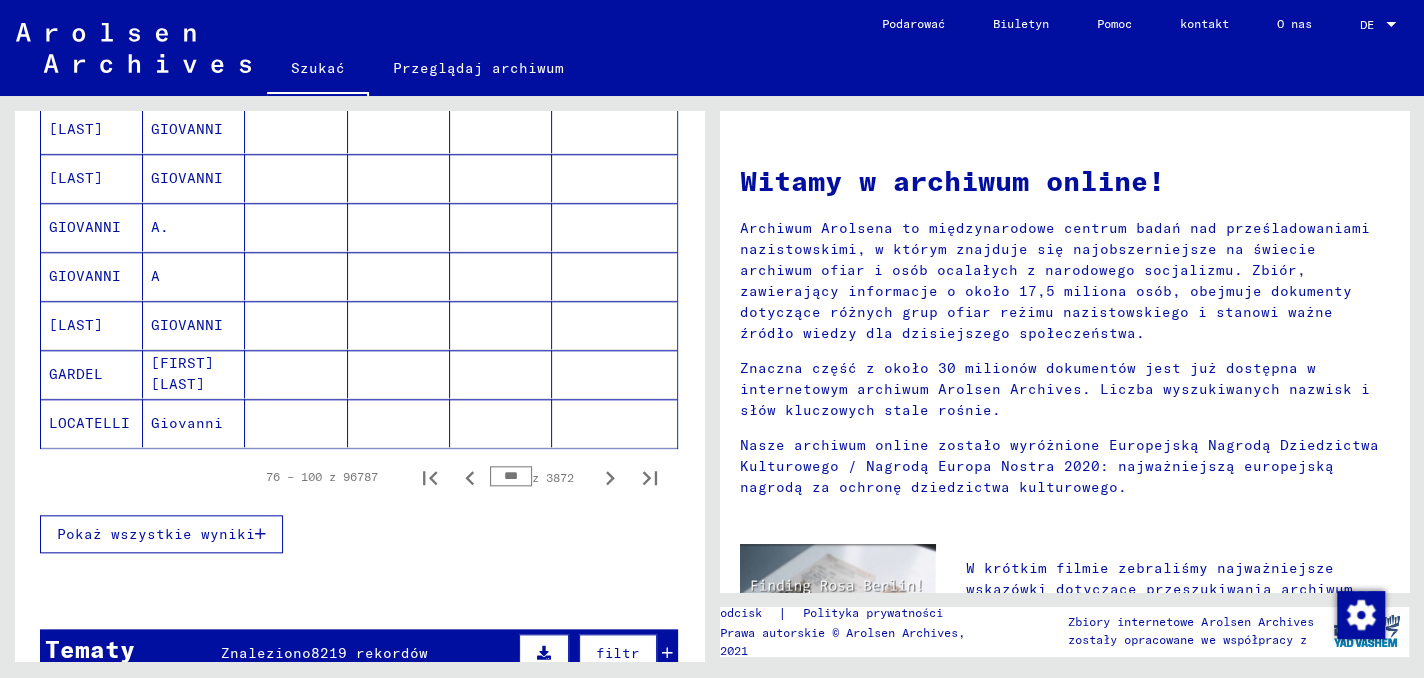 scroll, scrollTop: 1199, scrollLeft: 0, axis: vertical 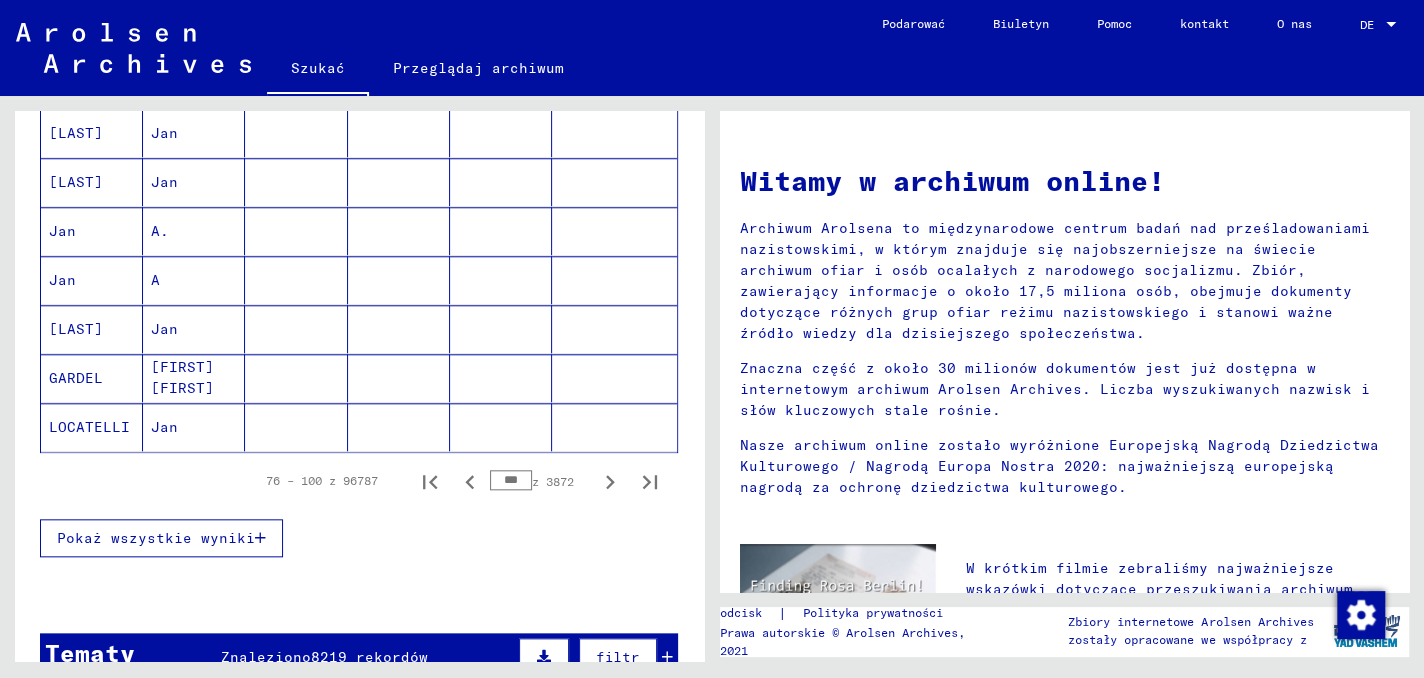 drag, startPoint x: 491, startPoint y: 470, endPoint x: 481, endPoint y: 473, distance: 10.440307 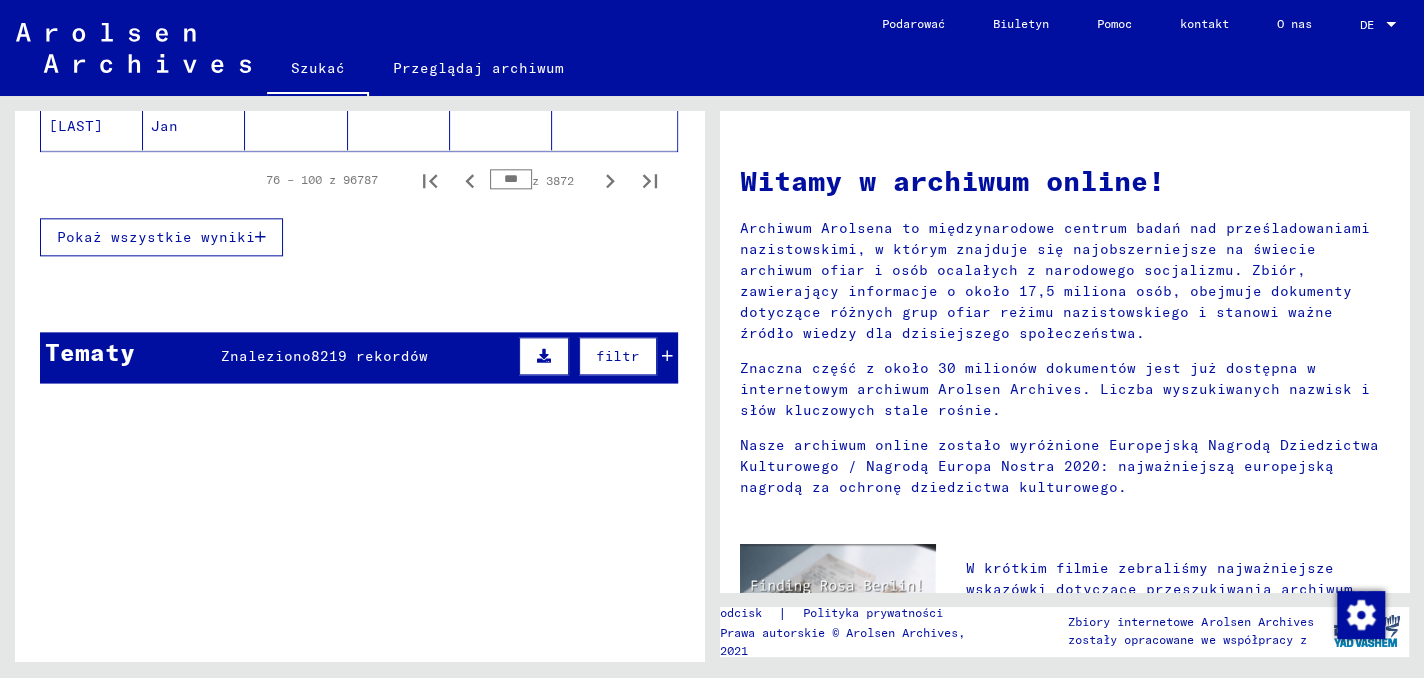 scroll, scrollTop: 1300, scrollLeft: 0, axis: vertical 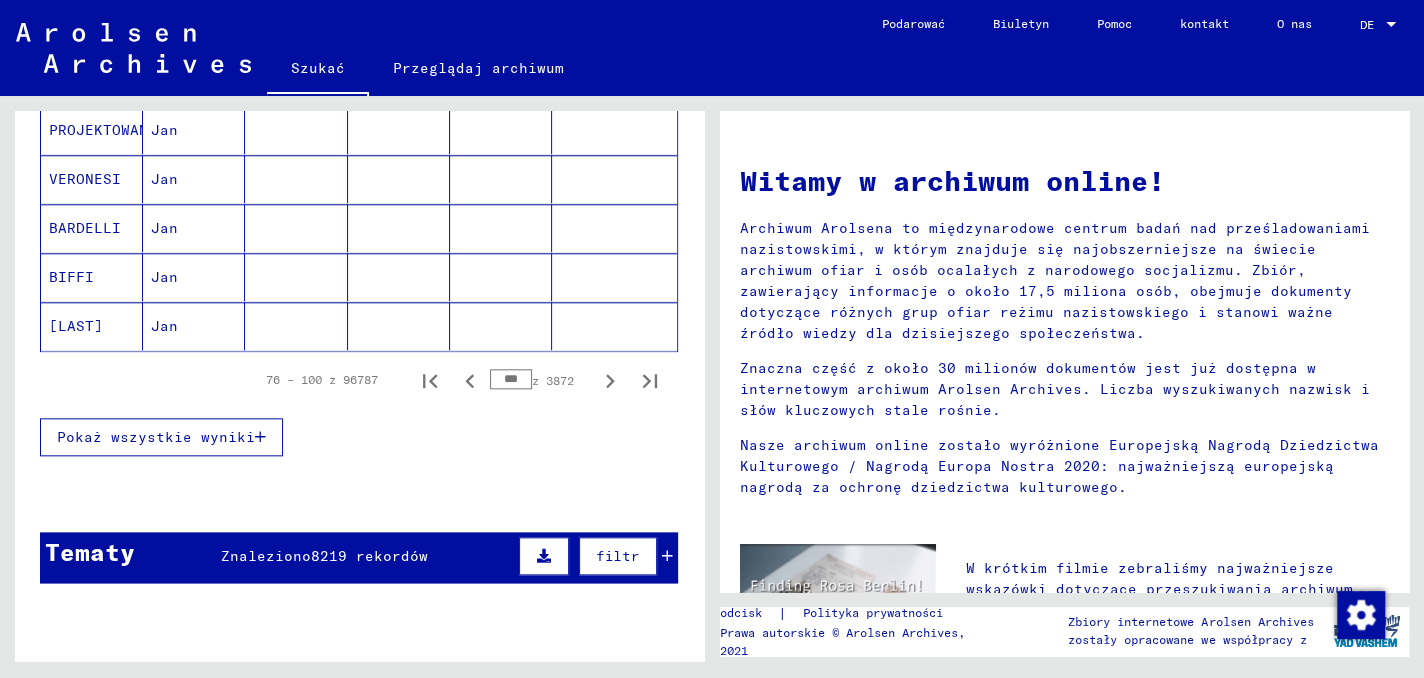 click on "***" at bounding box center (511, 379) 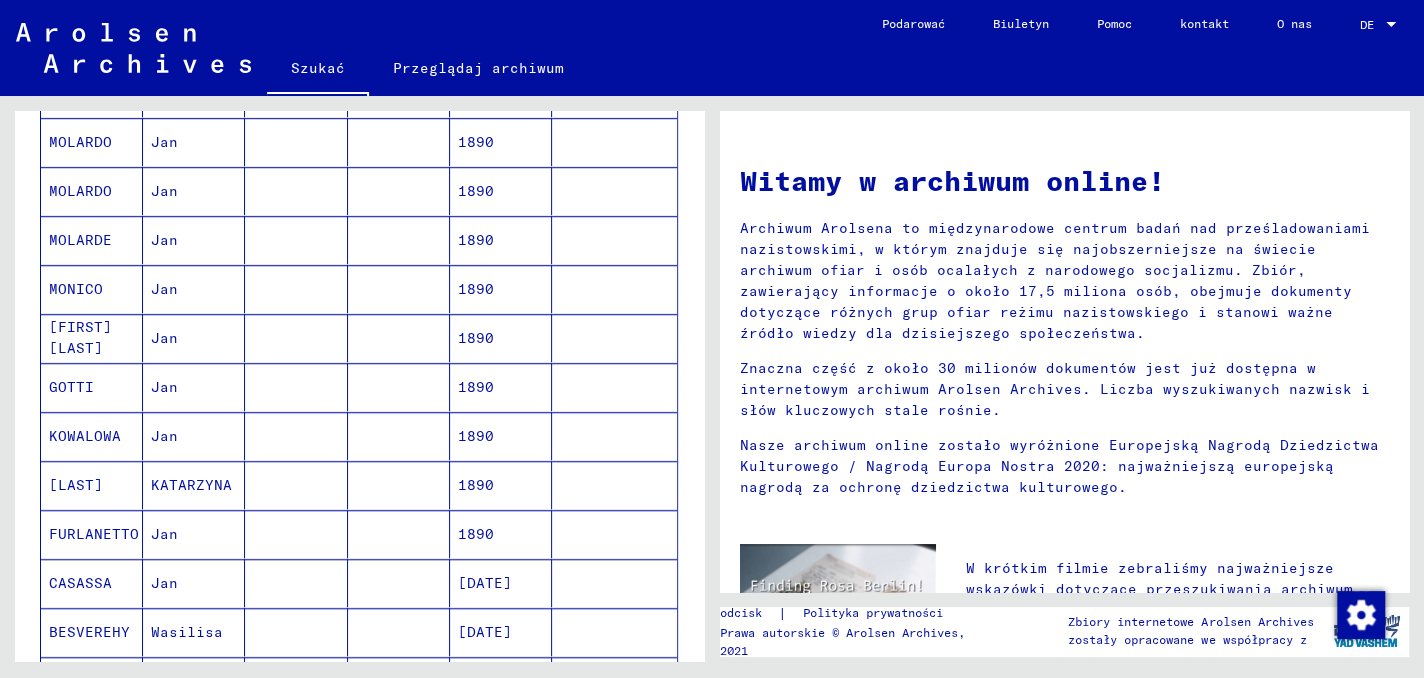 scroll, scrollTop: 1200, scrollLeft: 0, axis: vertical 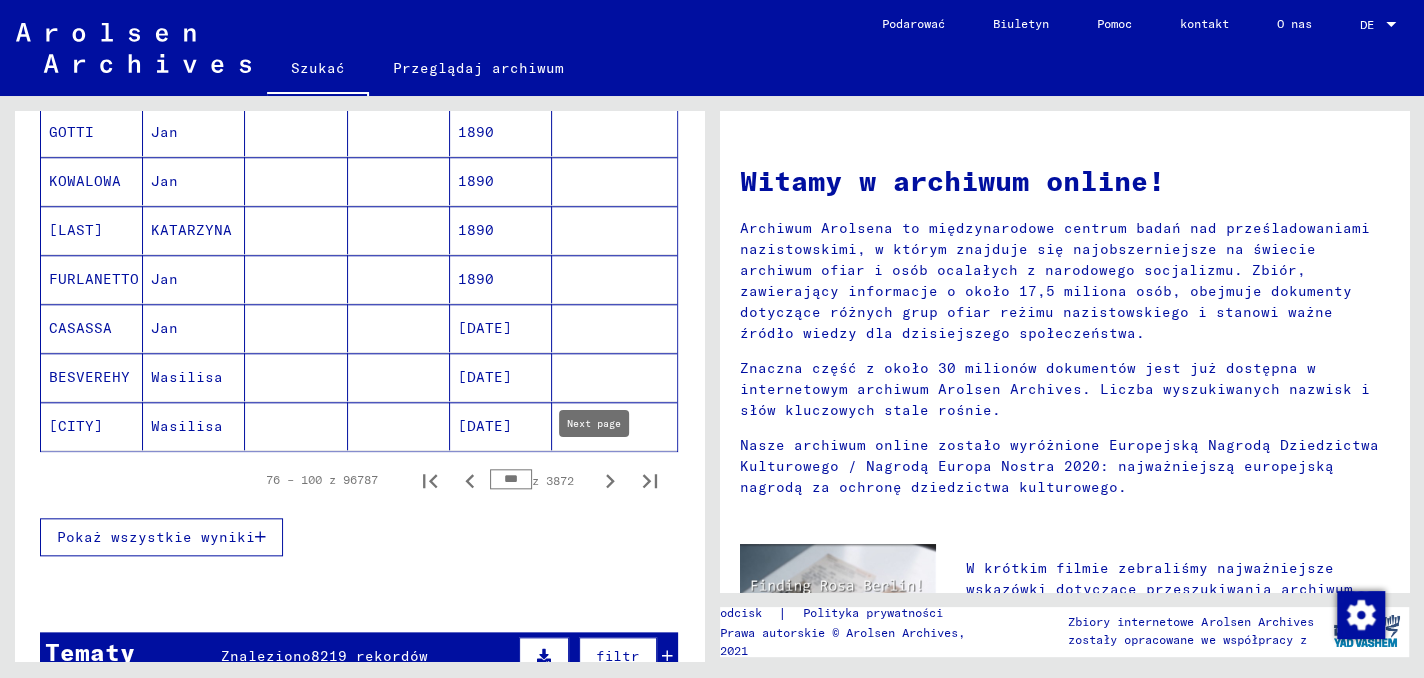 click 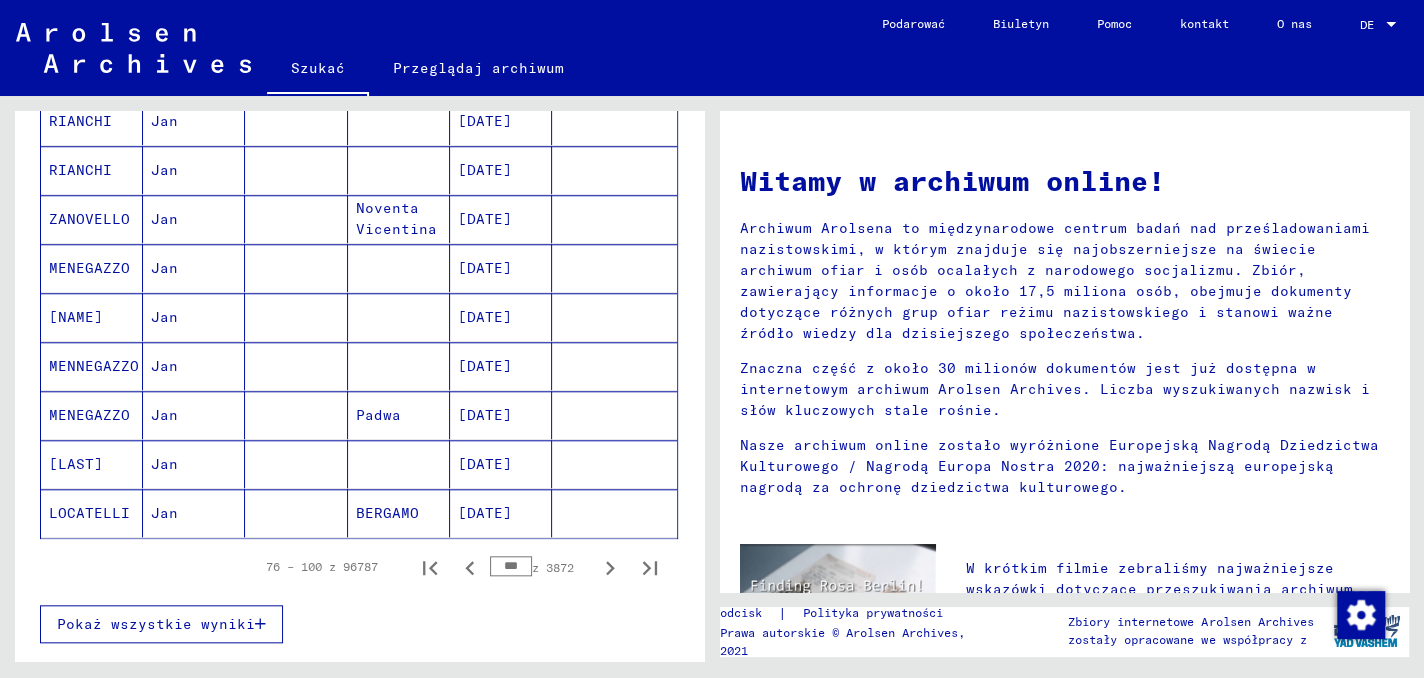 scroll, scrollTop: 1120, scrollLeft: 0, axis: vertical 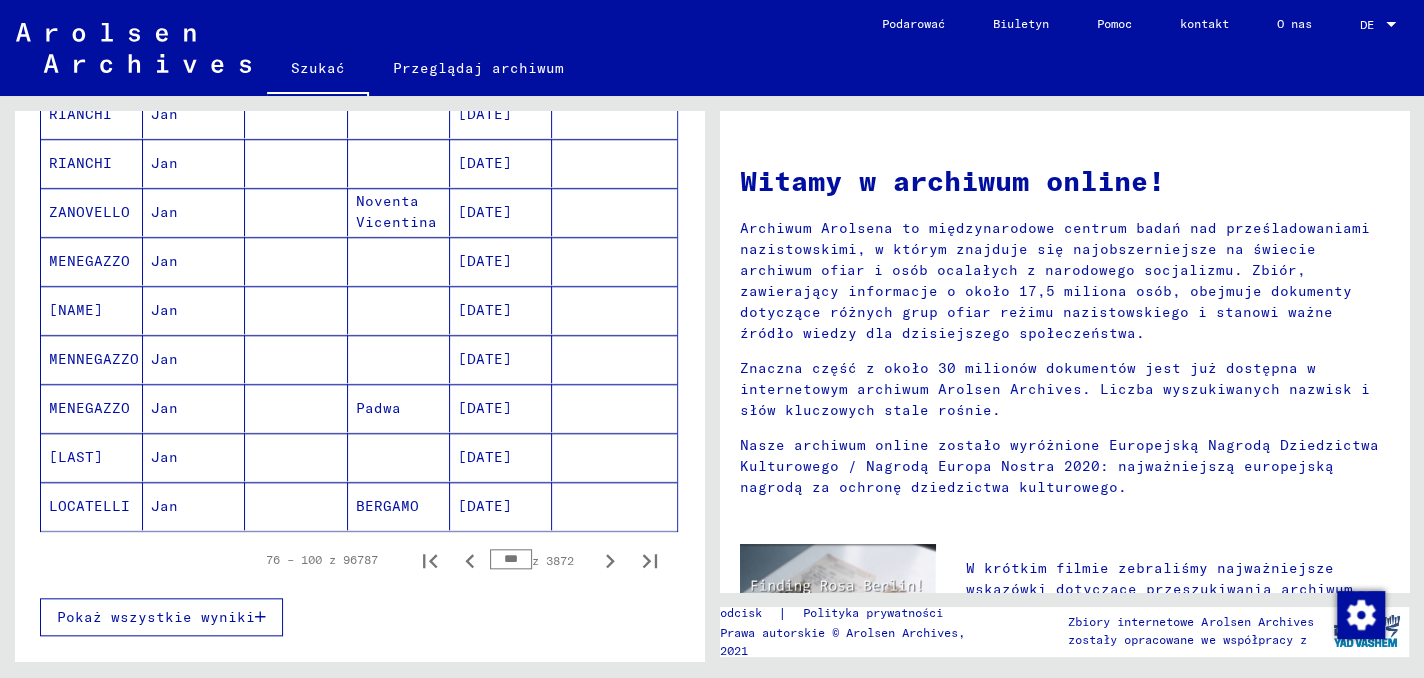 drag, startPoint x: 493, startPoint y: 552, endPoint x: 514, endPoint y: 550, distance: 21.095022 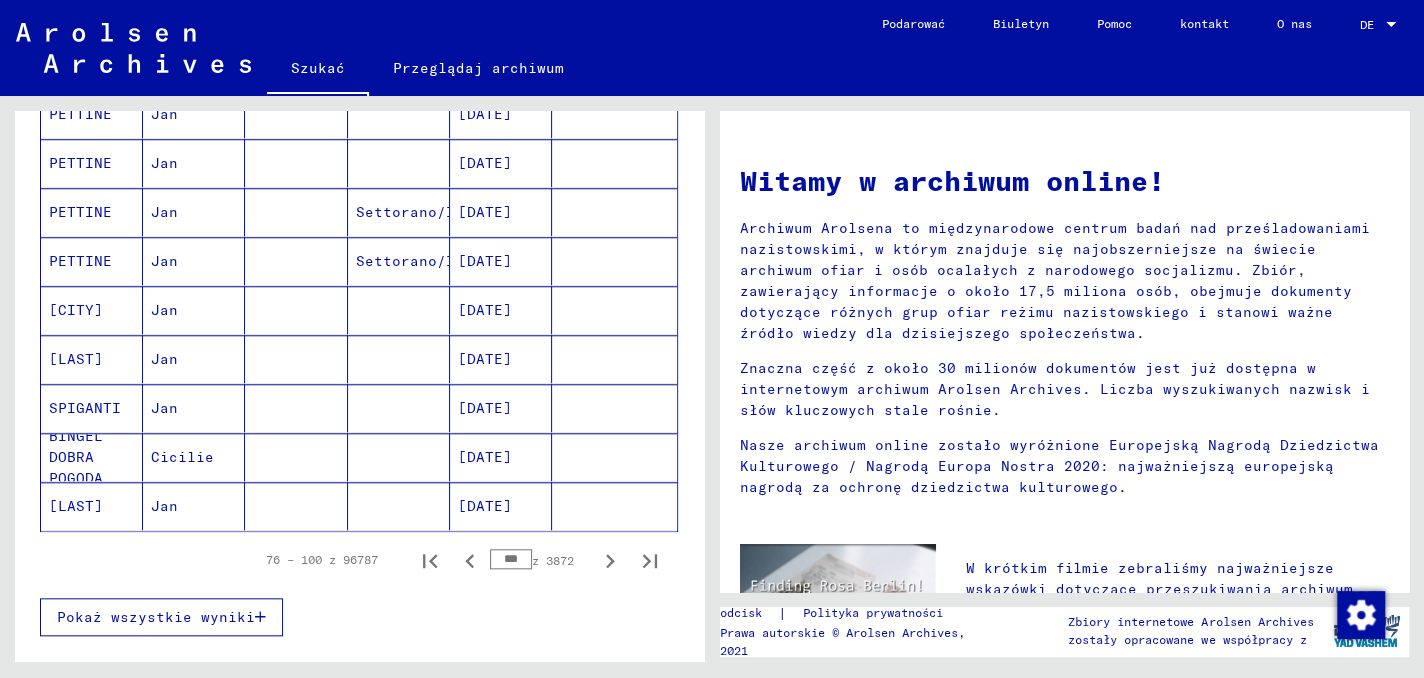 drag, startPoint x: 491, startPoint y: 553, endPoint x: 515, endPoint y: 551, distance: 24.083189 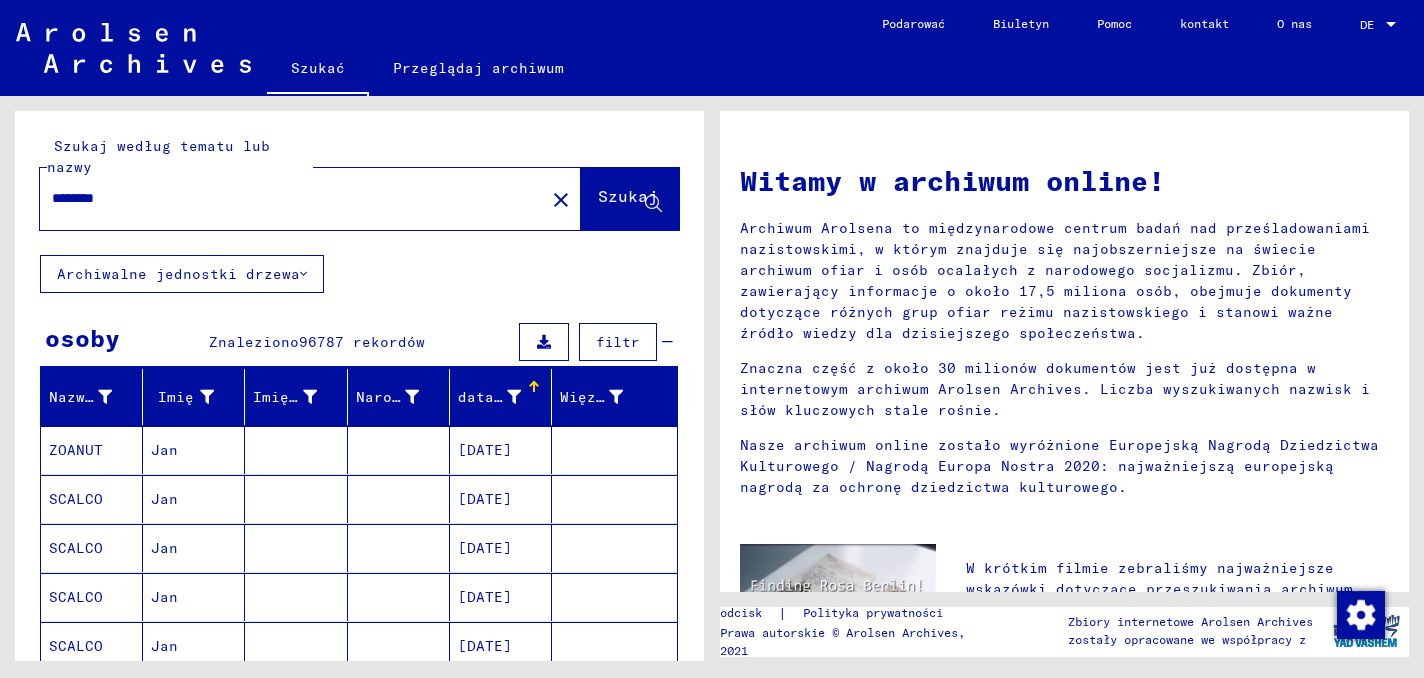 scroll, scrollTop: 0, scrollLeft: 0, axis: both 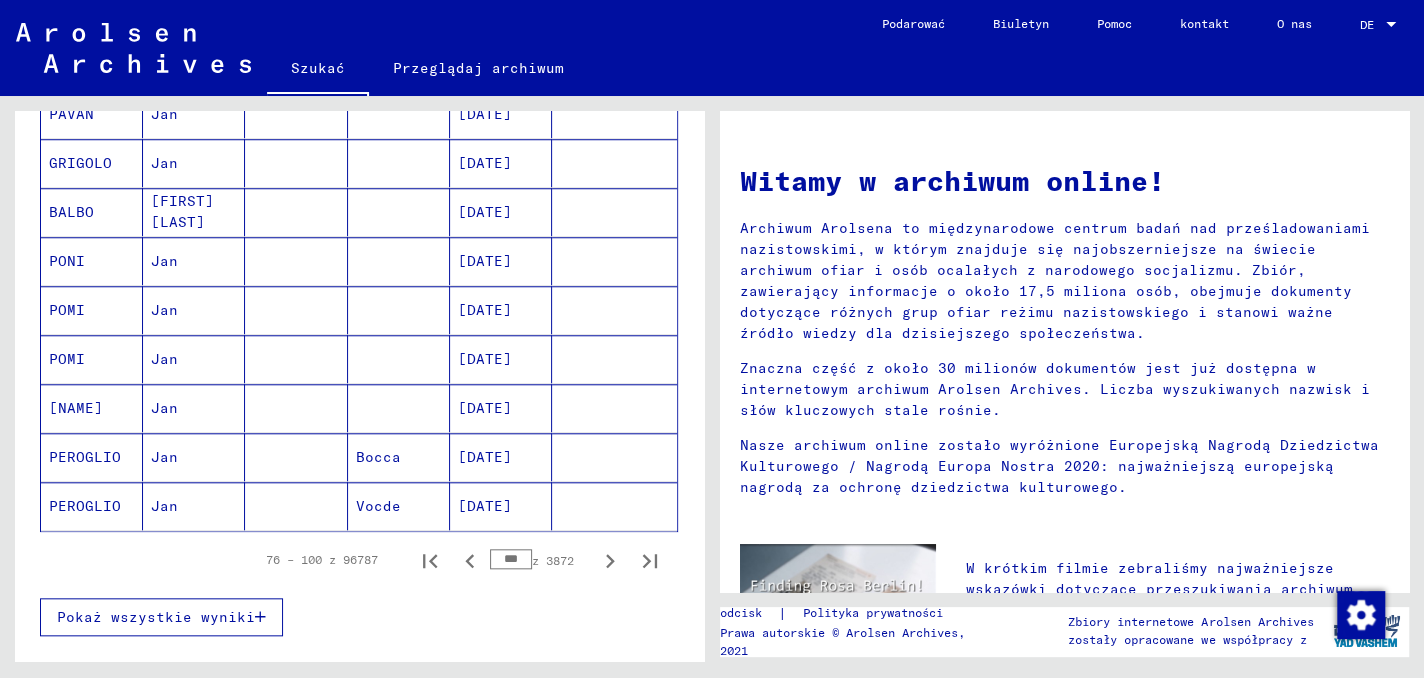 click on "***" at bounding box center (511, 559) 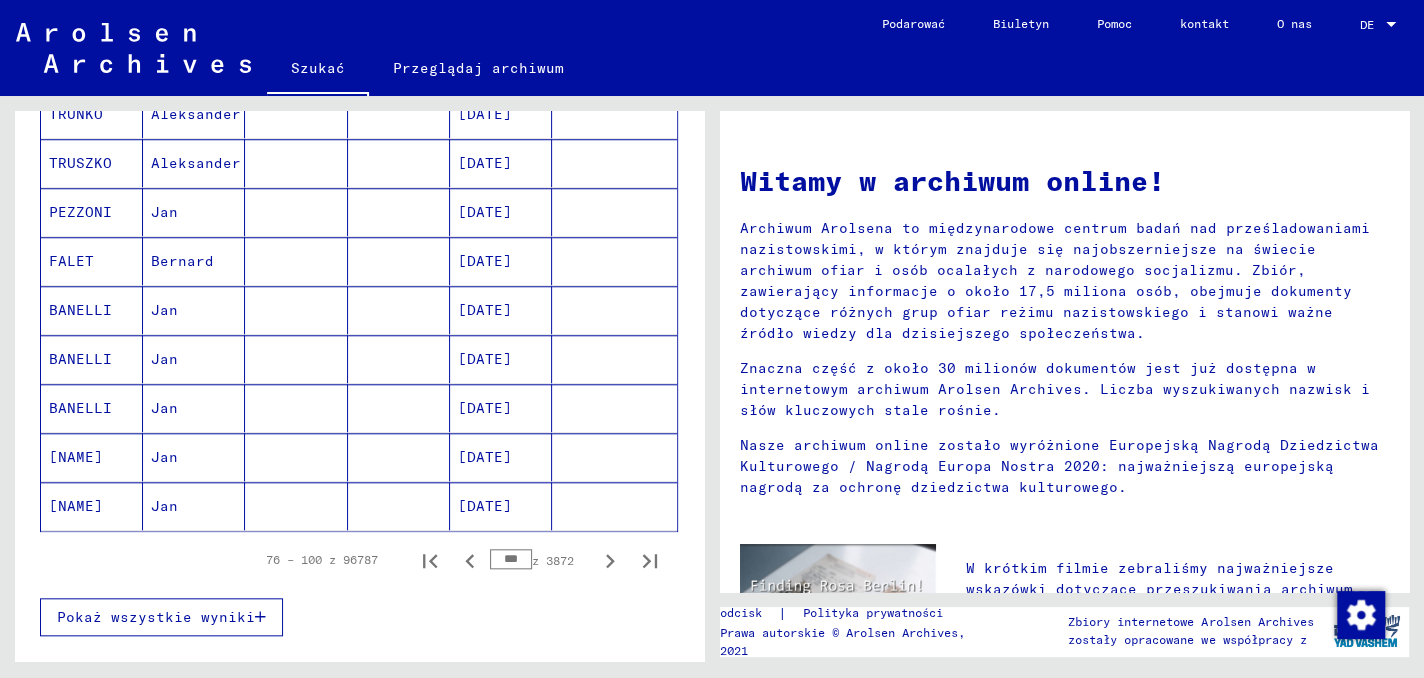 click on "***" at bounding box center (511, 559) 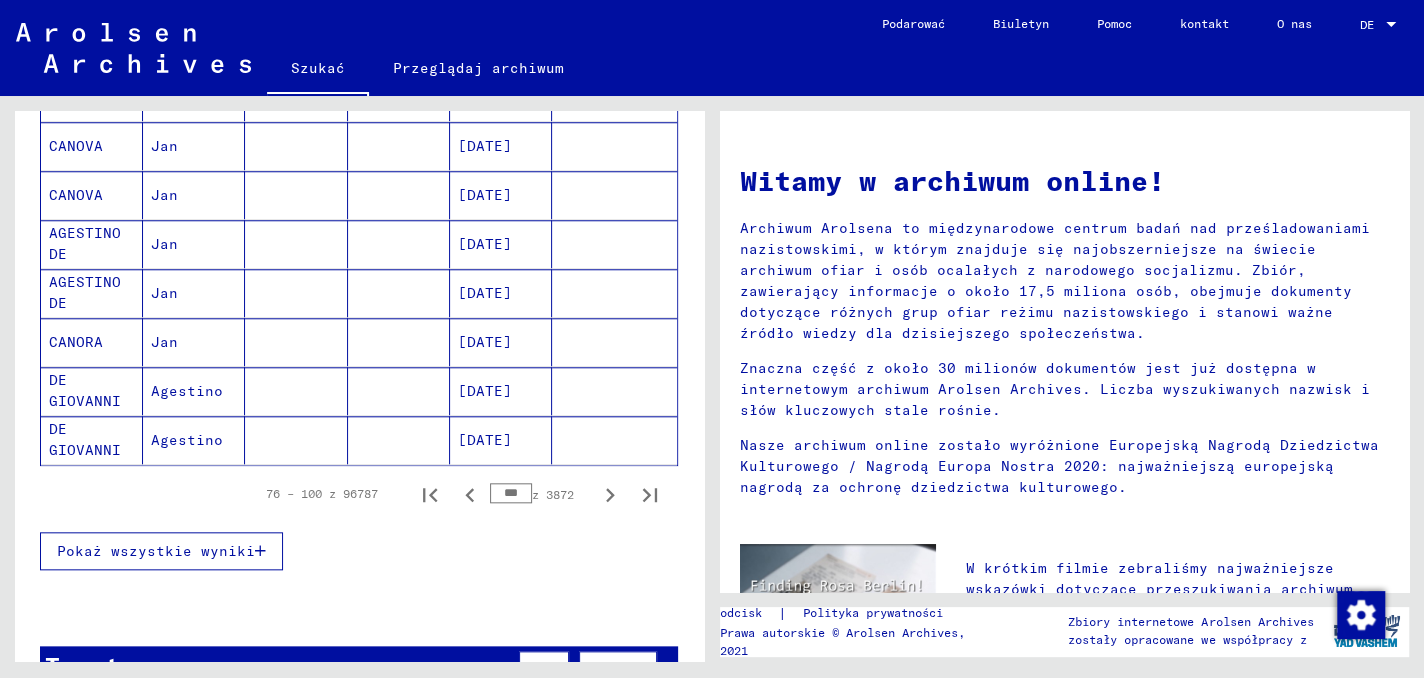 scroll, scrollTop: 1220, scrollLeft: 0, axis: vertical 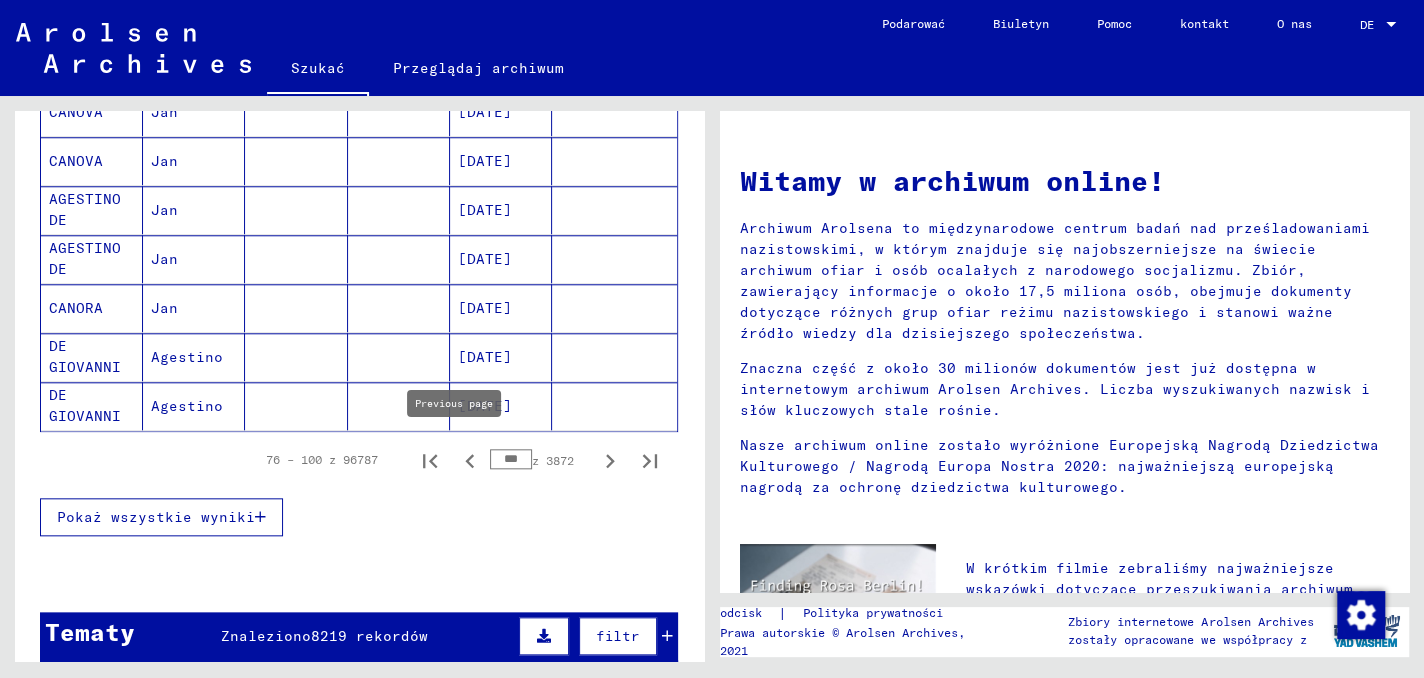 click 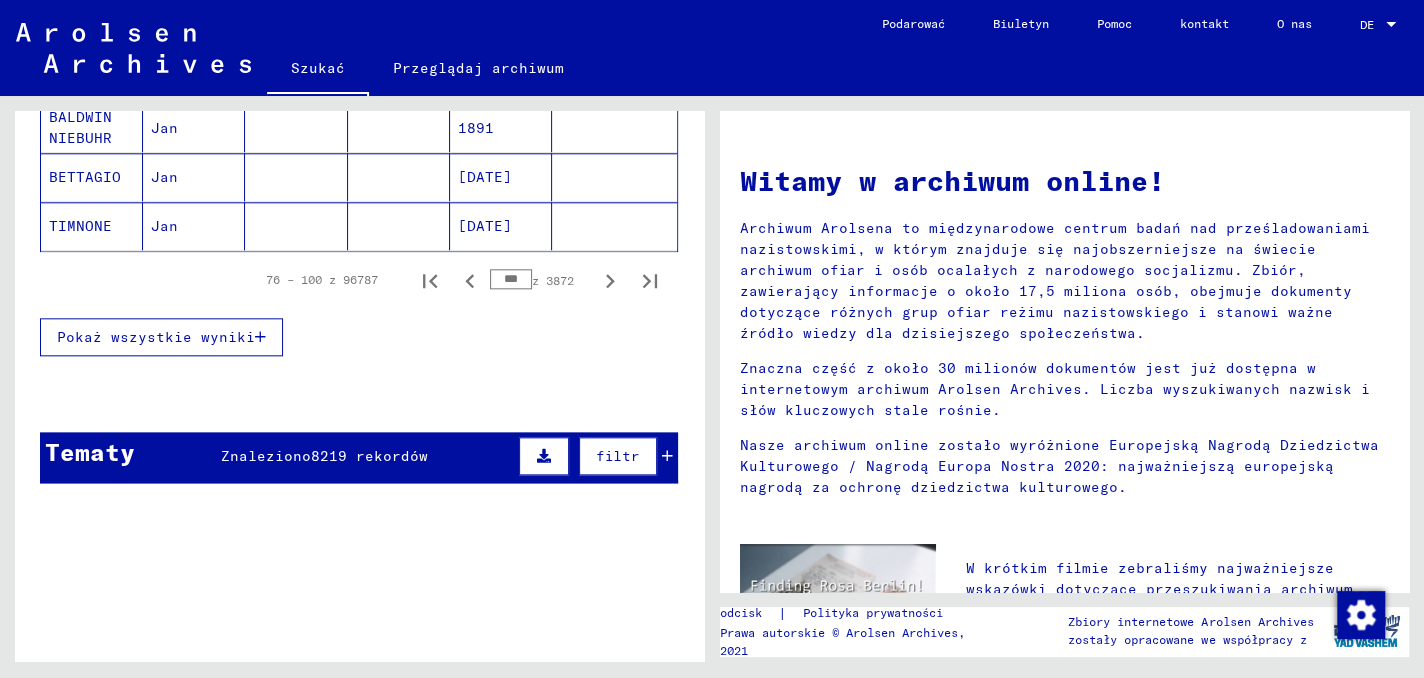 scroll, scrollTop: 1420, scrollLeft: 0, axis: vertical 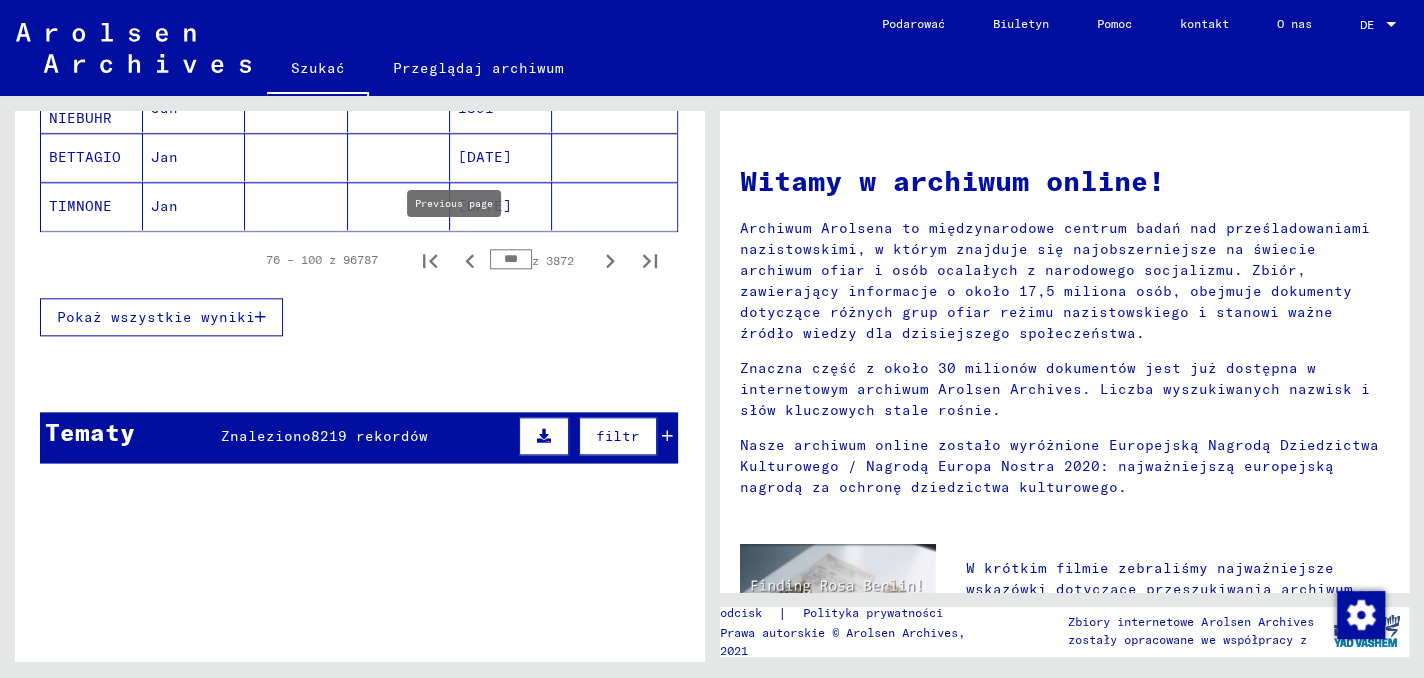 click 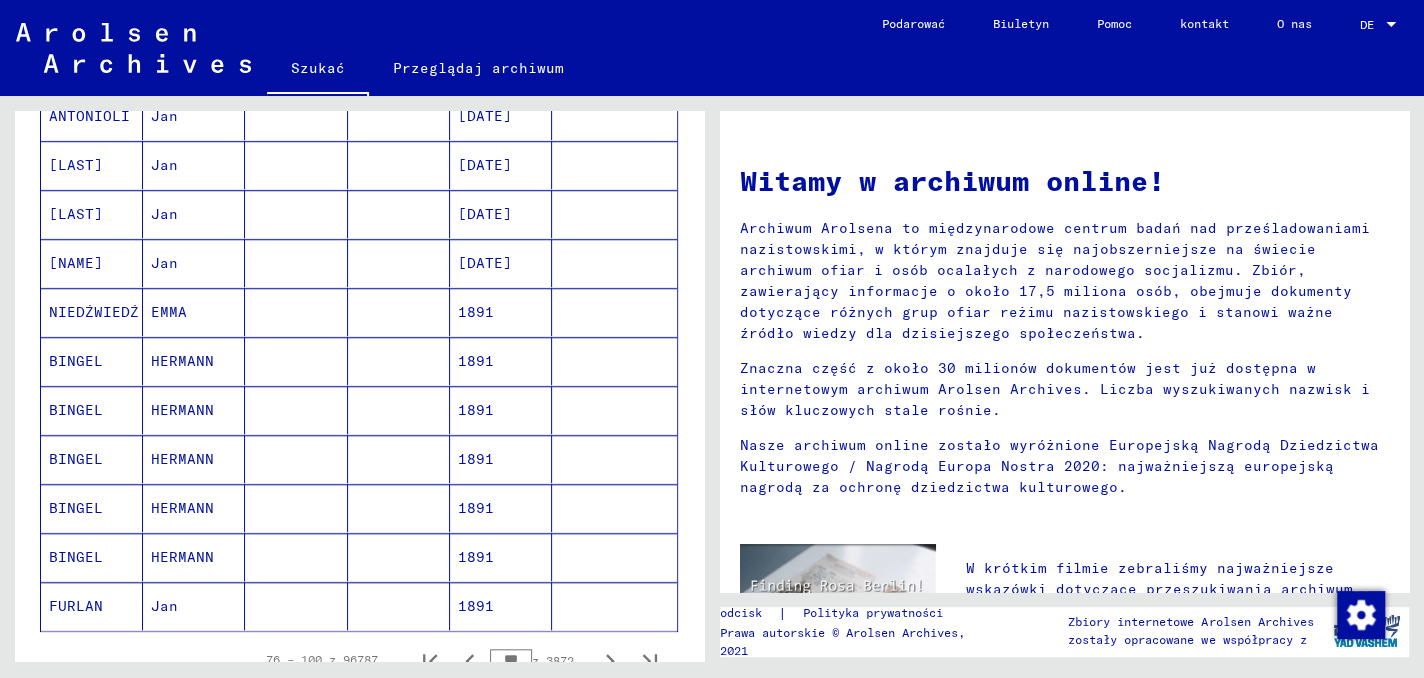 scroll, scrollTop: 1220, scrollLeft: 0, axis: vertical 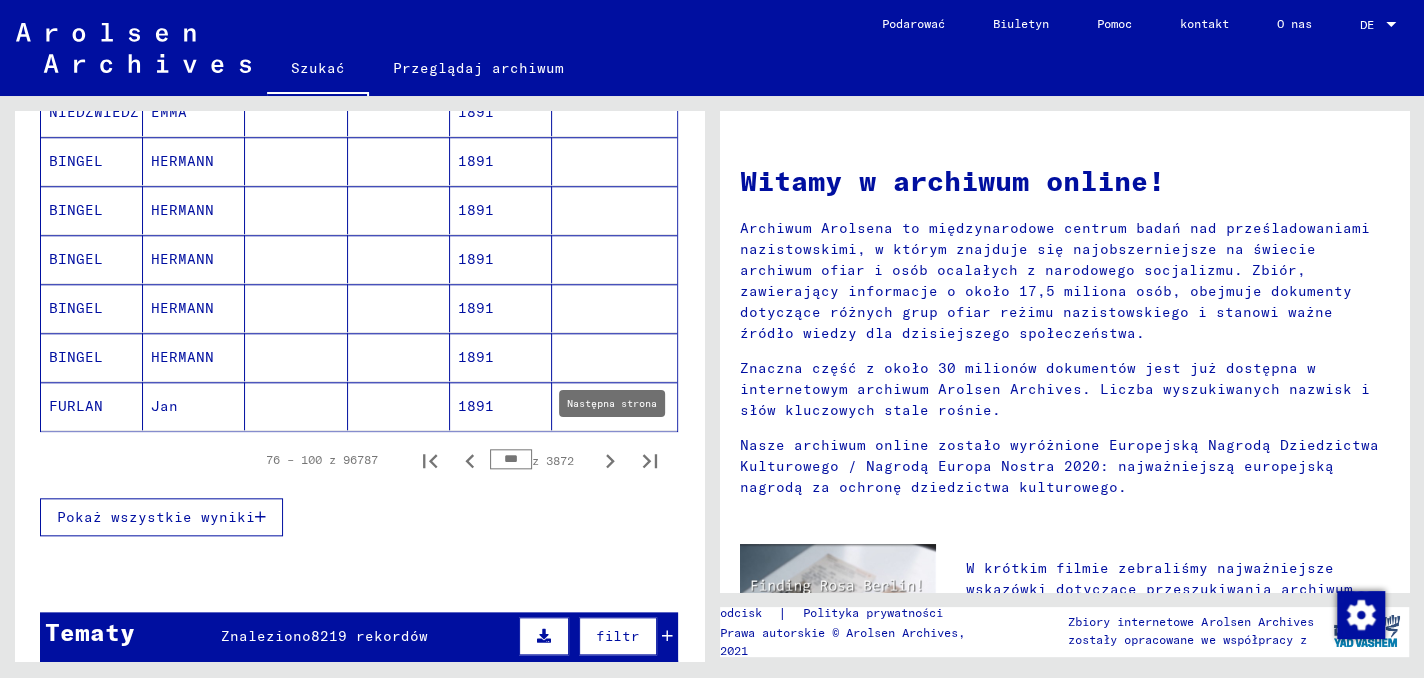 click 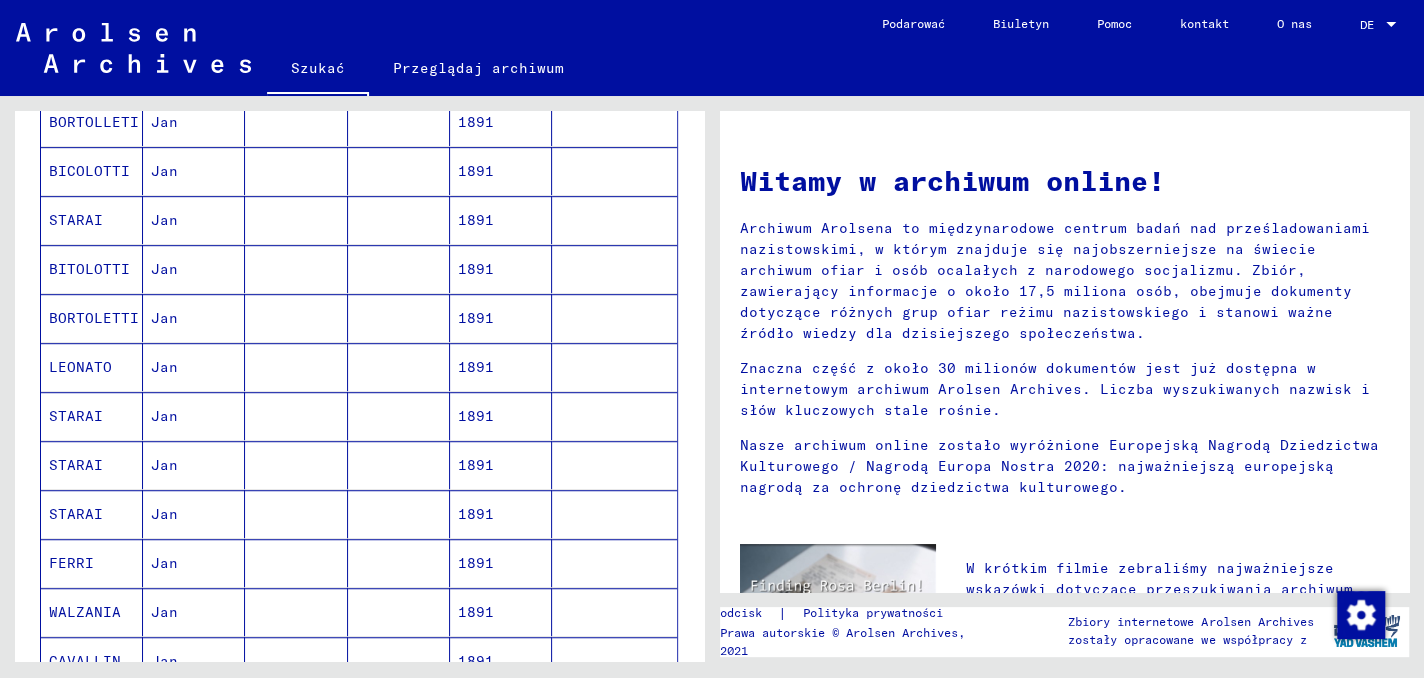 scroll, scrollTop: 820, scrollLeft: 0, axis: vertical 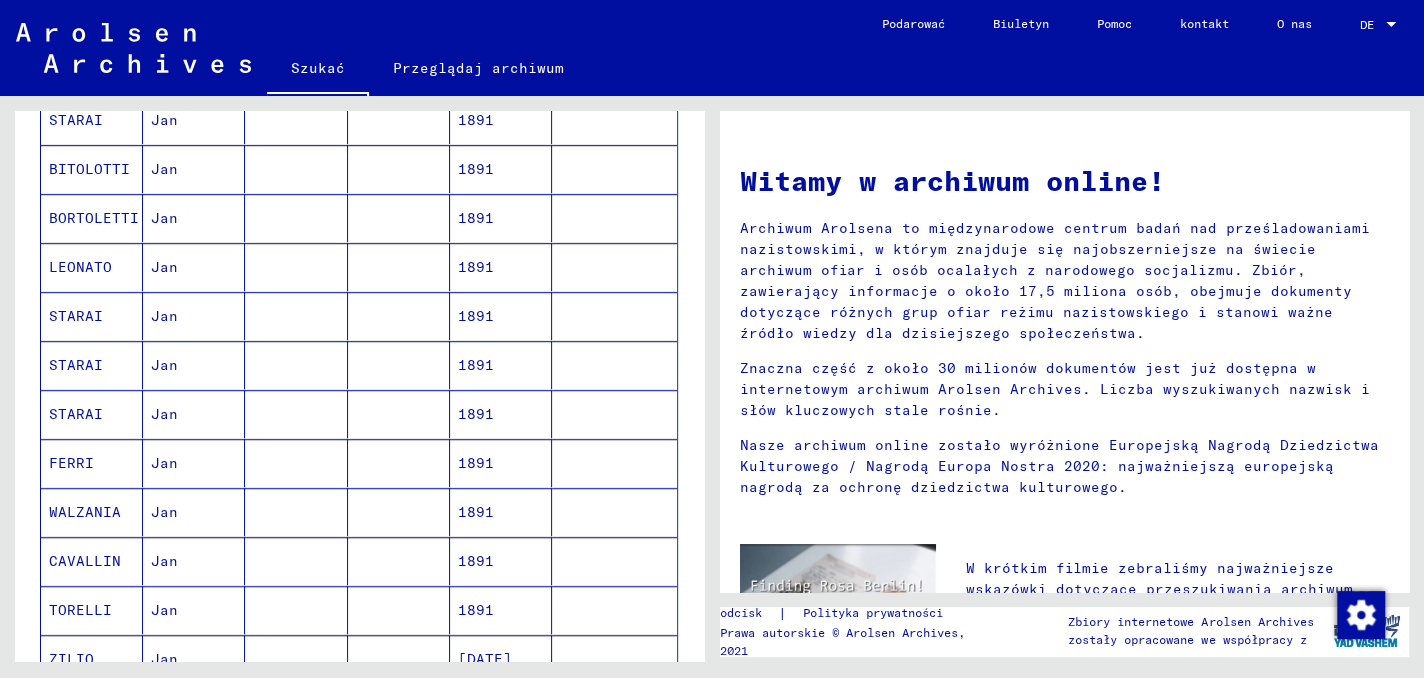 click on "STARAI" at bounding box center [76, 365] 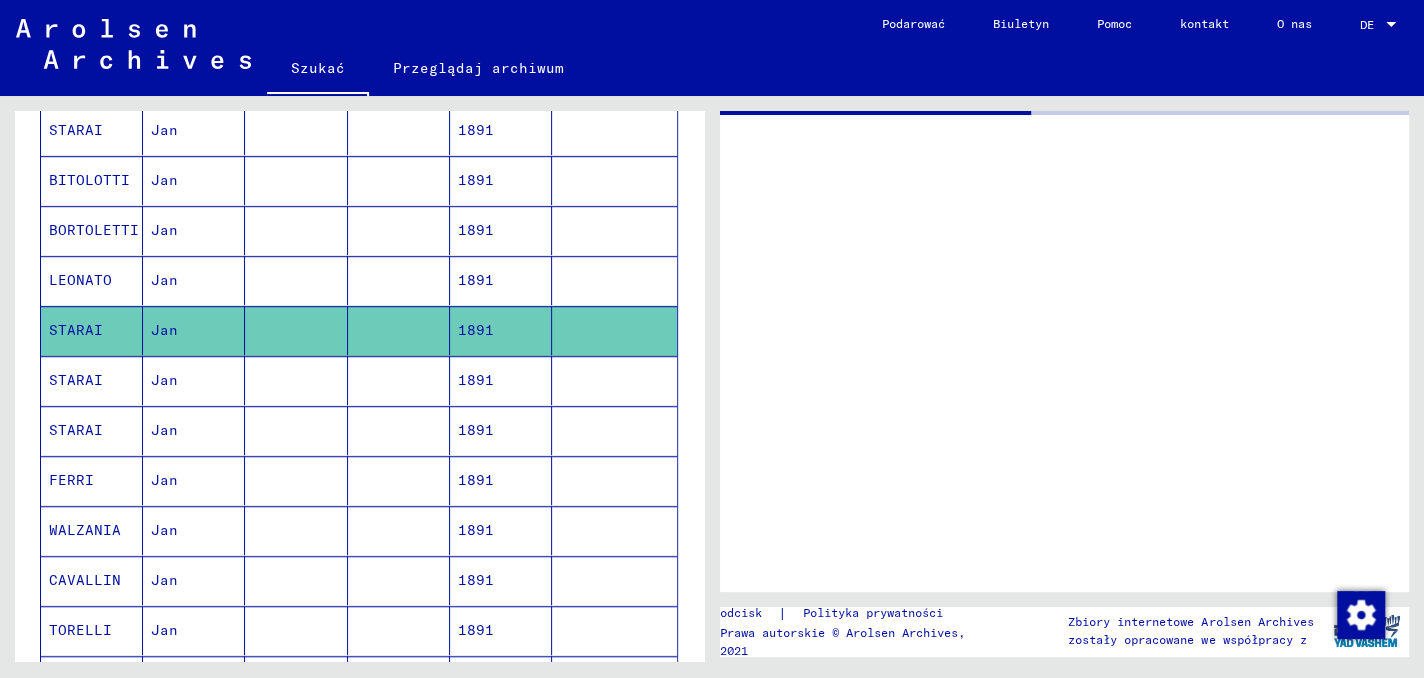 scroll, scrollTop: 828, scrollLeft: 0, axis: vertical 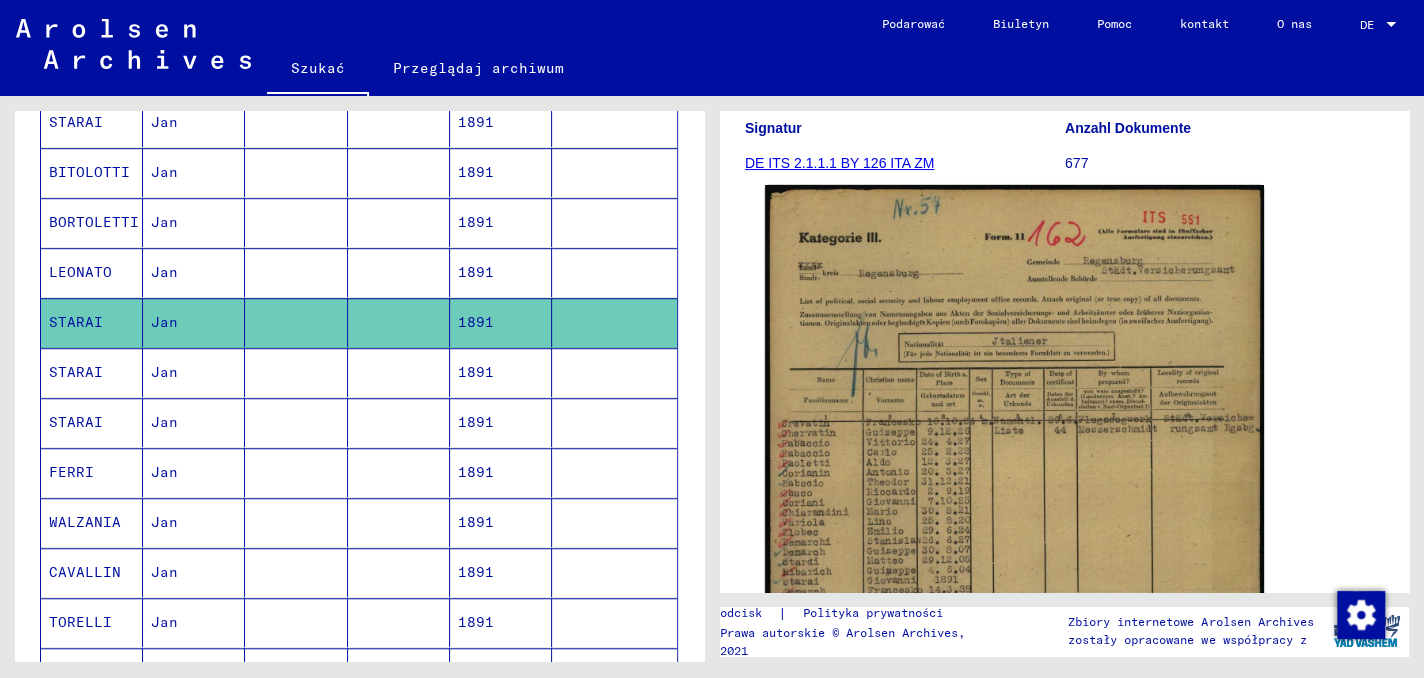click 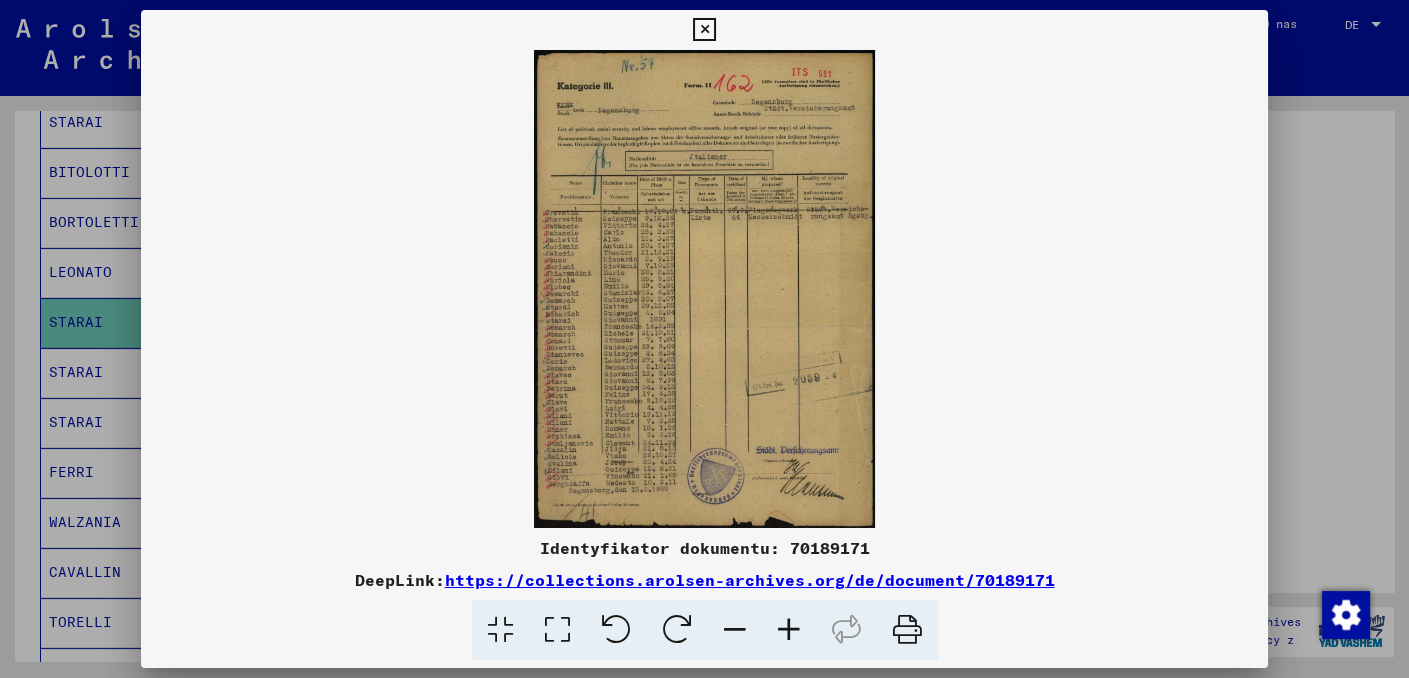 click at bounding box center [789, 630] 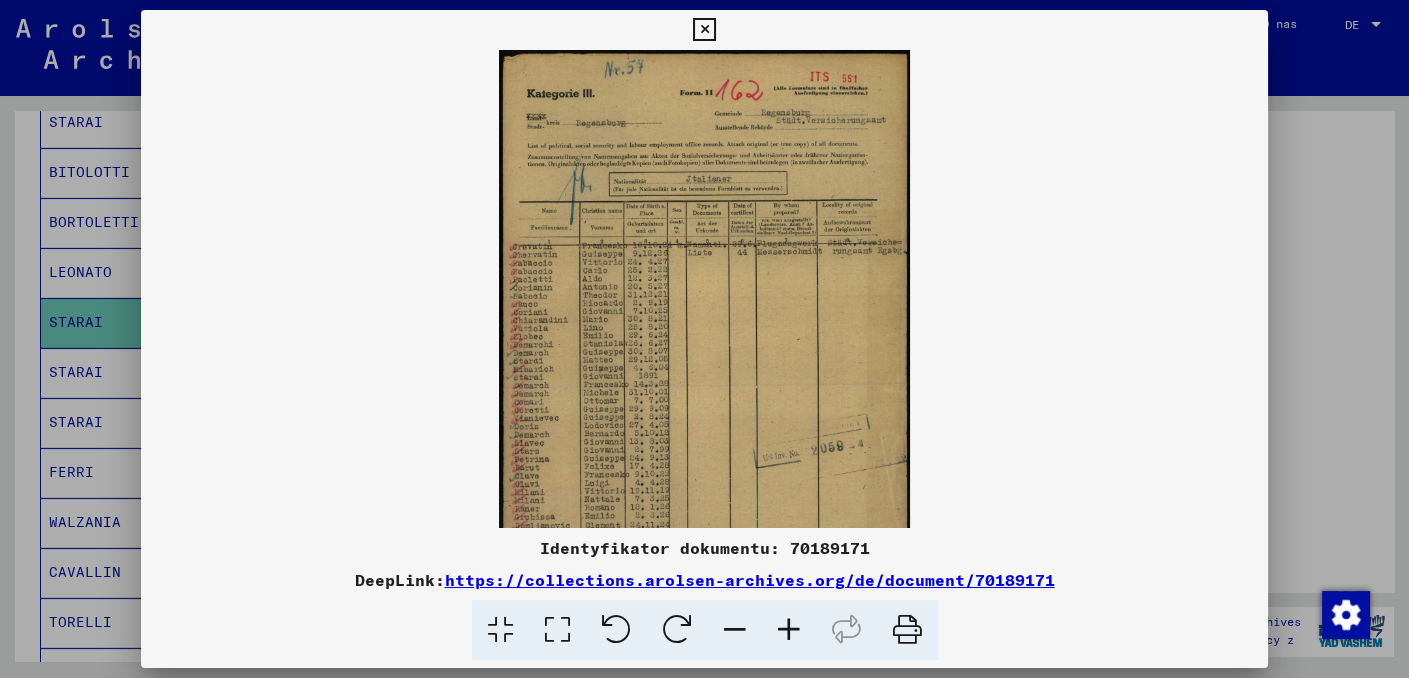 click at bounding box center (789, 630) 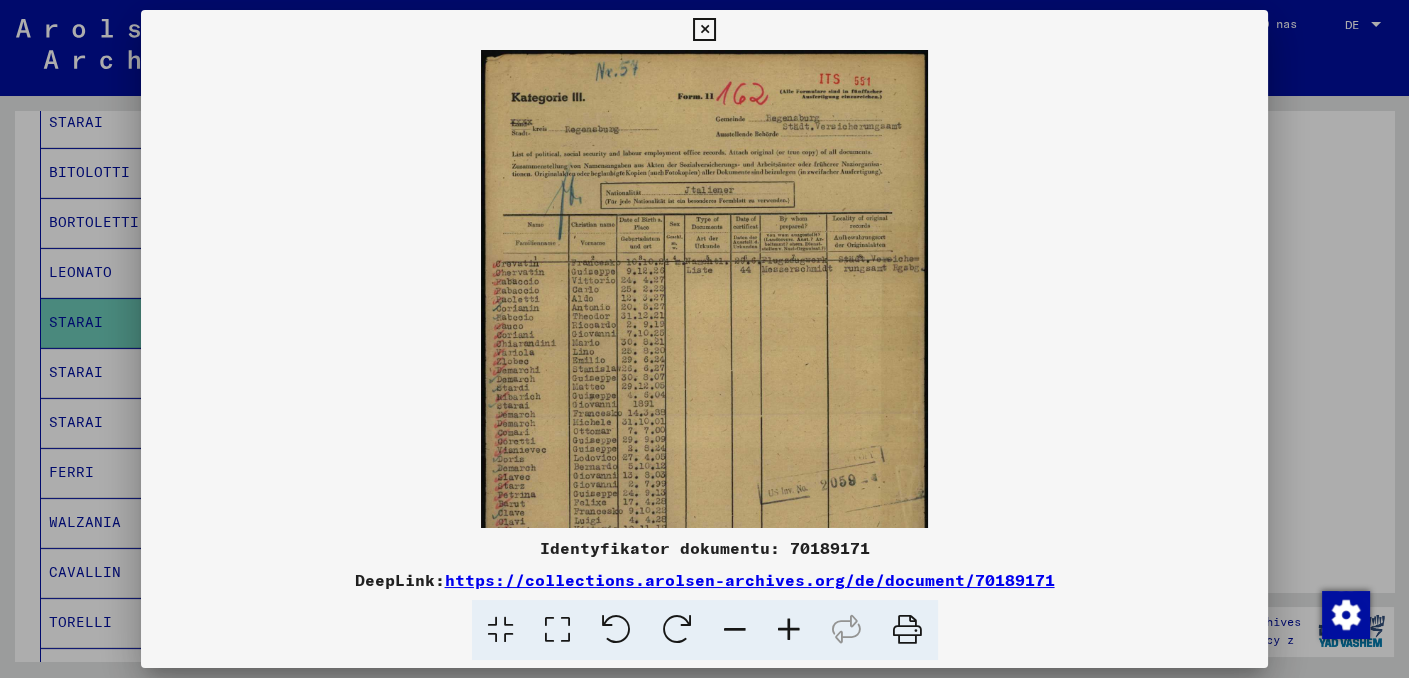 click at bounding box center [789, 630] 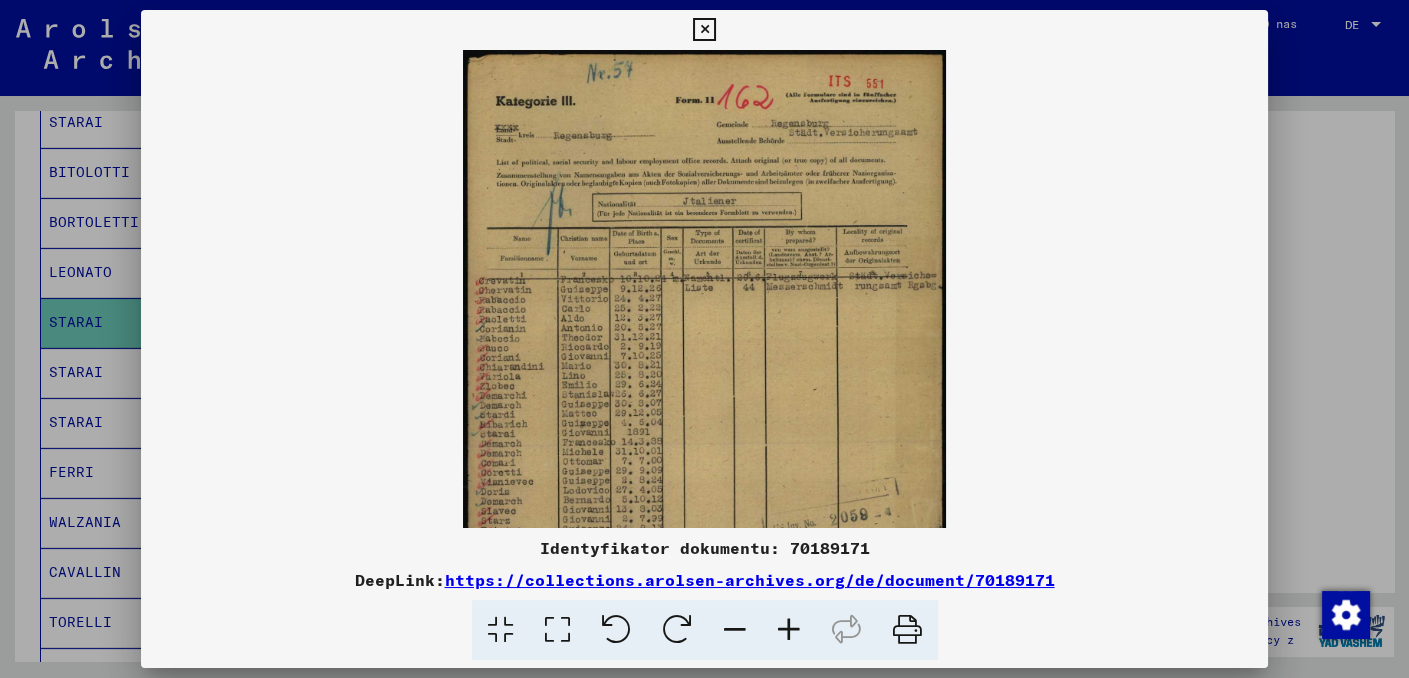 click at bounding box center [789, 630] 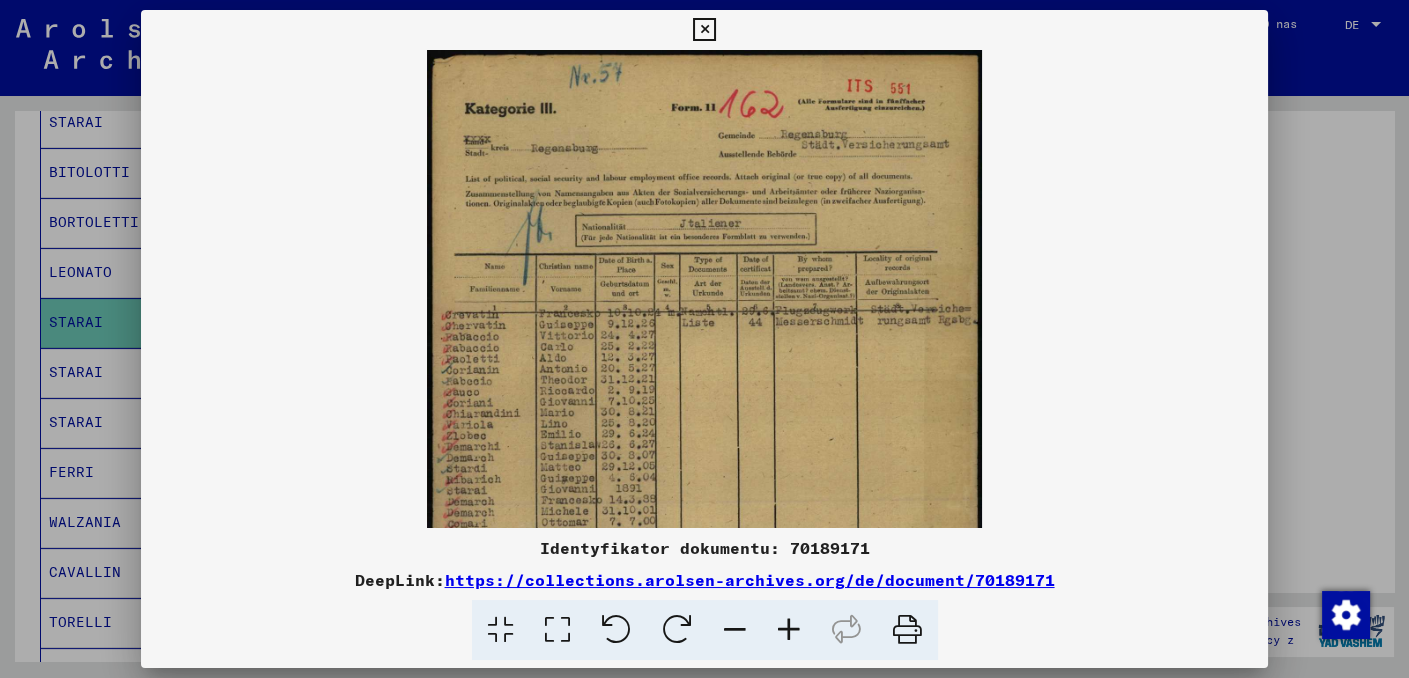 click at bounding box center (789, 630) 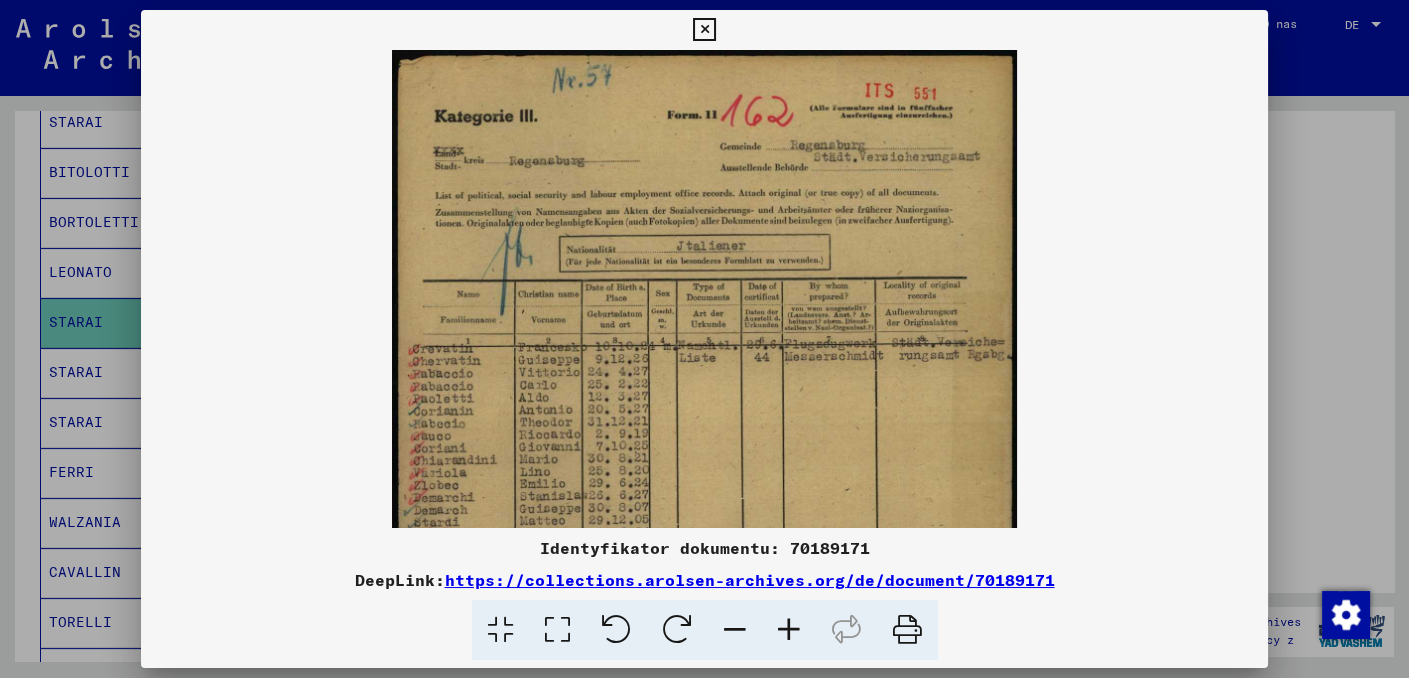 click at bounding box center [789, 630] 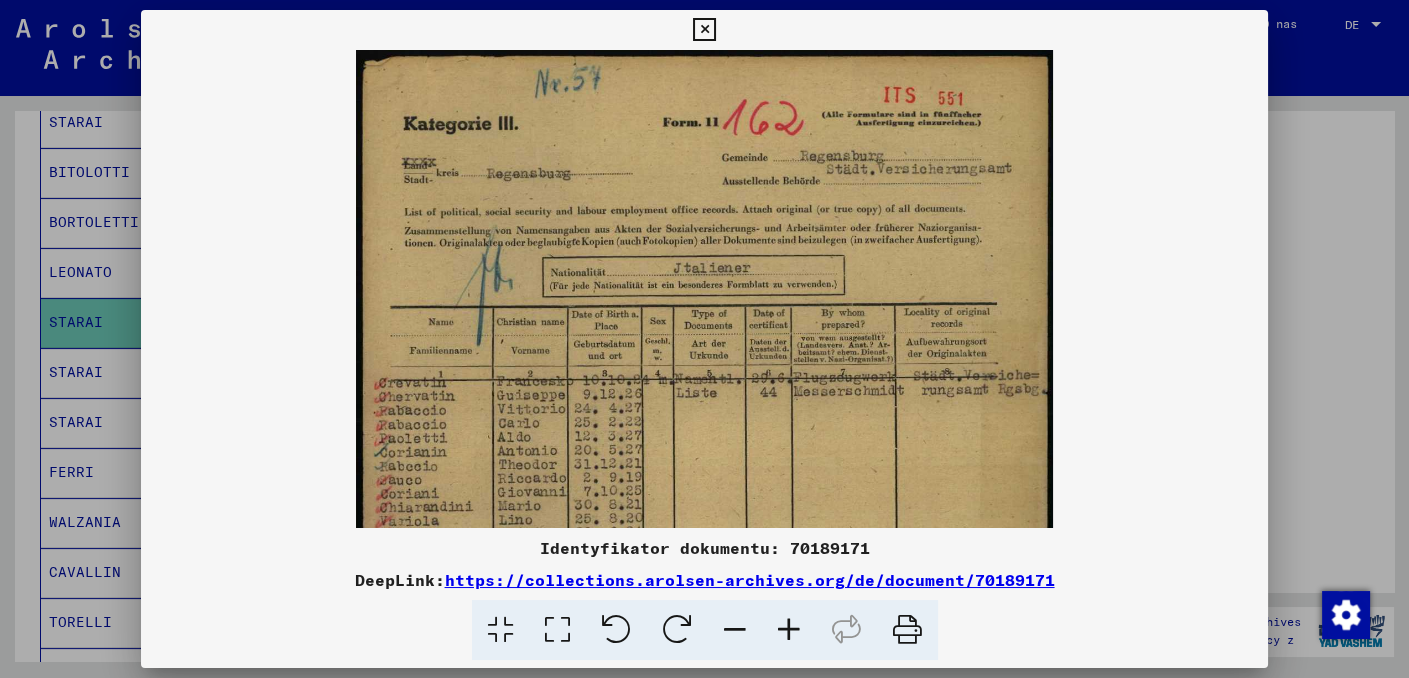 click at bounding box center [789, 630] 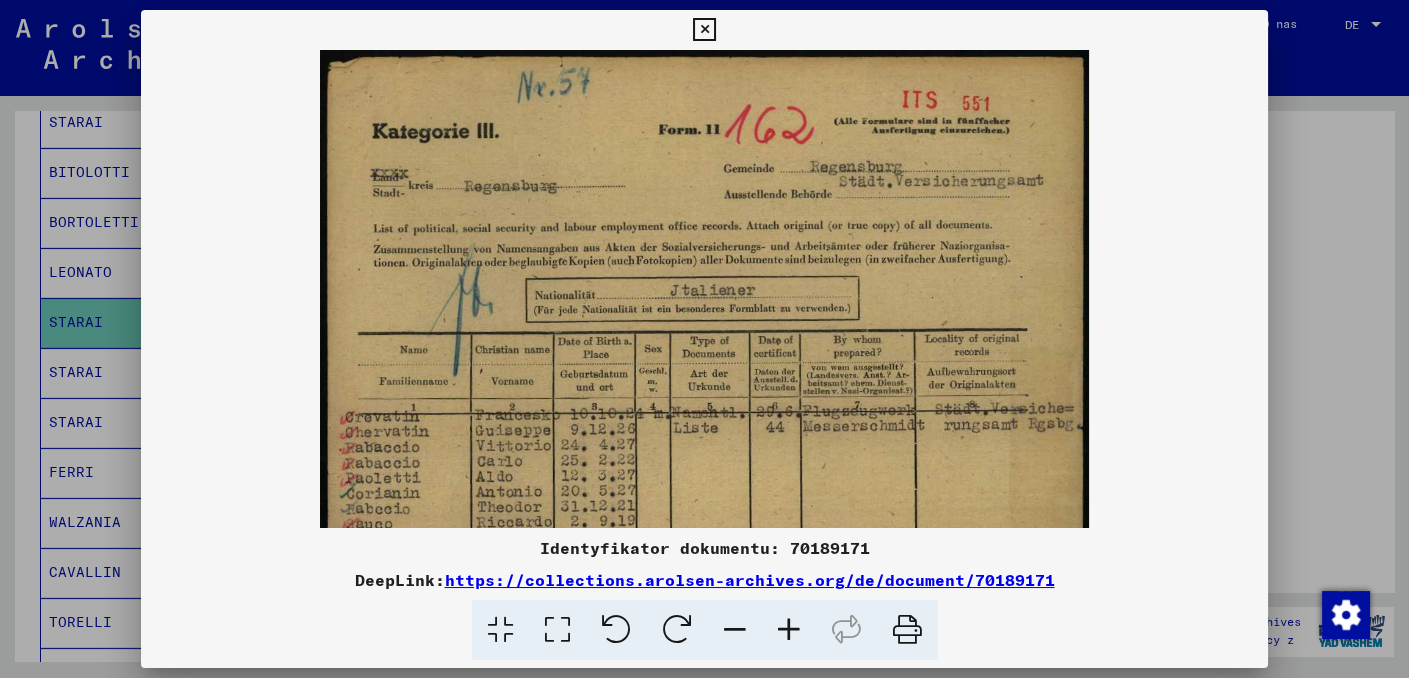 click at bounding box center [789, 630] 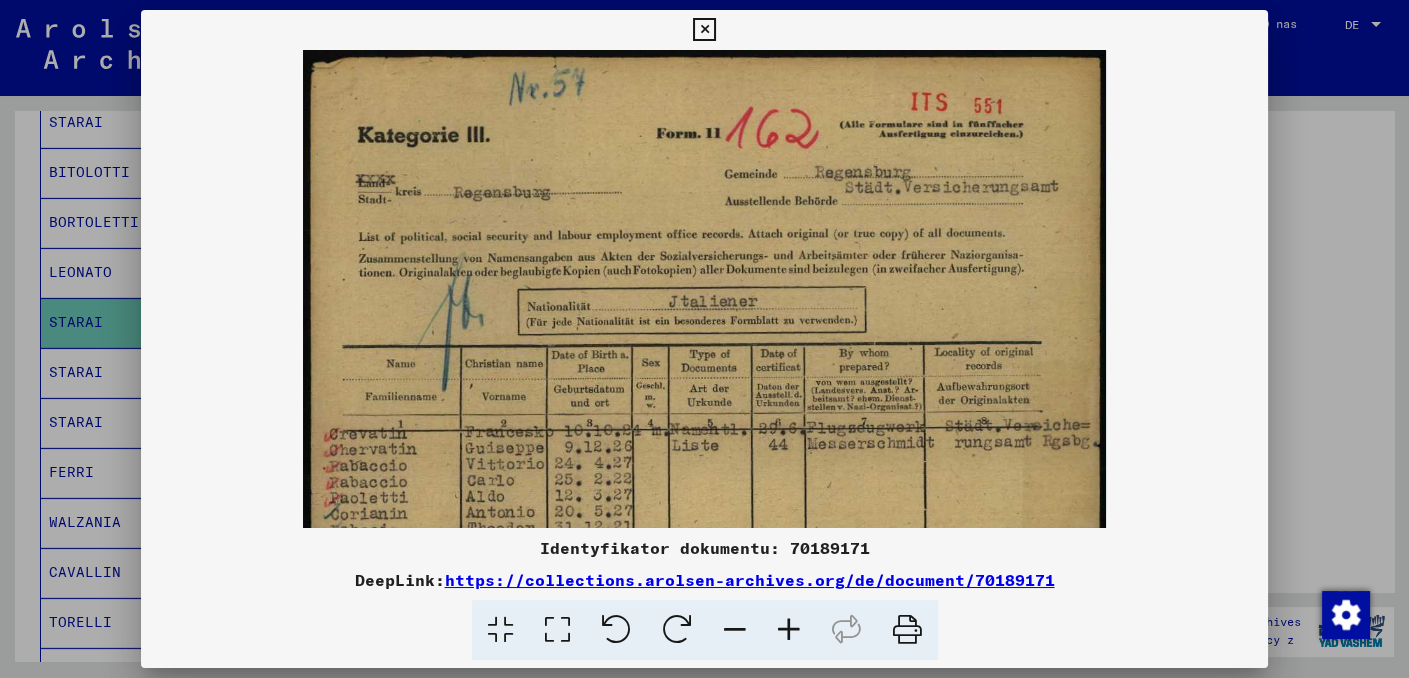 click at bounding box center [789, 630] 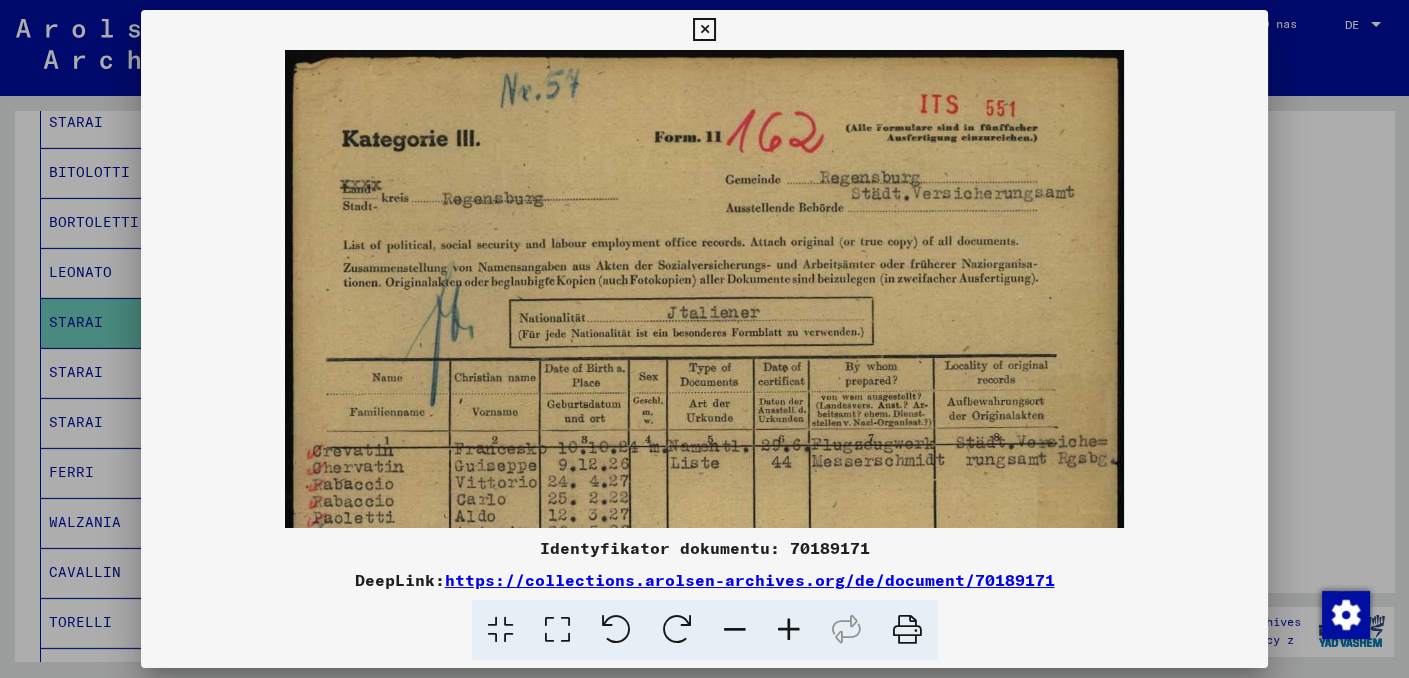 scroll, scrollTop: 151, scrollLeft: 0, axis: vertical 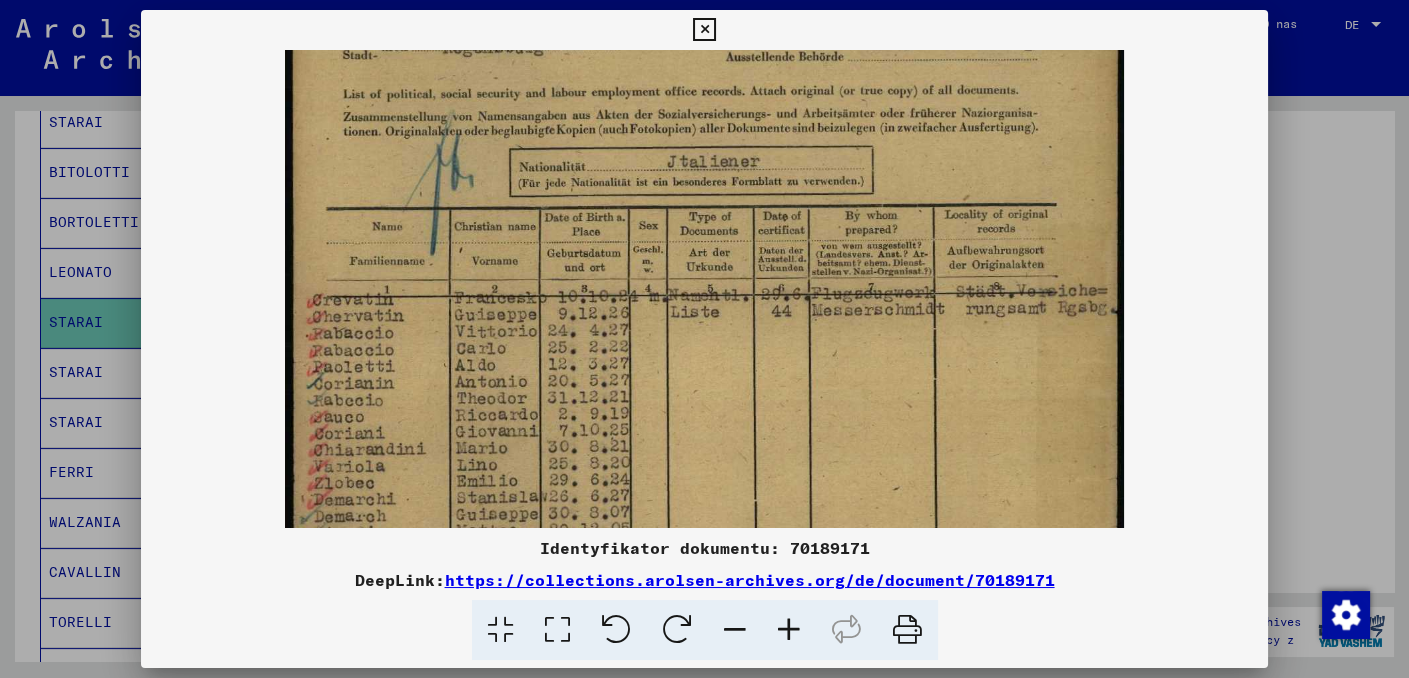 drag, startPoint x: 659, startPoint y: 319, endPoint x: 660, endPoint y: 305, distance: 14.035668 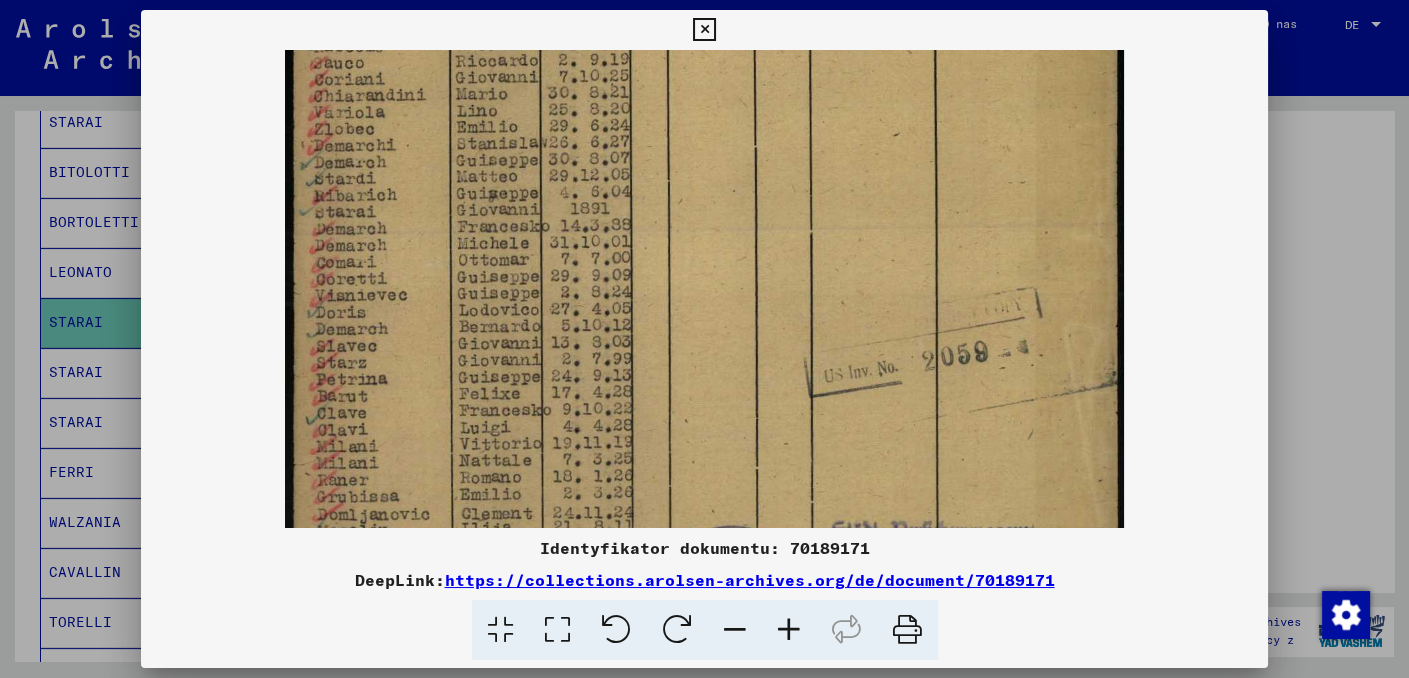 scroll, scrollTop: 505, scrollLeft: 0, axis: vertical 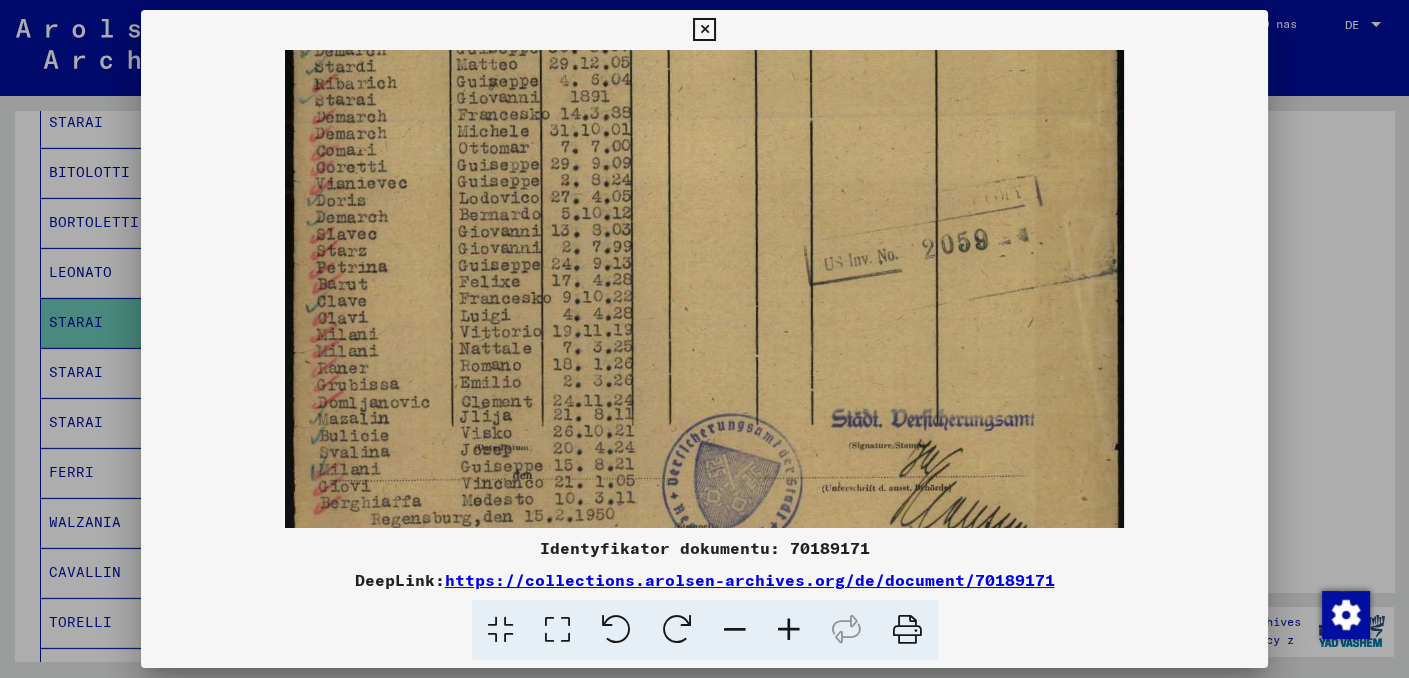 drag, startPoint x: 377, startPoint y: 416, endPoint x: 397, endPoint y: 304, distance: 113.7717 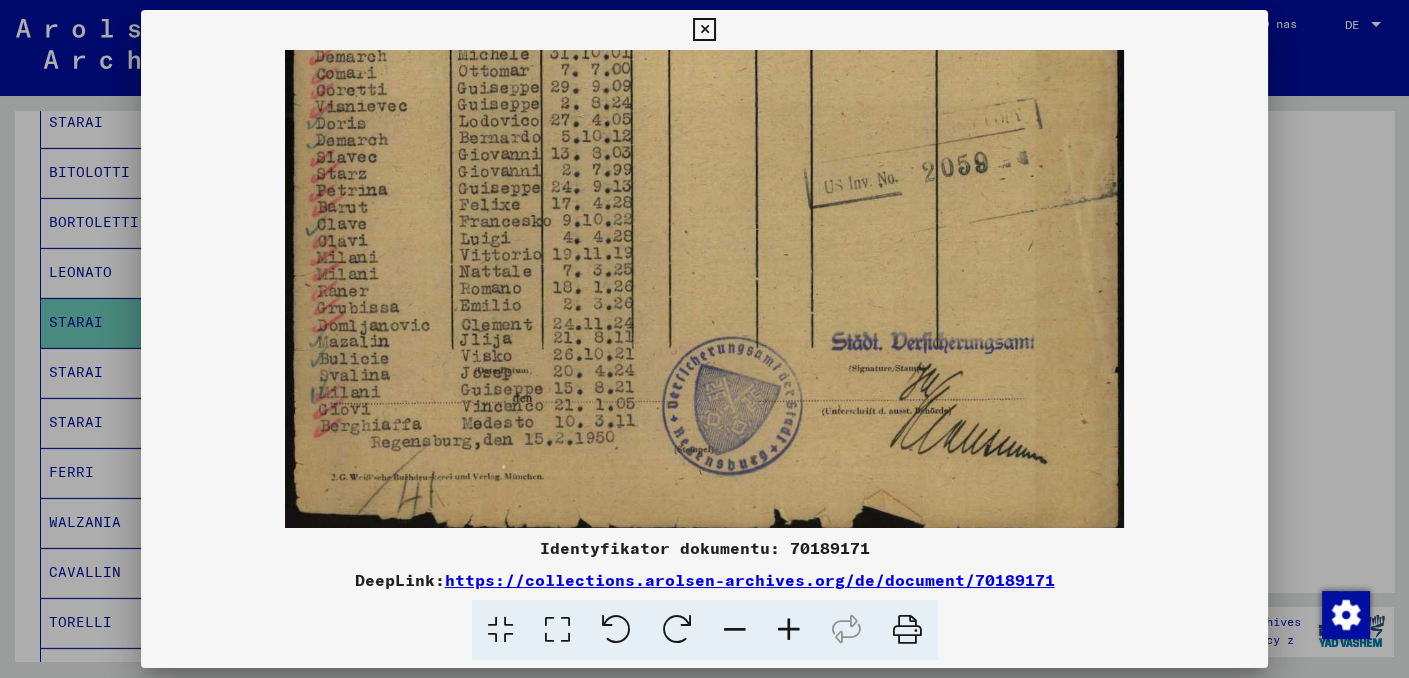 scroll, scrollTop: 668, scrollLeft: 0, axis: vertical 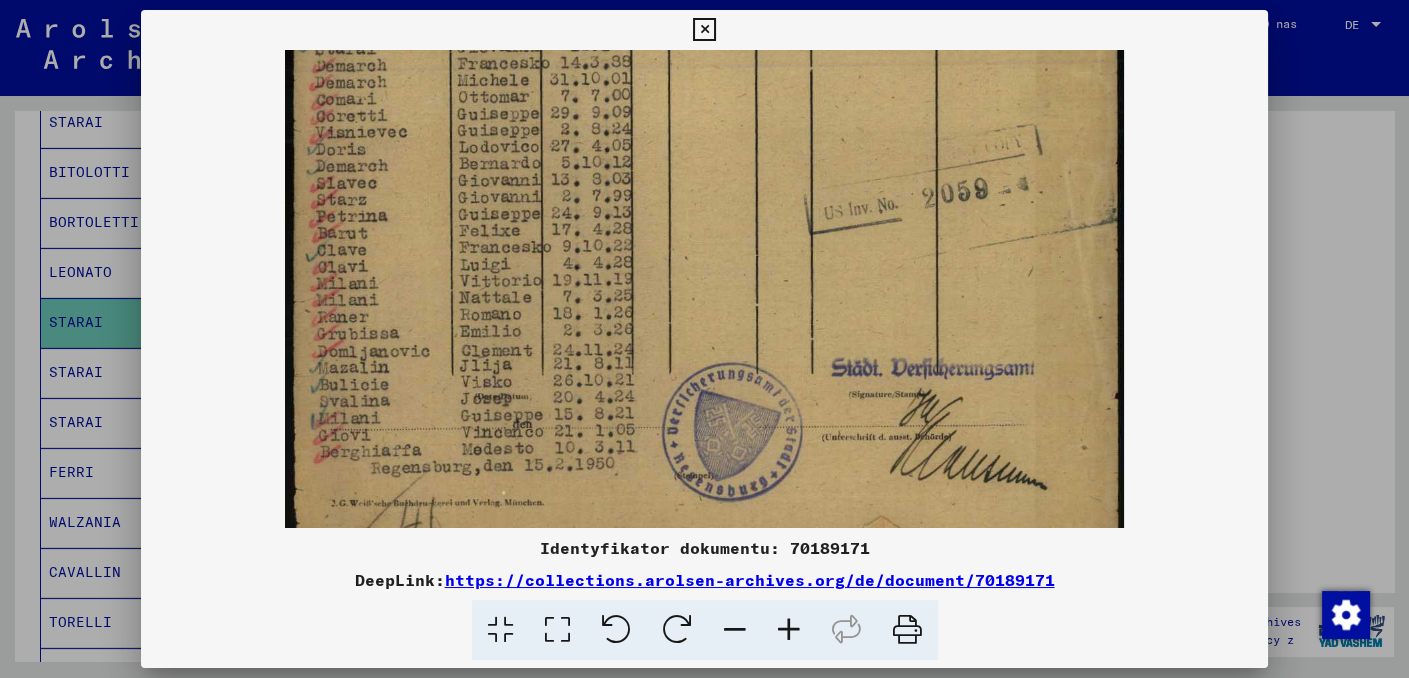drag, startPoint x: 368, startPoint y: 465, endPoint x: 383, endPoint y: 413, distance: 54.120235 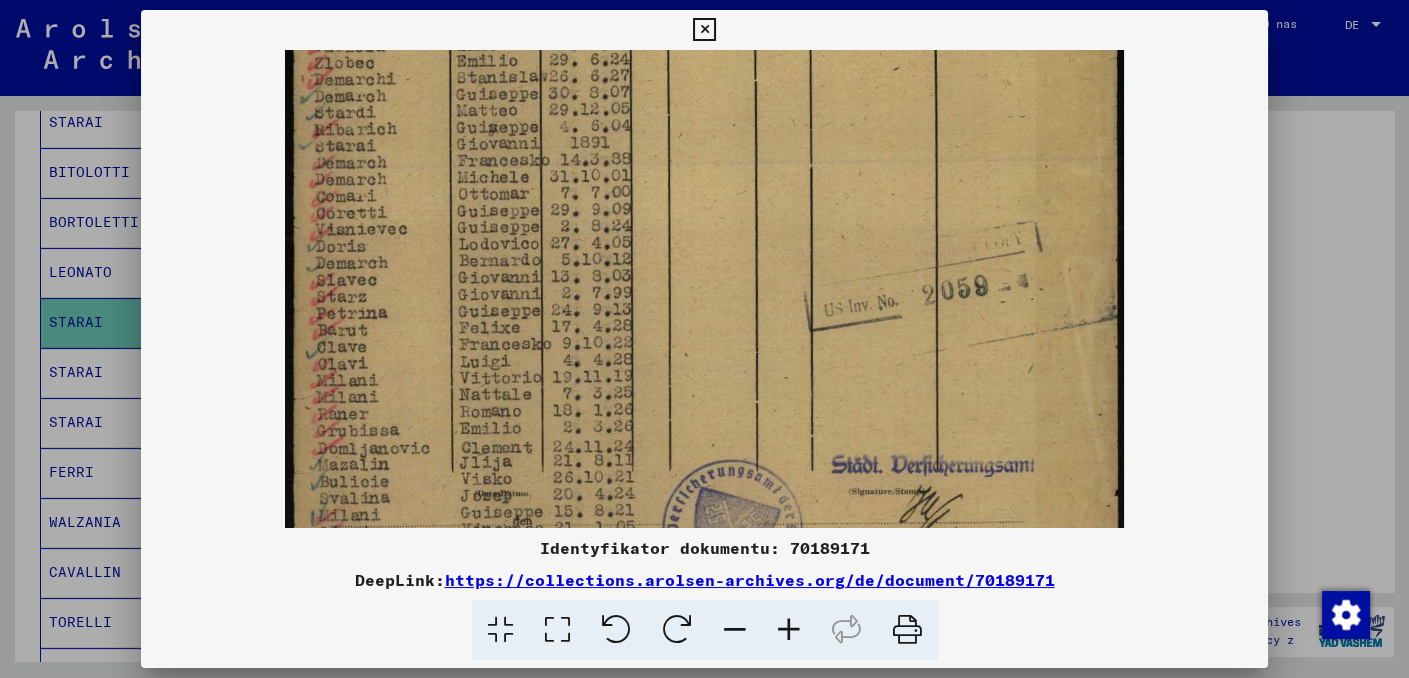 scroll, scrollTop: 569, scrollLeft: 0, axis: vertical 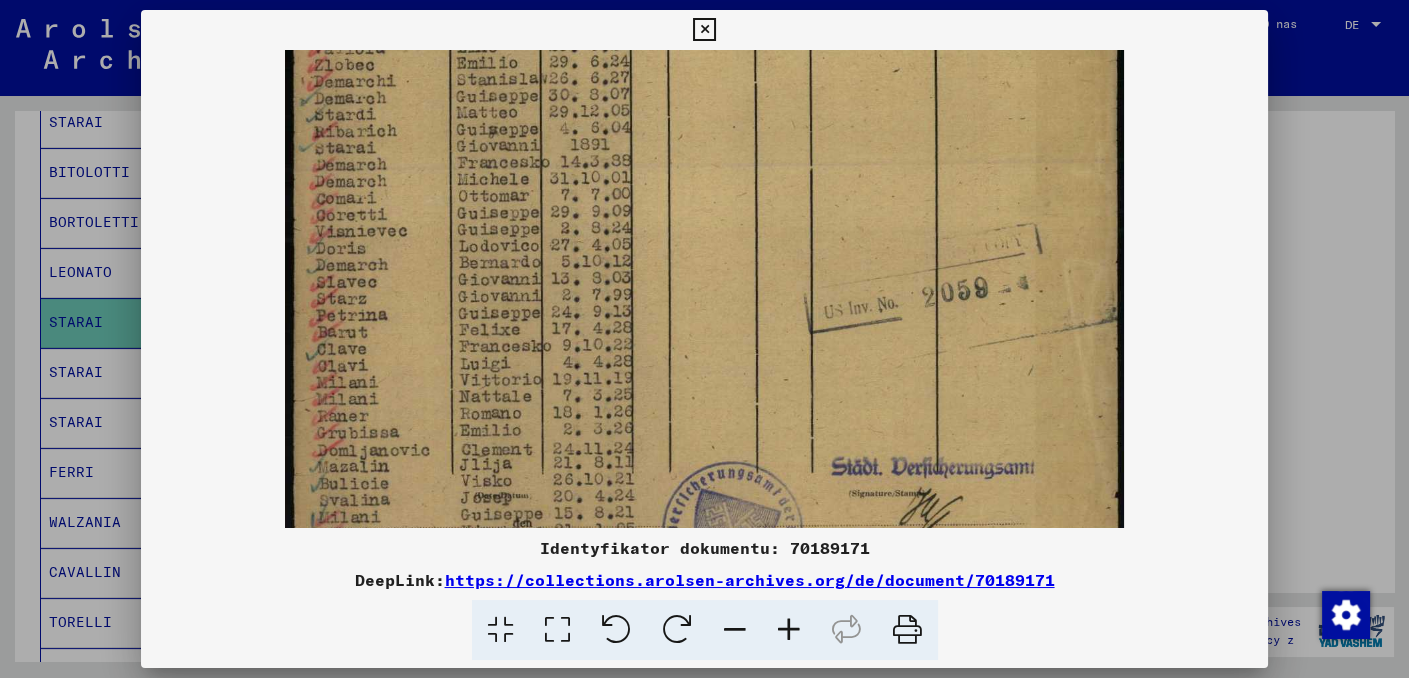 drag, startPoint x: 397, startPoint y: 268, endPoint x: 391, endPoint y: 366, distance: 98.1835 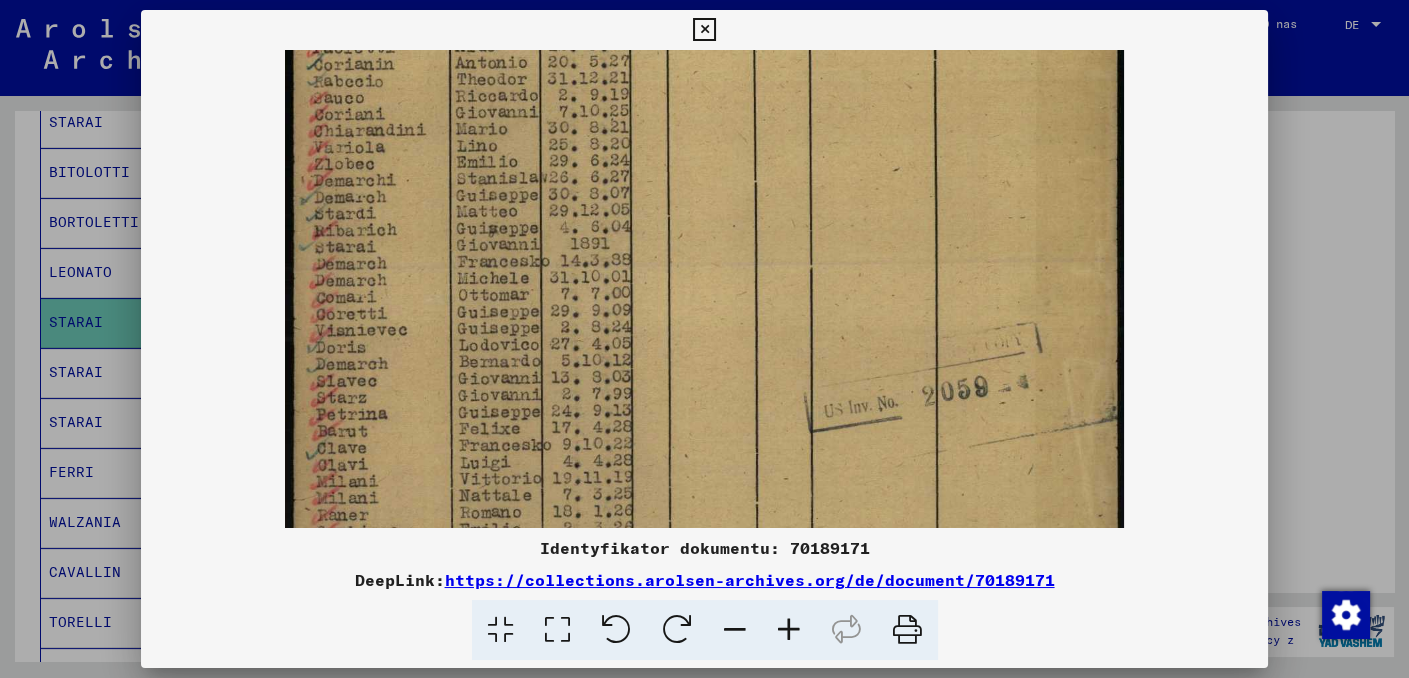 scroll, scrollTop: 468, scrollLeft: 0, axis: vertical 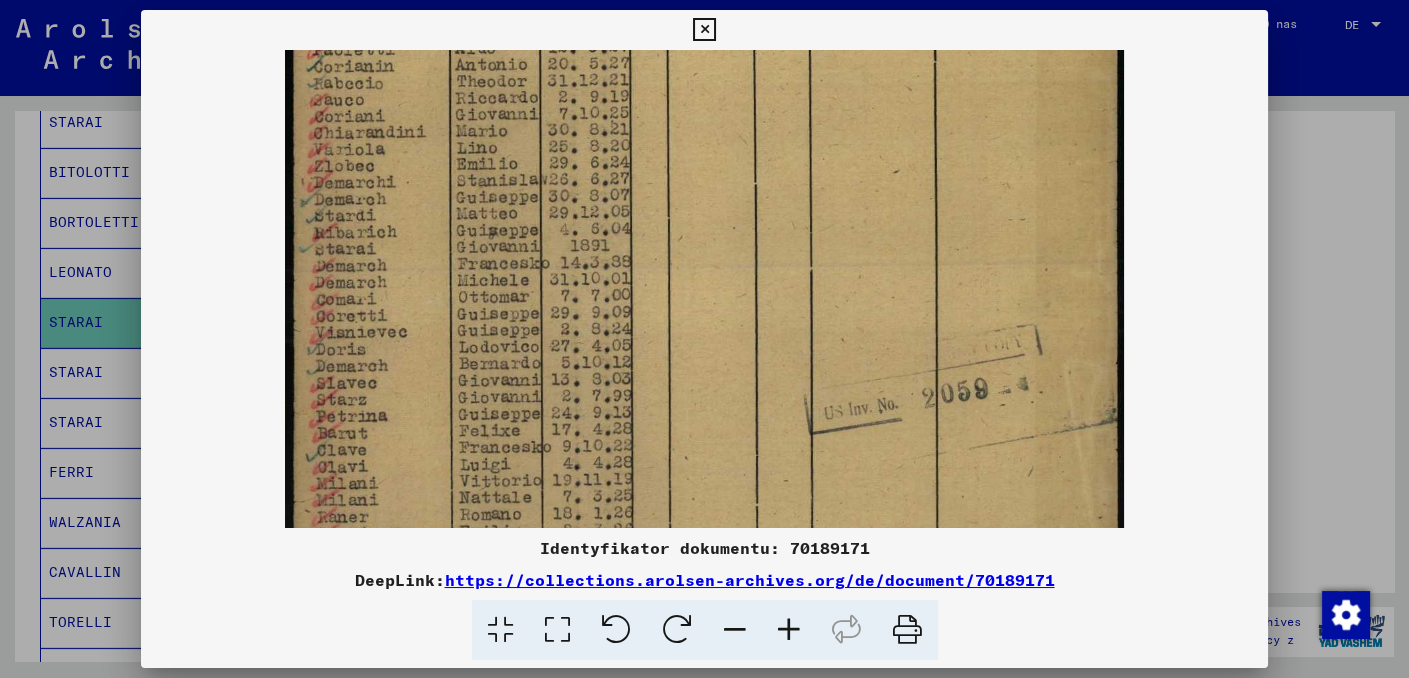 drag, startPoint x: 413, startPoint y: 264, endPoint x: 404, endPoint y: 370, distance: 106.381386 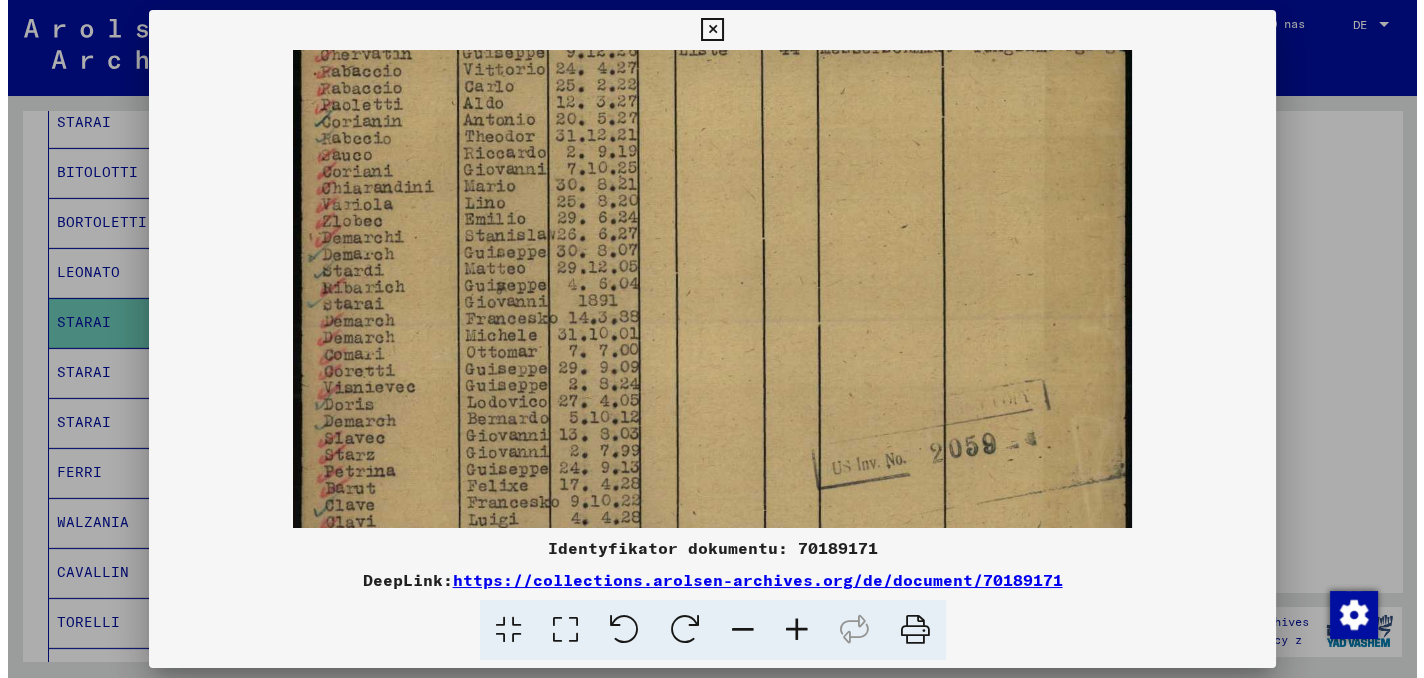 scroll, scrollTop: 411, scrollLeft: 0, axis: vertical 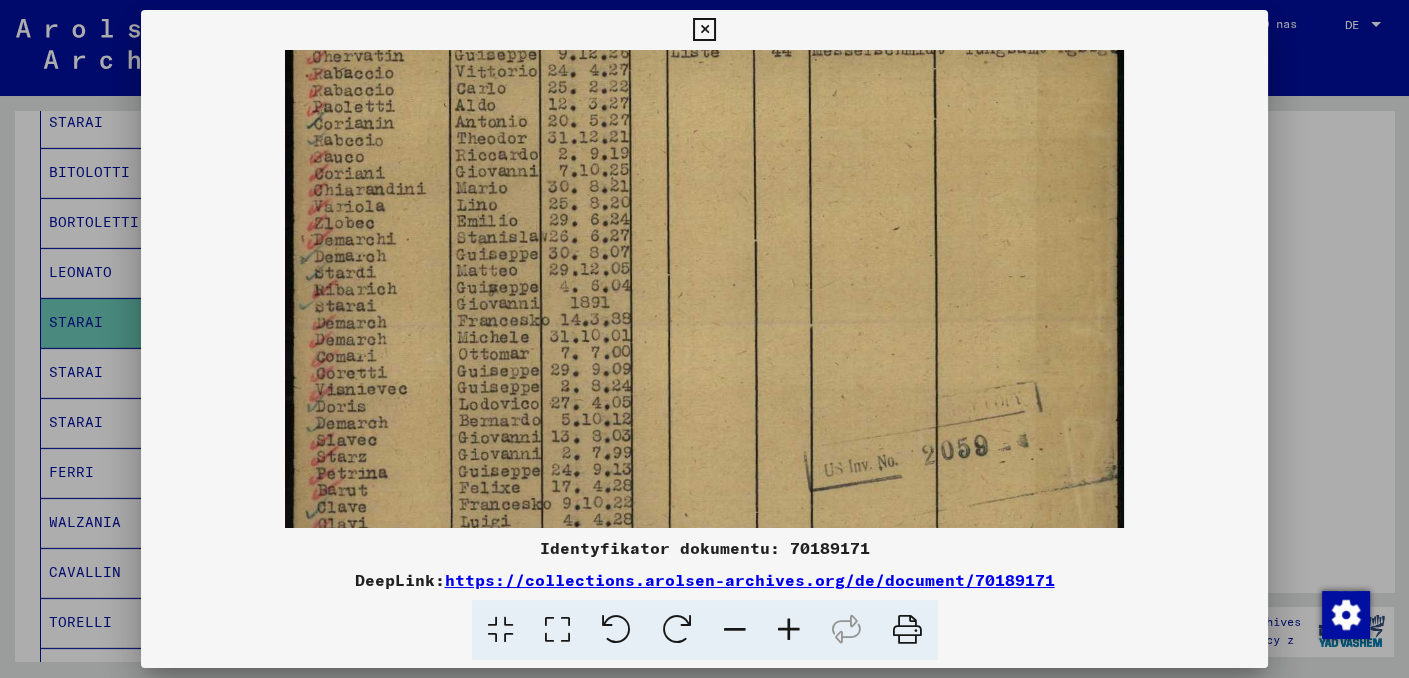 drag, startPoint x: 422, startPoint y: 239, endPoint x: 407, endPoint y: 304, distance: 66.70832 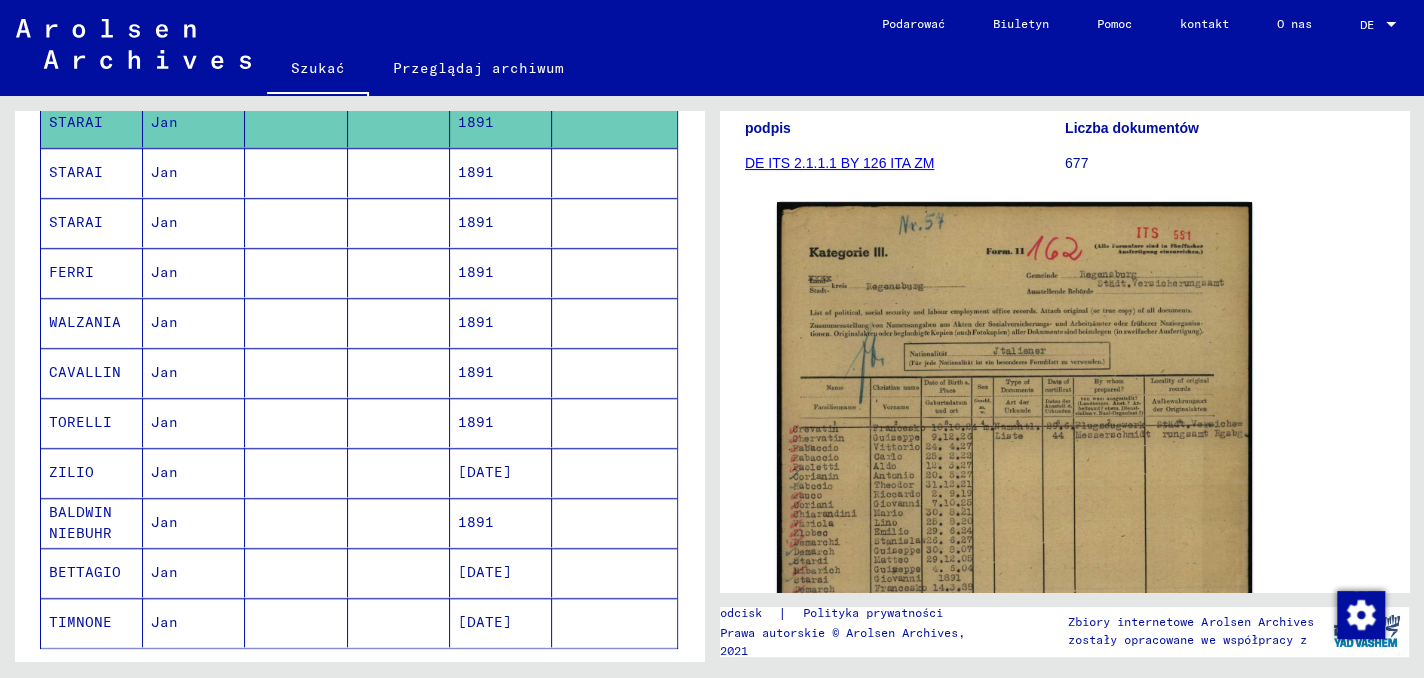scroll, scrollTop: 1128, scrollLeft: 0, axis: vertical 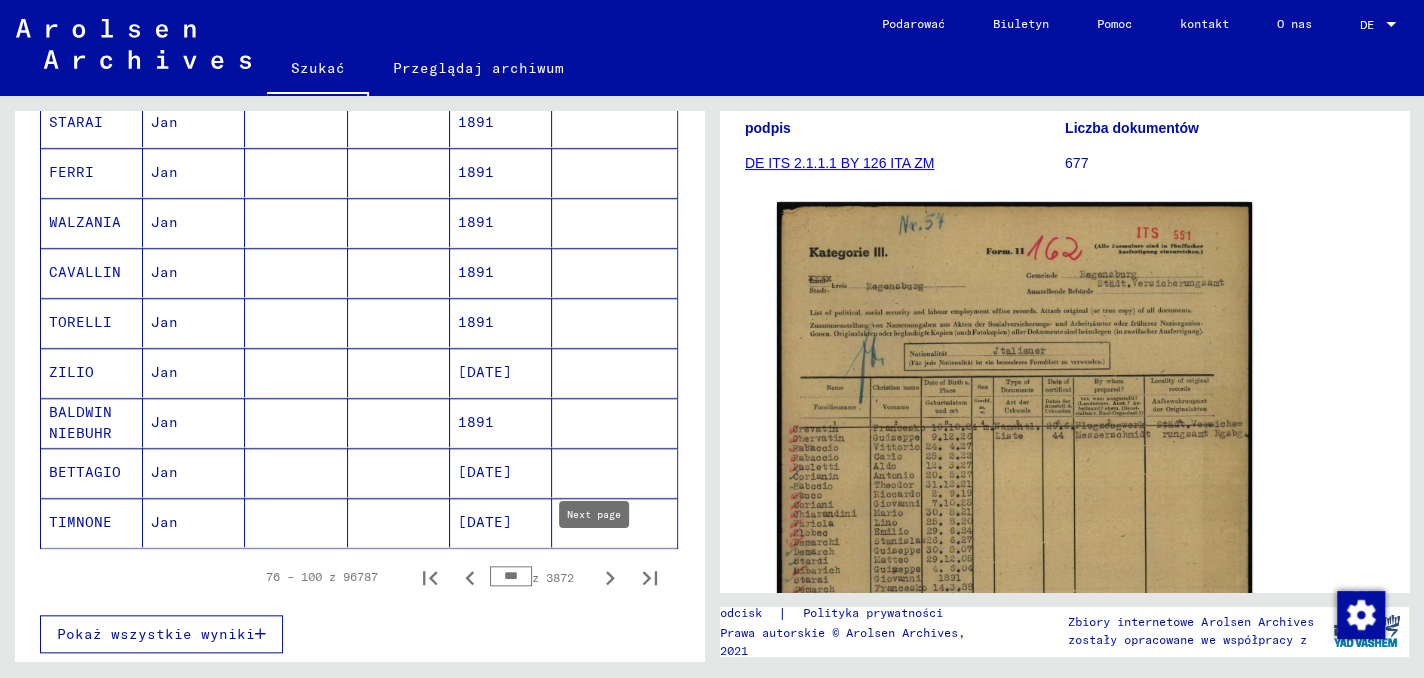 click 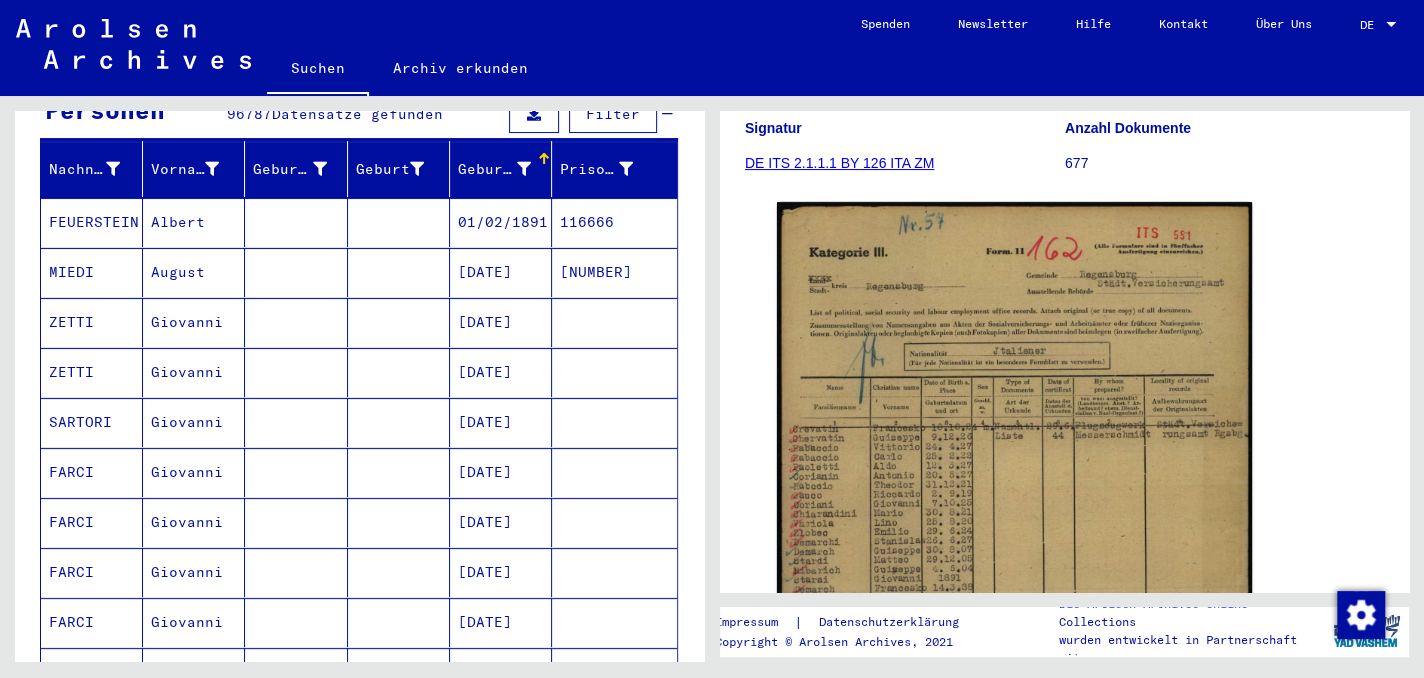 scroll, scrollTop: 328, scrollLeft: 0, axis: vertical 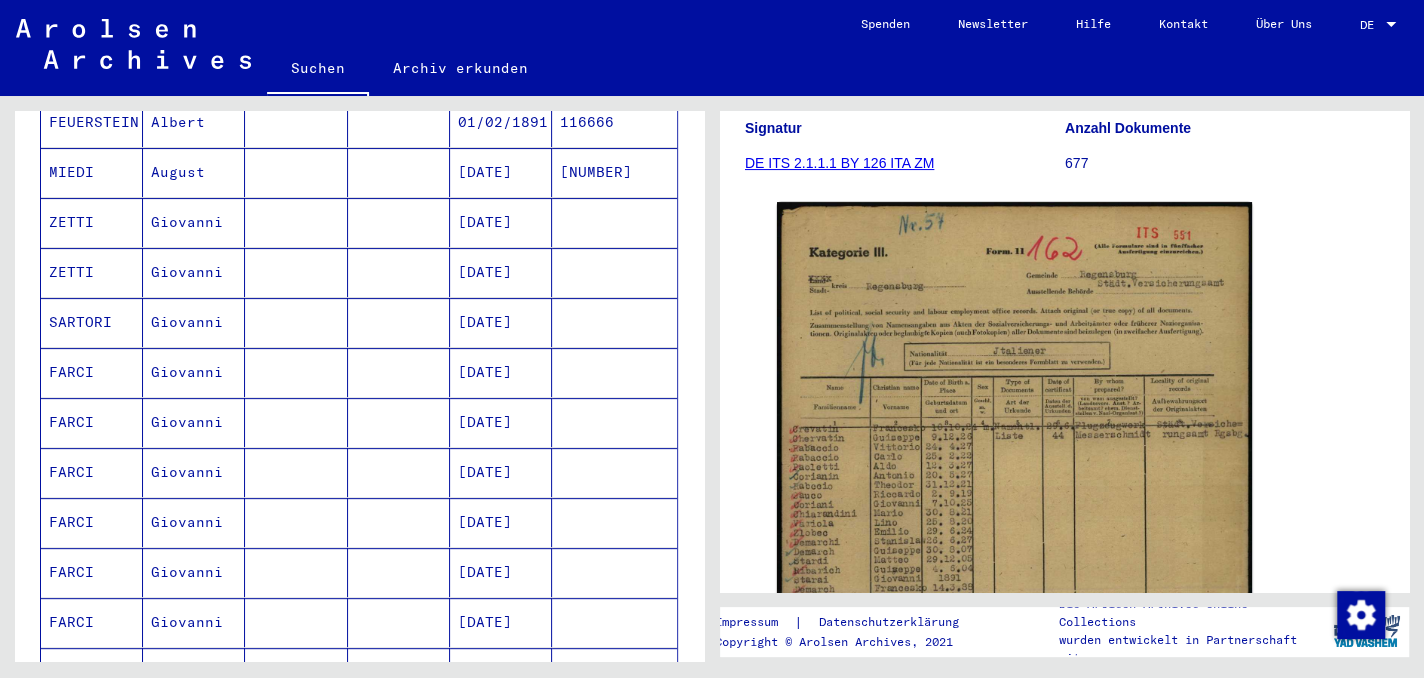 click on "Giovanni" at bounding box center [194, 372] 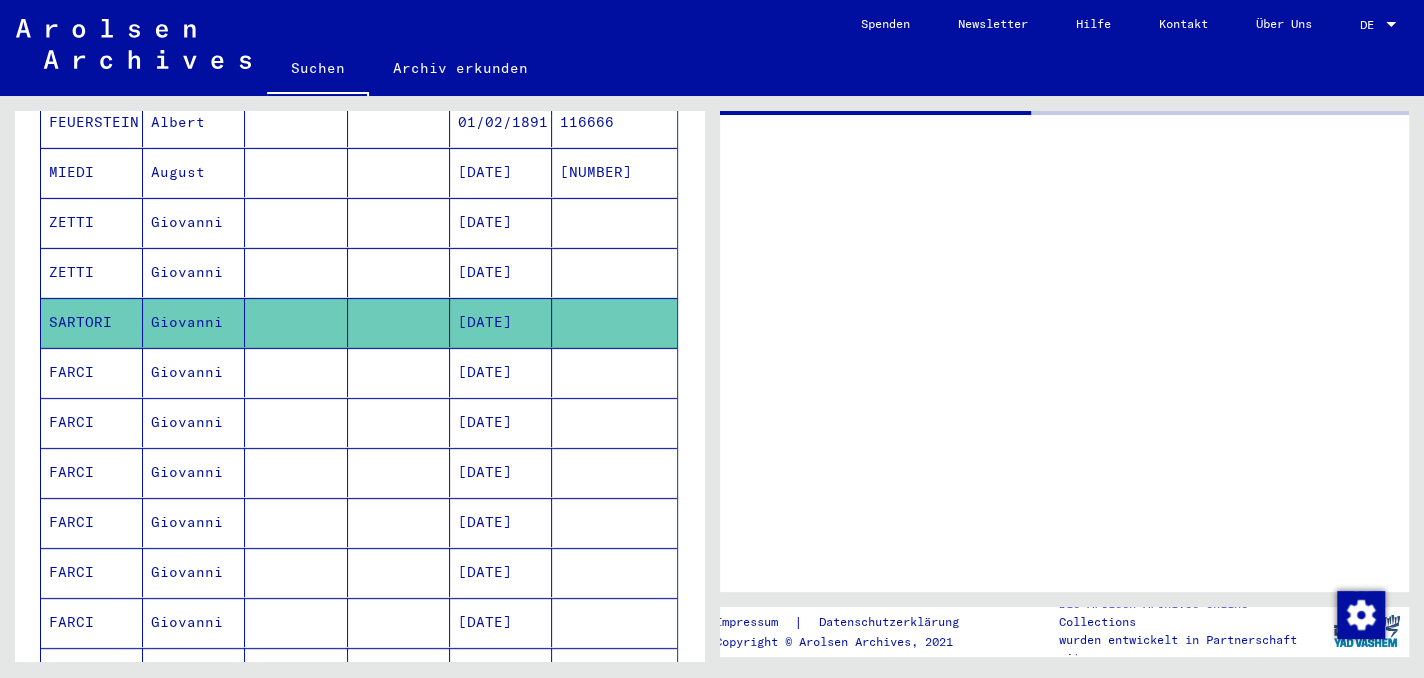 scroll, scrollTop: 0, scrollLeft: 0, axis: both 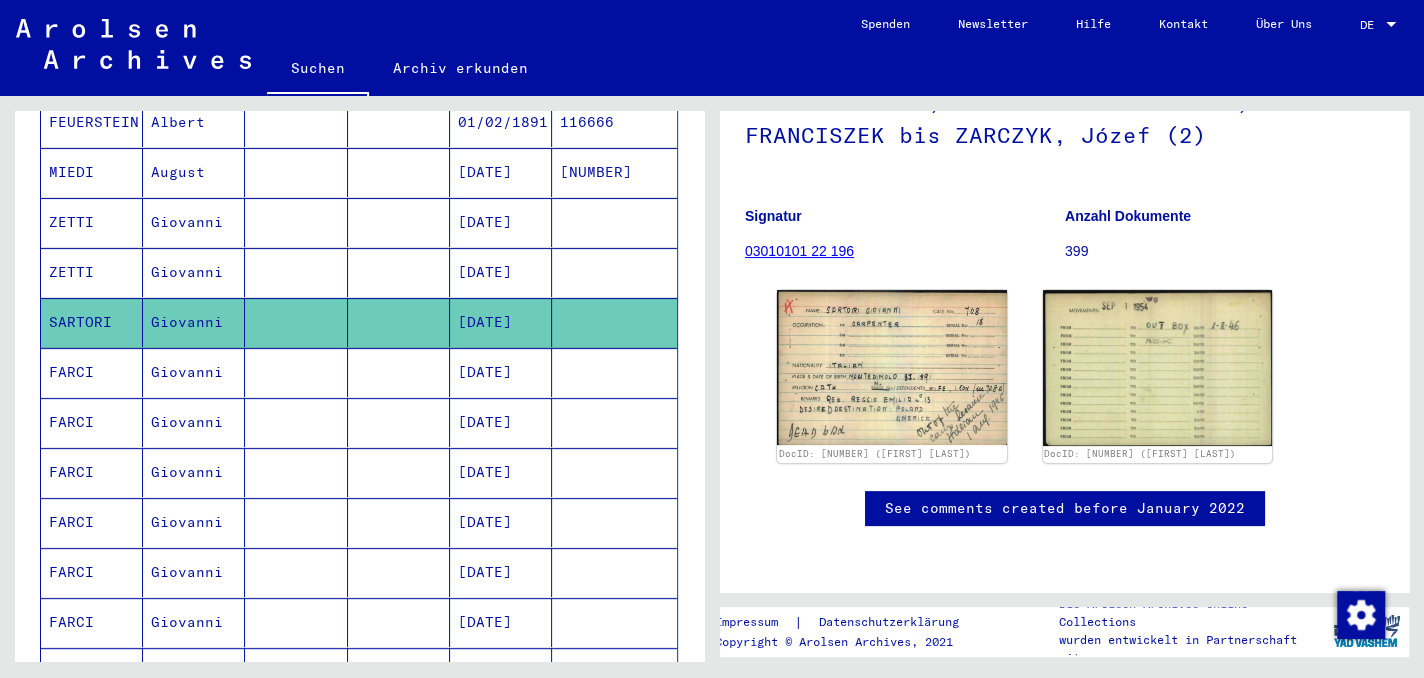 click on "Giovanni" at bounding box center (194, 422) 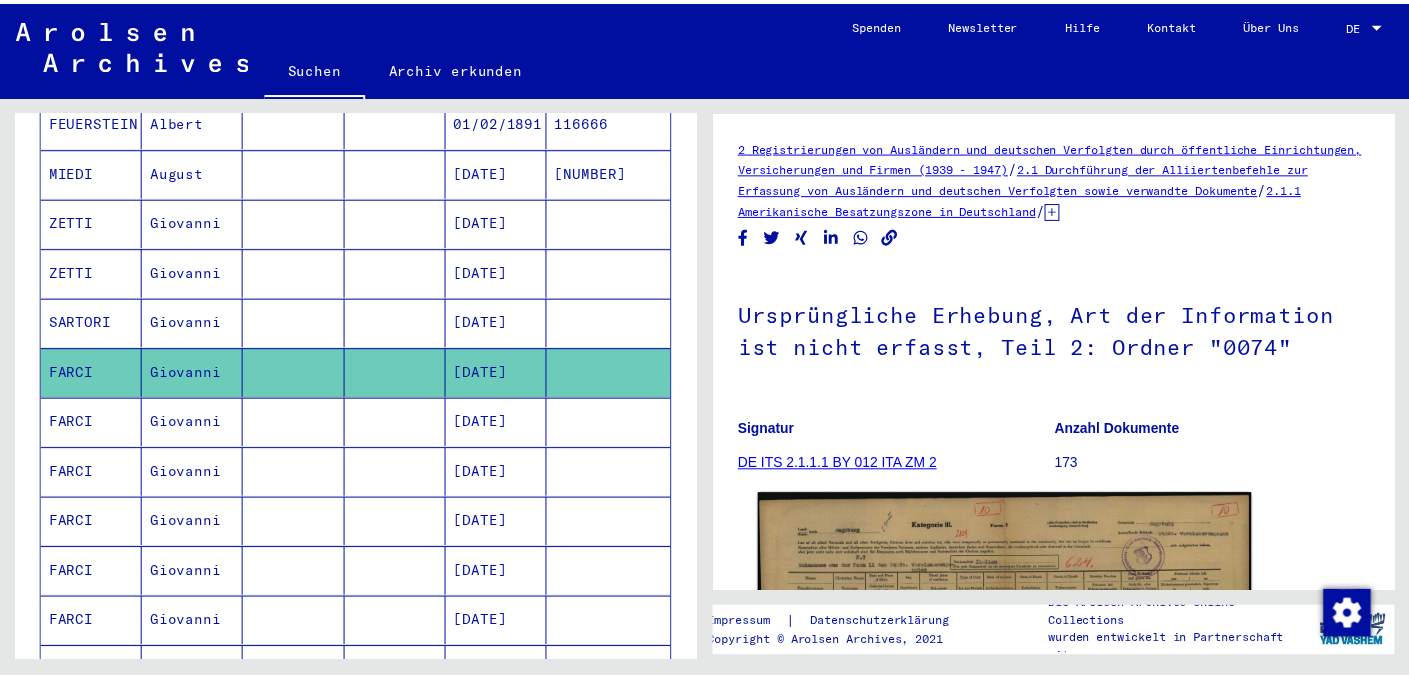 scroll, scrollTop: 400, scrollLeft: 0, axis: vertical 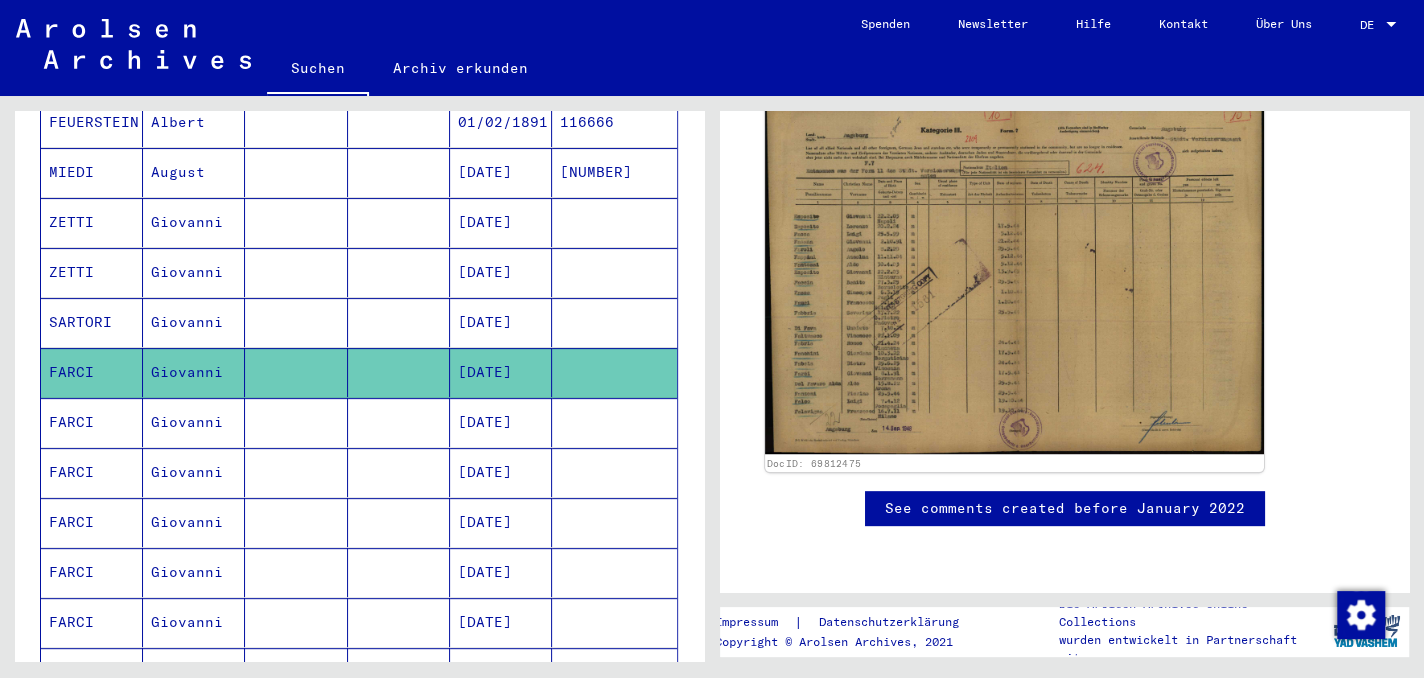 click 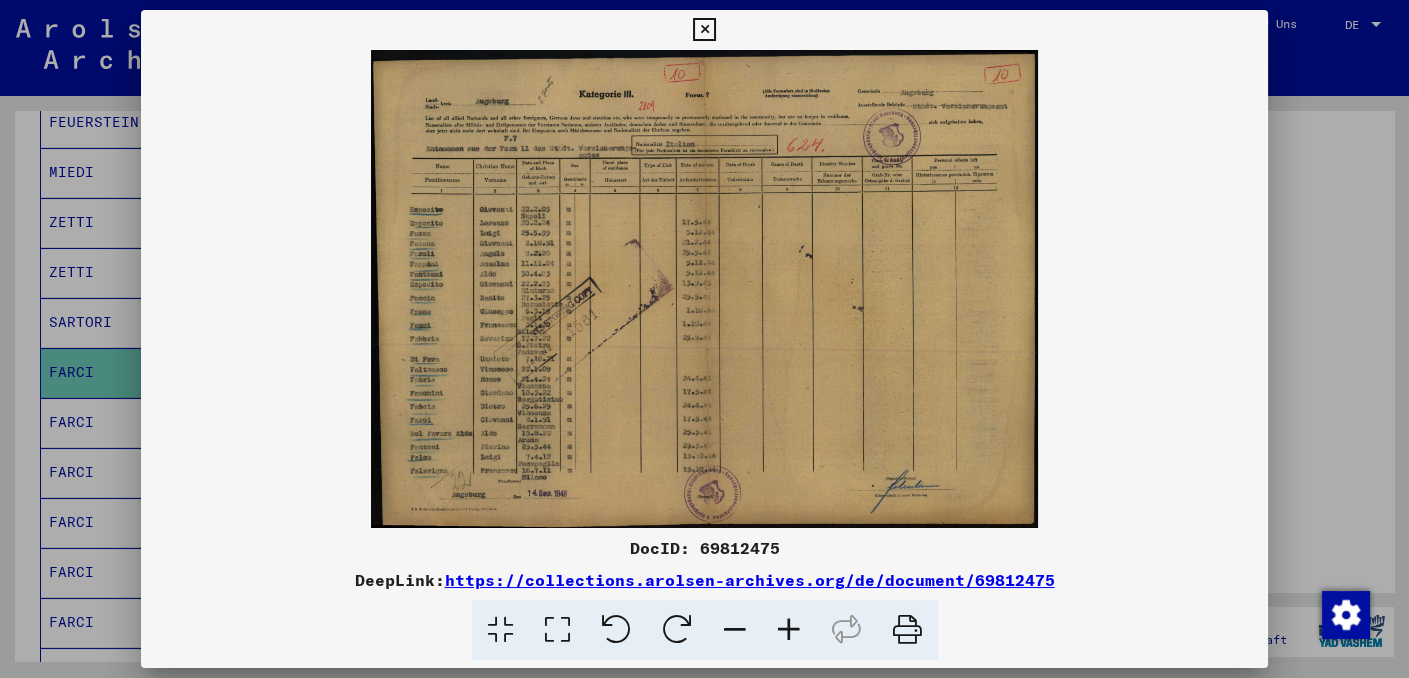 click at bounding box center [789, 630] 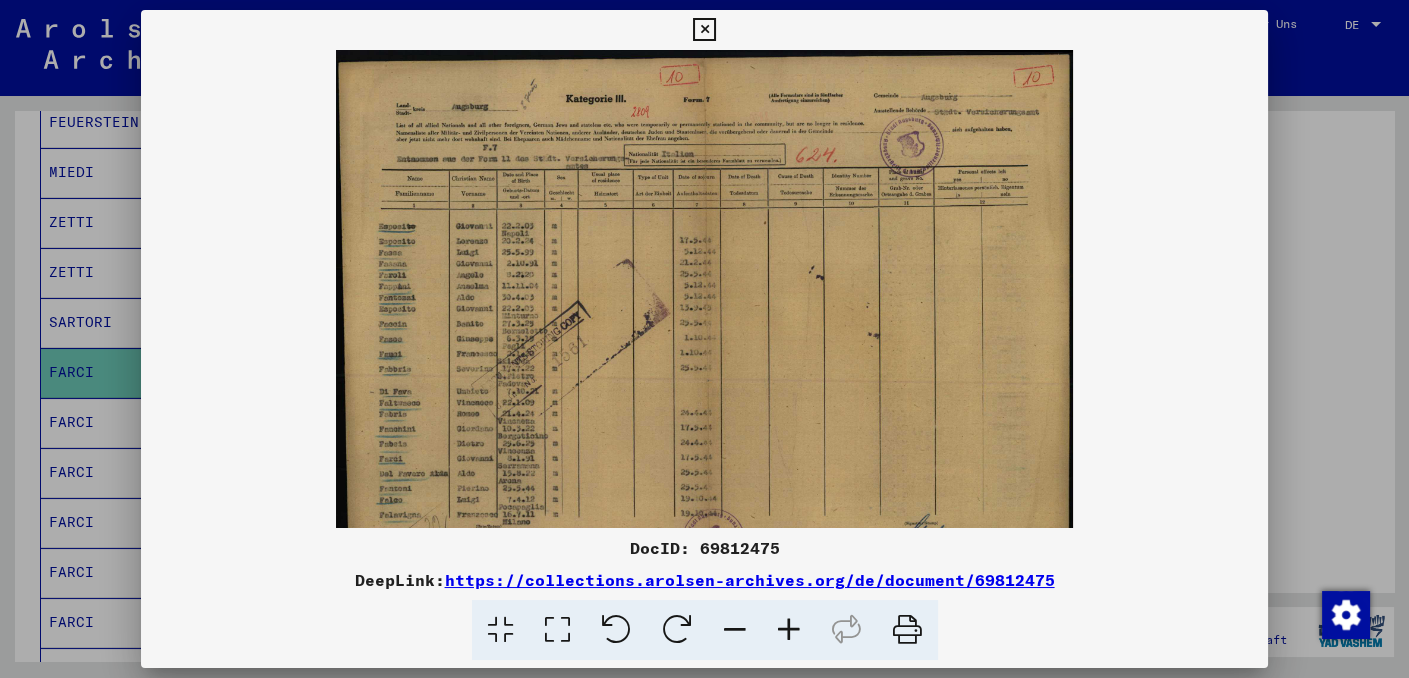 click at bounding box center (789, 630) 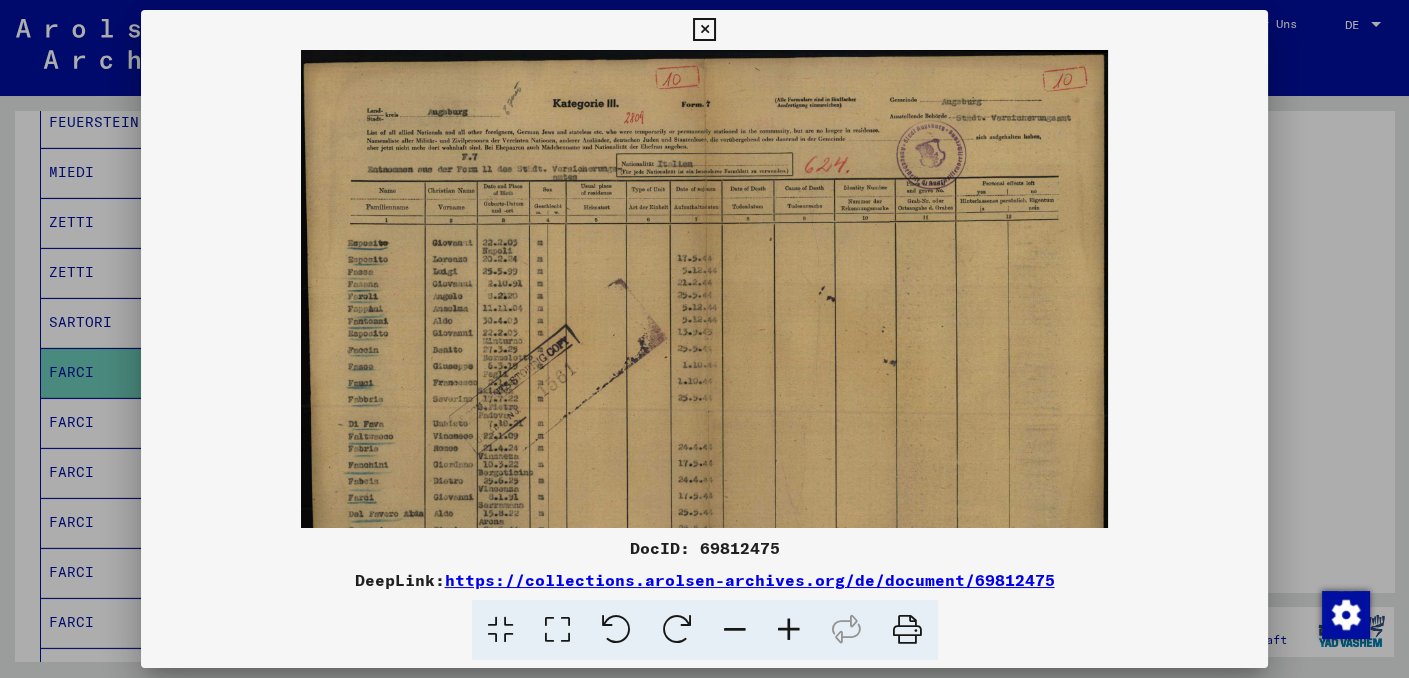 click at bounding box center [789, 630] 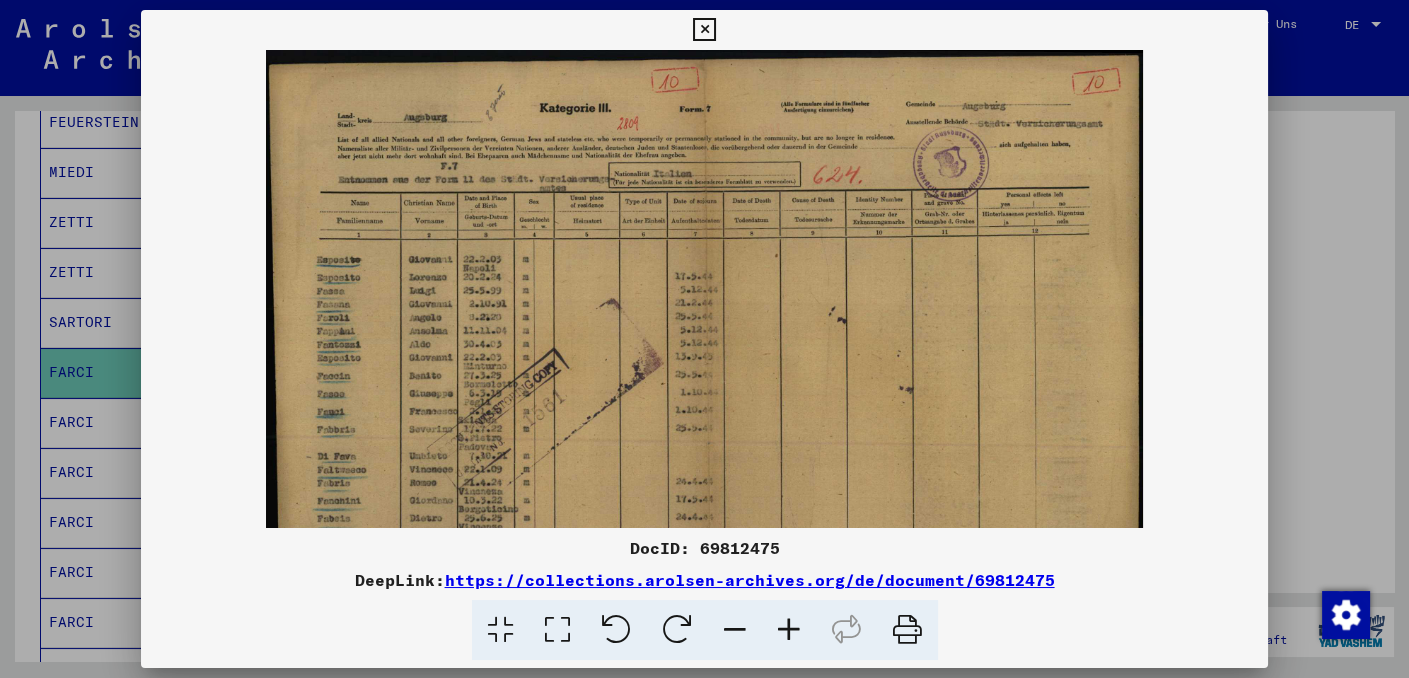 click at bounding box center [789, 630] 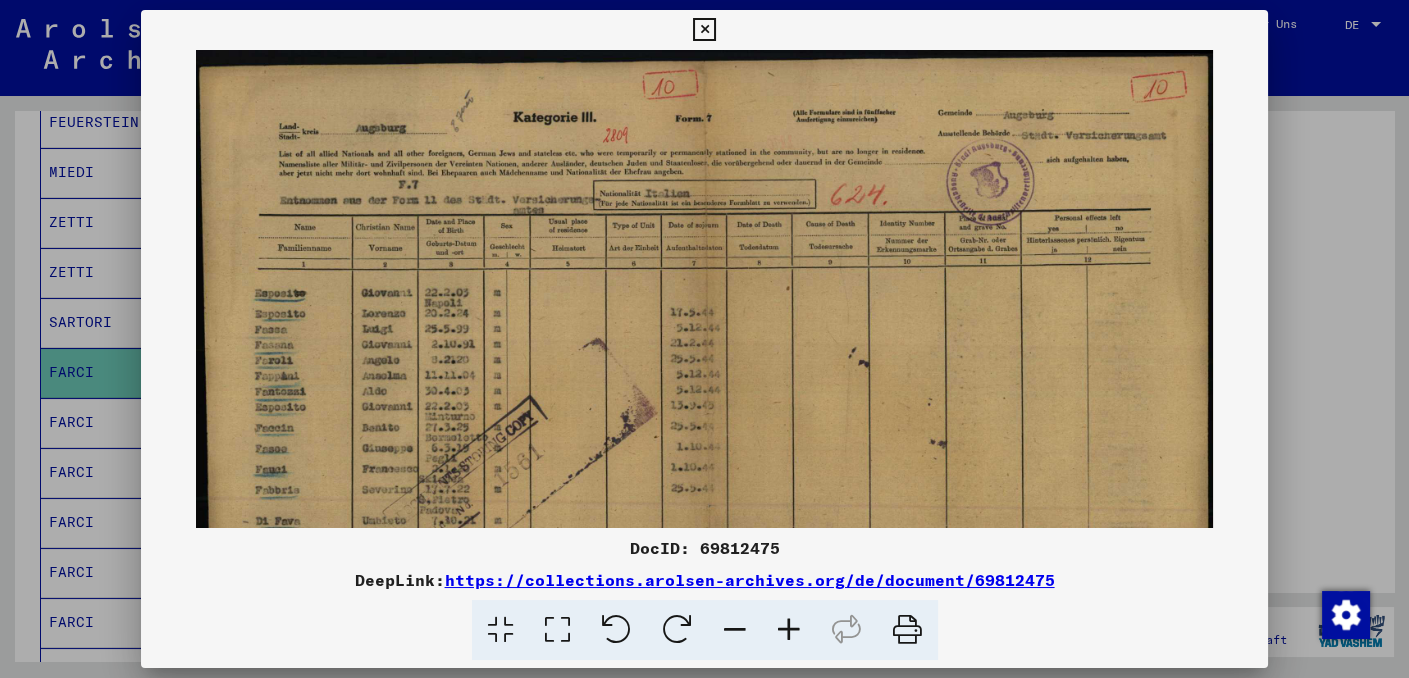 click at bounding box center [789, 630] 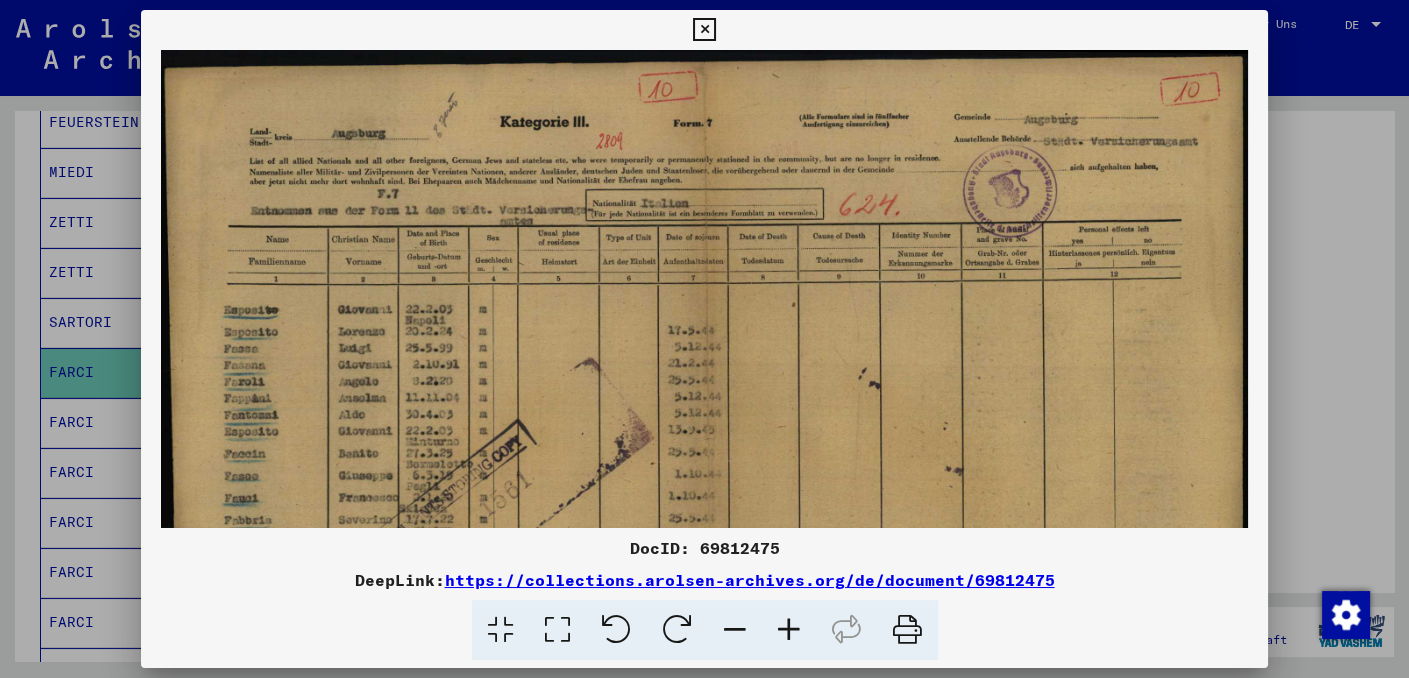 click at bounding box center [789, 630] 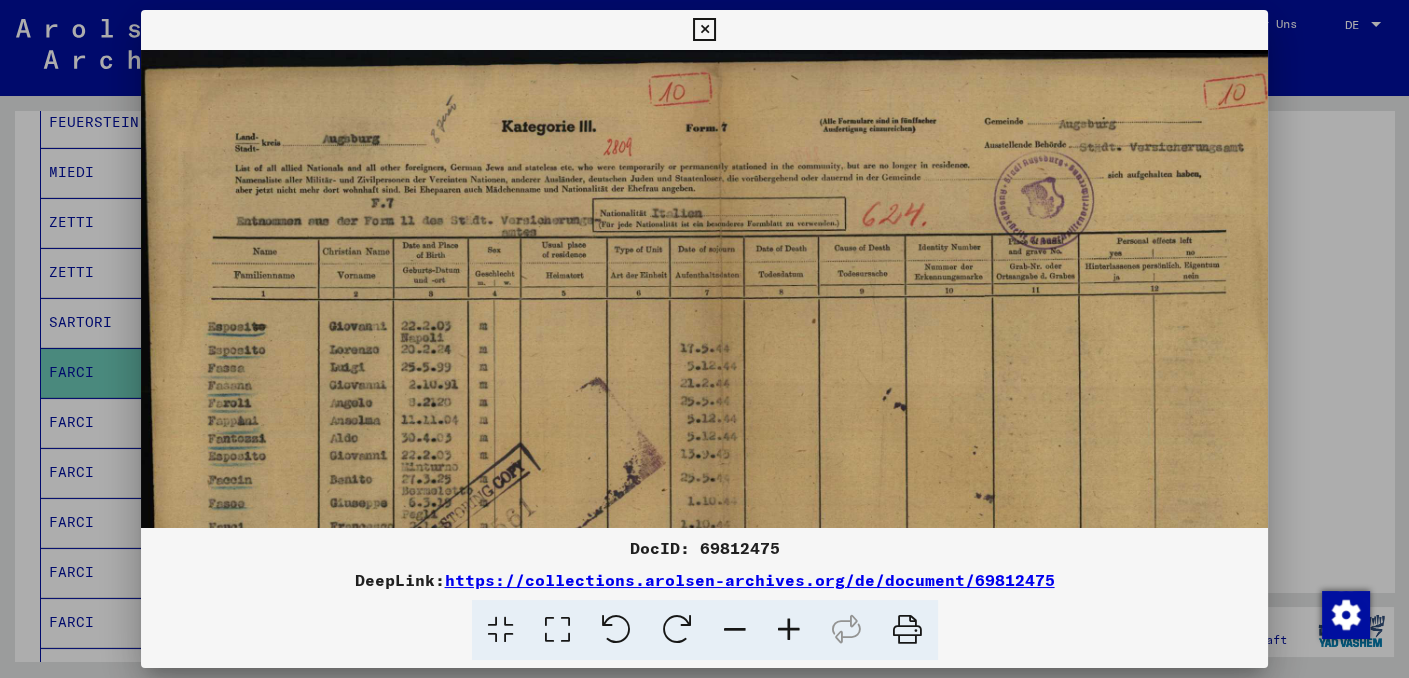 click at bounding box center [789, 630] 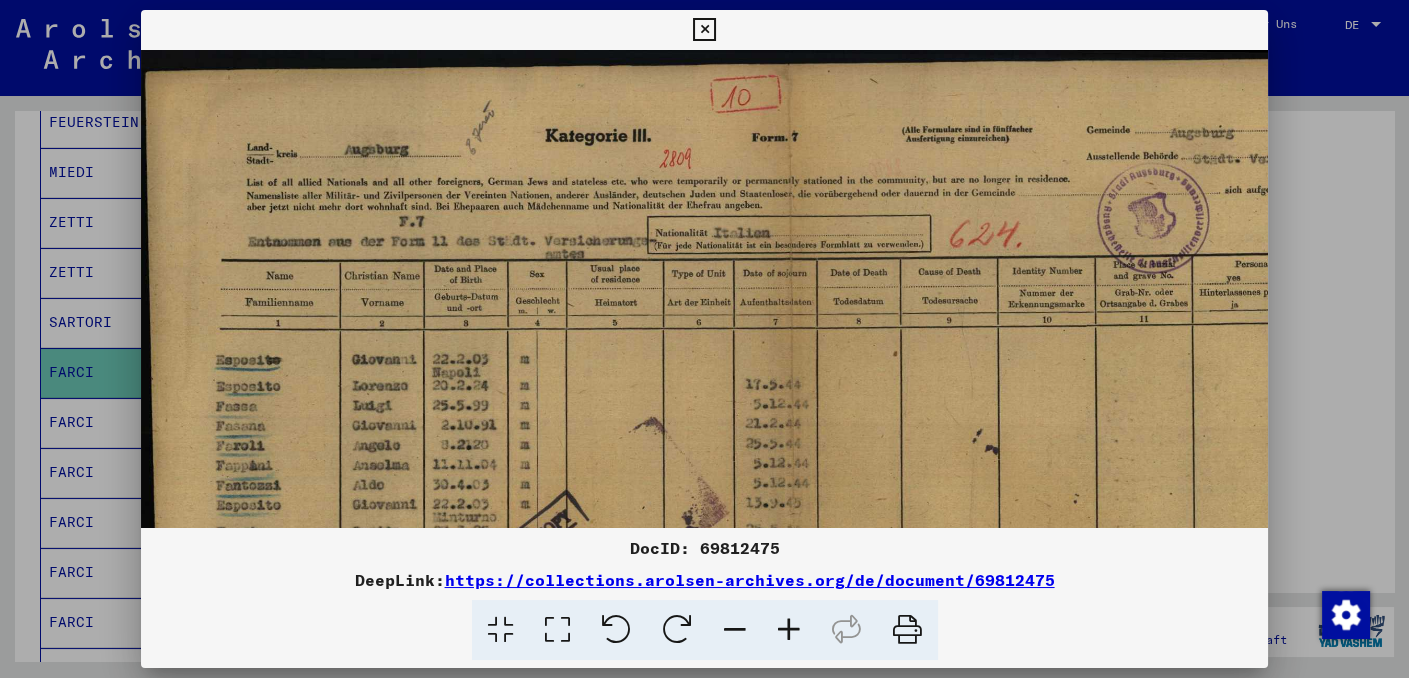click at bounding box center [789, 630] 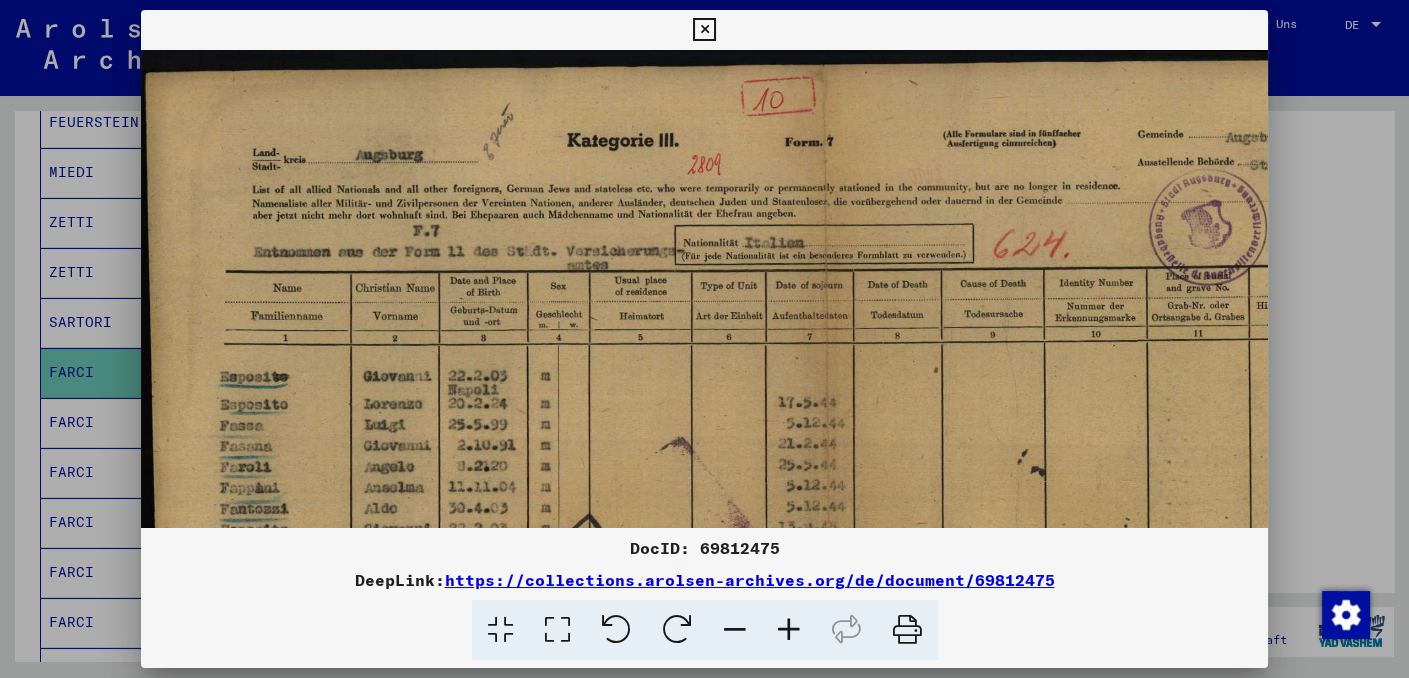 click at bounding box center [789, 630] 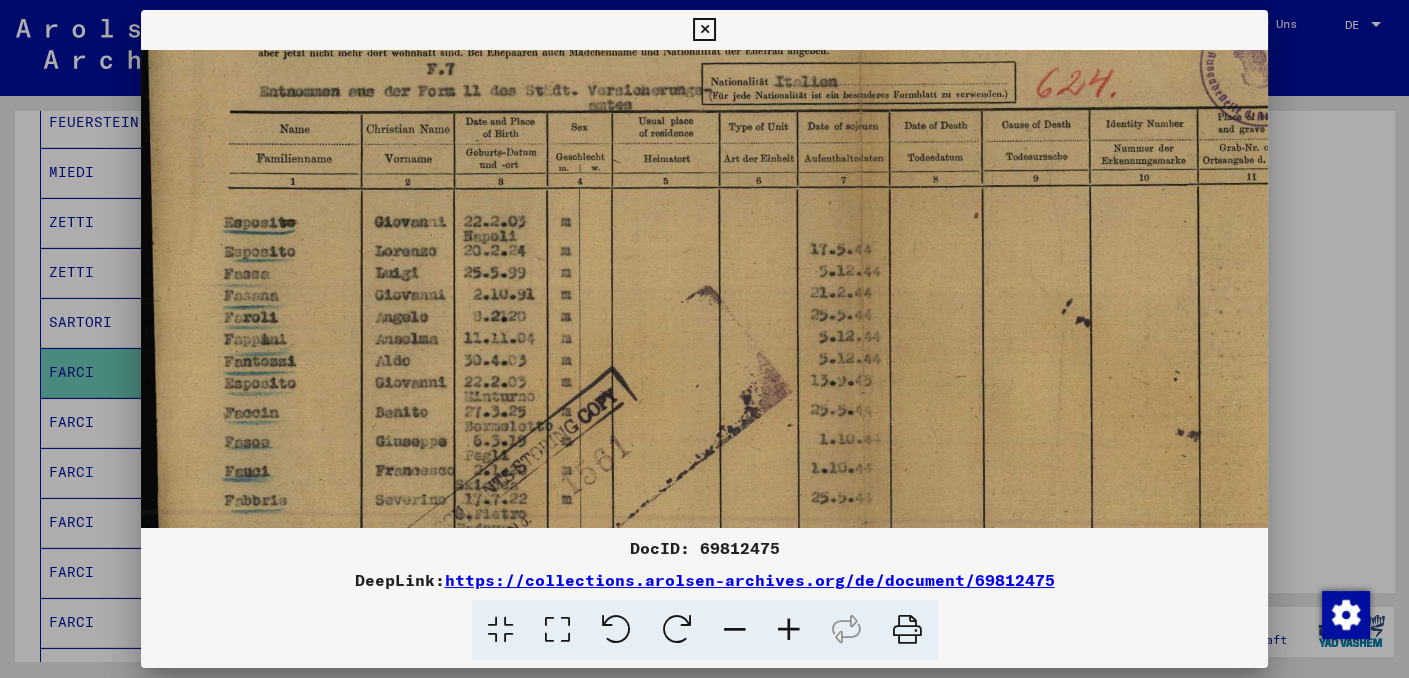 scroll, scrollTop: 193, scrollLeft: 0, axis: vertical 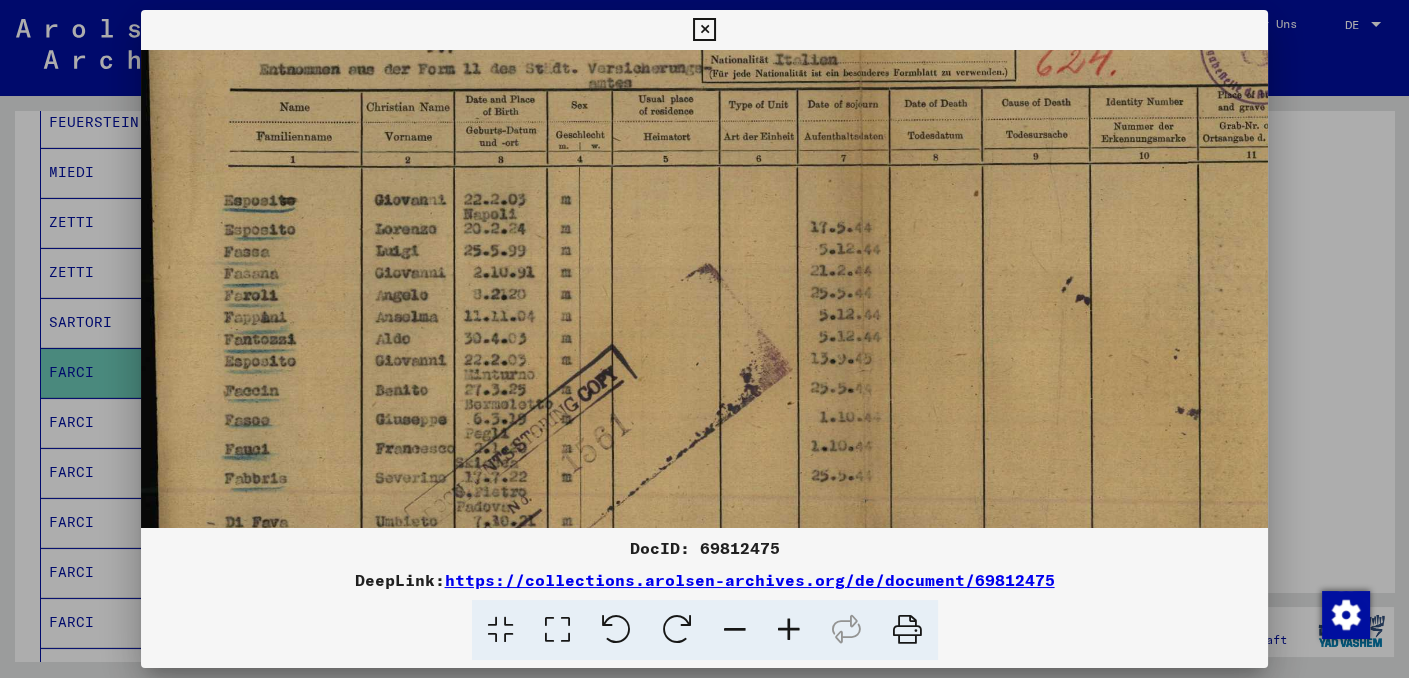 drag, startPoint x: 637, startPoint y: 353, endPoint x: 660, endPoint y: 284, distance: 72.73238 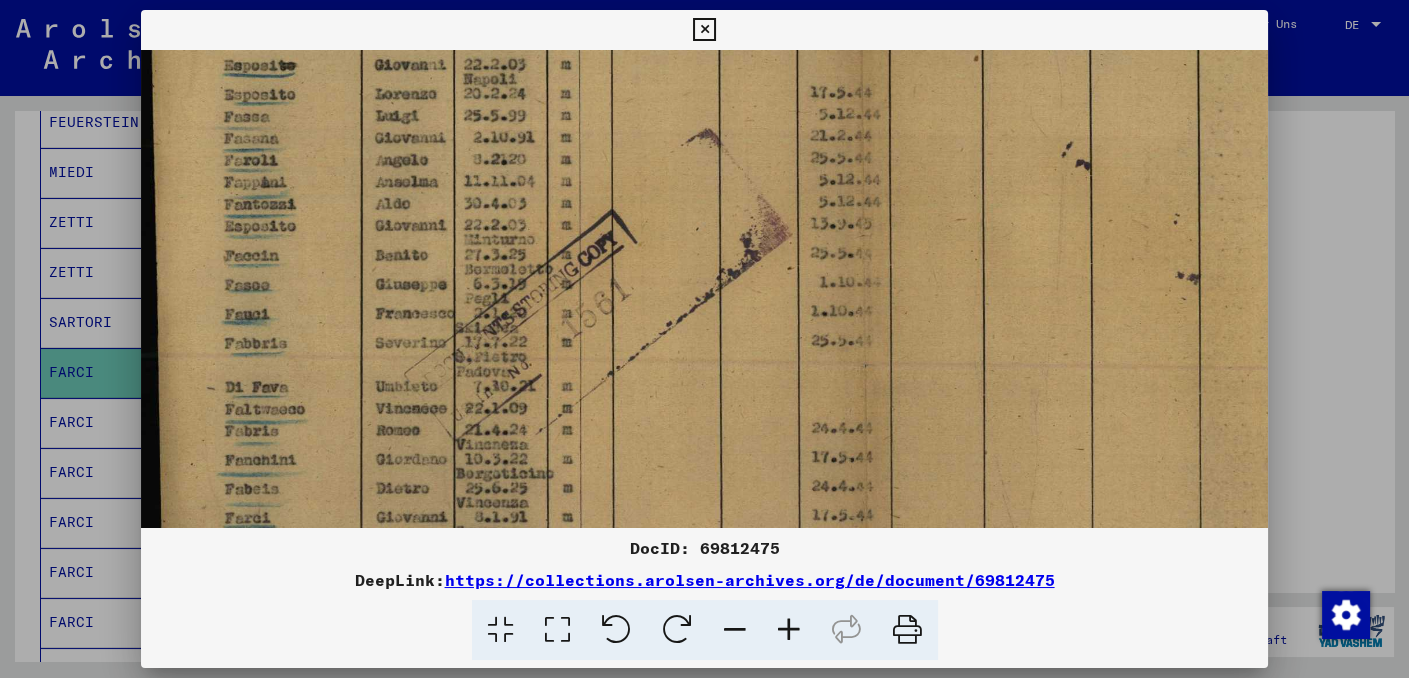 drag, startPoint x: 311, startPoint y: 388, endPoint x: 314, endPoint y: 275, distance: 113.03982 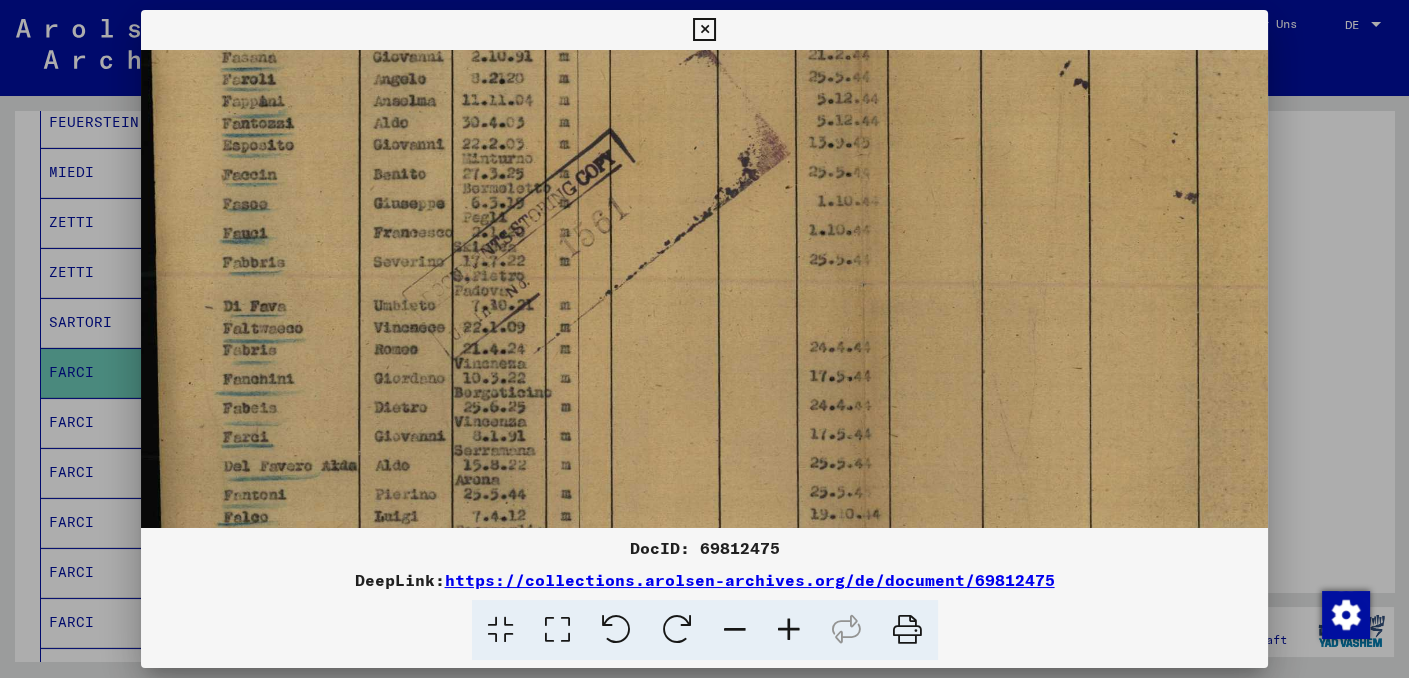 scroll, scrollTop: 440, scrollLeft: 2, axis: both 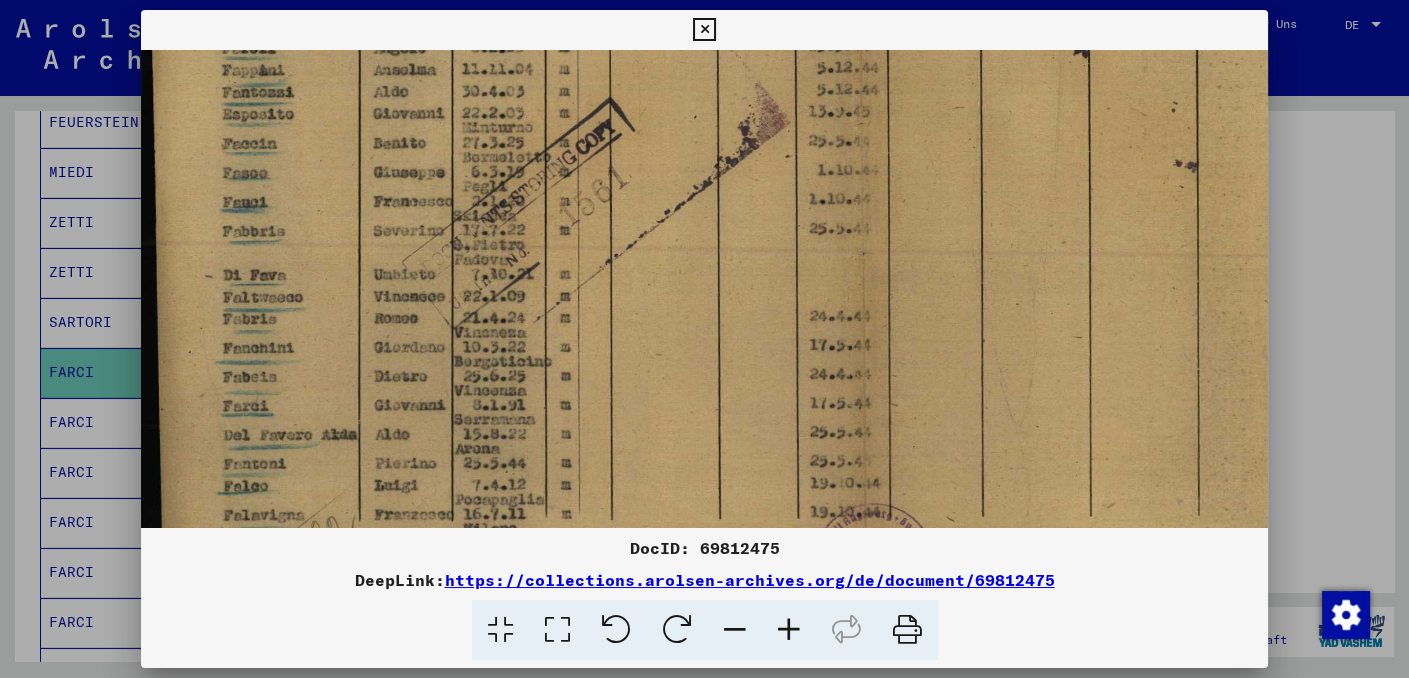 drag, startPoint x: 331, startPoint y: 330, endPoint x: 331, endPoint y: 299, distance: 31 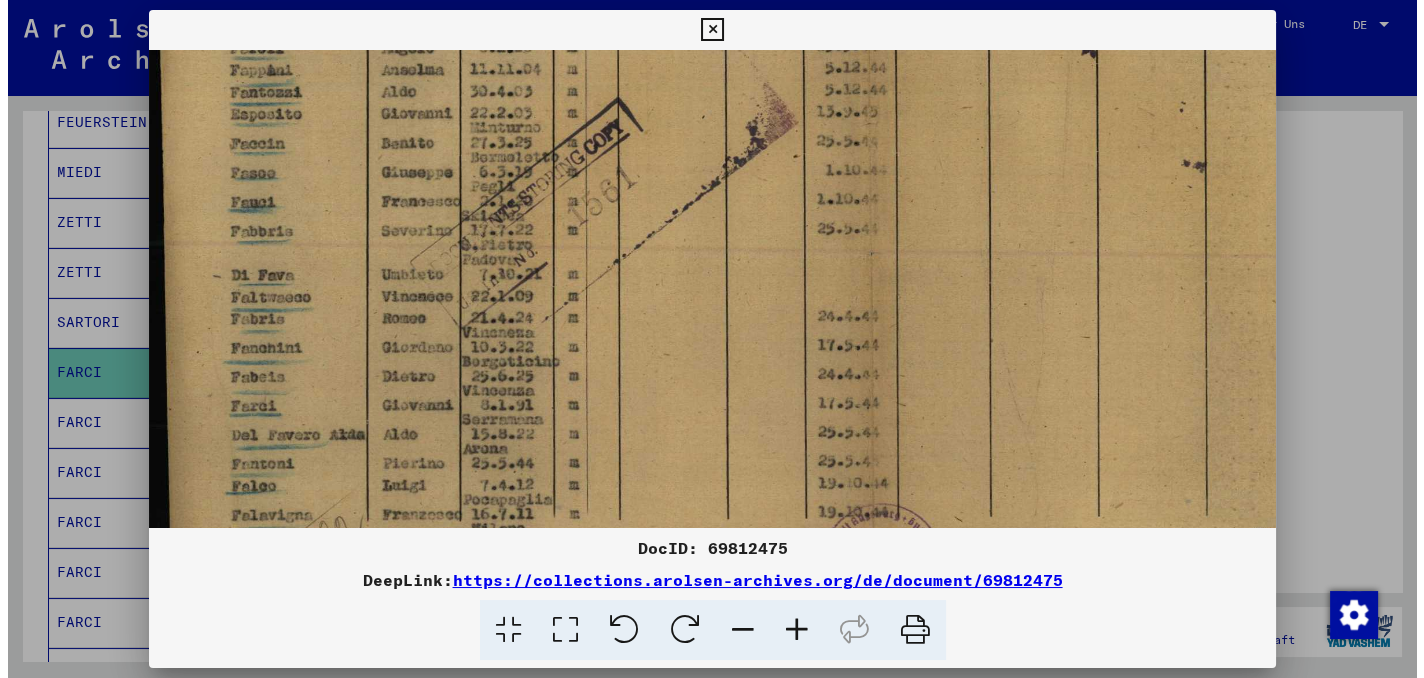 scroll, scrollTop: 550, scrollLeft: 0, axis: vertical 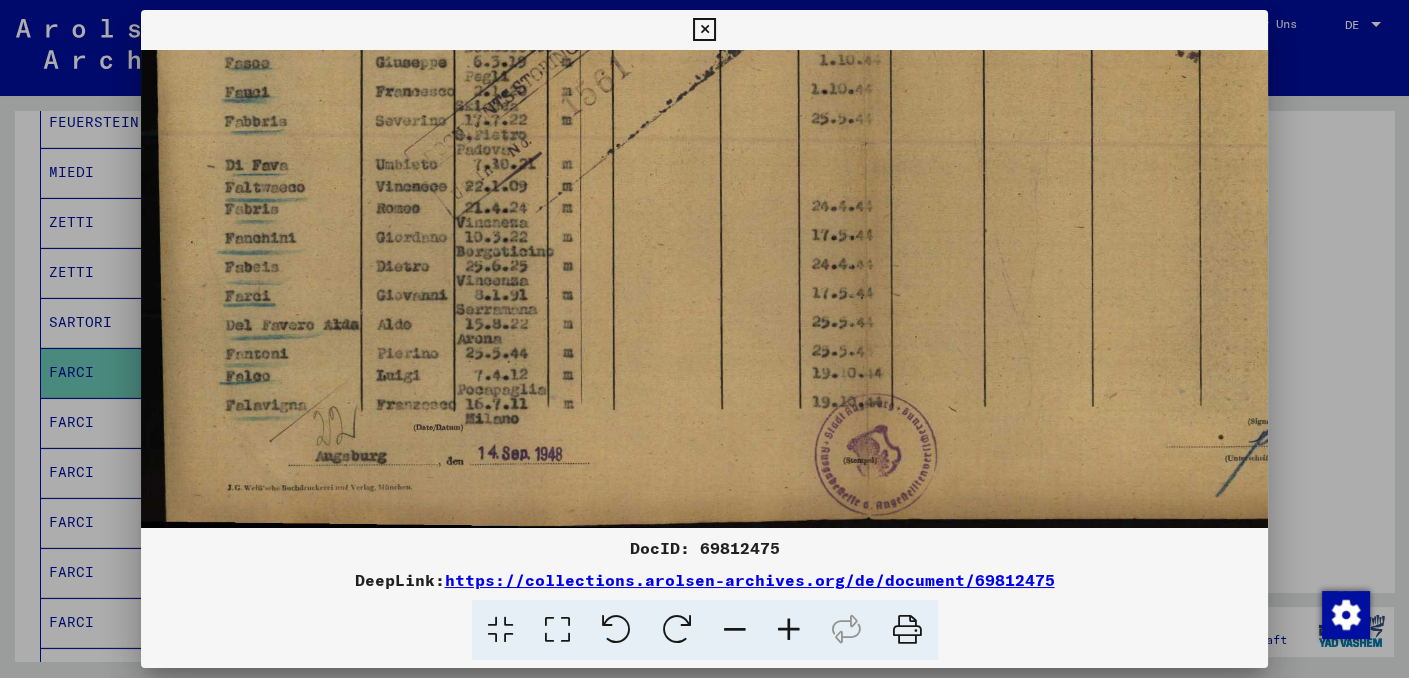 drag, startPoint x: 322, startPoint y: 427, endPoint x: 357, endPoint y: 282, distance: 149.16434 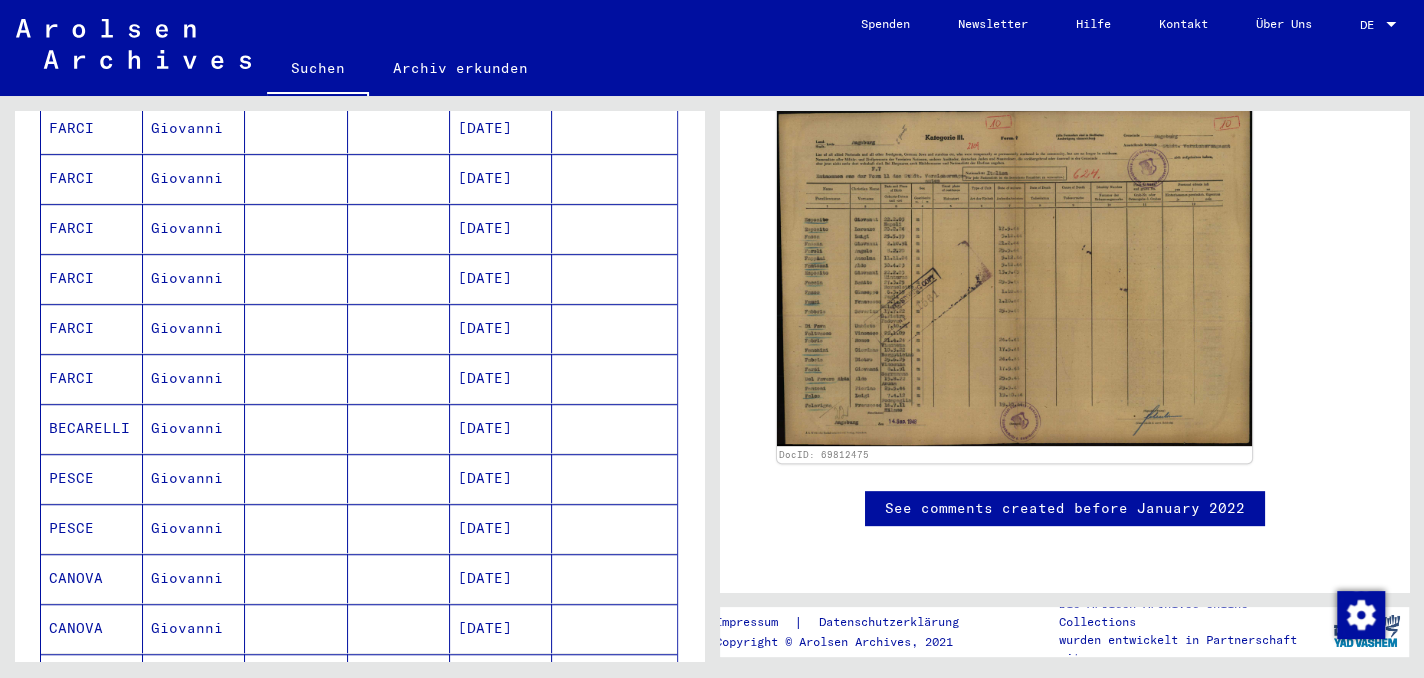 scroll, scrollTop: 728, scrollLeft: 0, axis: vertical 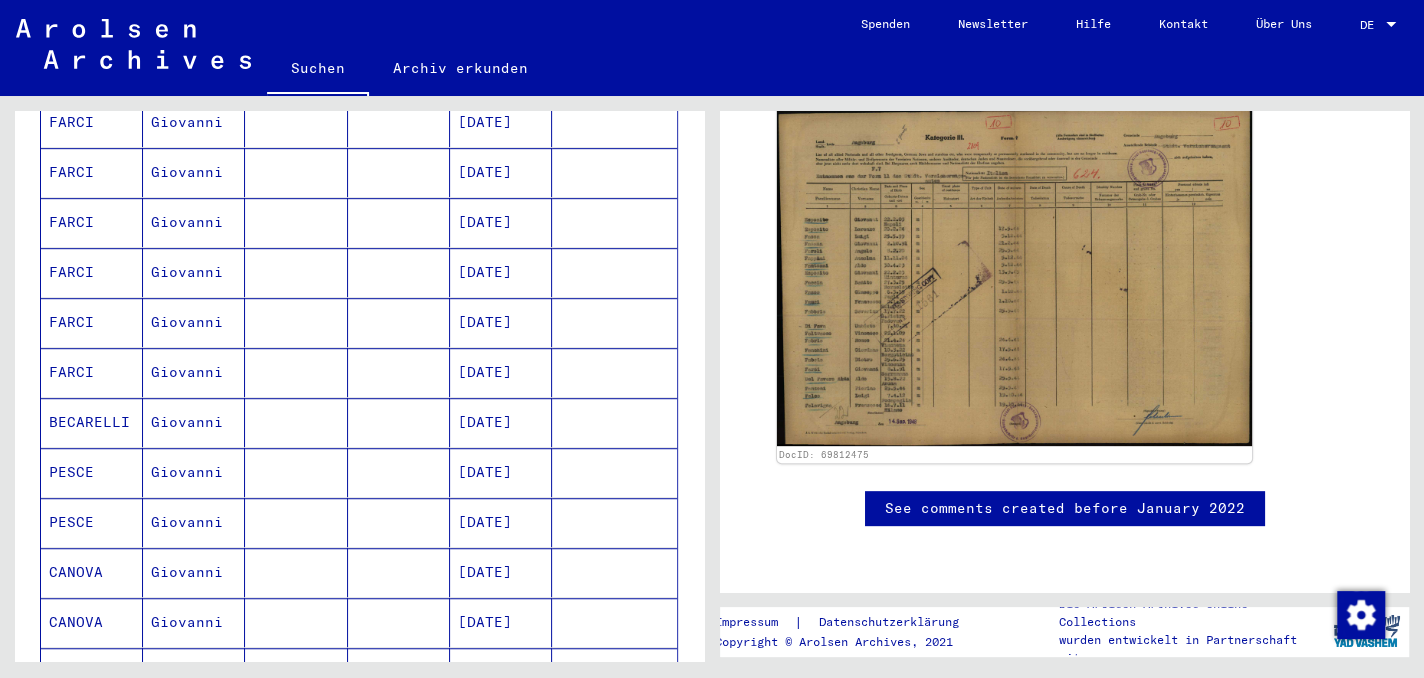 click on "BECARELLI" at bounding box center [92, 472] 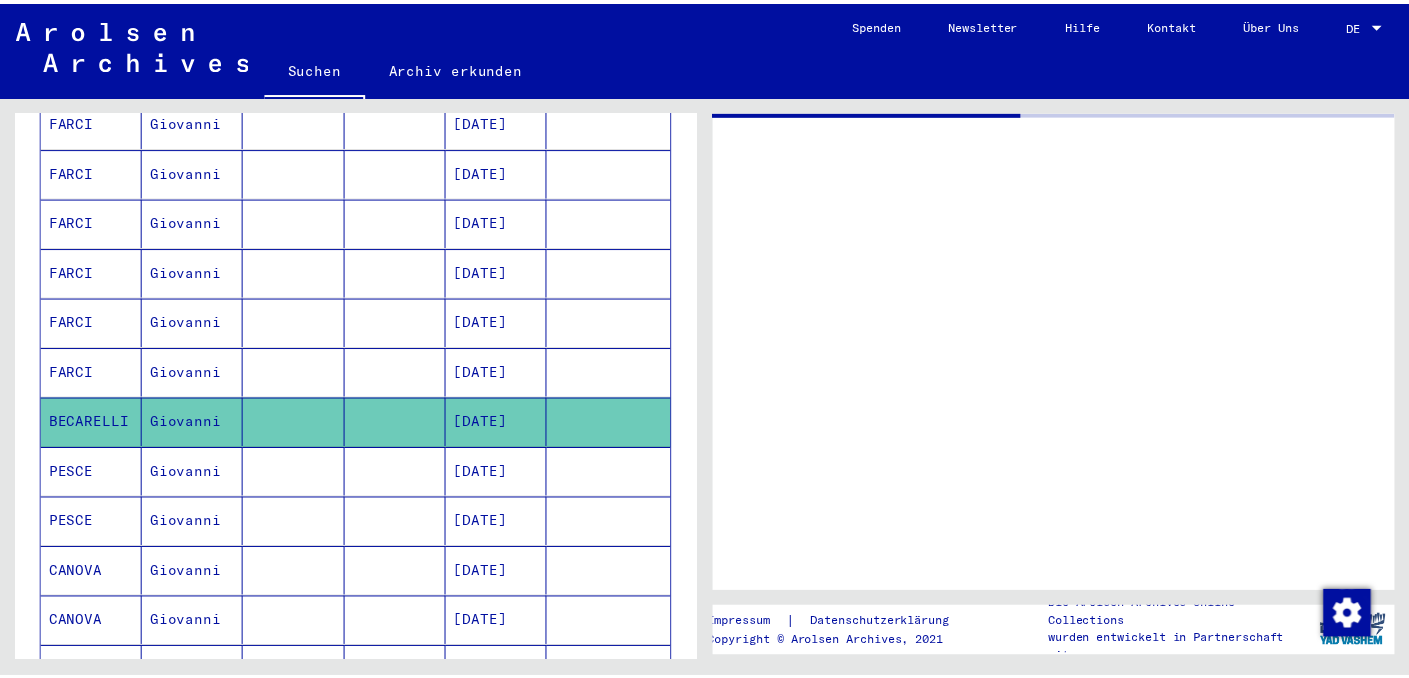 scroll, scrollTop: 0, scrollLeft: 0, axis: both 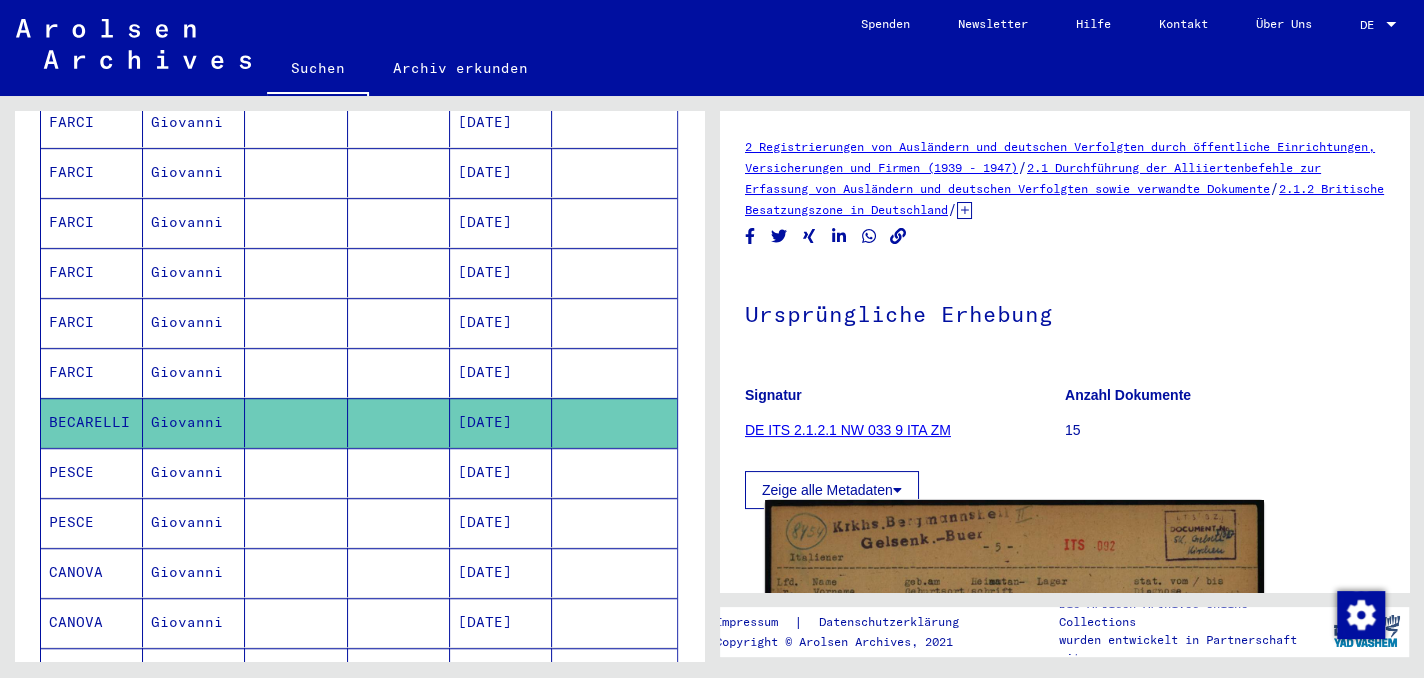 click 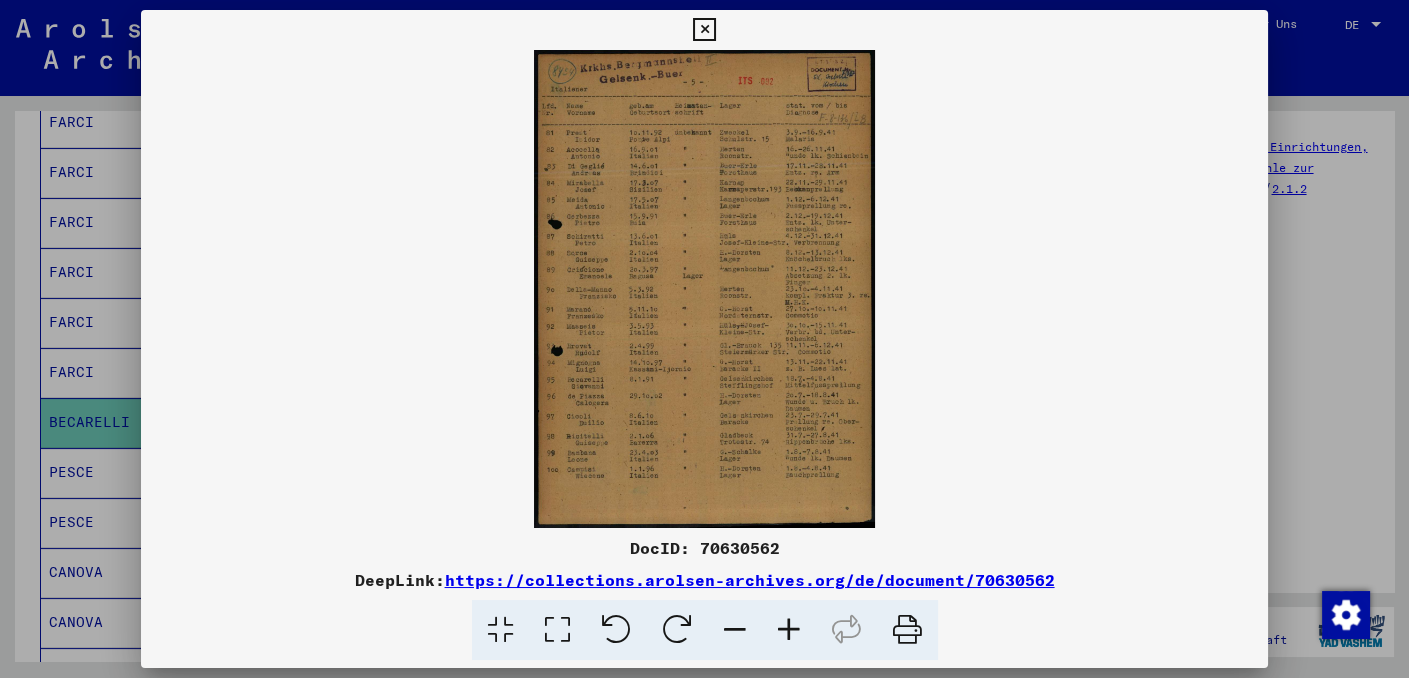 click at bounding box center (789, 630) 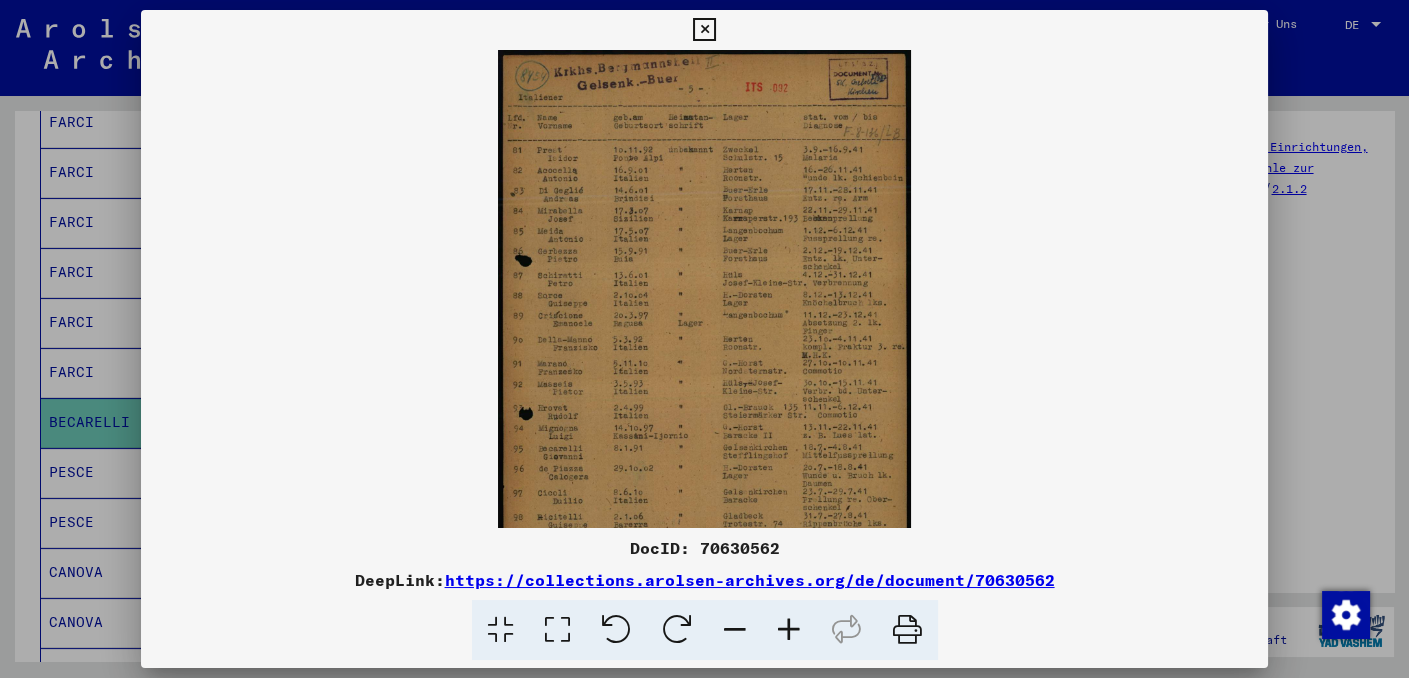 click at bounding box center (789, 630) 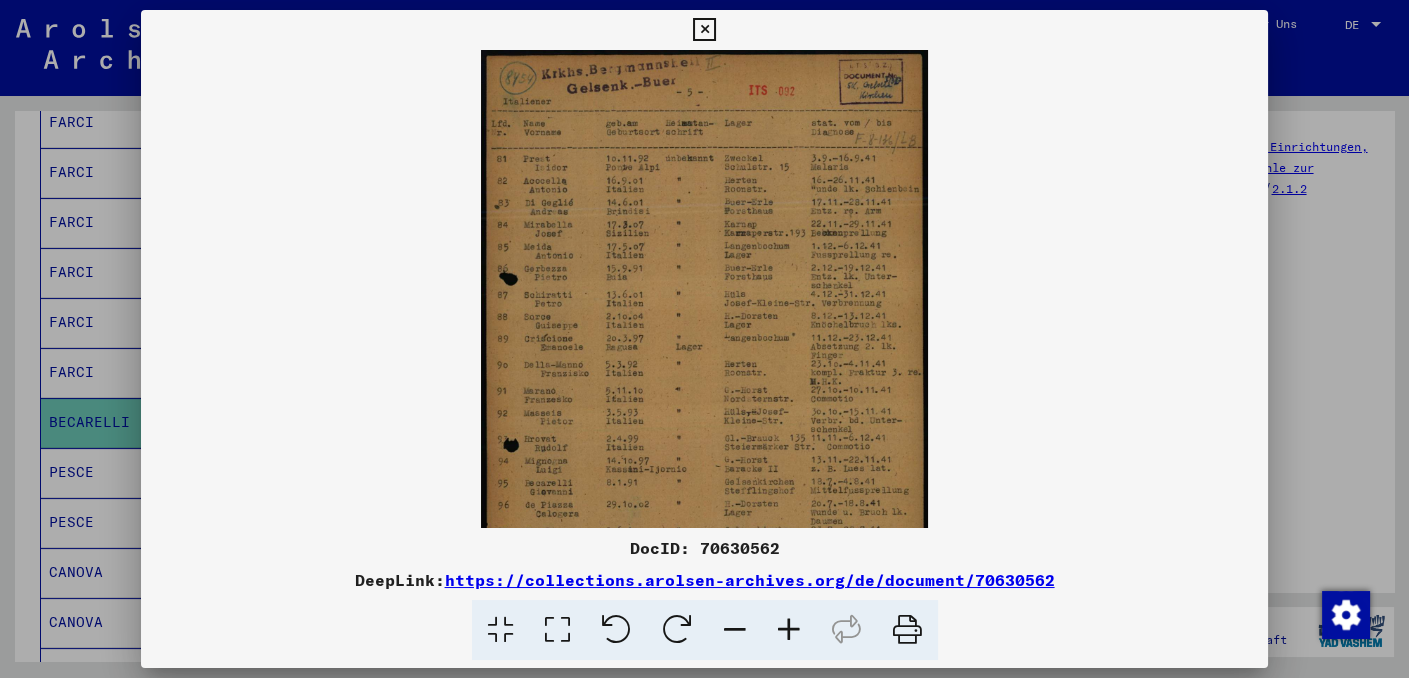 click at bounding box center [789, 630] 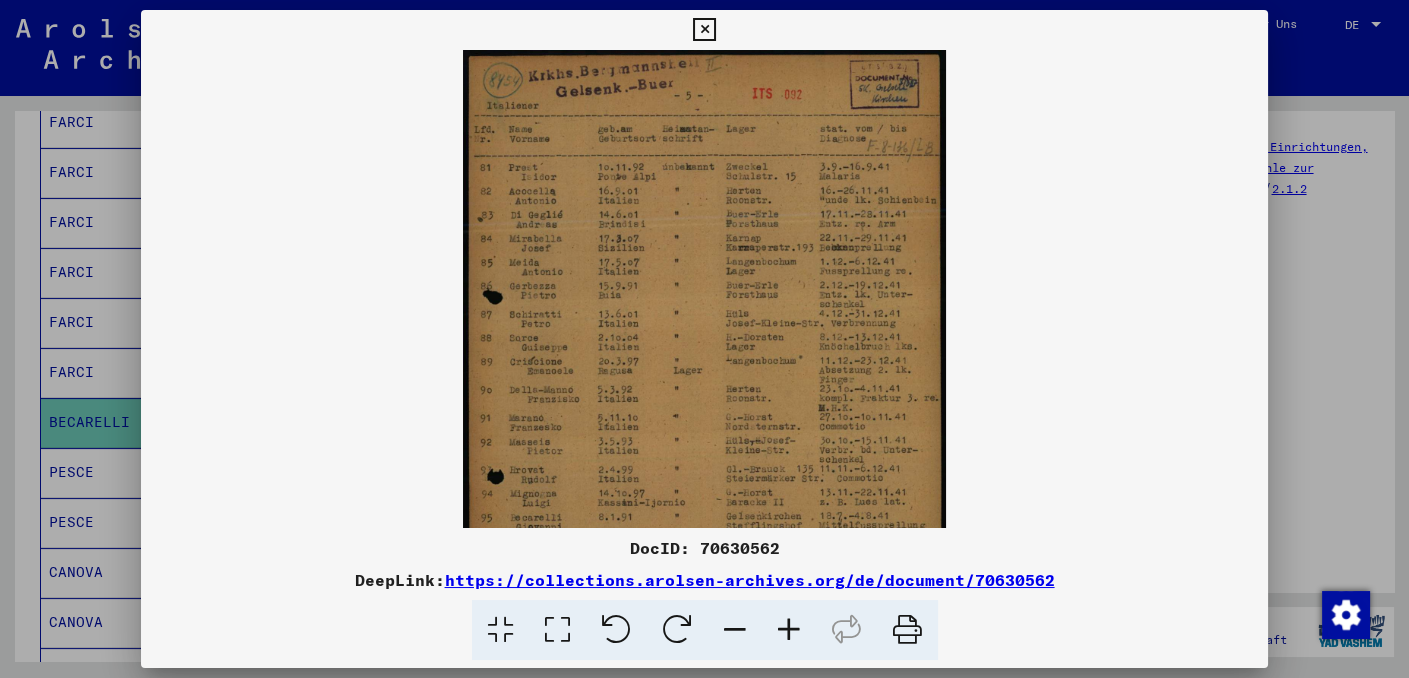 click at bounding box center (789, 630) 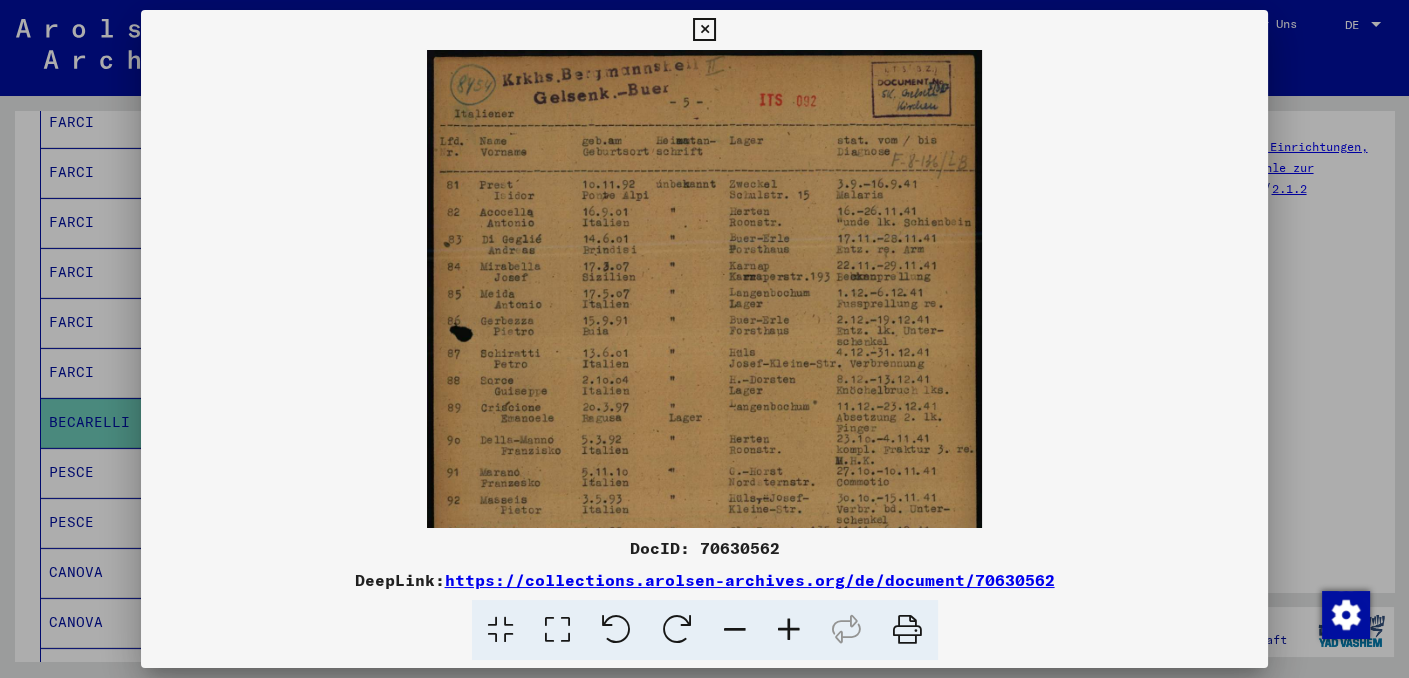 click at bounding box center (789, 630) 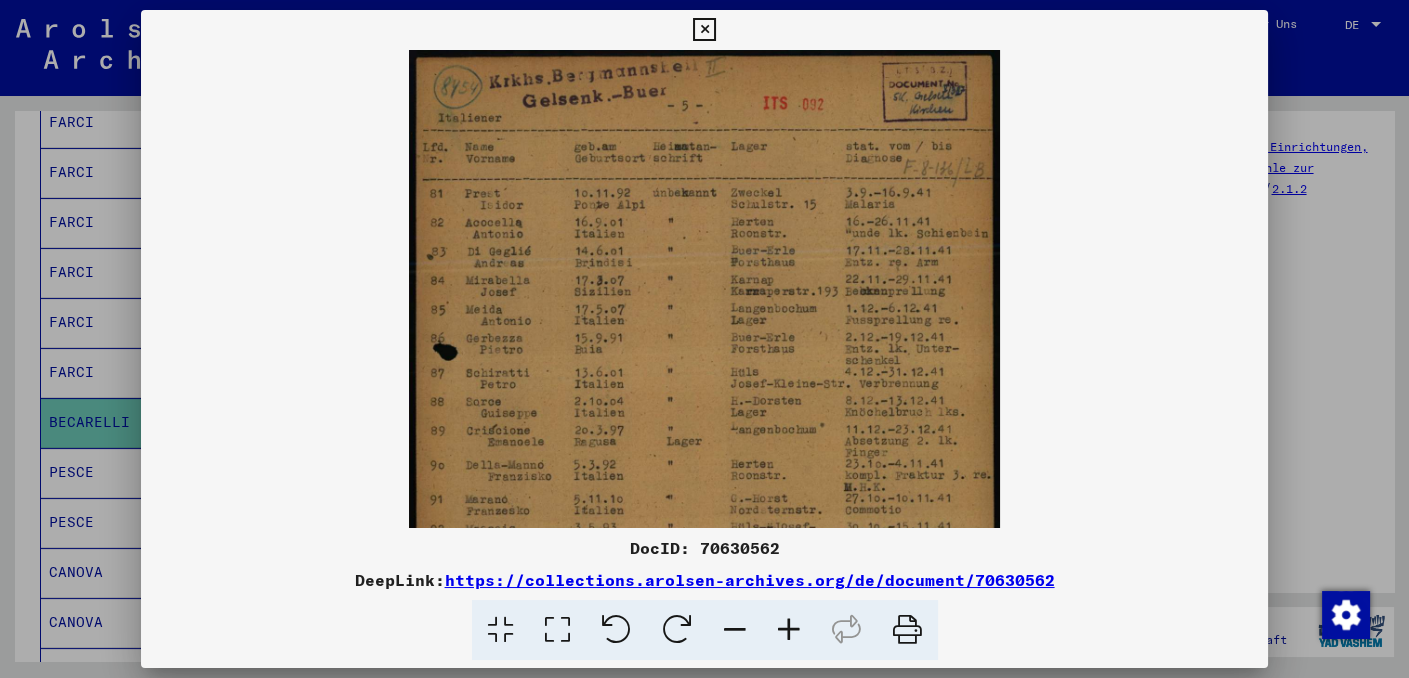 click at bounding box center [789, 630] 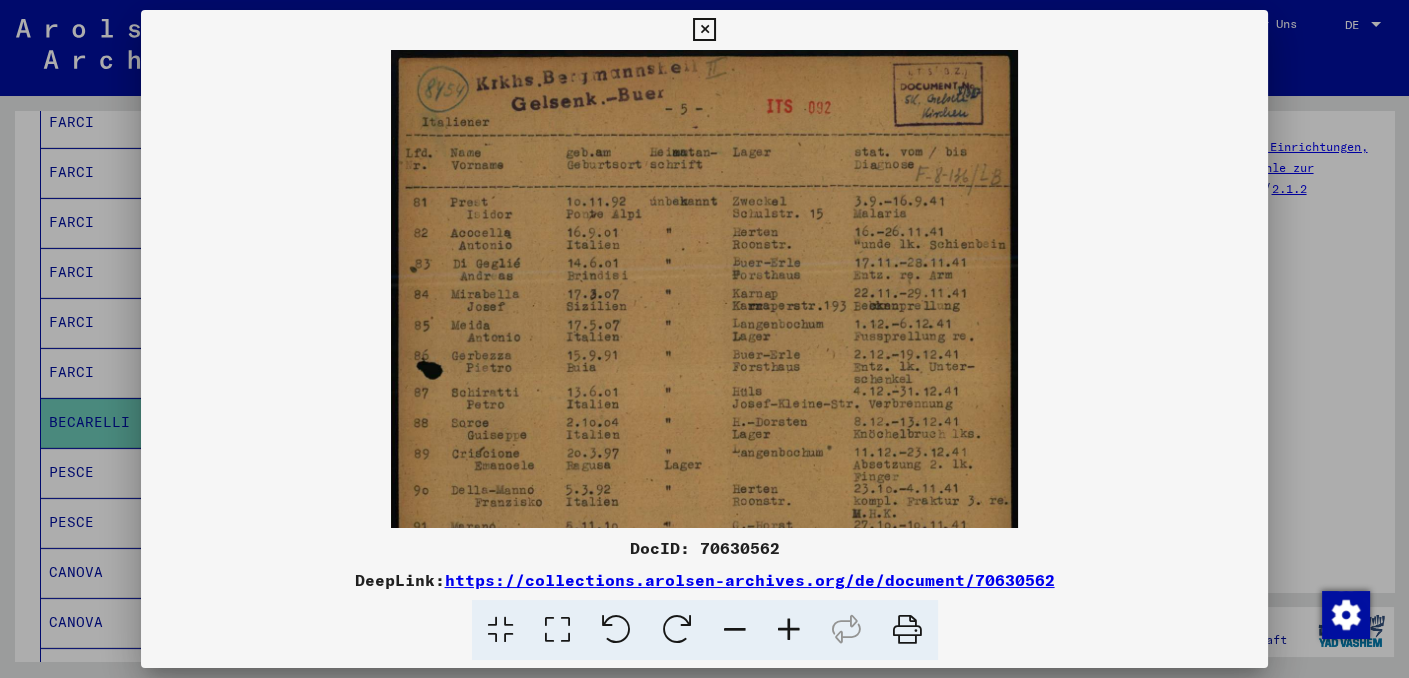 click at bounding box center [789, 630] 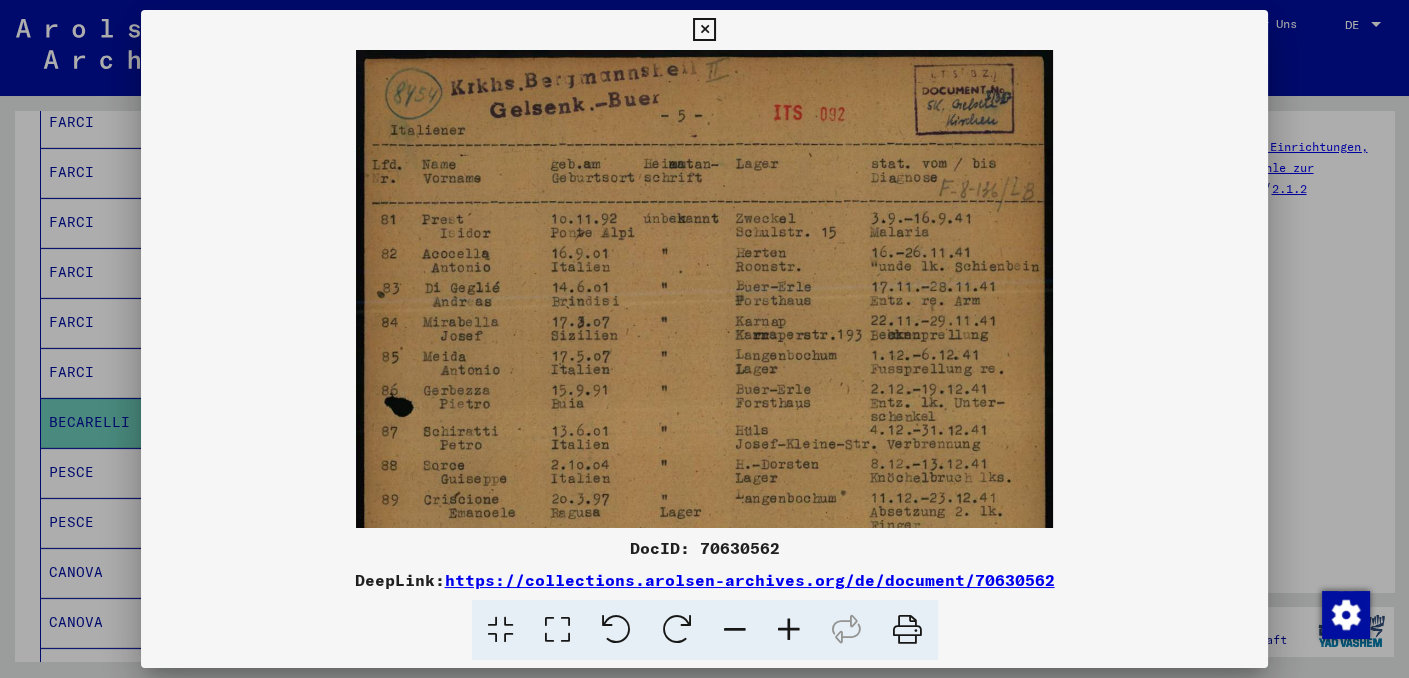 click at bounding box center (789, 630) 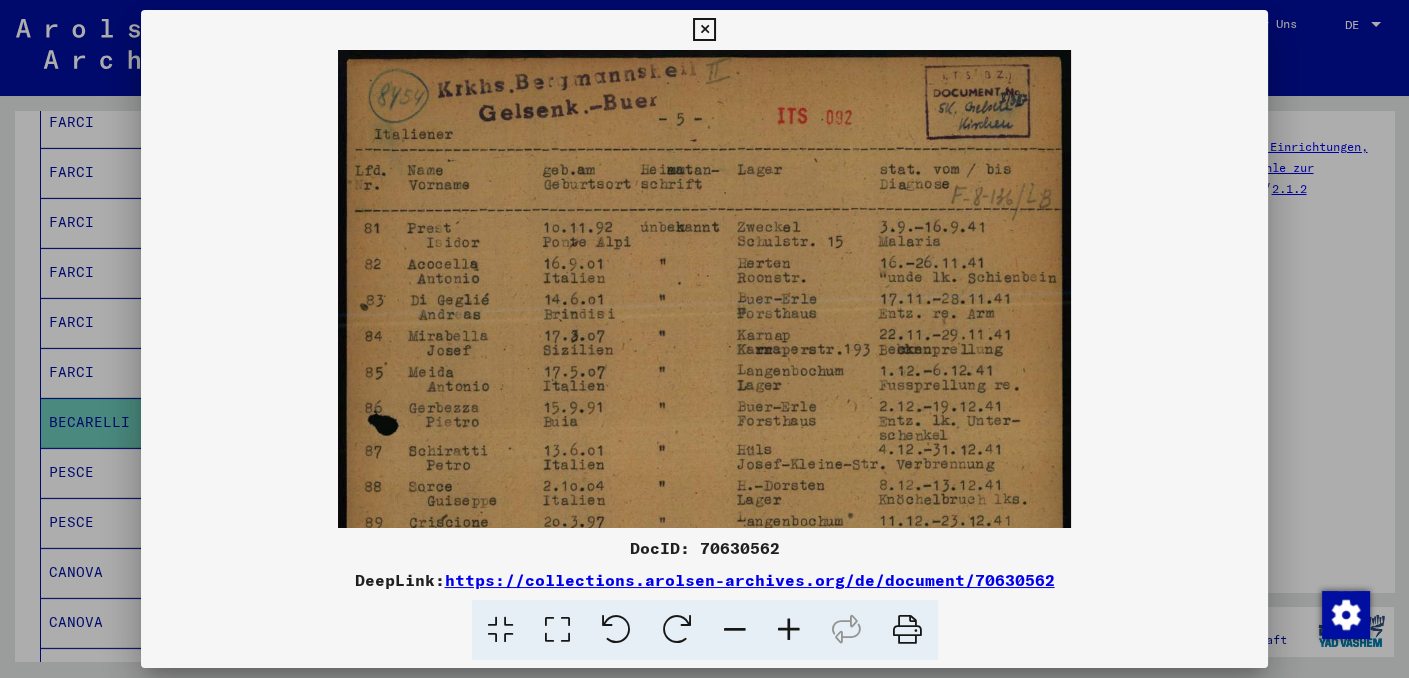 click at bounding box center [789, 630] 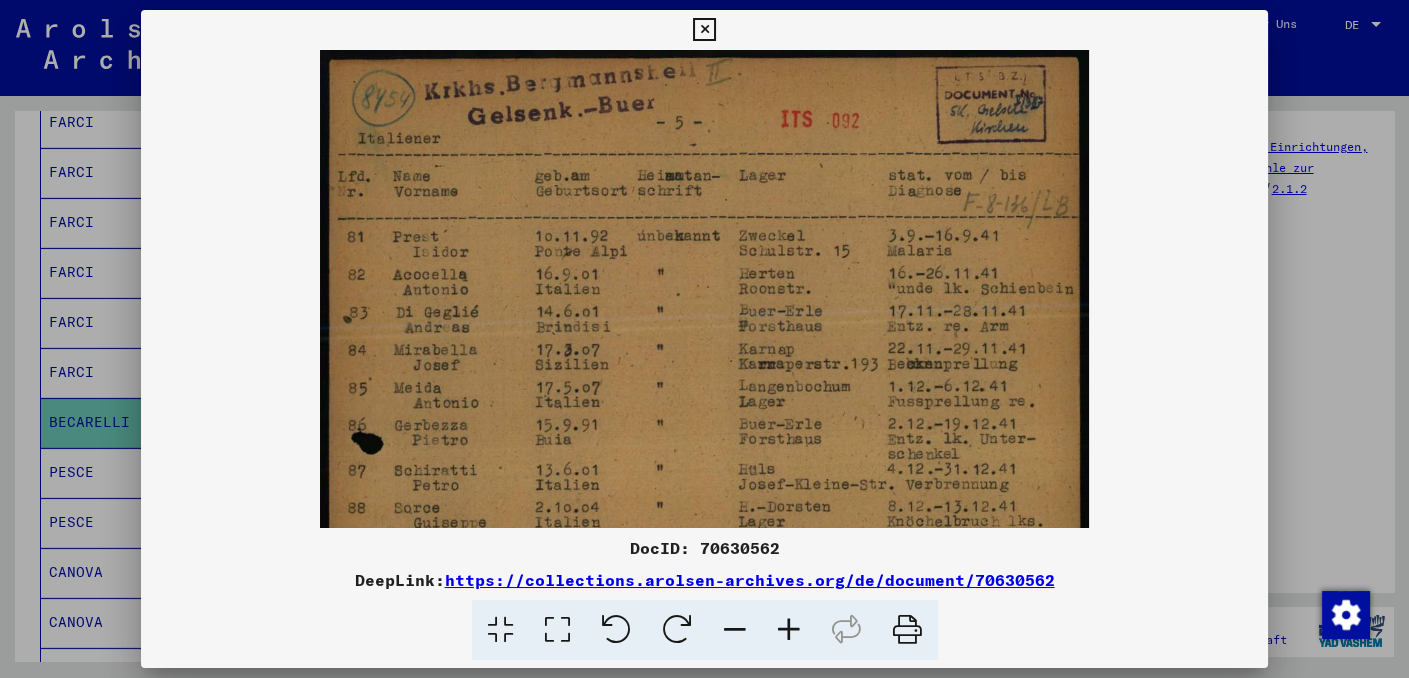 click at bounding box center (789, 630) 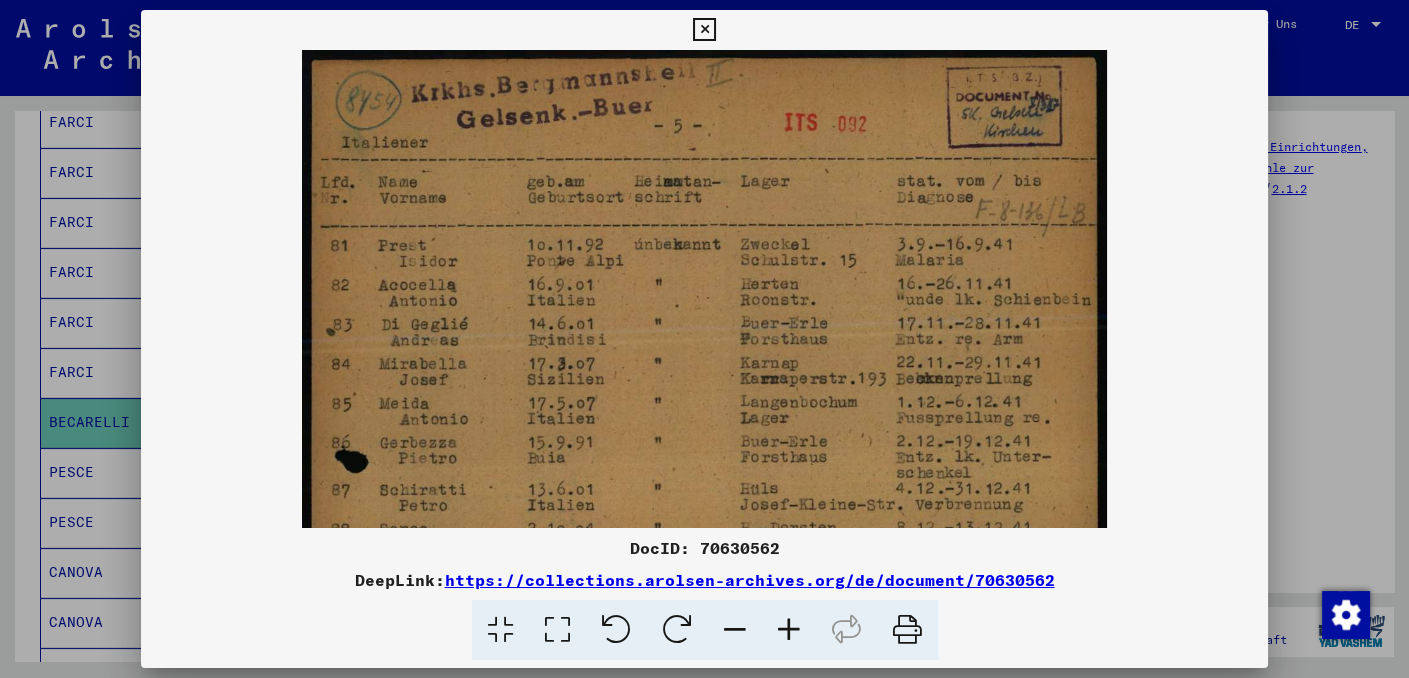 click at bounding box center (789, 630) 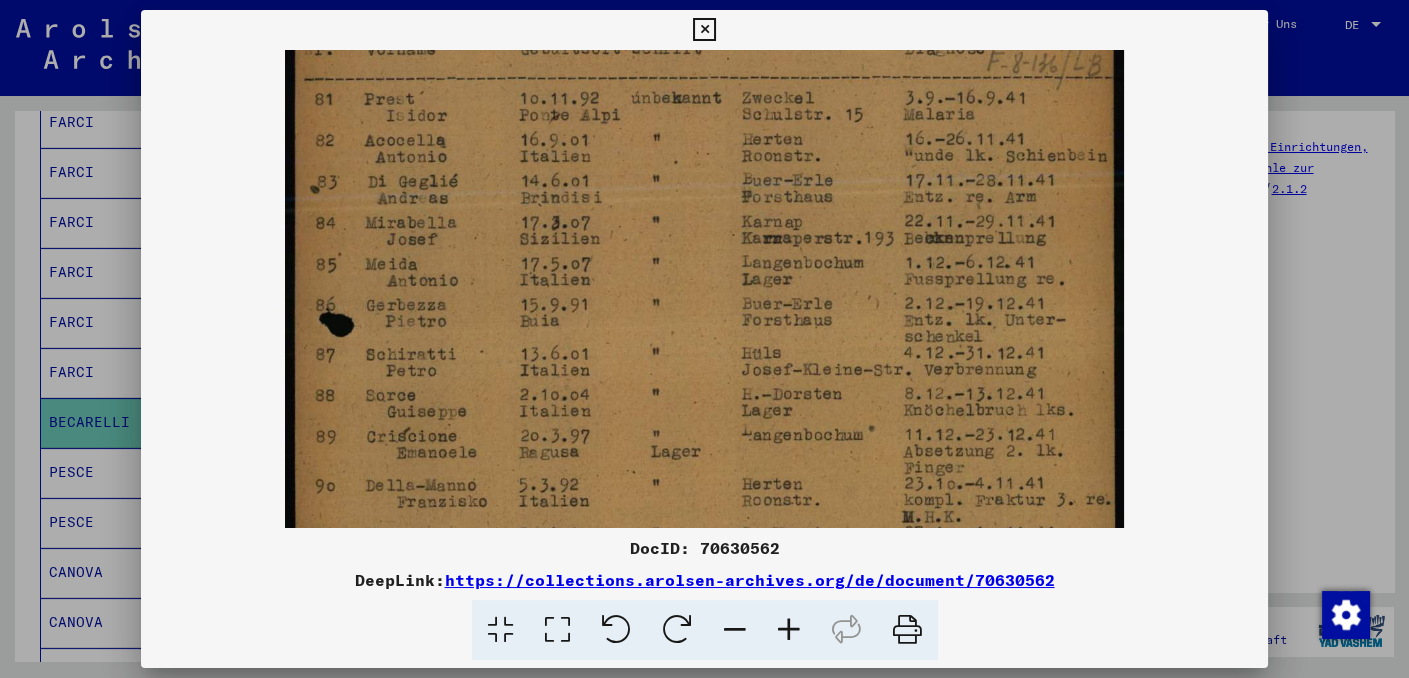 drag, startPoint x: 628, startPoint y: 370, endPoint x: 629, endPoint y: 276, distance: 94.00532 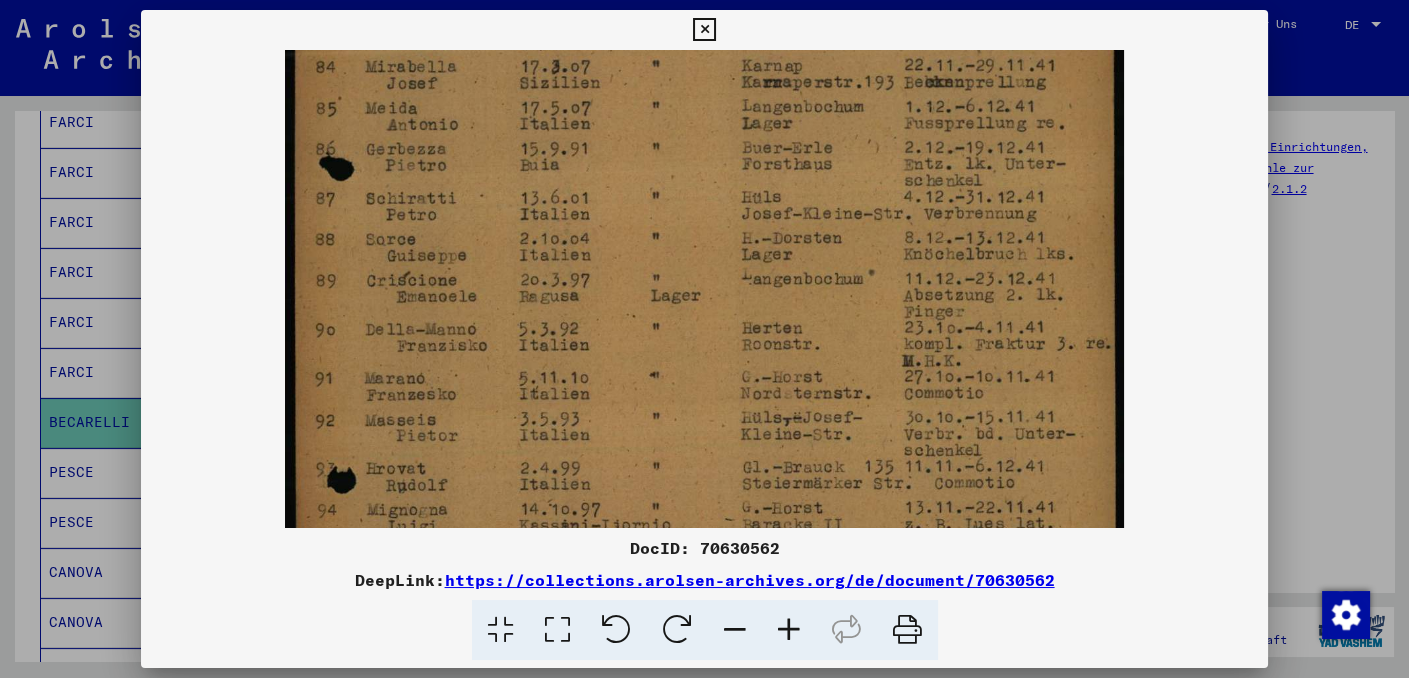scroll, scrollTop: 315, scrollLeft: 0, axis: vertical 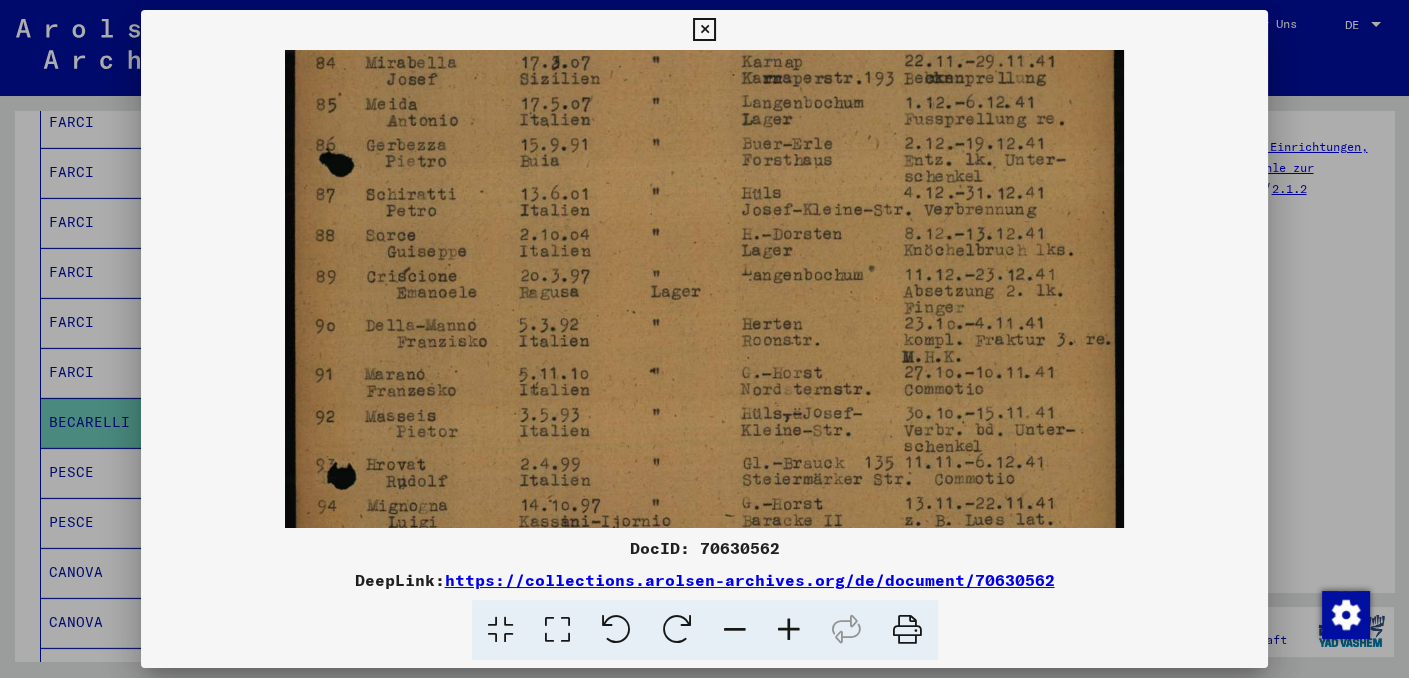 drag, startPoint x: 629, startPoint y: 411, endPoint x: 628, endPoint y: 270, distance: 141.00354 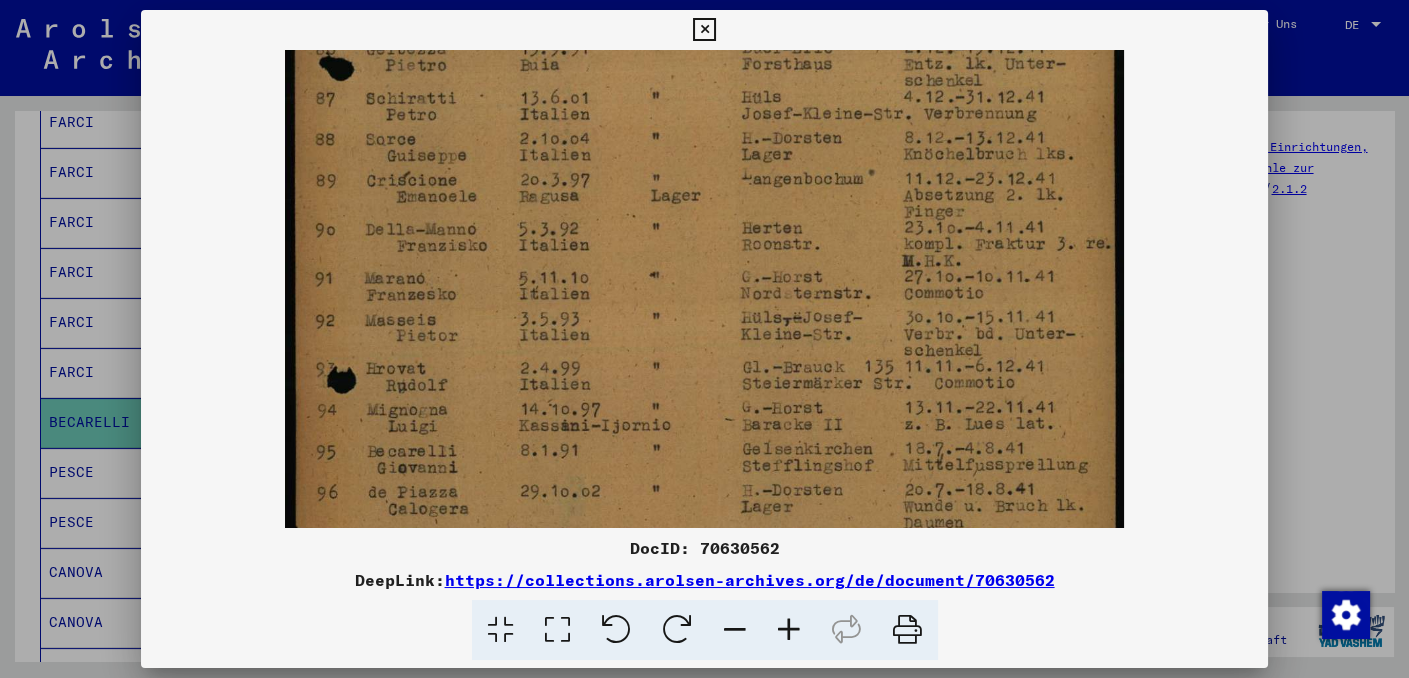 scroll, scrollTop: 424, scrollLeft: 0, axis: vertical 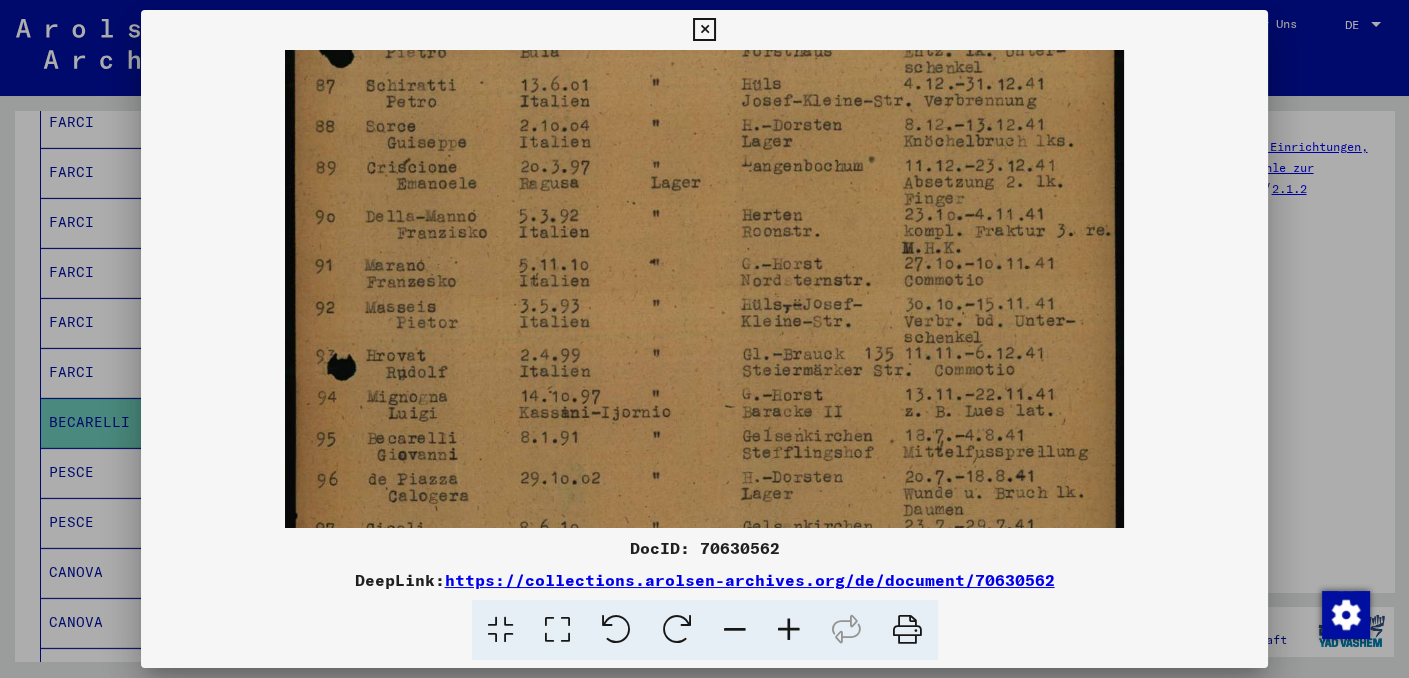 drag, startPoint x: 634, startPoint y: 441, endPoint x: 640, endPoint y: 330, distance: 111.16204 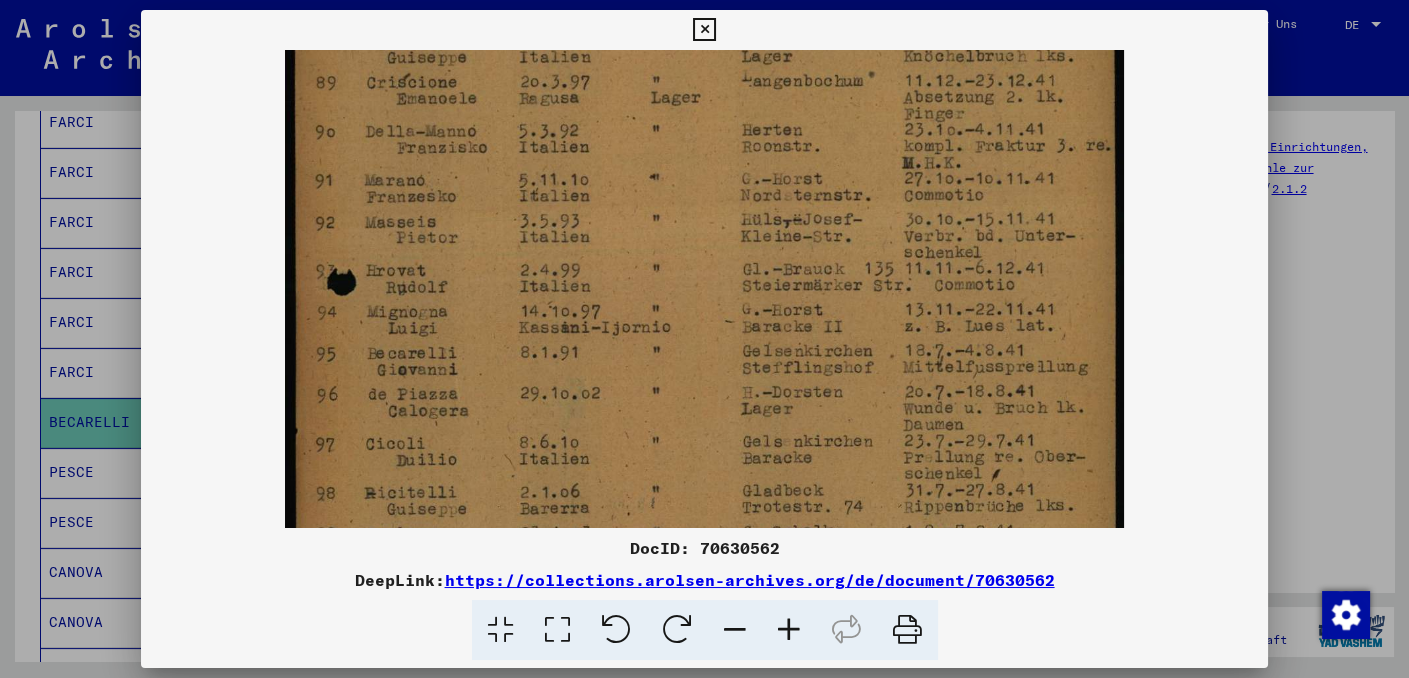 drag, startPoint x: 620, startPoint y: 425, endPoint x: 624, endPoint y: 371, distance: 54.147945 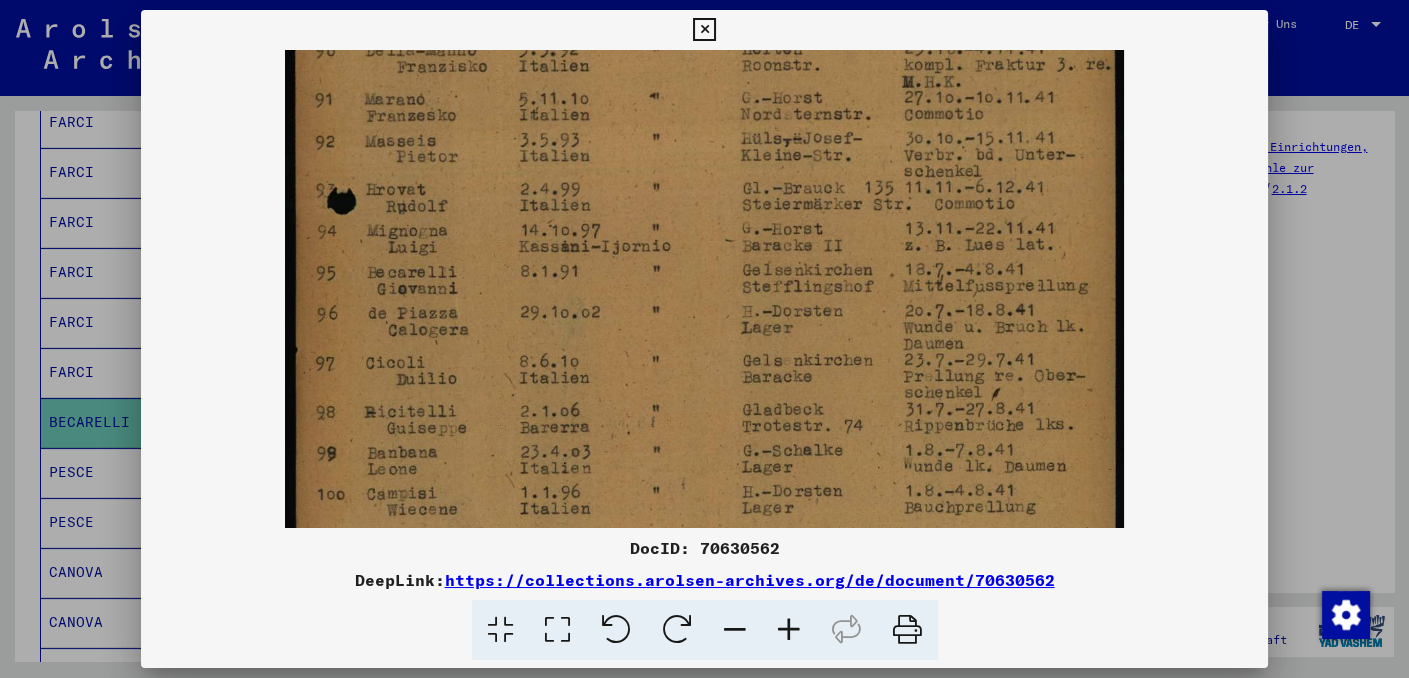 drag, startPoint x: 668, startPoint y: 420, endPoint x: 668, endPoint y: 376, distance: 44 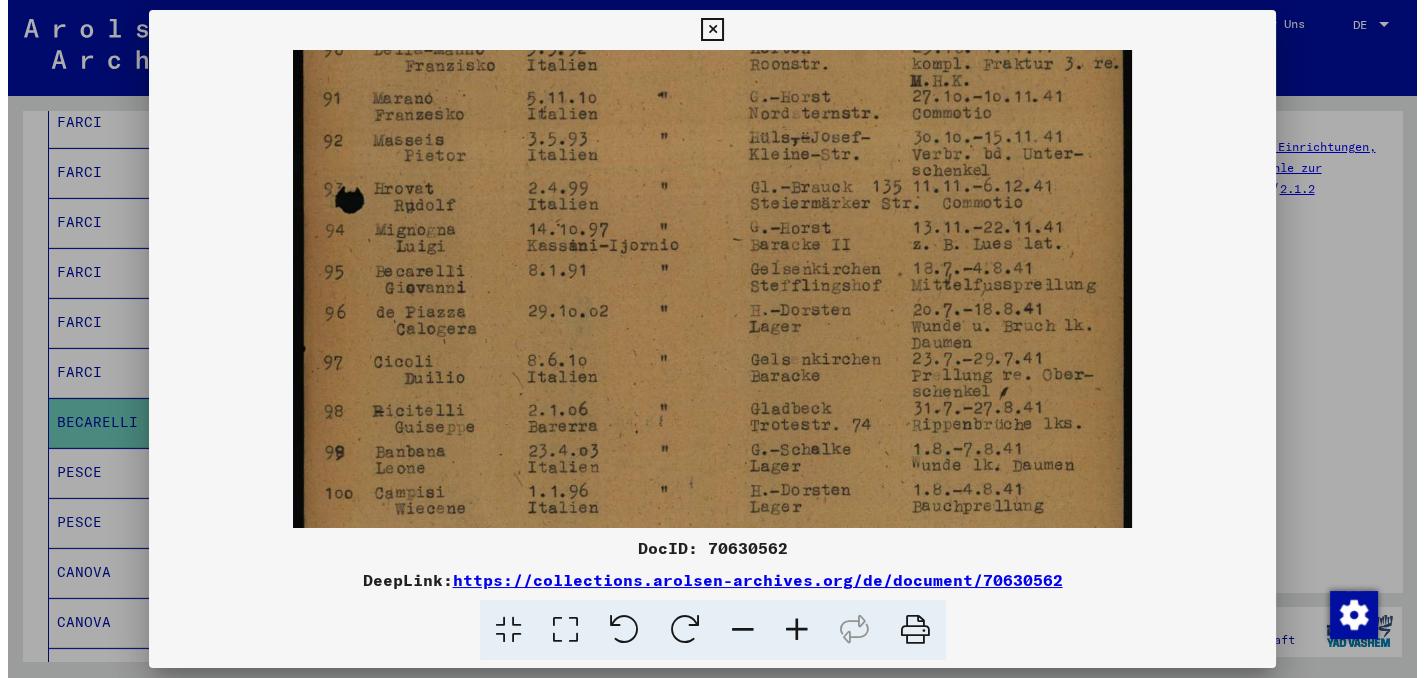 scroll, scrollTop: 700, scrollLeft: 0, axis: vertical 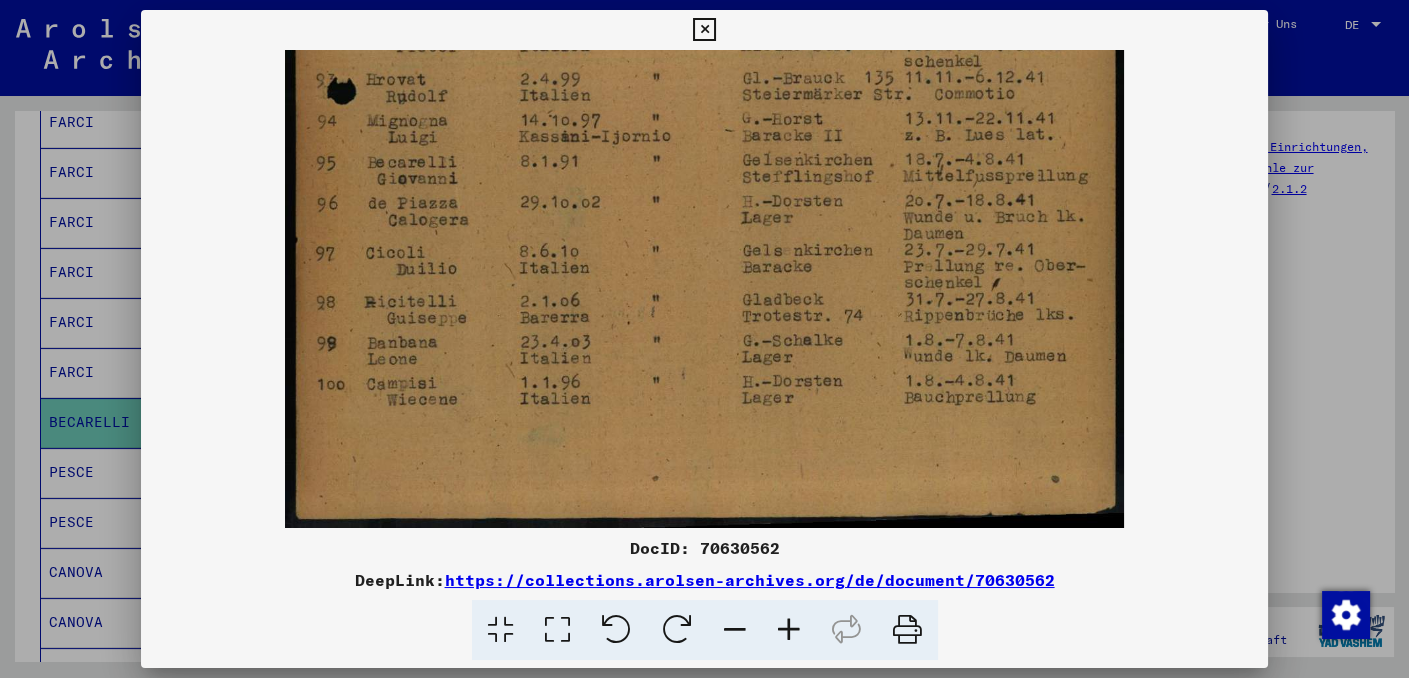 drag, startPoint x: 526, startPoint y: 393, endPoint x: 545, endPoint y: 252, distance: 142.27438 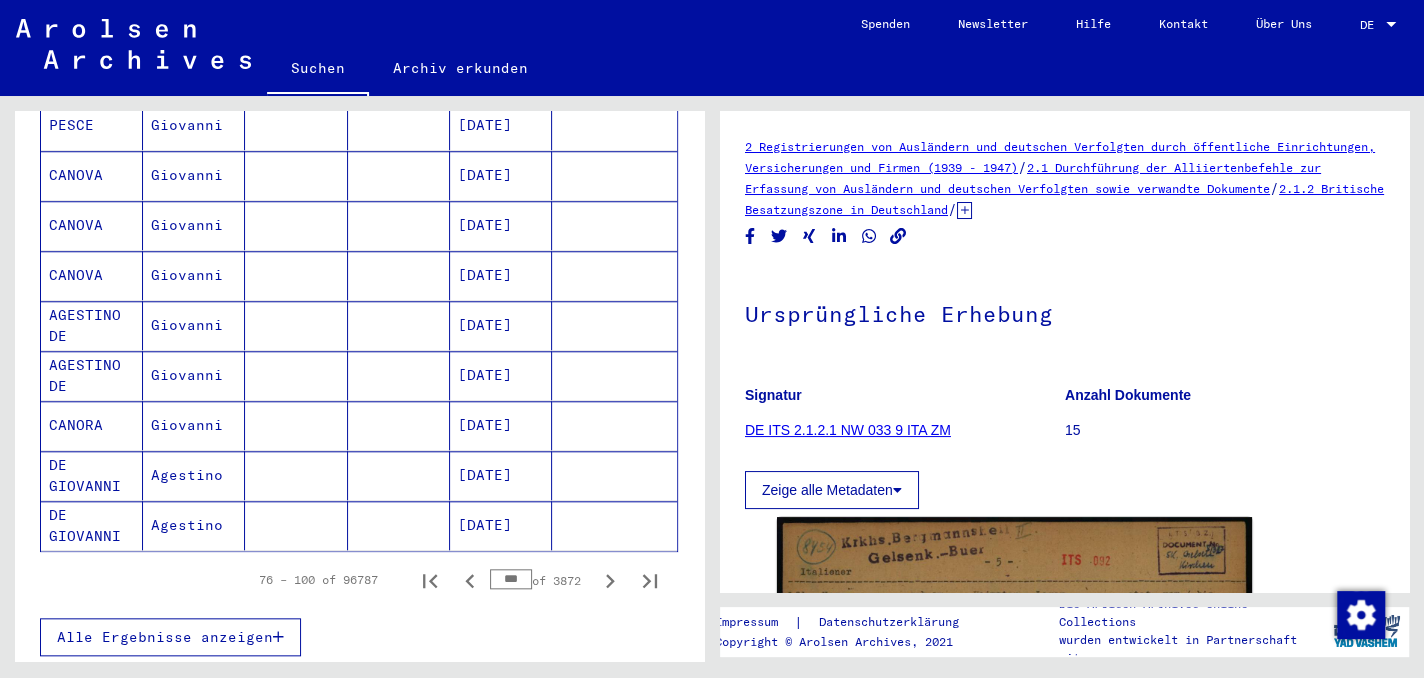 scroll, scrollTop: 1128, scrollLeft: 0, axis: vertical 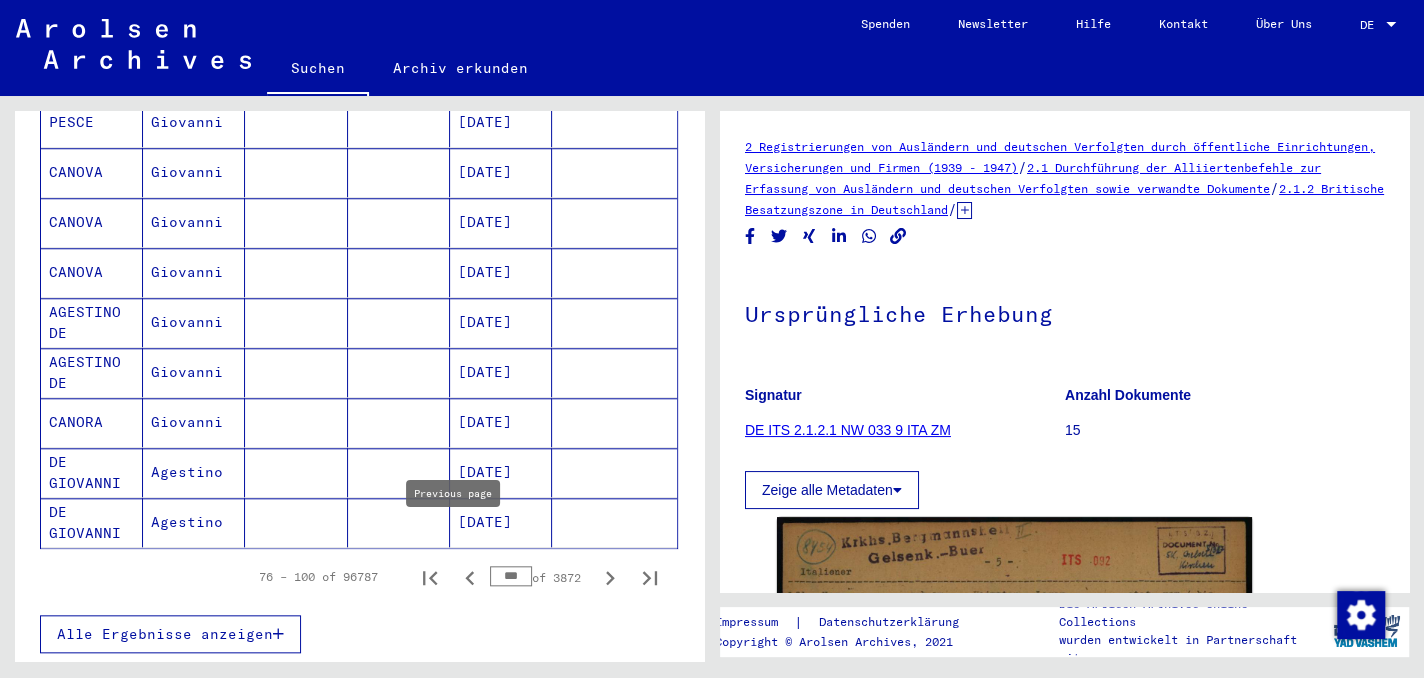 click 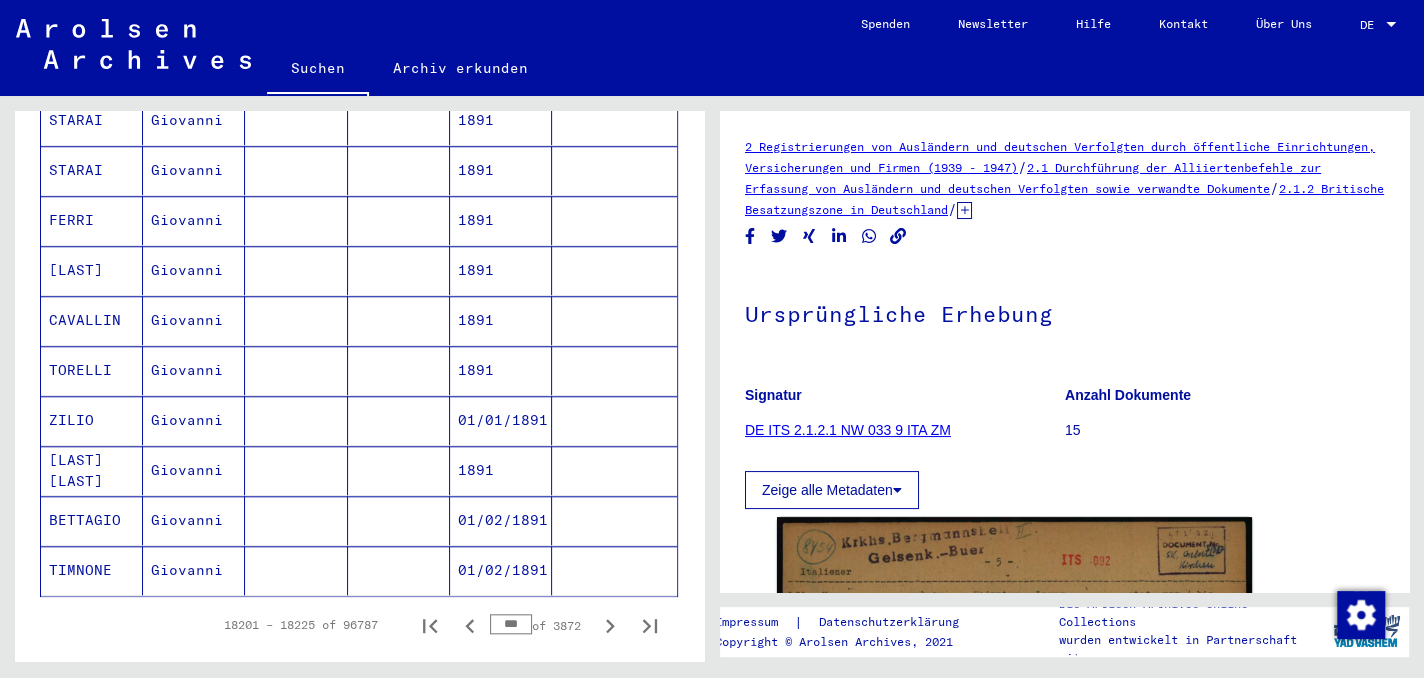 scroll, scrollTop: 1128, scrollLeft: 0, axis: vertical 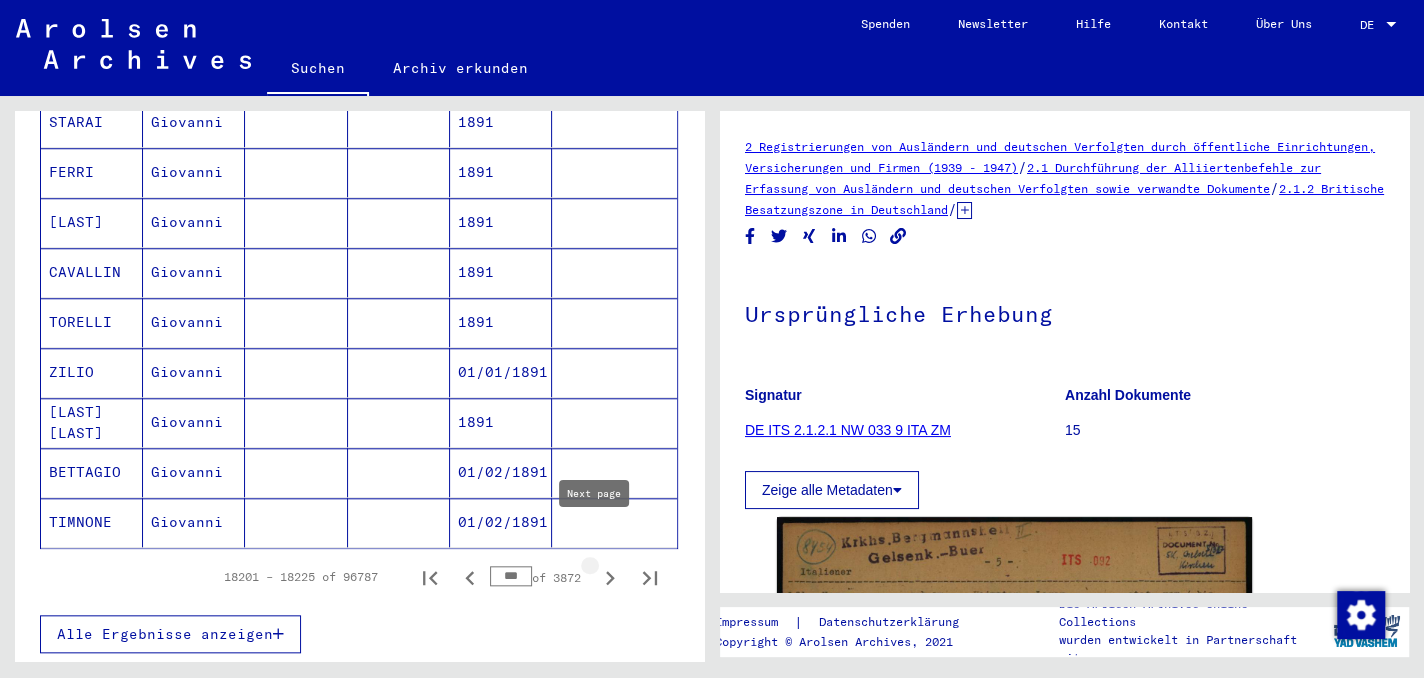 click 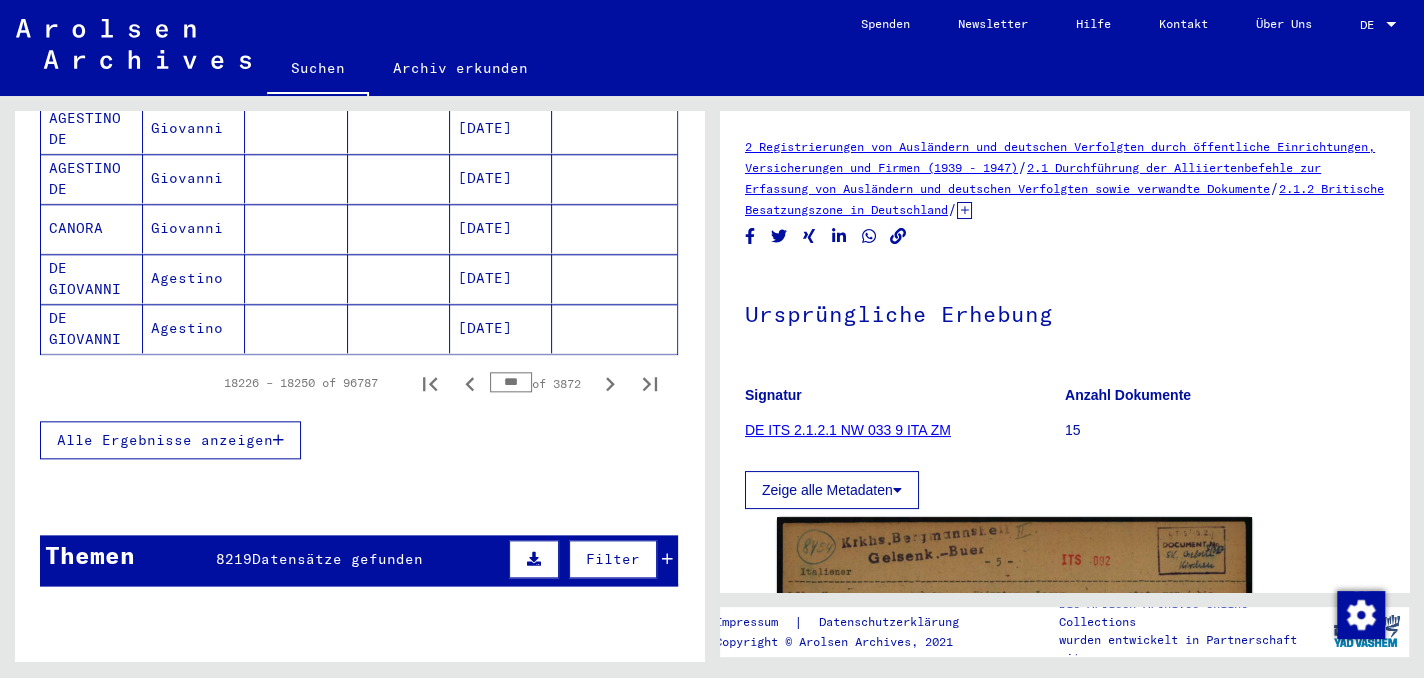 scroll, scrollTop: 1328, scrollLeft: 0, axis: vertical 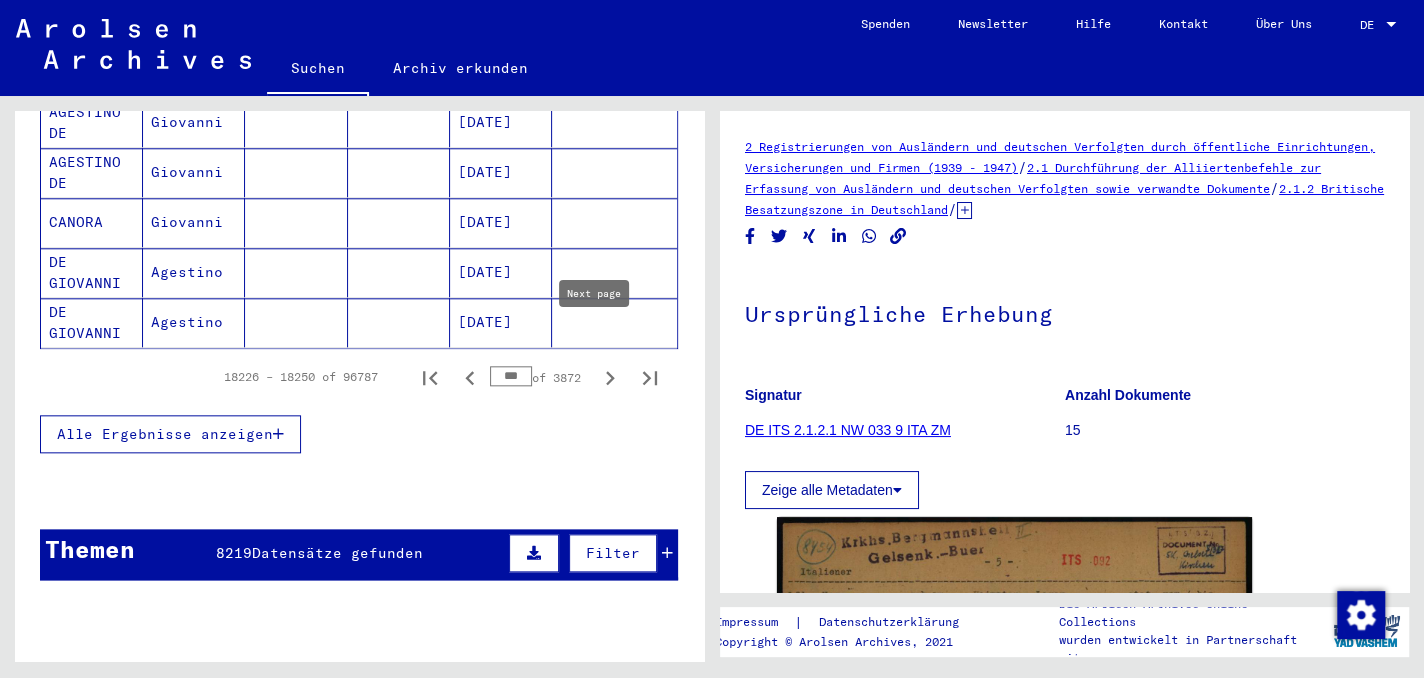 click 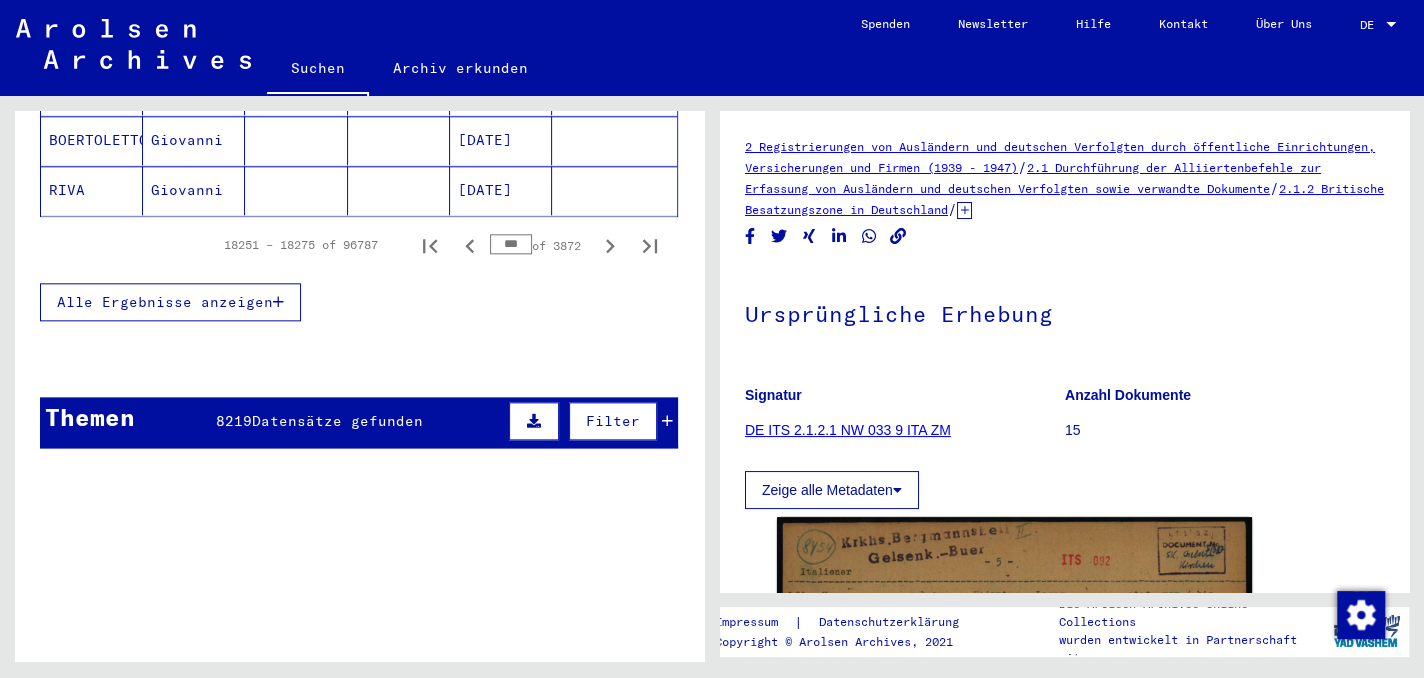 scroll, scrollTop: 1428, scrollLeft: 0, axis: vertical 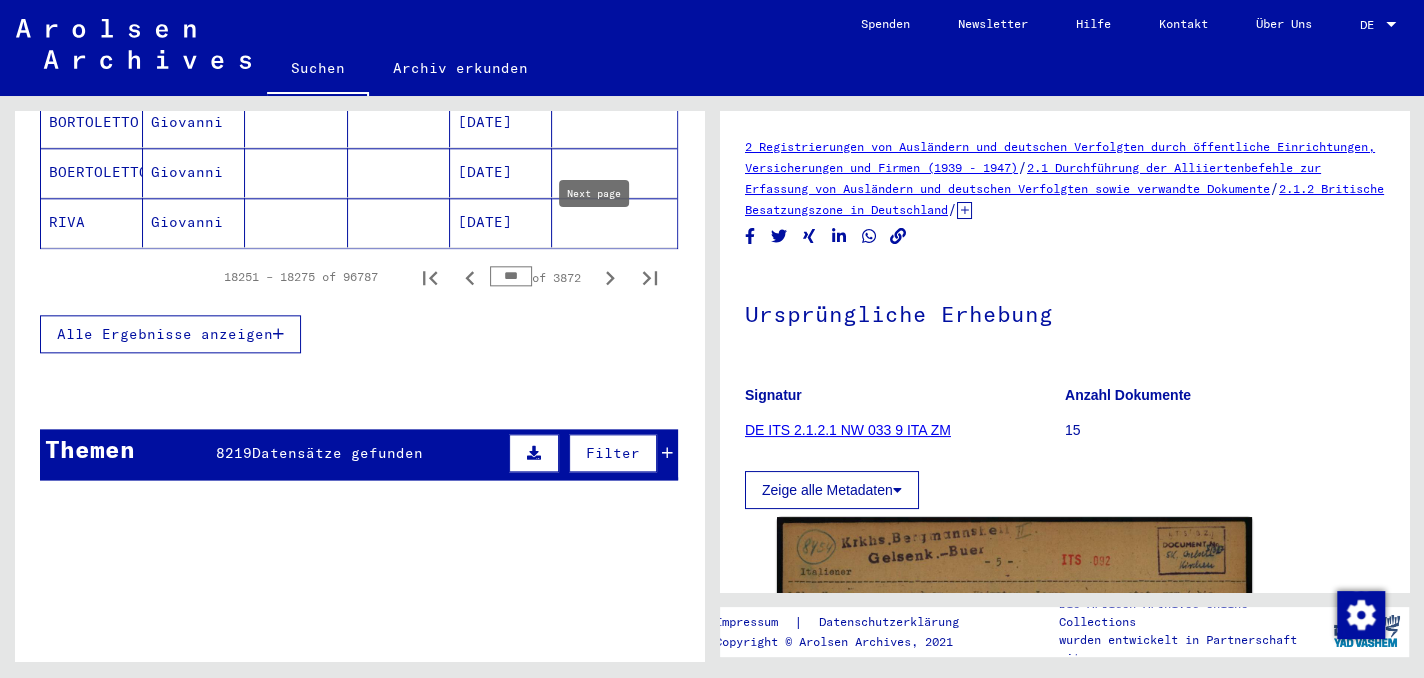 click 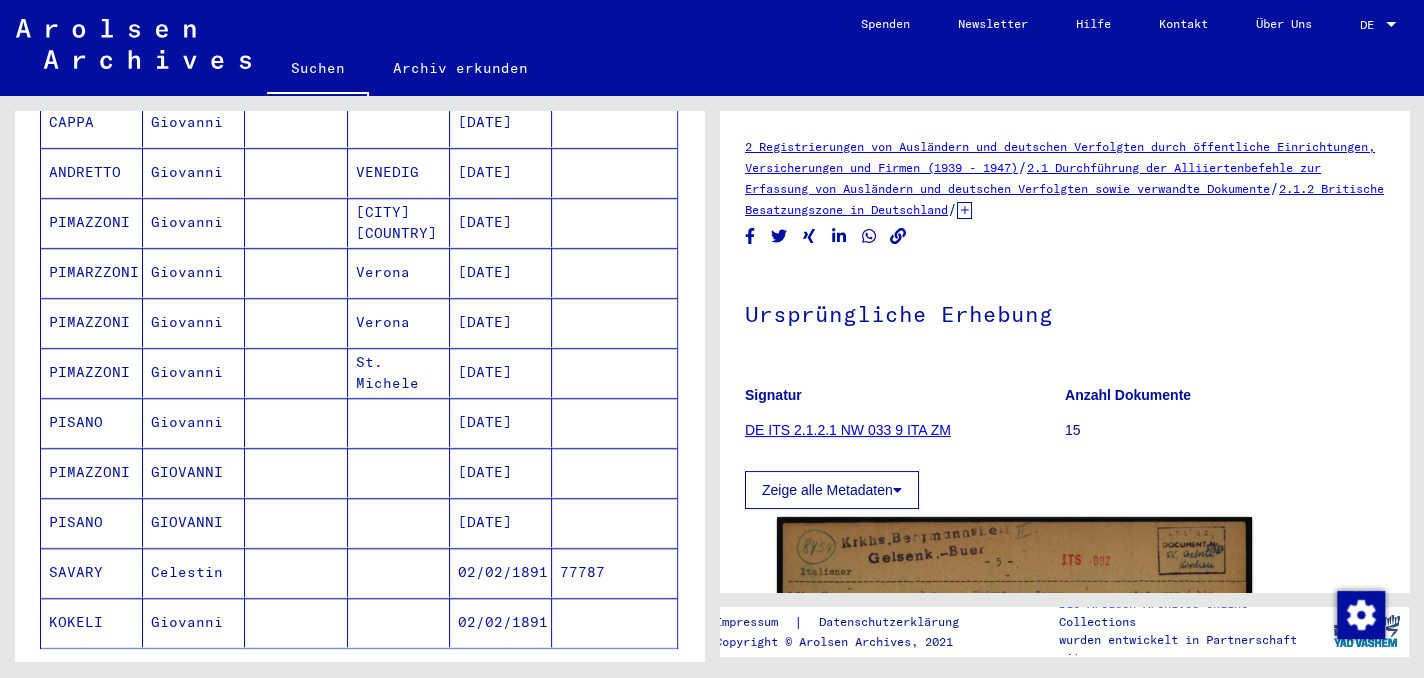 scroll, scrollTop: 1128, scrollLeft: 0, axis: vertical 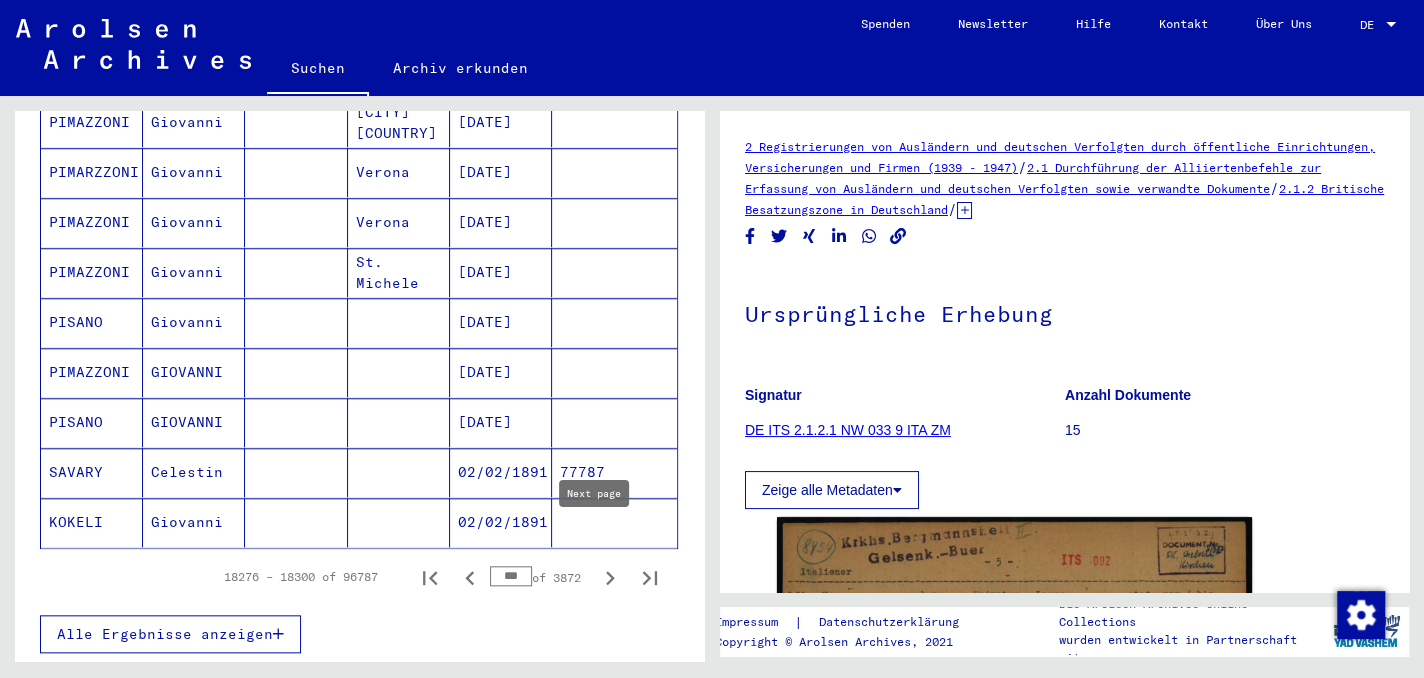 click 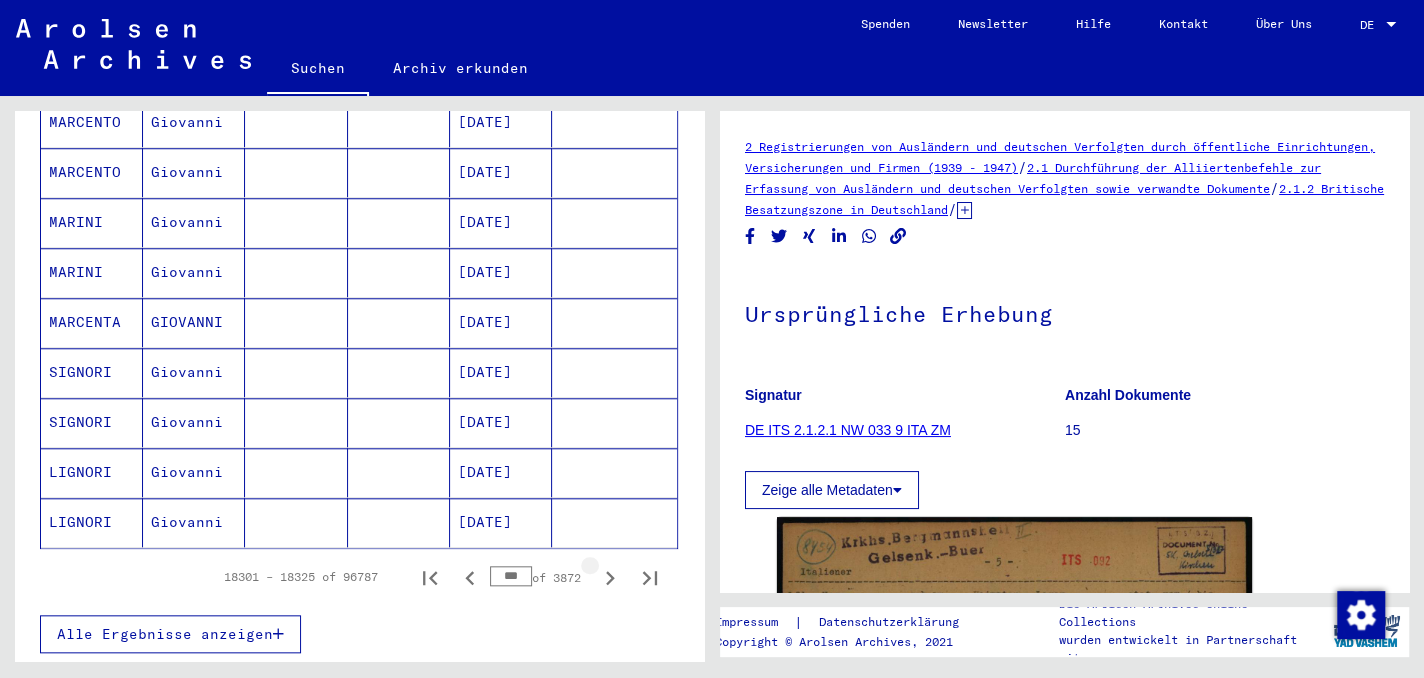 click 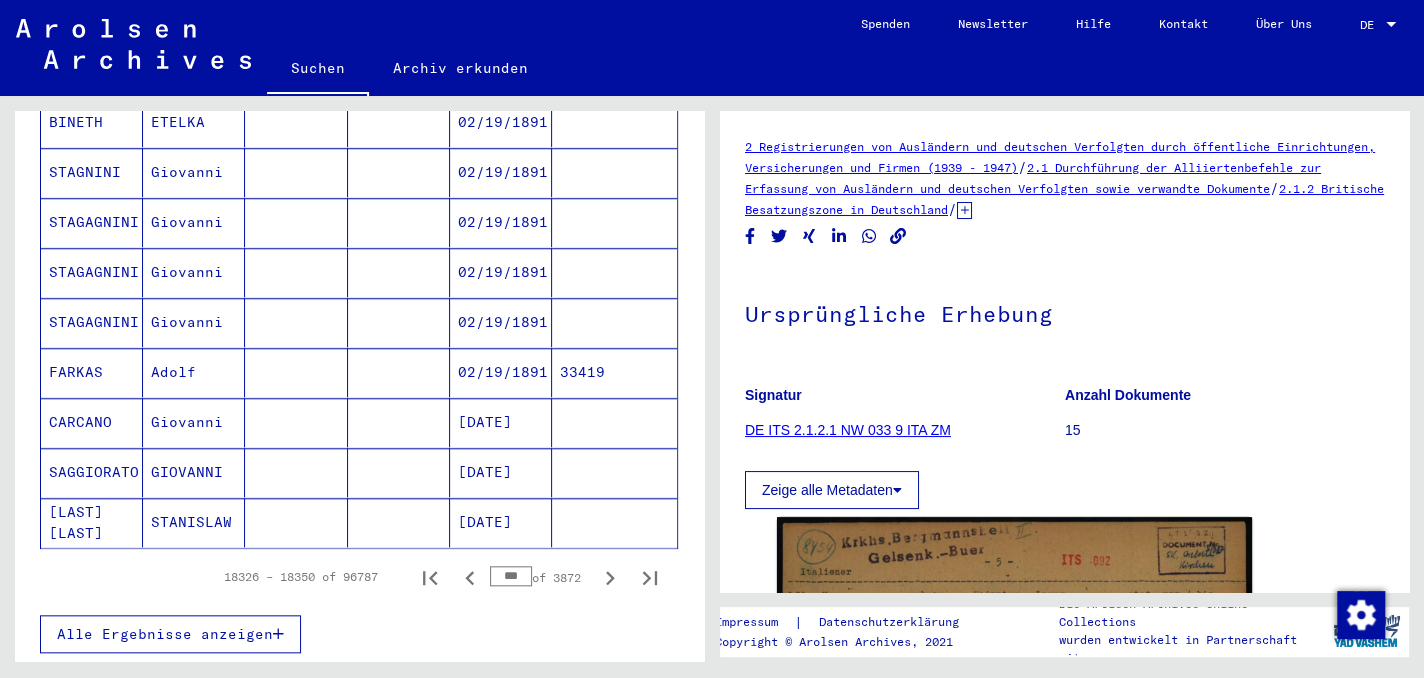 click 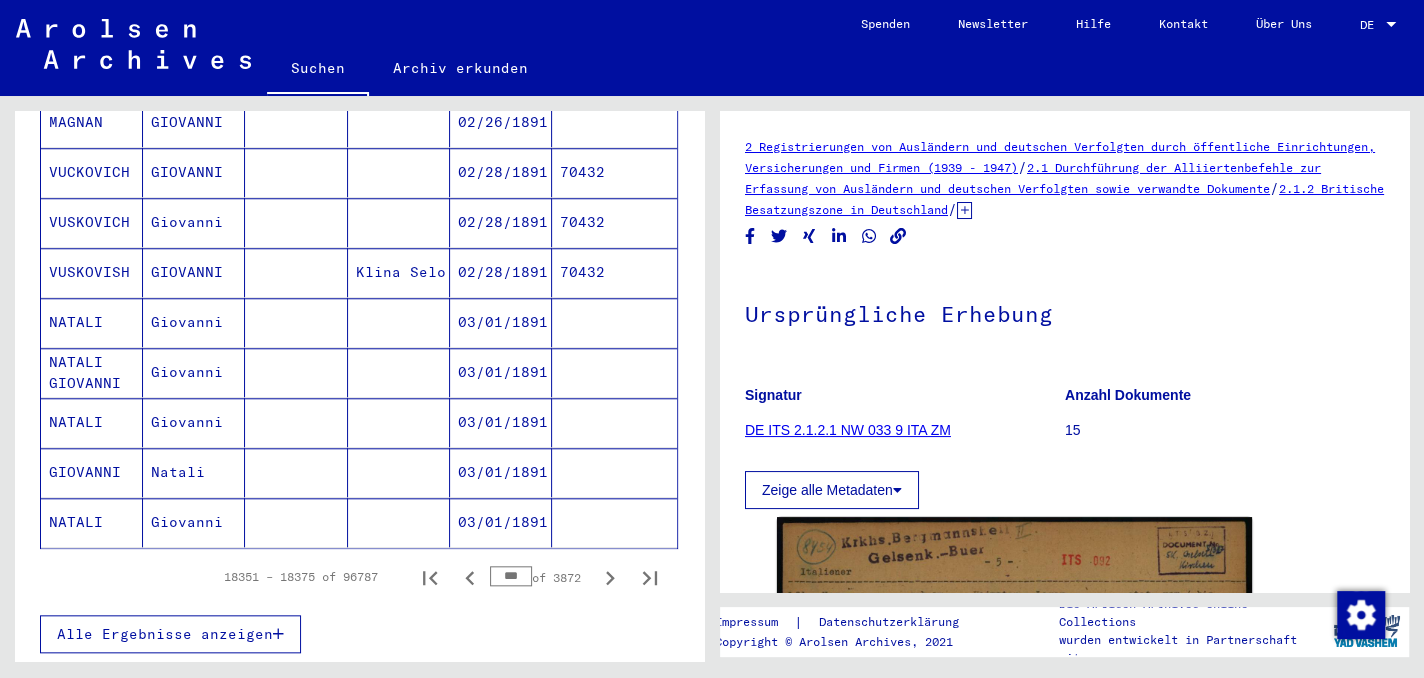 click 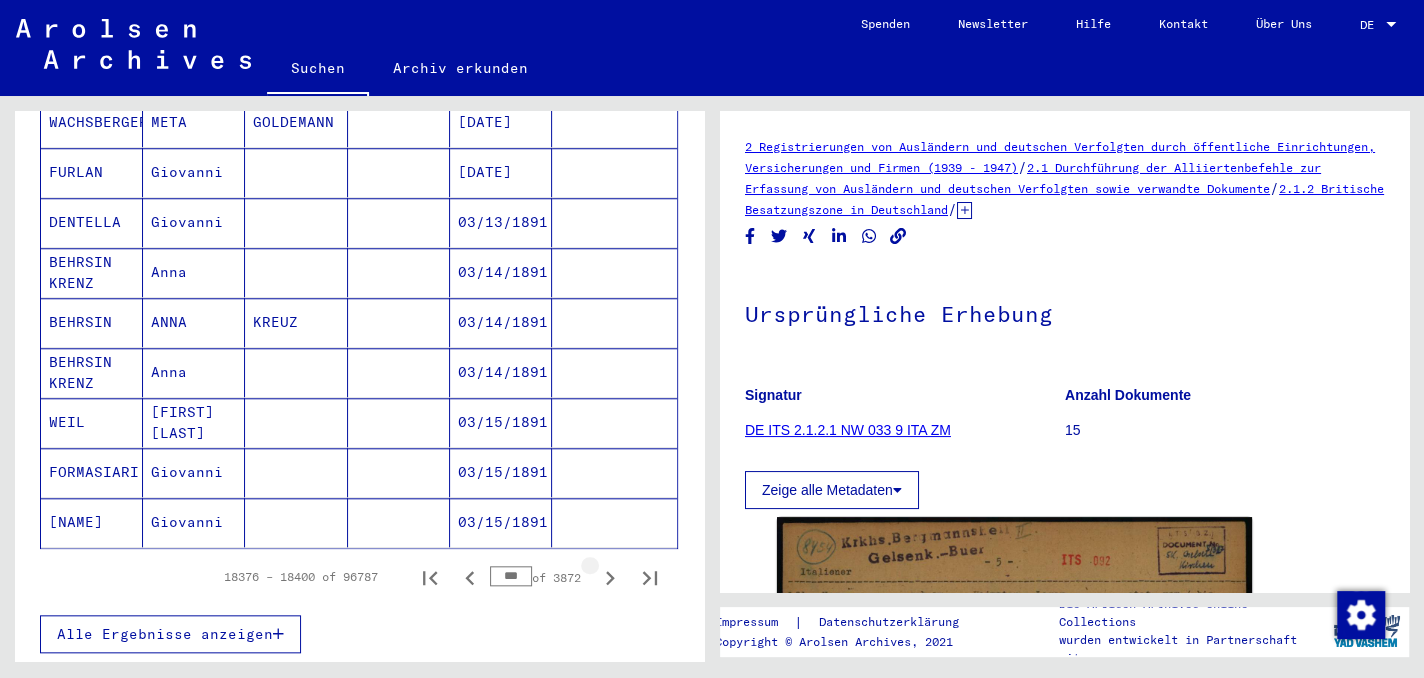click 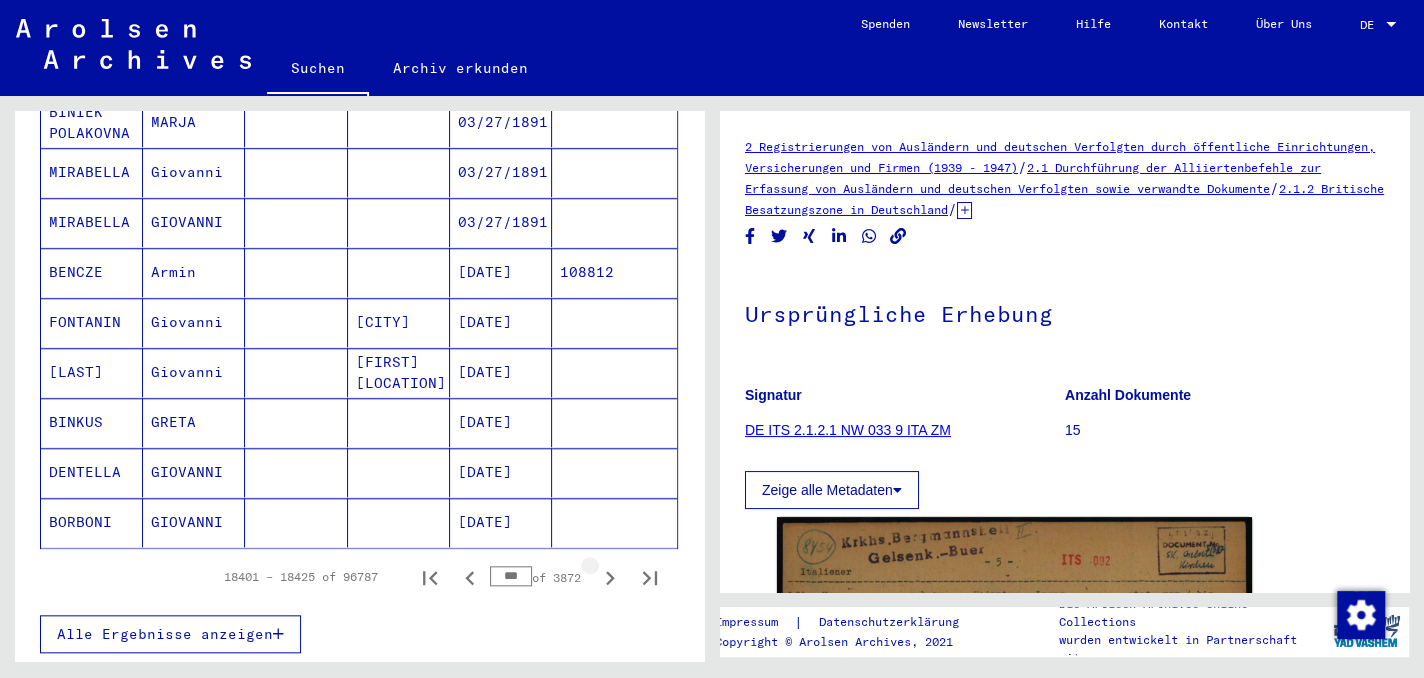 click 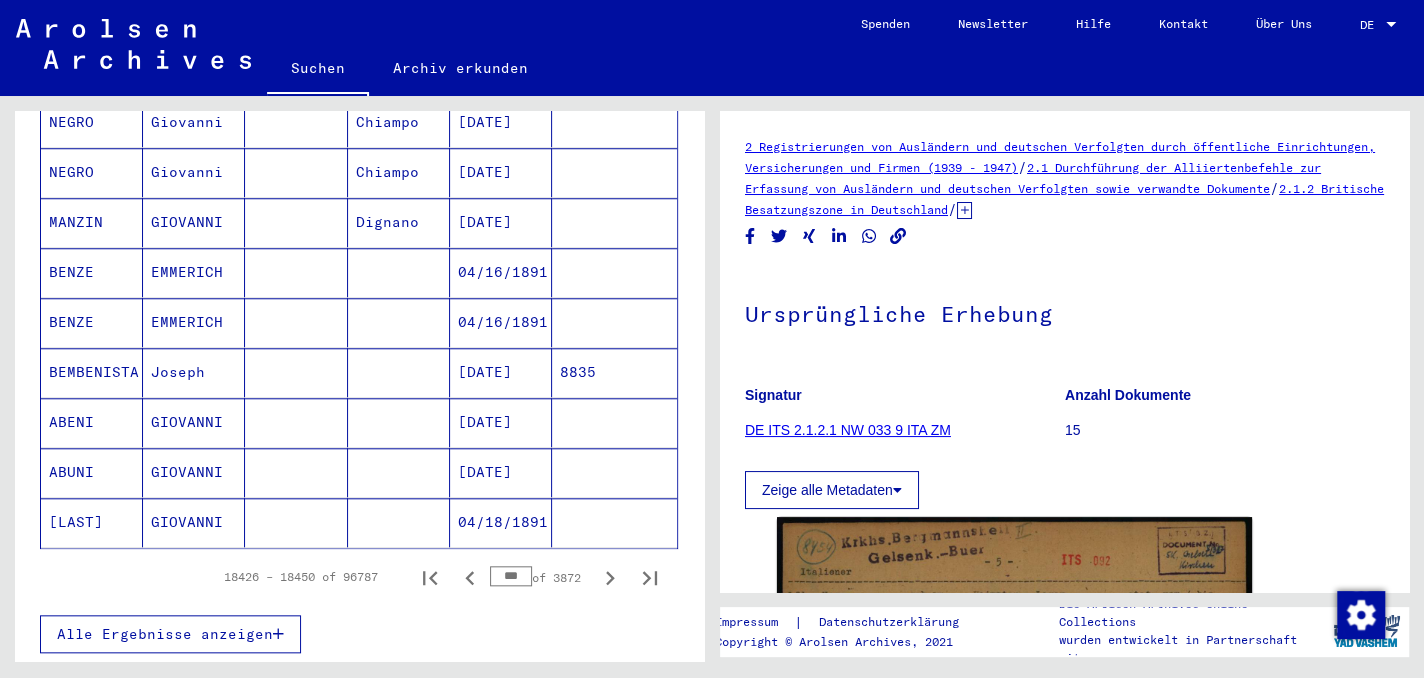 click 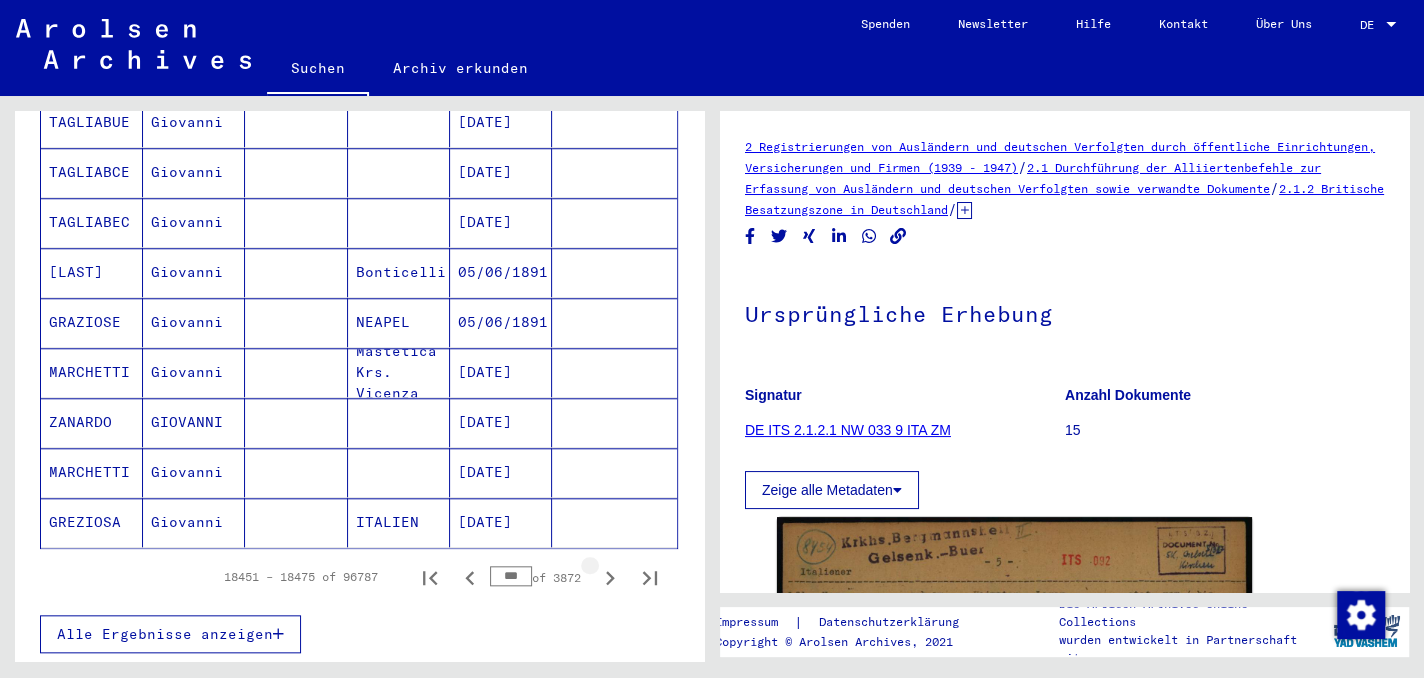 click 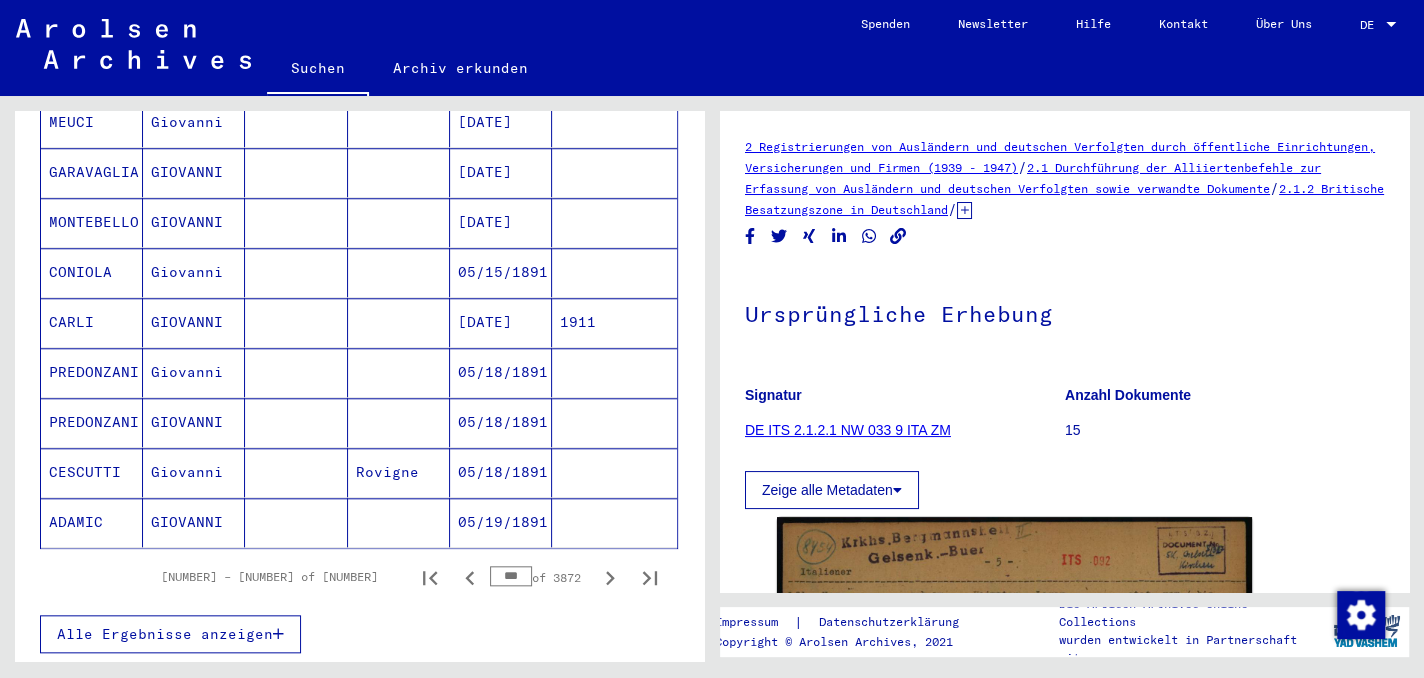 click 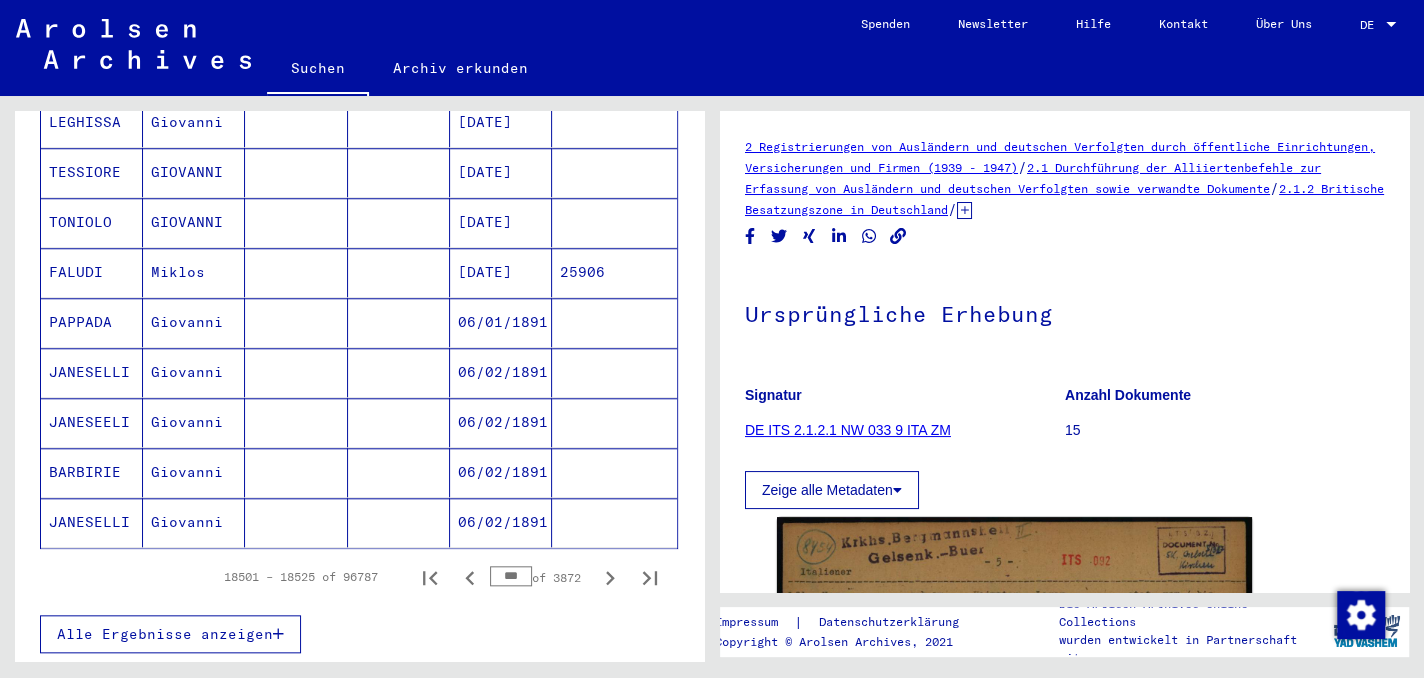 click 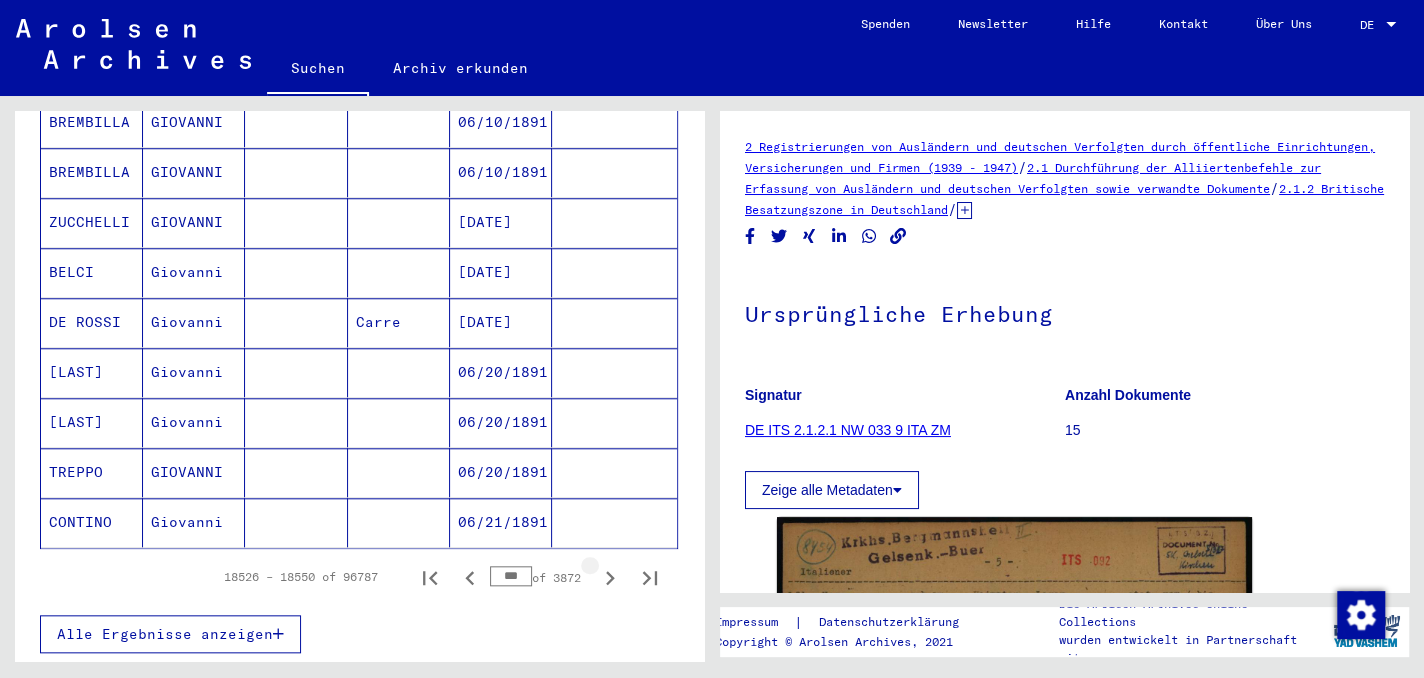 click 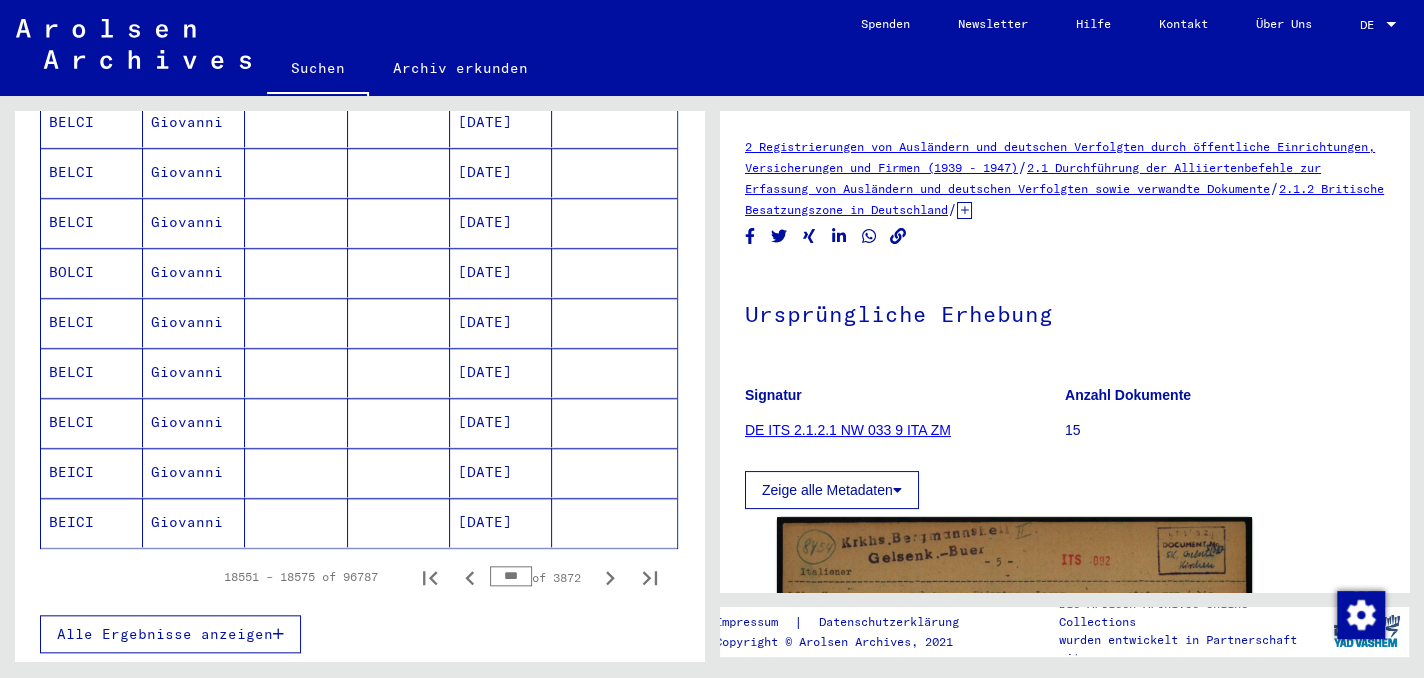 click 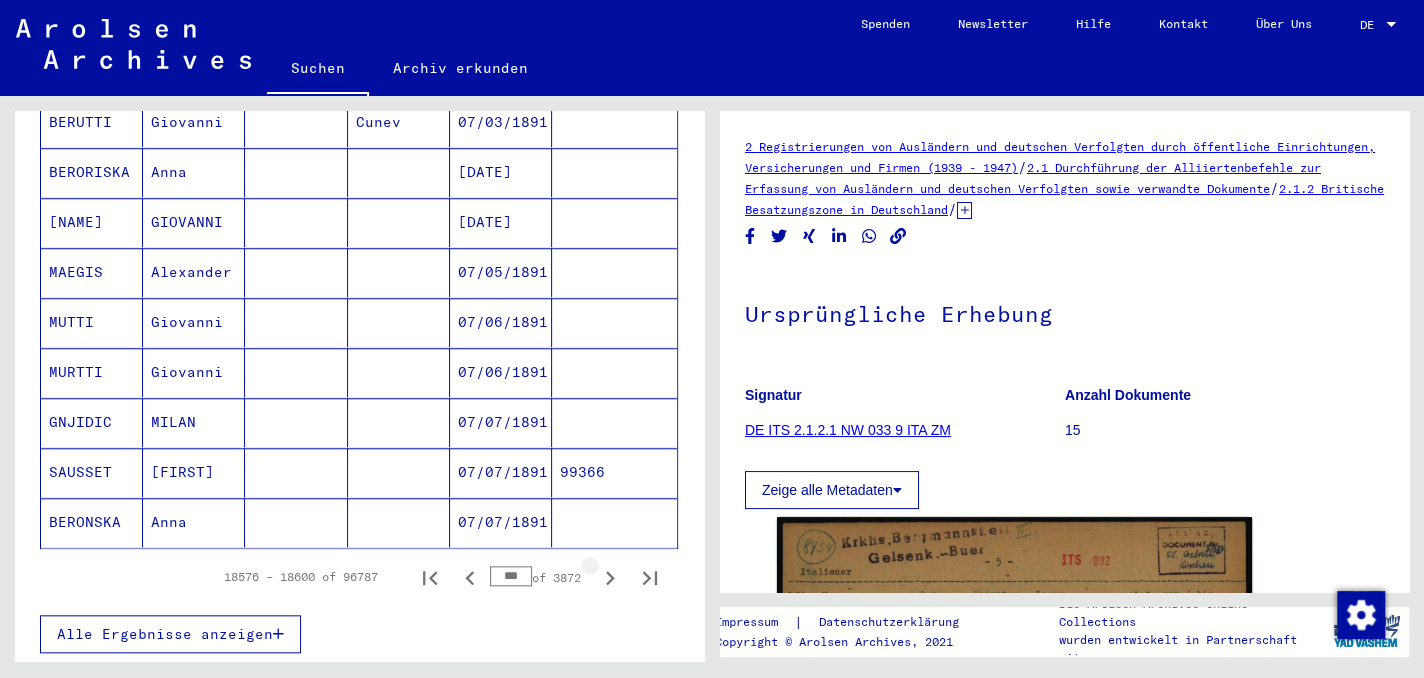 click 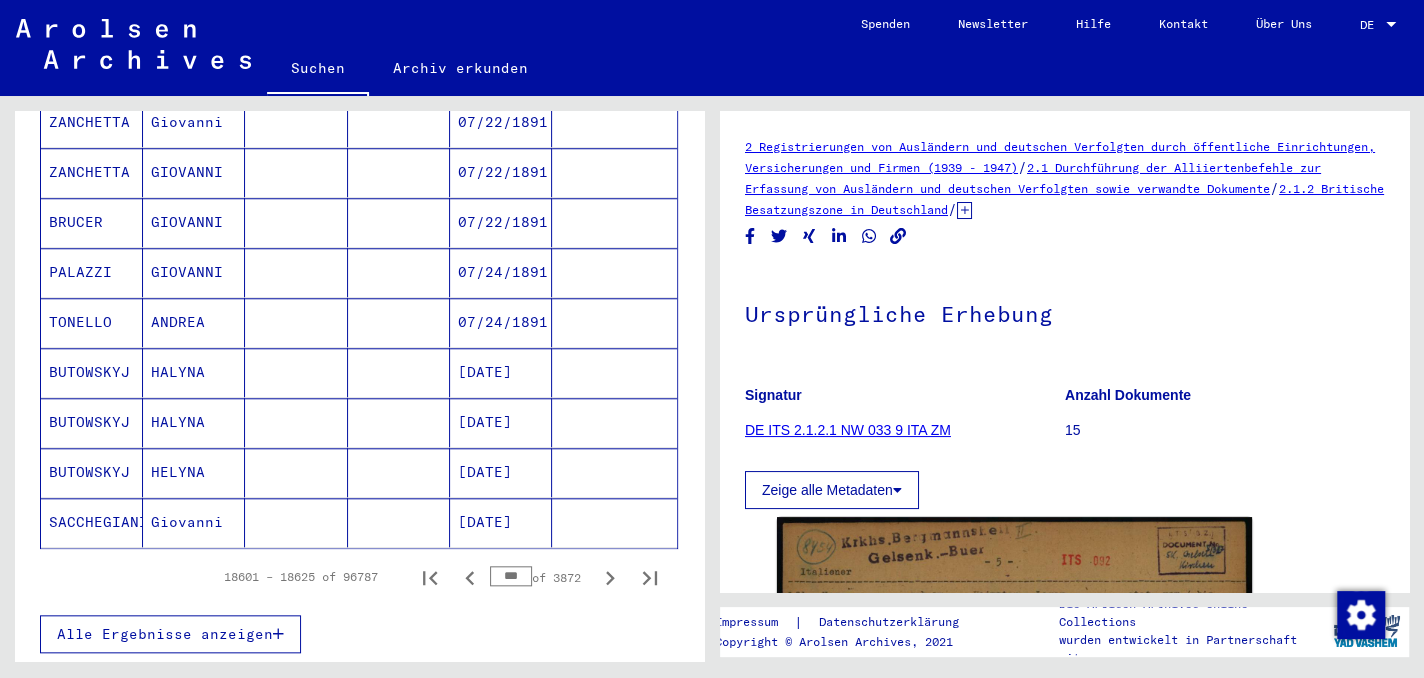 click 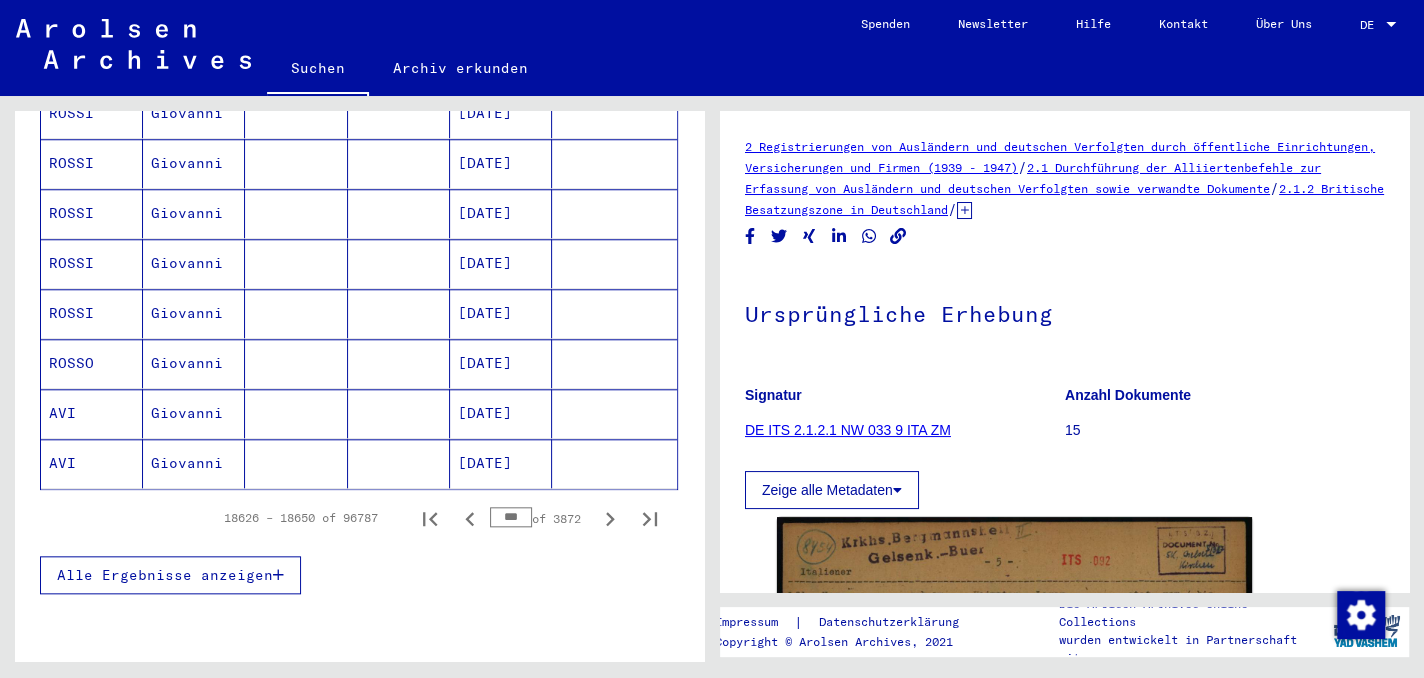 scroll, scrollTop: 1228, scrollLeft: 0, axis: vertical 